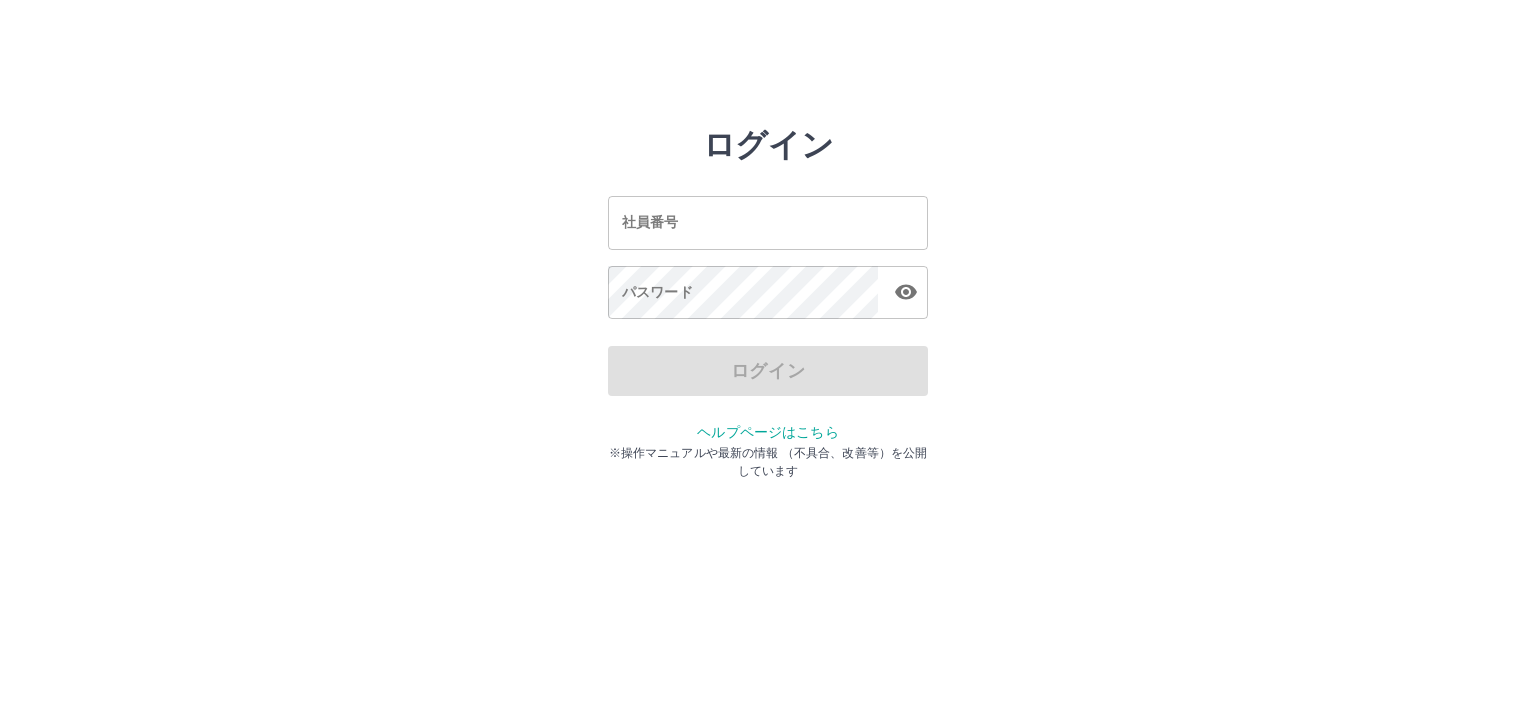 scroll, scrollTop: 0, scrollLeft: 0, axis: both 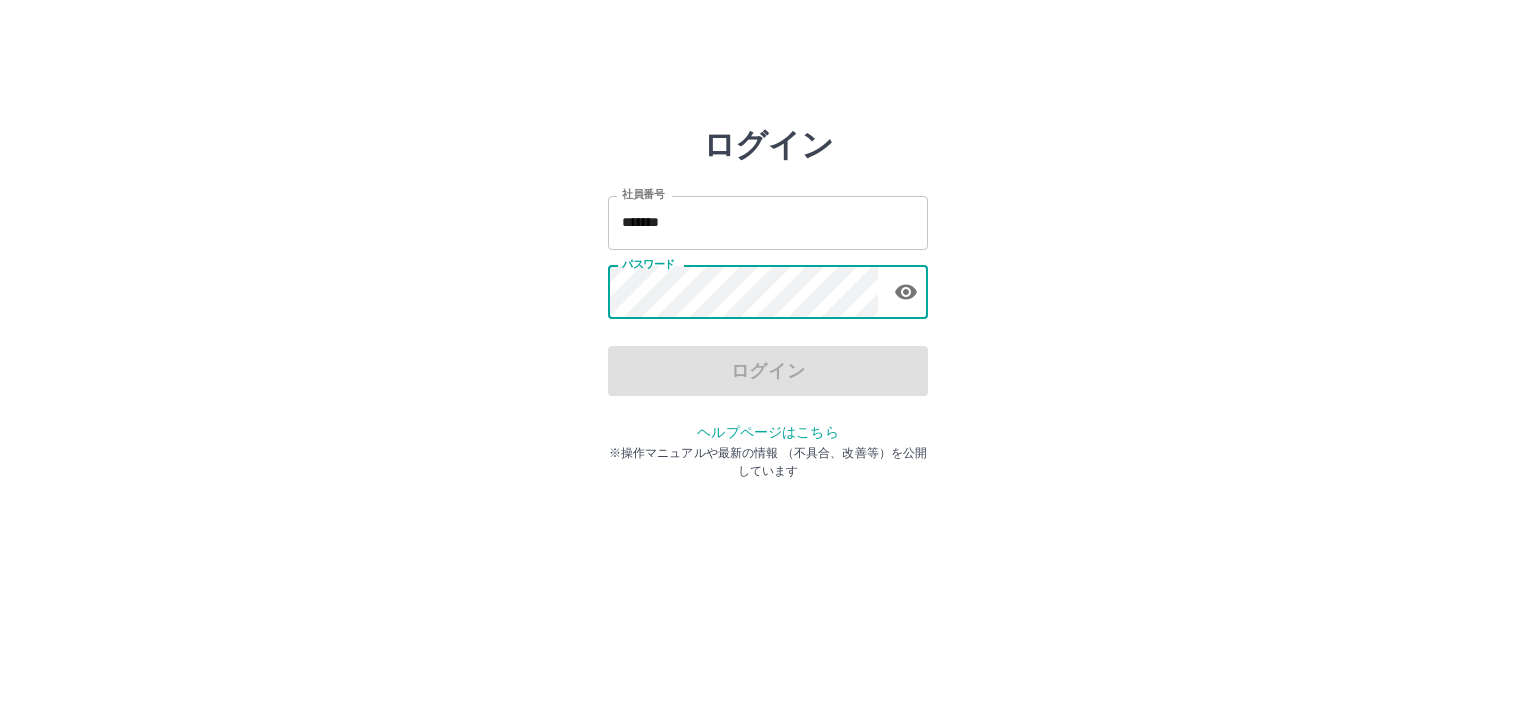 click on "*******" at bounding box center [768, 222] 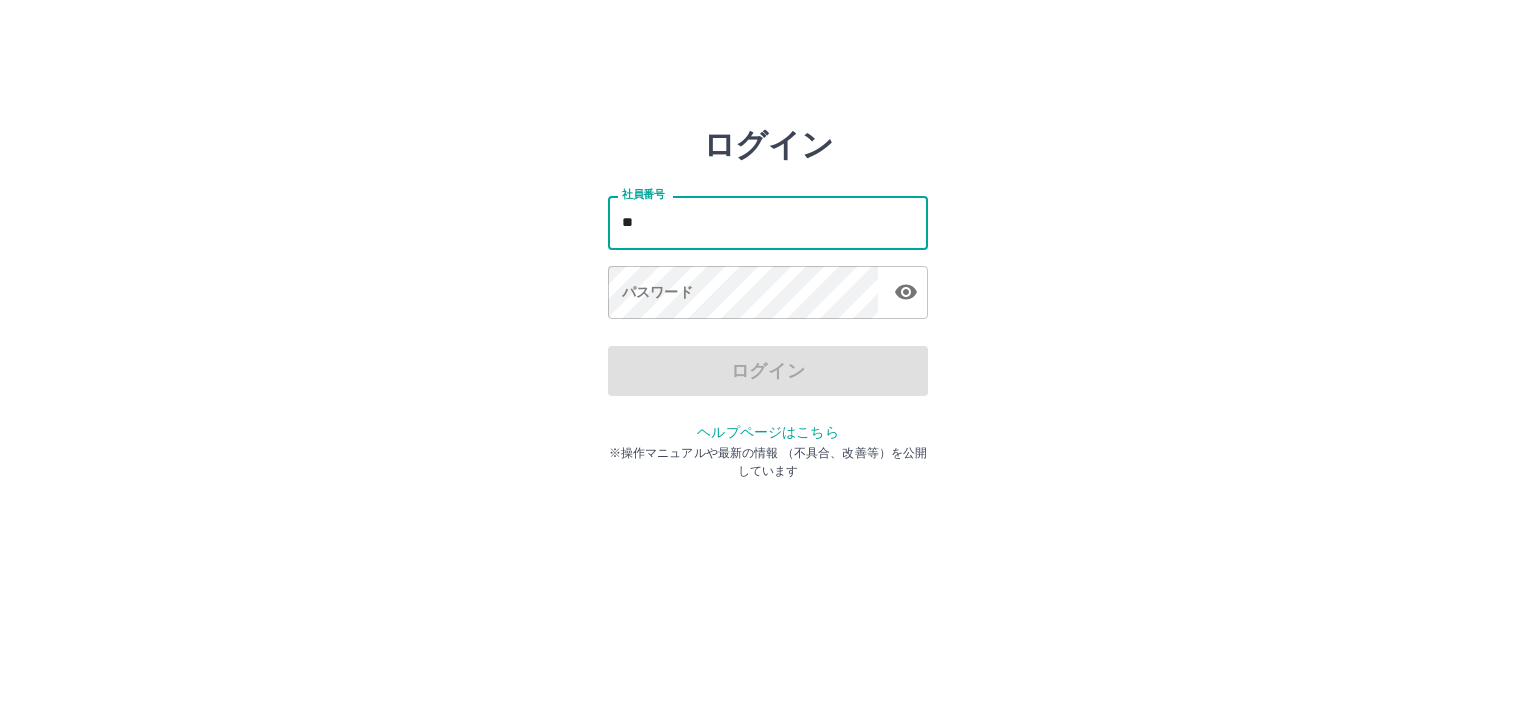 type on "*" 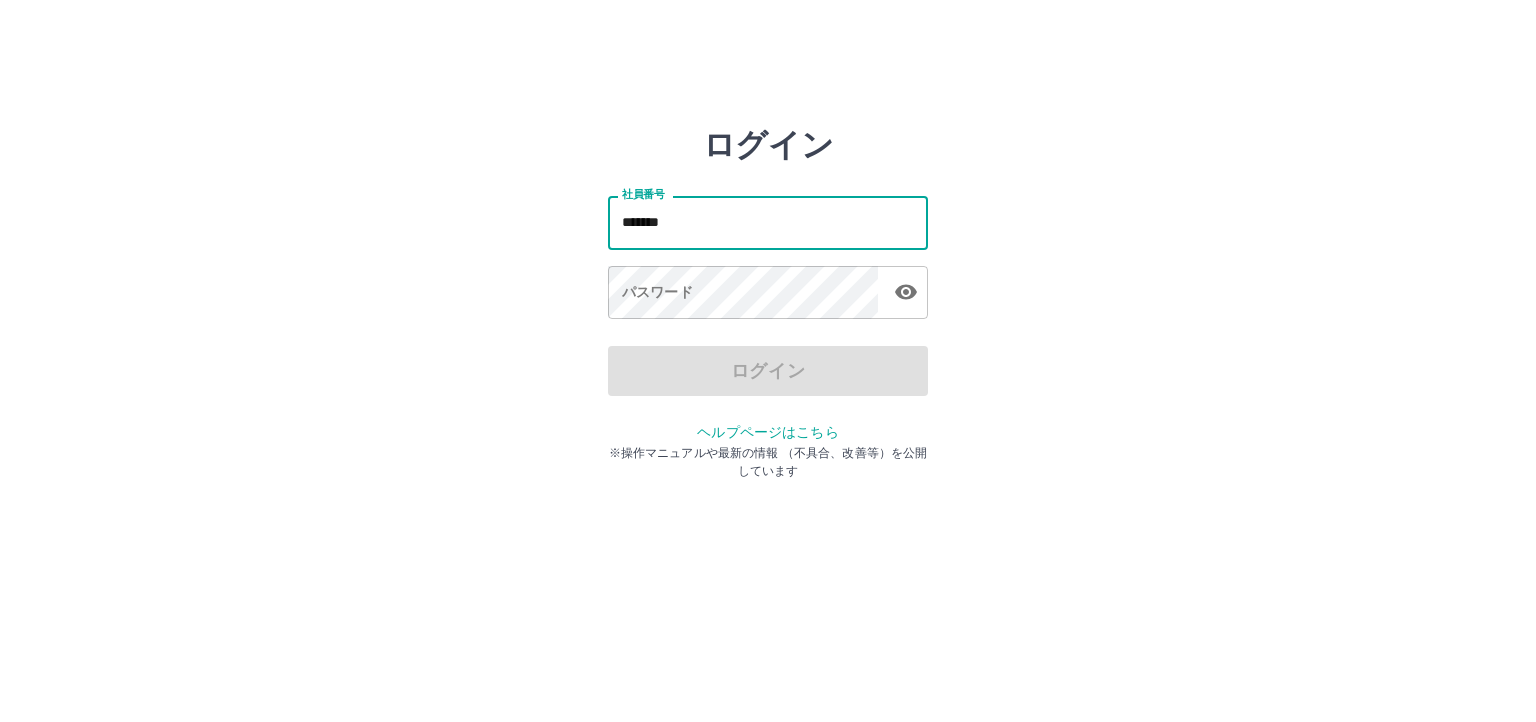 type on "*******" 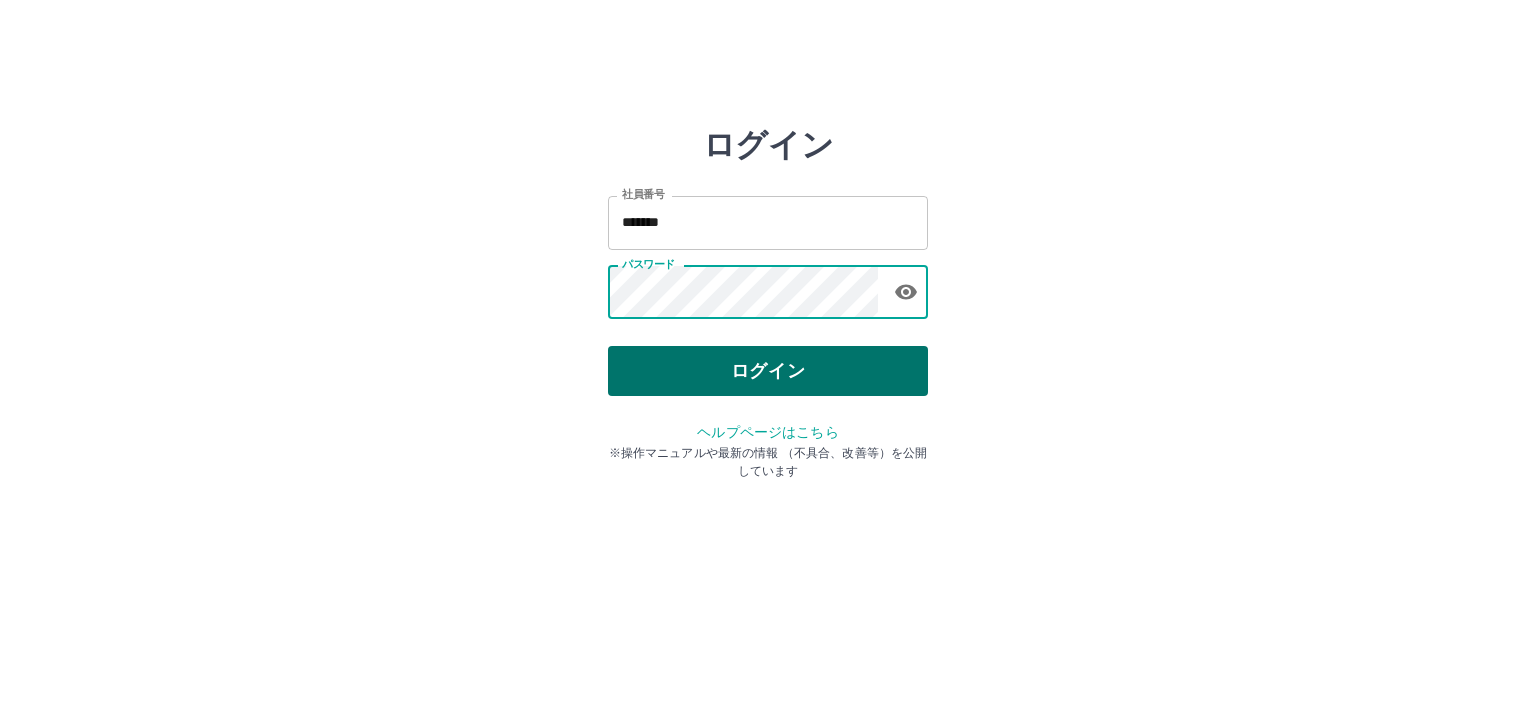 click on "ログイン" at bounding box center [768, 371] 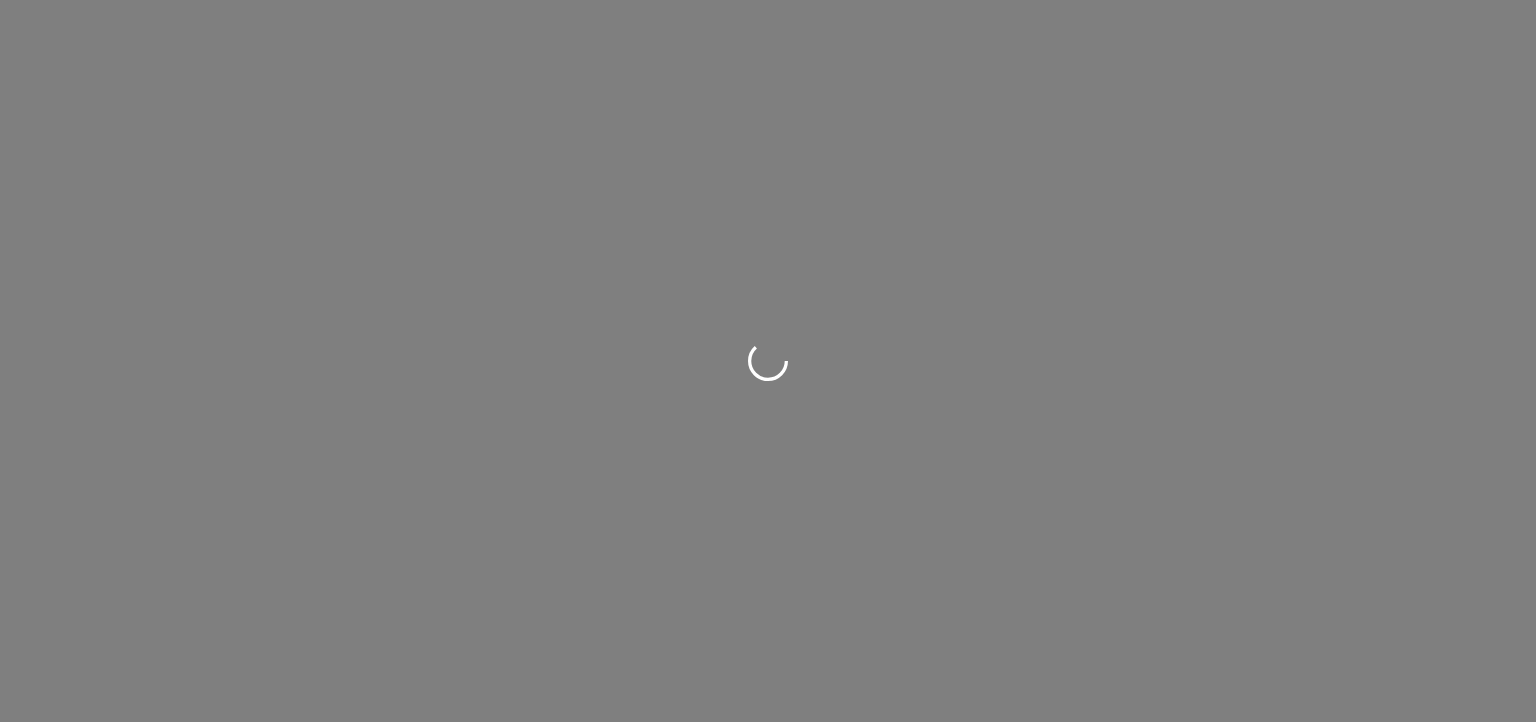 scroll, scrollTop: 0, scrollLeft: 0, axis: both 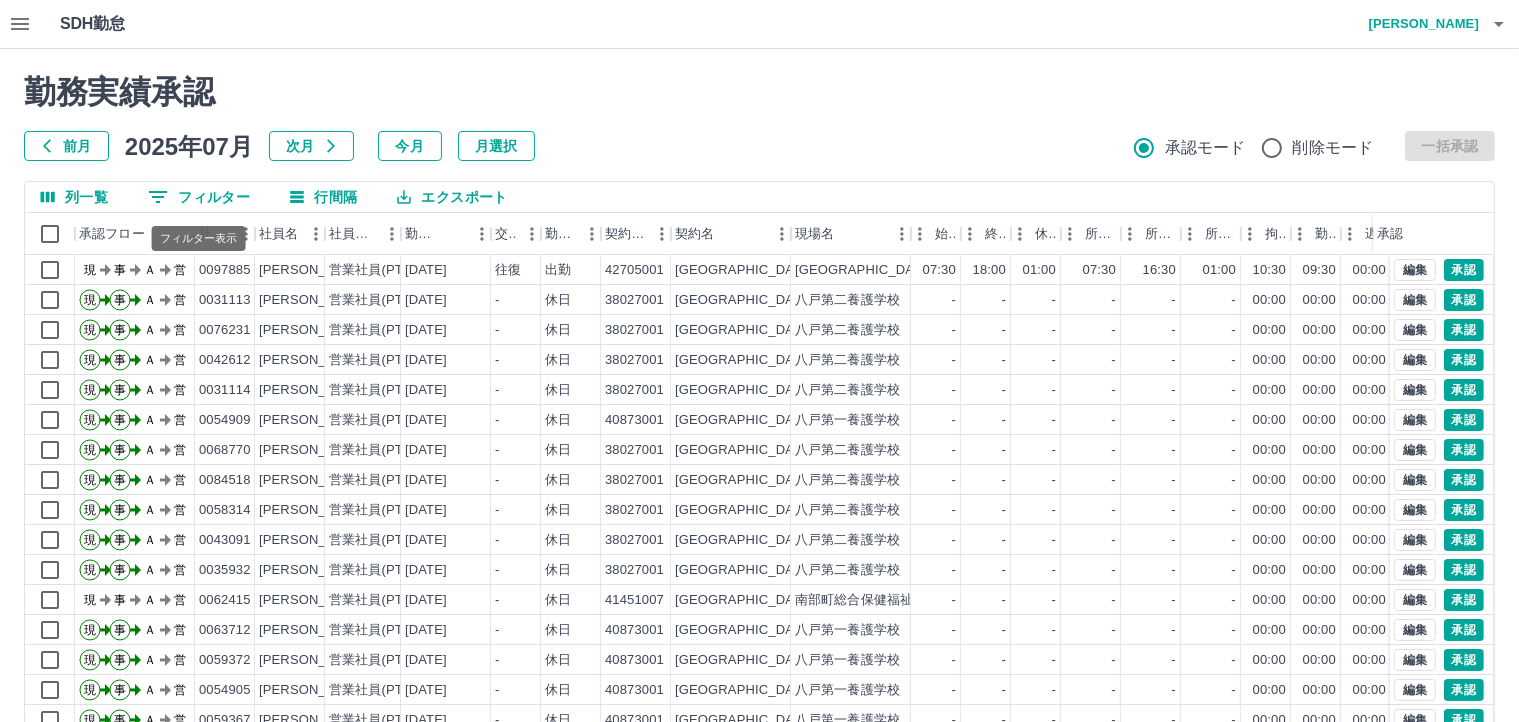 click 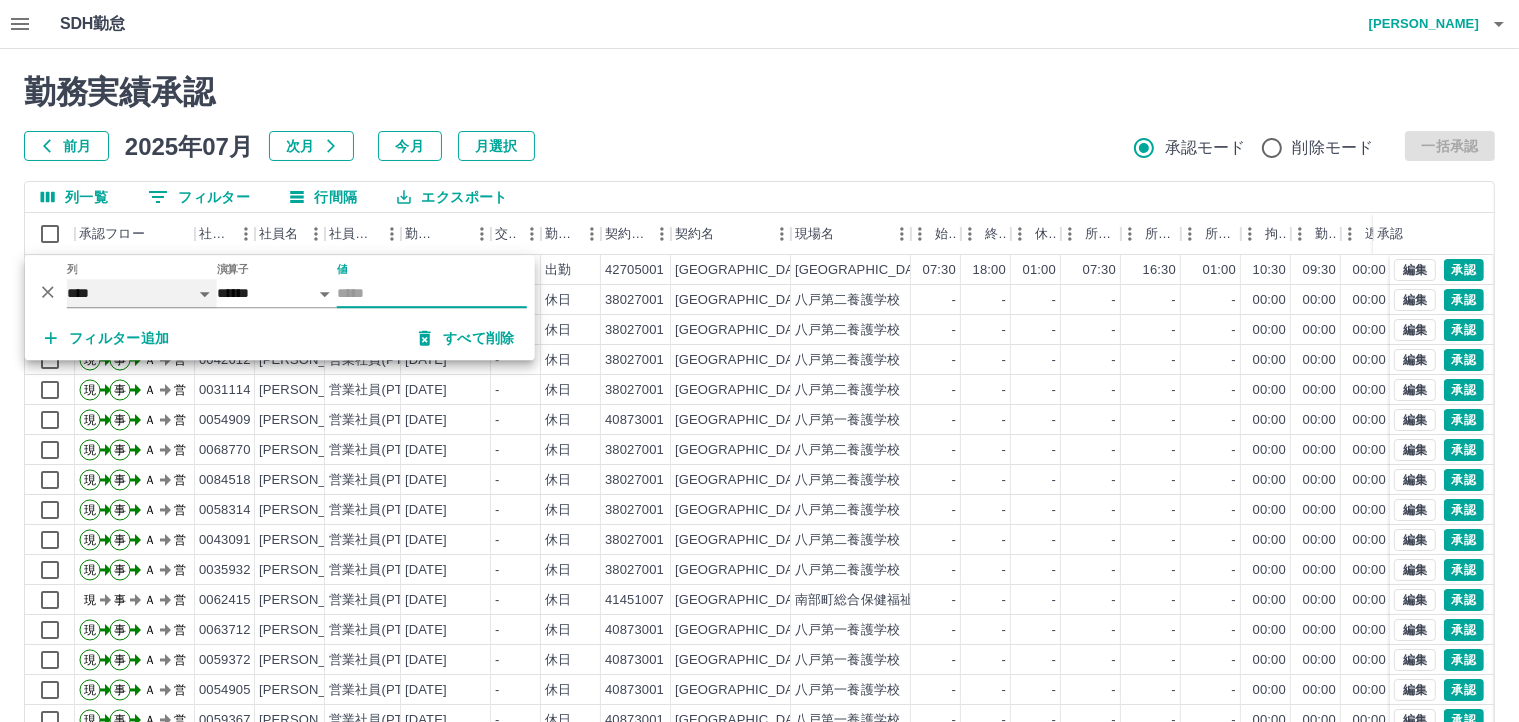 click on "**** *** **** *** *** **** ***** *** *** ** ** ** **** **** **** ** ** *** **** *****" at bounding box center (142, 293) 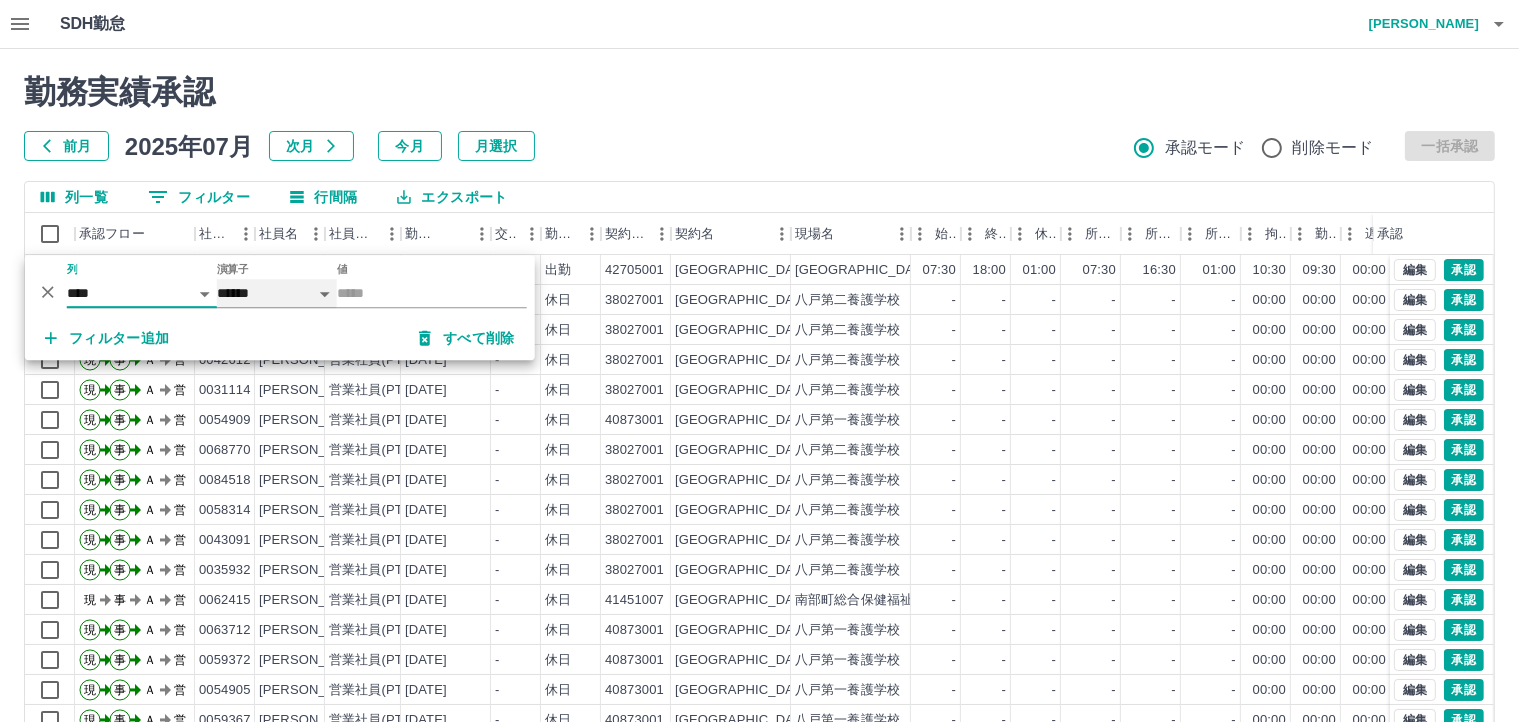 click on "****** *******" at bounding box center (277, 293) 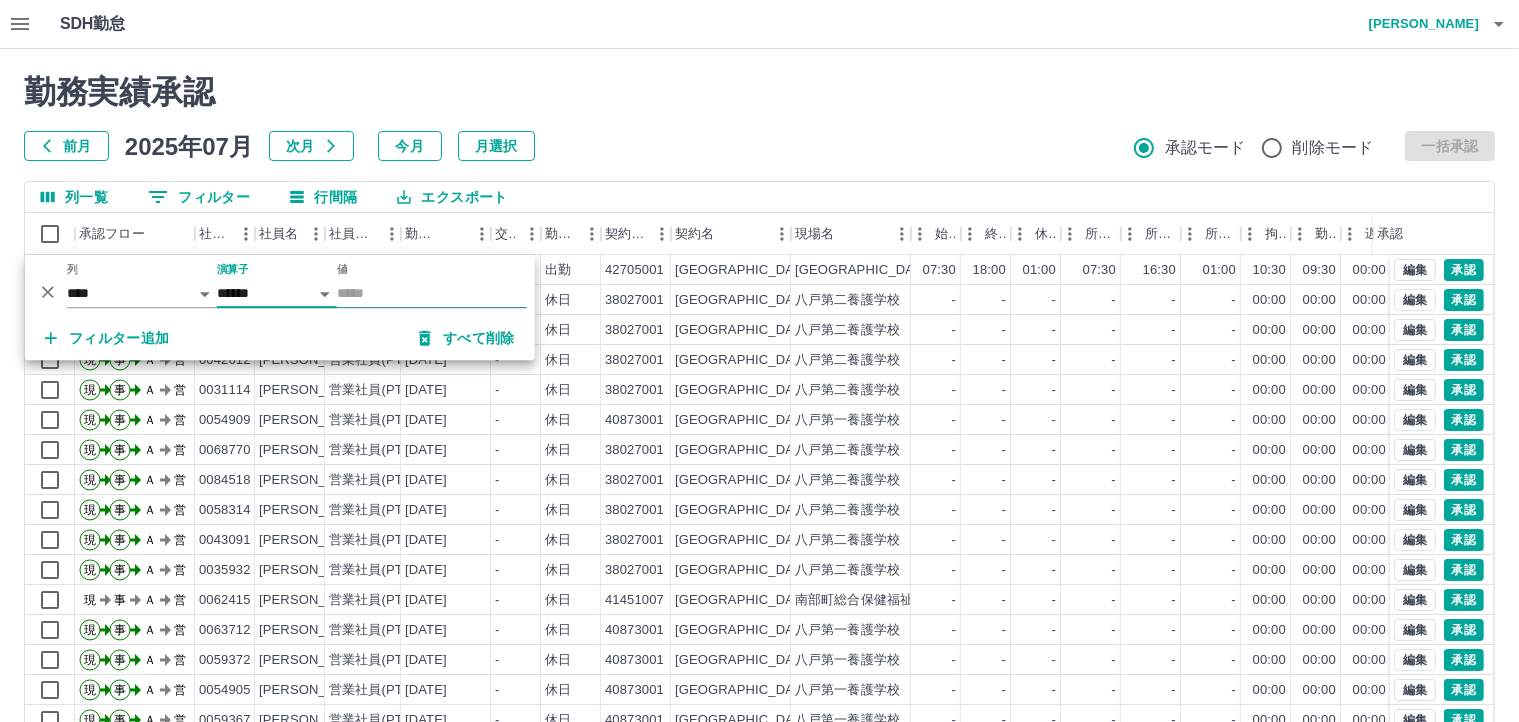 click on "値" at bounding box center [432, 293] 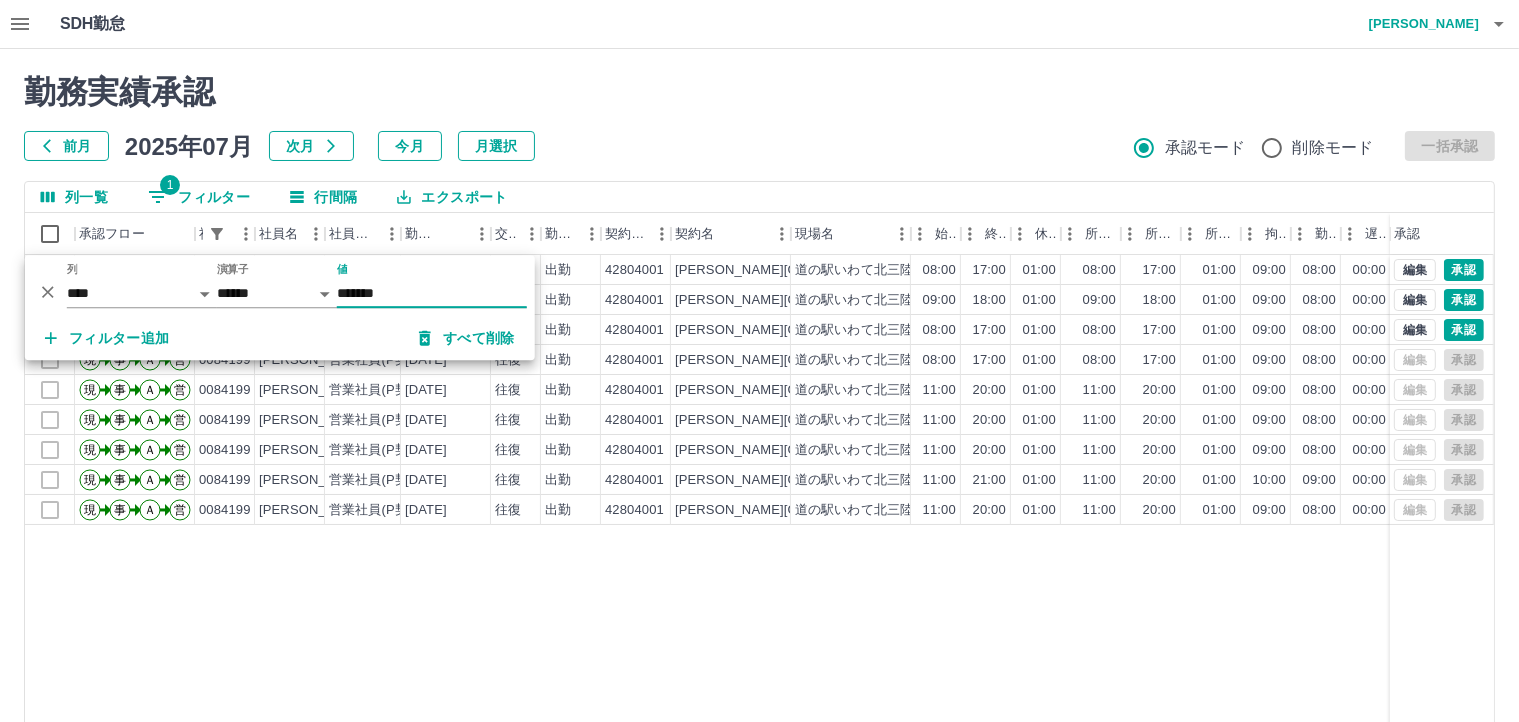 type on "*******" 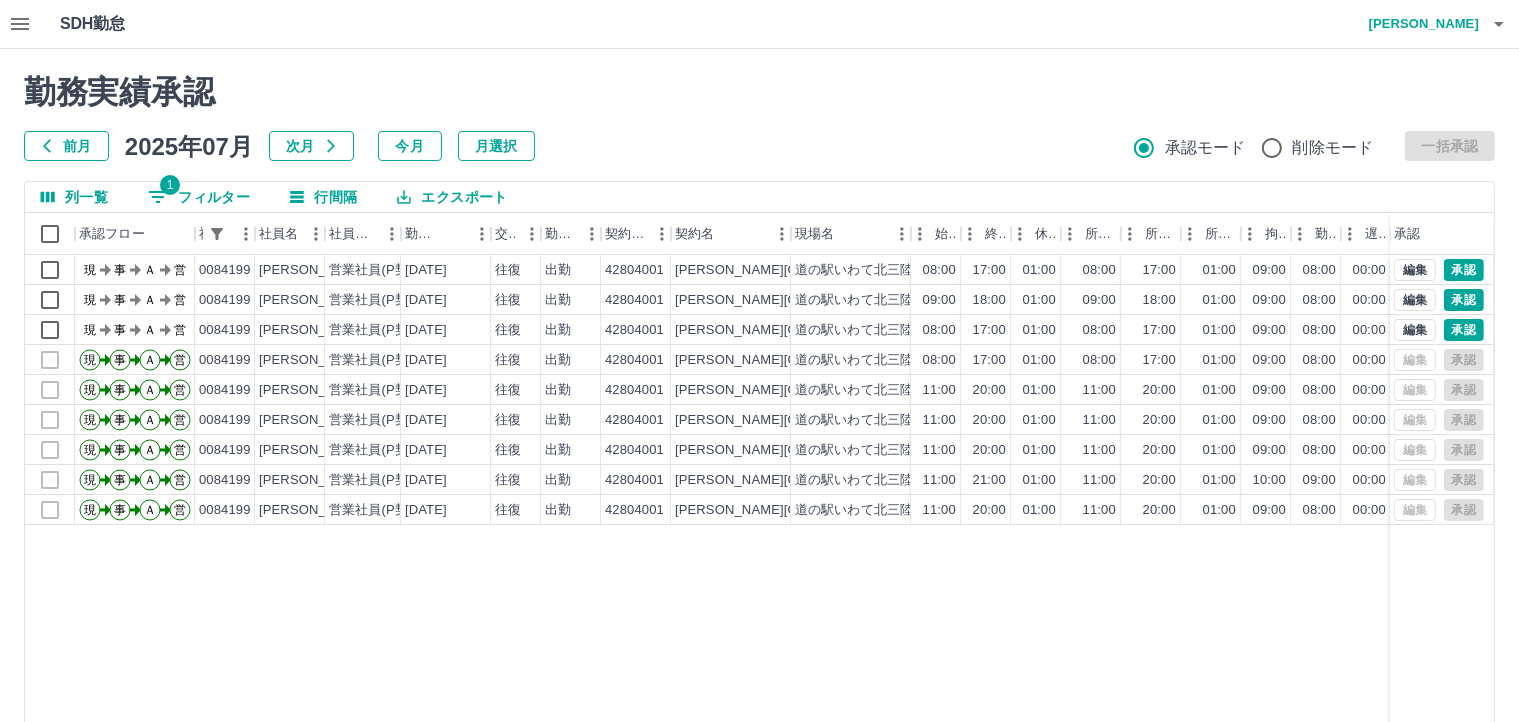 click 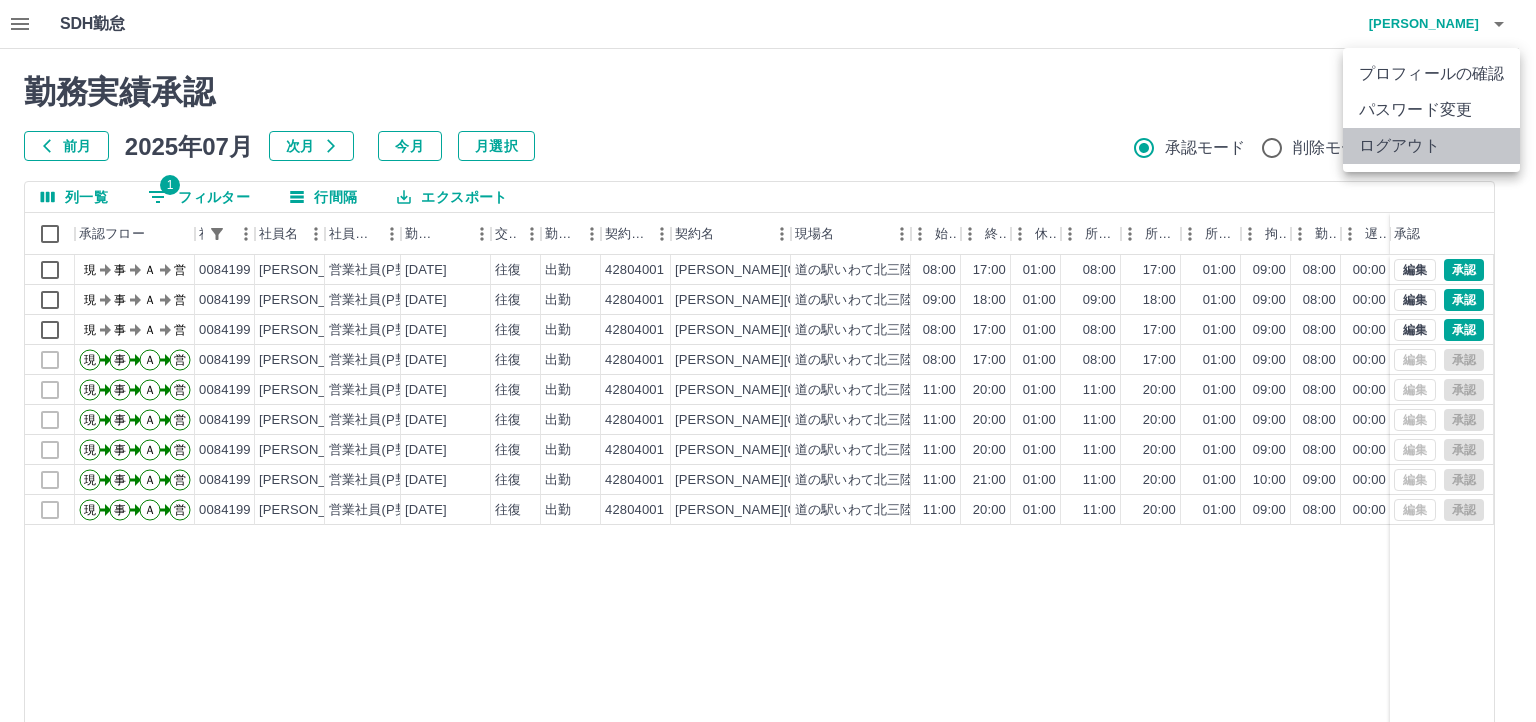 click on "ログアウト" at bounding box center (1431, 146) 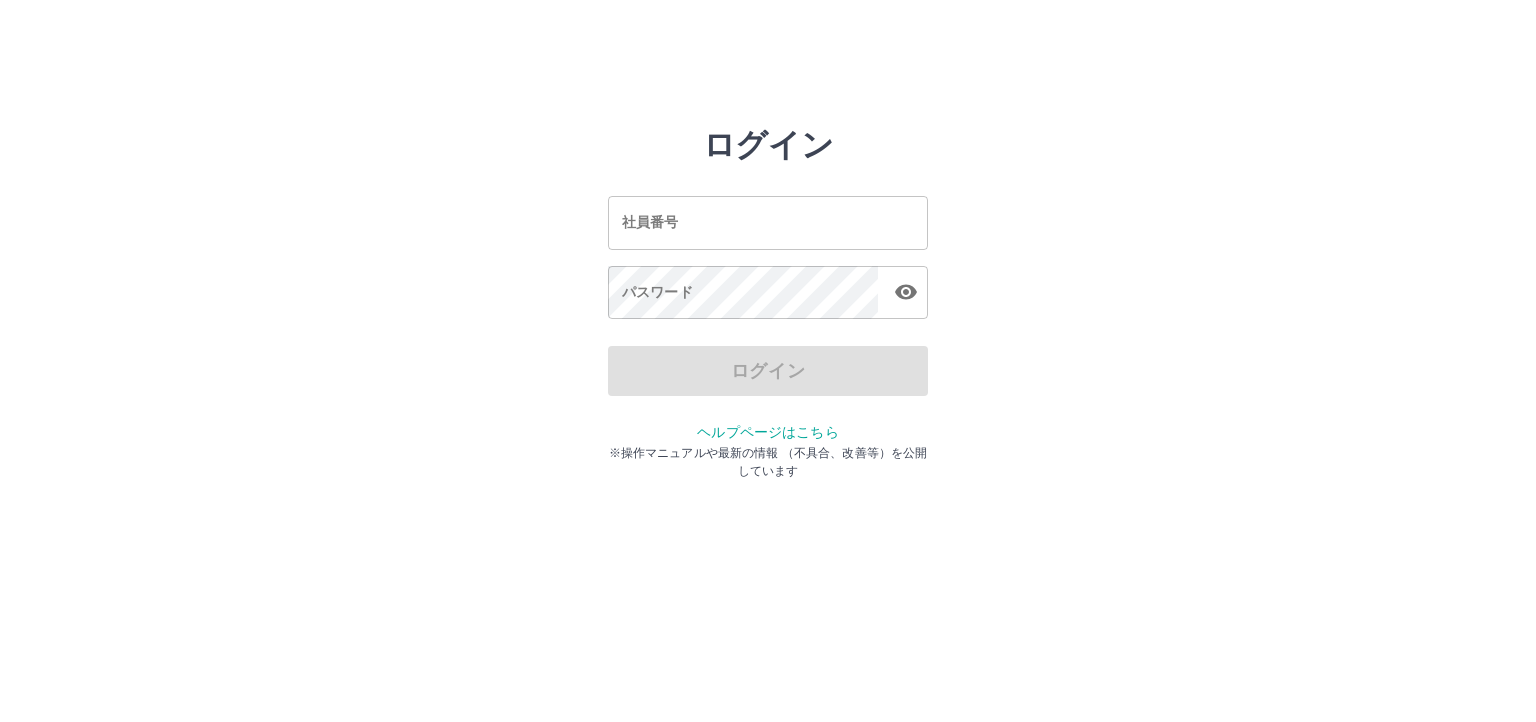 scroll, scrollTop: 0, scrollLeft: 0, axis: both 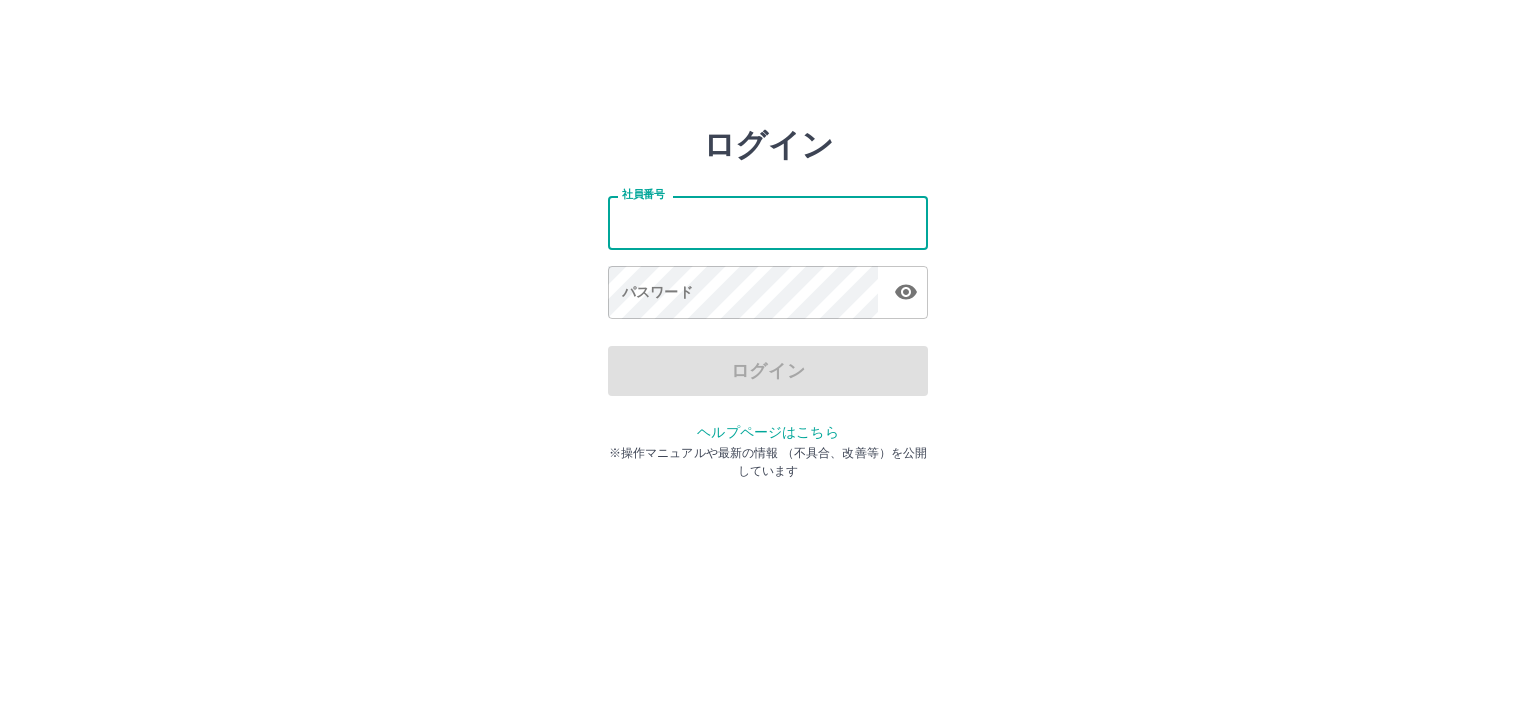 drag, startPoint x: 838, startPoint y: 229, endPoint x: 846, endPoint y: 242, distance: 15.264338 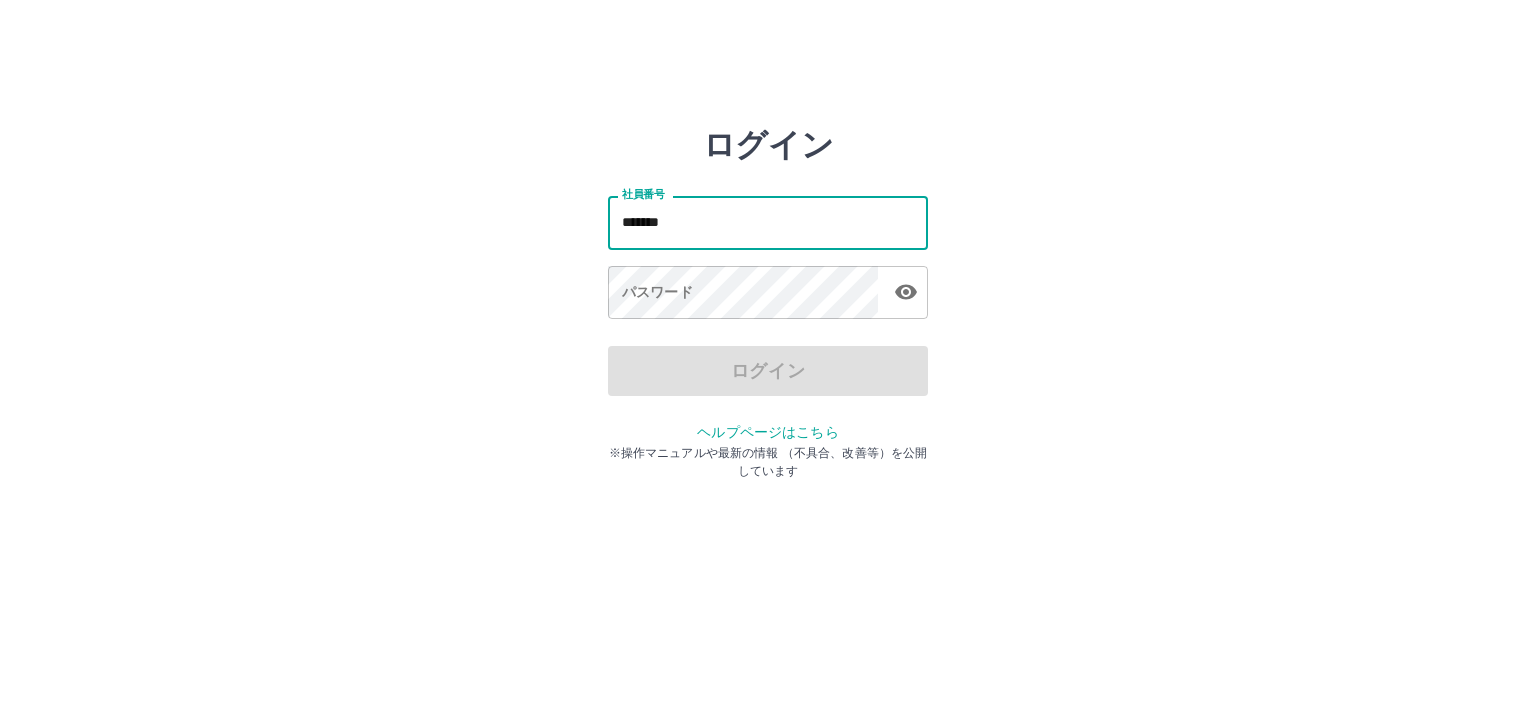 type on "*******" 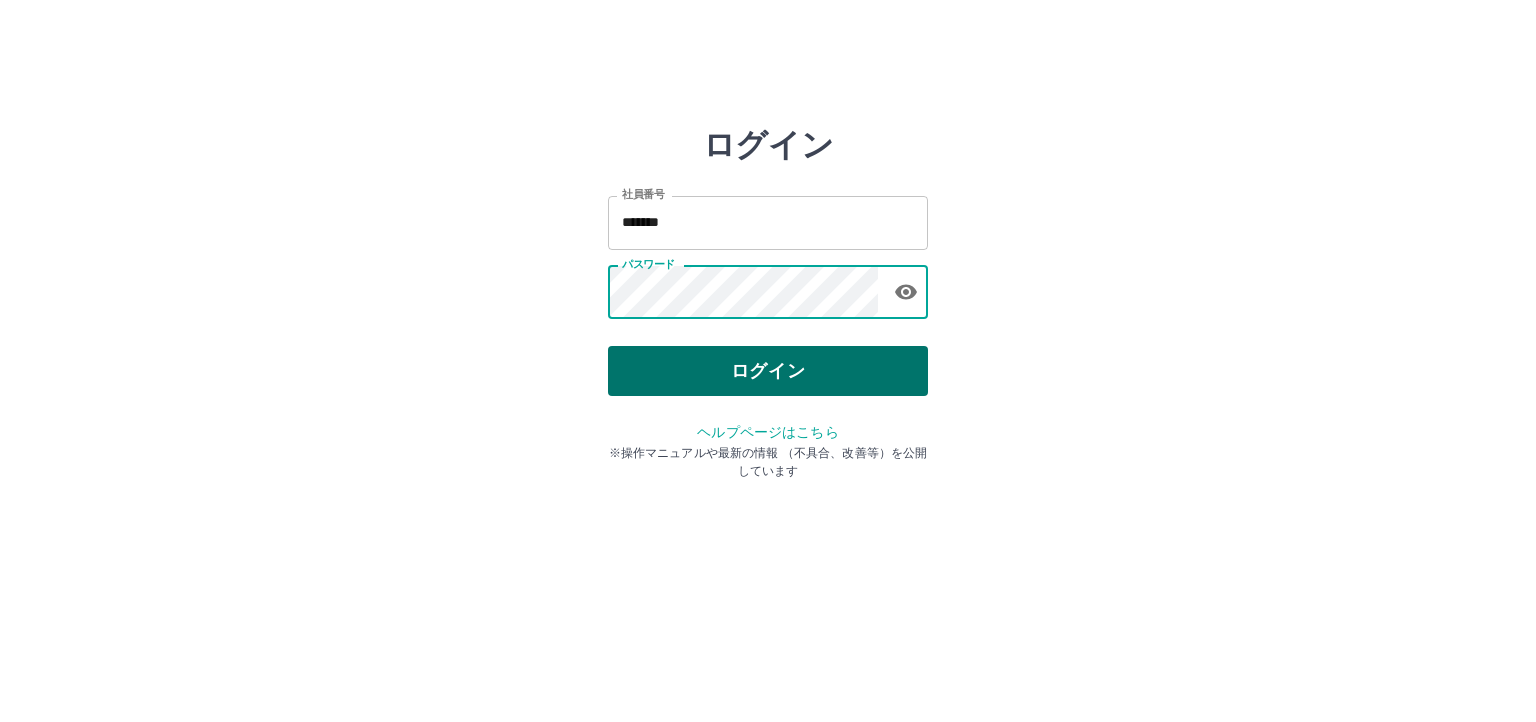click on "ログイン" at bounding box center (768, 371) 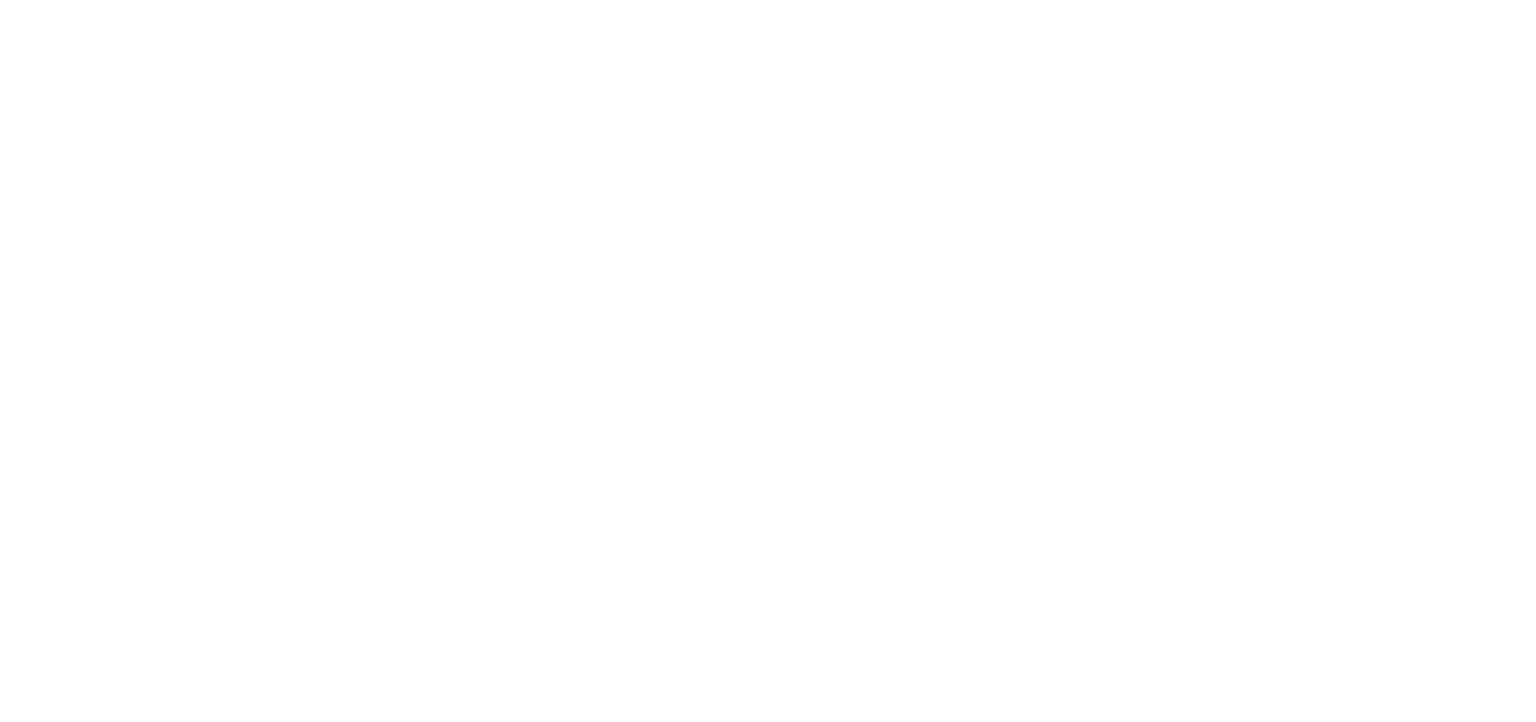scroll, scrollTop: 0, scrollLeft: 0, axis: both 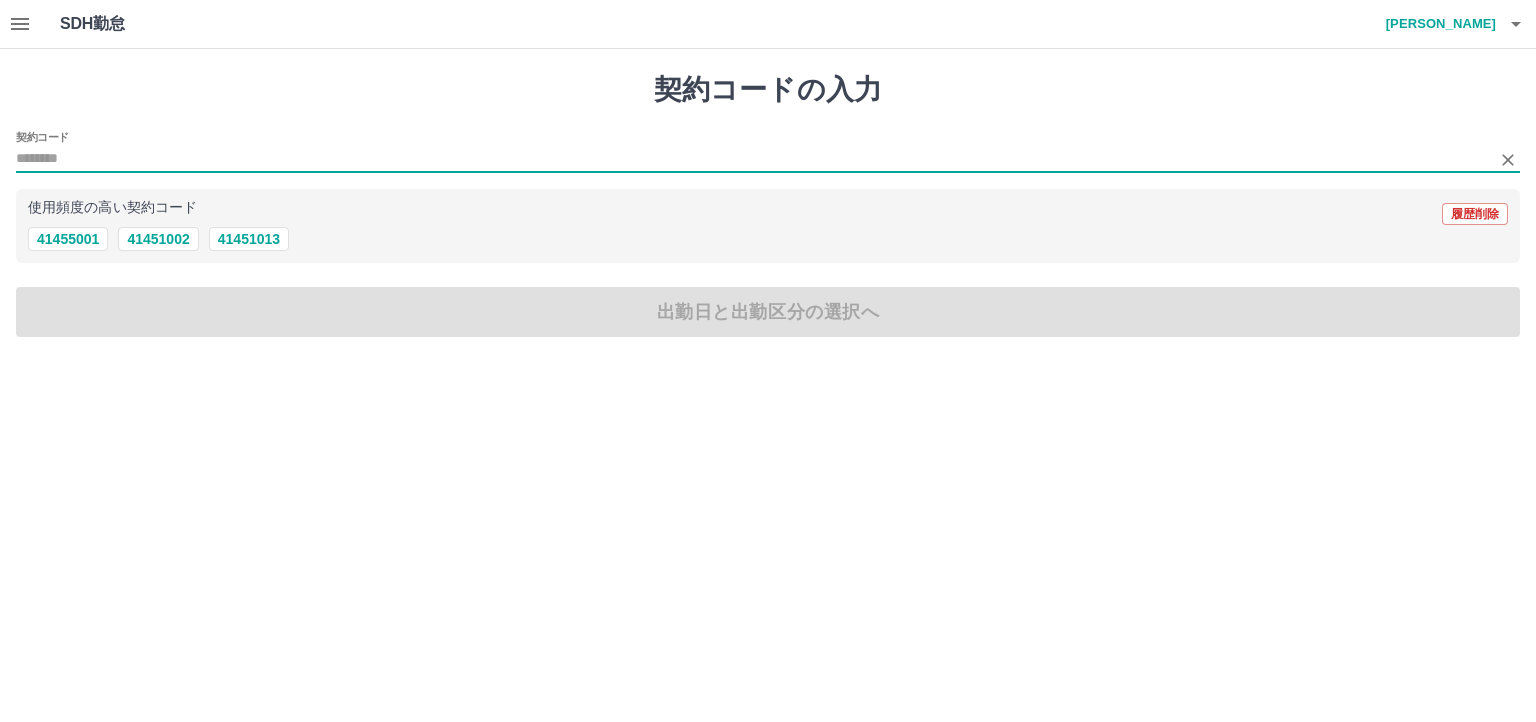click on "契約コード" at bounding box center (753, 159) 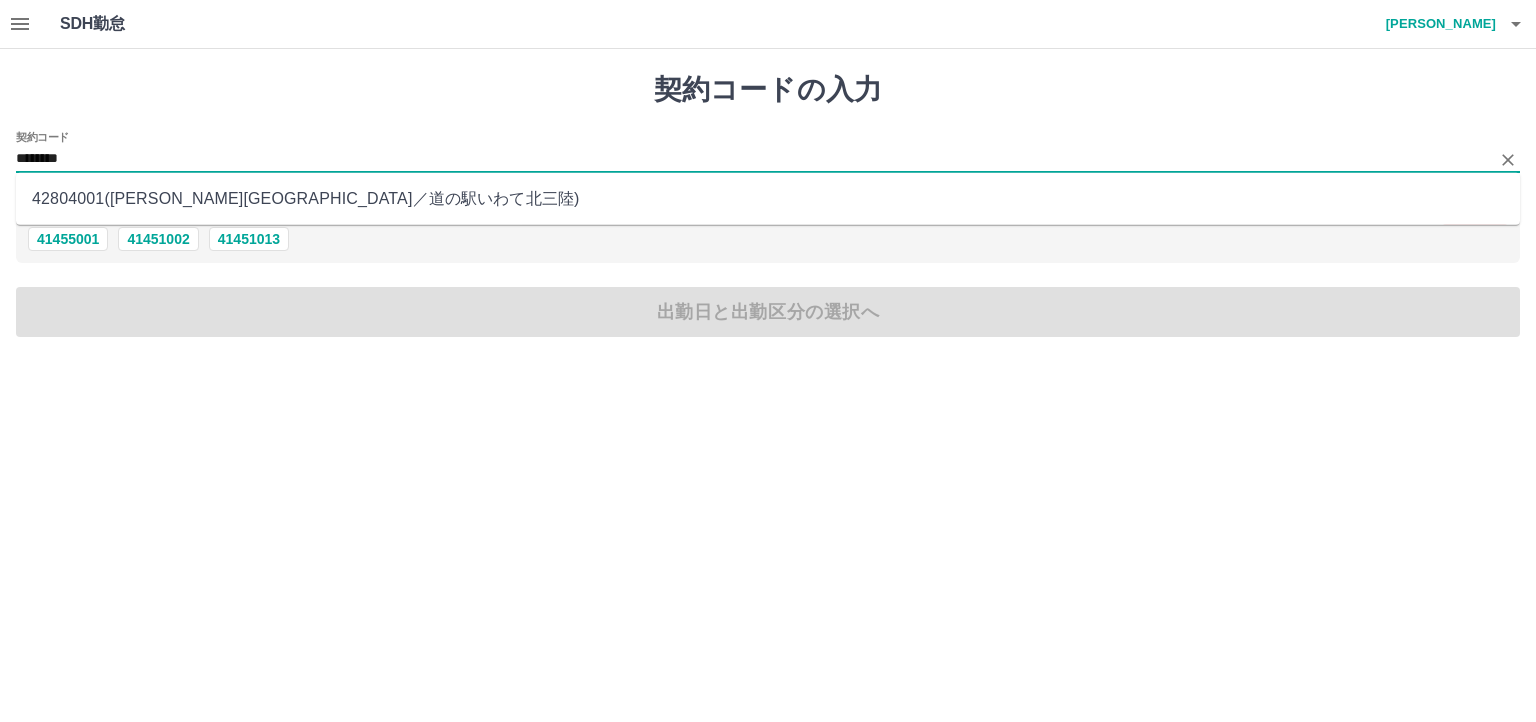click on "42804001  ( 久慈市 ／ 道の駅いわて北三陸 )" at bounding box center (768, 199) 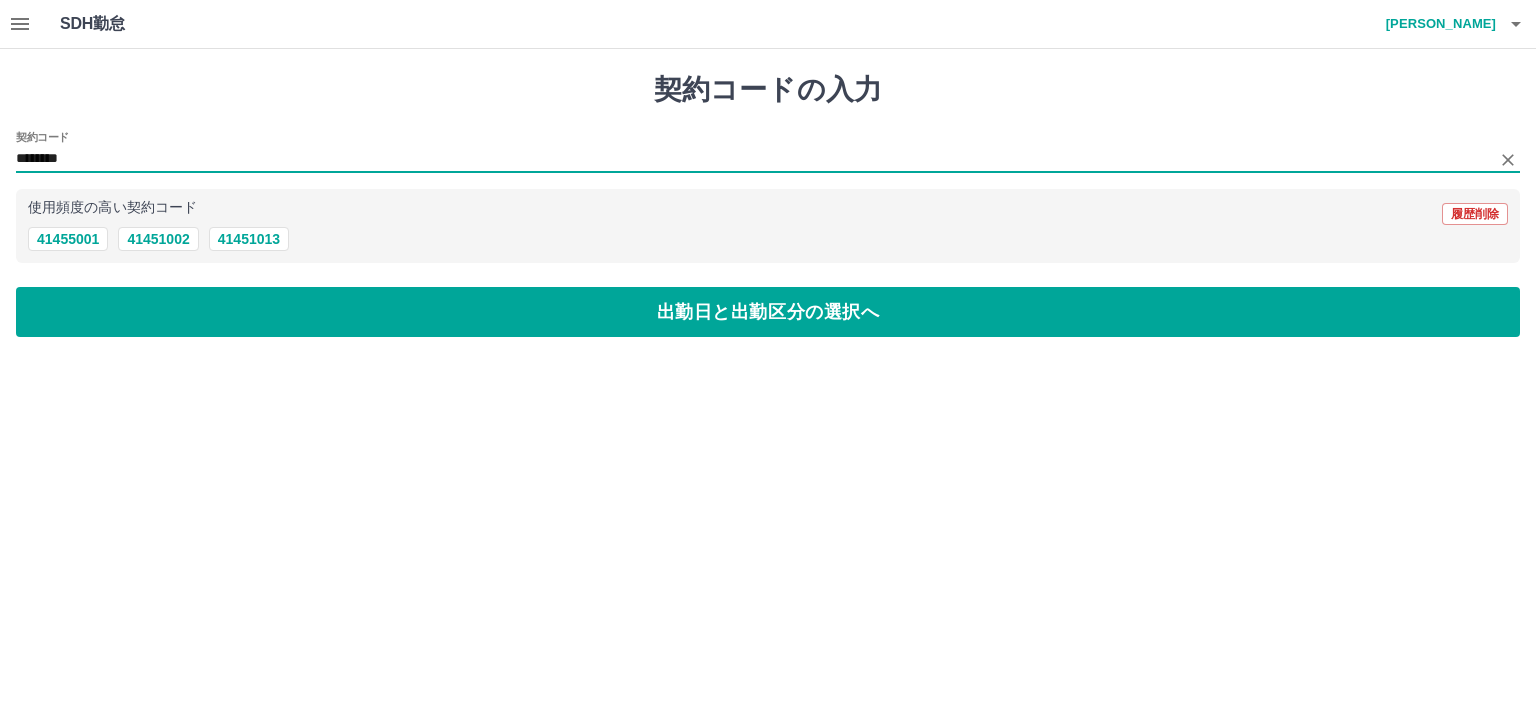 type on "********" 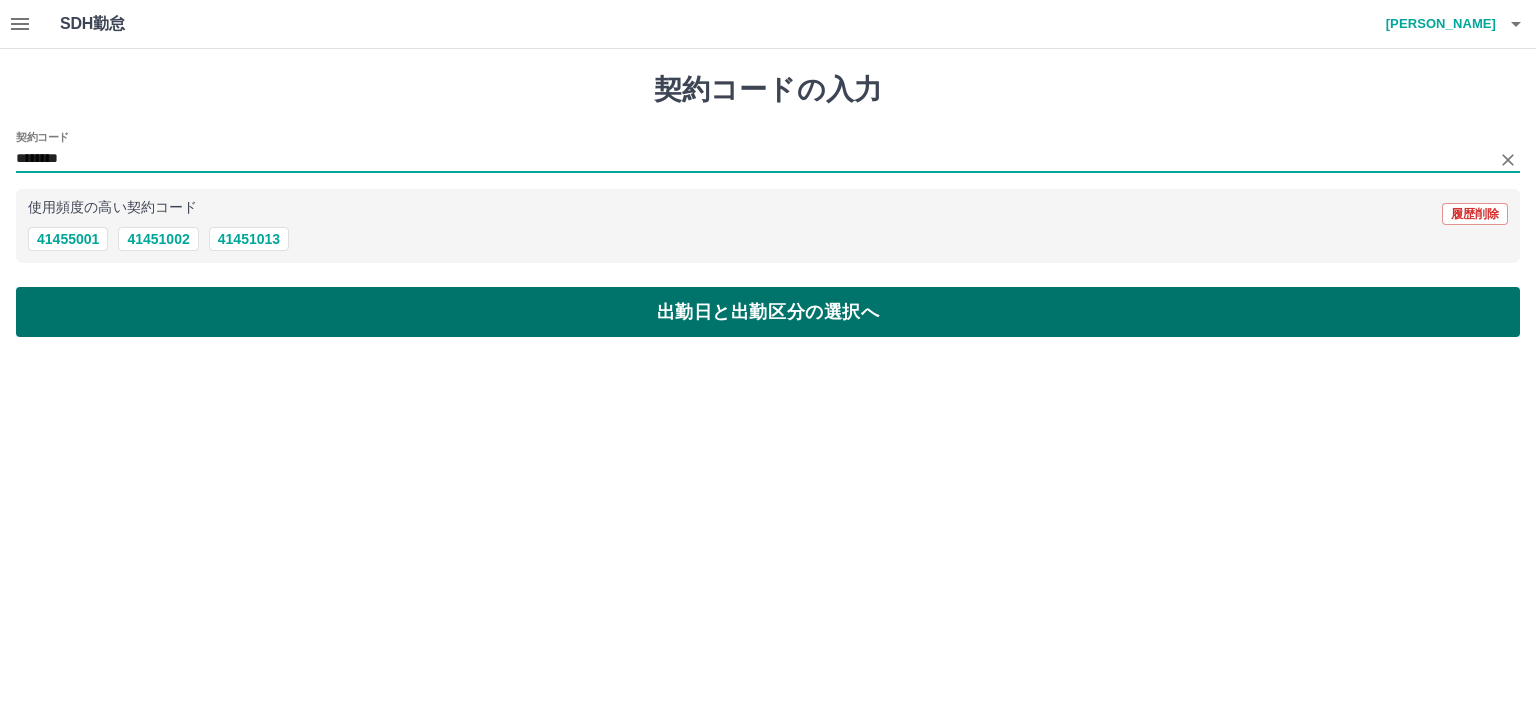 click on "出勤日と出勤区分の選択へ" at bounding box center (768, 312) 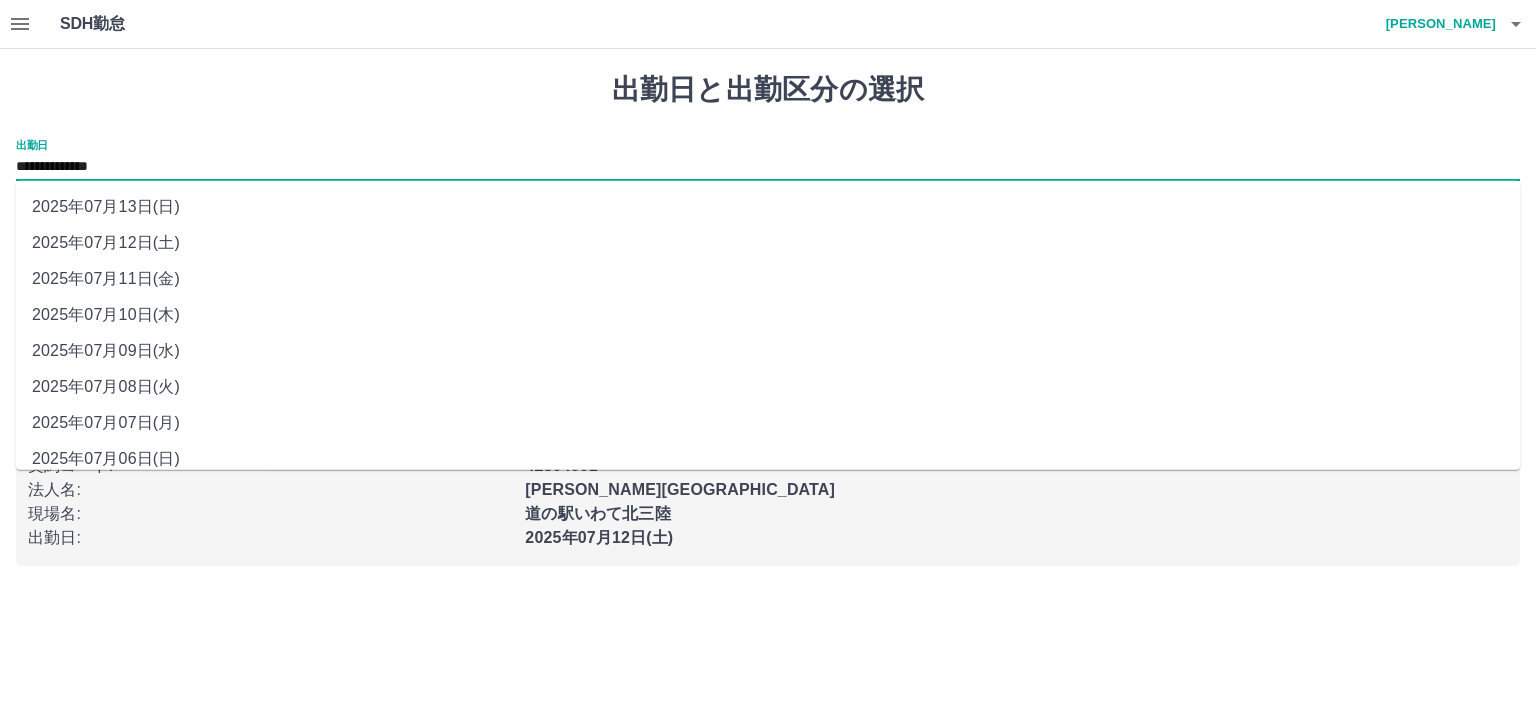 click on "**********" at bounding box center [768, 167] 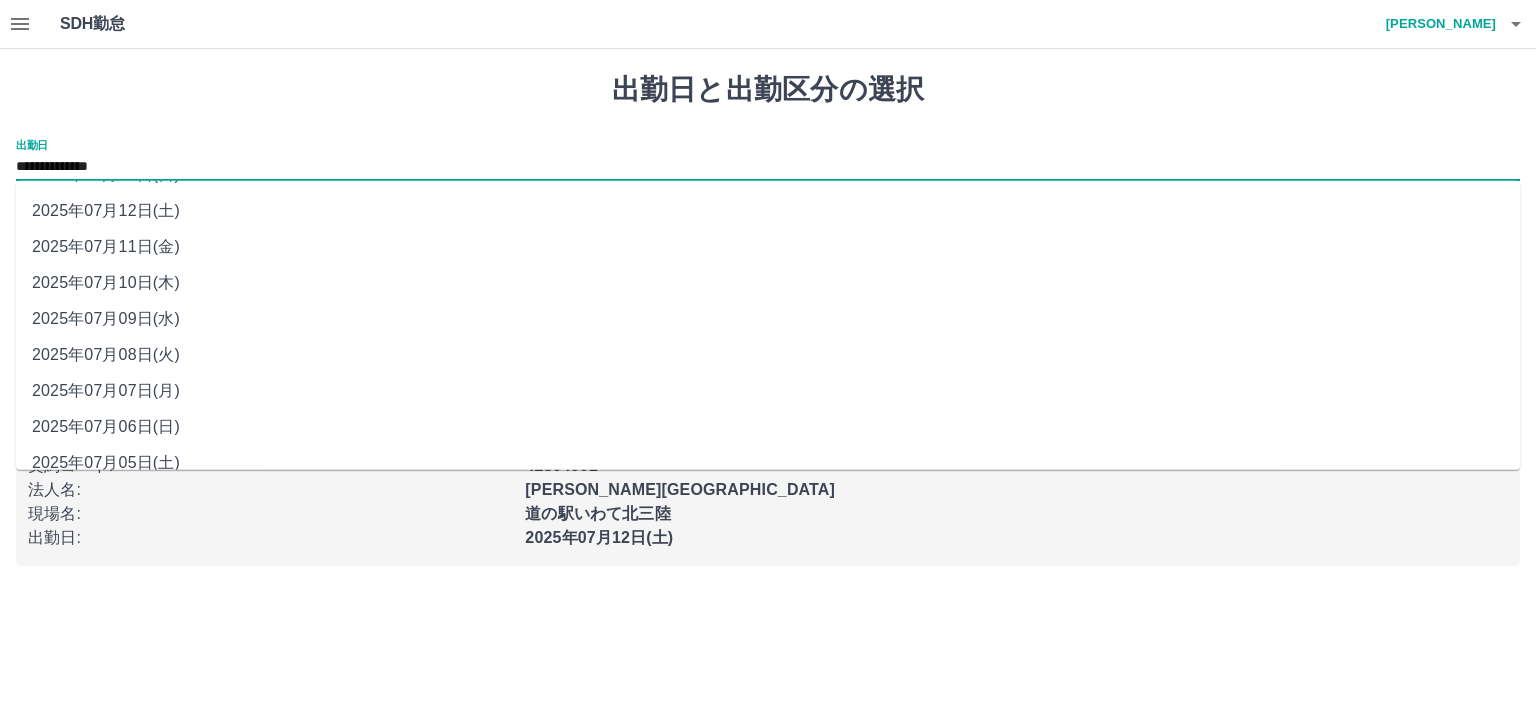 scroll, scrollTop: 51, scrollLeft: 0, axis: vertical 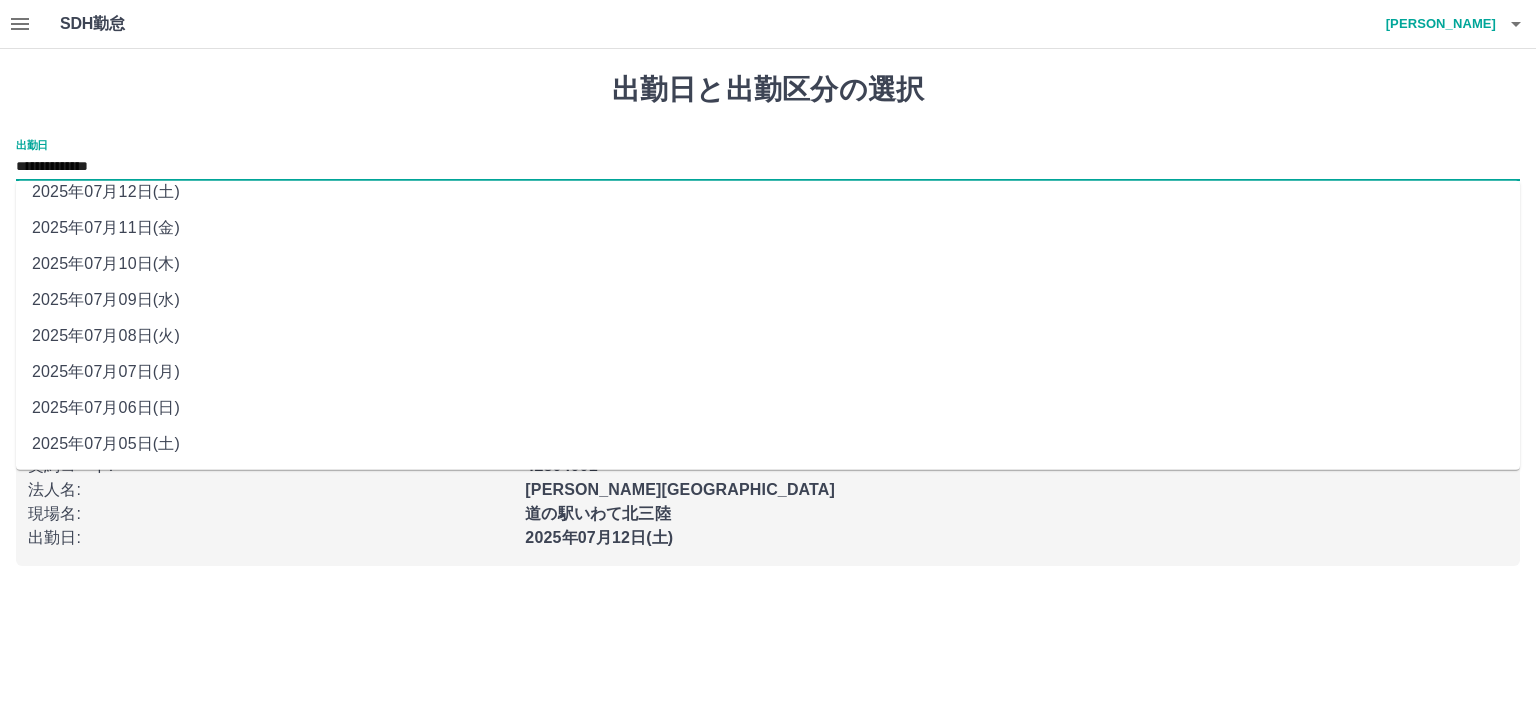 click on "2025年07月05日(土)" at bounding box center [768, 444] 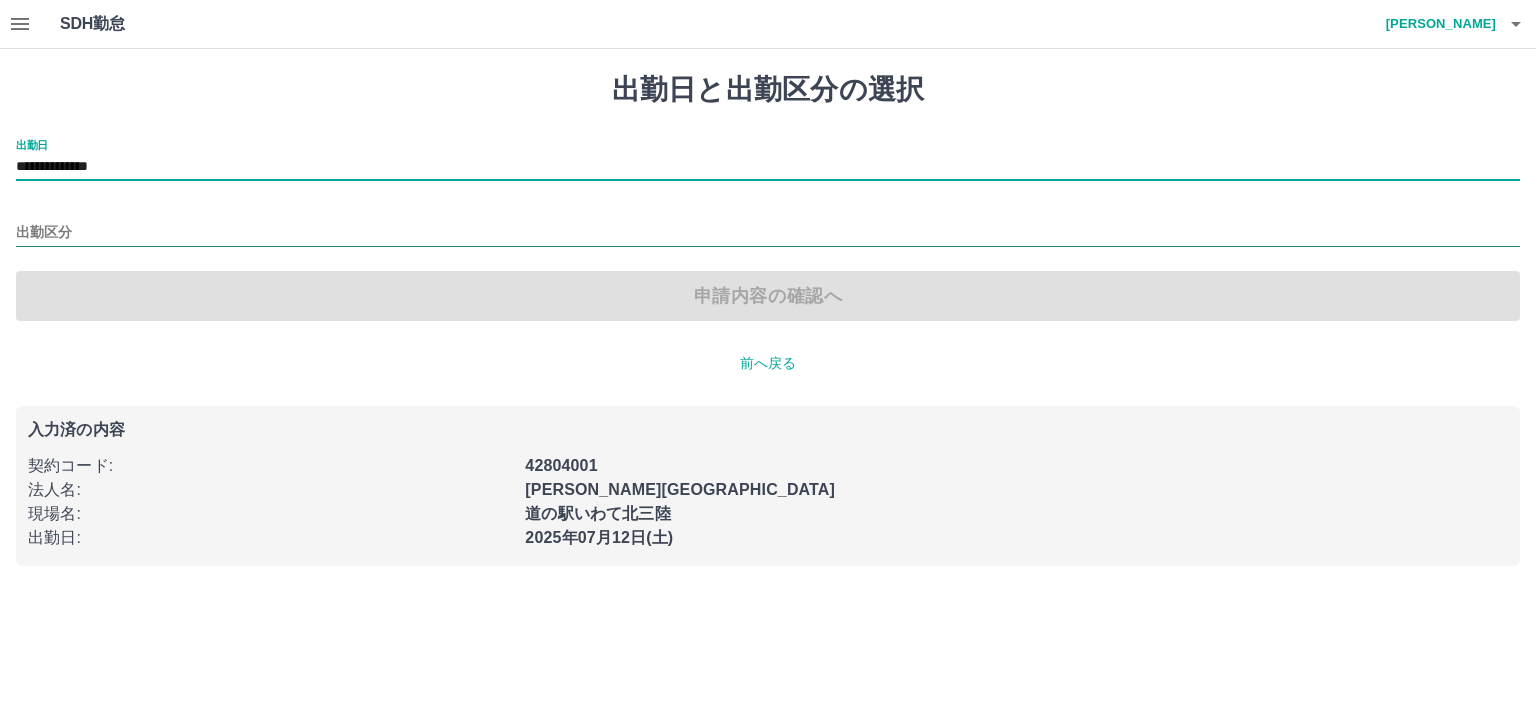 click on "出勤区分" at bounding box center (768, 233) 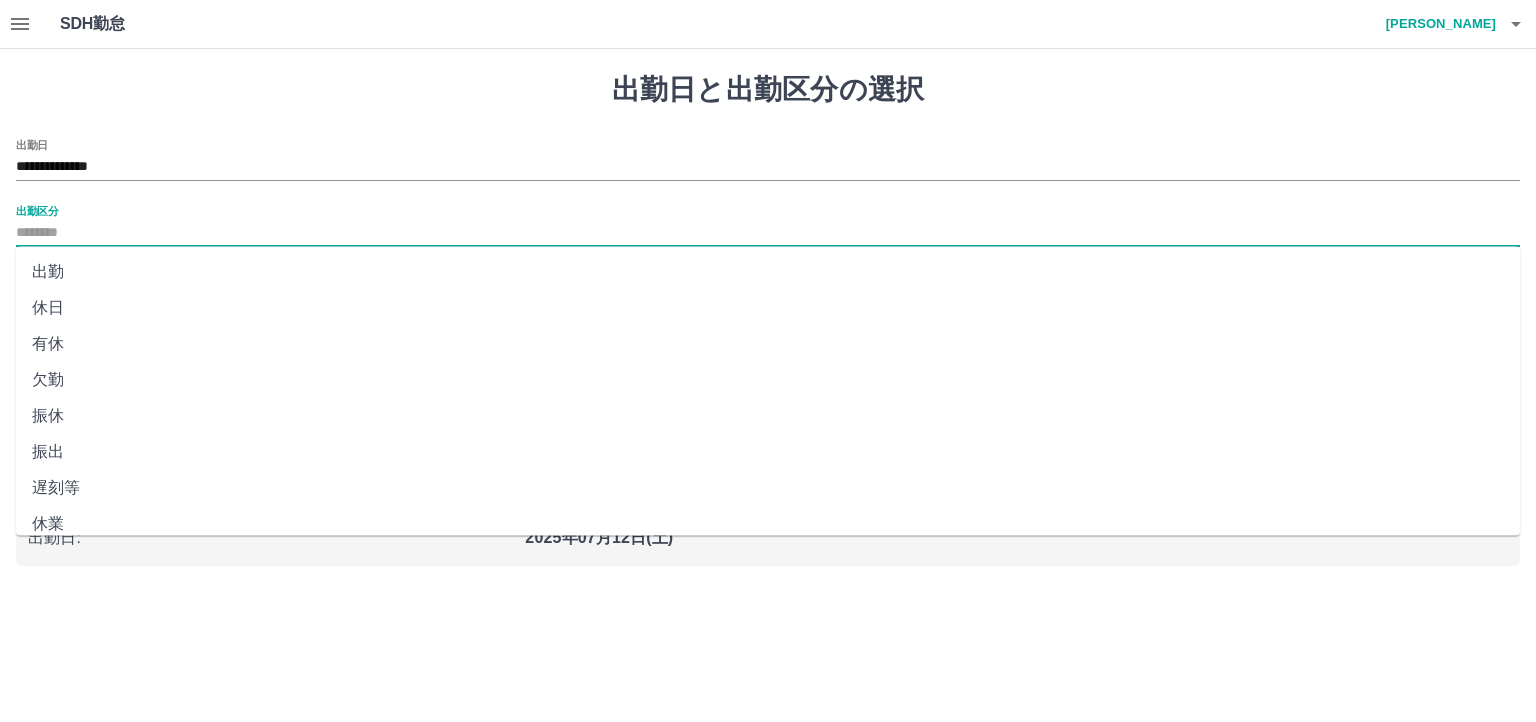 click on "休日" at bounding box center [768, 308] 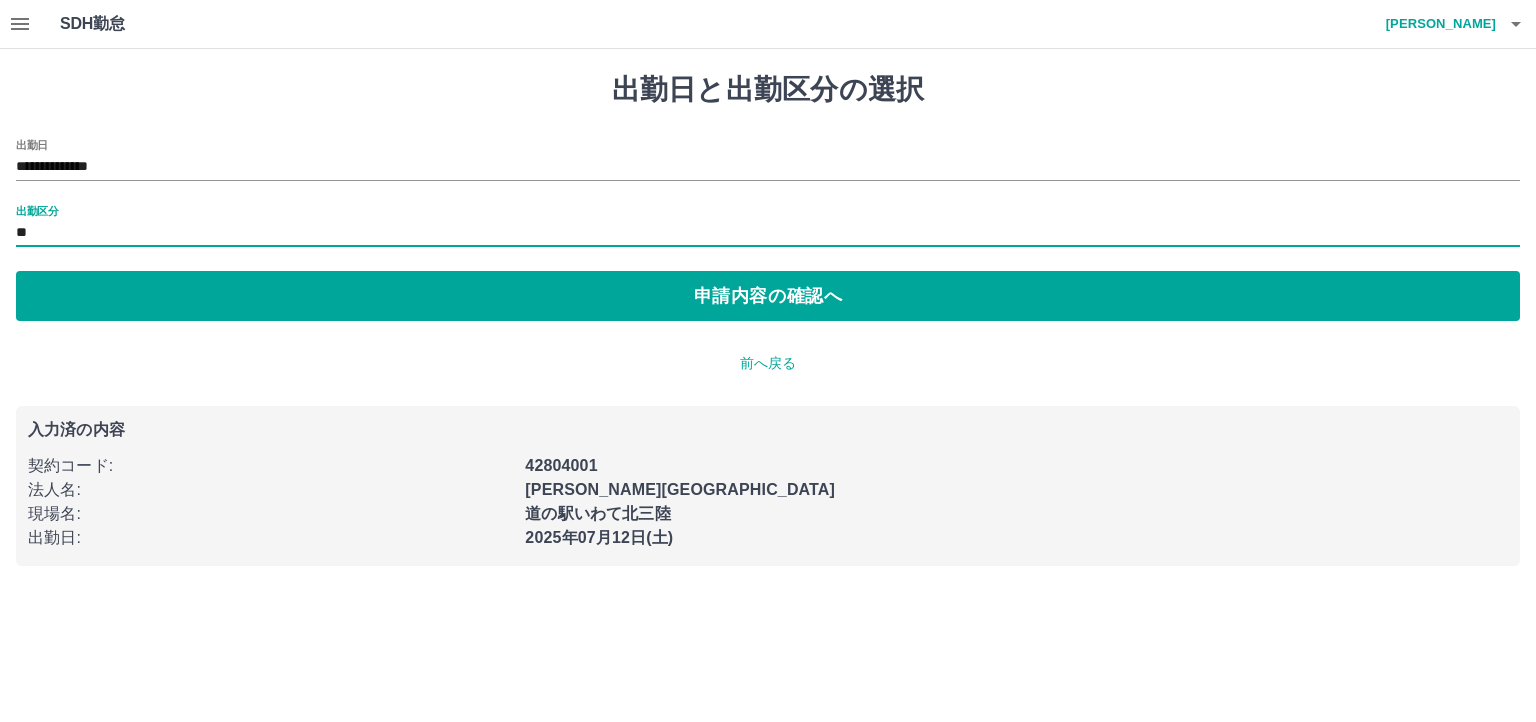 type on "**" 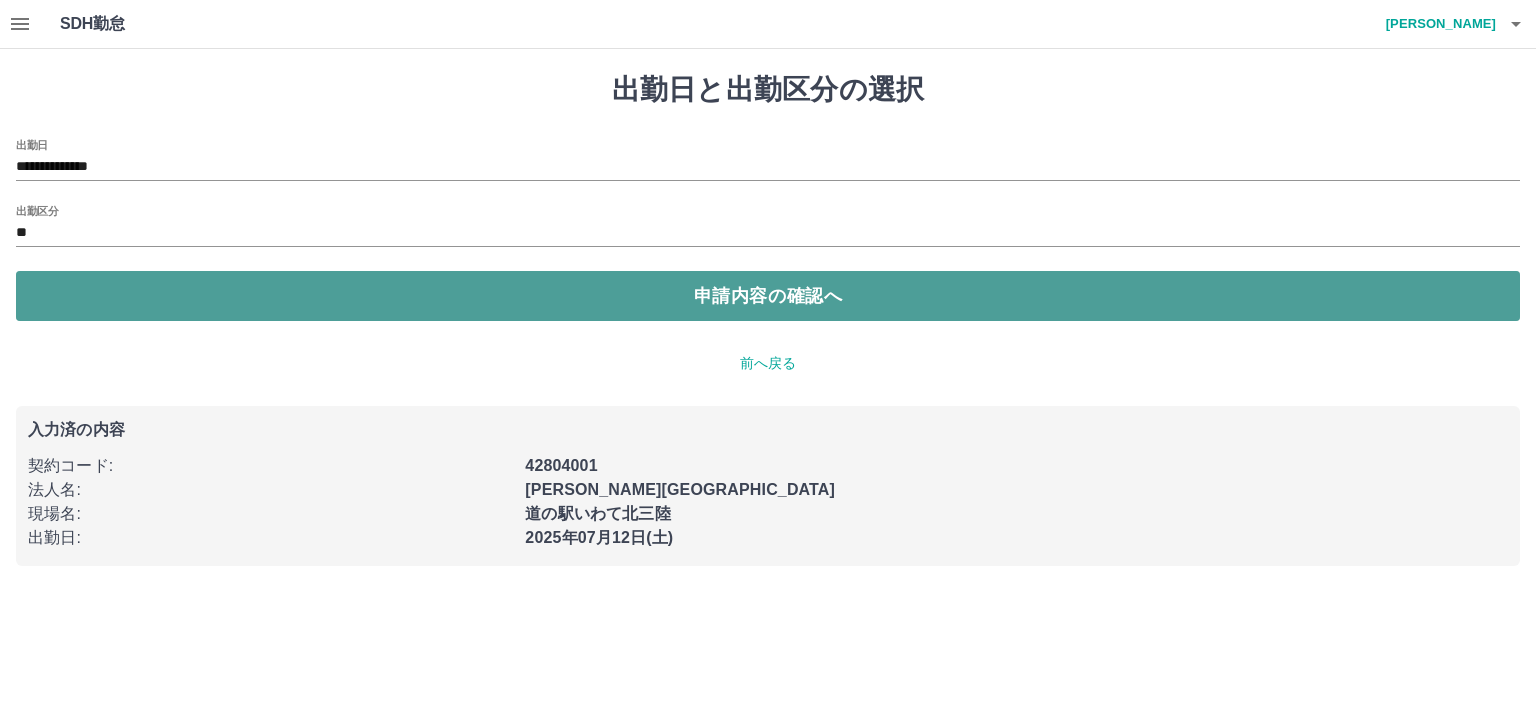 click on "申請内容の確認へ" at bounding box center [768, 296] 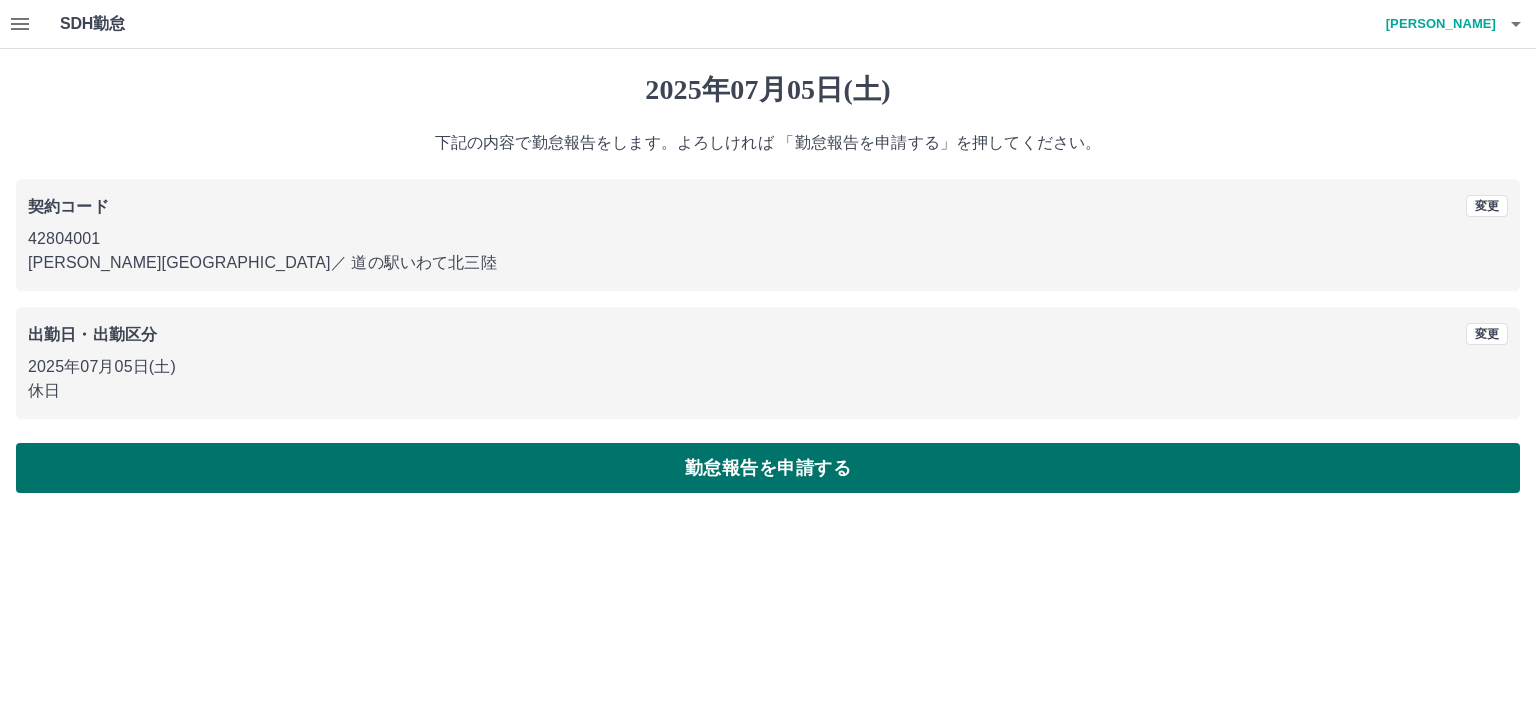 click on "勤怠報告を申請する" at bounding box center [768, 468] 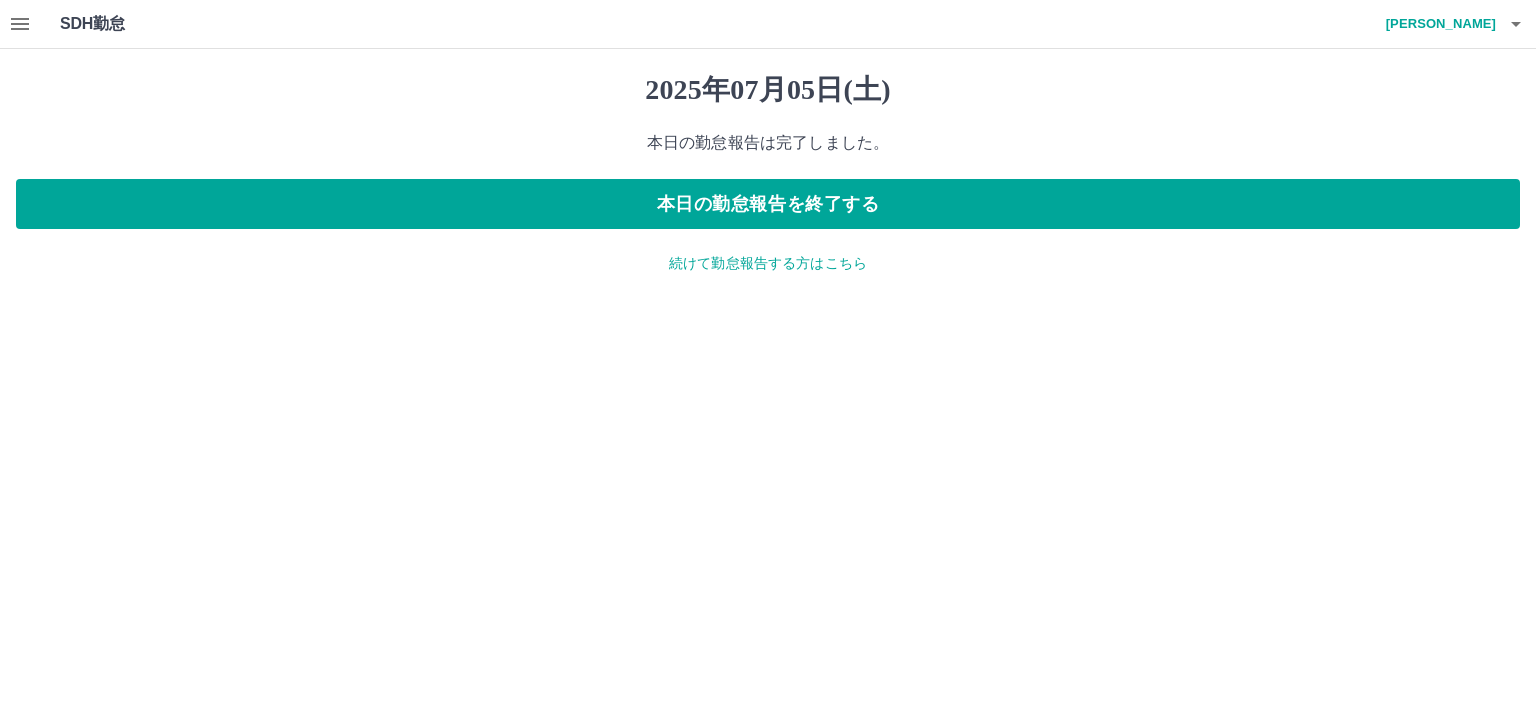 click on "続けて勤怠報告する方はこちら" at bounding box center (768, 263) 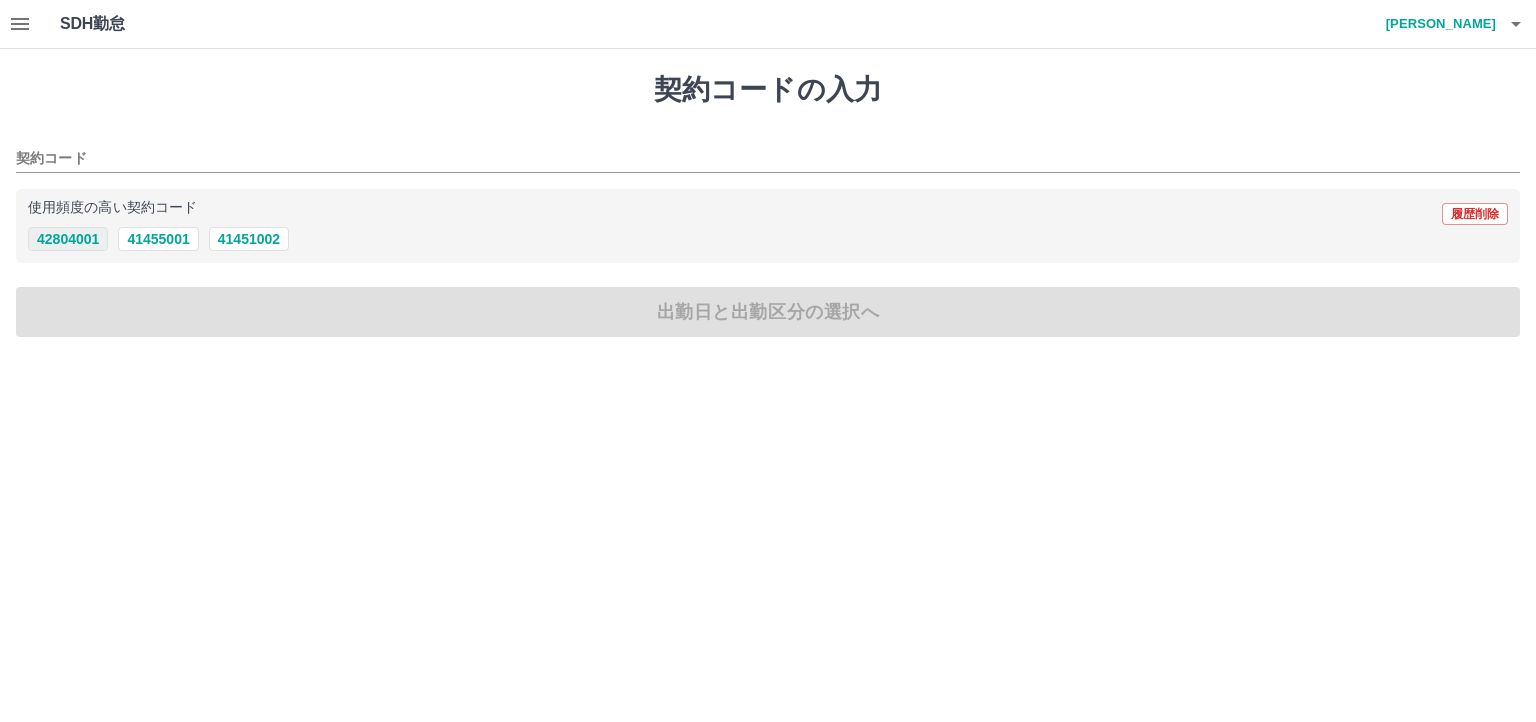 click on "42804001" at bounding box center [68, 239] 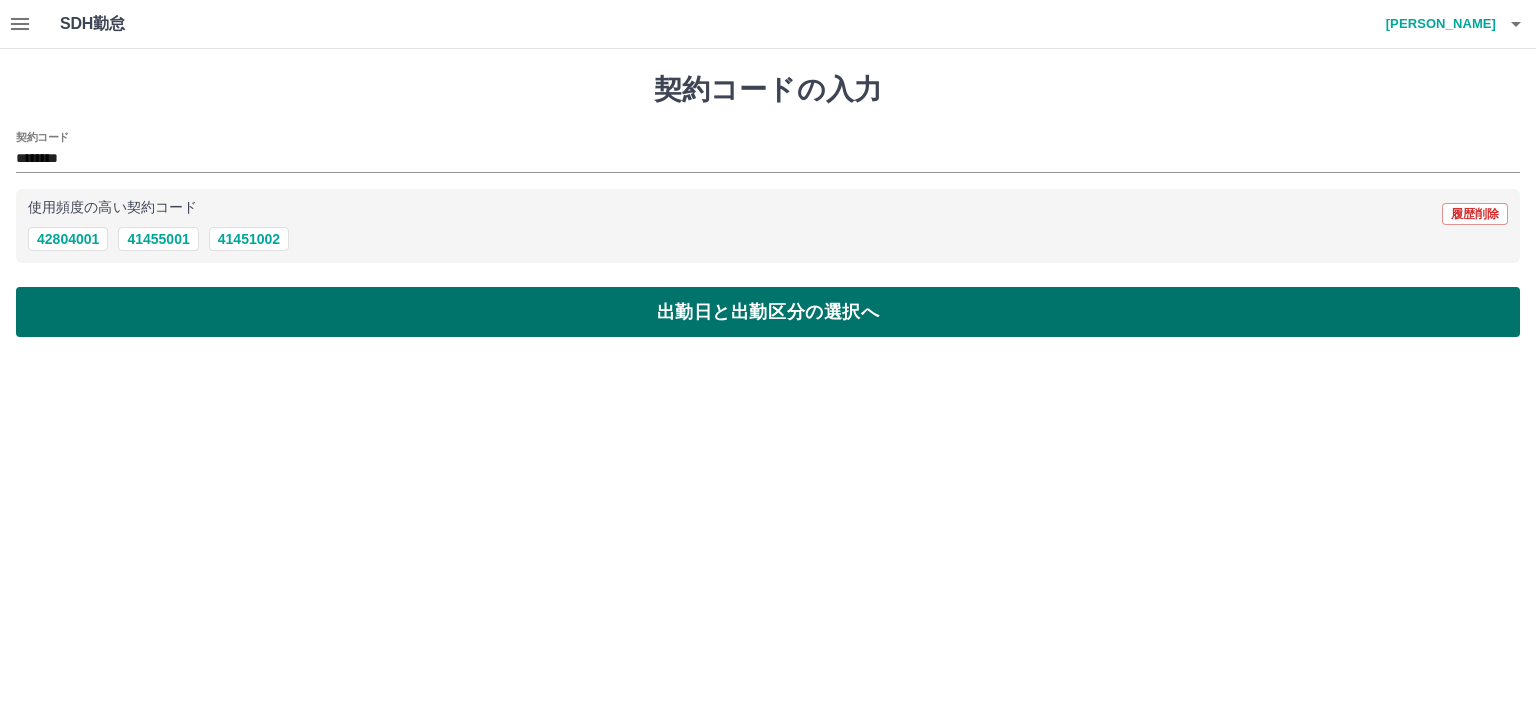 click on "出勤日と出勤区分の選択へ" at bounding box center (768, 312) 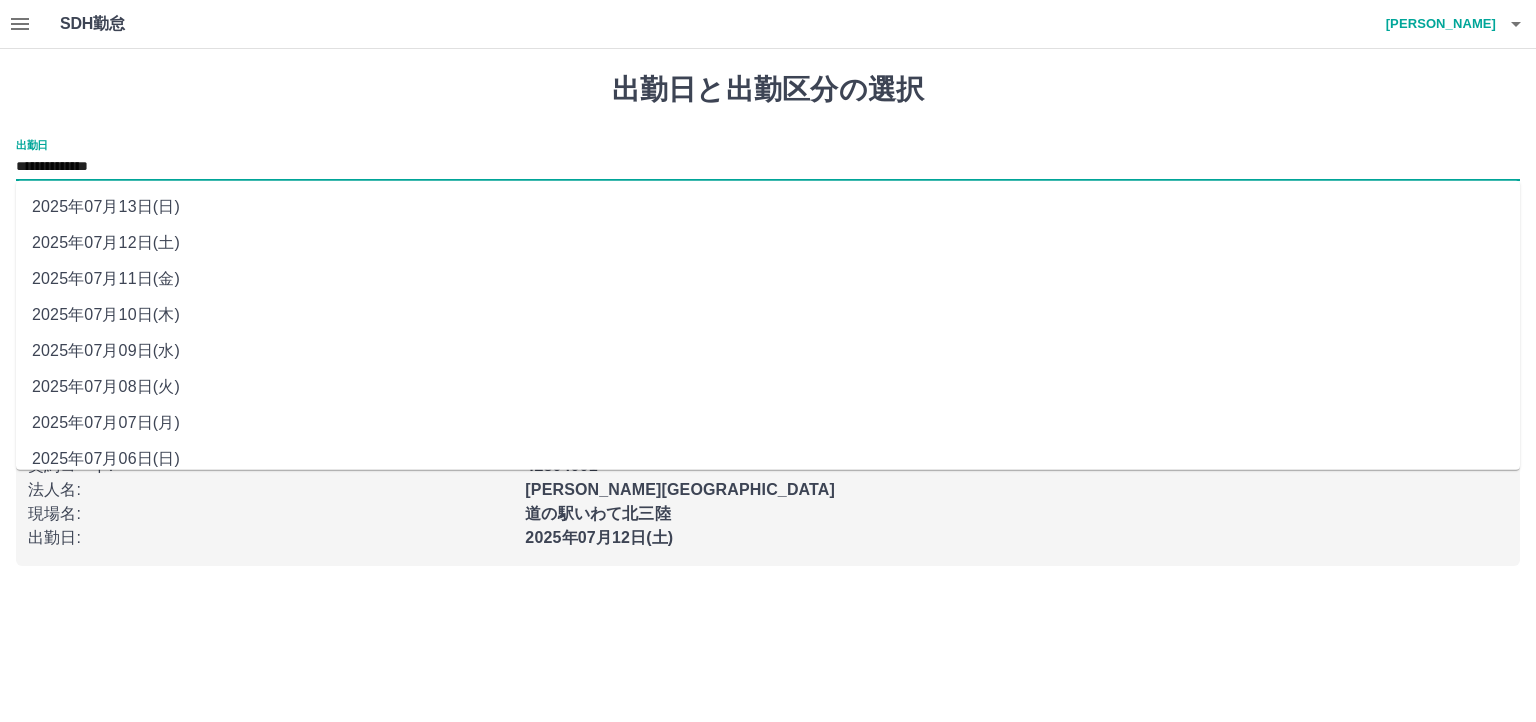 click on "**********" at bounding box center (768, 167) 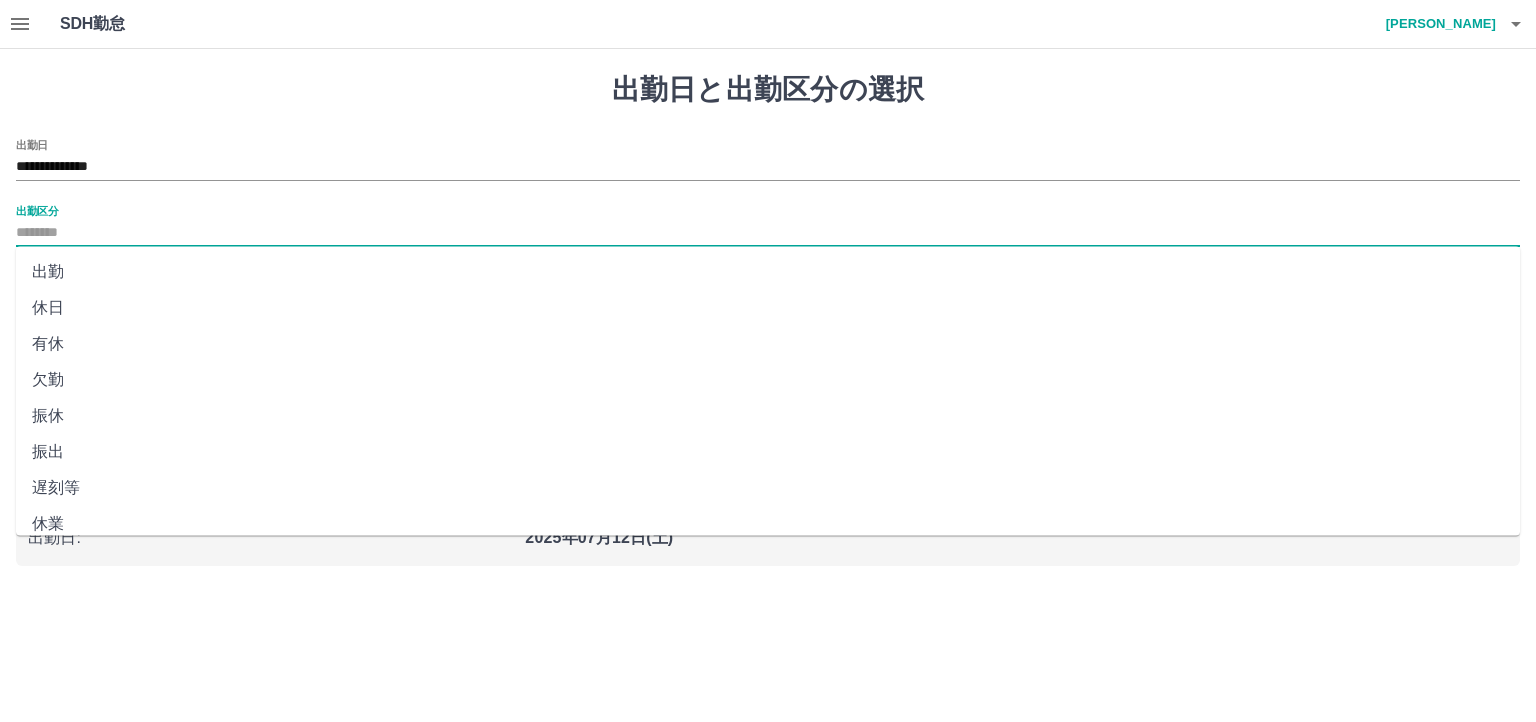 click on "出勤区分" at bounding box center [768, 233] 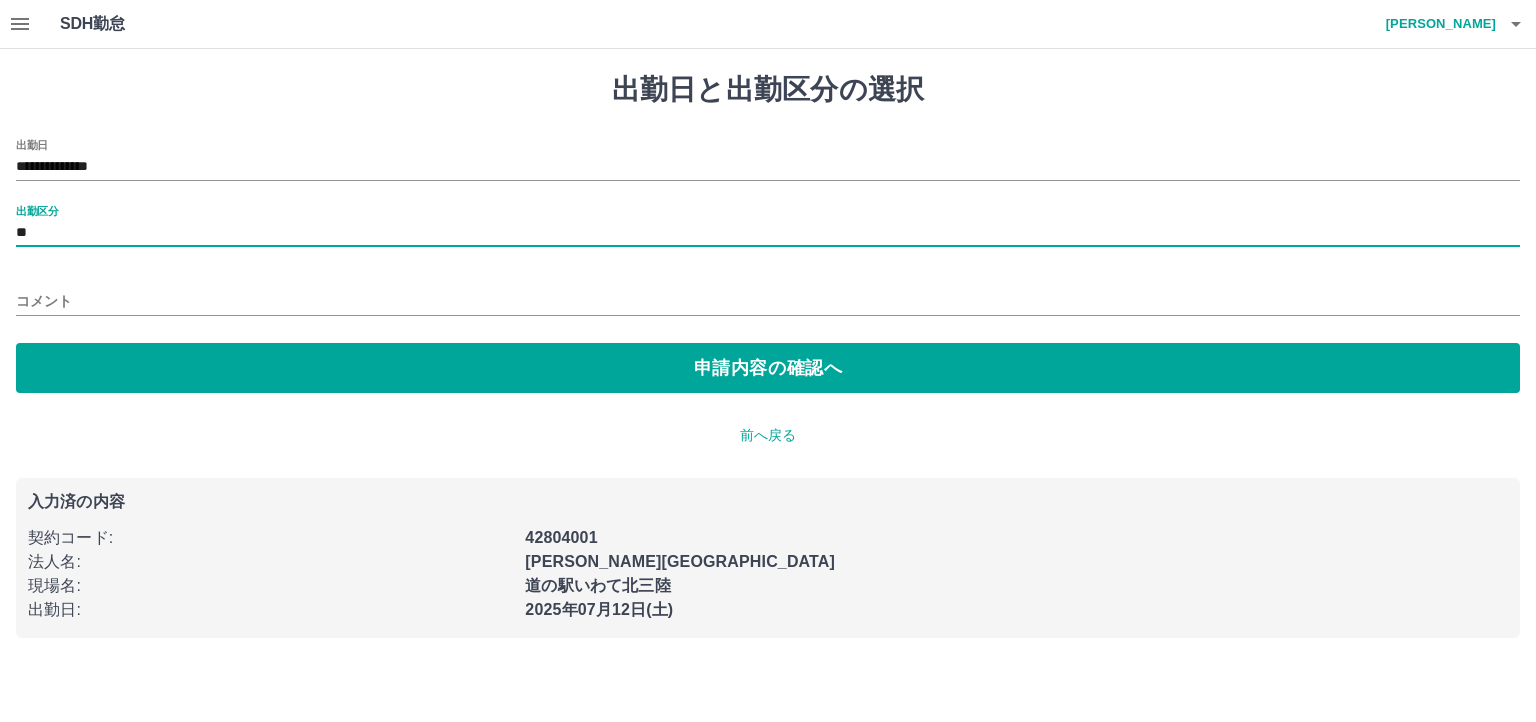 click on "コメント" at bounding box center (768, 301) 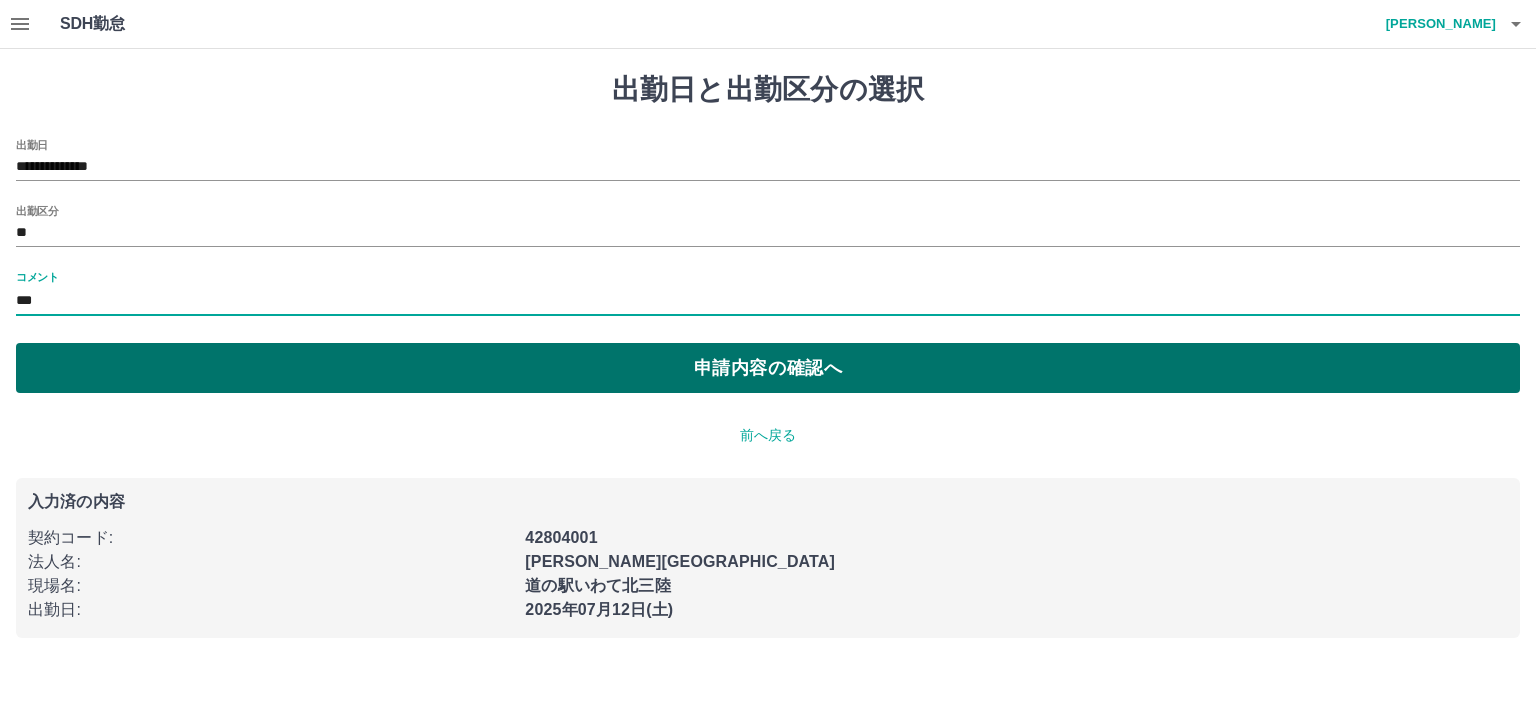type on "***" 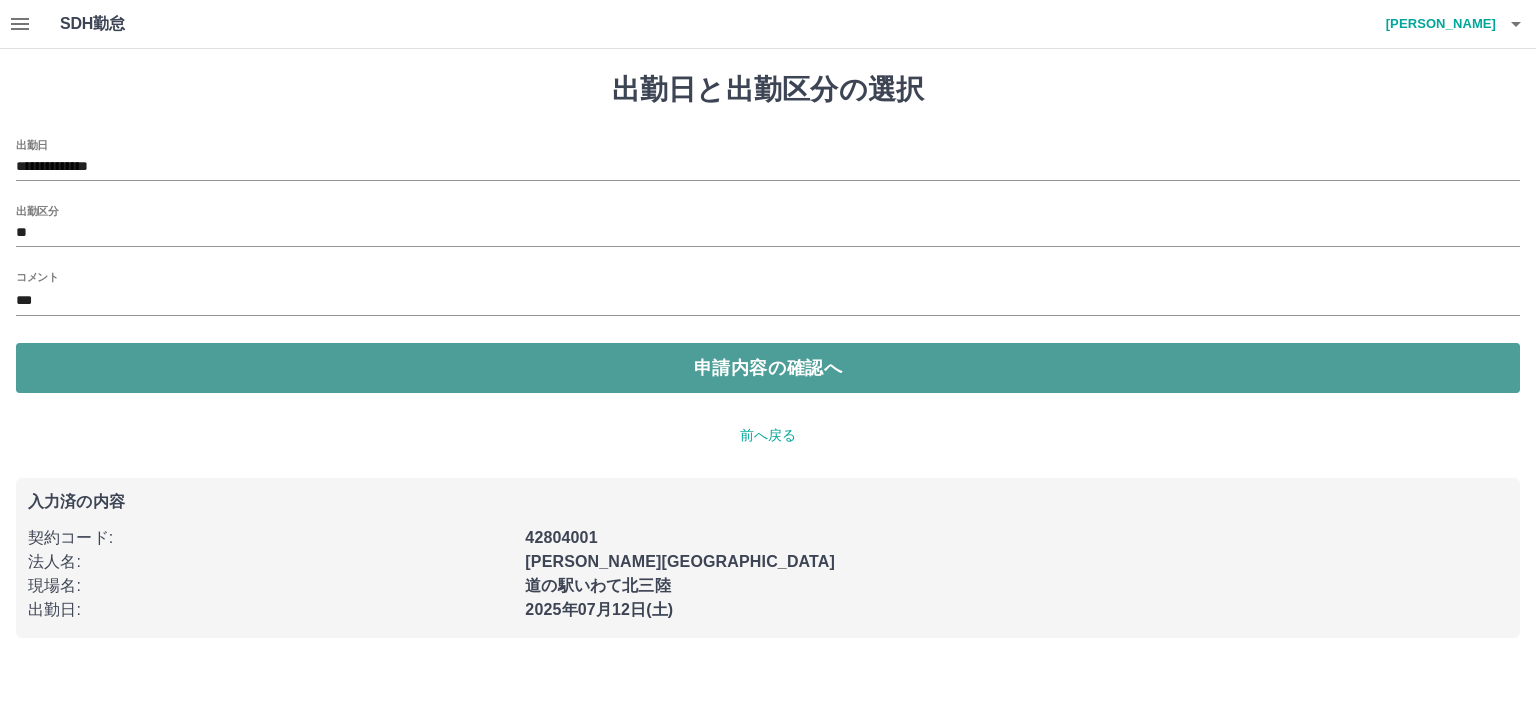 click on "申請内容の確認へ" at bounding box center (768, 368) 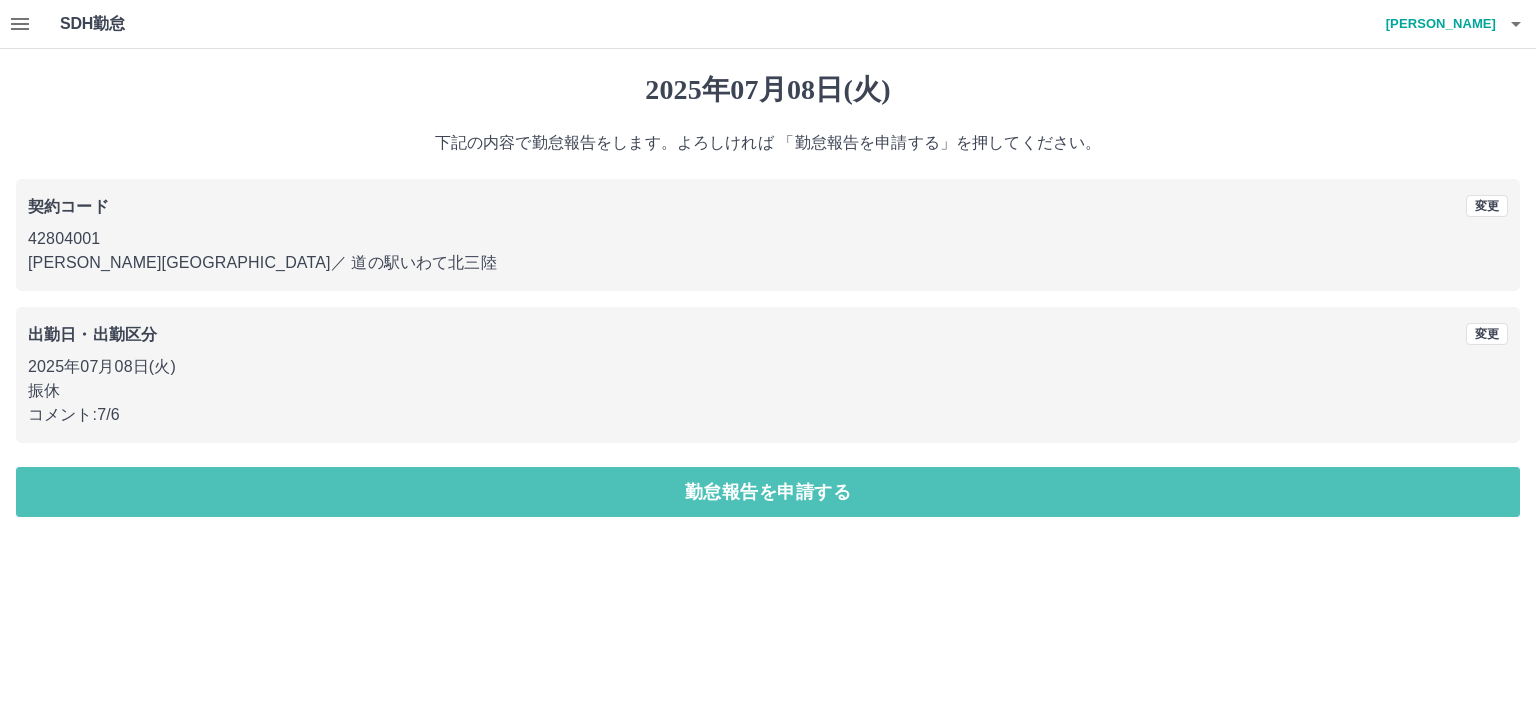 click on "勤怠報告を申請する" at bounding box center [768, 492] 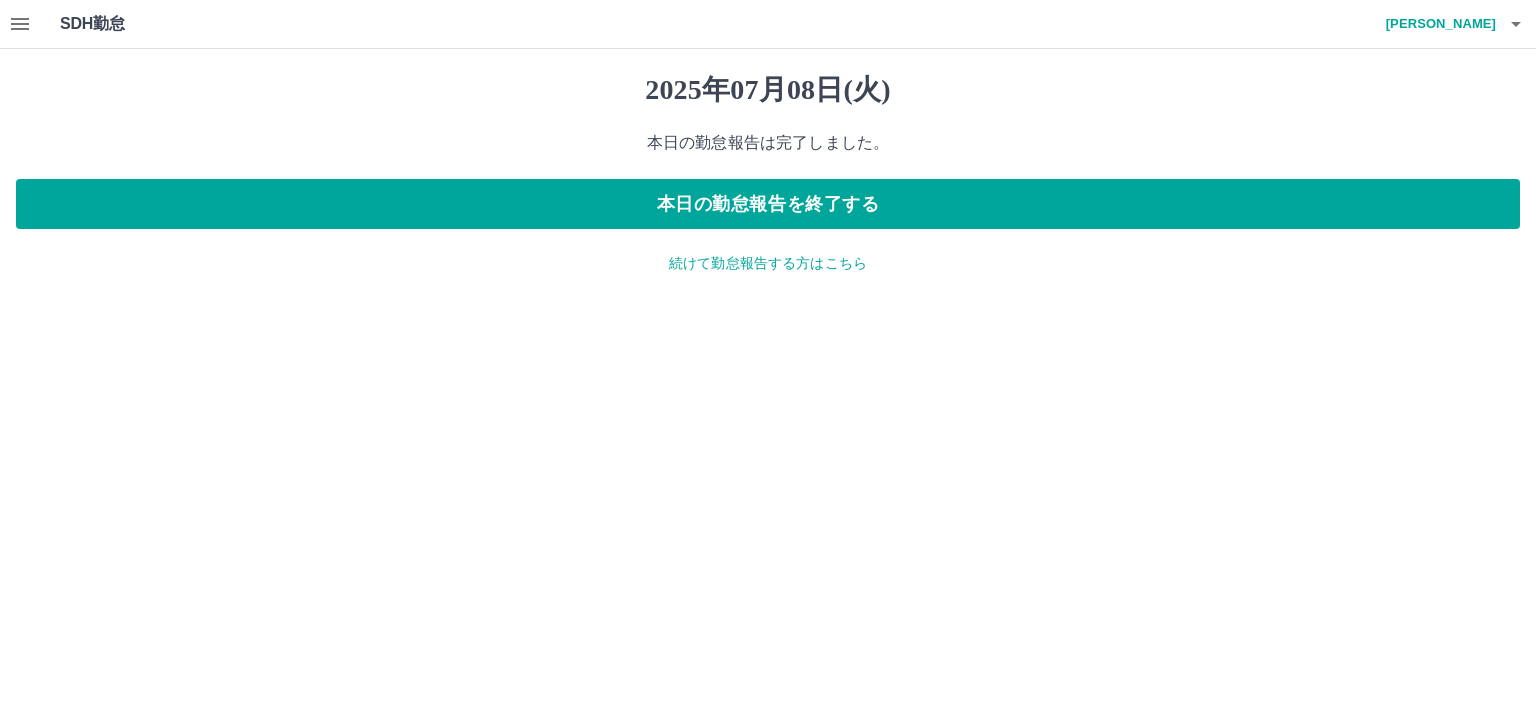 click on "続けて勤怠報告する方はこちら" at bounding box center (768, 263) 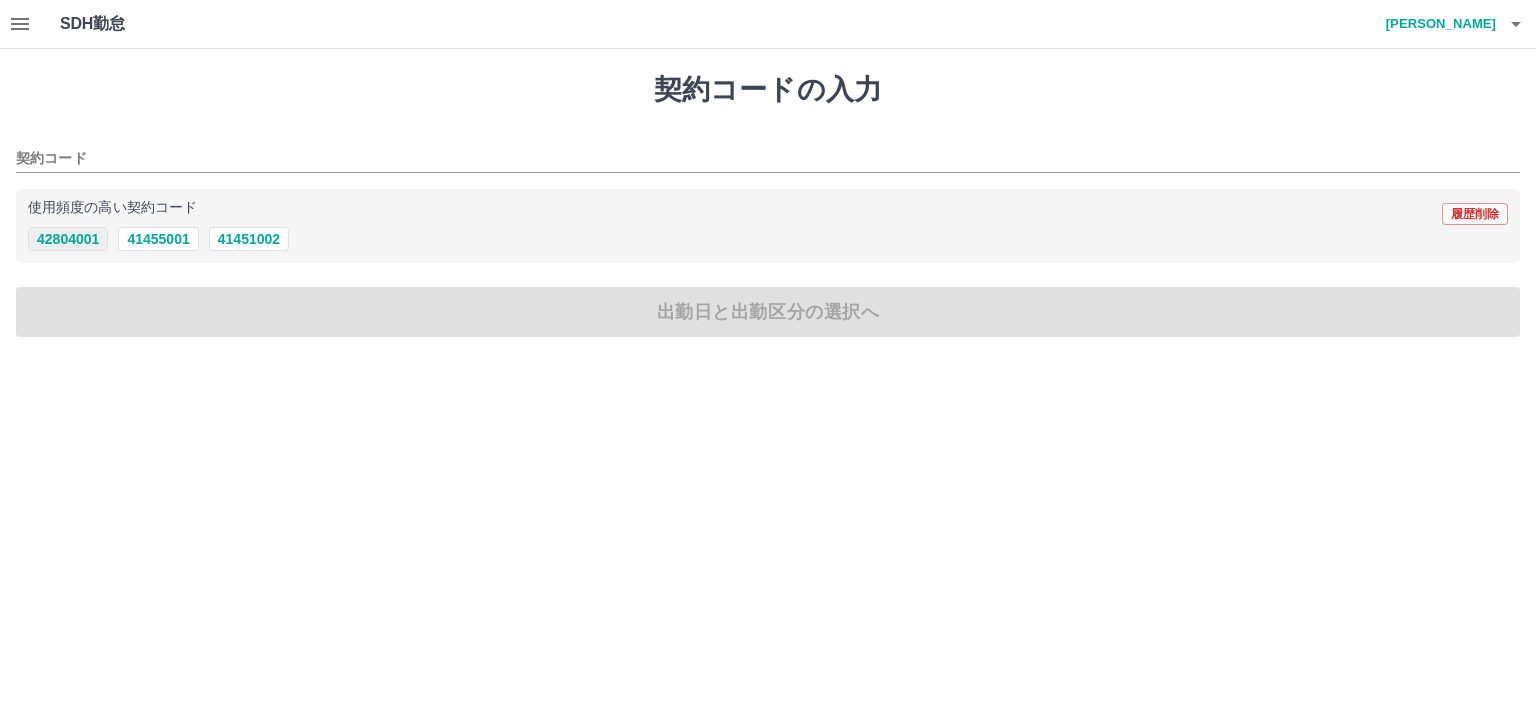 click on "42804001" at bounding box center [68, 239] 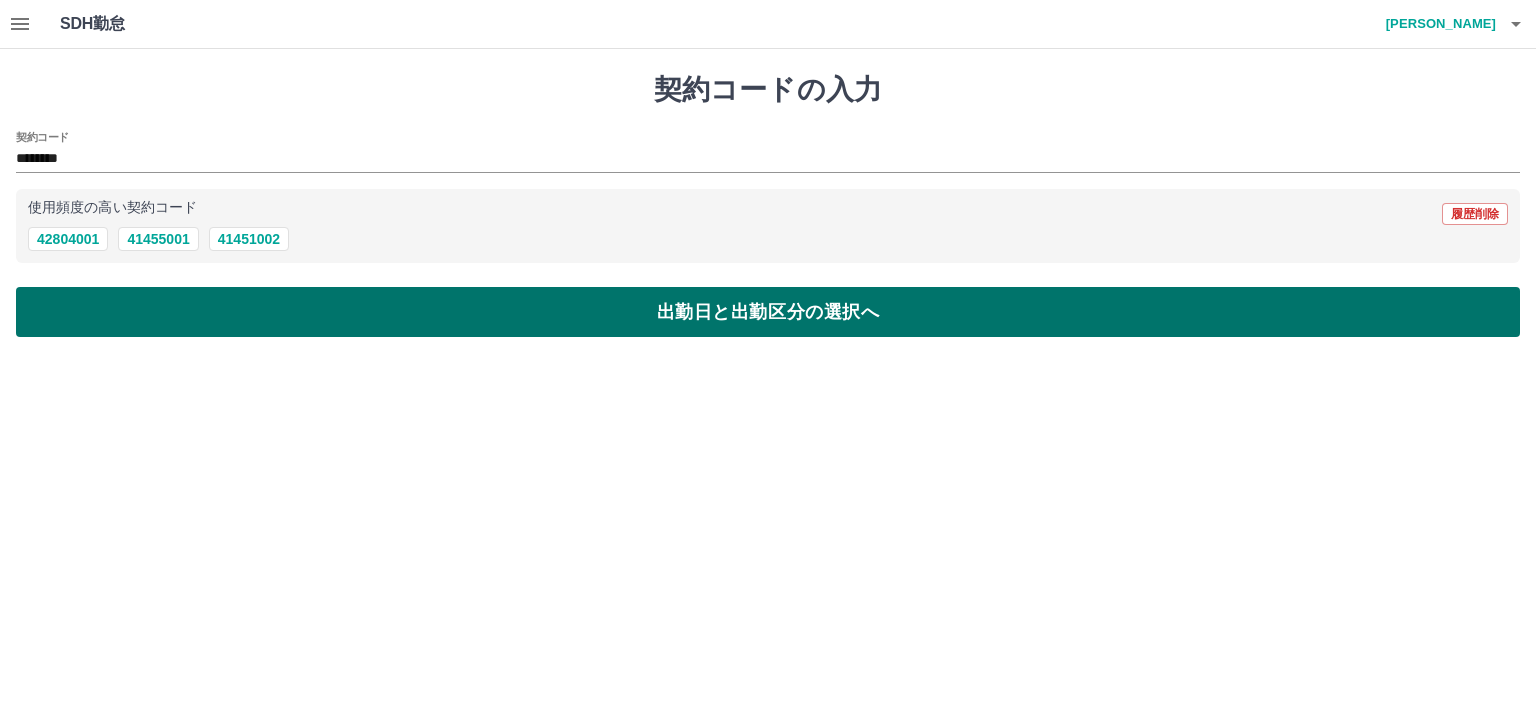click on "出勤日と出勤区分の選択へ" at bounding box center (768, 312) 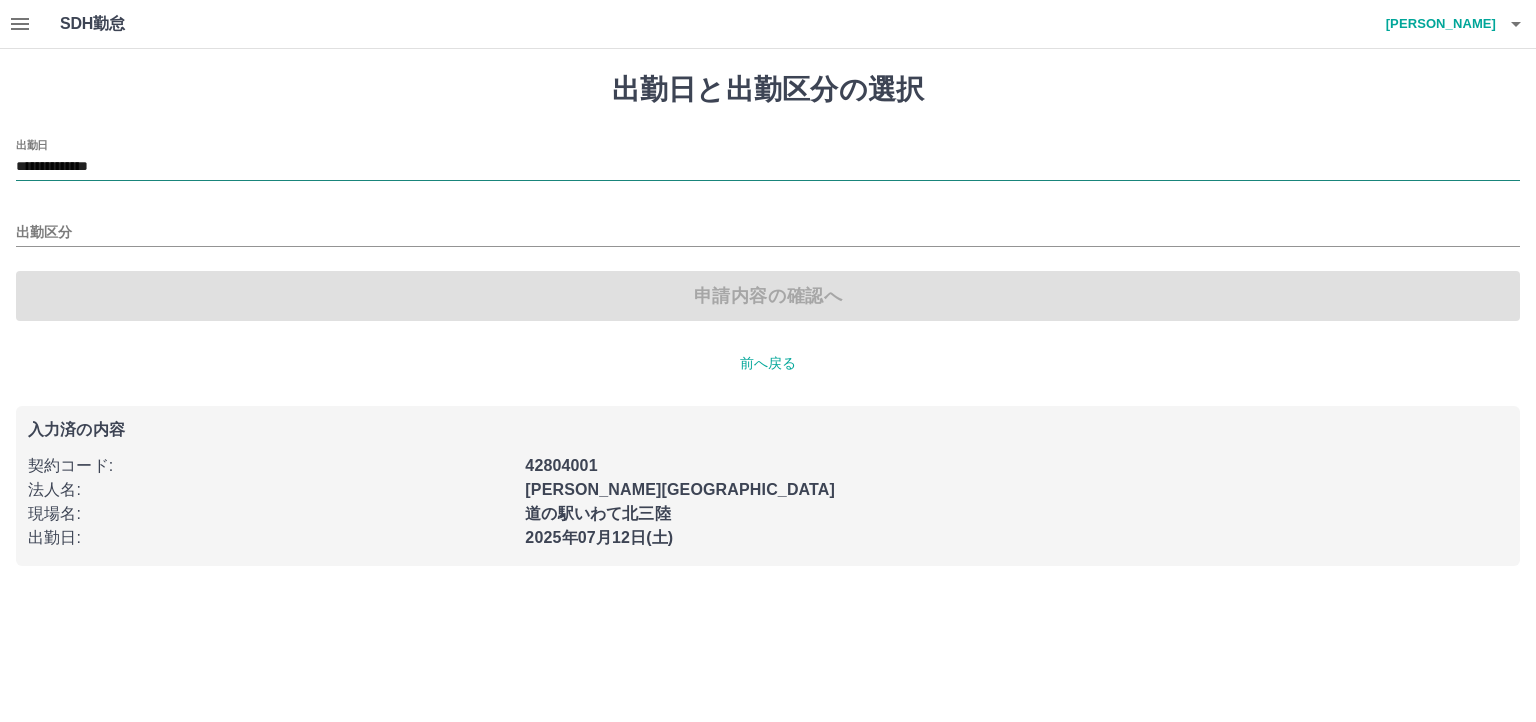 click on "**********" at bounding box center [768, 167] 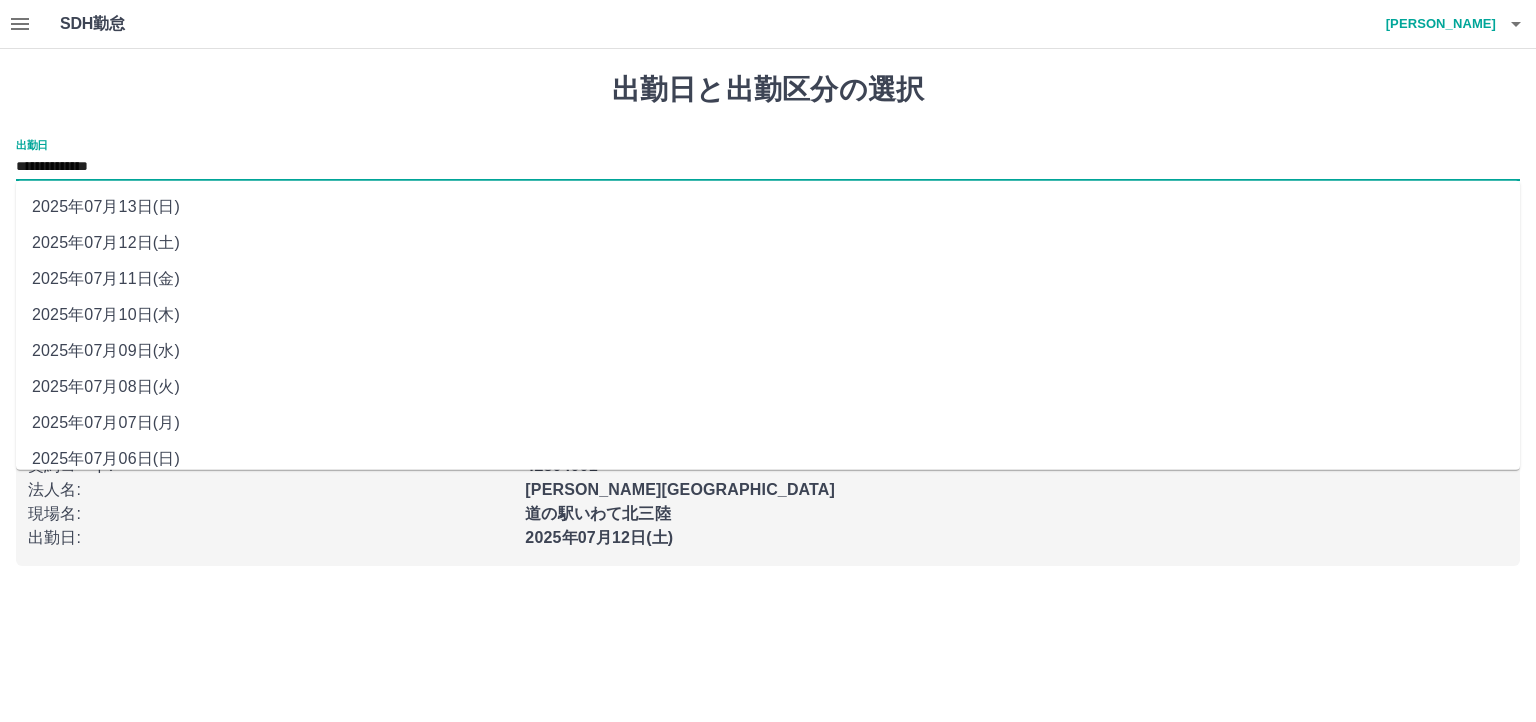 click on "2025年07月13日(日)" at bounding box center [768, 207] 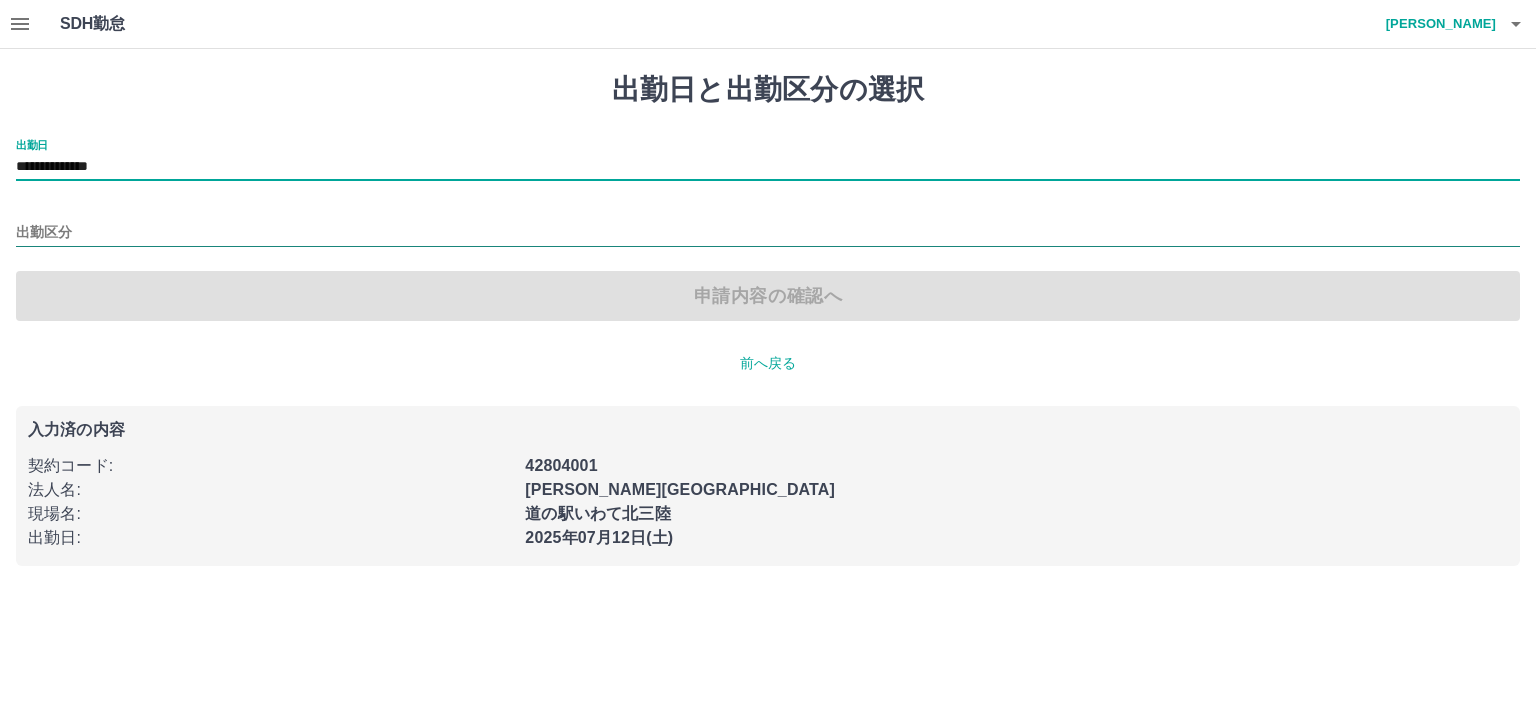 click on "出勤区分" at bounding box center (768, 233) 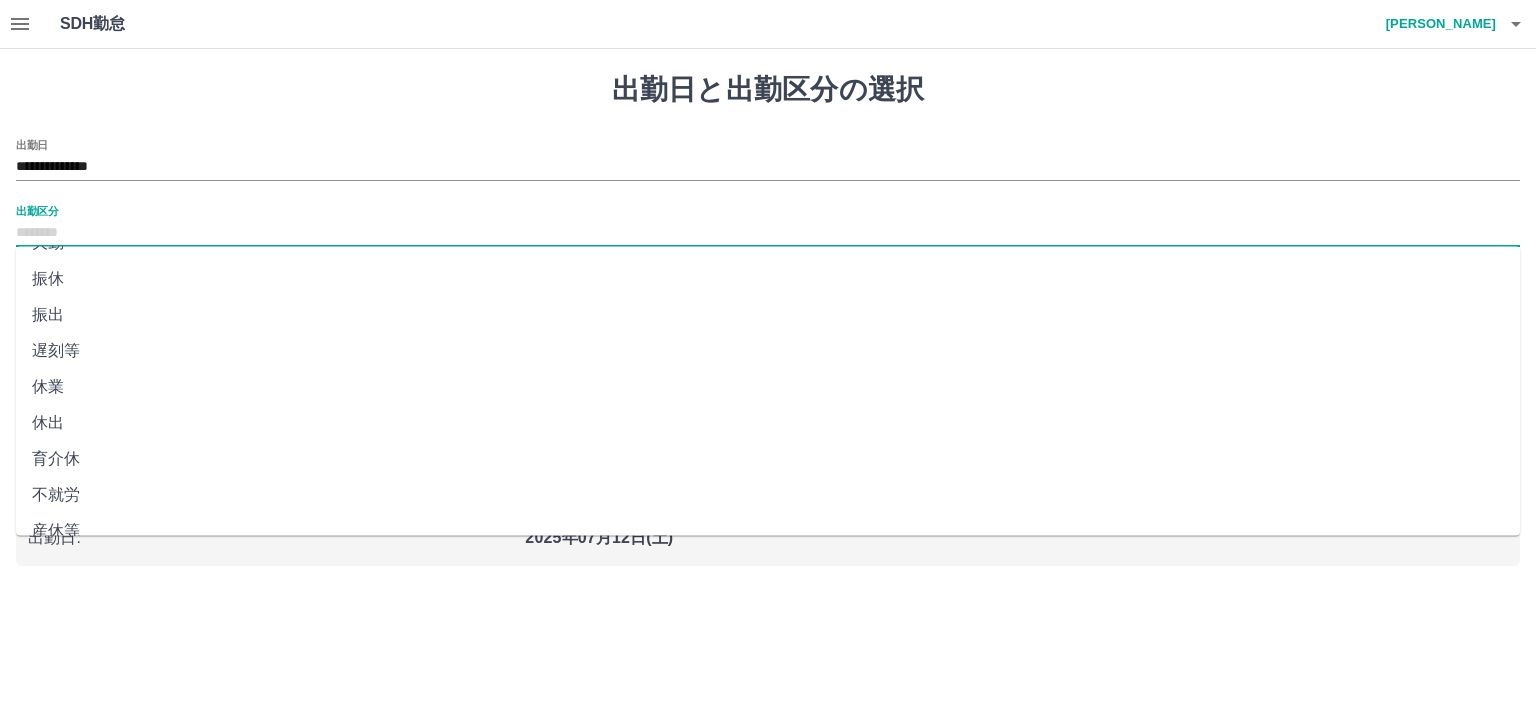 scroll, scrollTop: 375, scrollLeft: 0, axis: vertical 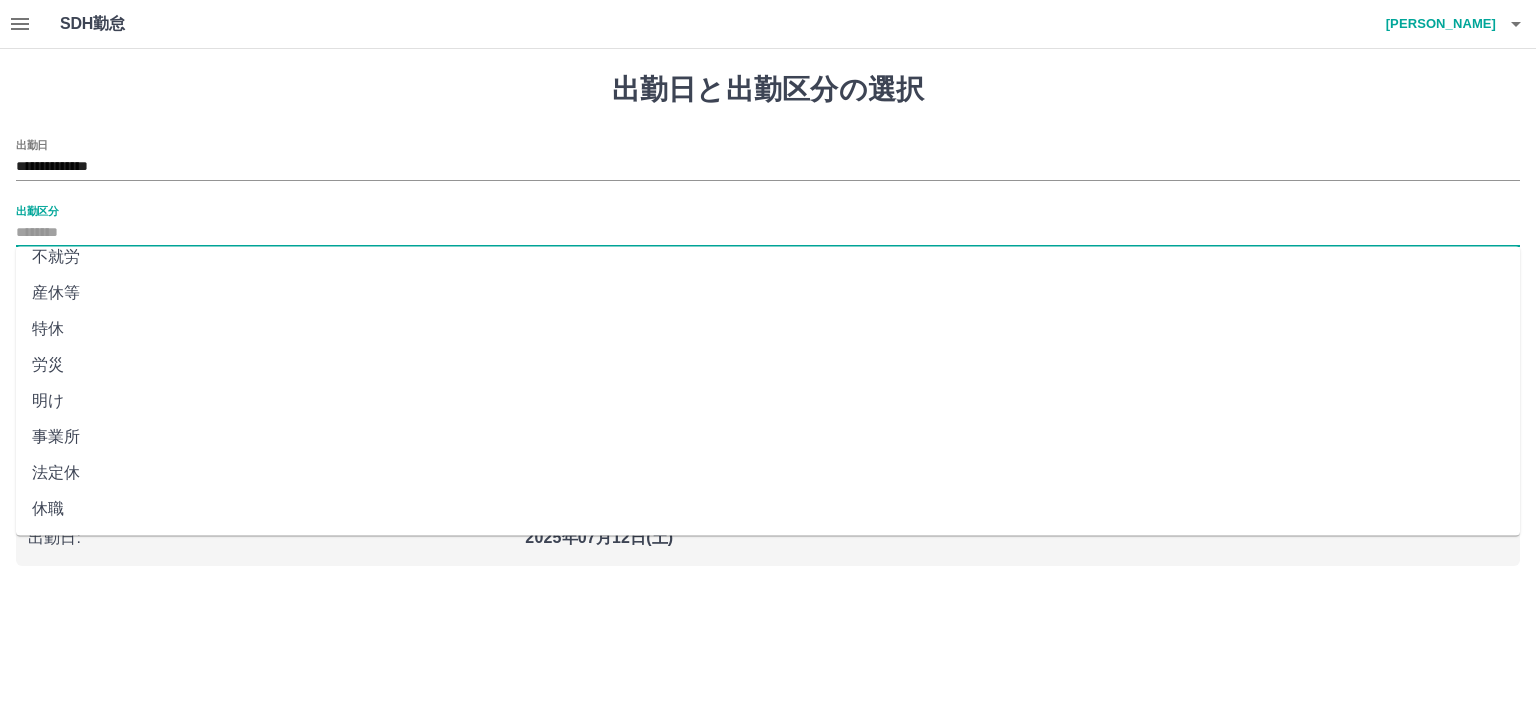 click on "法定休" at bounding box center [768, 473] 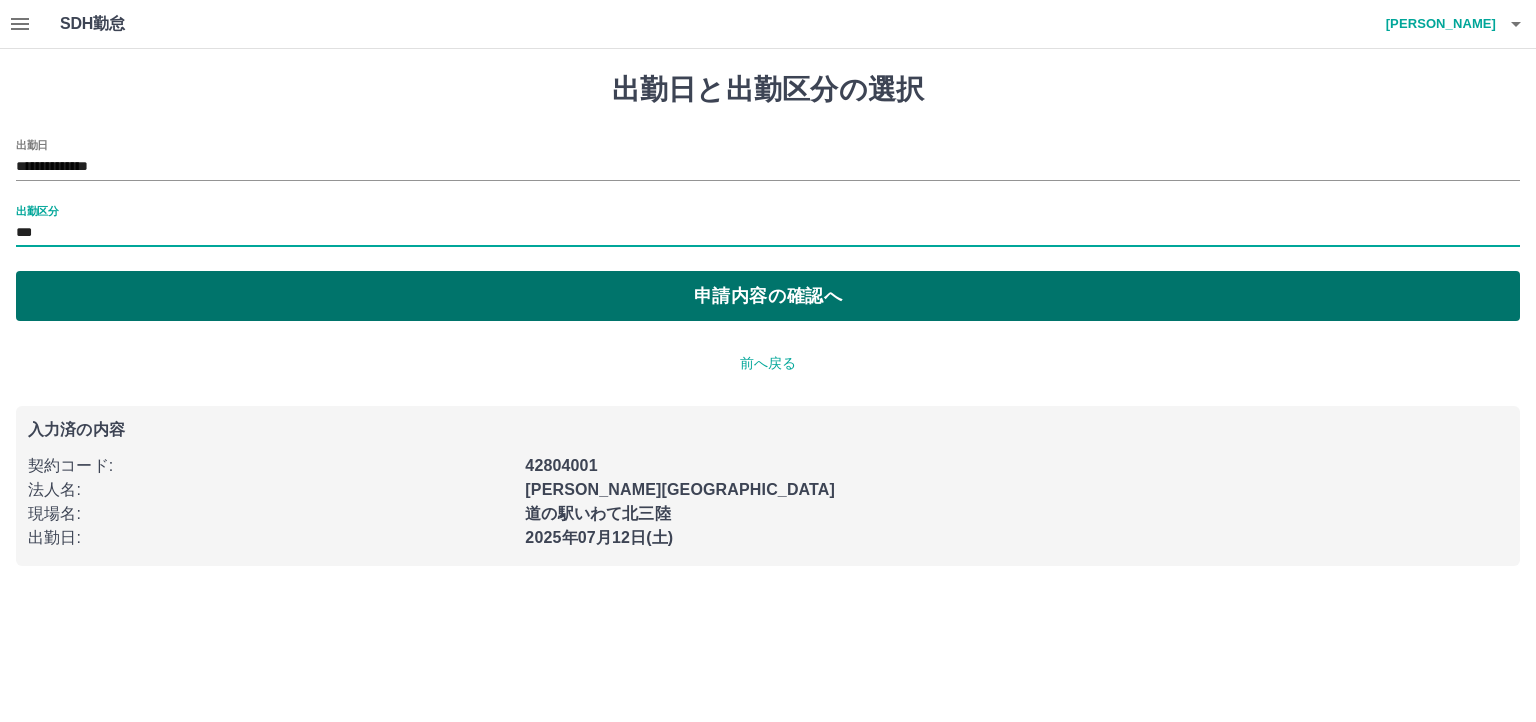 click on "申請内容の確認へ" at bounding box center (768, 296) 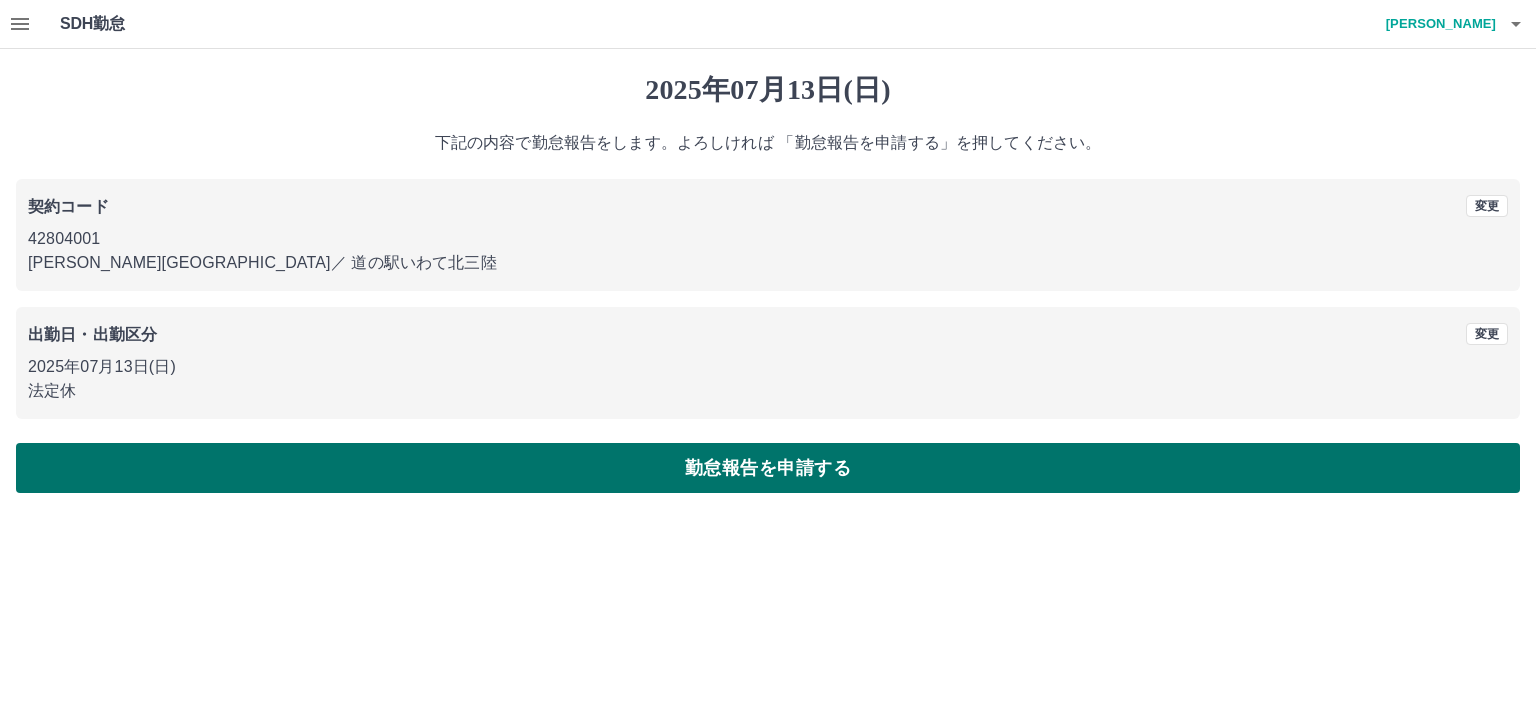 click on "勤怠報告を申請する" at bounding box center [768, 468] 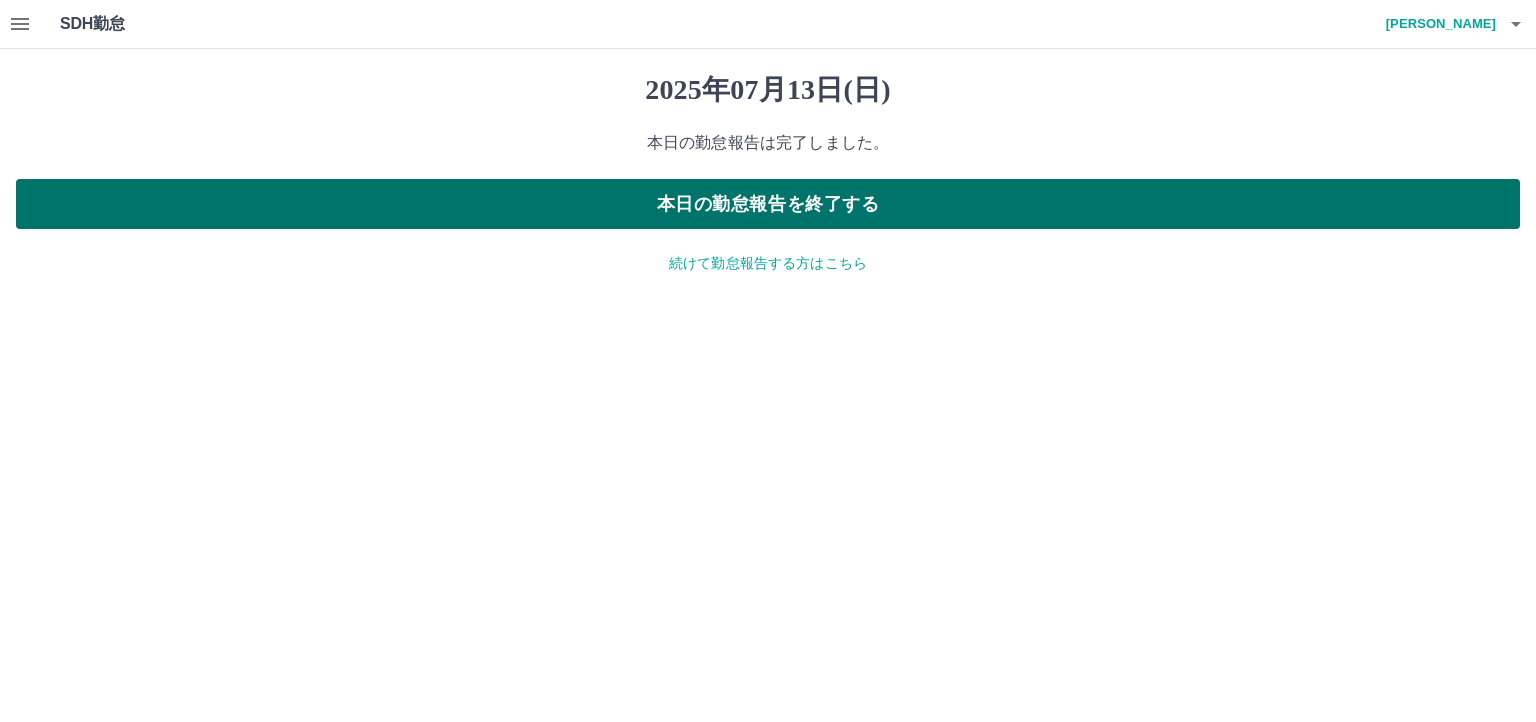 click on "本日の勤怠報告を終了する" at bounding box center (768, 204) 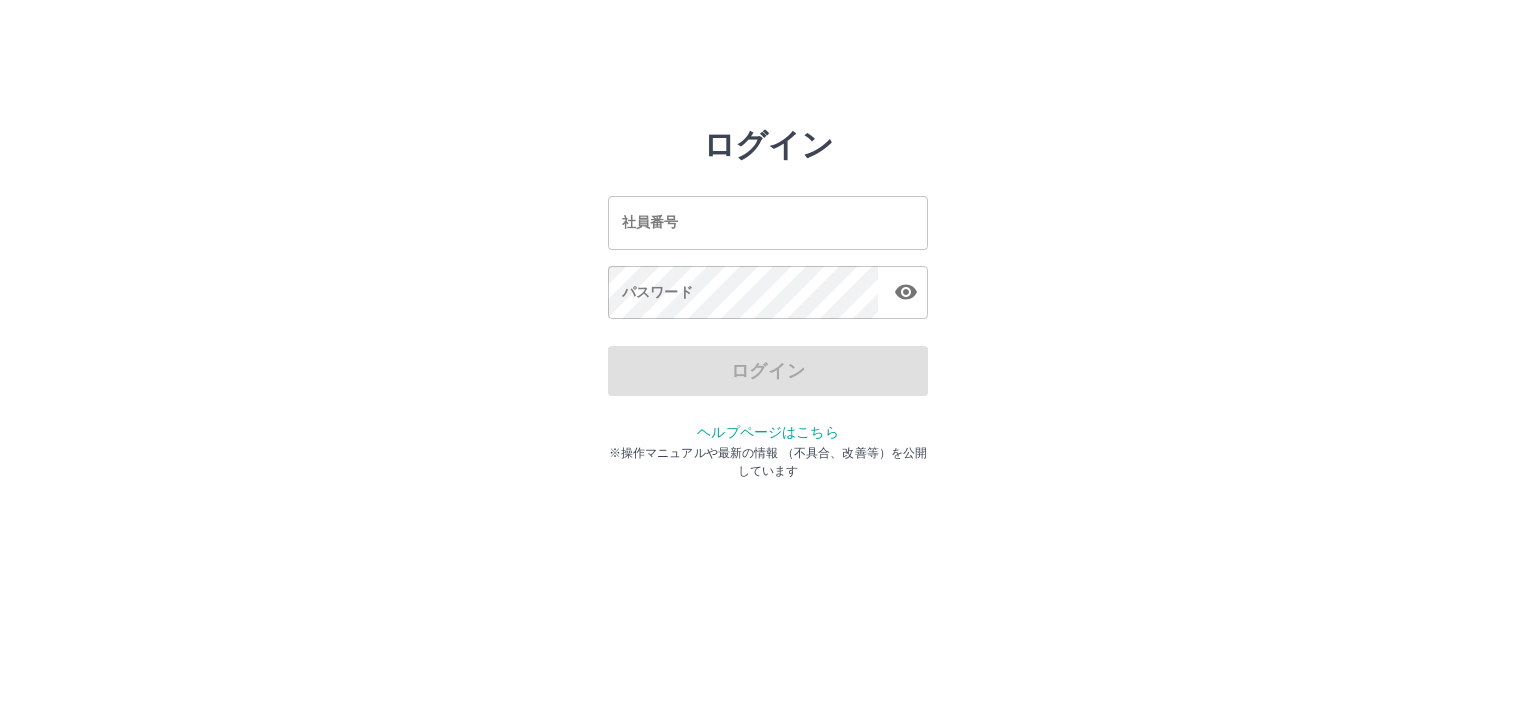 scroll, scrollTop: 0, scrollLeft: 0, axis: both 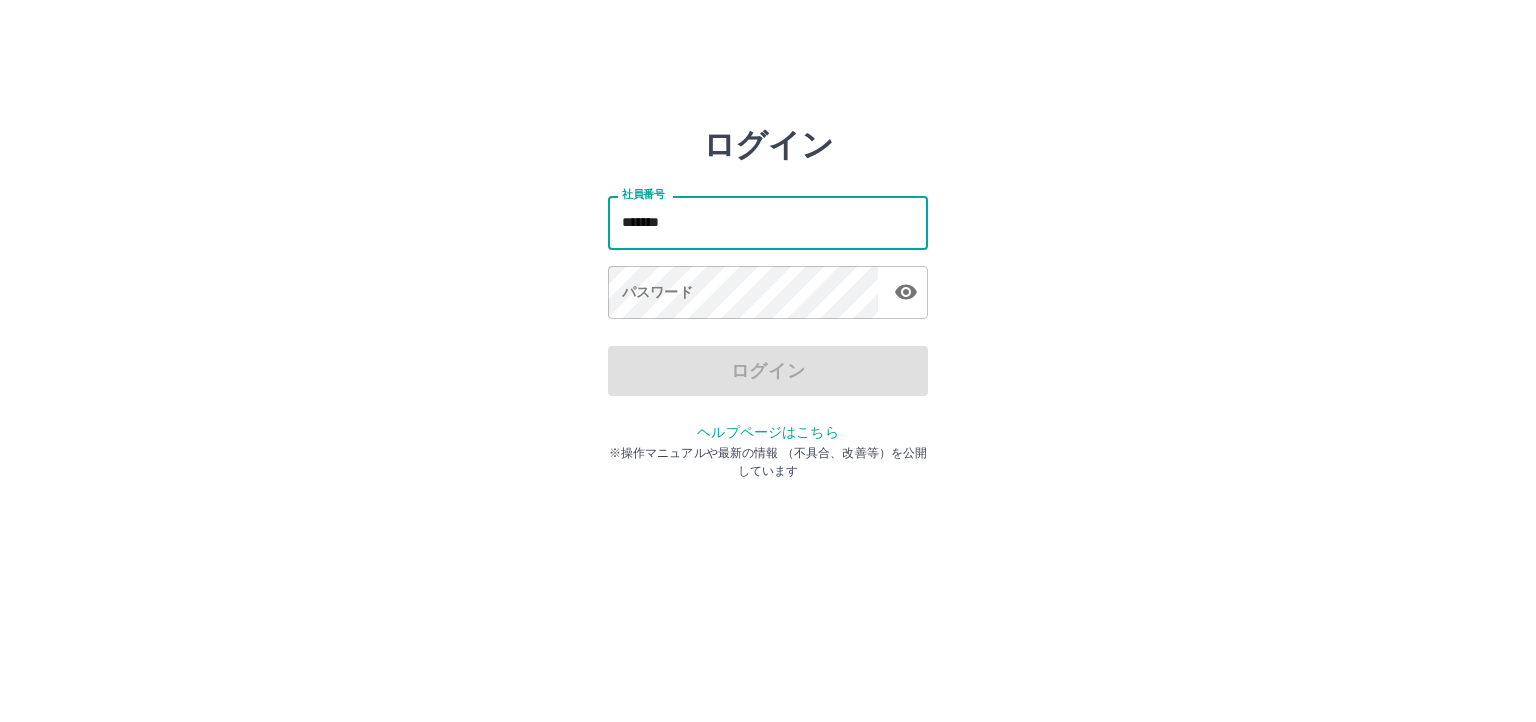 type on "*******" 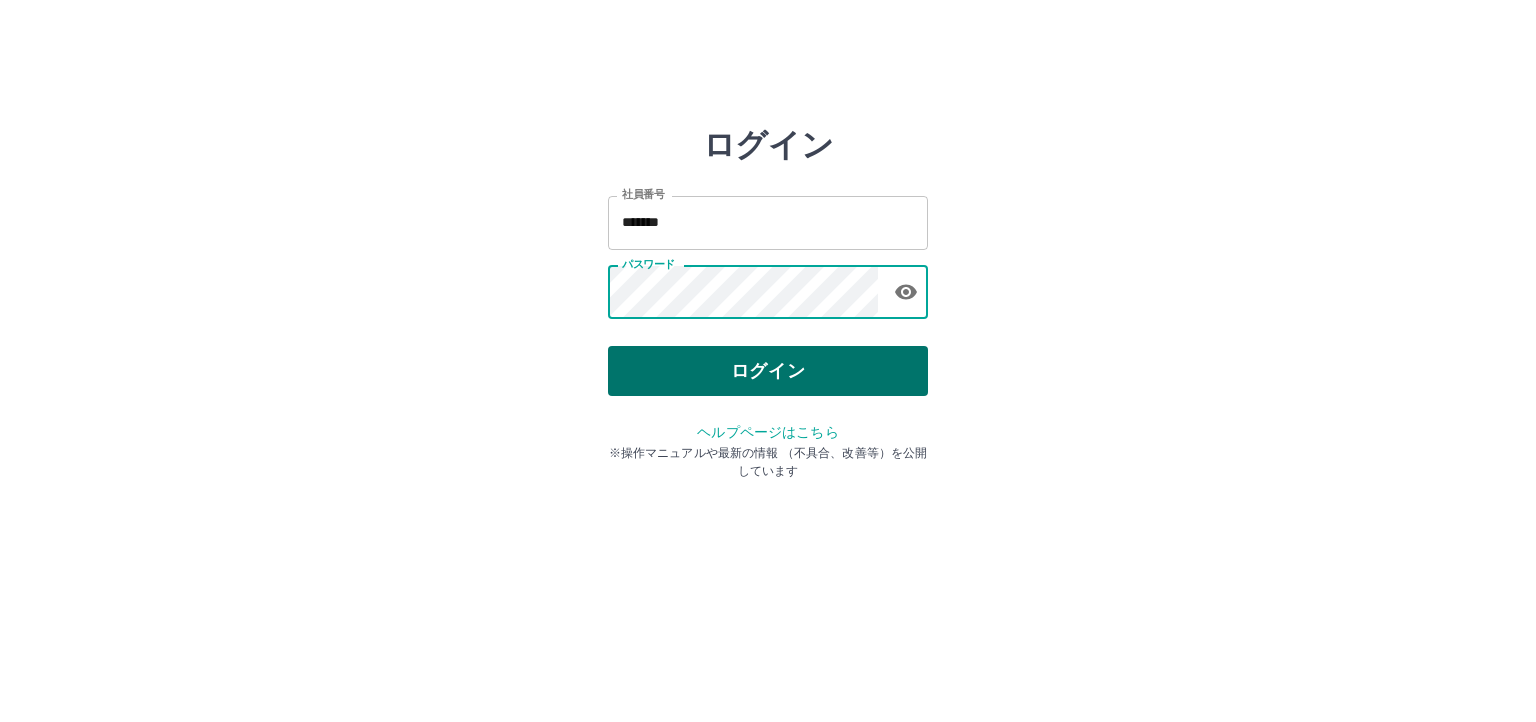 click on "ログイン" at bounding box center (768, 371) 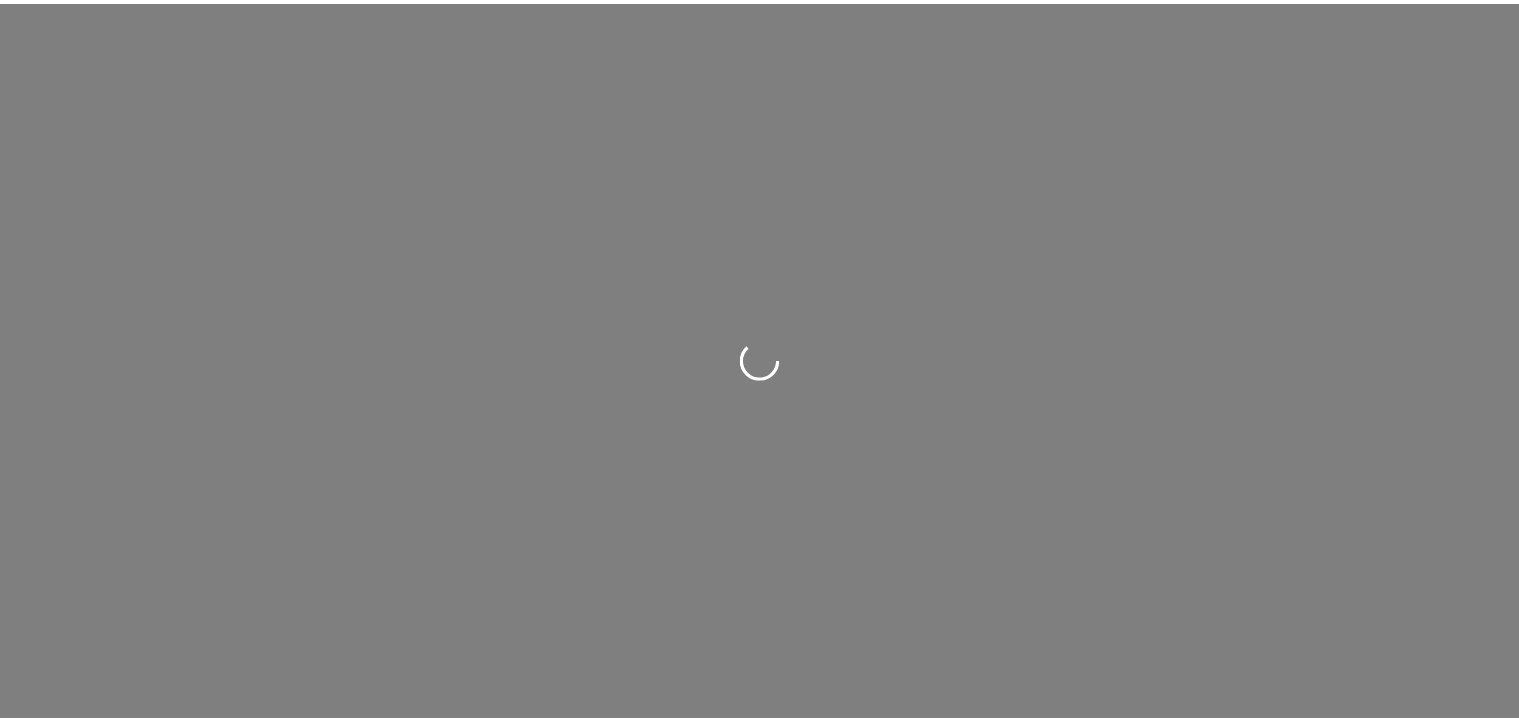 scroll, scrollTop: 0, scrollLeft: 0, axis: both 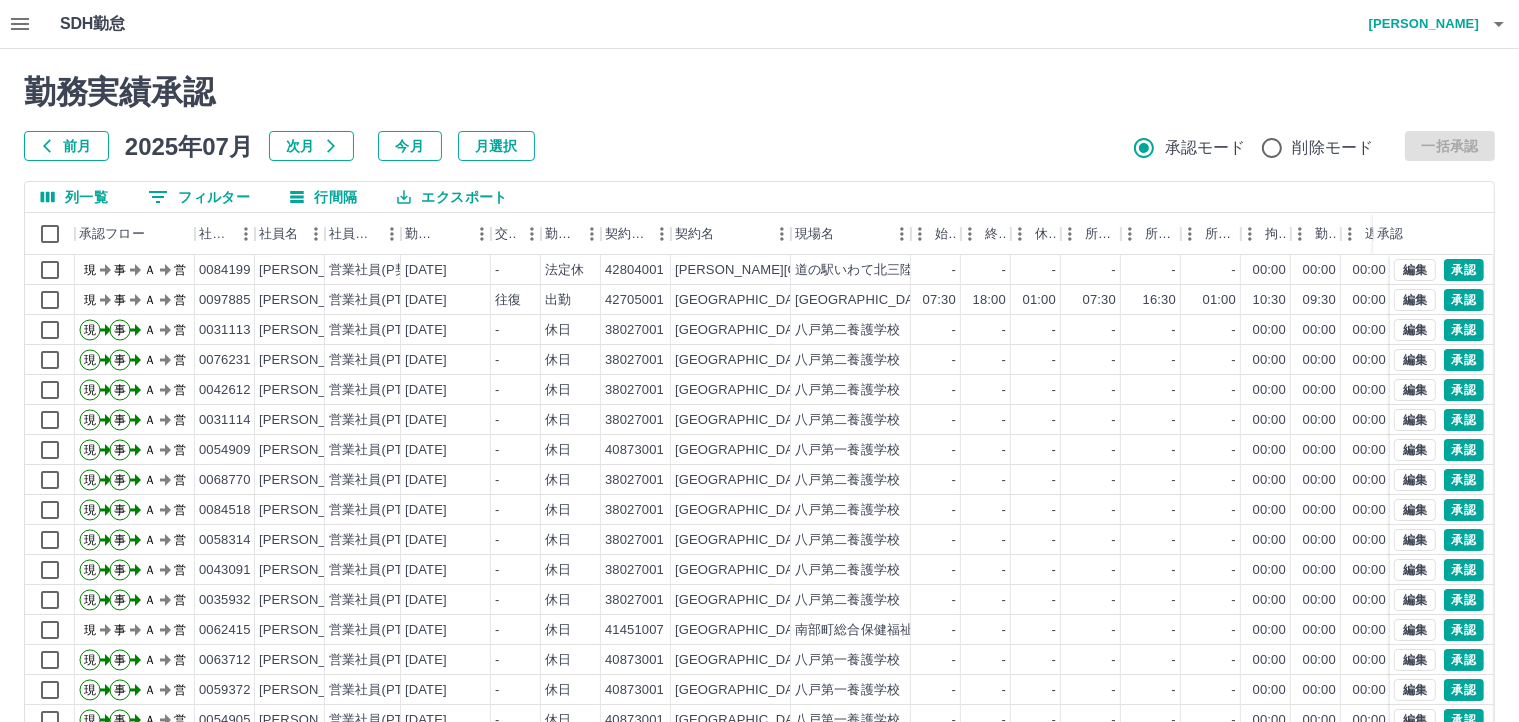 click on "0 フィルター" at bounding box center (199, 197) 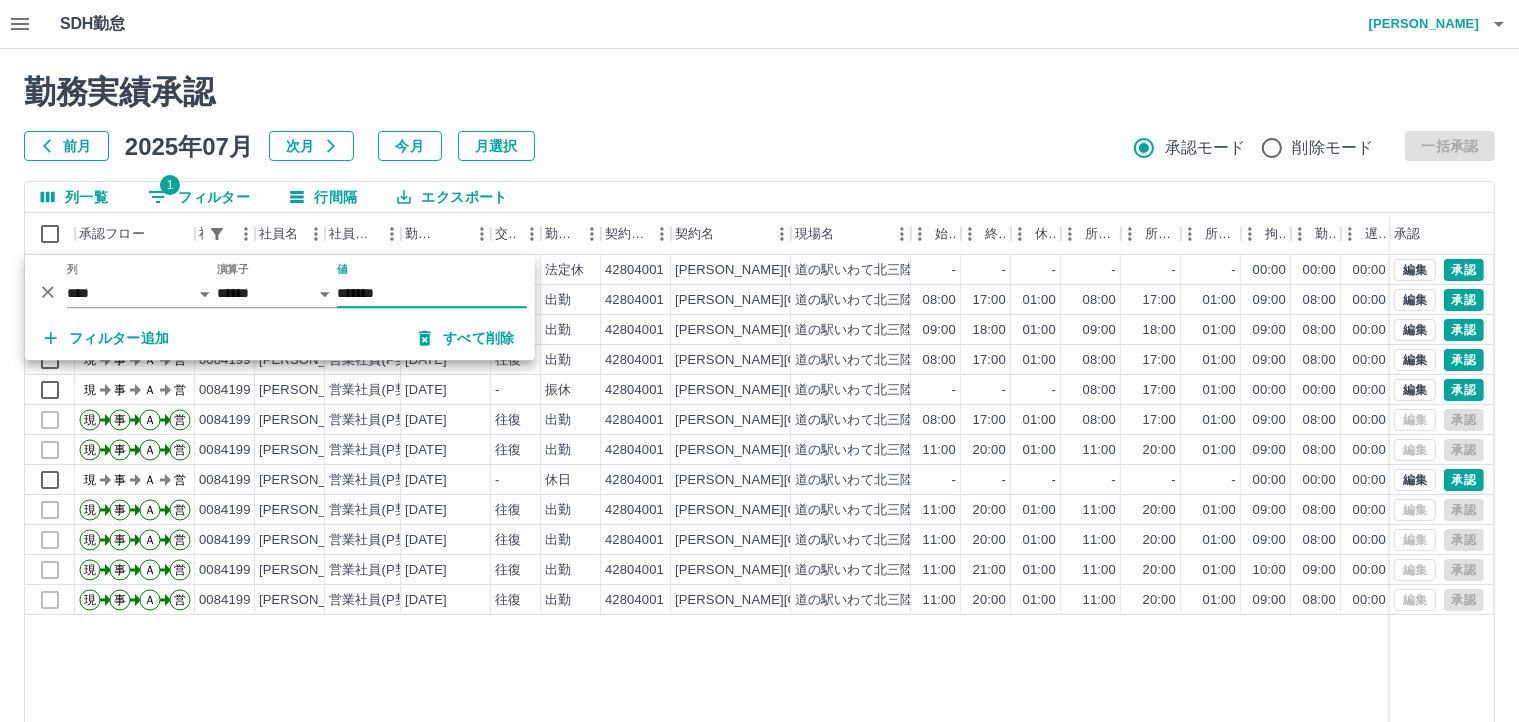 type on "*******" 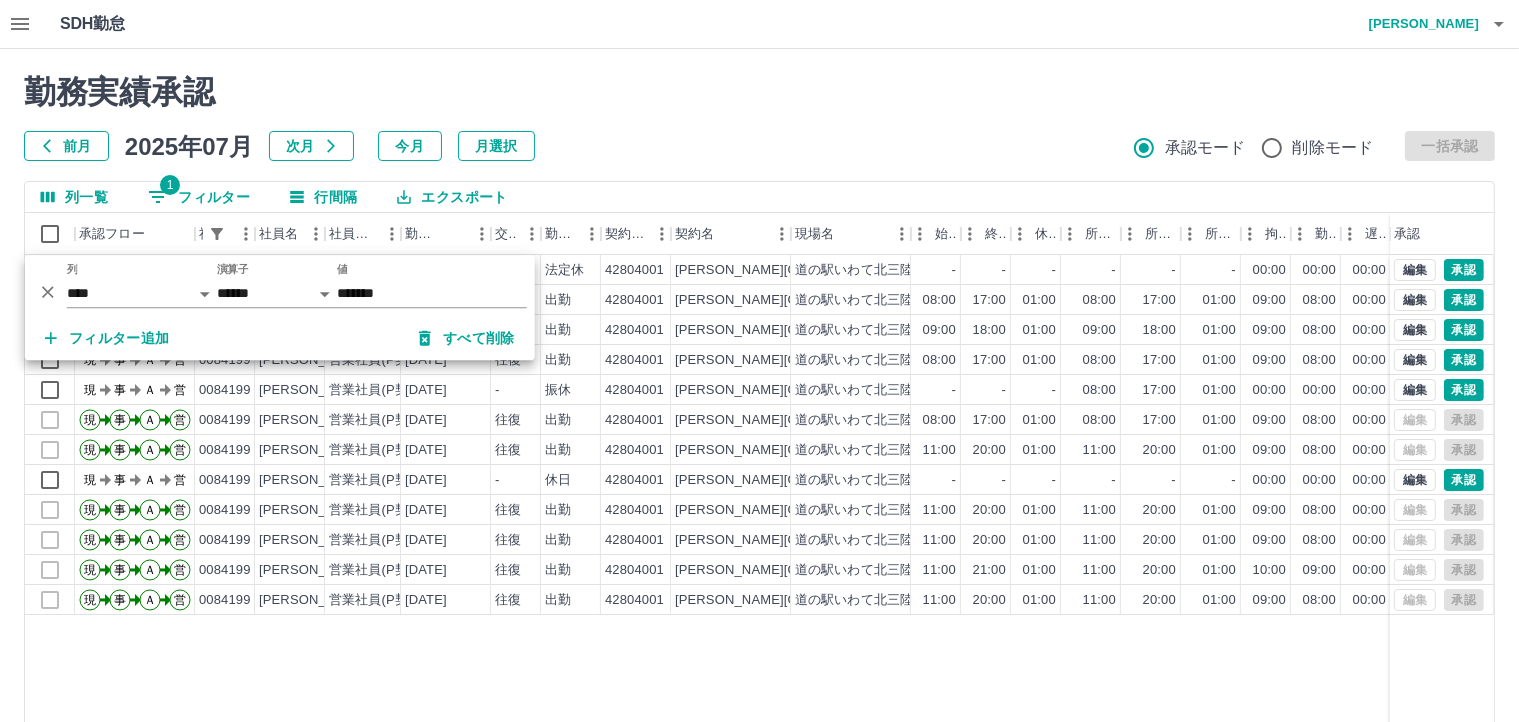 click on "勤務実績承認 前月 2025年07月 次月 今月 月選択 承認モード 削除モード 一括承認" at bounding box center [759, 117] 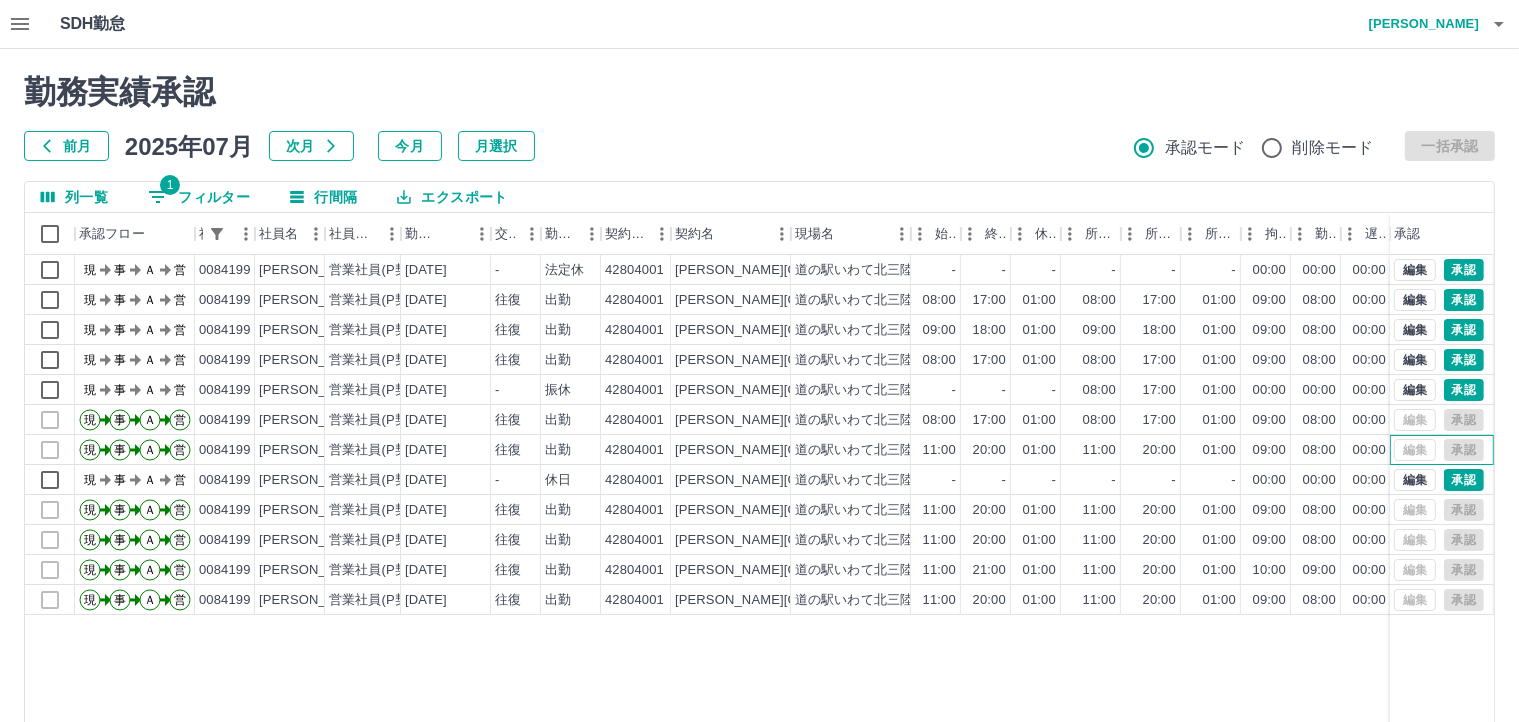 click on "編集 承認" at bounding box center (1439, 450) 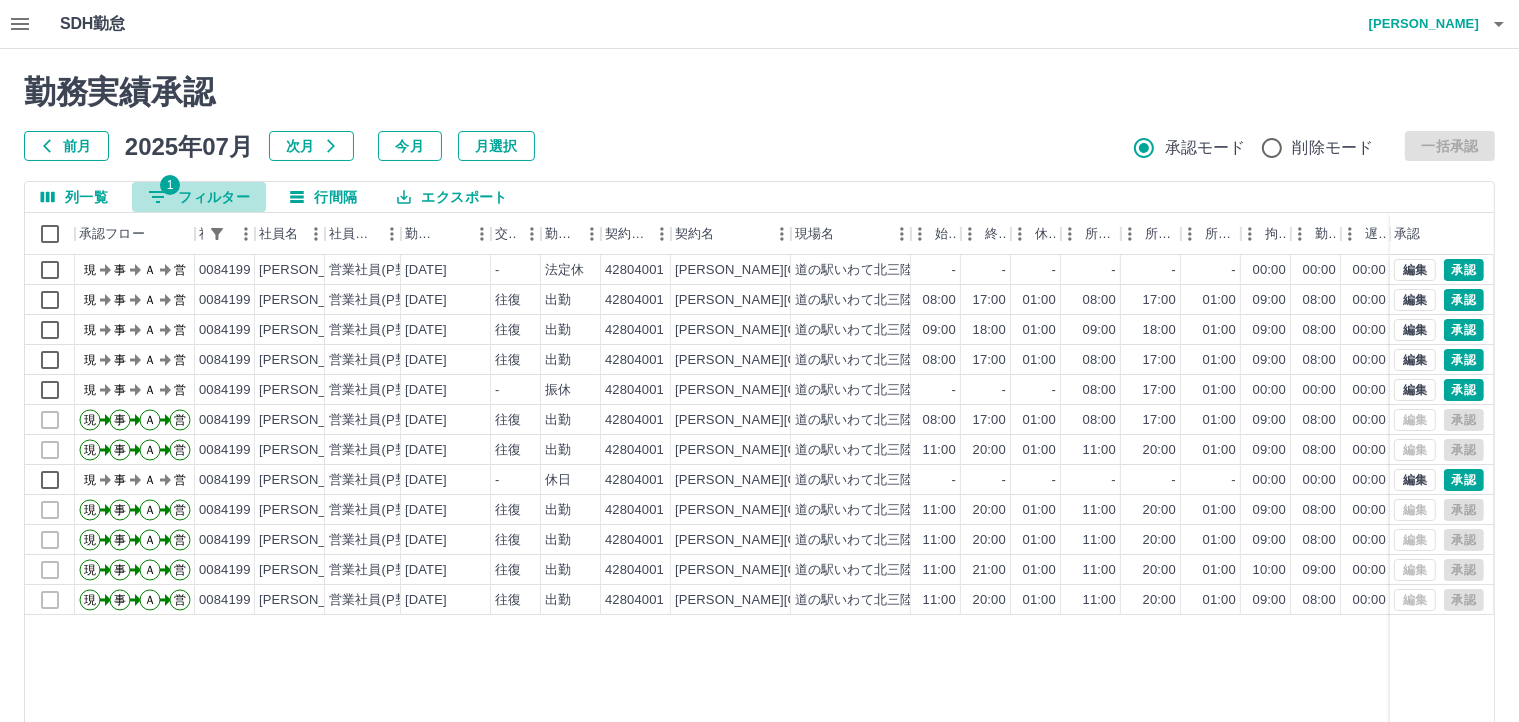 click on "1 フィルター" at bounding box center (199, 197) 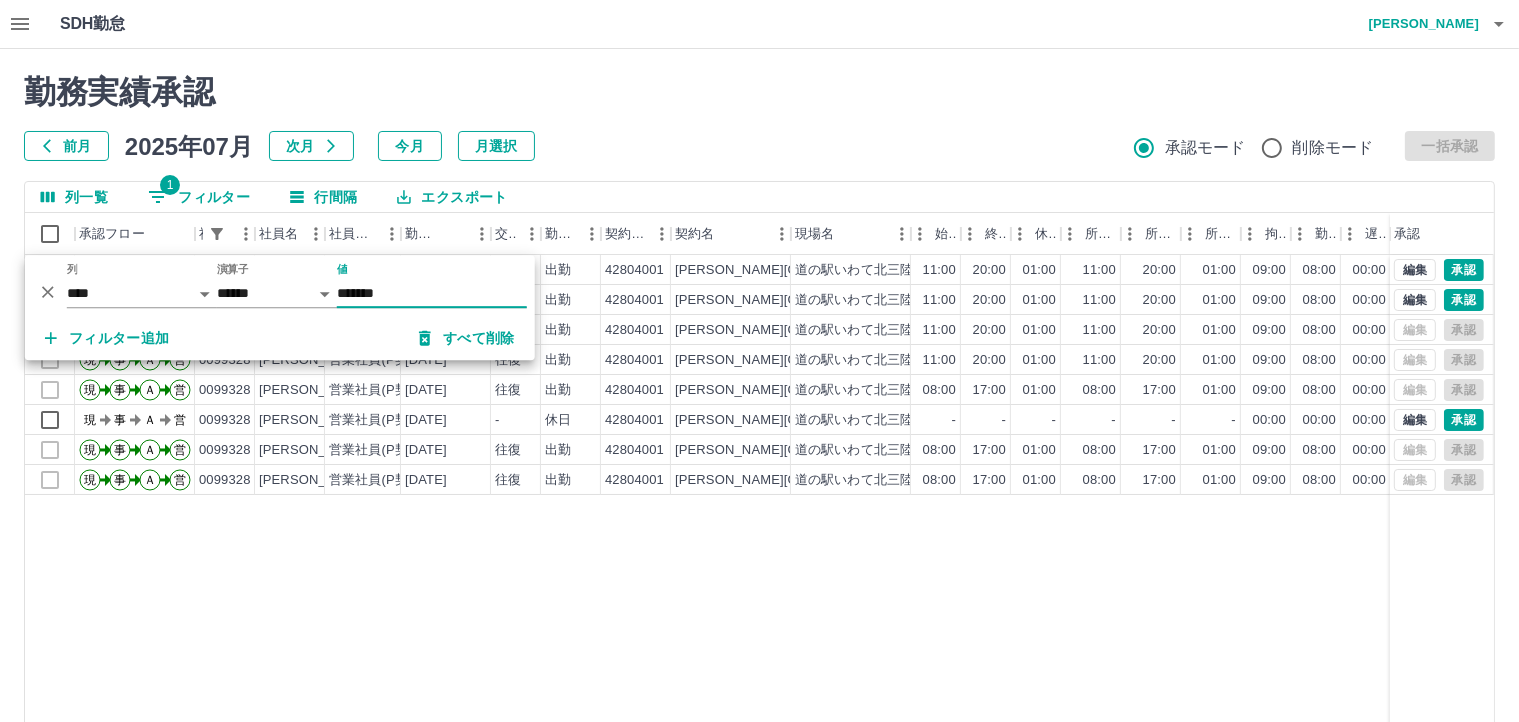 type on "*******" 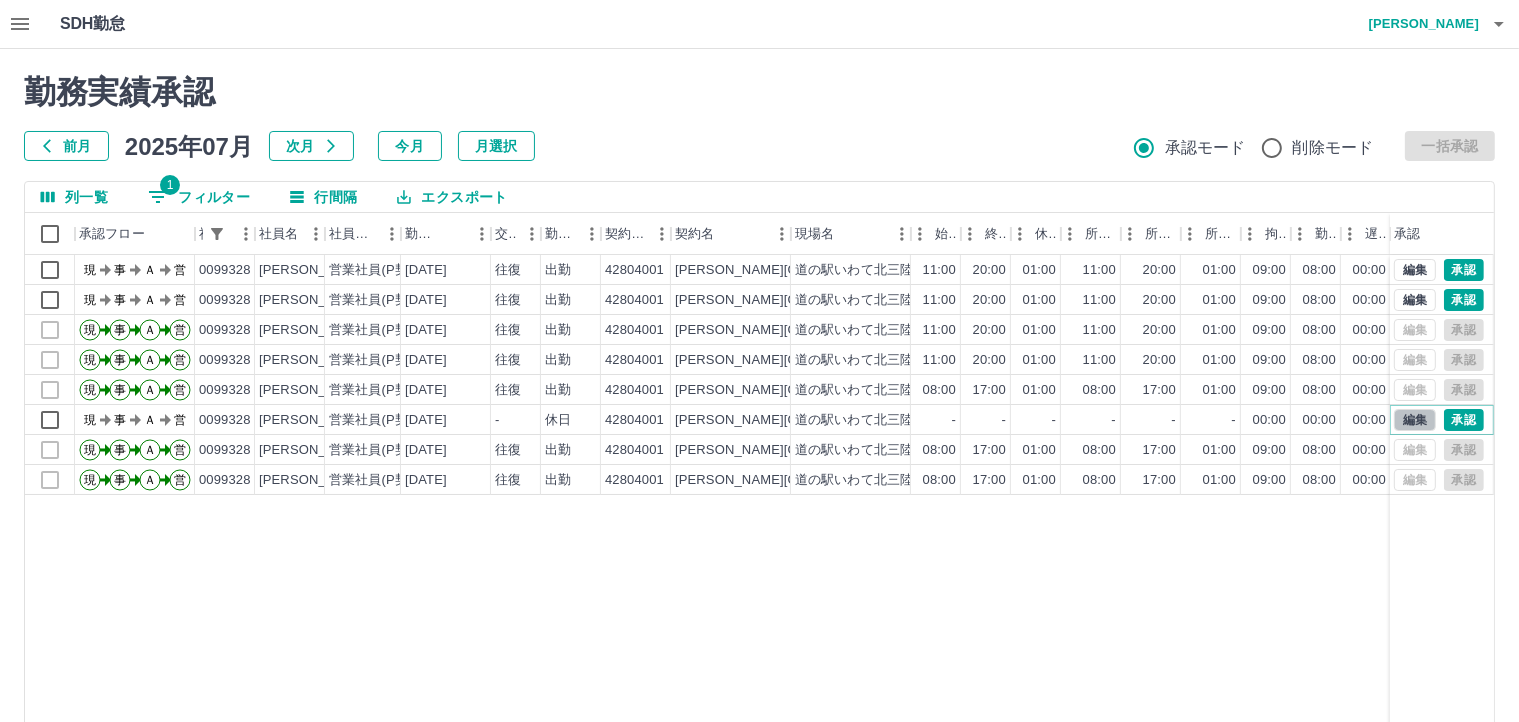 click on "編集" at bounding box center (1415, 420) 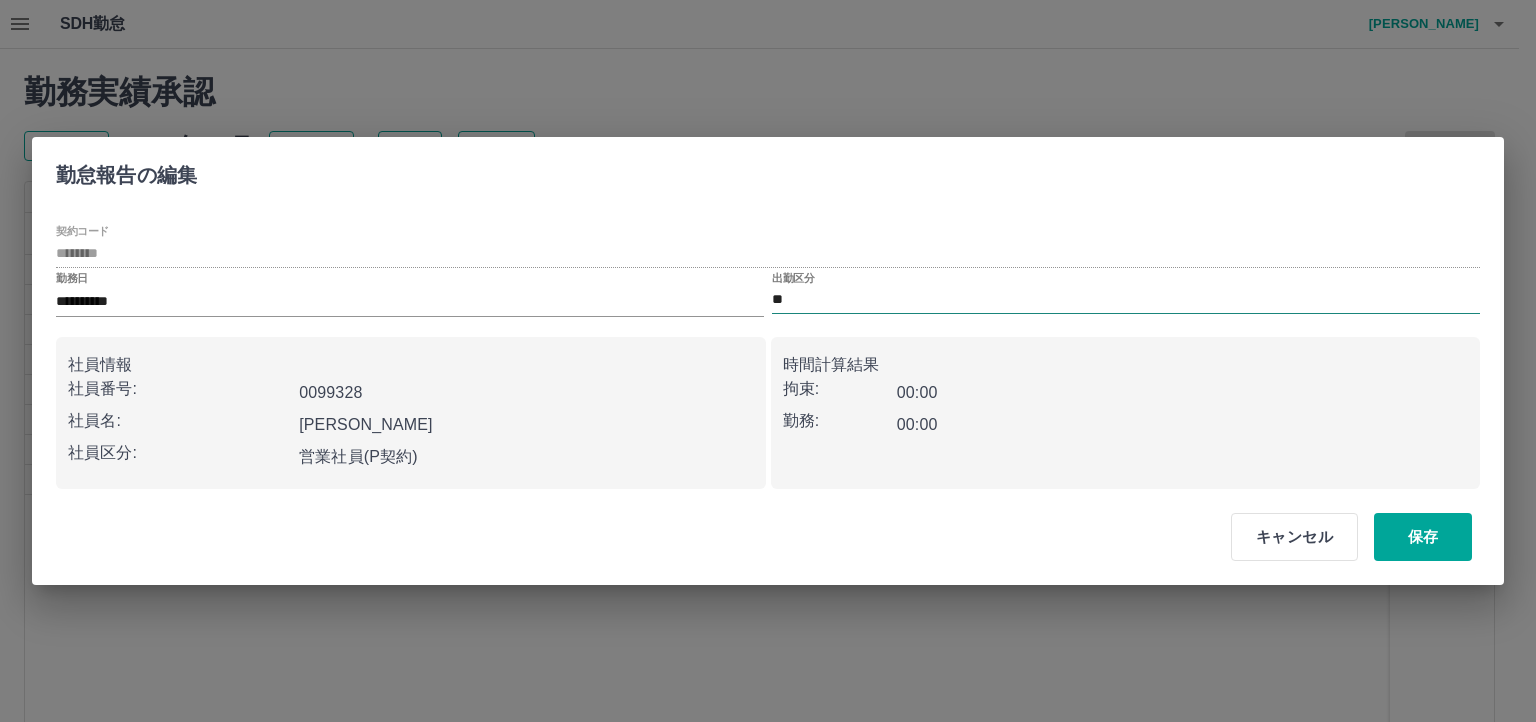 click on "**" at bounding box center [1126, 300] 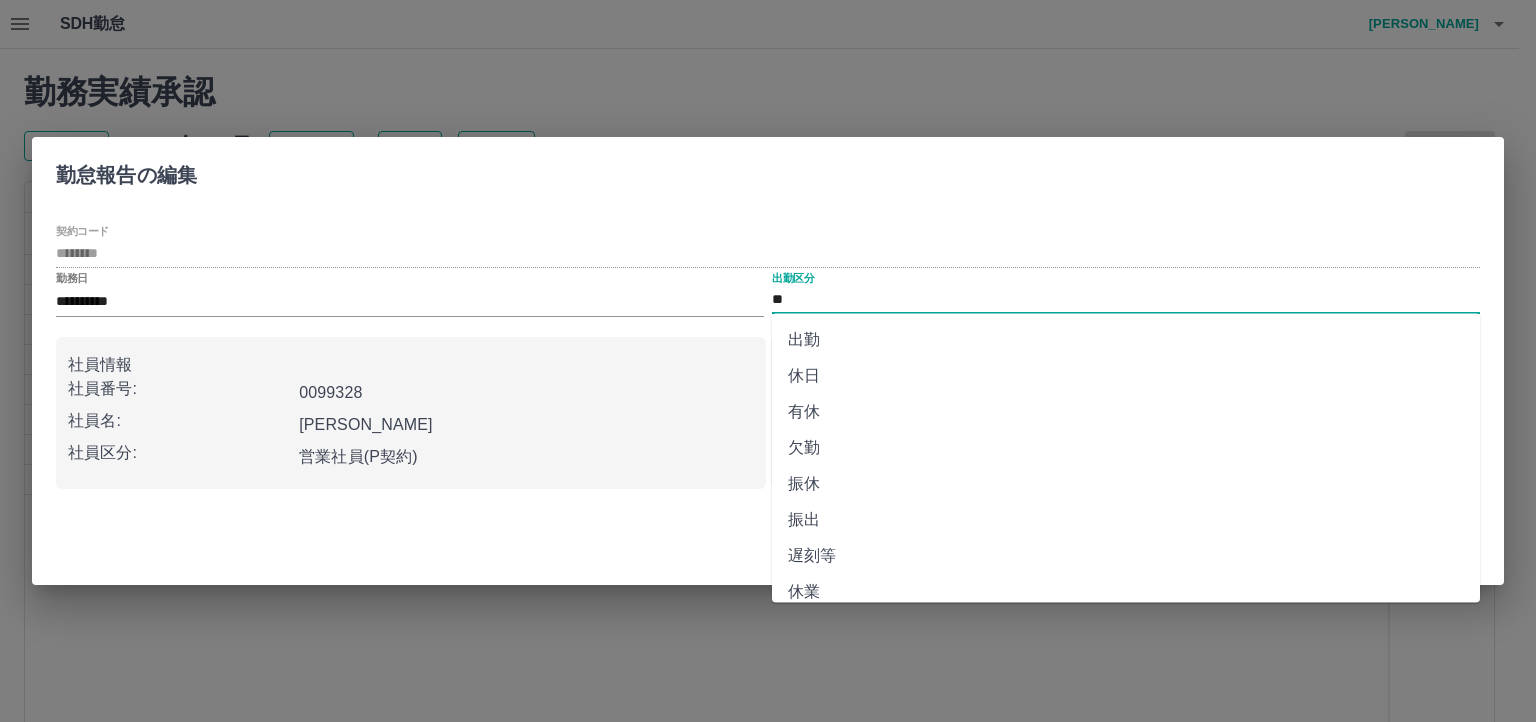 click on "振休" at bounding box center (1126, 484) 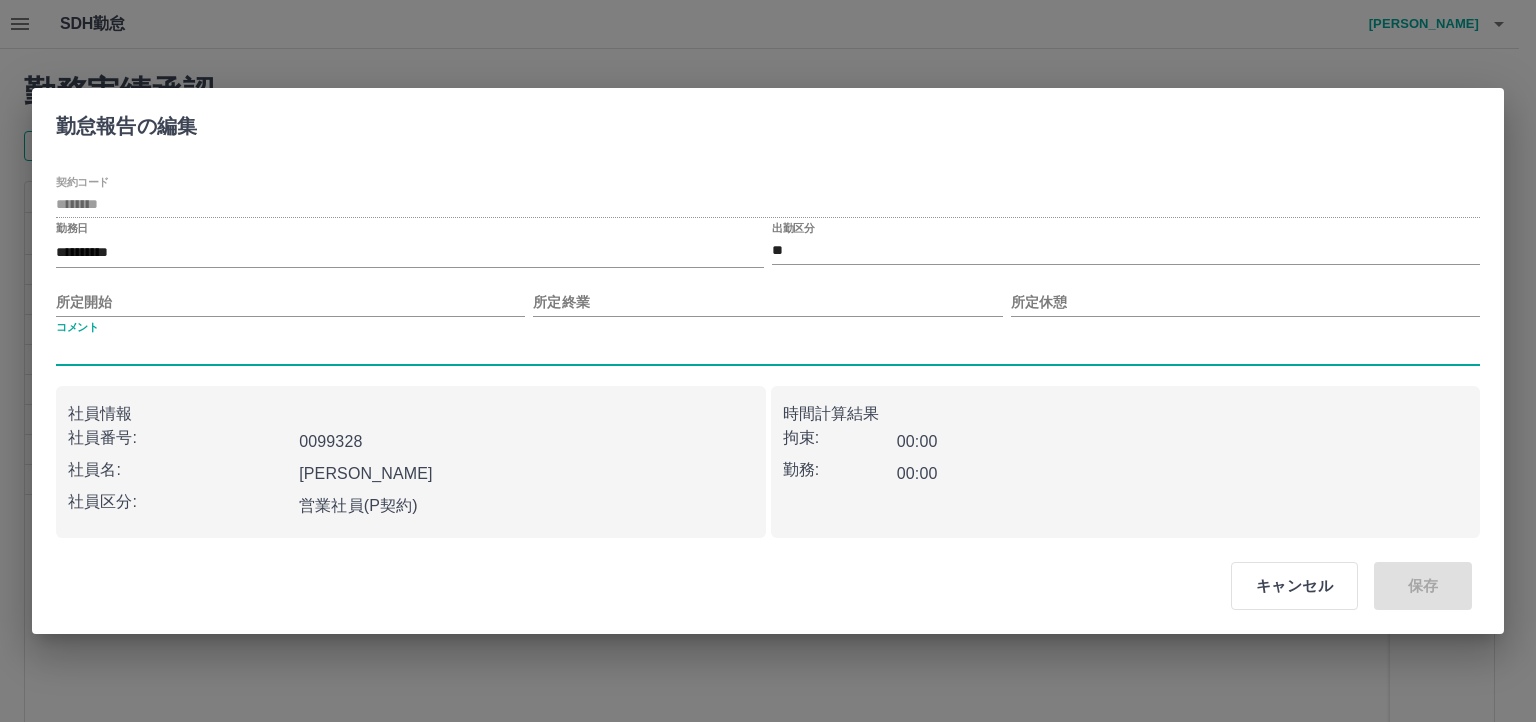 click on "コメント" at bounding box center [768, 351] 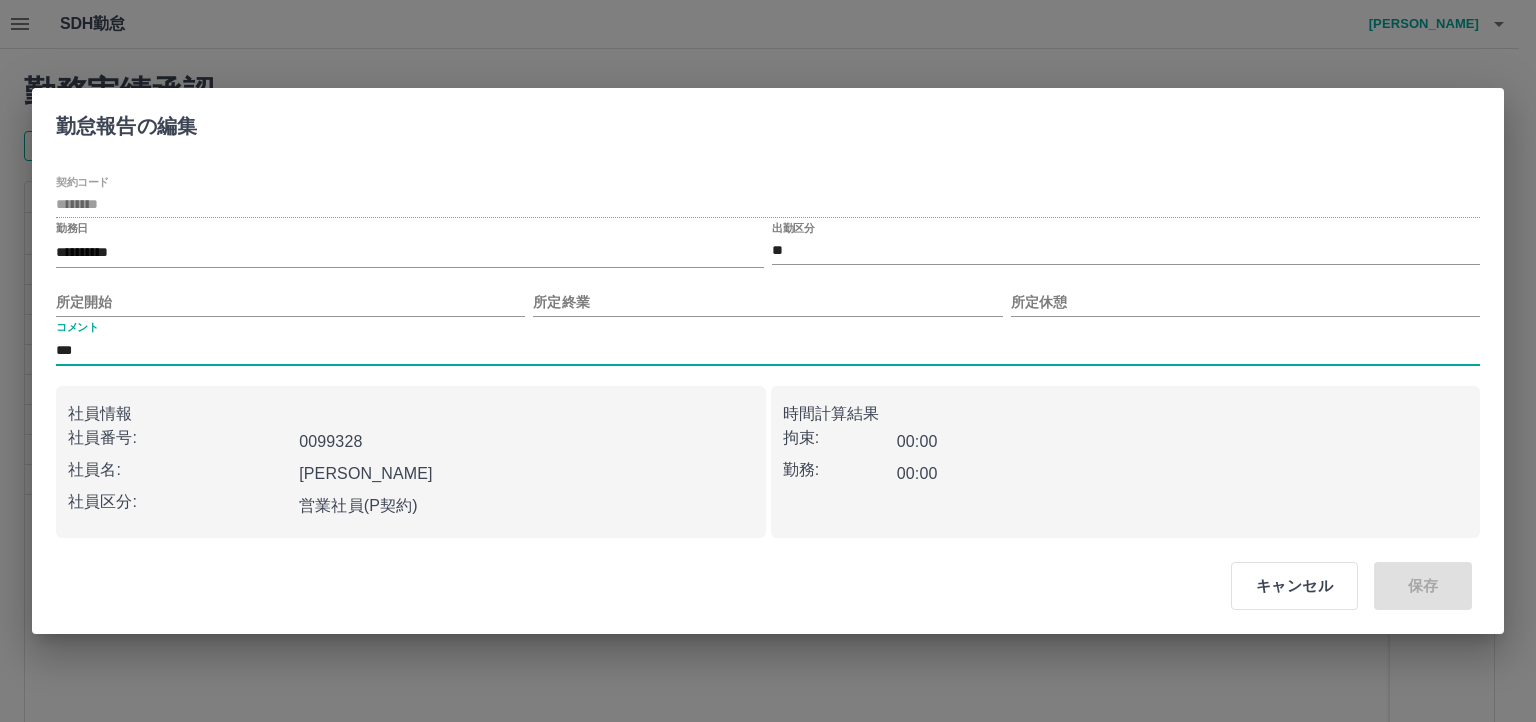 type on "***" 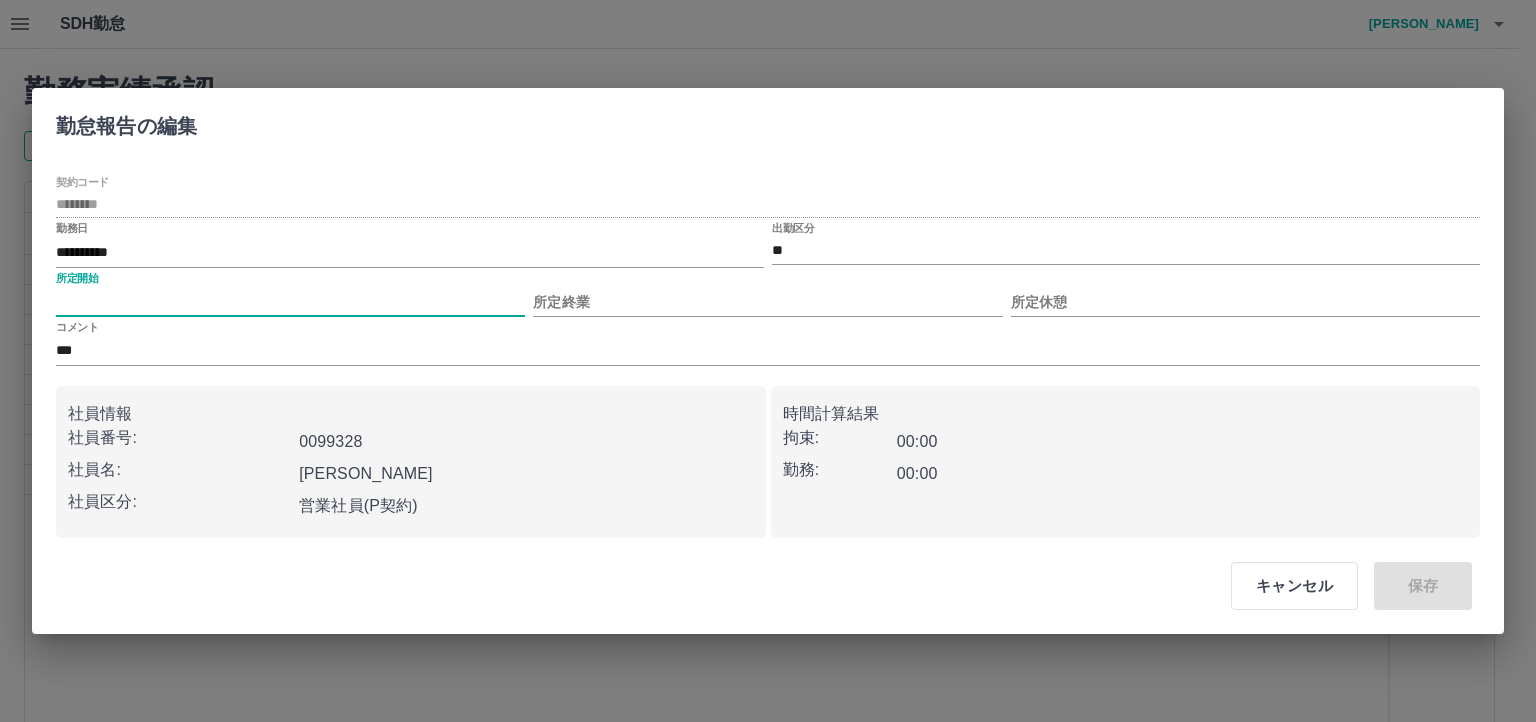 click on "所定開始" at bounding box center (290, 302) 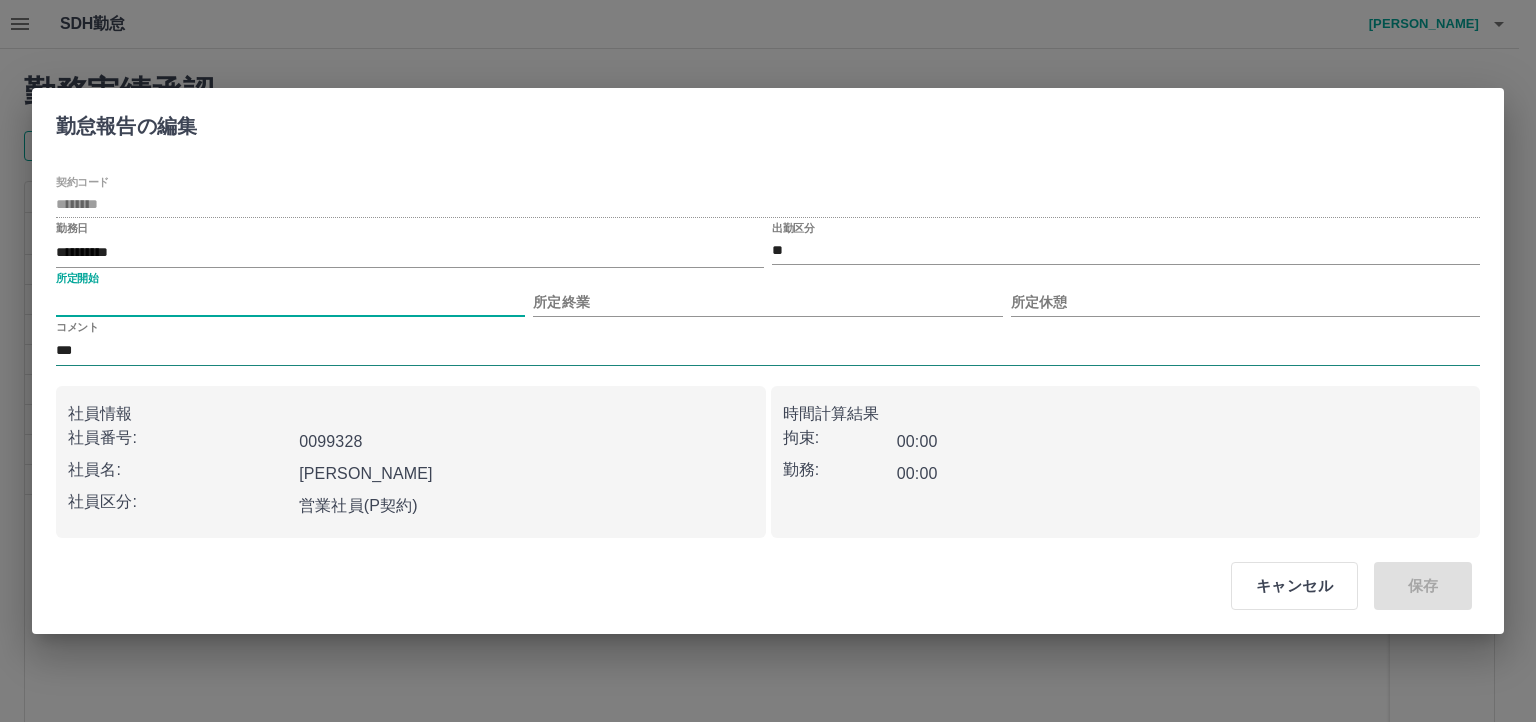 type on "****" 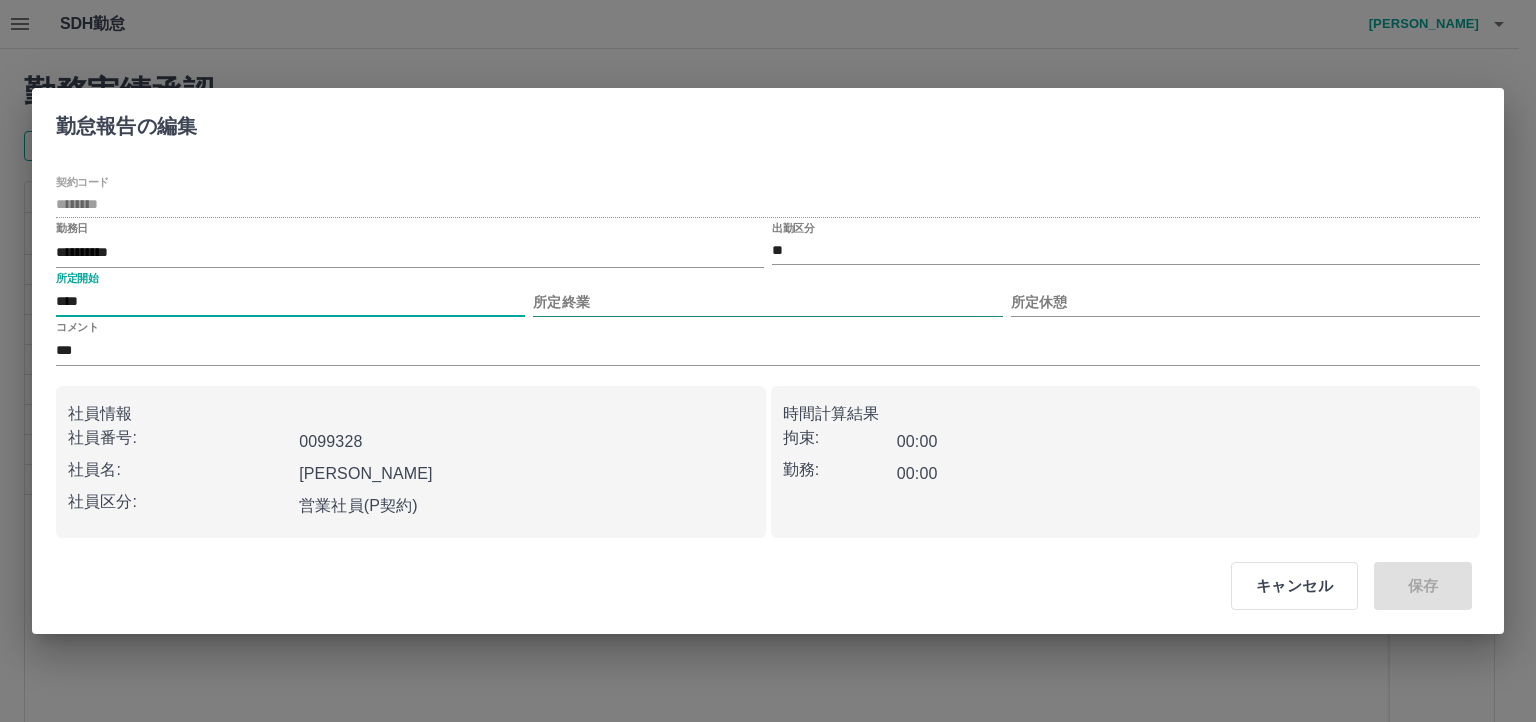 click on "所定終業" at bounding box center (767, 302) 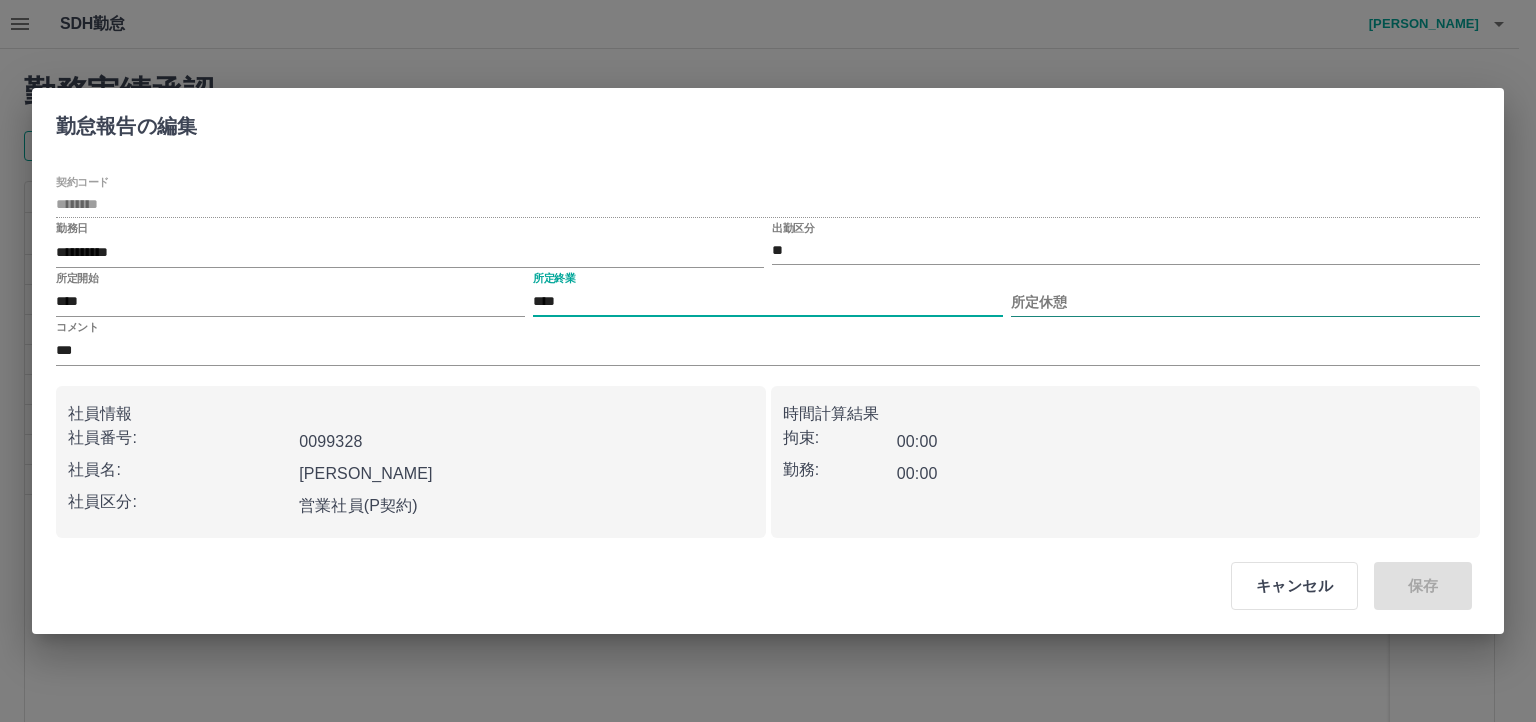 type on "****" 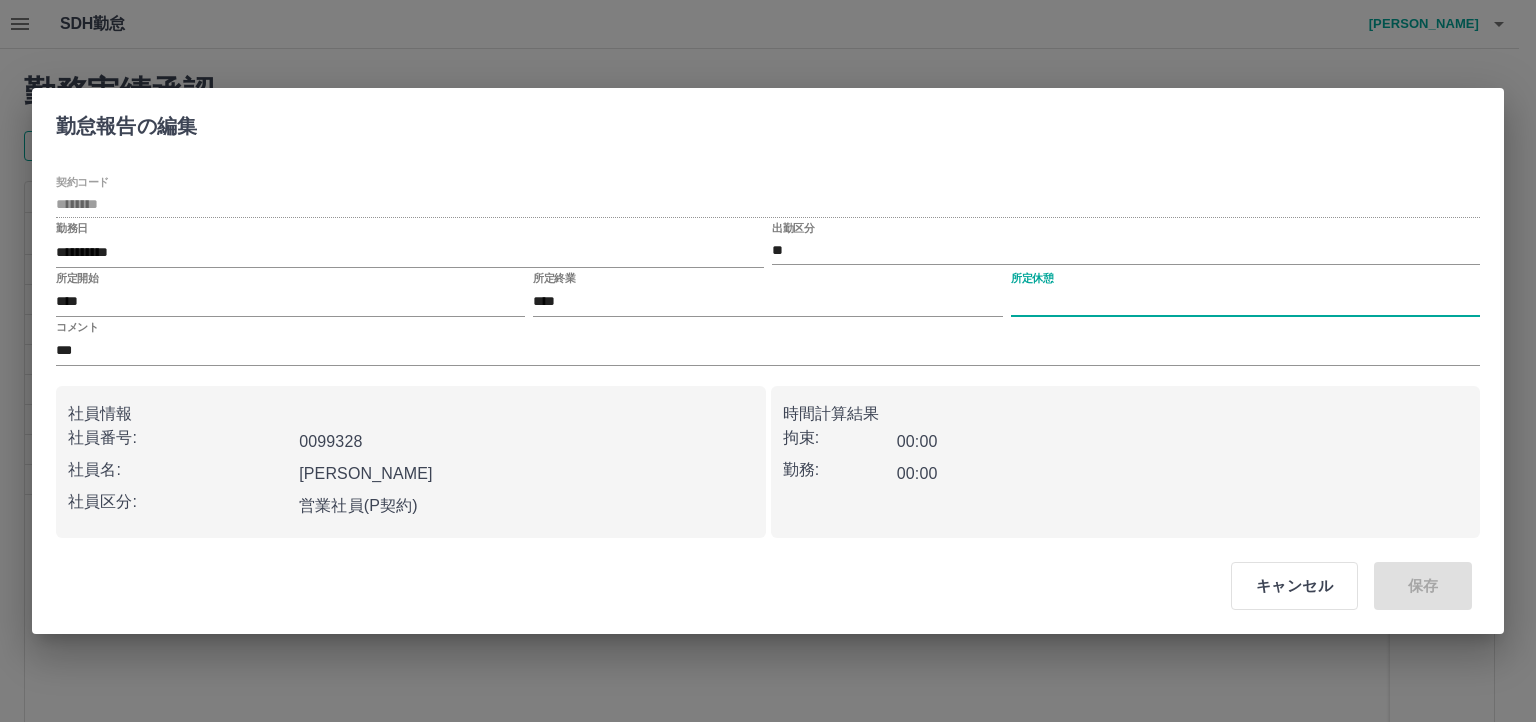 type on "****" 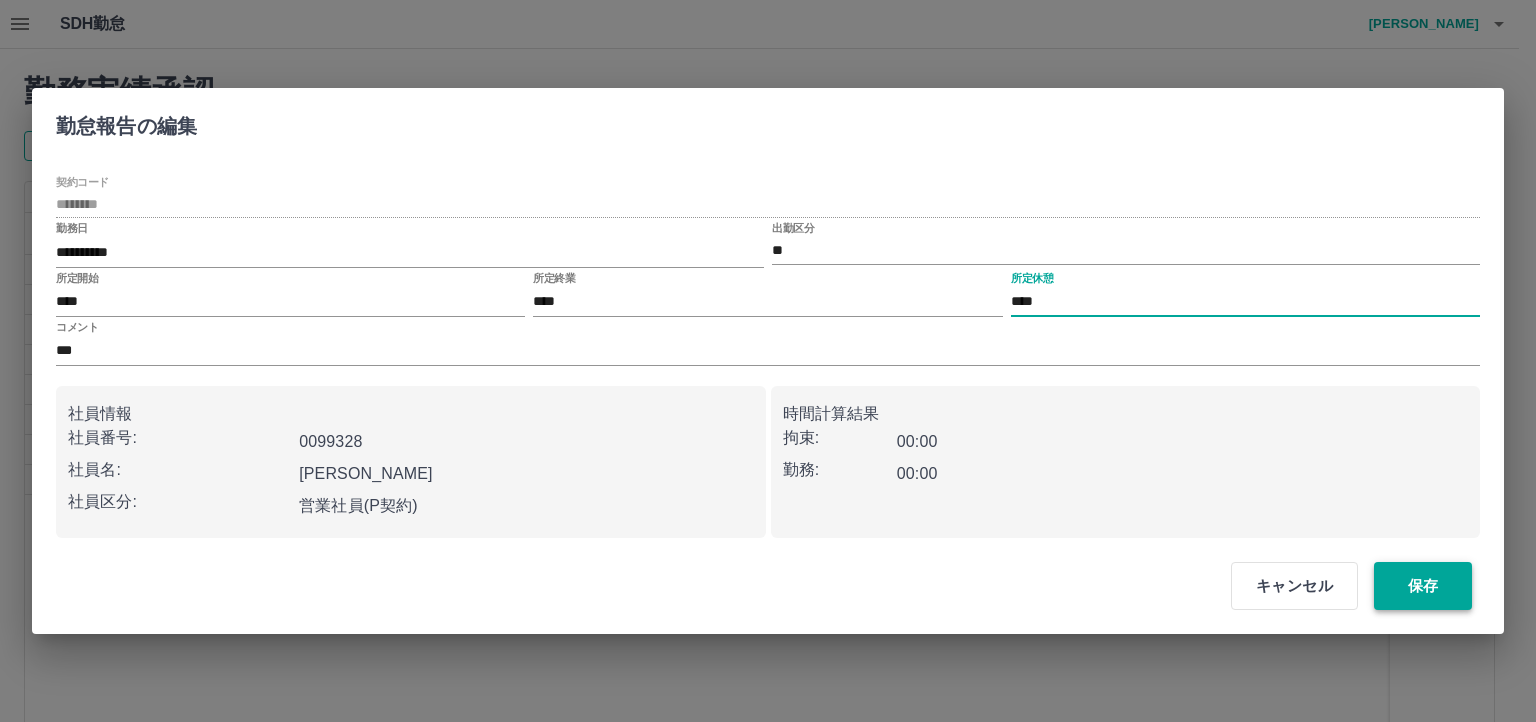 click on "保存" at bounding box center [1423, 586] 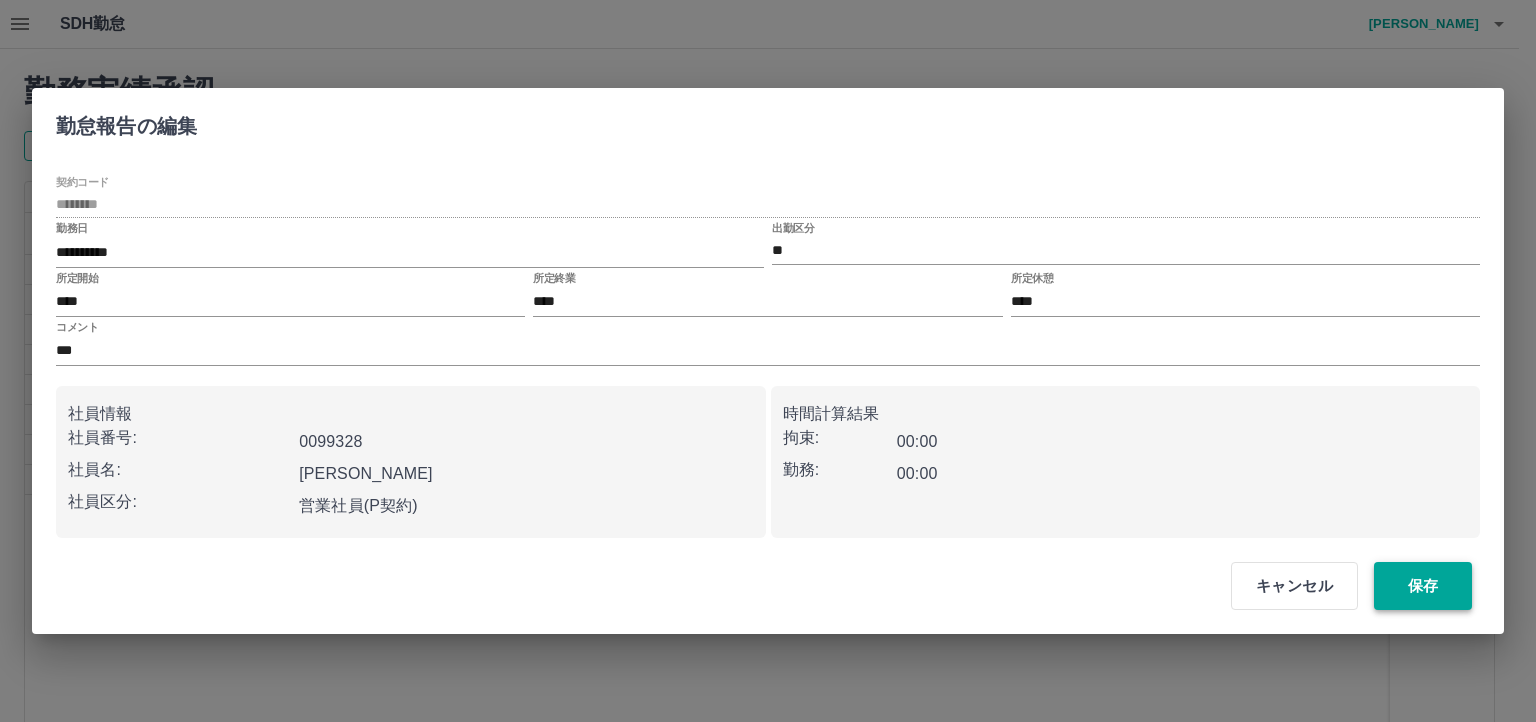 click on "保存" at bounding box center [1423, 586] 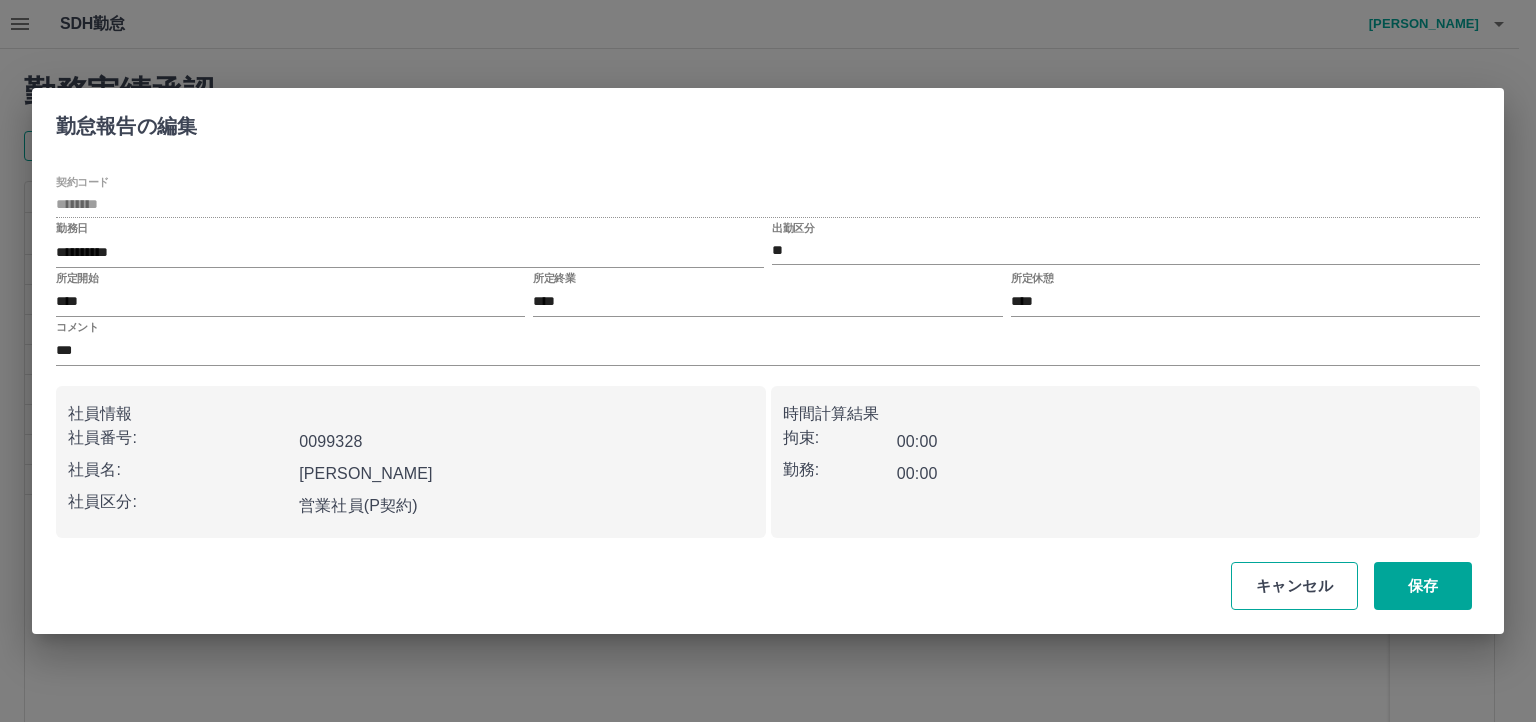 click on "キャンセル" at bounding box center (1294, 586) 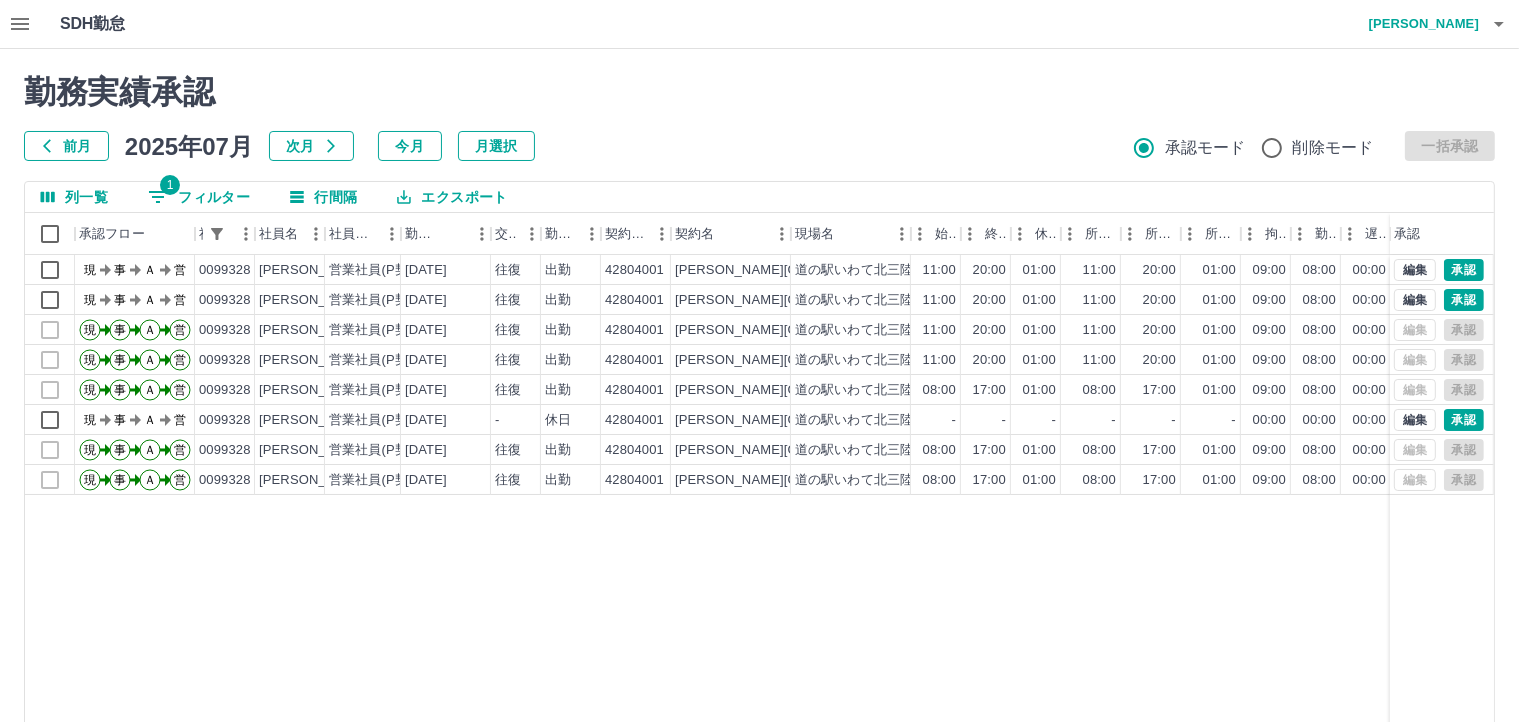 click at bounding box center [20, 24] 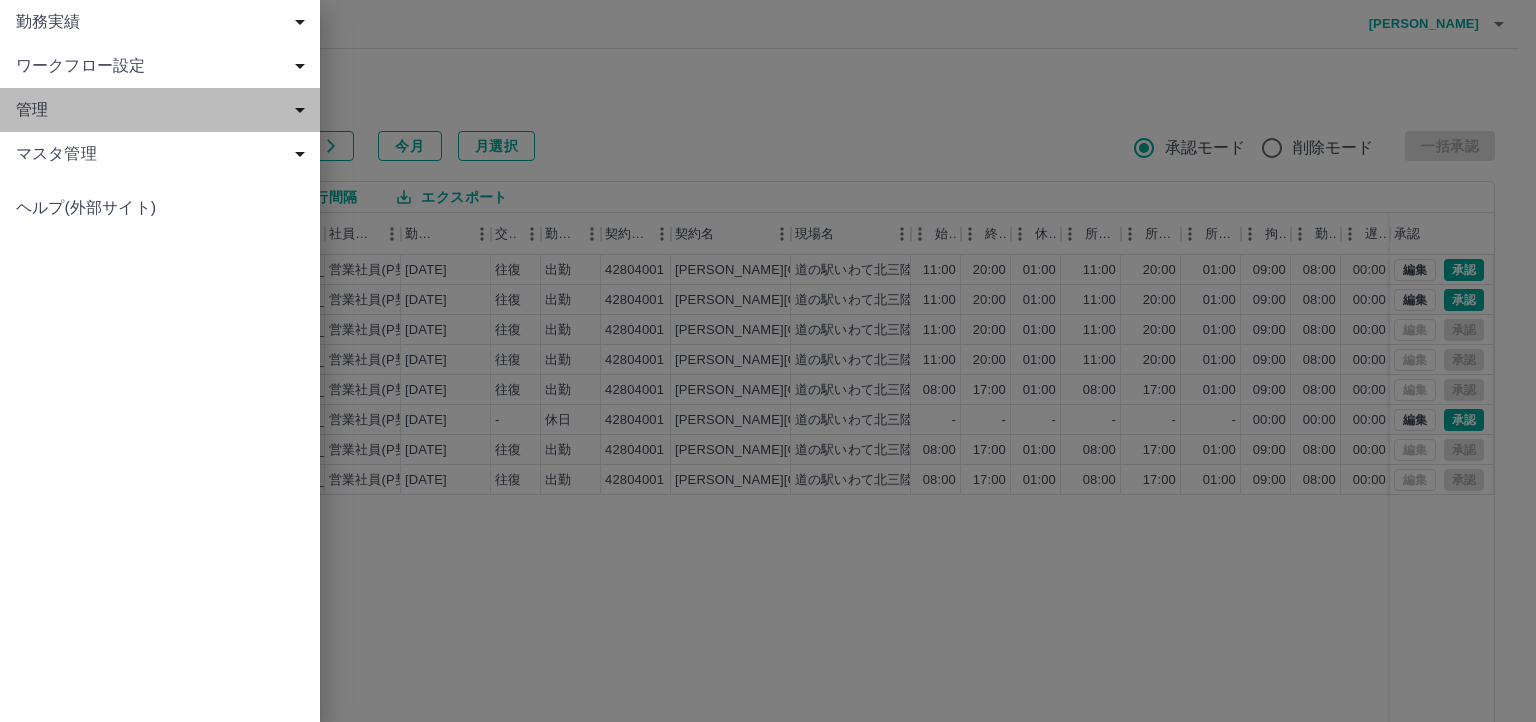 click on "管理" at bounding box center [164, 110] 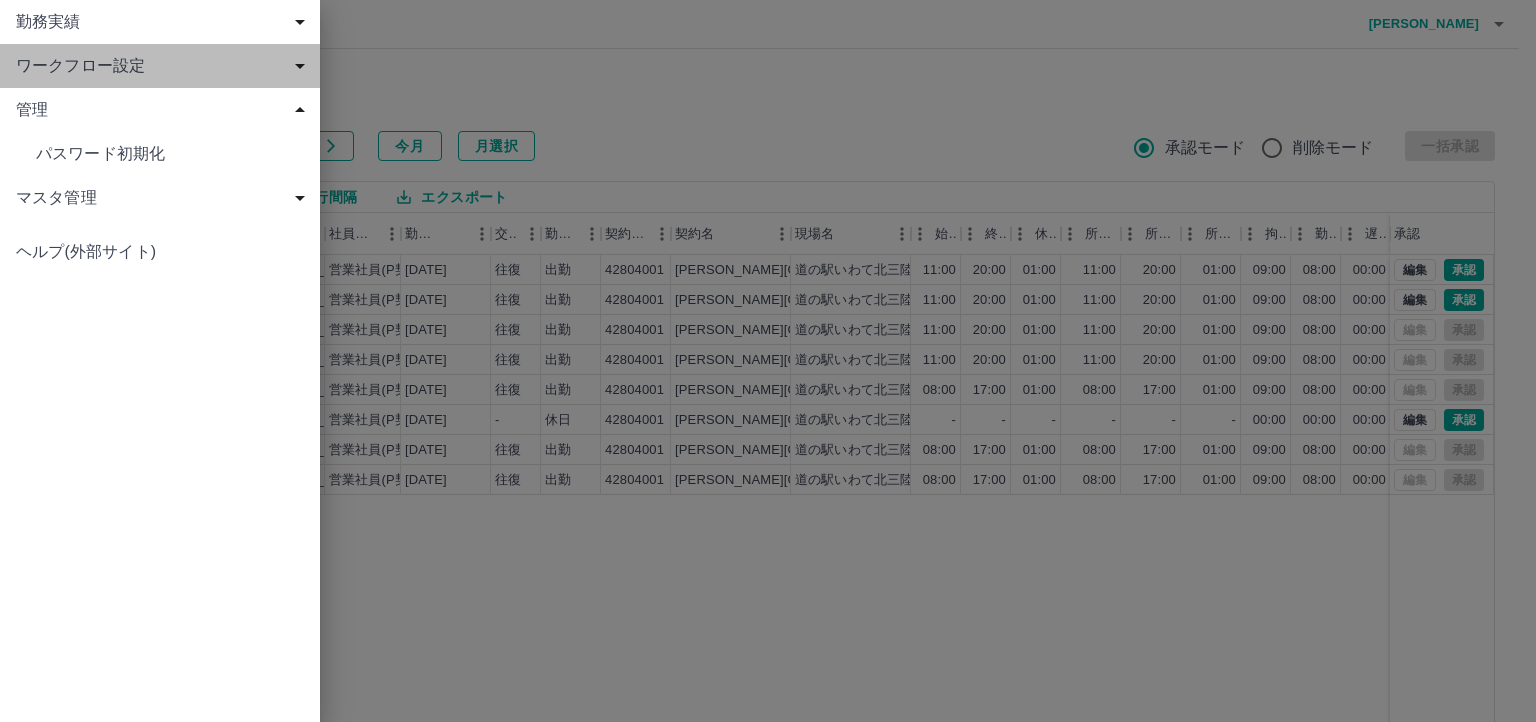 click on "ワークフロー設定" at bounding box center [164, 66] 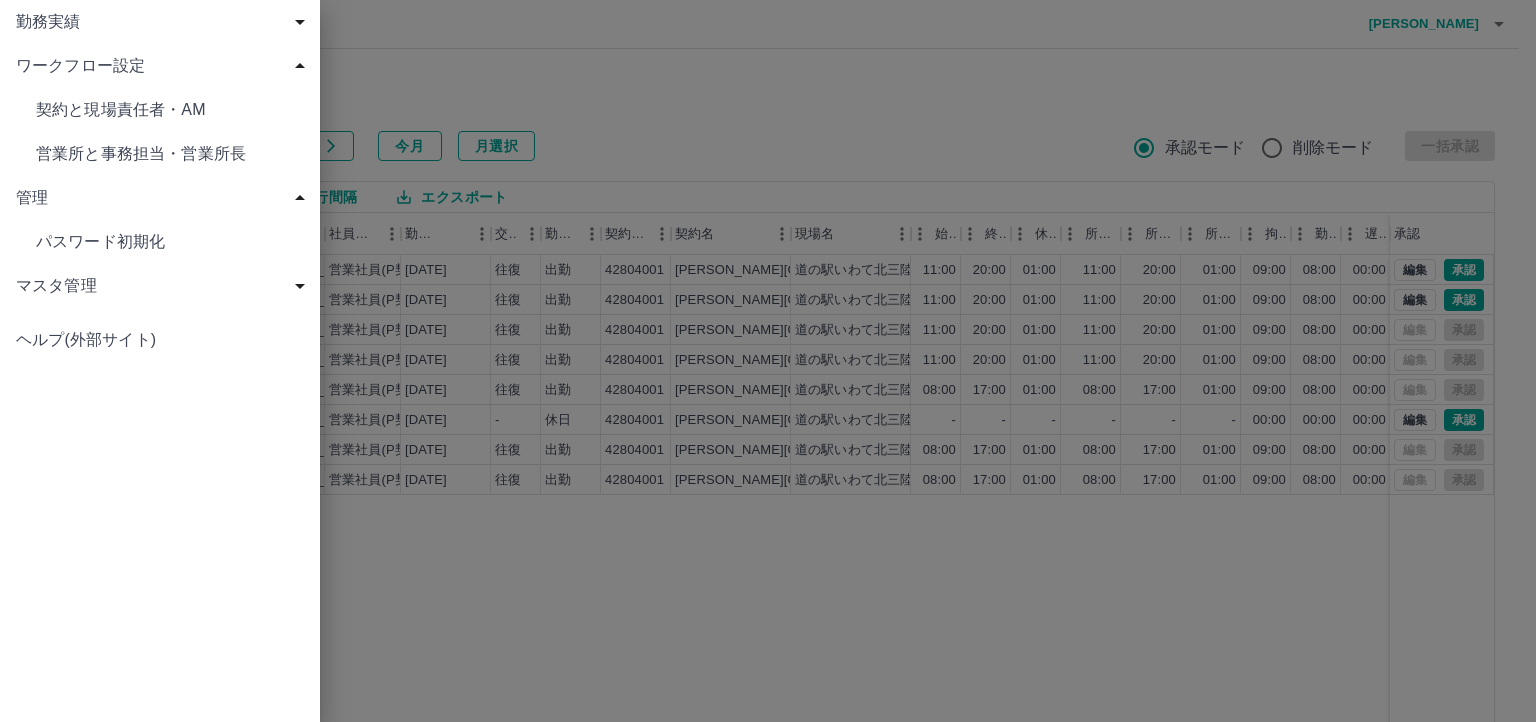 click on "マスタ管理" at bounding box center (164, 286) 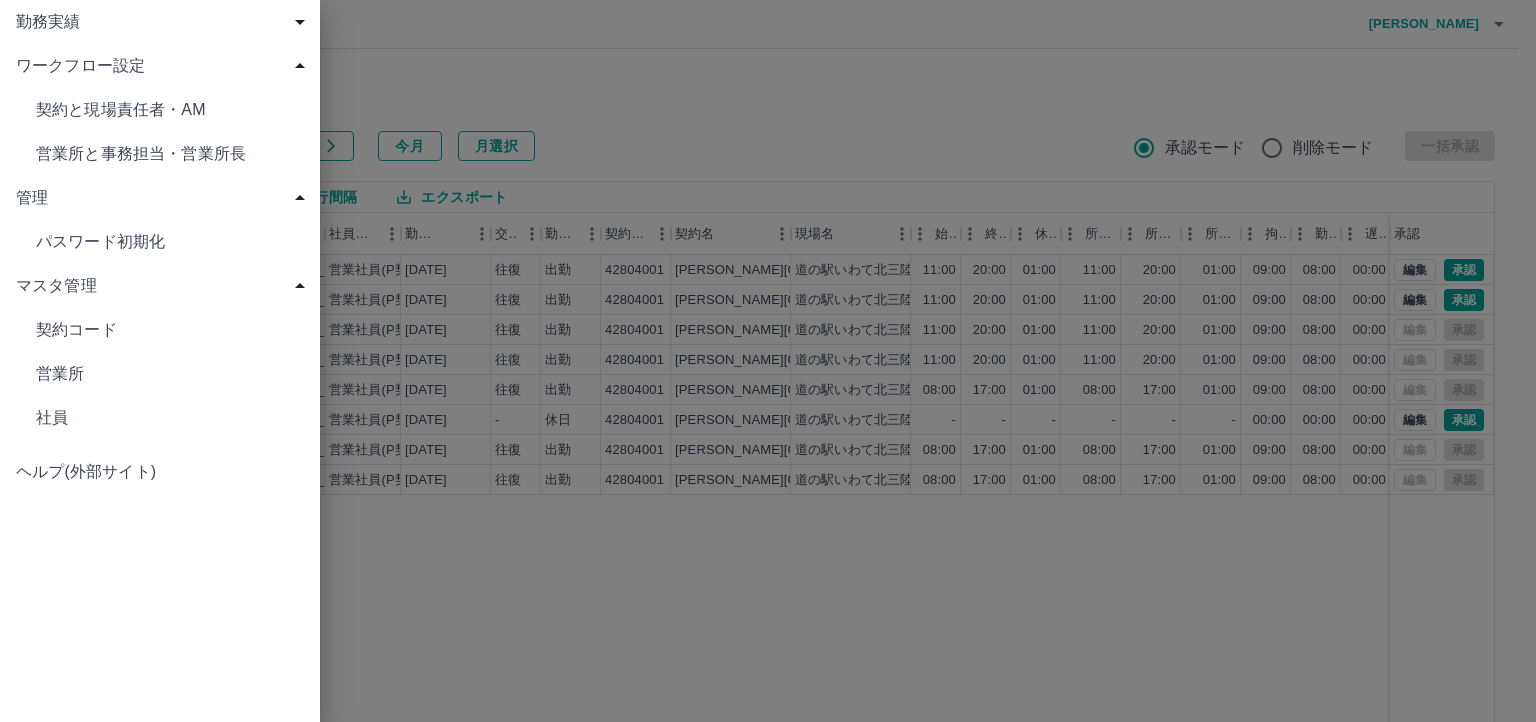 click on "社員" at bounding box center [160, 418] 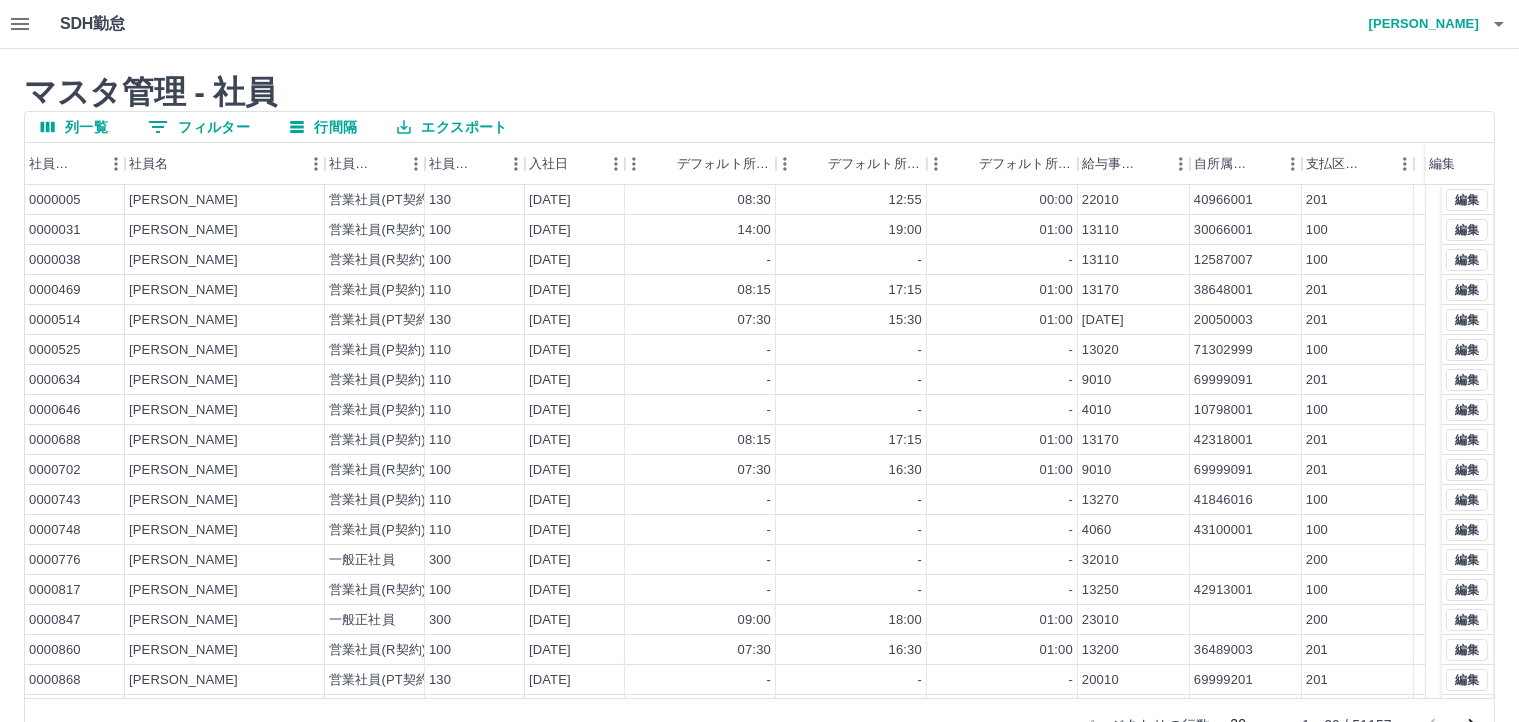 click on "0 フィルター" at bounding box center (199, 127) 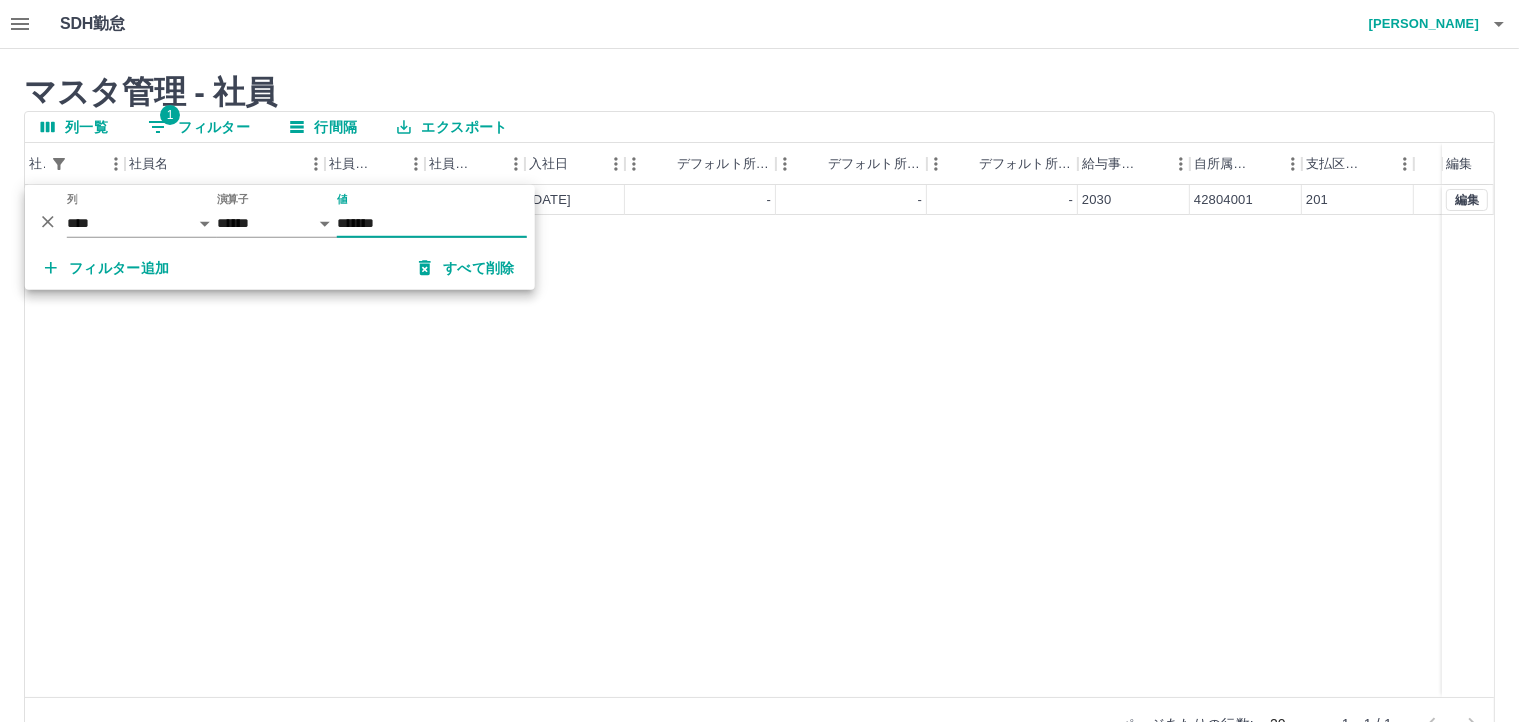 type on "*******" 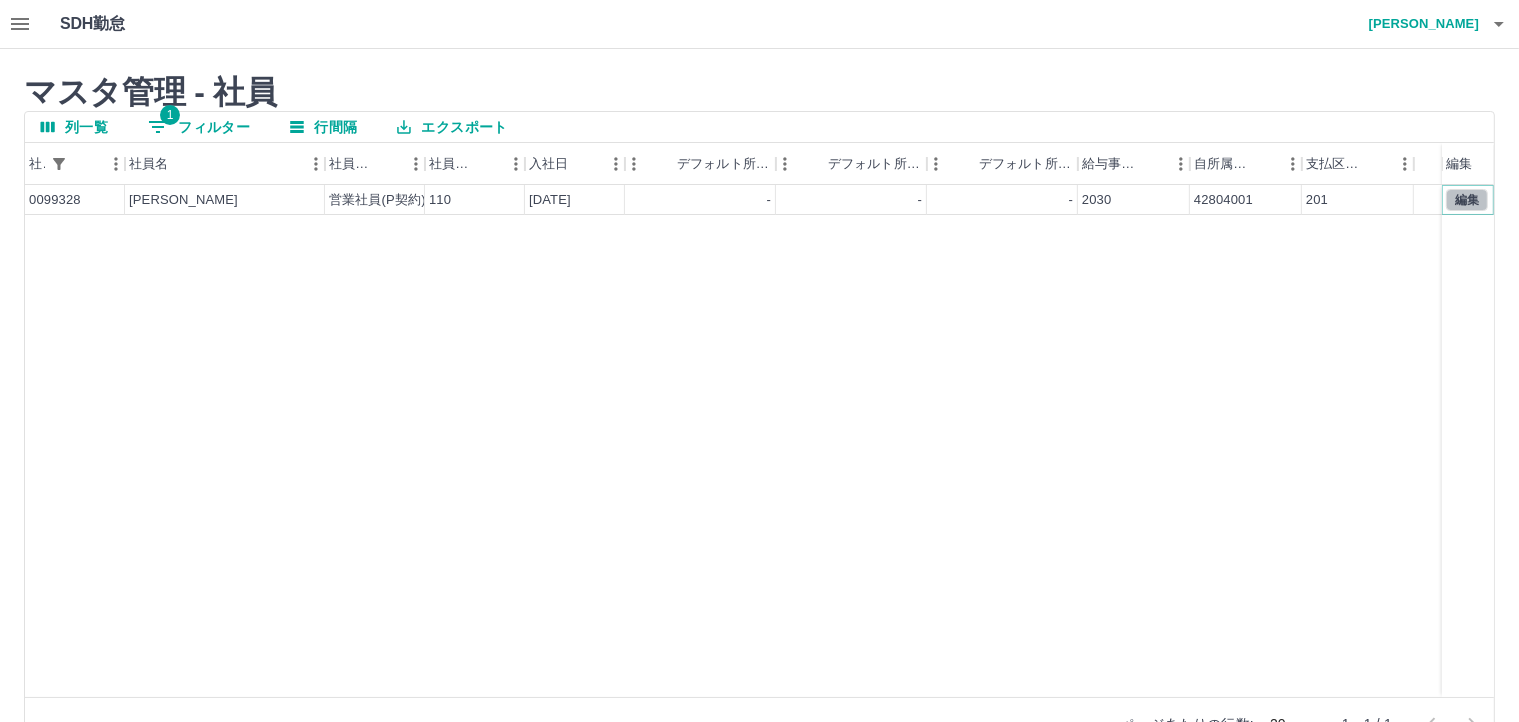 click on "編集" at bounding box center (1467, 200) 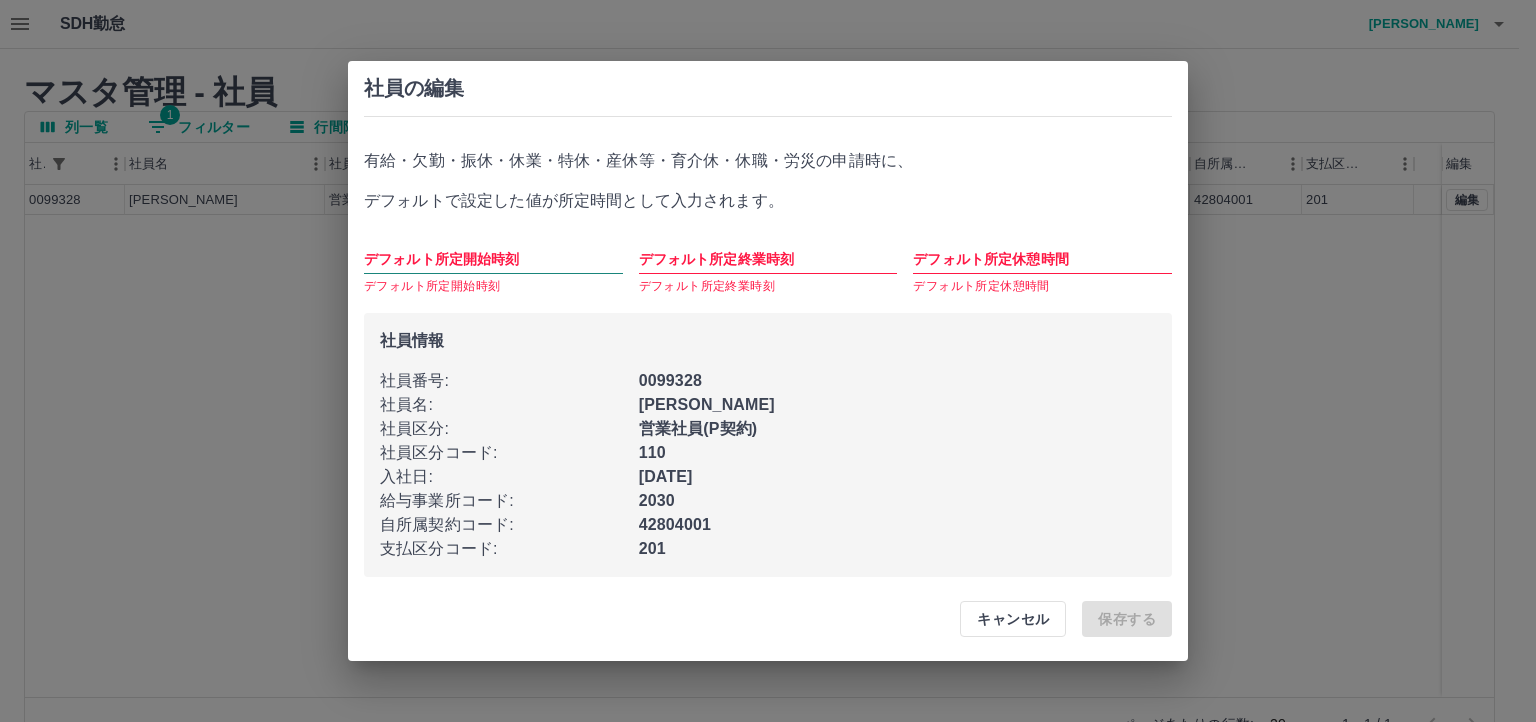 click on "デフォルト所定開始時刻" at bounding box center [493, 259] 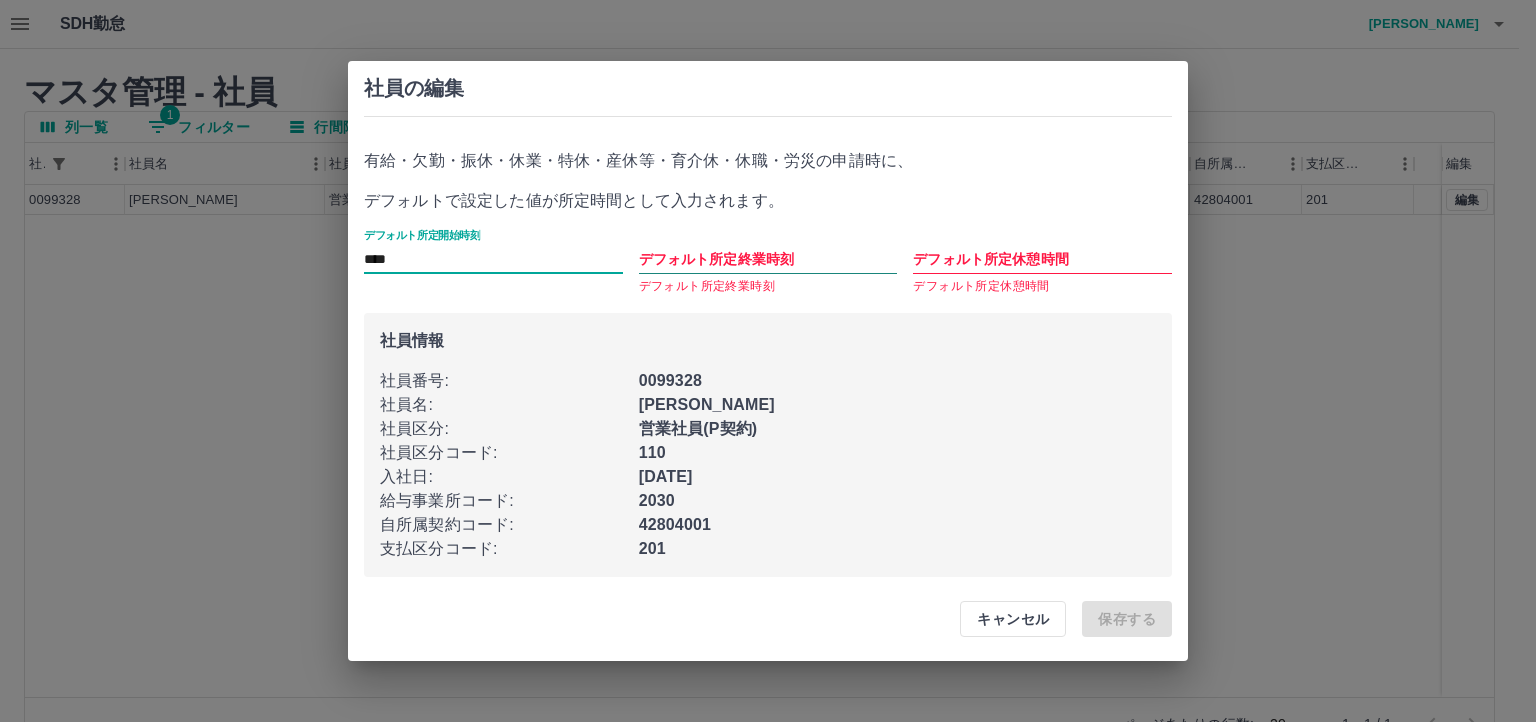 type on "****" 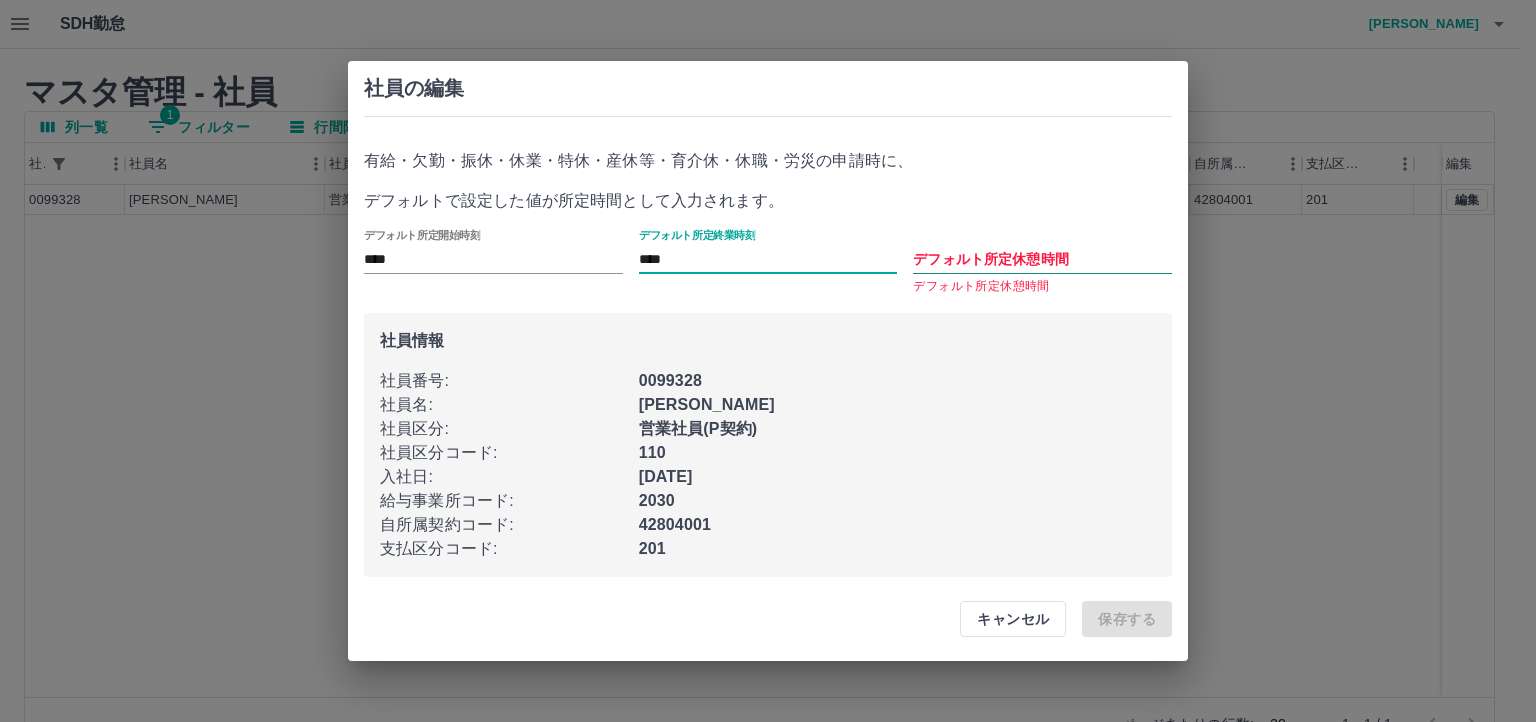 type on "****" 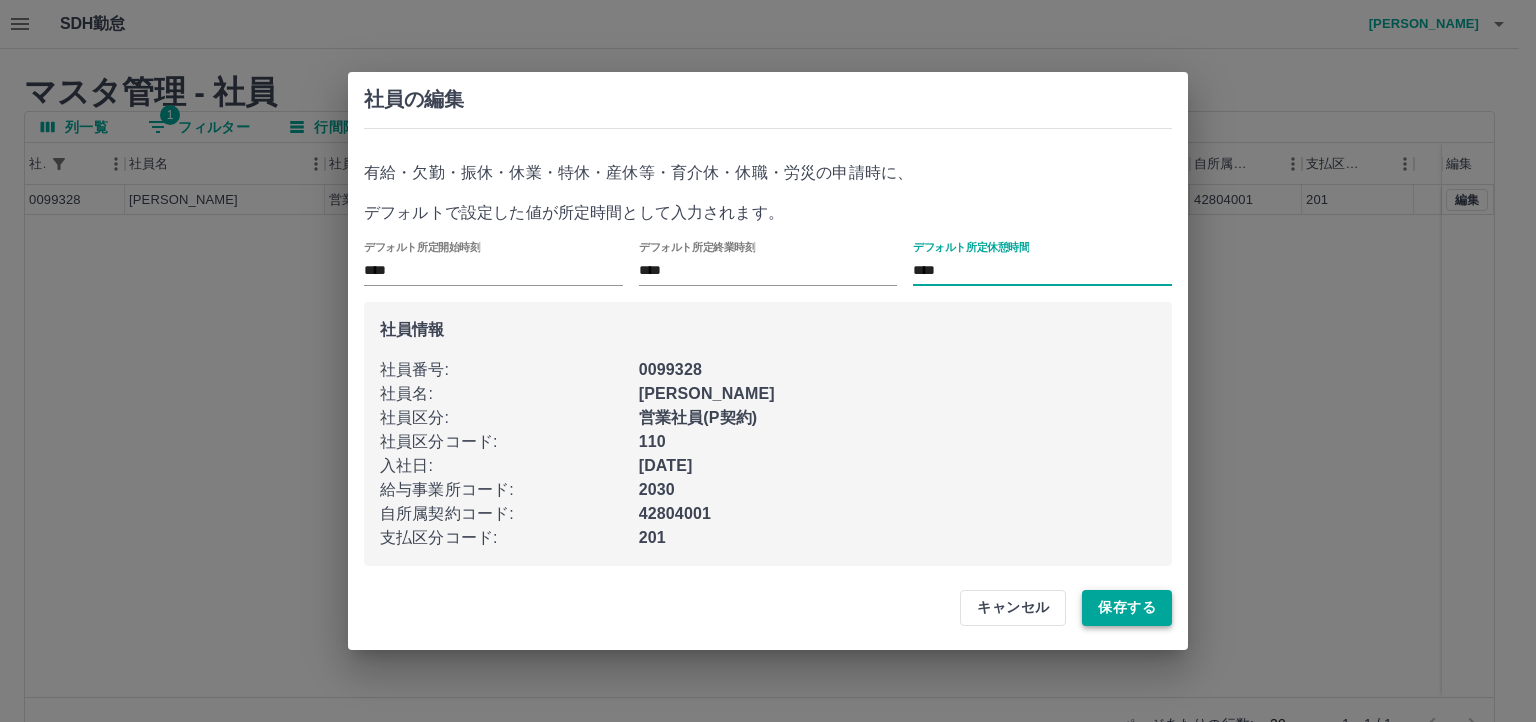 type on "****" 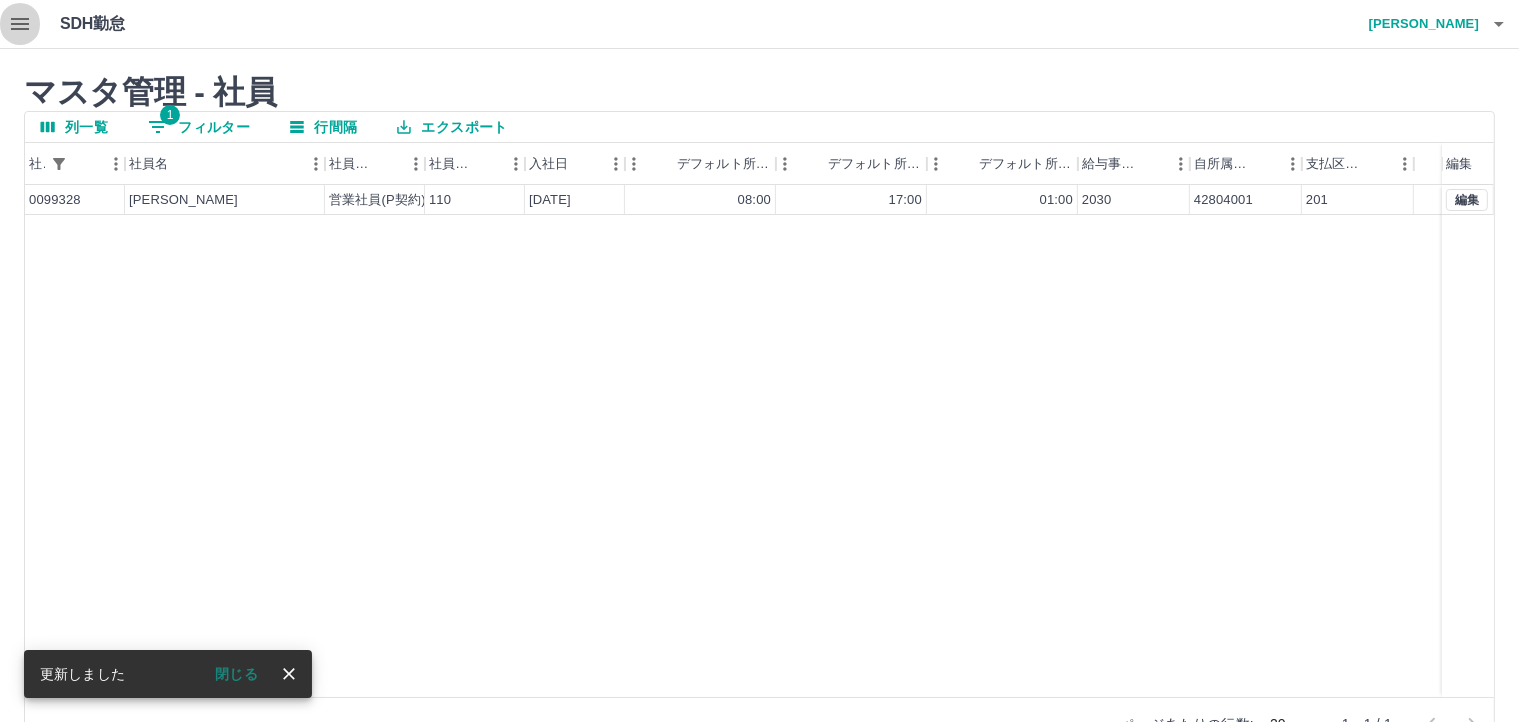 click 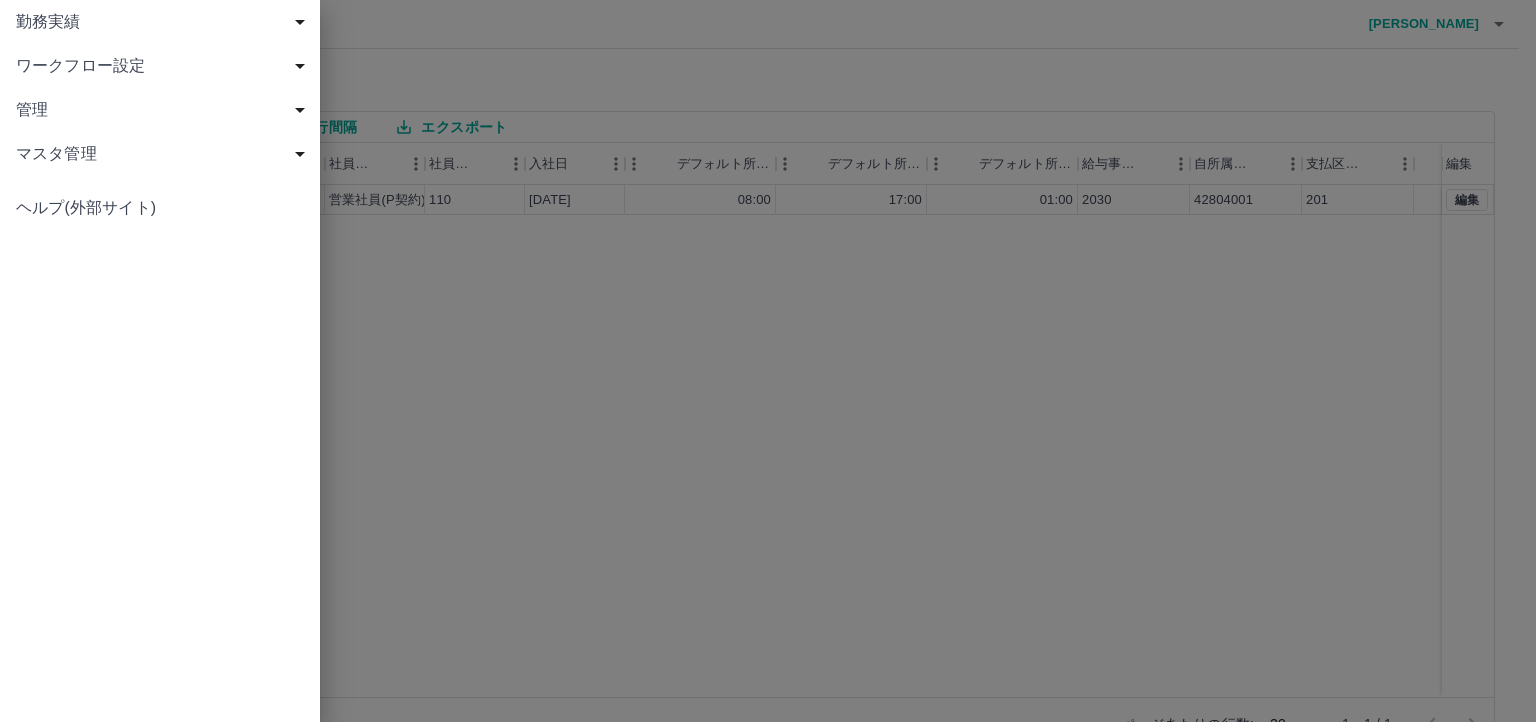 click on "勤務実績" at bounding box center [164, 22] 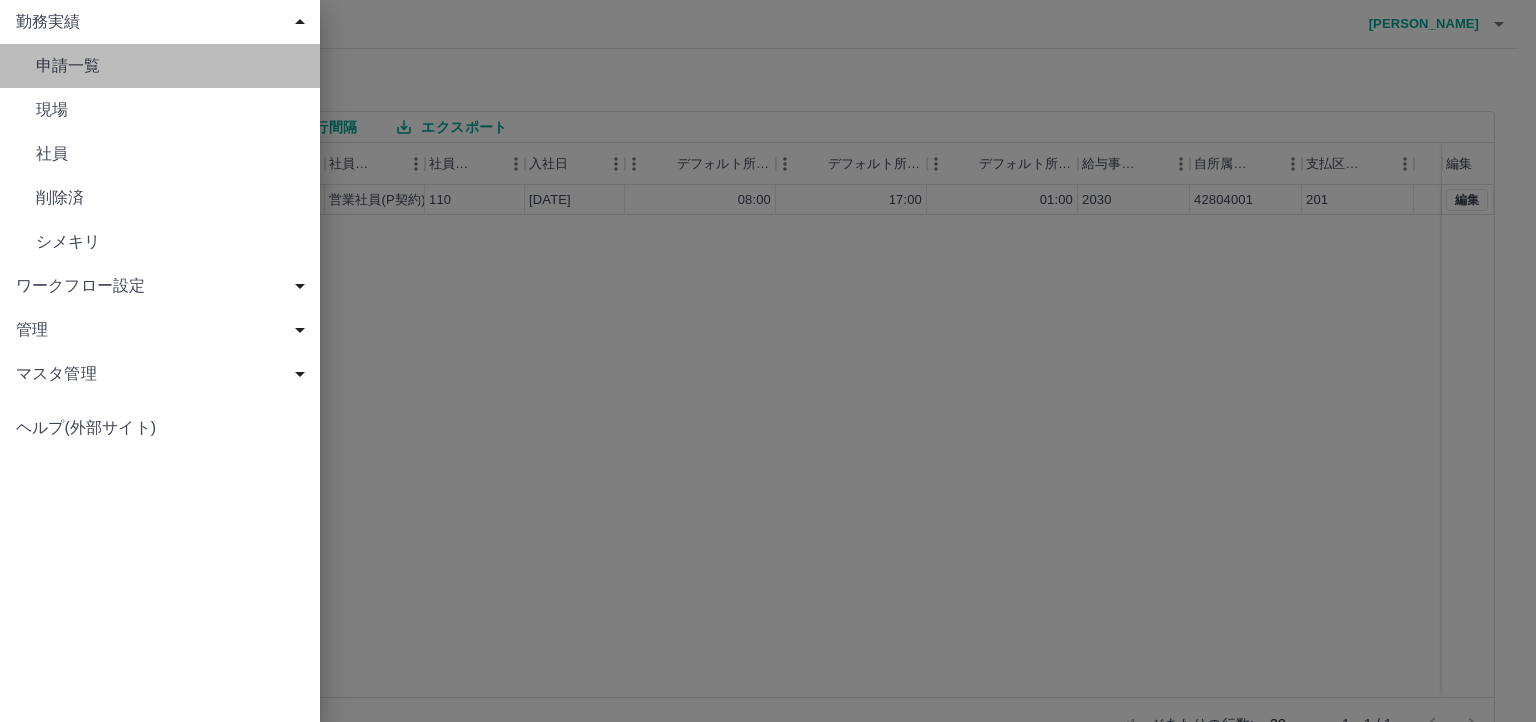 click on "申請一覧" at bounding box center (170, 66) 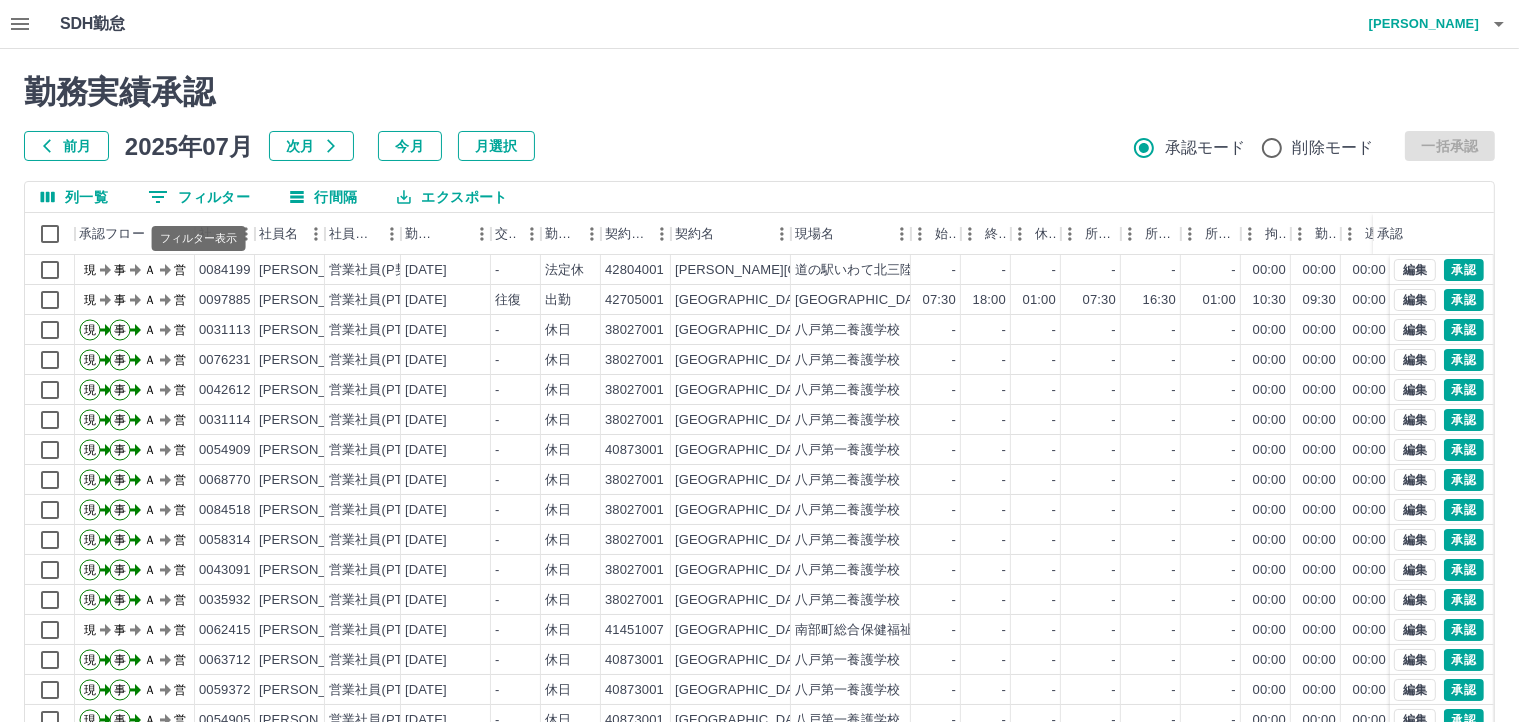 click 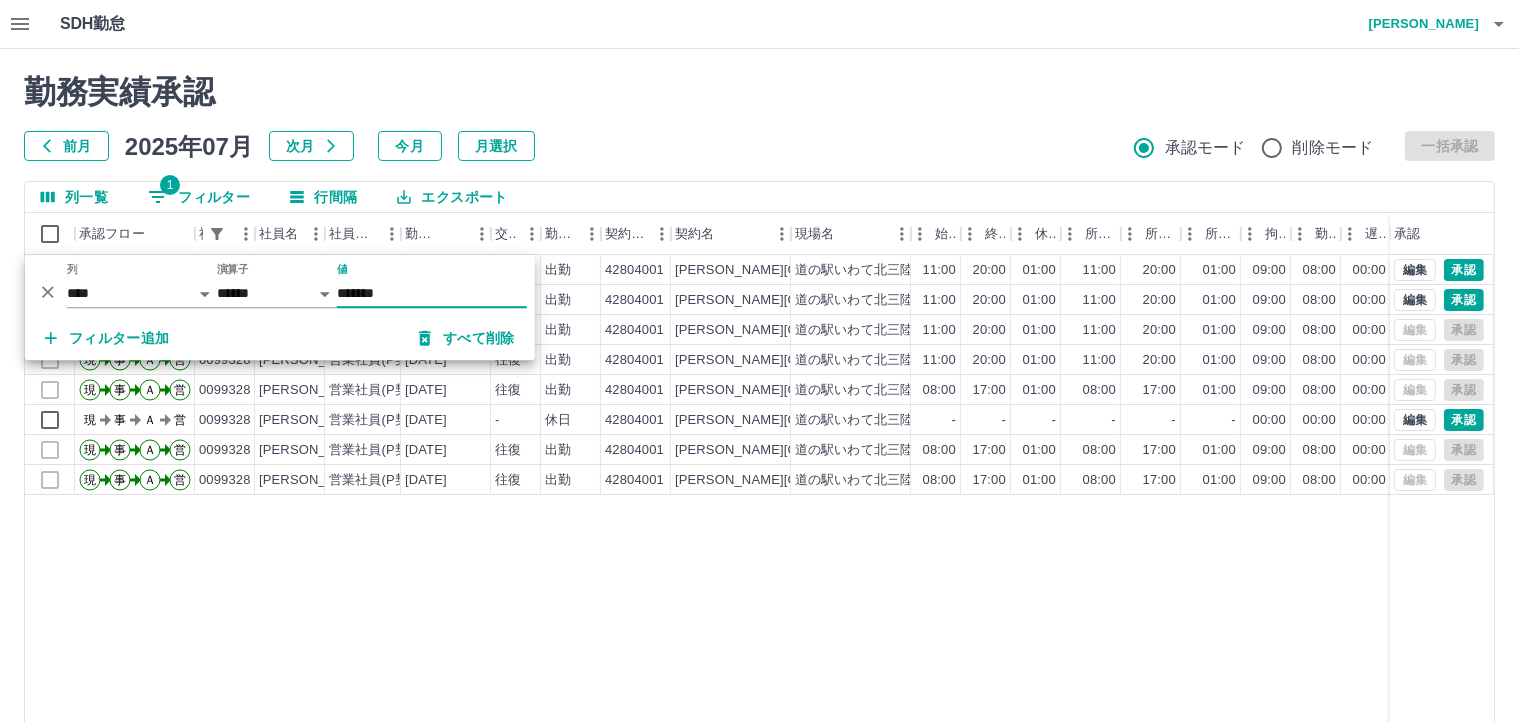 type on "*******" 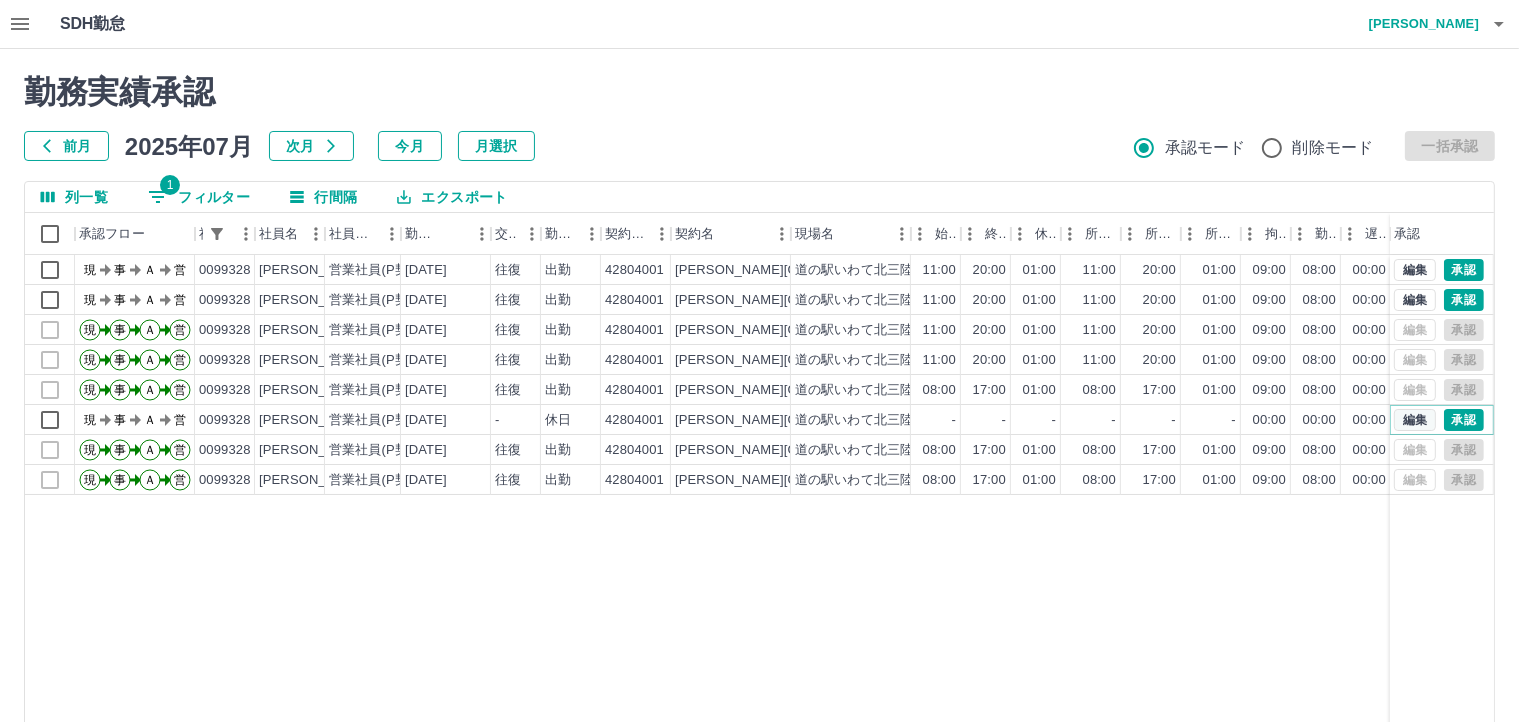 click on "編集" at bounding box center (1415, 420) 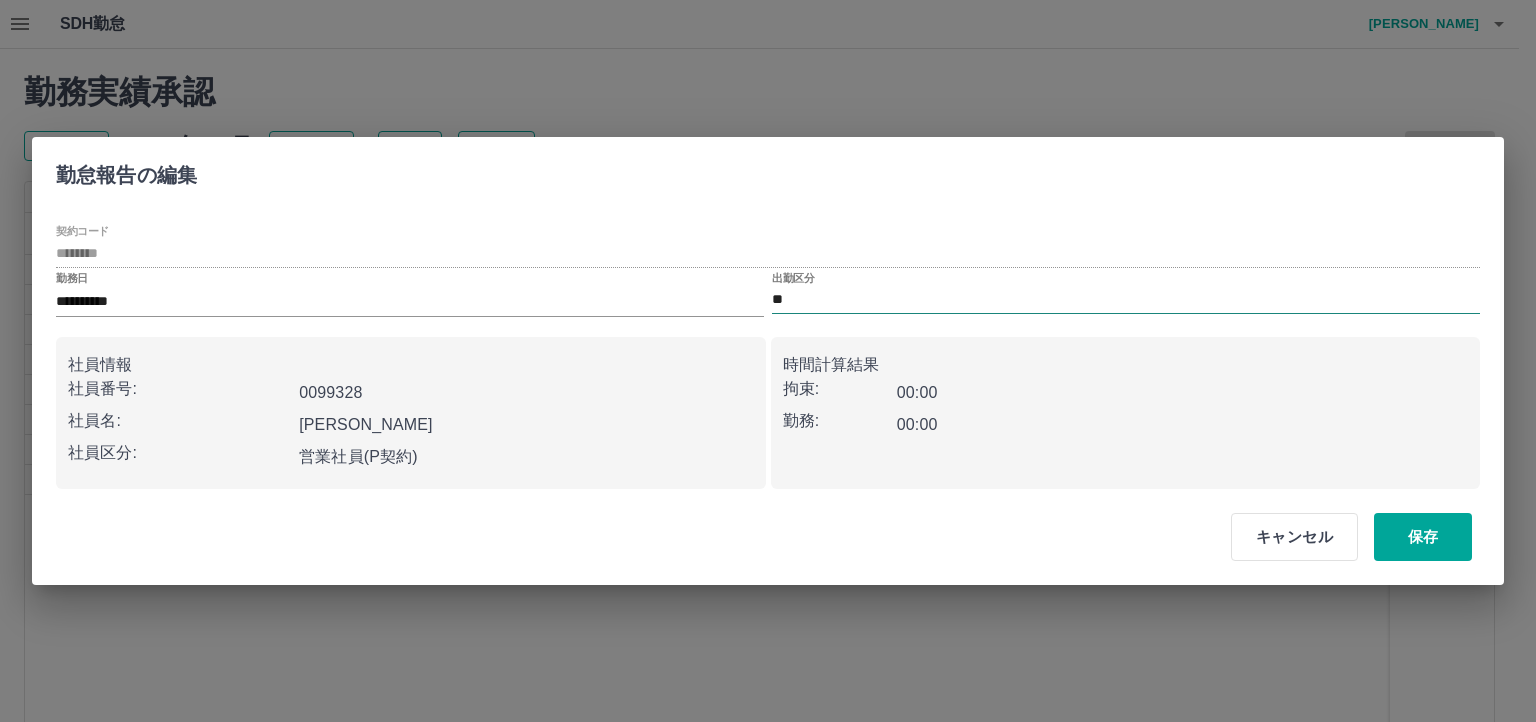 click on "**" at bounding box center (1126, 300) 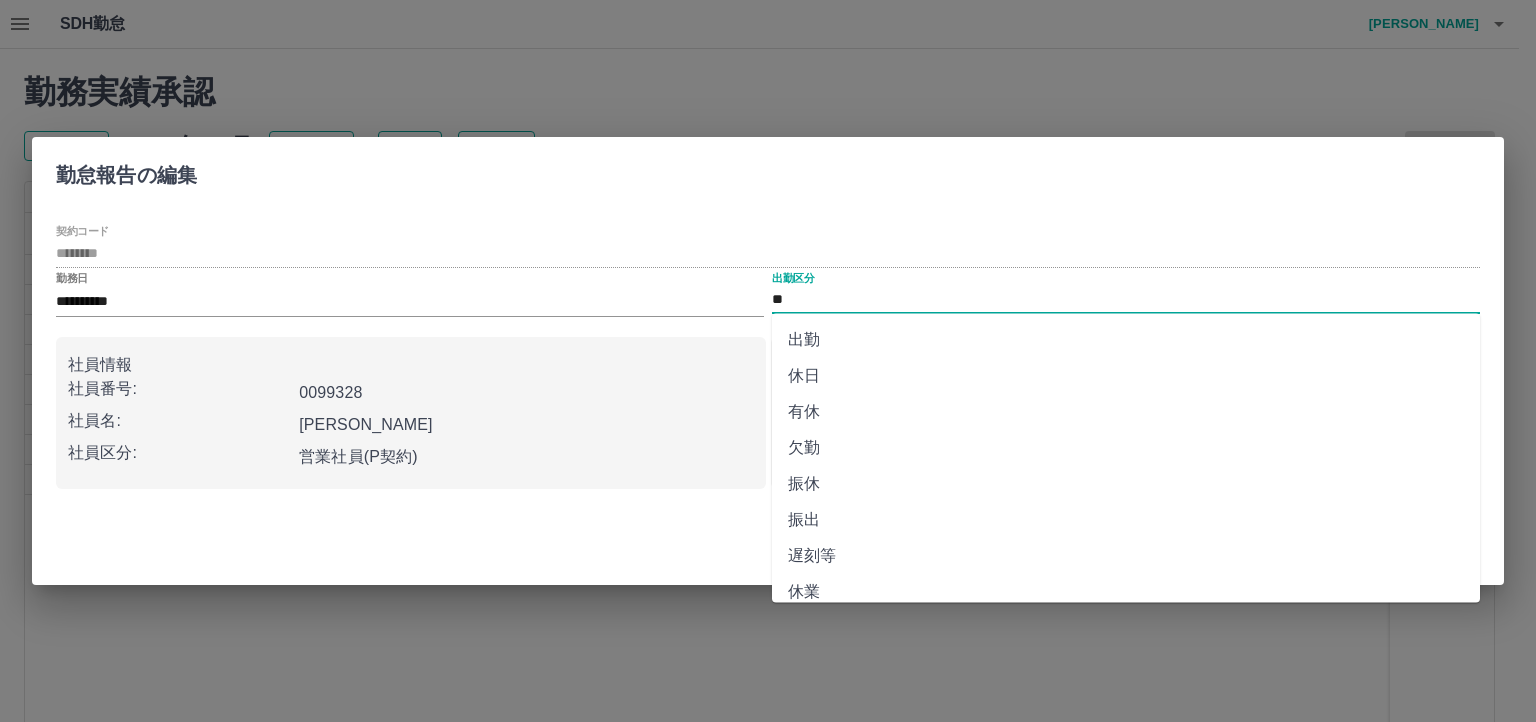 click on "振休" at bounding box center [1126, 484] 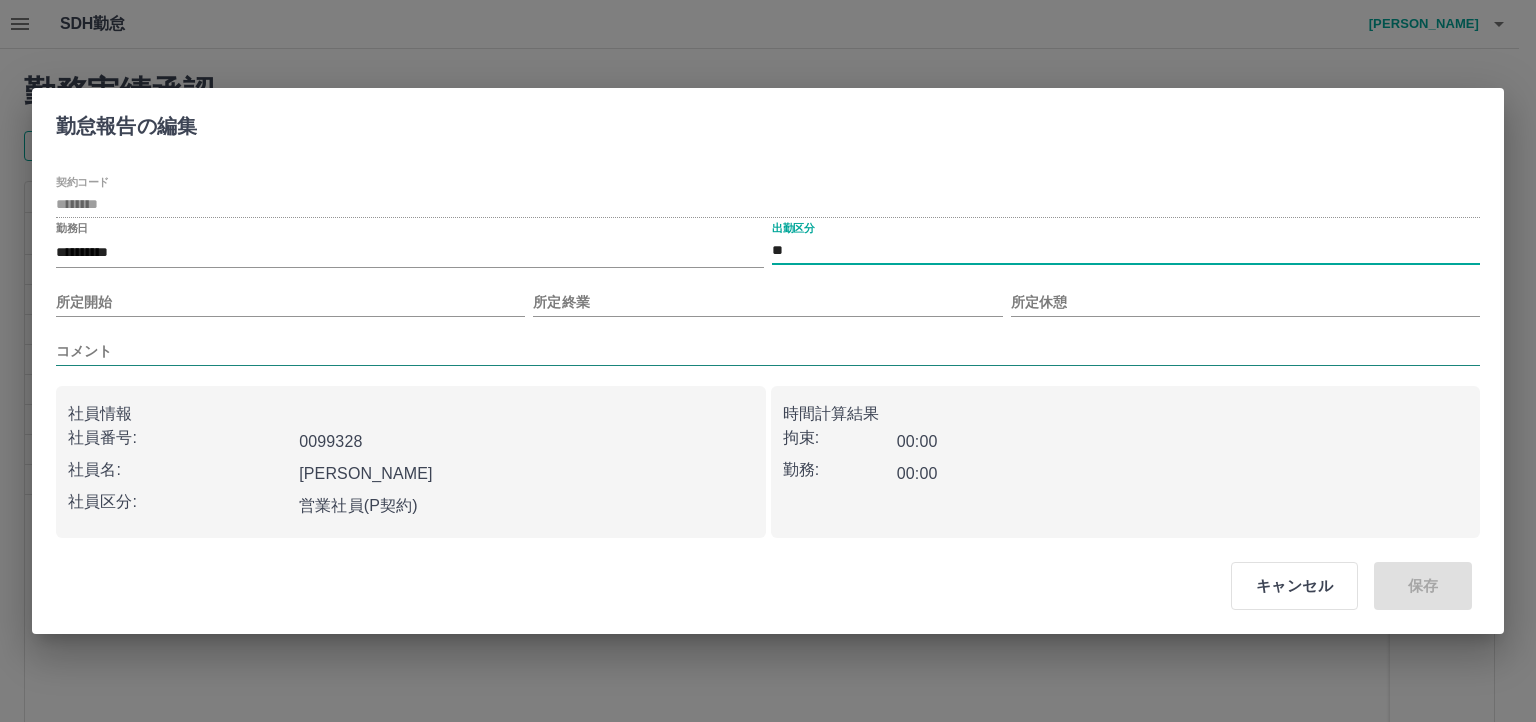 click on "コメント" at bounding box center [768, 351] 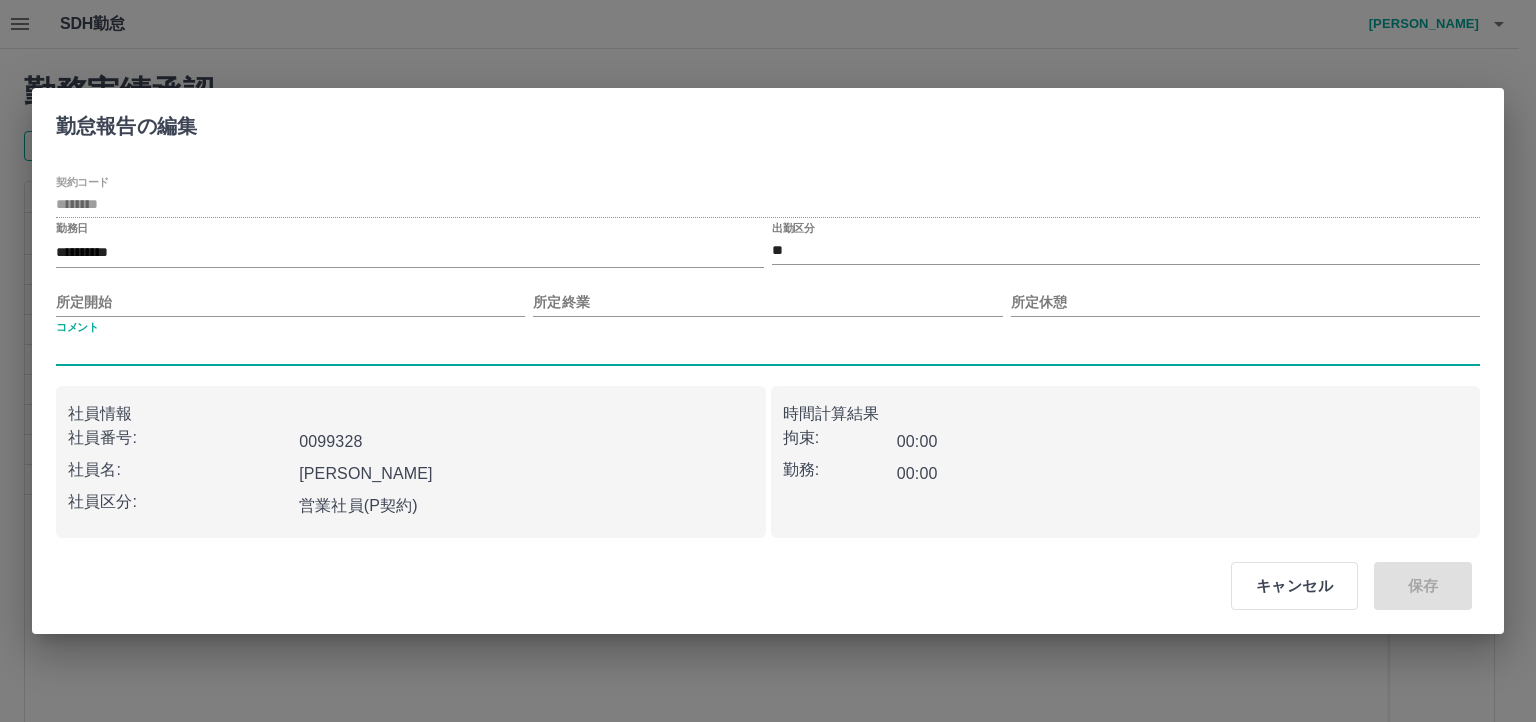 type on "***" 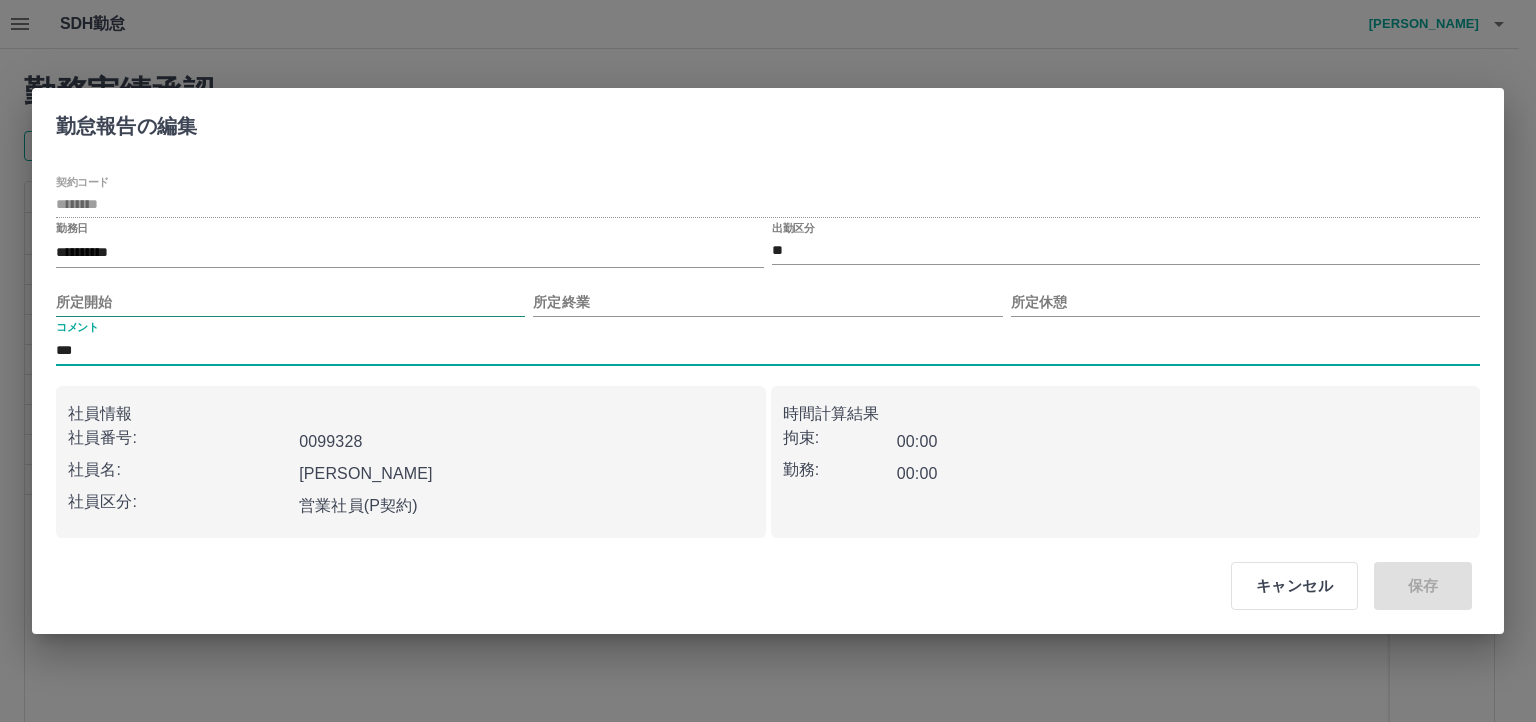 click on "所定開始" at bounding box center [290, 302] 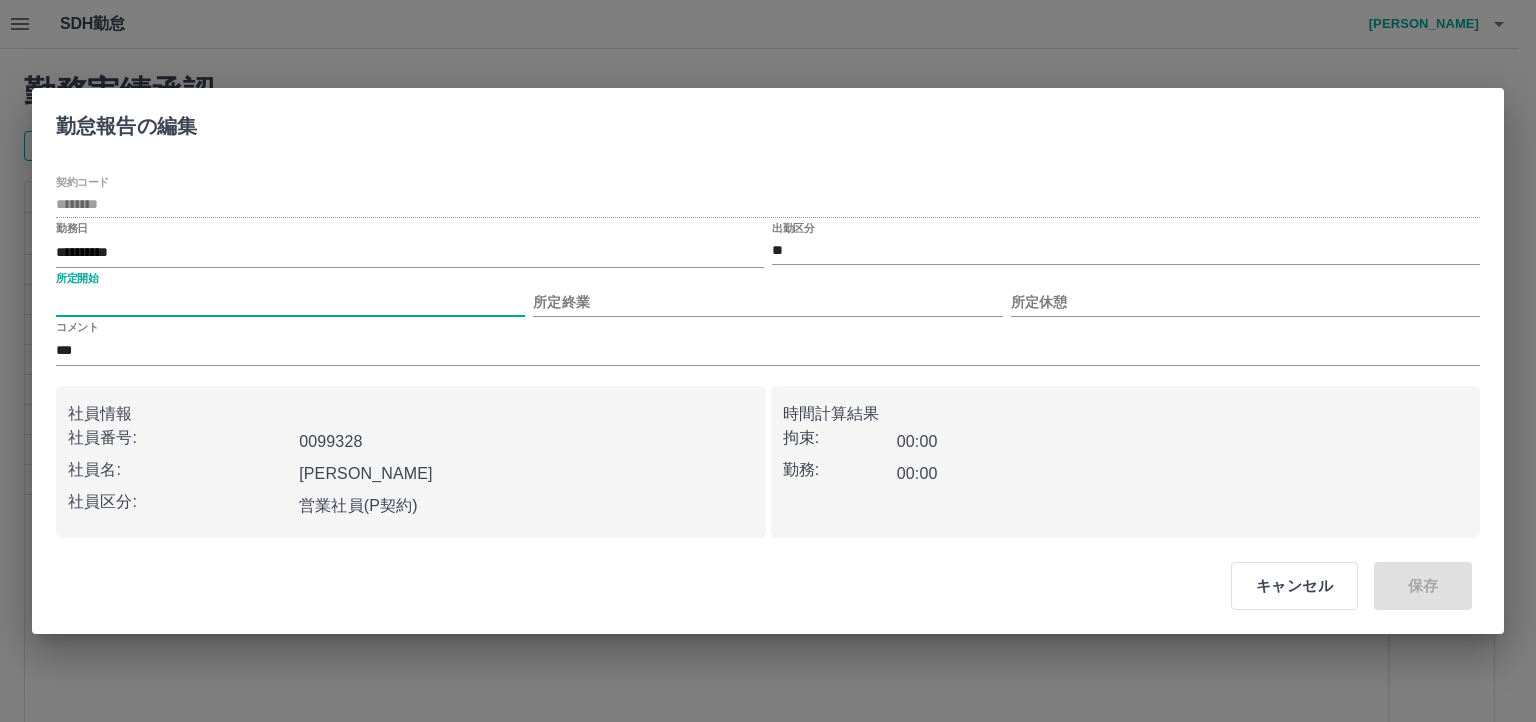 type on "****" 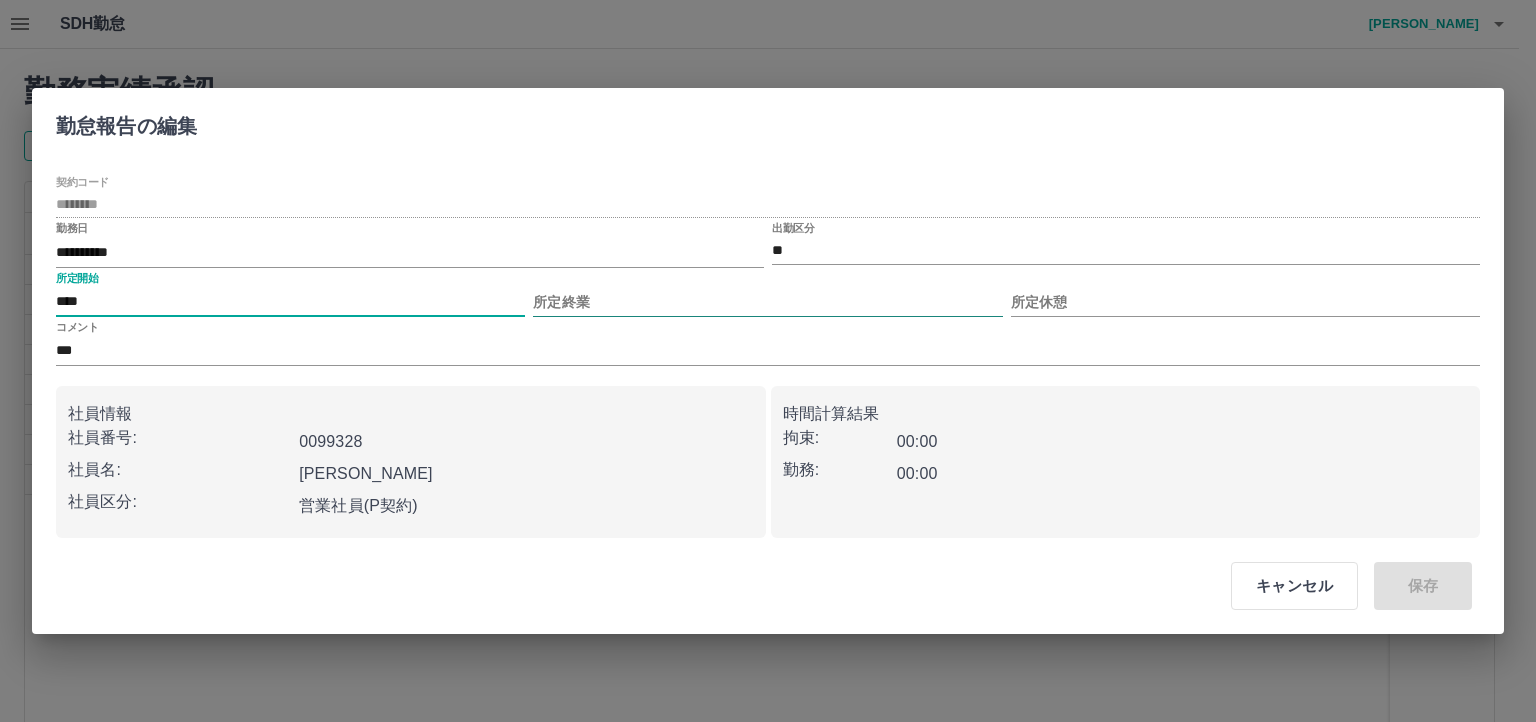 click on "所定終業" at bounding box center (767, 302) 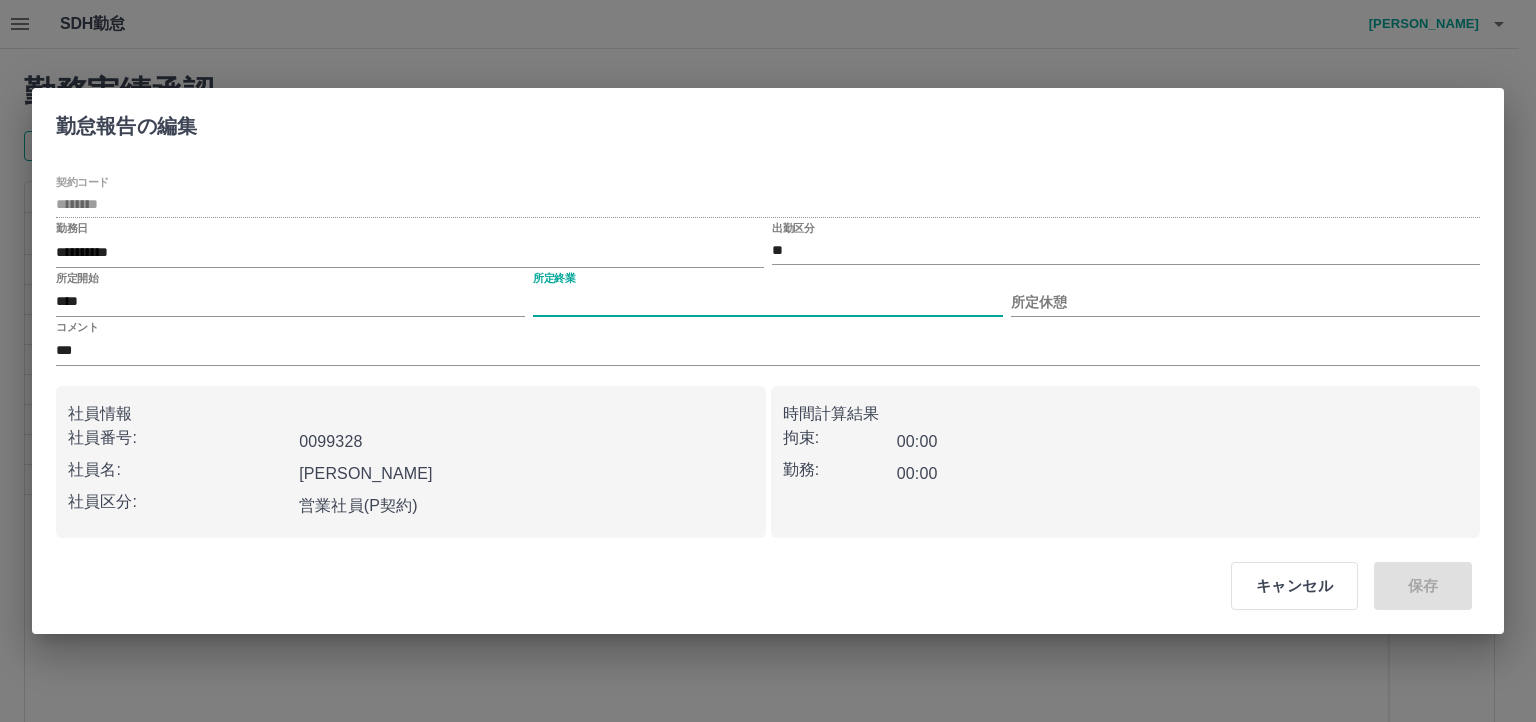 type on "****" 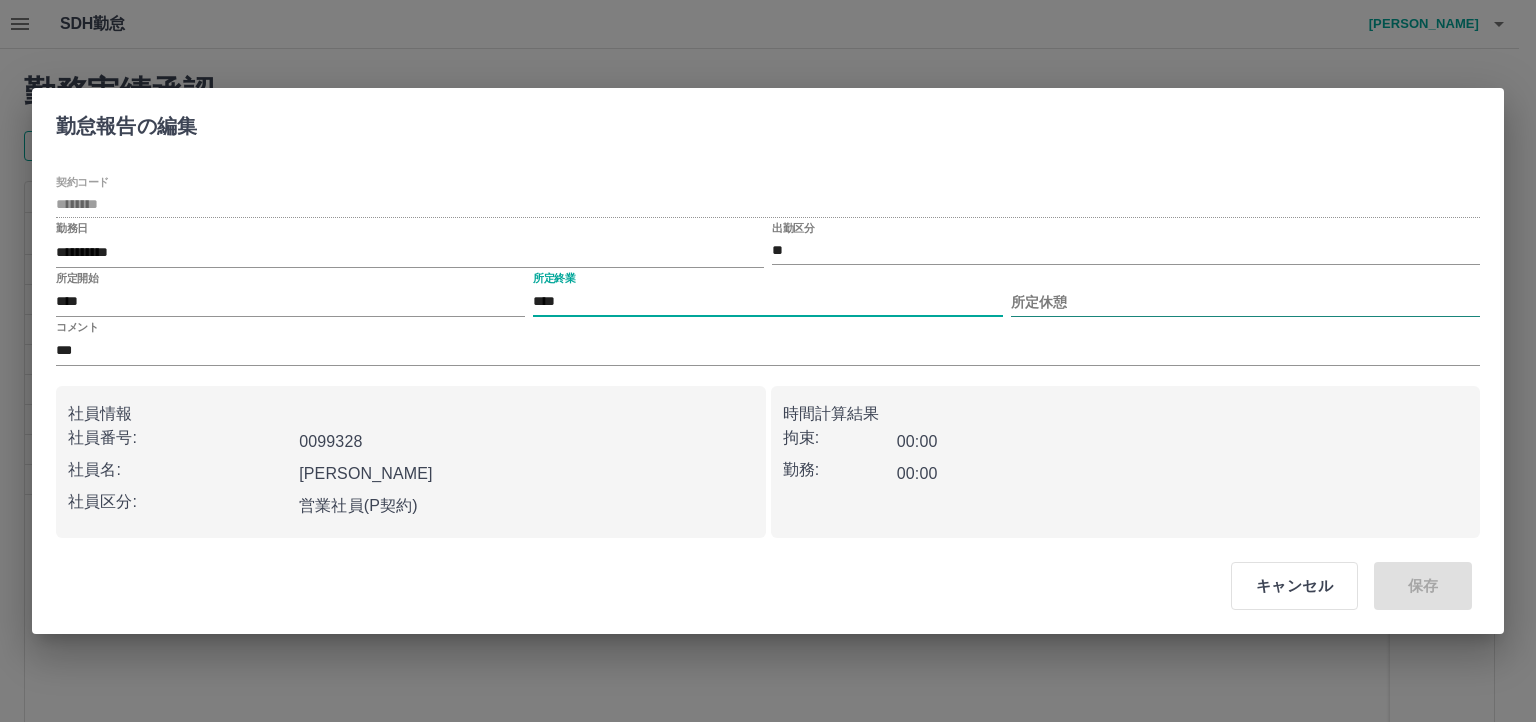 click on "所定休憩" at bounding box center (1245, 302) 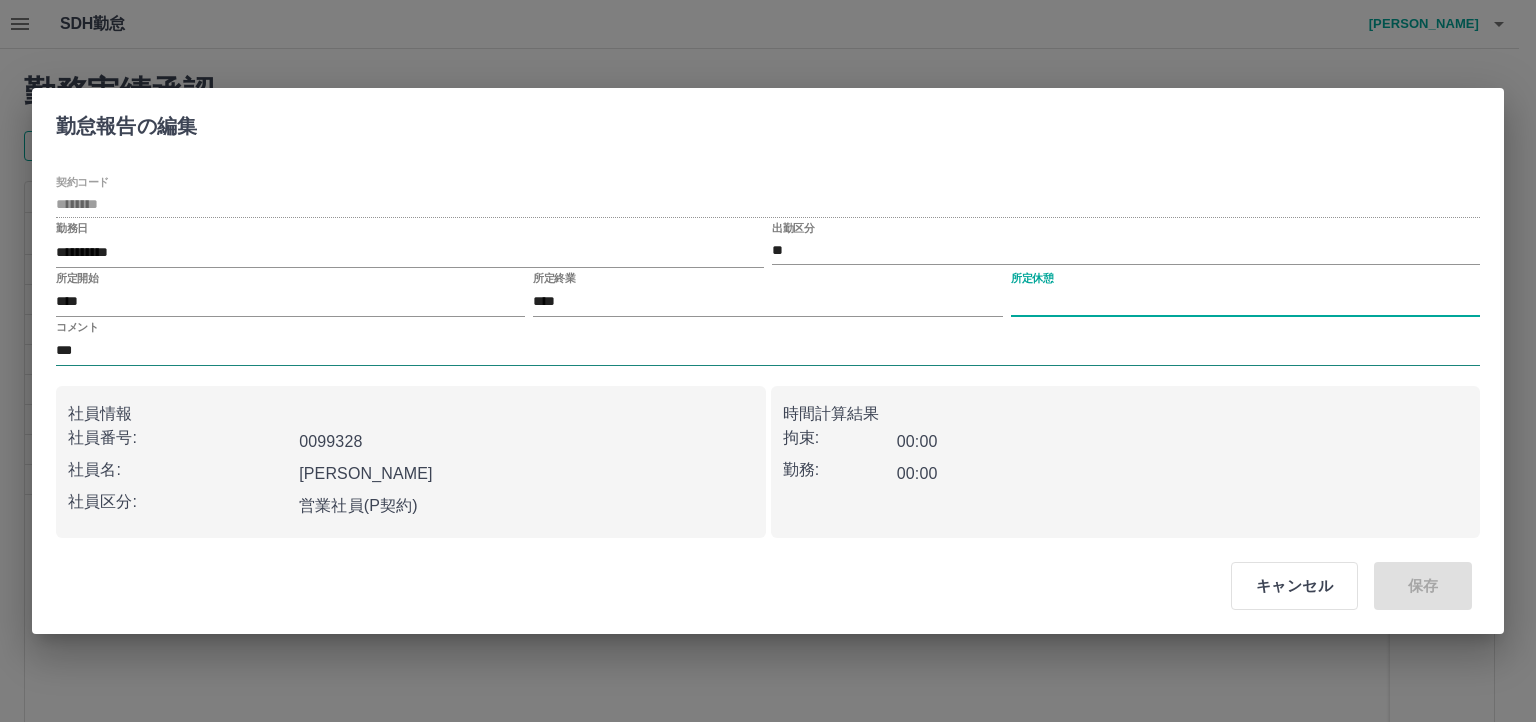 type on "****" 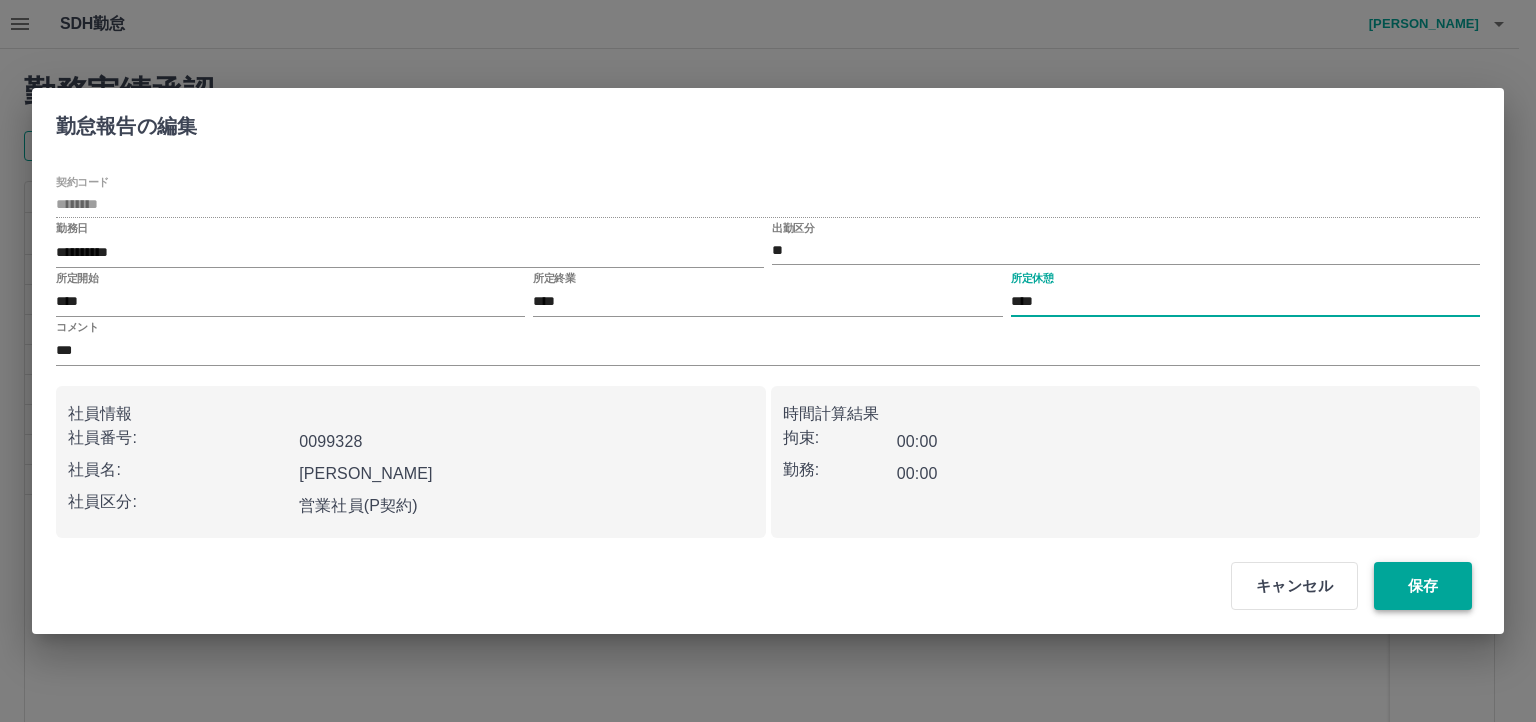 click on "保存" at bounding box center [1423, 586] 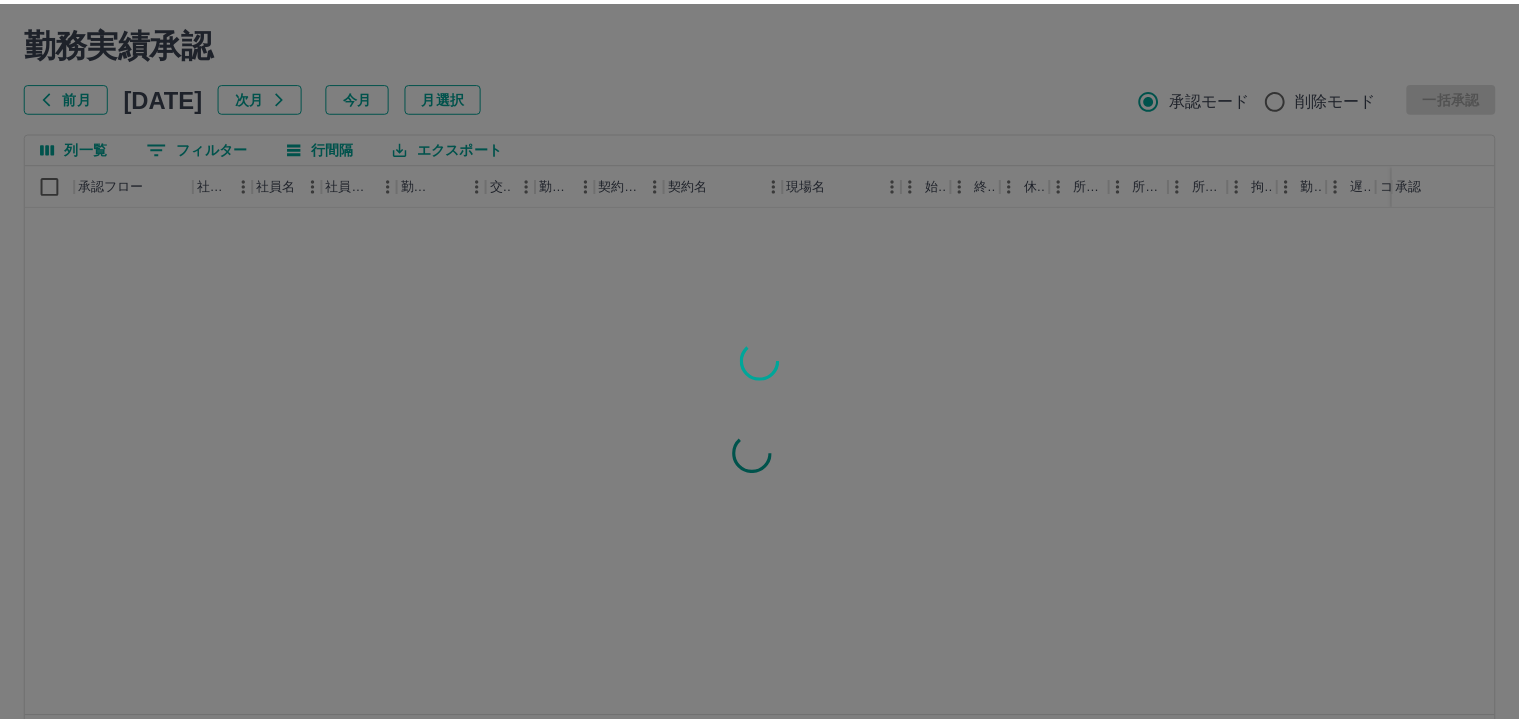 scroll, scrollTop: 0, scrollLeft: 0, axis: both 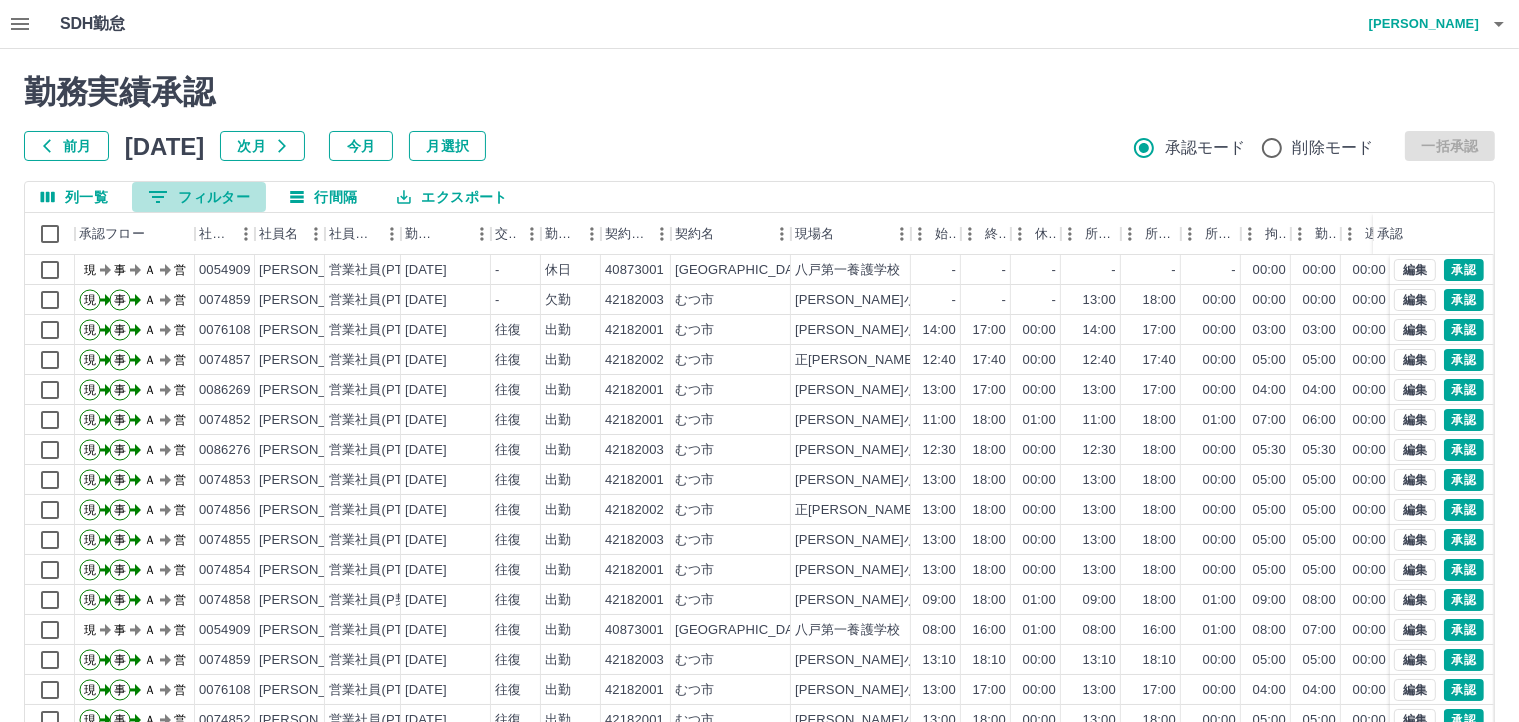 click on "0 フィルター" at bounding box center [199, 197] 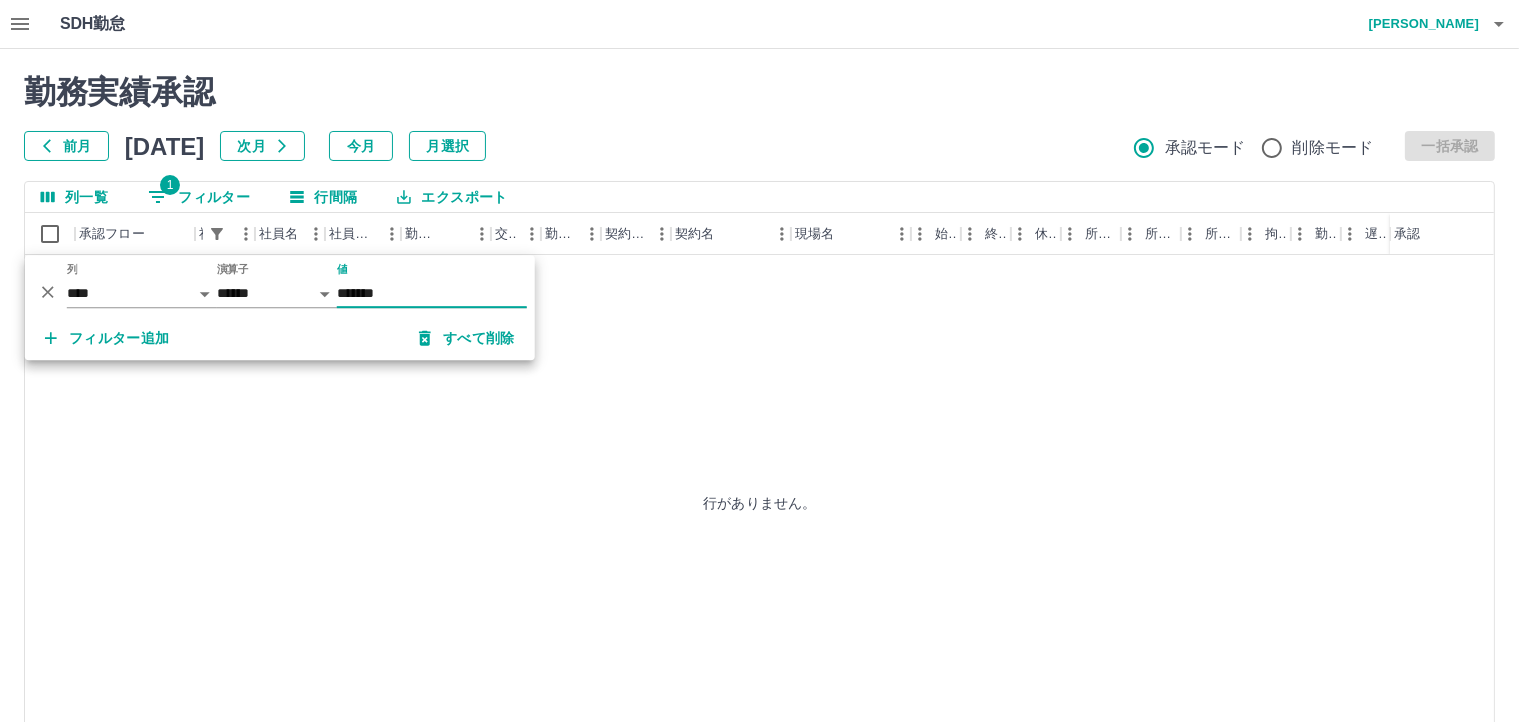 type on "*******" 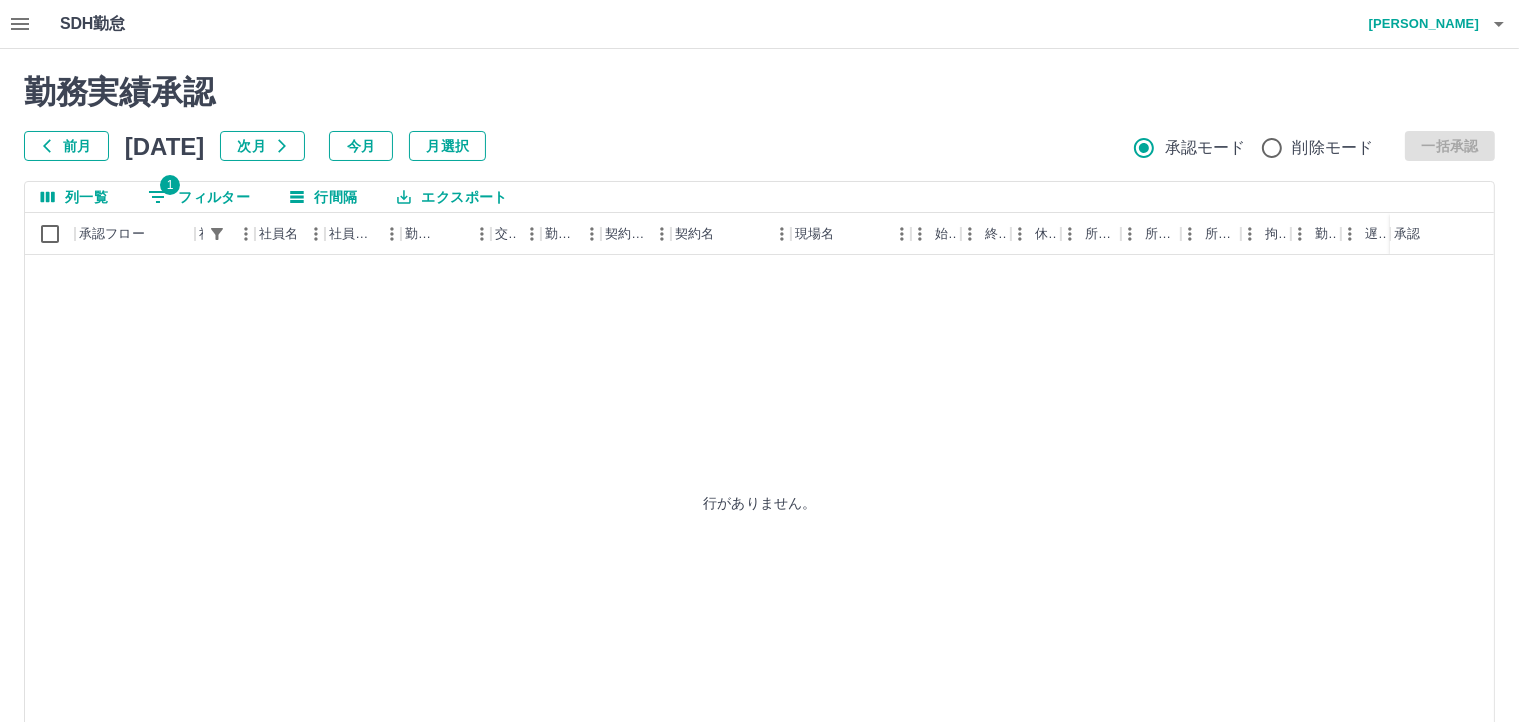 click on "1 フィルター" at bounding box center [199, 197] 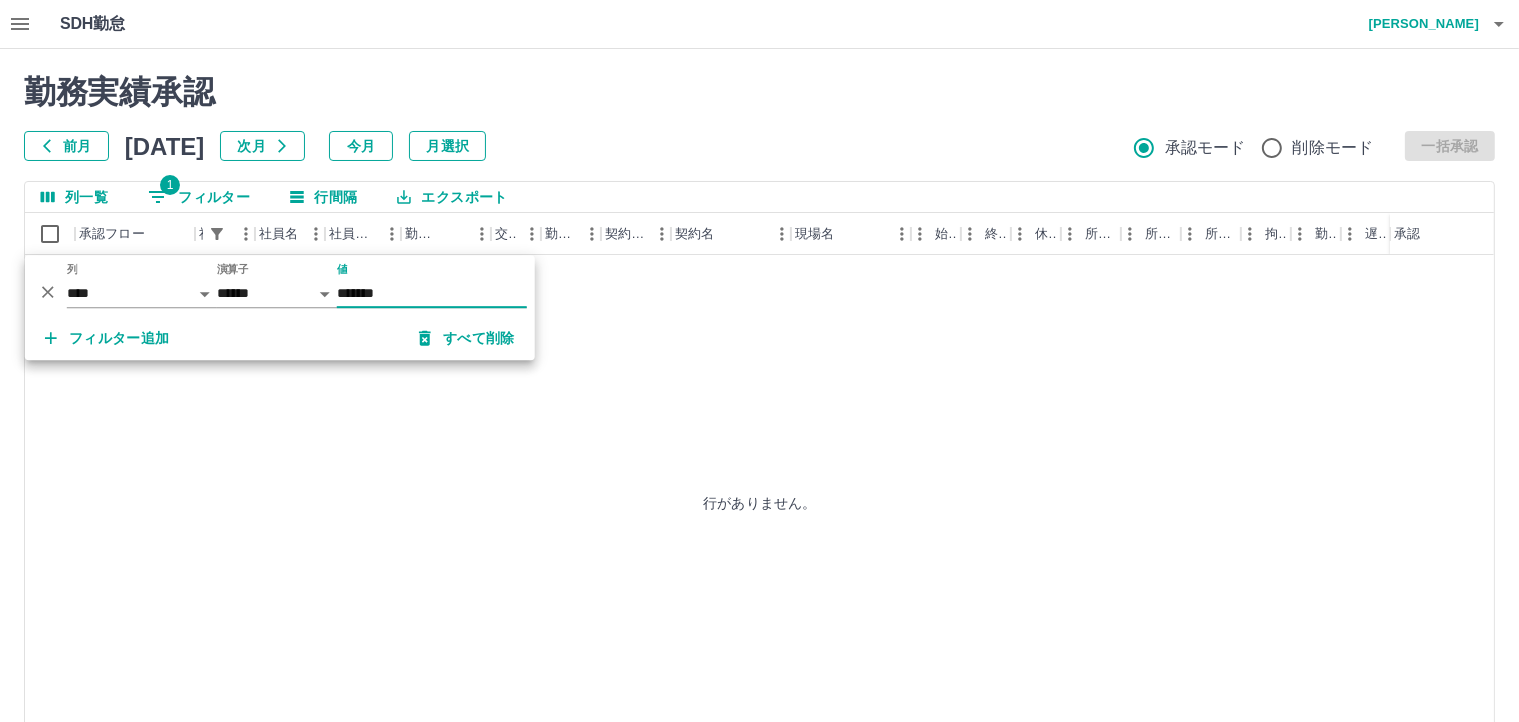 click on "次月" at bounding box center [262, 146] 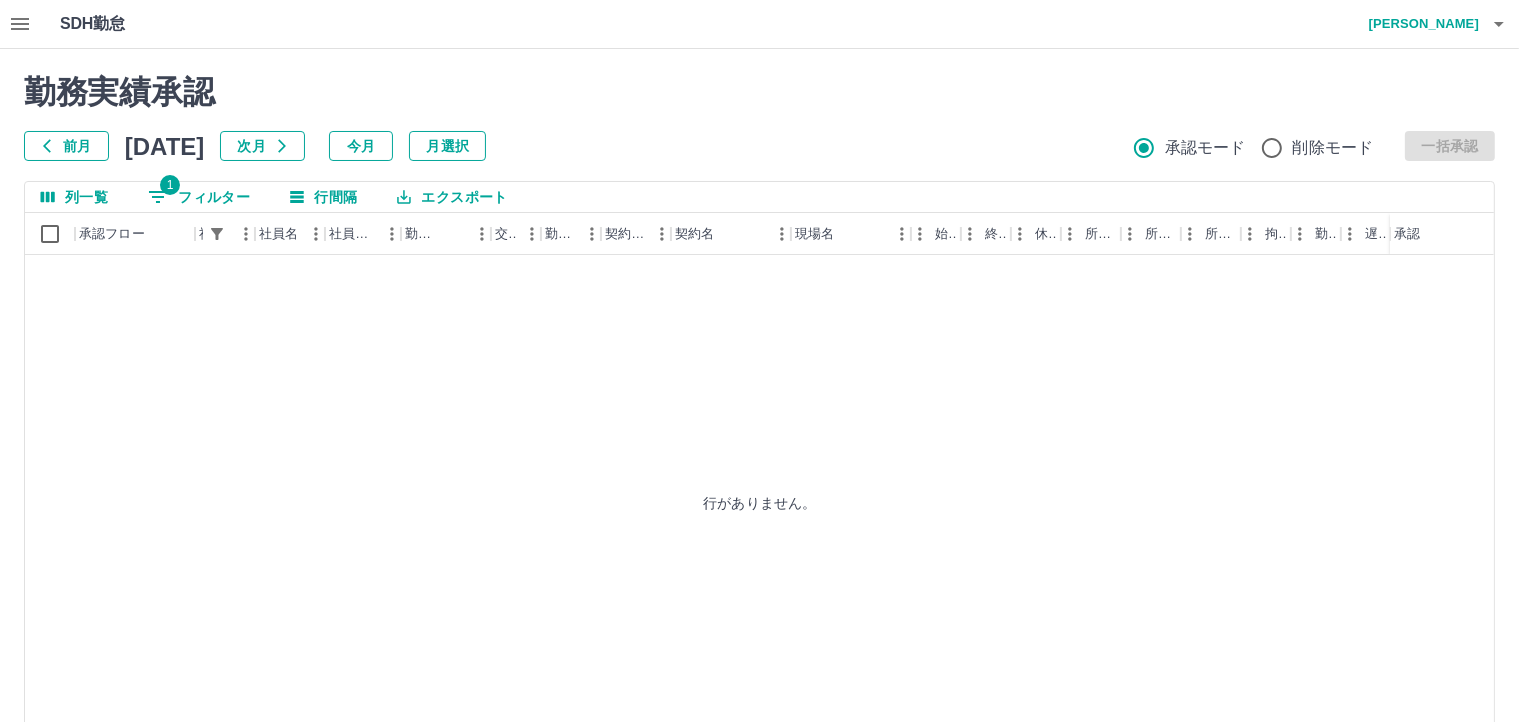 click on "次月" at bounding box center [262, 146] 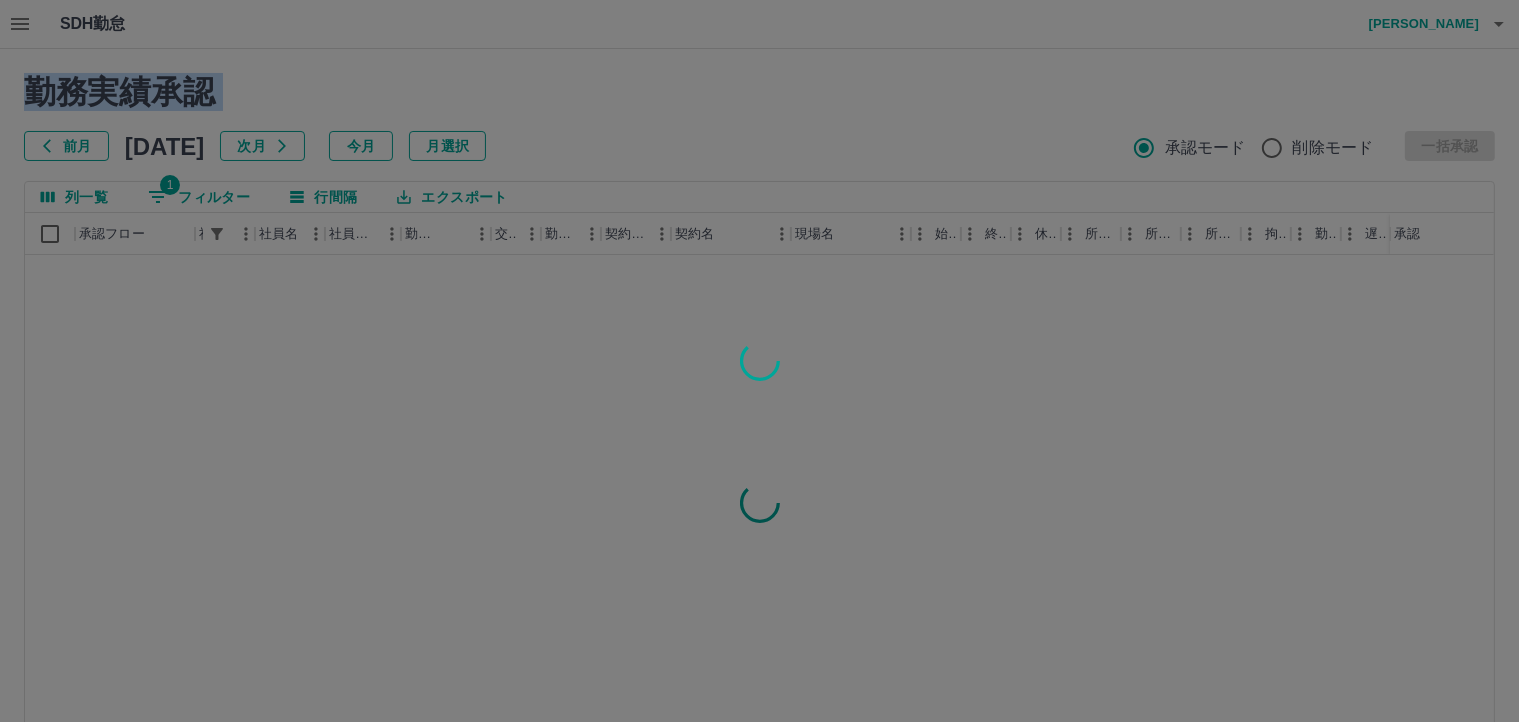 click at bounding box center (759, 361) 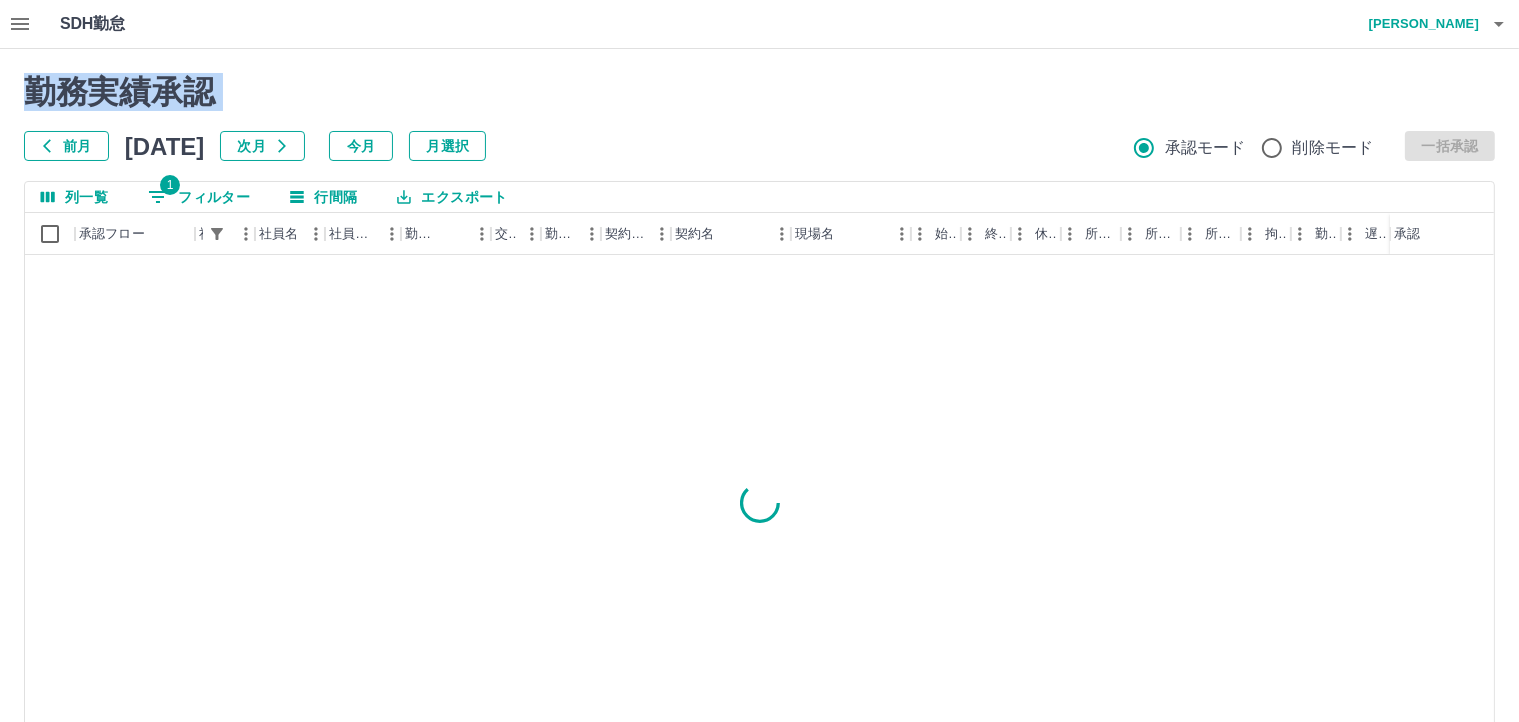 click on "次月" at bounding box center (262, 146) 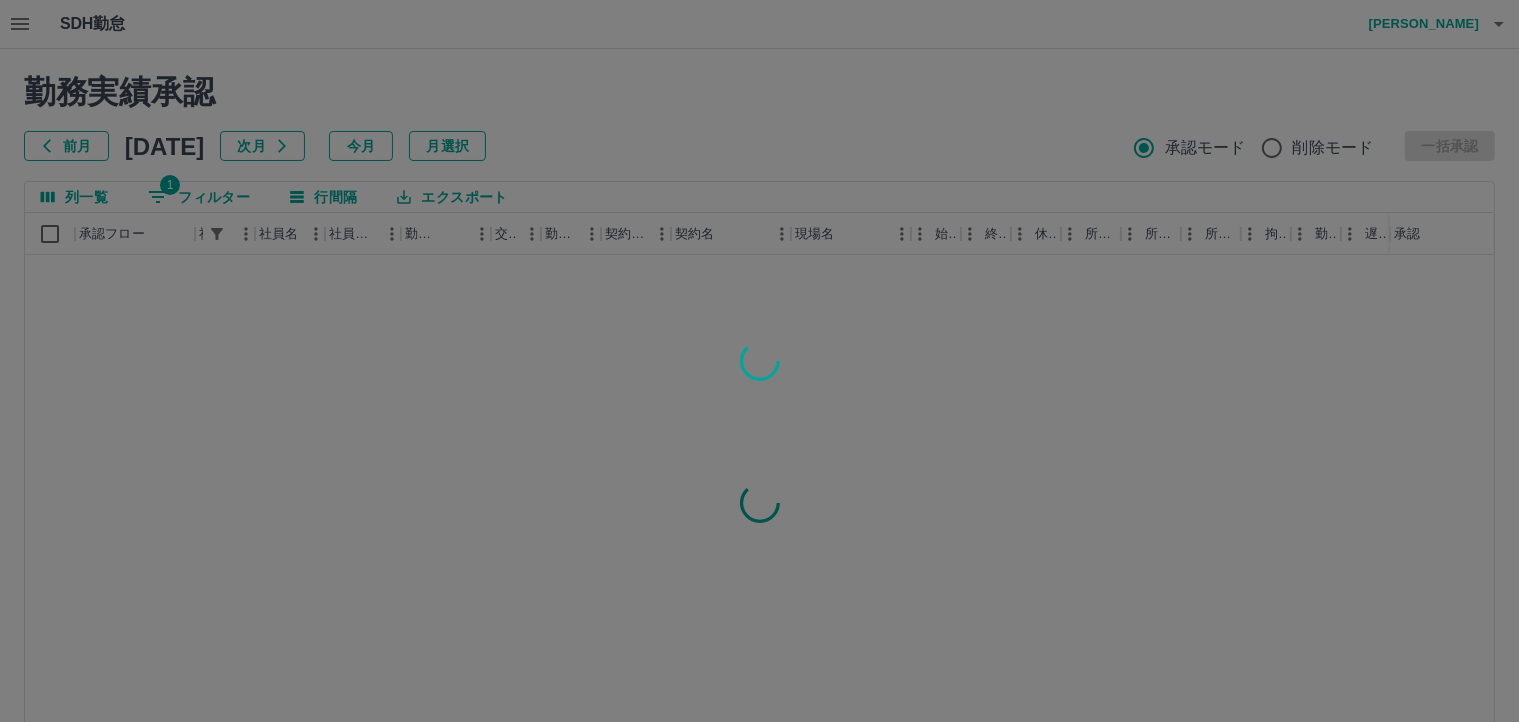 click at bounding box center (759, 361) 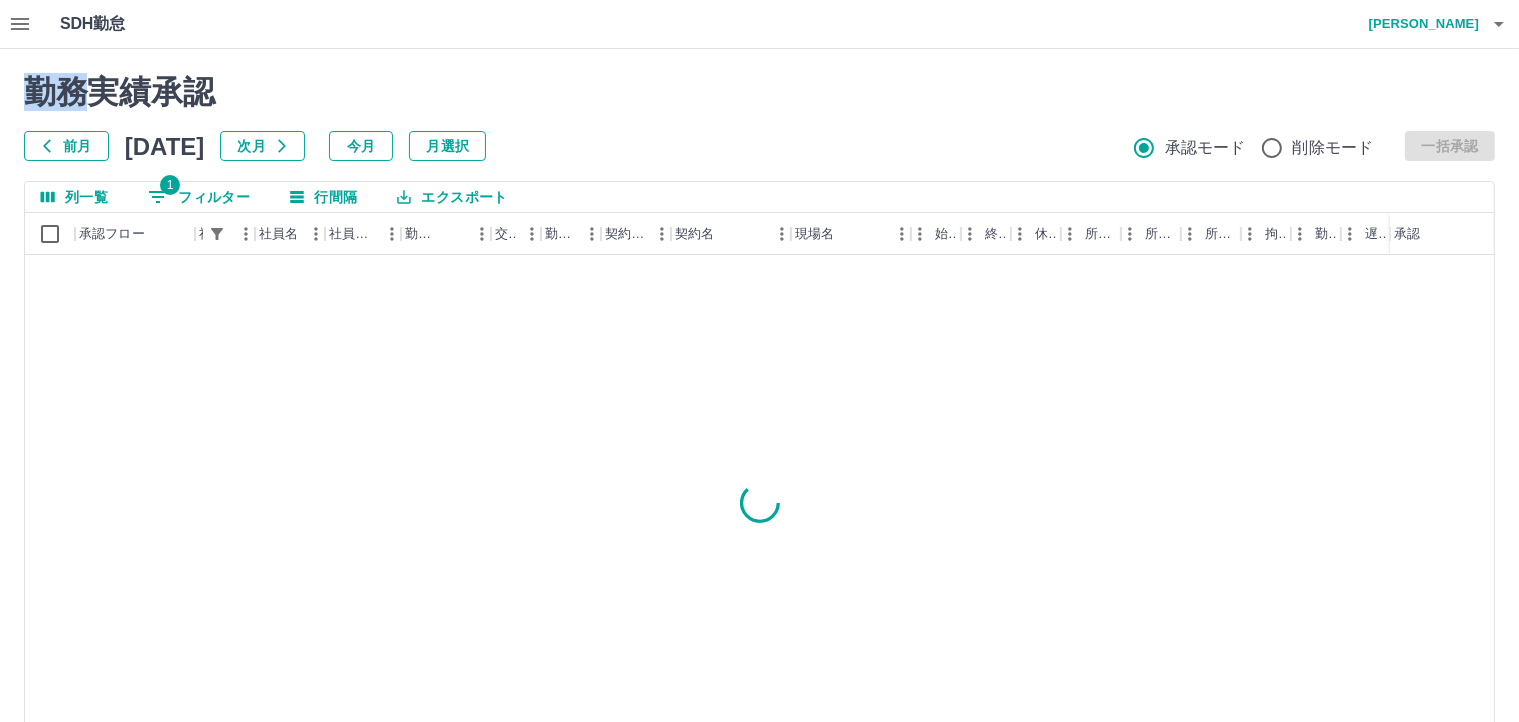 click at bounding box center (759, 361) 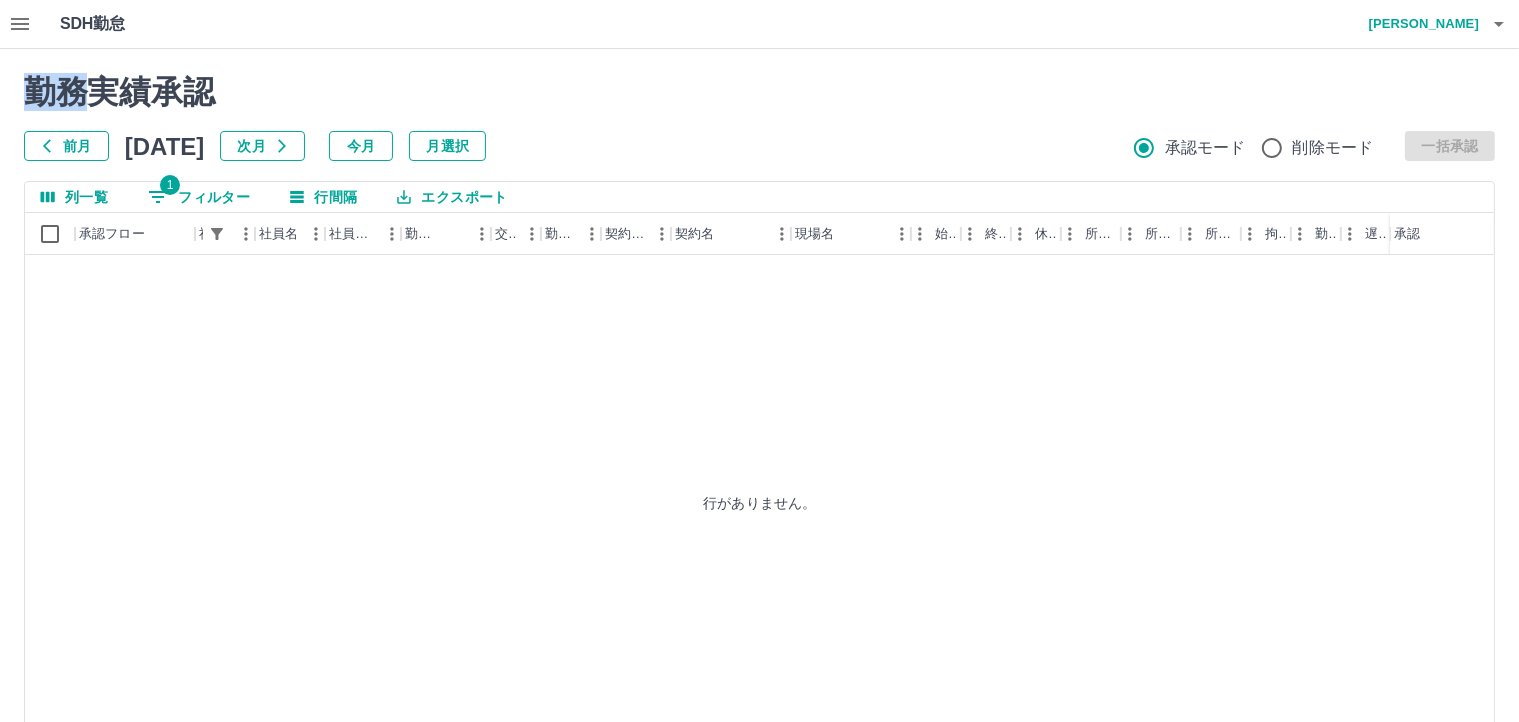 click on "次月" at bounding box center [262, 146] 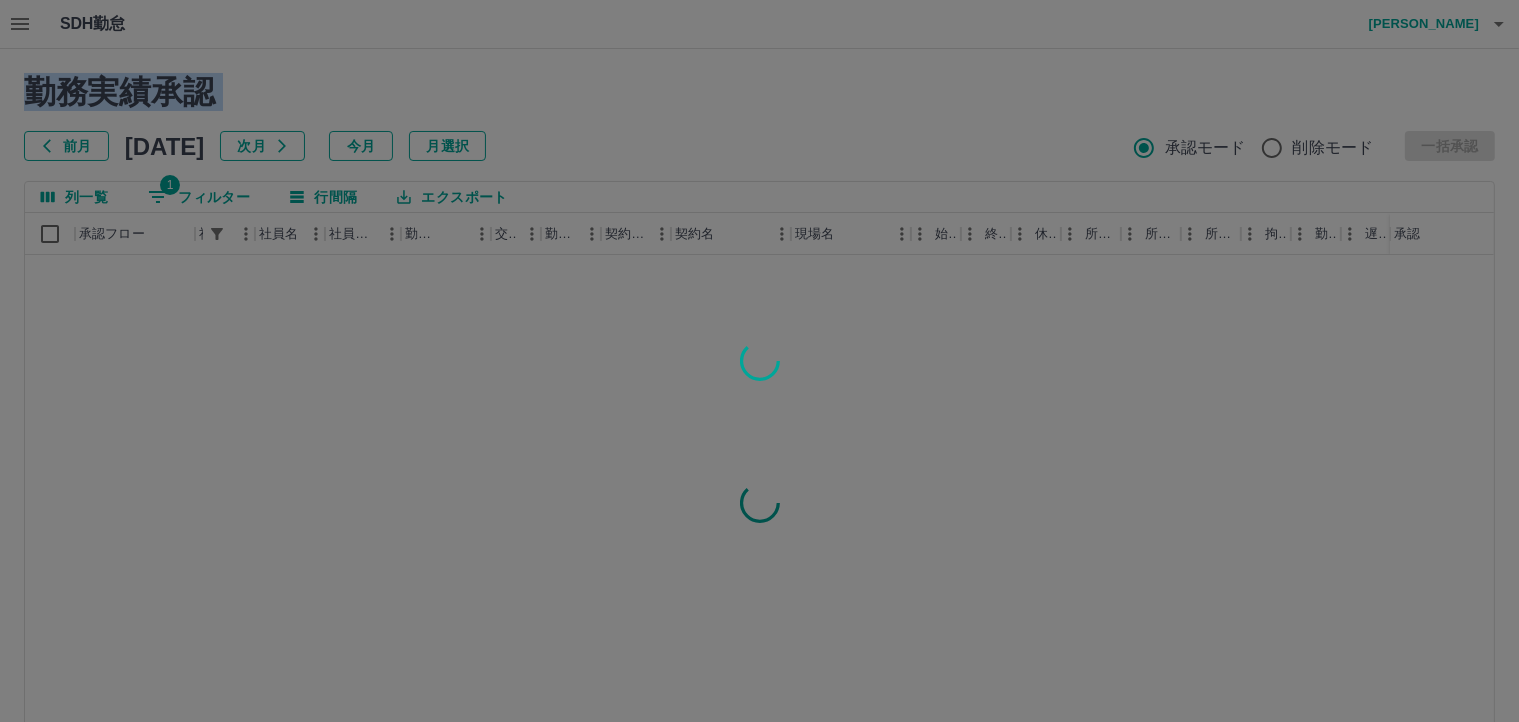 click at bounding box center [759, 361] 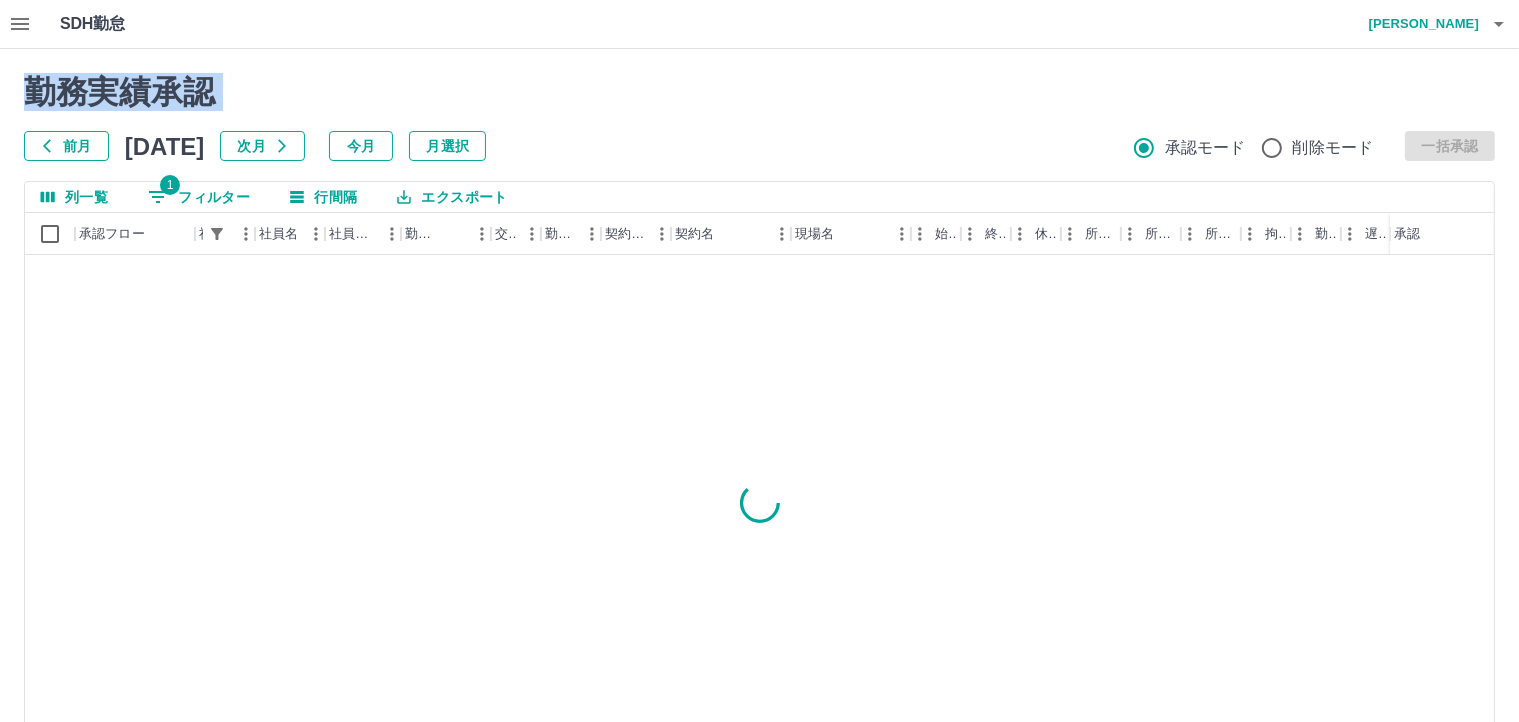 click at bounding box center (759, 361) 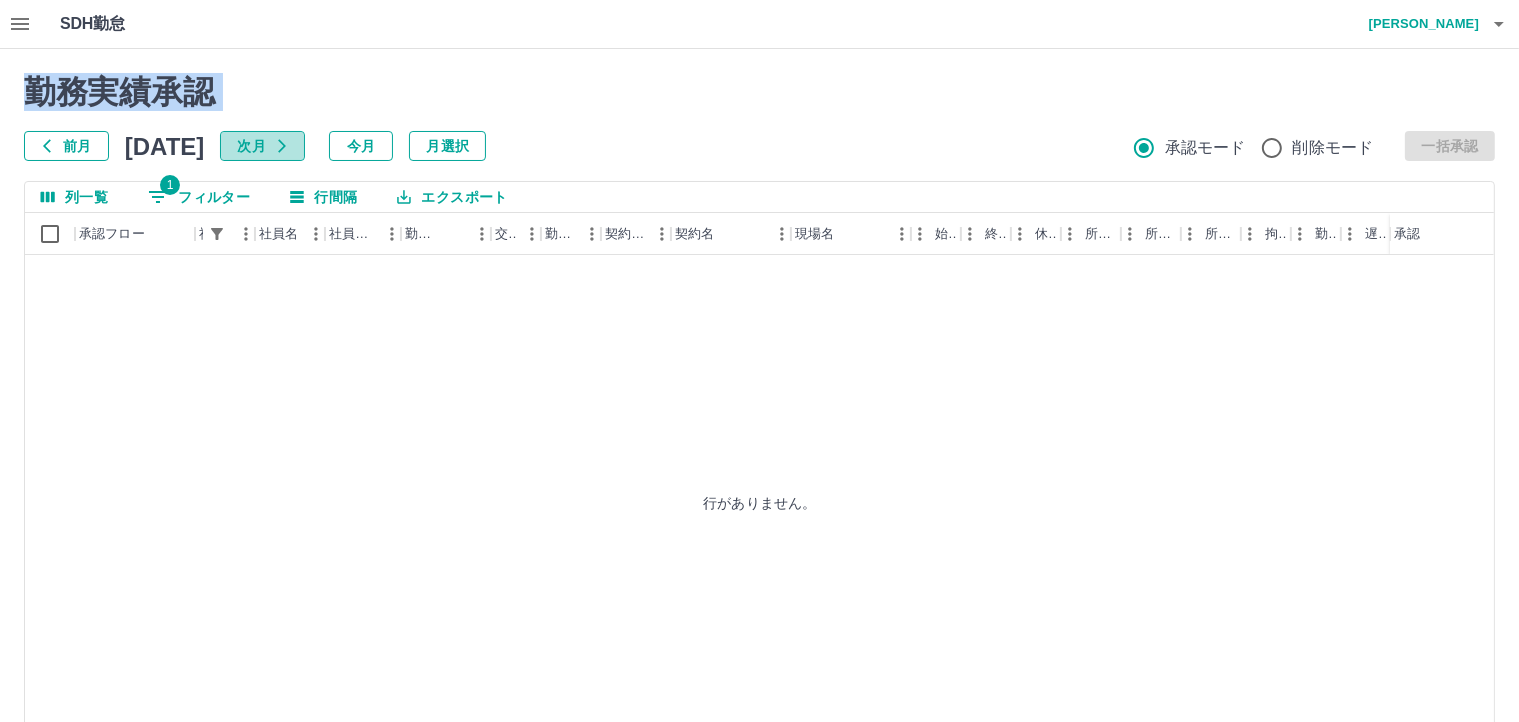 click on "次月" at bounding box center (262, 146) 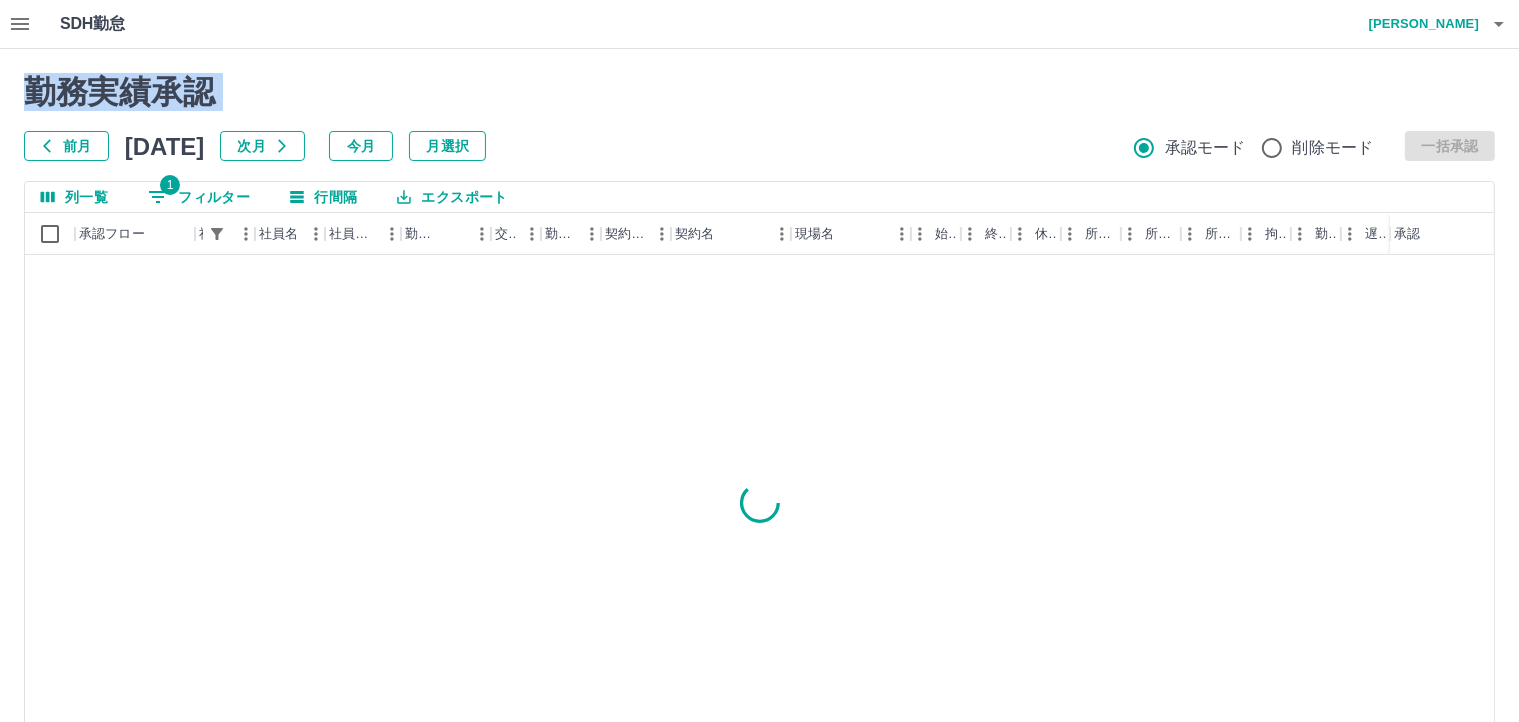 click at bounding box center [759, 361] 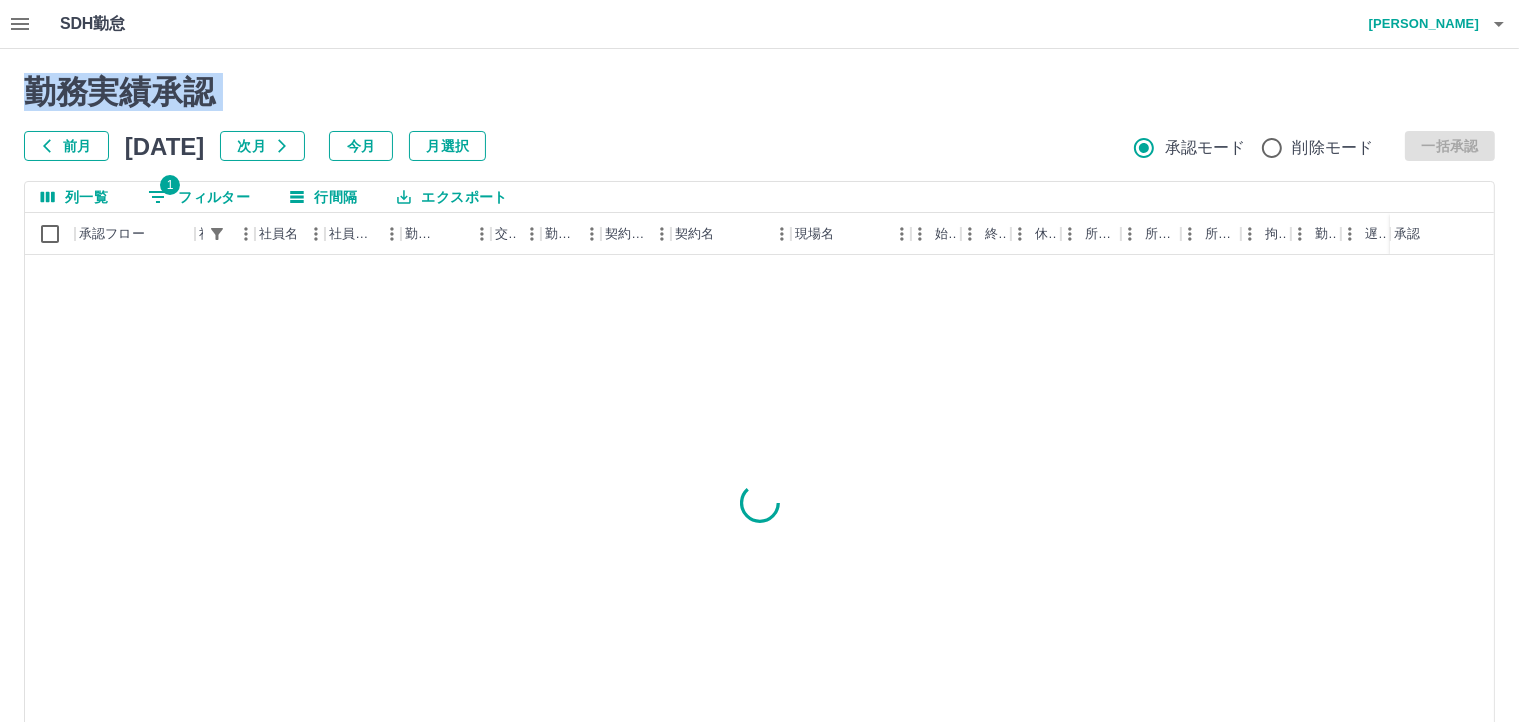click at bounding box center [759, 361] 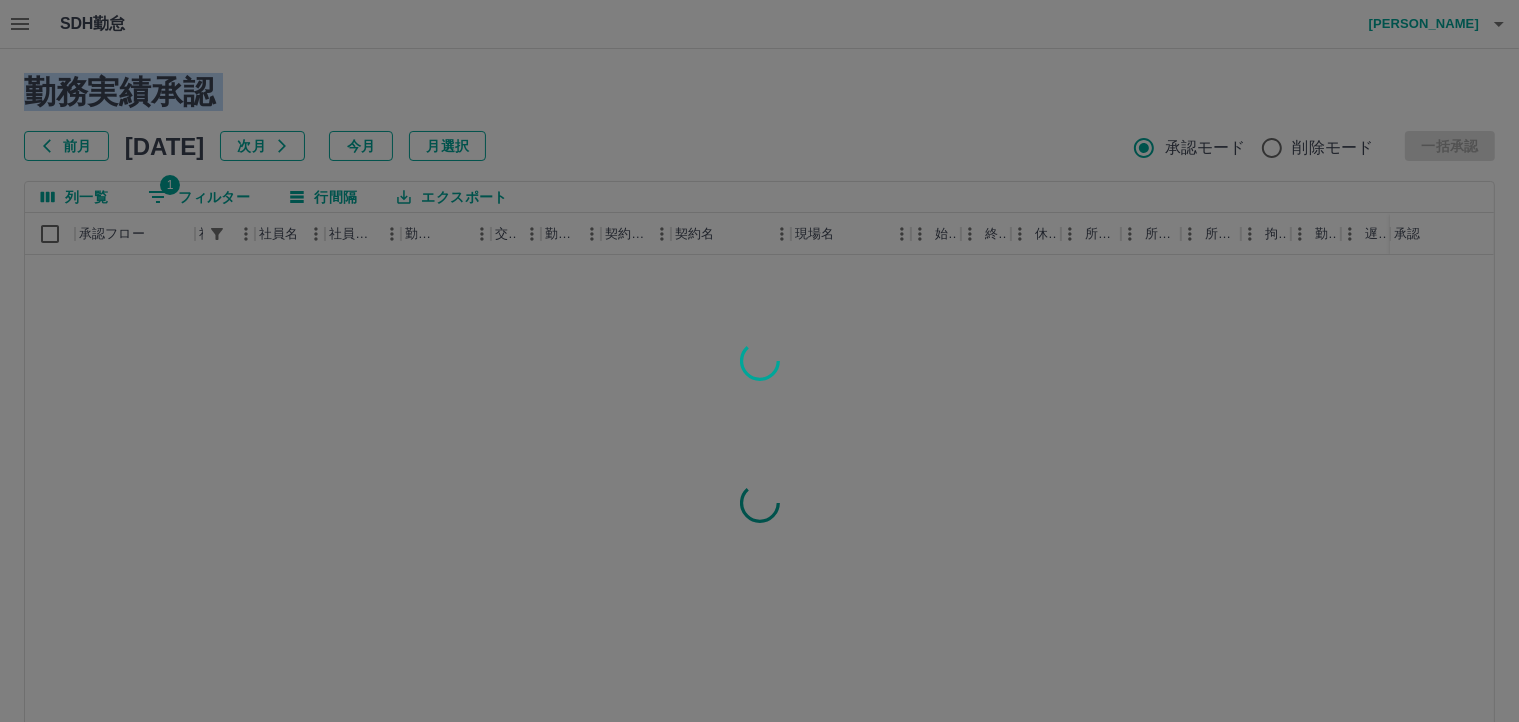 click at bounding box center [759, 361] 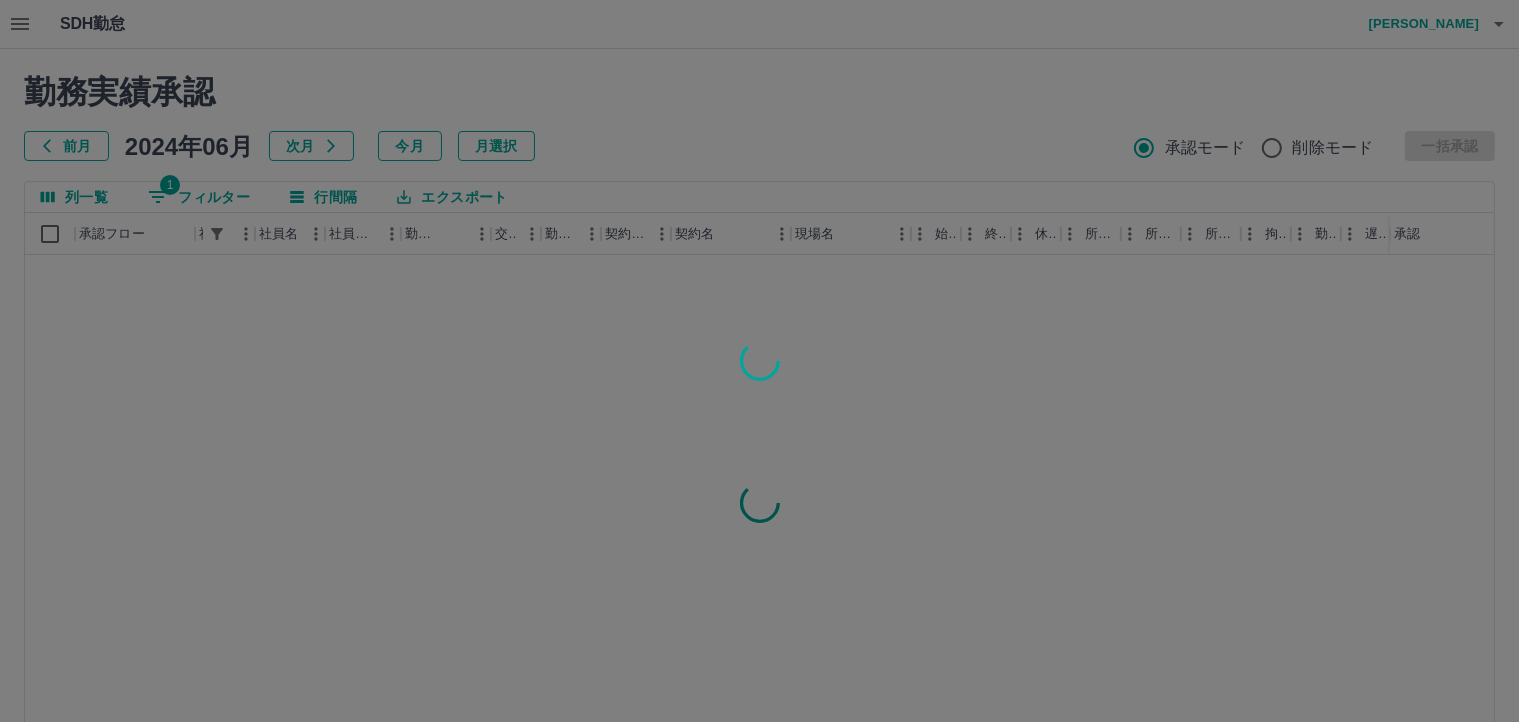 click at bounding box center [759, 361] 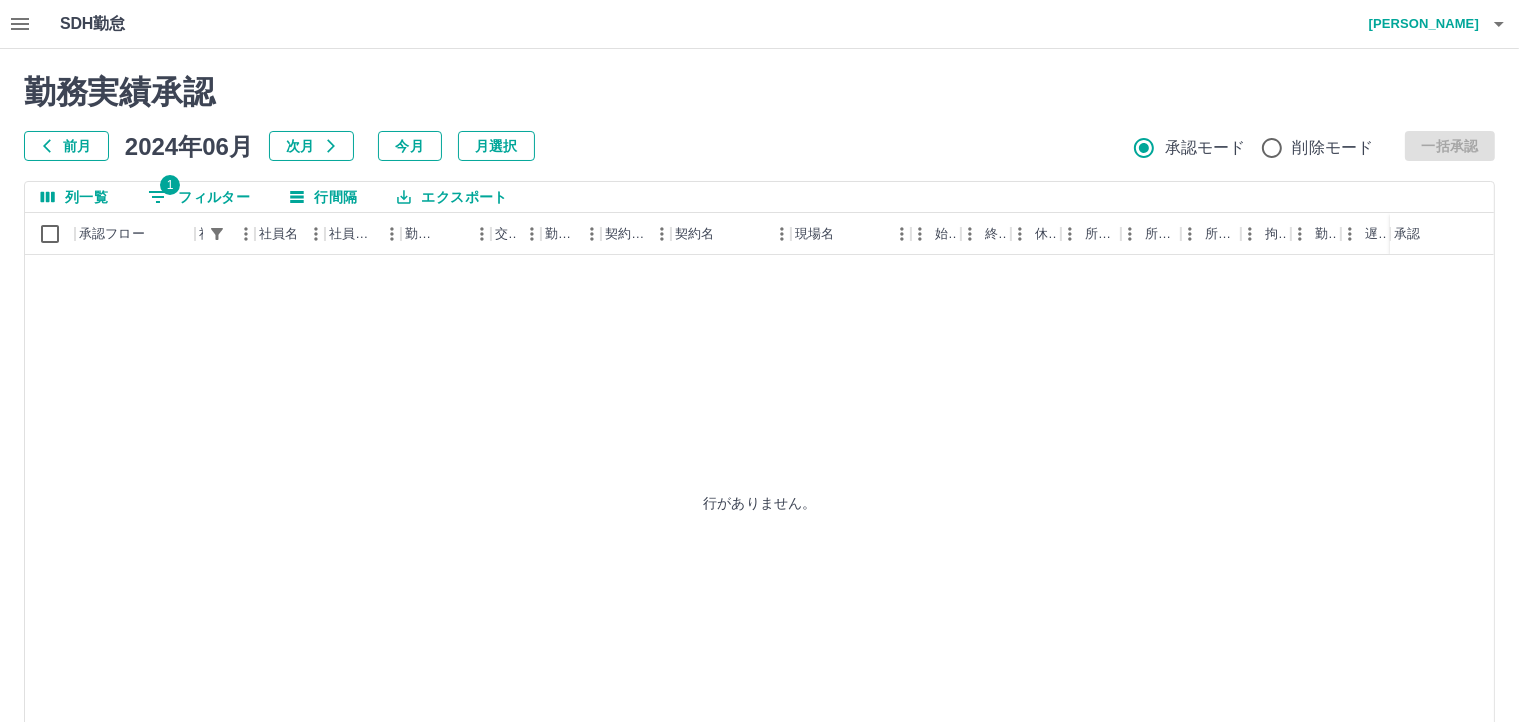 click at bounding box center (759, 361) 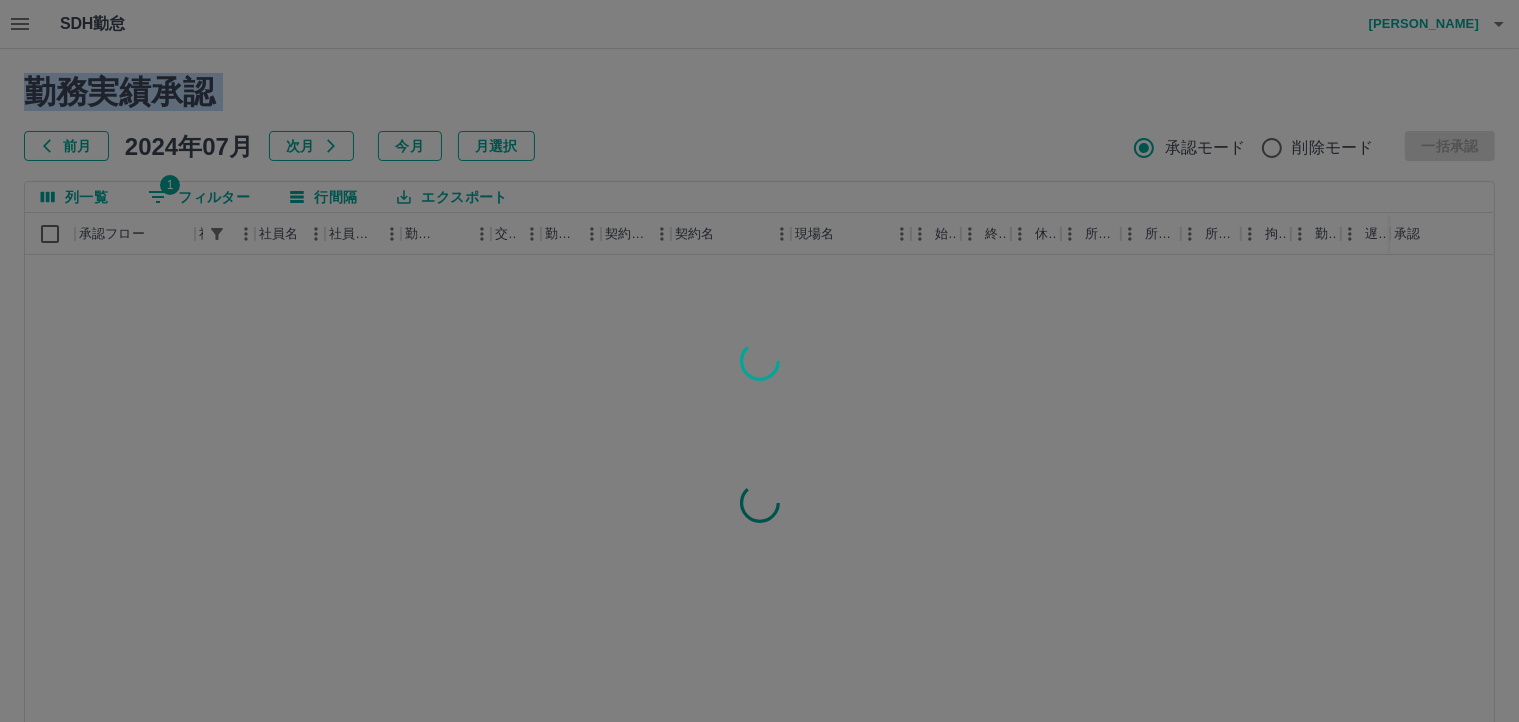 click at bounding box center (759, 361) 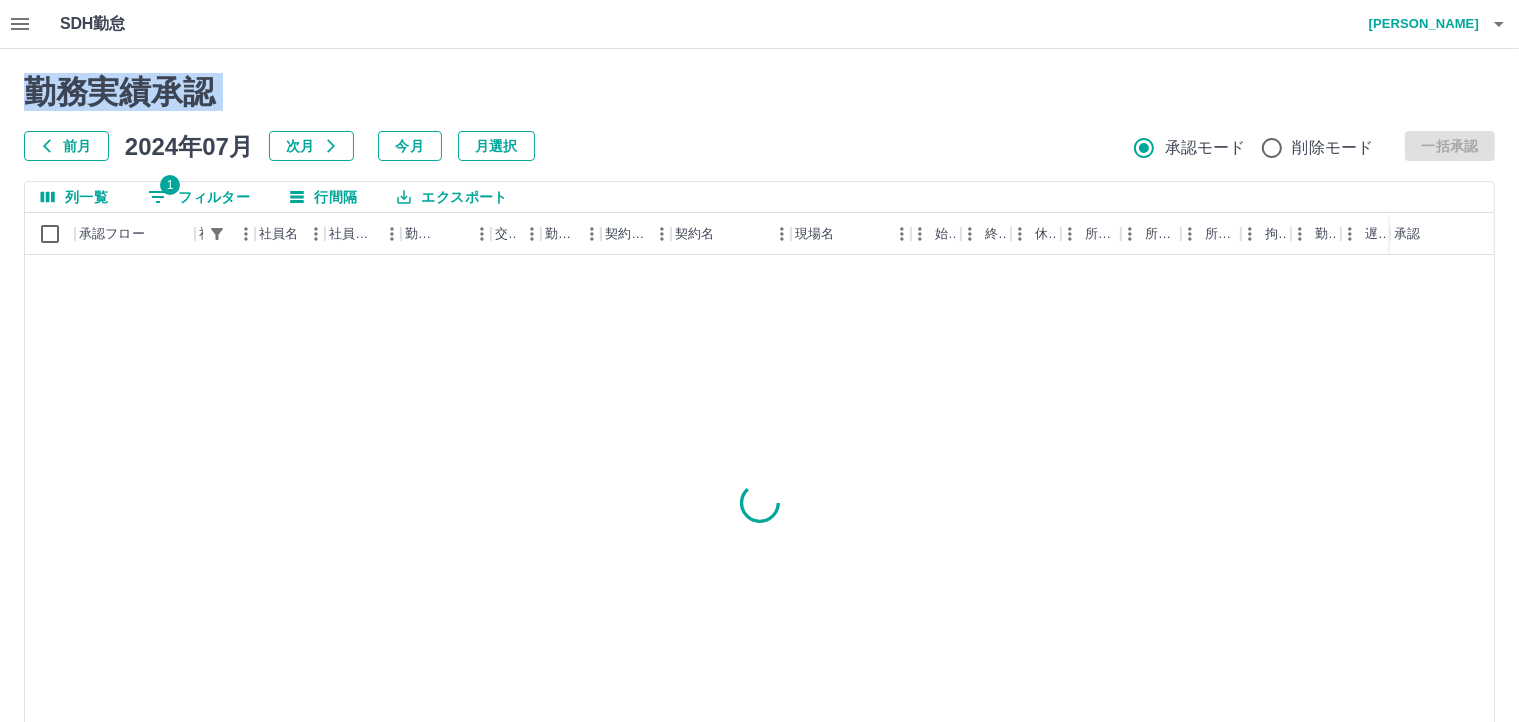click on "次月" at bounding box center (311, 146) 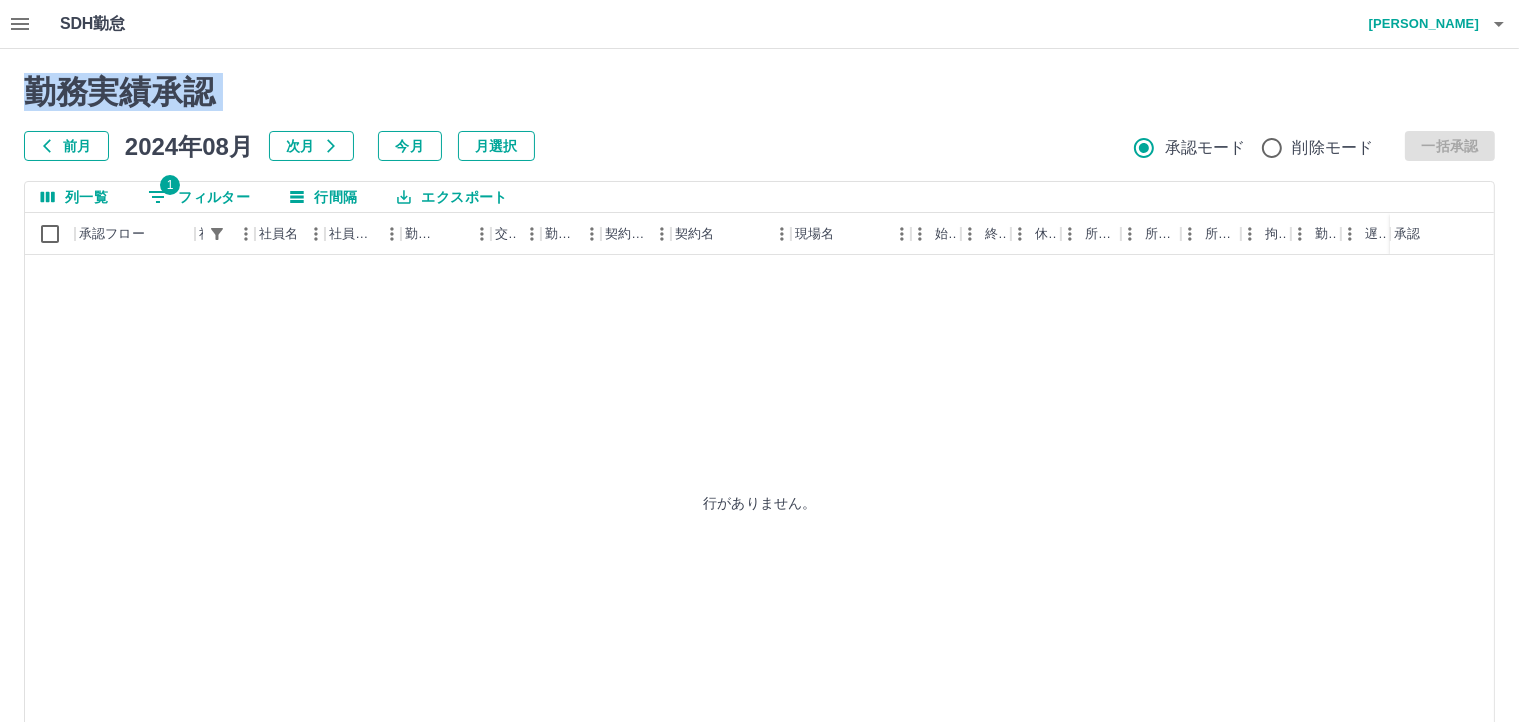 click at bounding box center [759, 361] 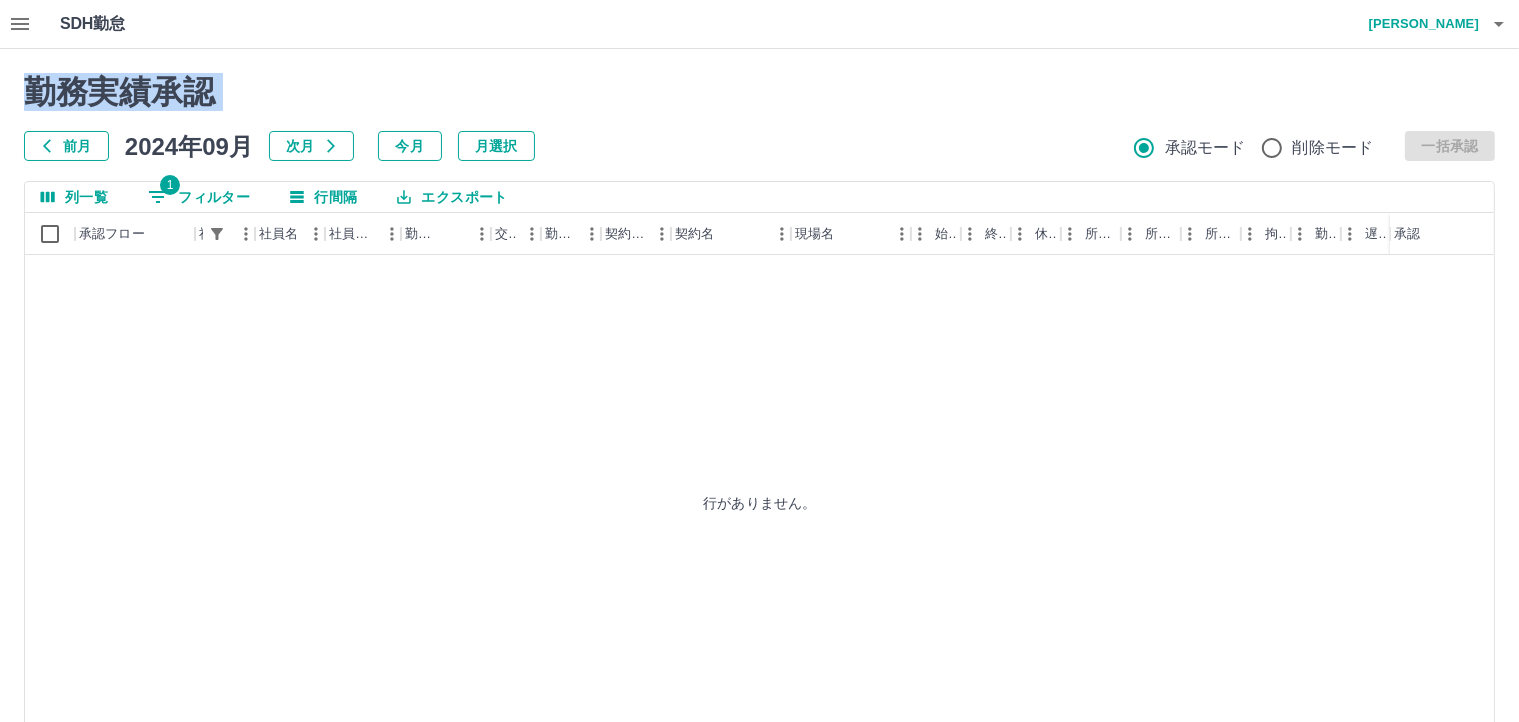 click at bounding box center (759, 361) 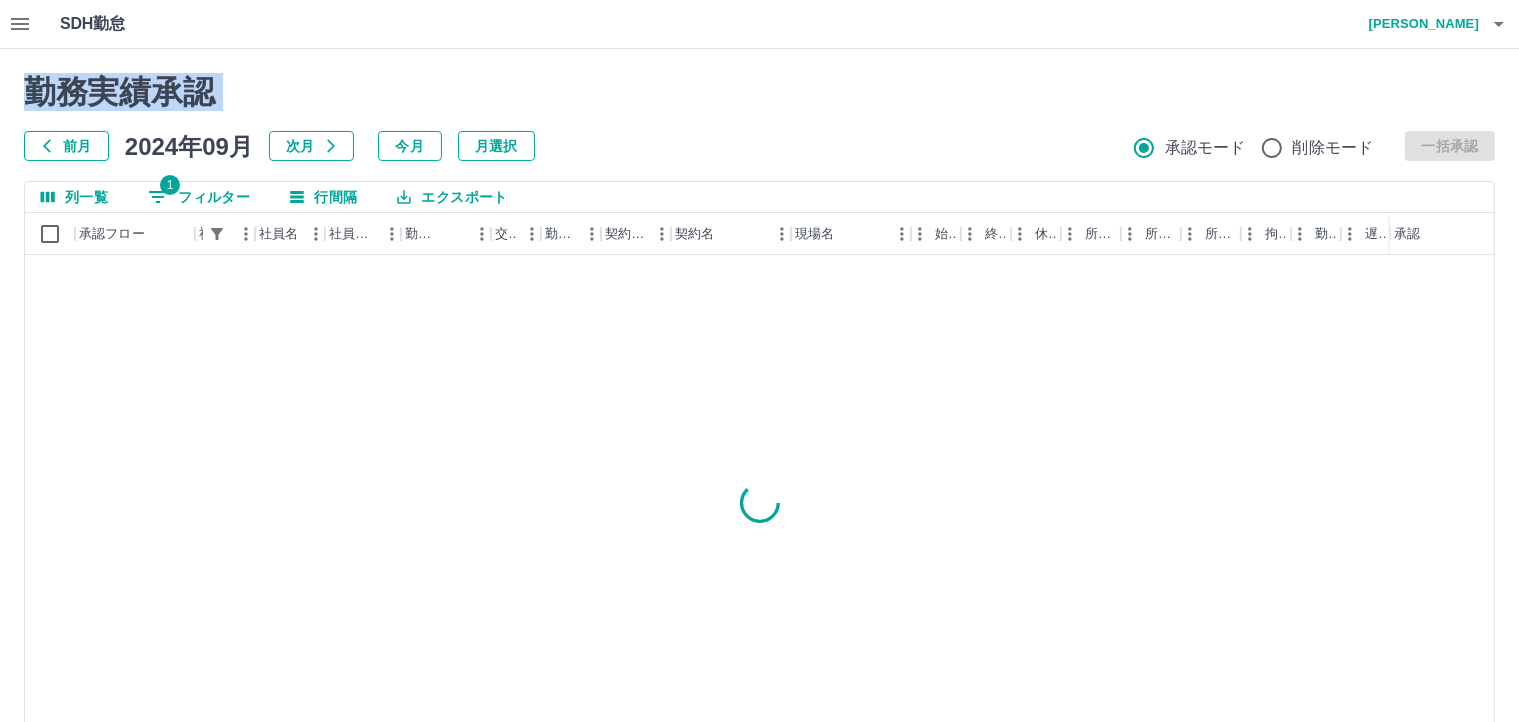 click at bounding box center (759, 361) 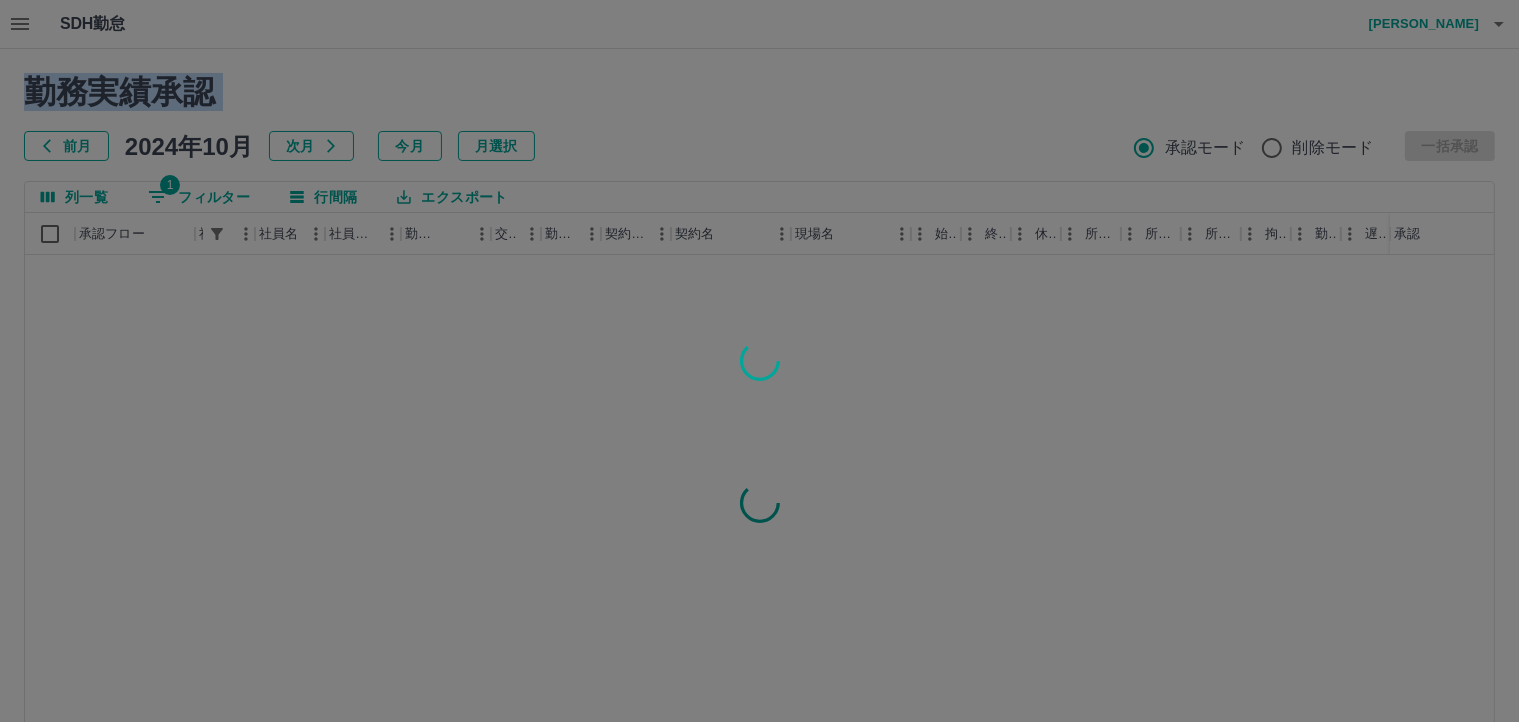 click at bounding box center (759, 361) 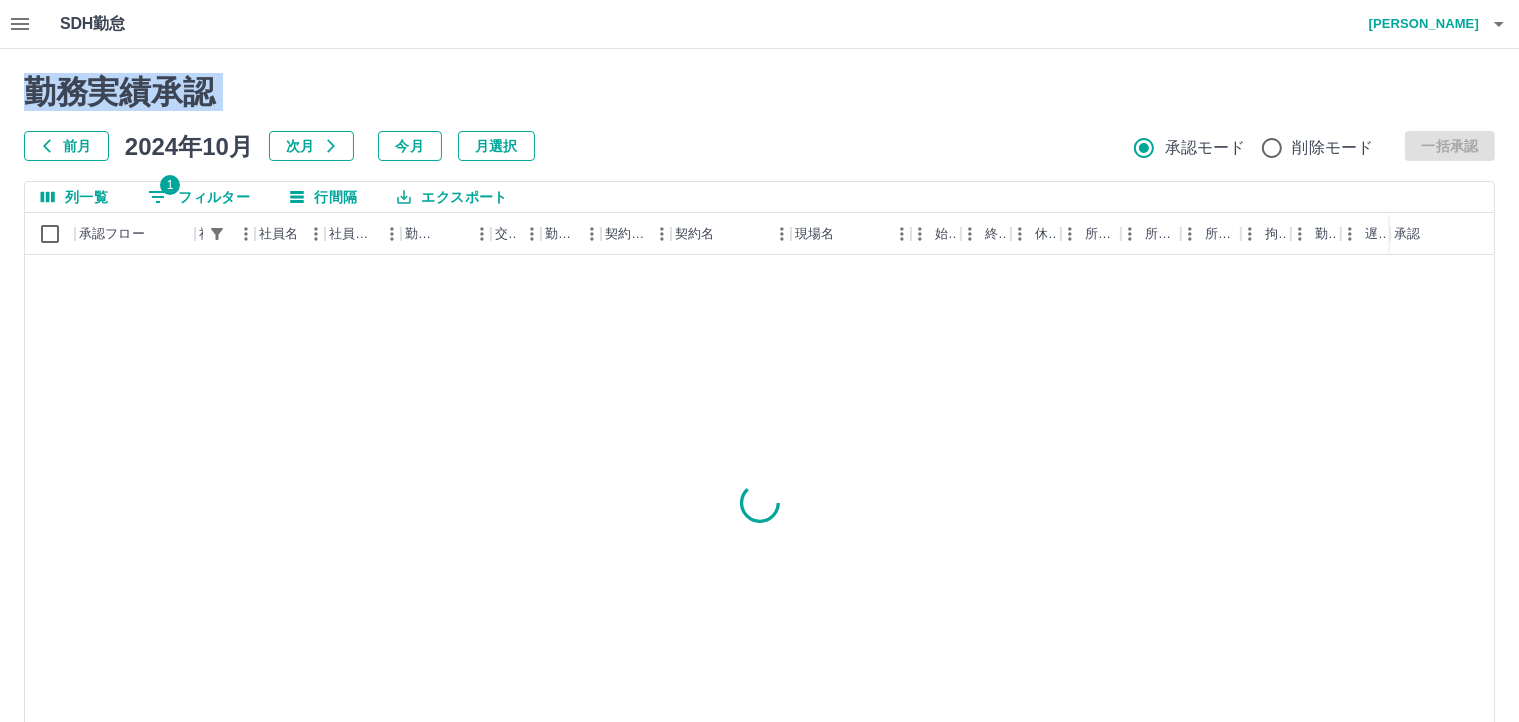 click on "次月" at bounding box center [311, 146] 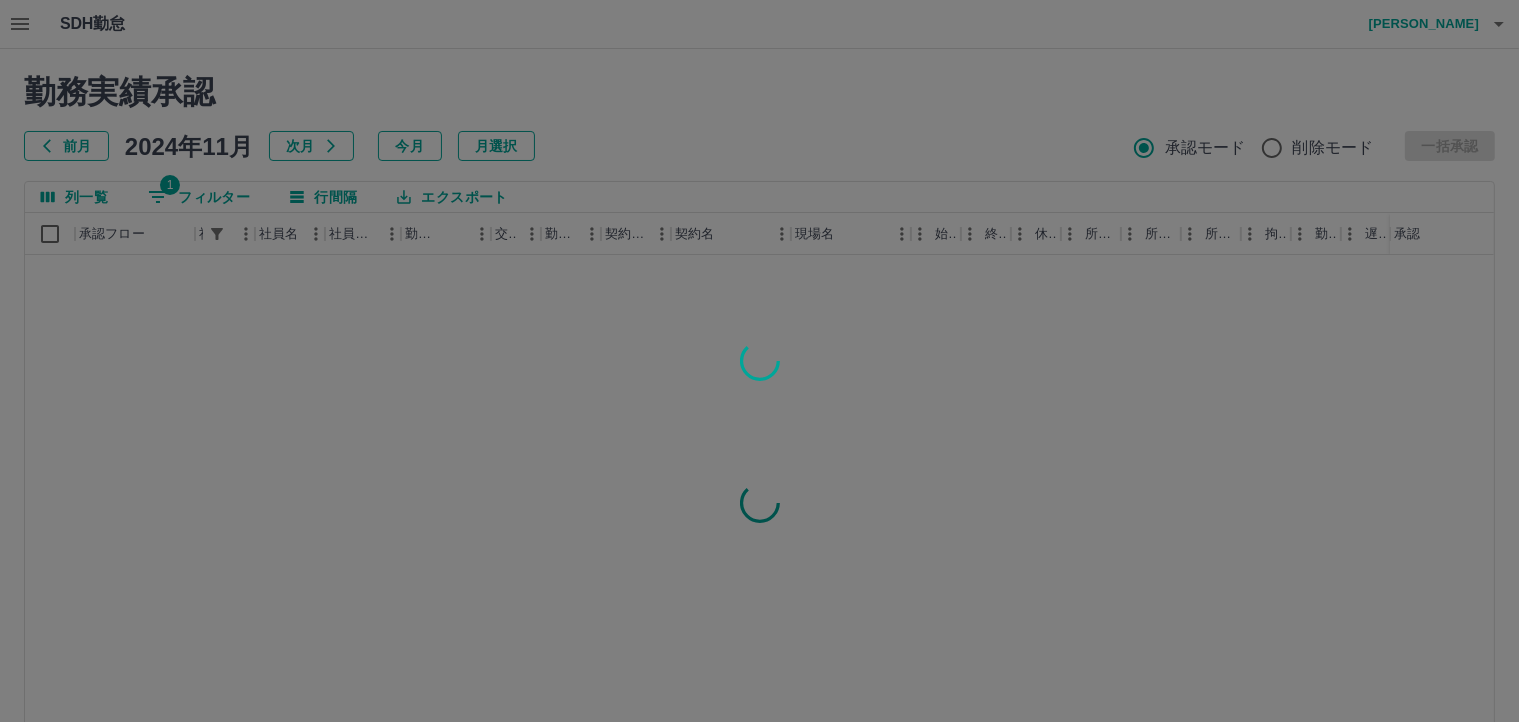 click at bounding box center (759, 361) 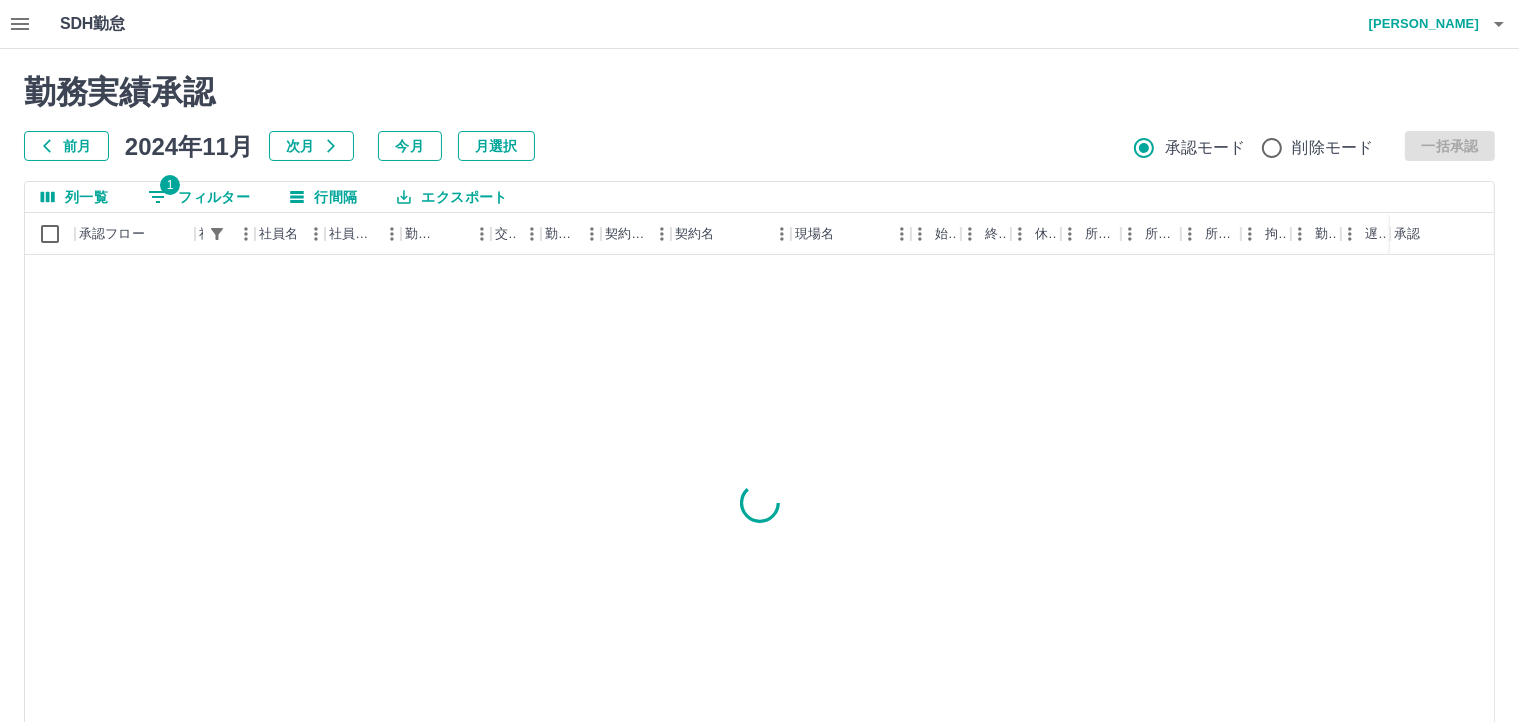click on "次月" at bounding box center (311, 146) 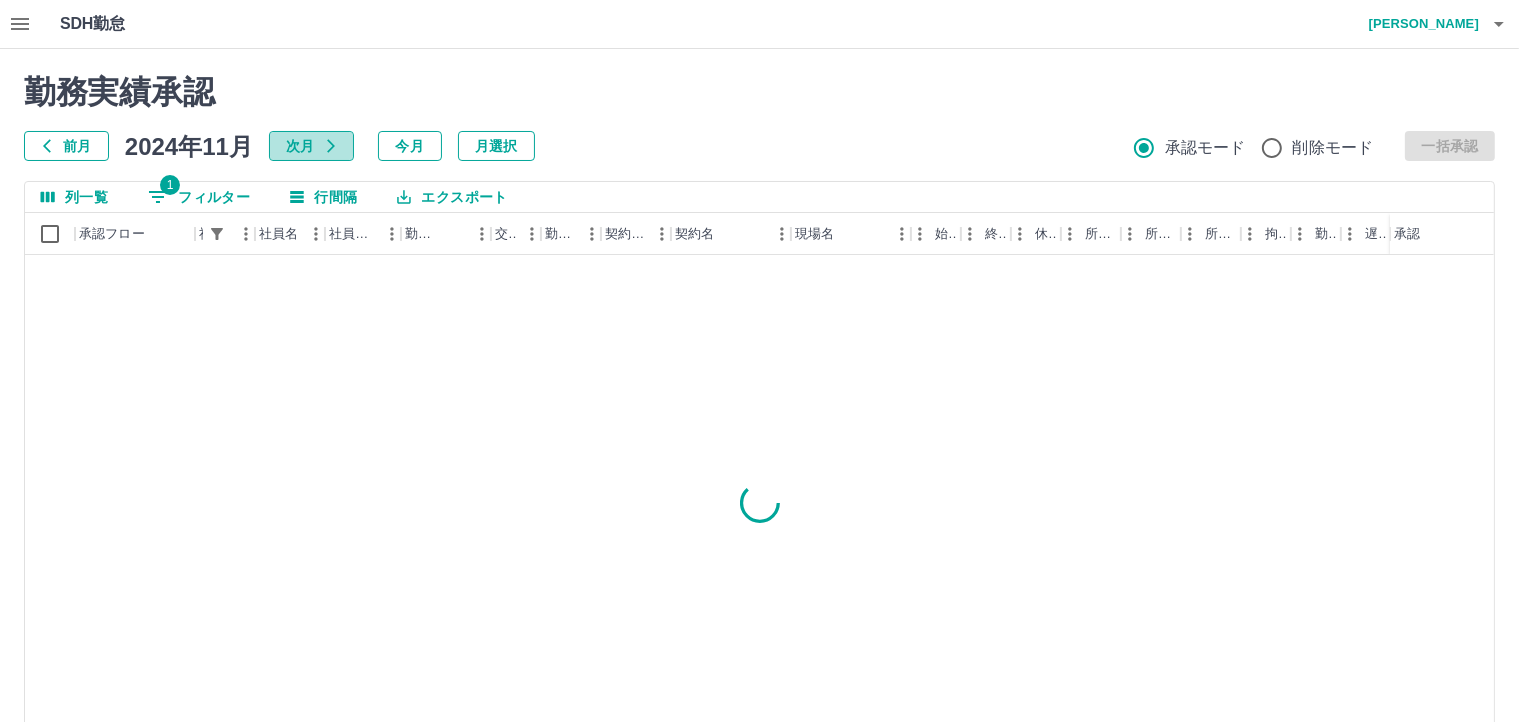 click on "次月" at bounding box center [311, 146] 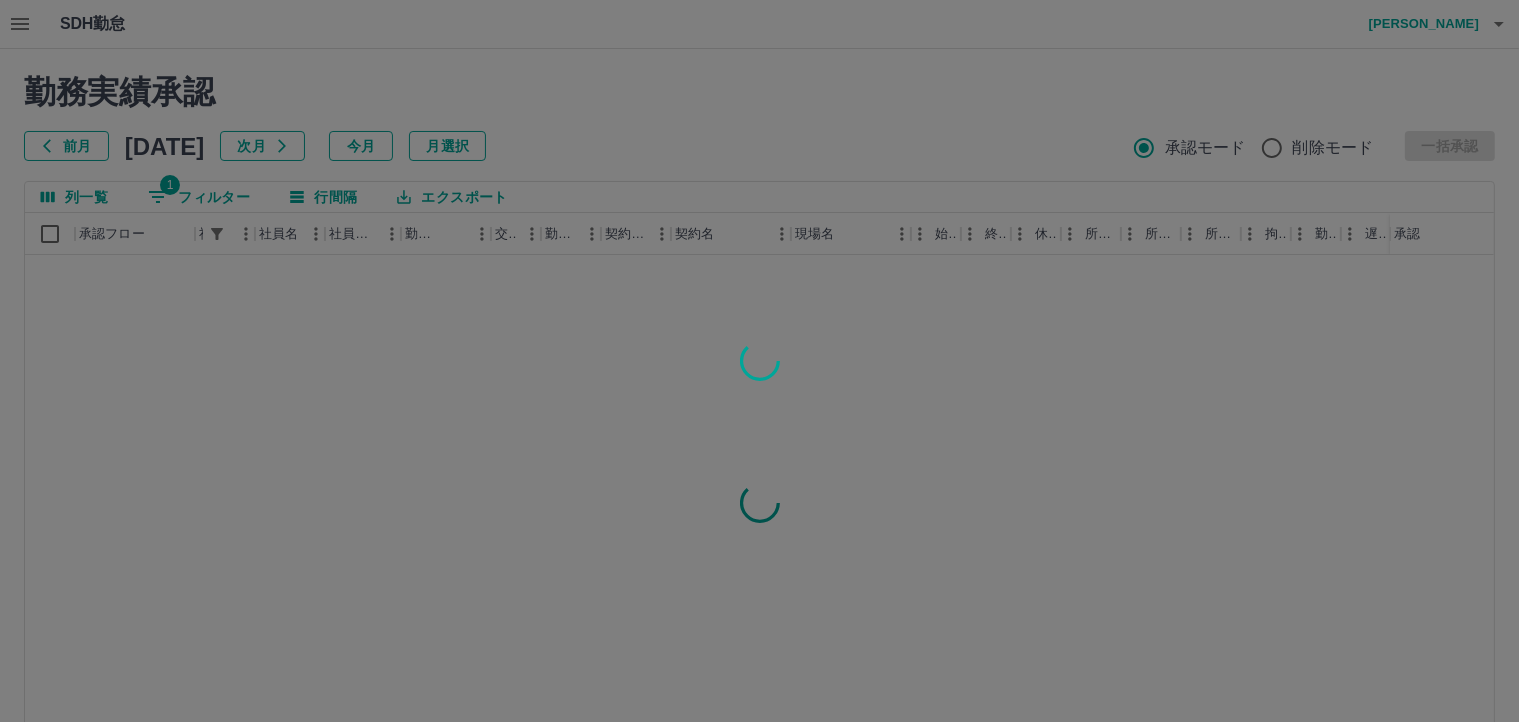 click at bounding box center (759, 361) 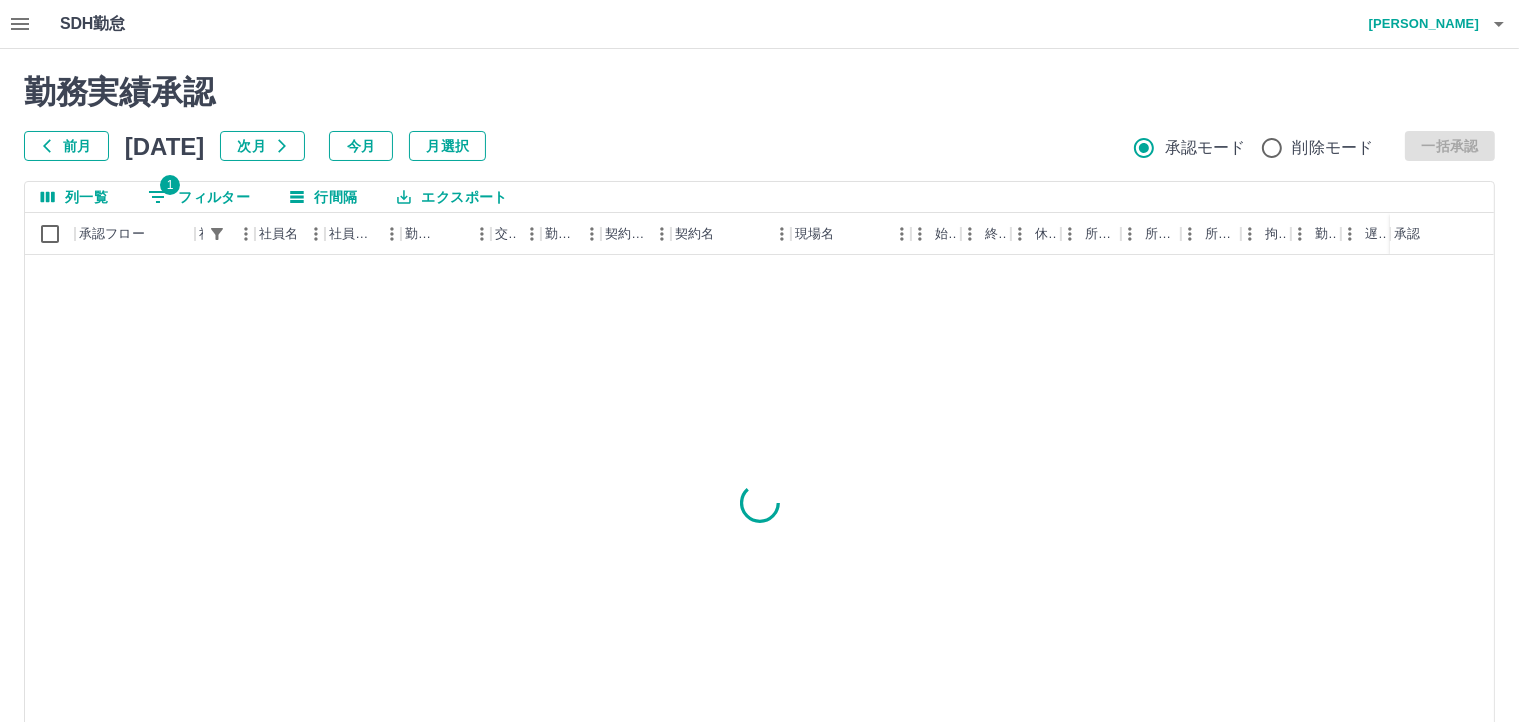 click on "次月" at bounding box center [262, 146] 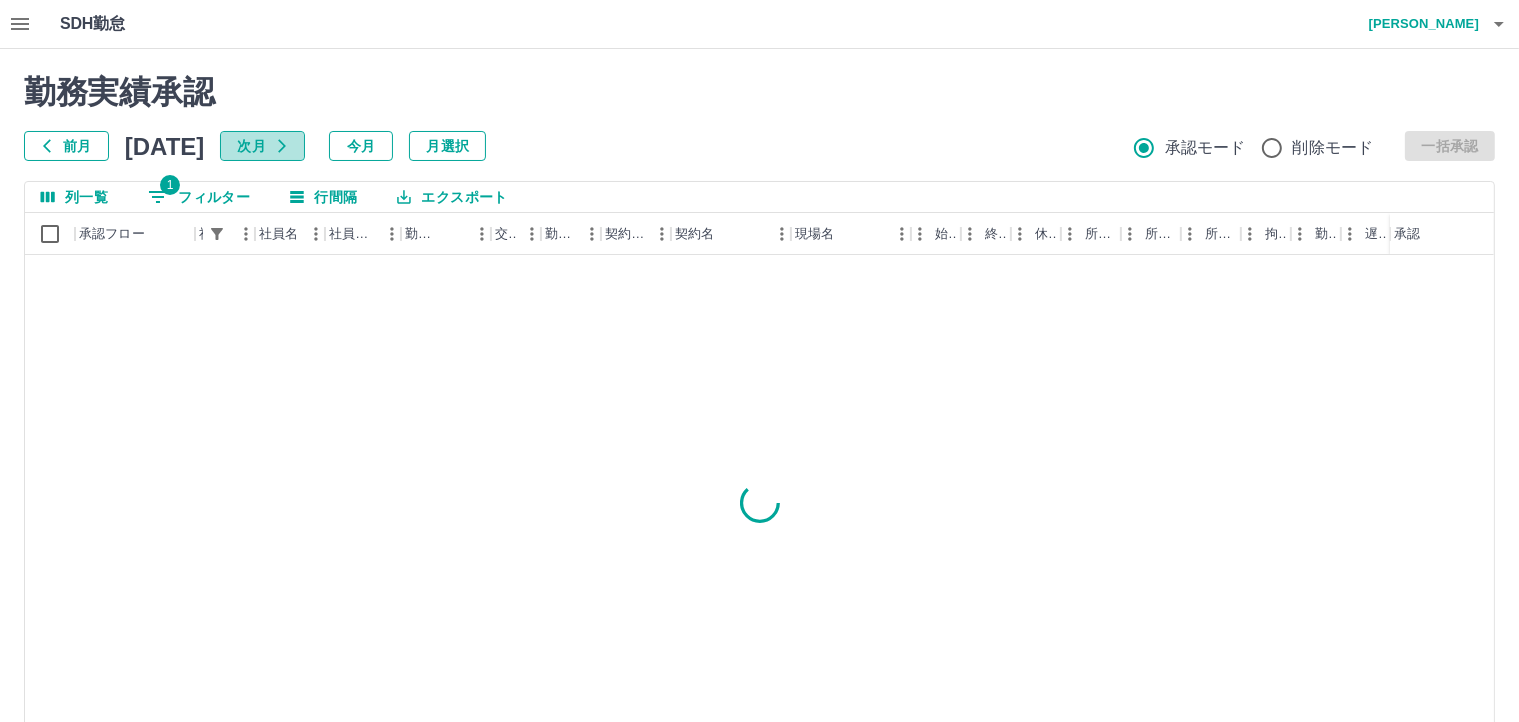 click on "次月" at bounding box center (262, 146) 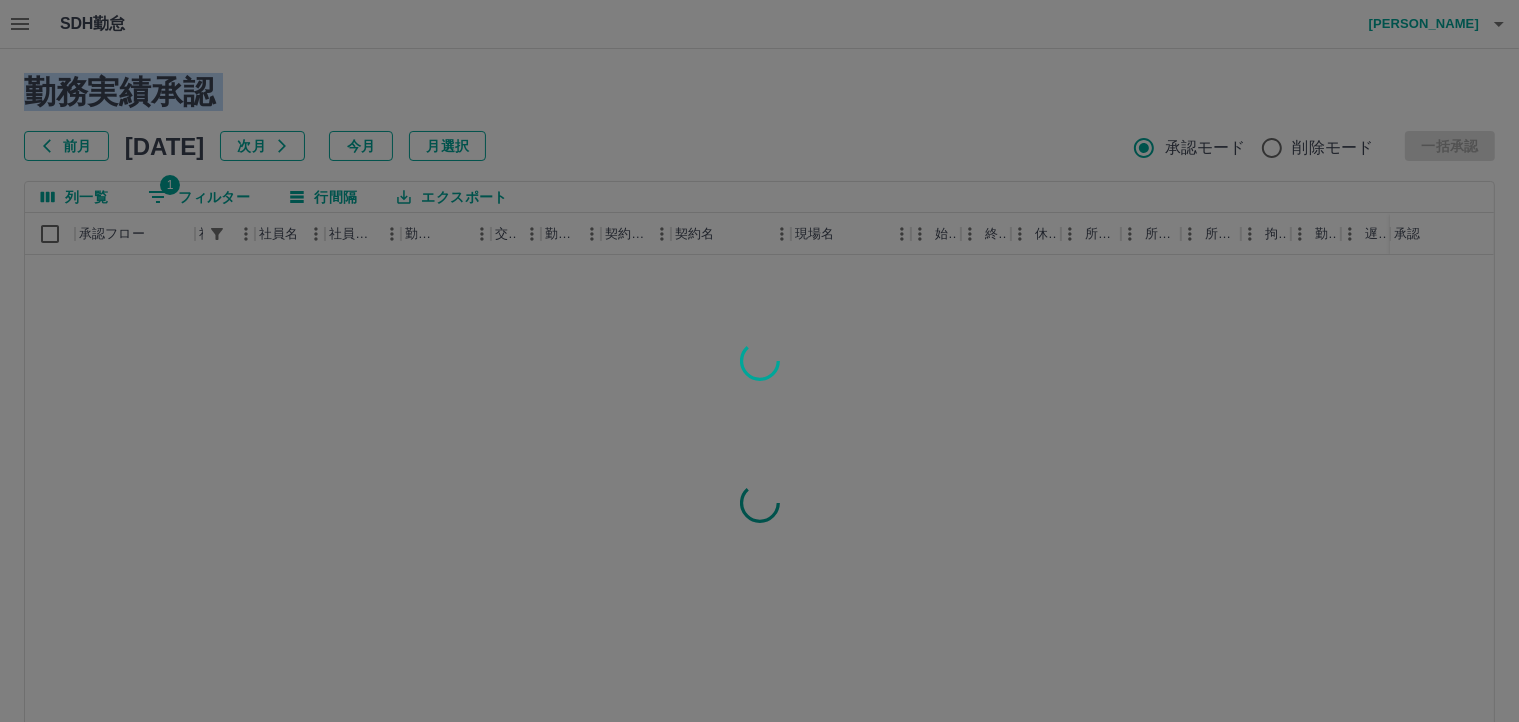 click at bounding box center [759, 361] 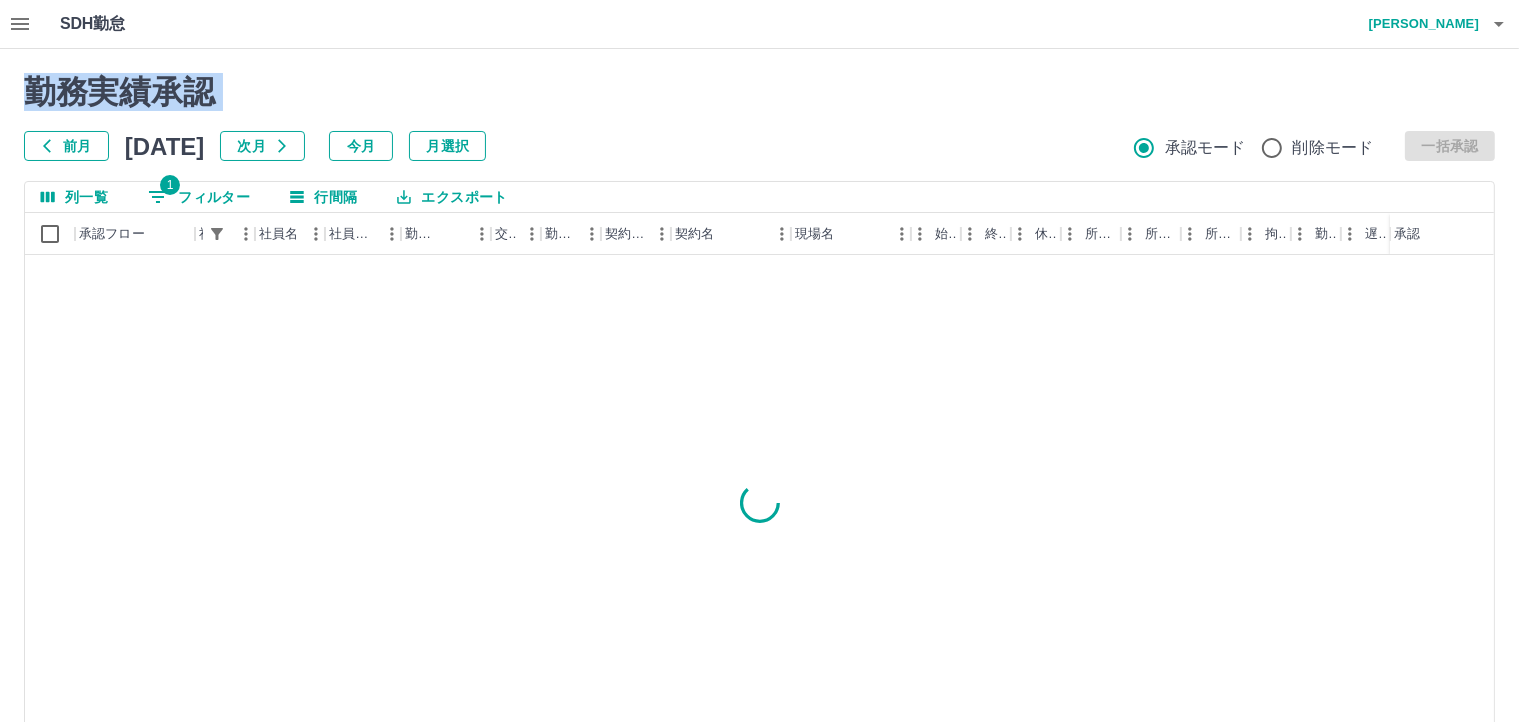 click on "勤務実績承認 前月 2025年03月 次月 今月 月選択 承認モード 削除モード 一括承認" at bounding box center [759, 117] 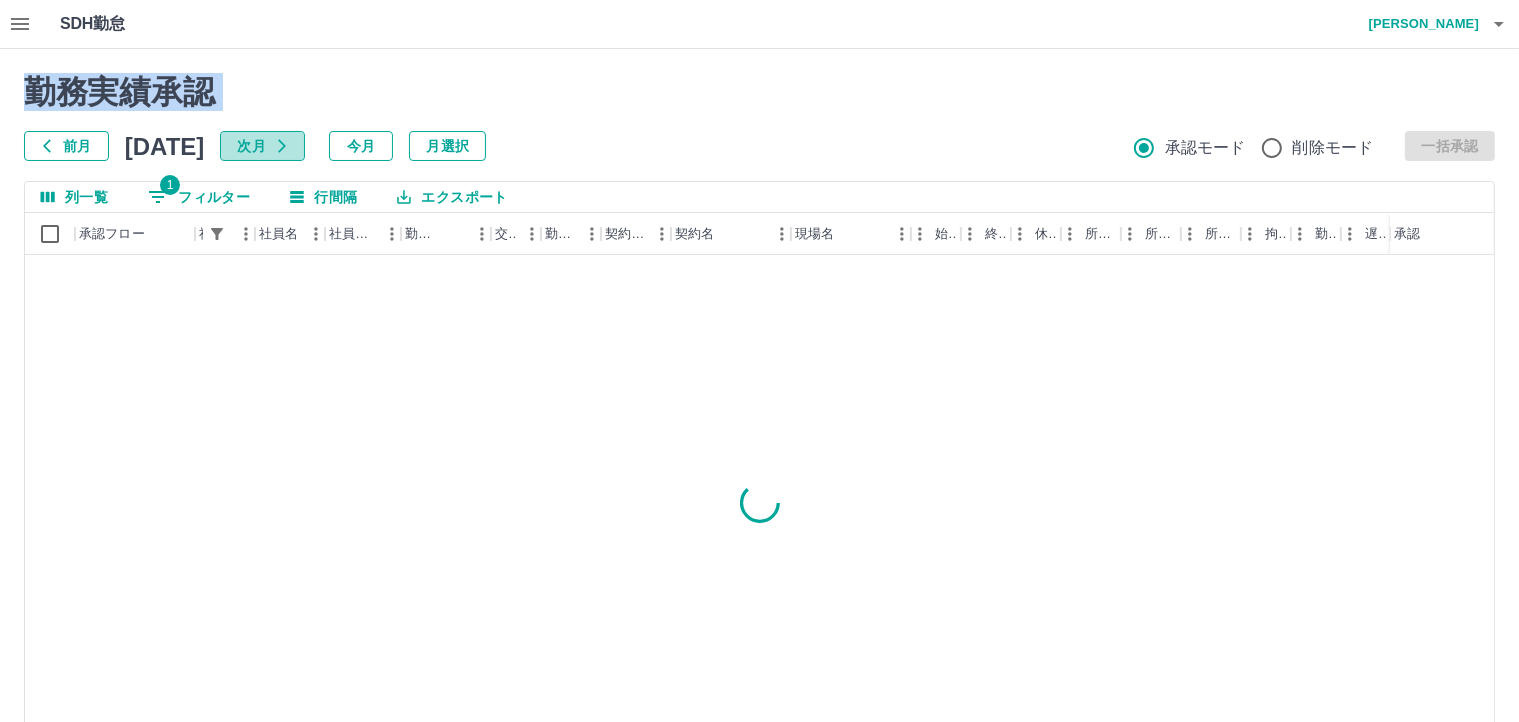 click on "次月" at bounding box center (262, 146) 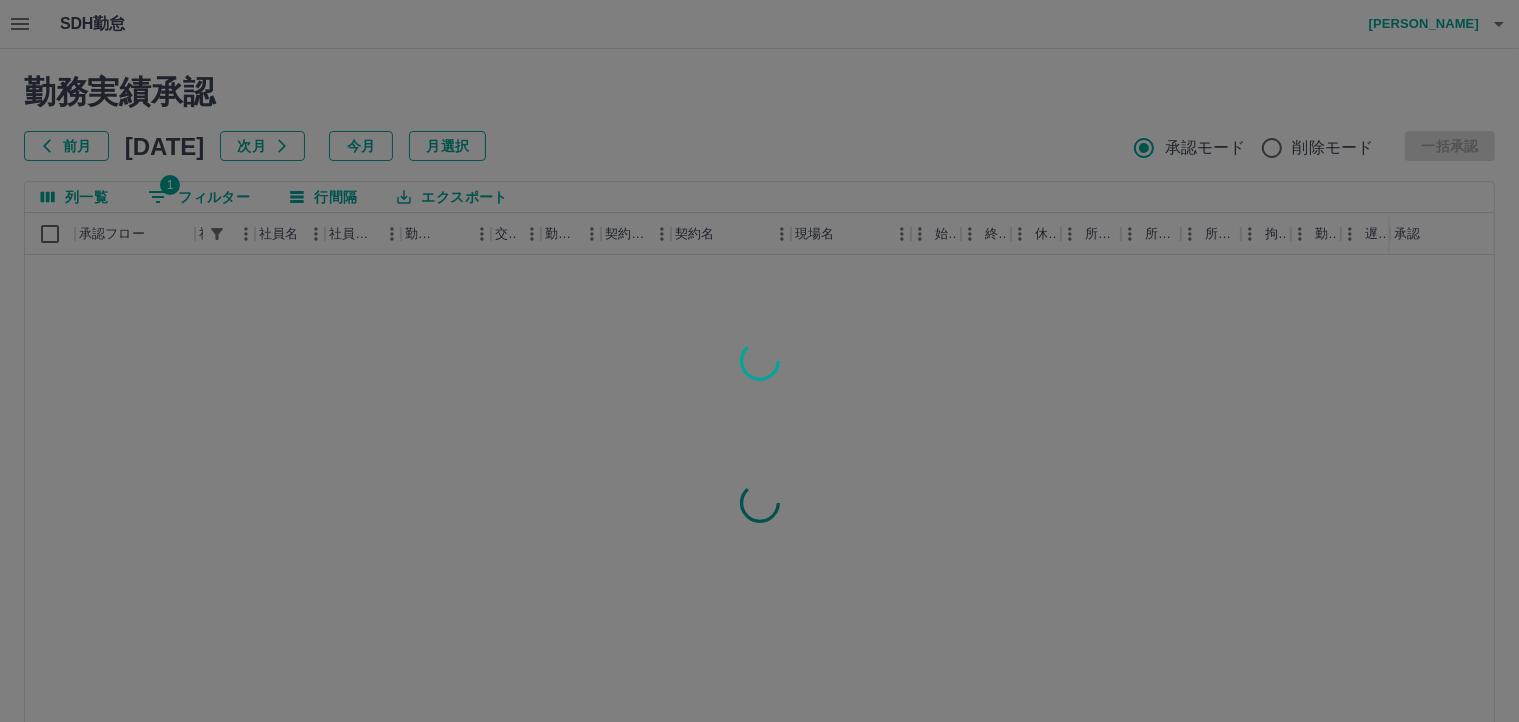 click at bounding box center (759, 361) 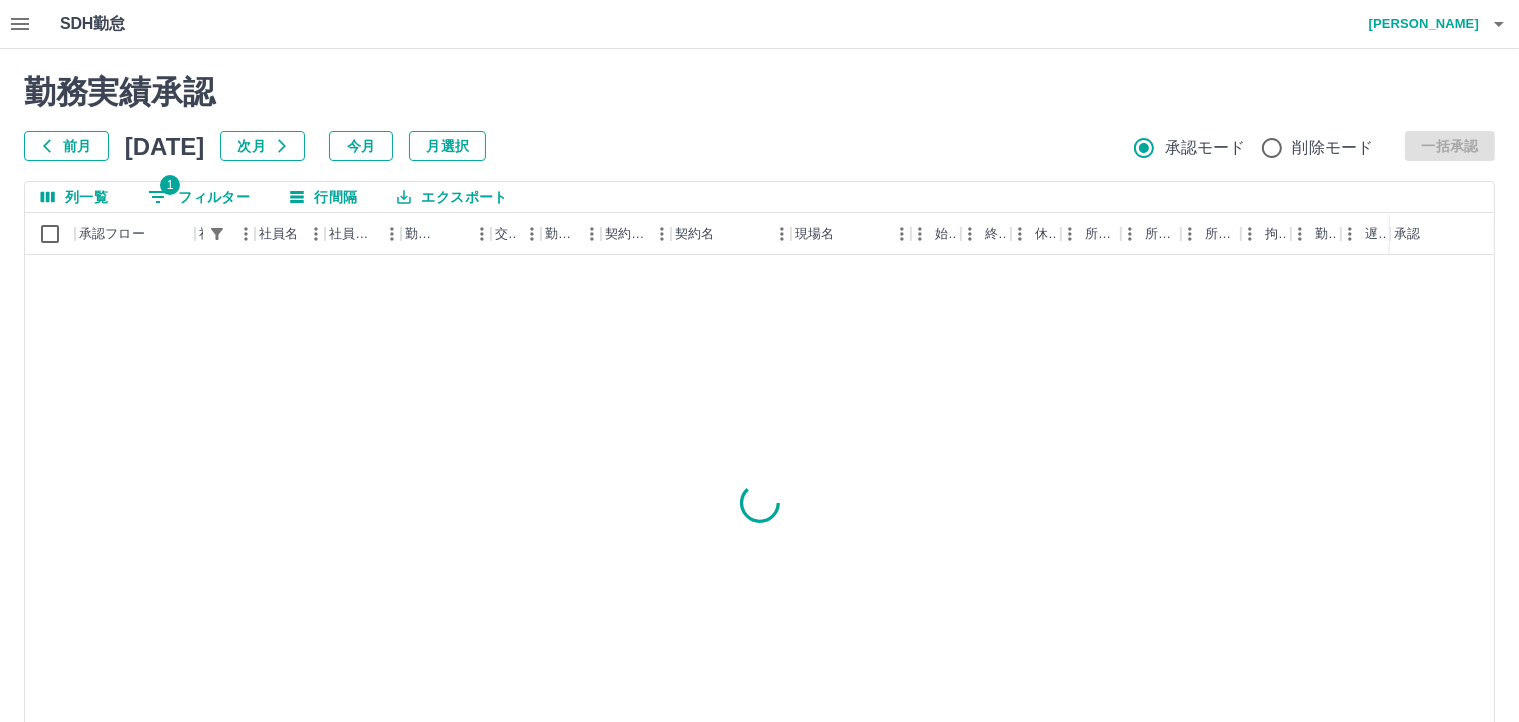 click on "次月" at bounding box center (262, 146) 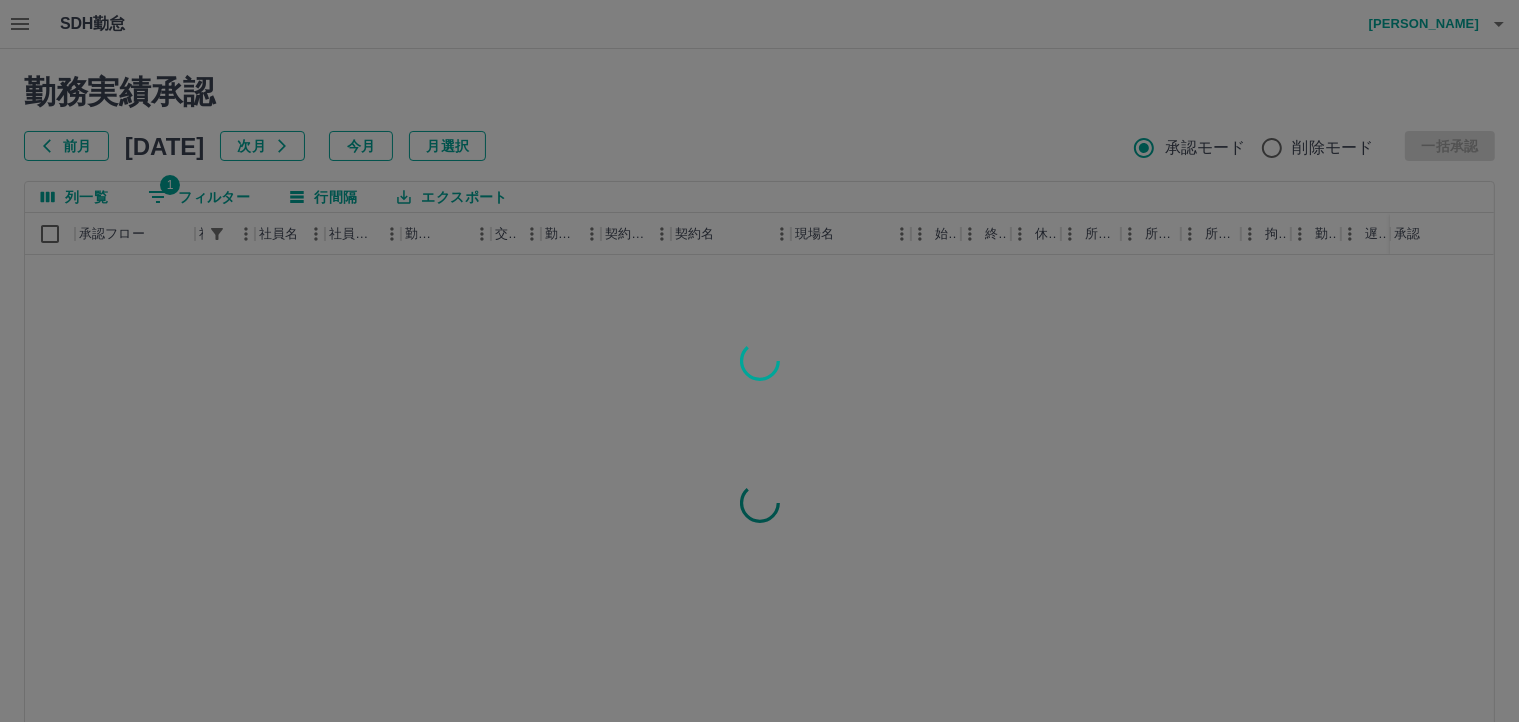 click at bounding box center [759, 361] 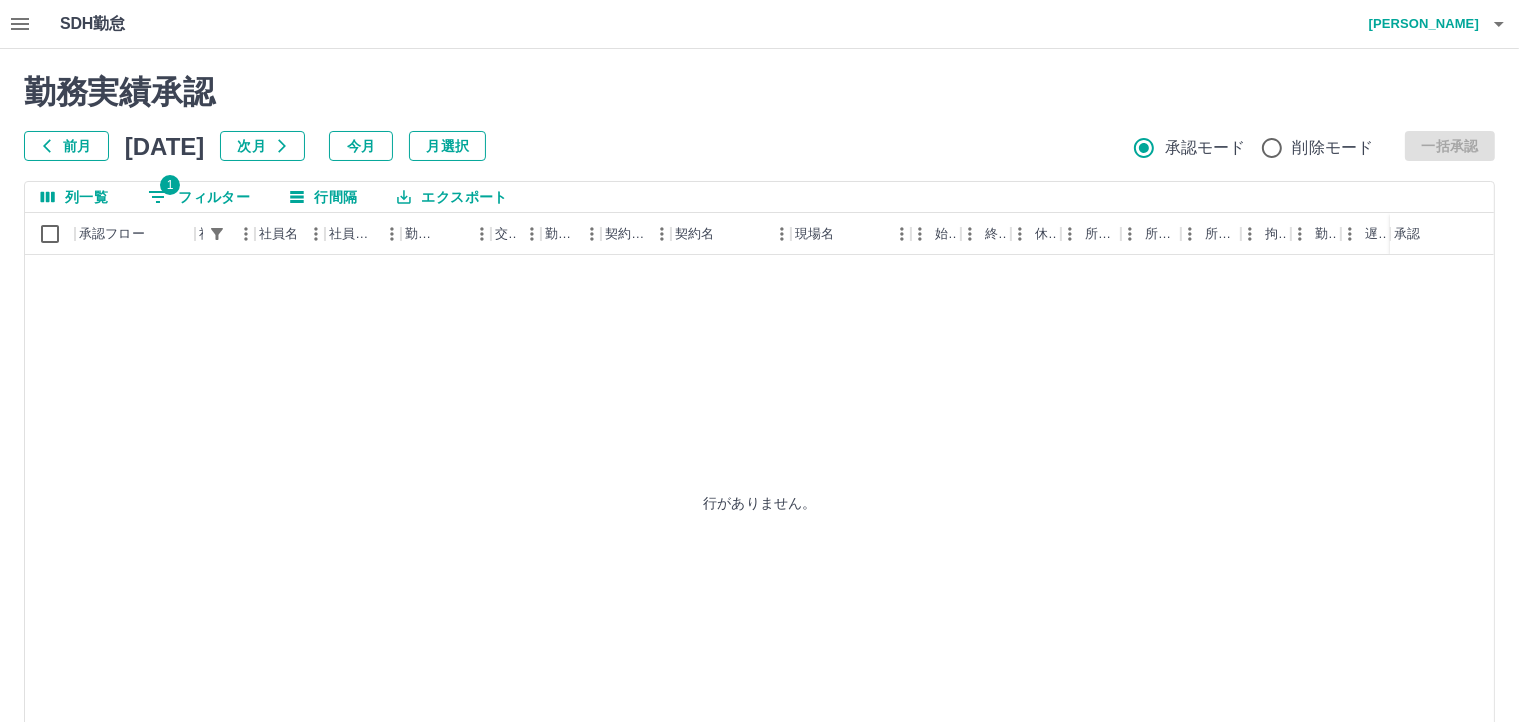 click on "次月" at bounding box center (262, 146) 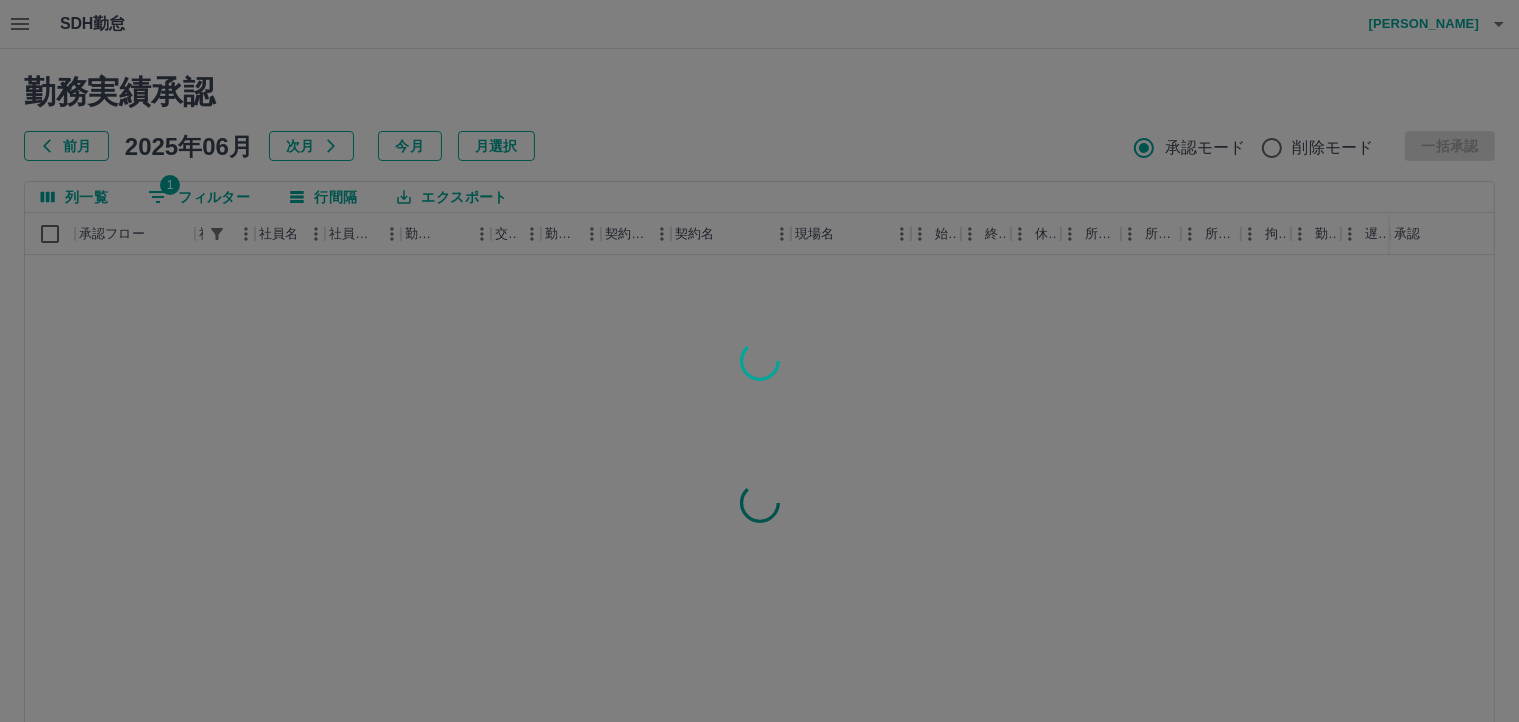 click at bounding box center [759, 361] 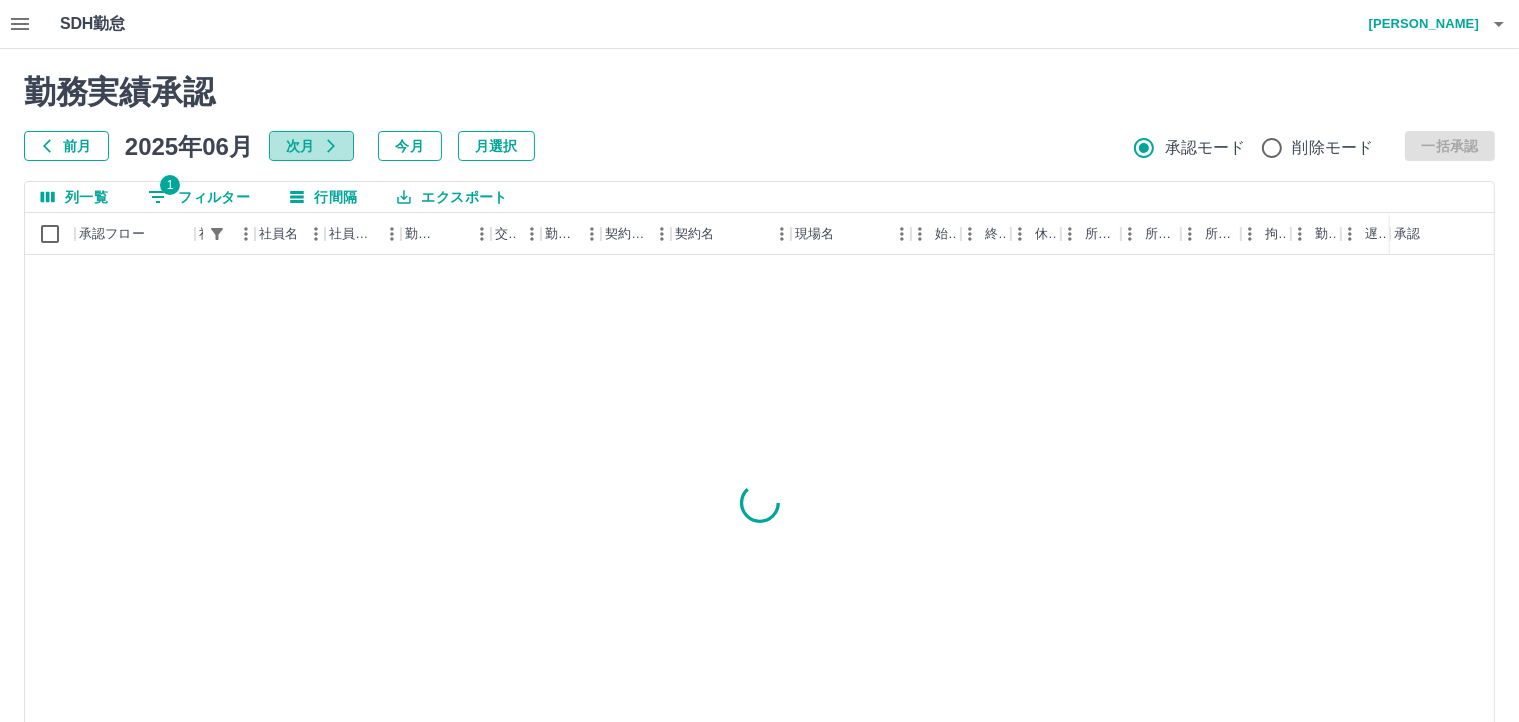click on "次月" at bounding box center (311, 146) 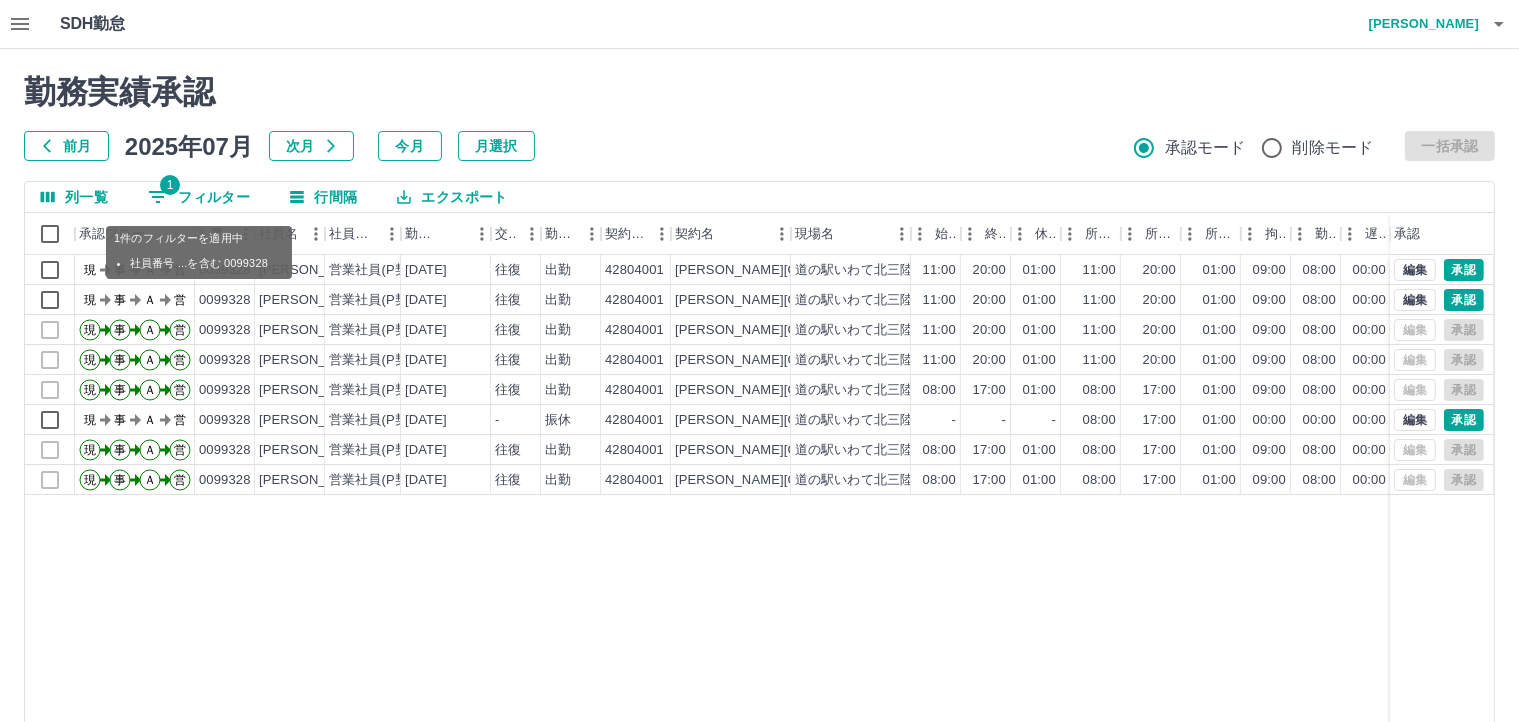 click on "1 フィルター" at bounding box center [199, 197] 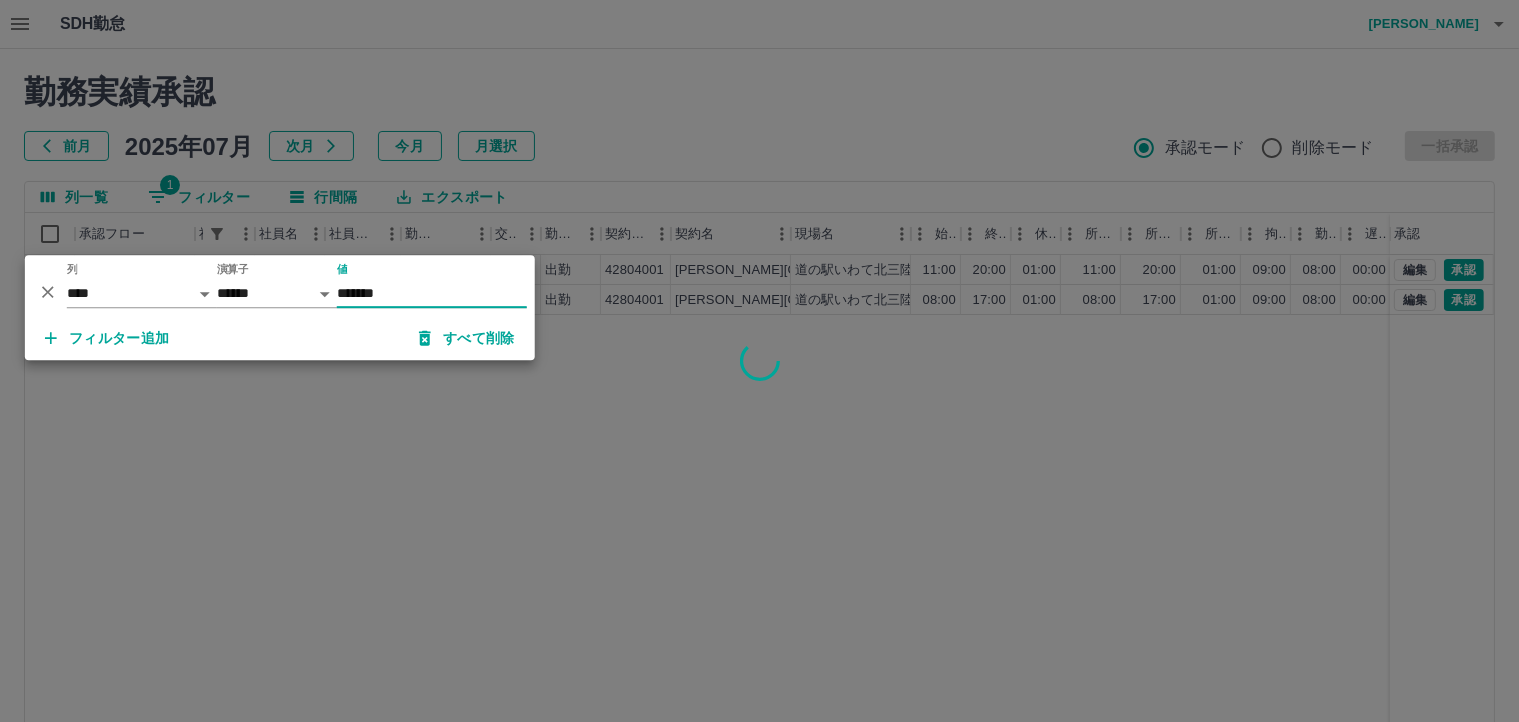 type on "*******" 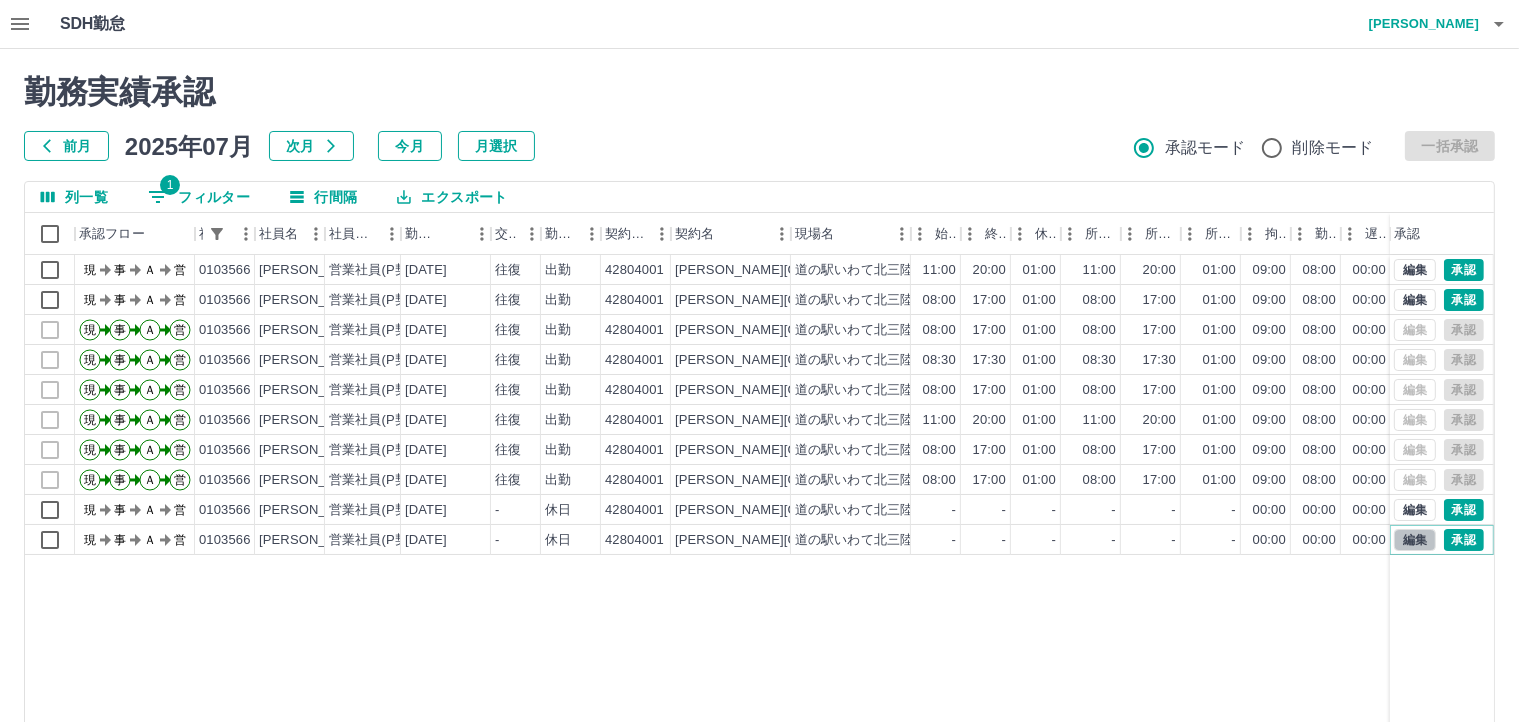 click on "編集" at bounding box center (1415, 540) 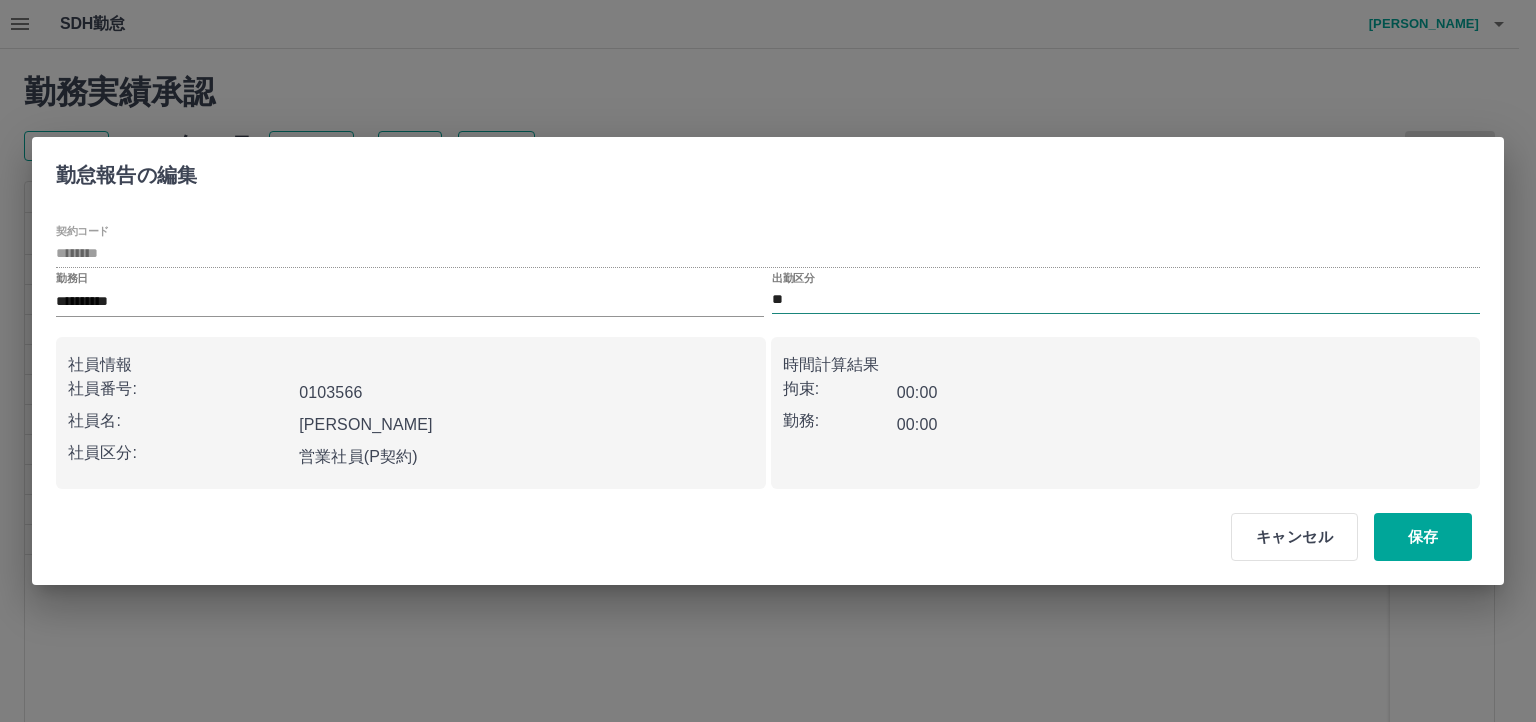 click on "**" at bounding box center (1126, 300) 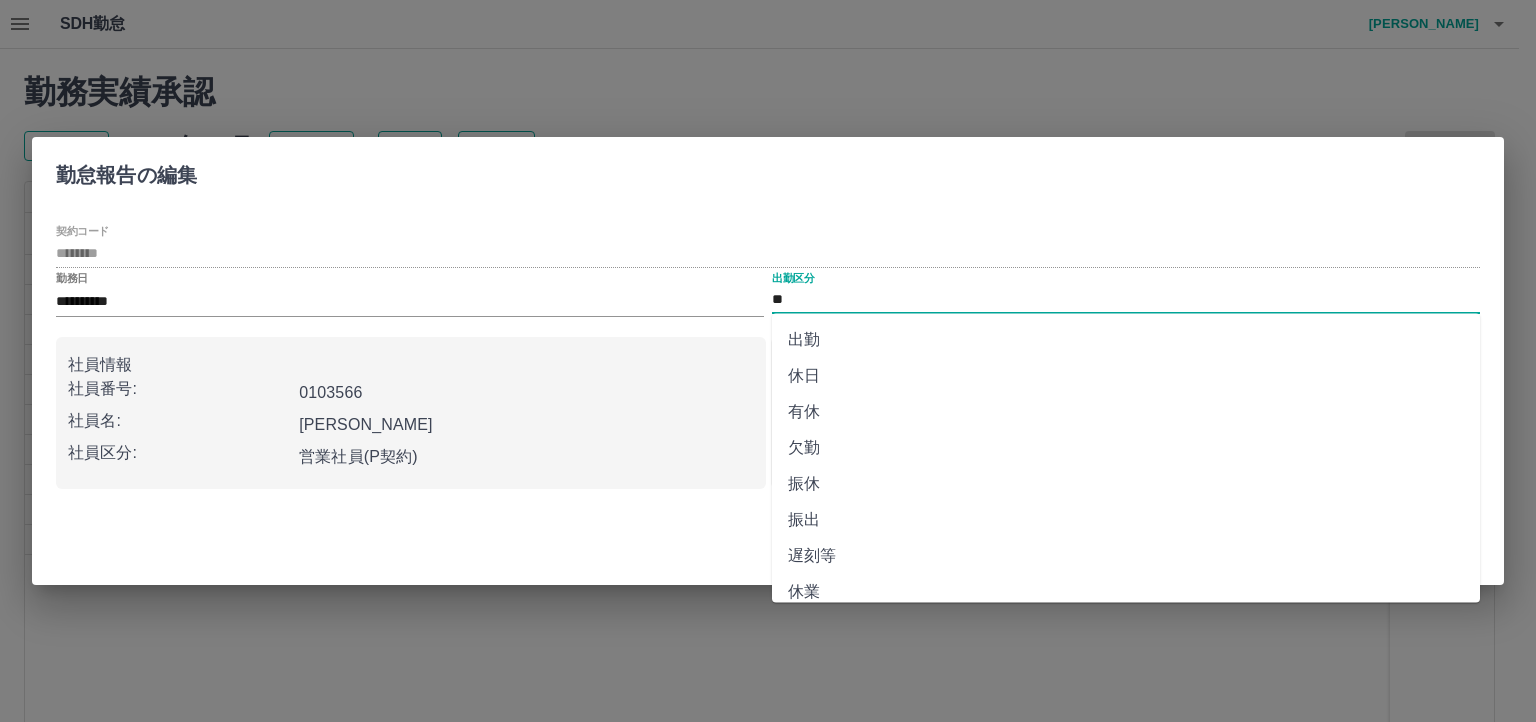 click on "振休" at bounding box center [1126, 484] 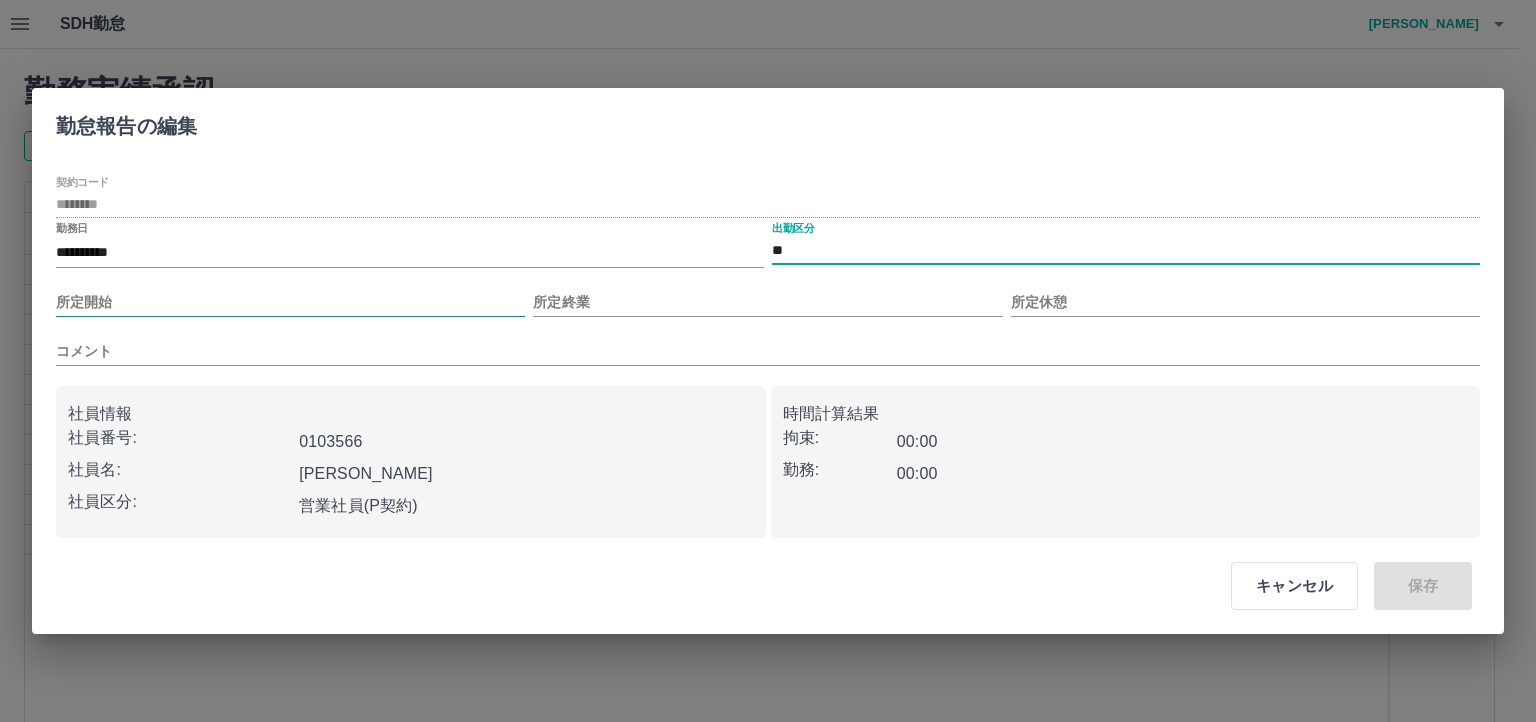 click on "所定開始" at bounding box center [290, 302] 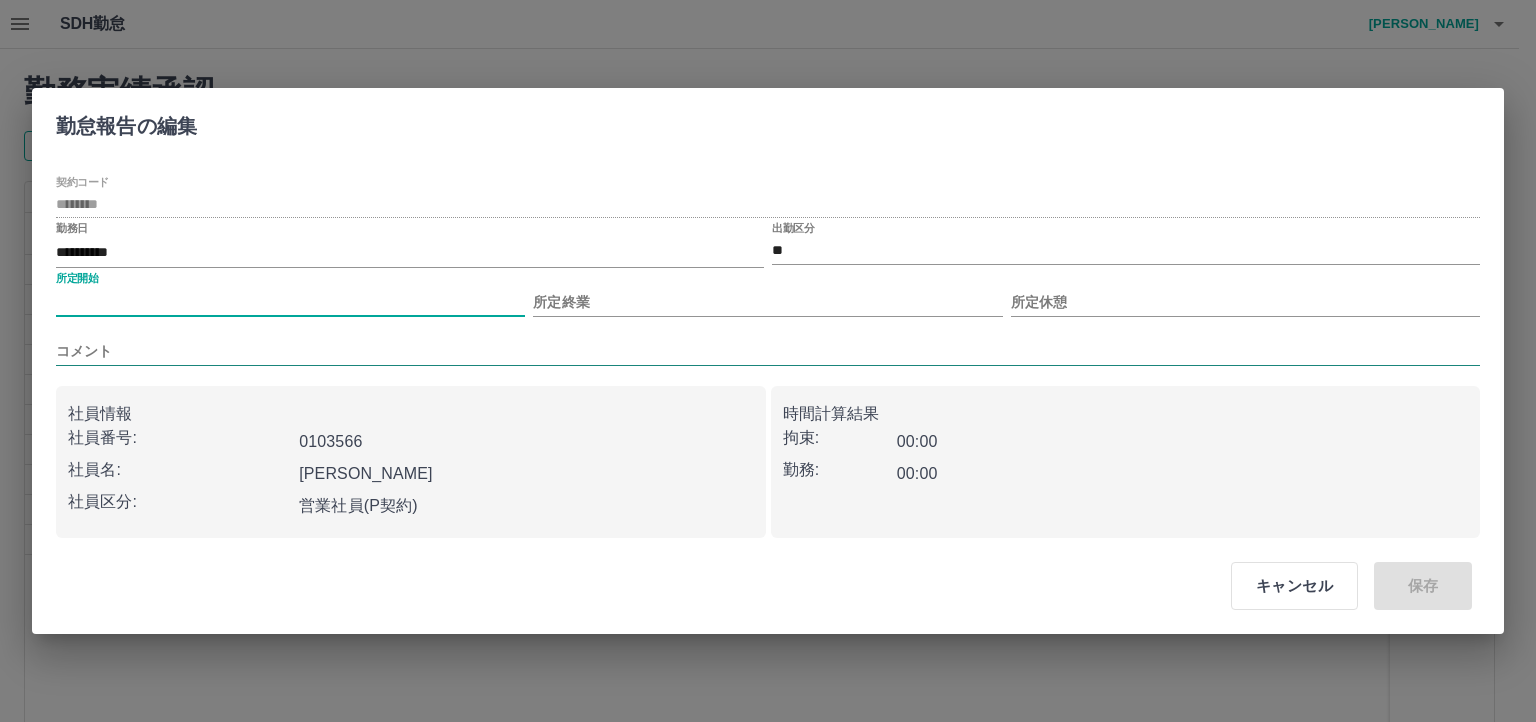 type on "****" 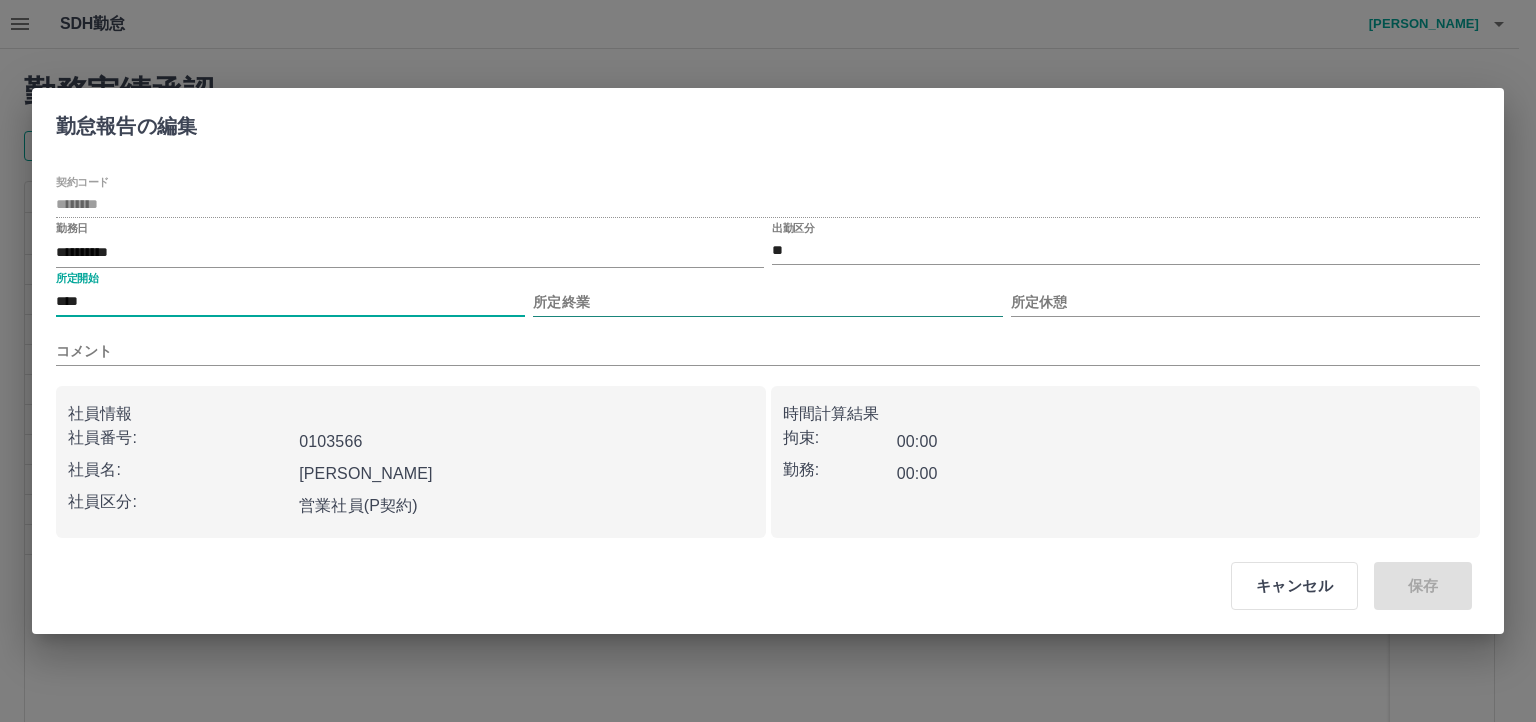 click on "所定終業" at bounding box center (767, 302) 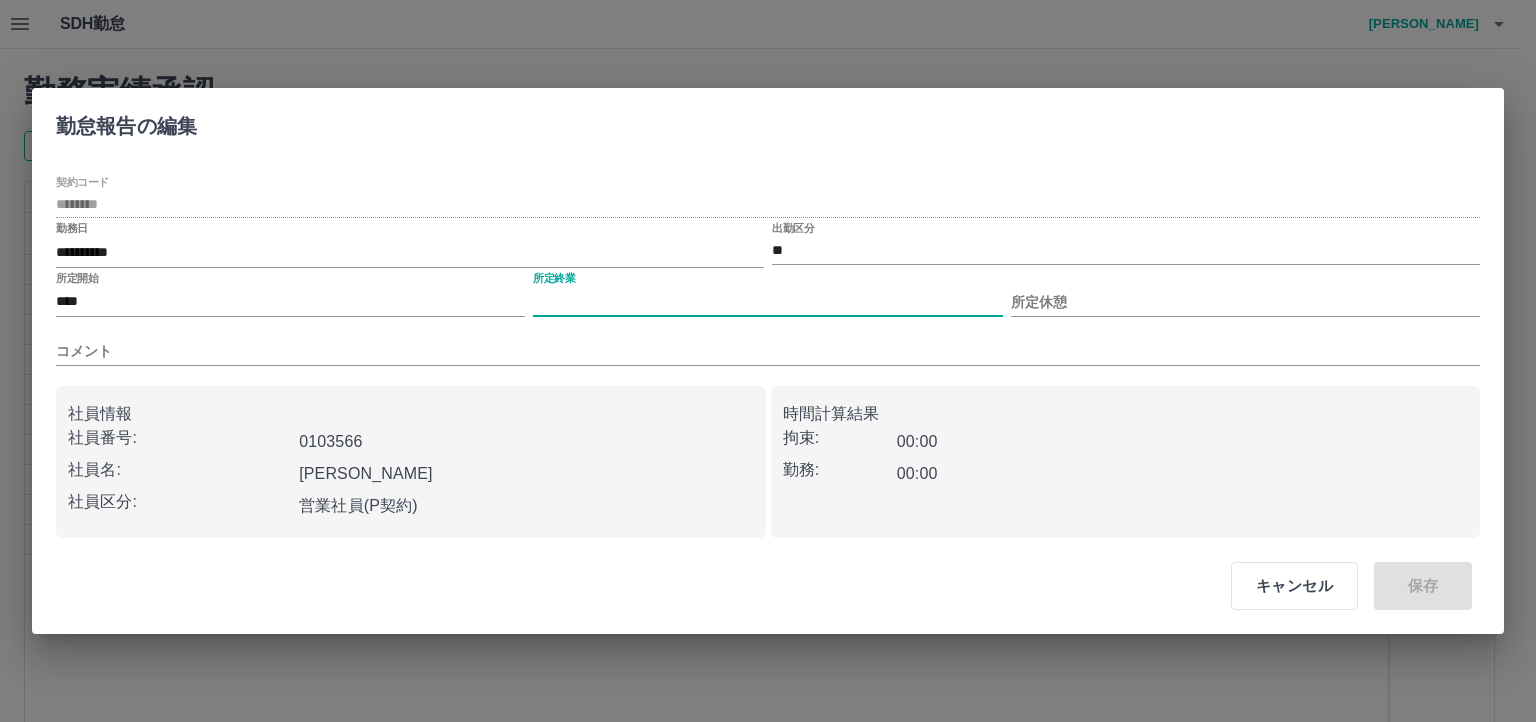 type on "****" 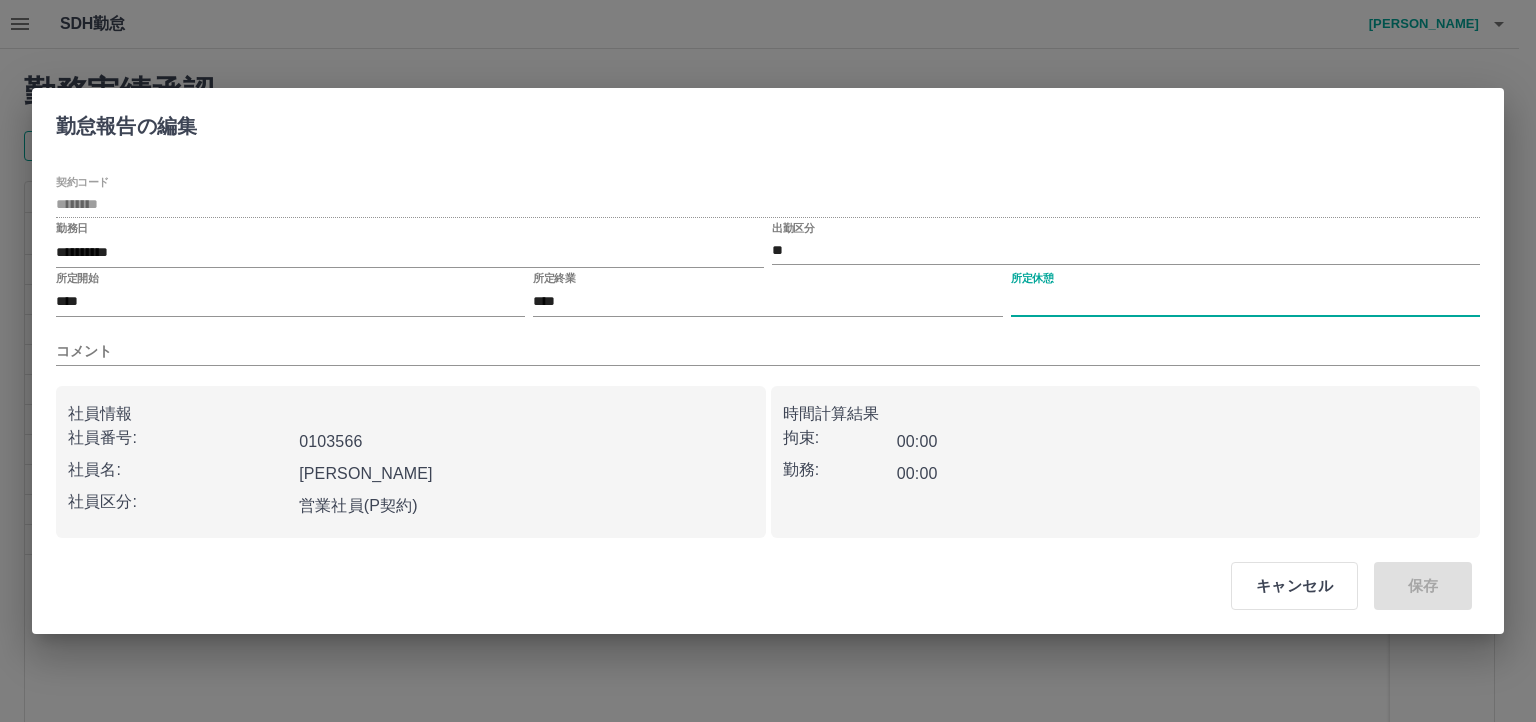 click on "所定休憩" at bounding box center (1245, 302) 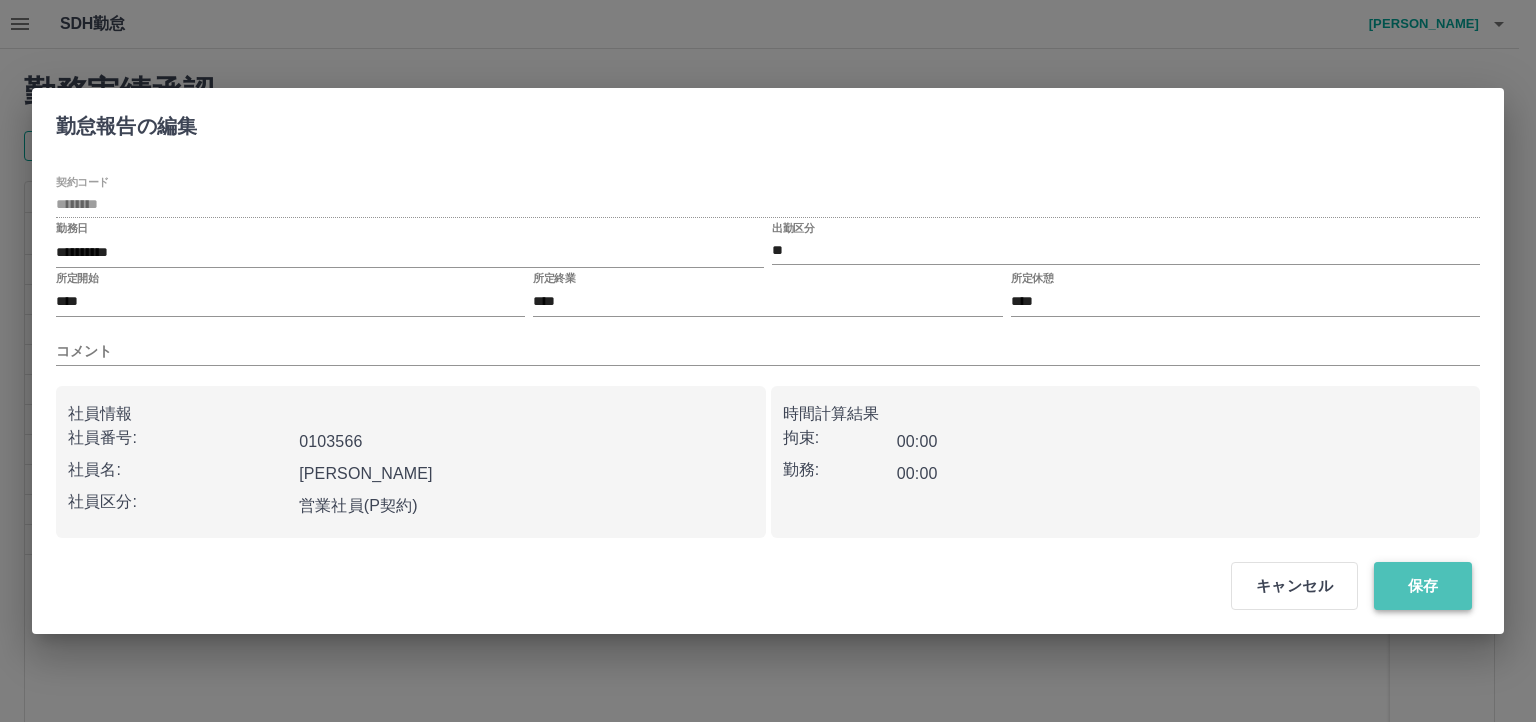 click on "保存" at bounding box center [1423, 586] 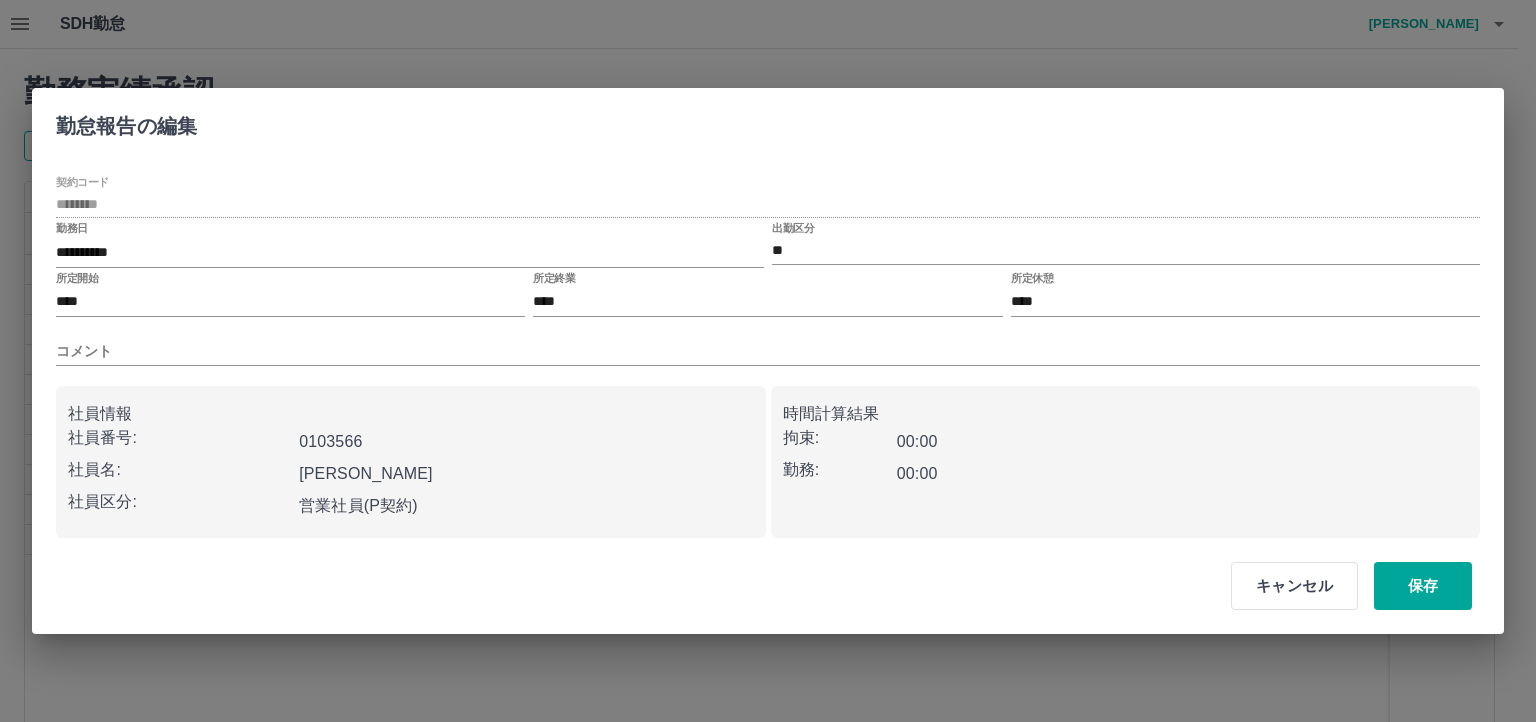 click on "キャンセル" at bounding box center (1294, 586) 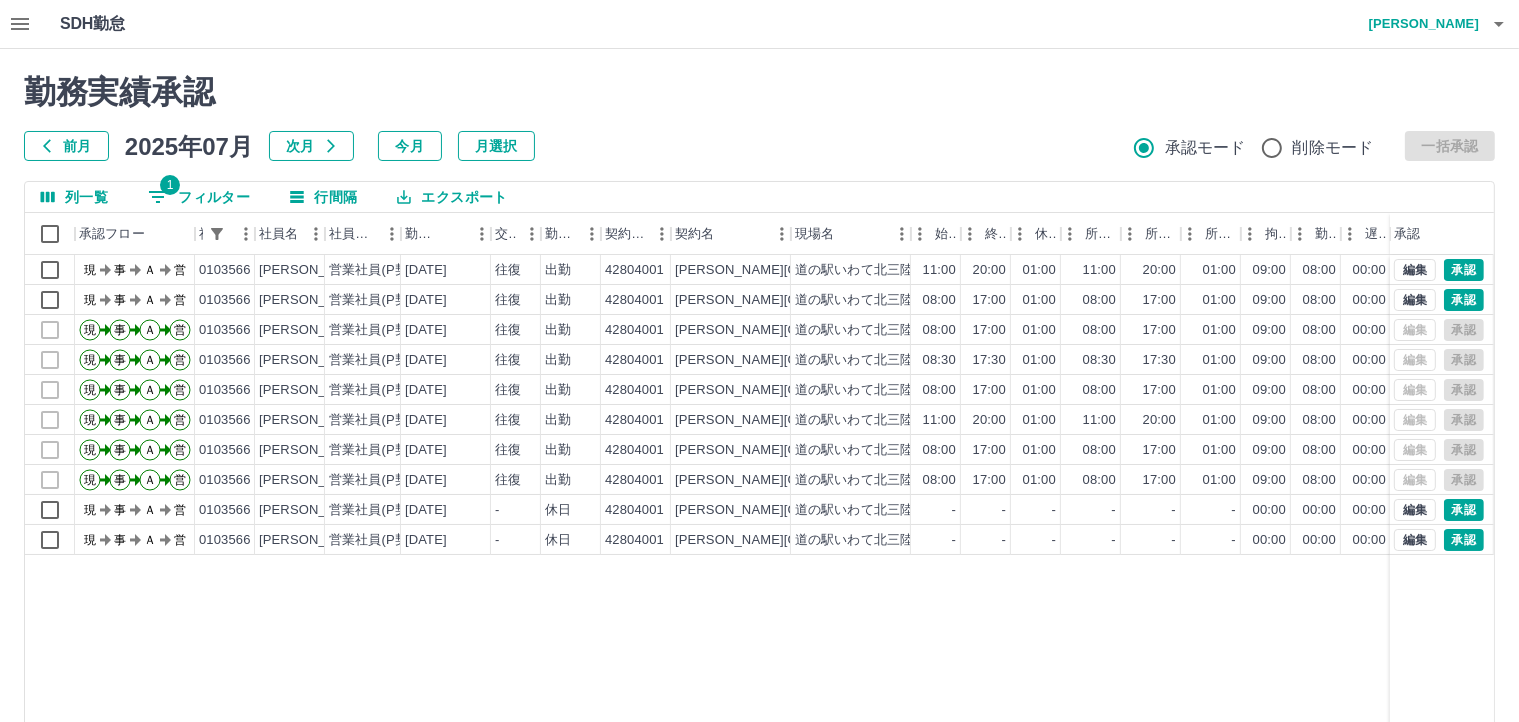 click 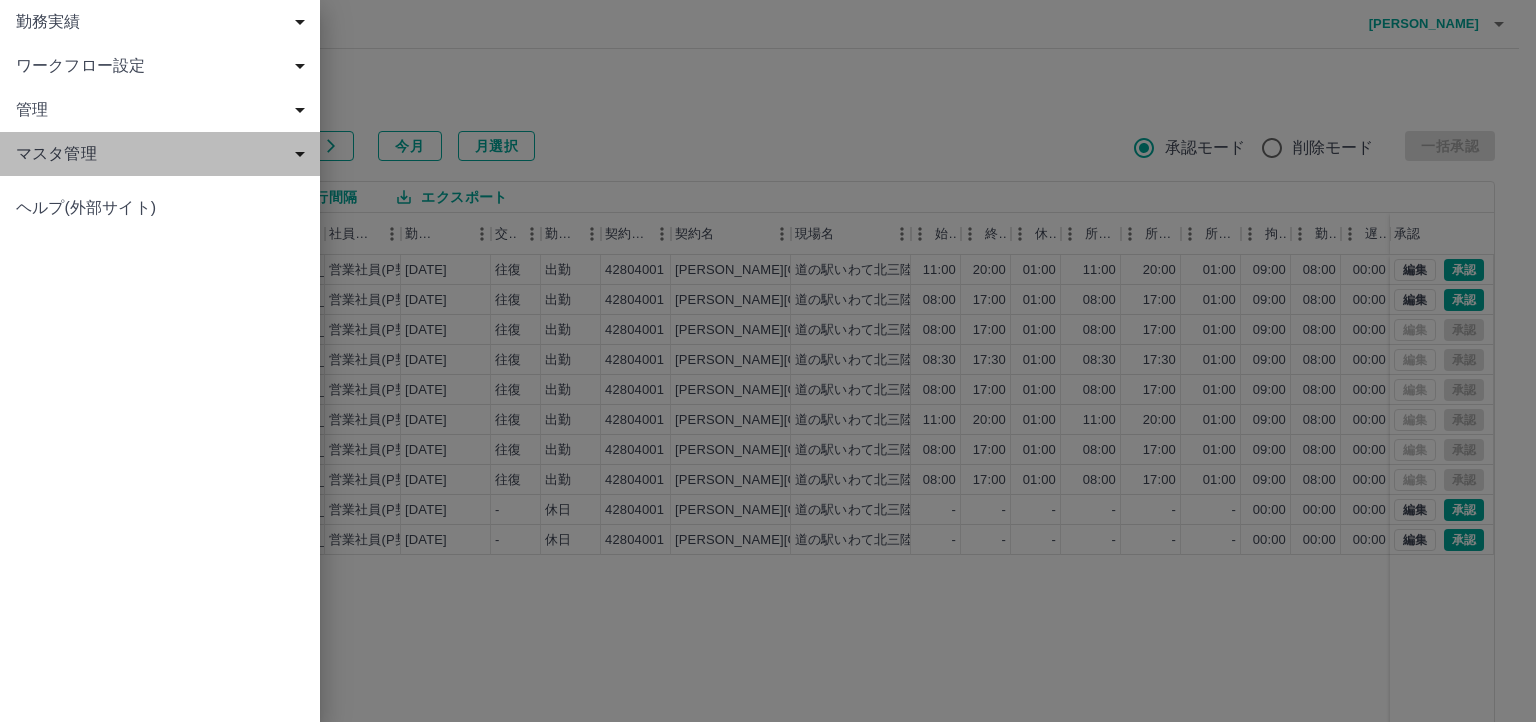 click on "マスタ管理" at bounding box center [164, 154] 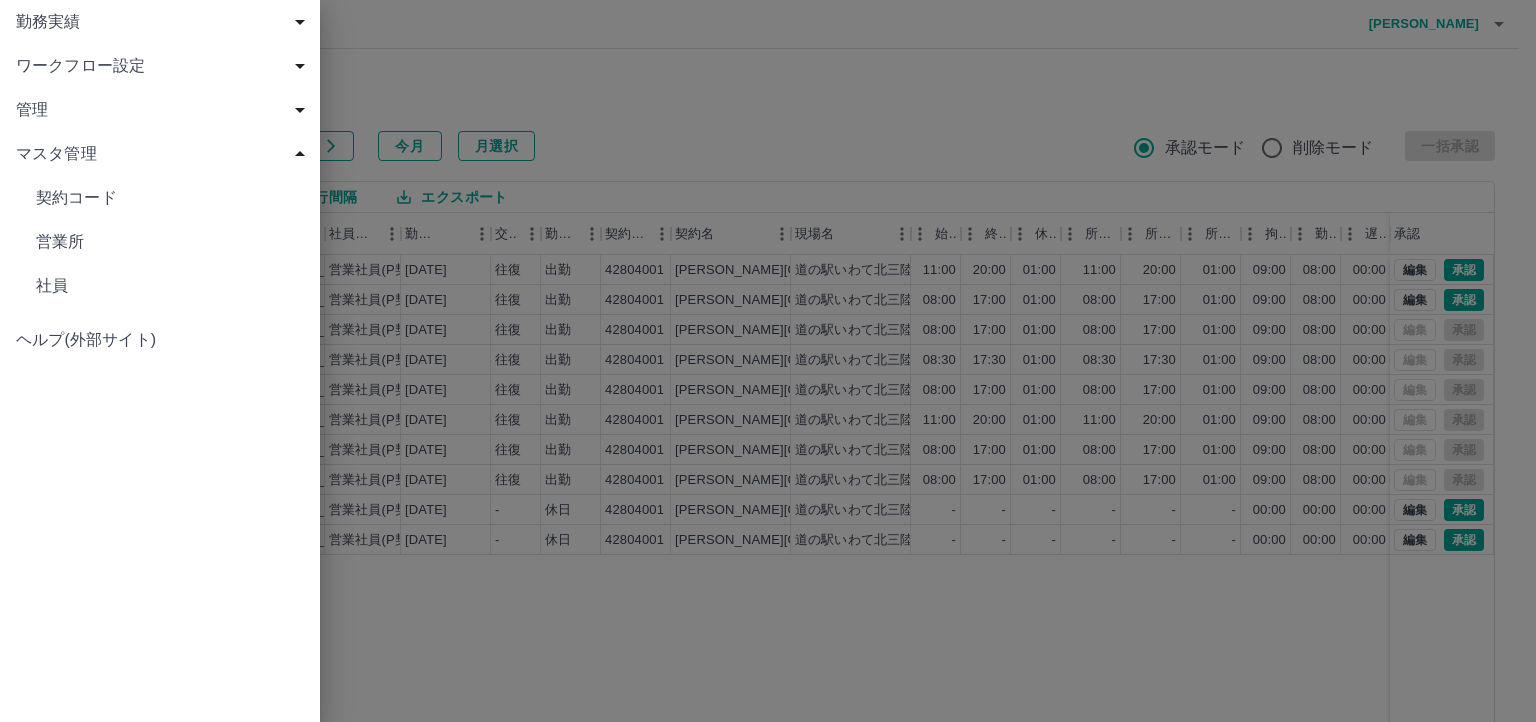 click on "社員" at bounding box center [170, 286] 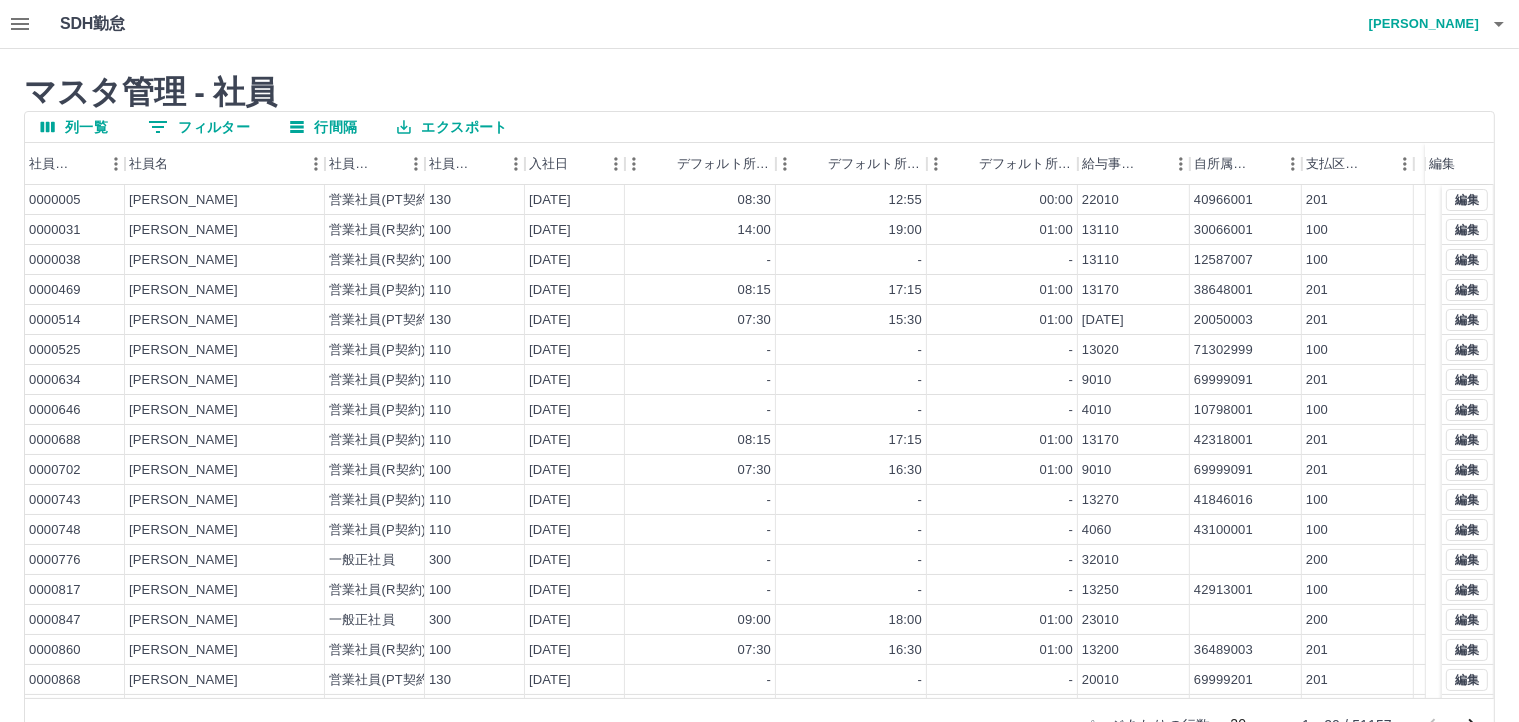 click 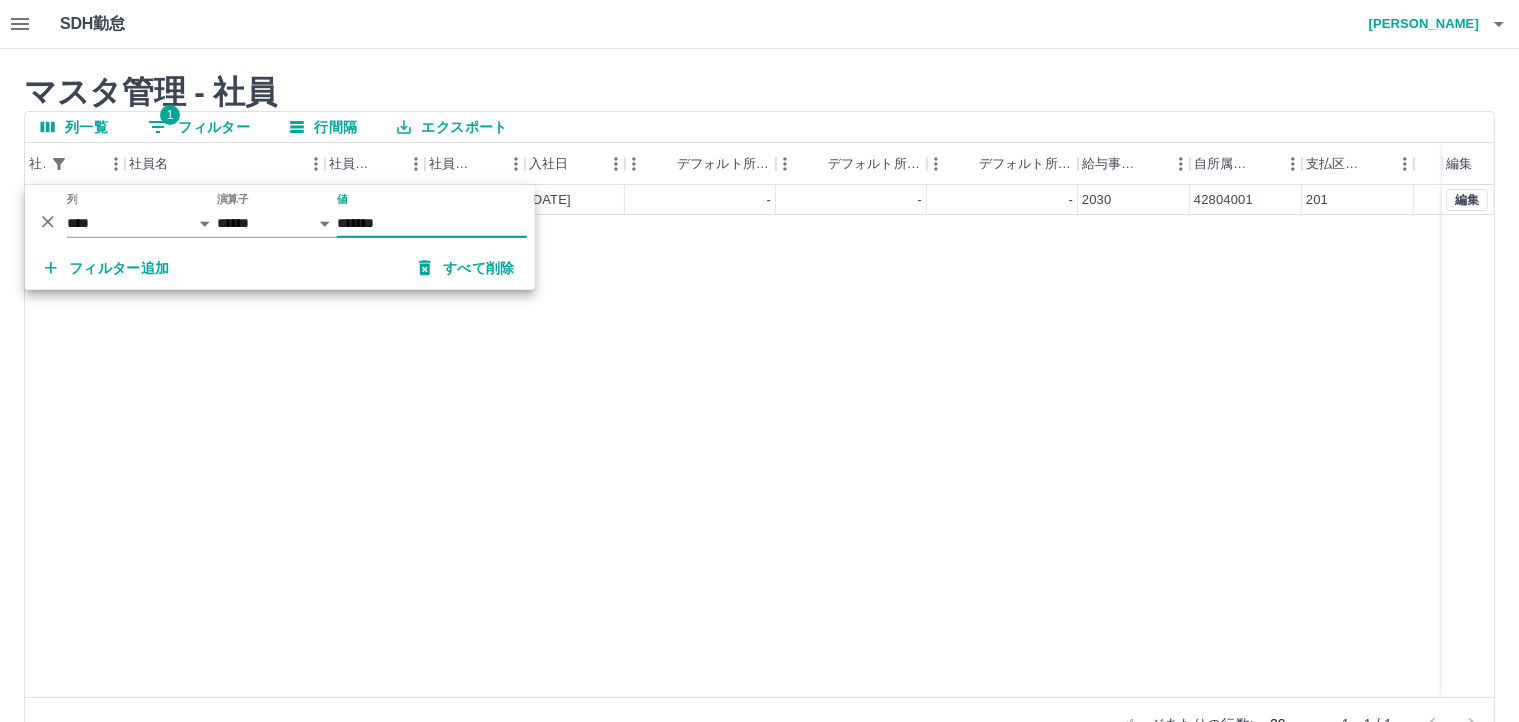 type on "*******" 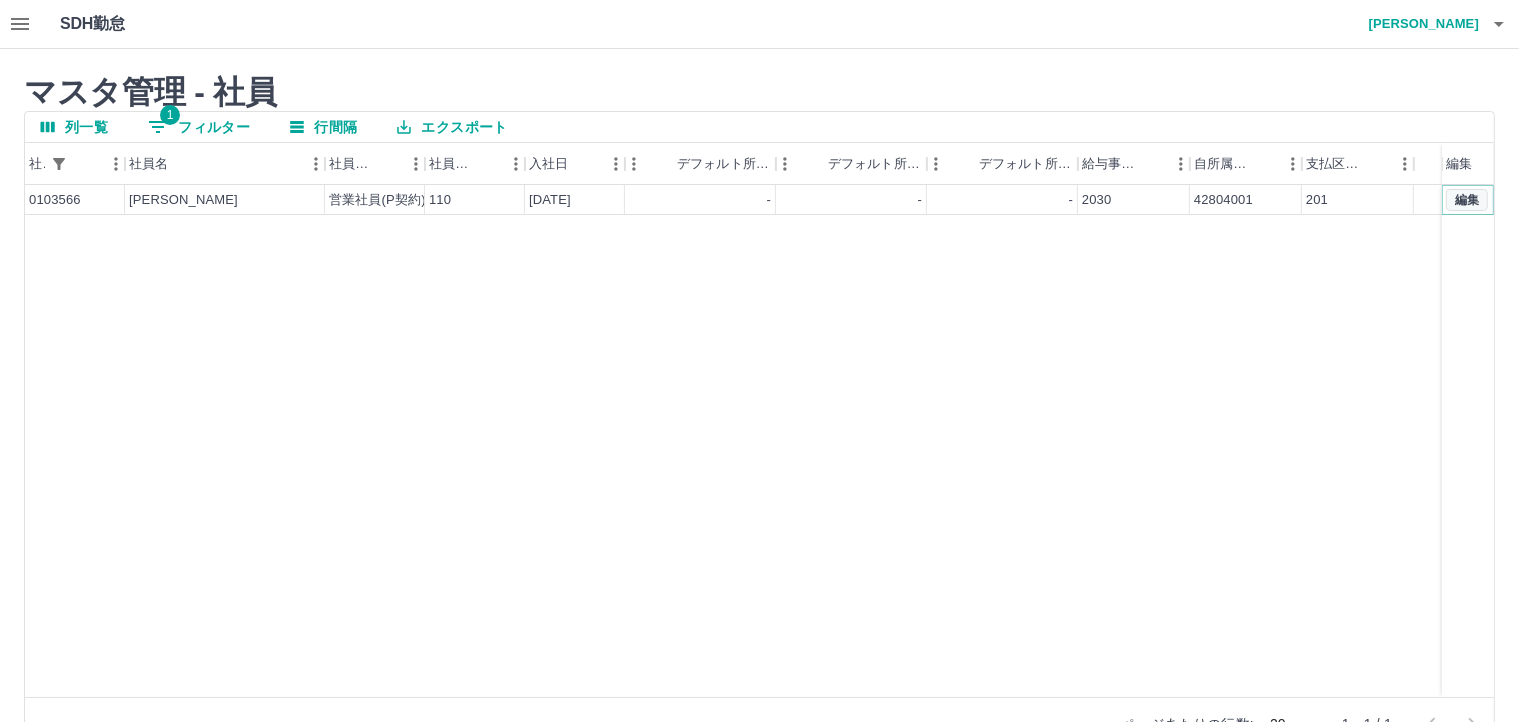 click on "編集" at bounding box center [1467, 200] 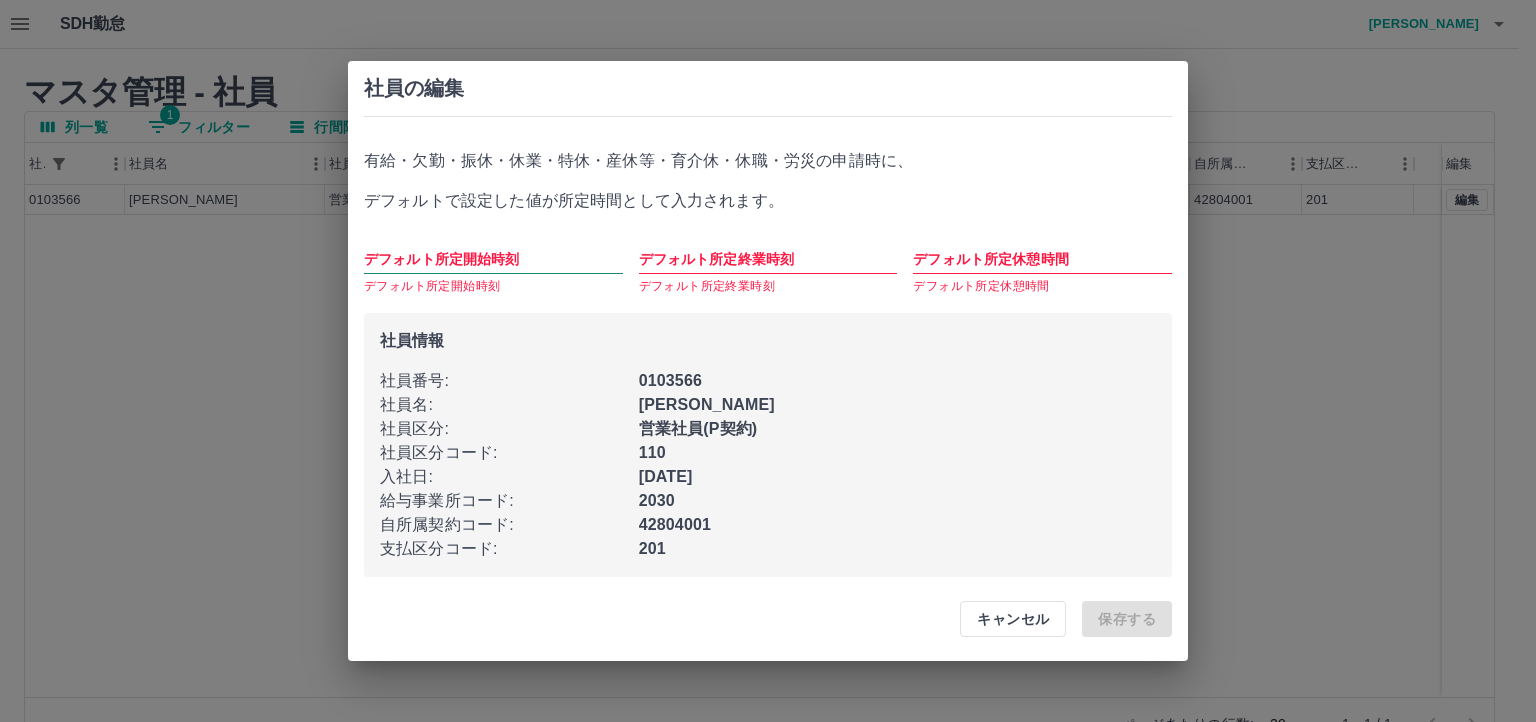 click on "デフォルト所定開始時刻" at bounding box center [493, 259] 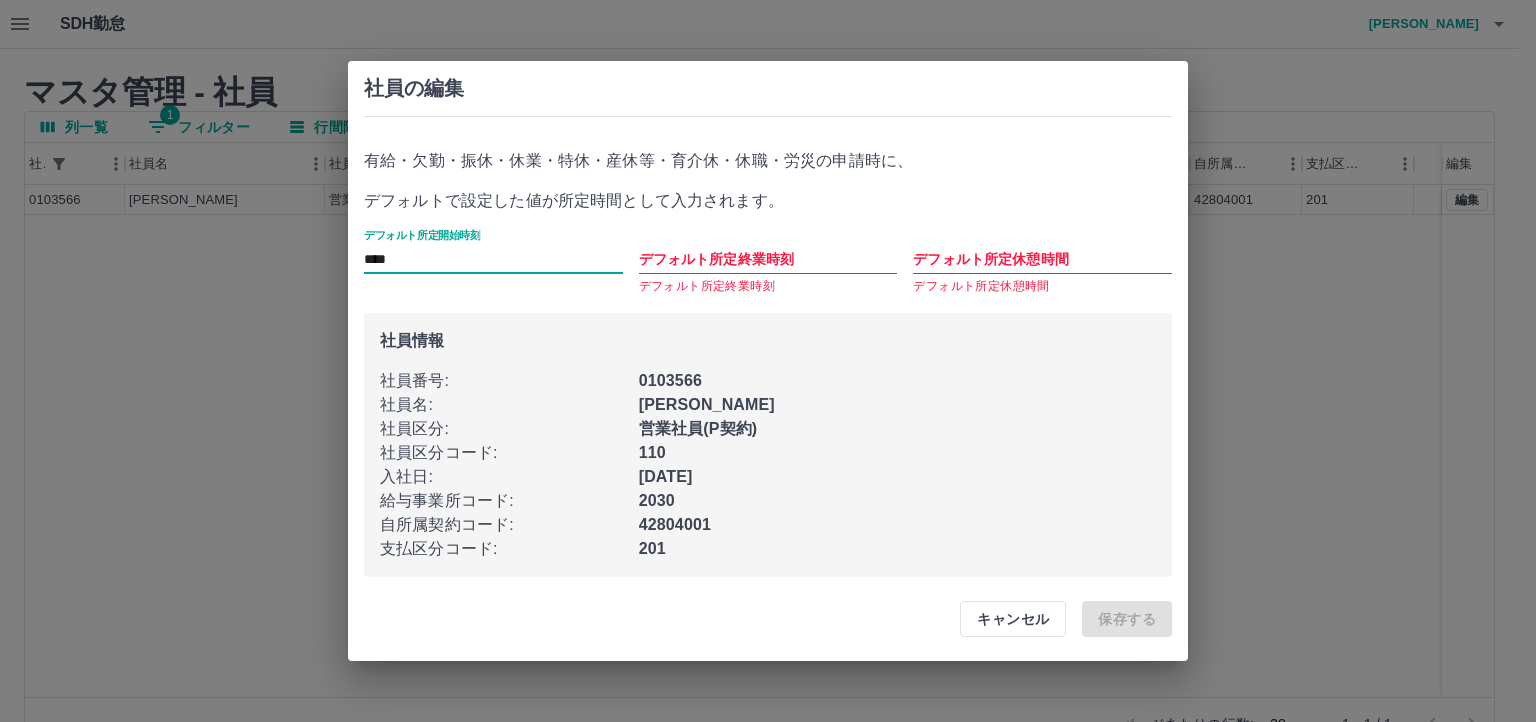 type on "****" 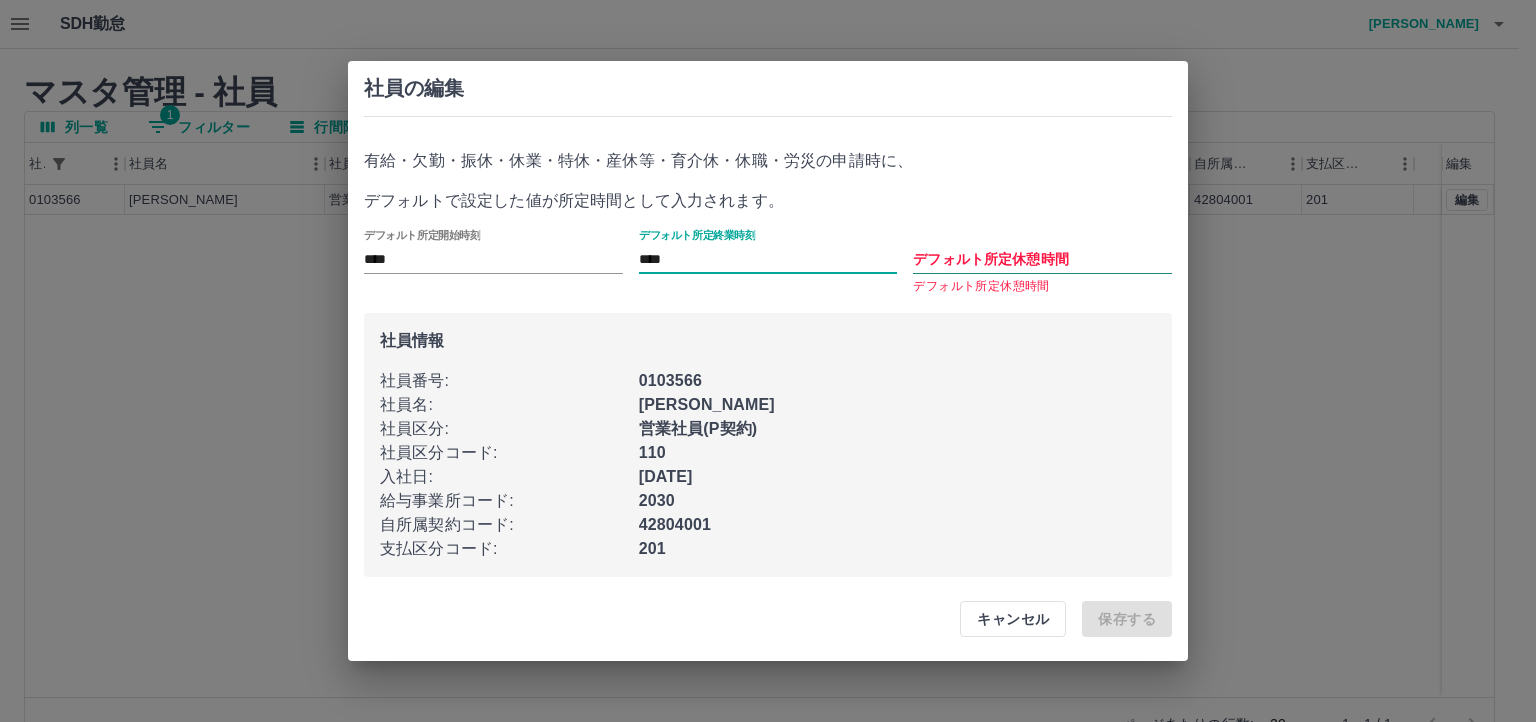 type on "****" 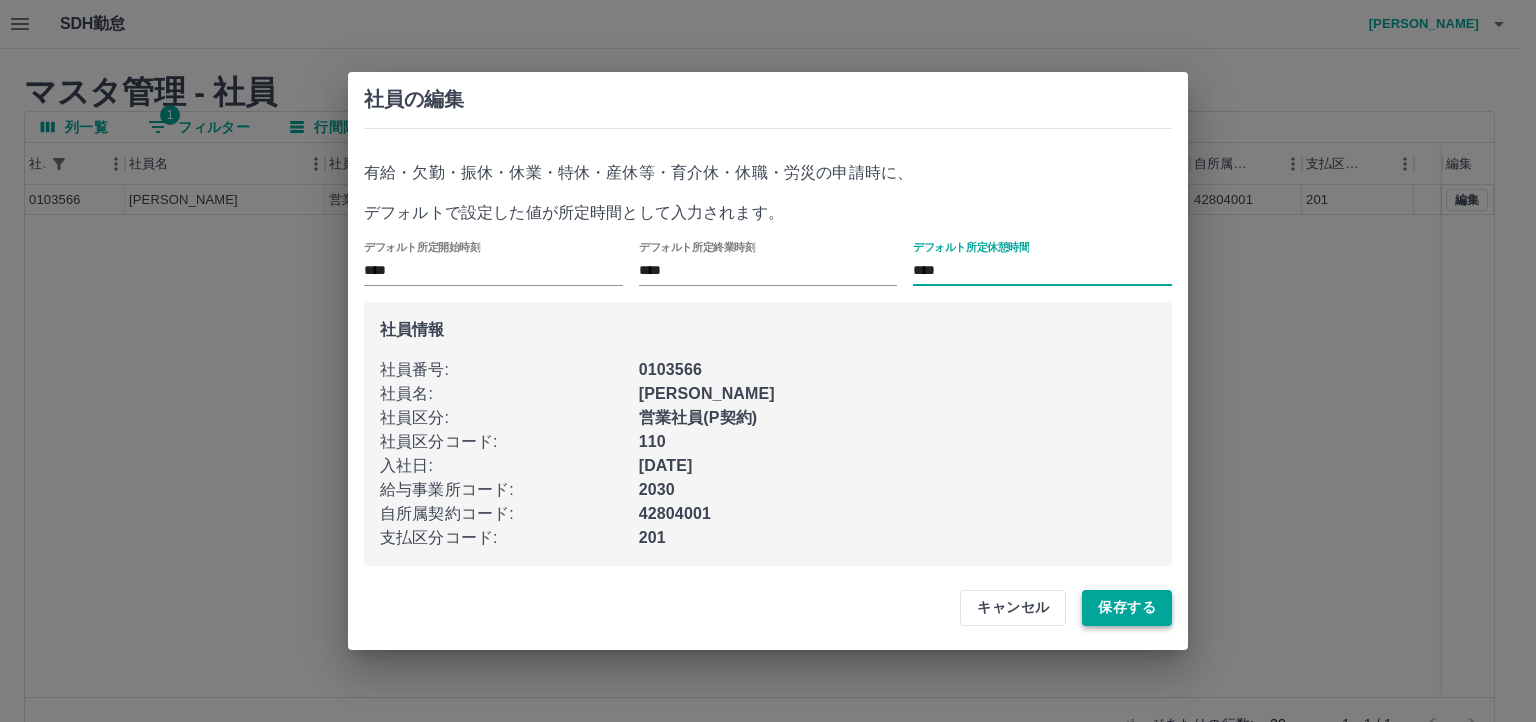 type on "****" 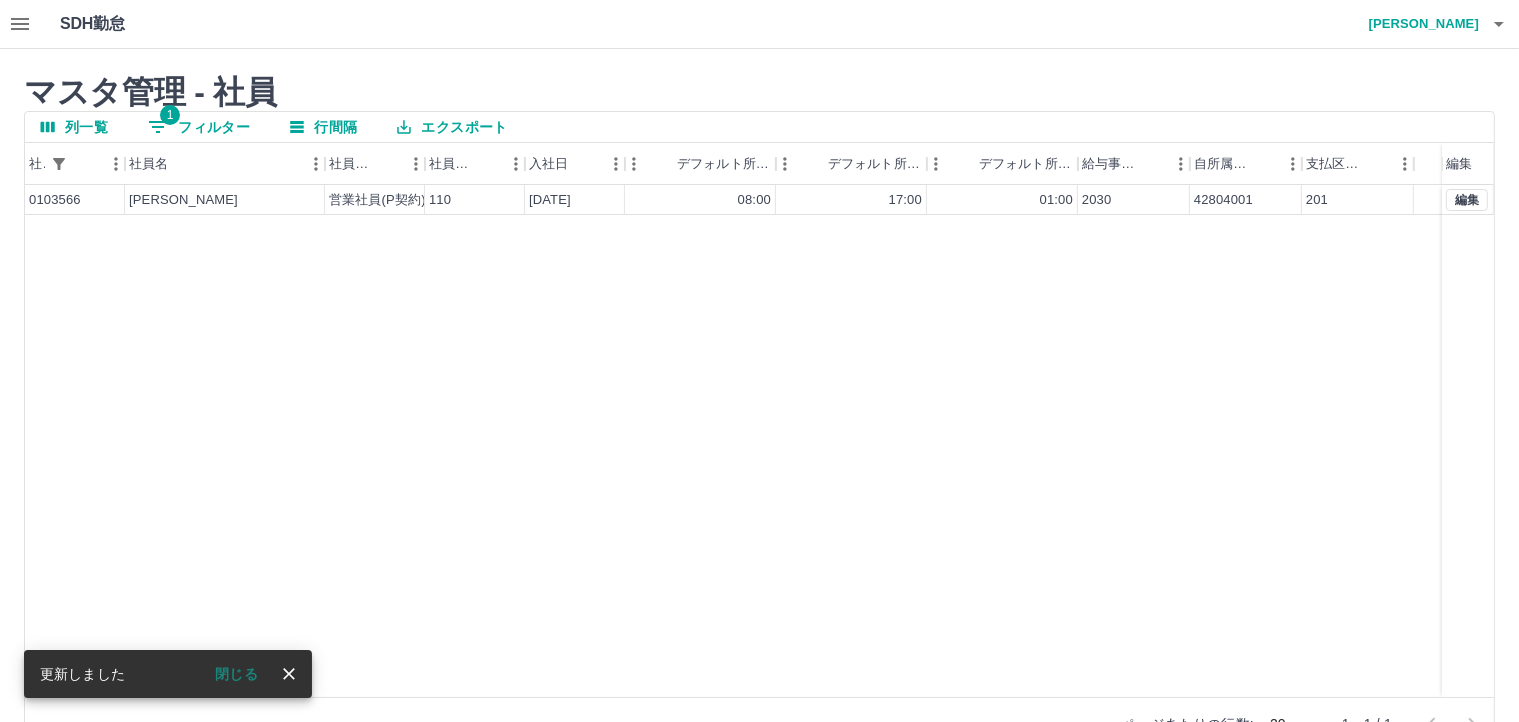 click 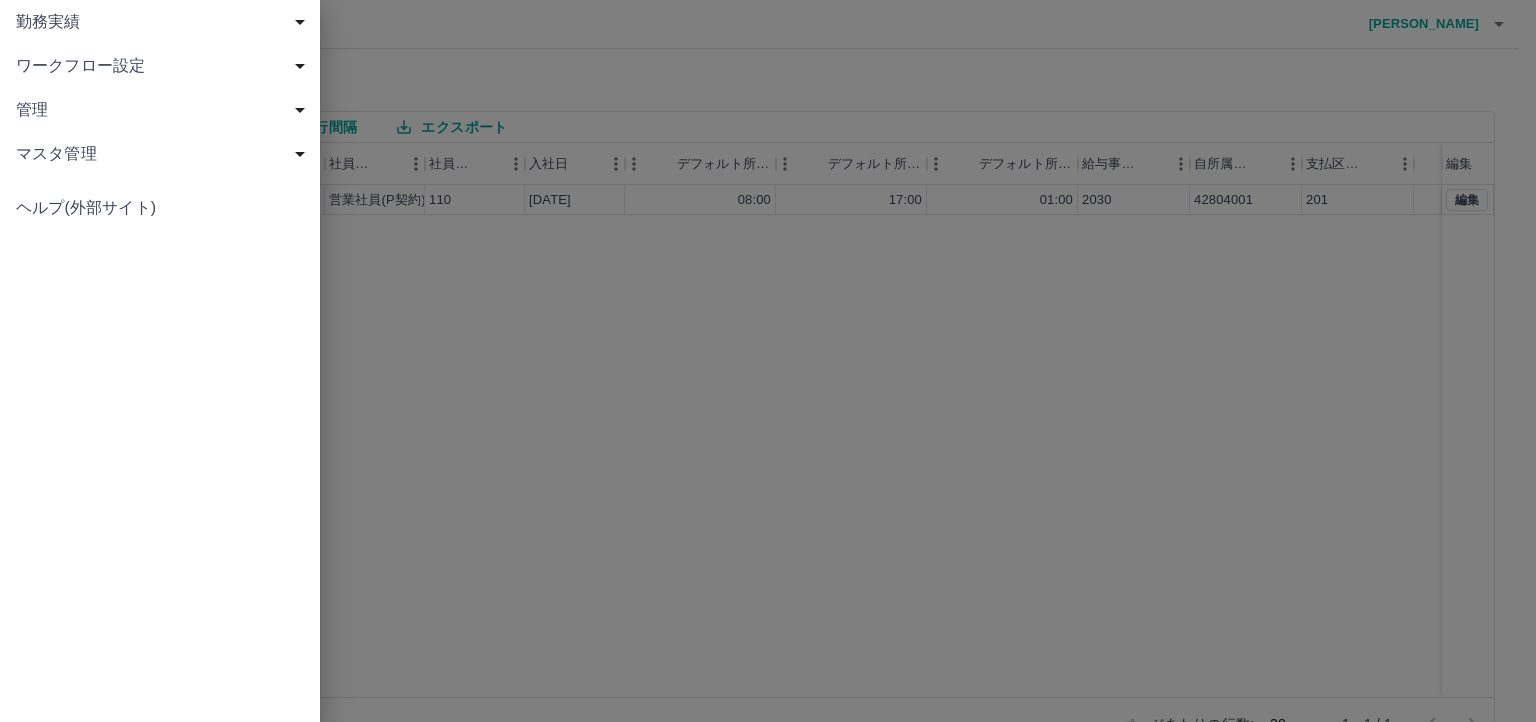 click on "勤務実績" at bounding box center (164, 22) 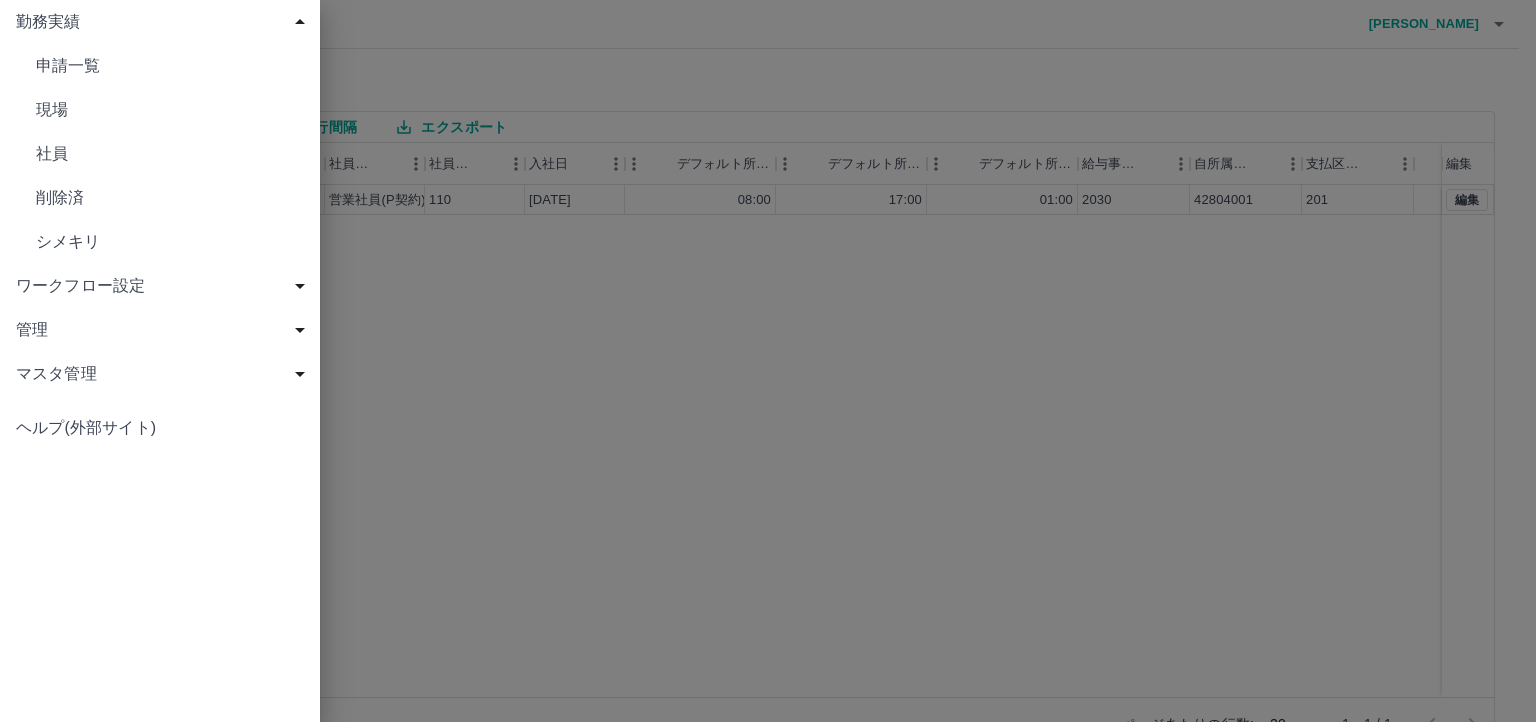 click on "申請一覧" at bounding box center [170, 66] 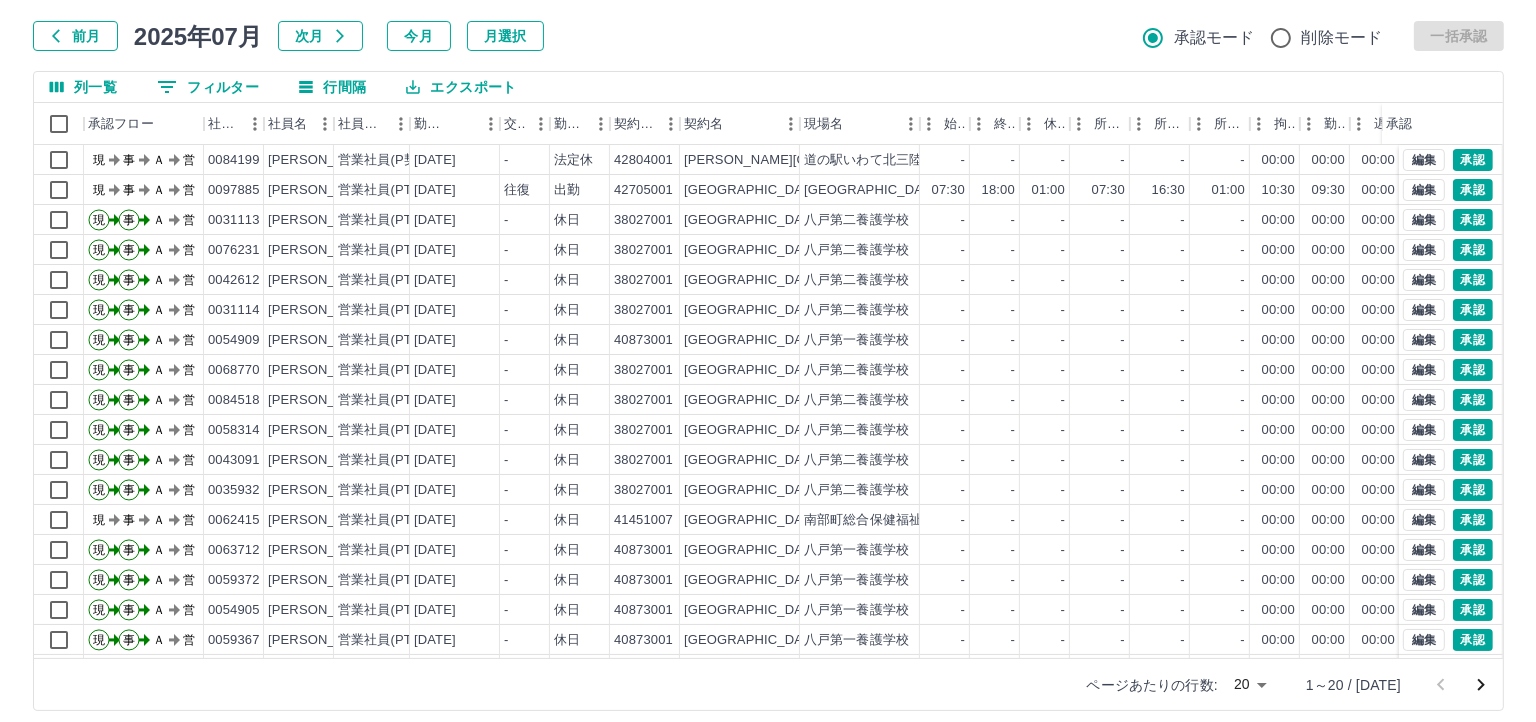 scroll, scrollTop: 0, scrollLeft: 0, axis: both 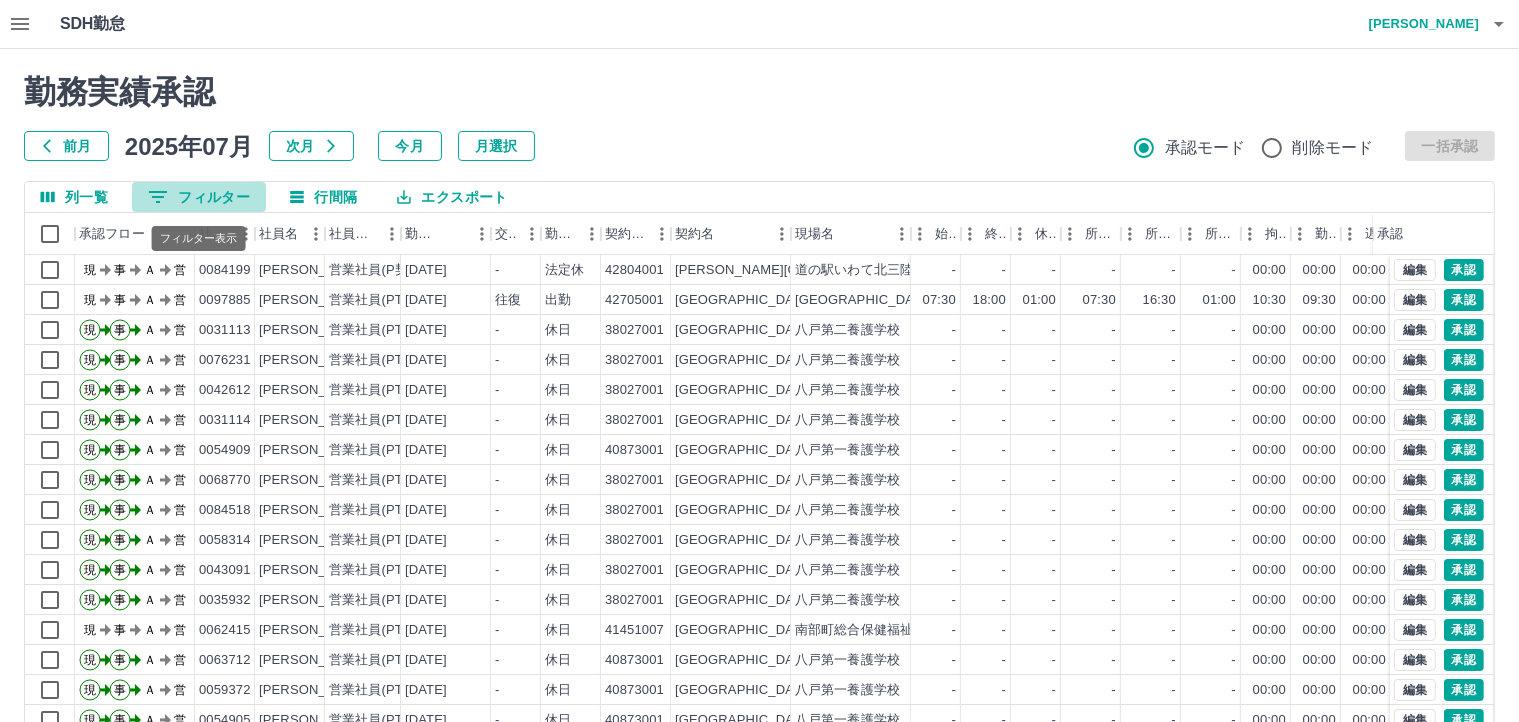 click 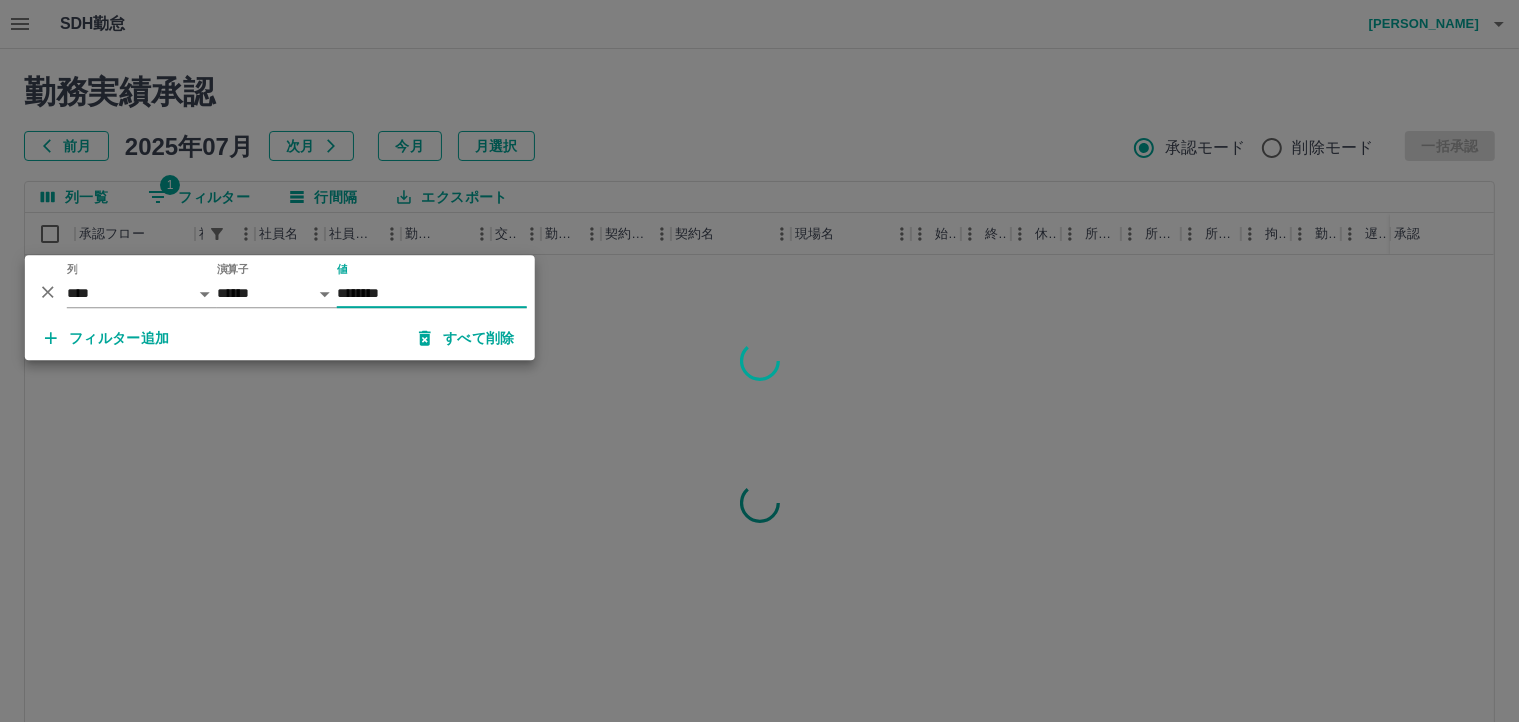 type on "********" 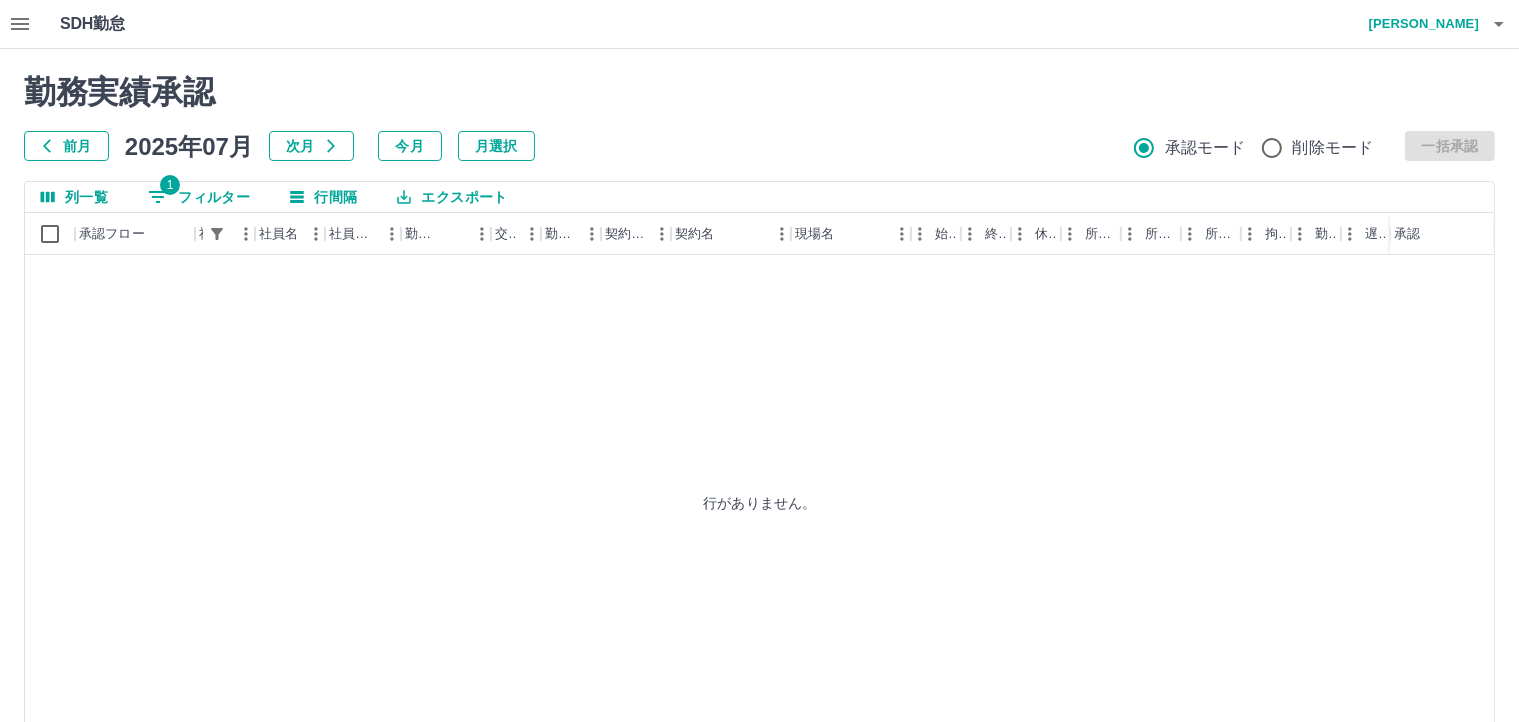 click on "1 フィルター" at bounding box center (199, 197) 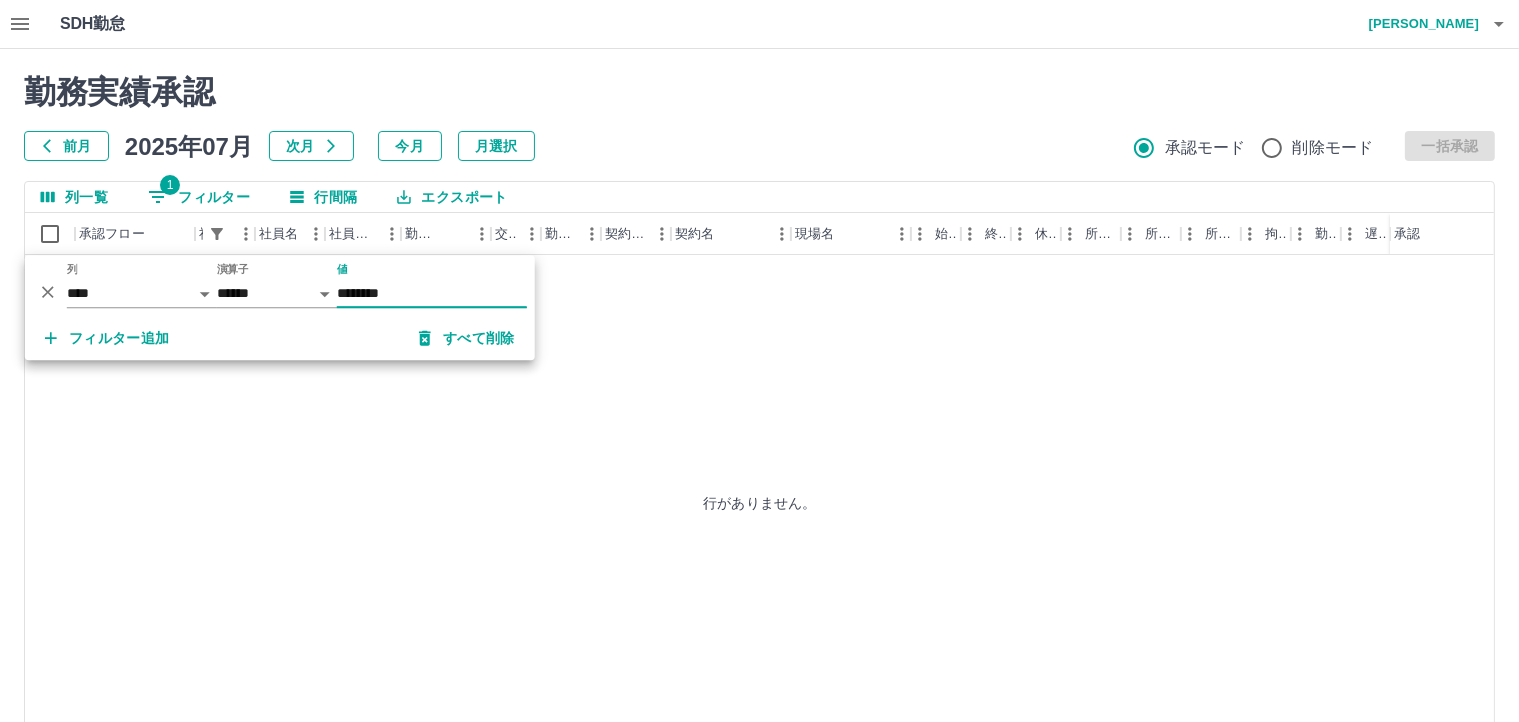 click on "********" at bounding box center [432, 293] 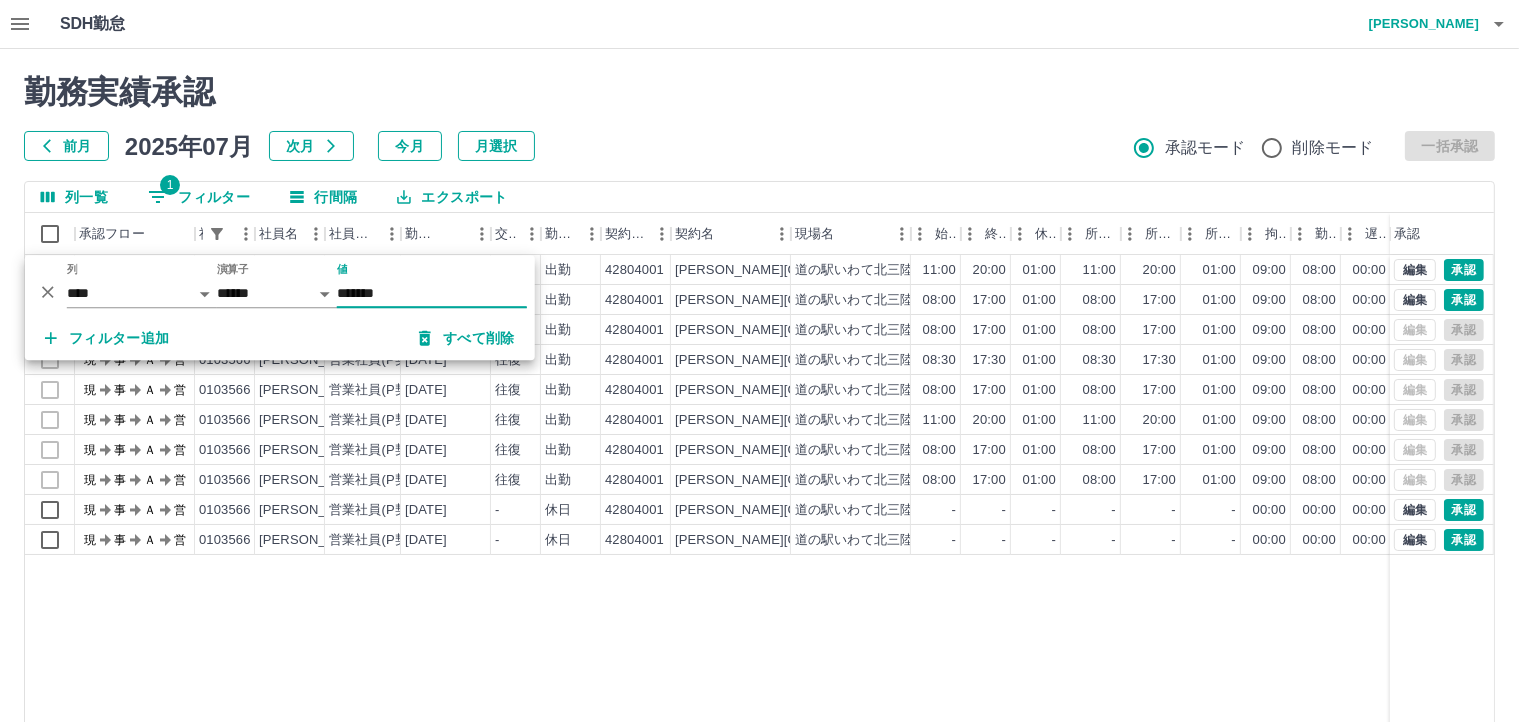 type on "*******" 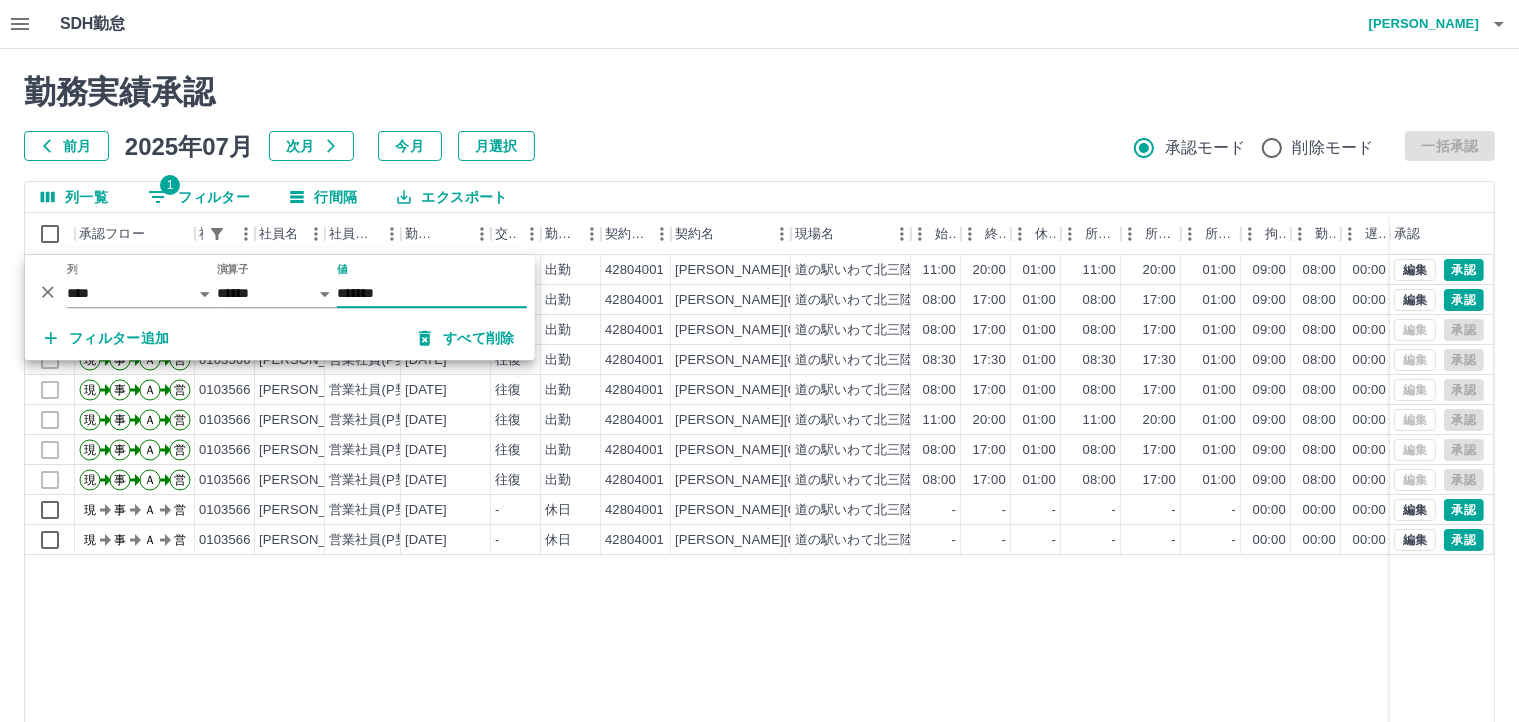 click on "前月 [DATE] 次月 今月 月選択 承認モード 削除モード 一括承認" at bounding box center (759, 146) 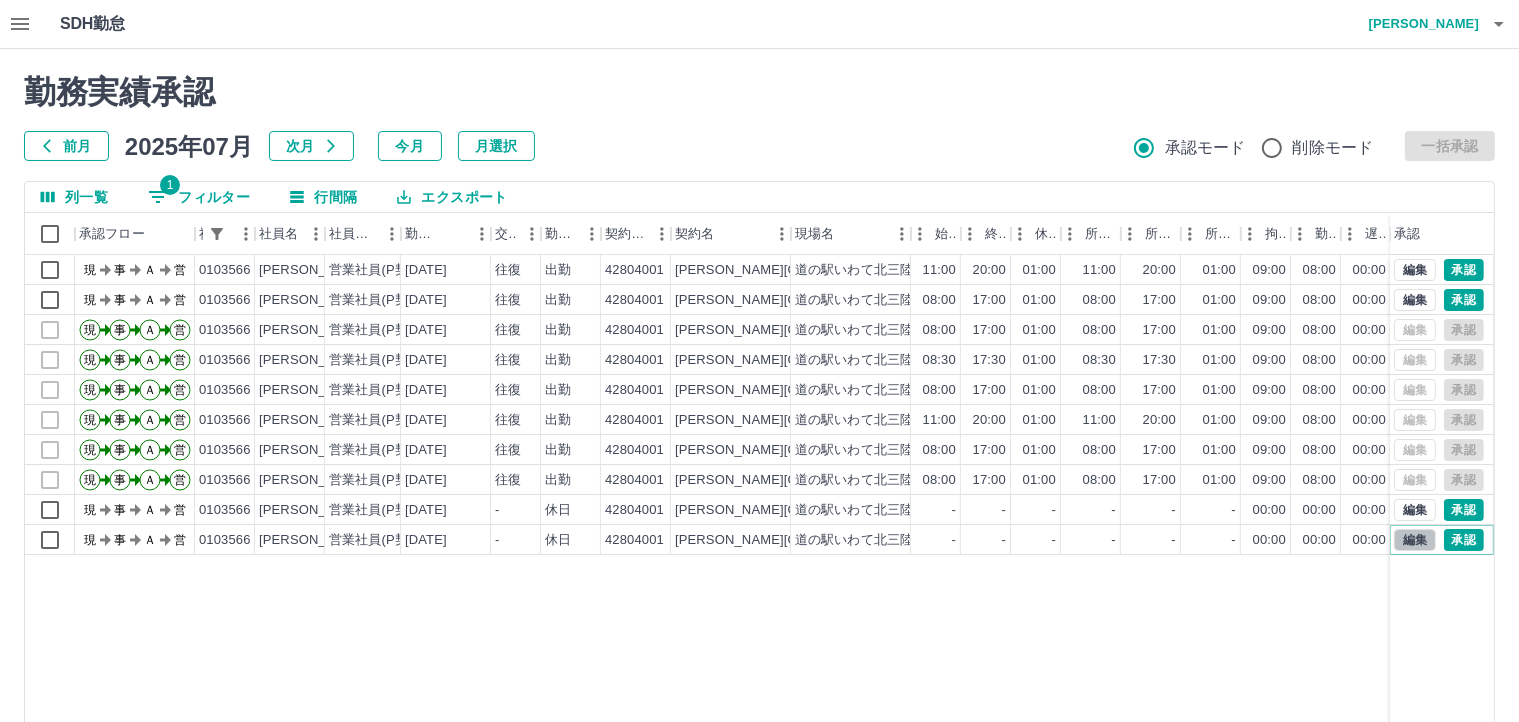 click on "編集" at bounding box center [1415, 540] 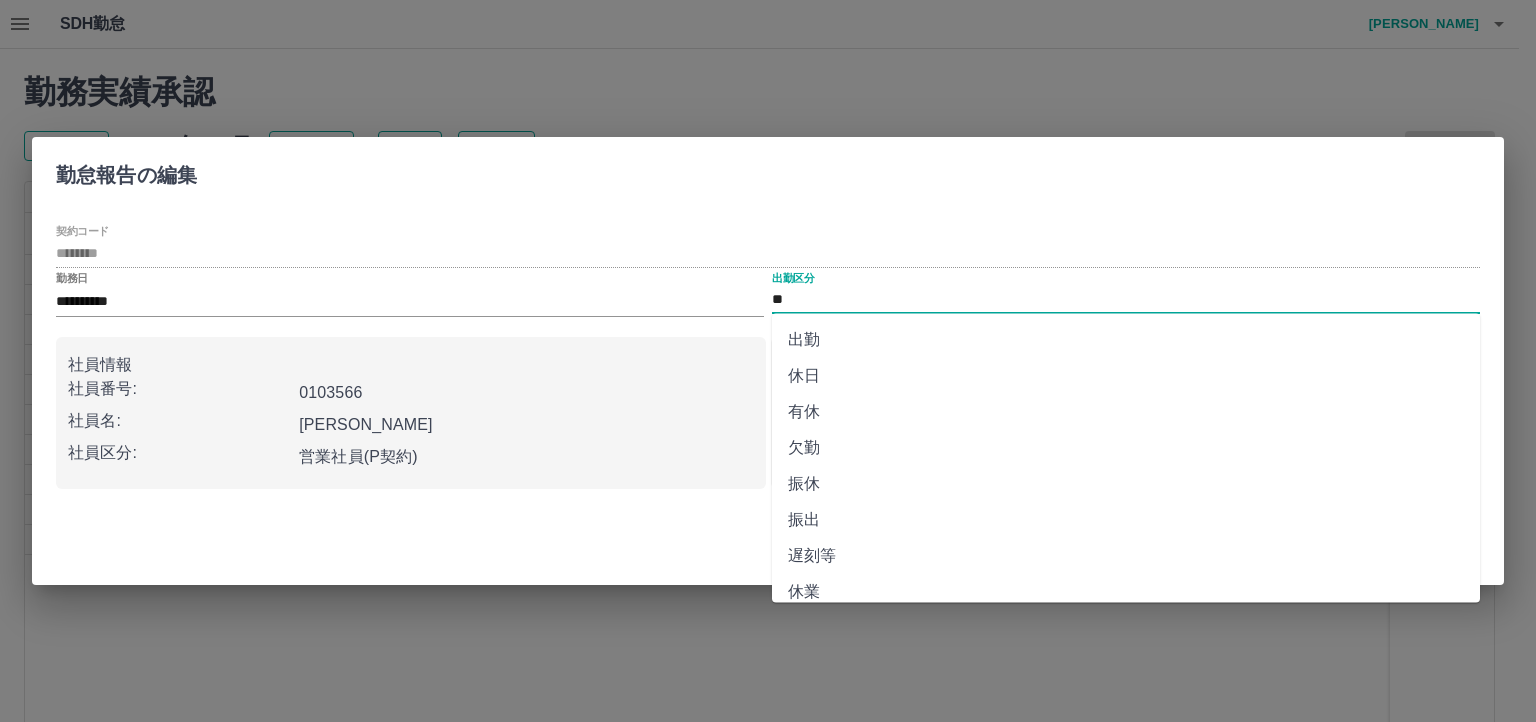 click on "**" at bounding box center (1126, 300) 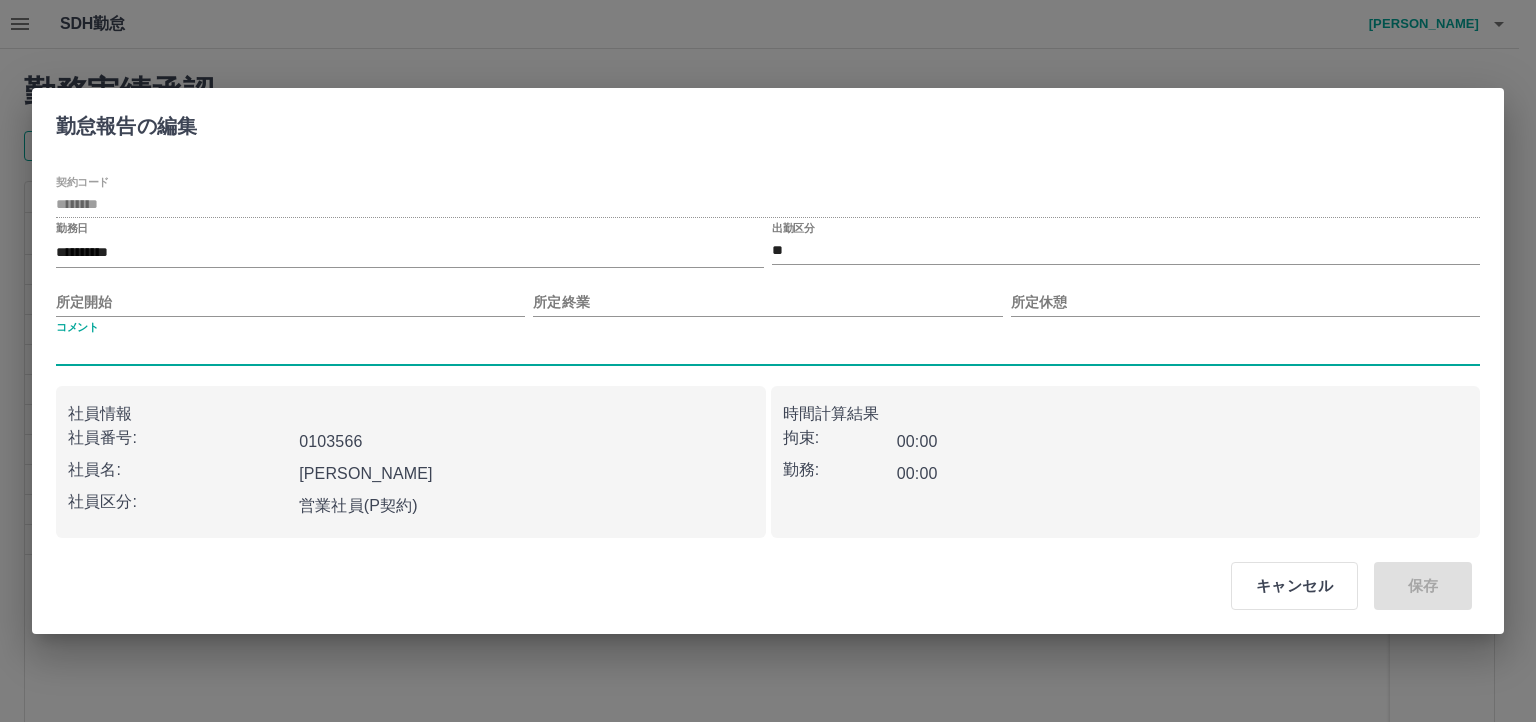 click on "コメント" at bounding box center (768, 351) 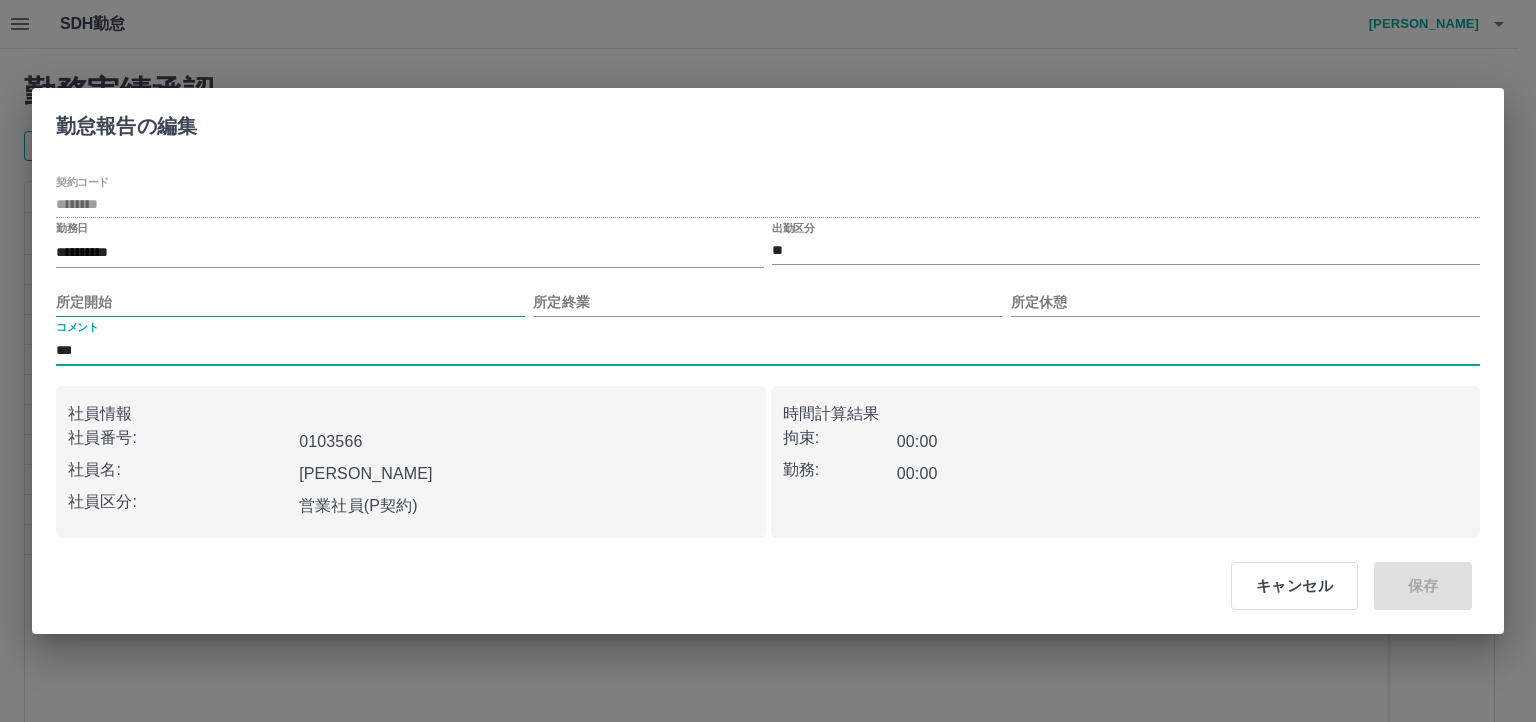 type on "***" 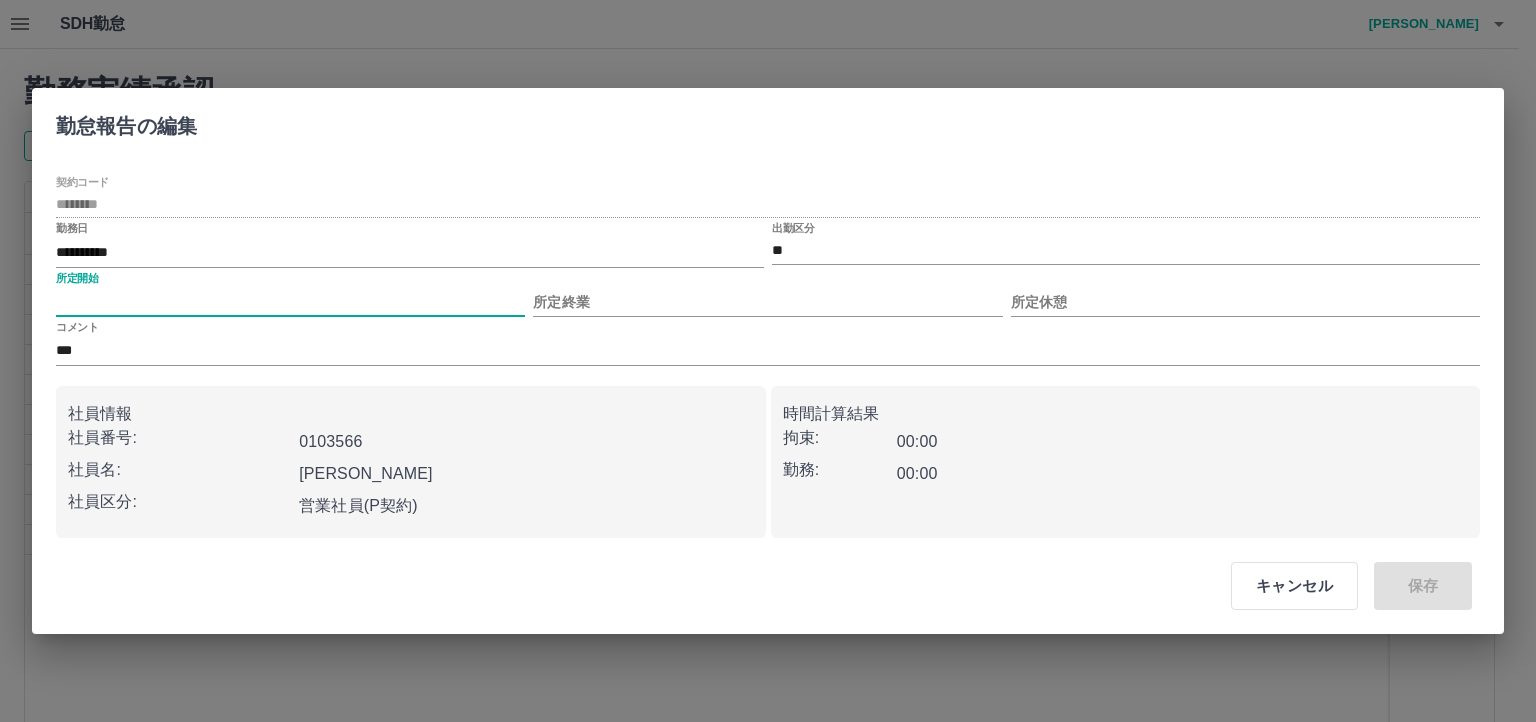 click on "所定開始" at bounding box center (290, 302) 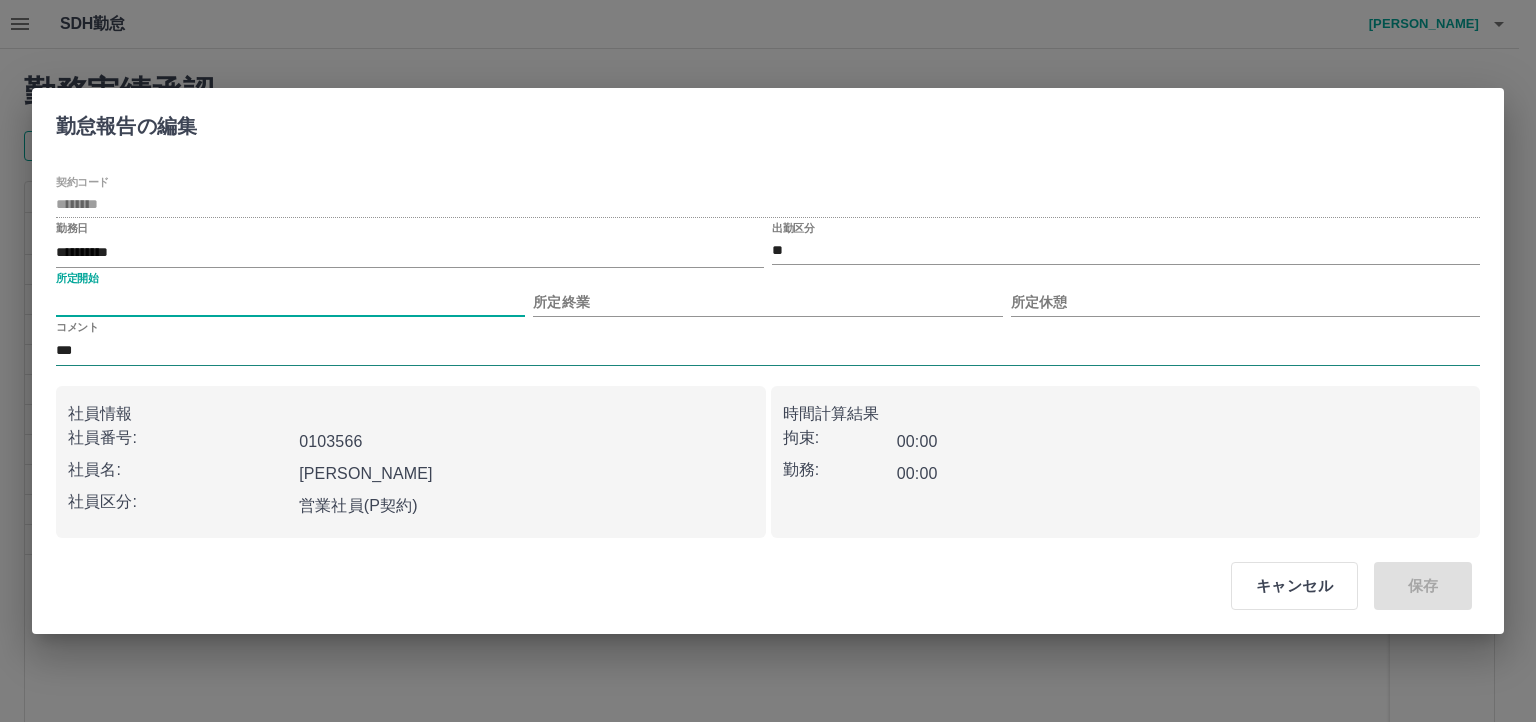 type on "****" 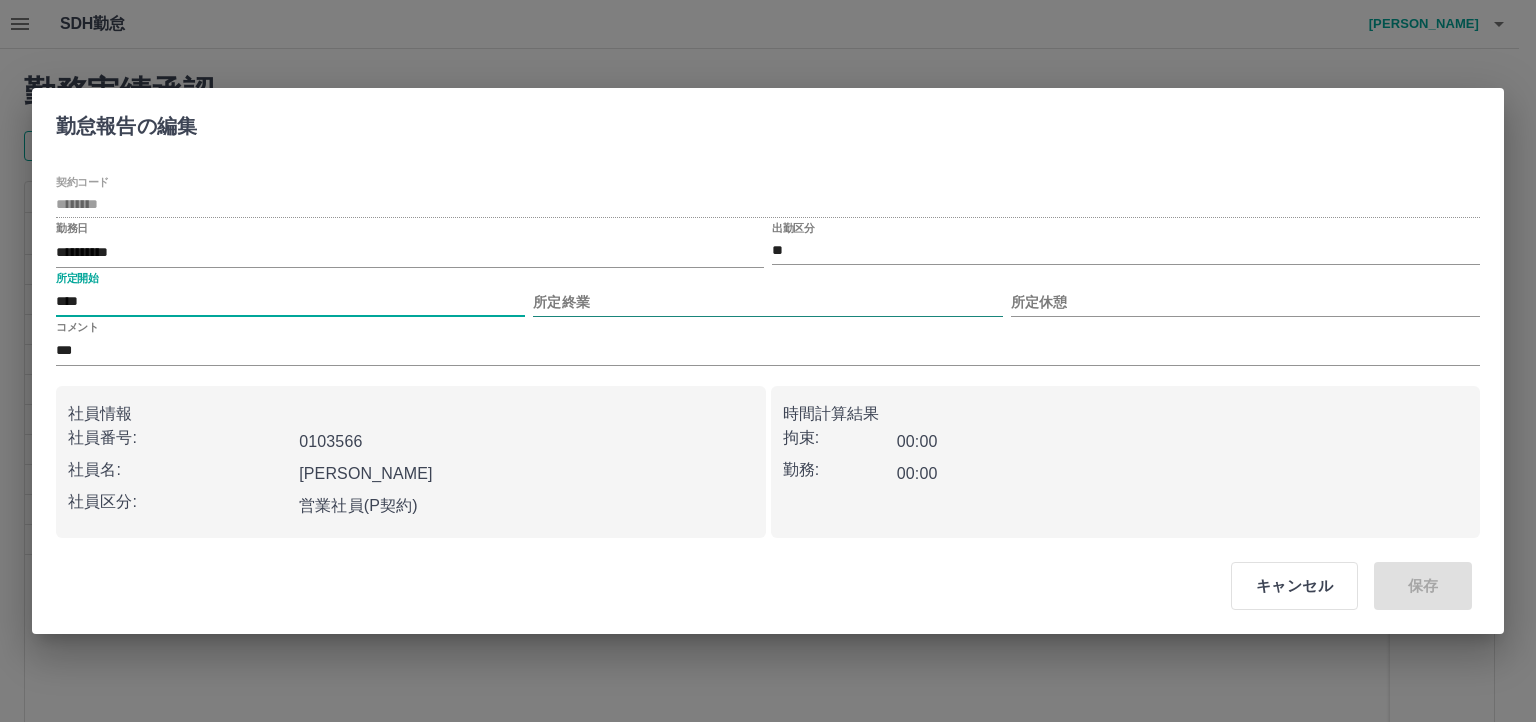 click on "所定終業" at bounding box center (767, 302) 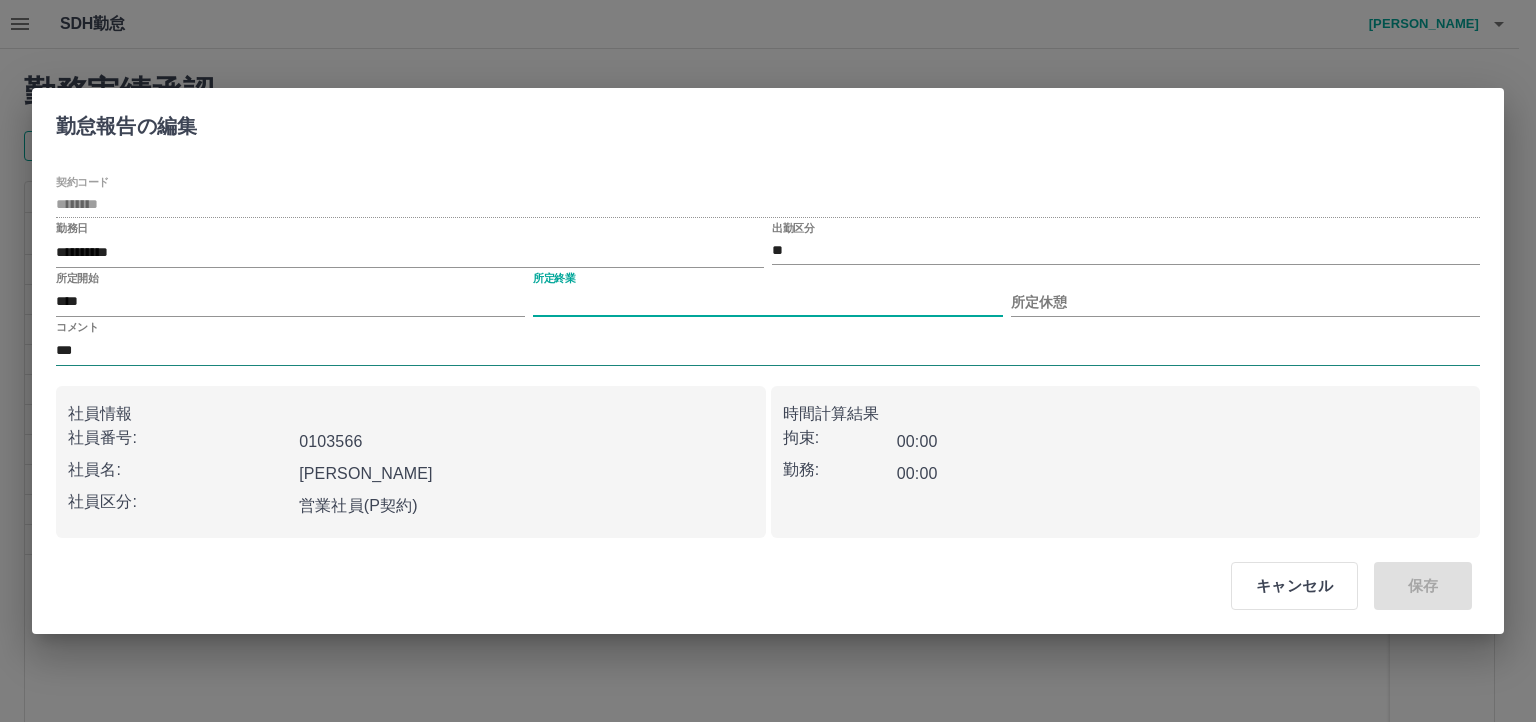 type on "****" 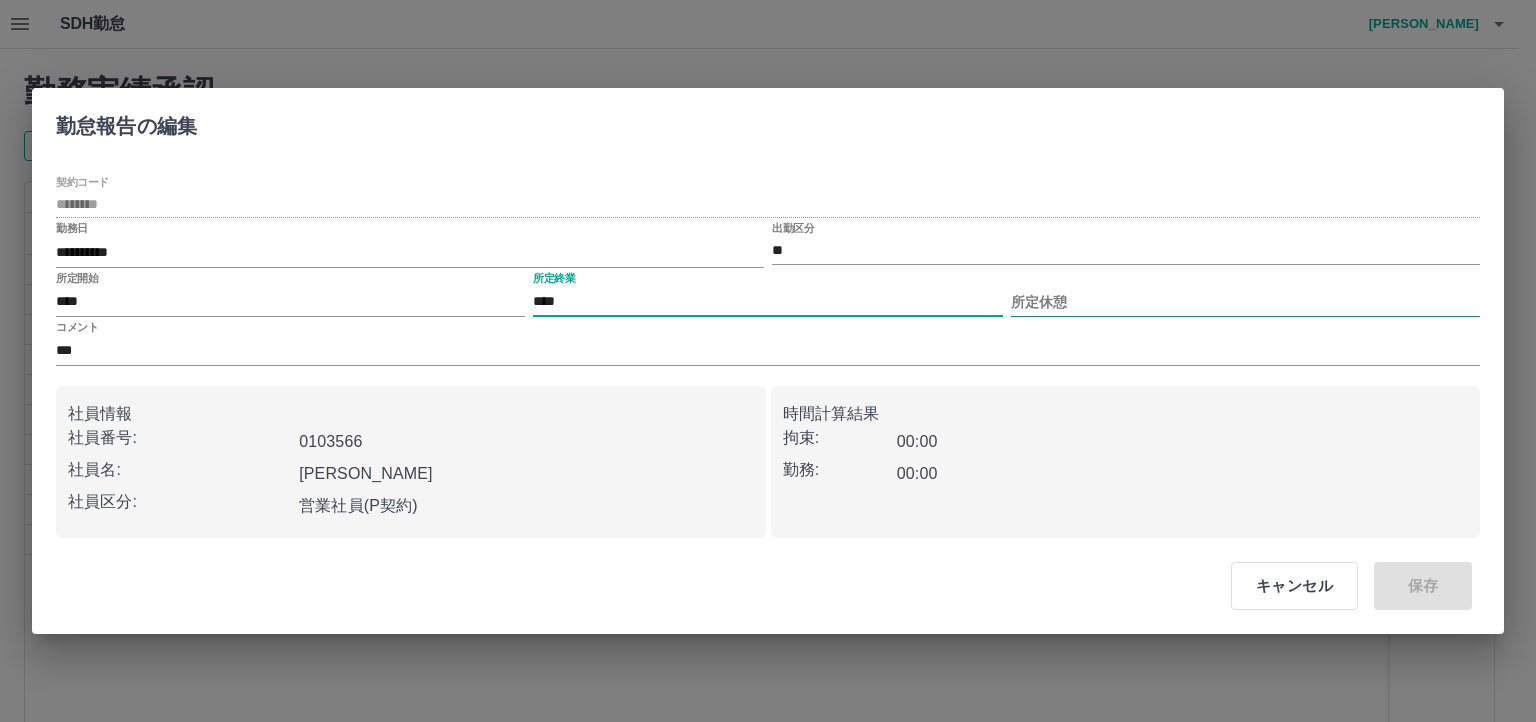 click on "所定休憩" at bounding box center (1245, 302) 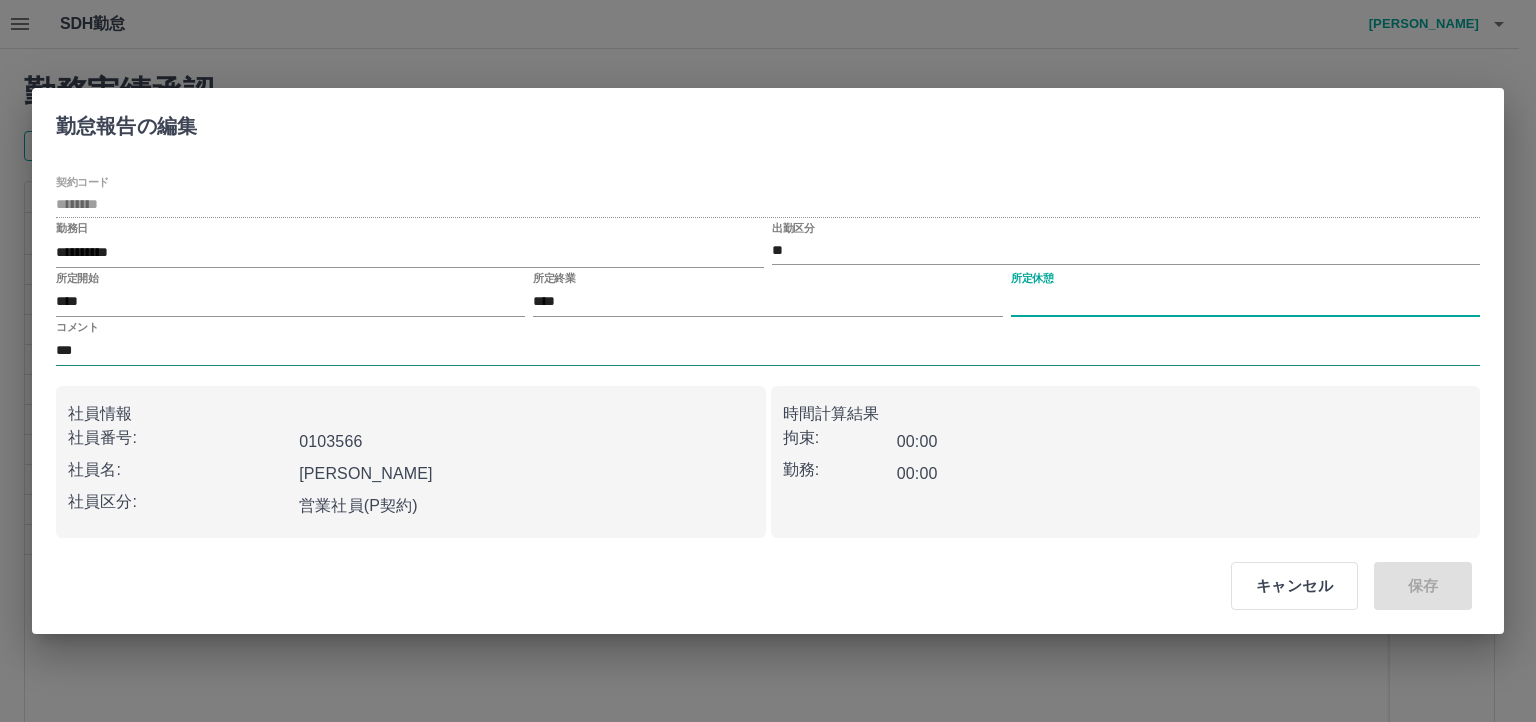 type on "****" 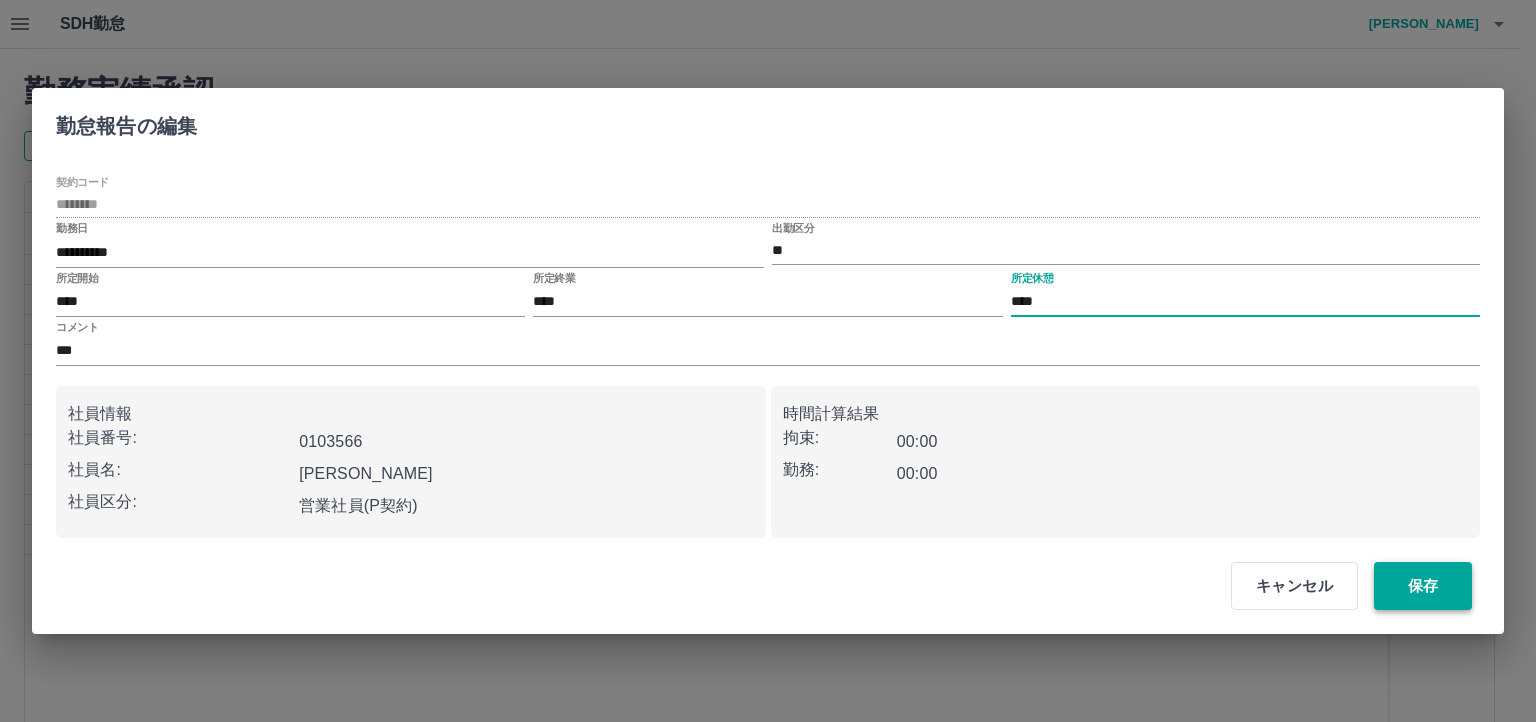 click on "保存" at bounding box center [1423, 586] 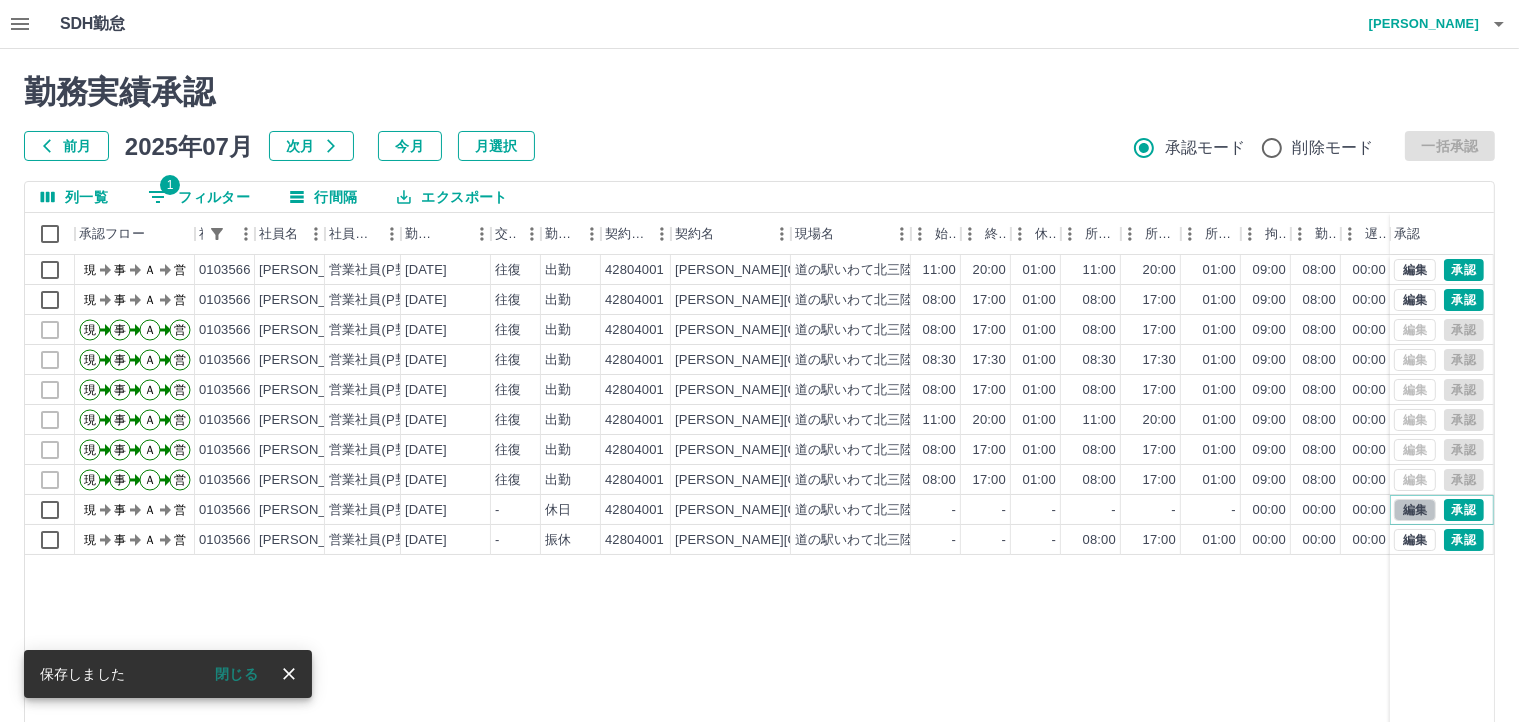 click on "編集" at bounding box center (1415, 510) 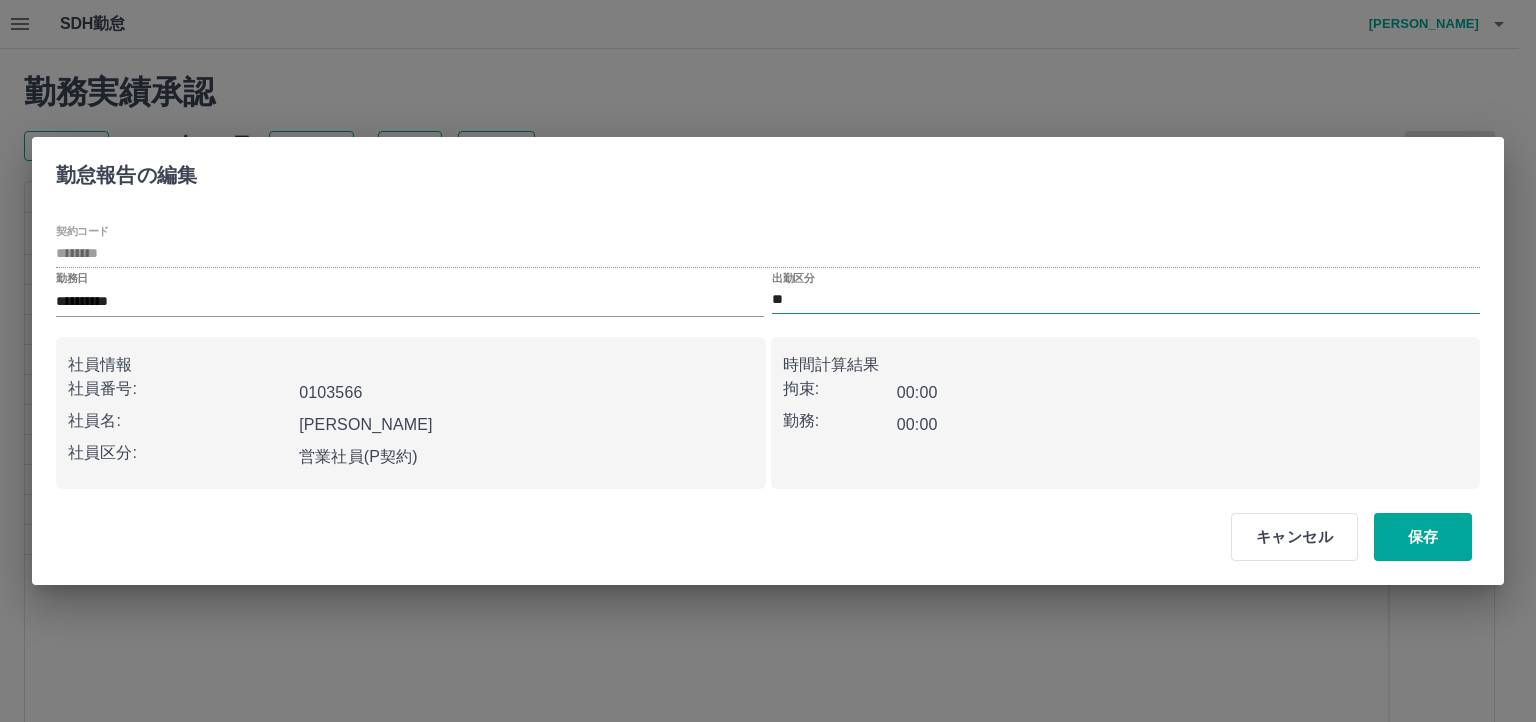 click on "**" at bounding box center [1126, 300] 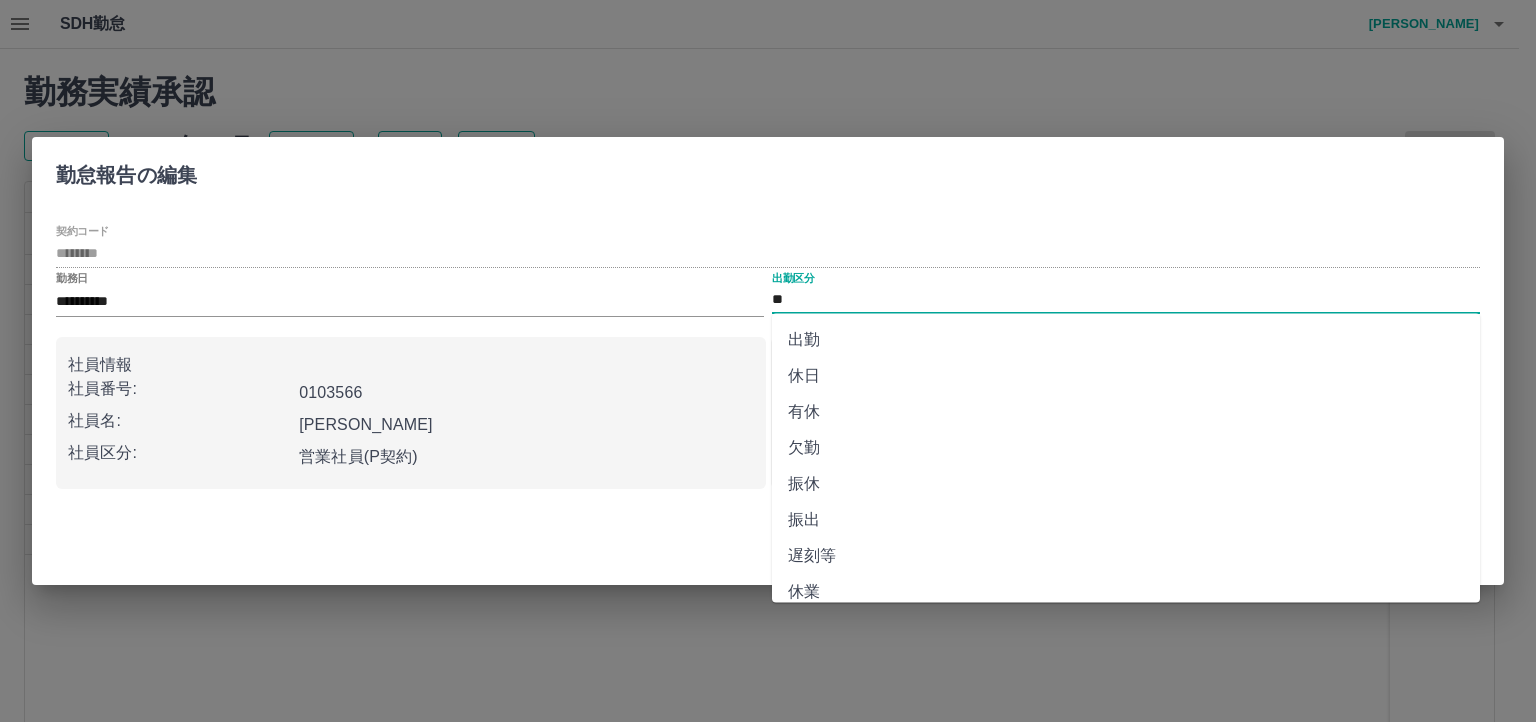 click on "振休" at bounding box center [1126, 484] 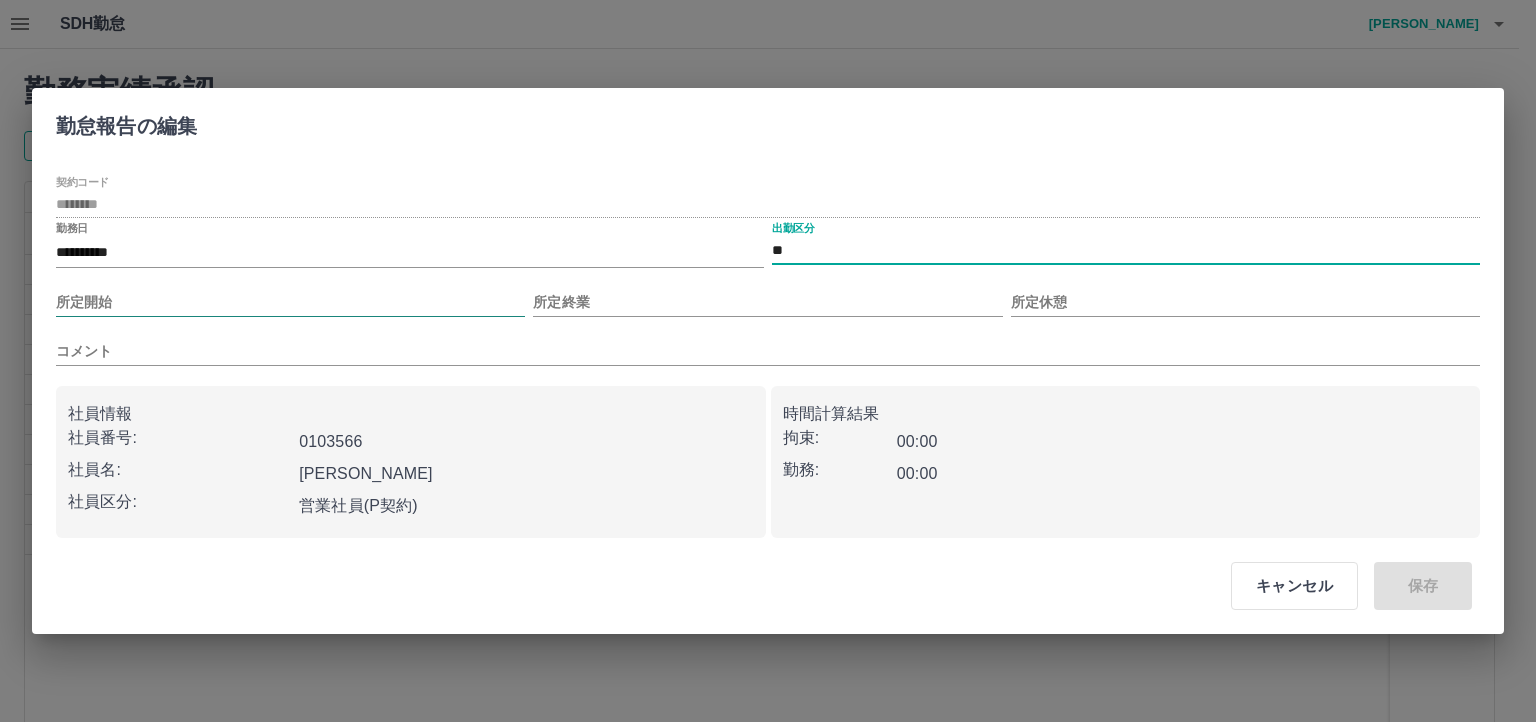 click on "所定開始" at bounding box center (290, 302) 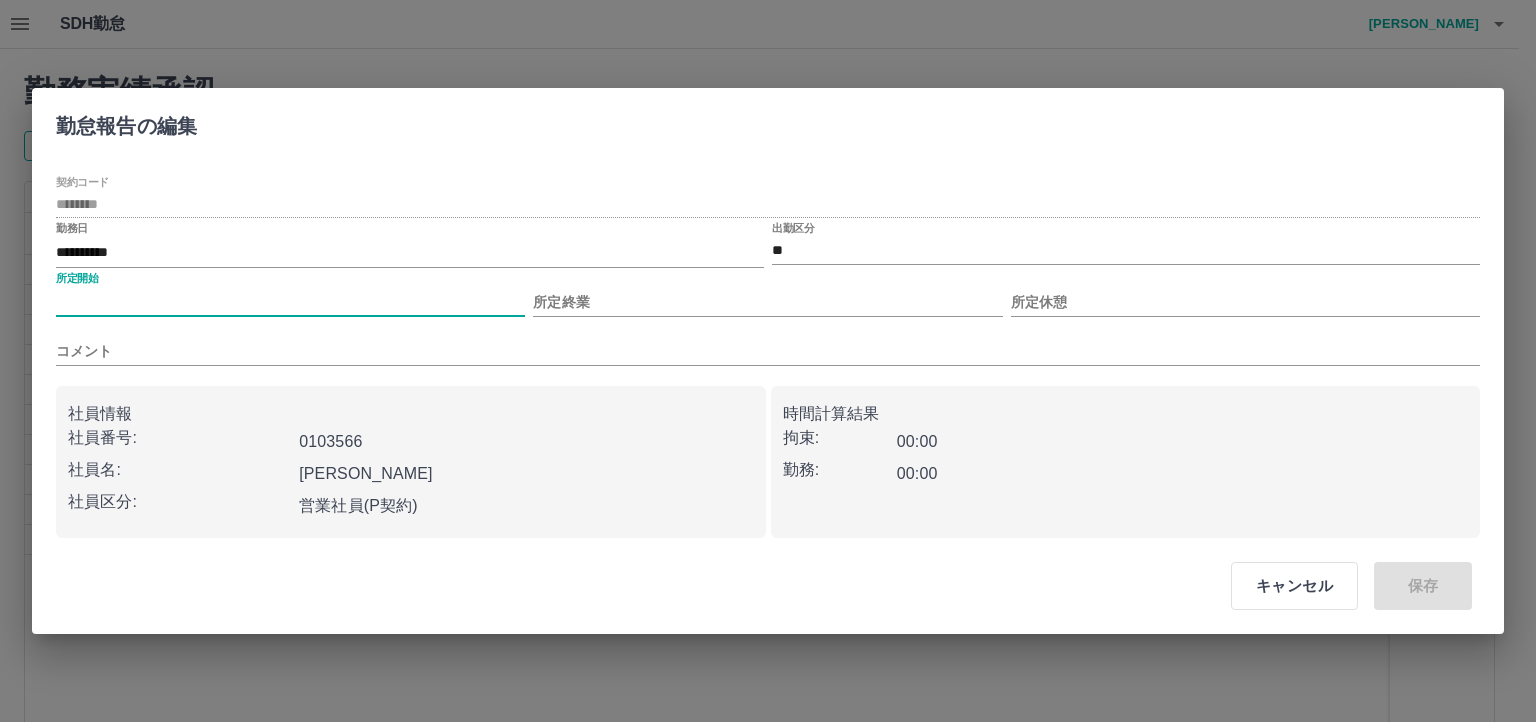type on "****" 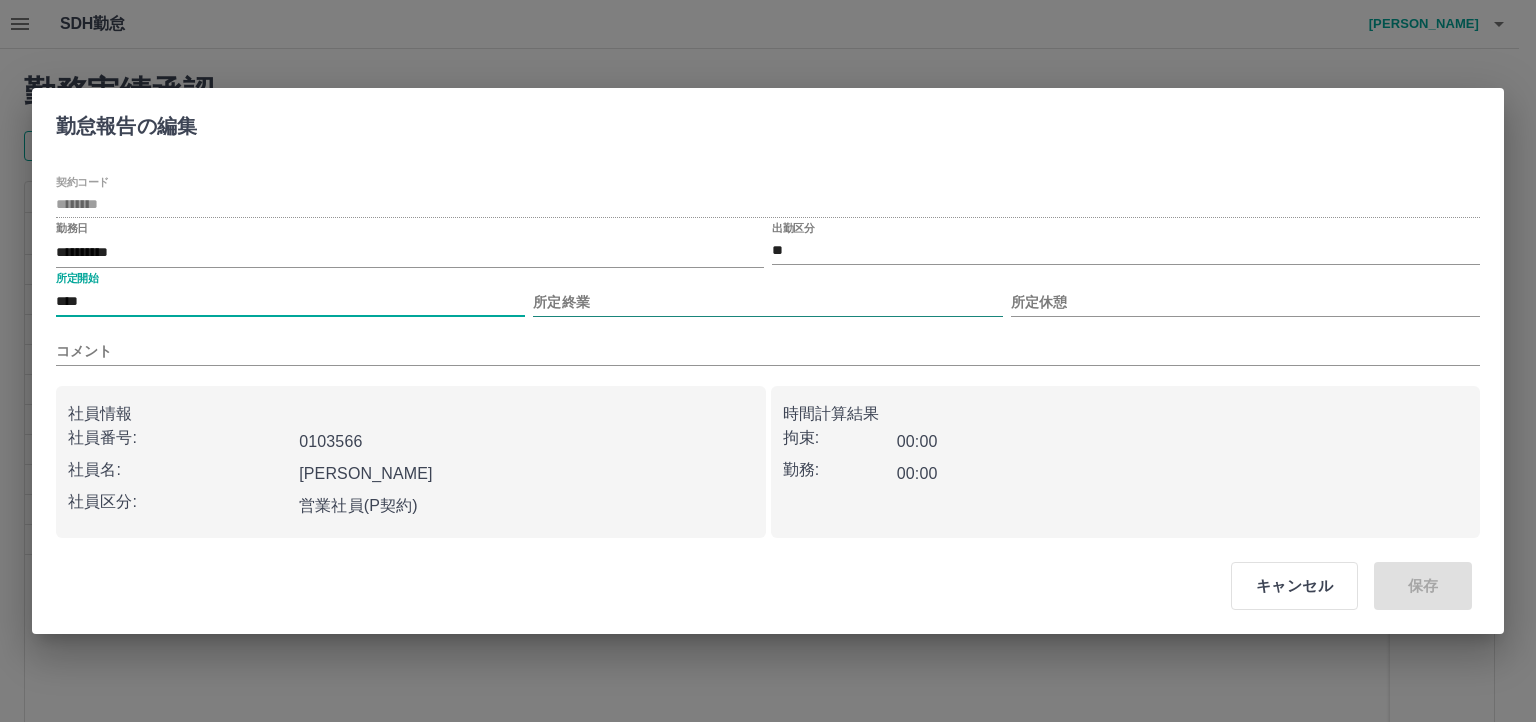 click on "所定終業" at bounding box center [767, 302] 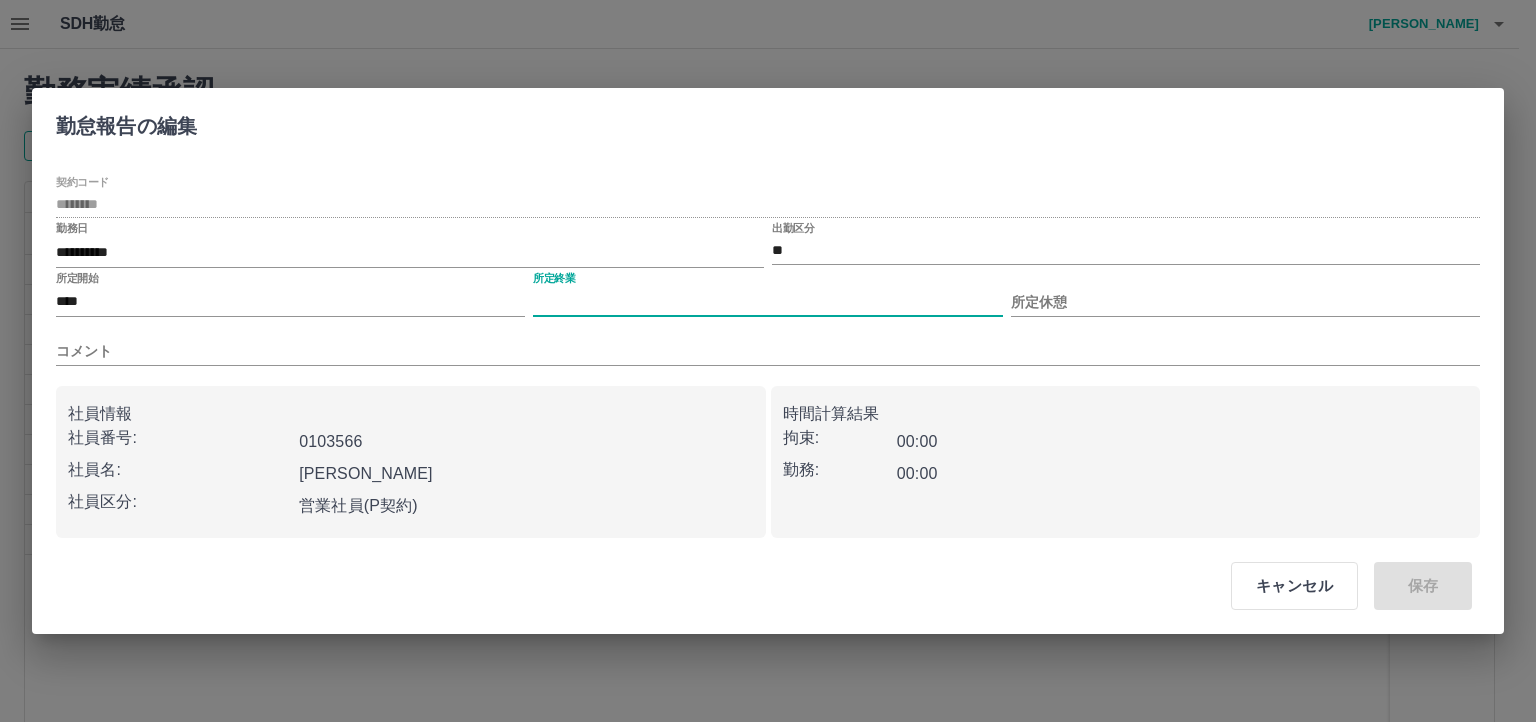 type on "****" 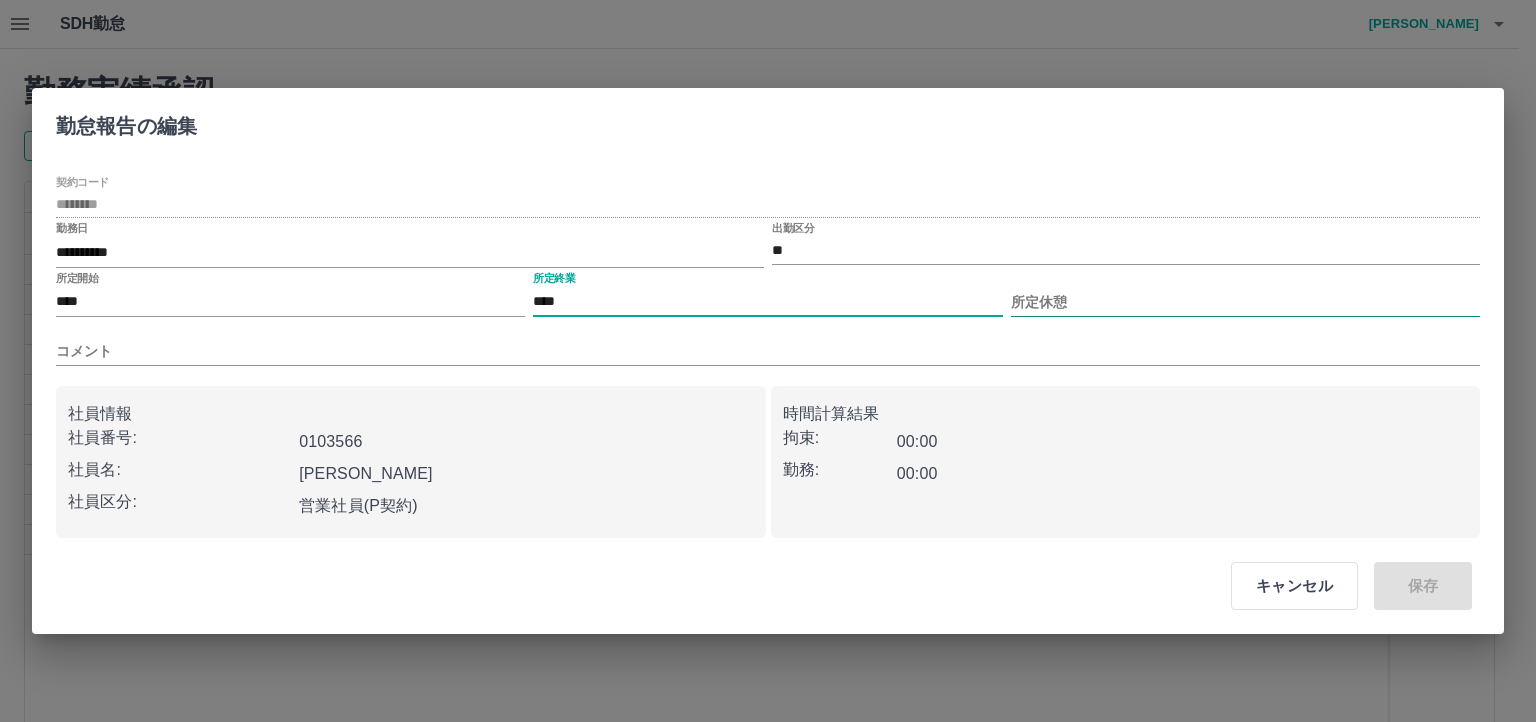 click on "所定休憩" at bounding box center [1245, 302] 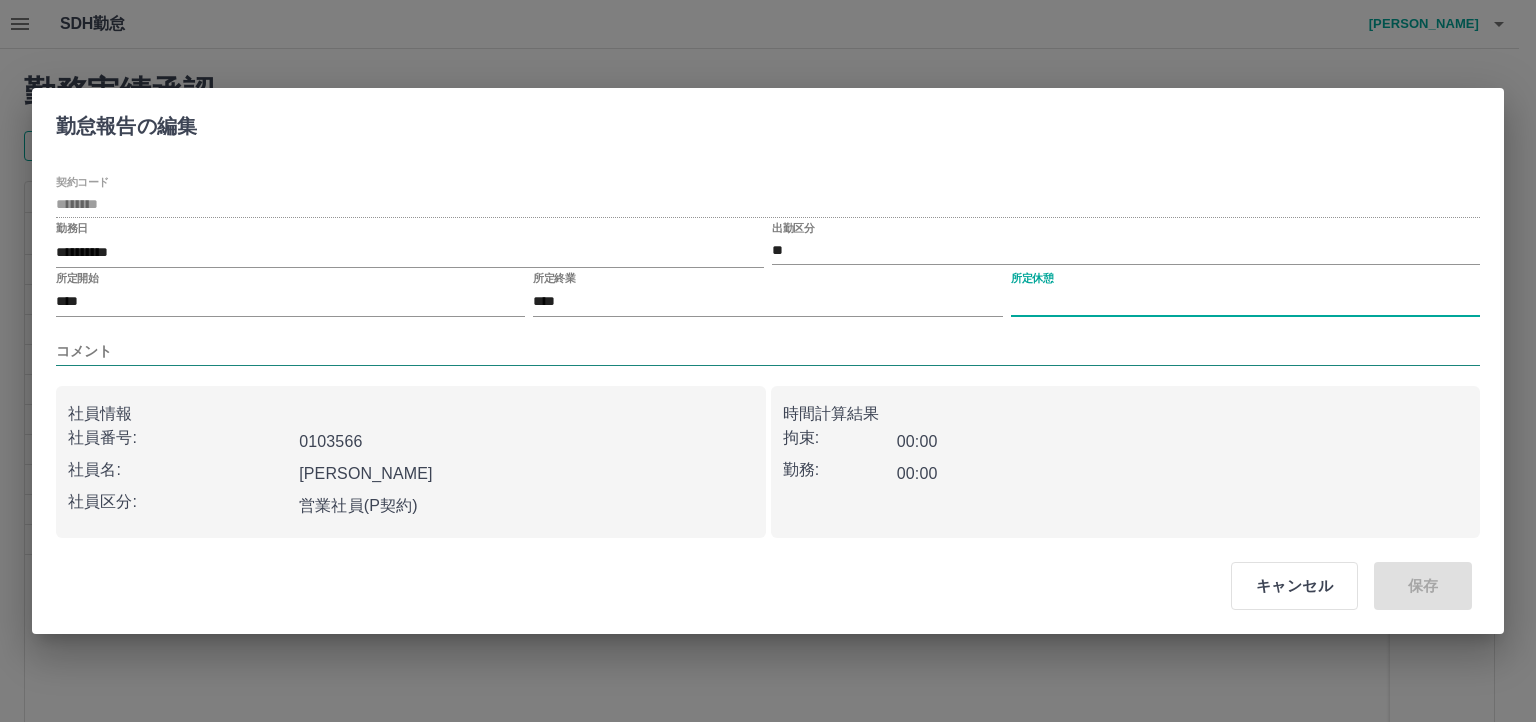 type on "****" 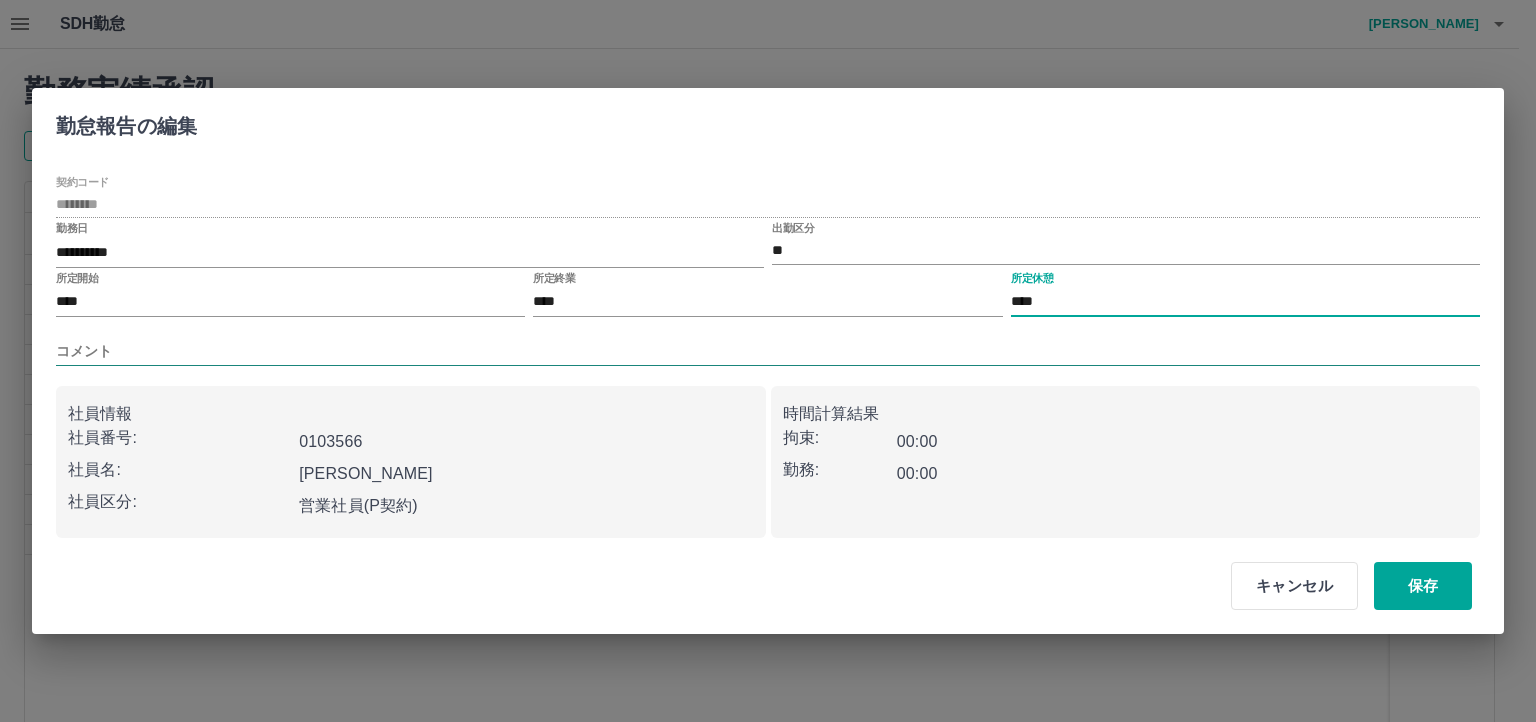 click on "コメント" at bounding box center [768, 351] 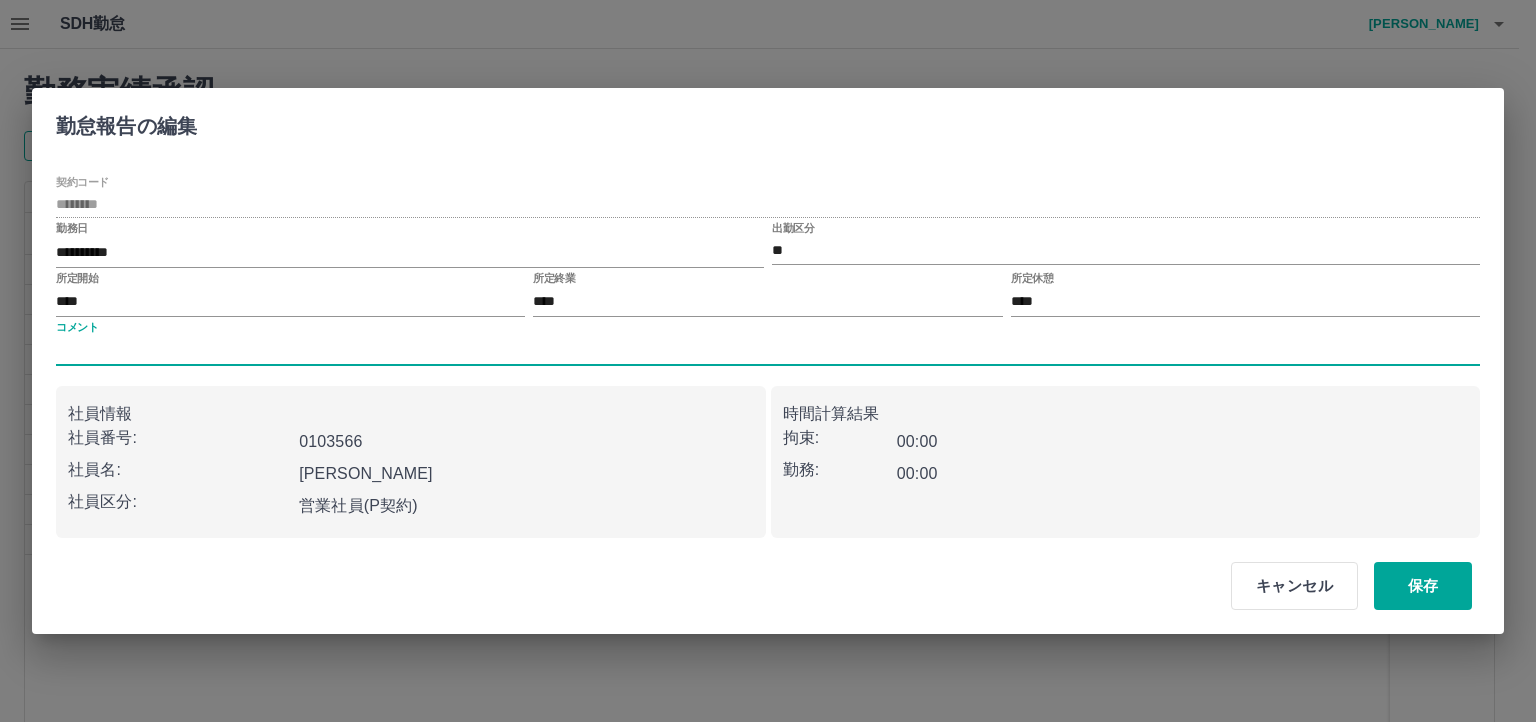 type on "***" 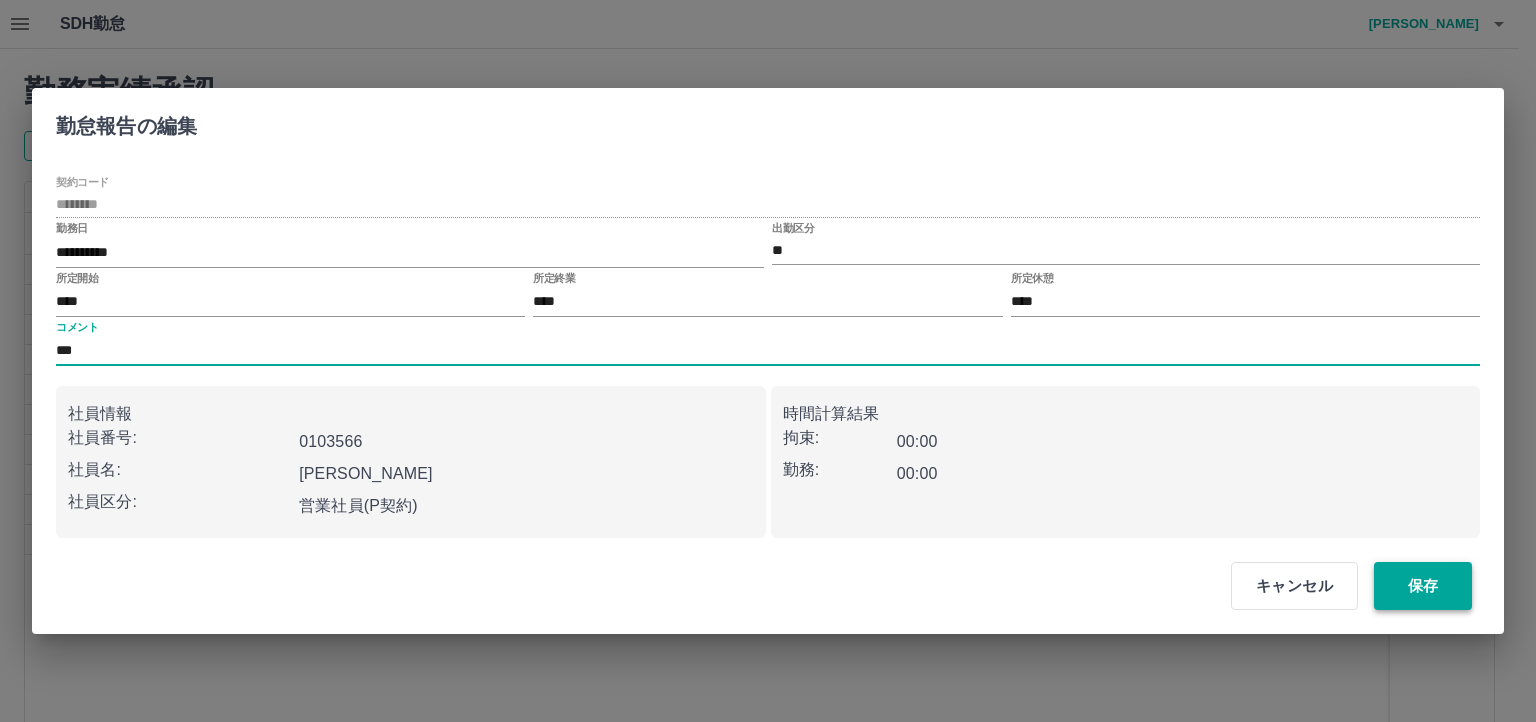 click on "保存" at bounding box center [1423, 586] 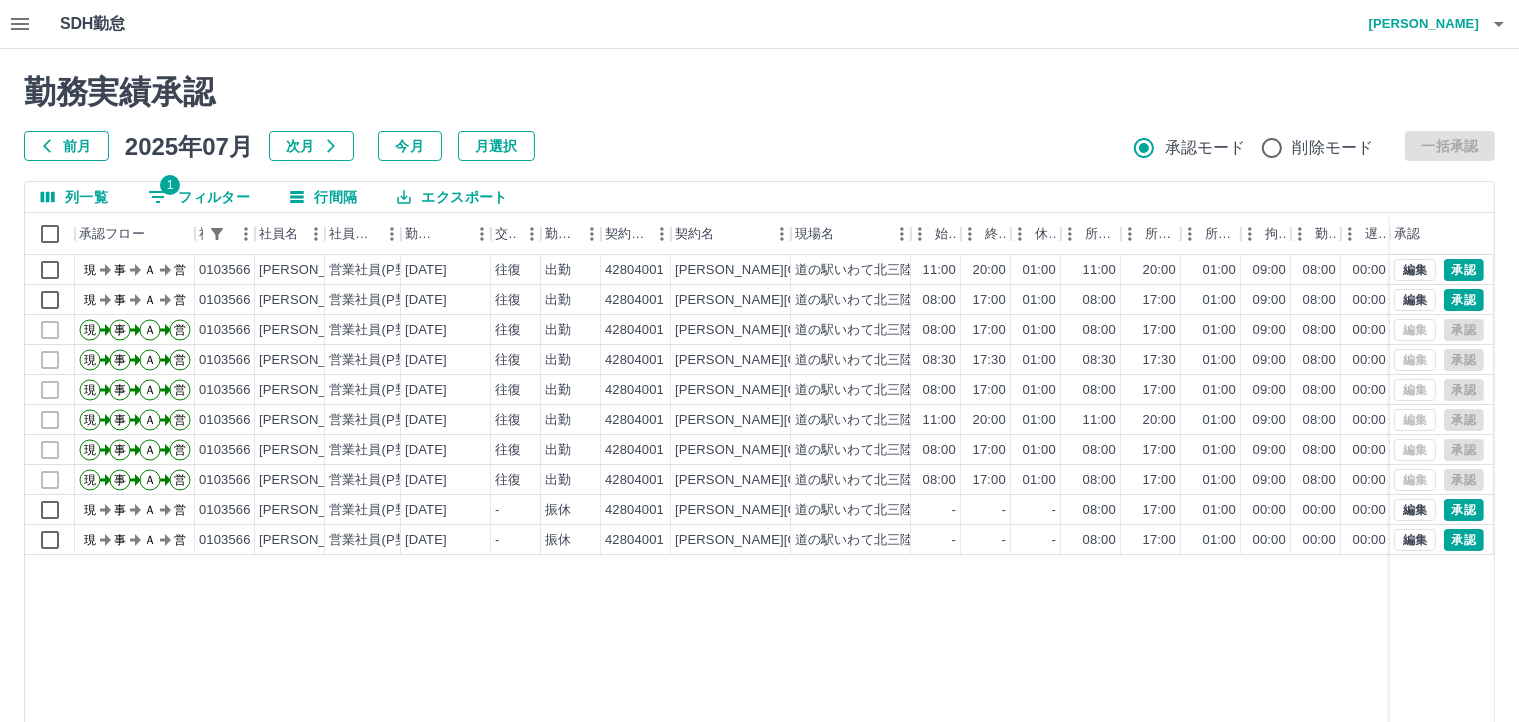 click 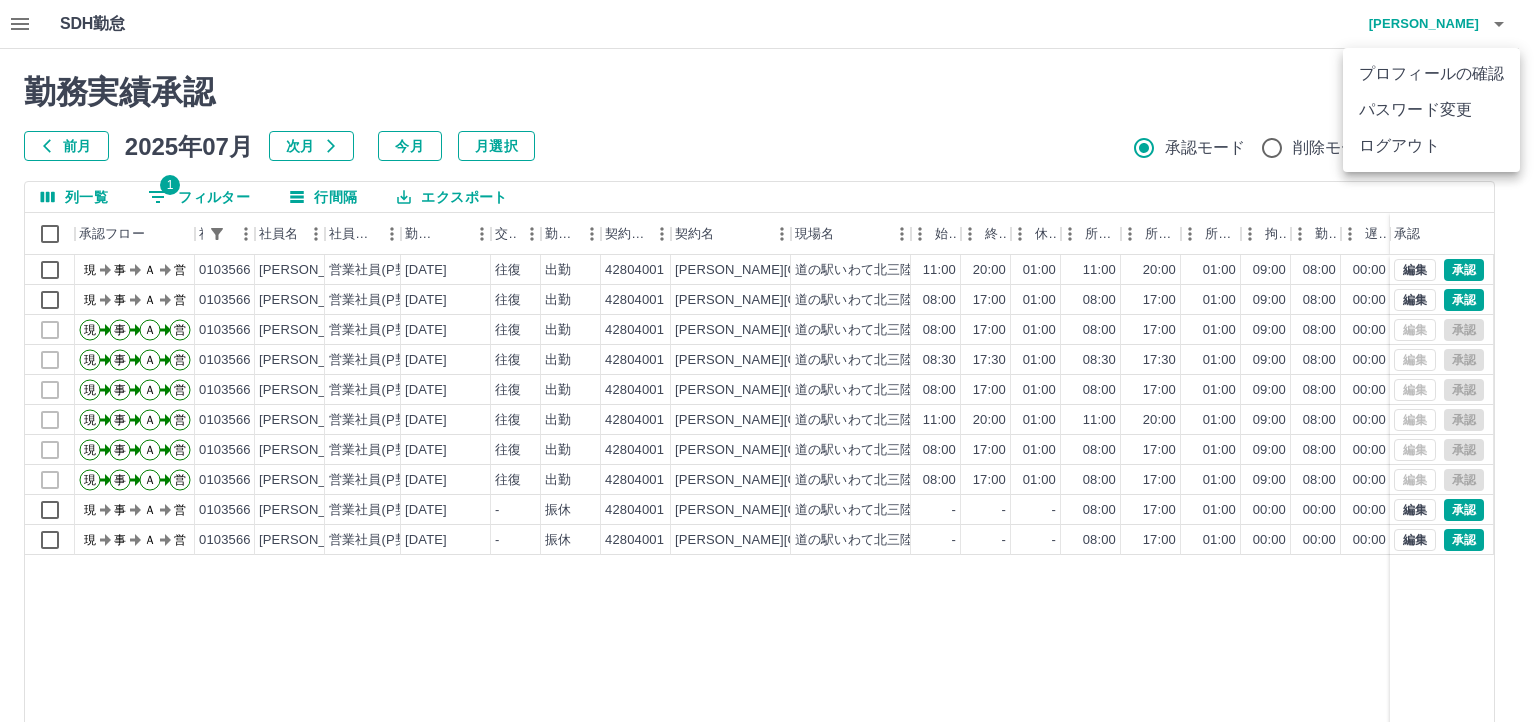 click on "ログアウト" at bounding box center (1431, 146) 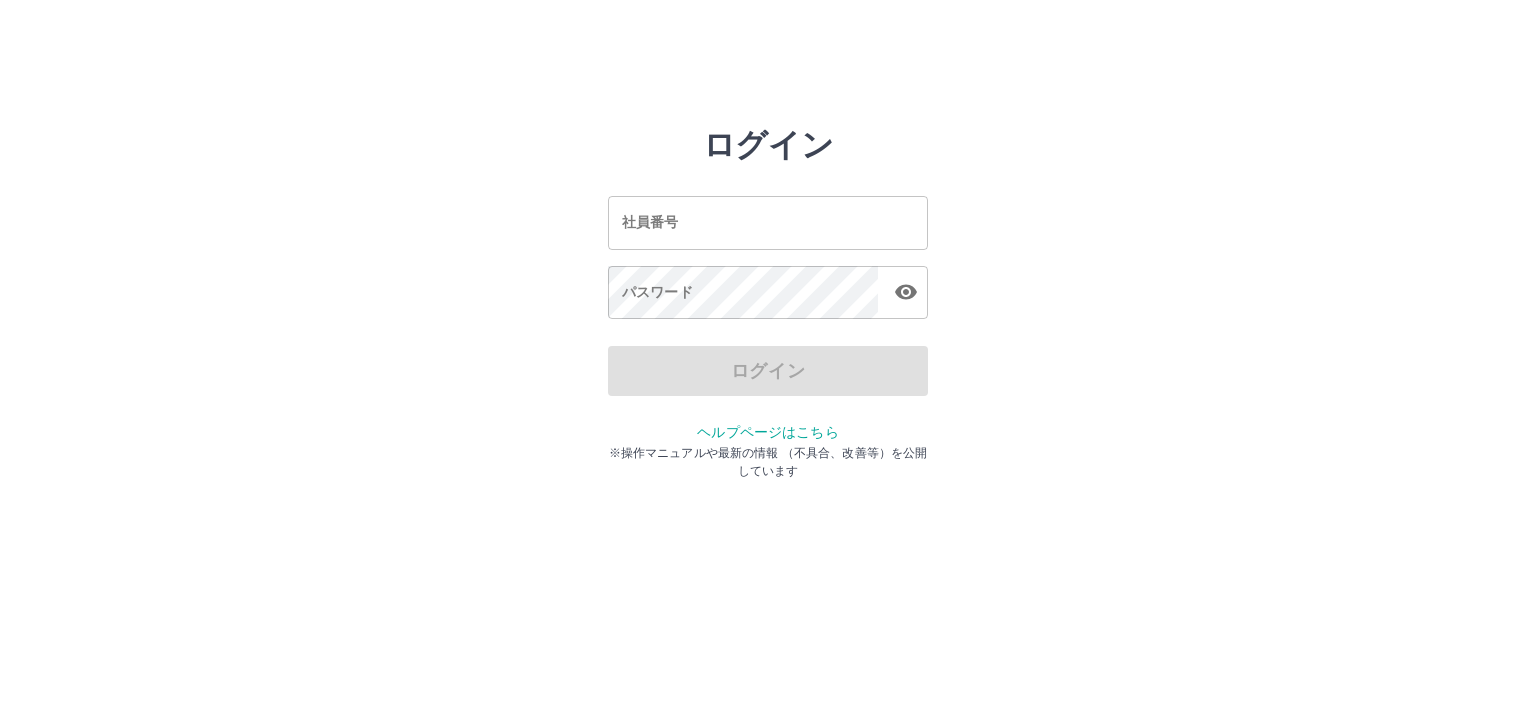 scroll, scrollTop: 0, scrollLeft: 0, axis: both 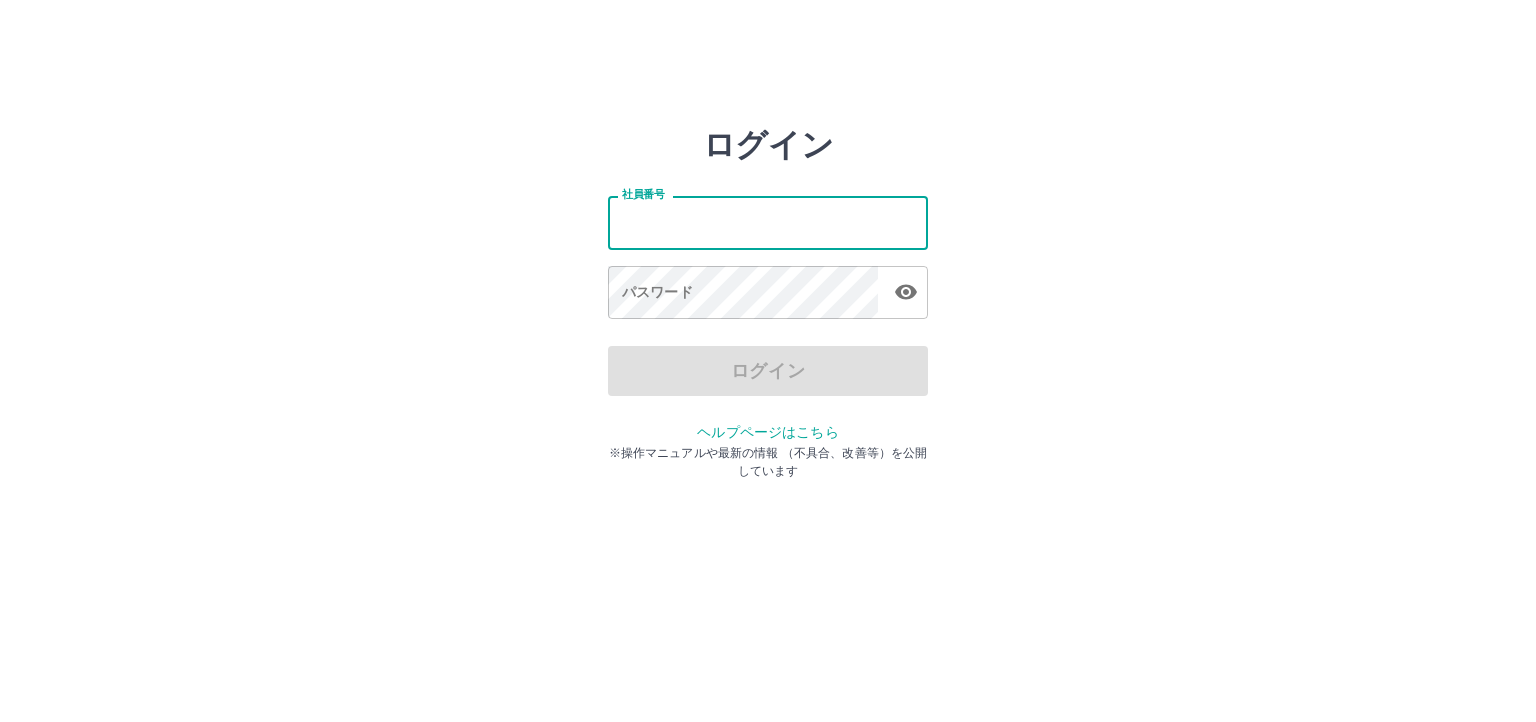 drag, startPoint x: 803, startPoint y: 236, endPoint x: 796, endPoint y: 228, distance: 10.630146 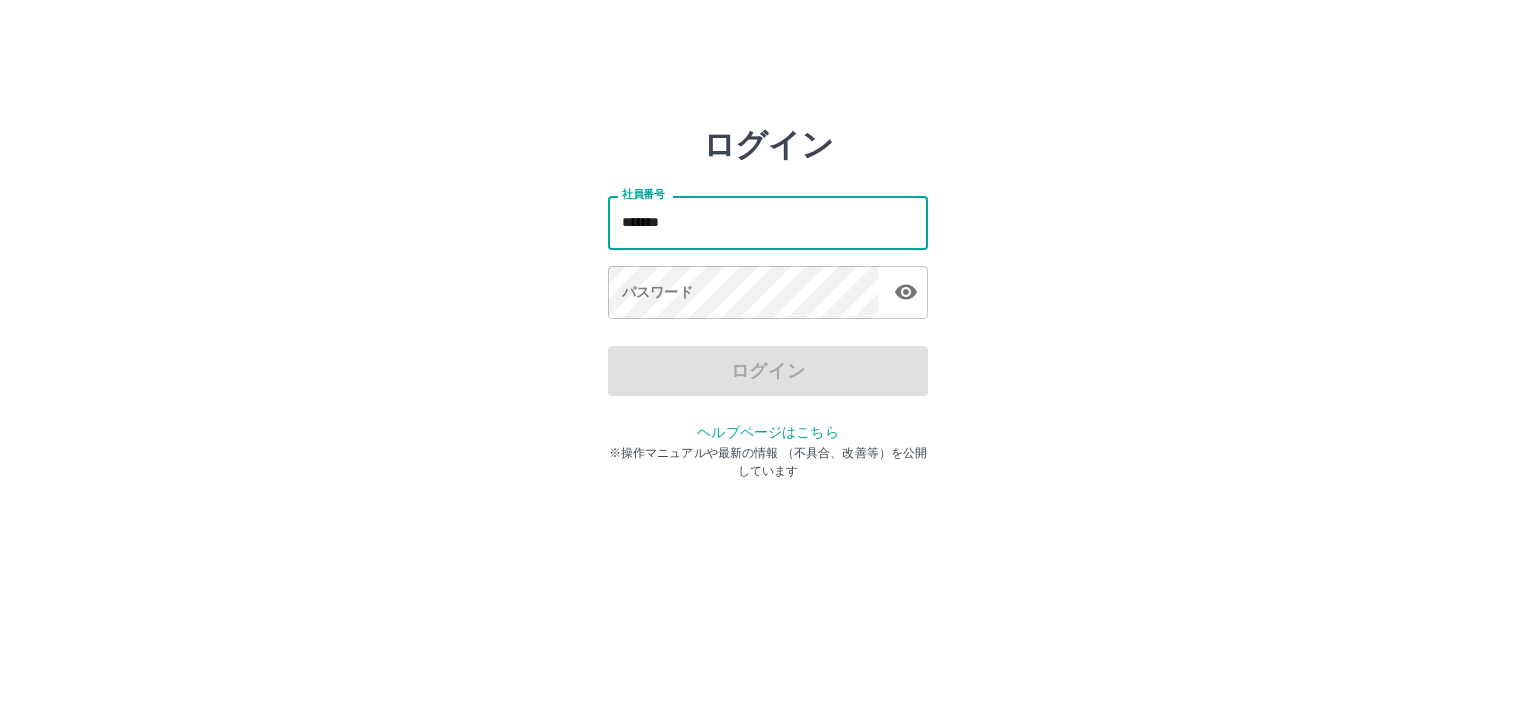 type on "*******" 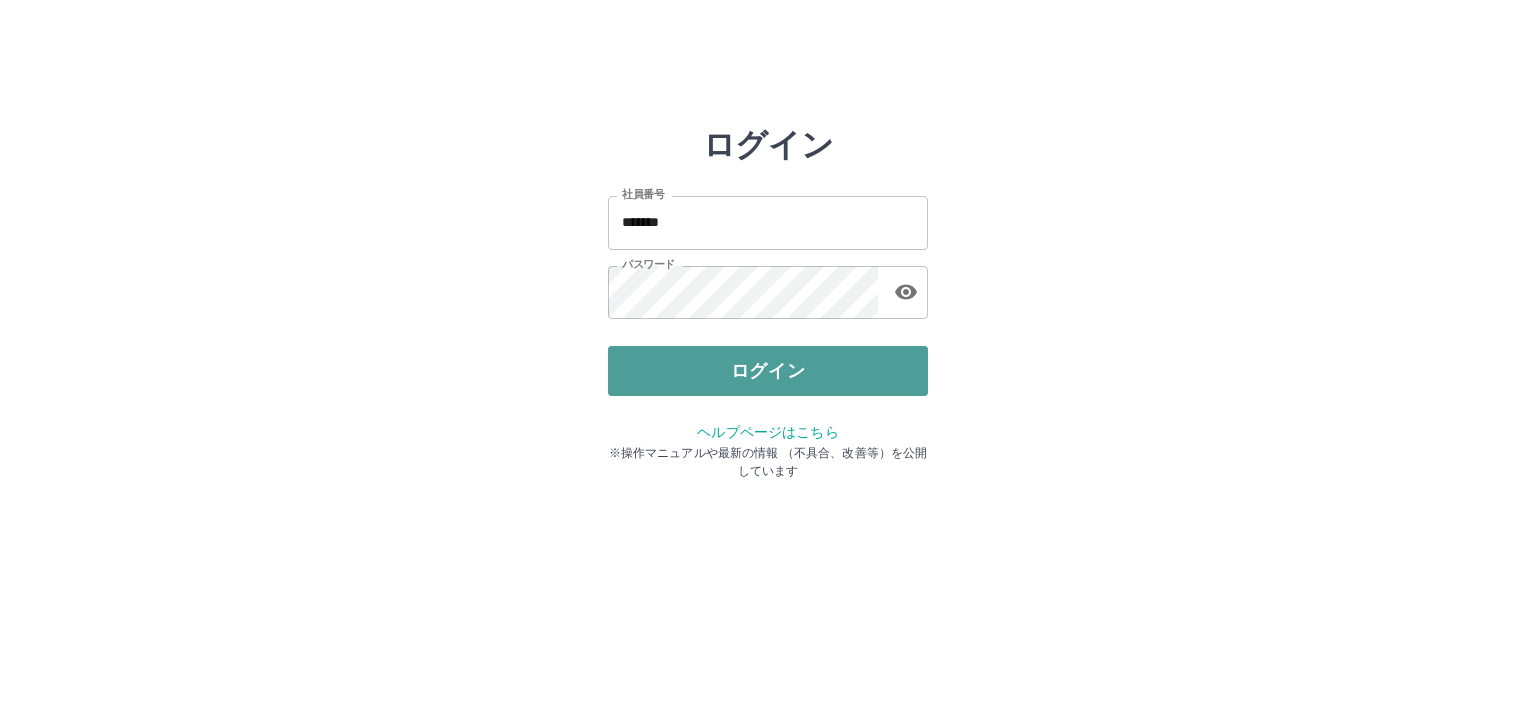 click on "ログイン" at bounding box center [768, 371] 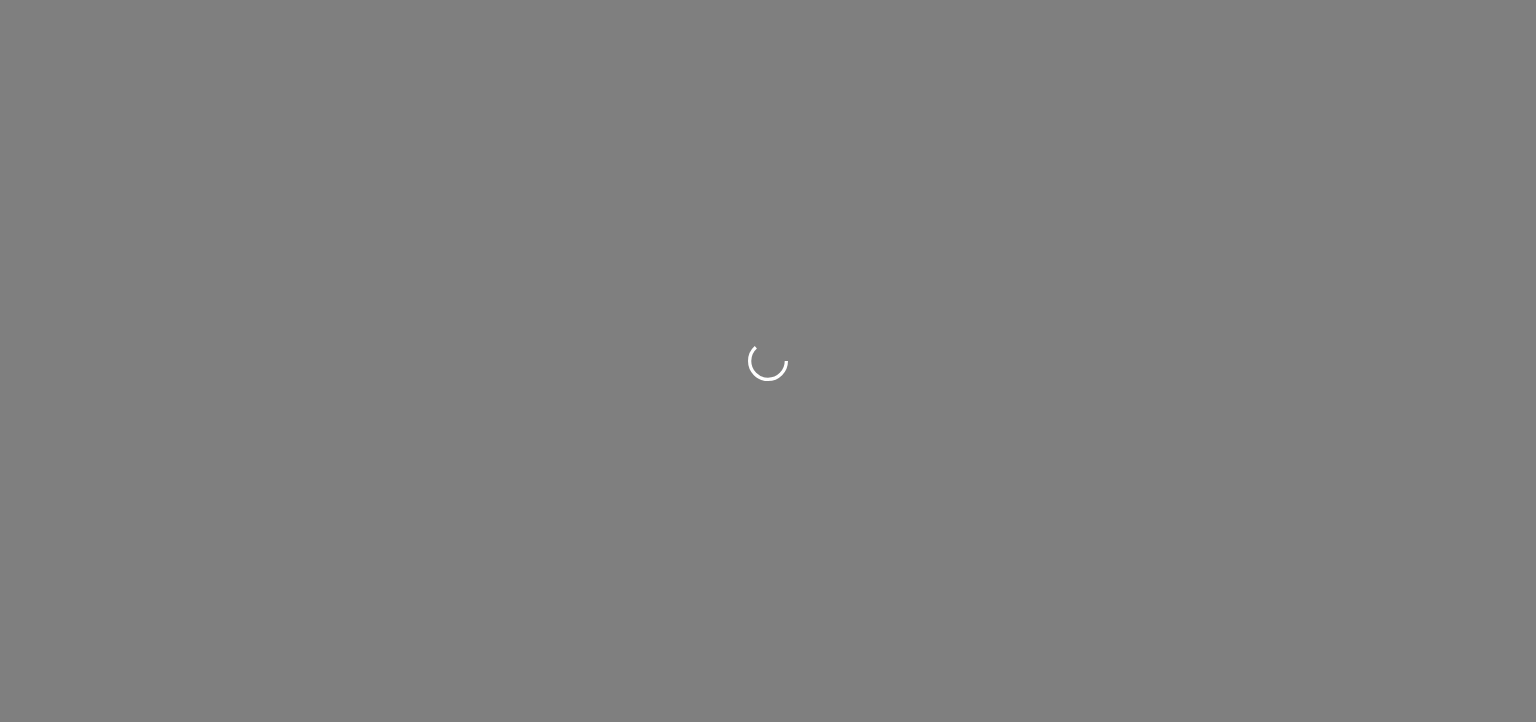 scroll, scrollTop: 0, scrollLeft: 0, axis: both 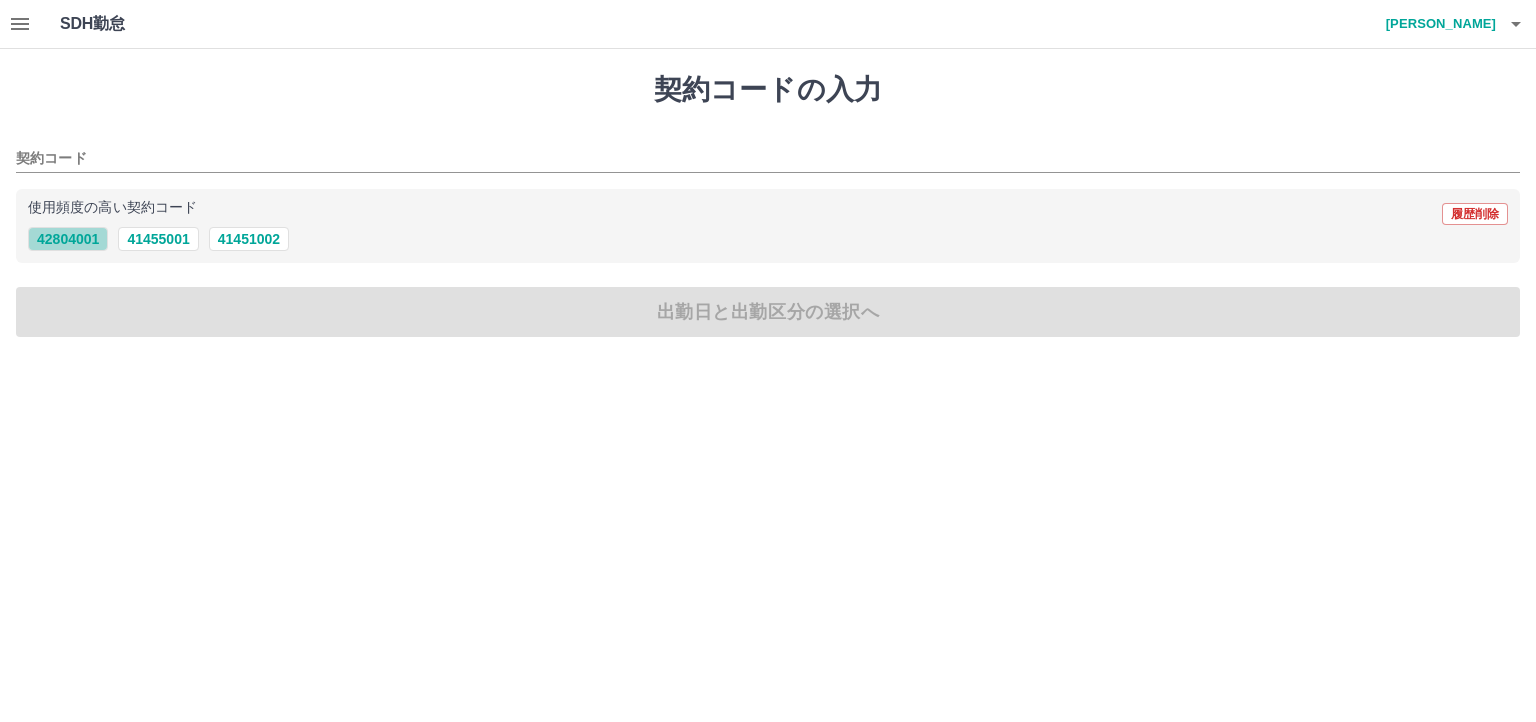 click on "42804001" at bounding box center [68, 239] 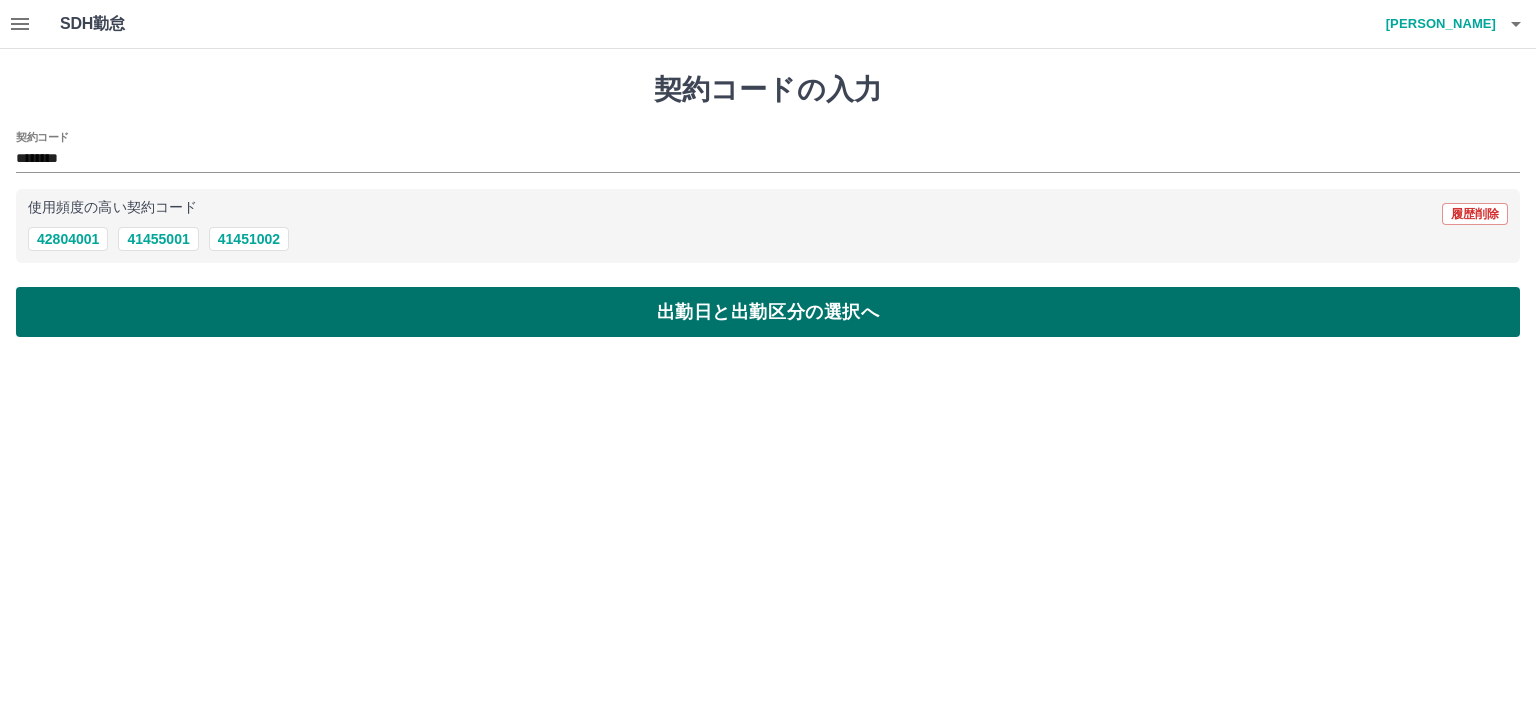 click on "出勤日と出勤区分の選択へ" at bounding box center (768, 312) 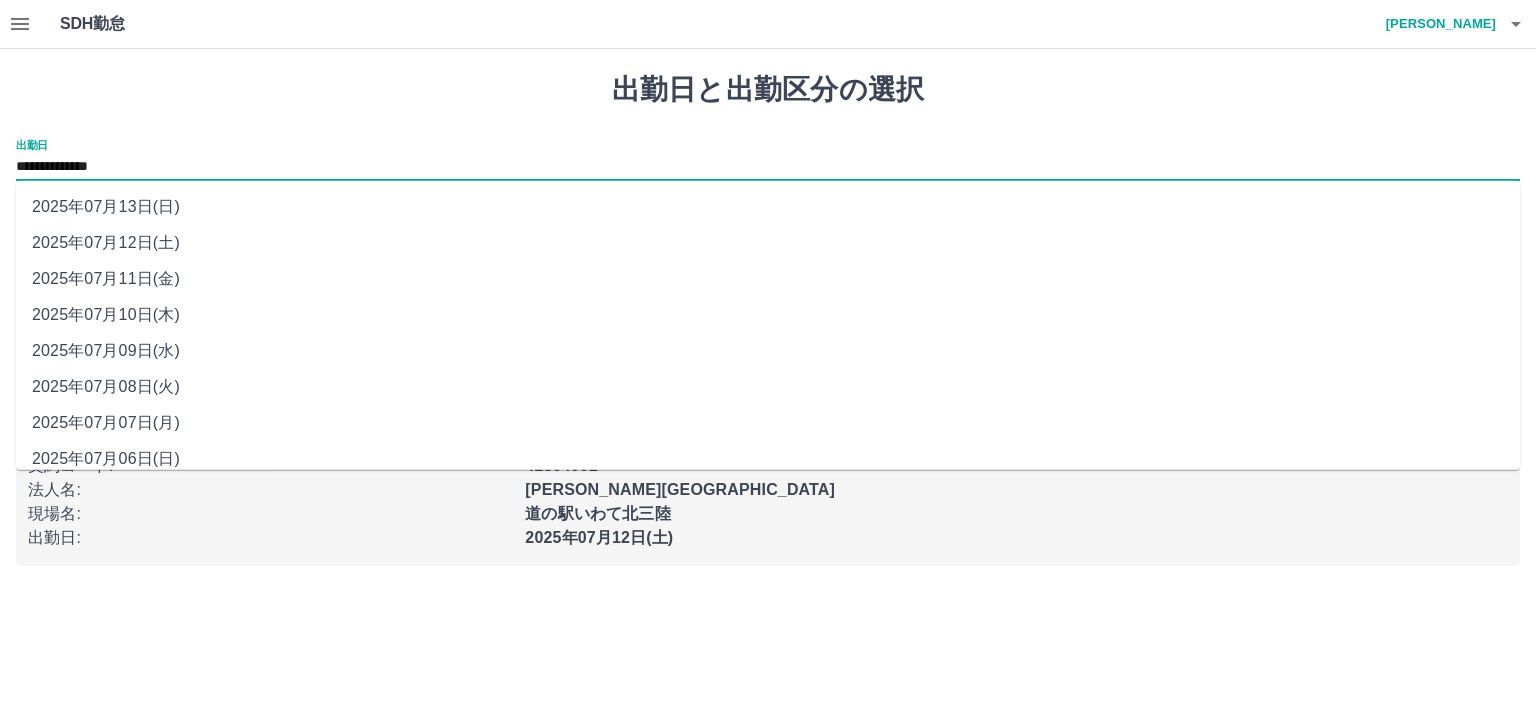click on "**********" at bounding box center (768, 167) 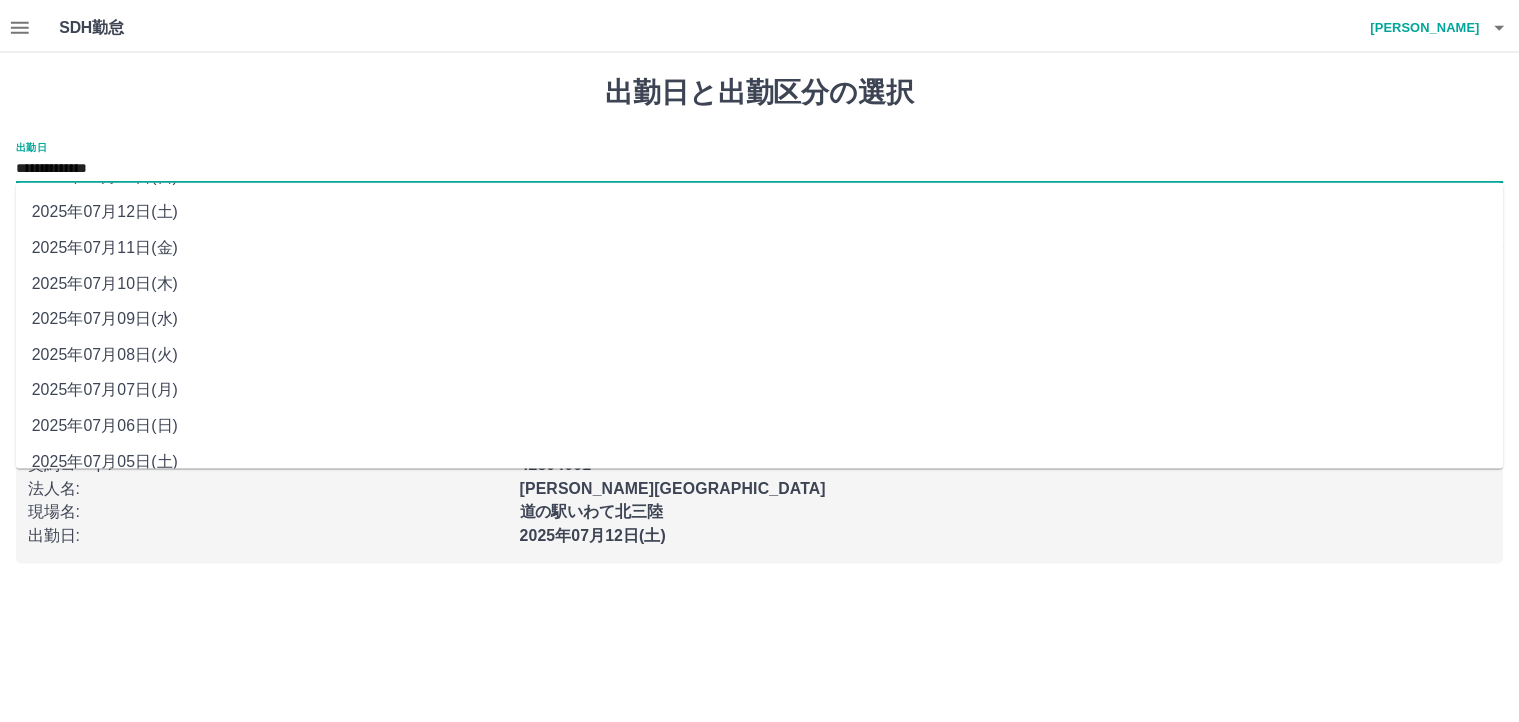 scroll, scrollTop: 51, scrollLeft: 0, axis: vertical 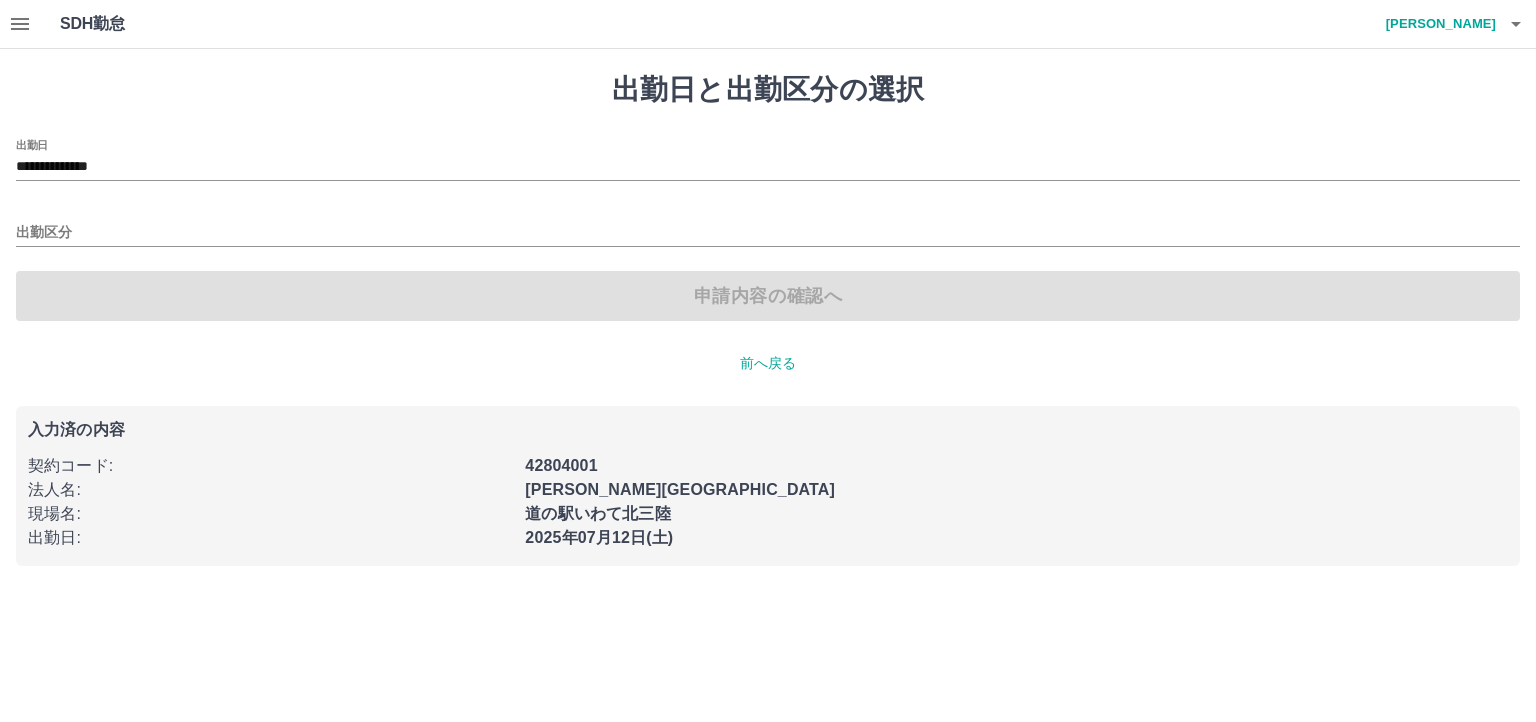 click on "**********" at bounding box center [768, 319] 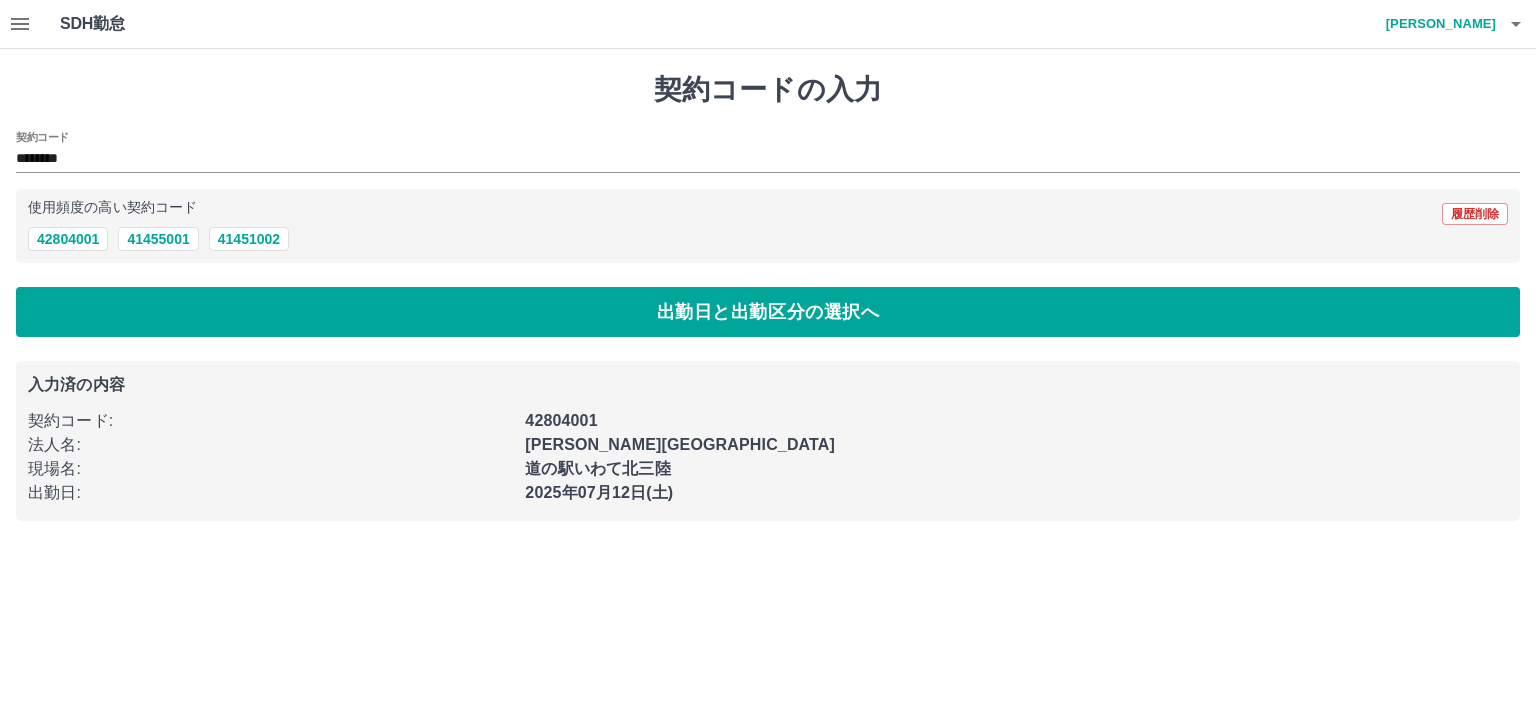click 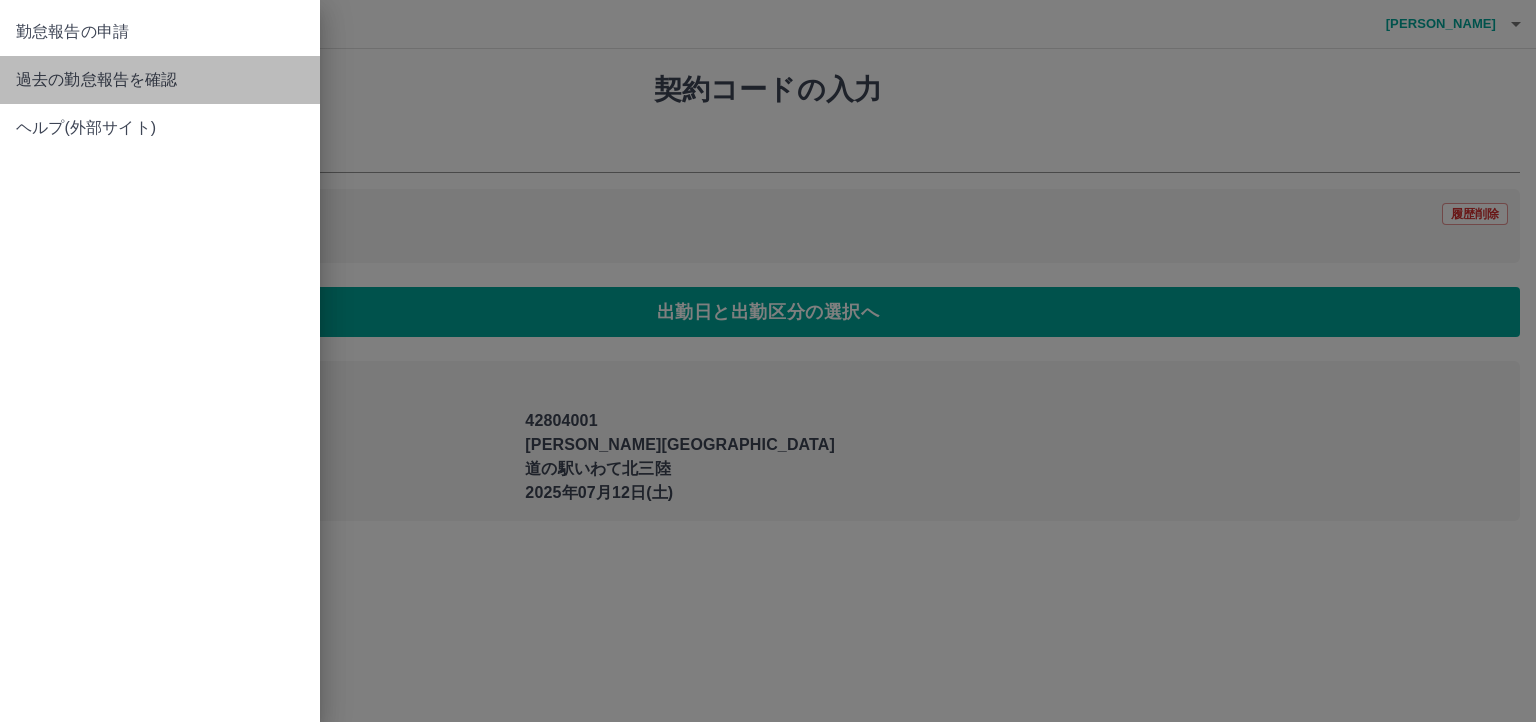 click on "過去の勤怠報告を確認" at bounding box center (160, 80) 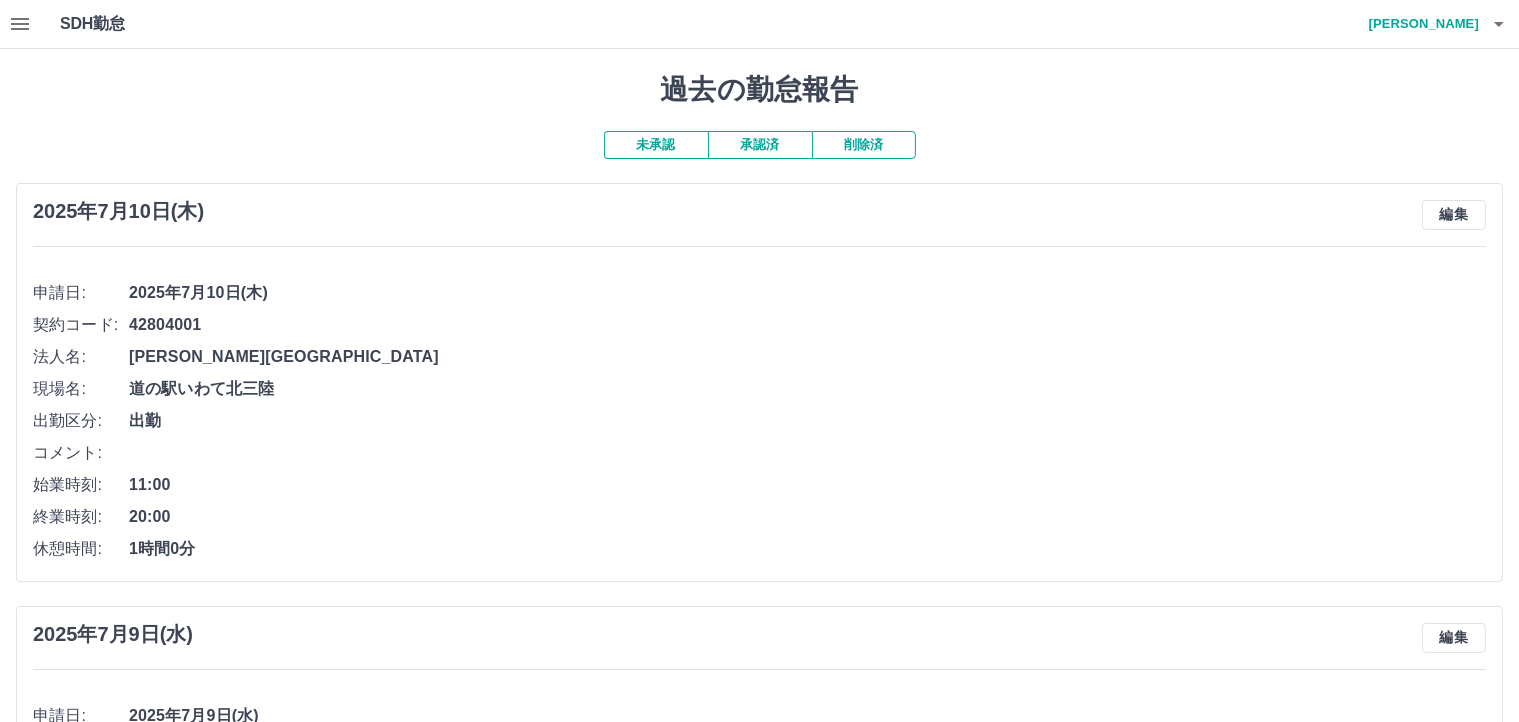 click on "未承認" at bounding box center (656, 145) 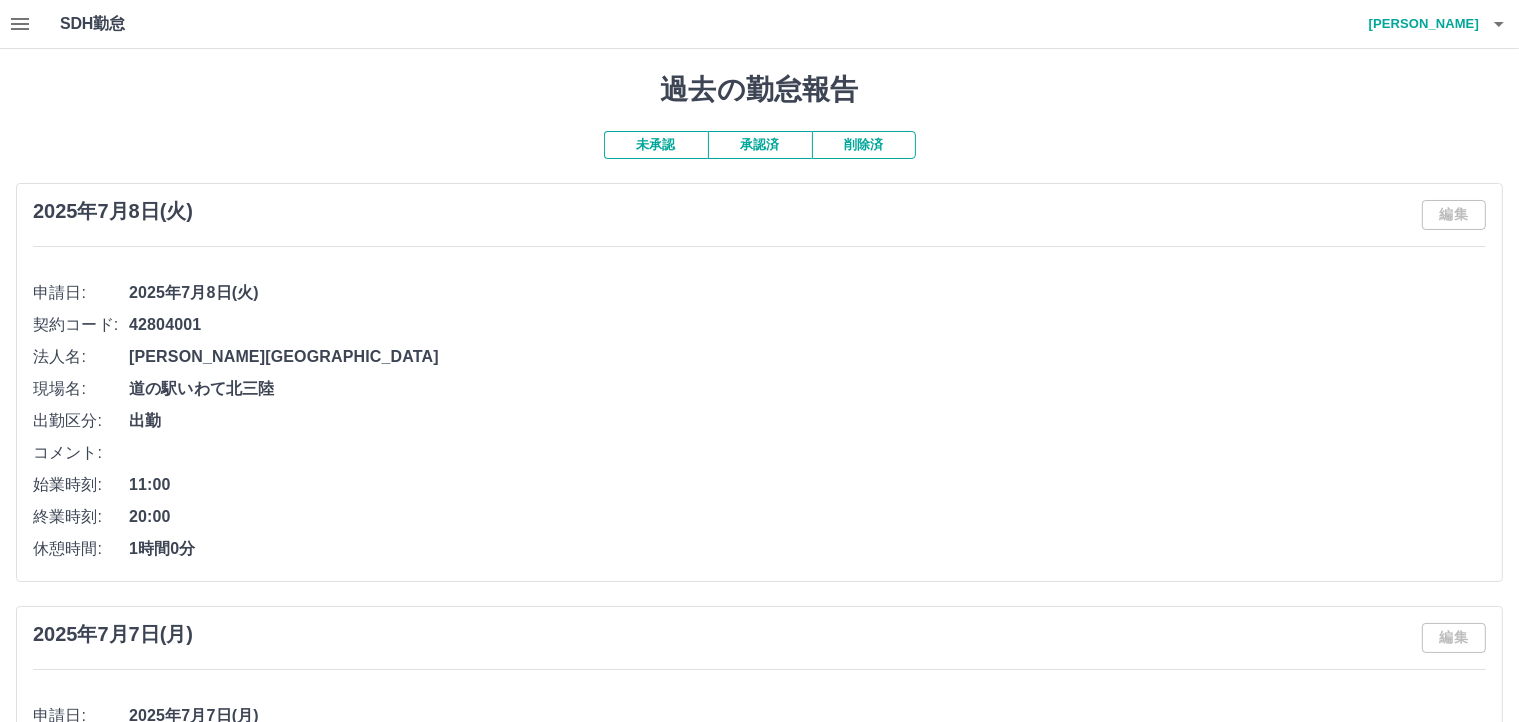 click on "未承認" at bounding box center (656, 145) 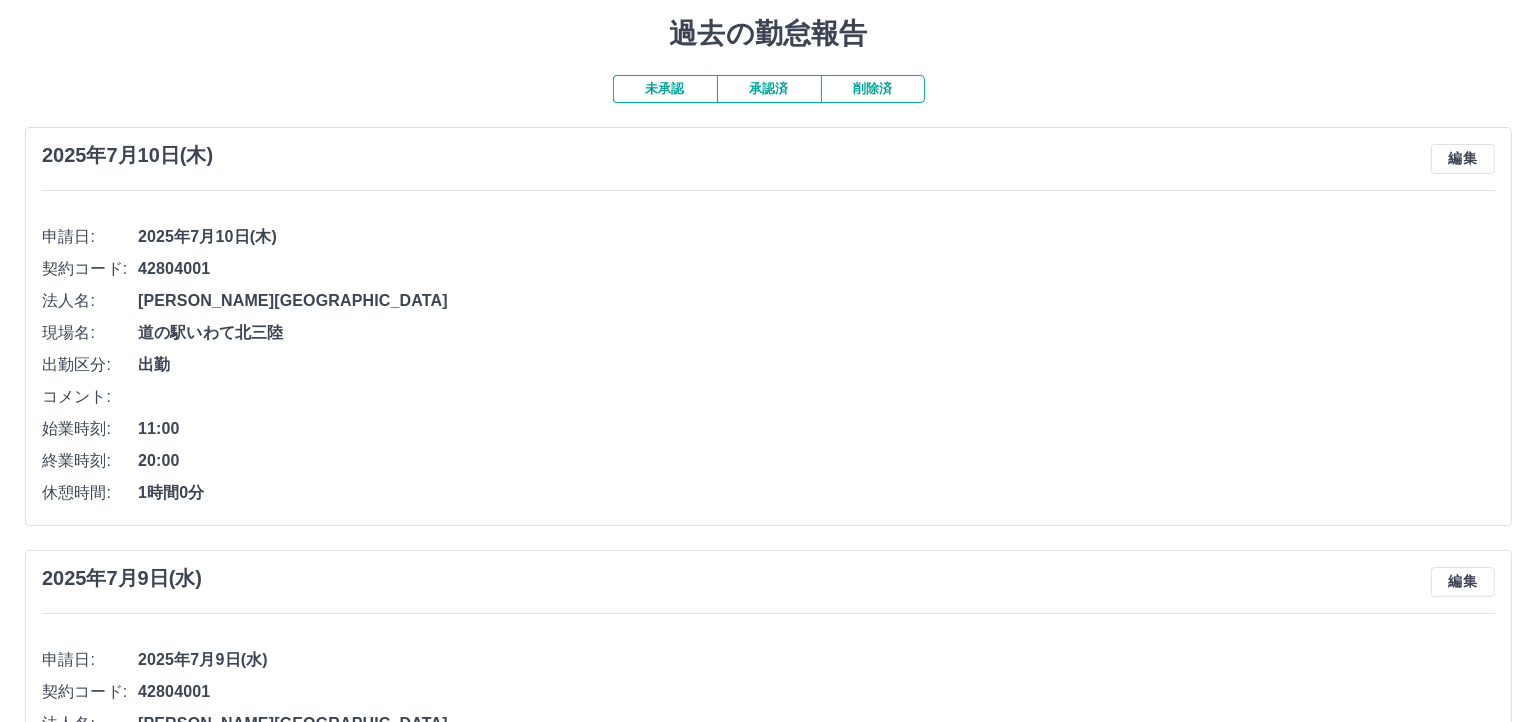 scroll, scrollTop: 0, scrollLeft: 0, axis: both 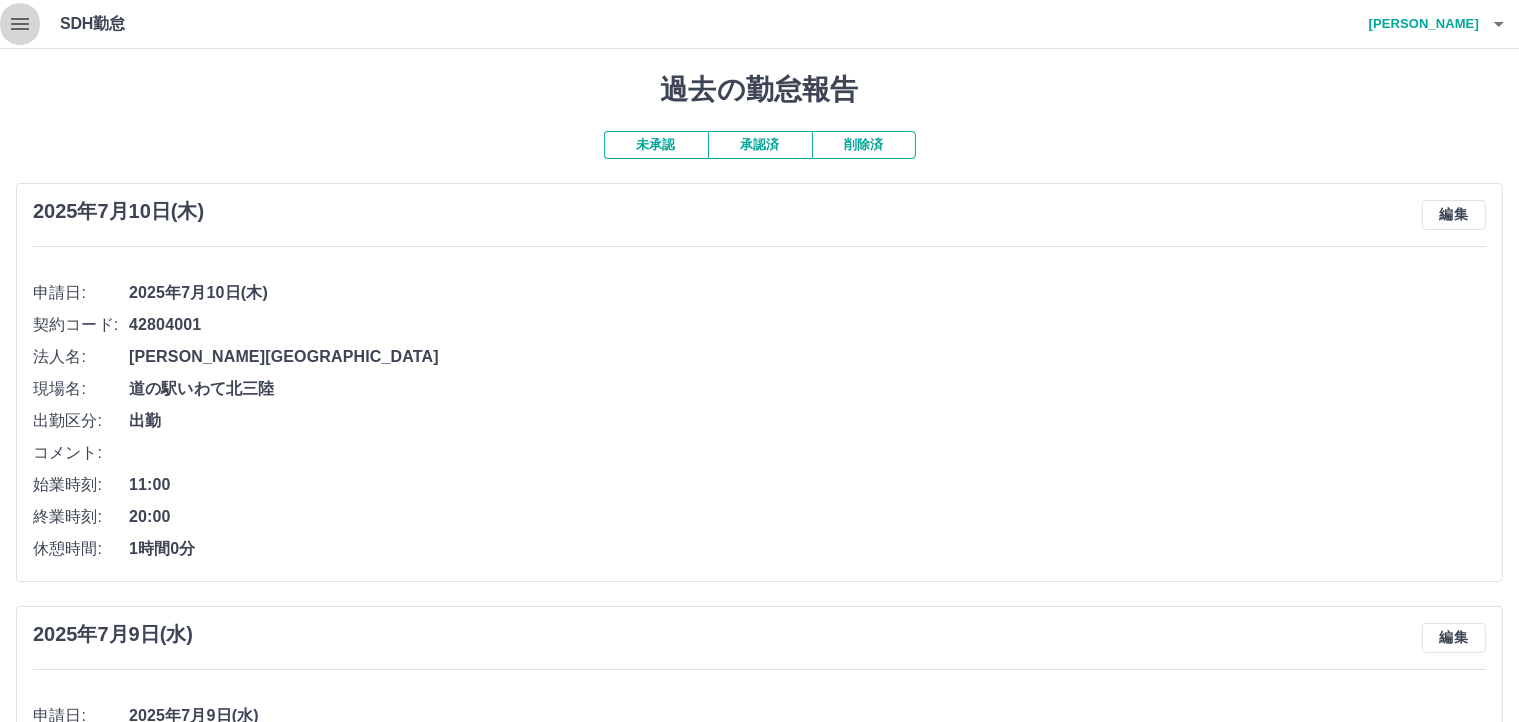 click 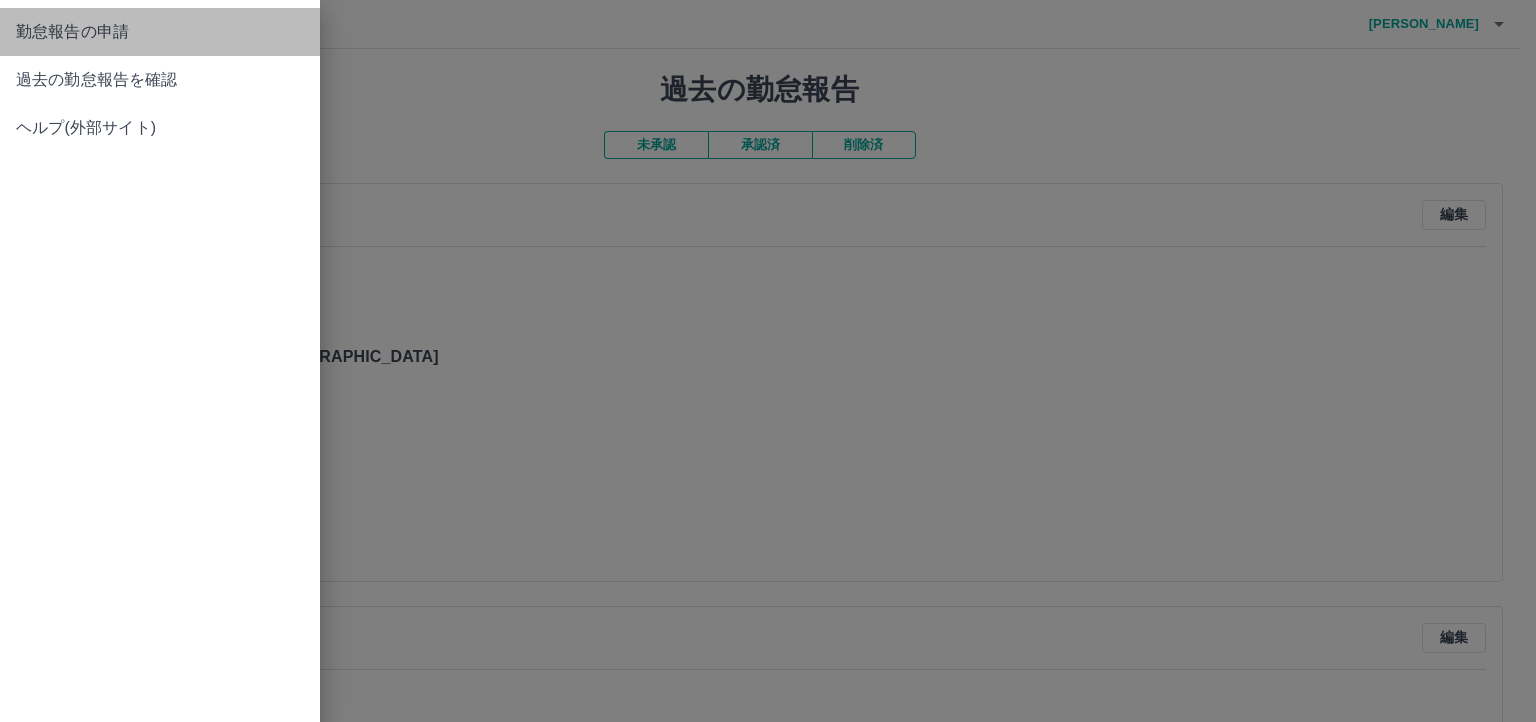 click on "勤怠報告の申請" at bounding box center [160, 32] 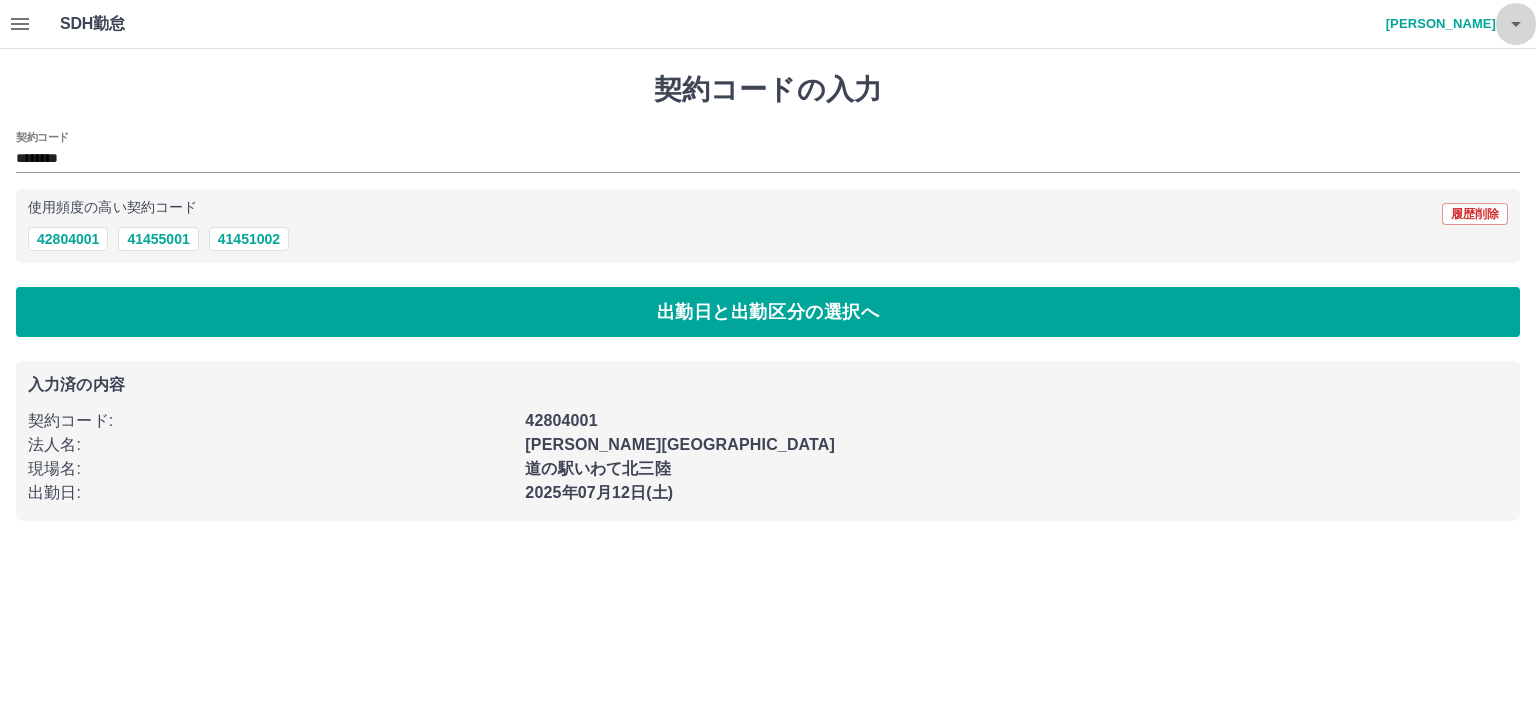 click 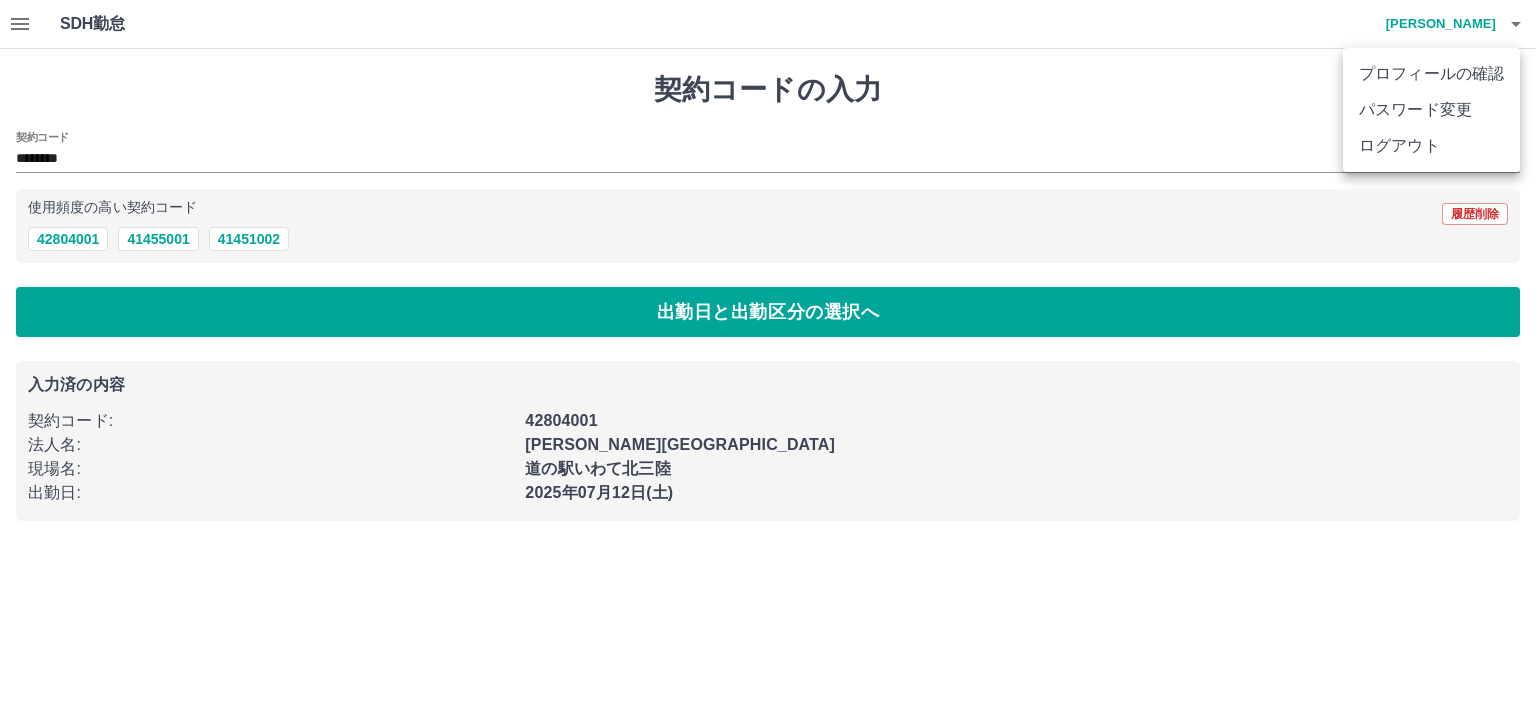 click at bounding box center [768, 361] 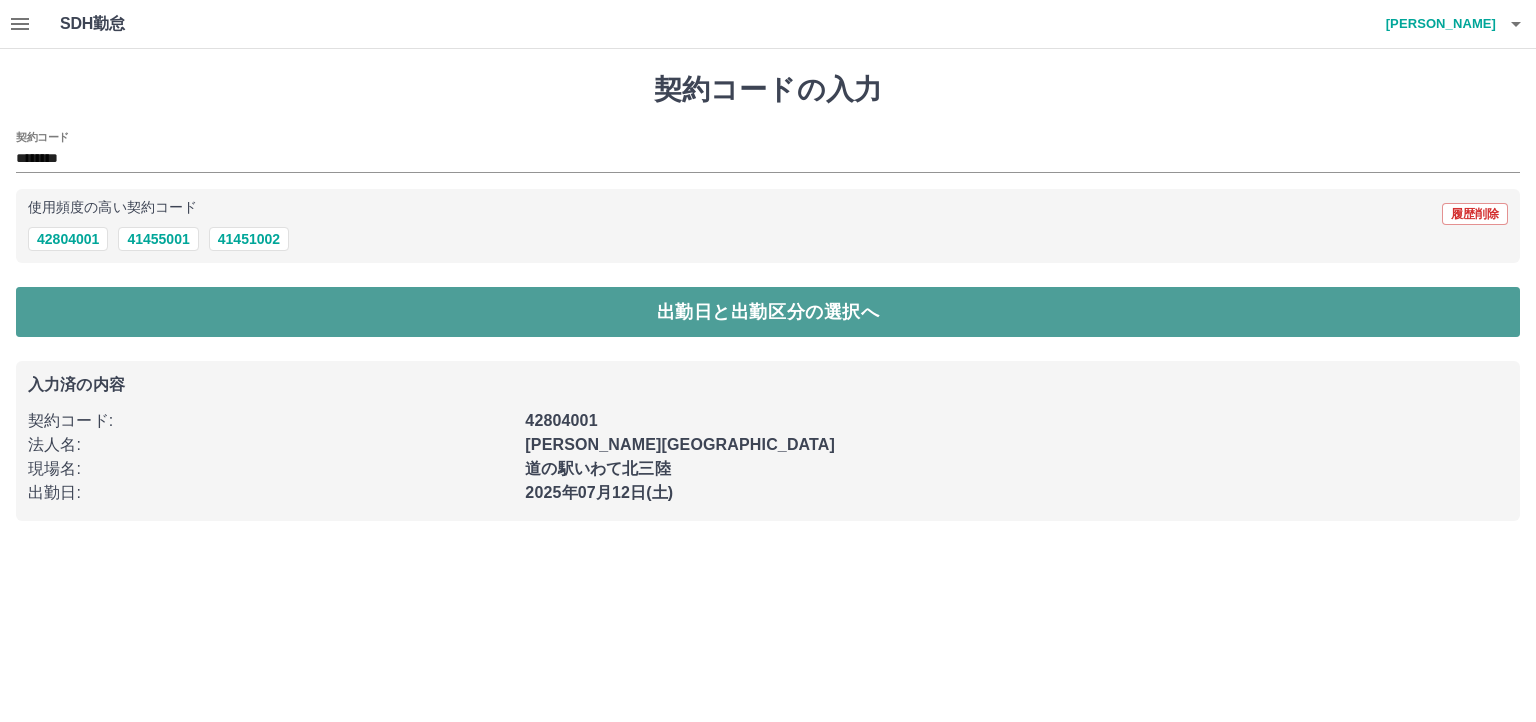 click on "出勤日と出勤区分の選択へ" at bounding box center (768, 312) 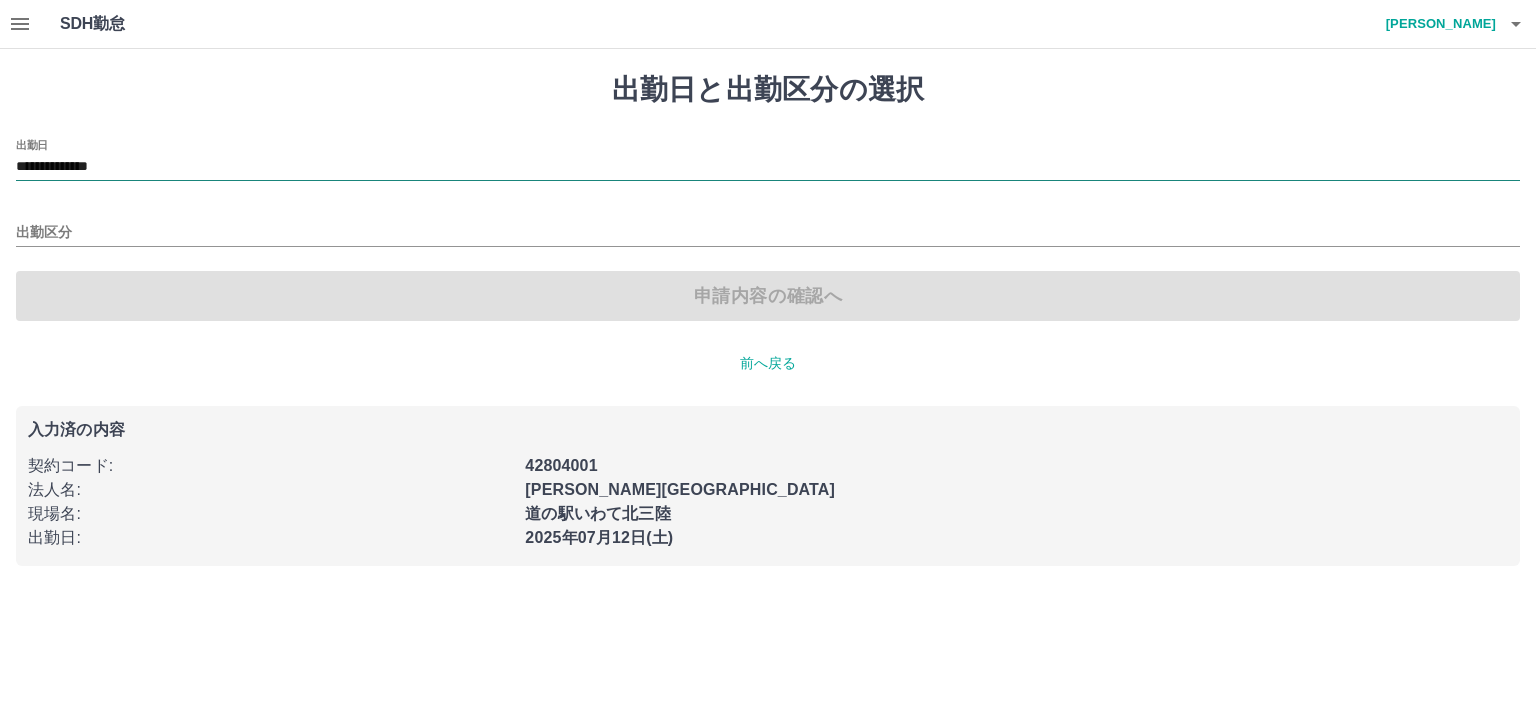 click on "**********" at bounding box center (768, 167) 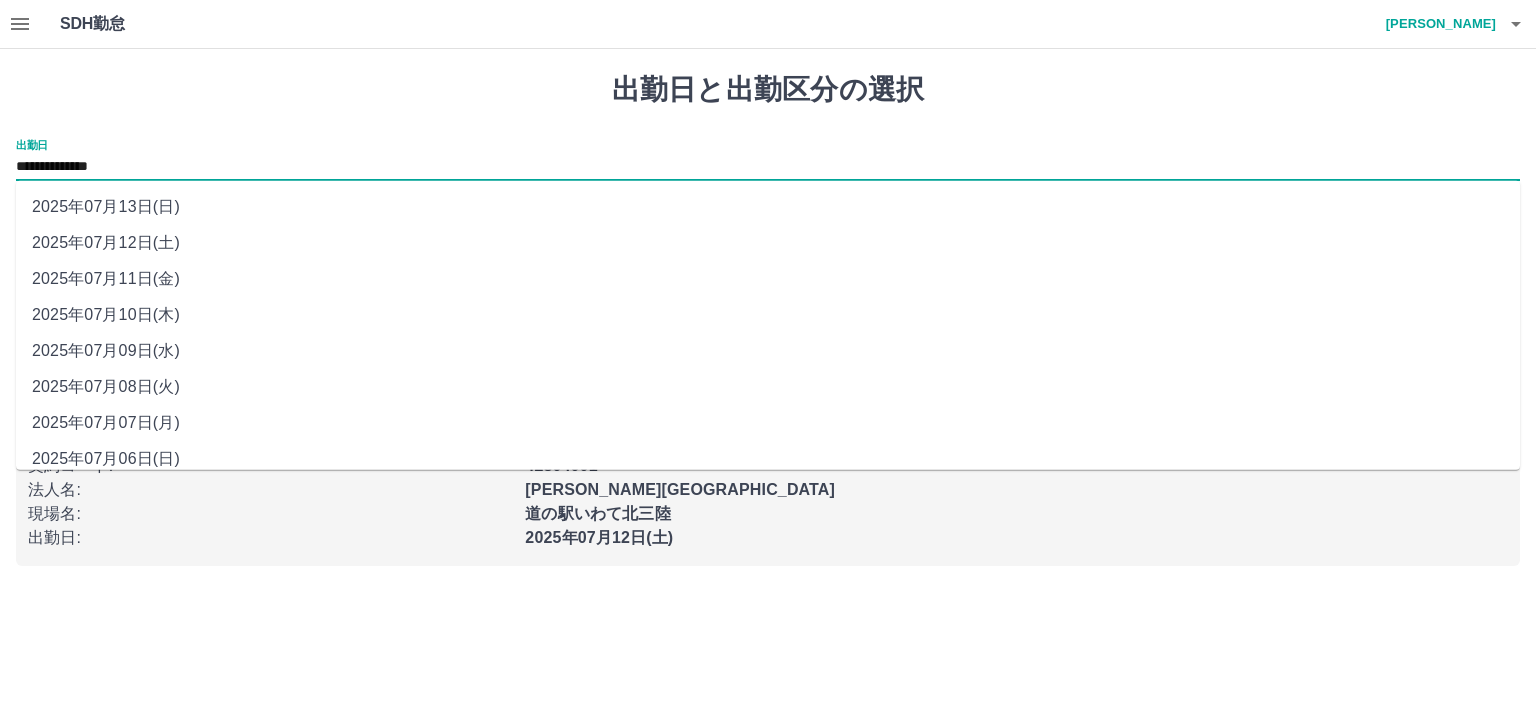 scroll, scrollTop: 51, scrollLeft: 0, axis: vertical 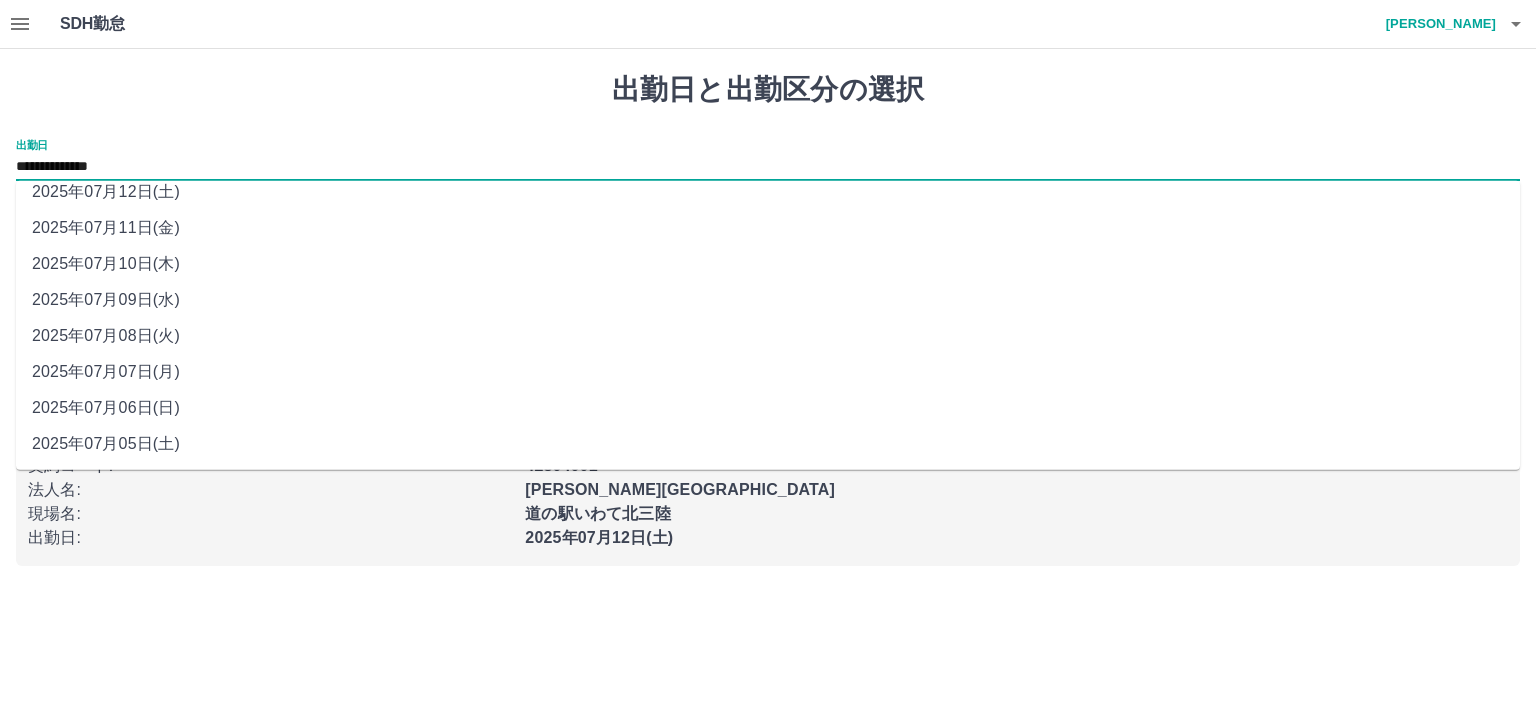 click on "2025年07月06日(日)" at bounding box center [768, 408] 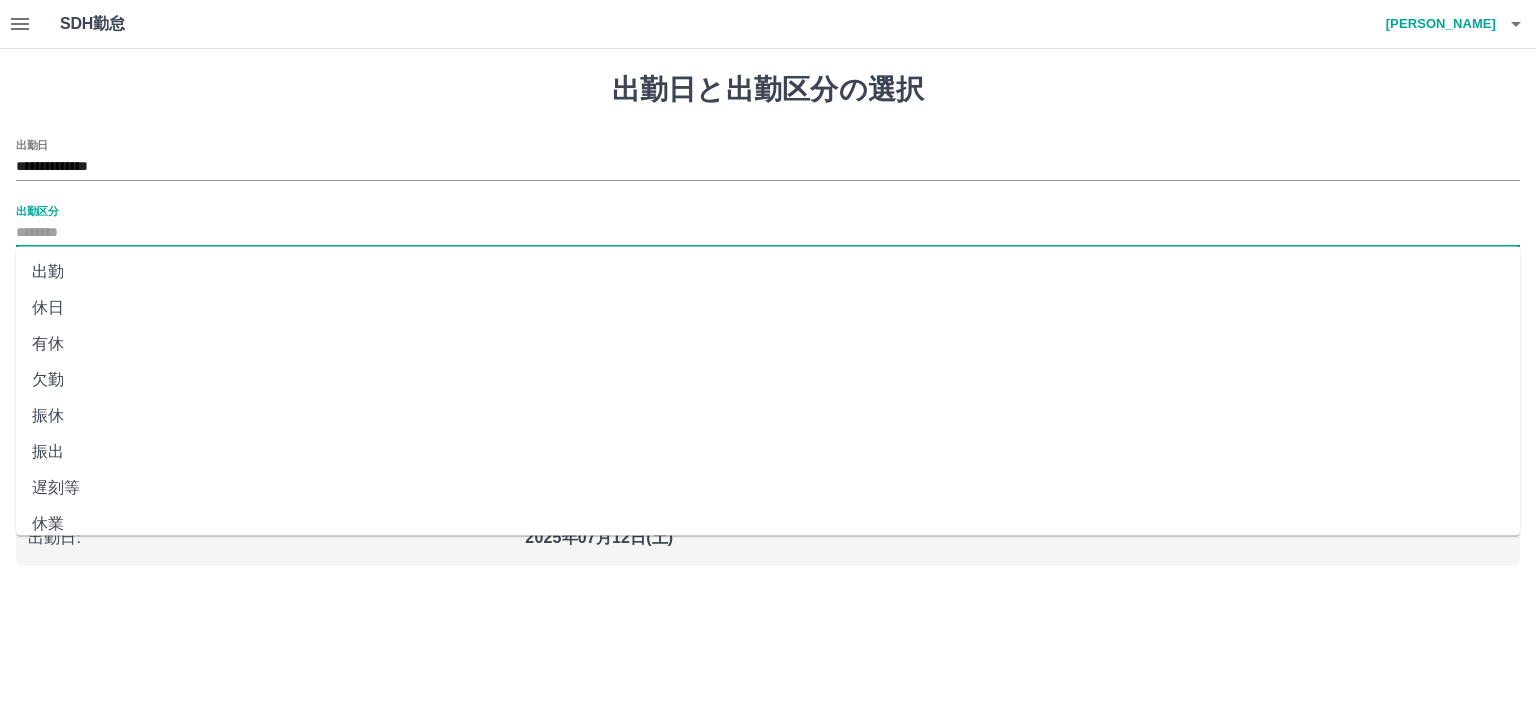click on "出勤区分" at bounding box center (768, 233) 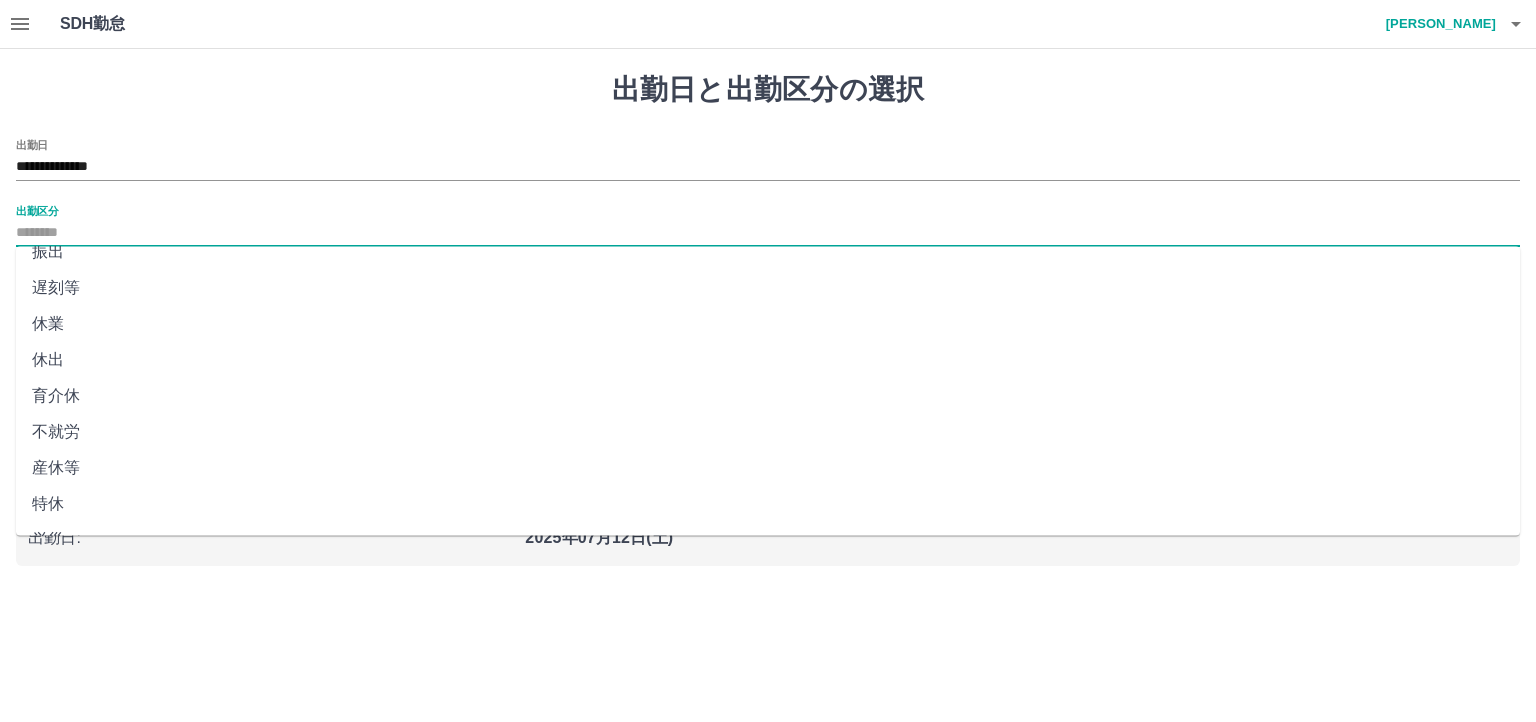 scroll, scrollTop: 100, scrollLeft: 0, axis: vertical 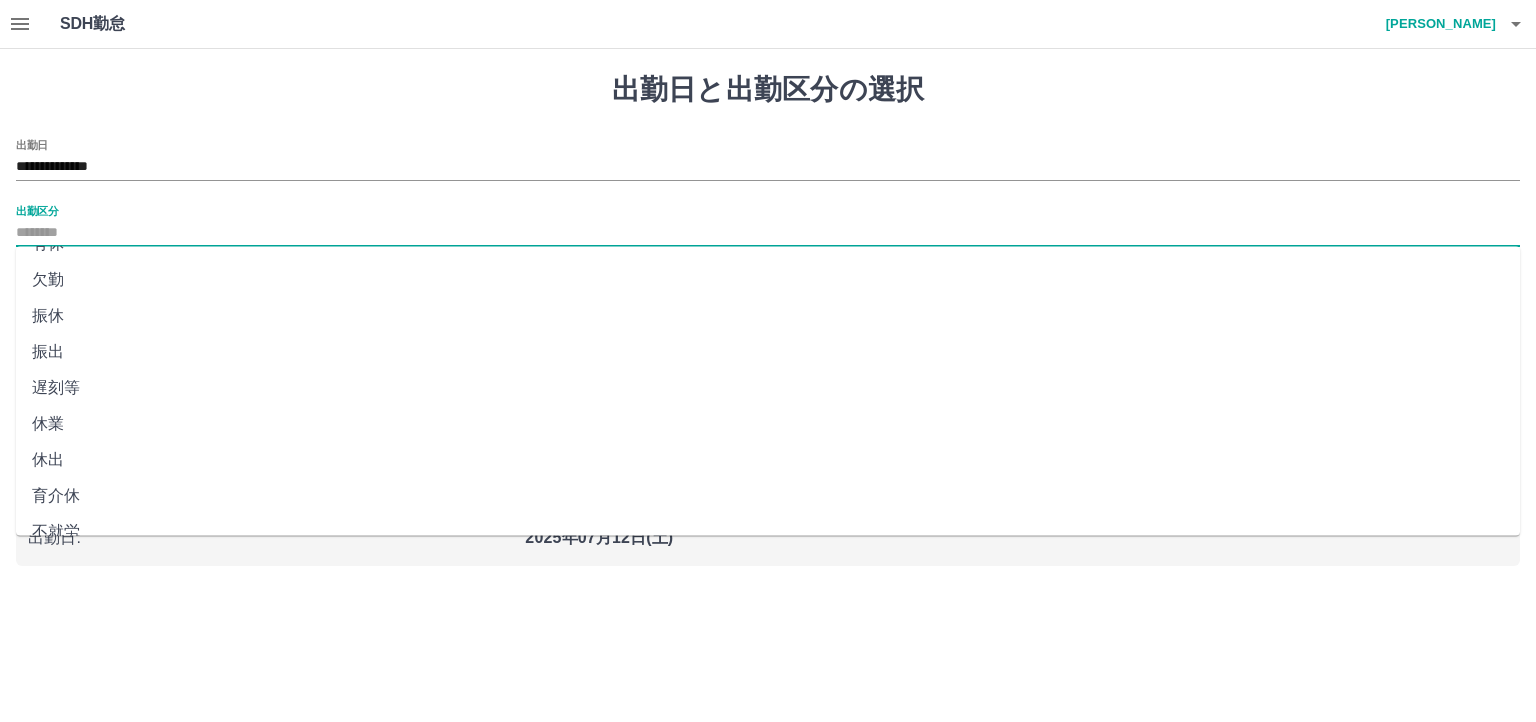 click on "振休" at bounding box center (768, 316) 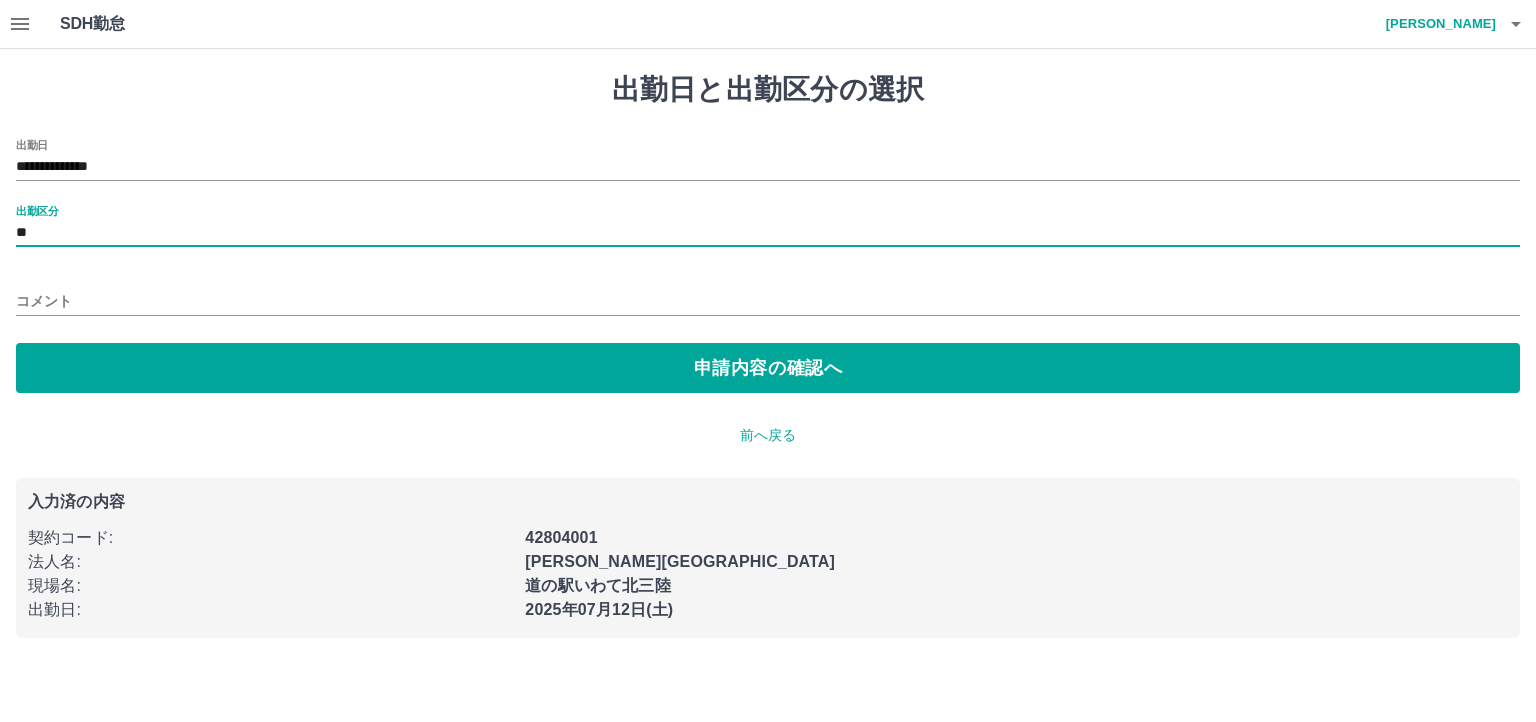 click on "コメント" at bounding box center (768, 301) 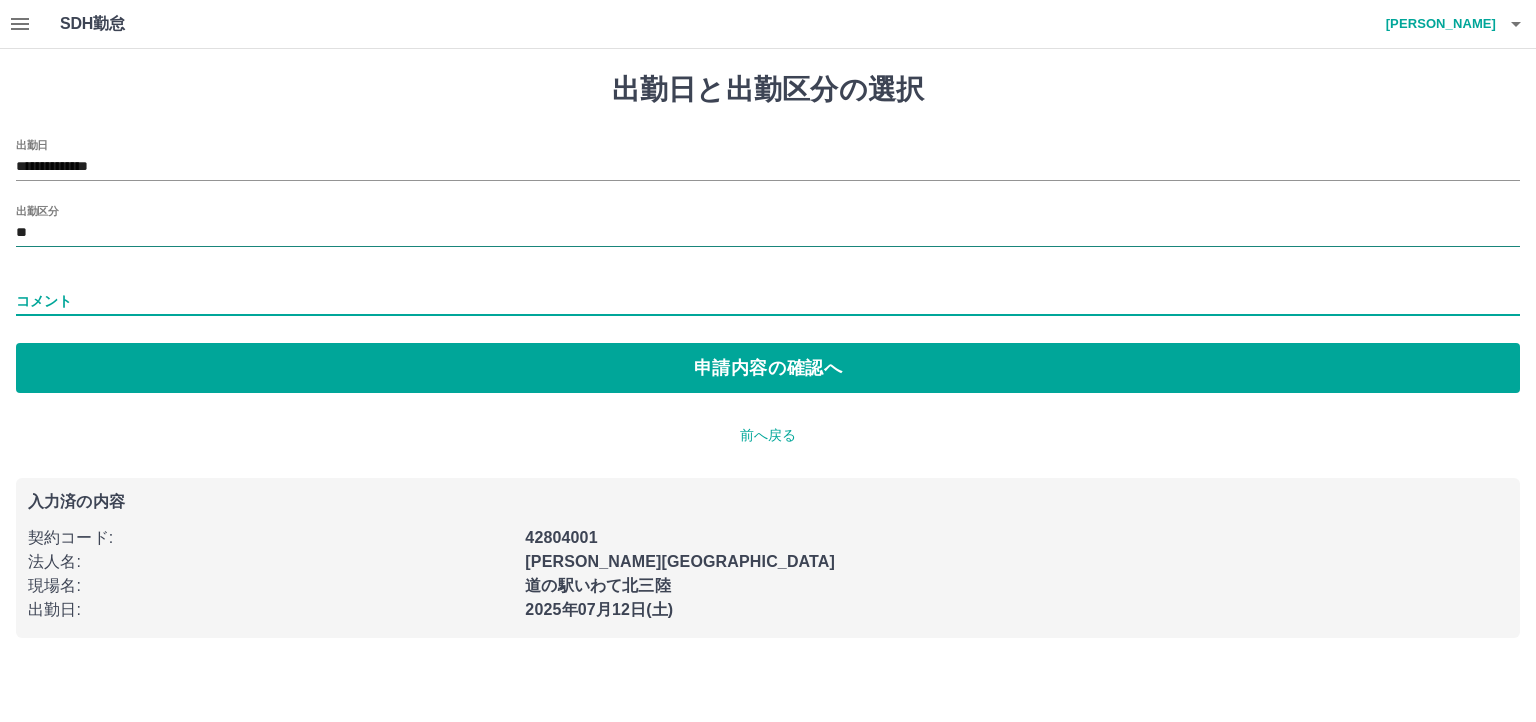 click on "**" at bounding box center [768, 233] 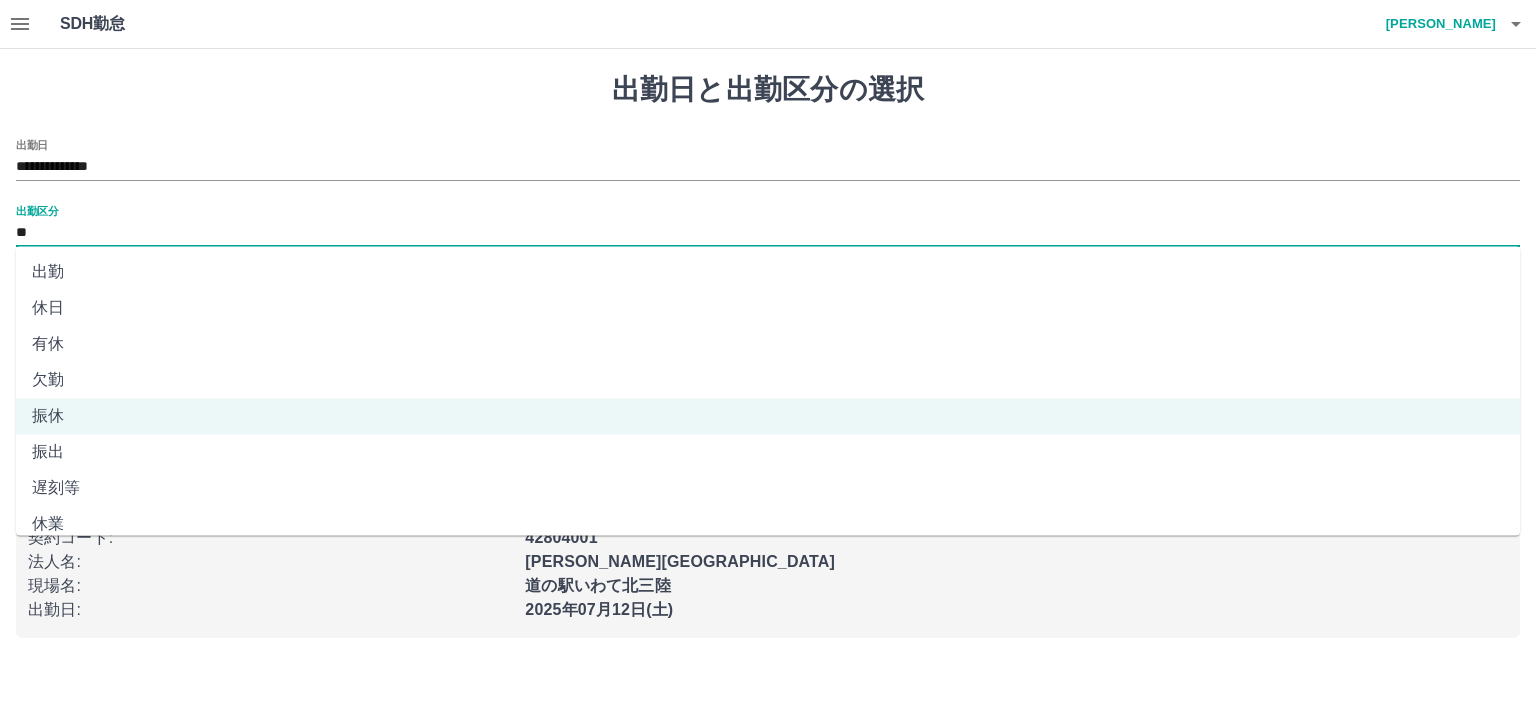click on "振出" at bounding box center (768, 452) 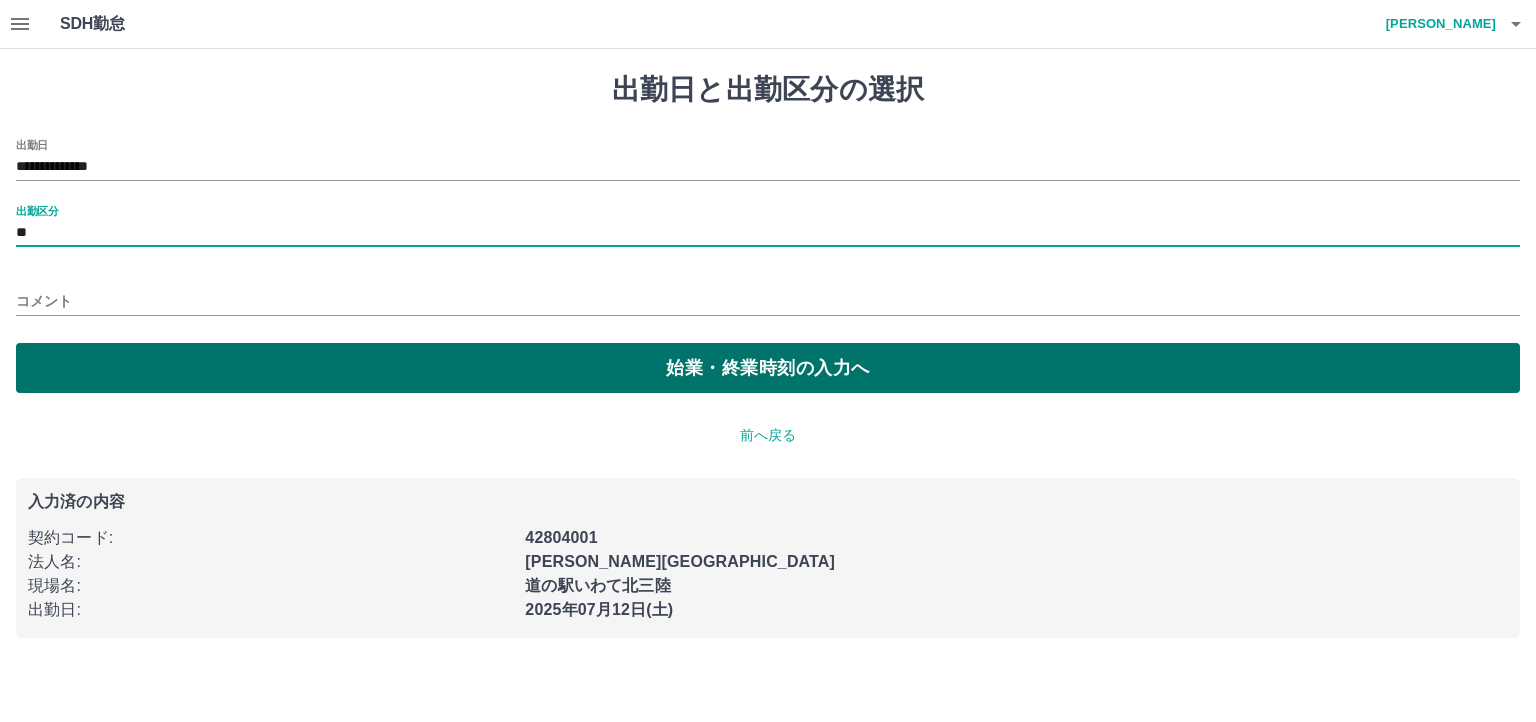 click on "始業・終業時刻の入力へ" at bounding box center (768, 368) 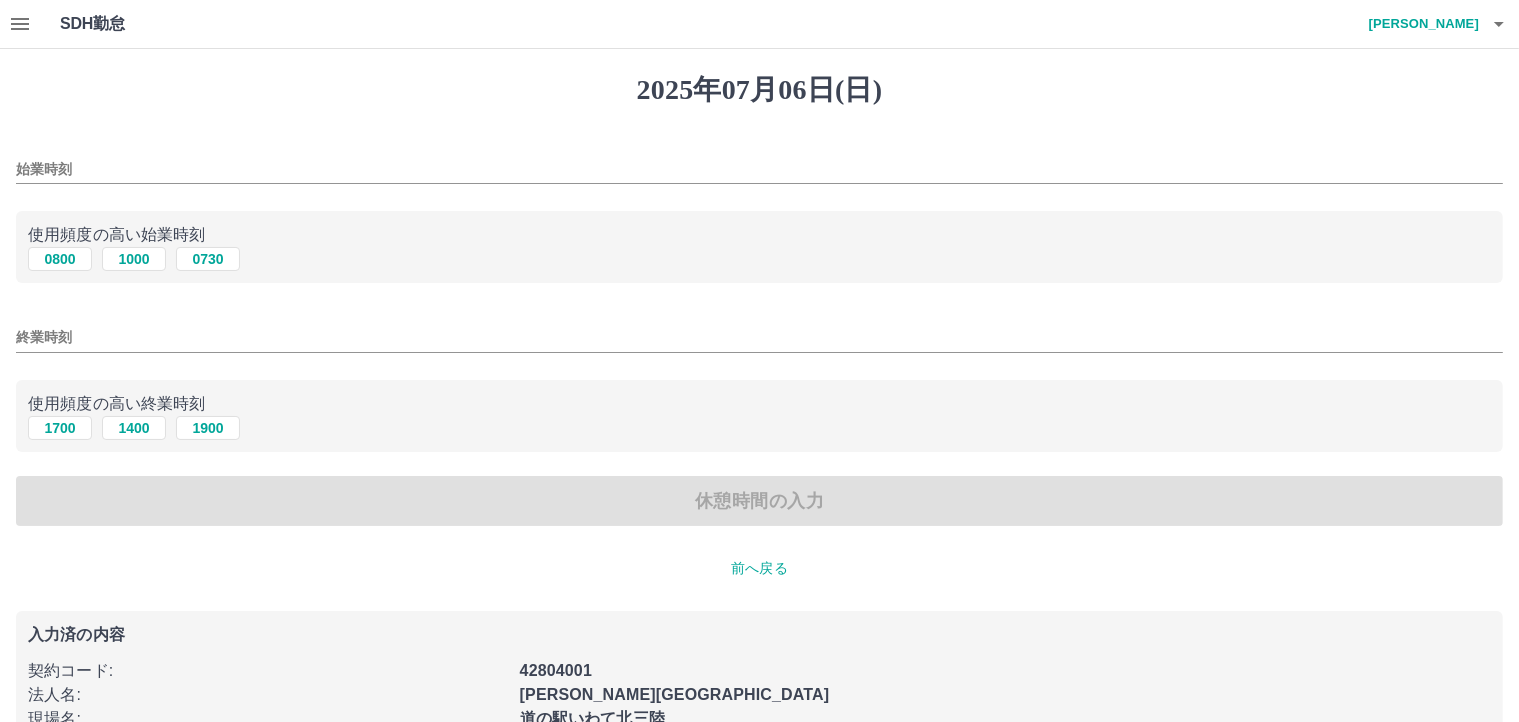 click on "前へ戻る" at bounding box center (759, 568) 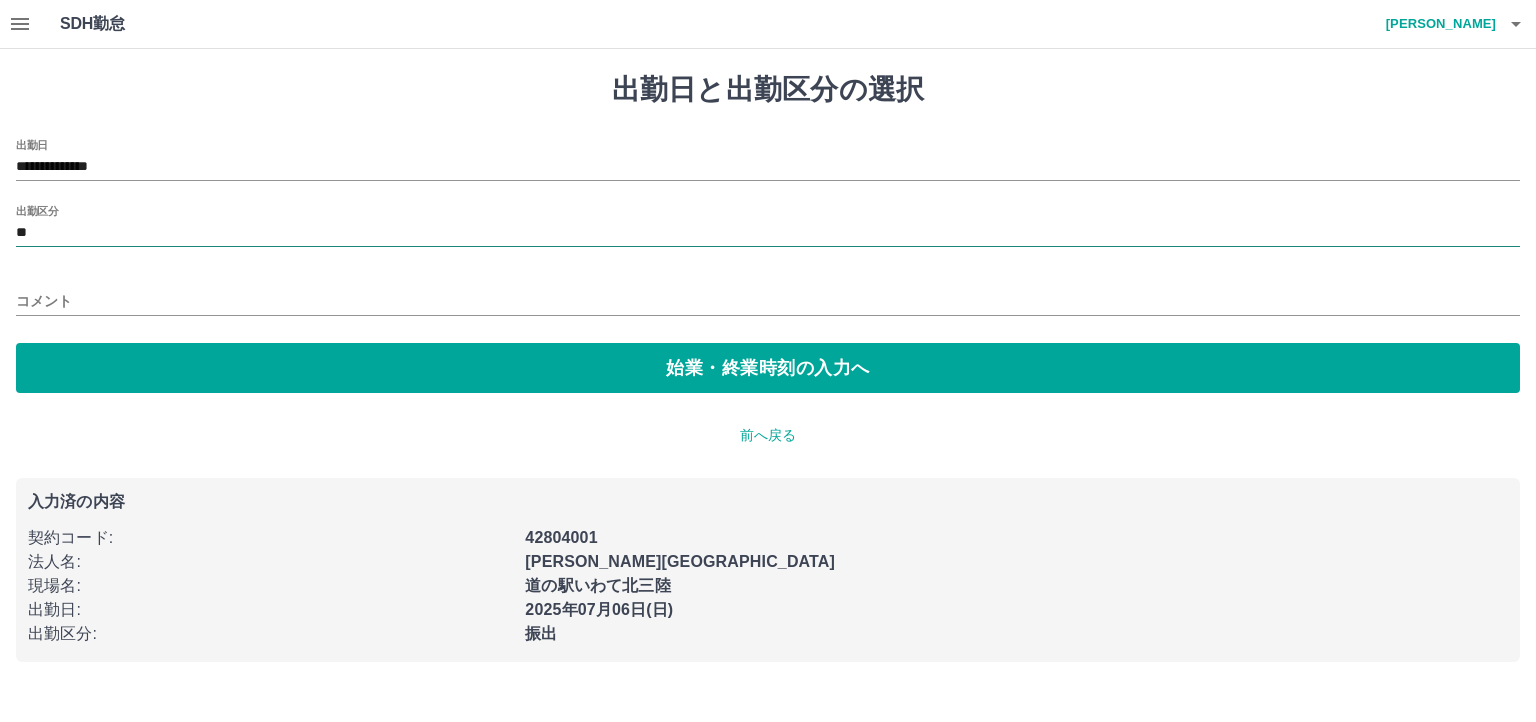 click on "**" at bounding box center (768, 233) 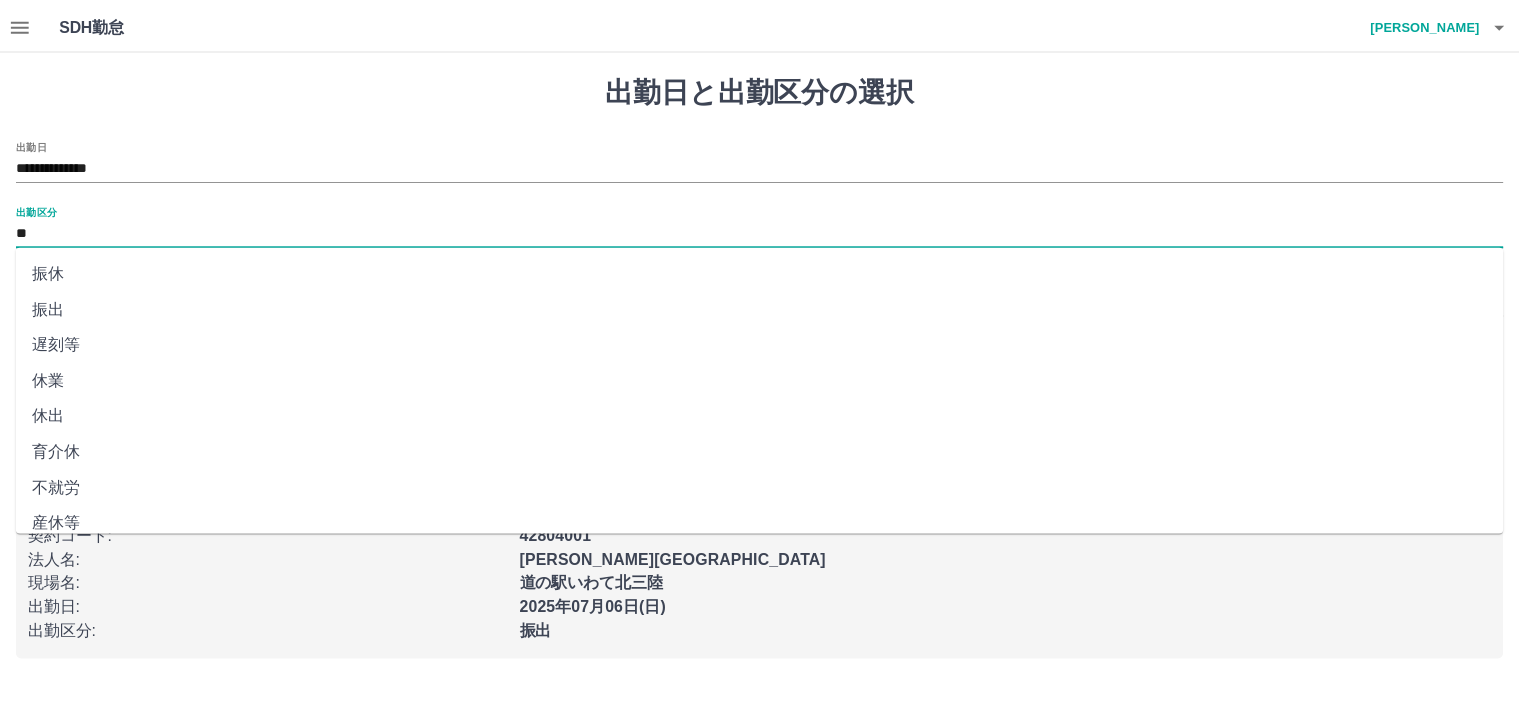 scroll, scrollTop: 375, scrollLeft: 0, axis: vertical 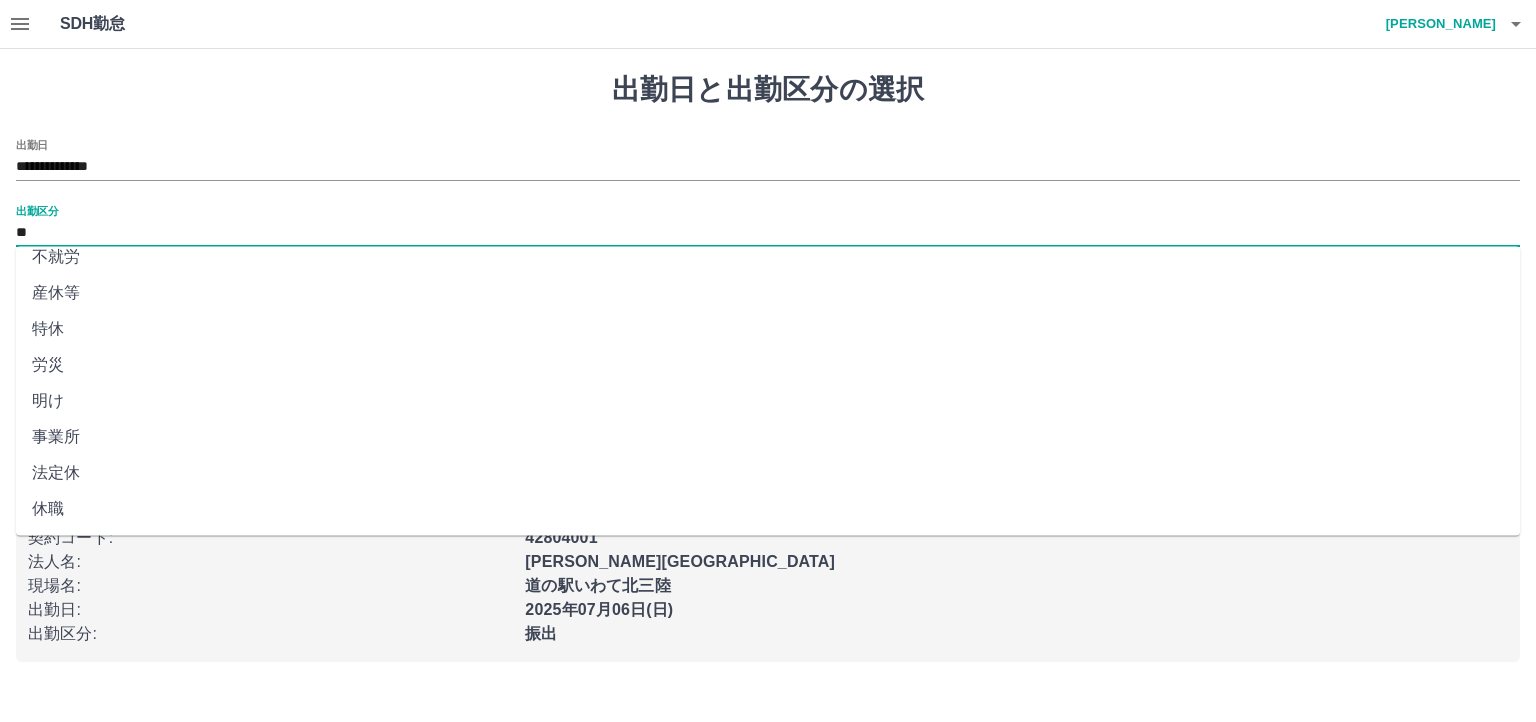 click on "法定休" at bounding box center (768, 473) 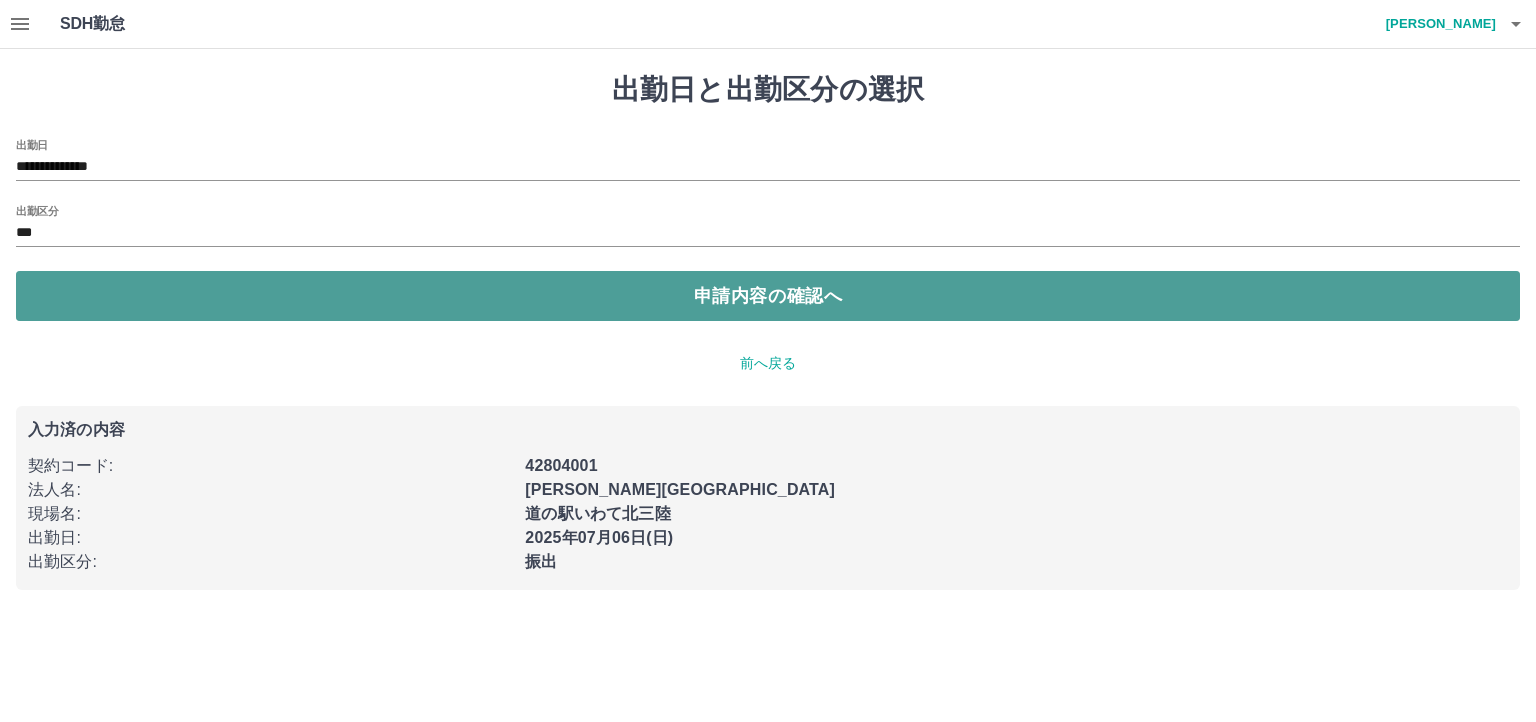 click on "申請内容の確認へ" at bounding box center [768, 296] 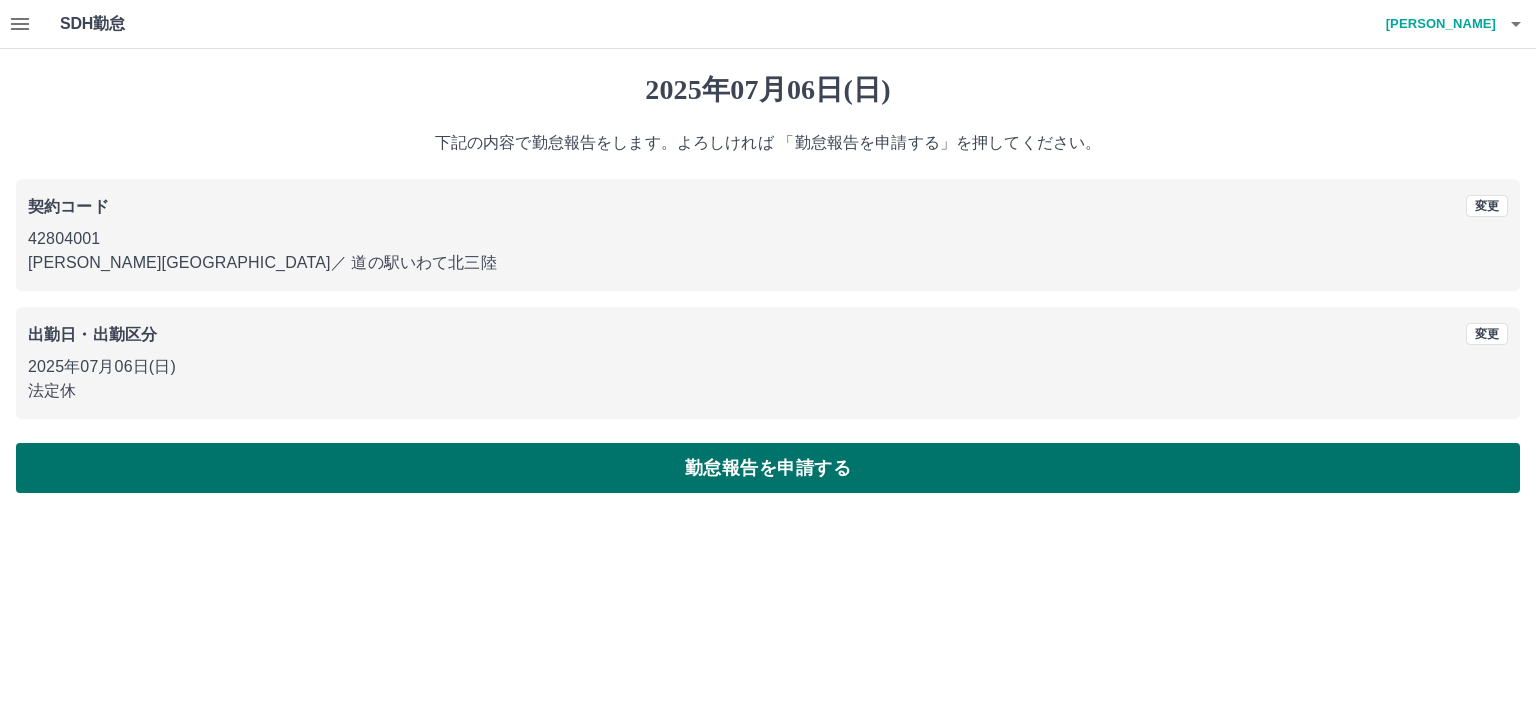 click on "勤怠報告を申請する" at bounding box center [768, 468] 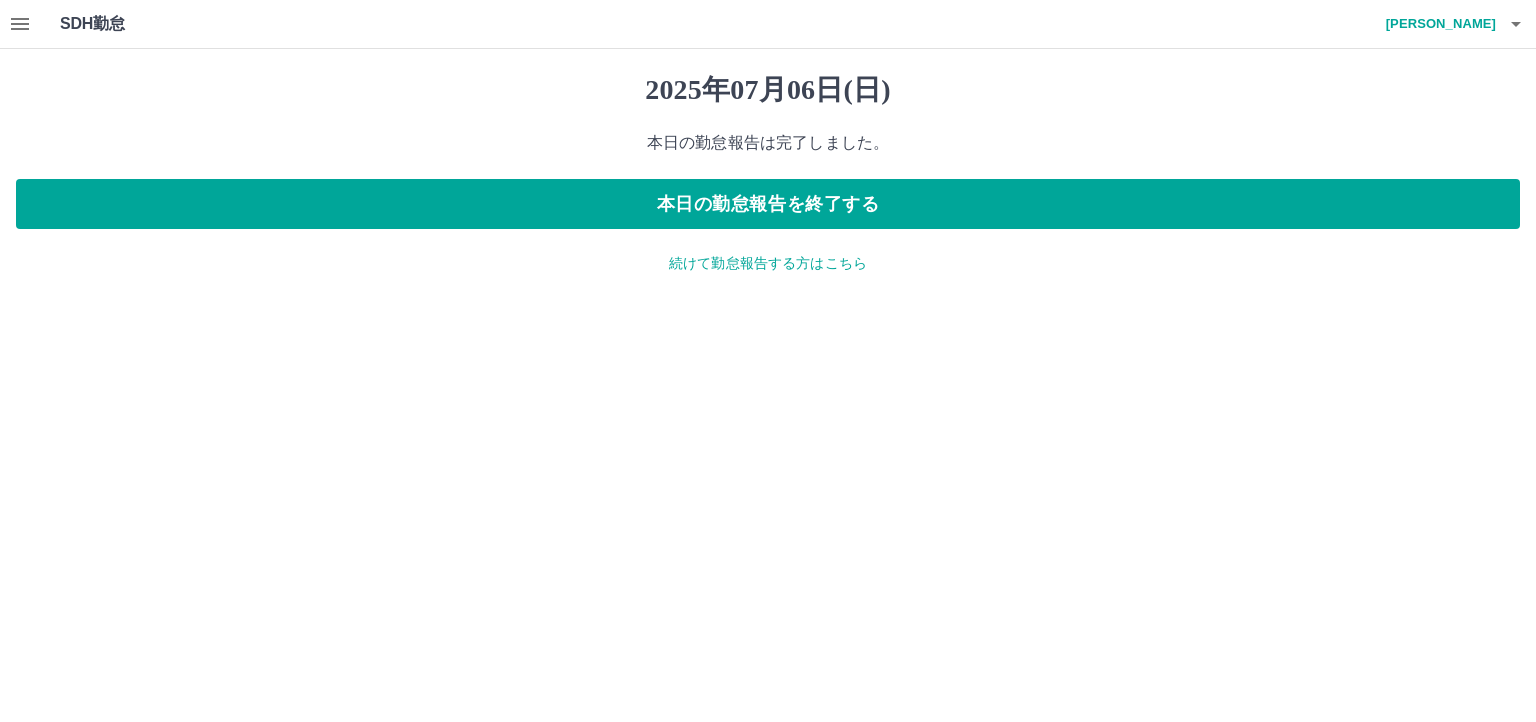 click on "続けて勤怠報告する方はこちら" at bounding box center (768, 263) 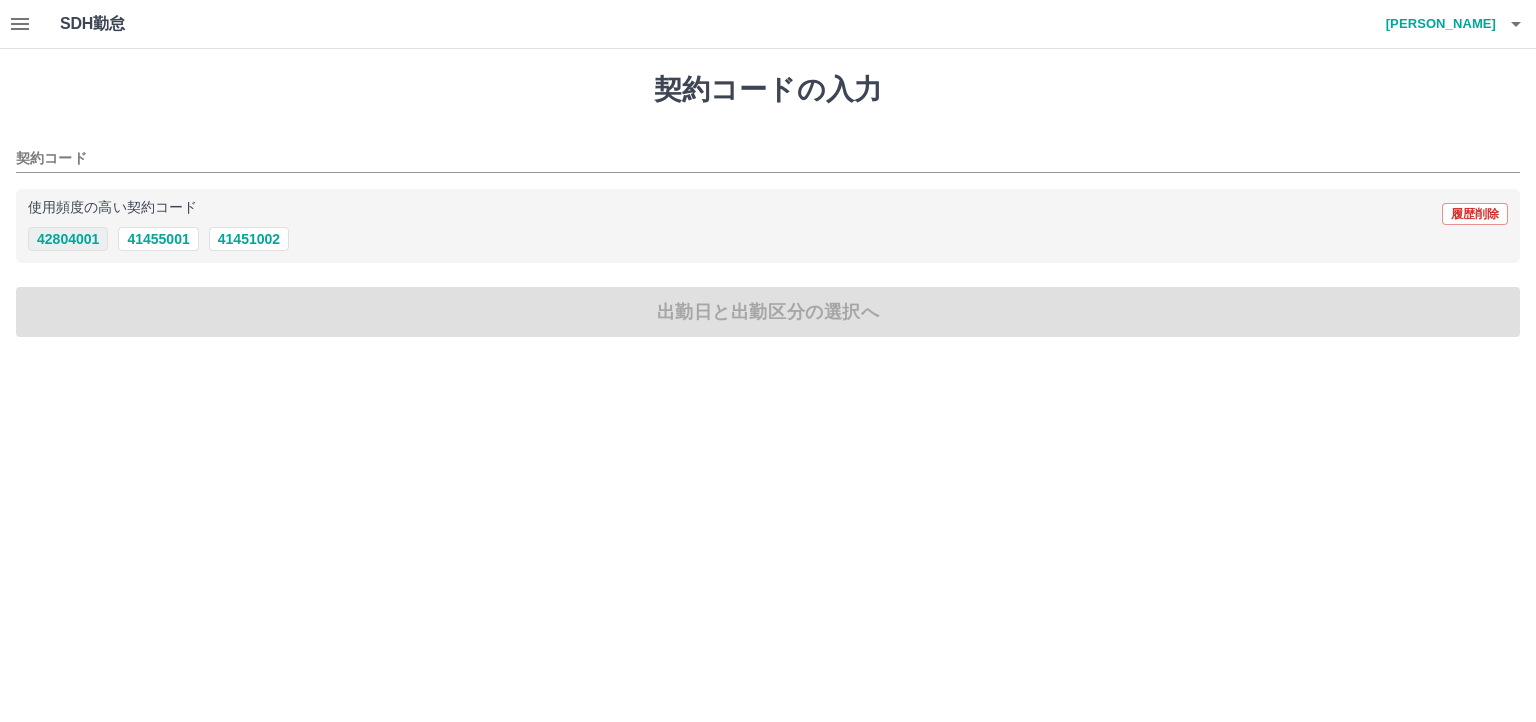 click on "42804001" at bounding box center (68, 239) 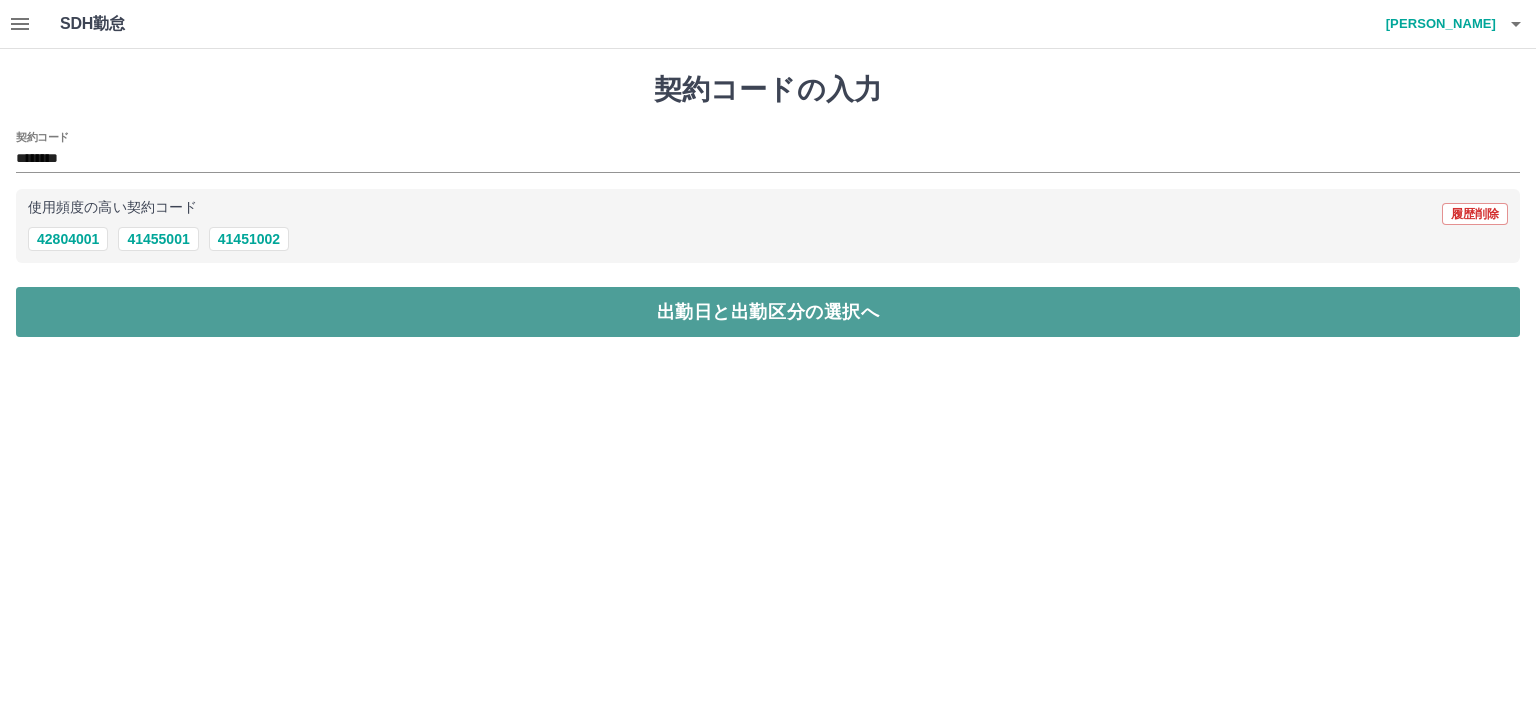 click on "出勤日と出勤区分の選択へ" at bounding box center (768, 312) 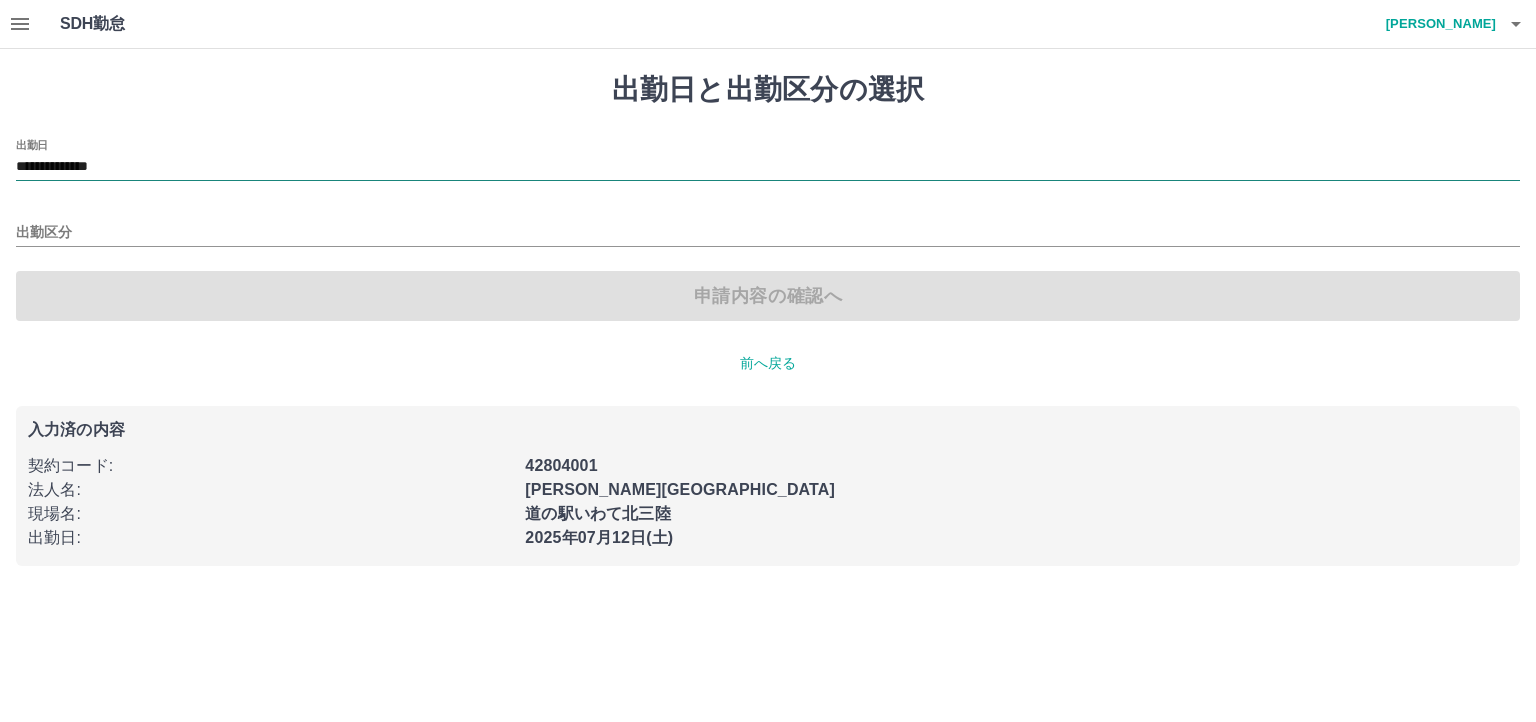 click on "**********" at bounding box center [768, 167] 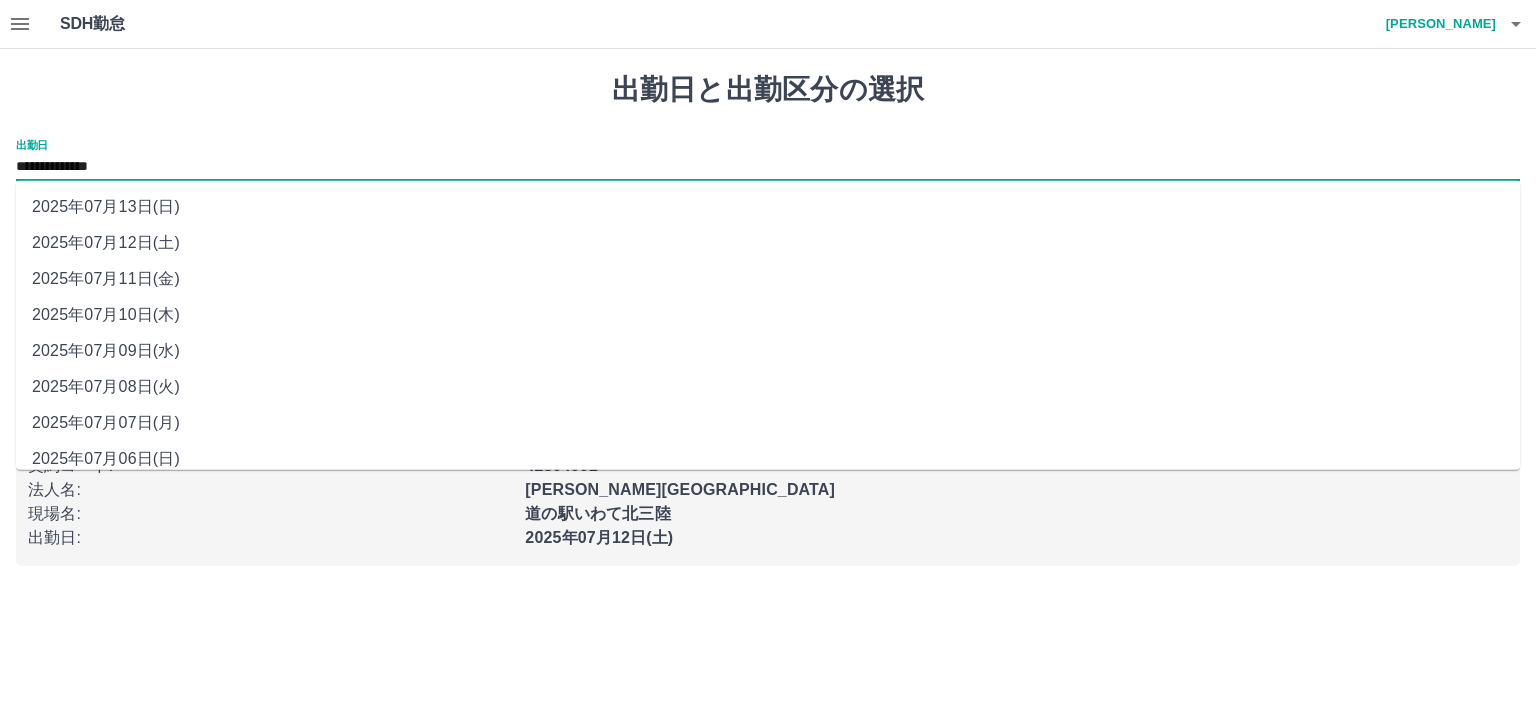 click on "2025年07月11日(金)" at bounding box center (768, 279) 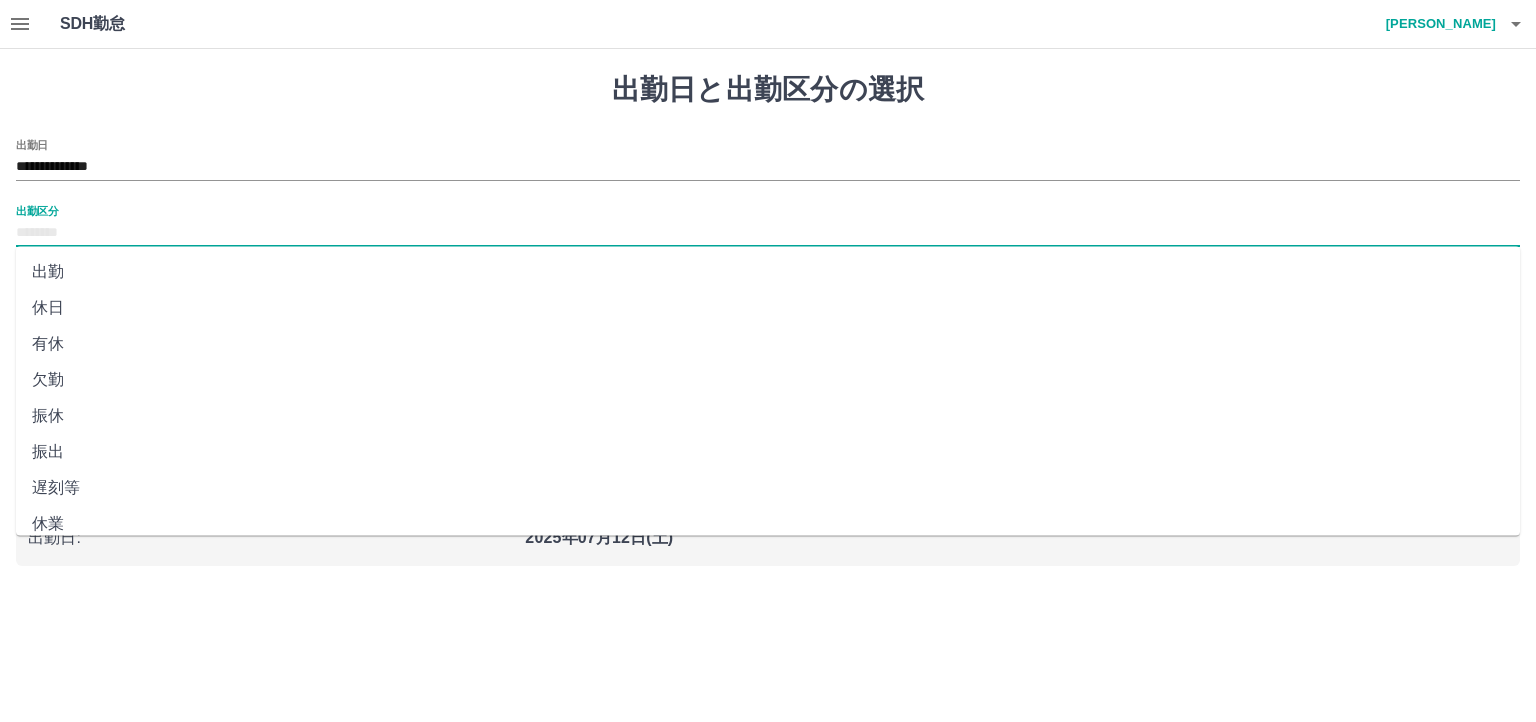 click on "出勤区分" at bounding box center (768, 233) 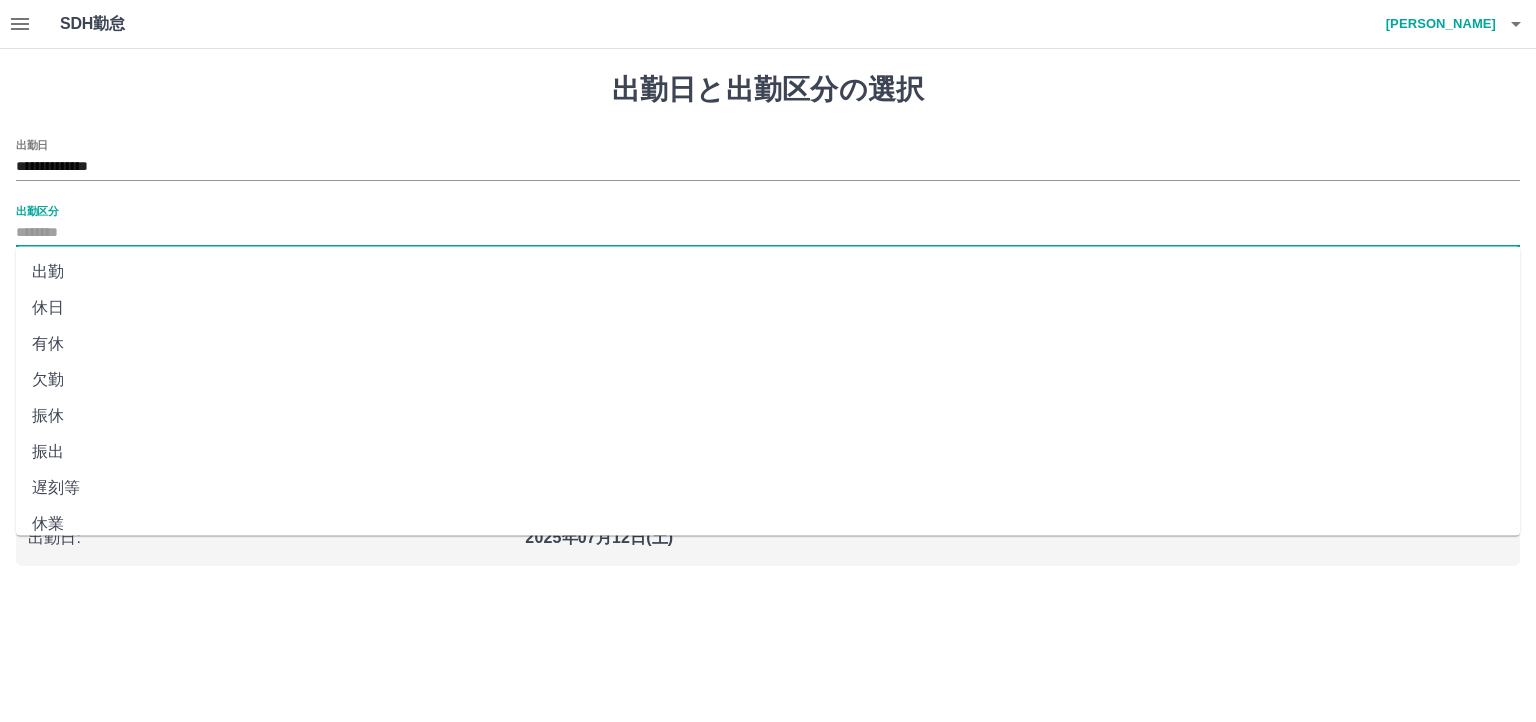 click on "振休" at bounding box center [768, 416] 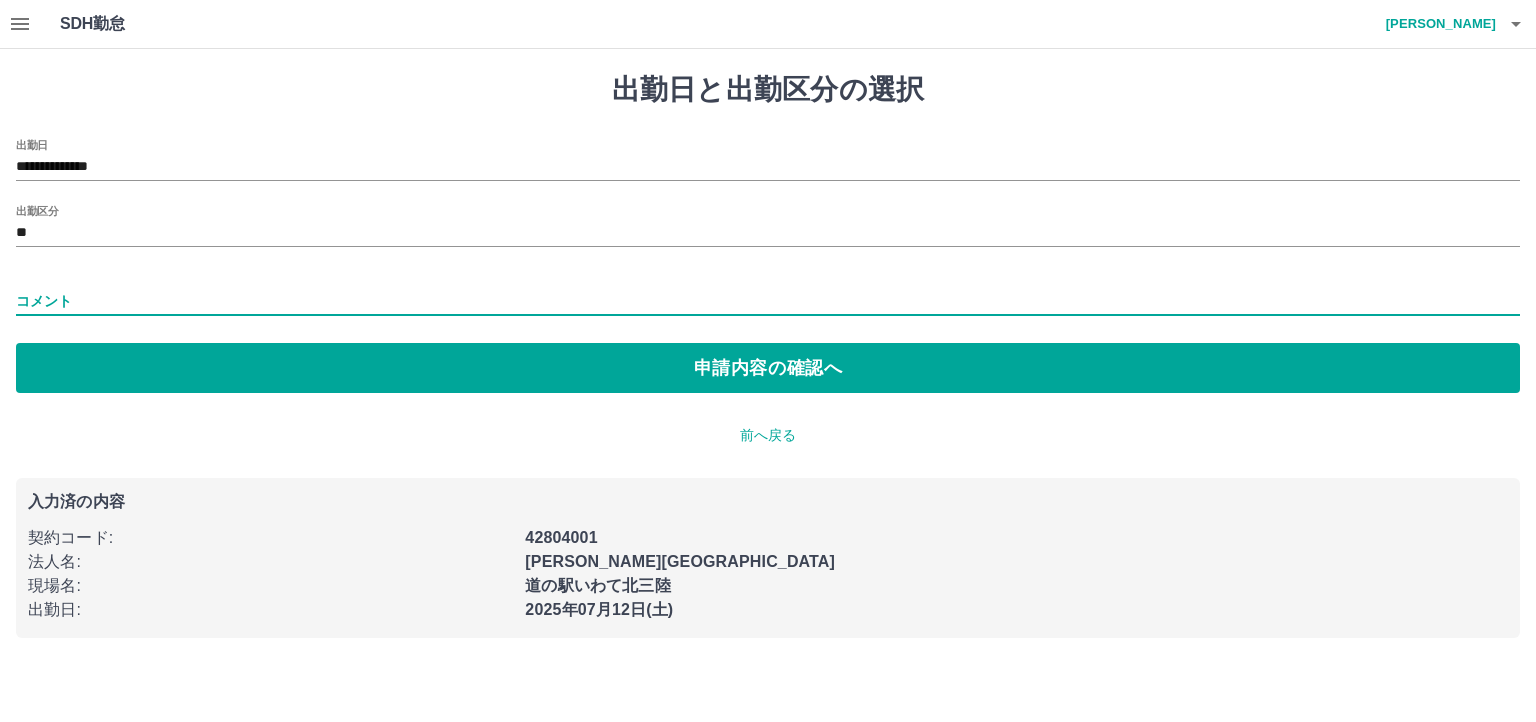 click on "コメント" at bounding box center (768, 301) 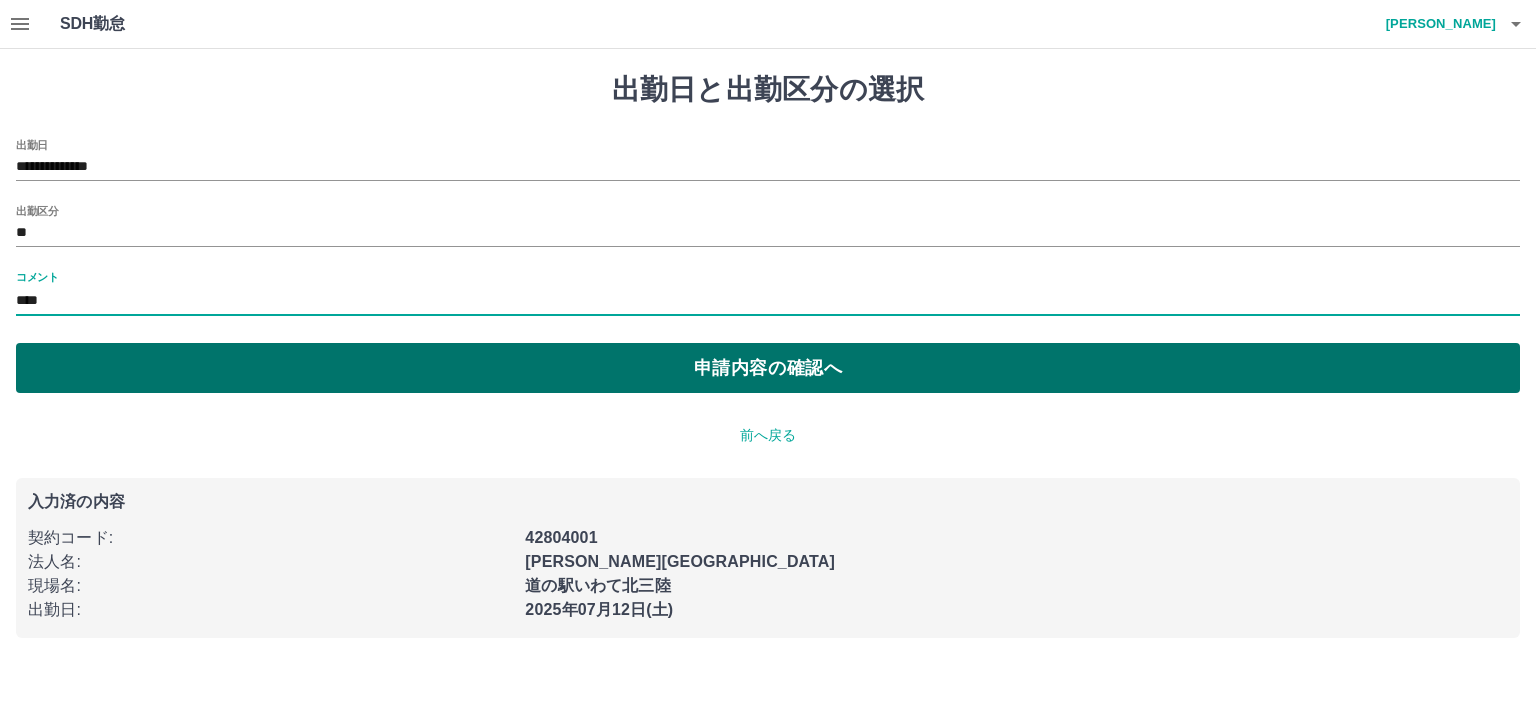 type on "****" 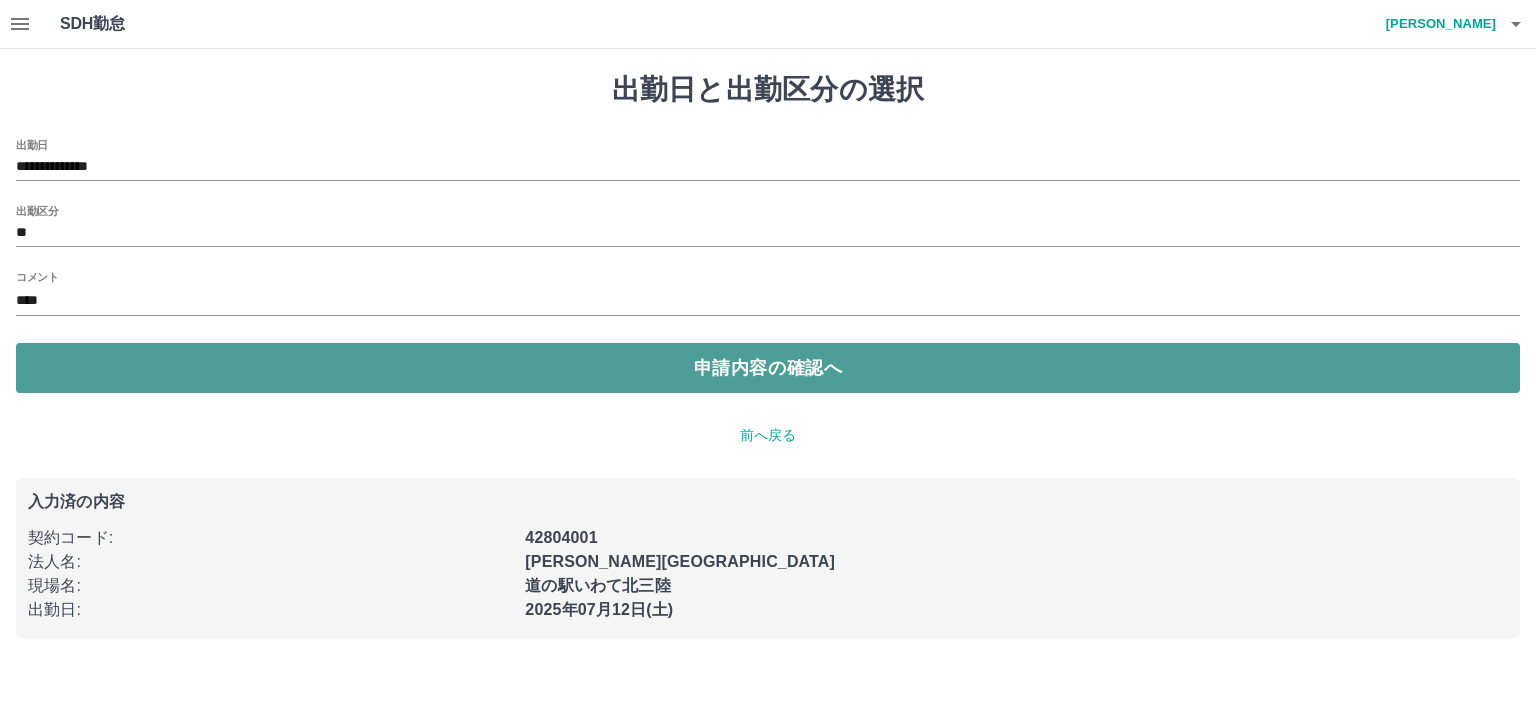 click on "申請内容の確認へ" at bounding box center (768, 368) 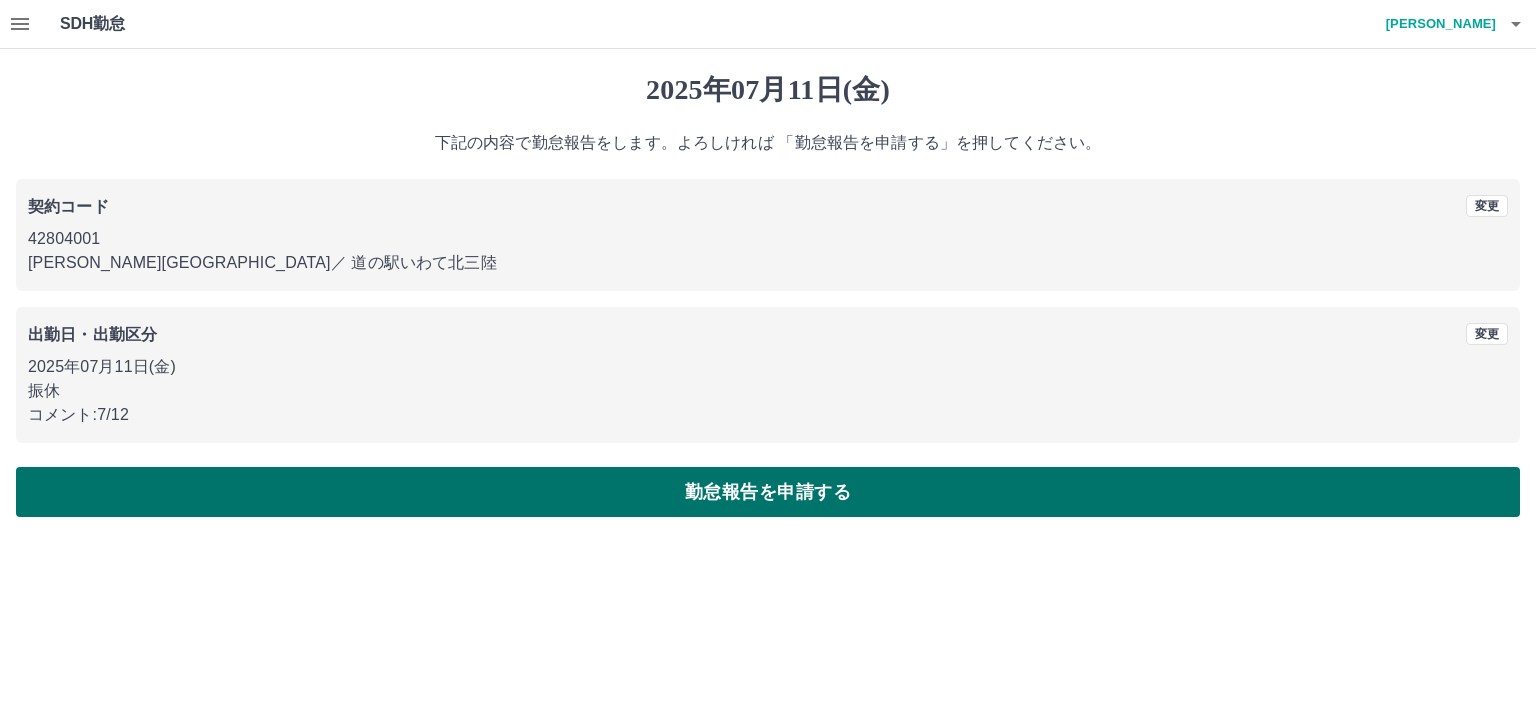 click on "勤怠報告を申請する" at bounding box center [768, 492] 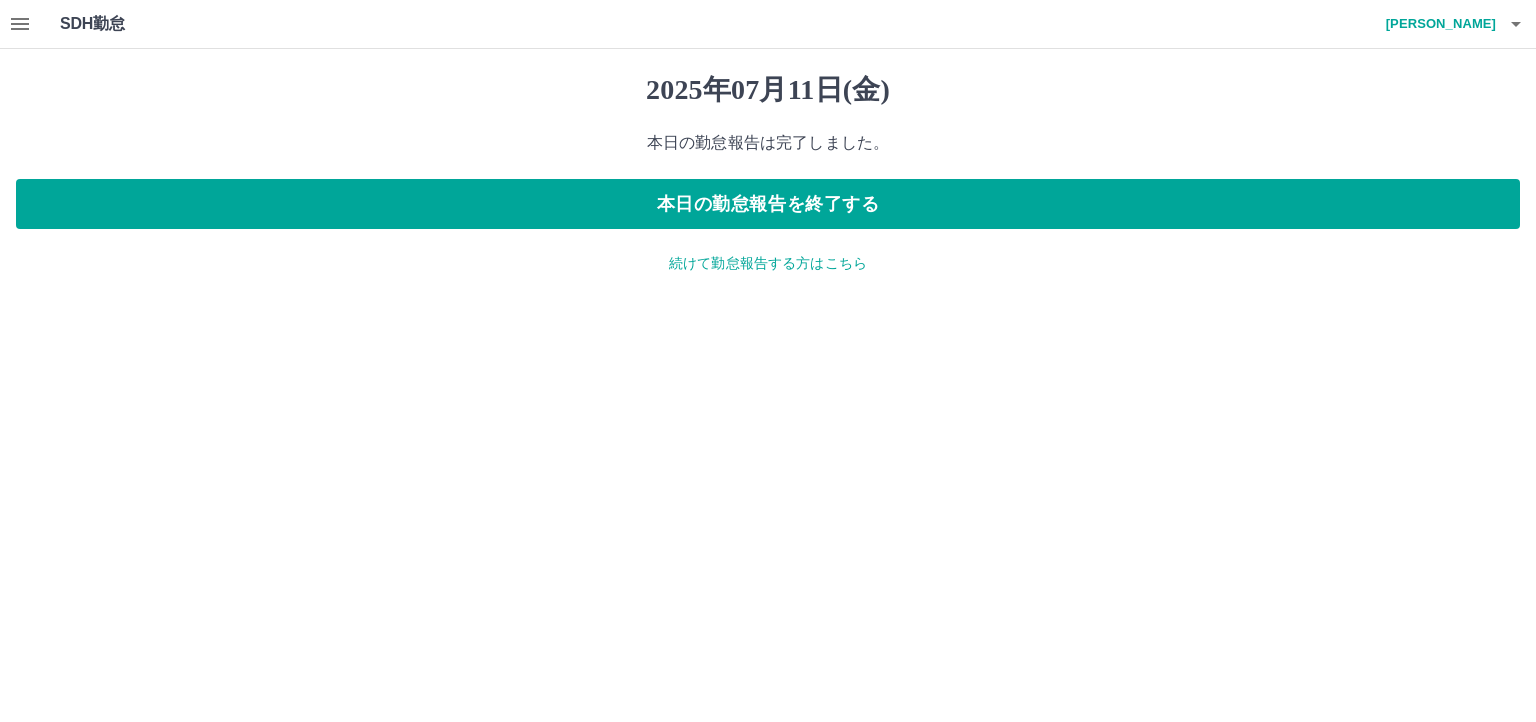 click on "続けて勤怠報告する方はこちら" at bounding box center (768, 263) 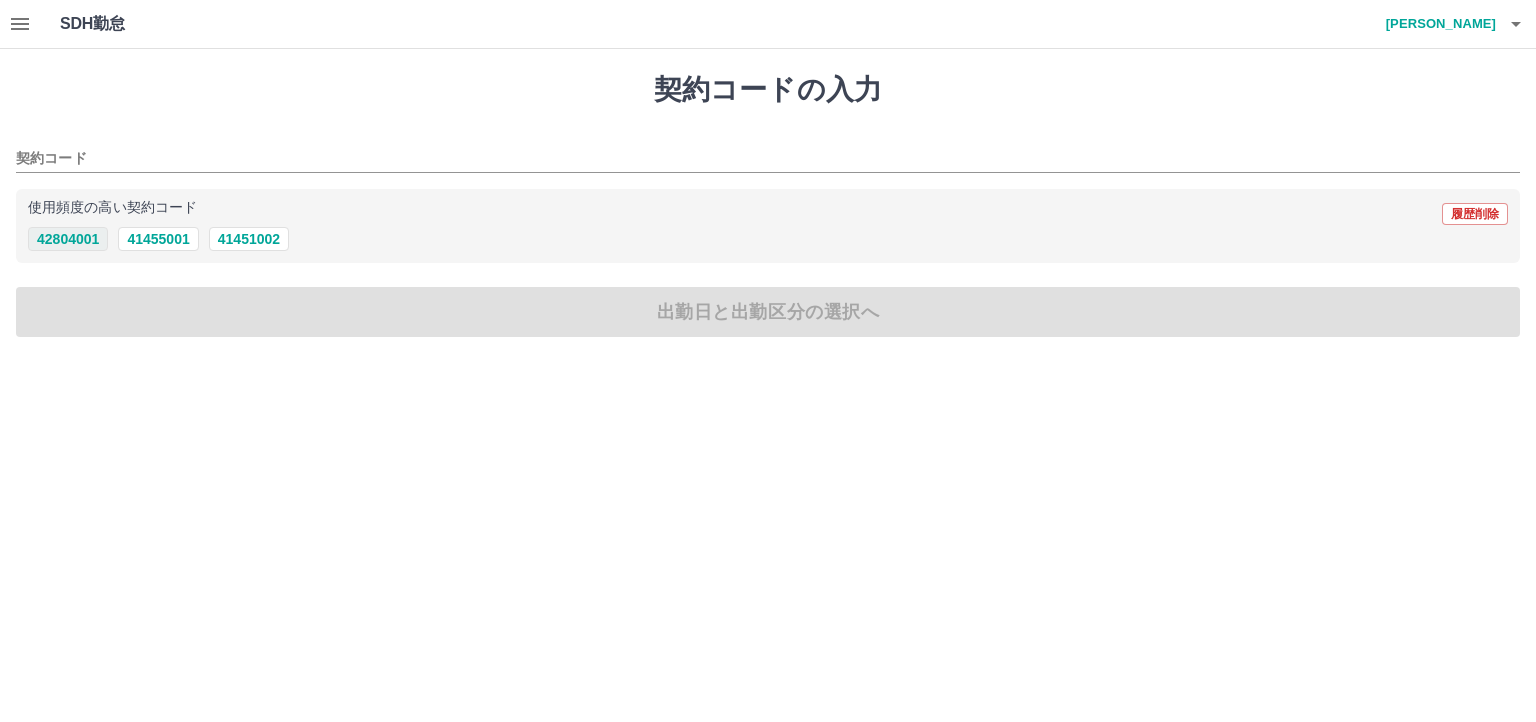 click on "42804001" at bounding box center [68, 239] 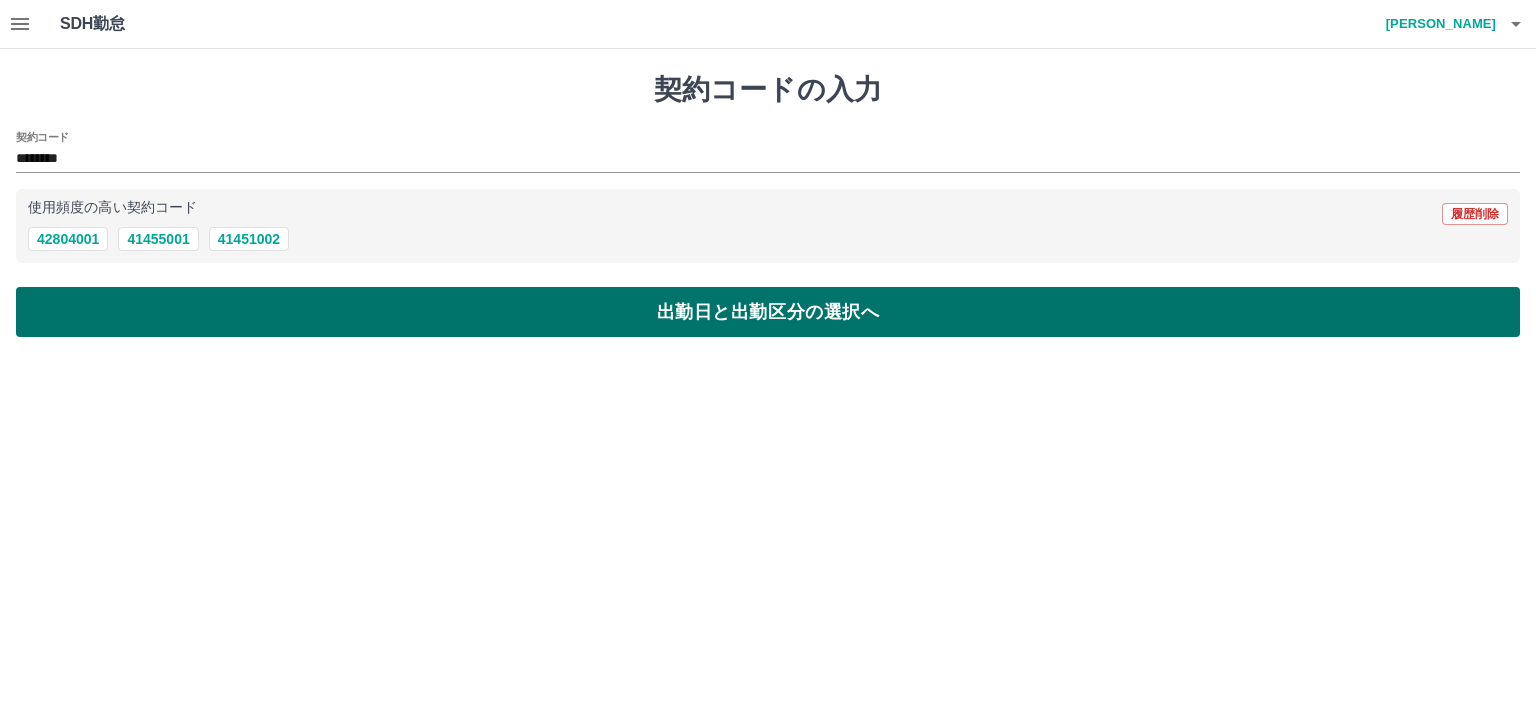 click on "出勤日と出勤区分の選択へ" at bounding box center [768, 312] 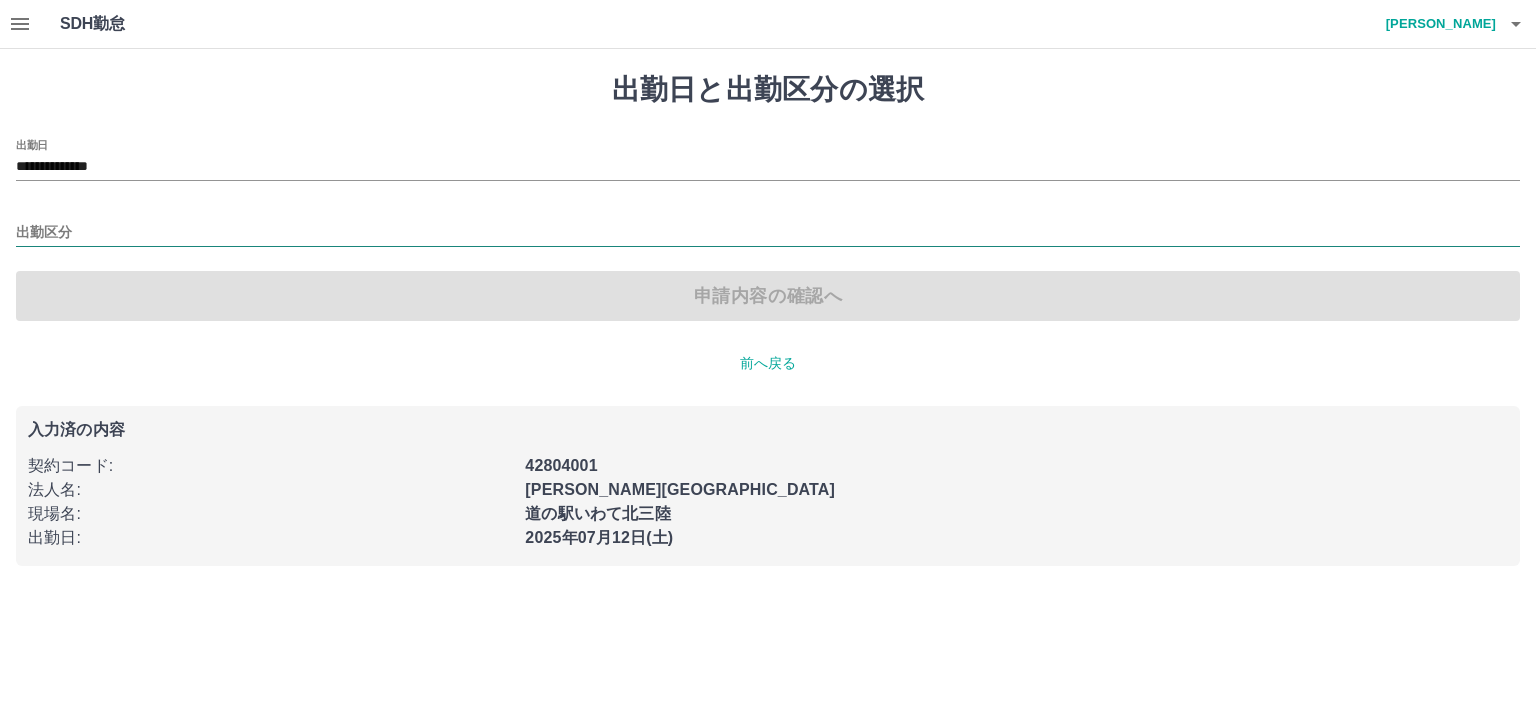 click on "出勤区分" at bounding box center [768, 233] 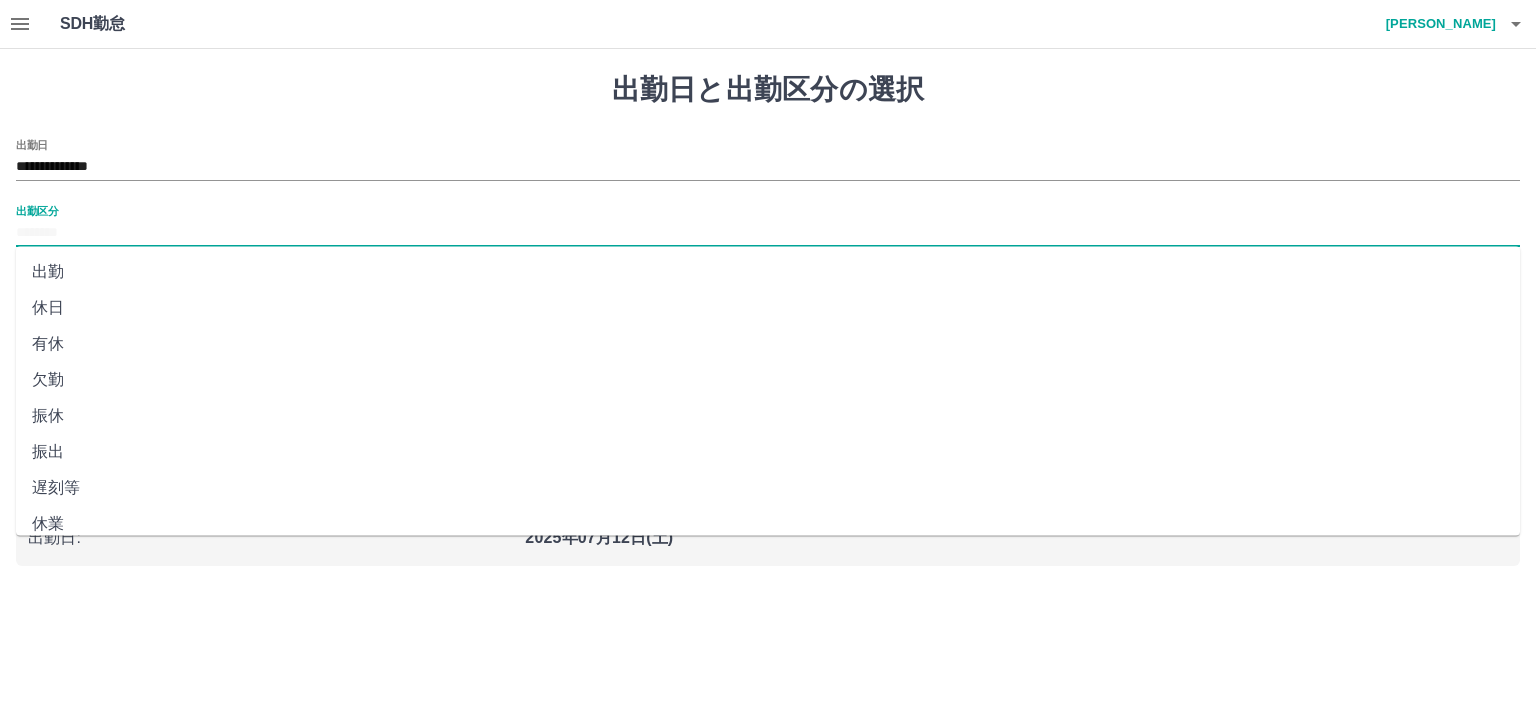 click on "振出" at bounding box center (768, 452) 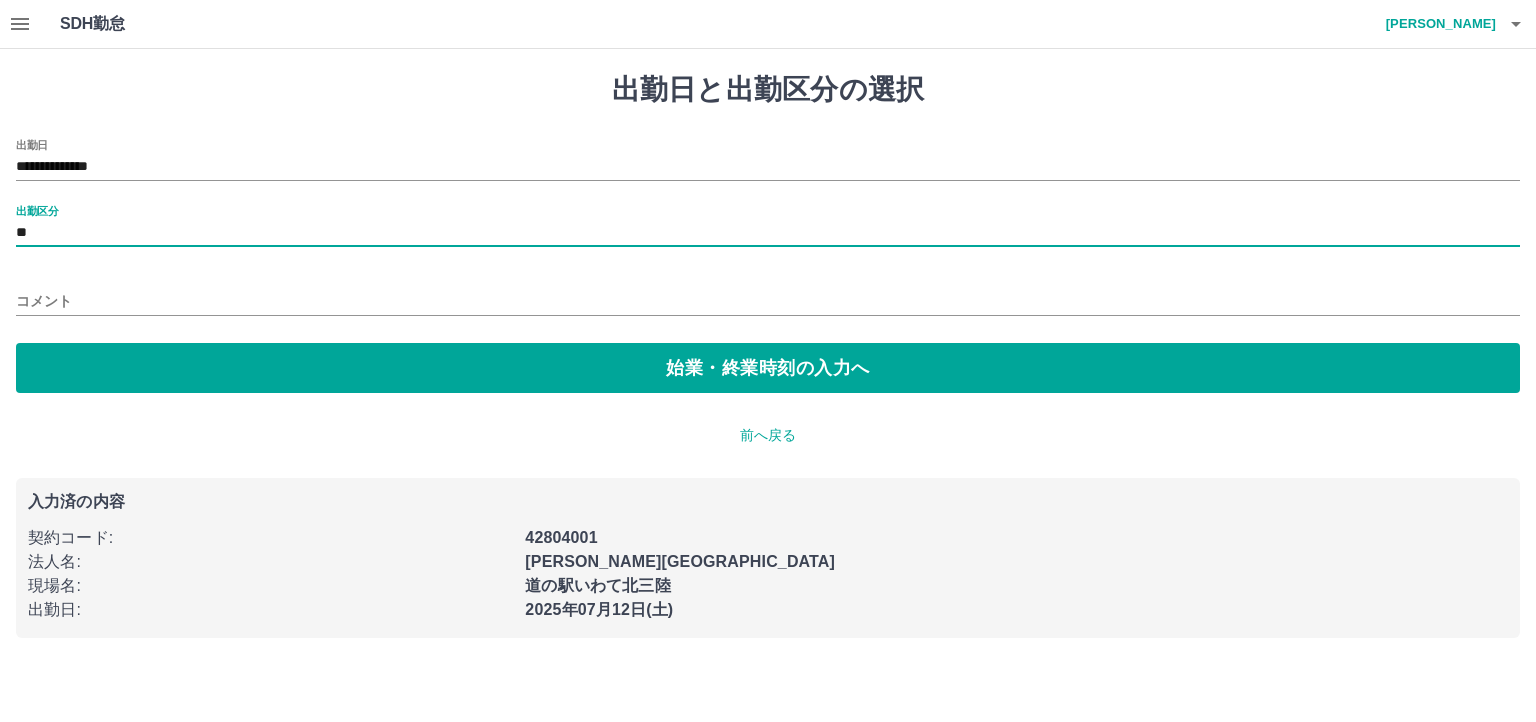type on "**" 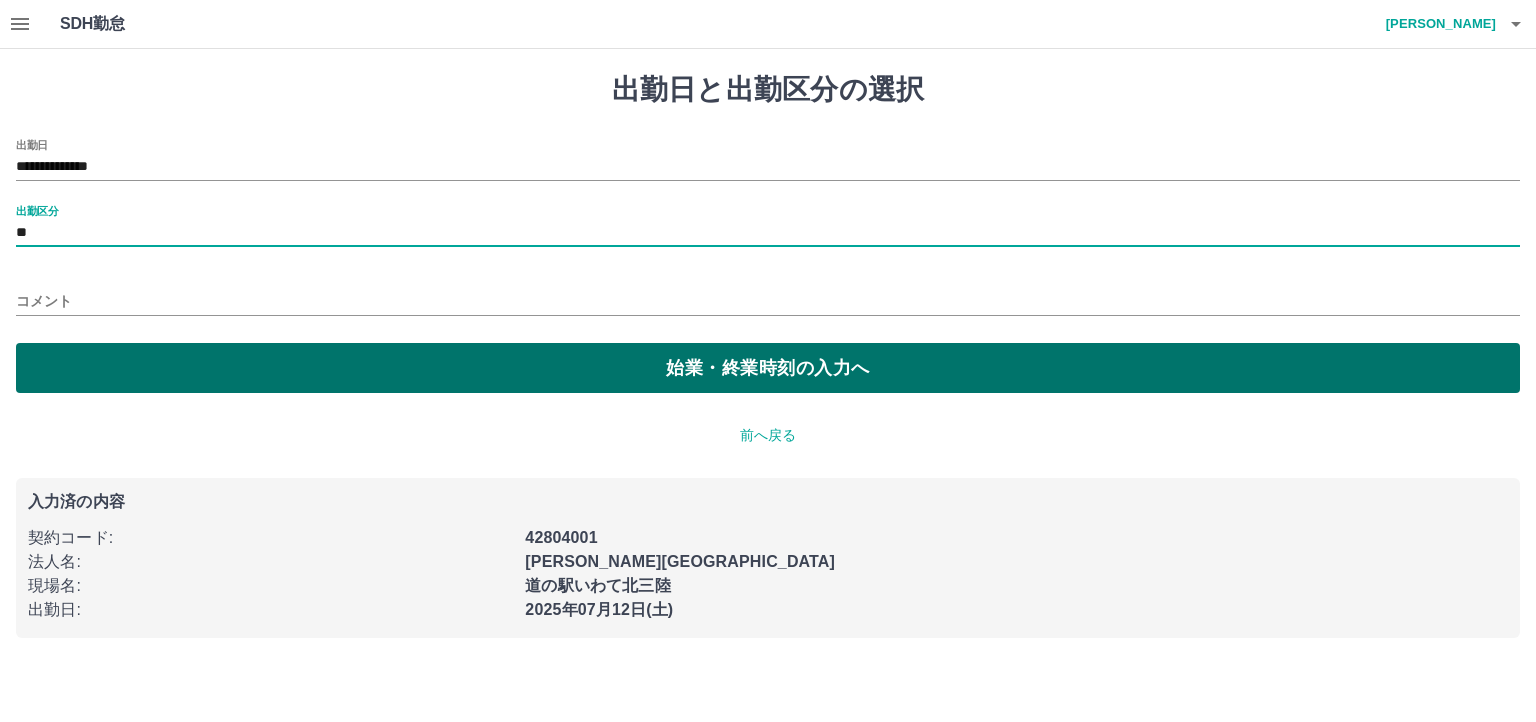 click on "始業・終業時刻の入力へ" at bounding box center [768, 368] 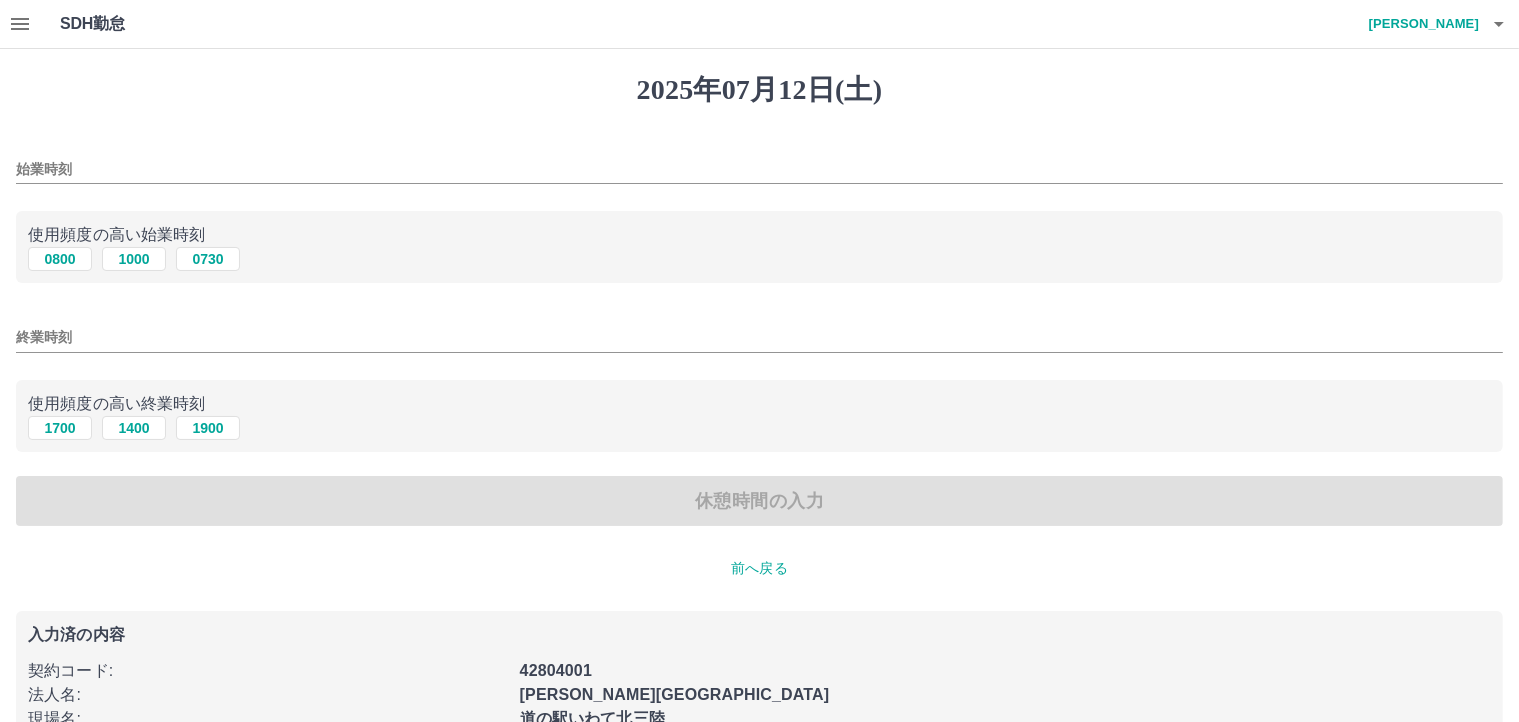 click on "始業時刻" at bounding box center [759, 169] 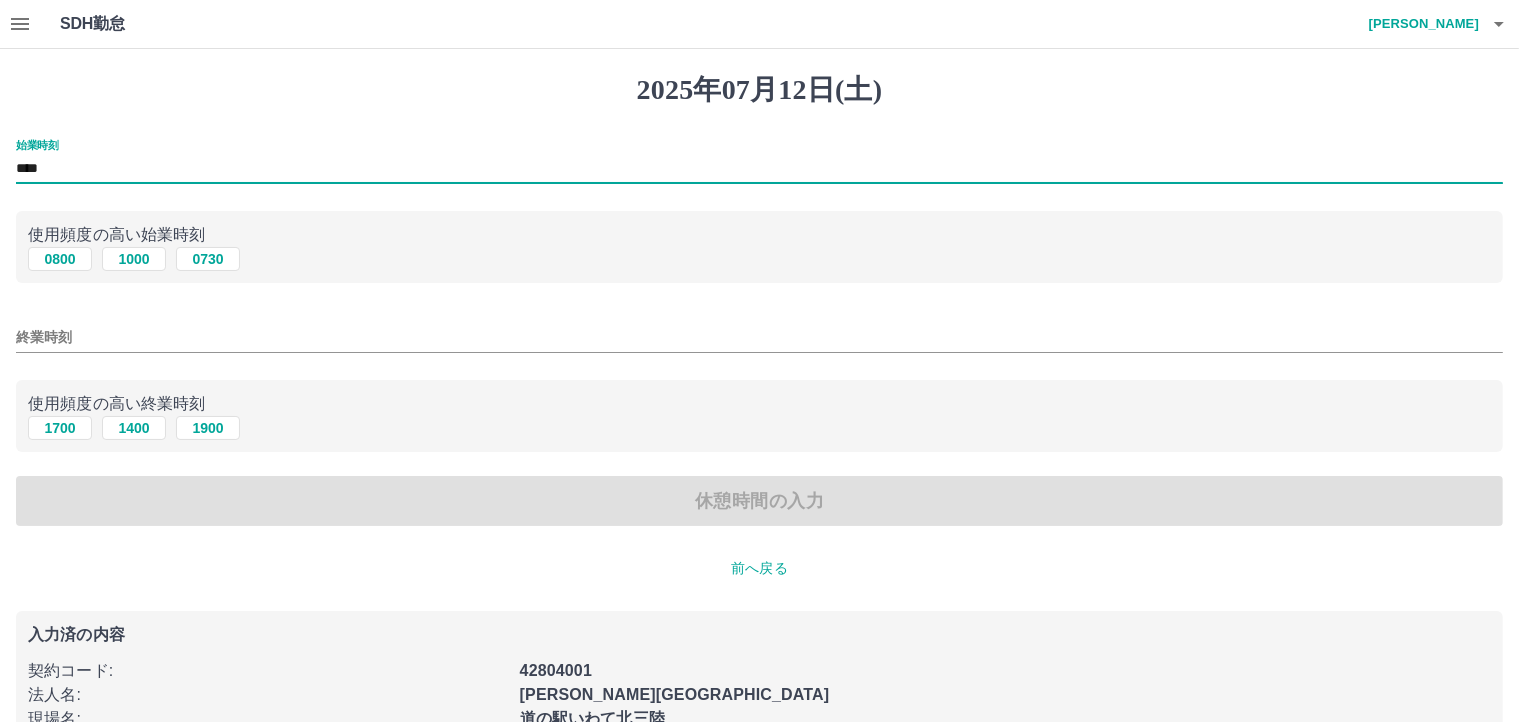 type on "****" 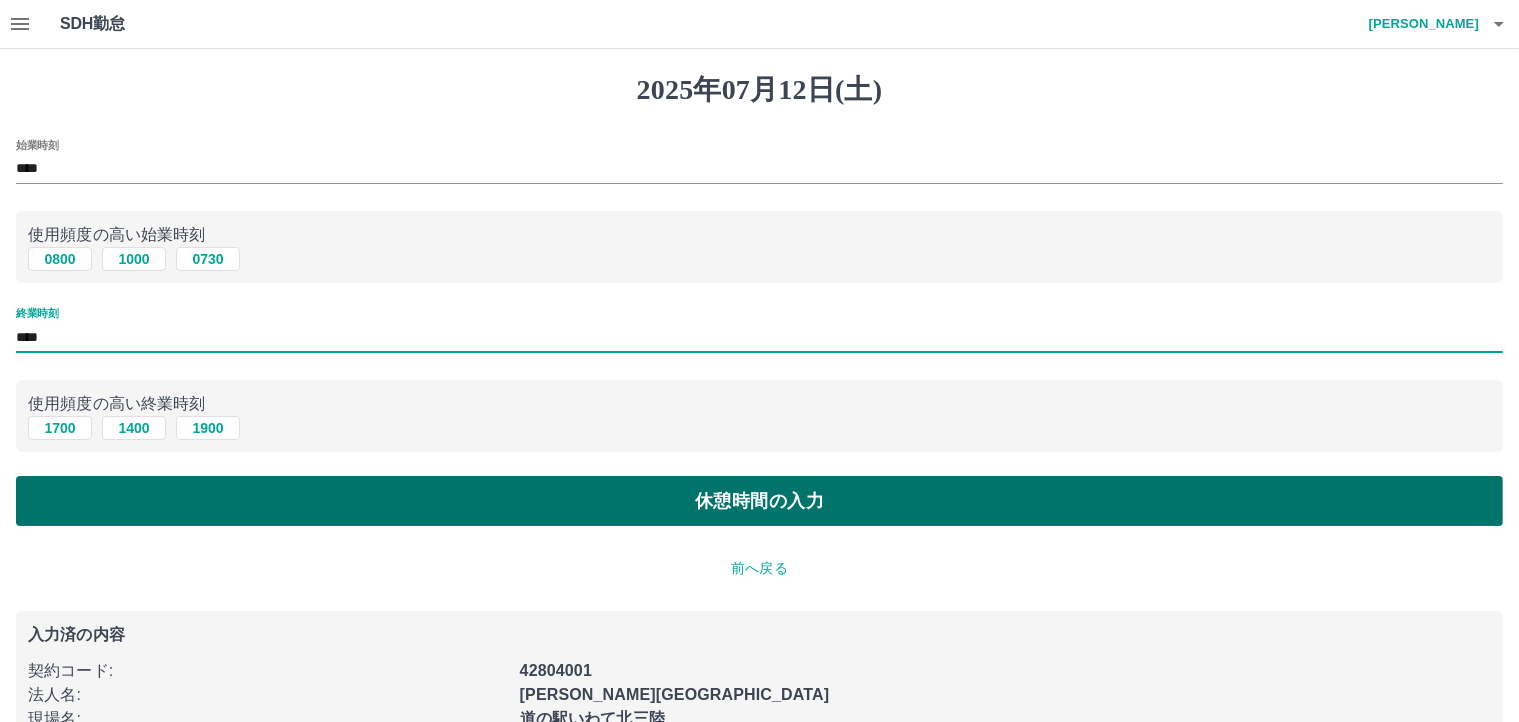 type on "****" 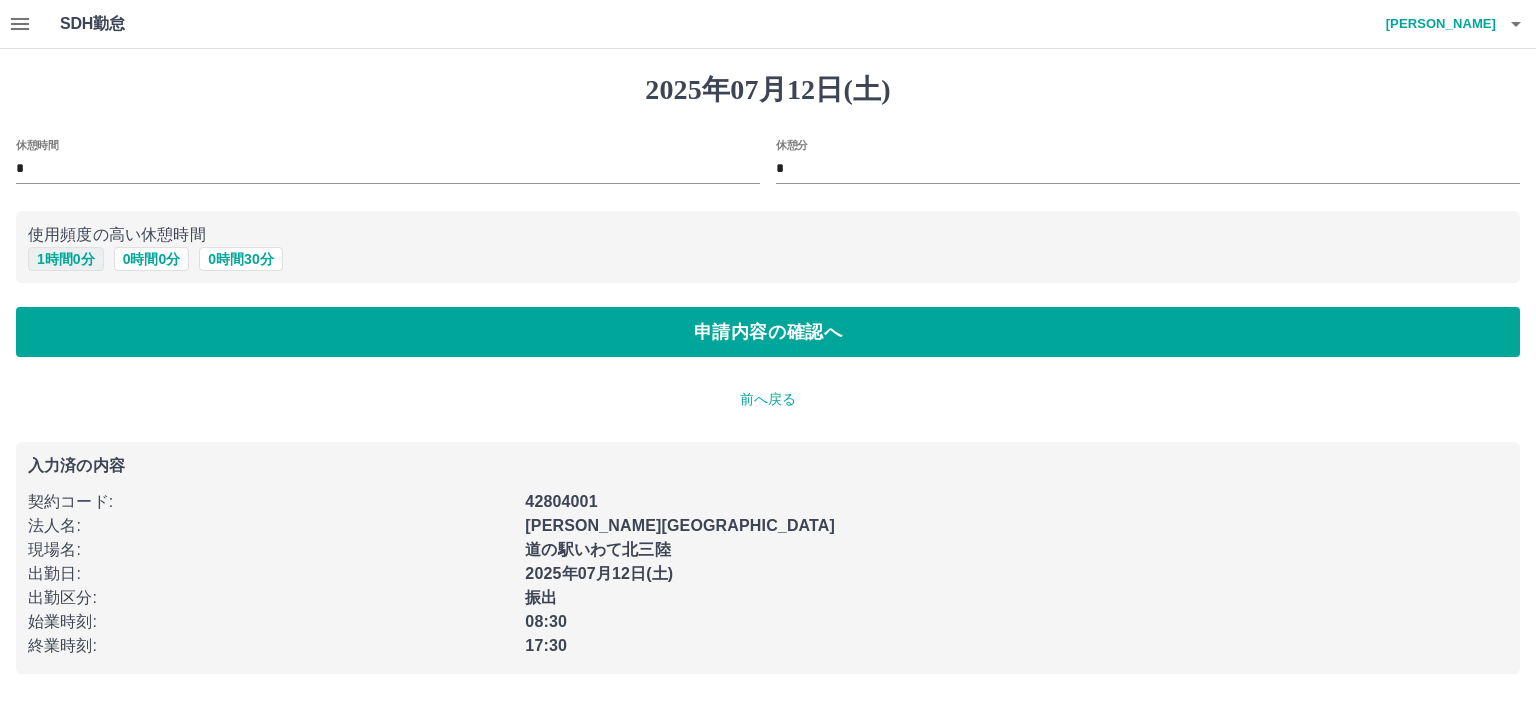 click on "1 時間 0 分" at bounding box center (66, 259) 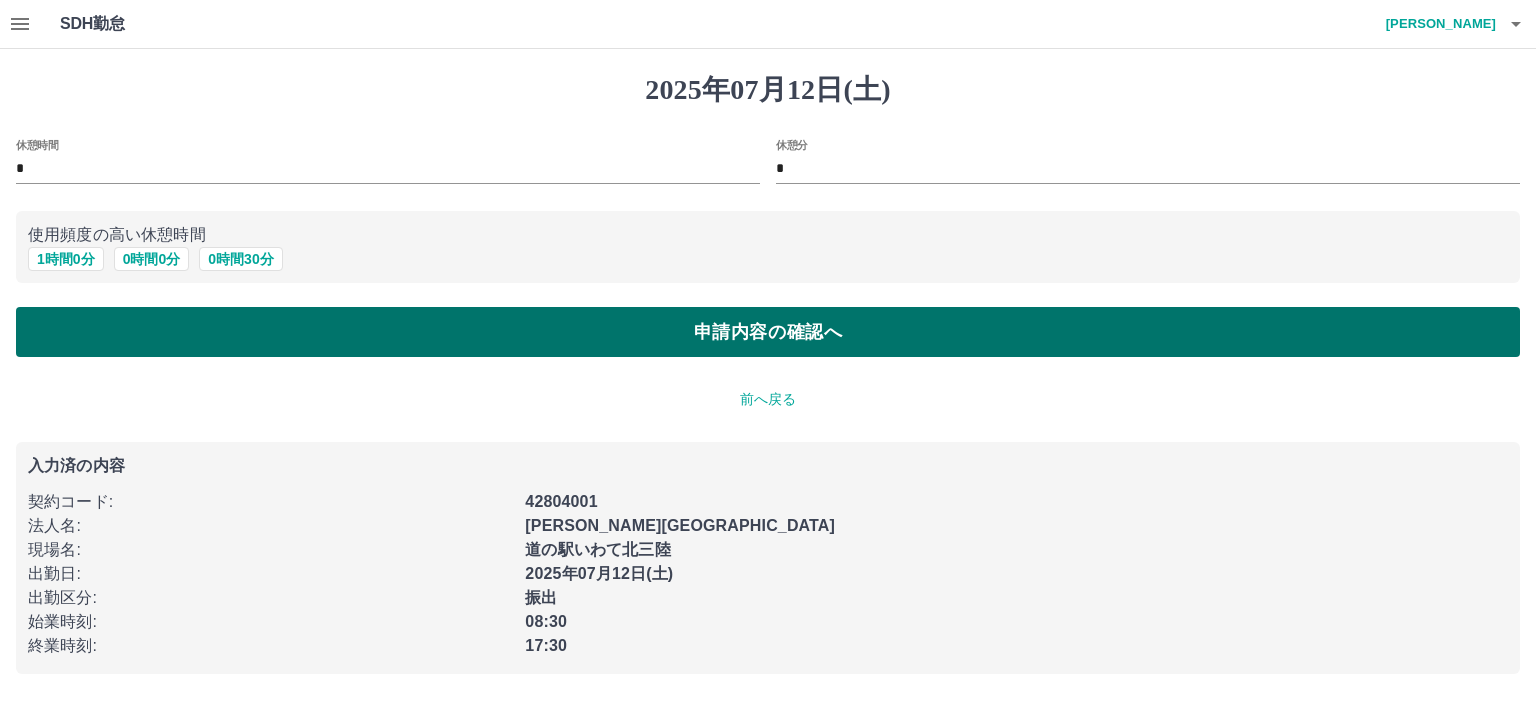 click on "申請内容の確認へ" at bounding box center (768, 332) 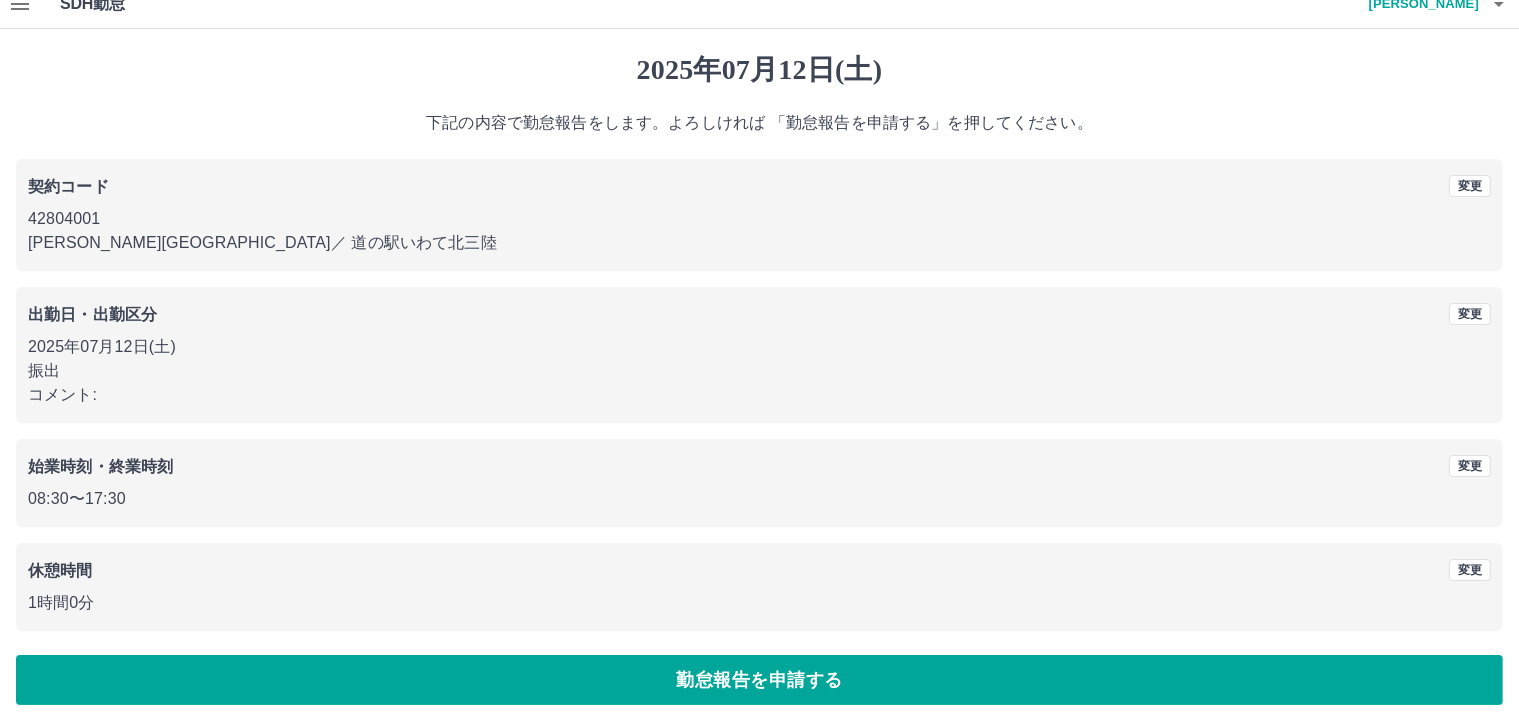 scroll, scrollTop: 27, scrollLeft: 0, axis: vertical 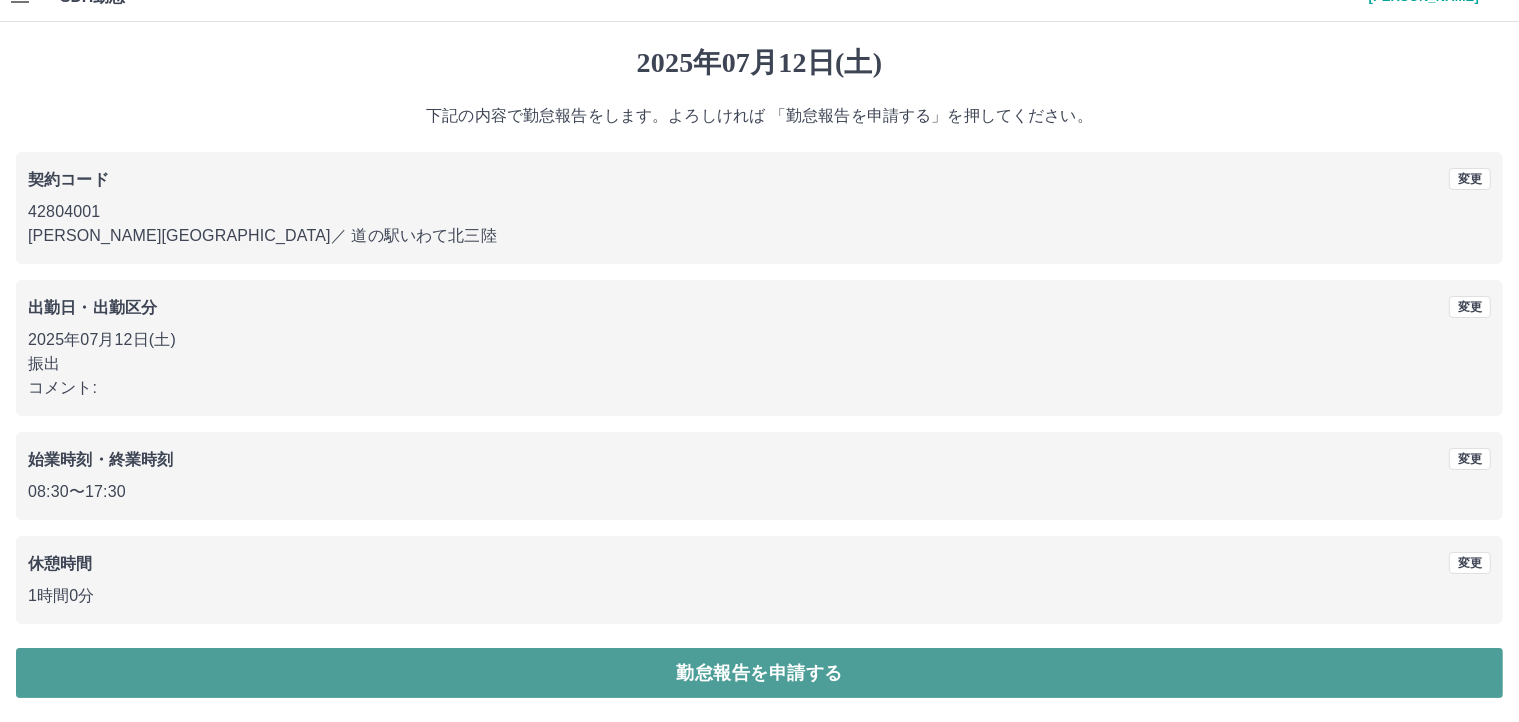 click on "勤怠報告を申請する" at bounding box center (759, 673) 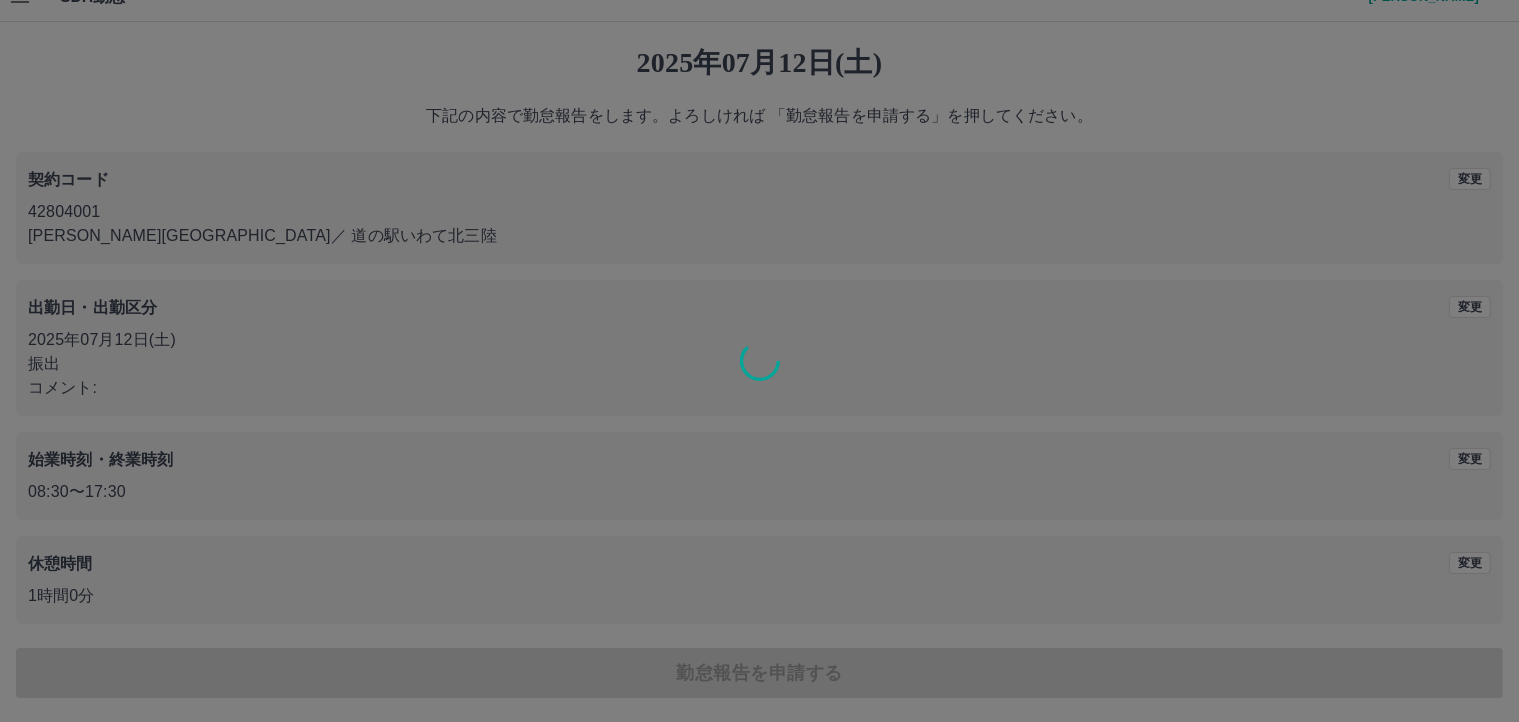 scroll, scrollTop: 0, scrollLeft: 0, axis: both 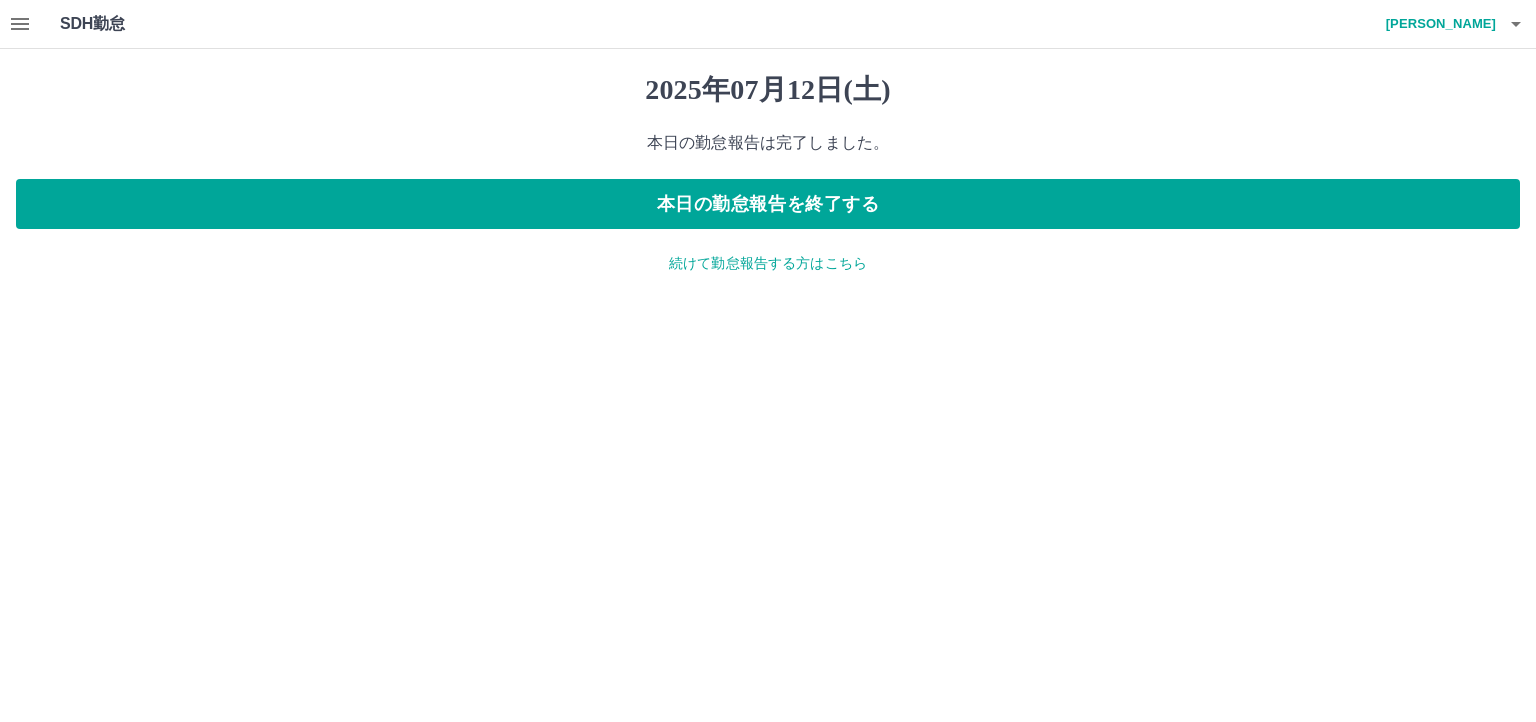 click on "続けて勤怠報告する方はこちら" at bounding box center (768, 263) 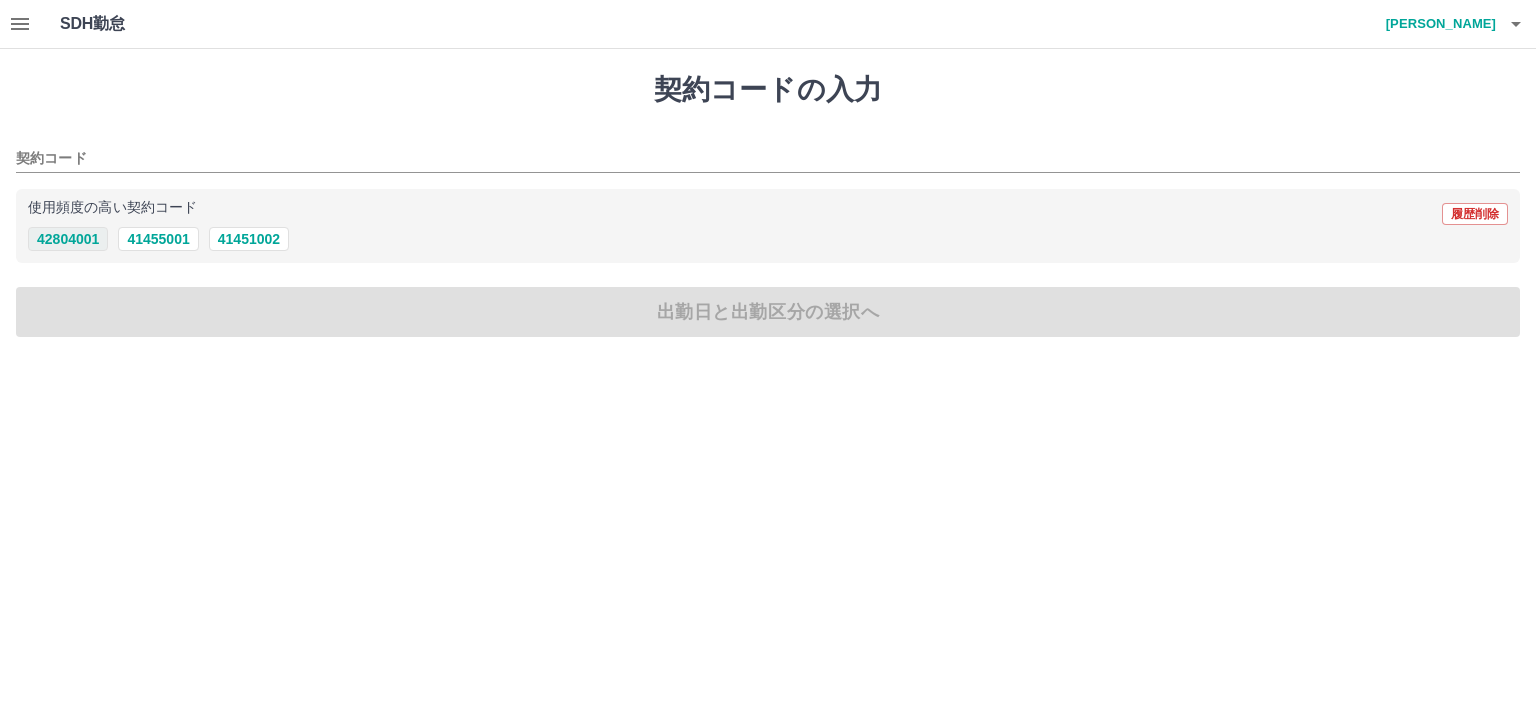 click on "42804001" at bounding box center (68, 239) 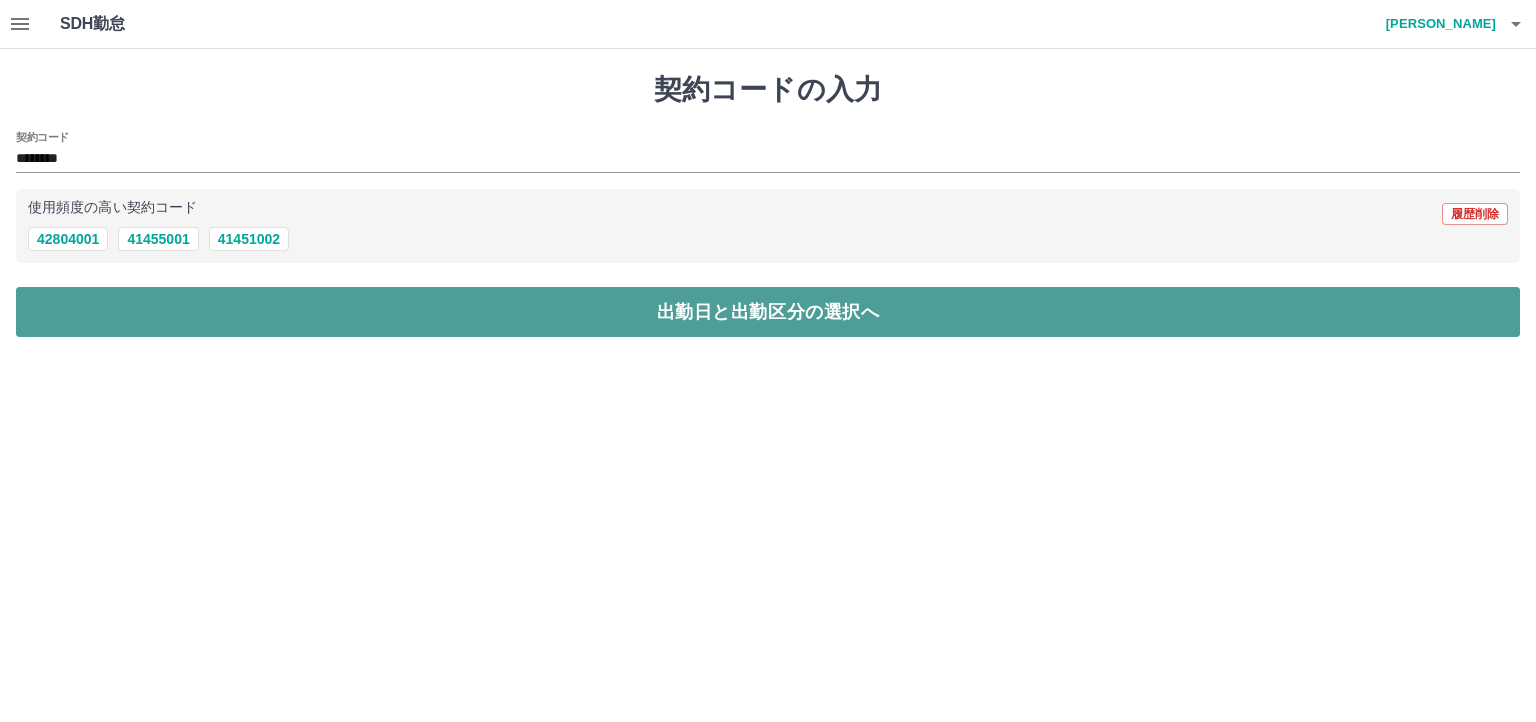 click on "出勤日と出勤区分の選択へ" at bounding box center (768, 312) 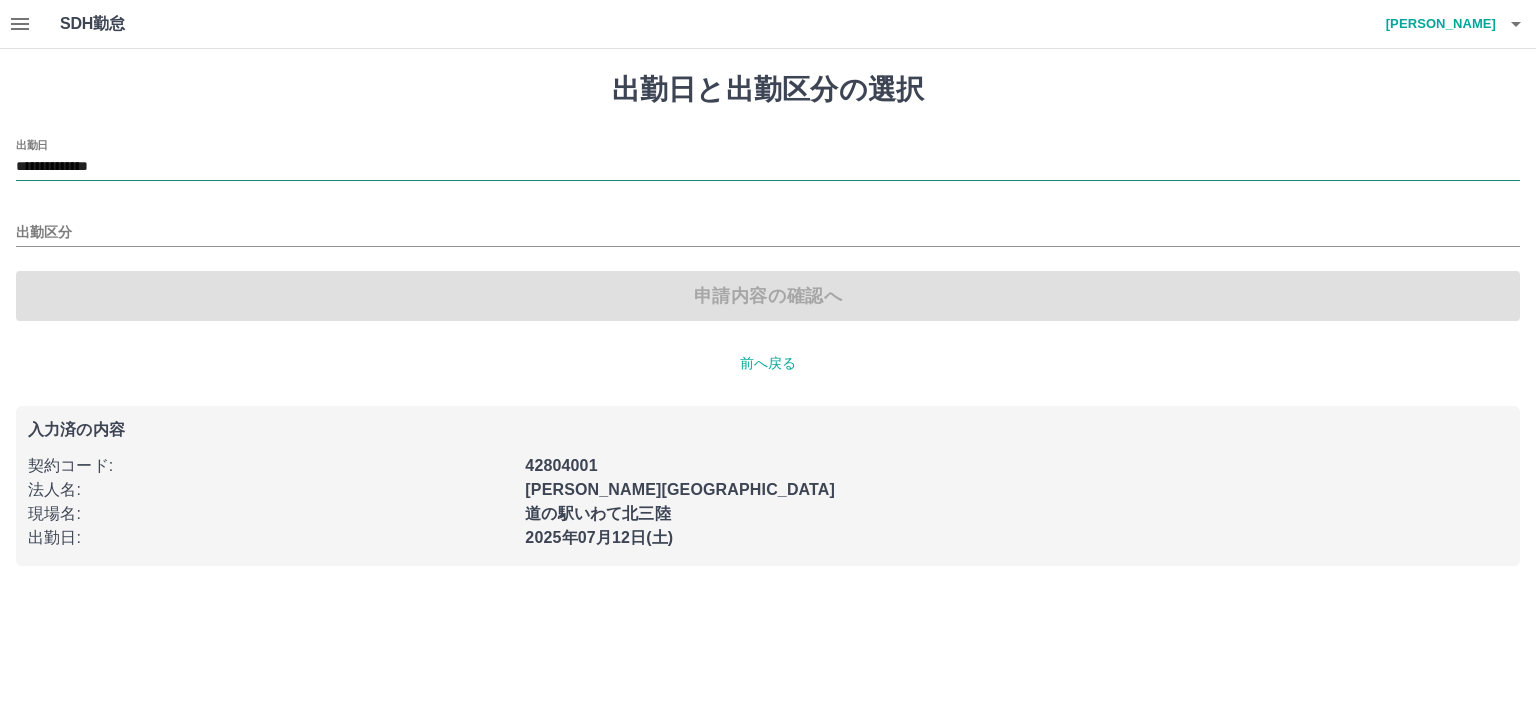 click on "**********" at bounding box center [768, 167] 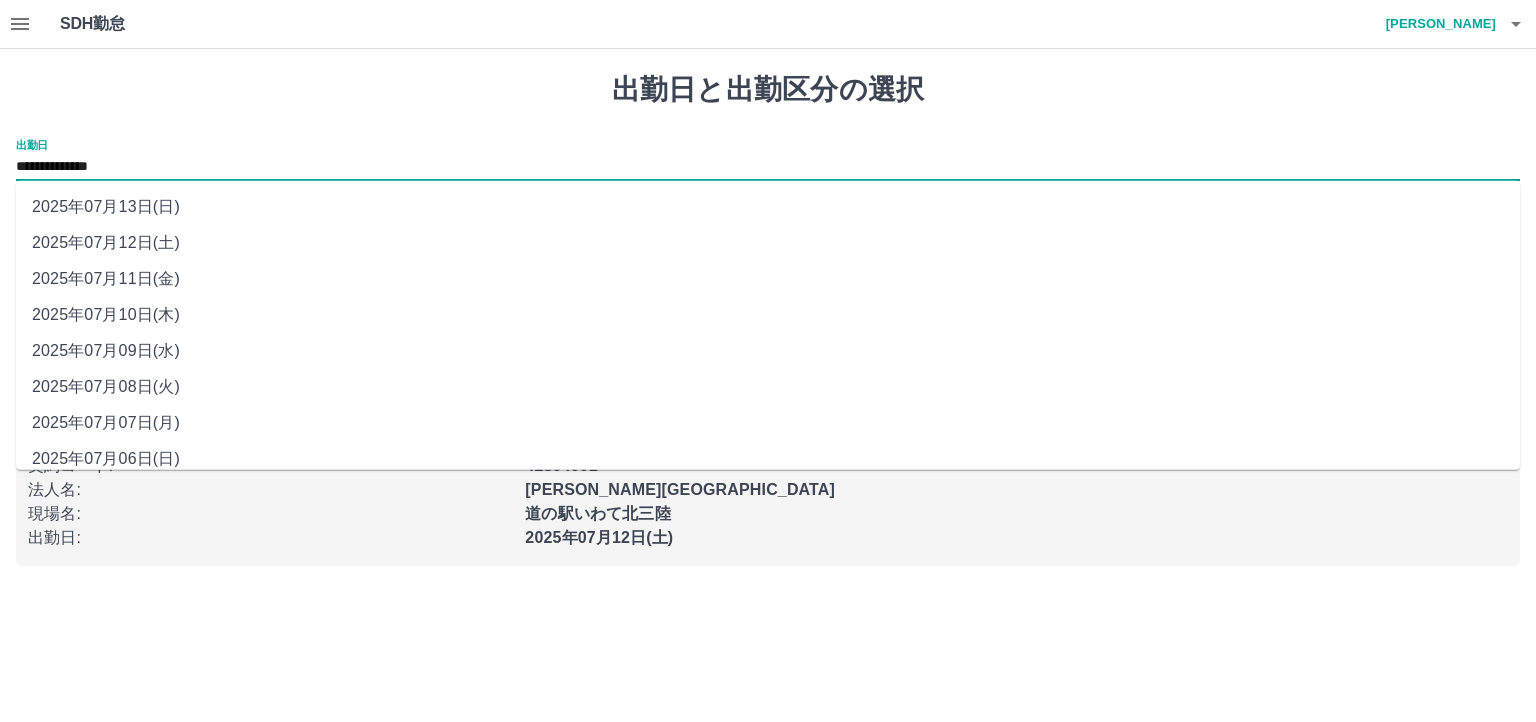 click on "2025年07月13日(日)" at bounding box center [768, 207] 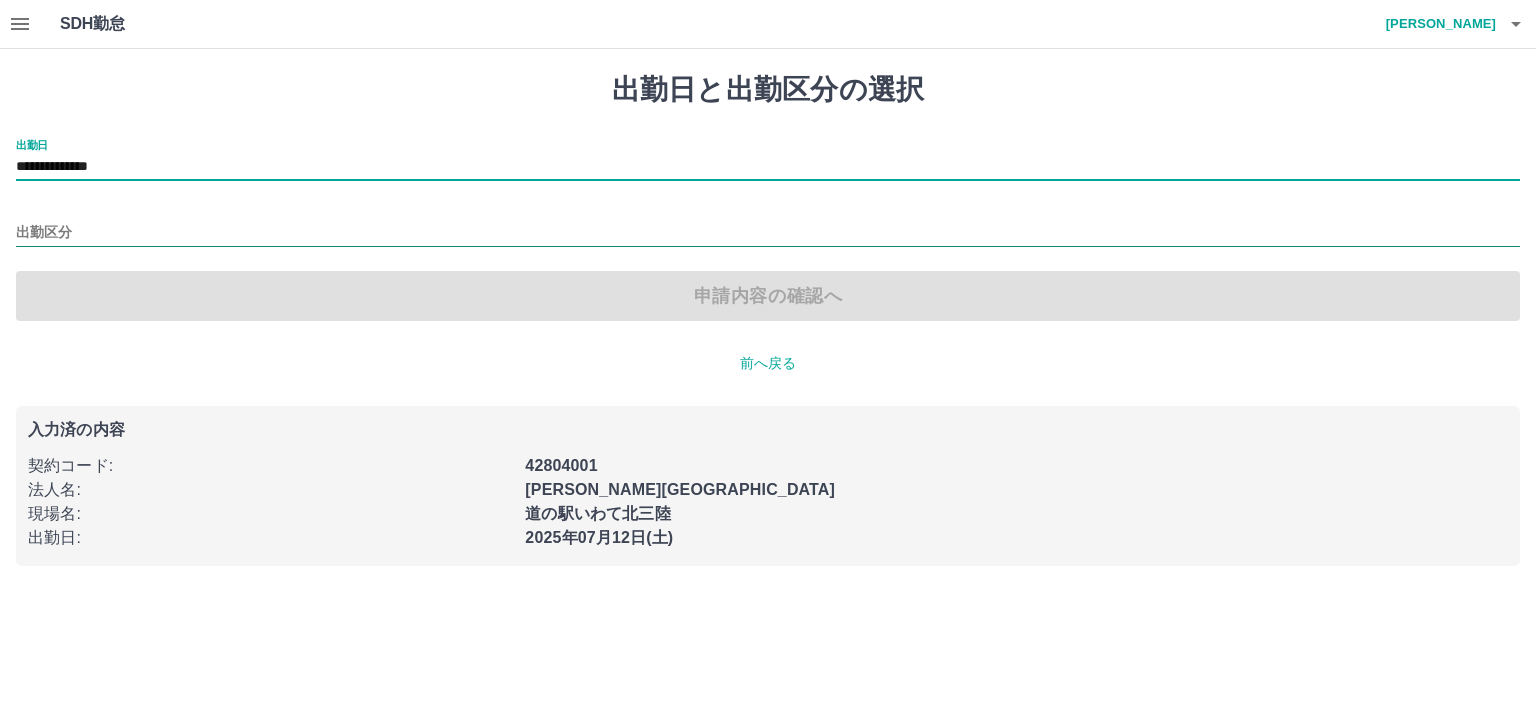 click on "出勤区分" at bounding box center (768, 233) 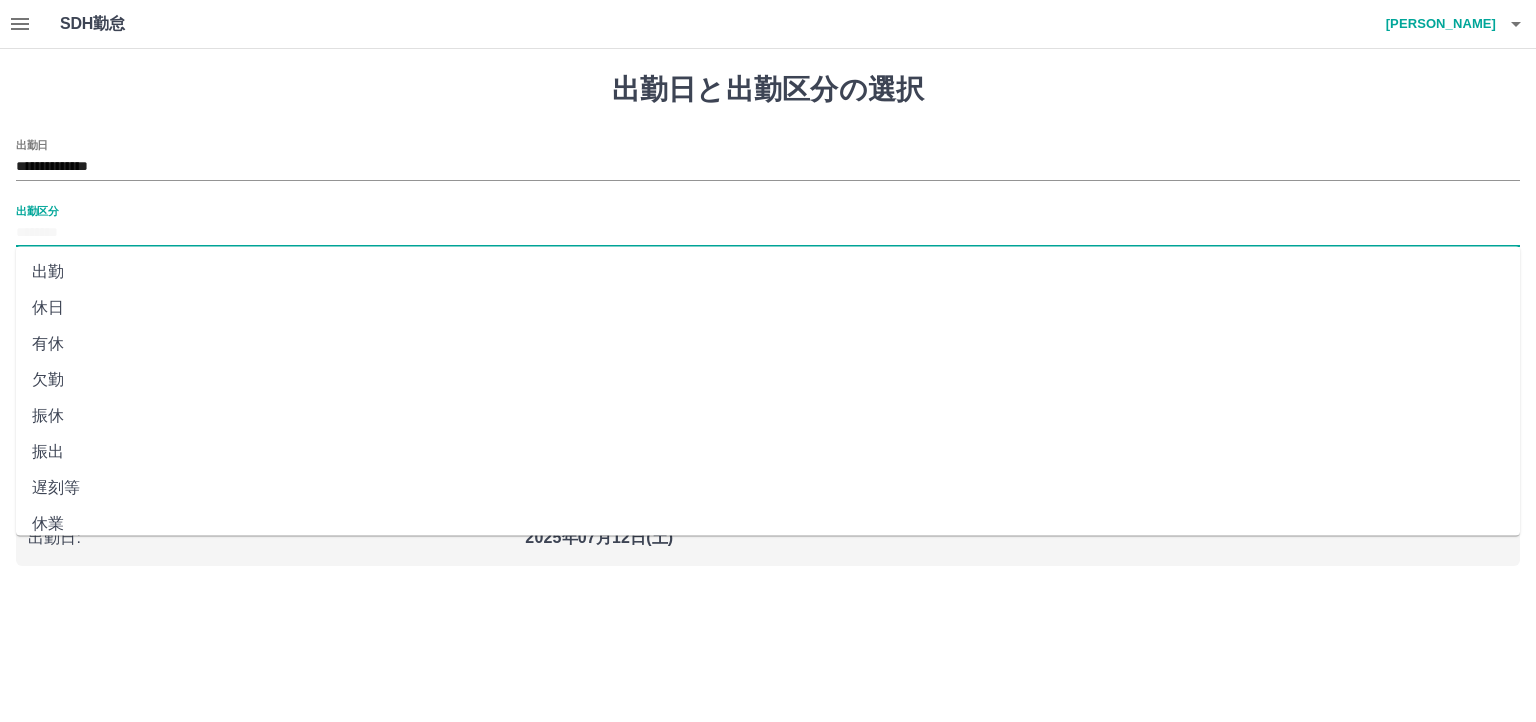 click on "振出" at bounding box center (768, 452) 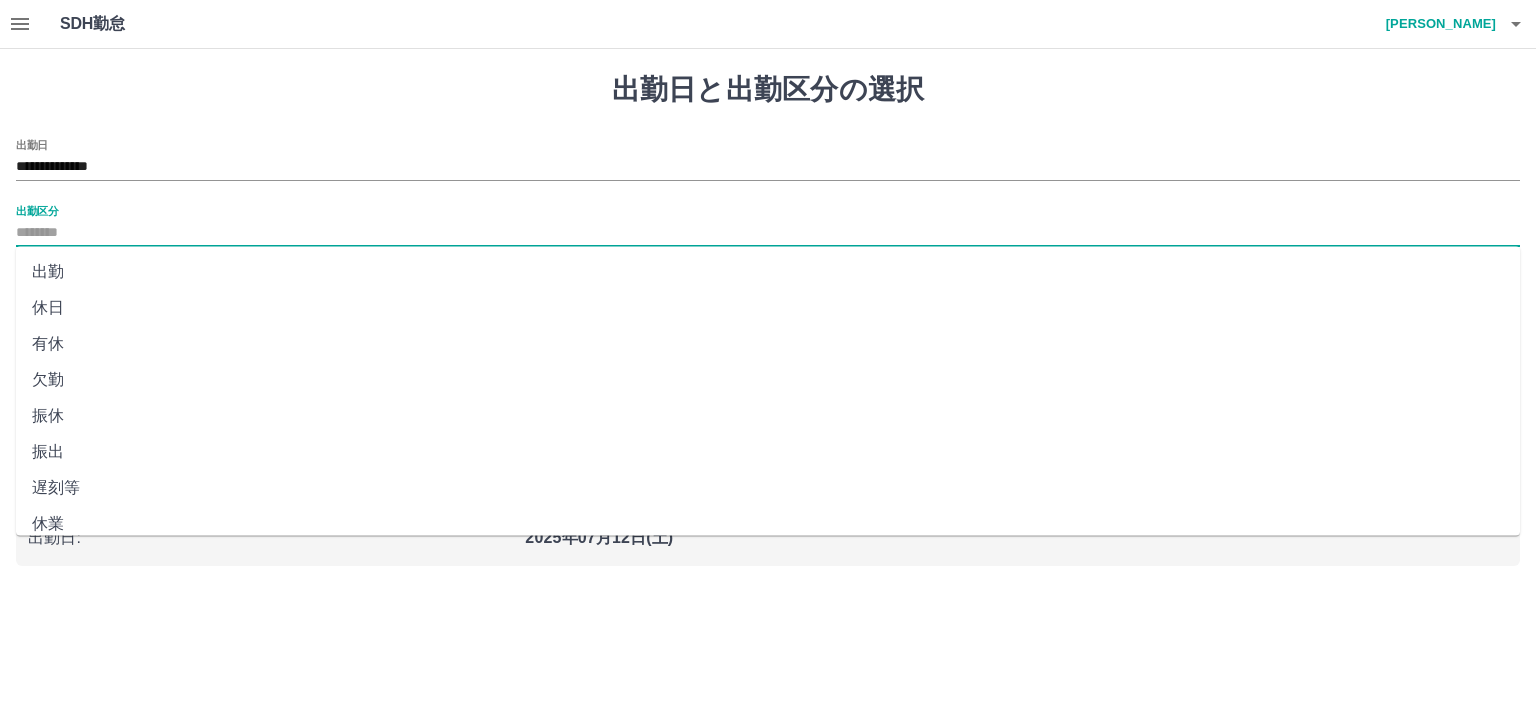 type on "**" 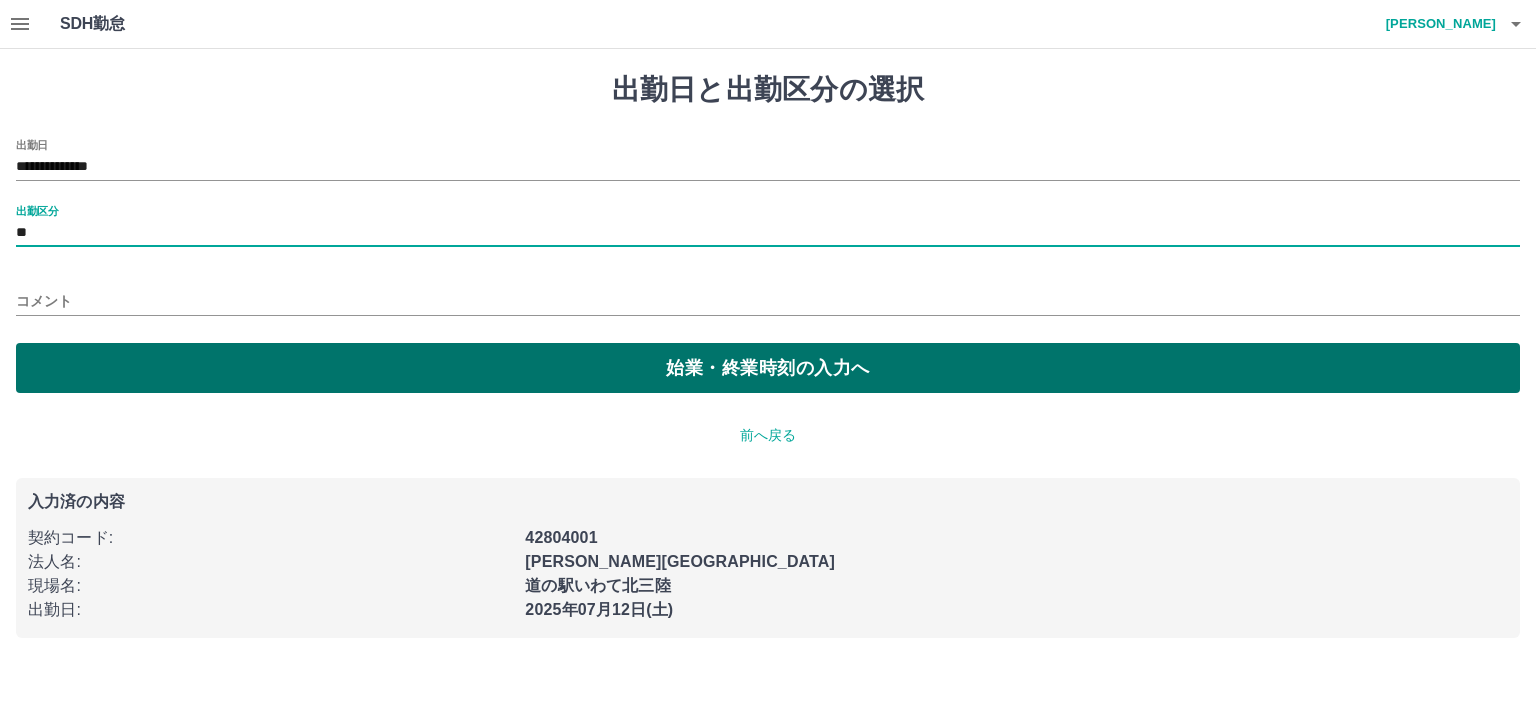 drag, startPoint x: 143, startPoint y: 358, endPoint x: 158, endPoint y: 355, distance: 15.297058 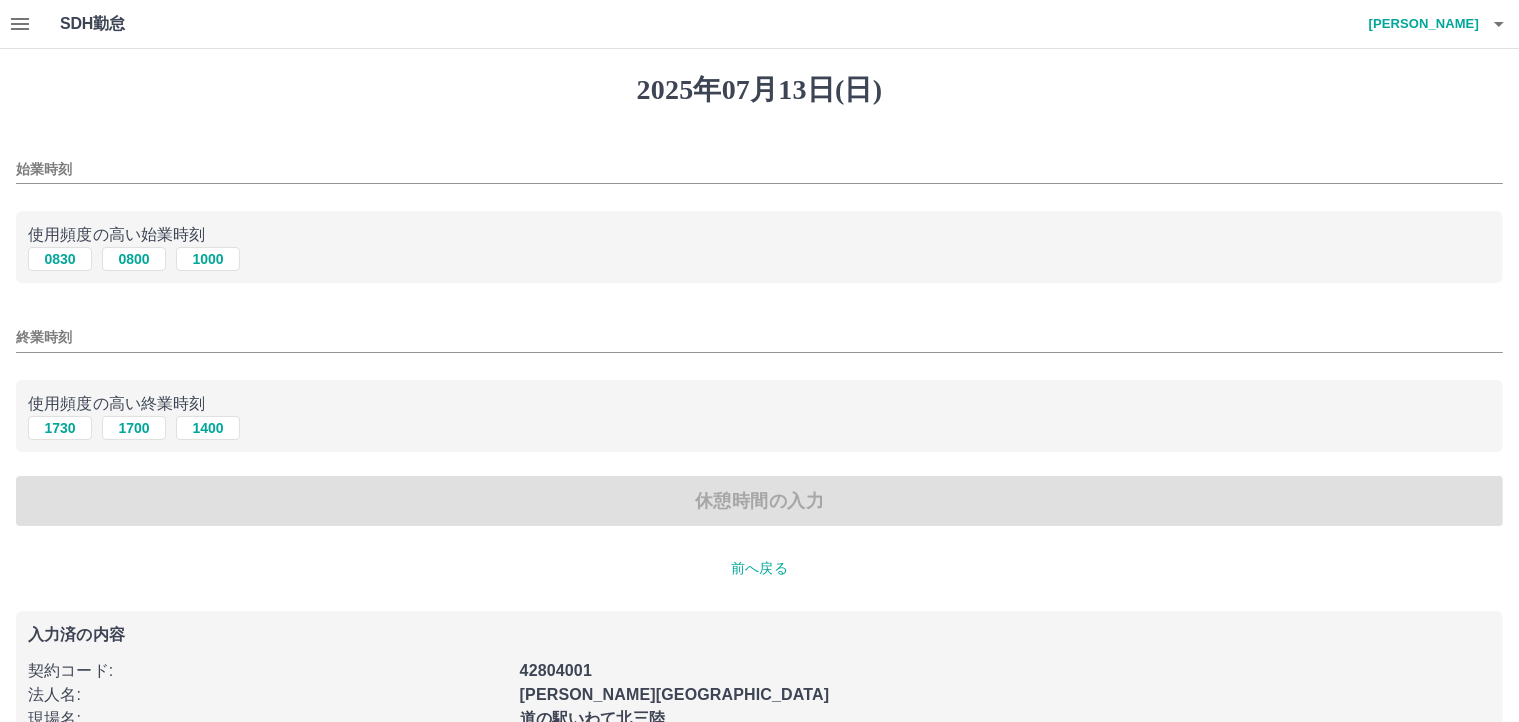 click on "始業時刻" at bounding box center [759, 169] 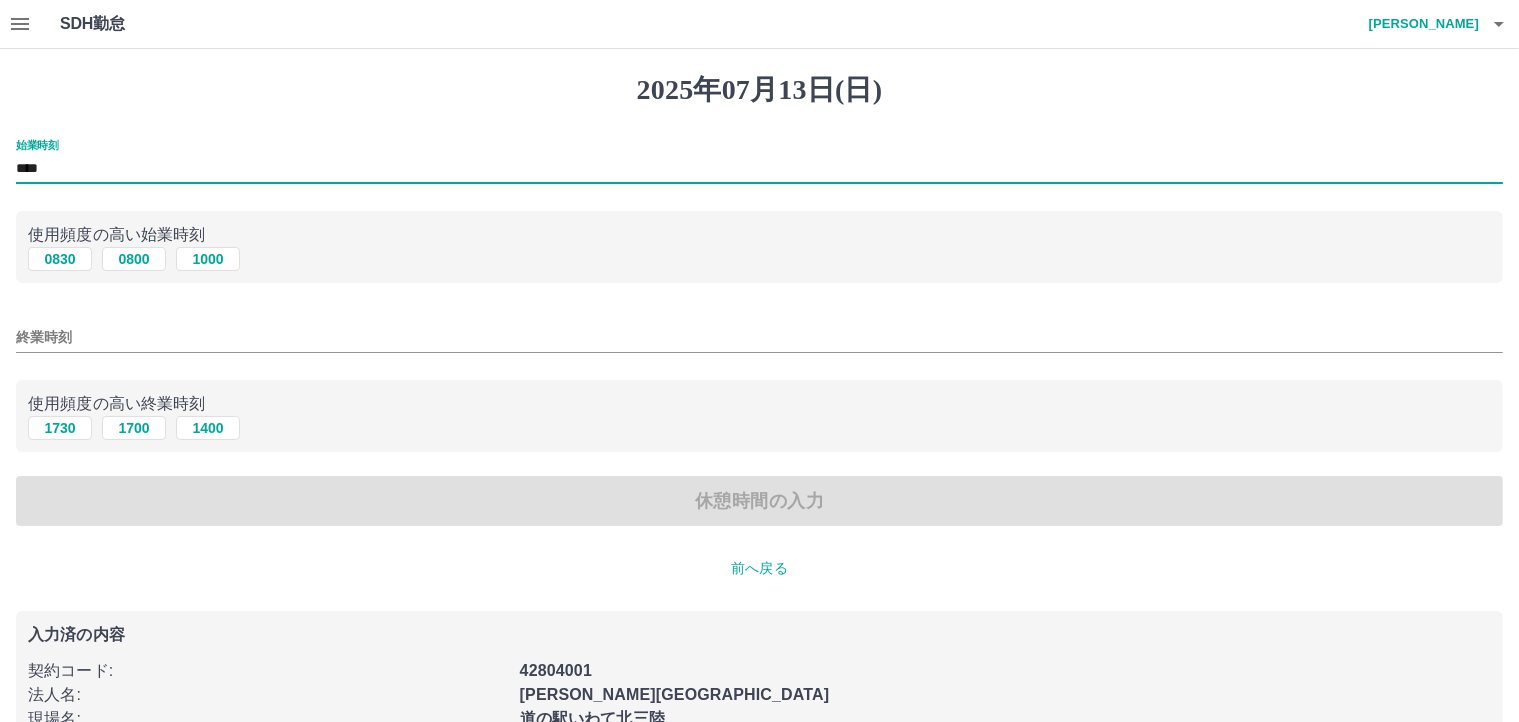 type on "****" 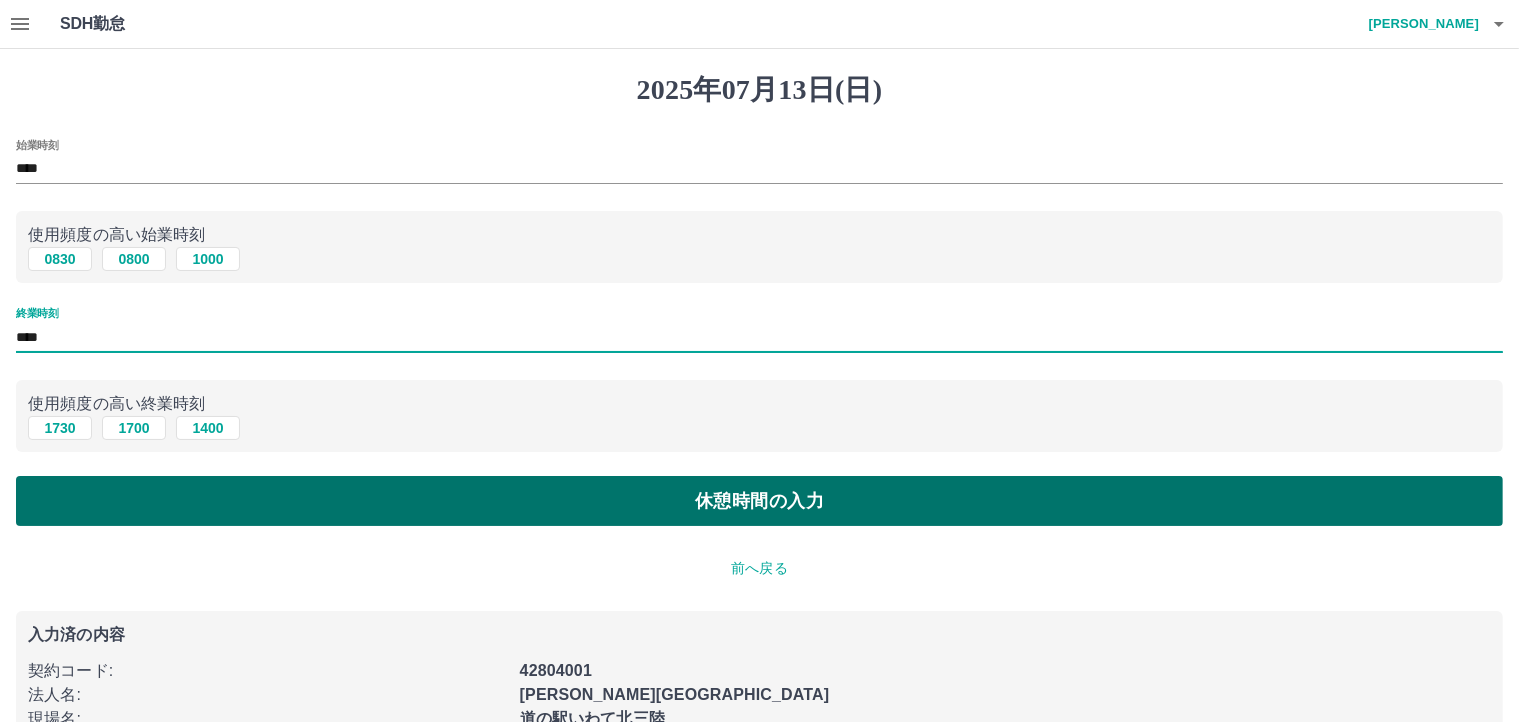 type on "****" 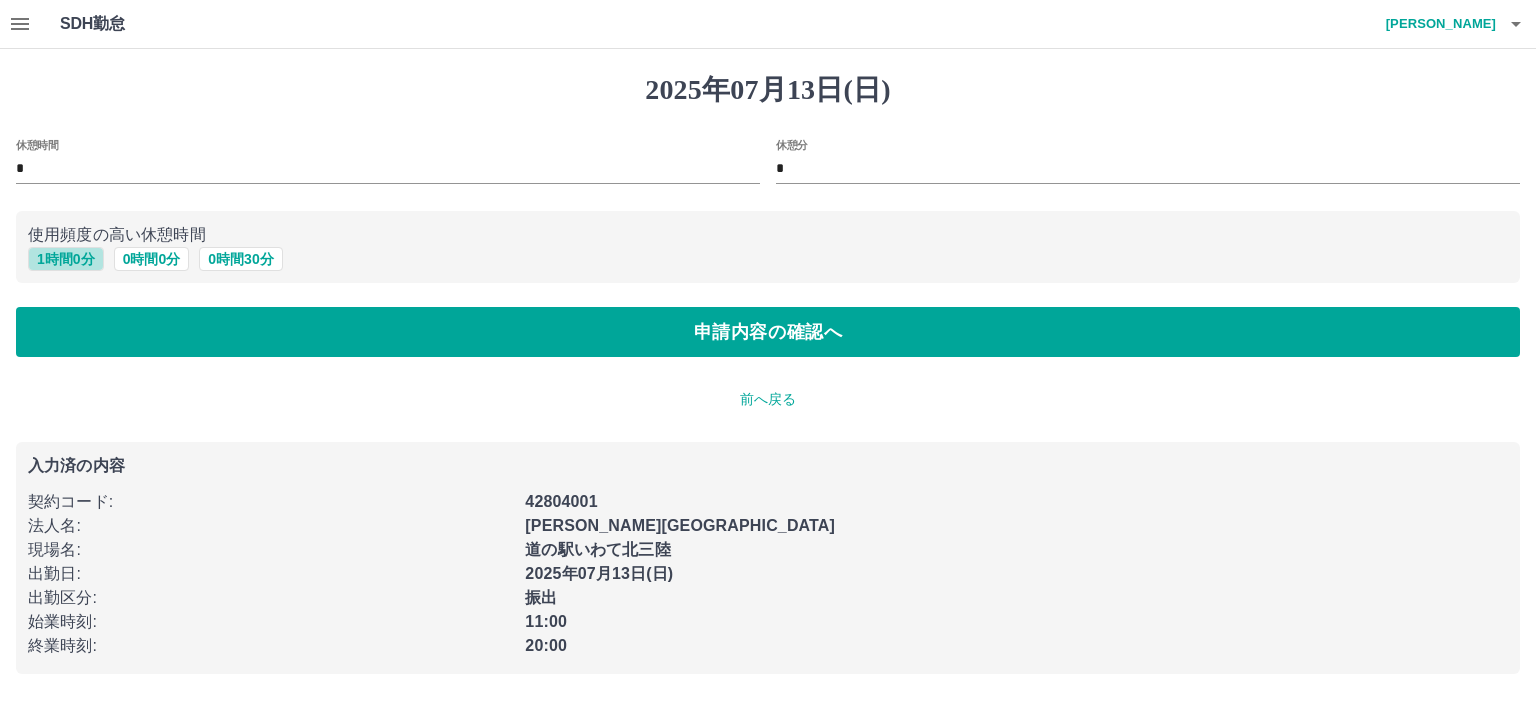drag, startPoint x: 52, startPoint y: 257, endPoint x: 61, endPoint y: 285, distance: 29.410883 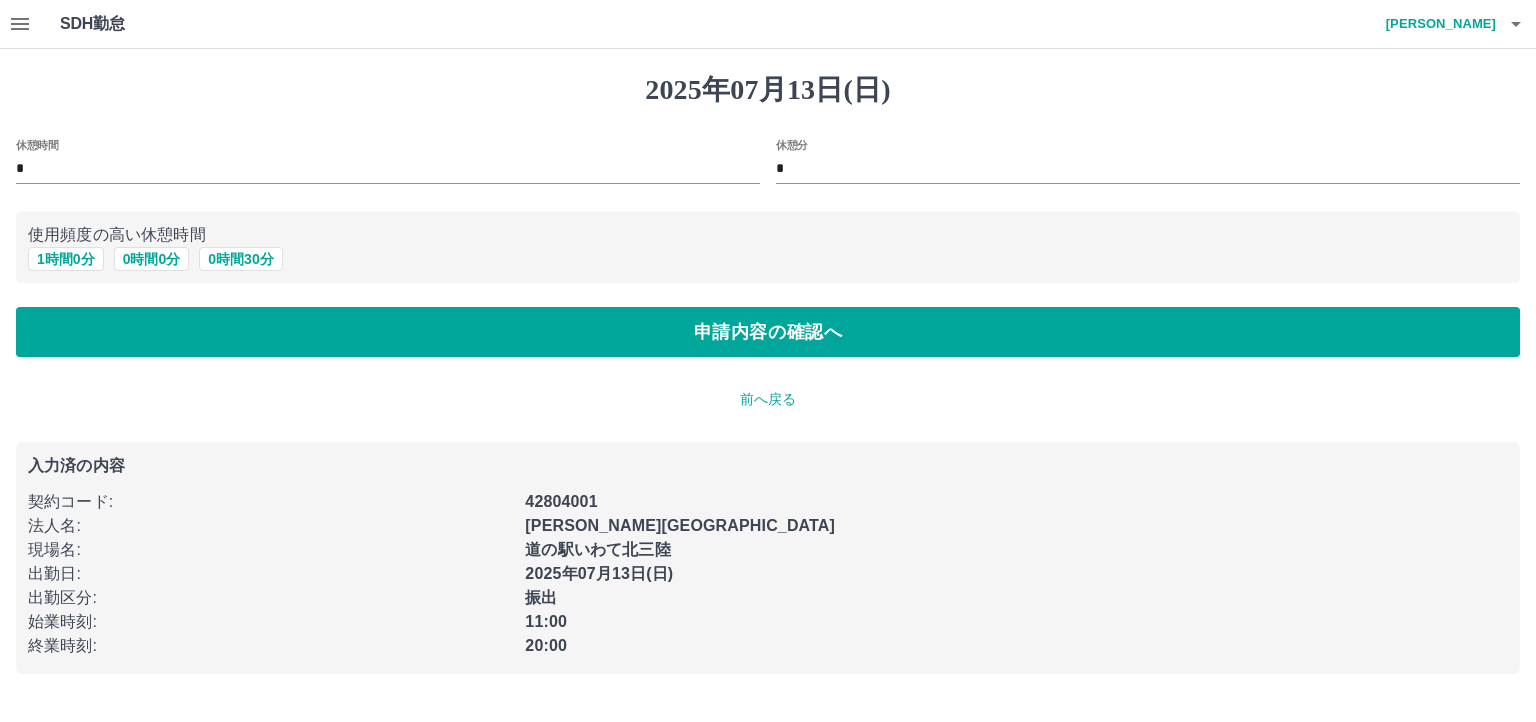 click on "申請内容の確認へ" at bounding box center [768, 332] 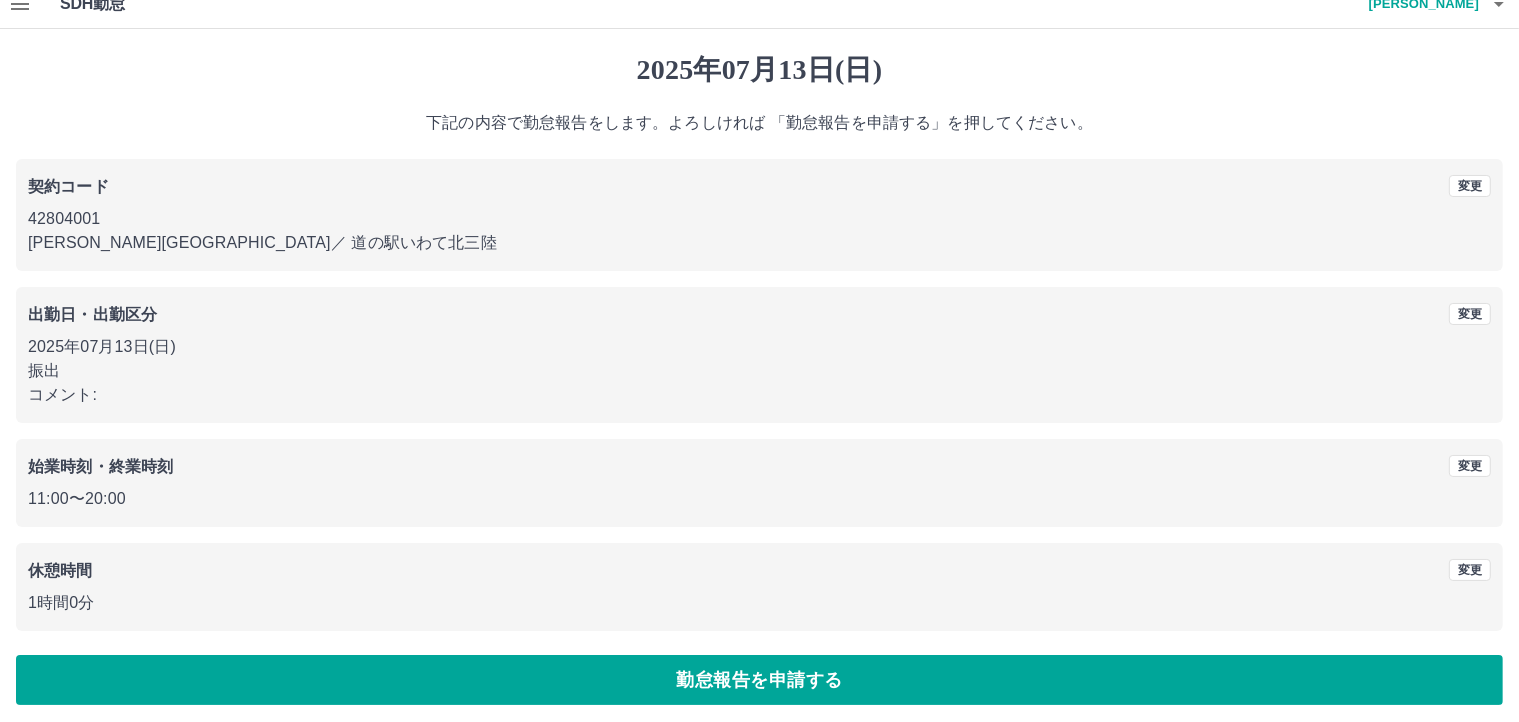 scroll, scrollTop: 27, scrollLeft: 0, axis: vertical 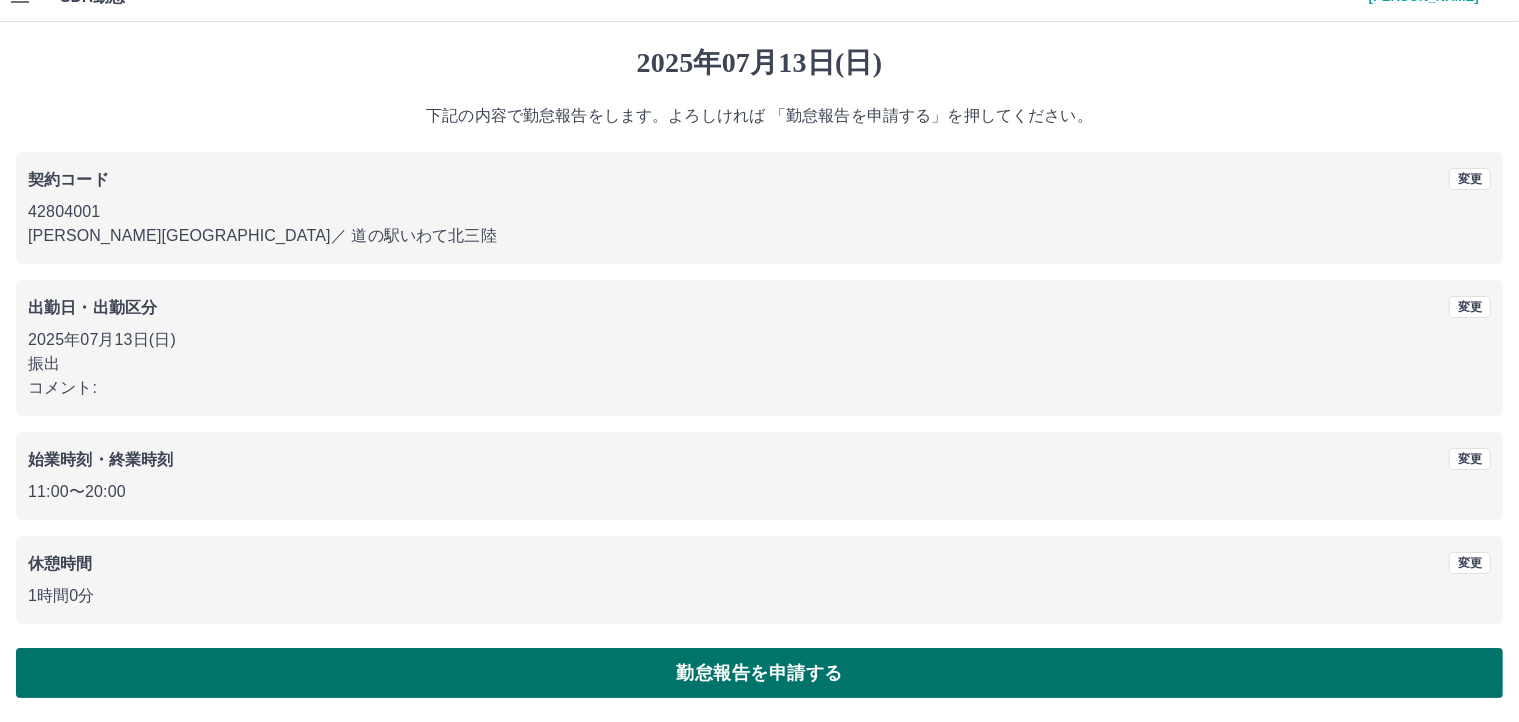 click on "勤怠報告を申請する" at bounding box center [759, 673] 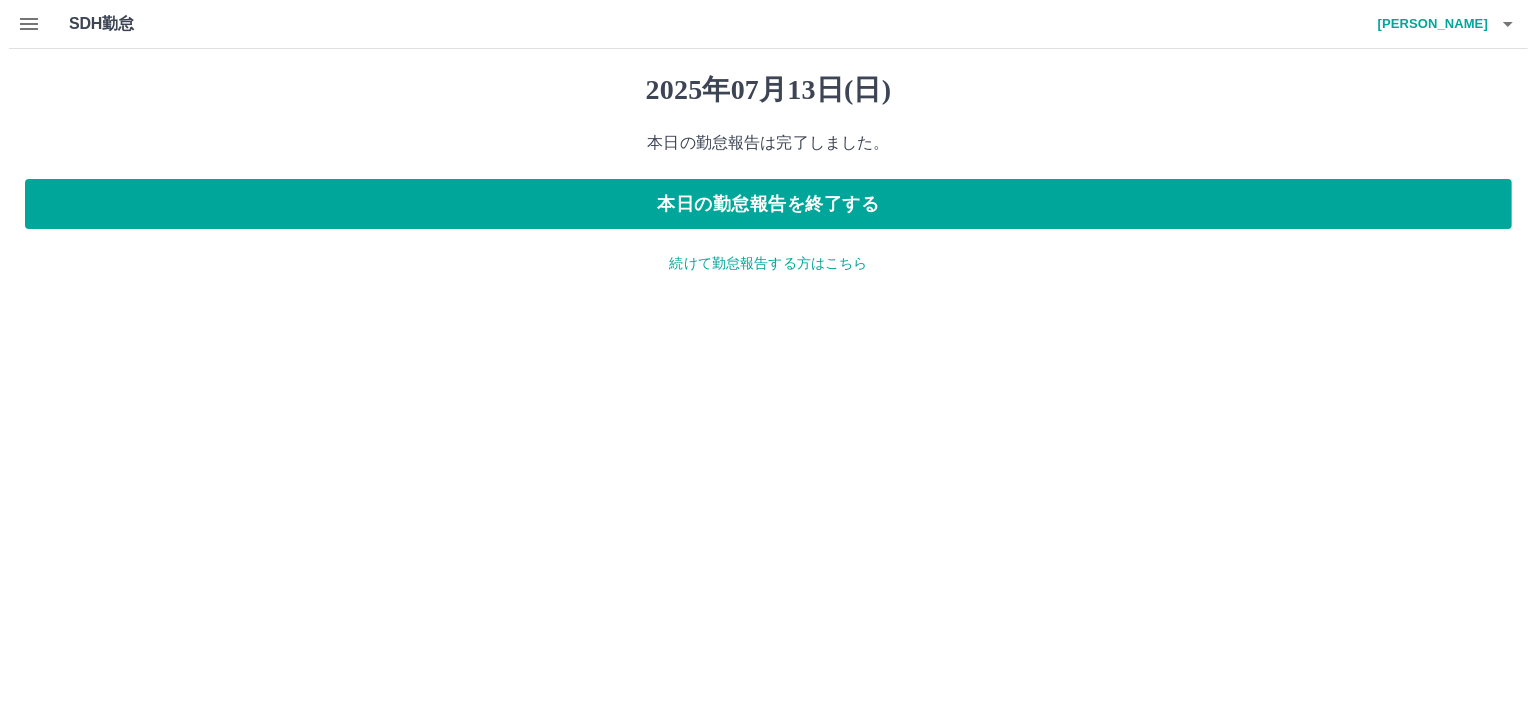 scroll, scrollTop: 0, scrollLeft: 0, axis: both 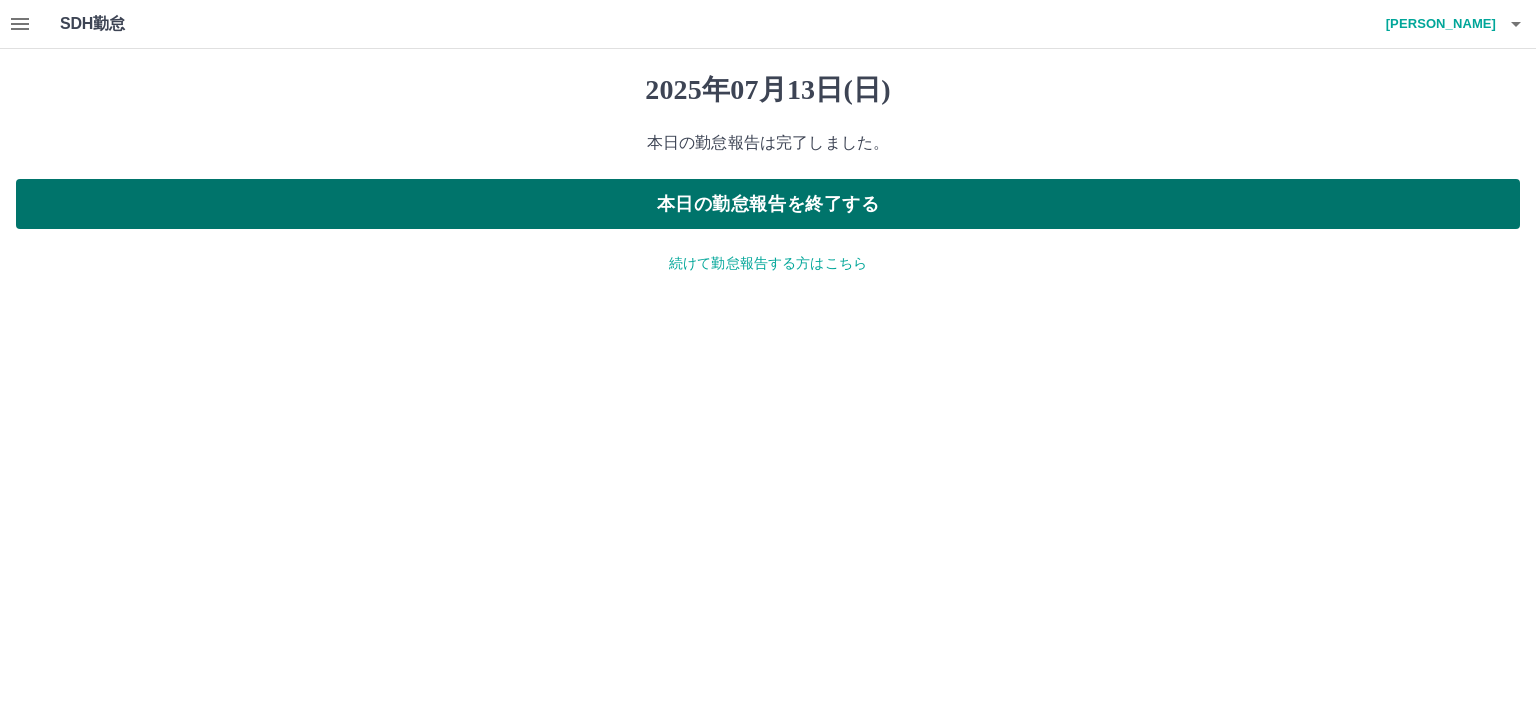click on "本日の勤怠報告を終了する" at bounding box center [768, 204] 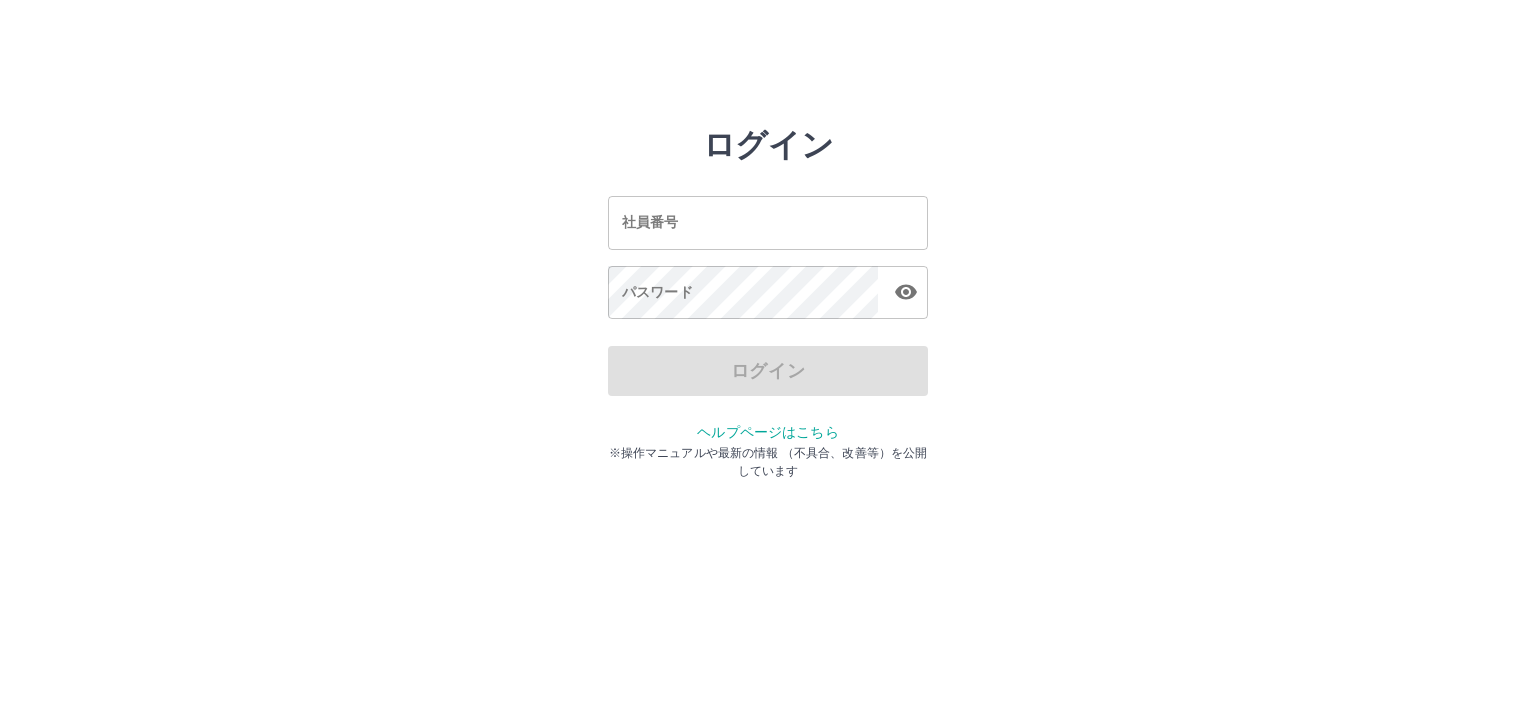 scroll, scrollTop: 0, scrollLeft: 0, axis: both 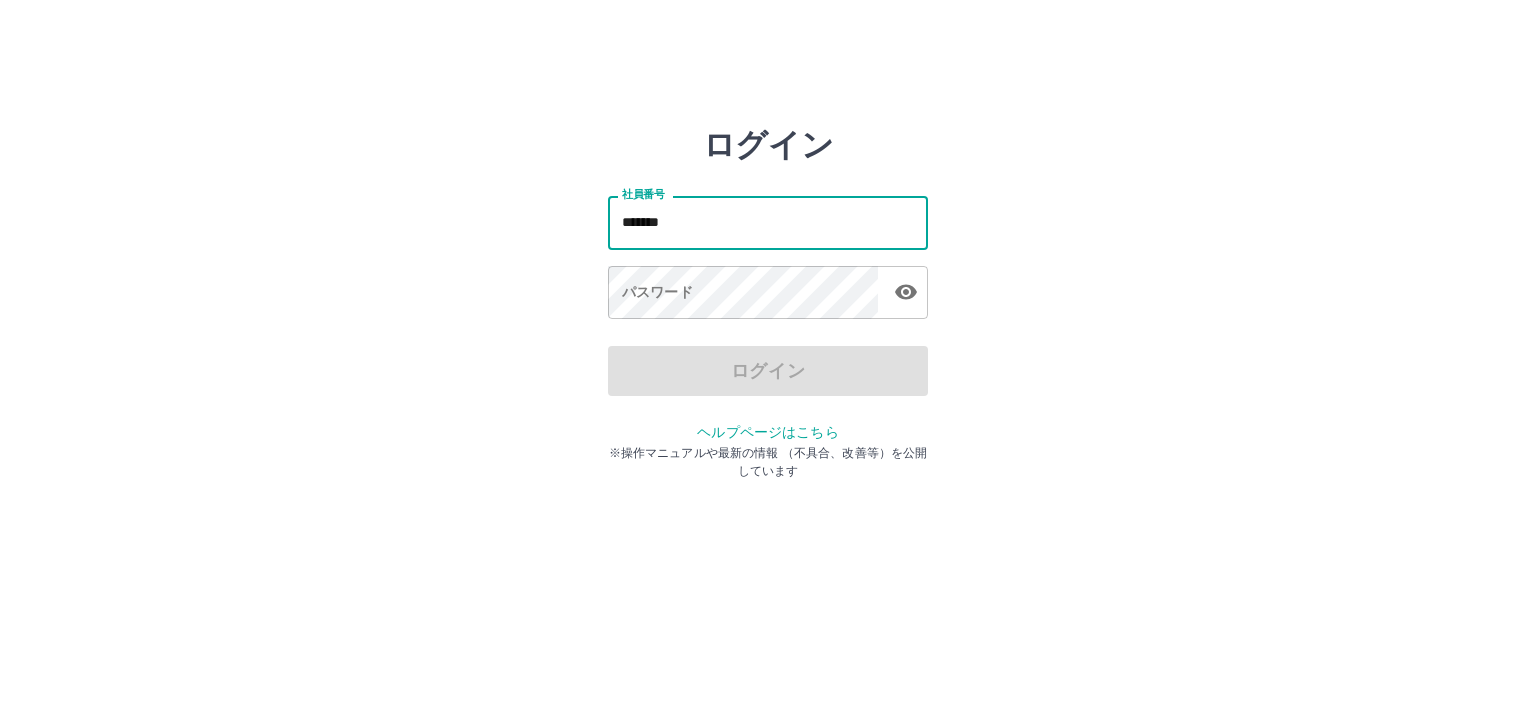 type on "*******" 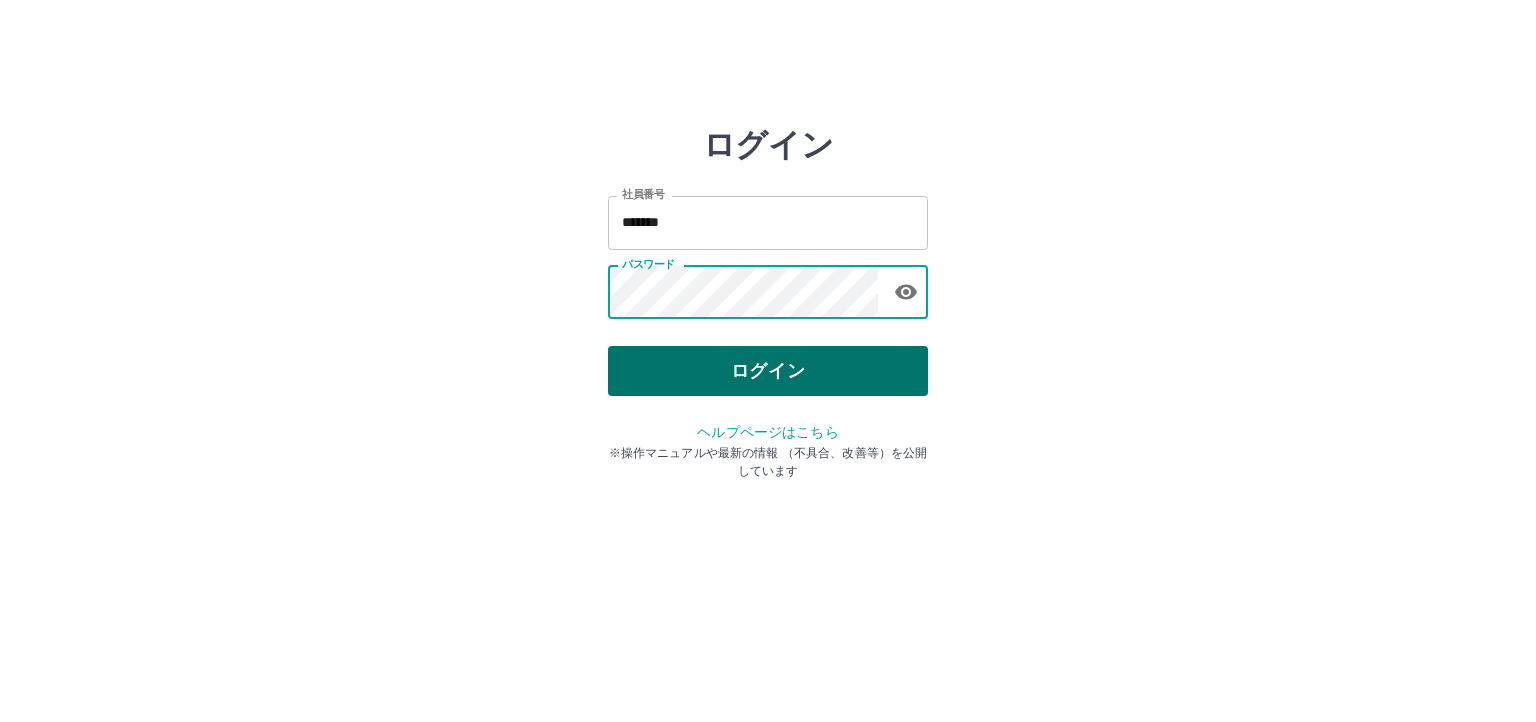 click on "ログイン" at bounding box center (768, 371) 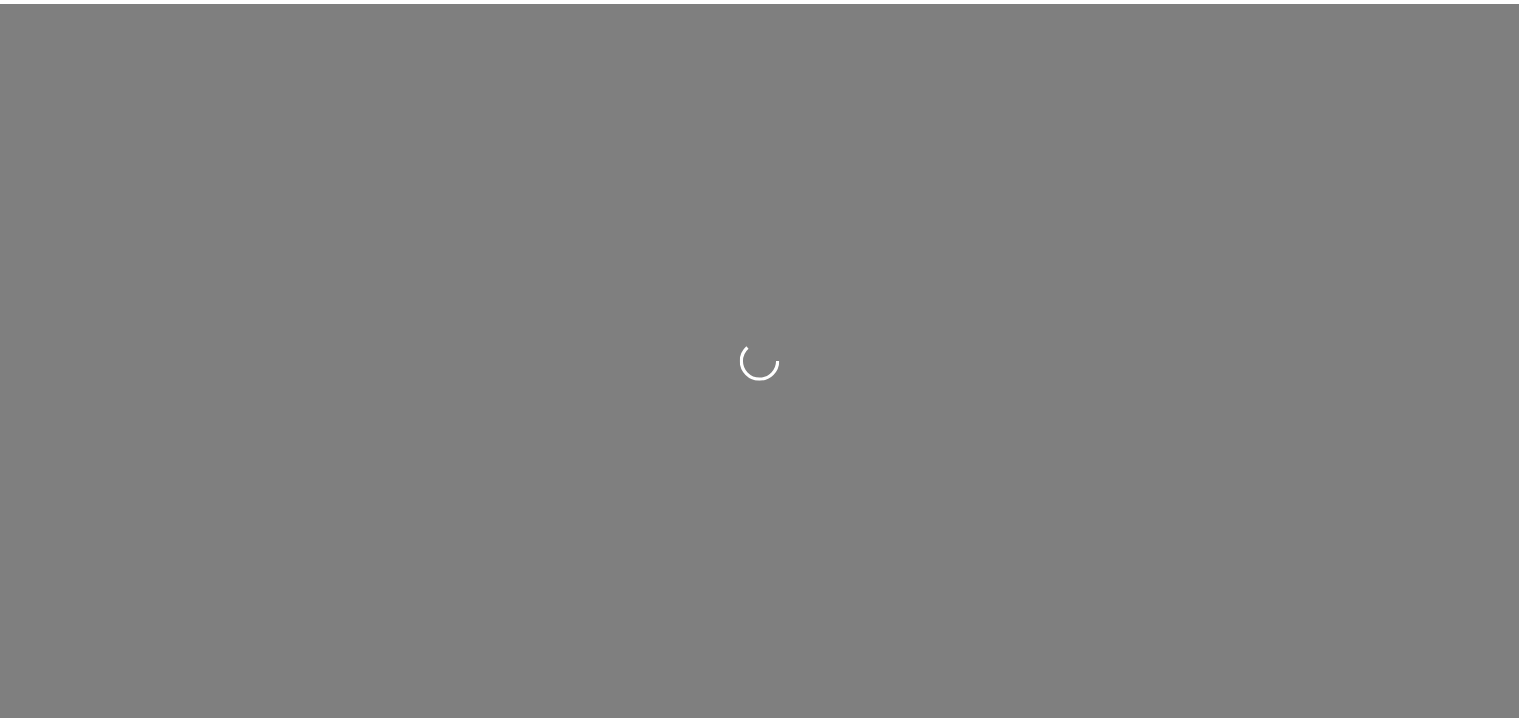 scroll, scrollTop: 0, scrollLeft: 0, axis: both 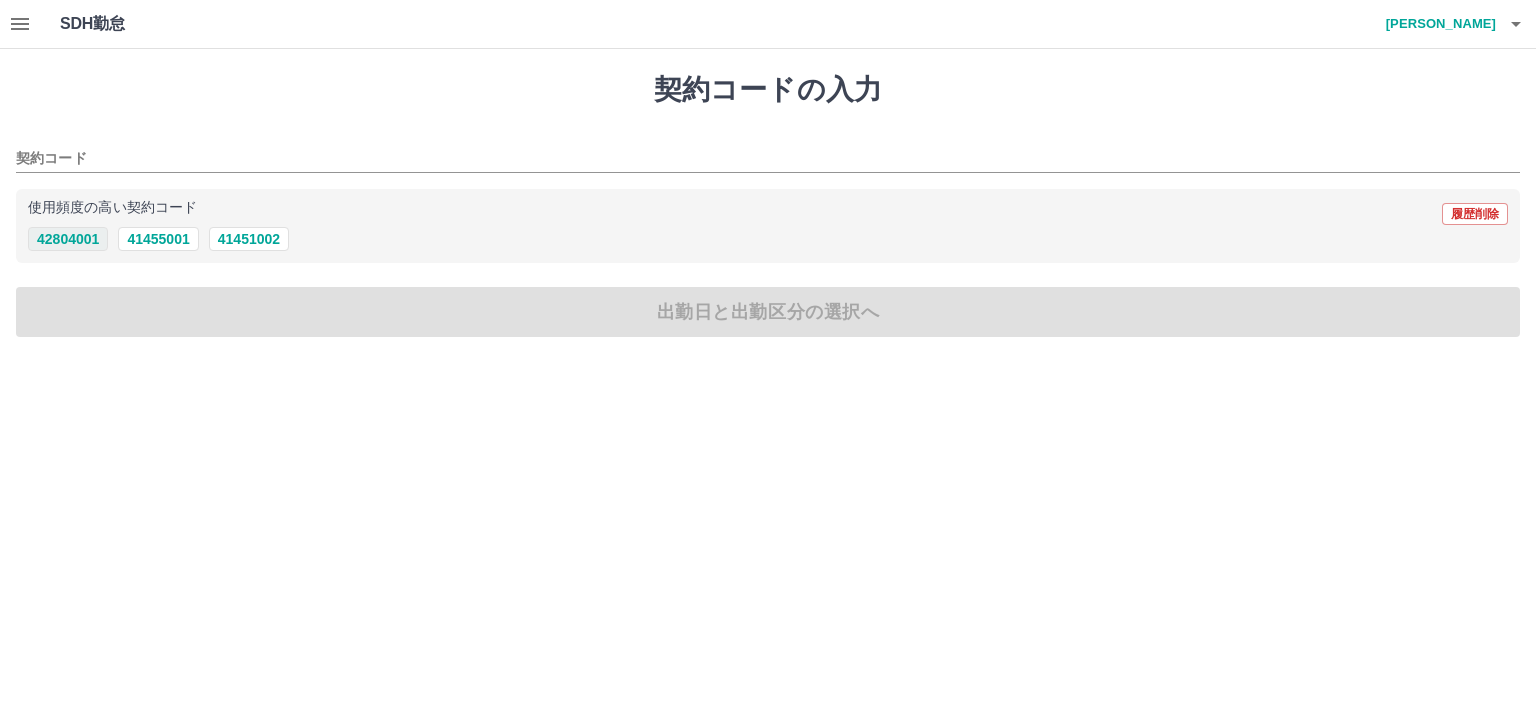click on "42804001" at bounding box center (68, 239) 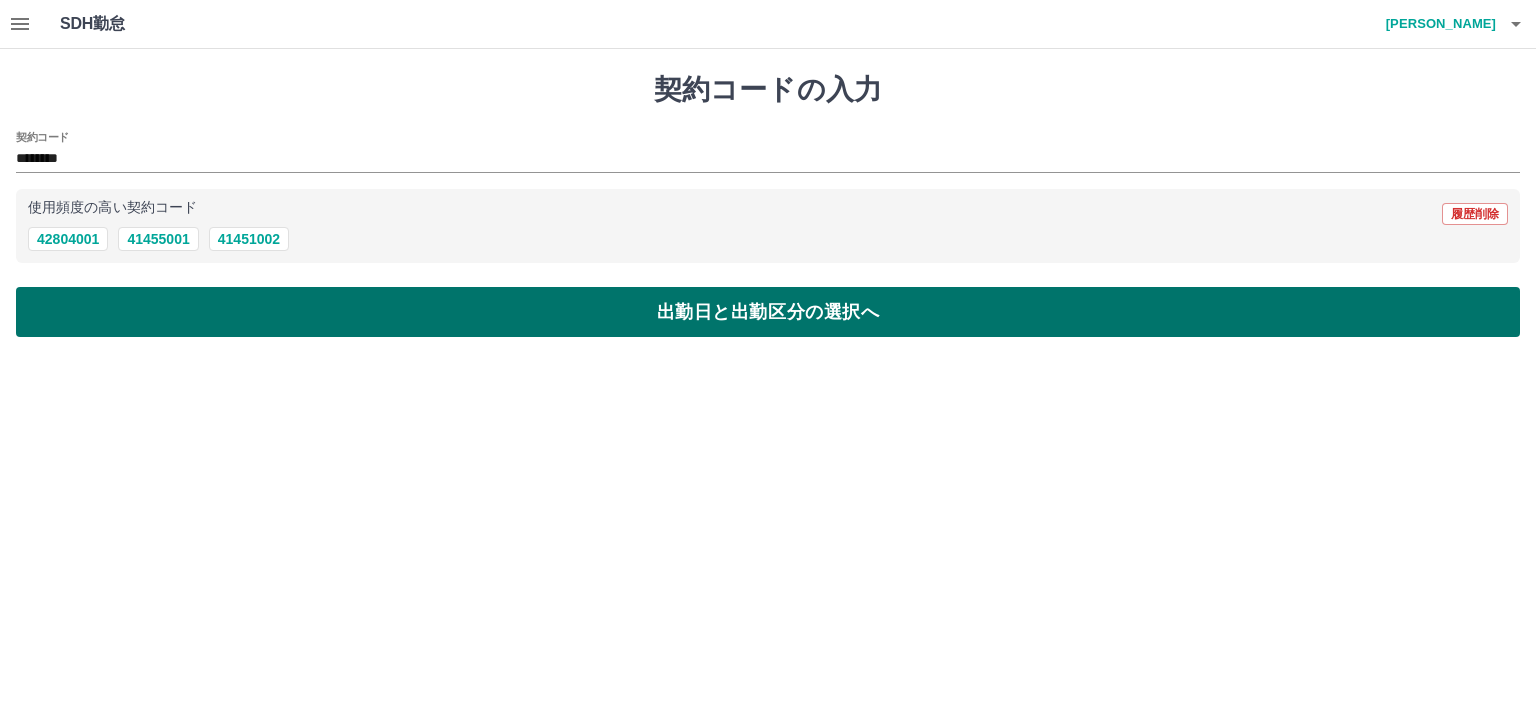 click on "出勤日と出勤区分の選択へ" at bounding box center (768, 312) 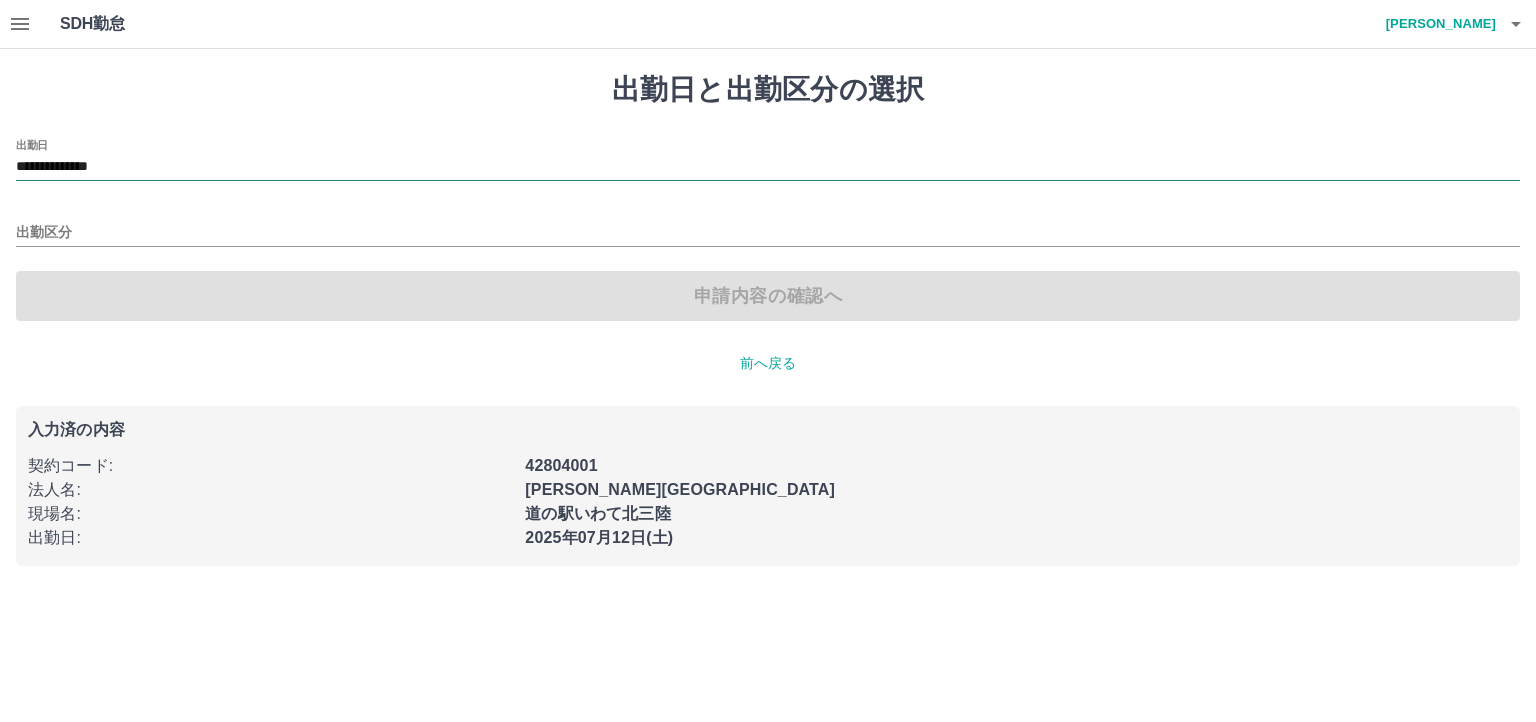 click on "**********" at bounding box center (768, 167) 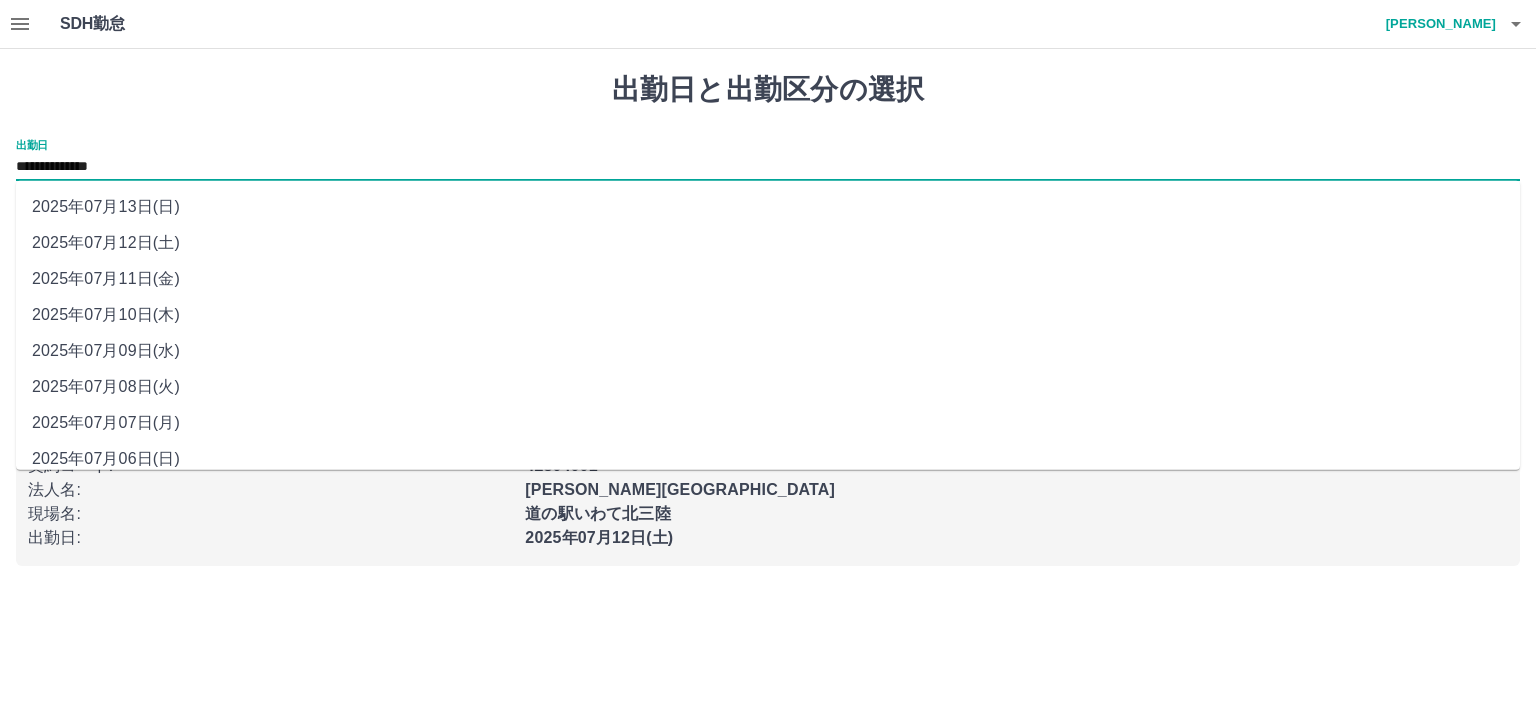 click on "2025年07月09日(水)" at bounding box center (768, 351) 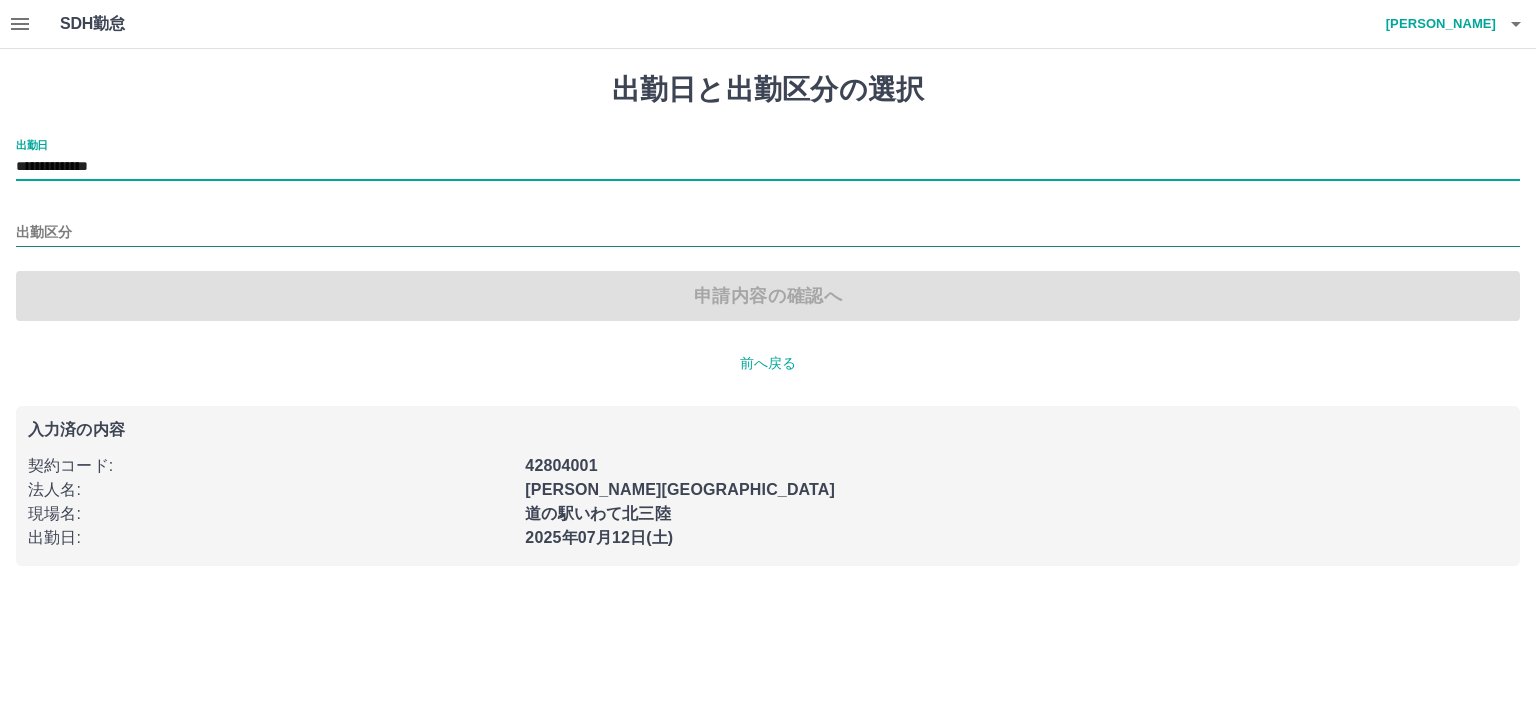 click on "出勤区分" at bounding box center (768, 233) 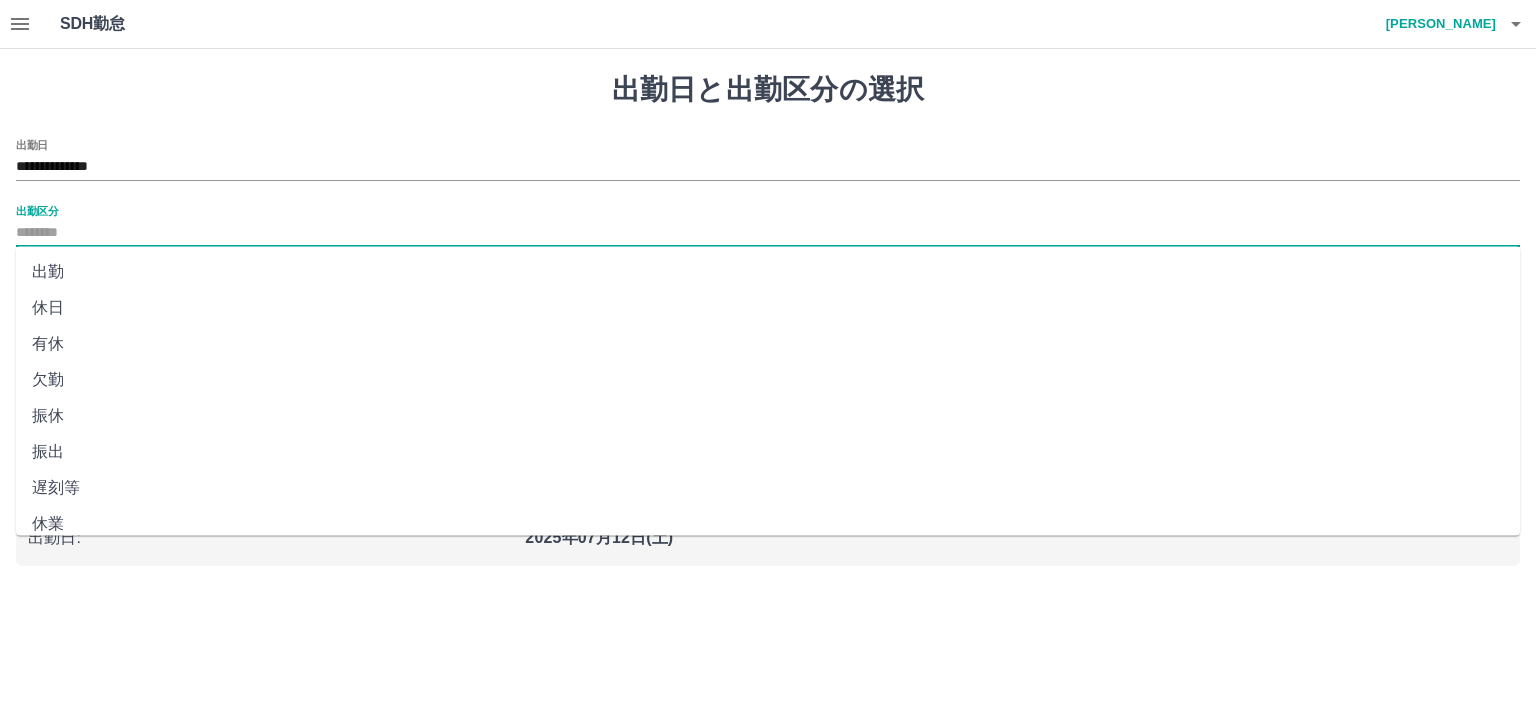 drag, startPoint x: 142, startPoint y: 424, endPoint x: 152, endPoint y: 385, distance: 40.261642 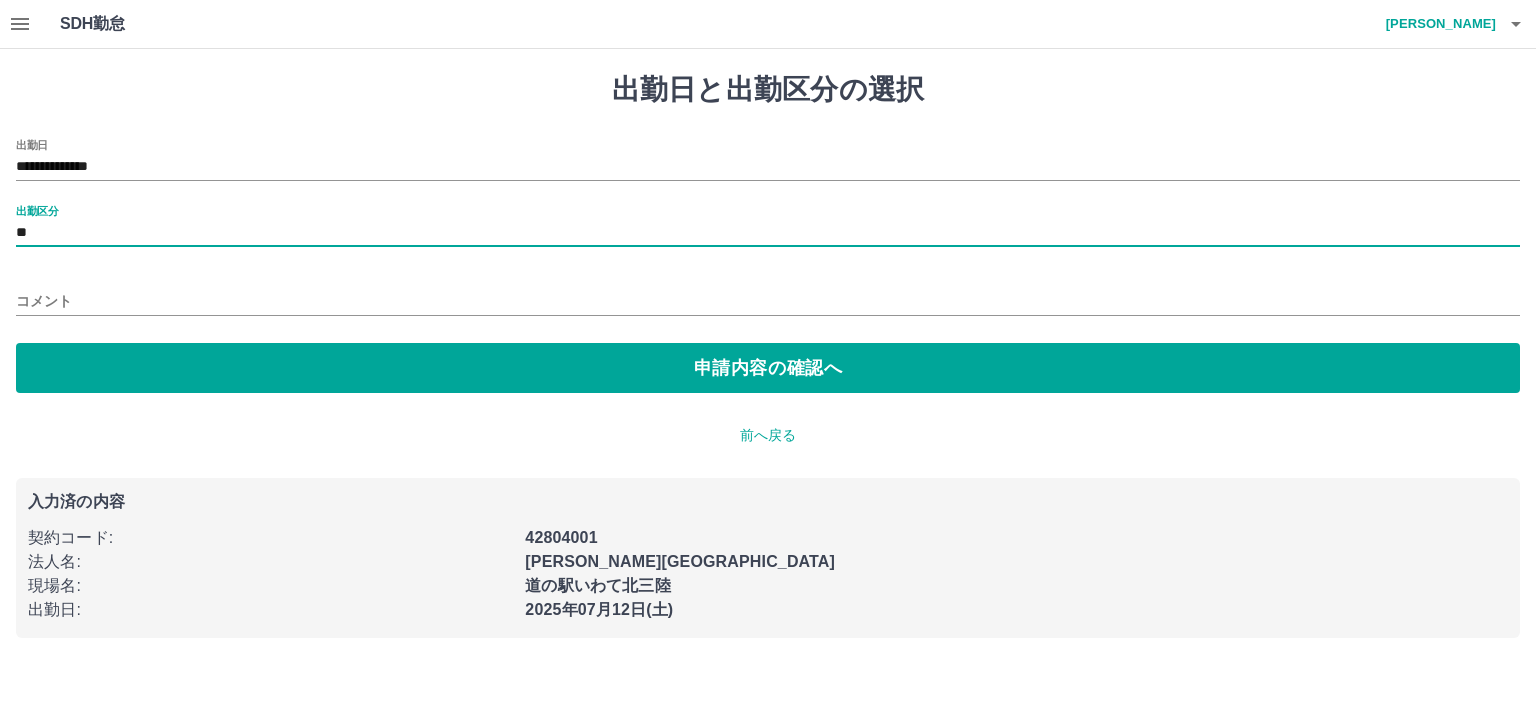 click on "コメント" at bounding box center (768, 295) 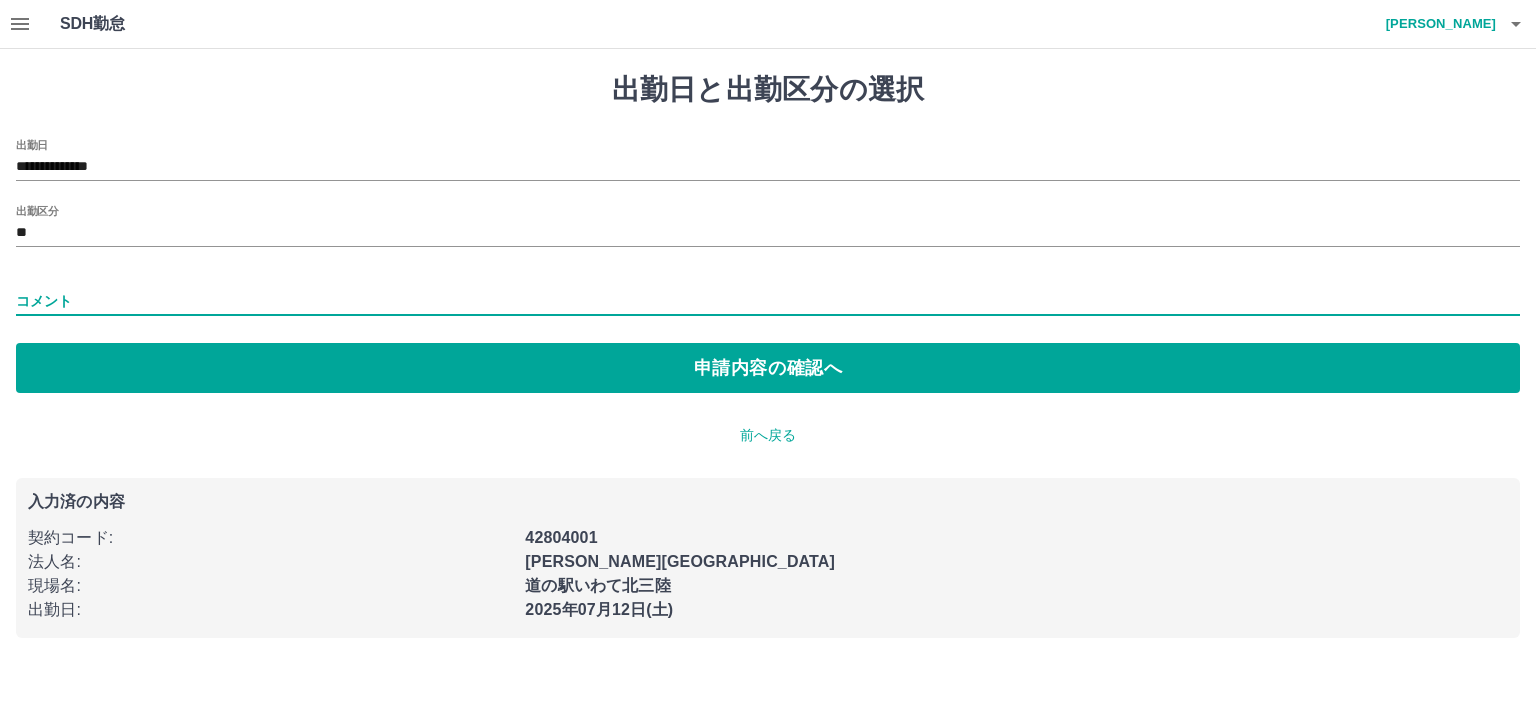 click on "コメント" at bounding box center [768, 301] 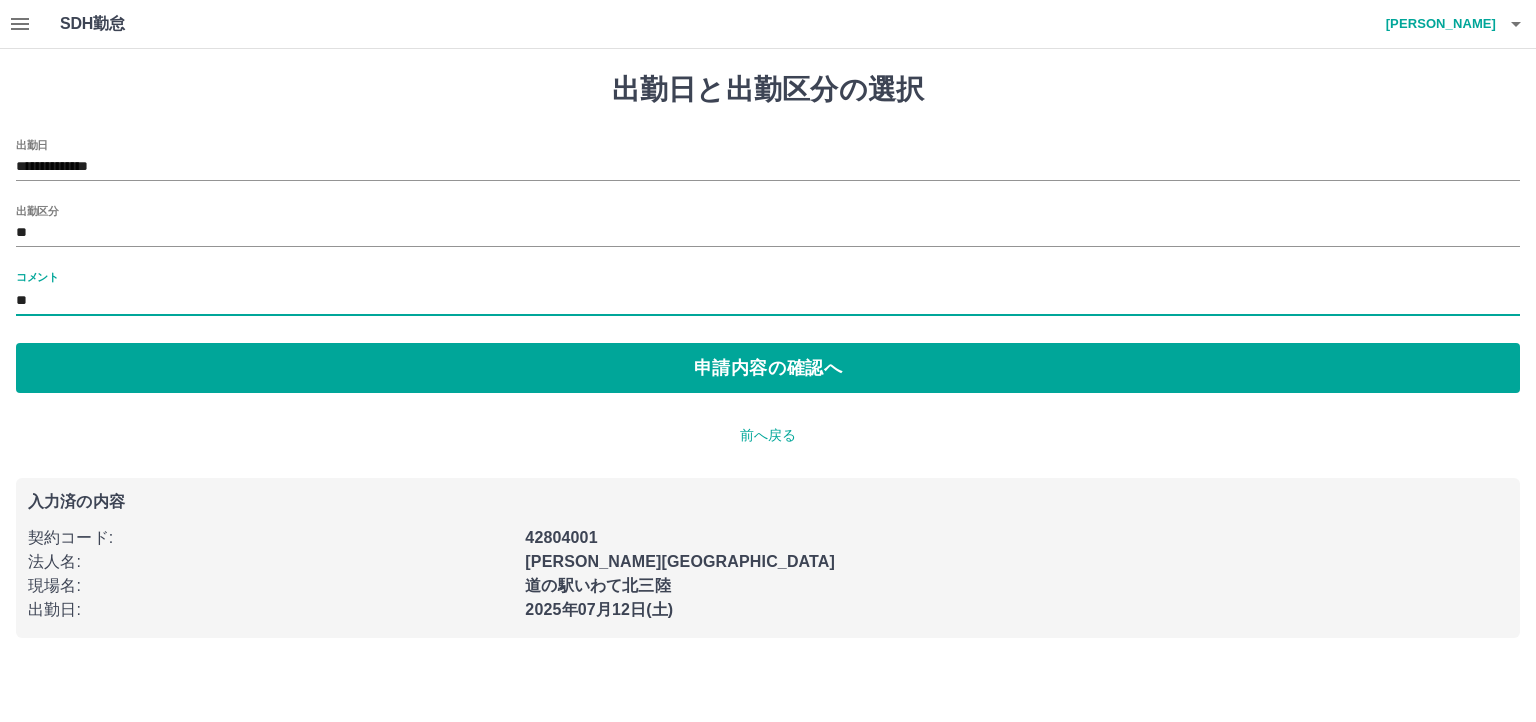 type on "*" 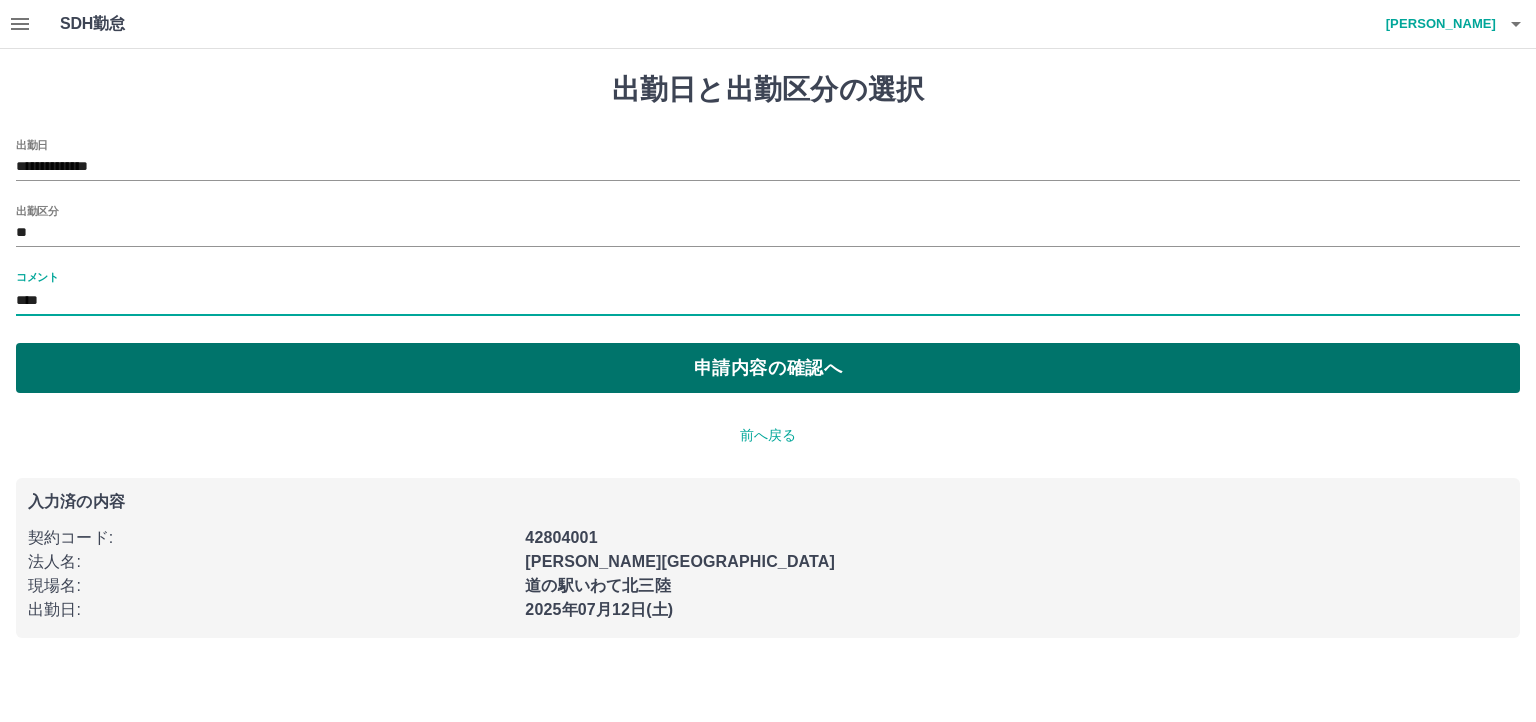 type on "****" 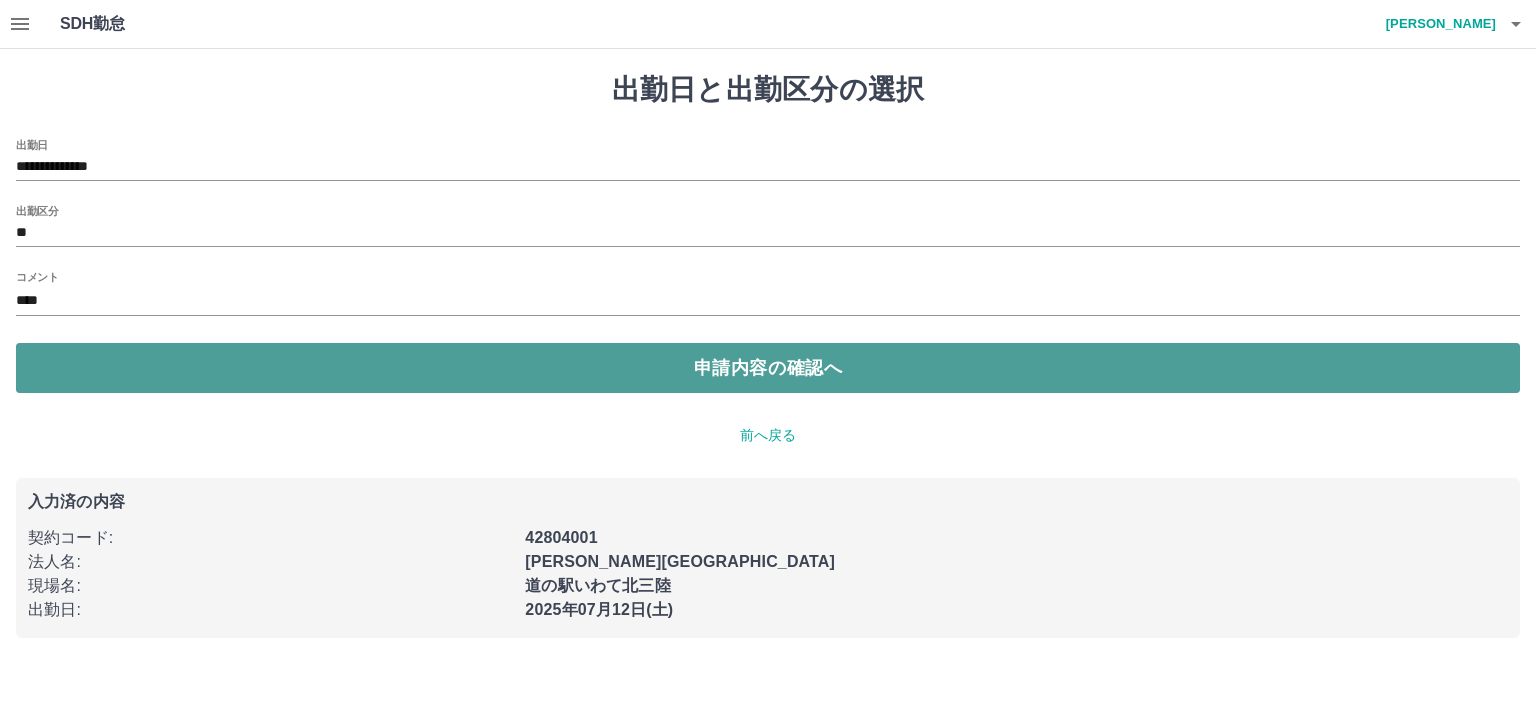 click on "申請内容の確認へ" at bounding box center [768, 368] 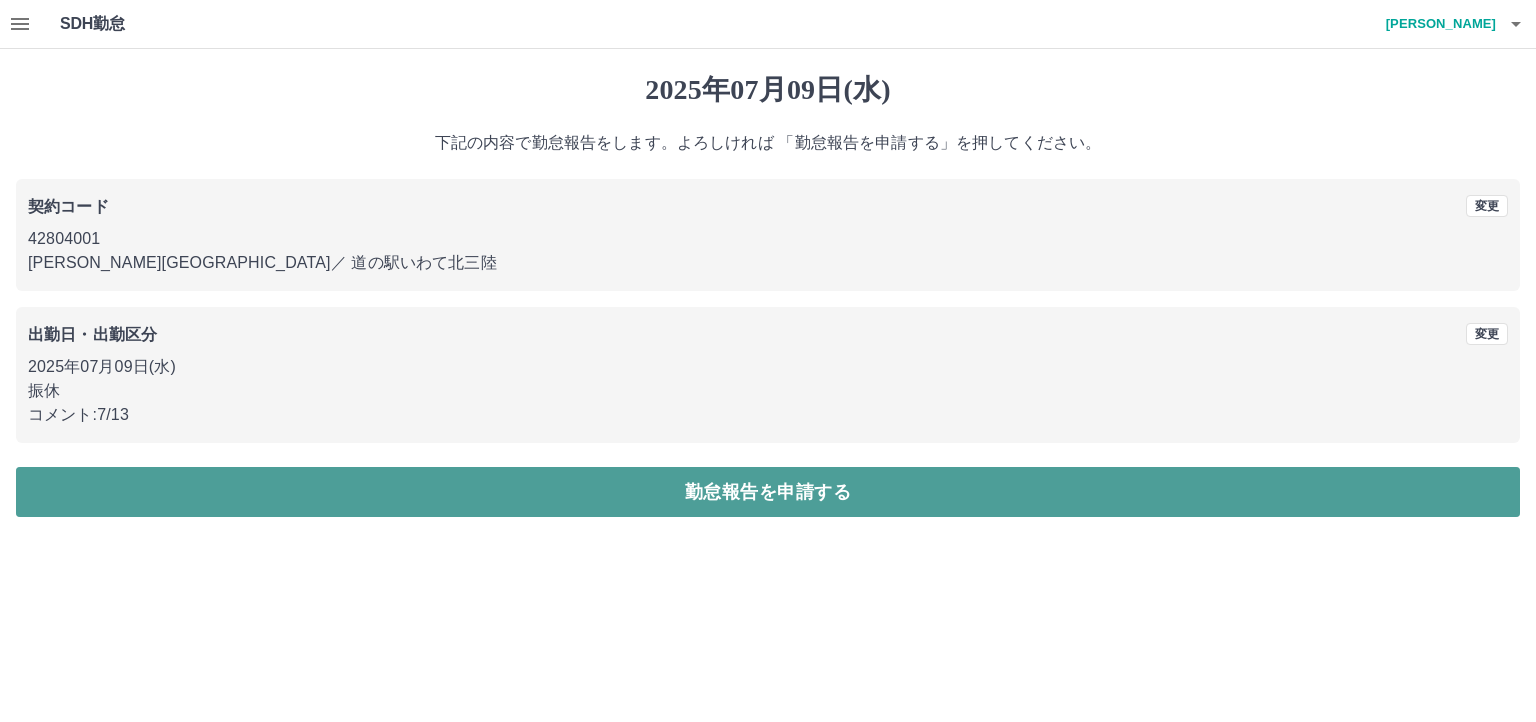 click on "勤怠報告を申請する" at bounding box center [768, 492] 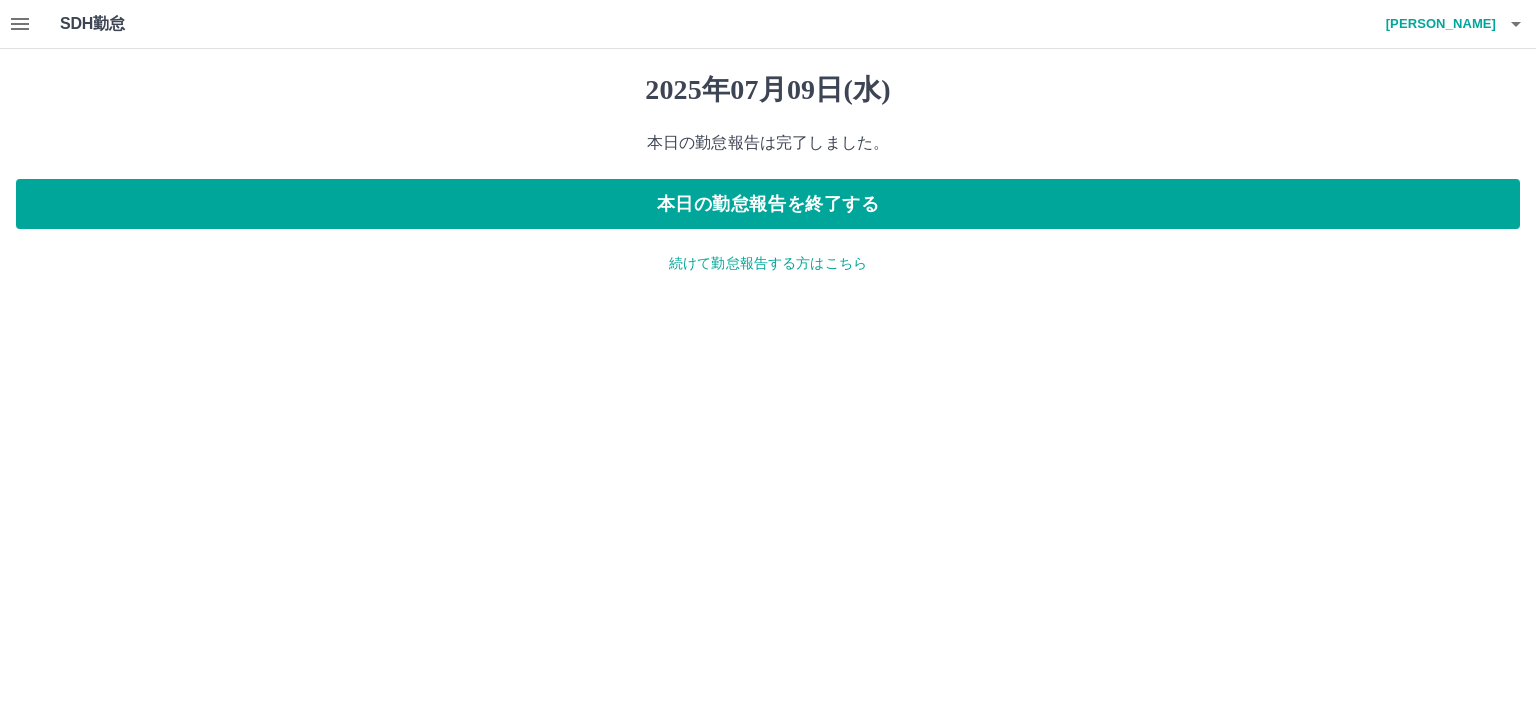 click on "続けて勤怠報告する方はこちら" at bounding box center [768, 263] 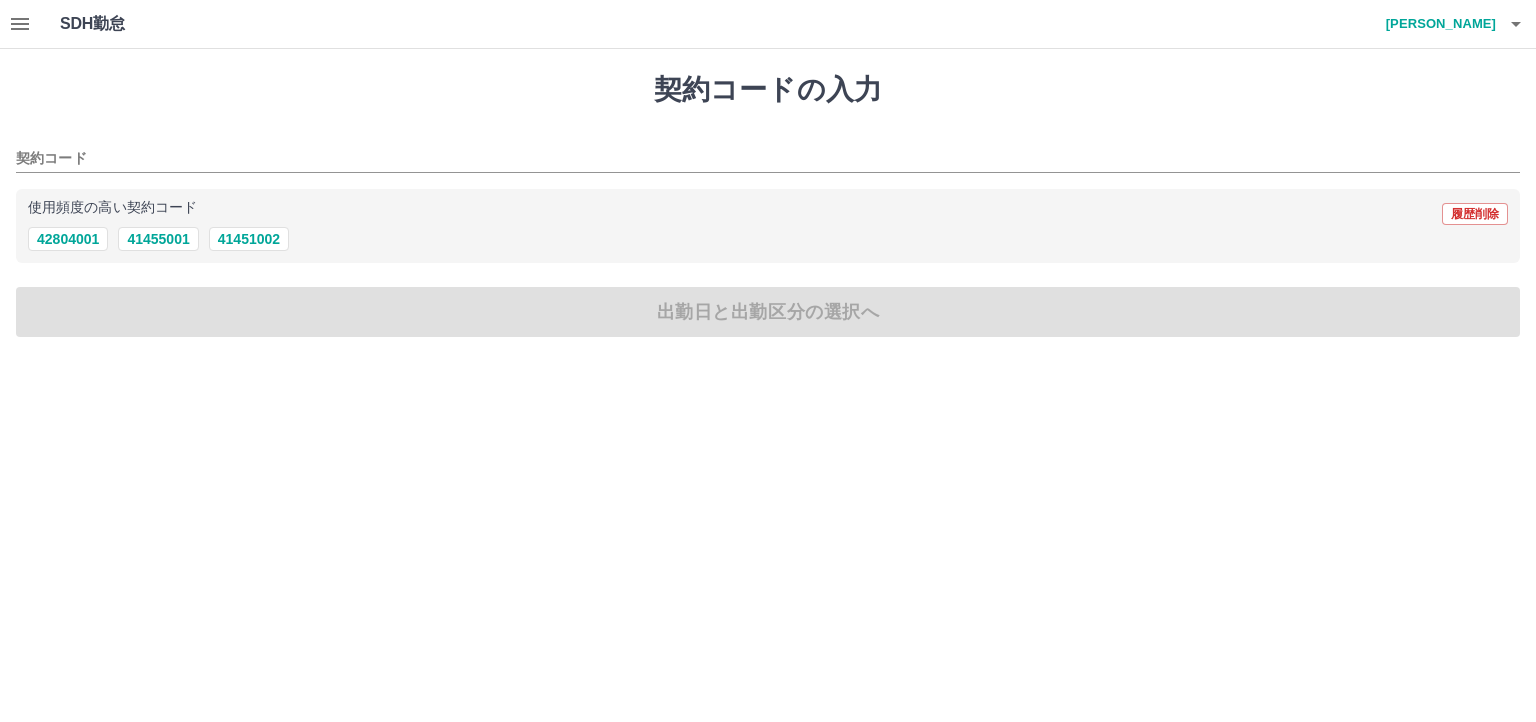 drag, startPoint x: 92, startPoint y: 232, endPoint x: 96, endPoint y: 257, distance: 25.317978 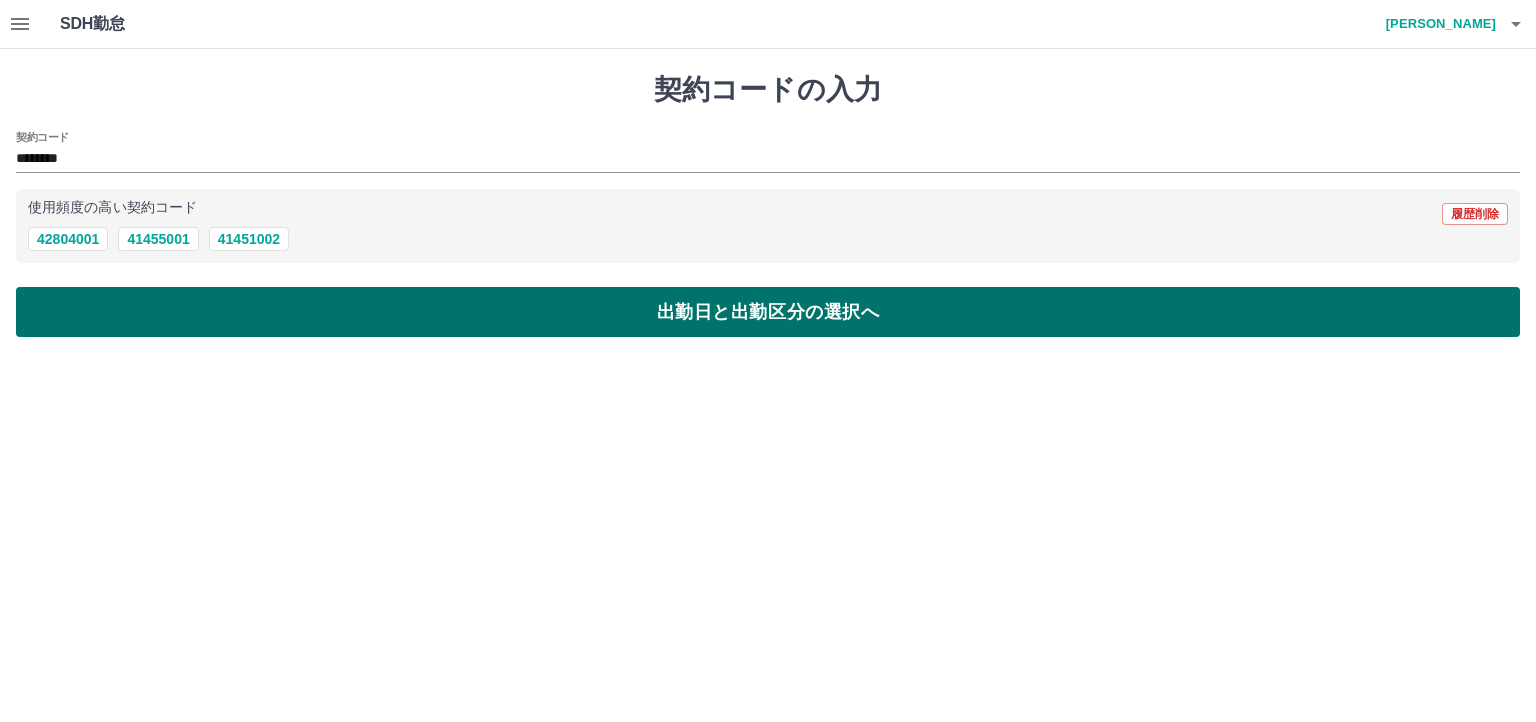 click on "出勤日と出勤区分の選択へ" at bounding box center [768, 312] 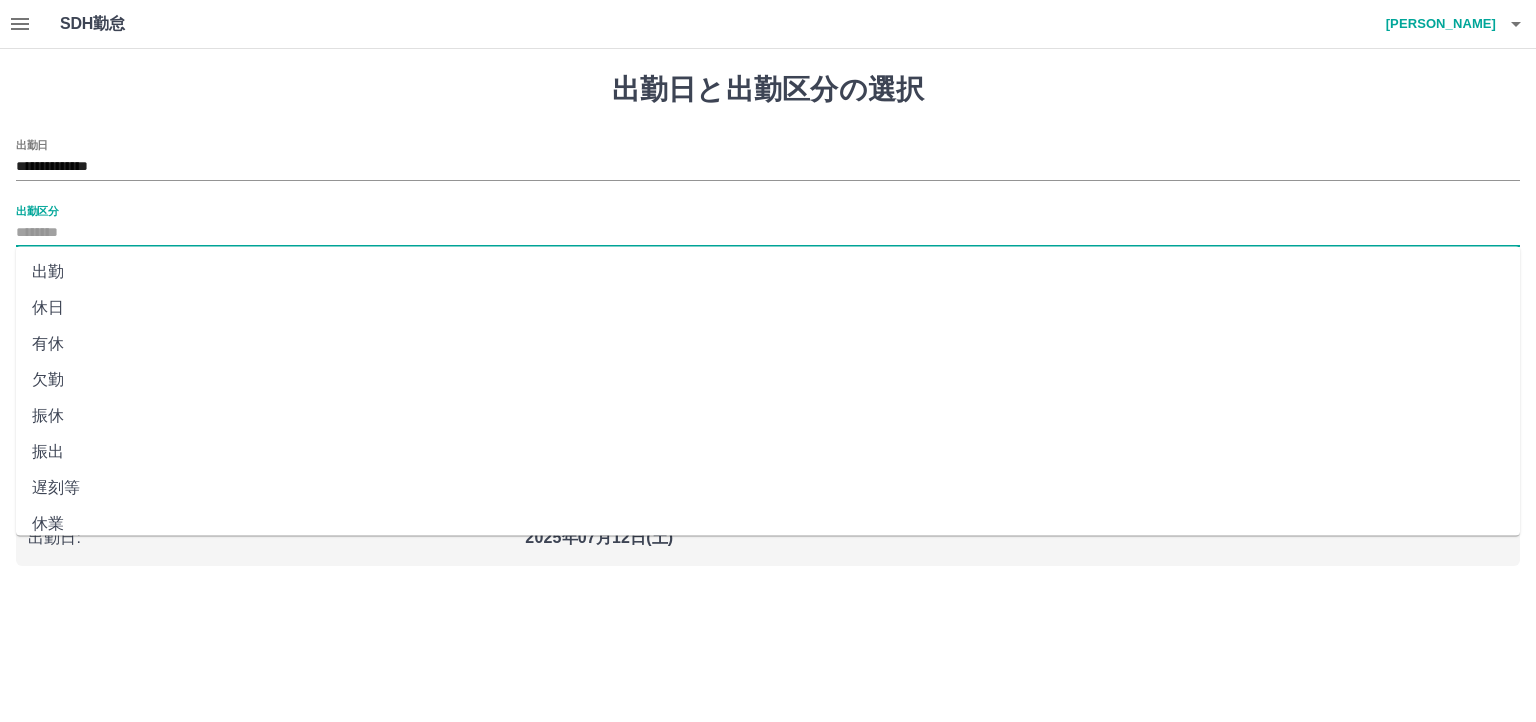 click on "出勤区分" at bounding box center (768, 233) 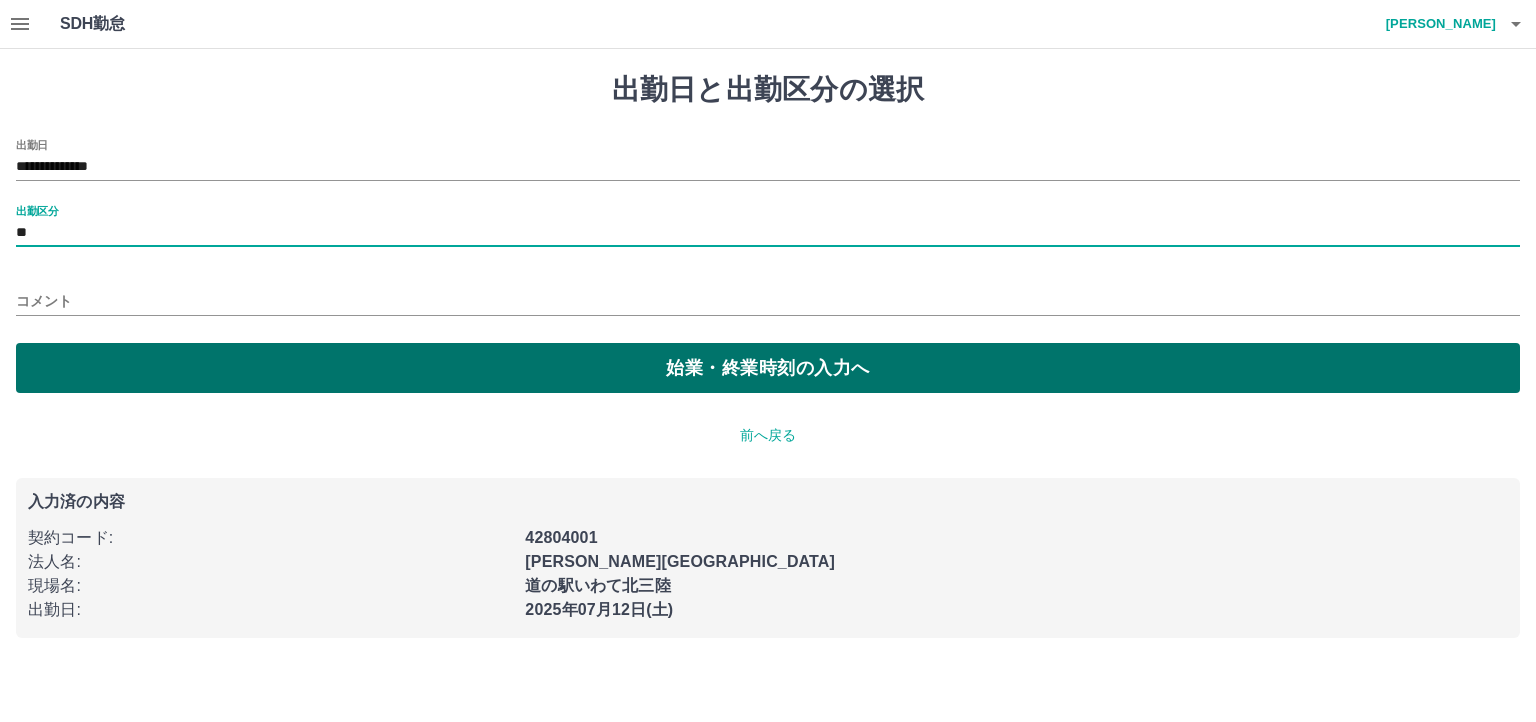 click on "始業・終業時刻の入力へ" at bounding box center (768, 368) 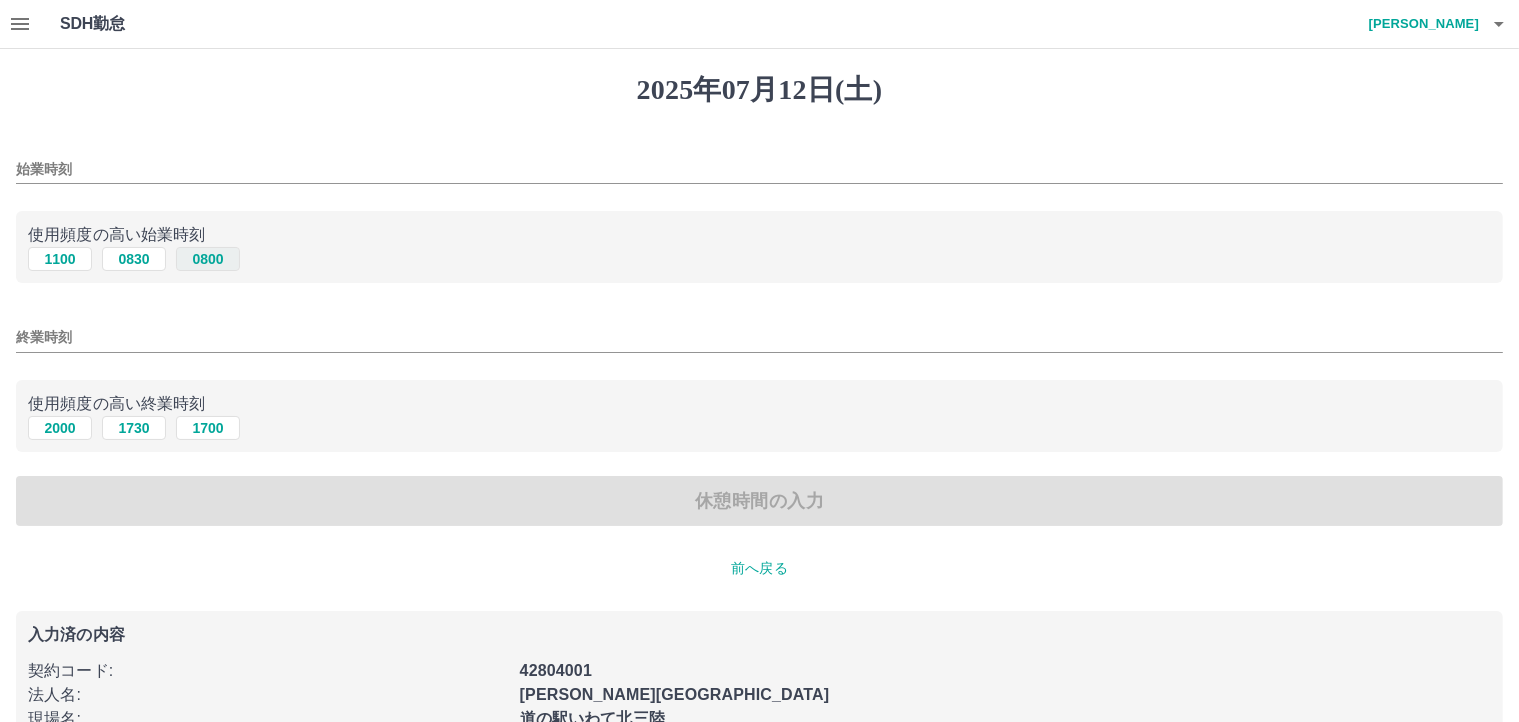 click on "0800" at bounding box center (208, 259) 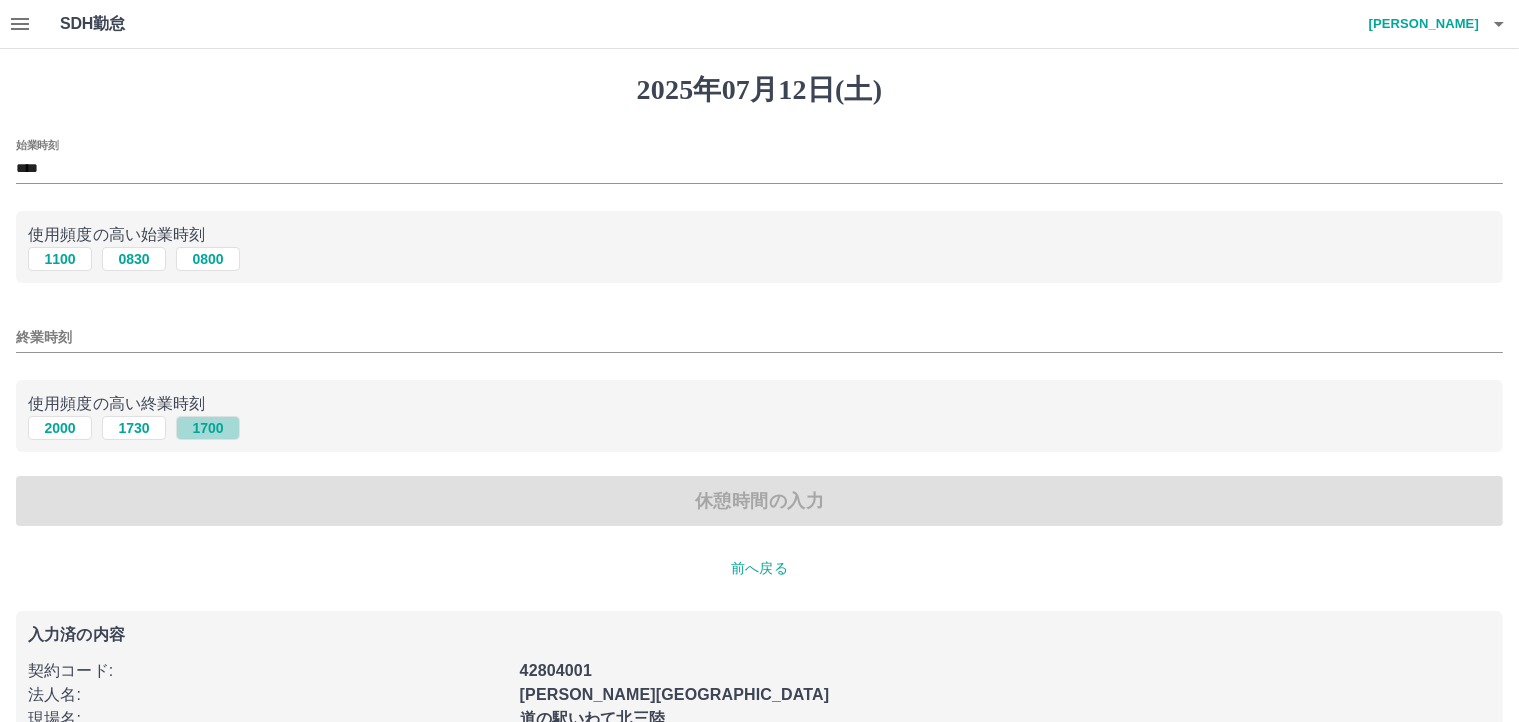 click on "1700" at bounding box center (208, 428) 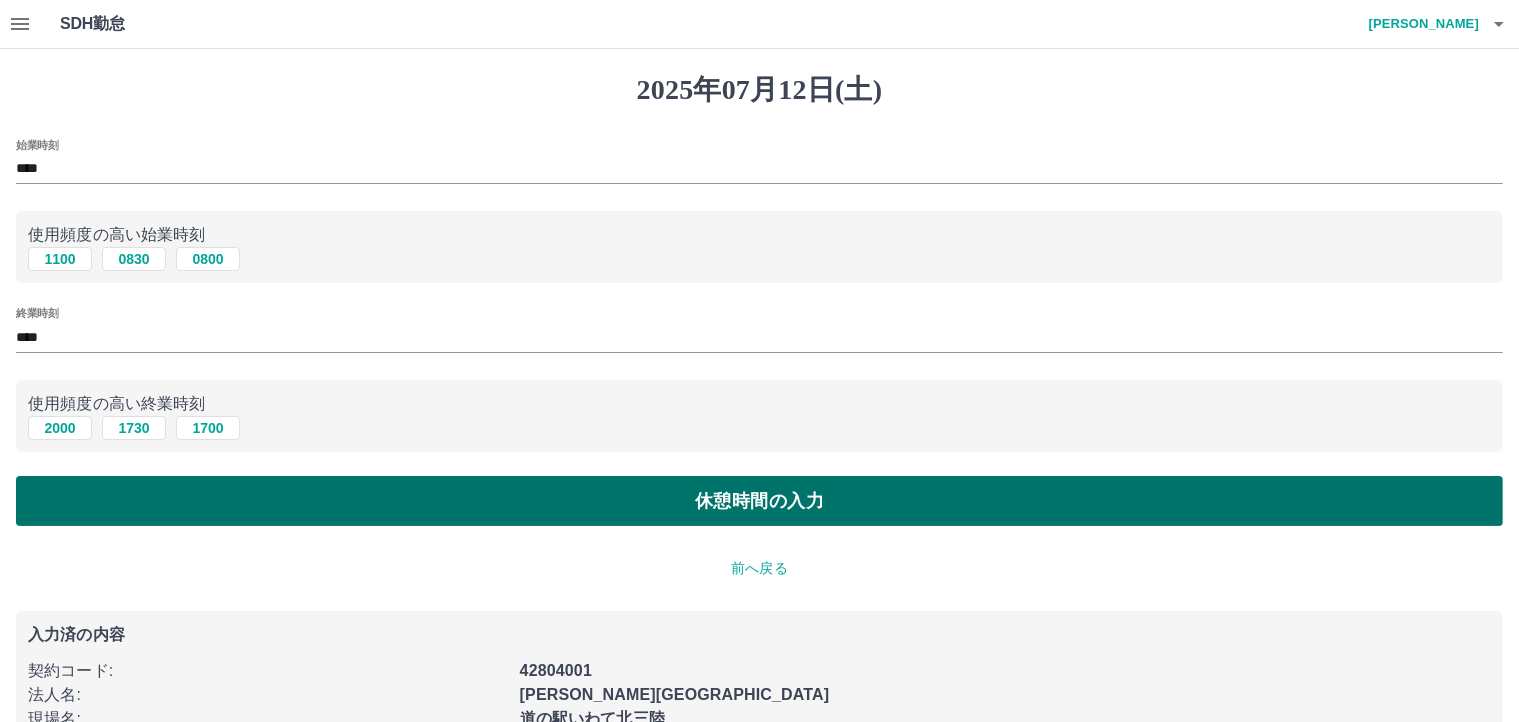 click on "休憩時間の入力" at bounding box center (759, 501) 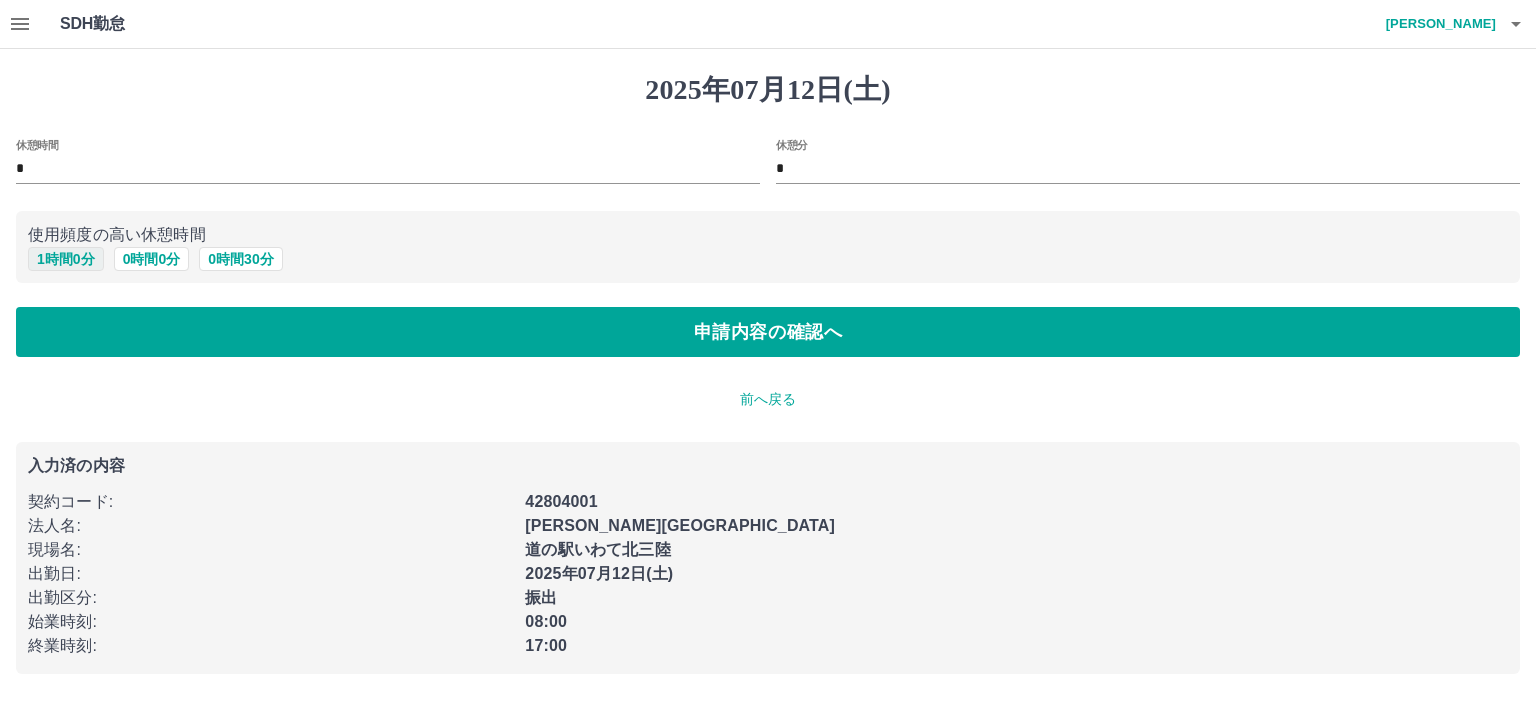 click on "1 時間 0 分" at bounding box center [66, 259] 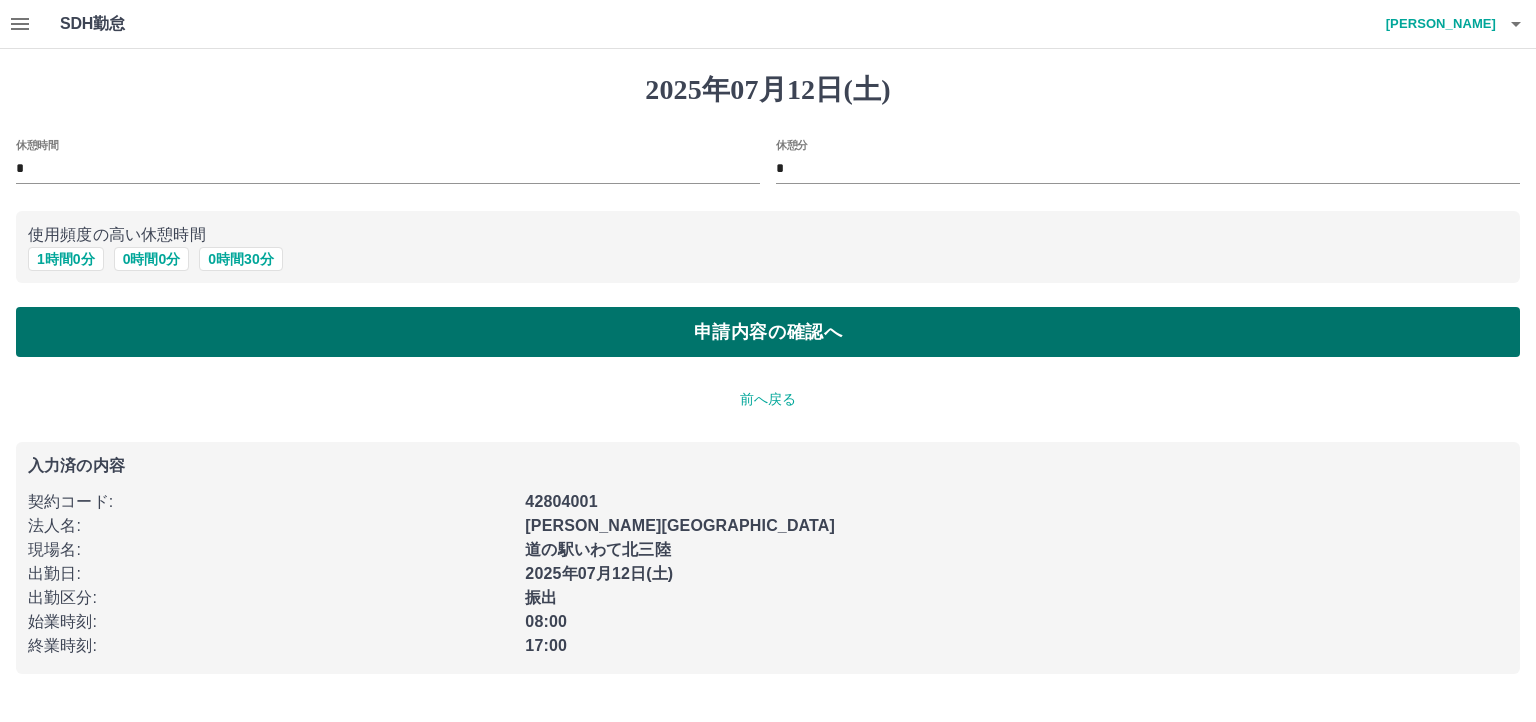 click on "申請内容の確認へ" at bounding box center [768, 332] 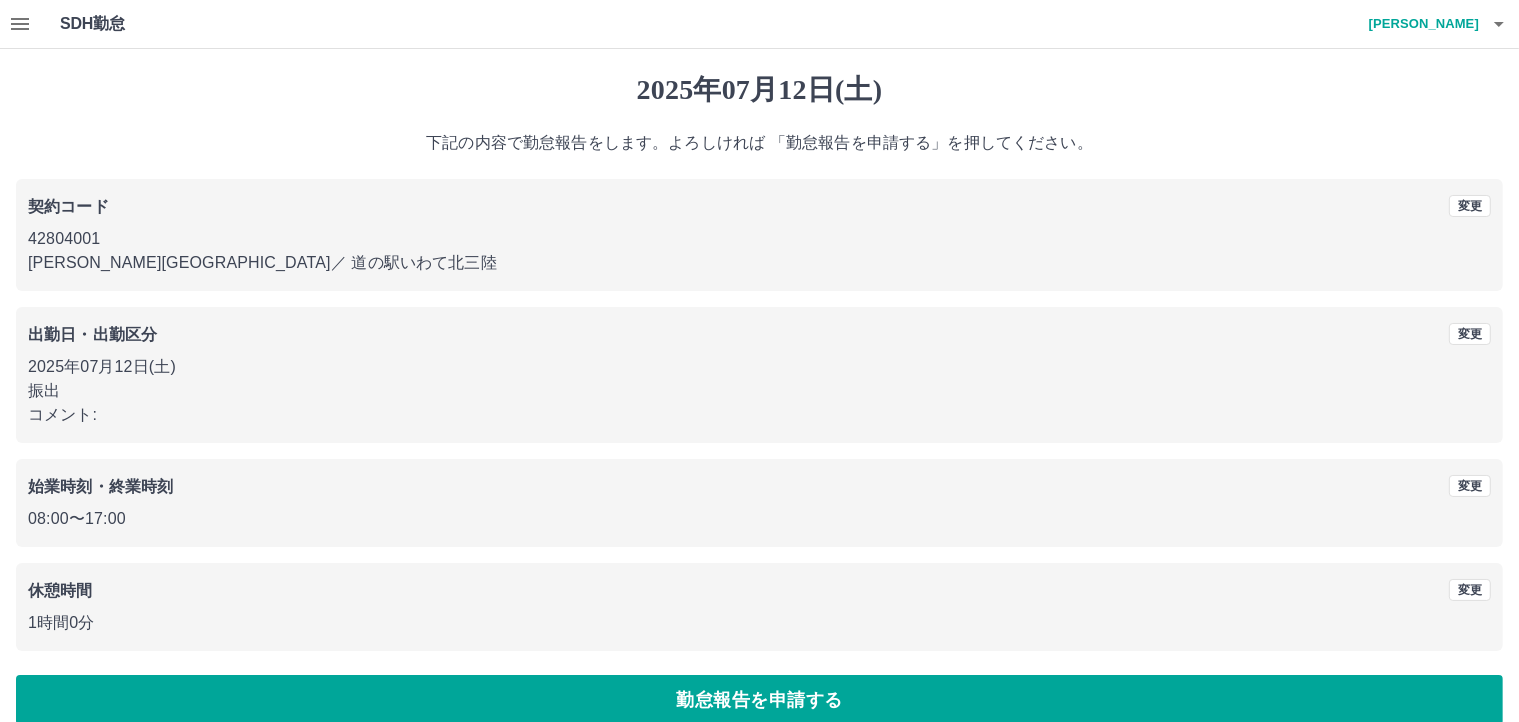 scroll, scrollTop: 27, scrollLeft: 0, axis: vertical 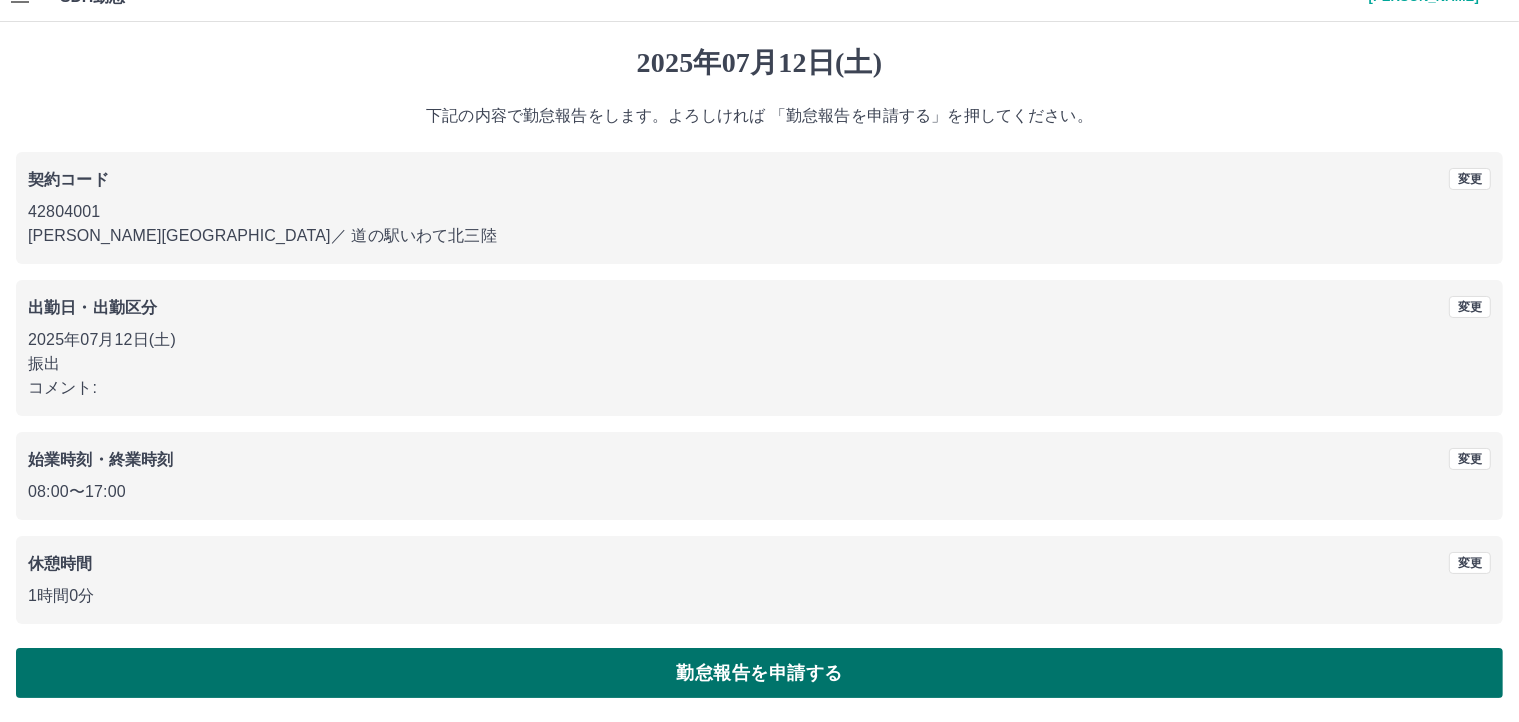 click on "勤怠報告を申請する" at bounding box center (759, 673) 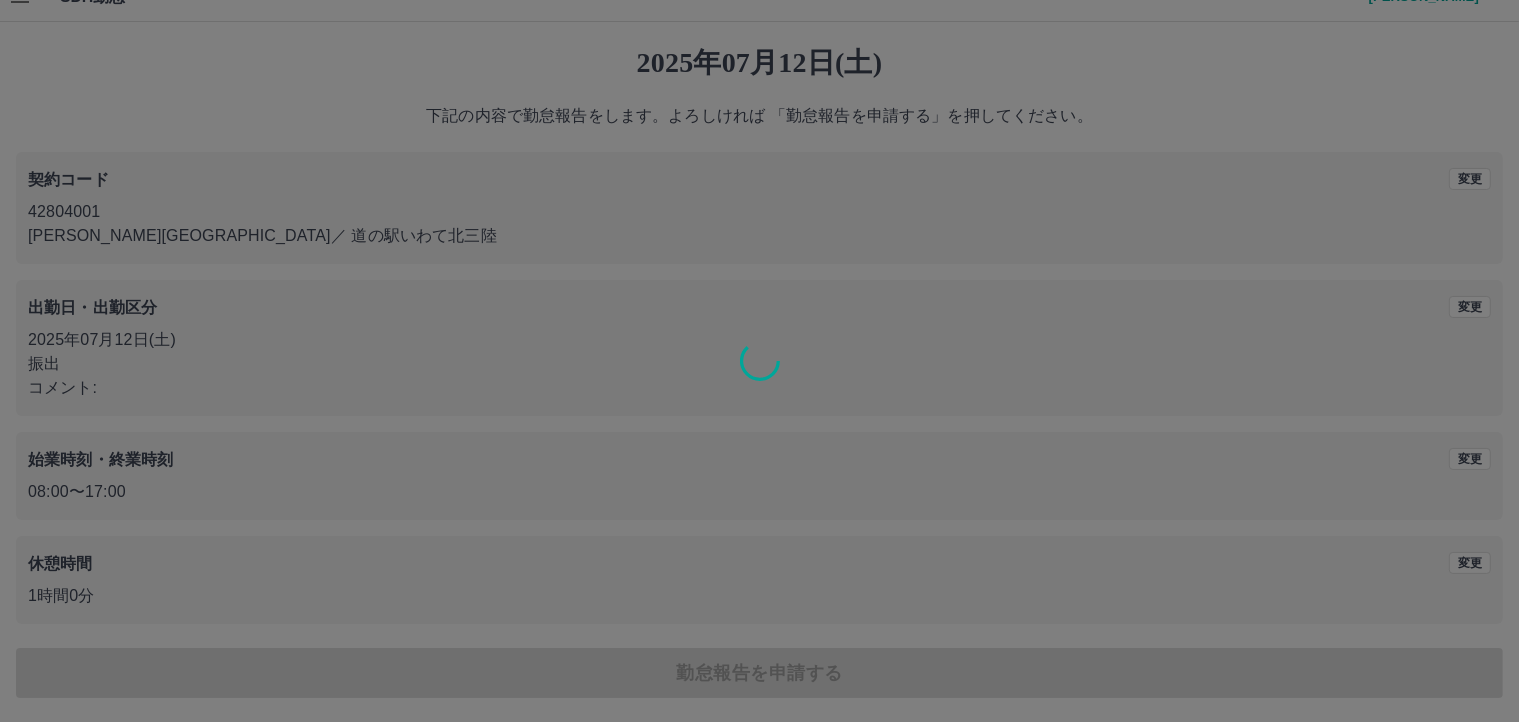 scroll, scrollTop: 0, scrollLeft: 0, axis: both 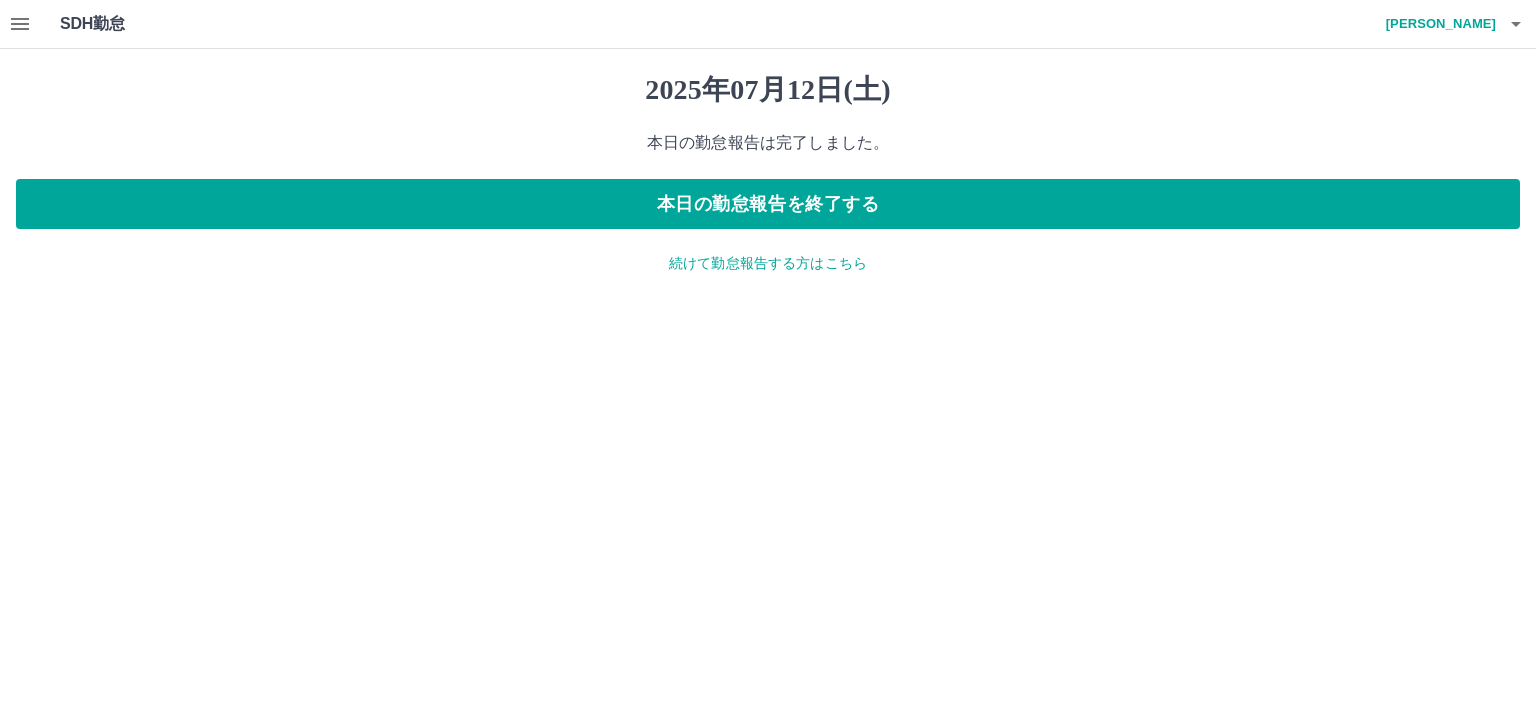 click on "続けて勤怠報告する方はこちら" at bounding box center [768, 263] 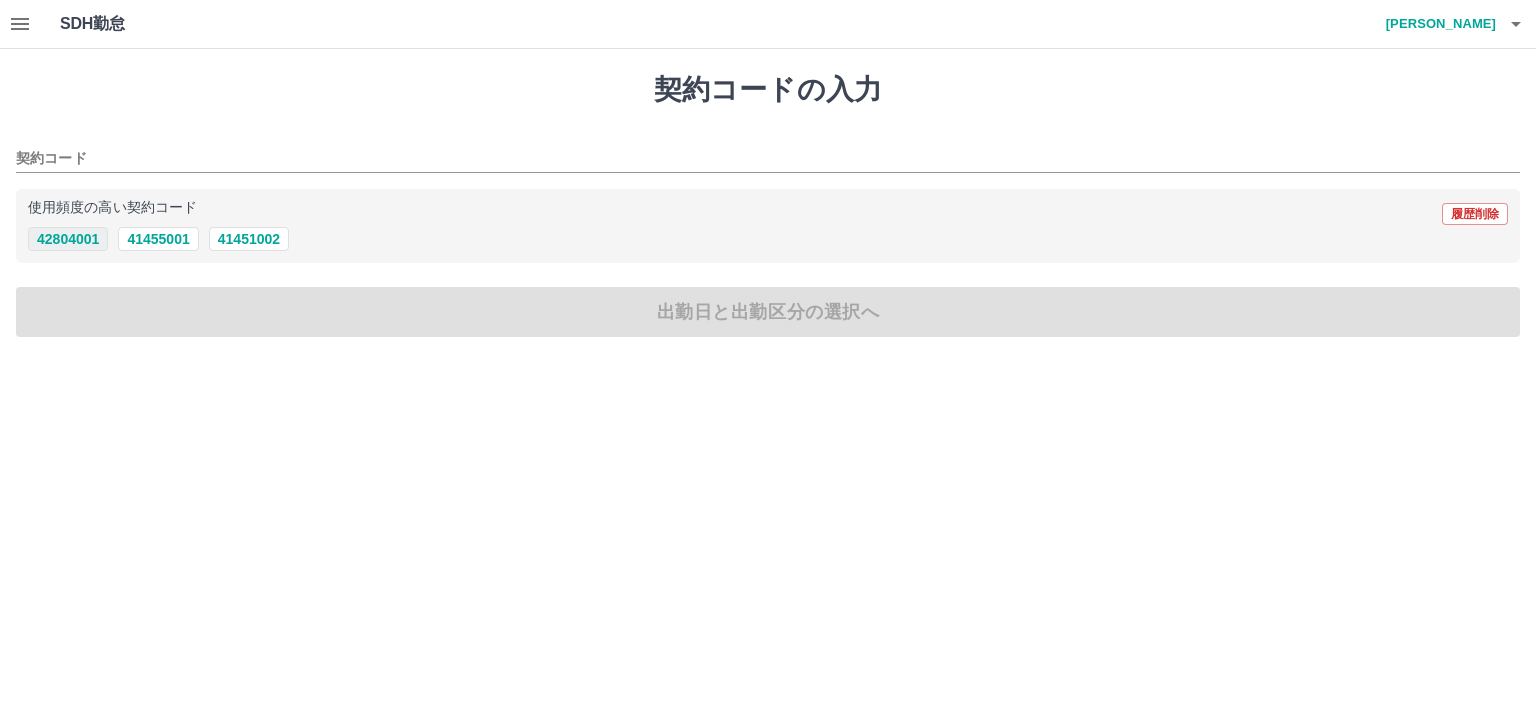 click on "42804001" at bounding box center [68, 239] 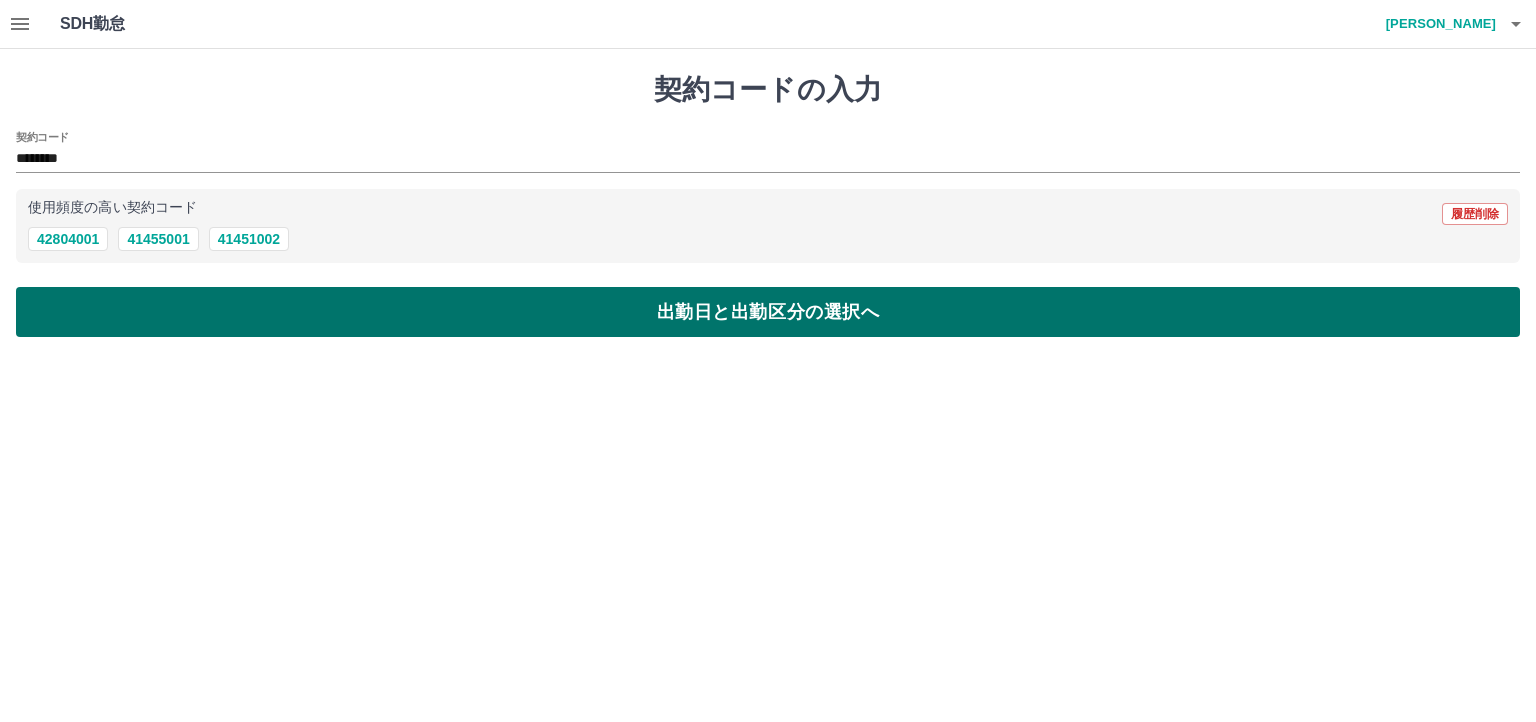 click on "出勤日と出勤区分の選択へ" at bounding box center (768, 312) 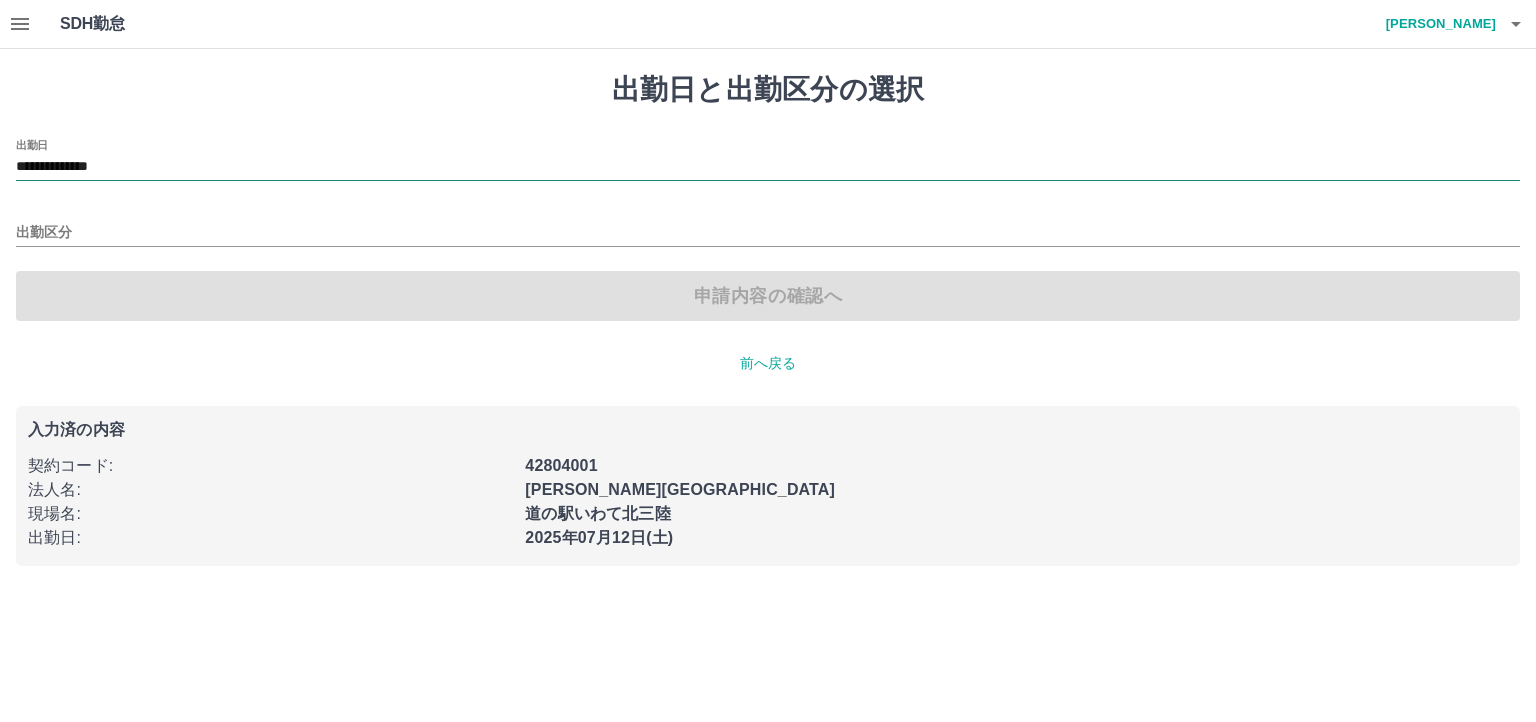 click on "**********" at bounding box center [768, 167] 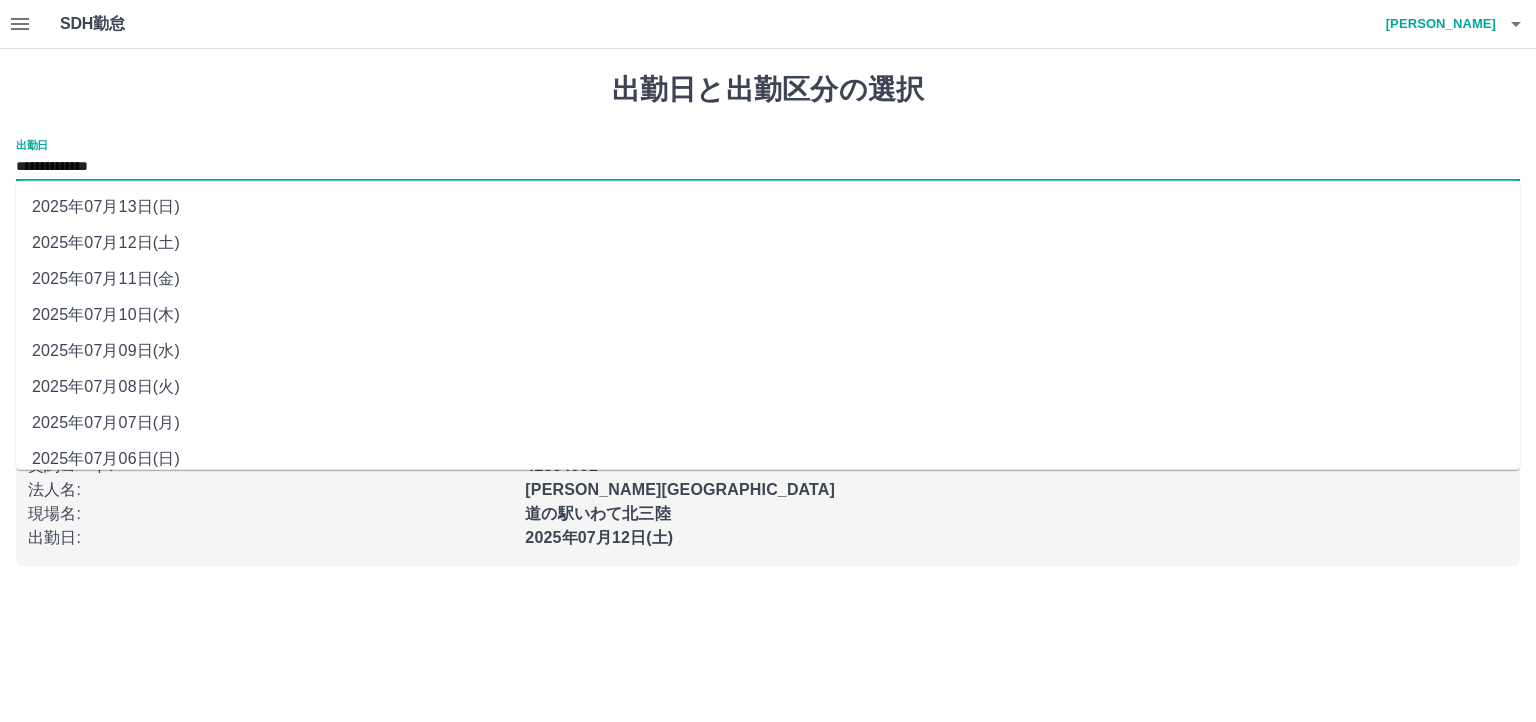 click on "2025年07月13日(日)" at bounding box center (768, 207) 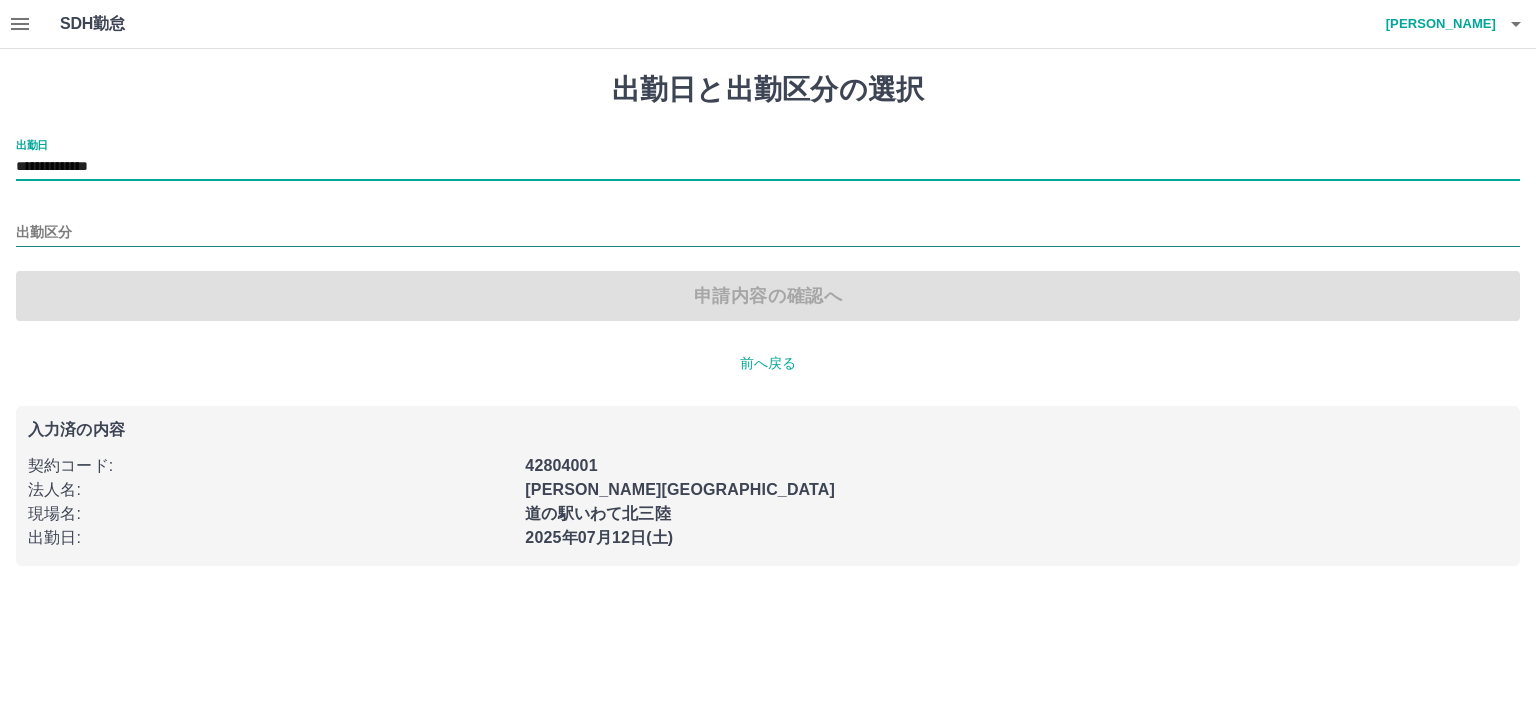 click on "出勤区分" at bounding box center (768, 233) 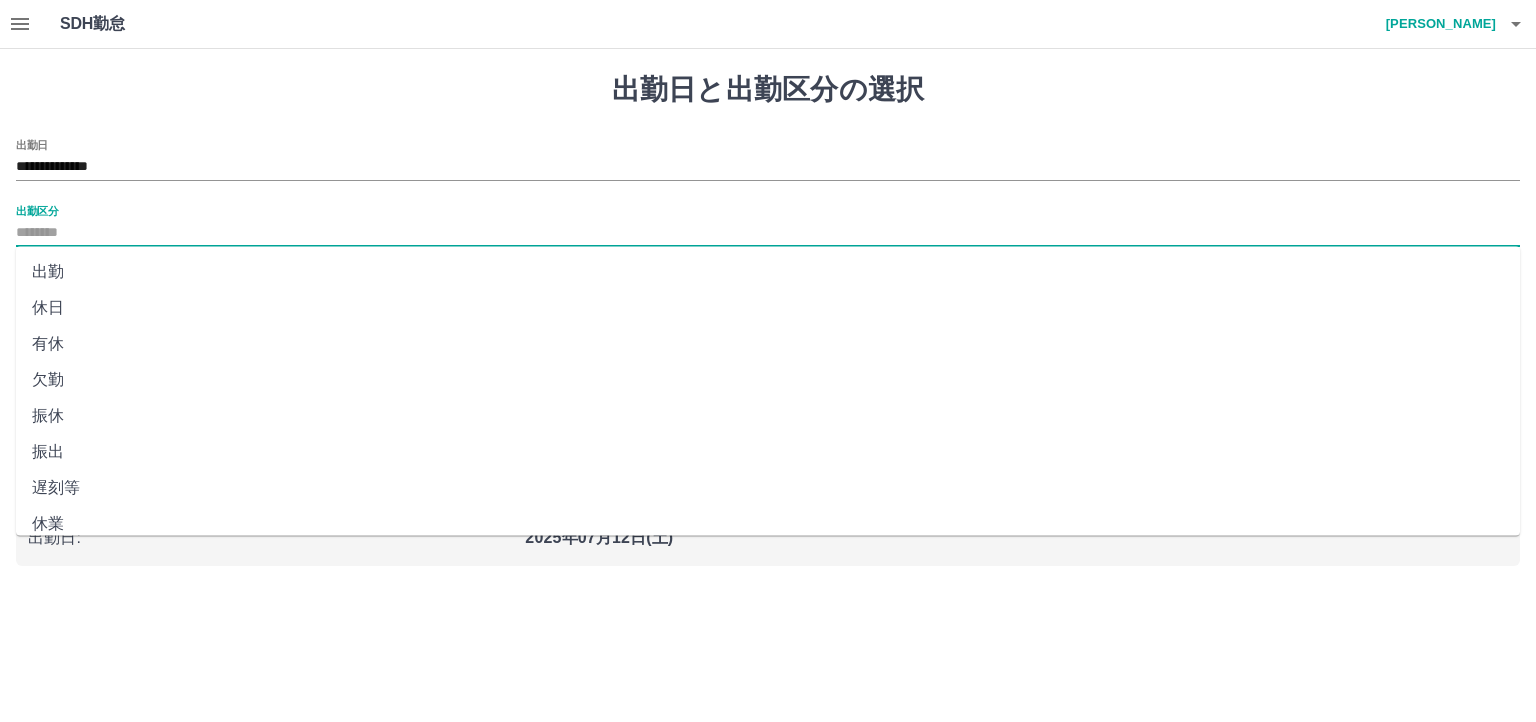 click on "振出" at bounding box center (768, 452) 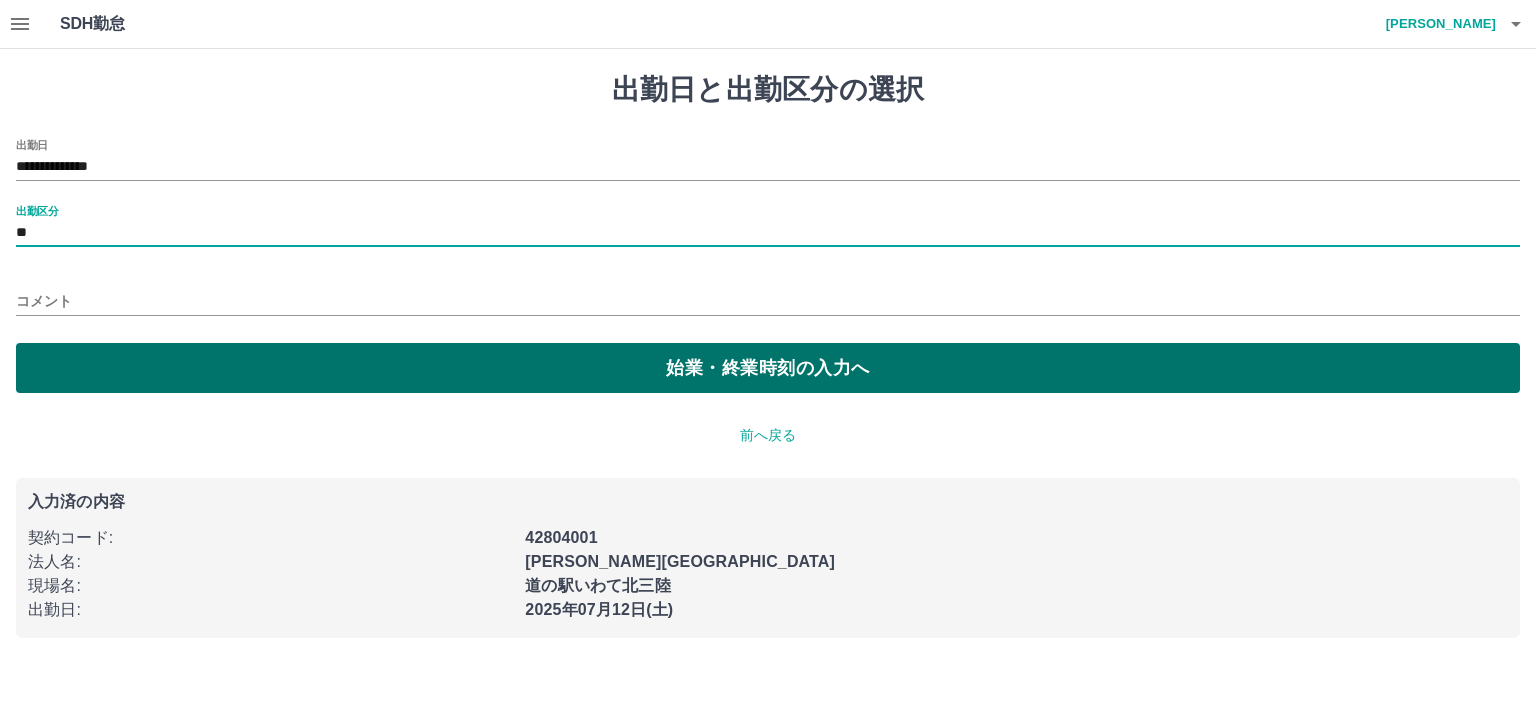 click on "始業・終業時刻の入力へ" at bounding box center [768, 368] 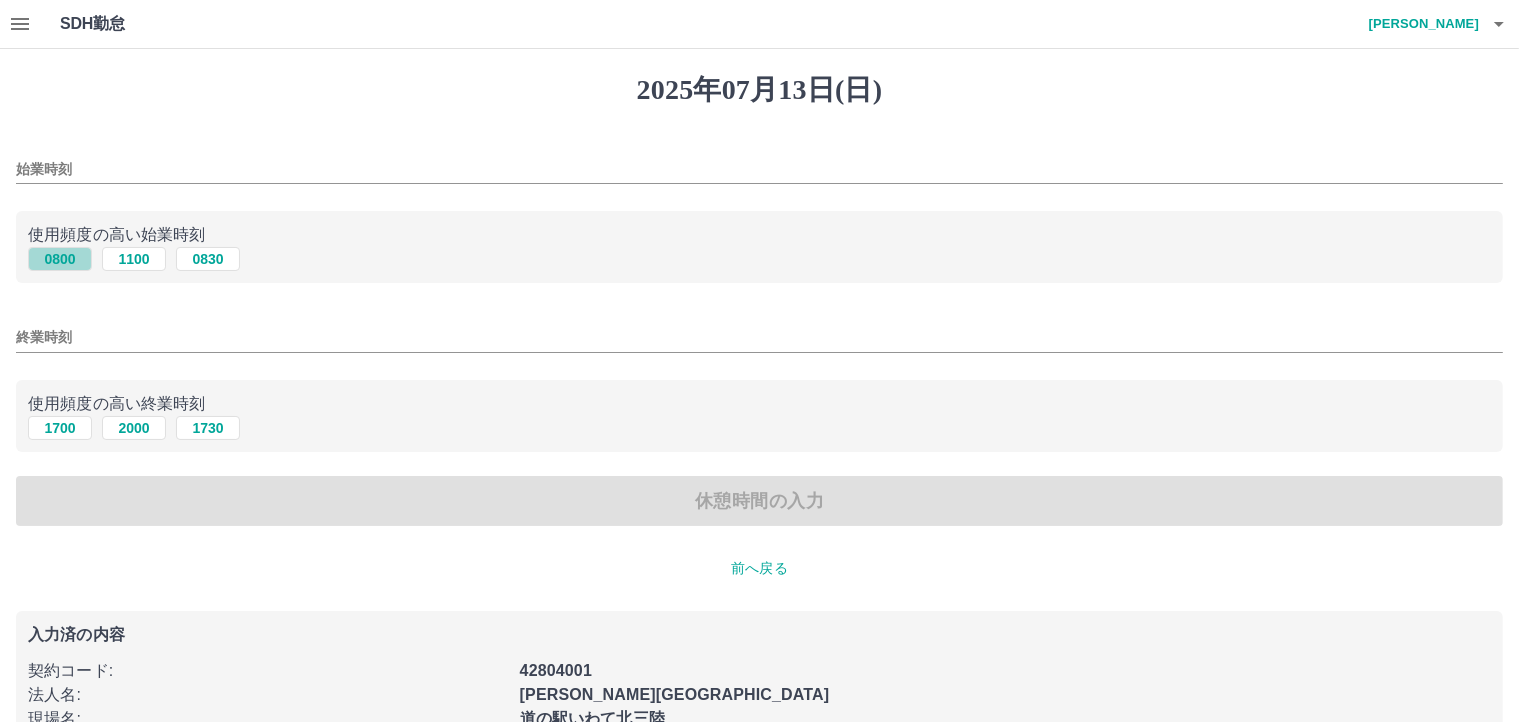 click on "0800" at bounding box center (60, 259) 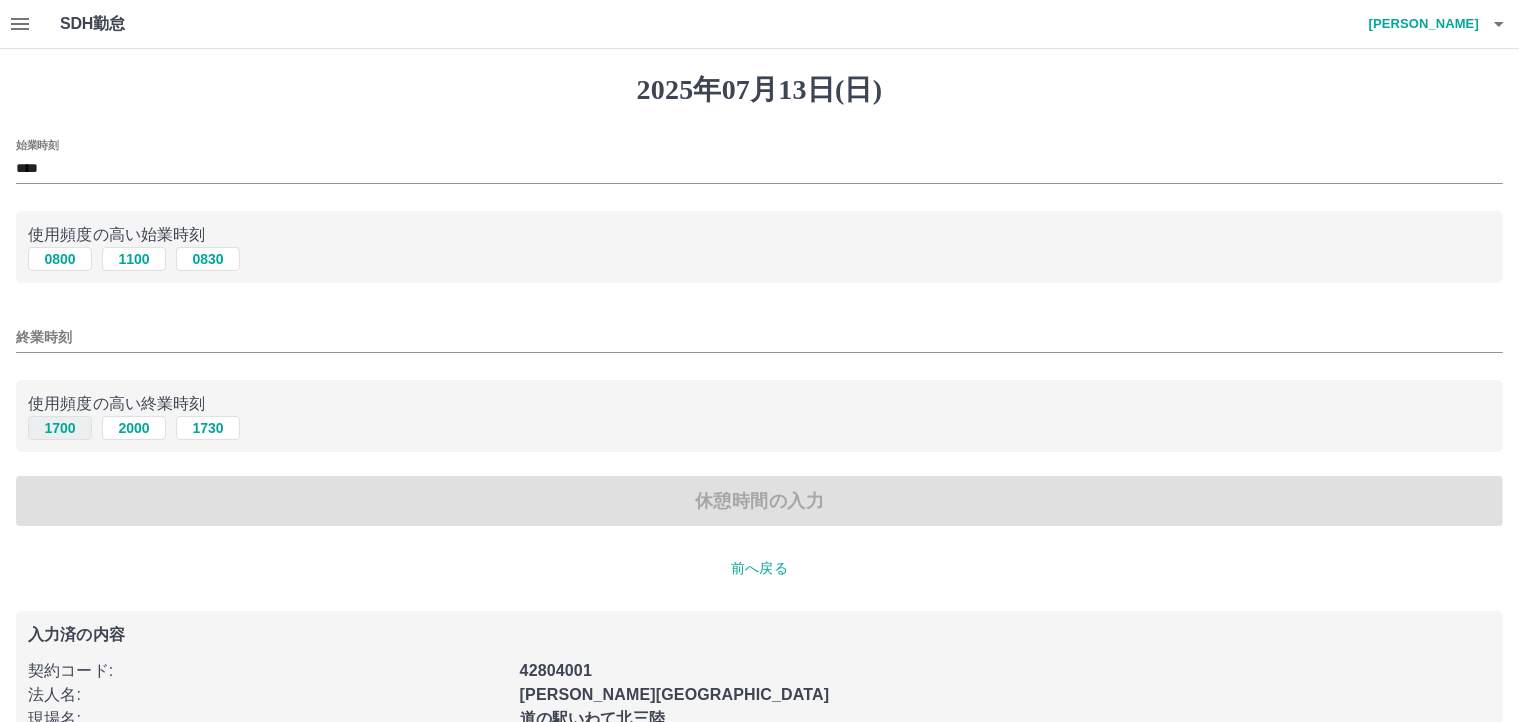 click on "1700" at bounding box center (60, 428) 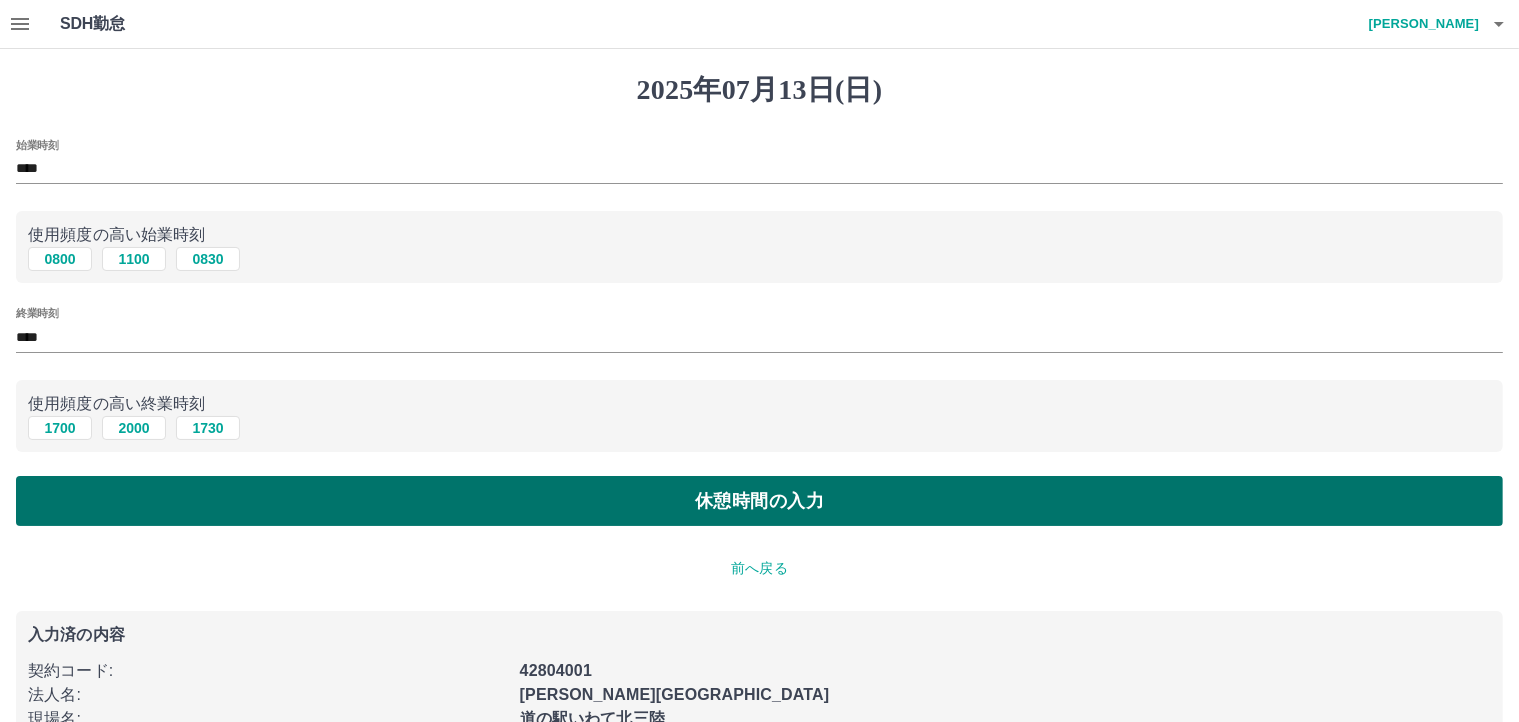 click on "休憩時間の入力" at bounding box center [759, 501] 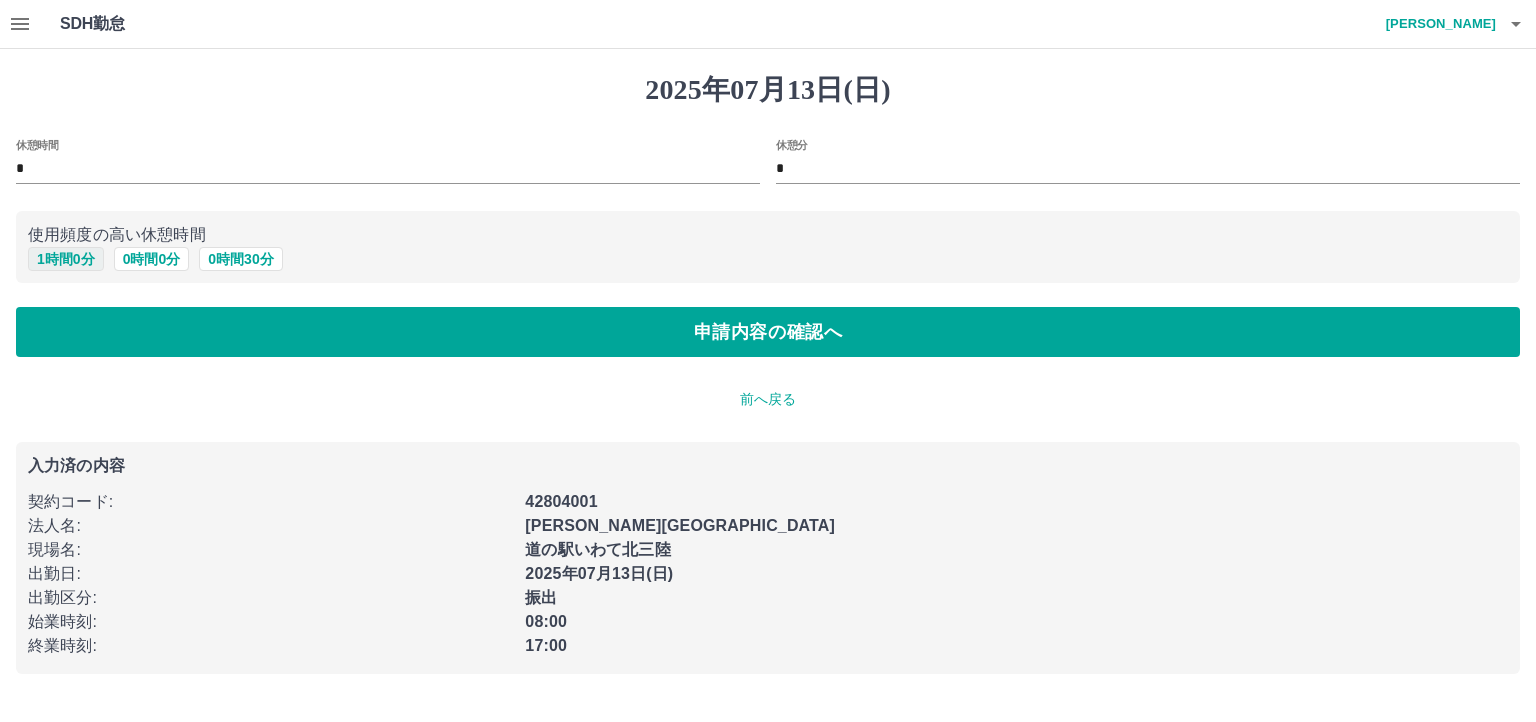 click on "1 時間 0 分" at bounding box center [66, 259] 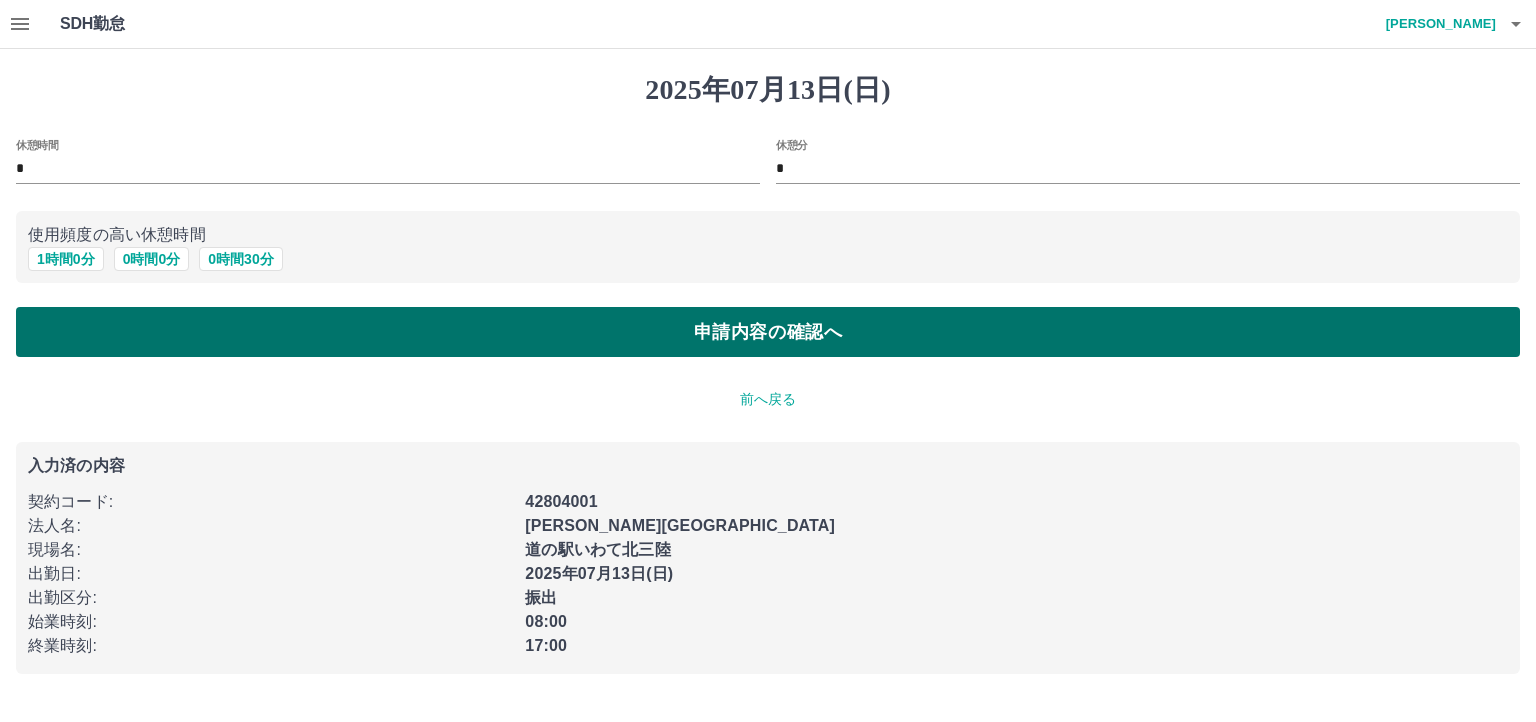click on "申請内容の確認へ" at bounding box center (768, 332) 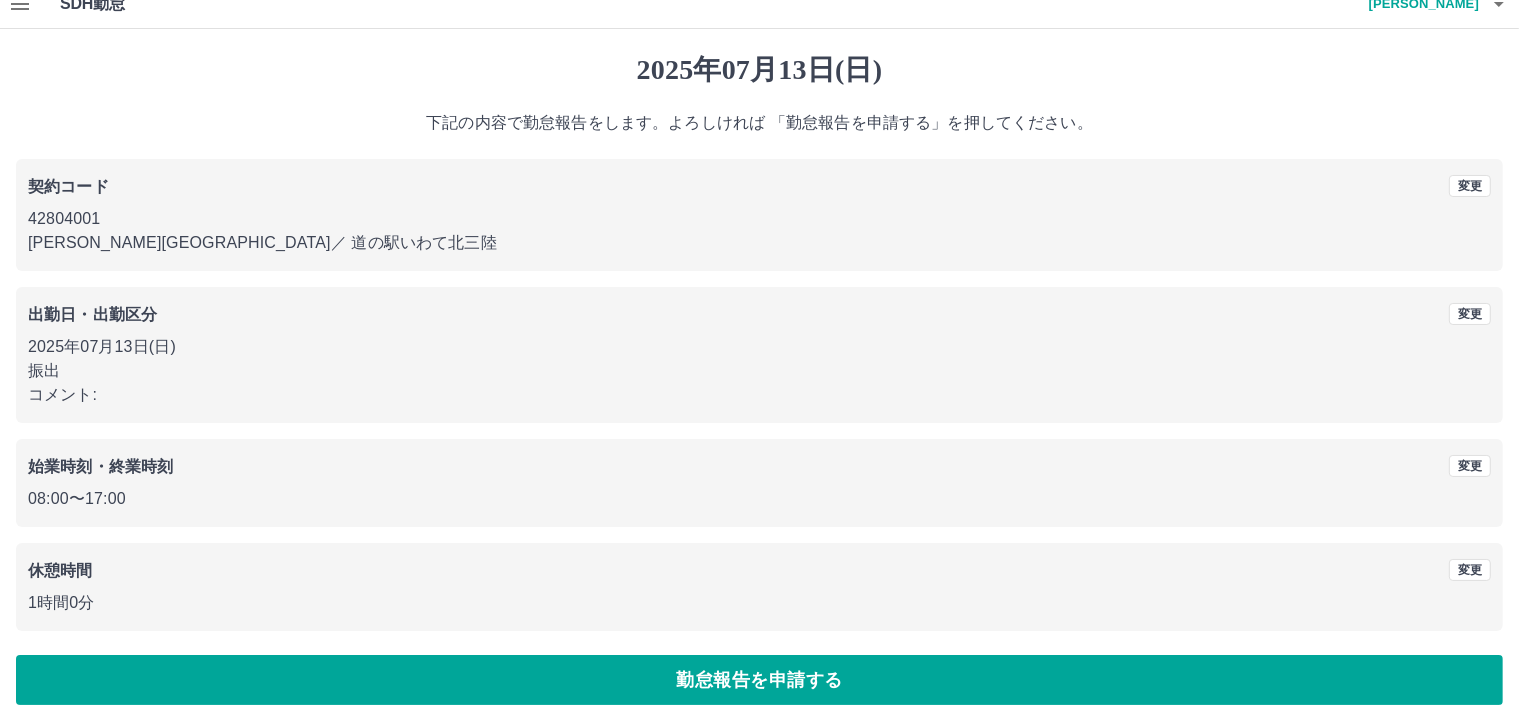 scroll, scrollTop: 27, scrollLeft: 0, axis: vertical 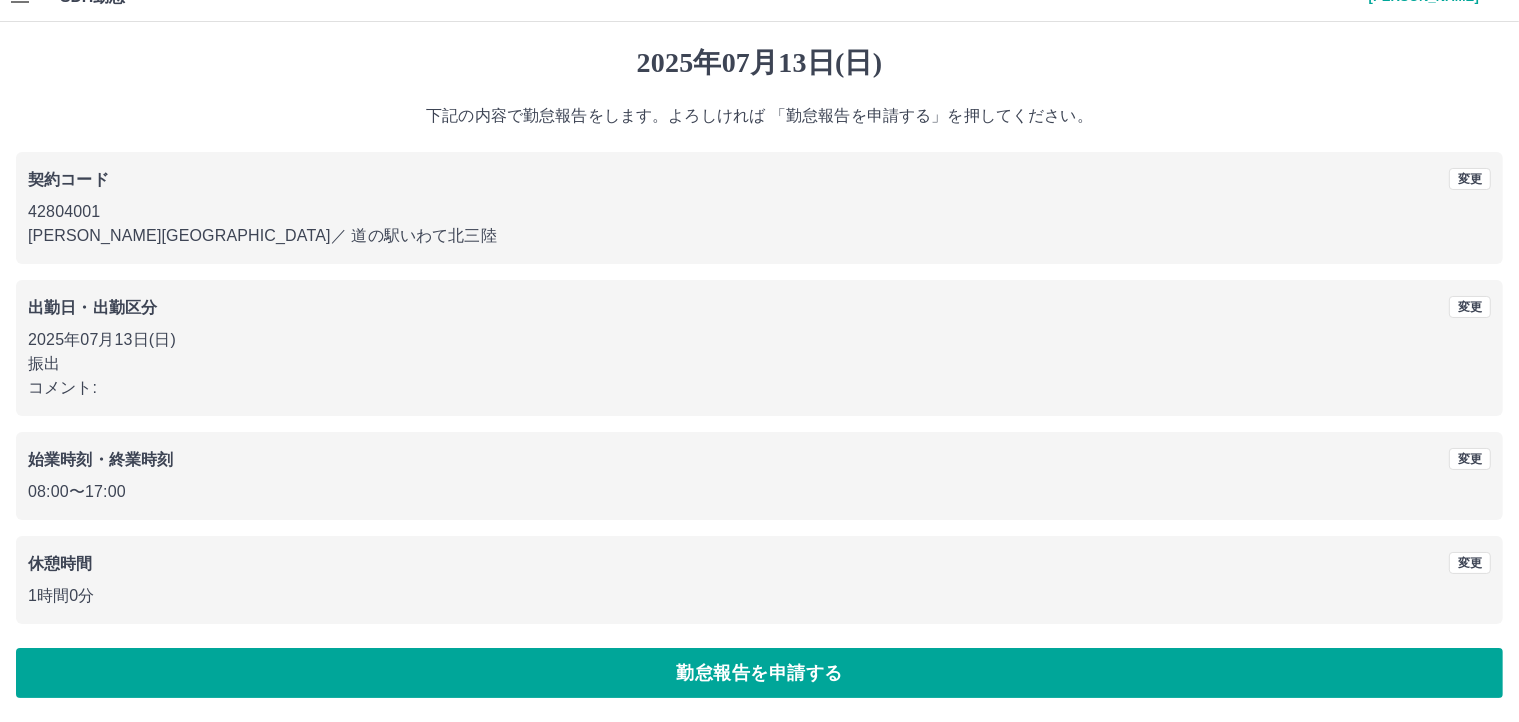 click on "勤怠報告を申請する" at bounding box center (759, 673) 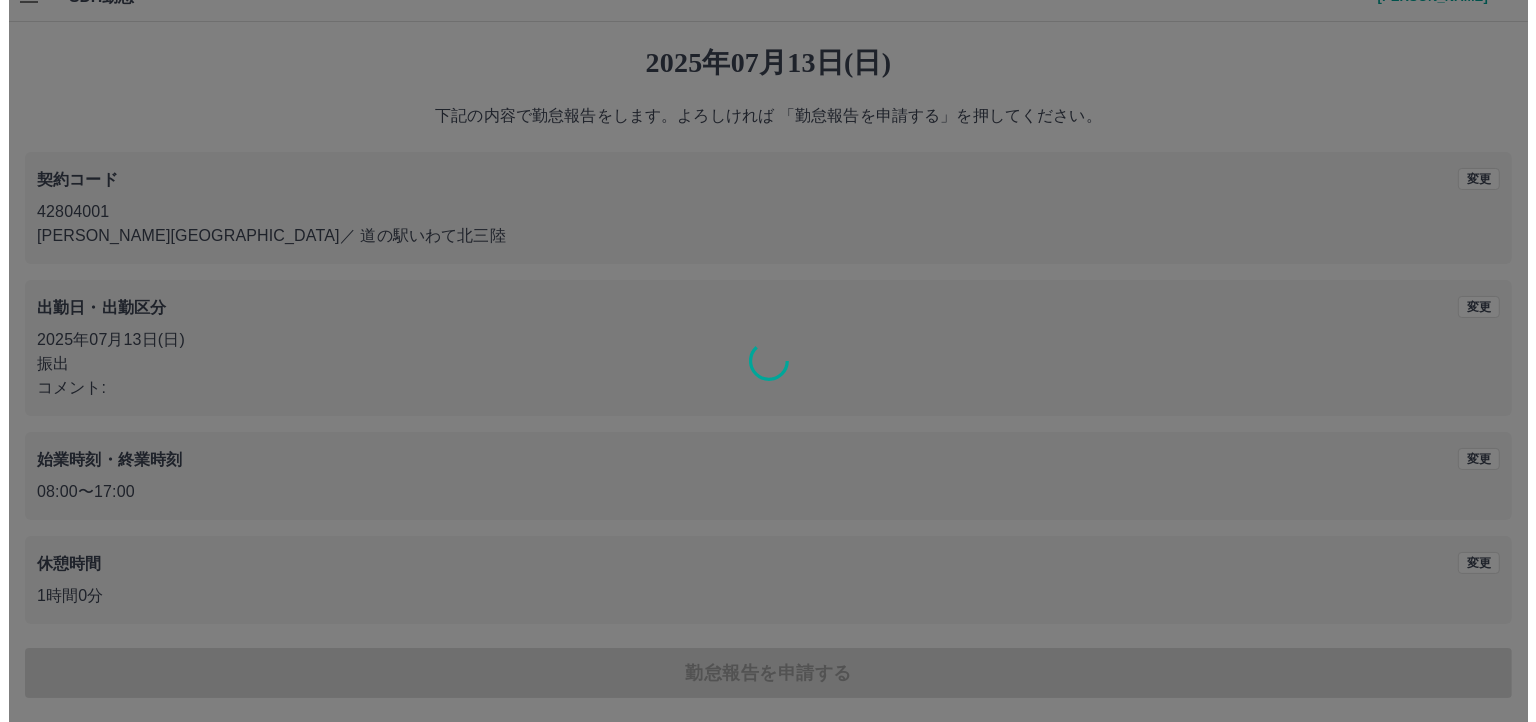 scroll, scrollTop: 0, scrollLeft: 0, axis: both 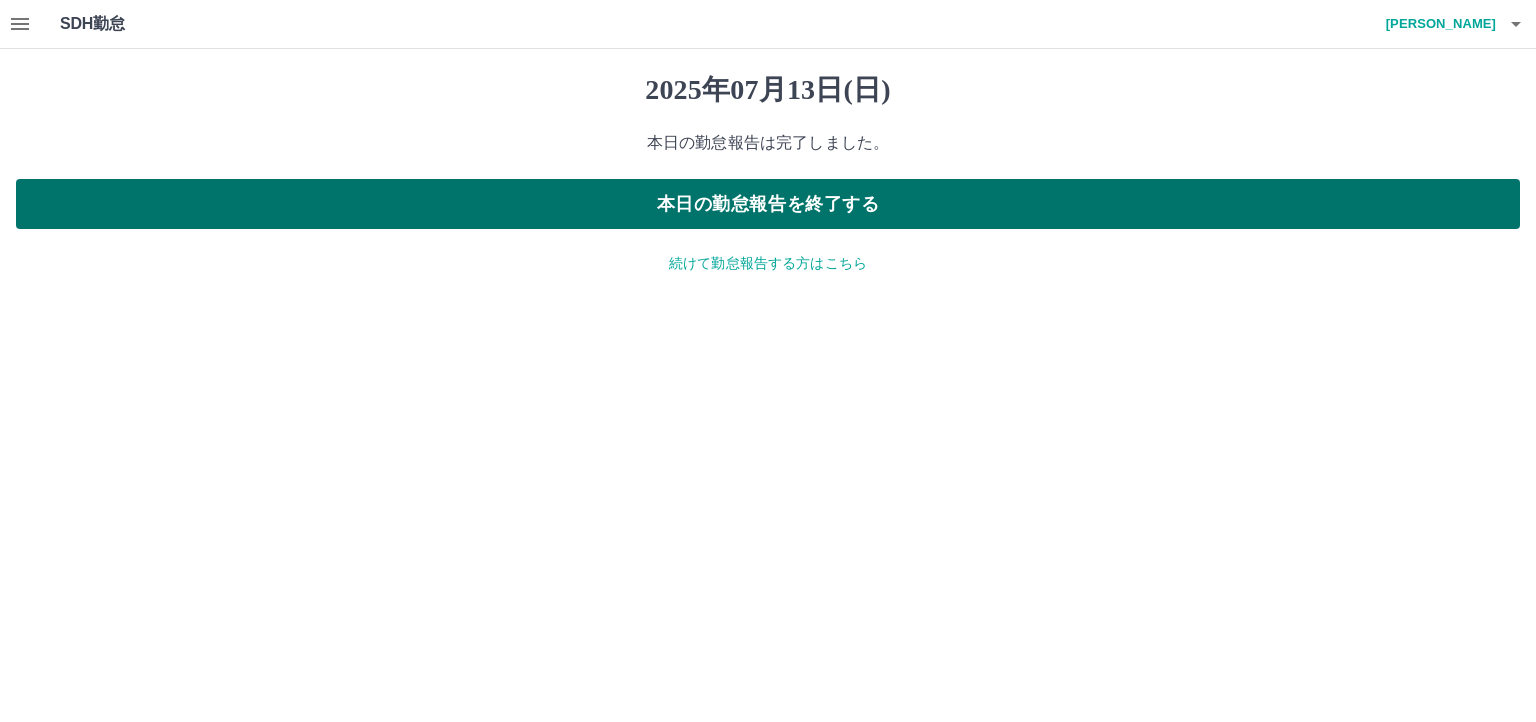 click on "本日の勤怠報告を終了する" at bounding box center [768, 204] 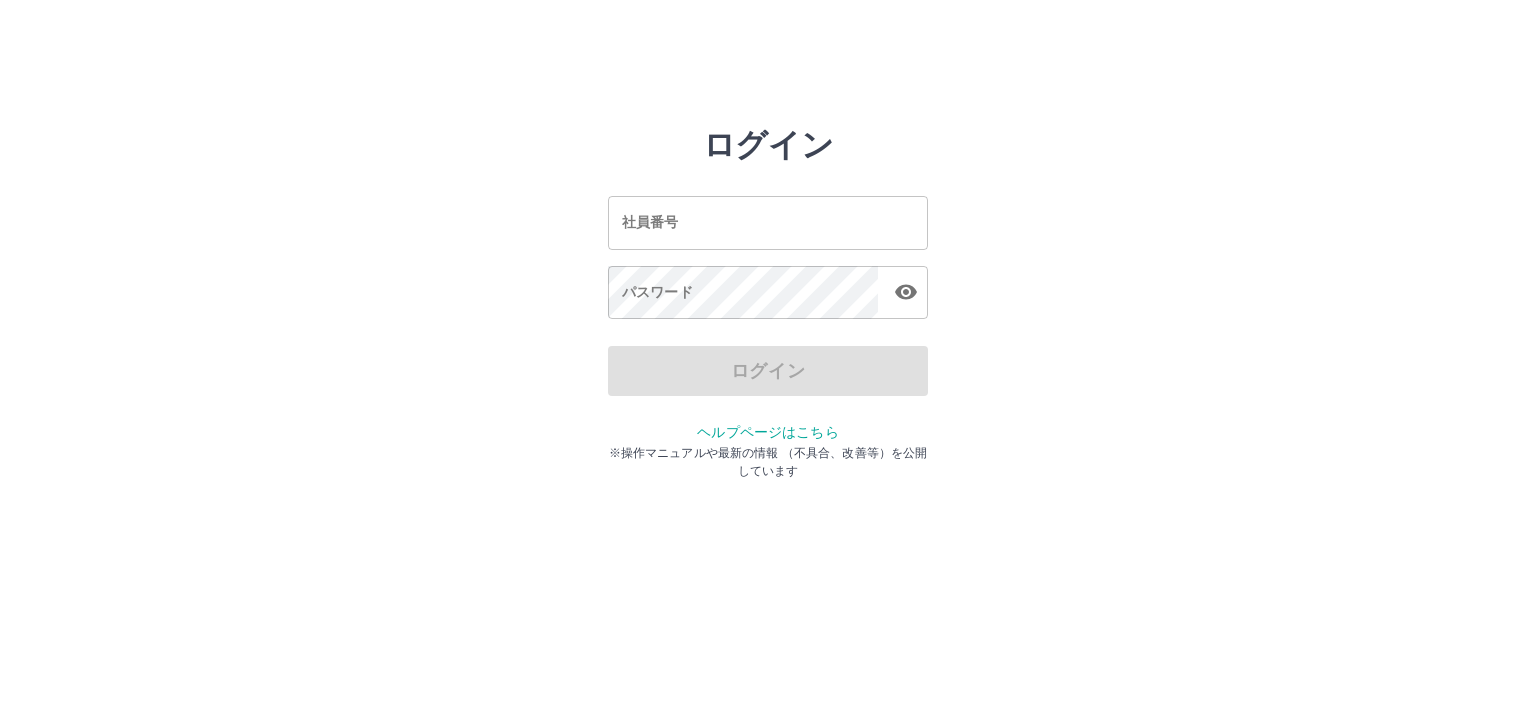 scroll, scrollTop: 0, scrollLeft: 0, axis: both 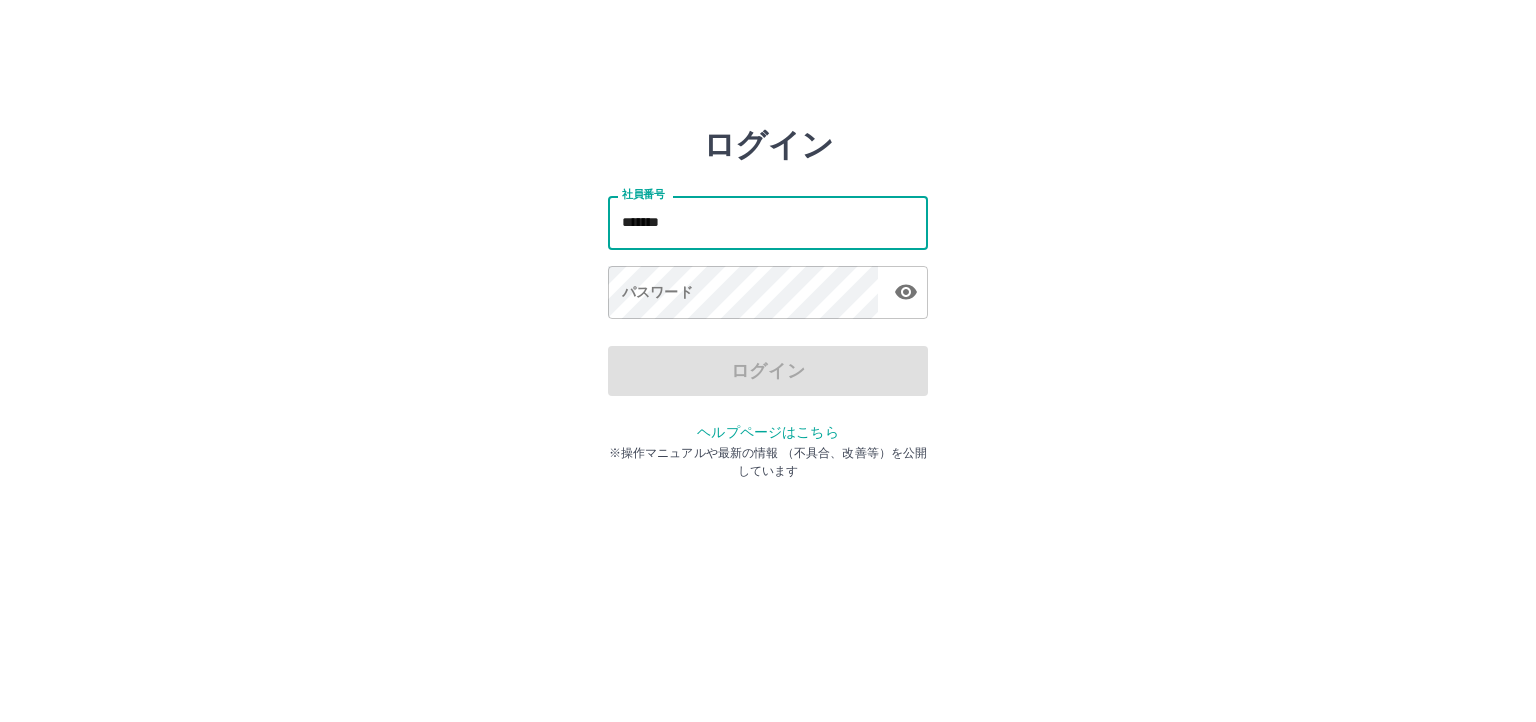 type on "*******" 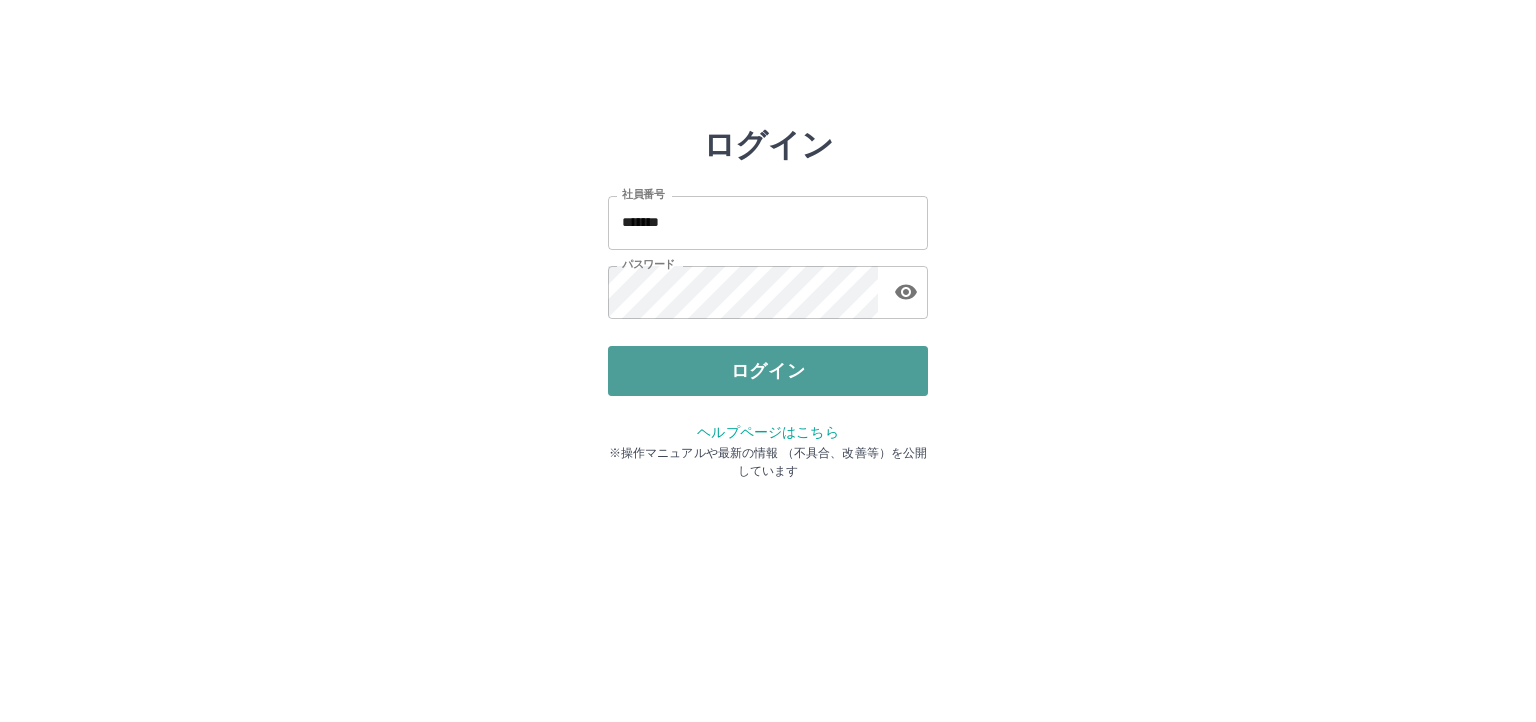 click on "ログイン" at bounding box center (768, 371) 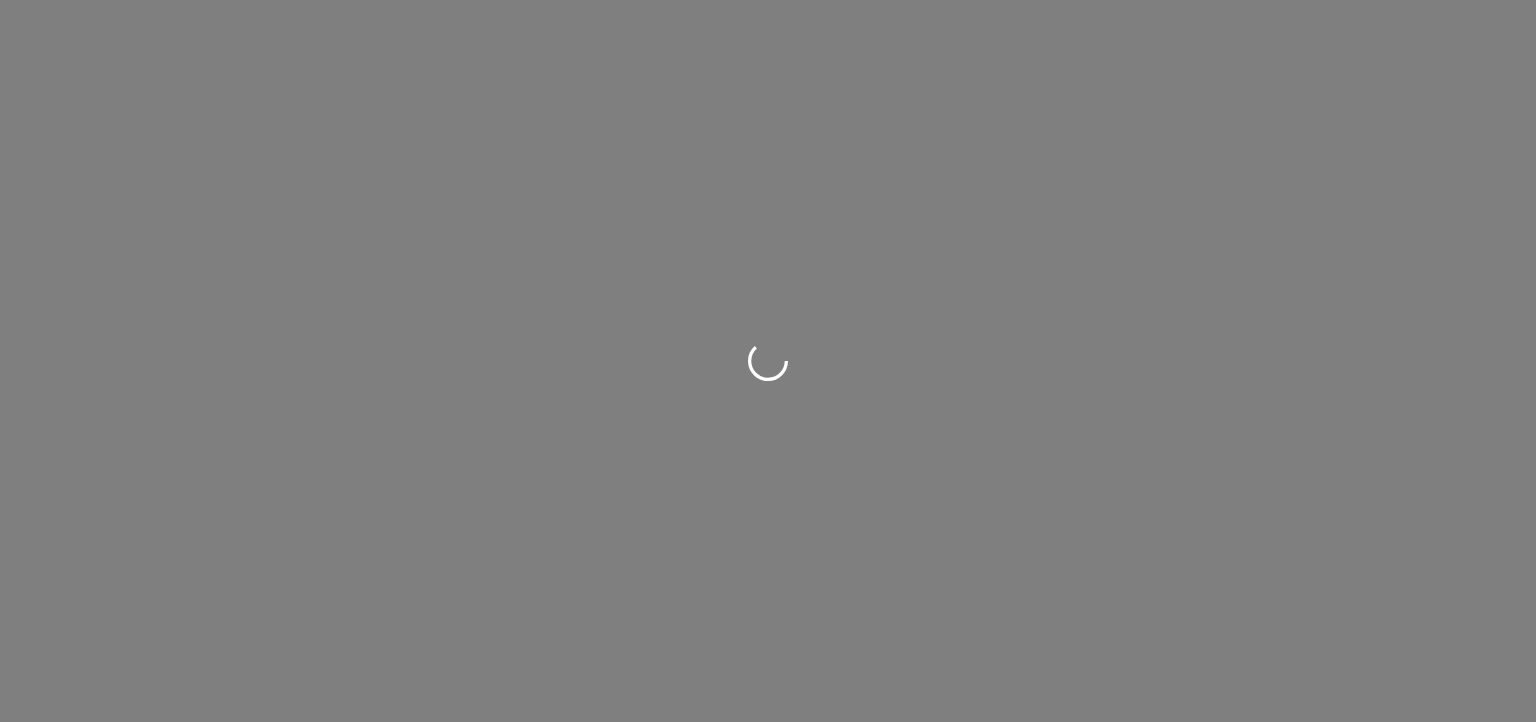 scroll, scrollTop: 0, scrollLeft: 0, axis: both 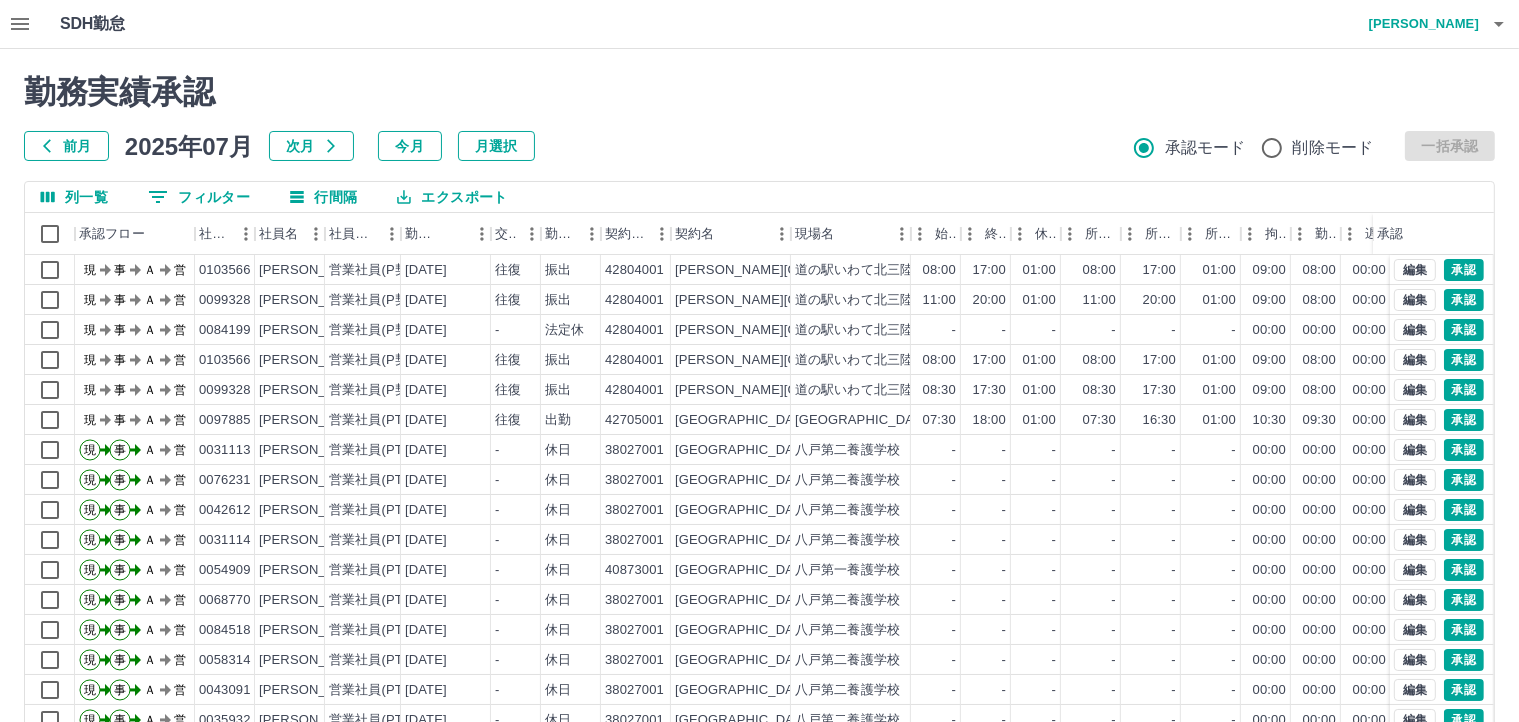click on "0 フィルター" at bounding box center [199, 197] 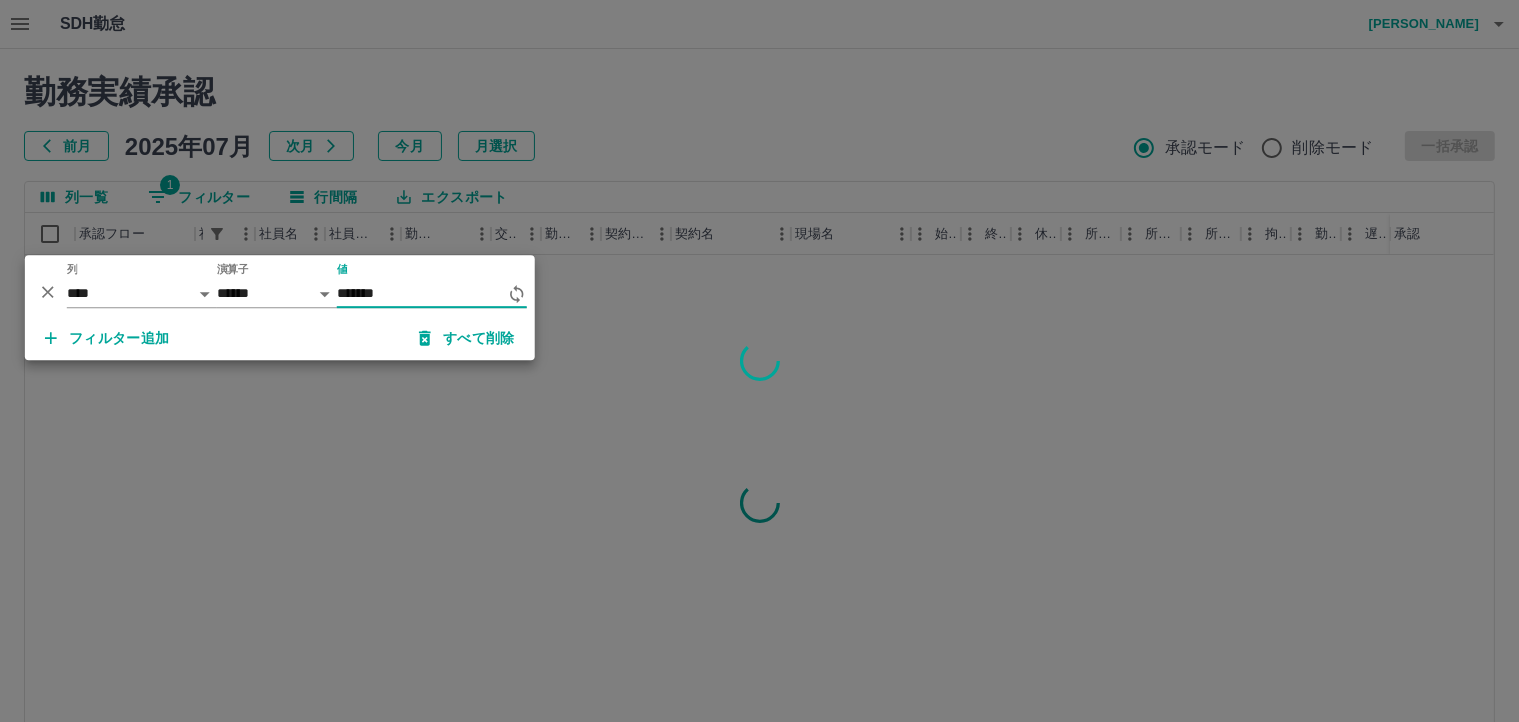 type on "*******" 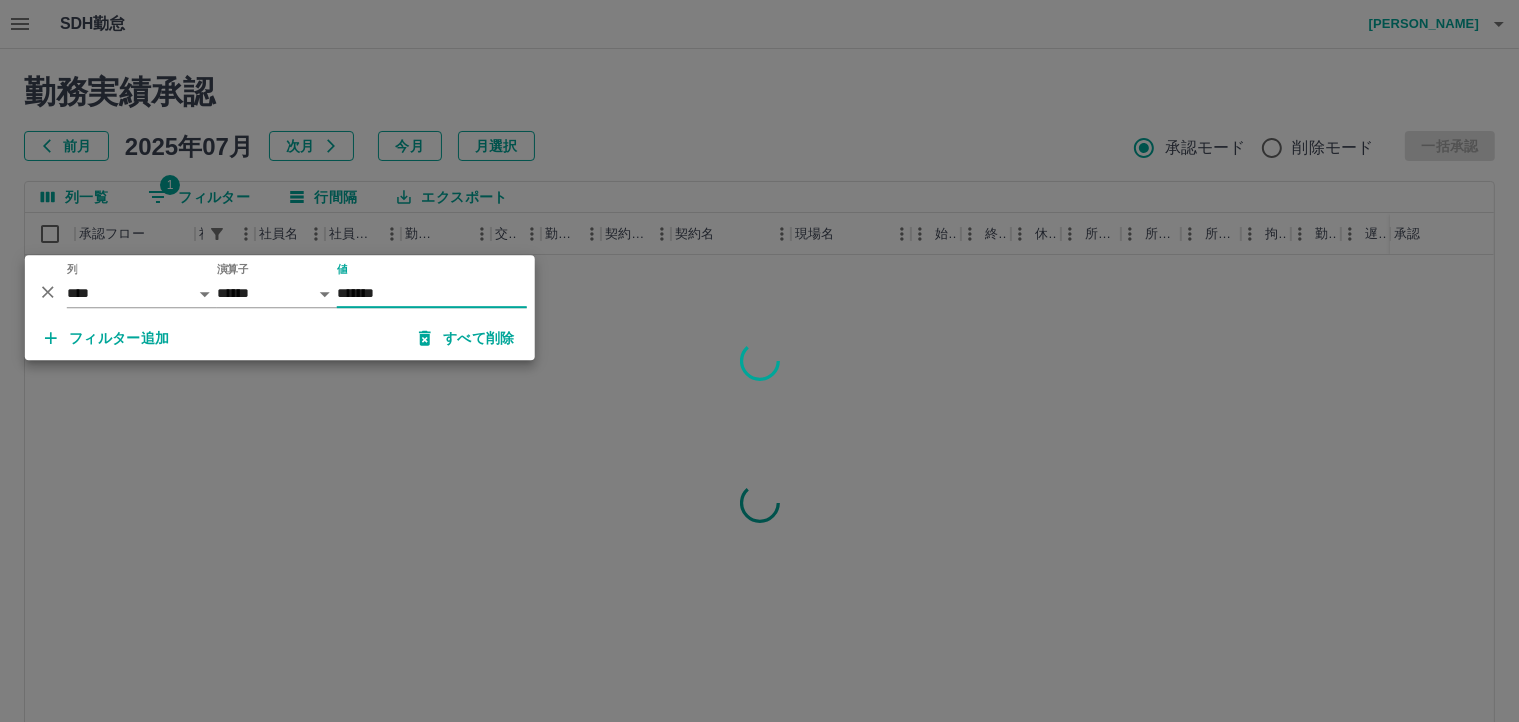 click at bounding box center [759, 361] 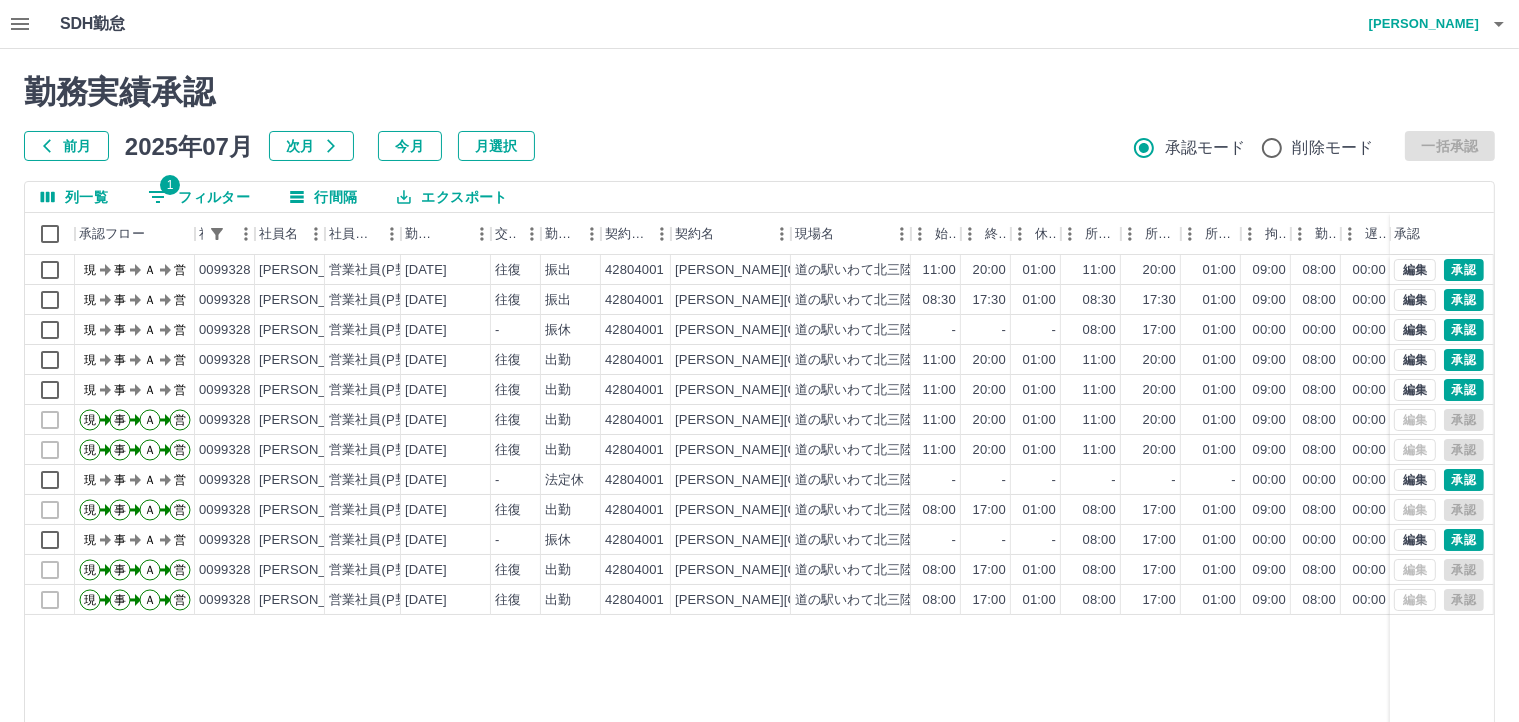 click on "列一覧 1 フィルター 行間隔 エクスポート 承認フロー 社員番号 社員名 社員区分 勤務日 交通費 勤務区分 契約コード 契約名 現場名 始業 終業 休憩 所定開始 所定終業 所定休憩 拘束 勤務 遅刻等 コメント ステータス 承認 現 事 Ａ 営 0099328 外舘　和子 営業社員(P契約) 2025-07-13 往復 振出 42804001 久慈市 道の駅いわて北三陸 11:00 20:00 01:00 11:00 20:00 01:00 09:00 08:00 00:00 現場責任者承認待 現 事 Ａ 営 0099328 外舘　和子 営業社員(P契約) 2025-07-12 往復 振出 42804001 久慈市 道の駅いわて北三陸 08:30 17:30 01:00 08:30 17:30 01:00 09:00 08:00 00:00 現場責任者承認待 現 事 Ａ 営 0099328 外舘　和子 営業社員(P契約) 2025-07-11  -  振休 42804001 久慈市 道の駅いわて北三陸 - - - 08:00 17:00 01:00 00:00 00:00 00:00 7/12 現場責任者承認待 現 事 Ａ 営 0099328 外舘　和子 営業社員(P契約) 2025-07-10 往復 出勤 42804001 -" at bounding box center [759, 501] 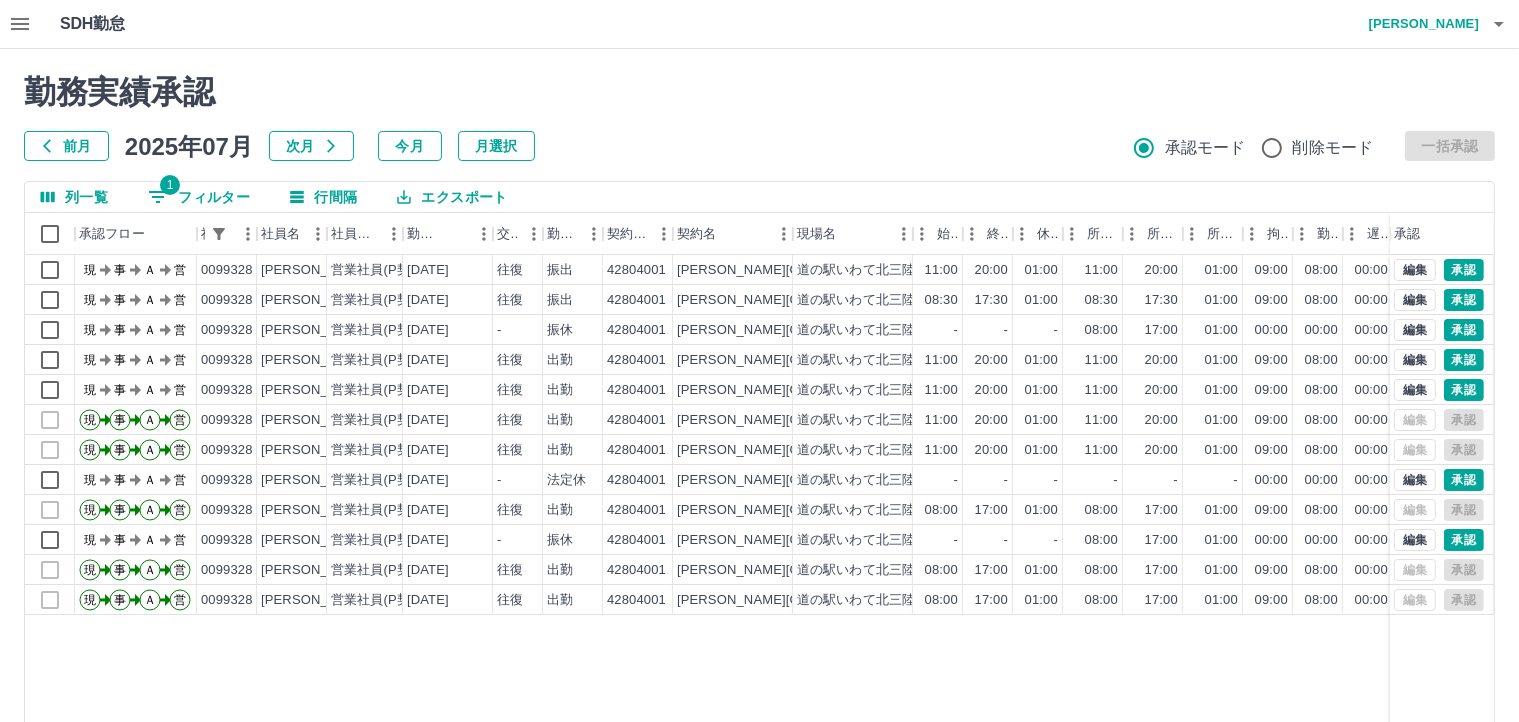 click on "1 フィルター" at bounding box center (199, 197) 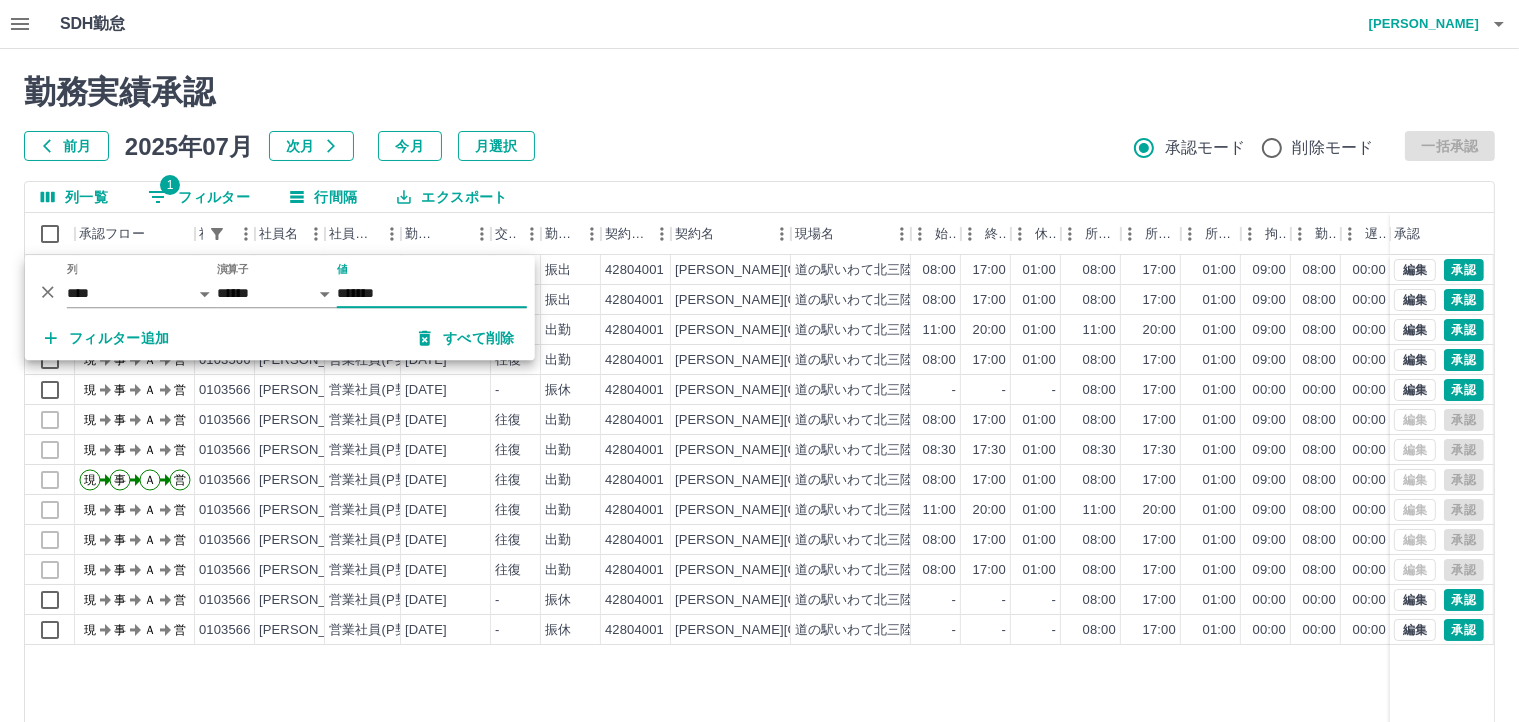 type on "*******" 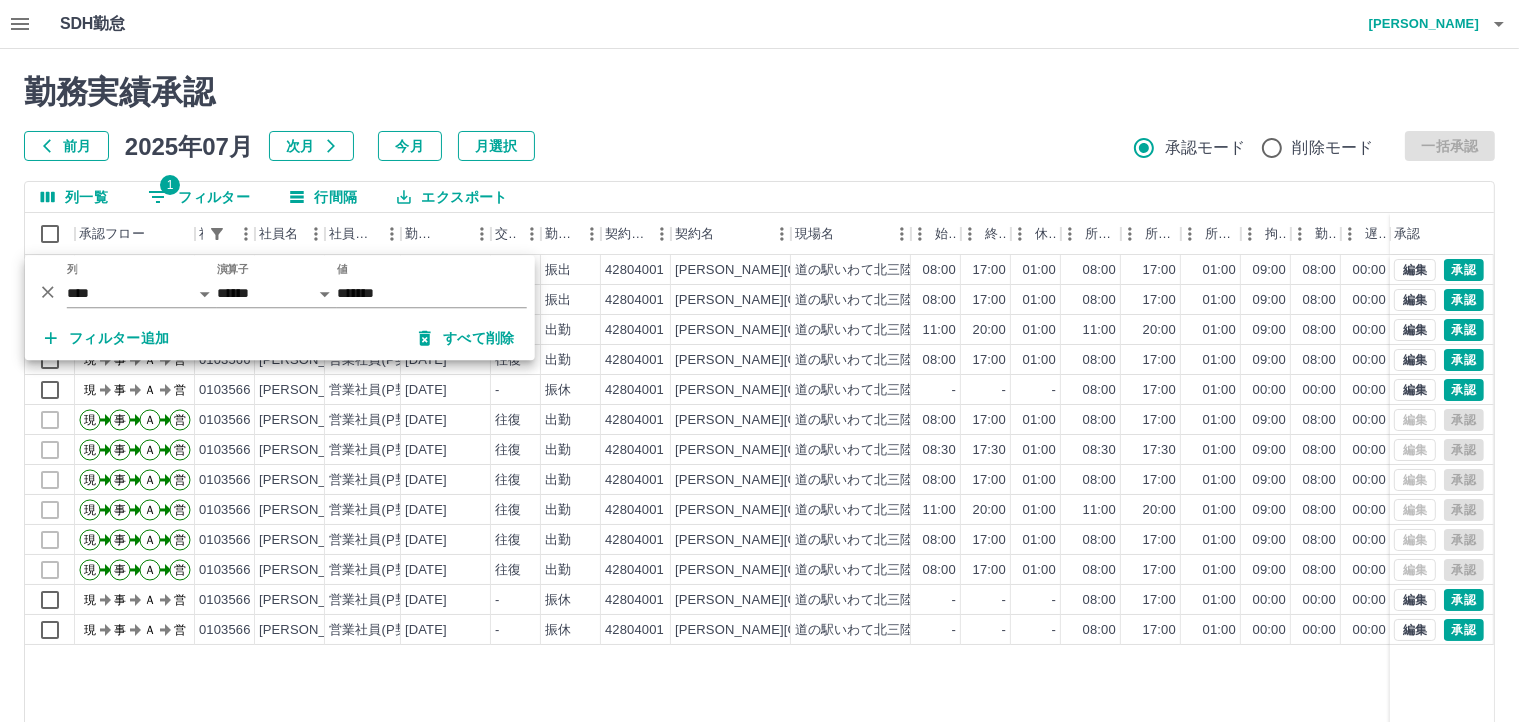 click at bounding box center [759, 361] 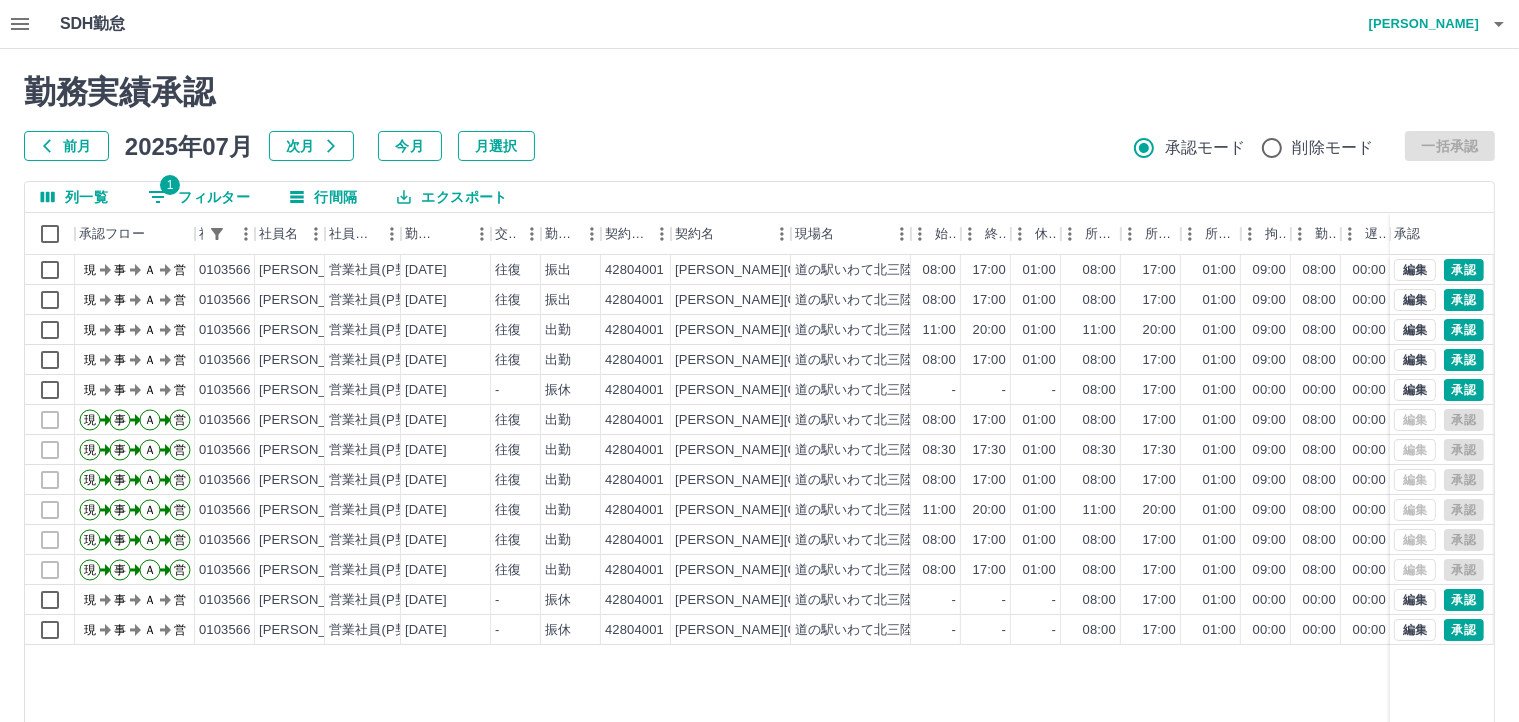 click at bounding box center [1499, 24] 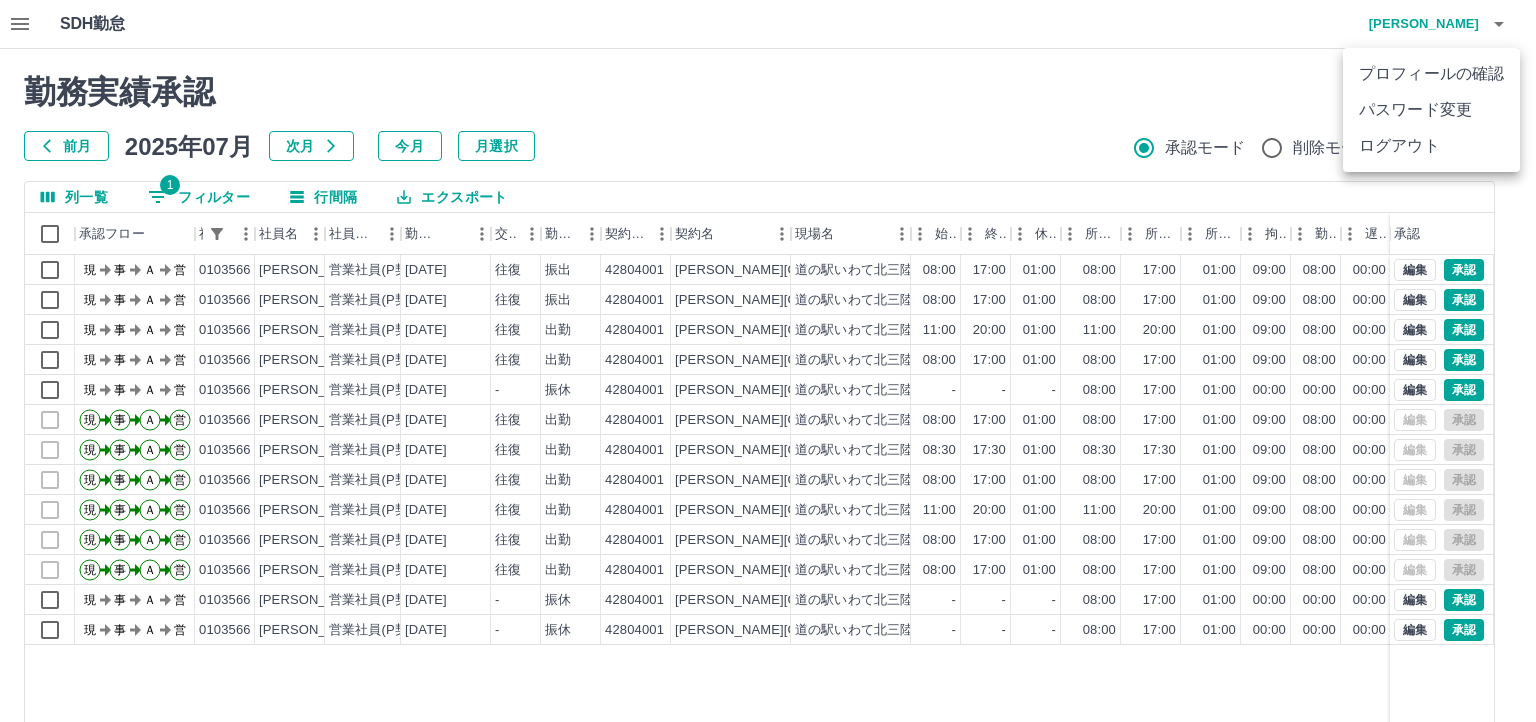 drag, startPoint x: 1004, startPoint y: 117, endPoint x: 222, endPoint y: 77, distance: 783.02234 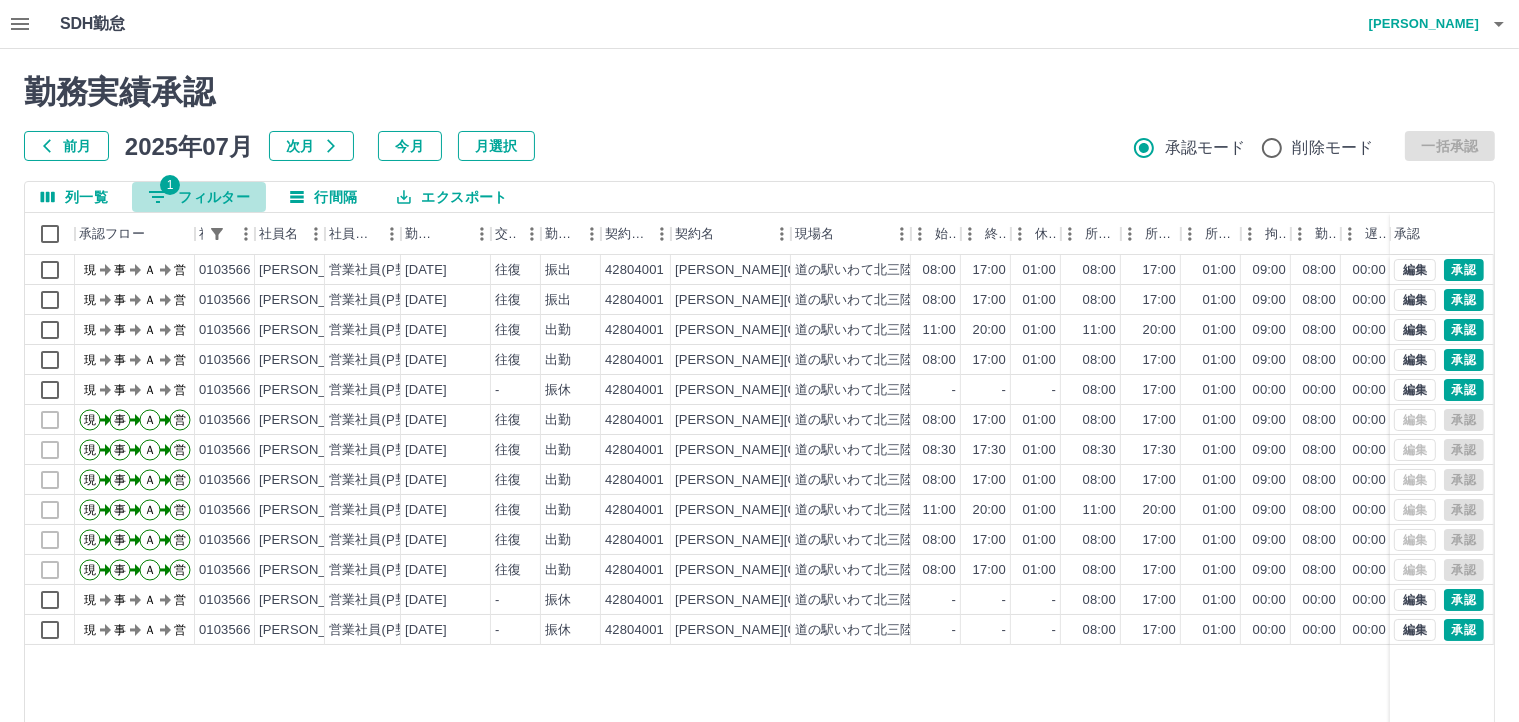 click on "1 フィルター" at bounding box center (199, 197) 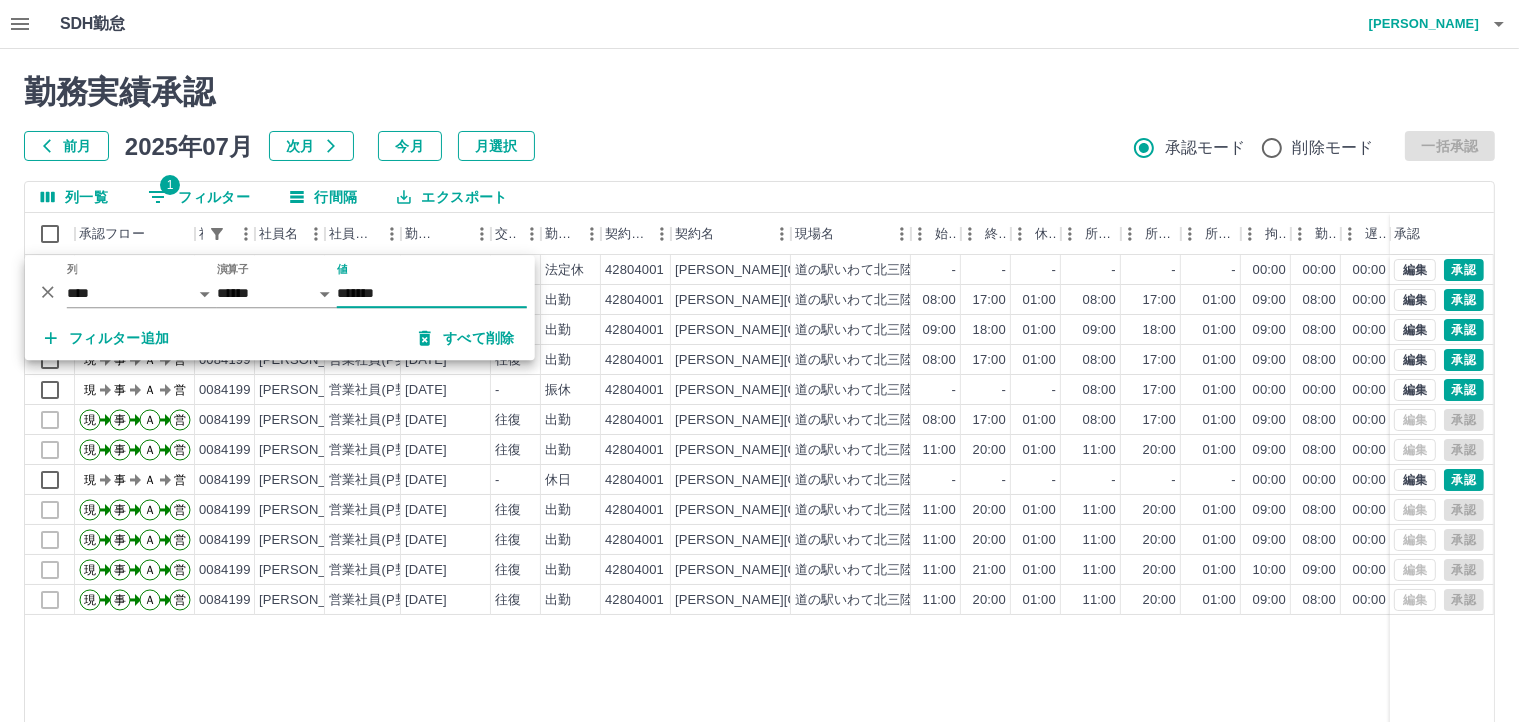 type on "*******" 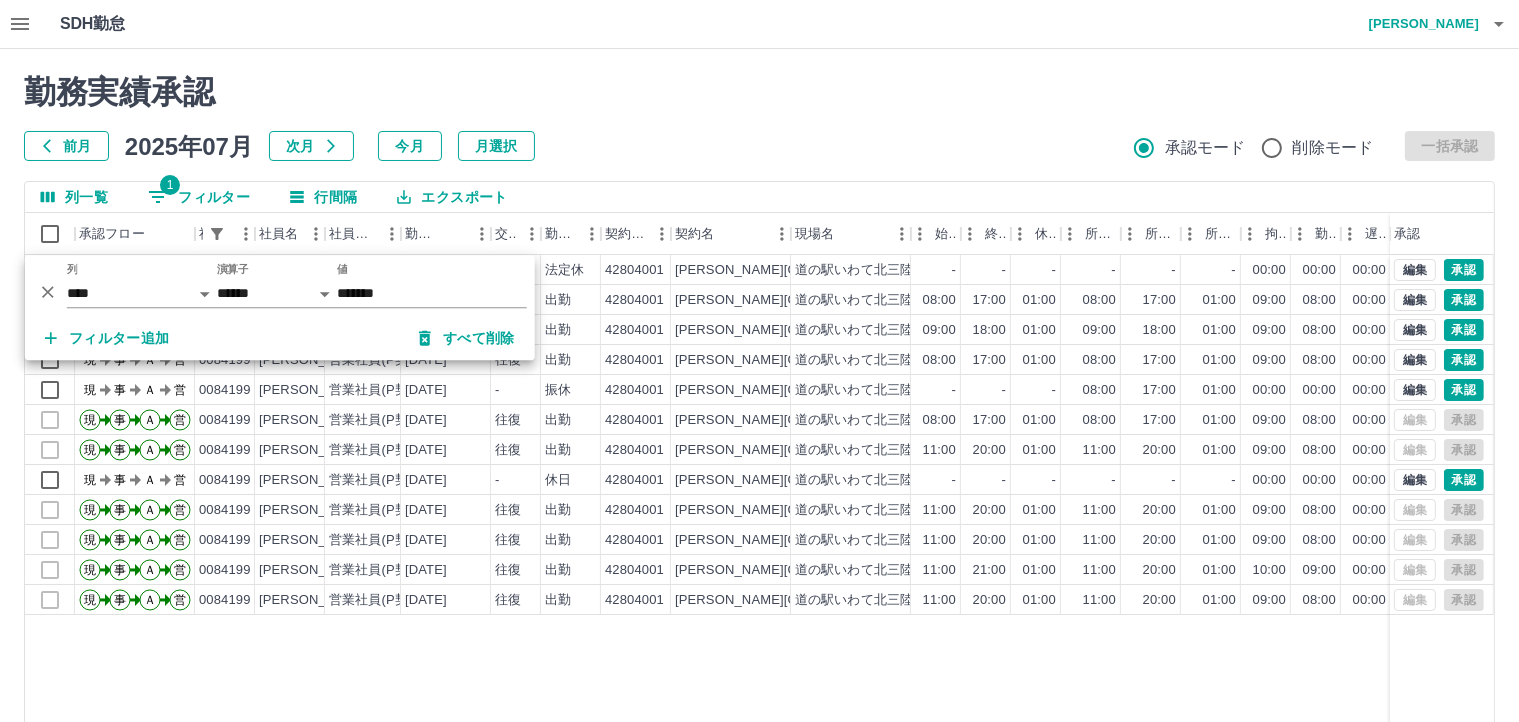 click on "前月 2025年07月 次月 今月 月選択 承認モード 削除モード 一括承認" at bounding box center (759, 146) 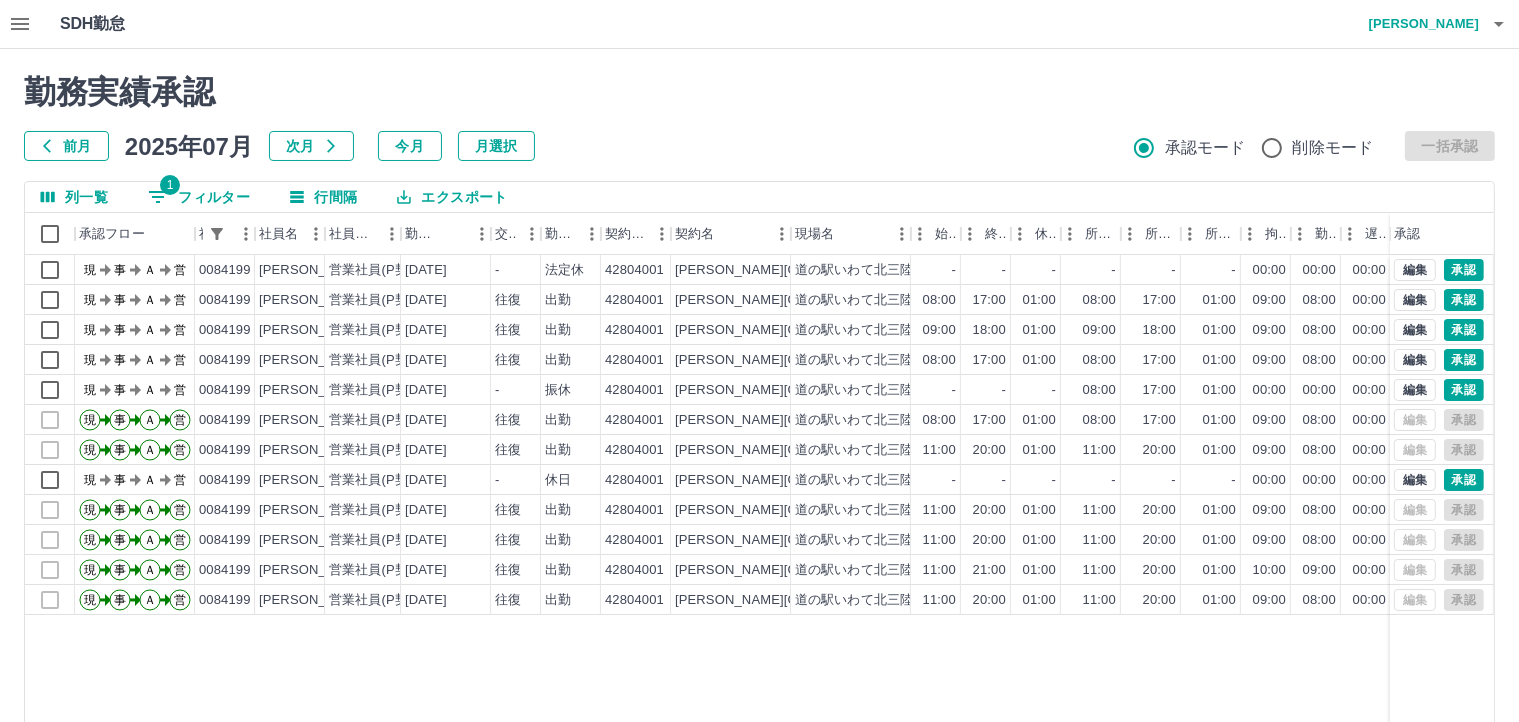 click 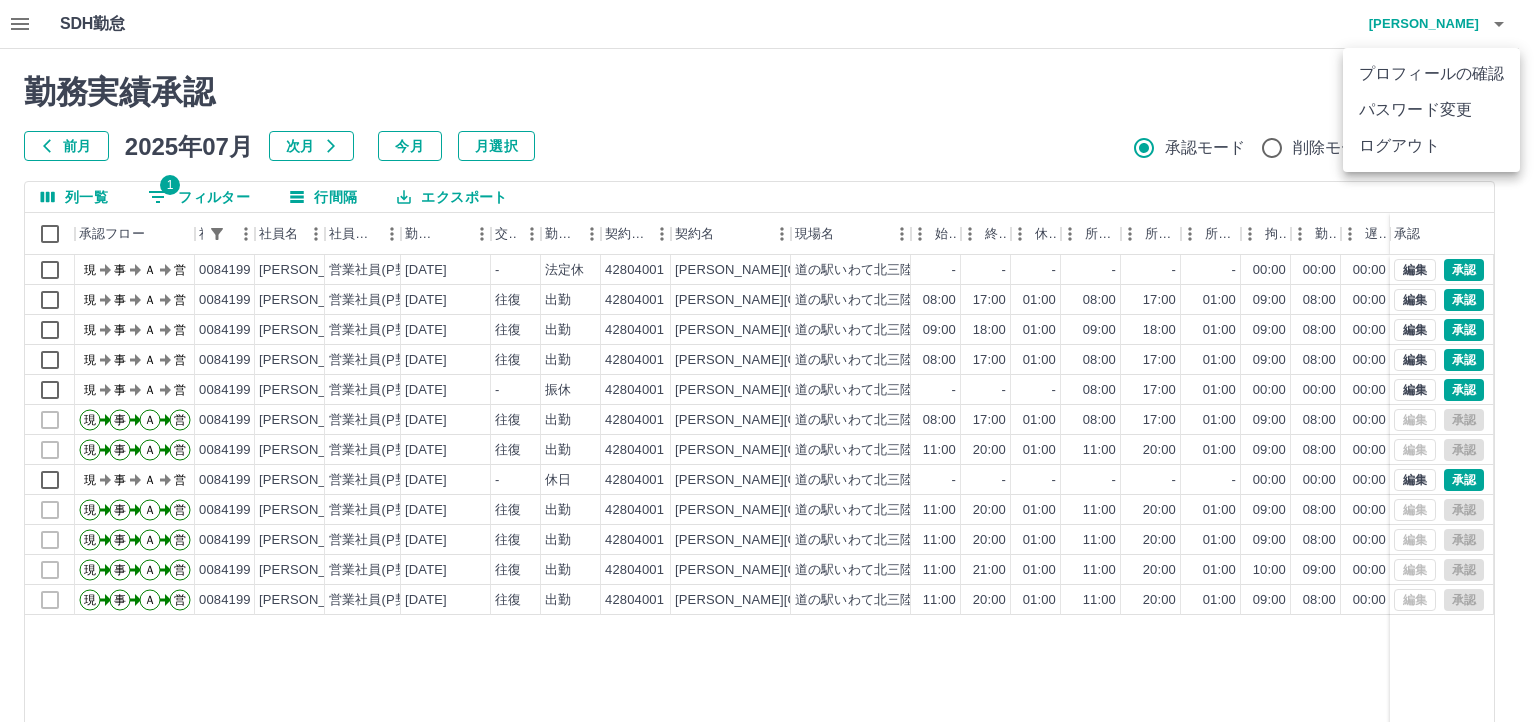 click on "ログアウト" at bounding box center [1431, 146] 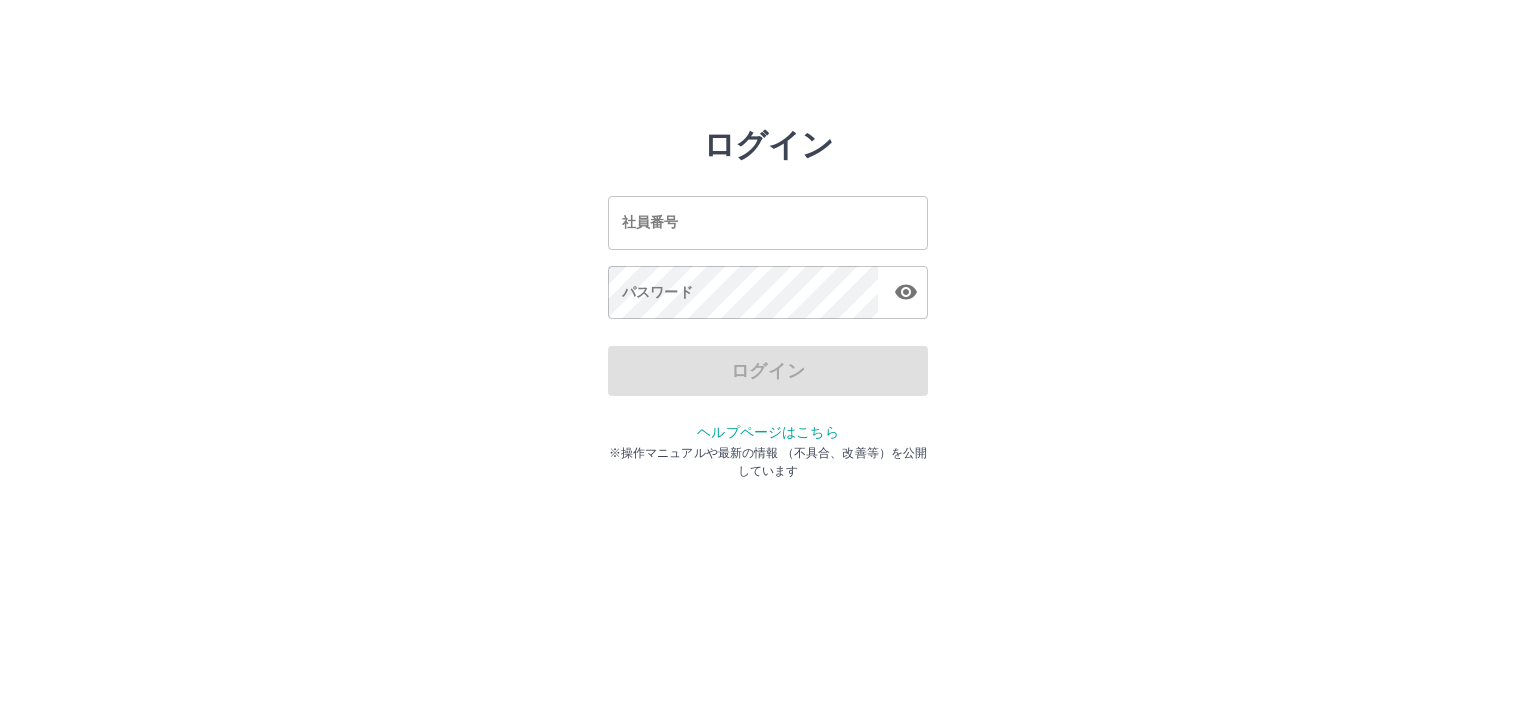 scroll, scrollTop: 0, scrollLeft: 0, axis: both 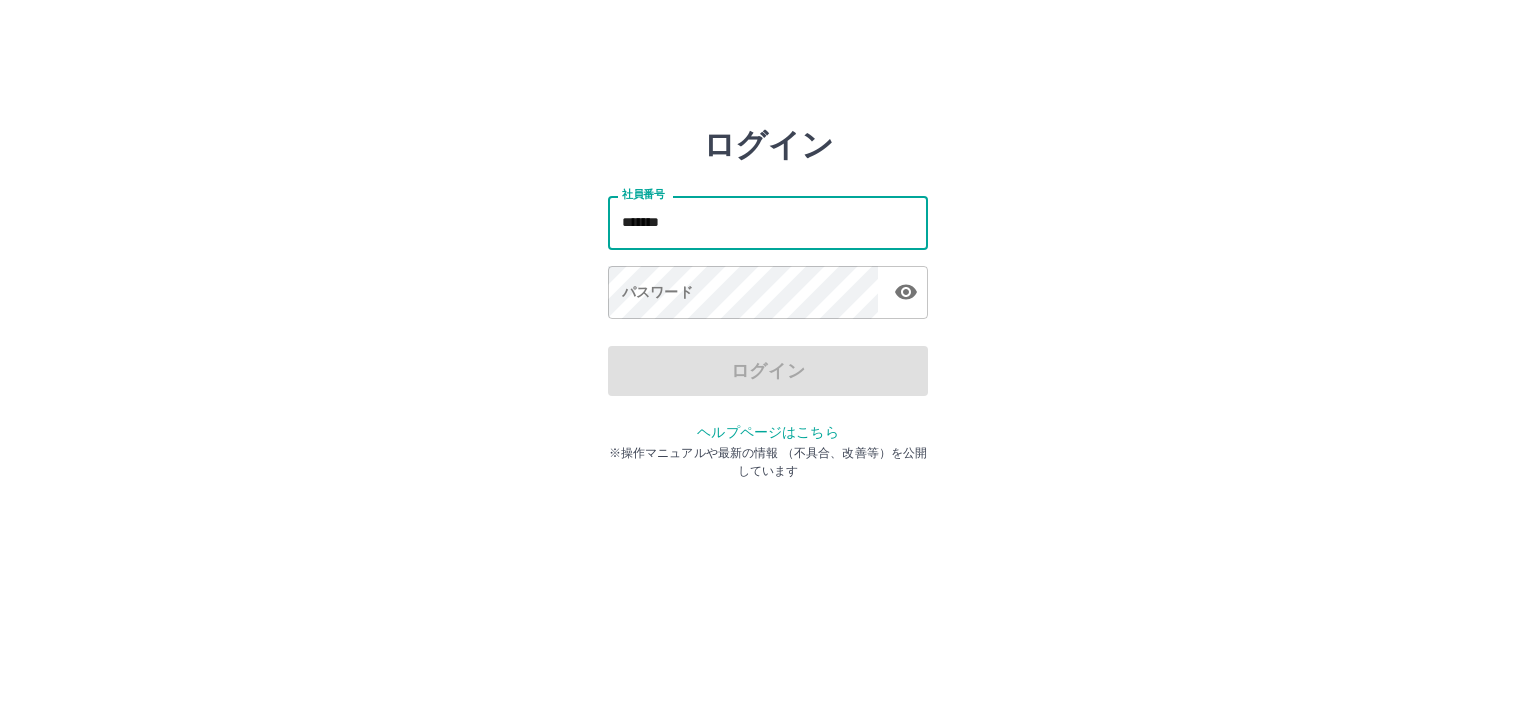type on "*******" 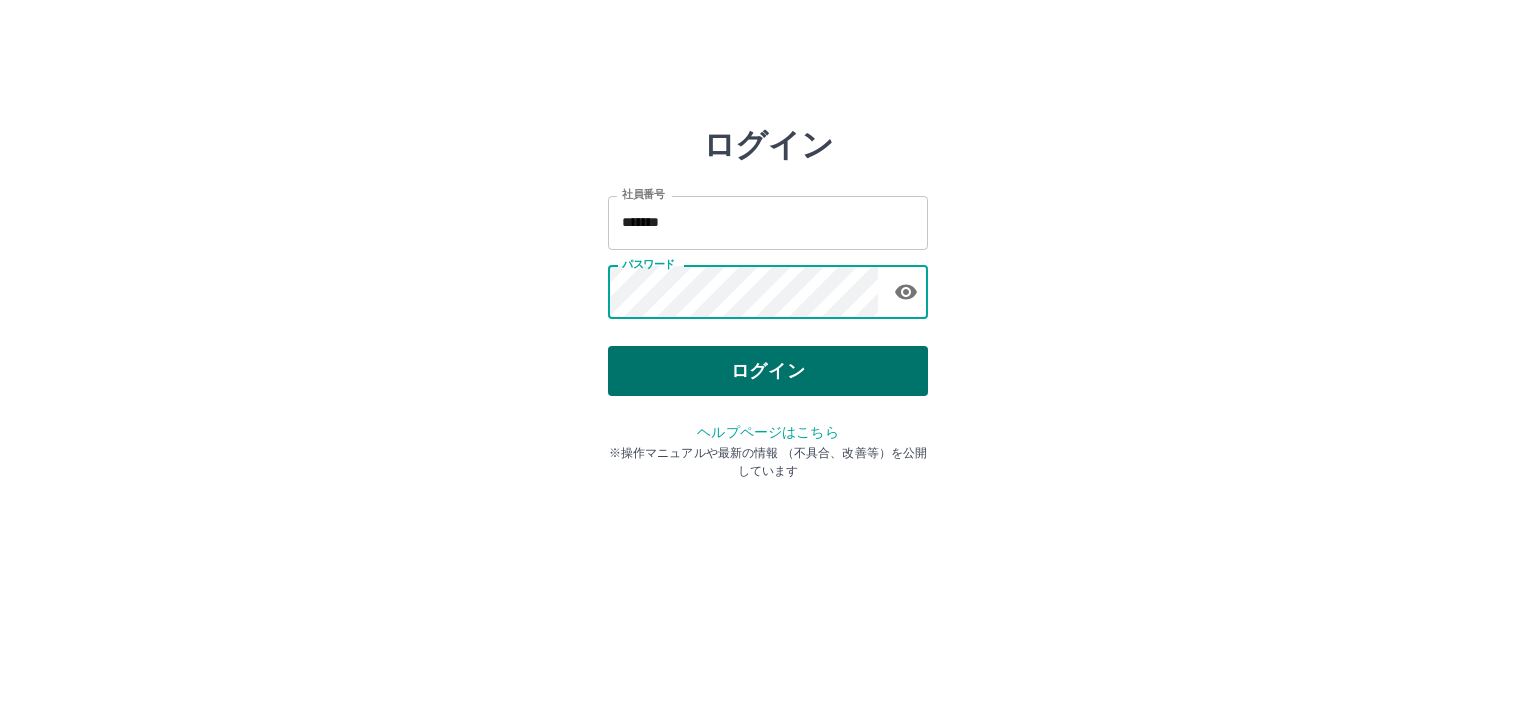 click on "ログイン" at bounding box center (768, 371) 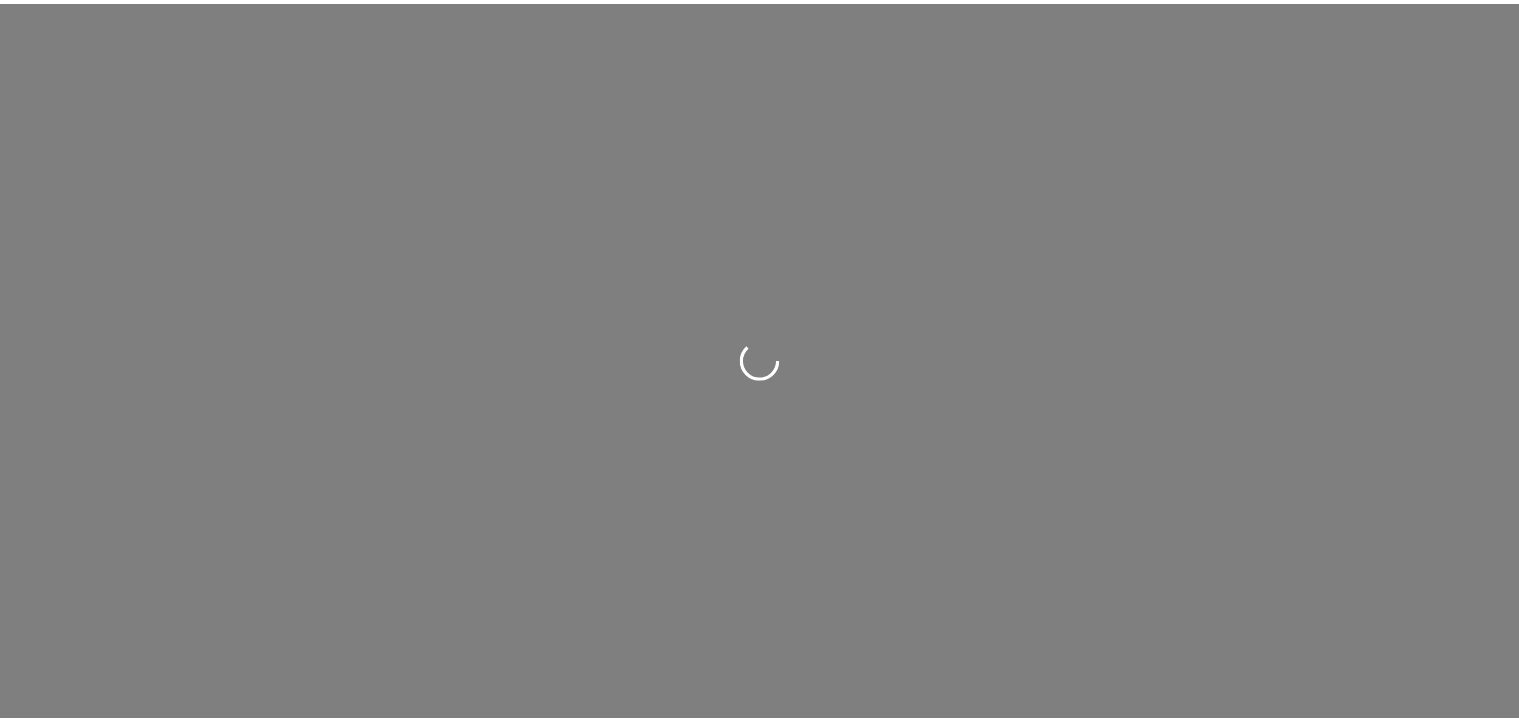 scroll, scrollTop: 0, scrollLeft: 0, axis: both 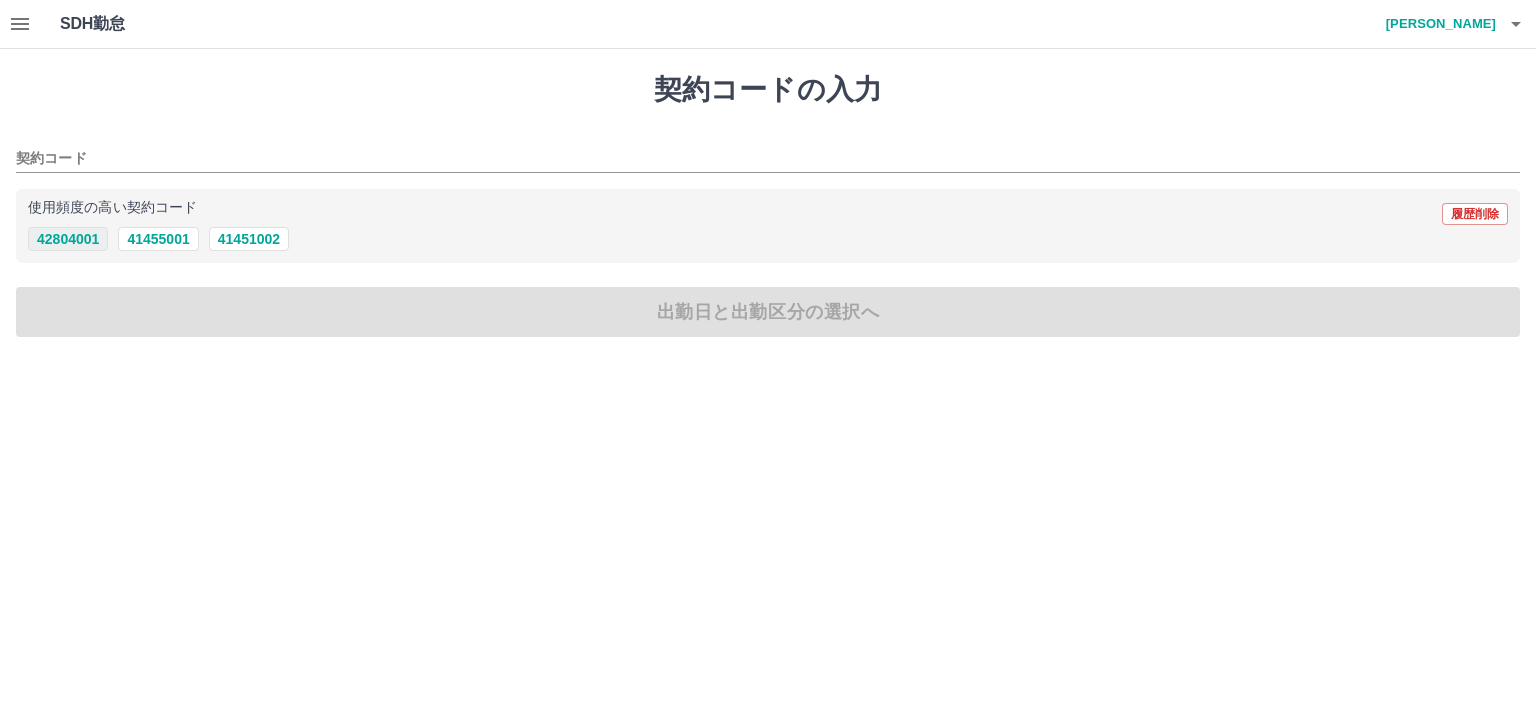click on "42804001" at bounding box center (68, 239) 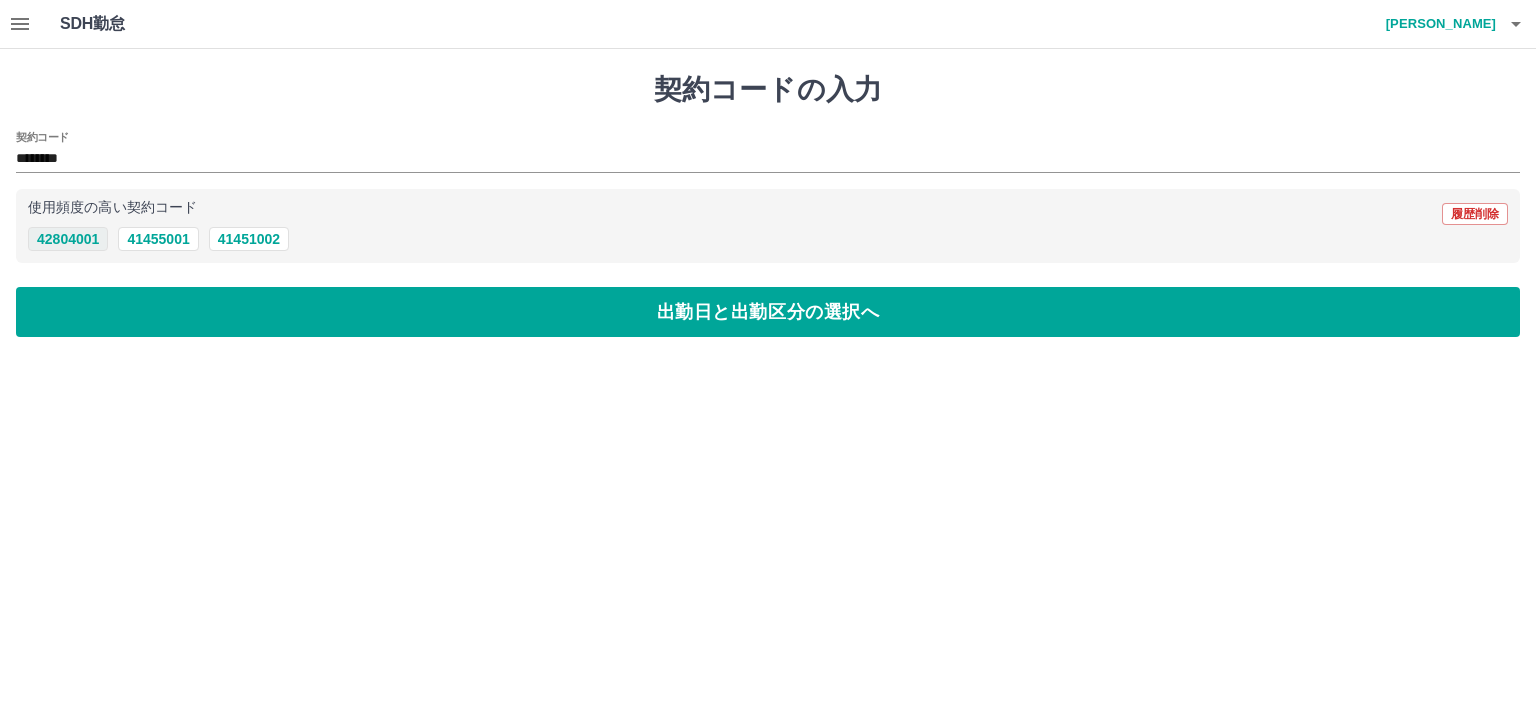 type on "********" 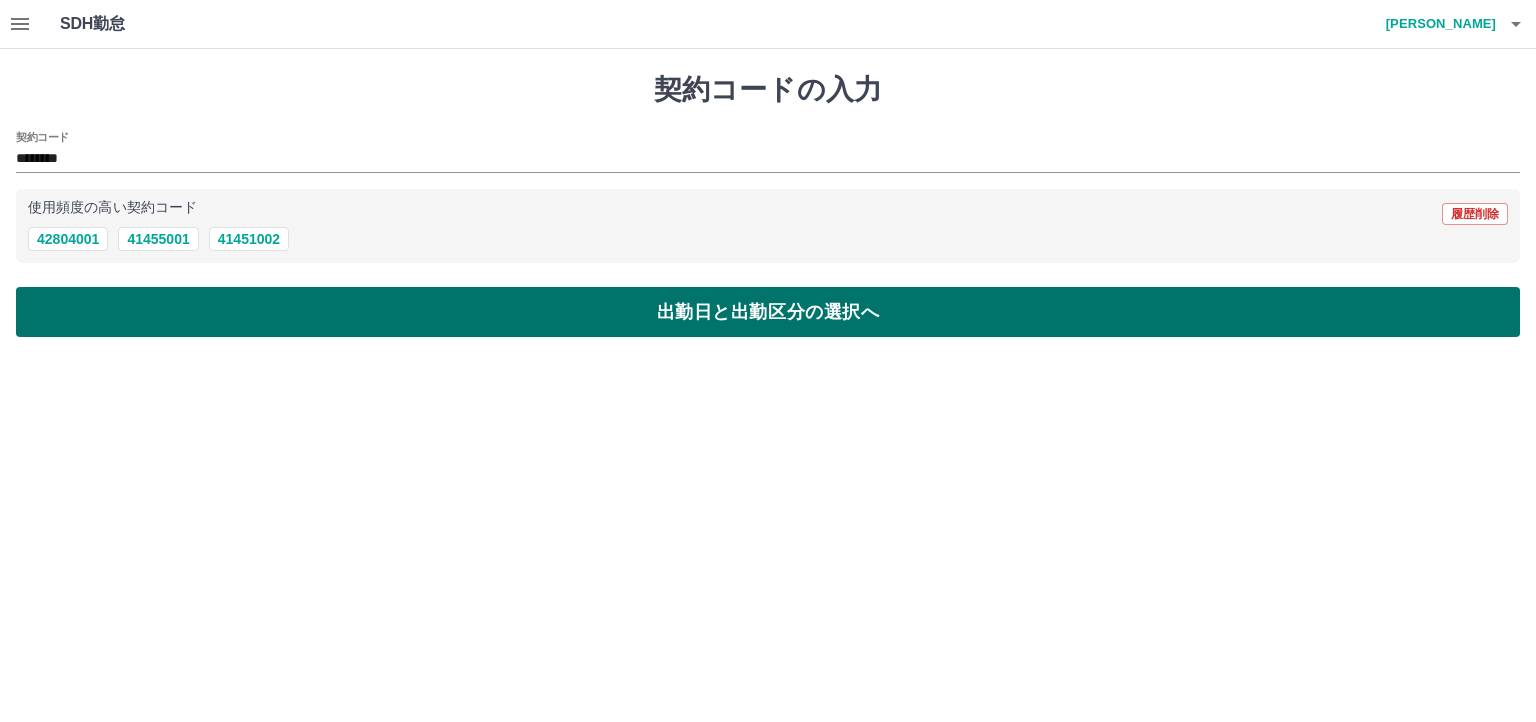 click on "出勤日と出勤区分の選択へ" at bounding box center (768, 312) 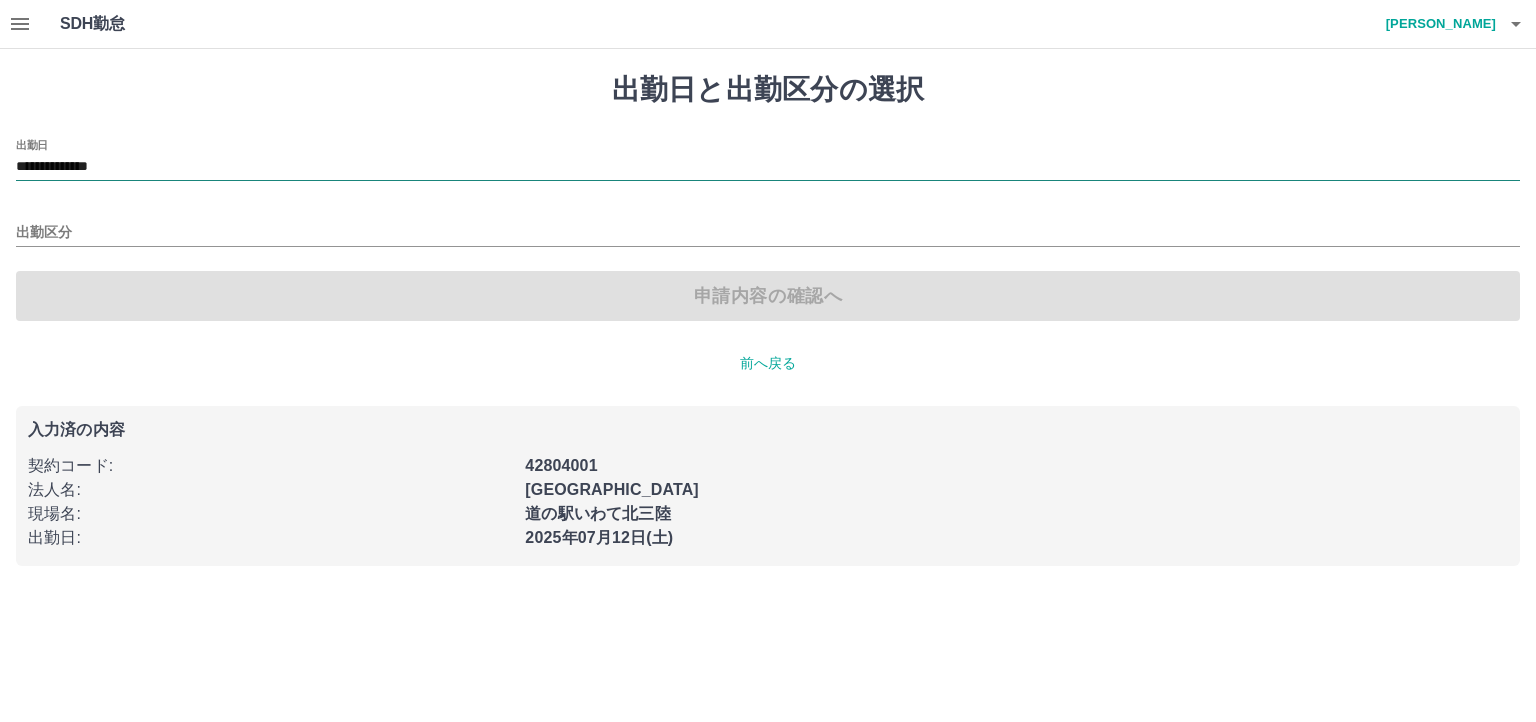 click on "**********" at bounding box center [768, 167] 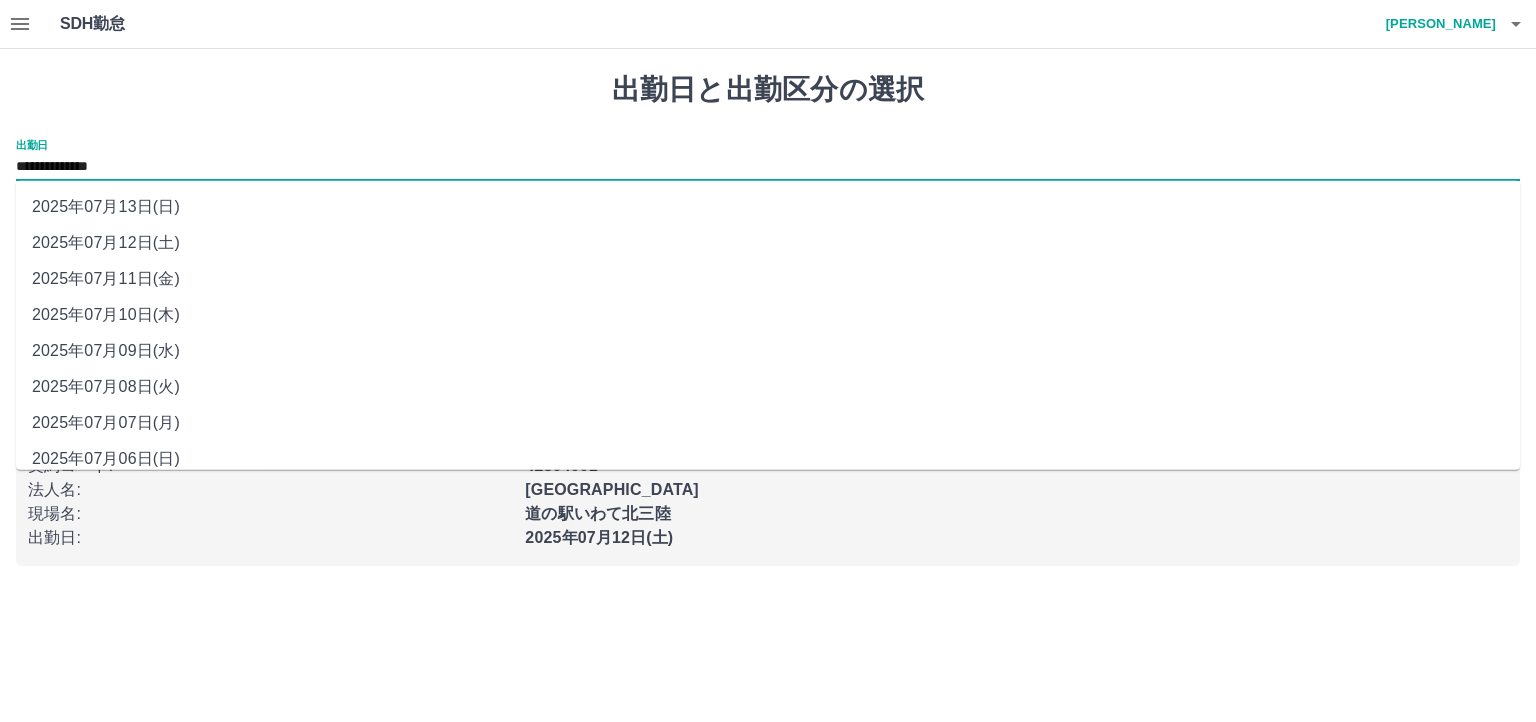 click on "2025年07月12日(土)" at bounding box center [768, 243] 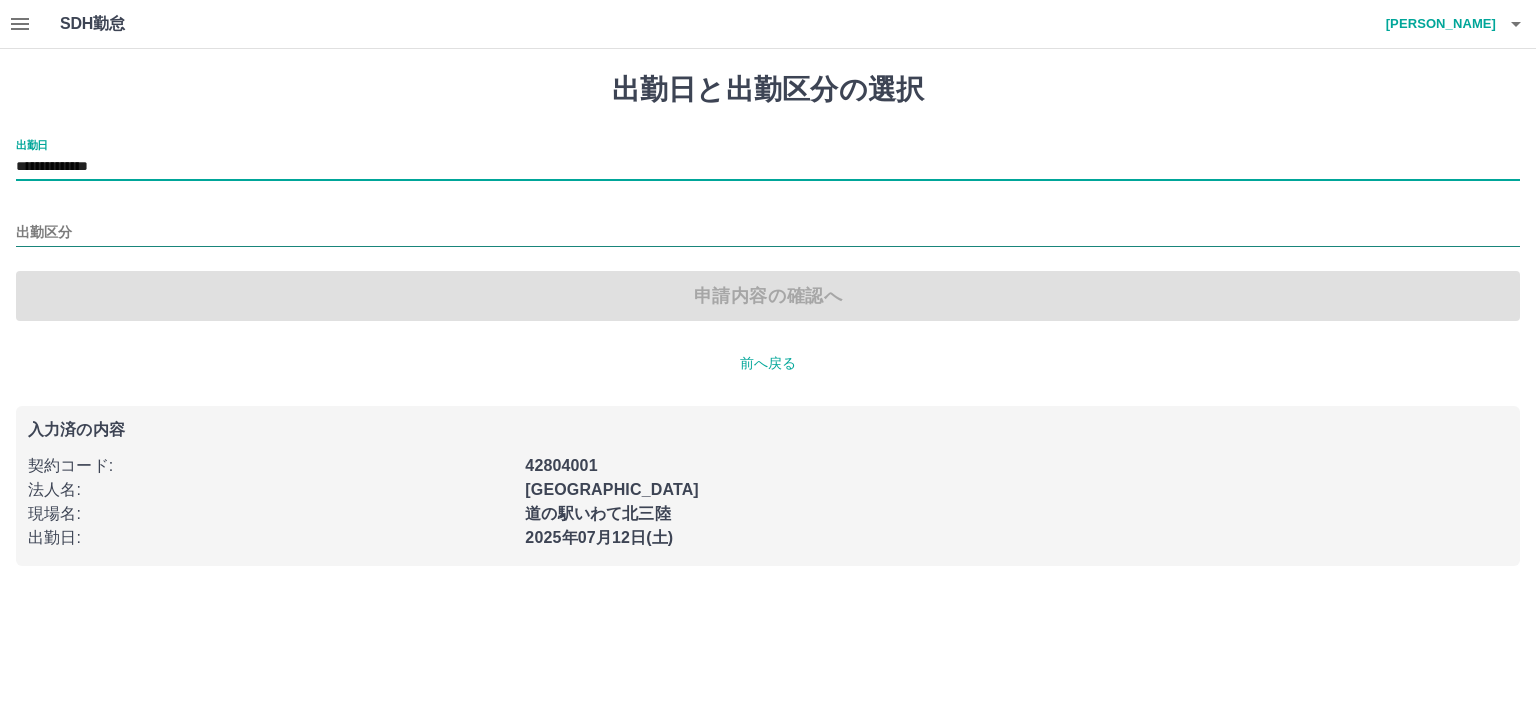 click on "出勤区分" at bounding box center (768, 233) 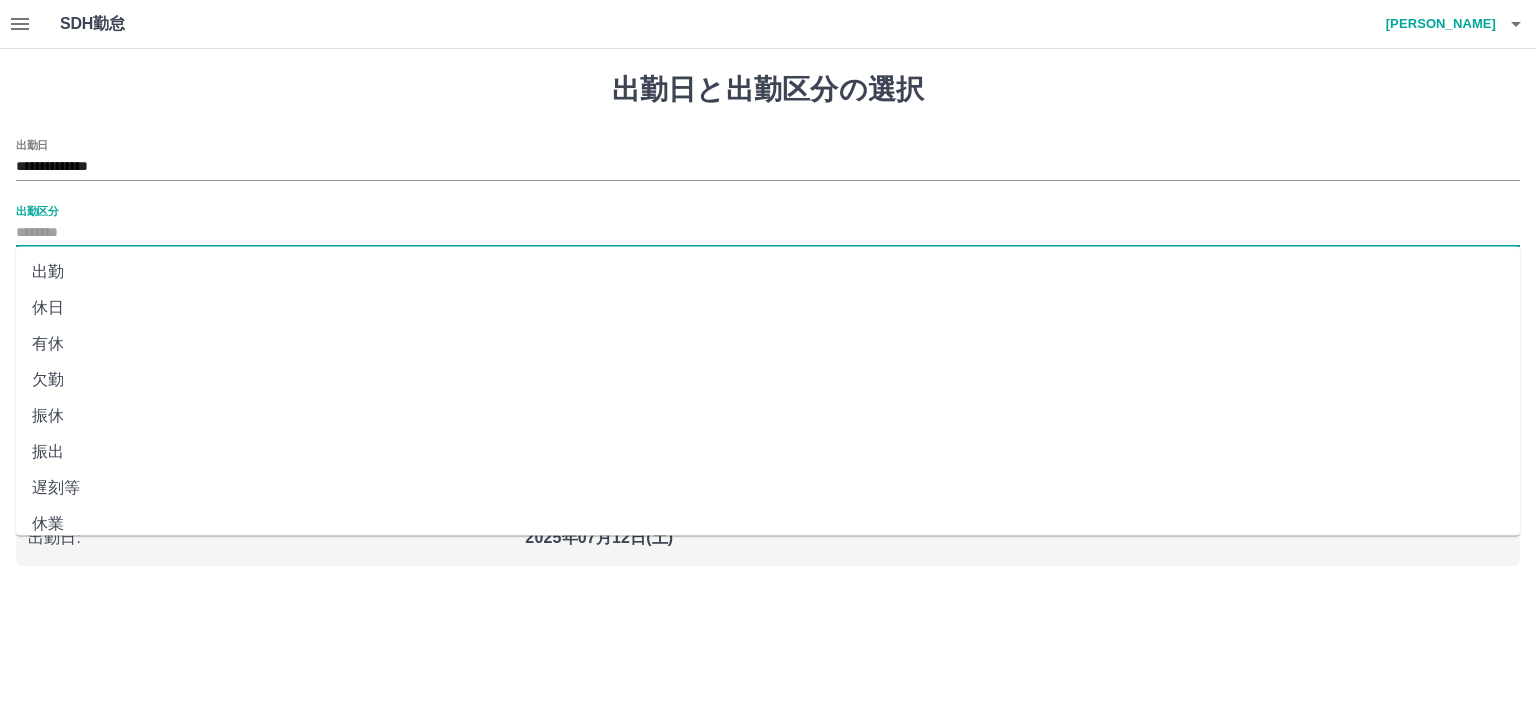 click on "振出" at bounding box center (768, 452) 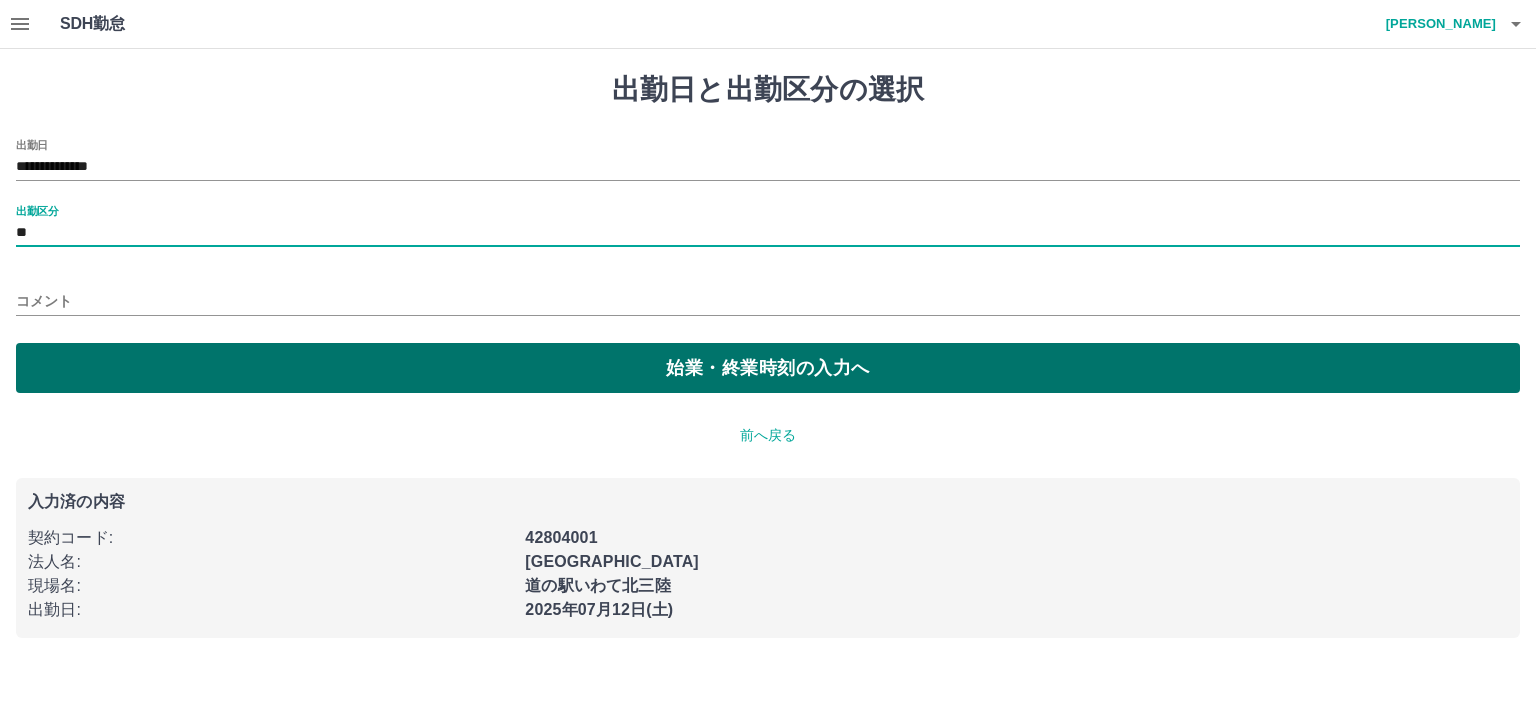 click on "始業・終業時刻の入力へ" at bounding box center (768, 368) 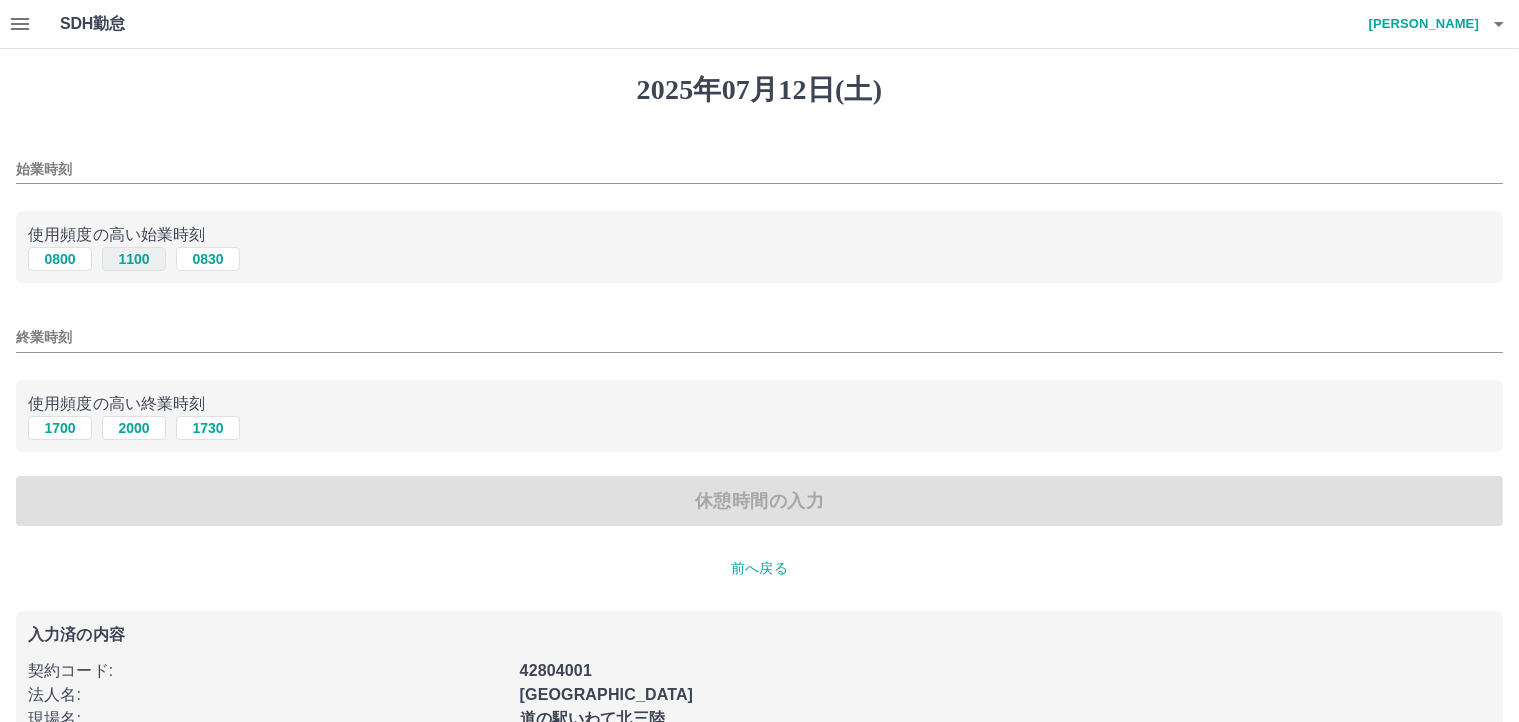 click on "1100" at bounding box center [134, 259] 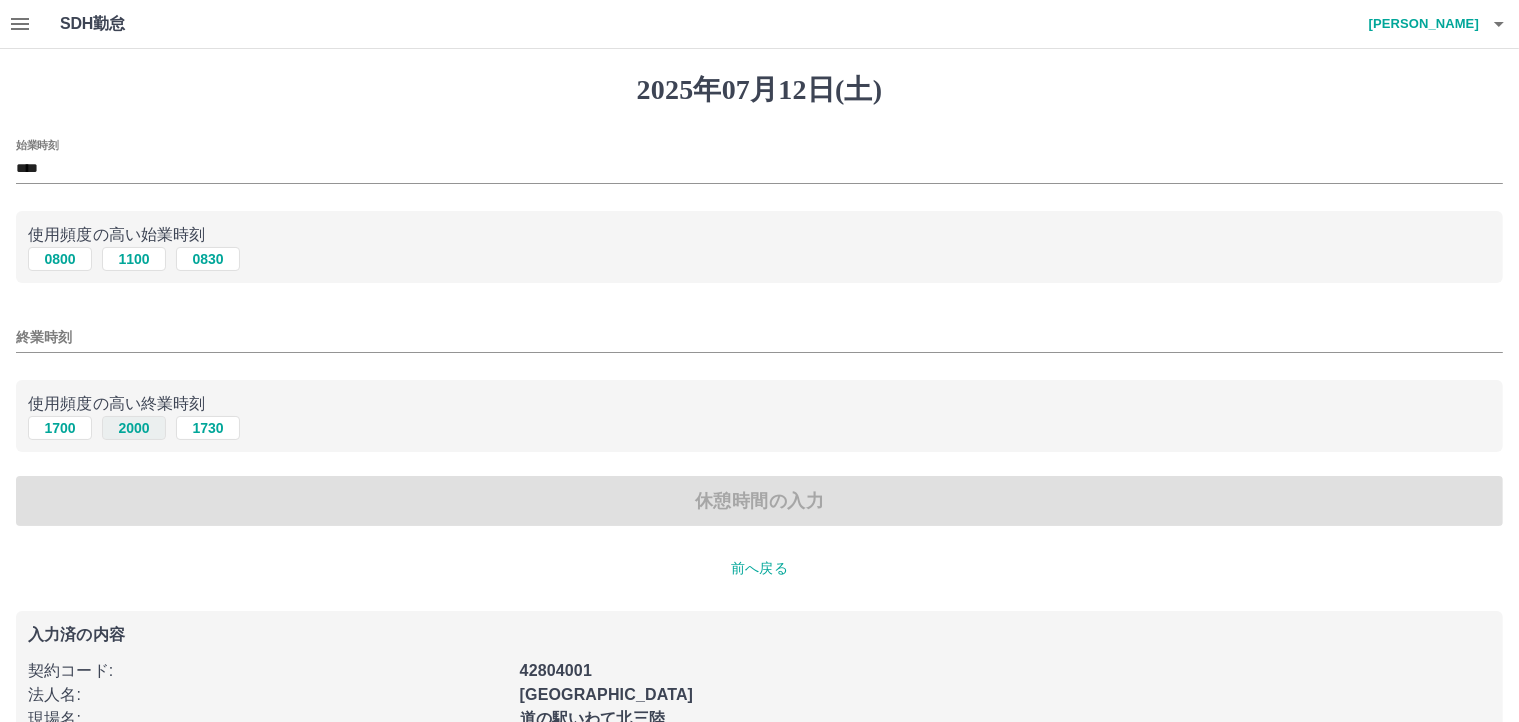 click on "2000" at bounding box center (134, 428) 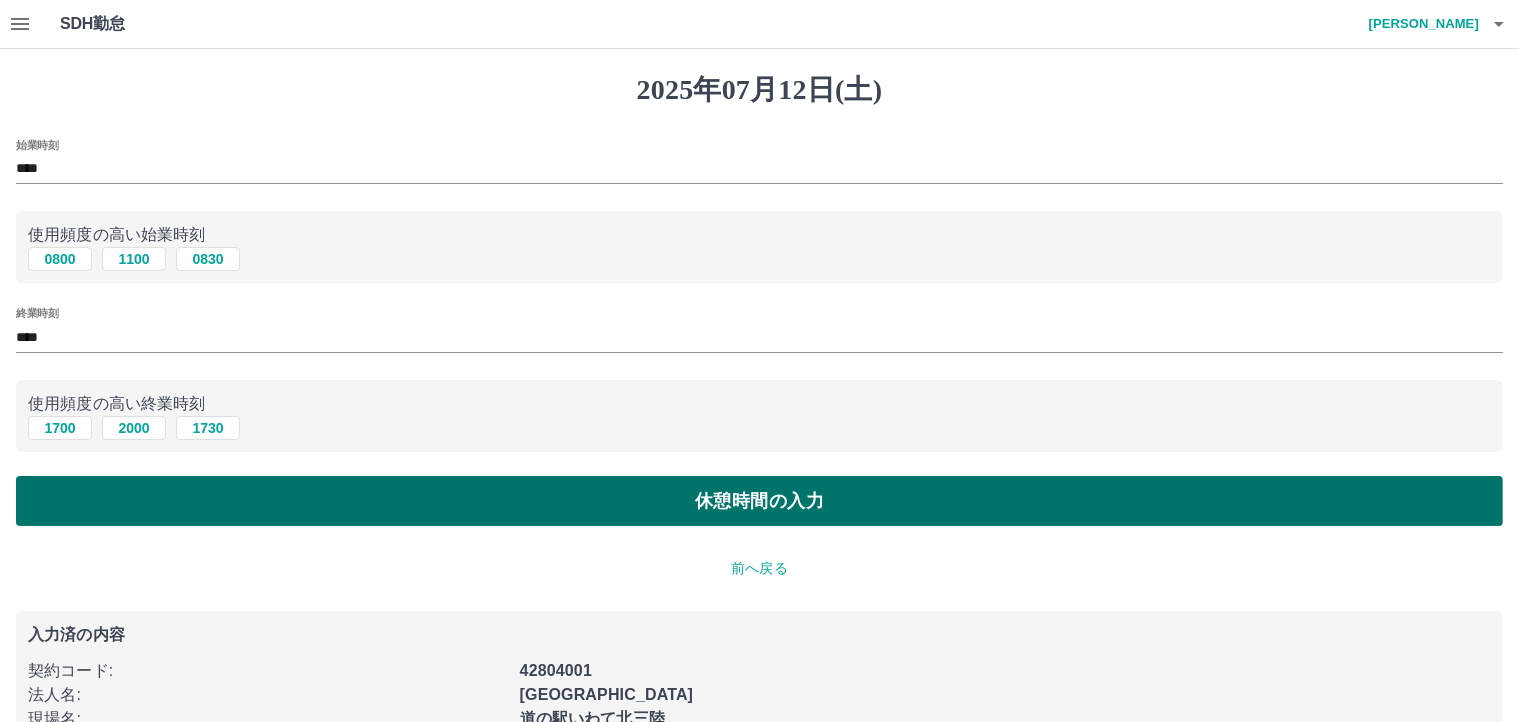 click on "休憩時間の入力" at bounding box center [759, 501] 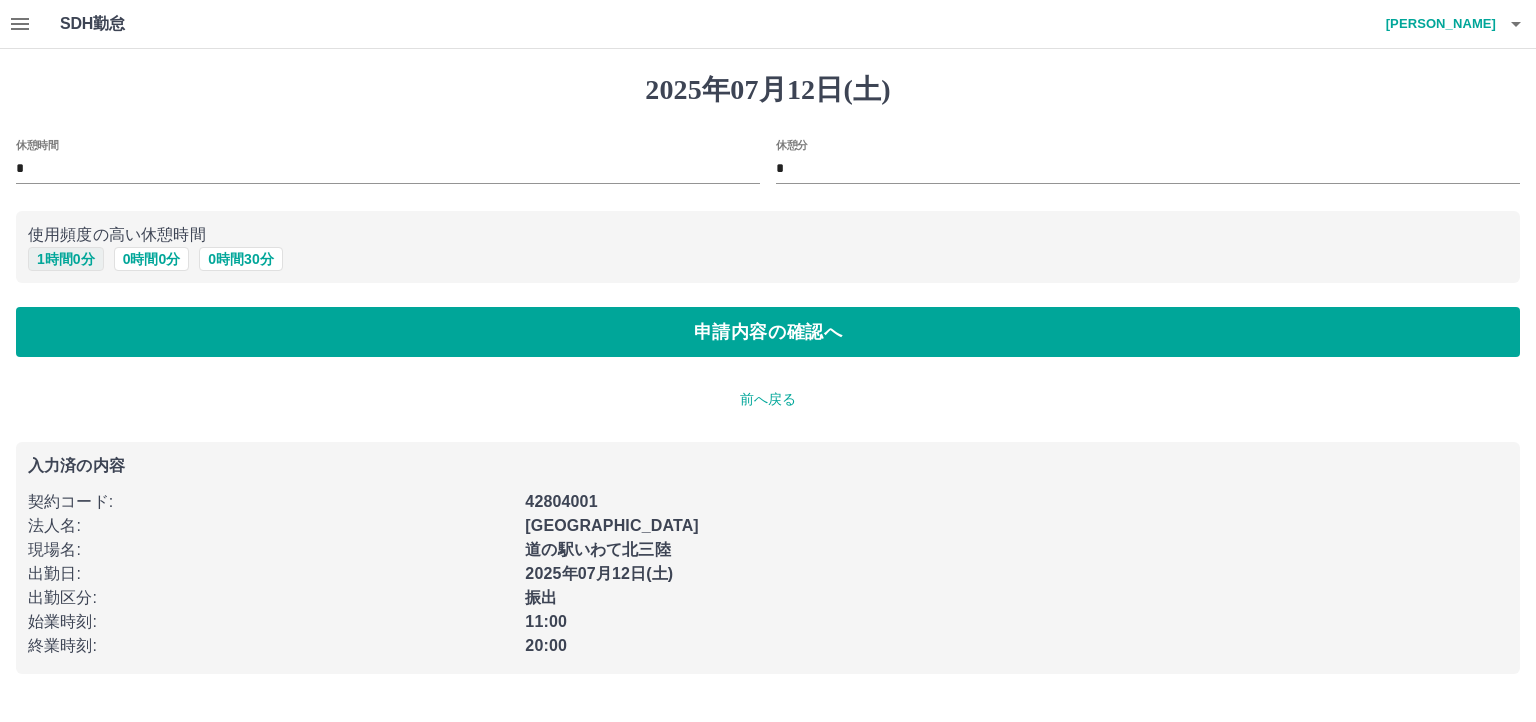 click on "1 時間 0 分" at bounding box center (66, 259) 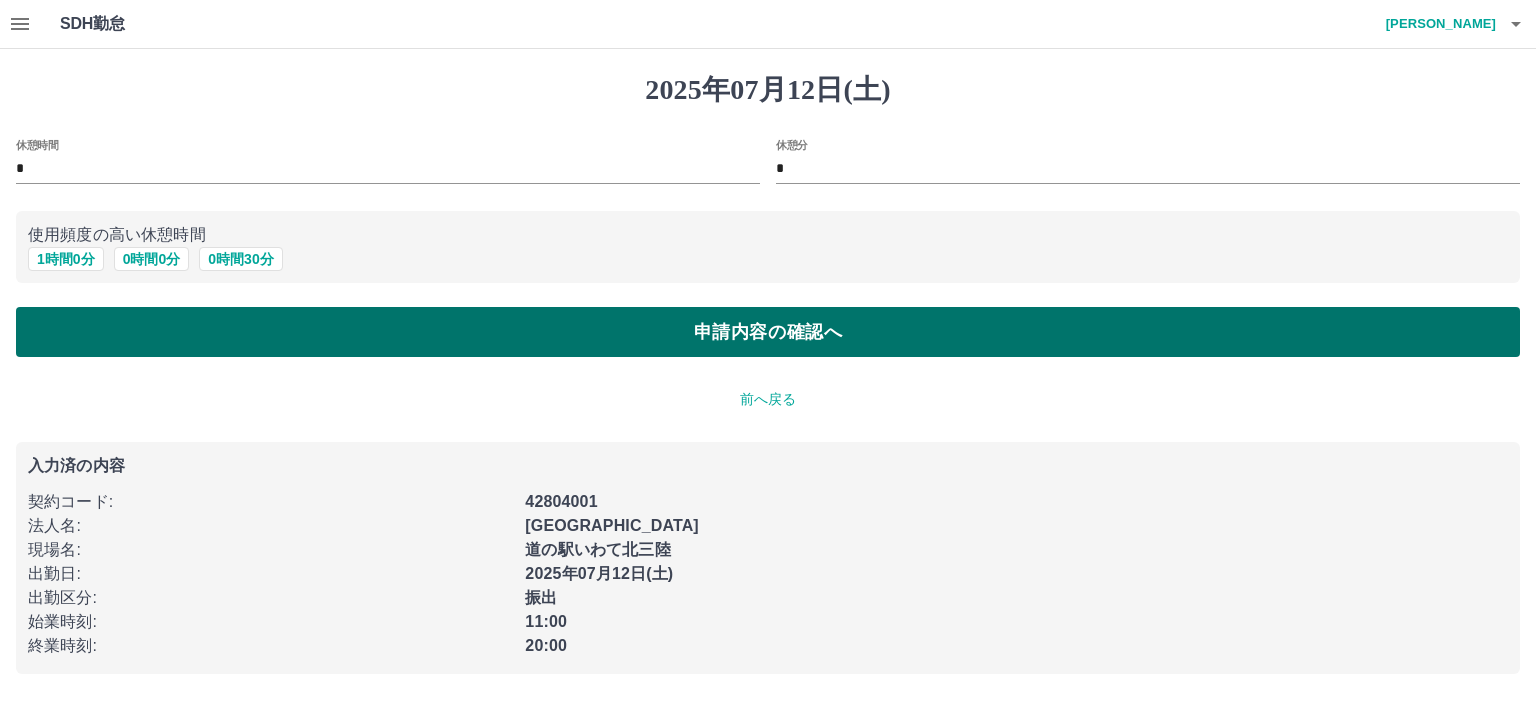 click on "申請内容の確認へ" at bounding box center (768, 332) 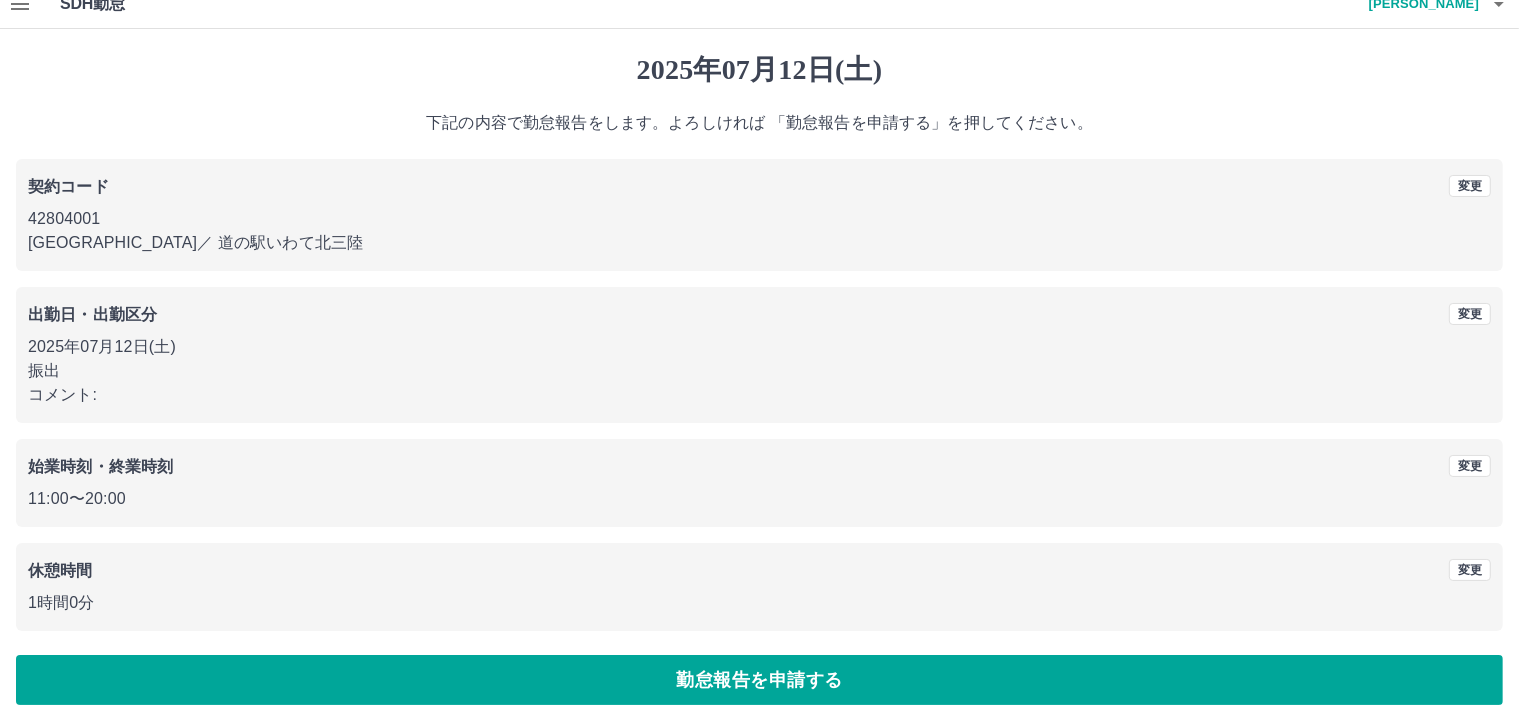 scroll, scrollTop: 27, scrollLeft: 0, axis: vertical 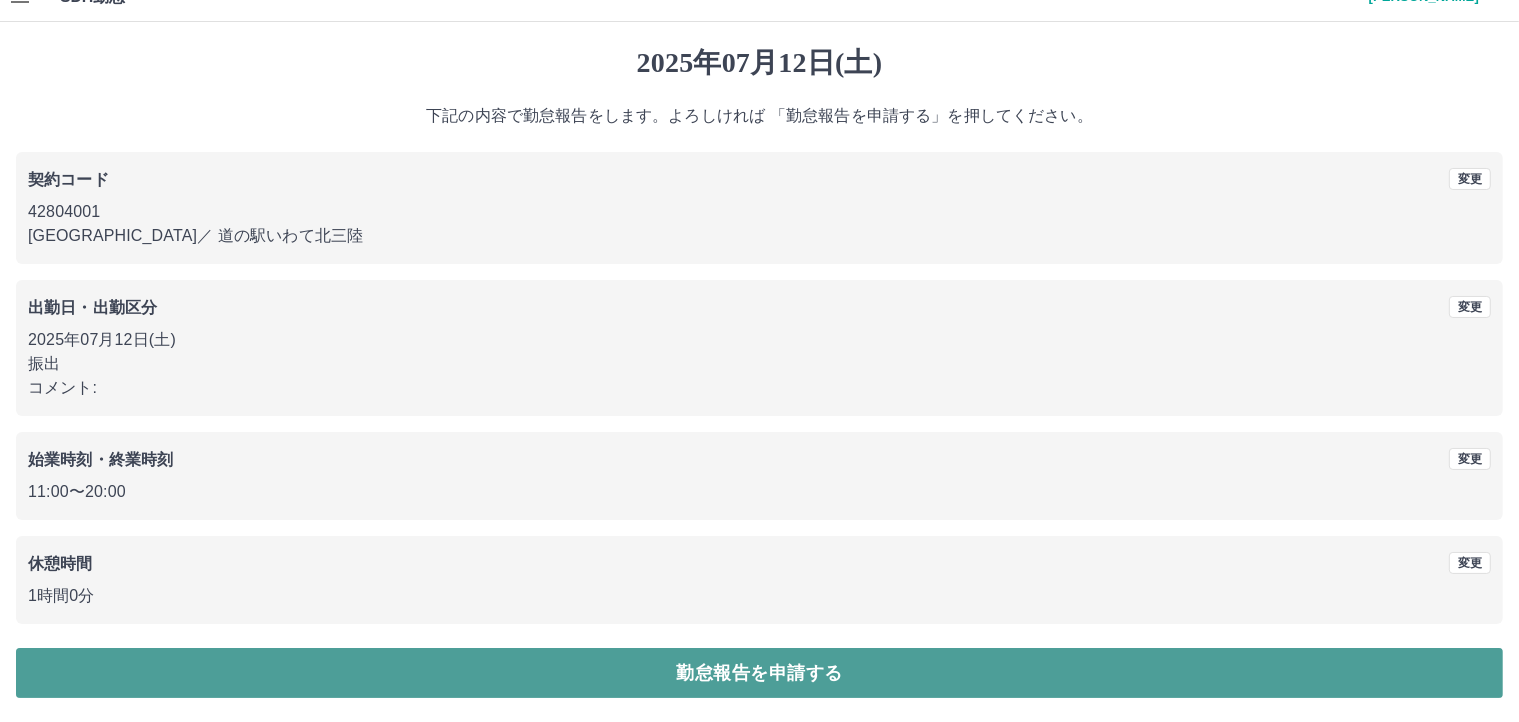 click on "勤怠報告を申請する" at bounding box center (759, 673) 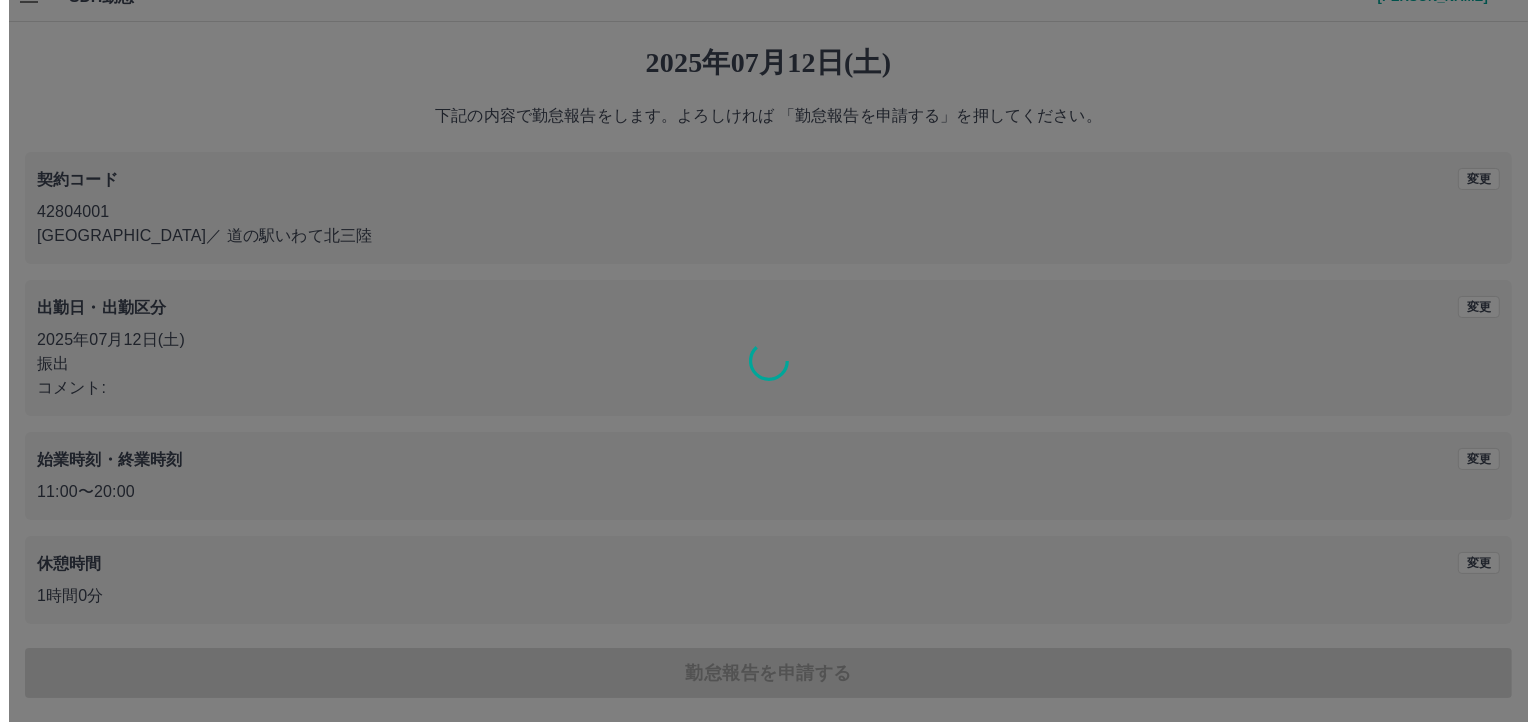 scroll, scrollTop: 0, scrollLeft: 0, axis: both 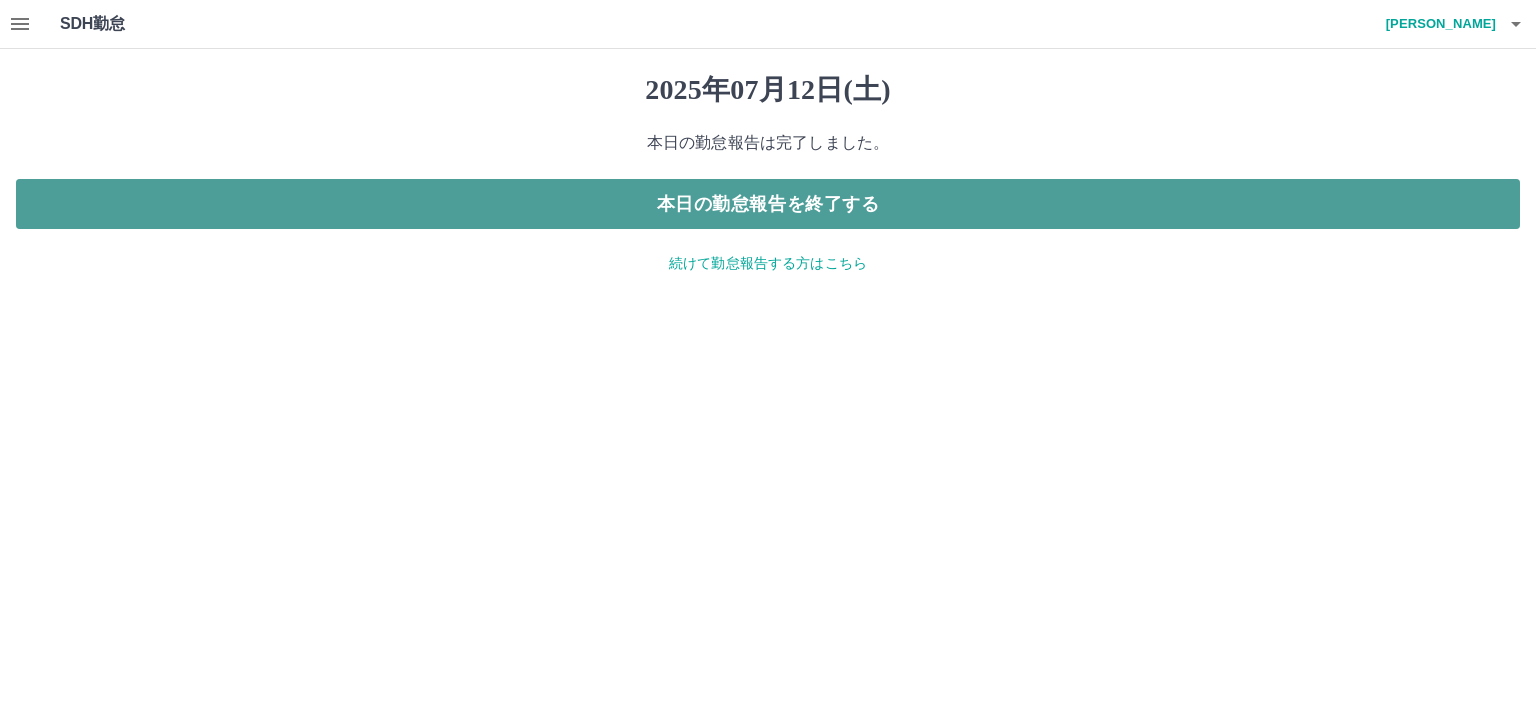 click on "本日の勤怠報告を終了する" at bounding box center (768, 204) 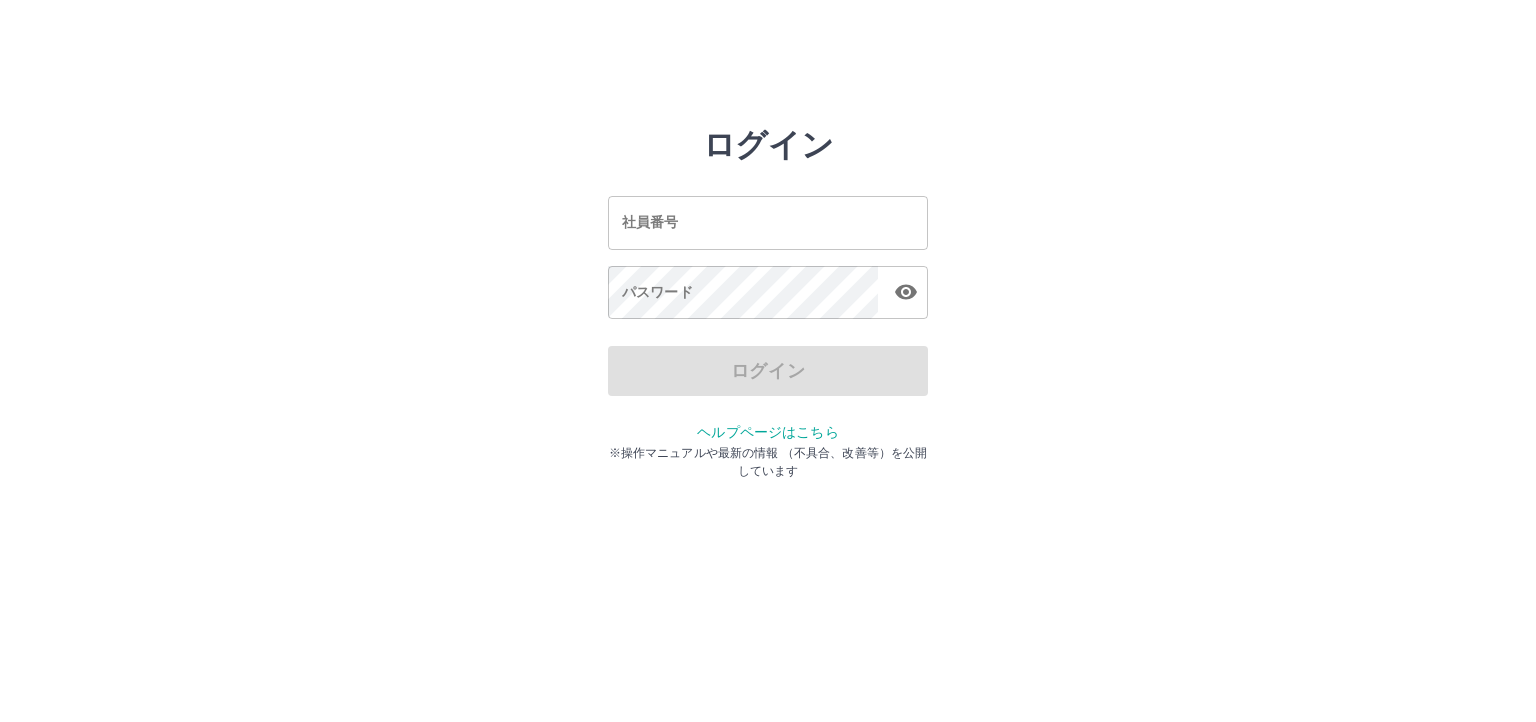 scroll, scrollTop: 0, scrollLeft: 0, axis: both 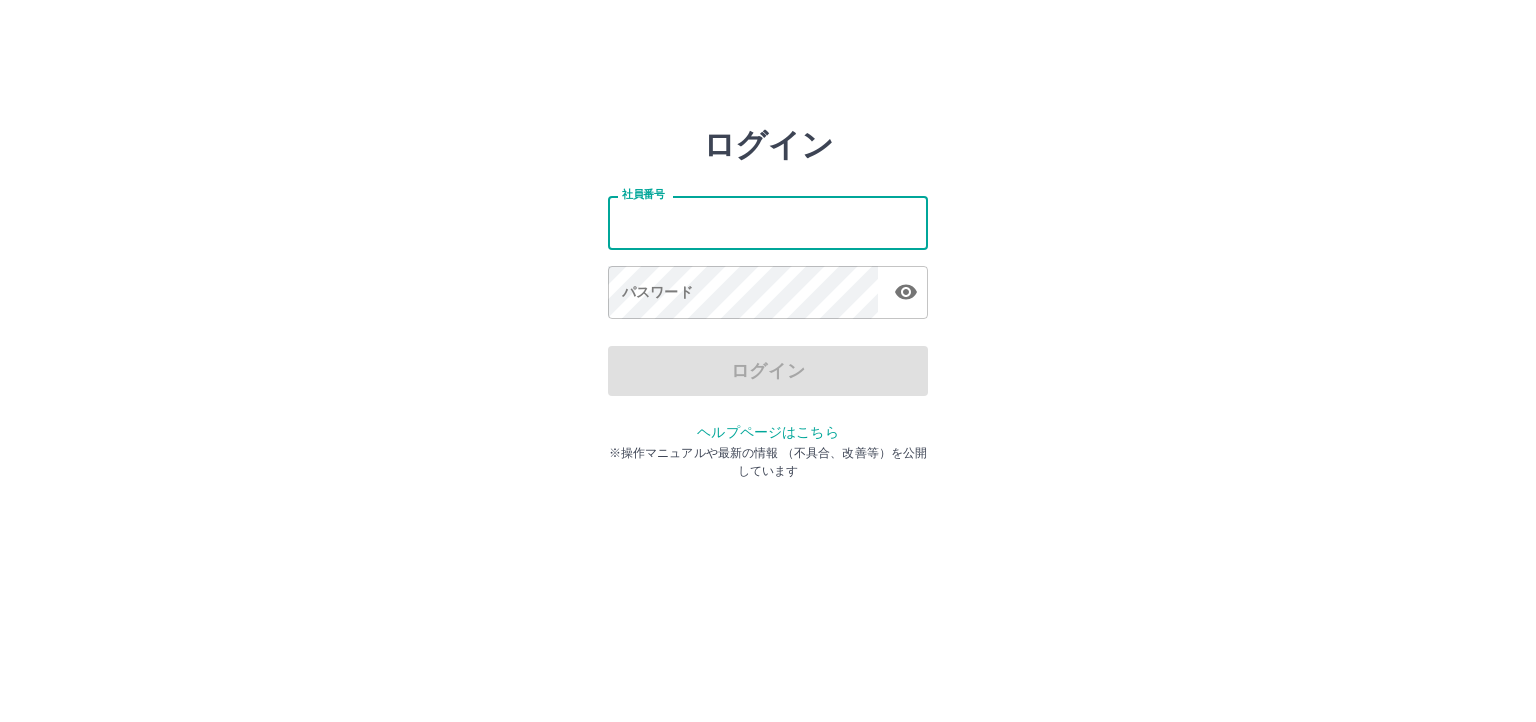 type on "*******" 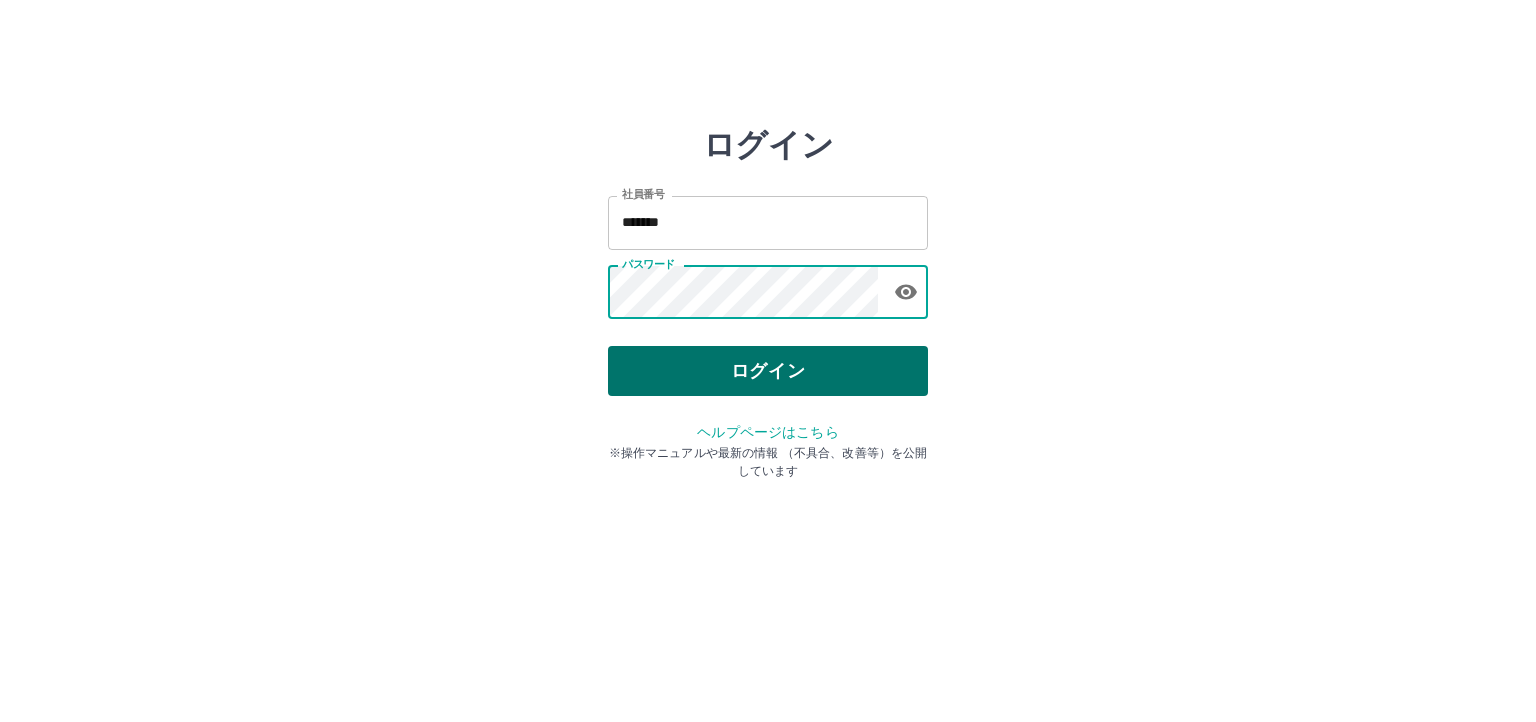 click on "ログイン" at bounding box center (768, 371) 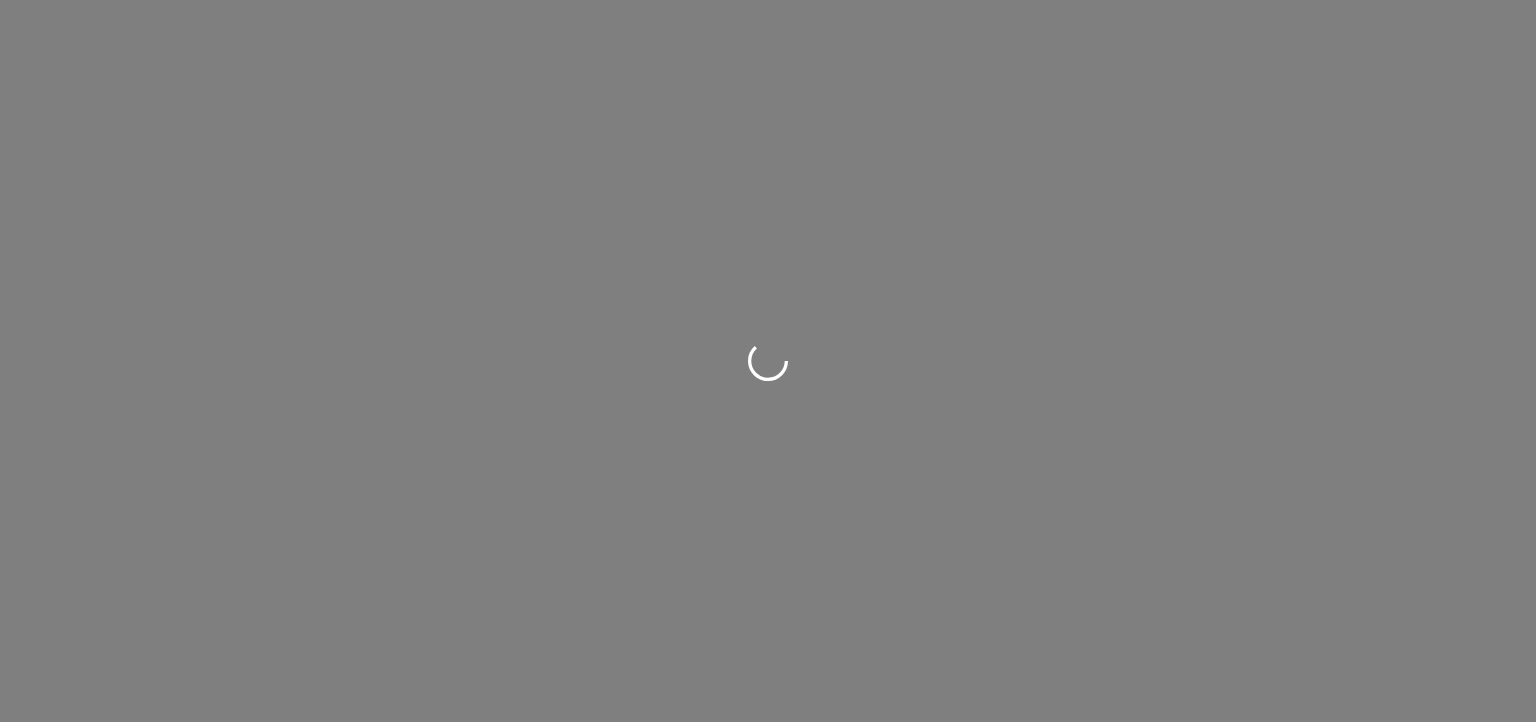 scroll, scrollTop: 0, scrollLeft: 0, axis: both 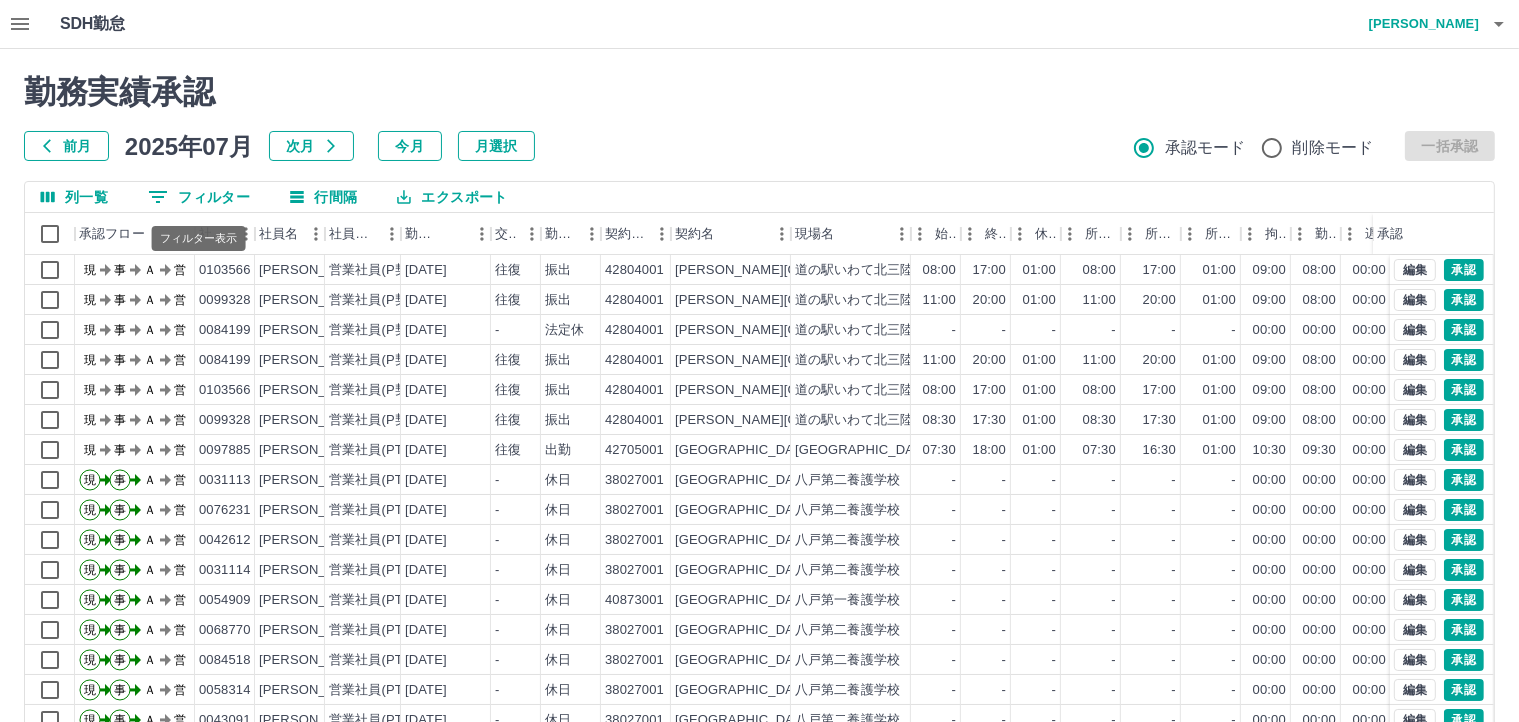 click on "0 フィルター" at bounding box center (199, 197) 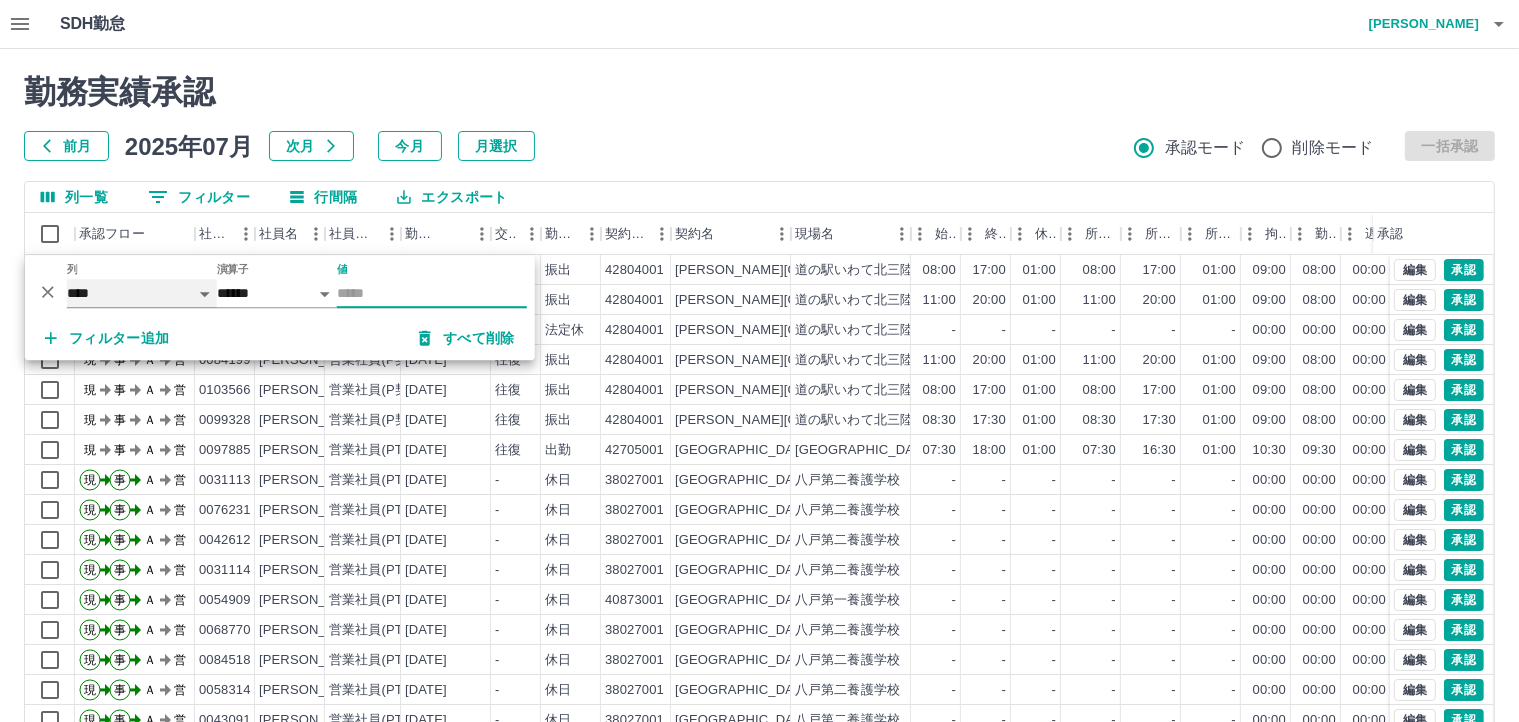 click on "**** *** **** *** *** **** ***** *** *** ** ** ** **** **** **** ** ** *** **** *****" at bounding box center [142, 293] 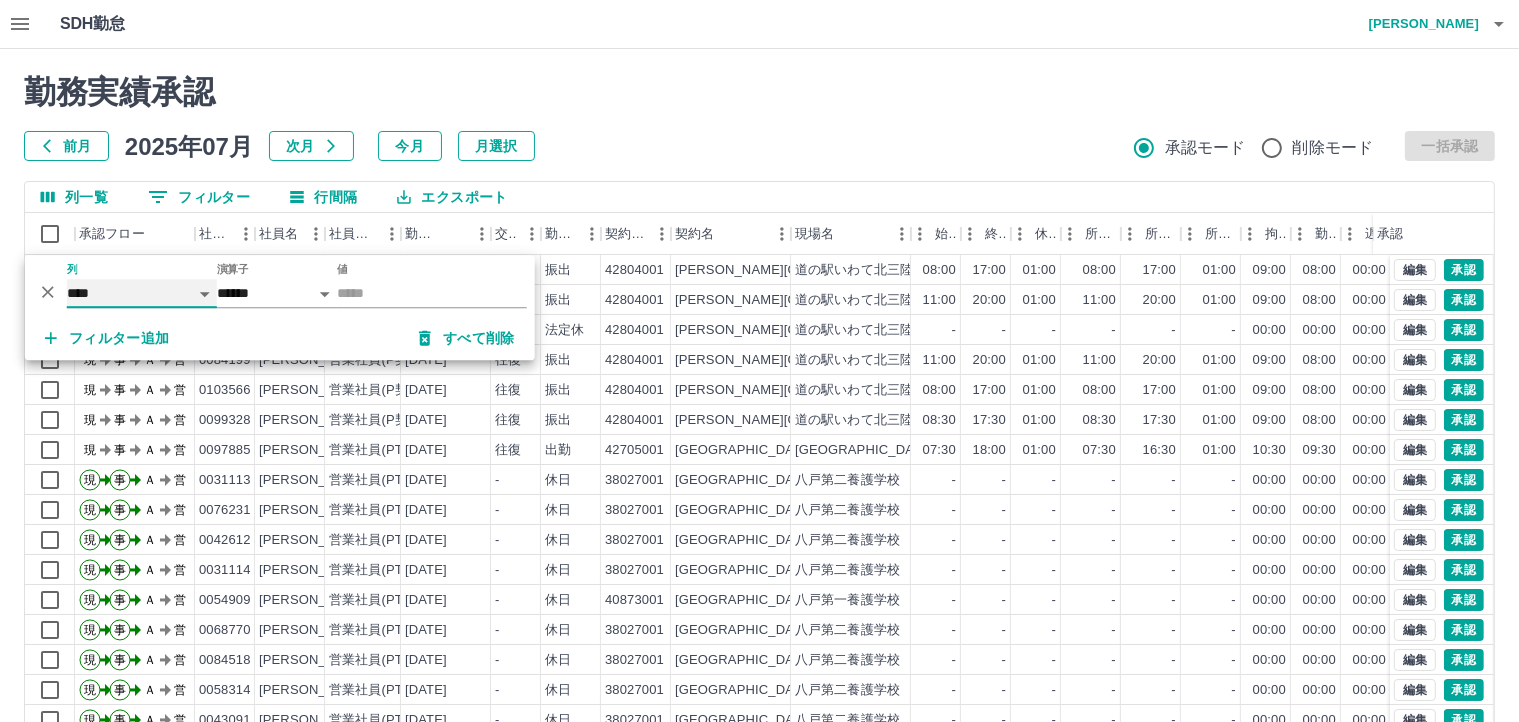 click on "**** *** **** *** *** **** ***** *** *** ** ** ** **** **** **** ** ** *** **** *****" at bounding box center (142, 293) 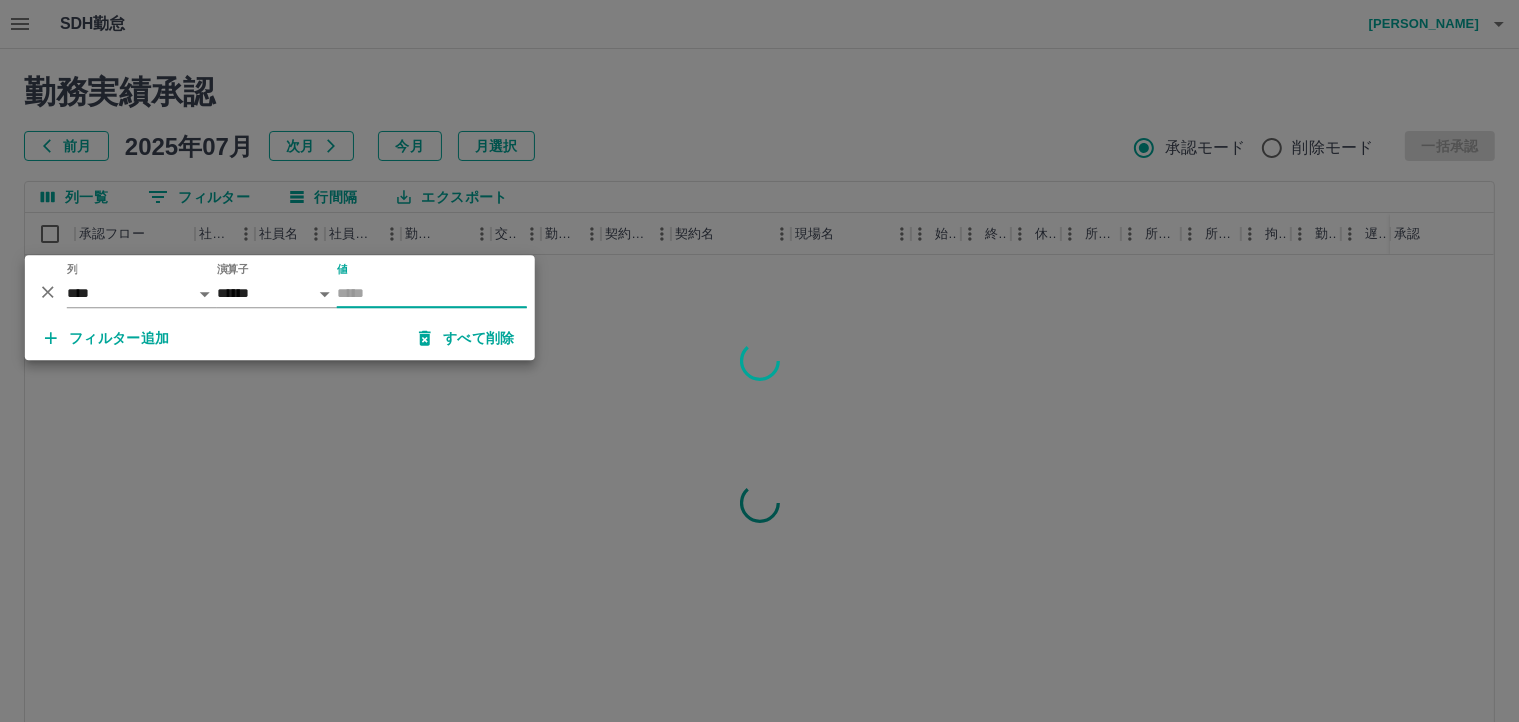 click on "値" at bounding box center [432, 293] 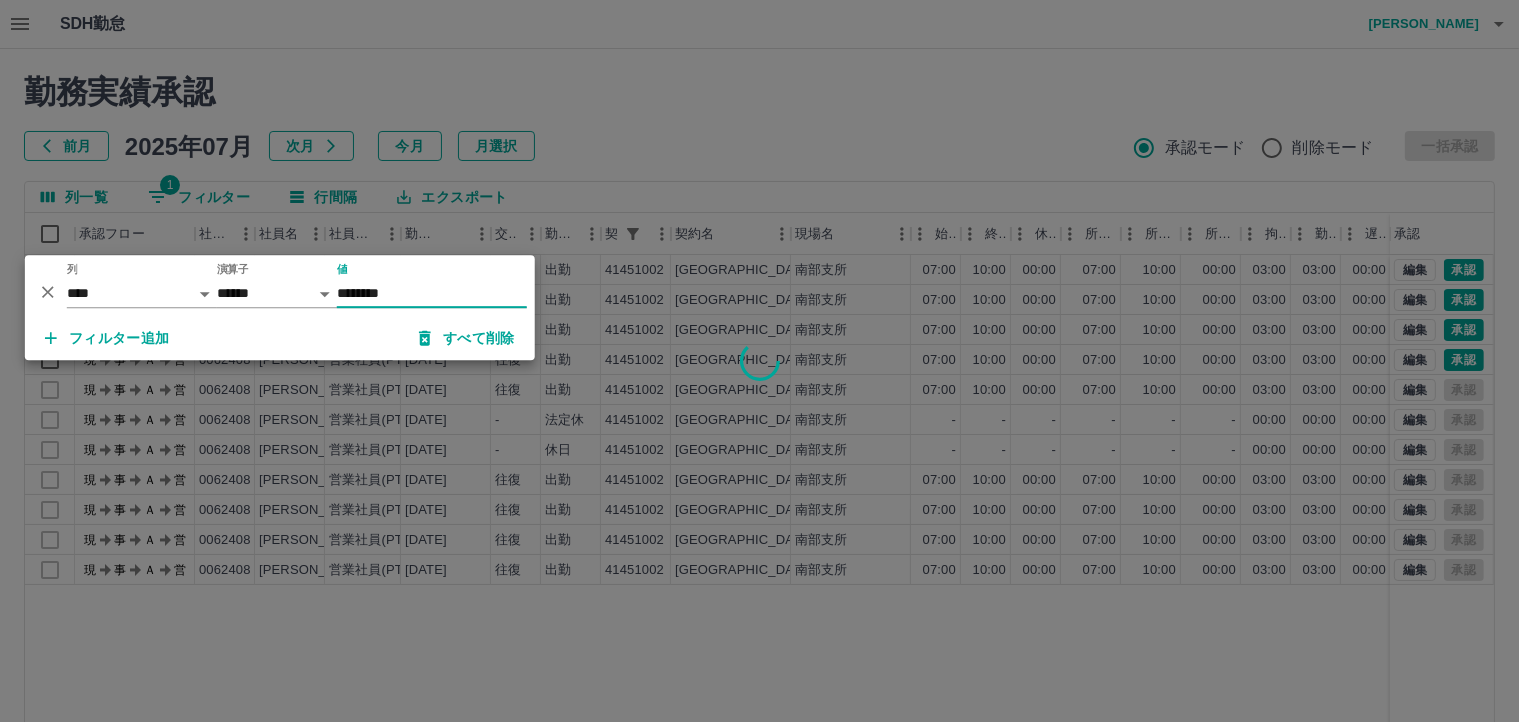 type on "********" 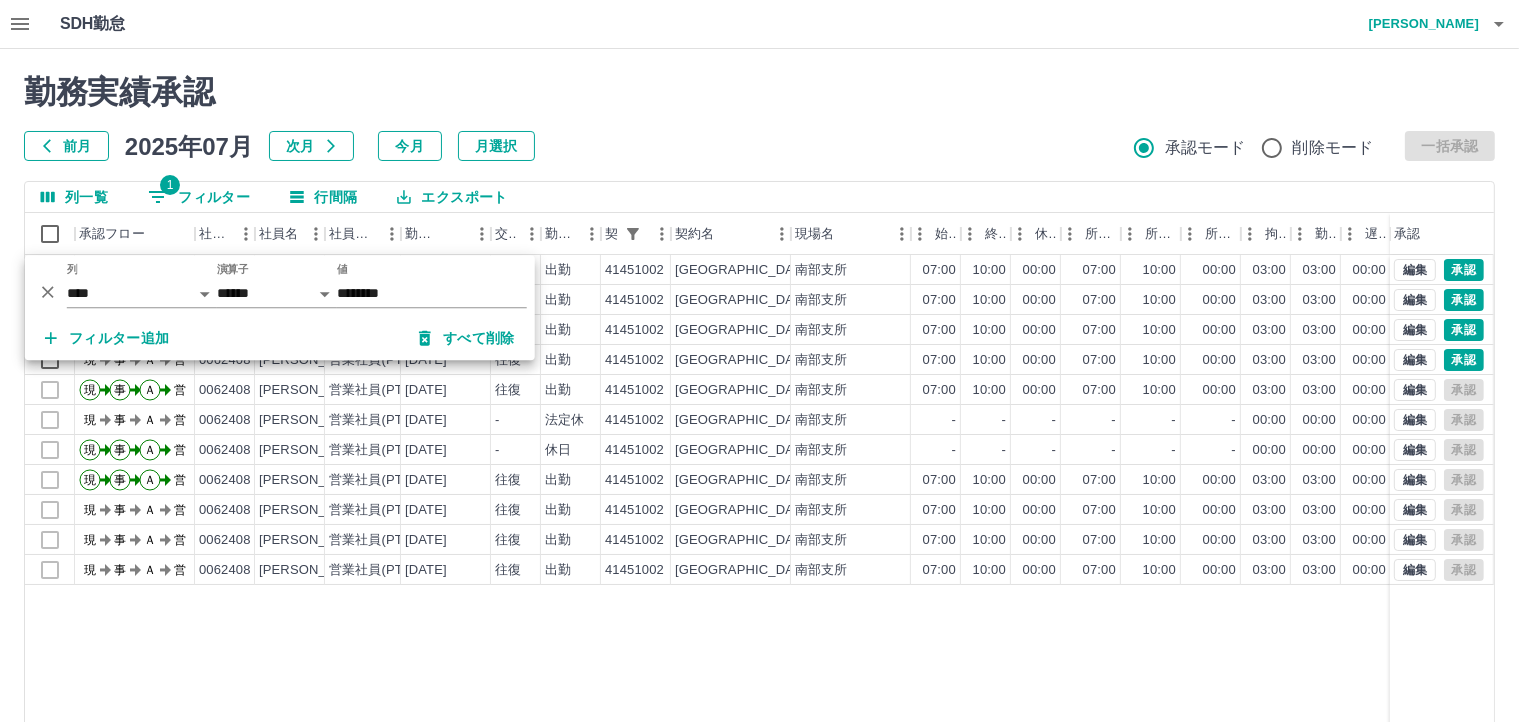 click at bounding box center (759, 361) 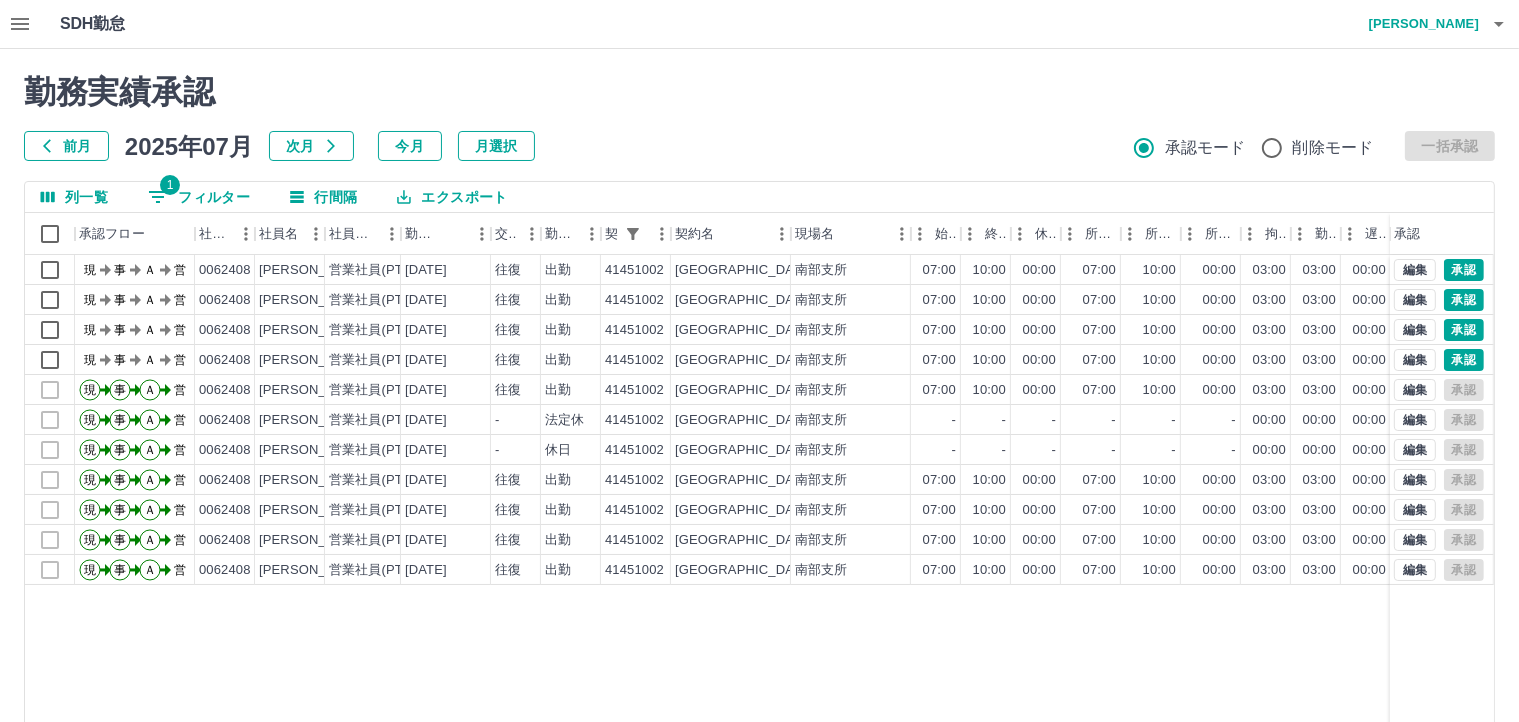 click 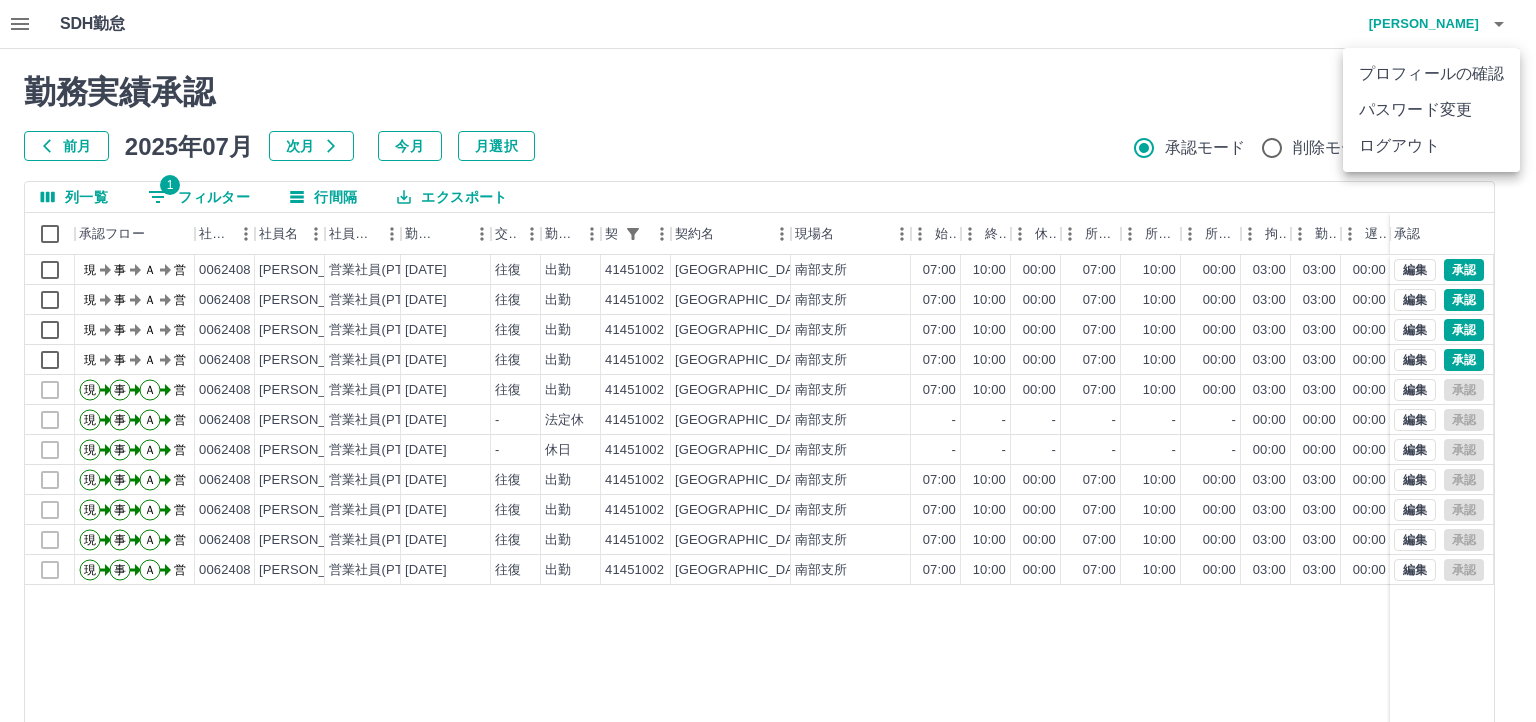 click on "ログアウト" at bounding box center (1431, 146) 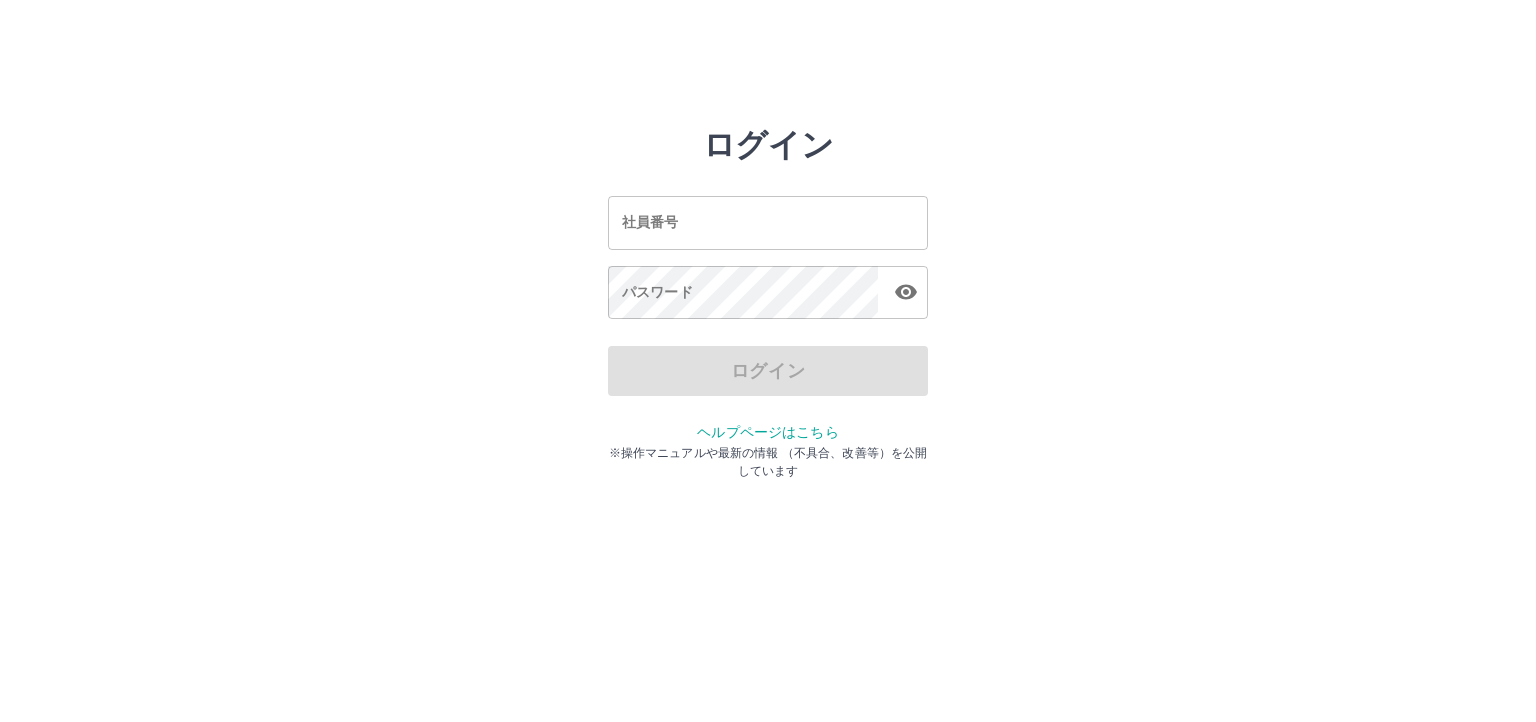 scroll, scrollTop: 0, scrollLeft: 0, axis: both 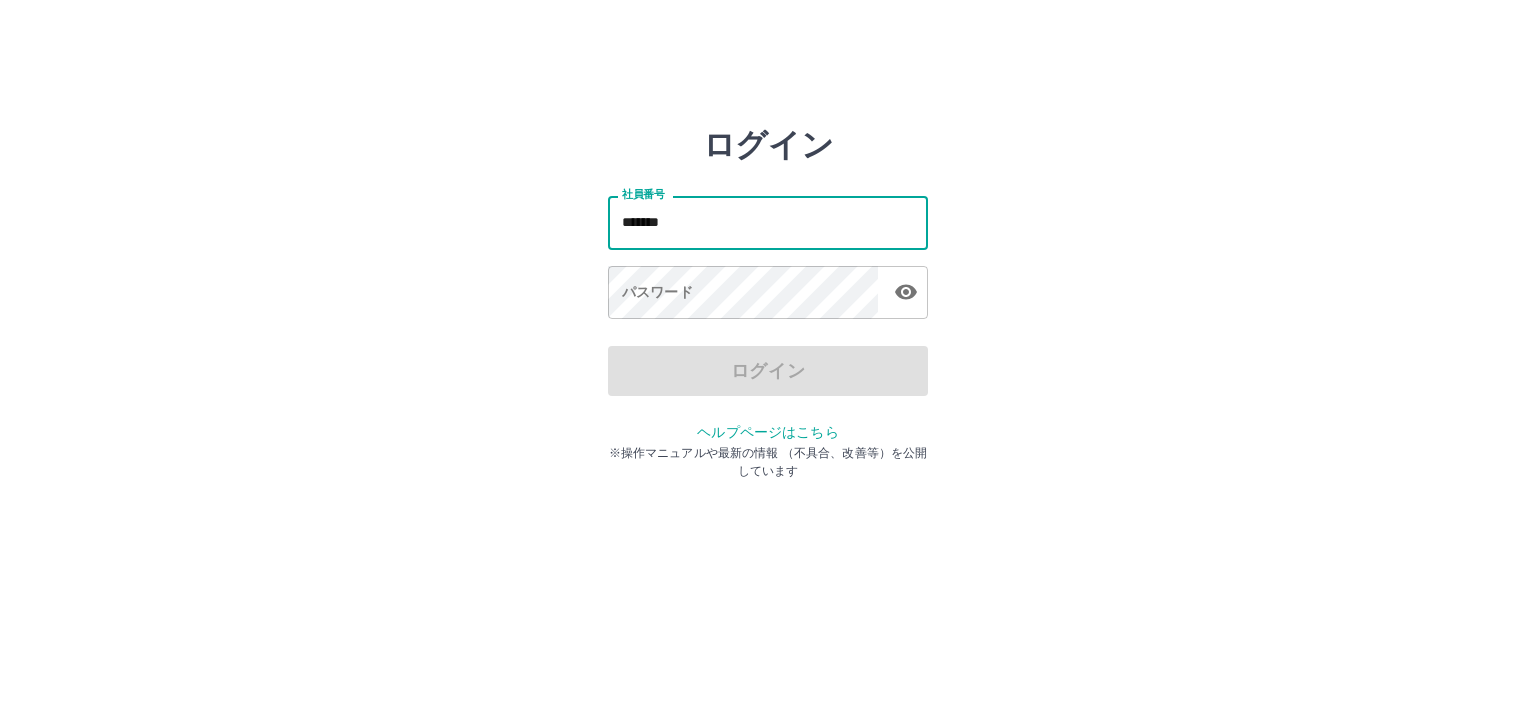 type on "*******" 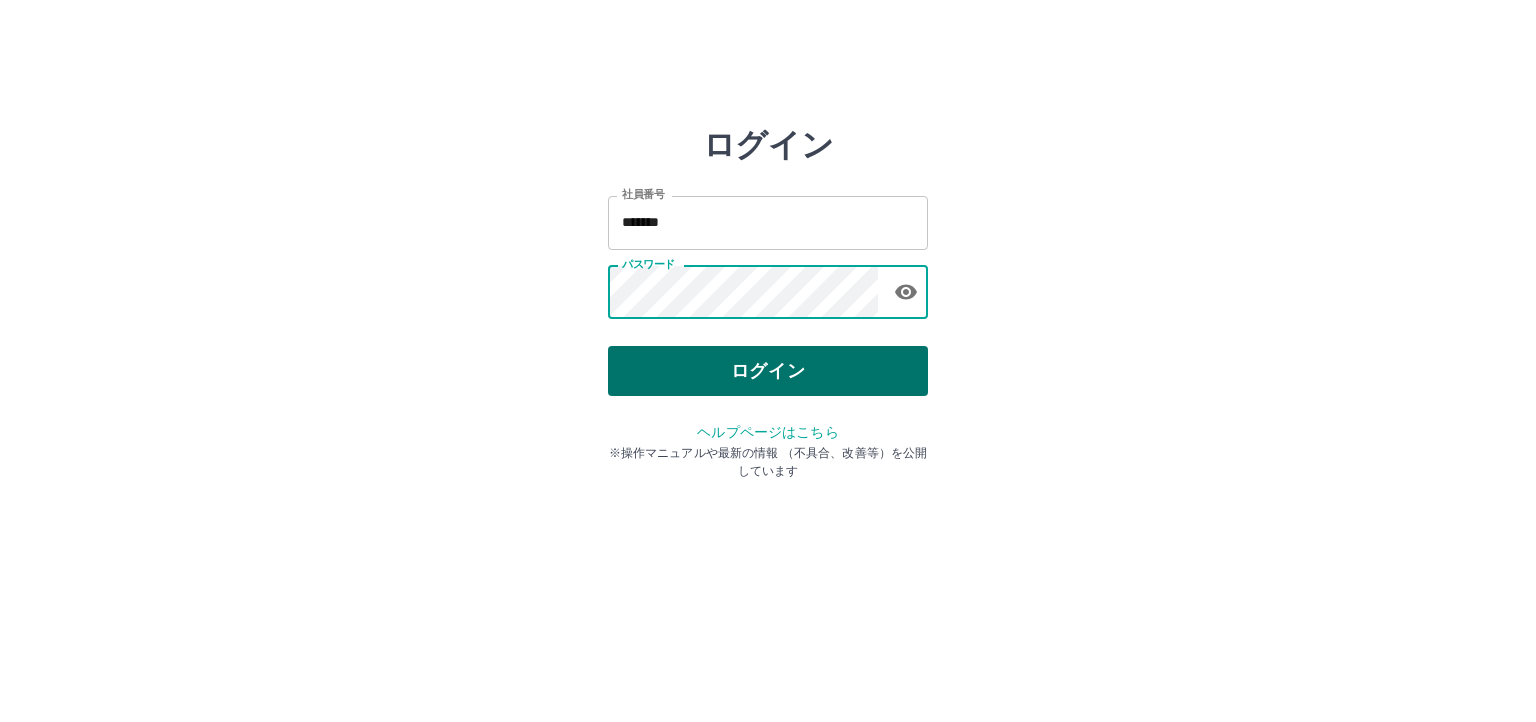 click on "ログイン" at bounding box center (768, 371) 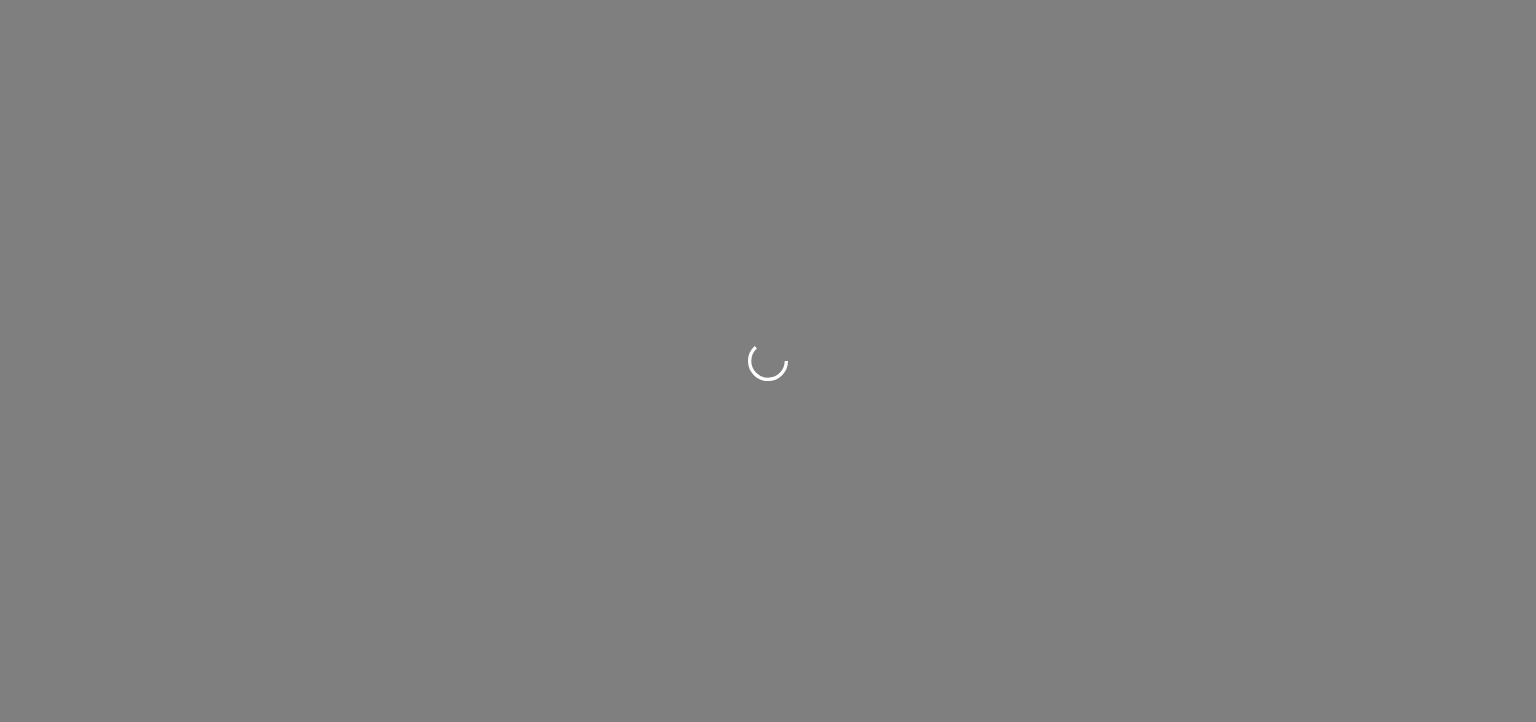 scroll, scrollTop: 0, scrollLeft: 0, axis: both 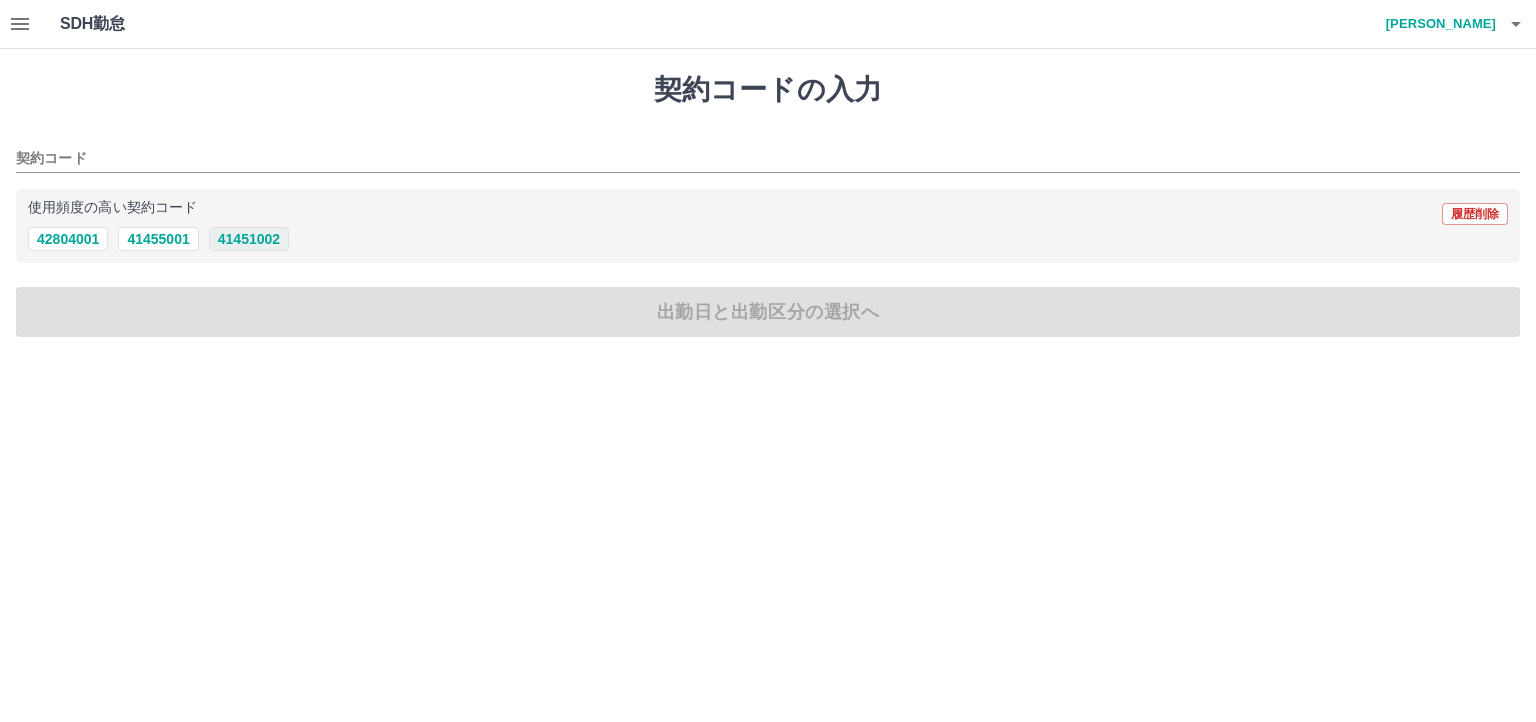 click on "41451002" at bounding box center (249, 239) 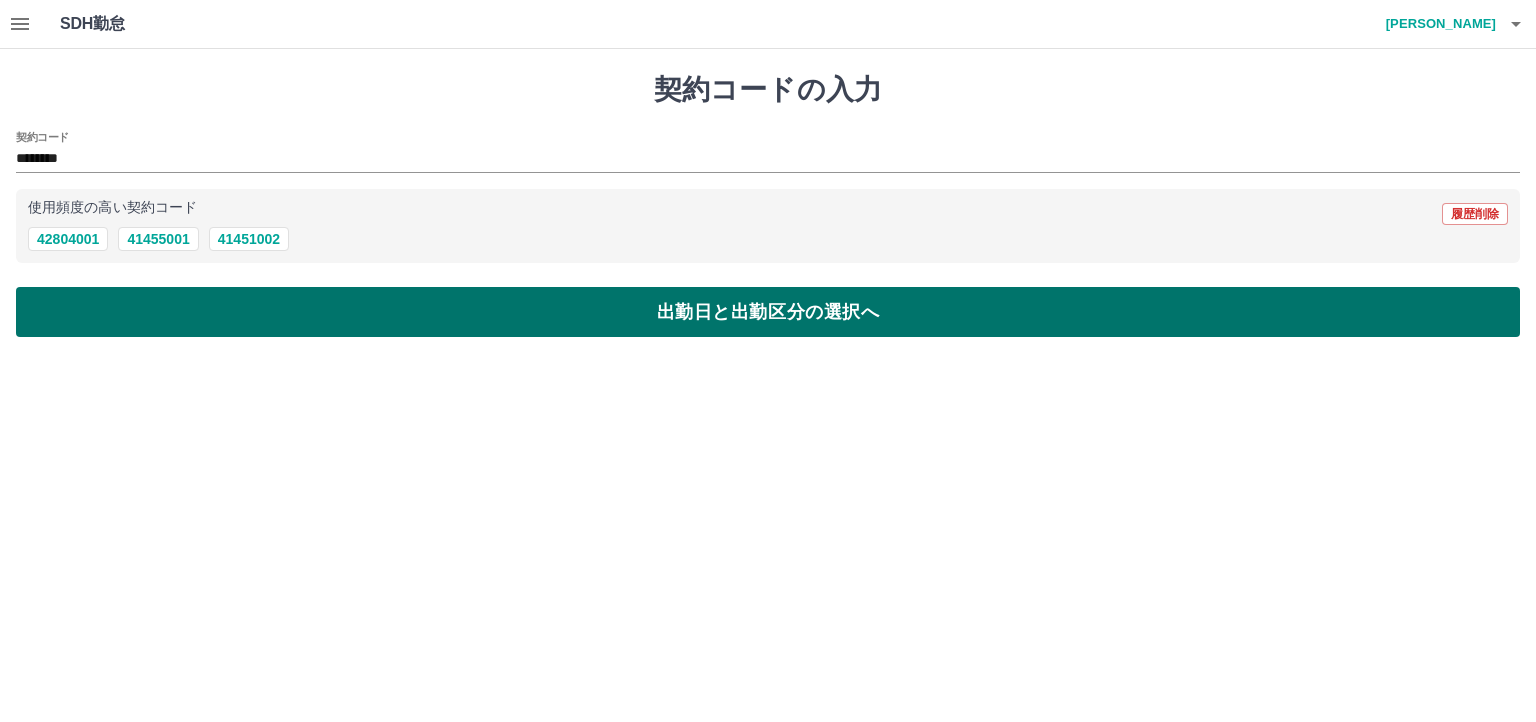 click on "出勤日と出勤区分の選択へ" at bounding box center (768, 312) 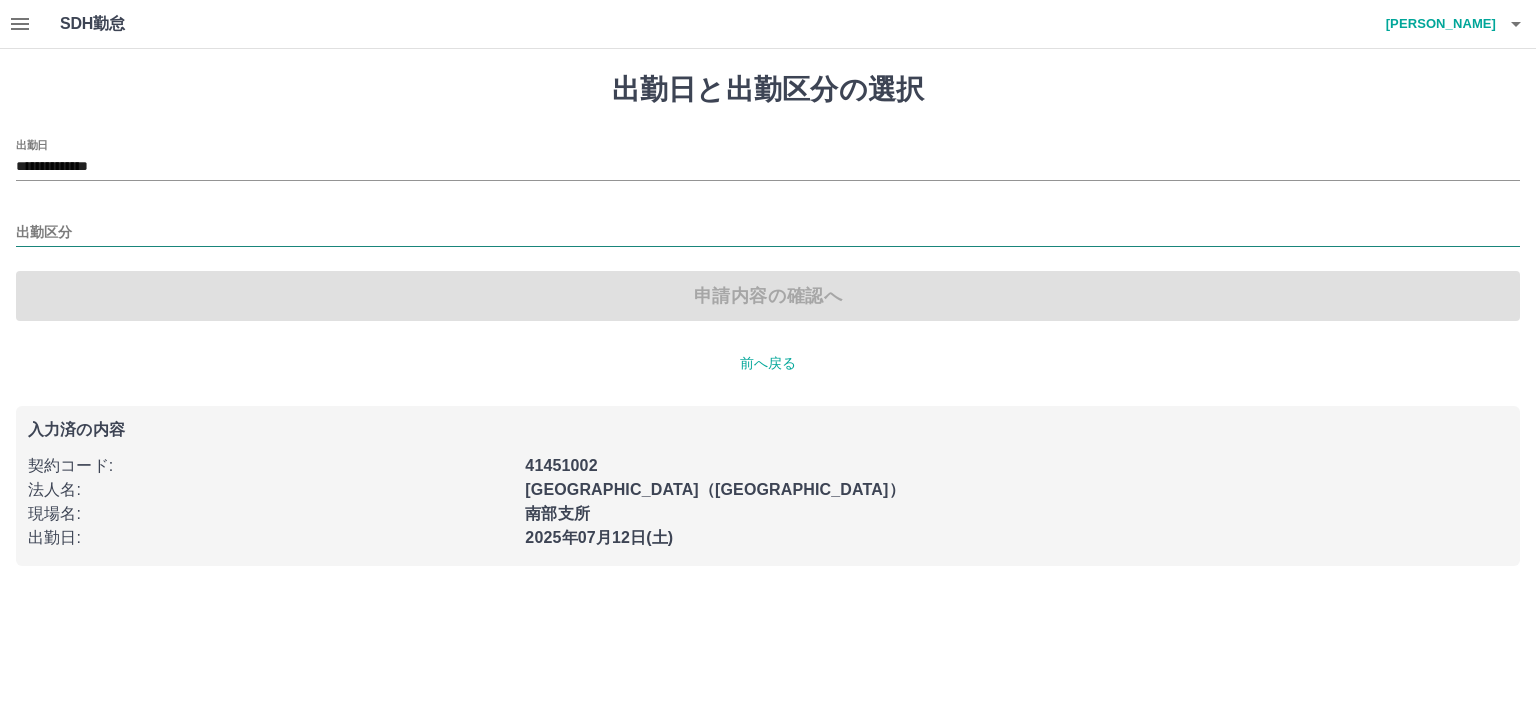 click on "出勤区分" at bounding box center [768, 233] 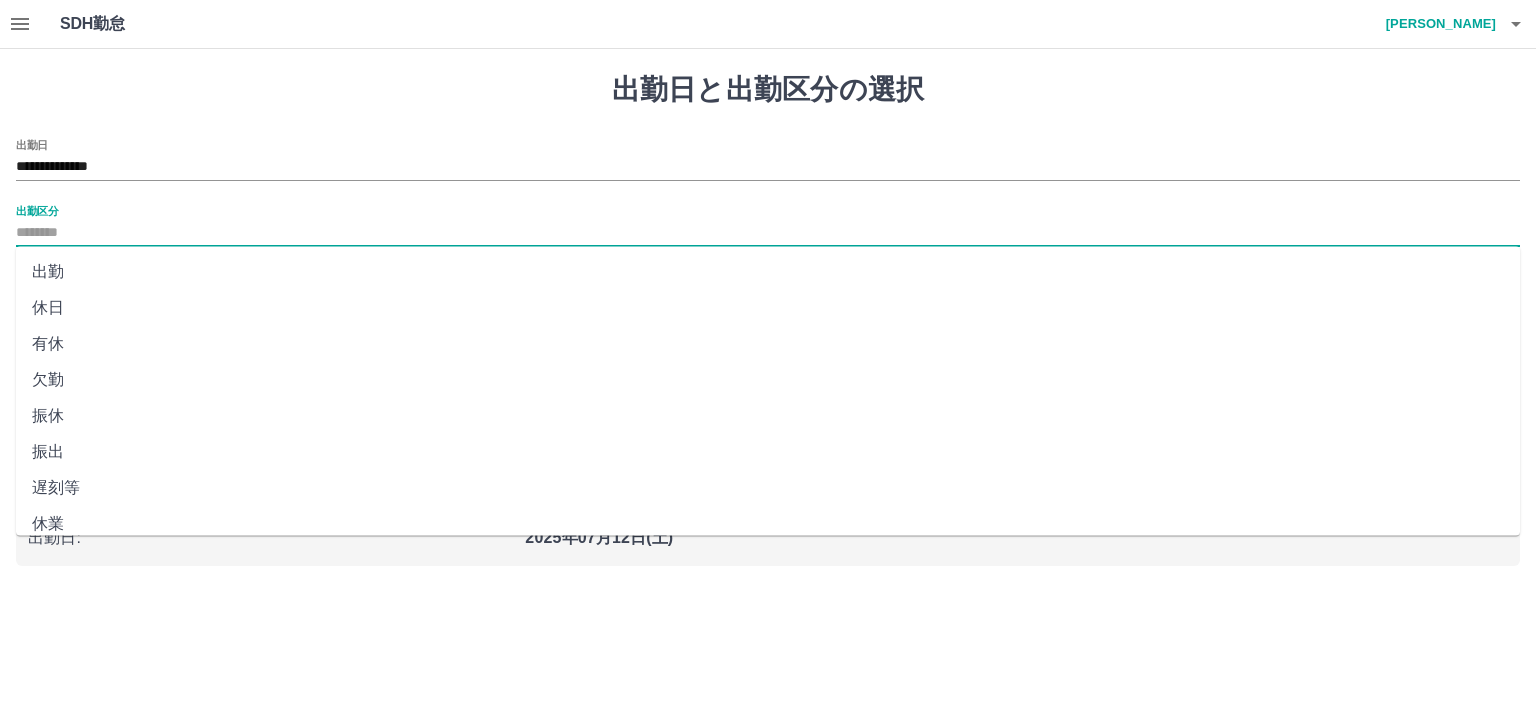 click on "休日" at bounding box center (768, 308) 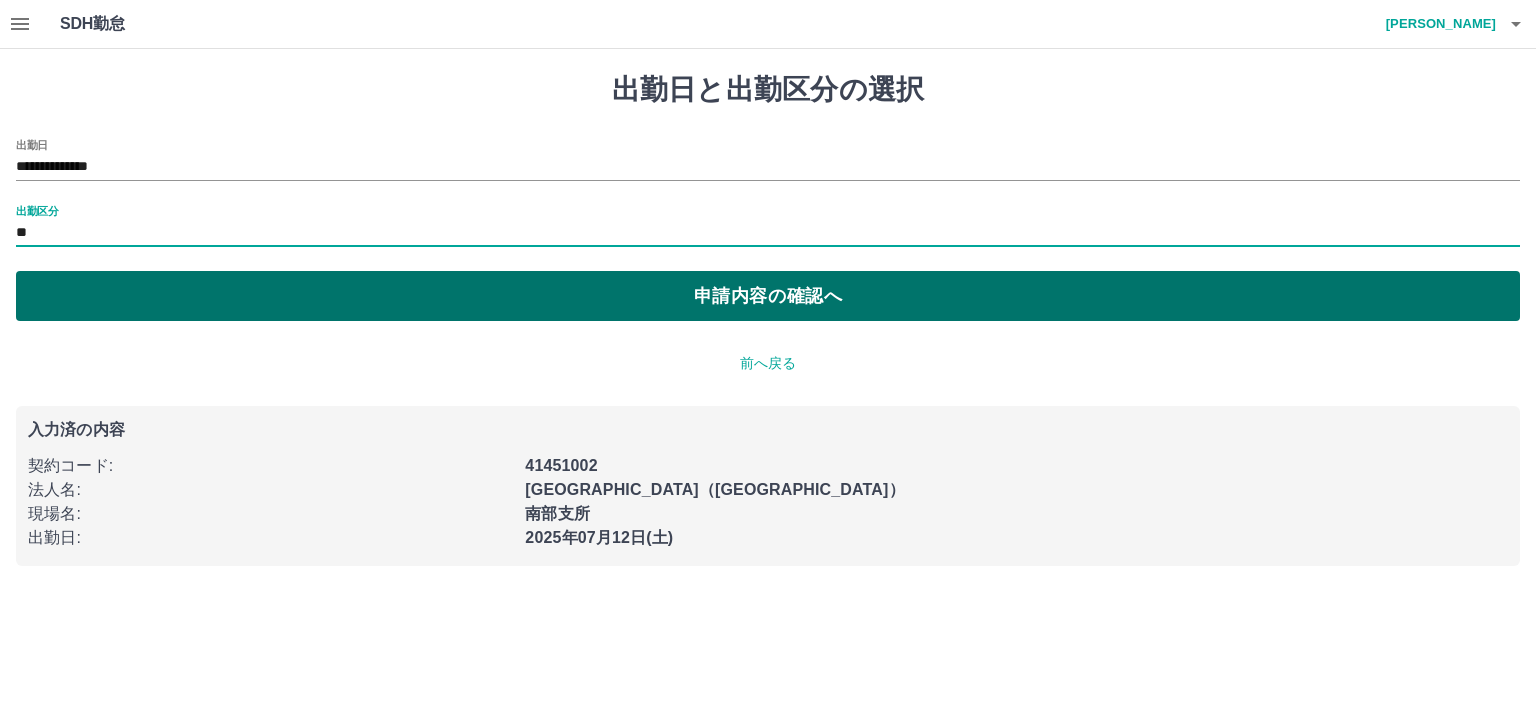 click on "申請内容の確認へ" at bounding box center (768, 296) 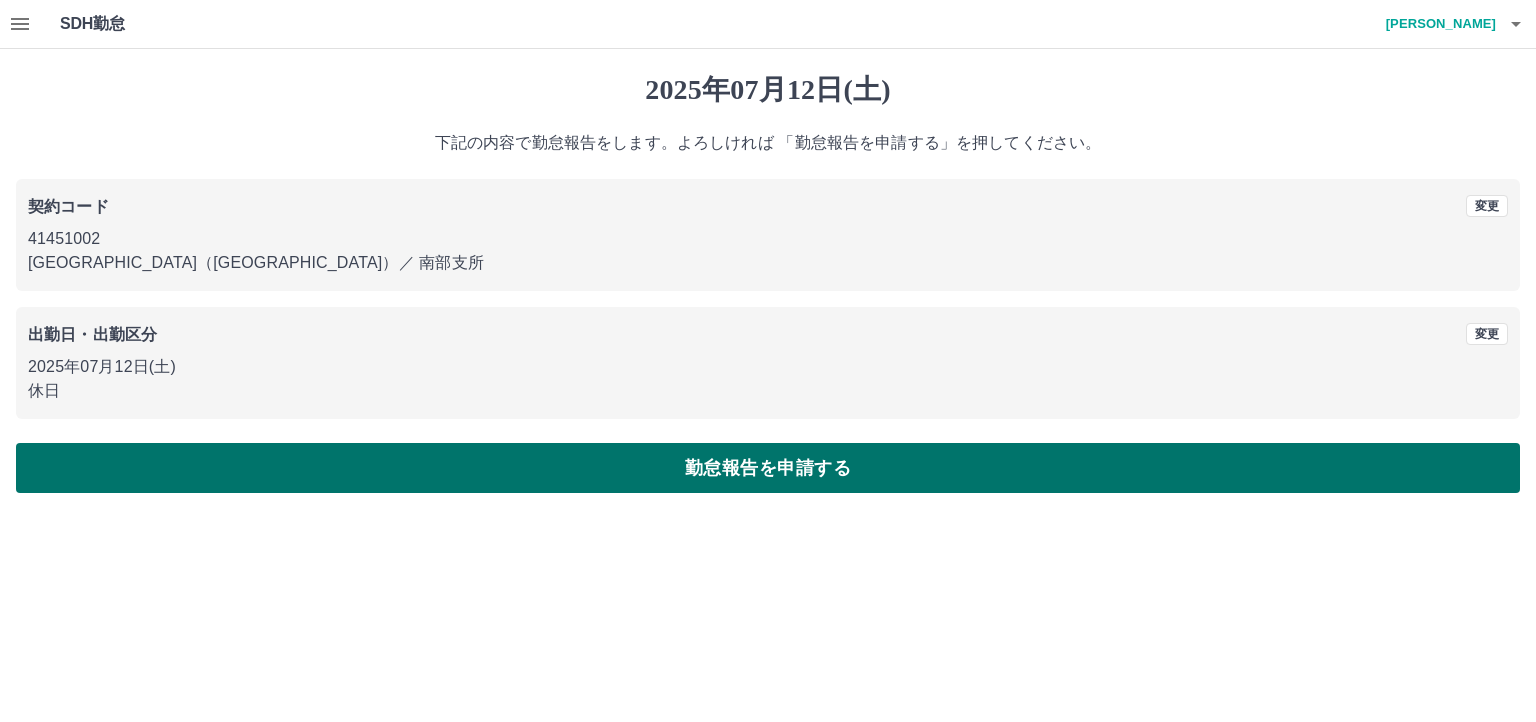 click on "勤怠報告を申請する" at bounding box center [768, 468] 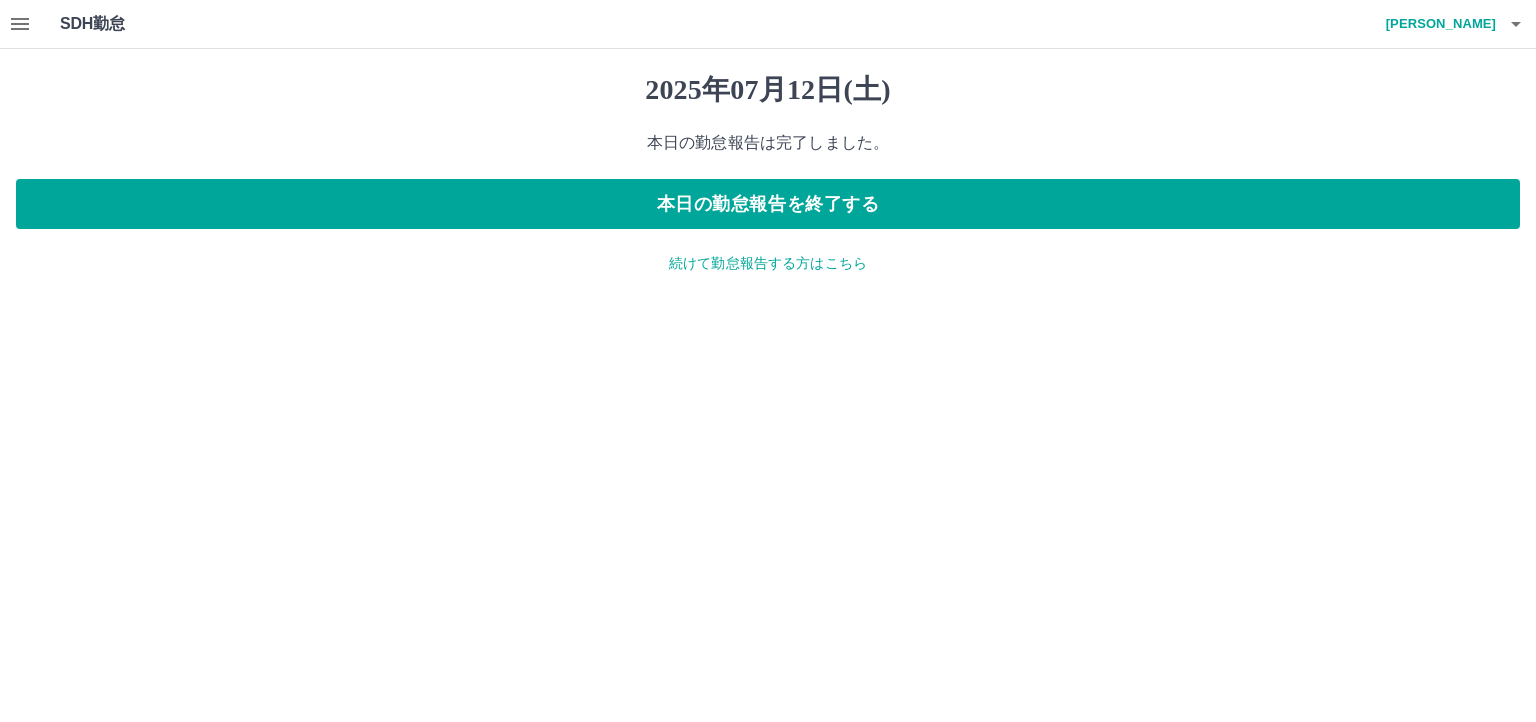click on "続けて勤怠報告する方はこちら" at bounding box center [768, 263] 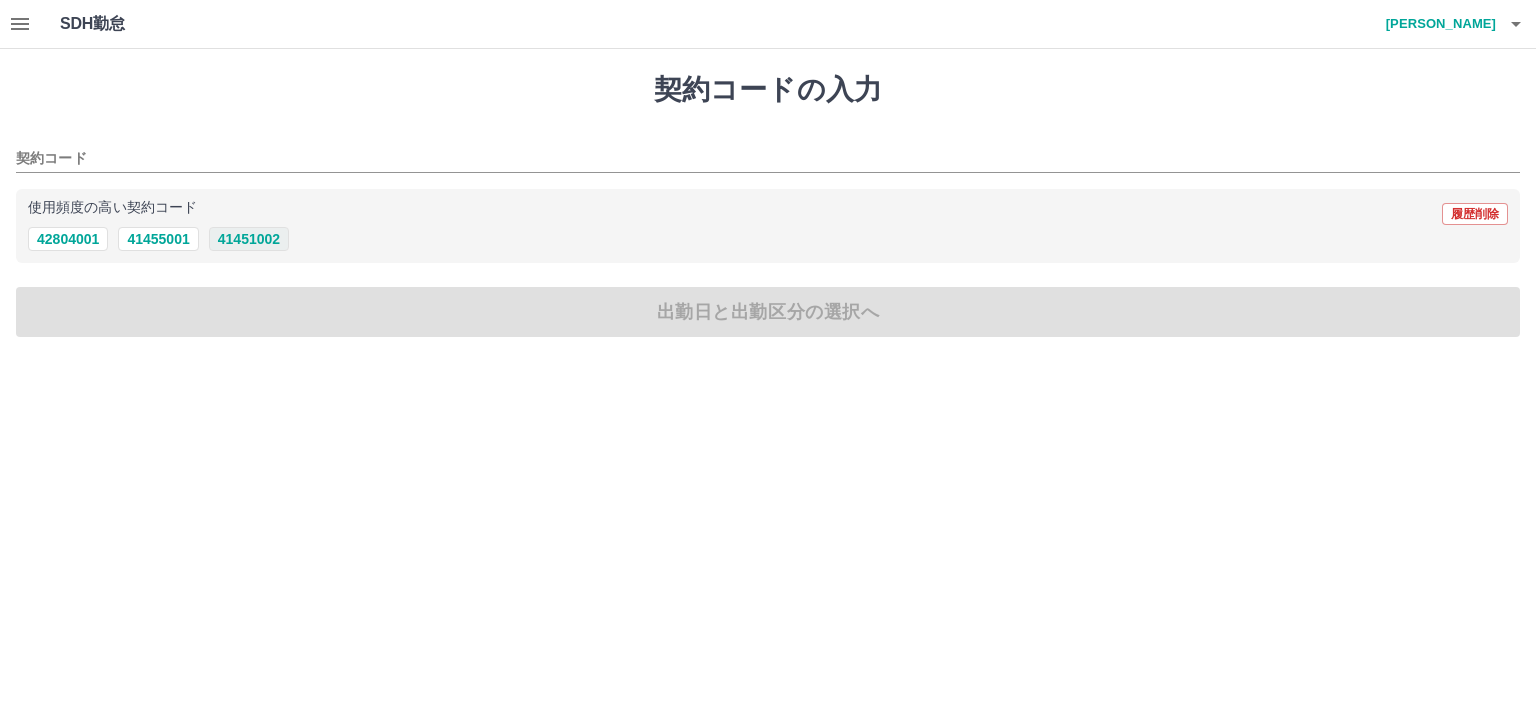 click on "41451002" at bounding box center (249, 239) 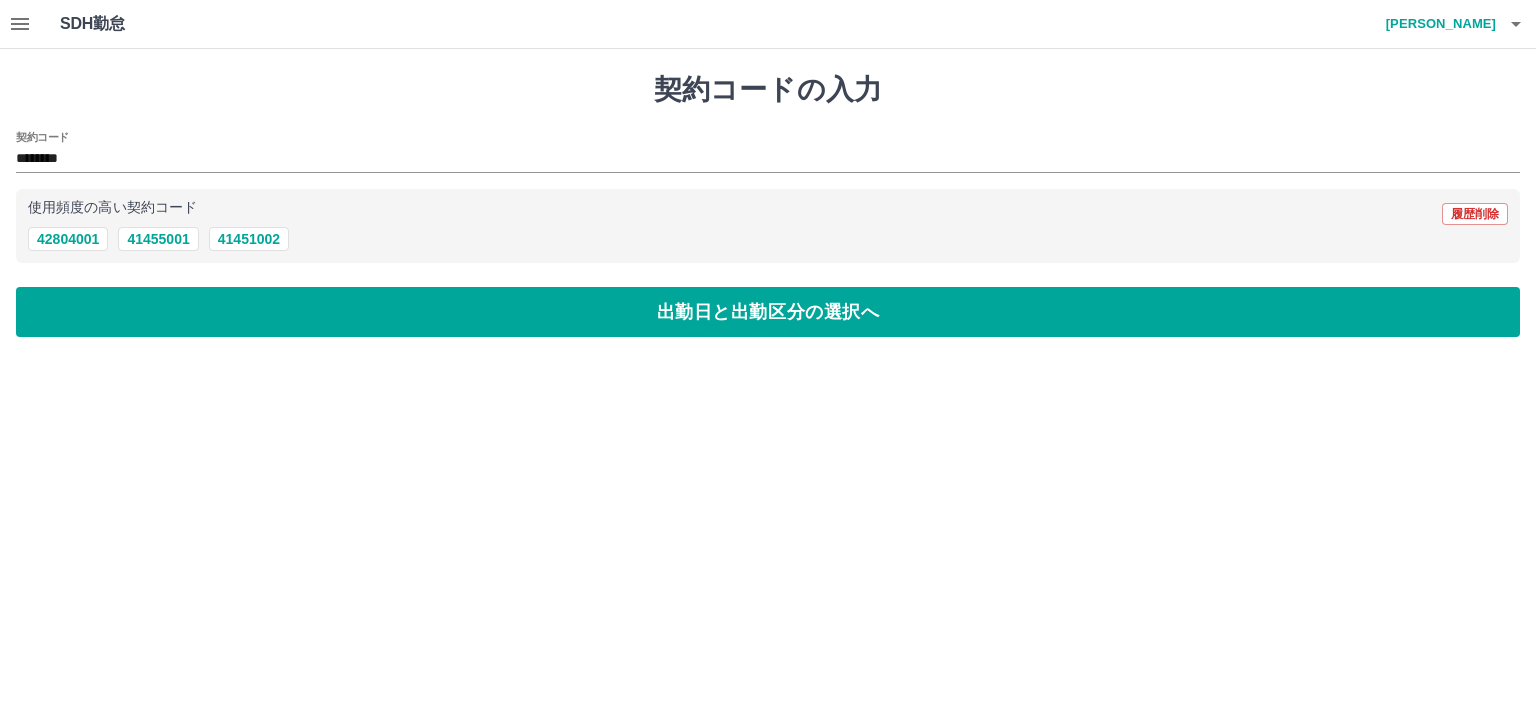 click on "出勤日と出勤区分の選択へ" at bounding box center (768, 312) 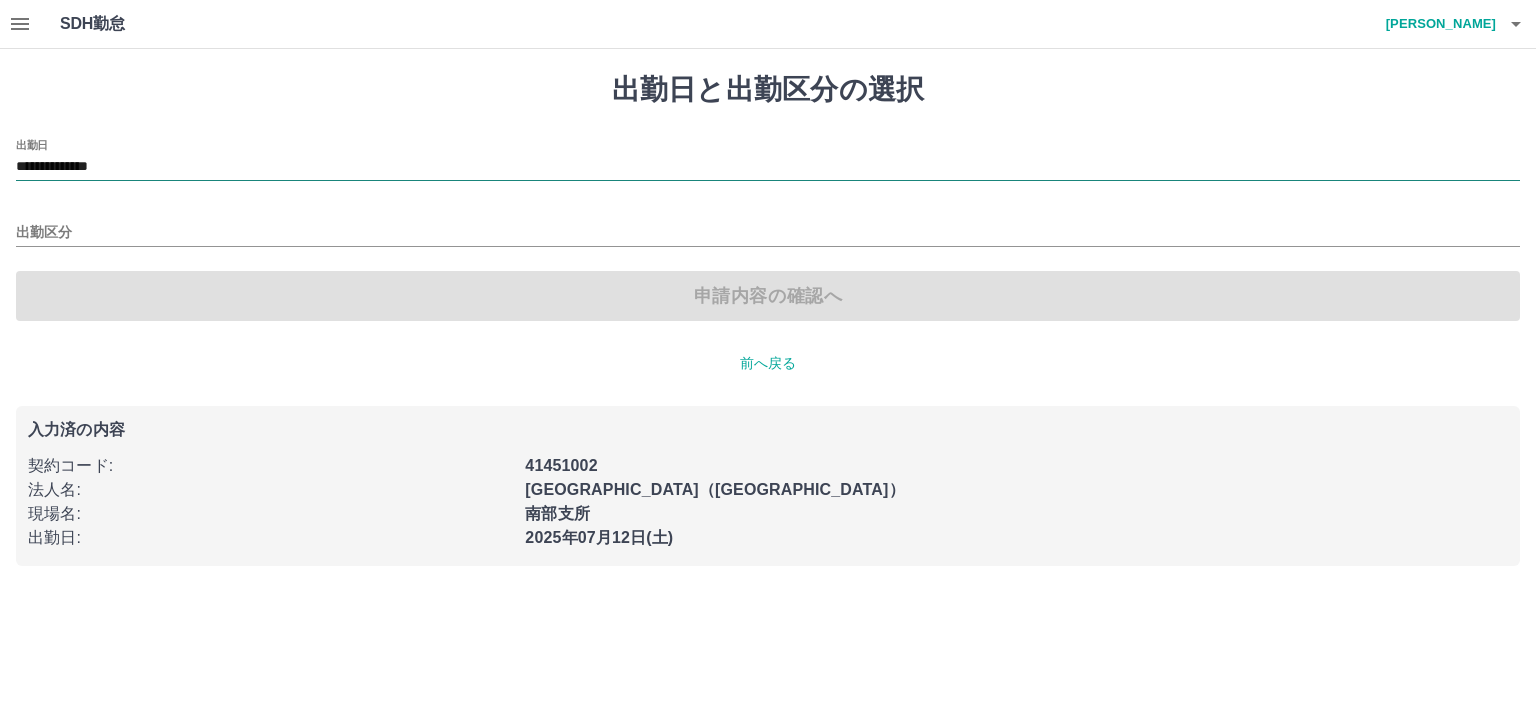 click on "**********" at bounding box center (768, 167) 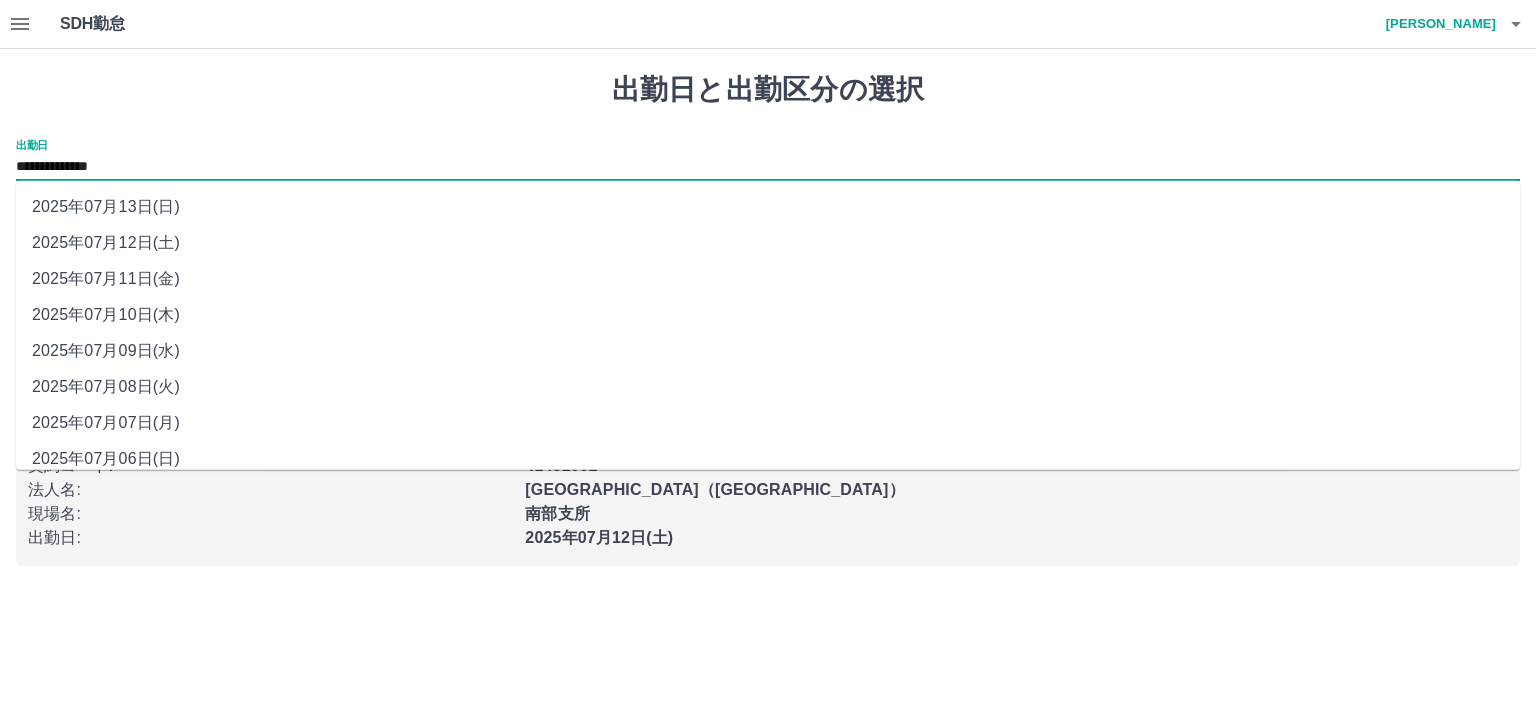 click on "2025年07月13日(日)" at bounding box center [768, 207] 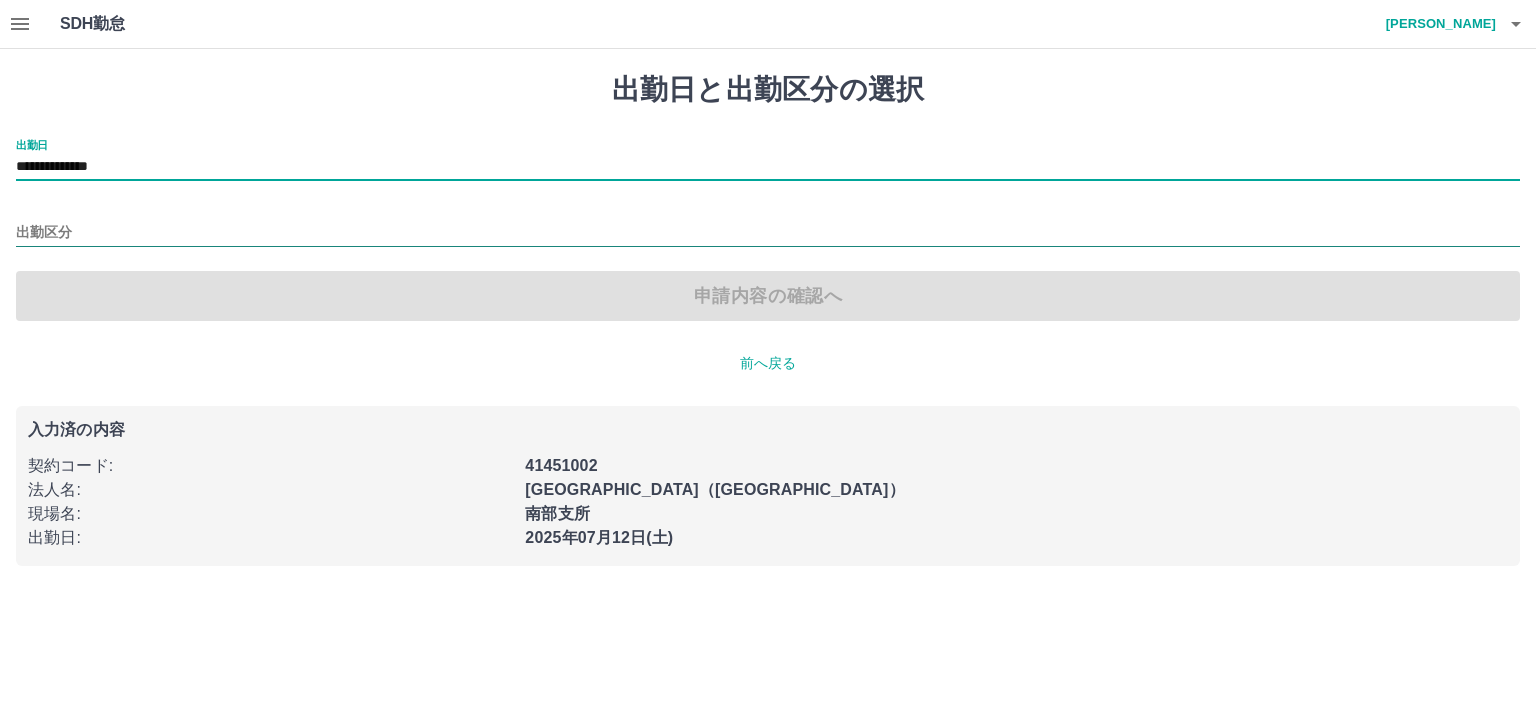 click on "出勤区分" at bounding box center (768, 233) 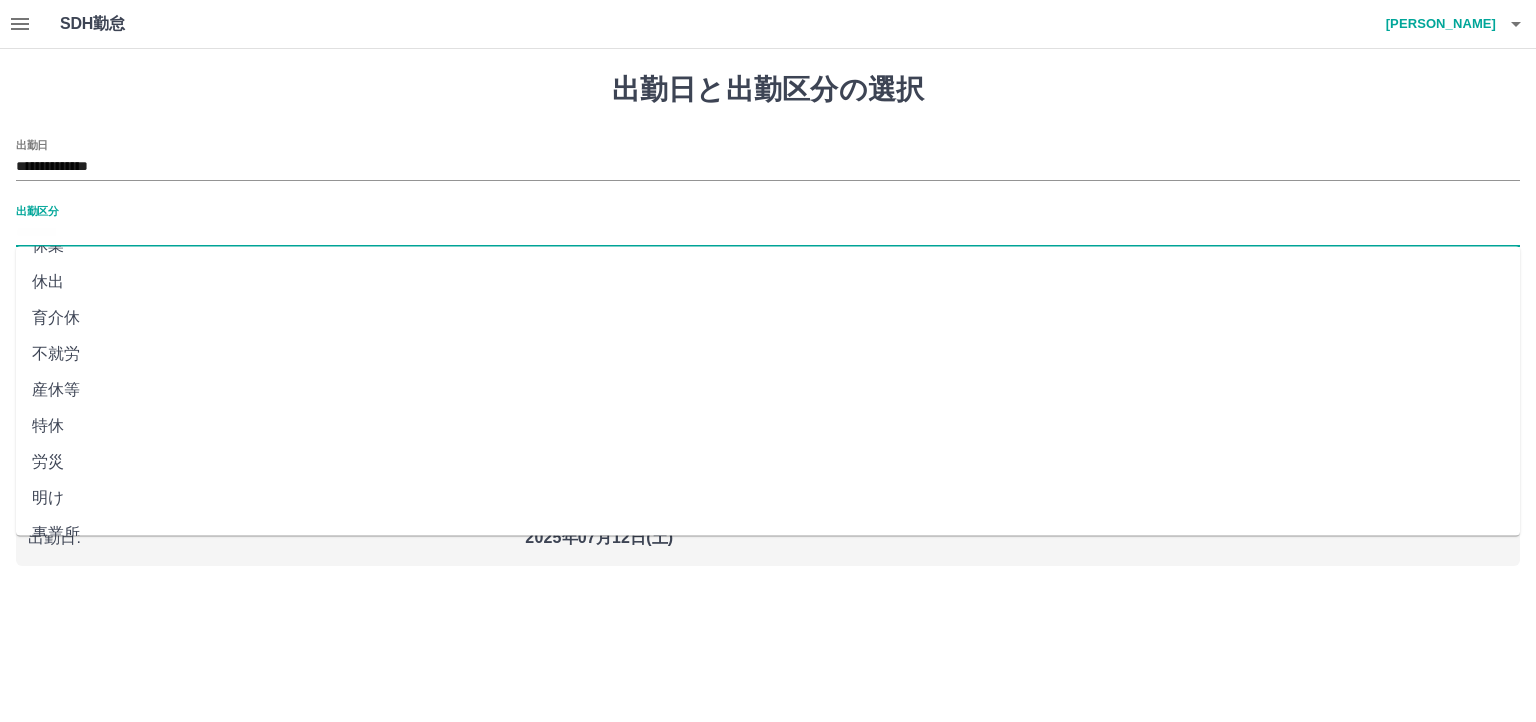 scroll, scrollTop: 375, scrollLeft: 0, axis: vertical 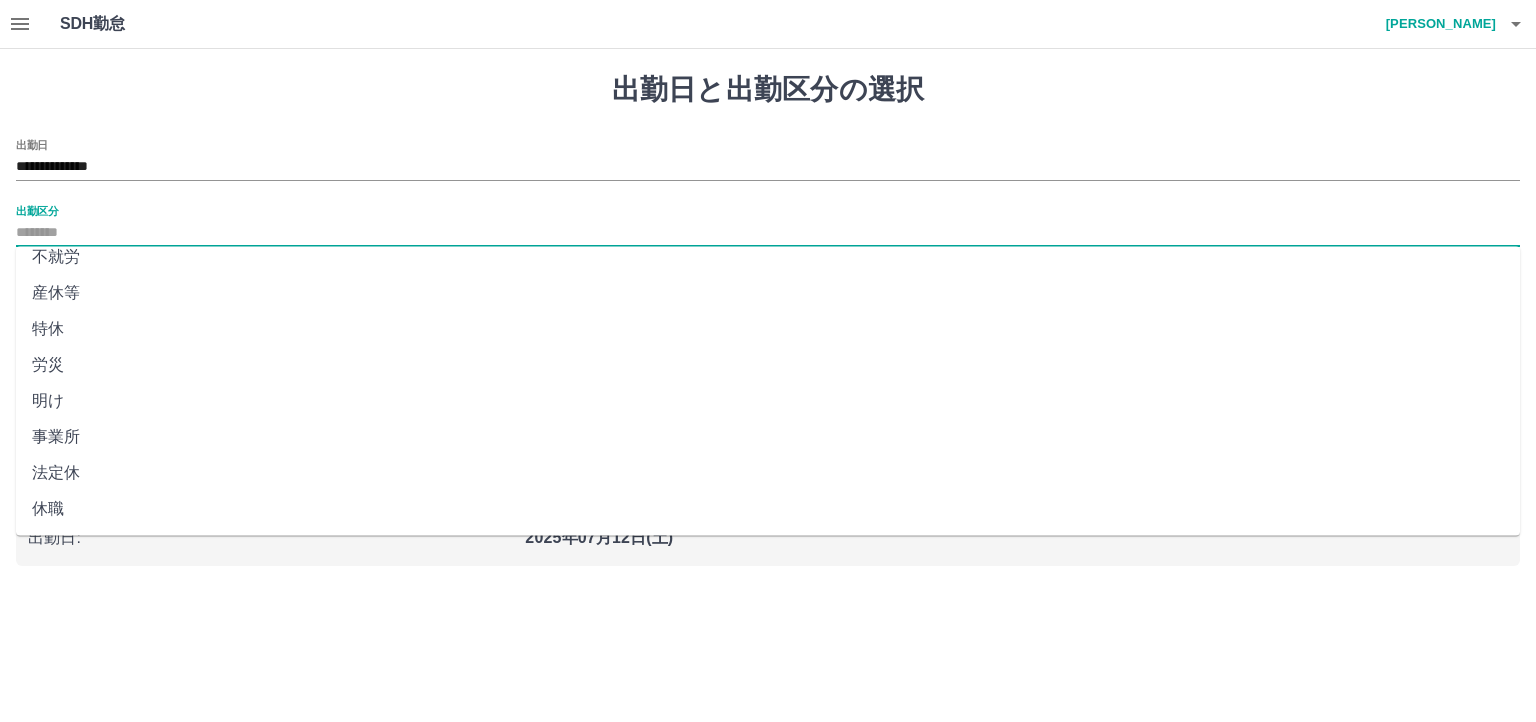 click on "法定休" at bounding box center (768, 473) 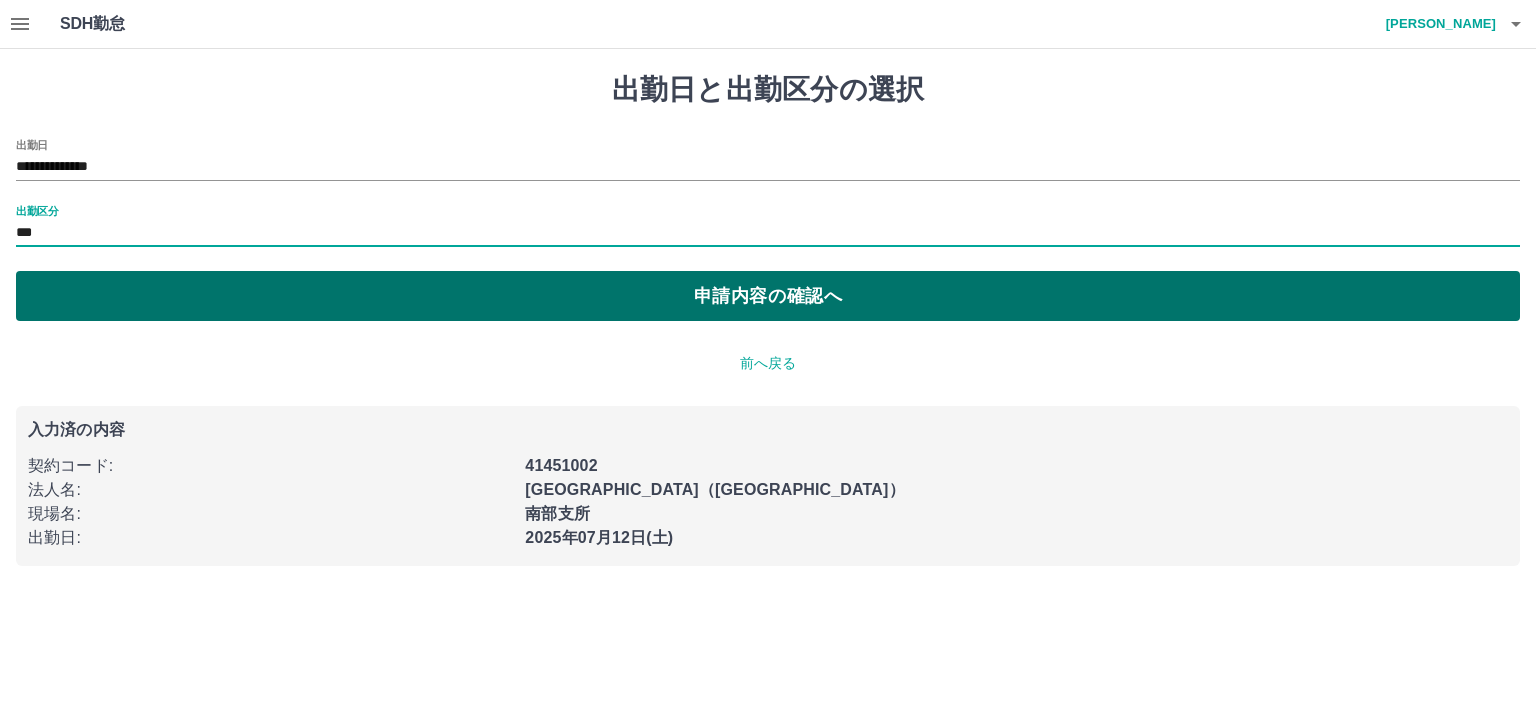 click on "申請内容の確認へ" at bounding box center (768, 296) 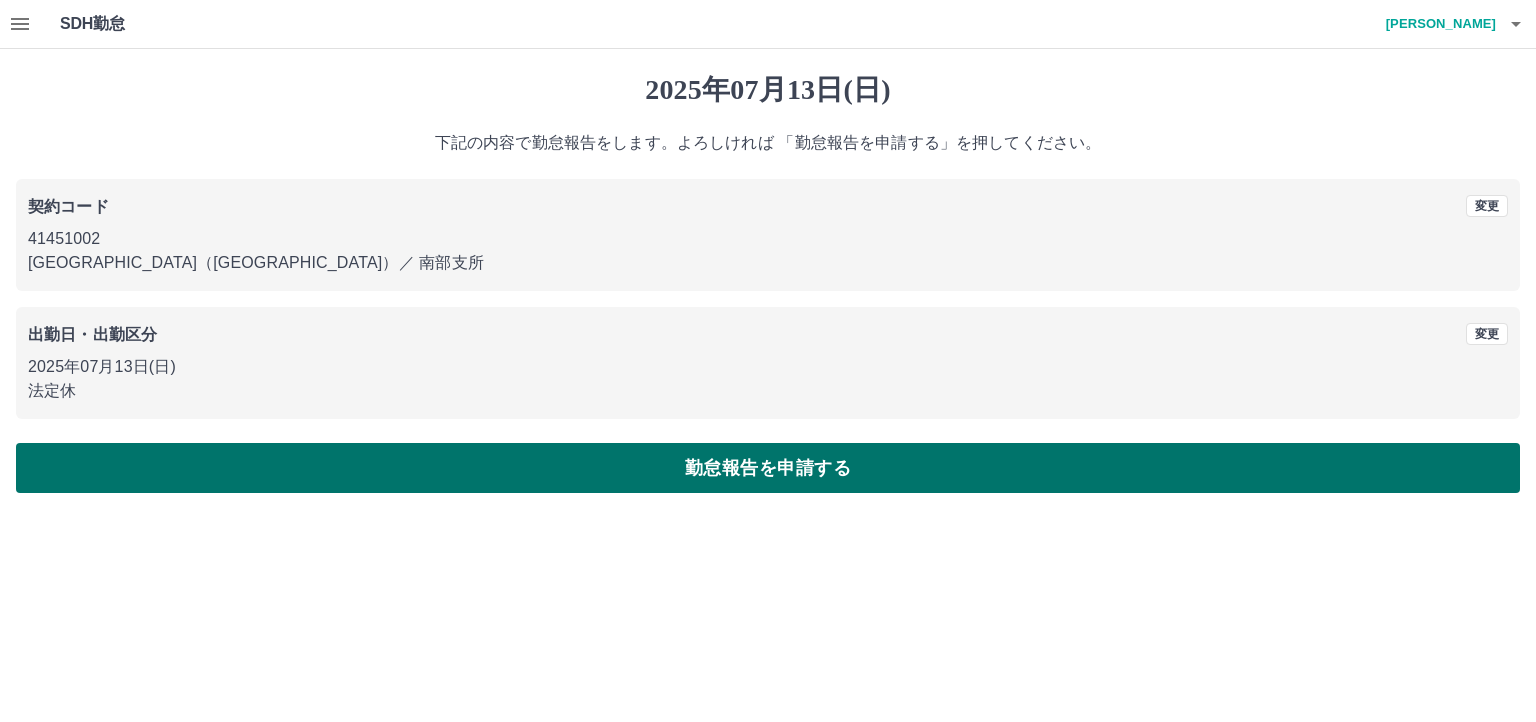 click on "勤怠報告を申請する" at bounding box center [768, 468] 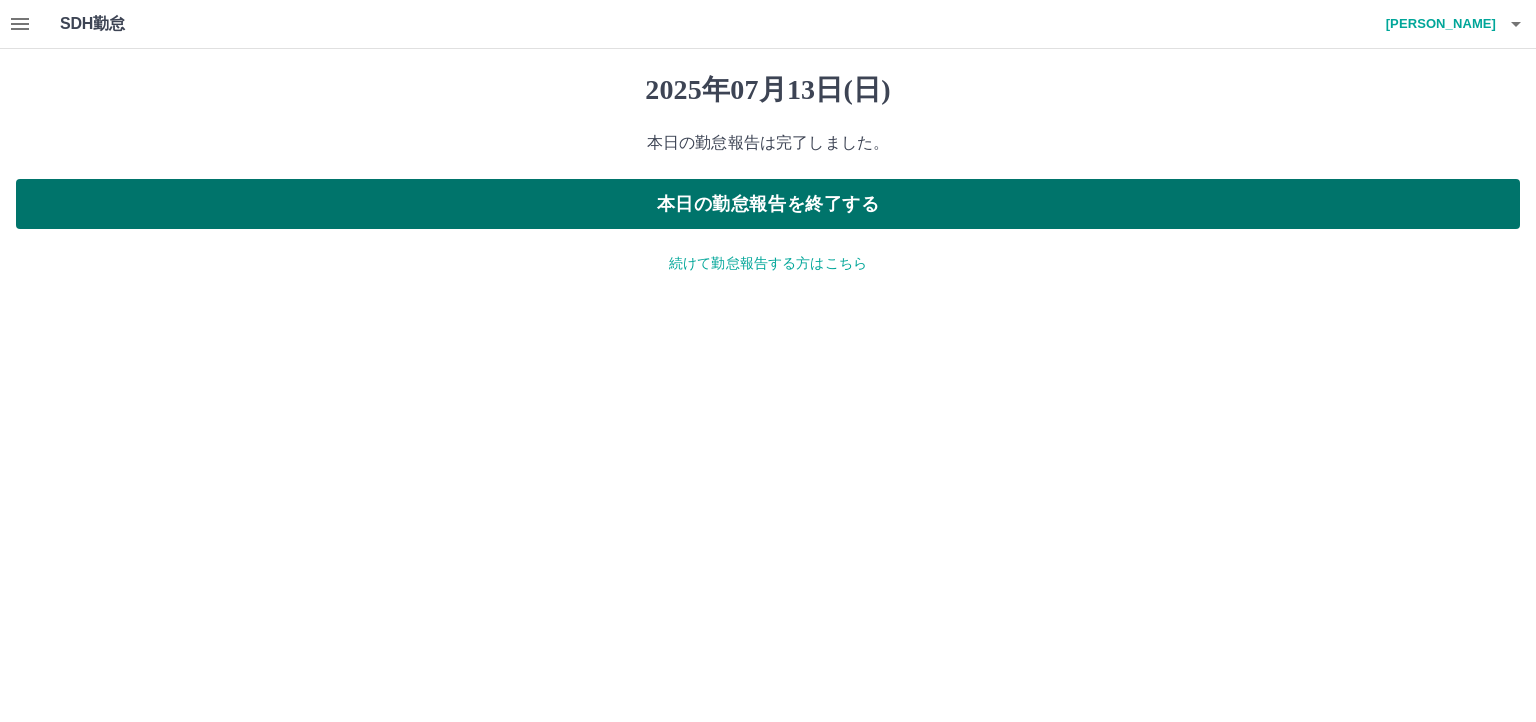 click on "本日の勤怠報告を終了する" at bounding box center (768, 204) 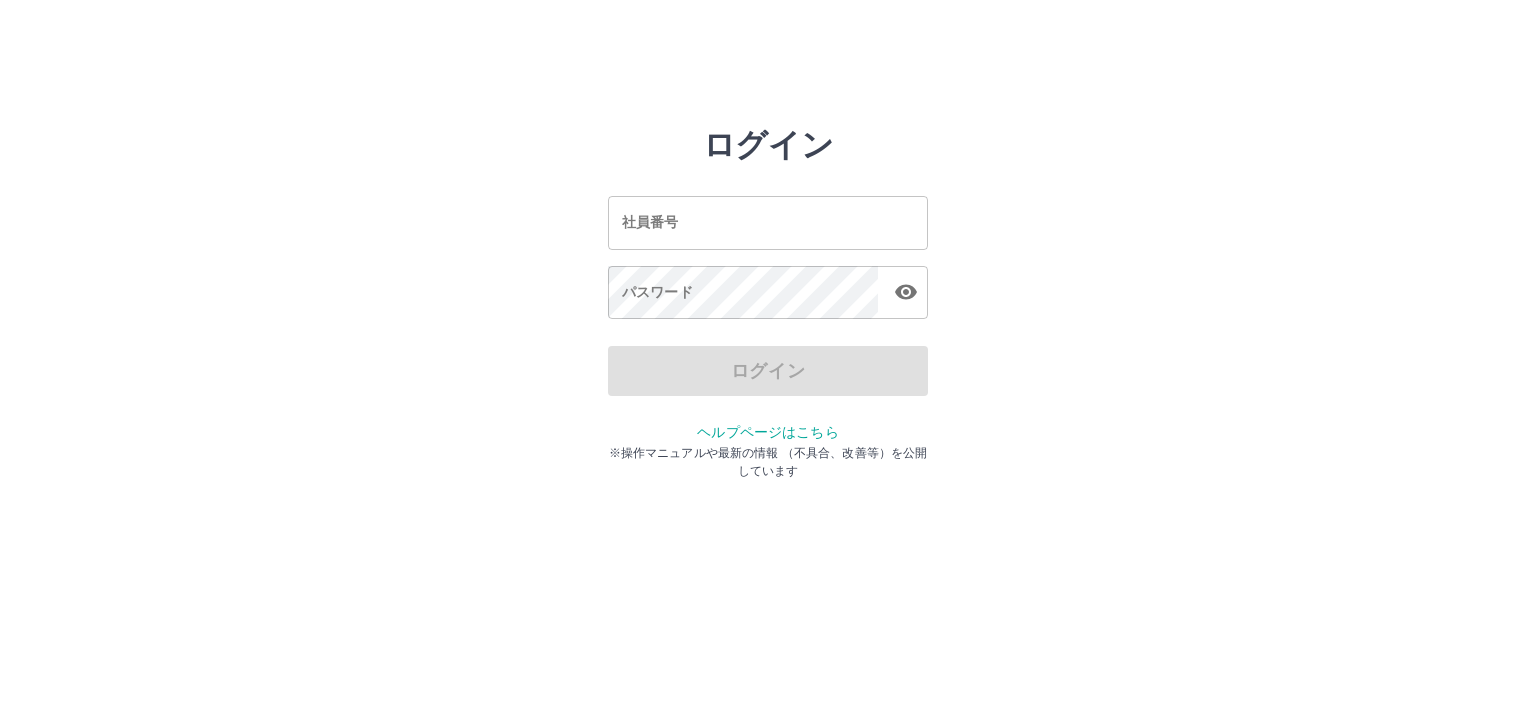 scroll, scrollTop: 0, scrollLeft: 0, axis: both 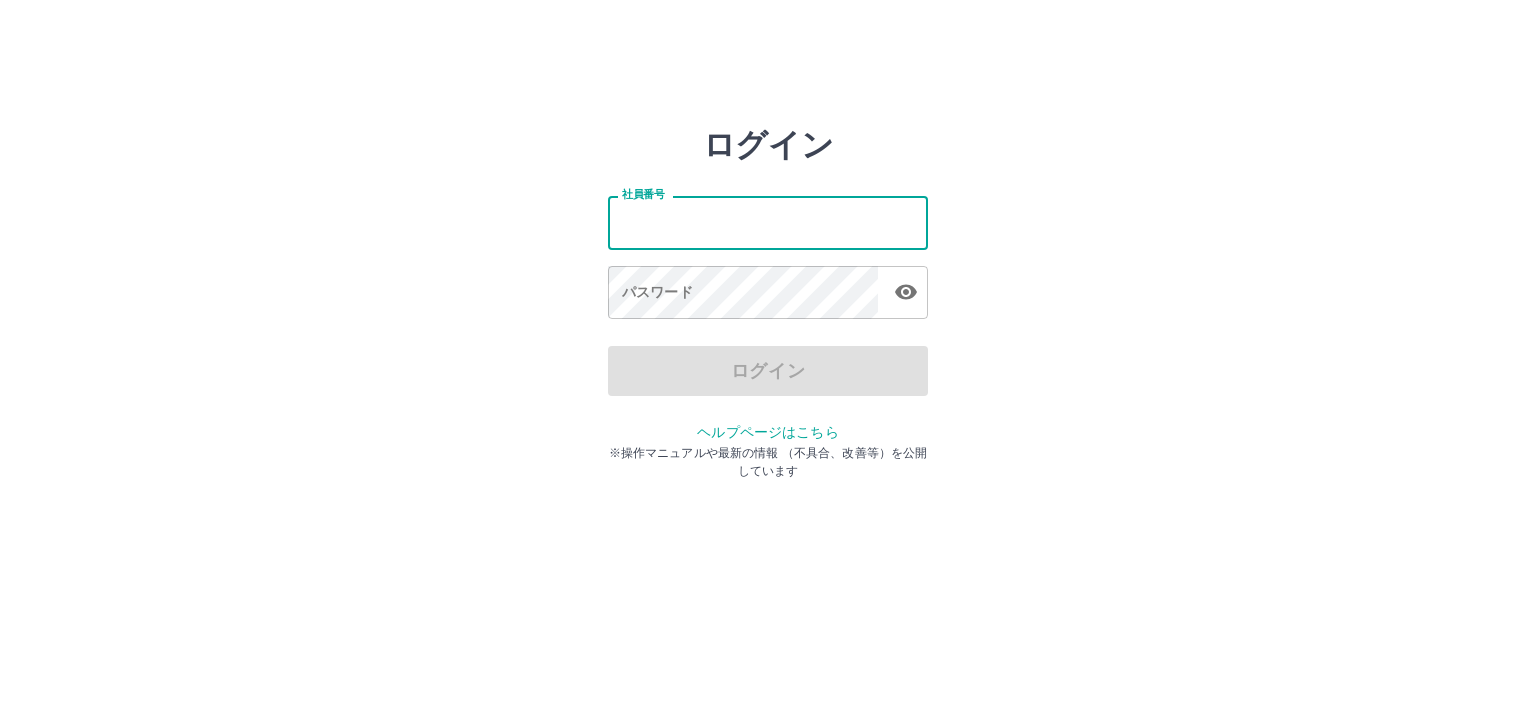 click on "社員番号" at bounding box center [768, 222] 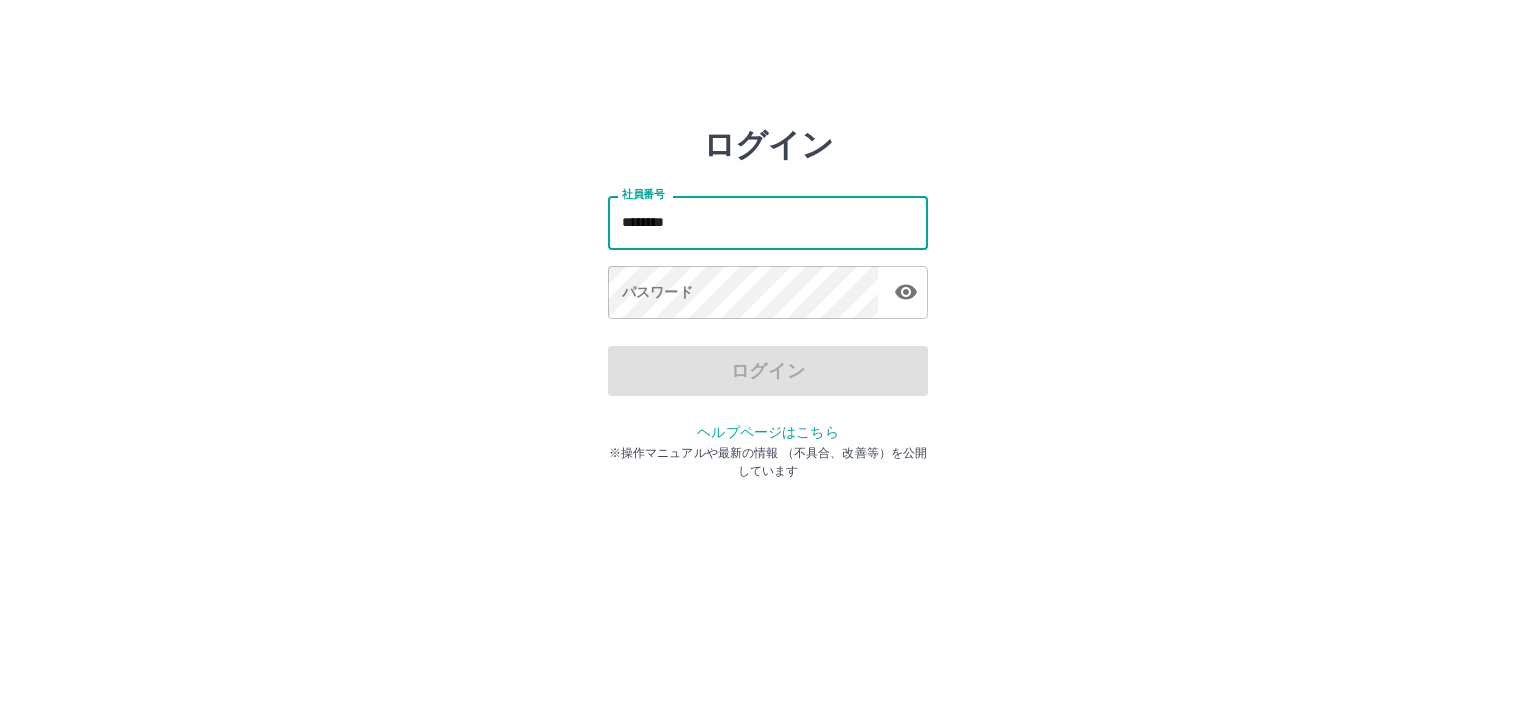 type on "*******" 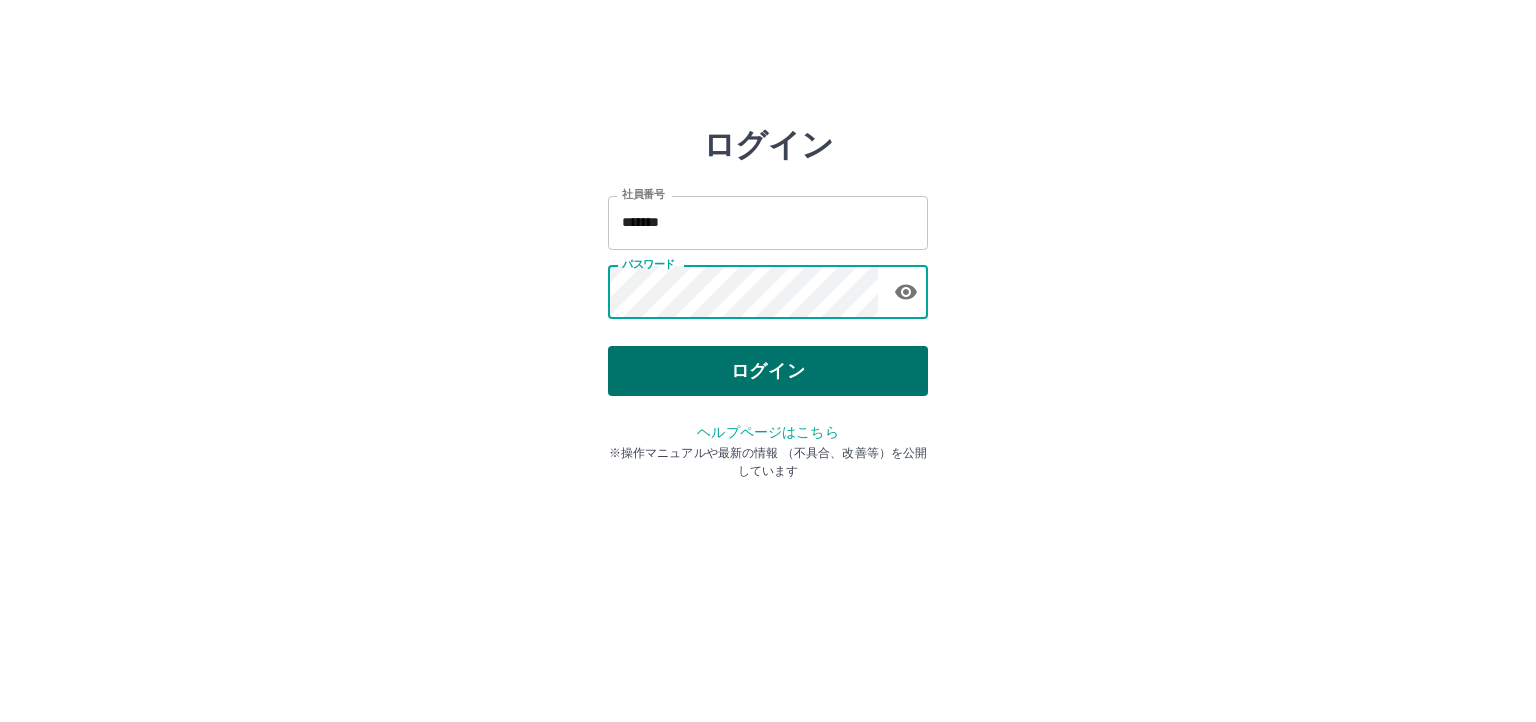 click on "ログイン" at bounding box center (768, 371) 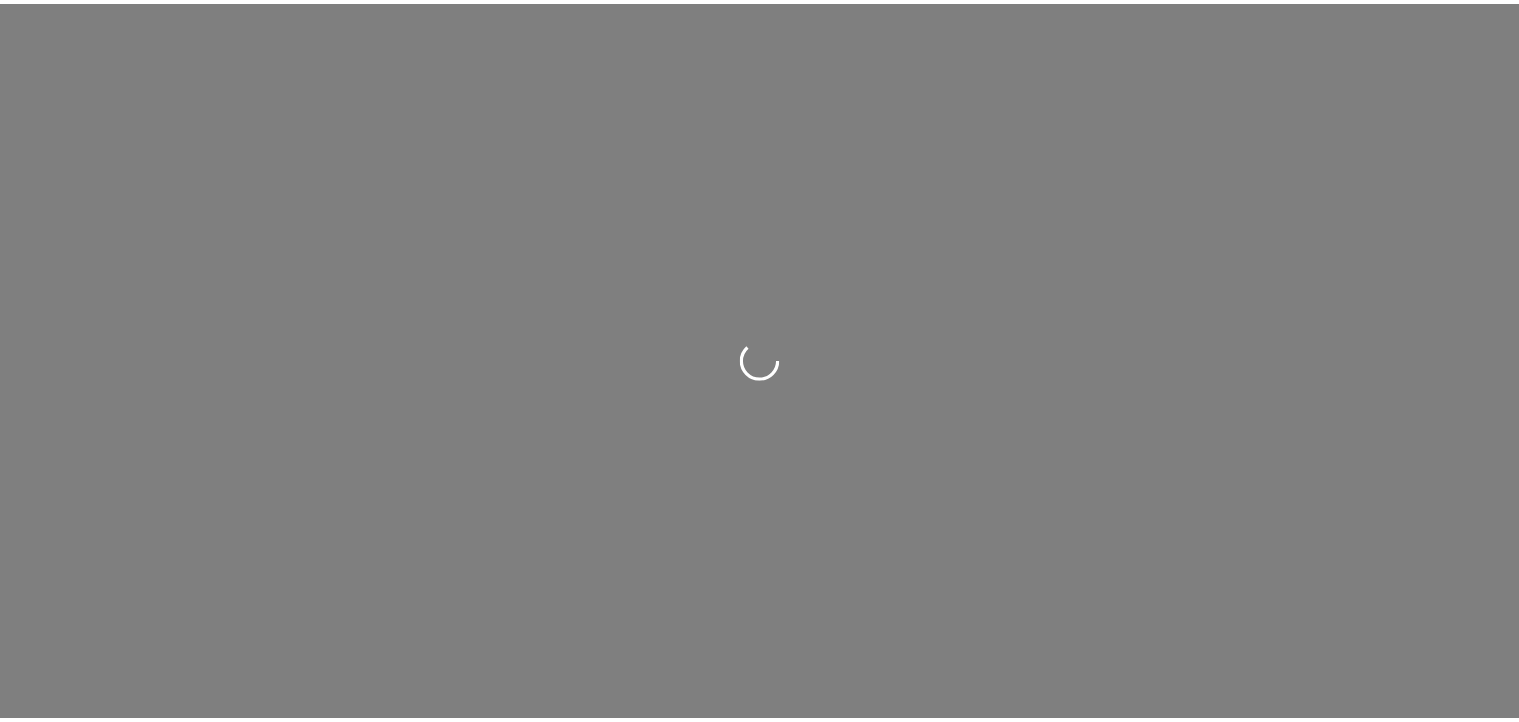 scroll, scrollTop: 0, scrollLeft: 0, axis: both 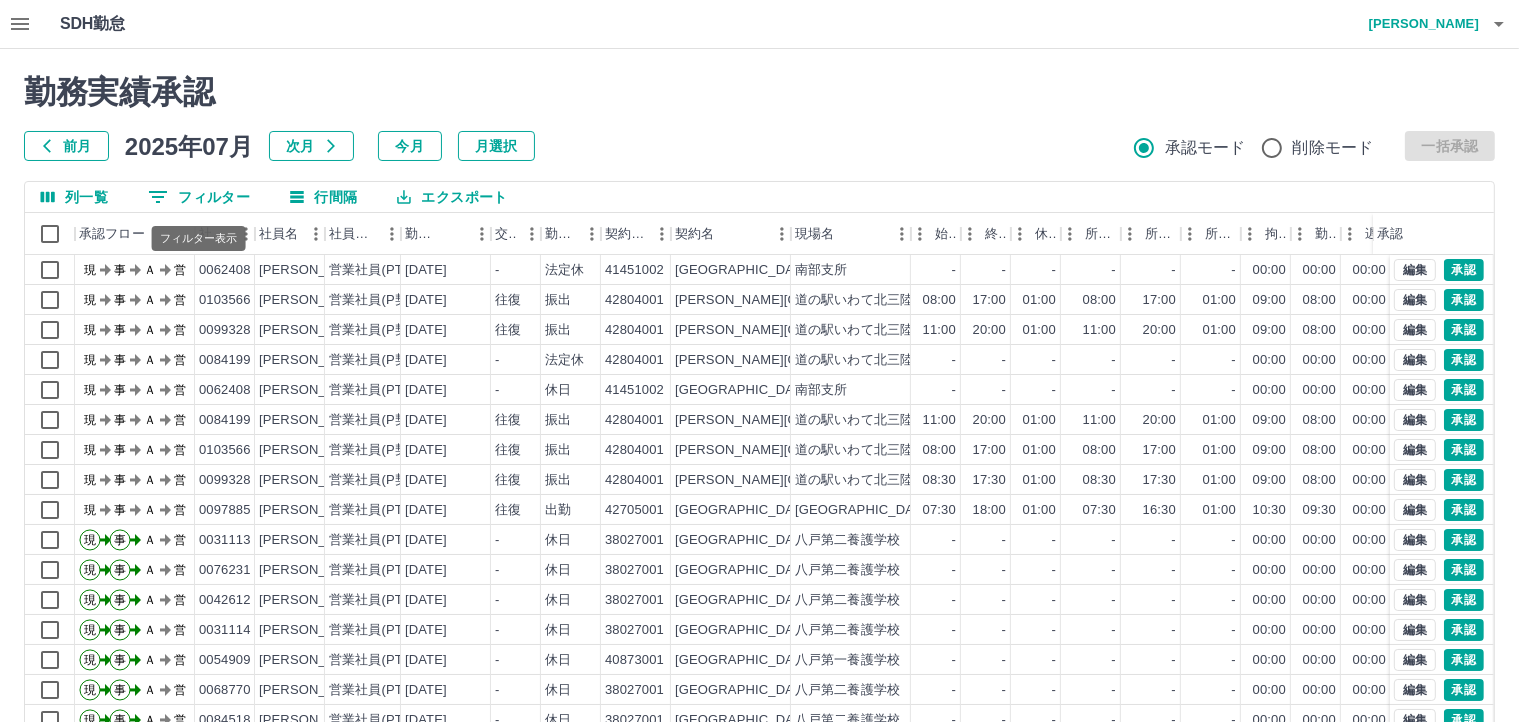 click on "0 フィルター" at bounding box center [199, 197] 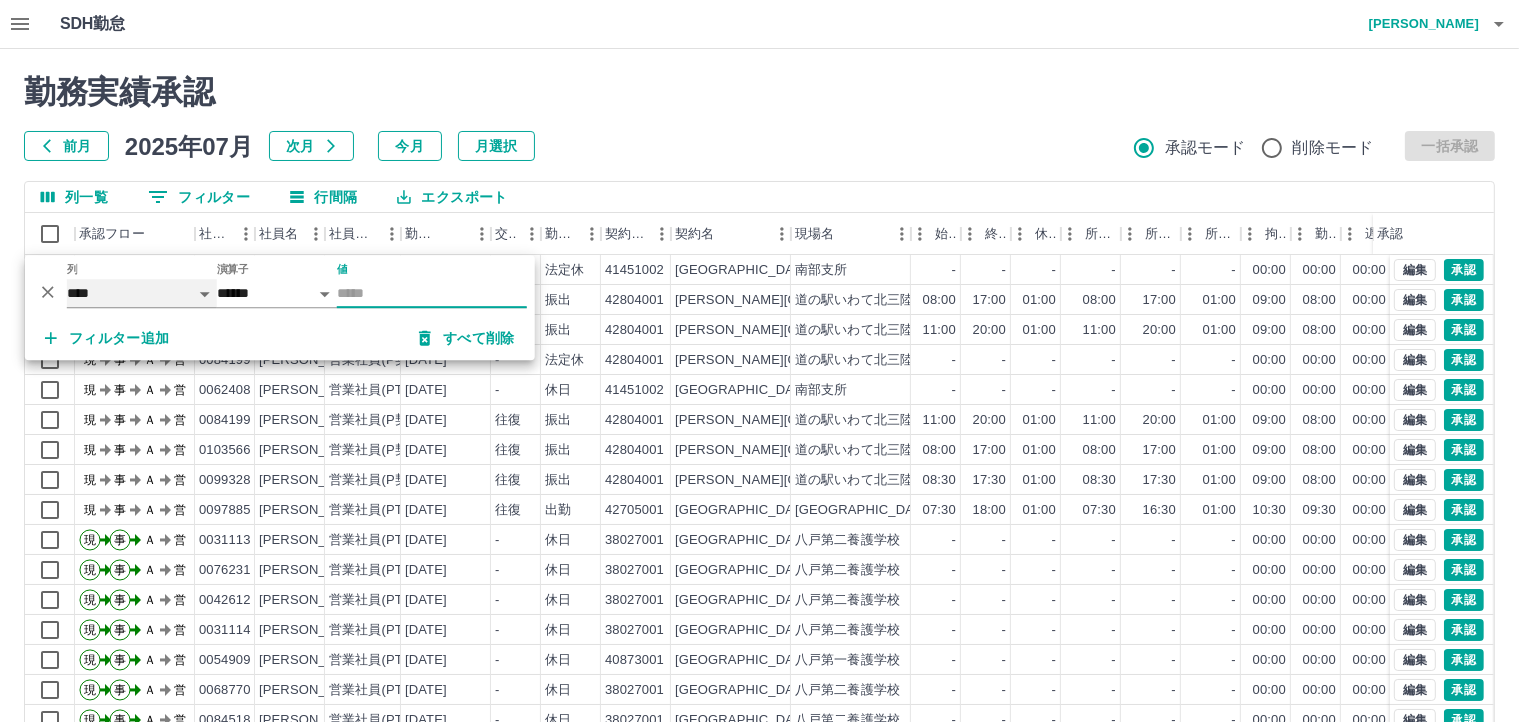 click on "**** *** **** *** *** **** ***** *** *** ** ** ** **** **** **** ** ** *** **** *****" at bounding box center (142, 293) 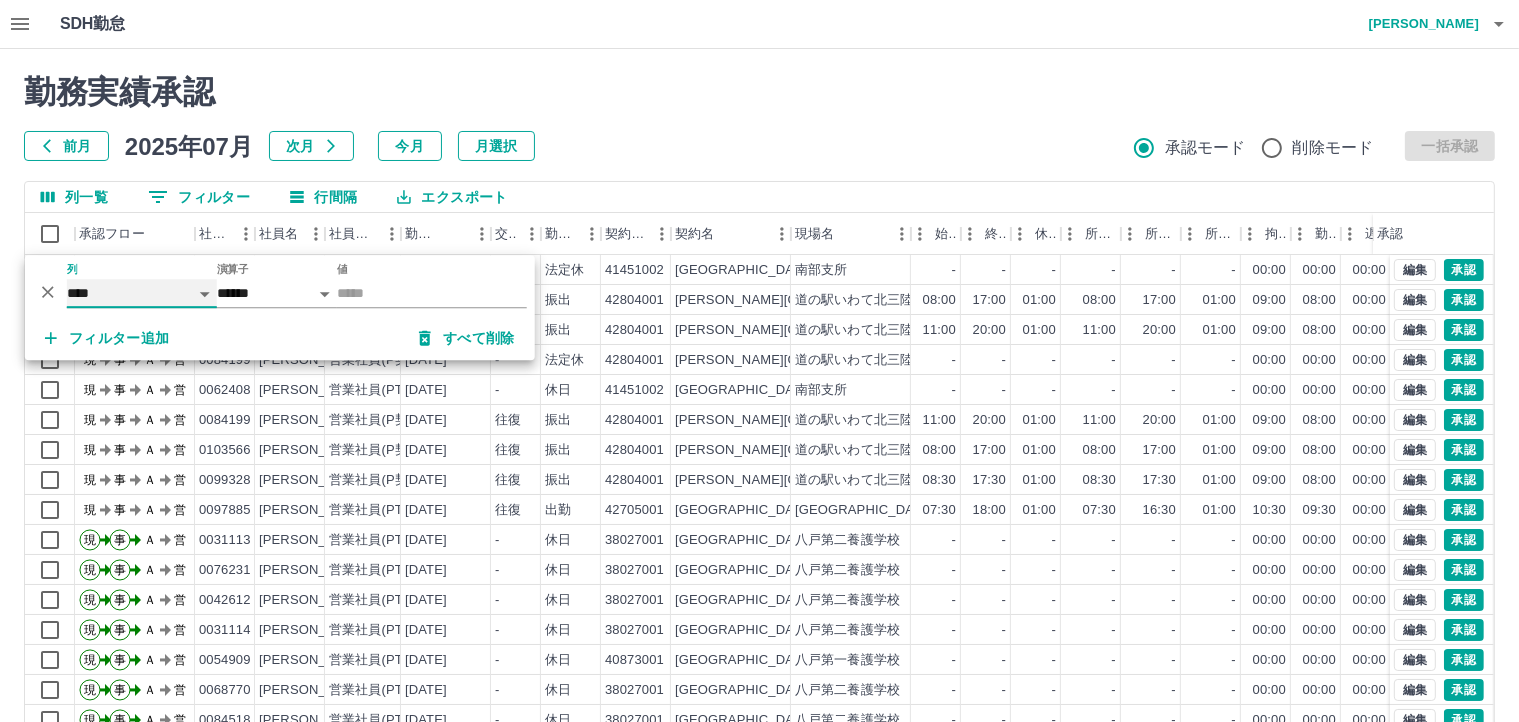 click on "**** *** **** *** *** **** ***** *** *** ** ** ** **** **** **** ** ** *** **** *****" at bounding box center (142, 293) 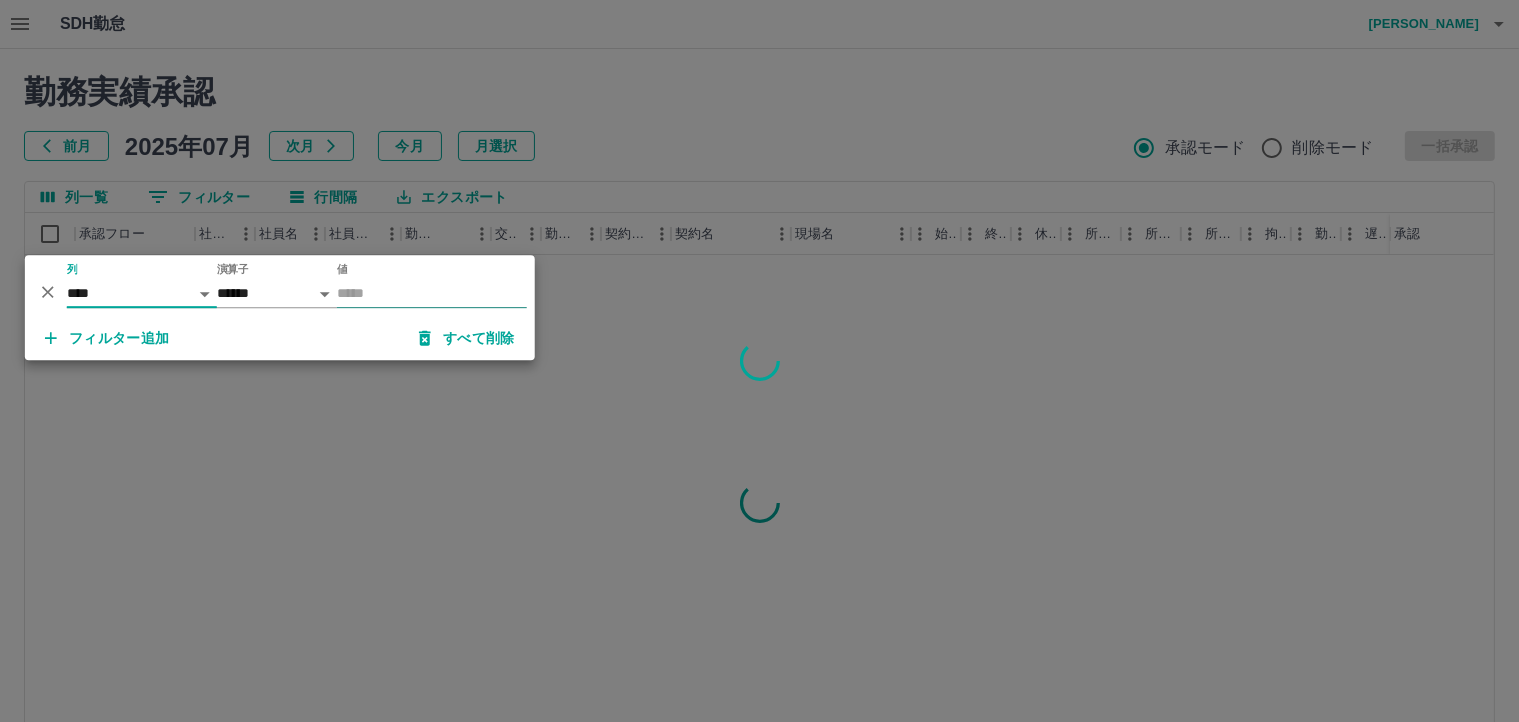 click on "値" at bounding box center (432, 293) 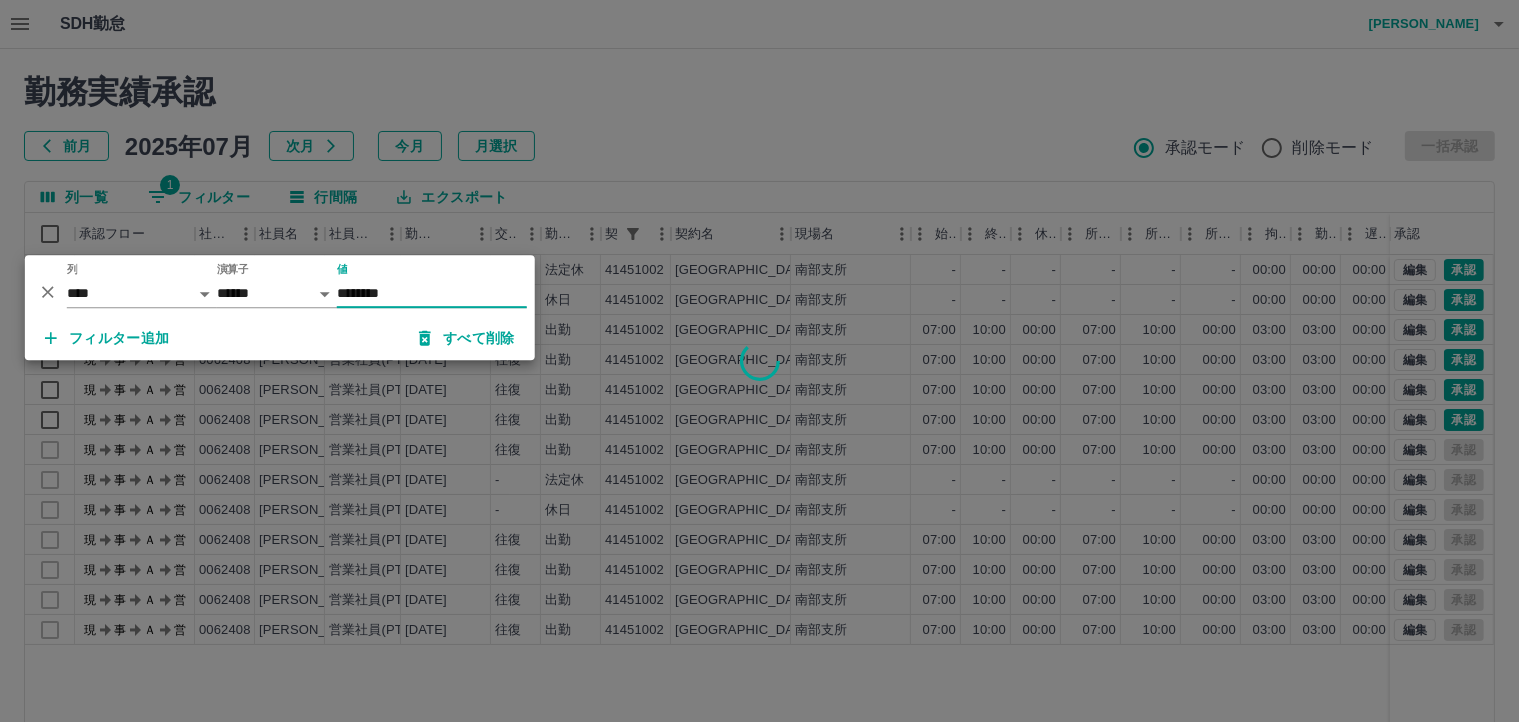 type on "********" 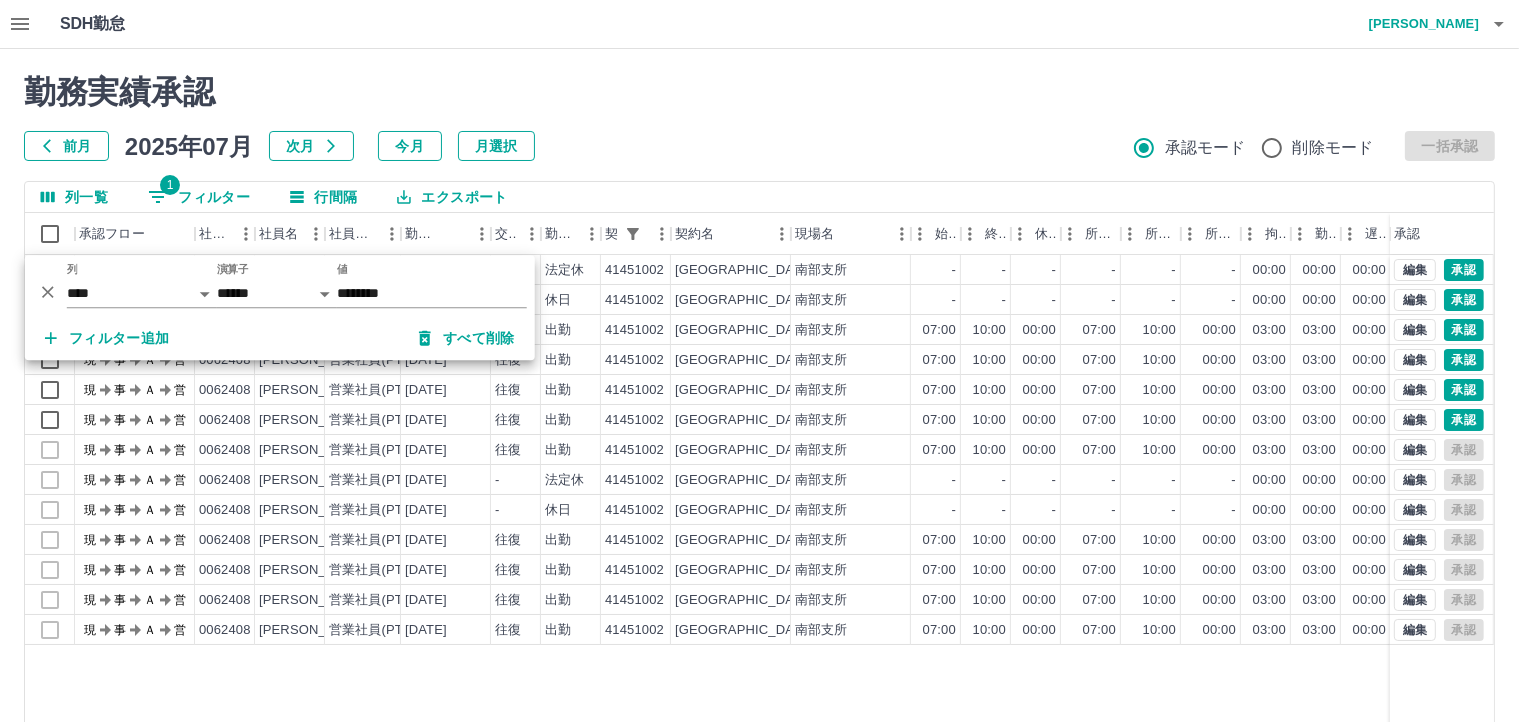 click at bounding box center (759, 361) 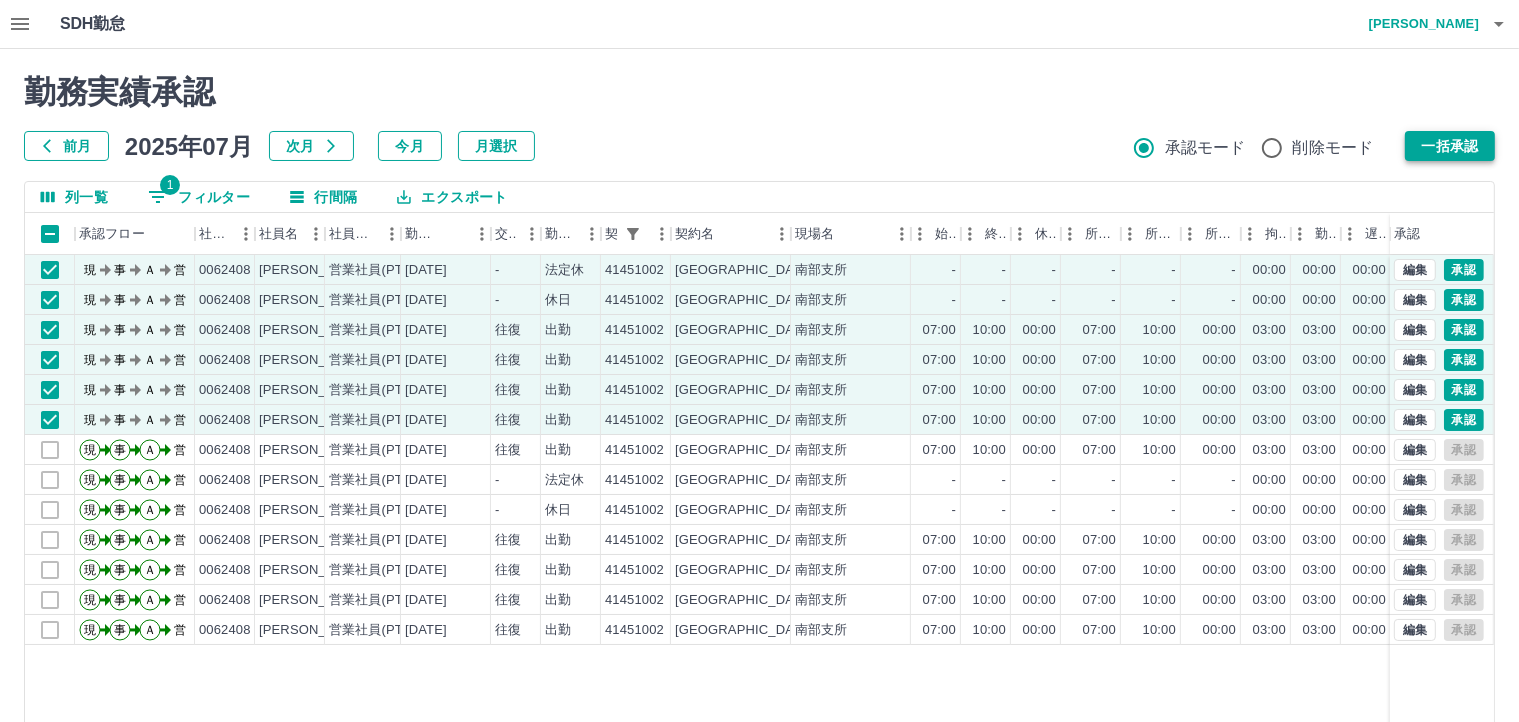 click on "一括承認" at bounding box center [1450, 146] 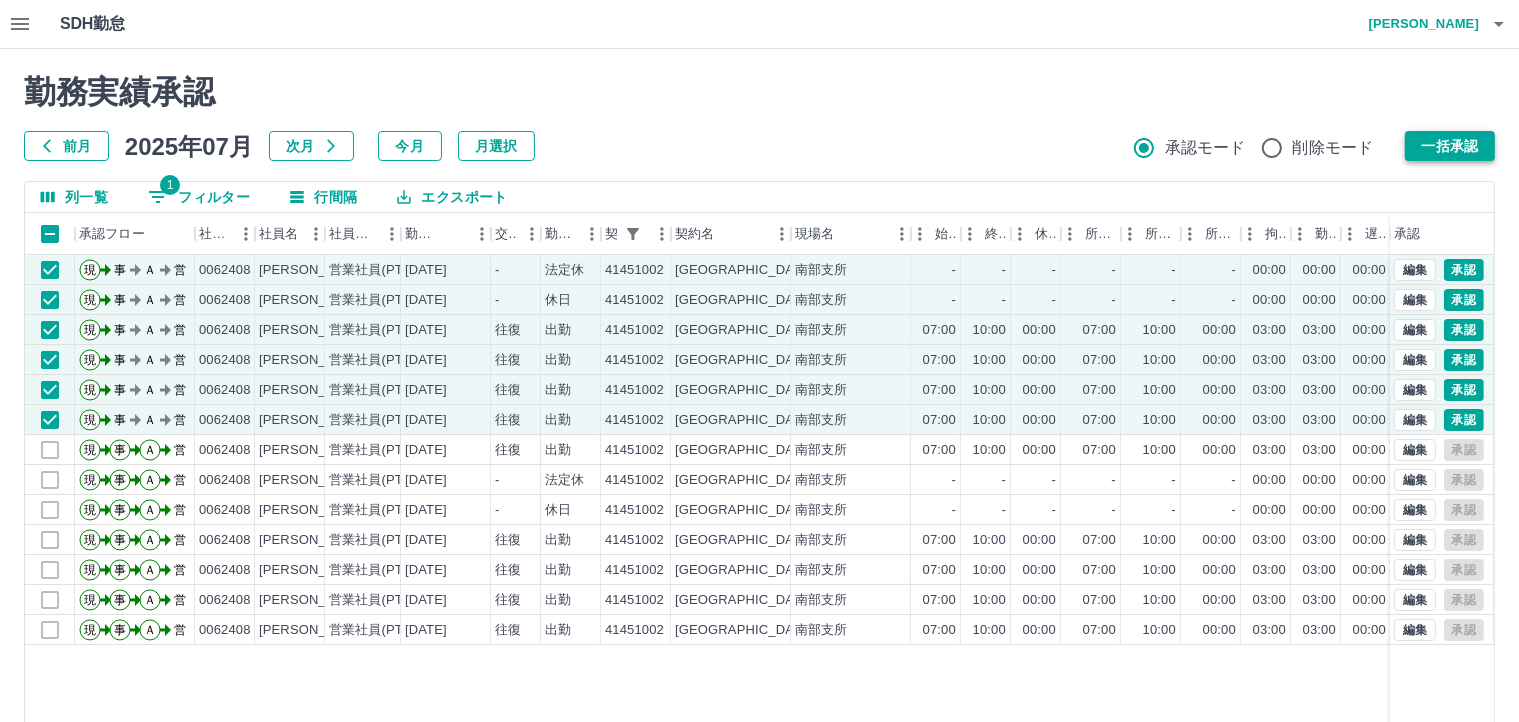 click on "一括承認" at bounding box center (1450, 146) 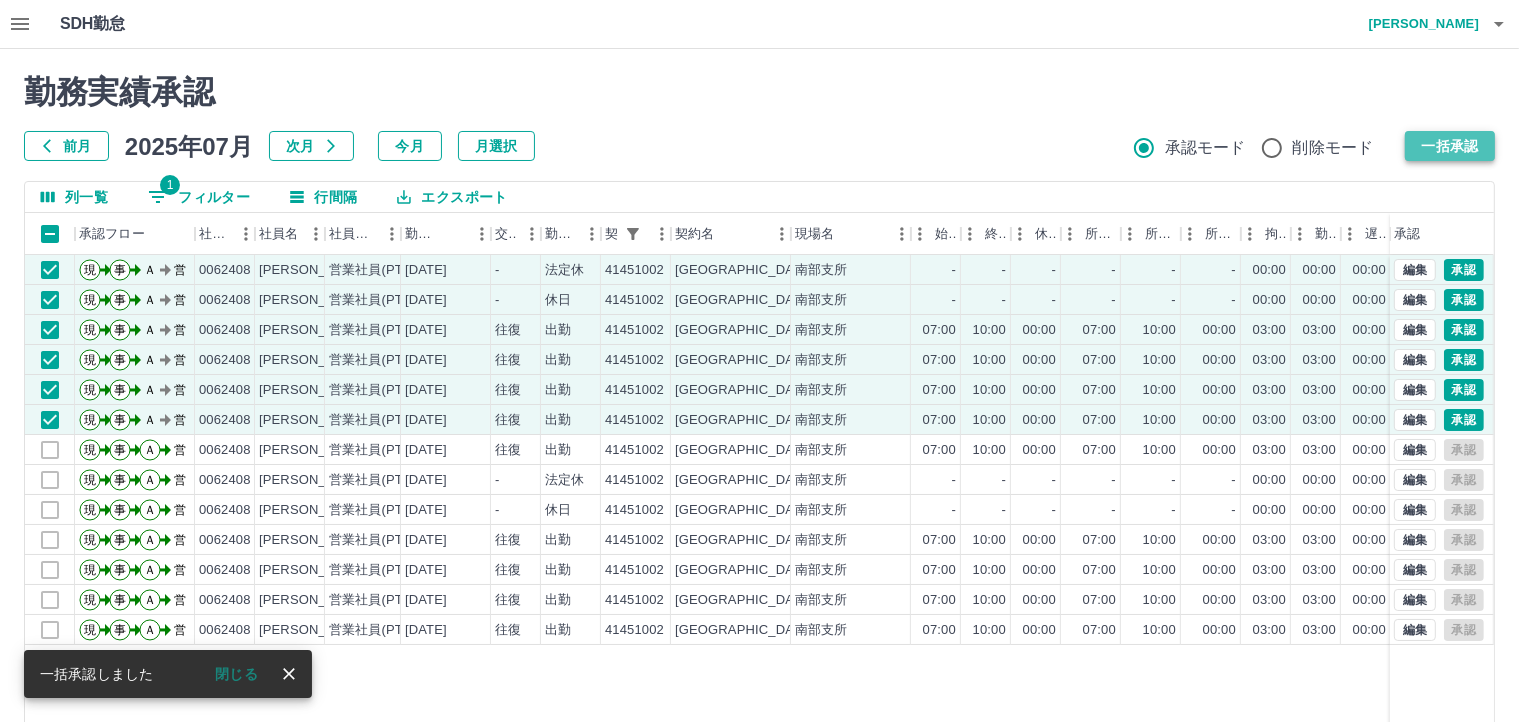 click on "一括承認" at bounding box center [1450, 146] 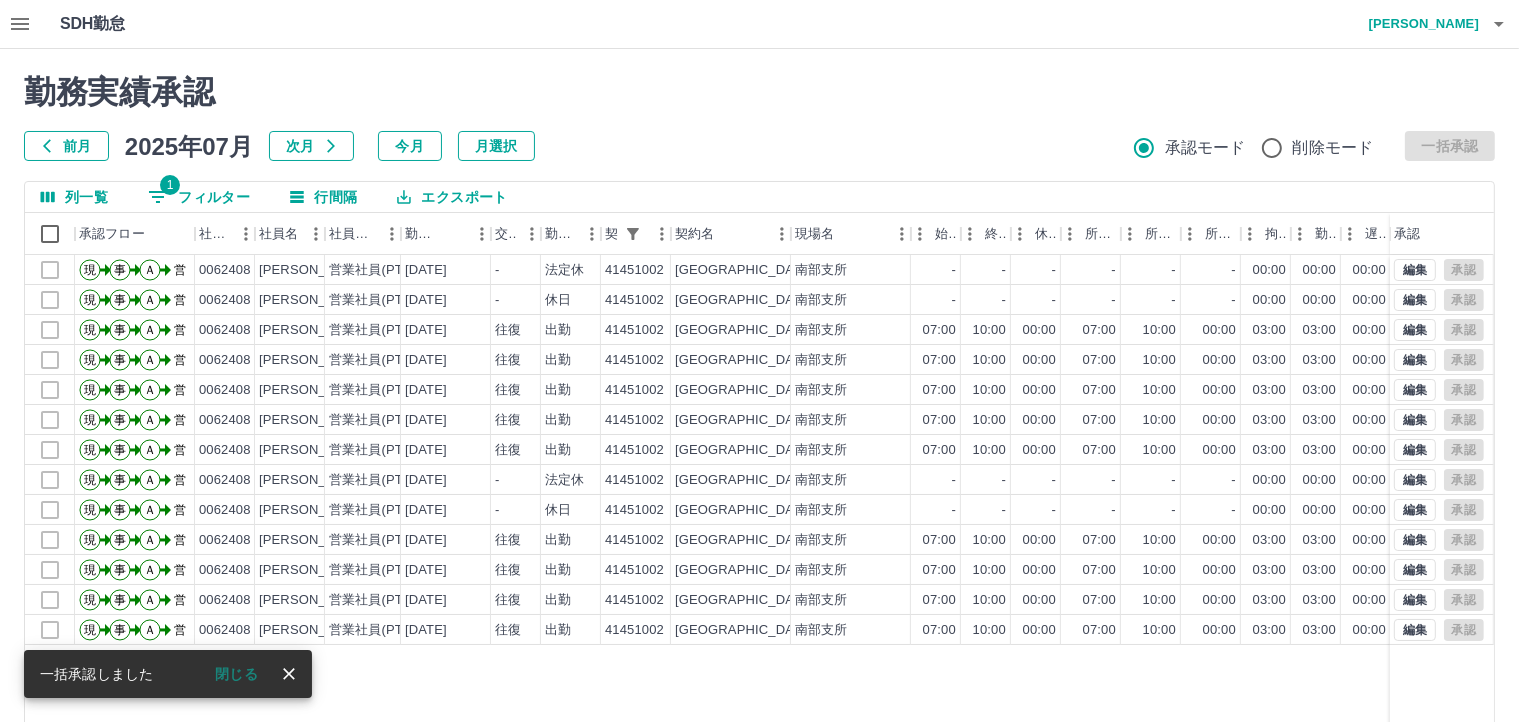 click on "1 フィルター" at bounding box center [199, 197] 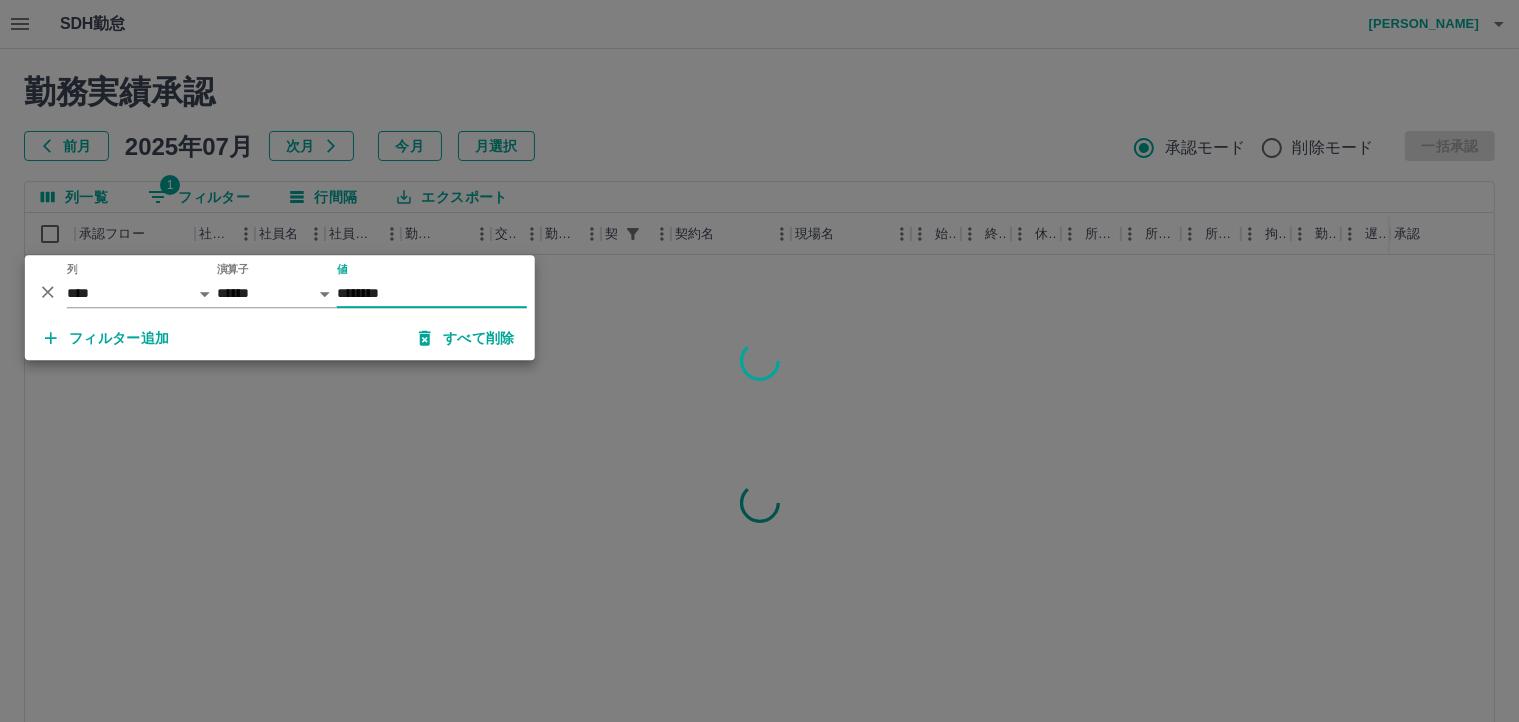 type on "********" 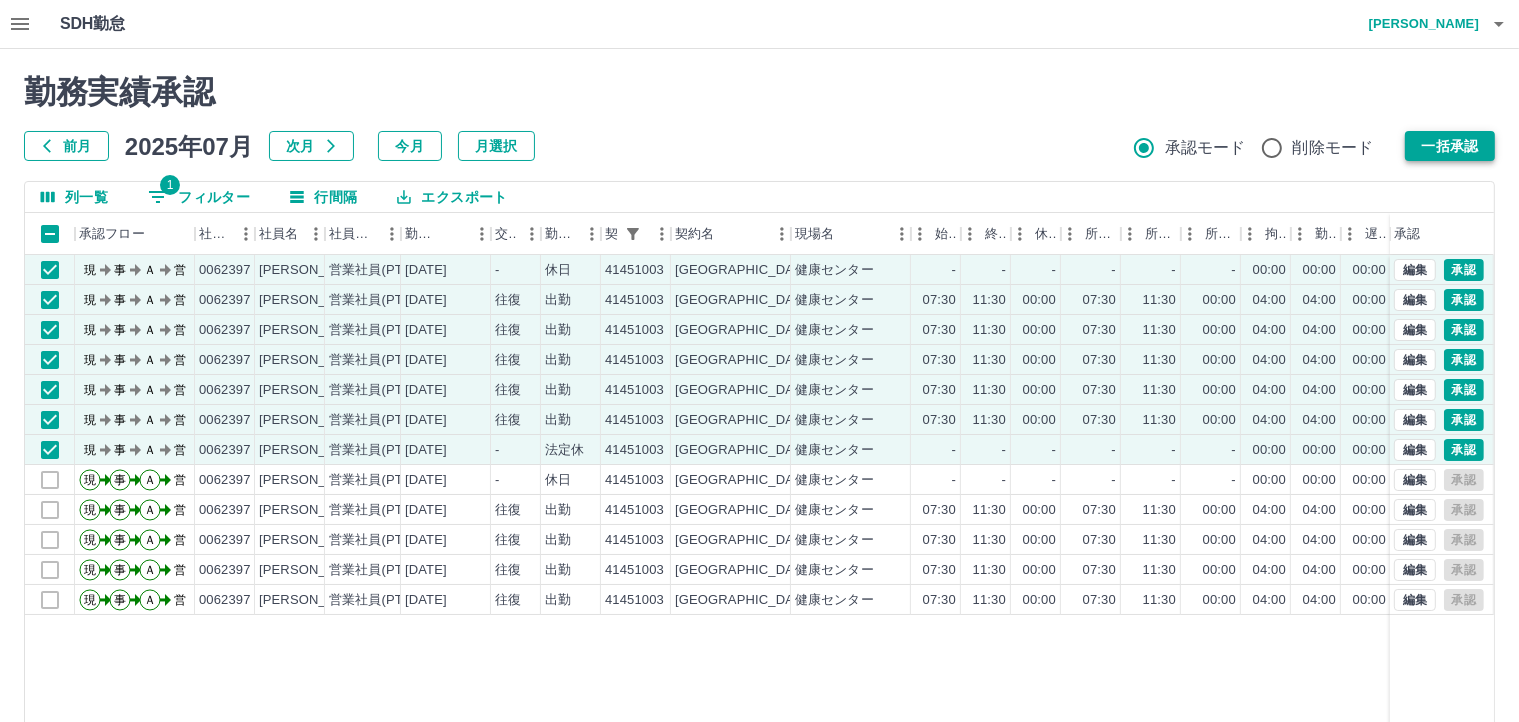 click on "一括承認" at bounding box center (1450, 146) 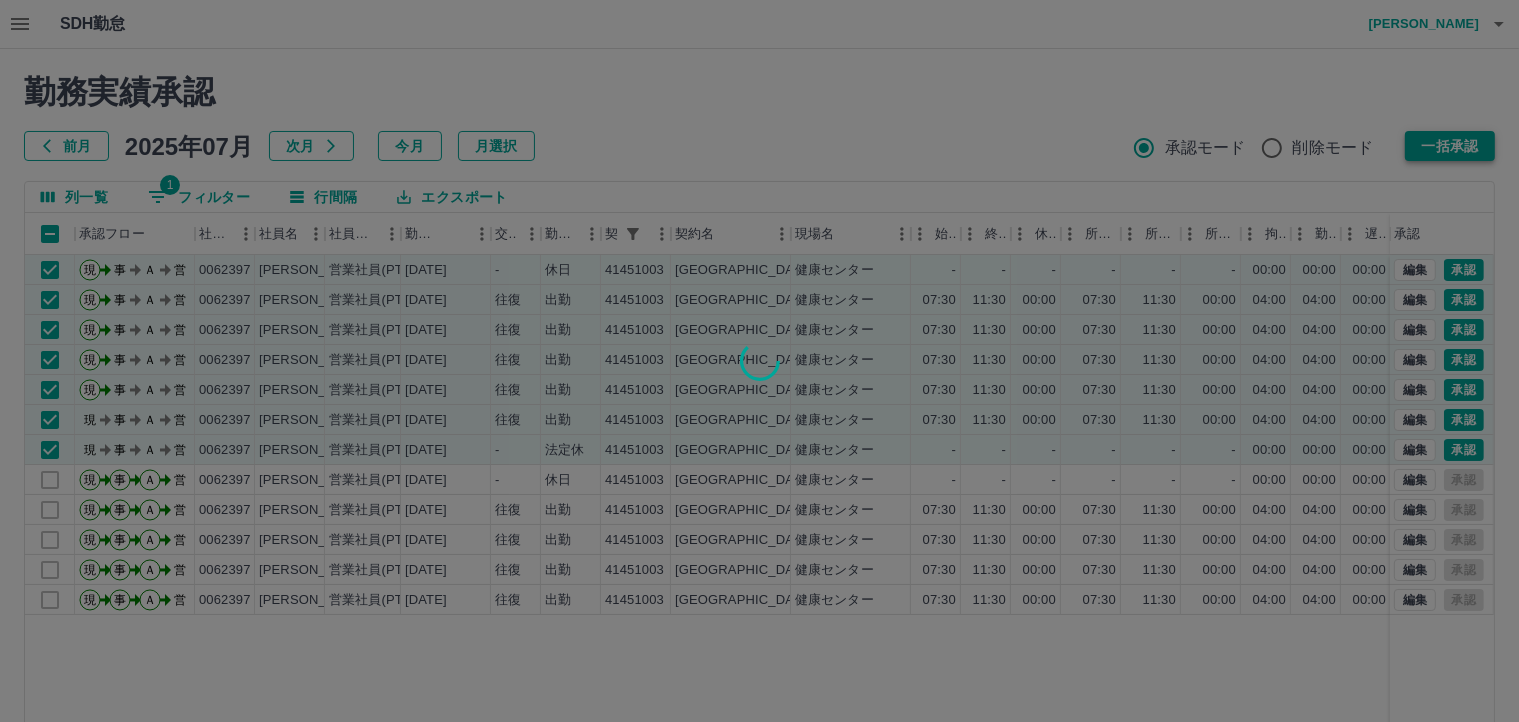click at bounding box center [759, 361] 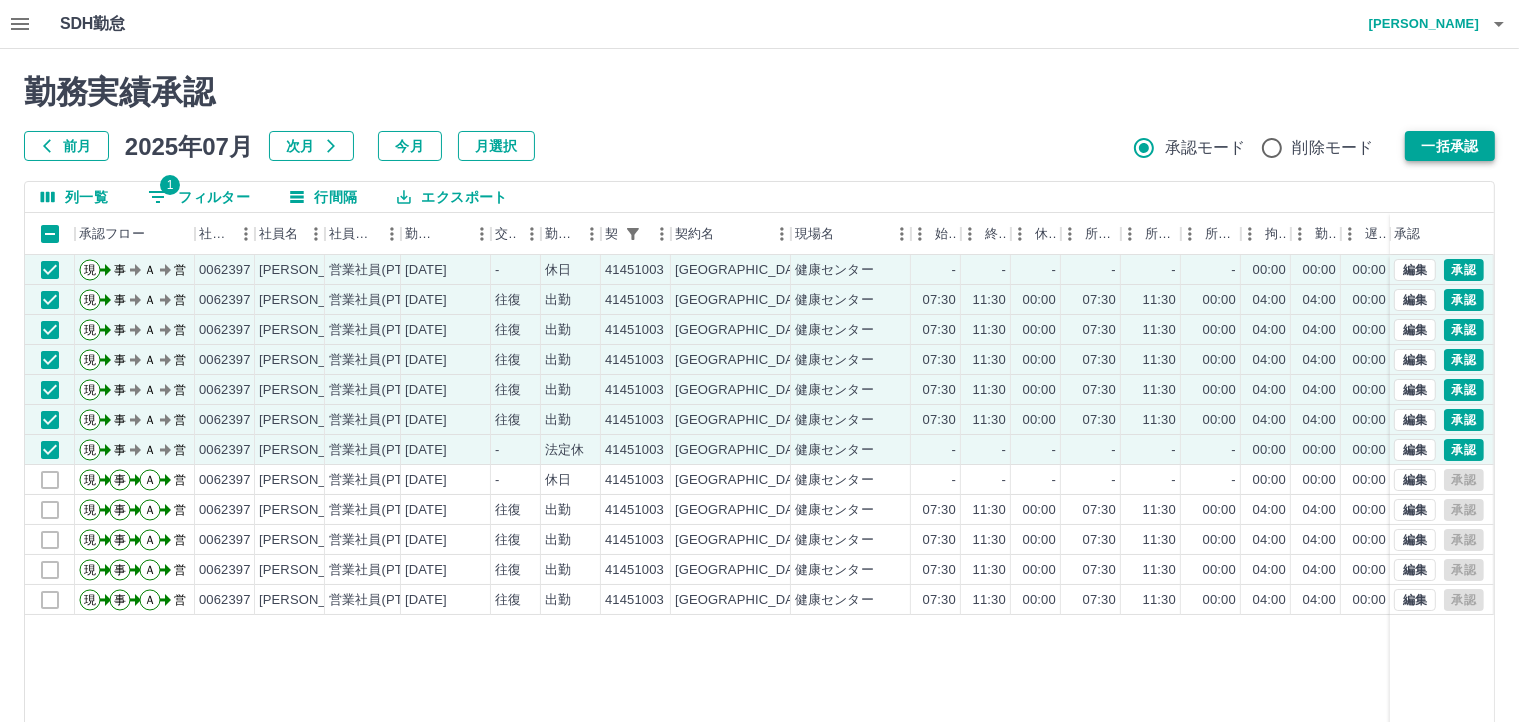 click on "一括承認" at bounding box center (1450, 146) 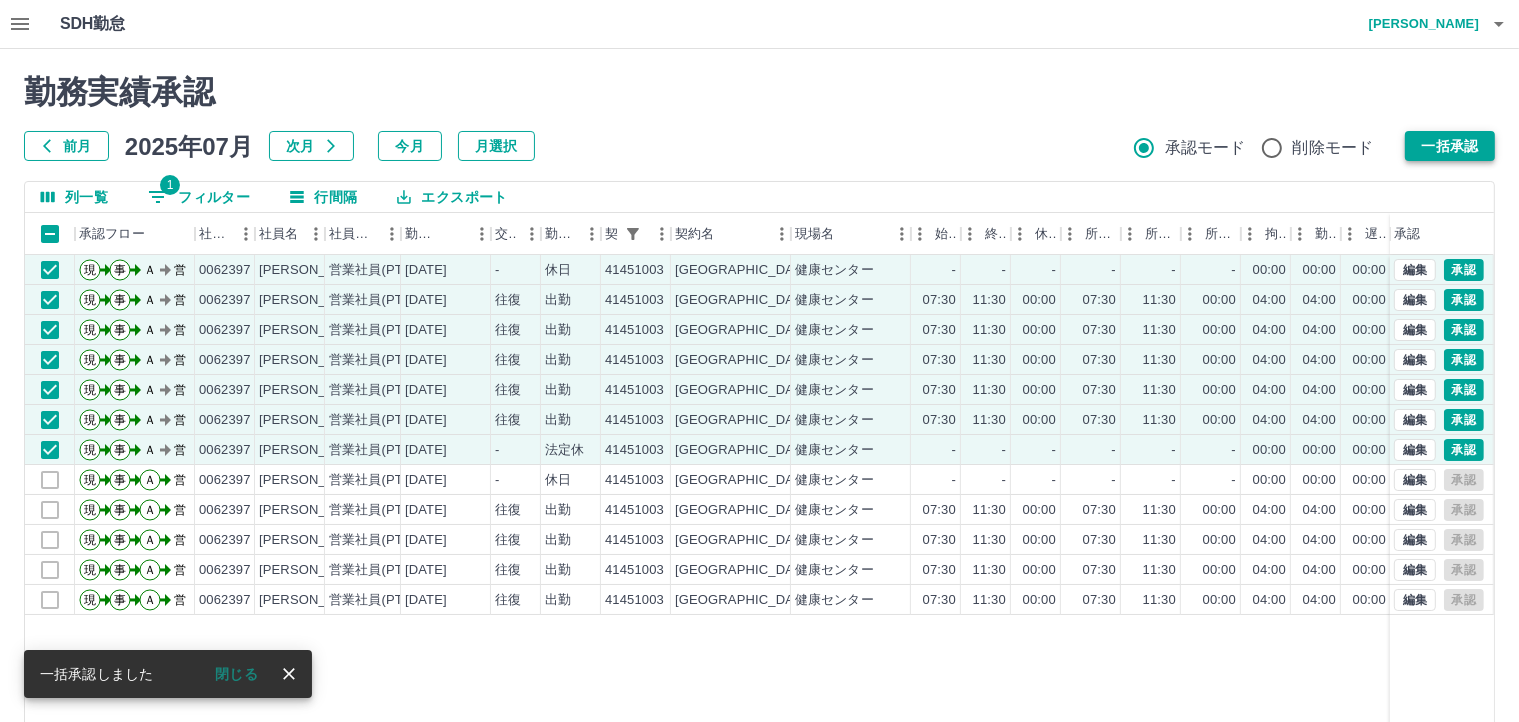 click on "一括承認" at bounding box center [1450, 146] 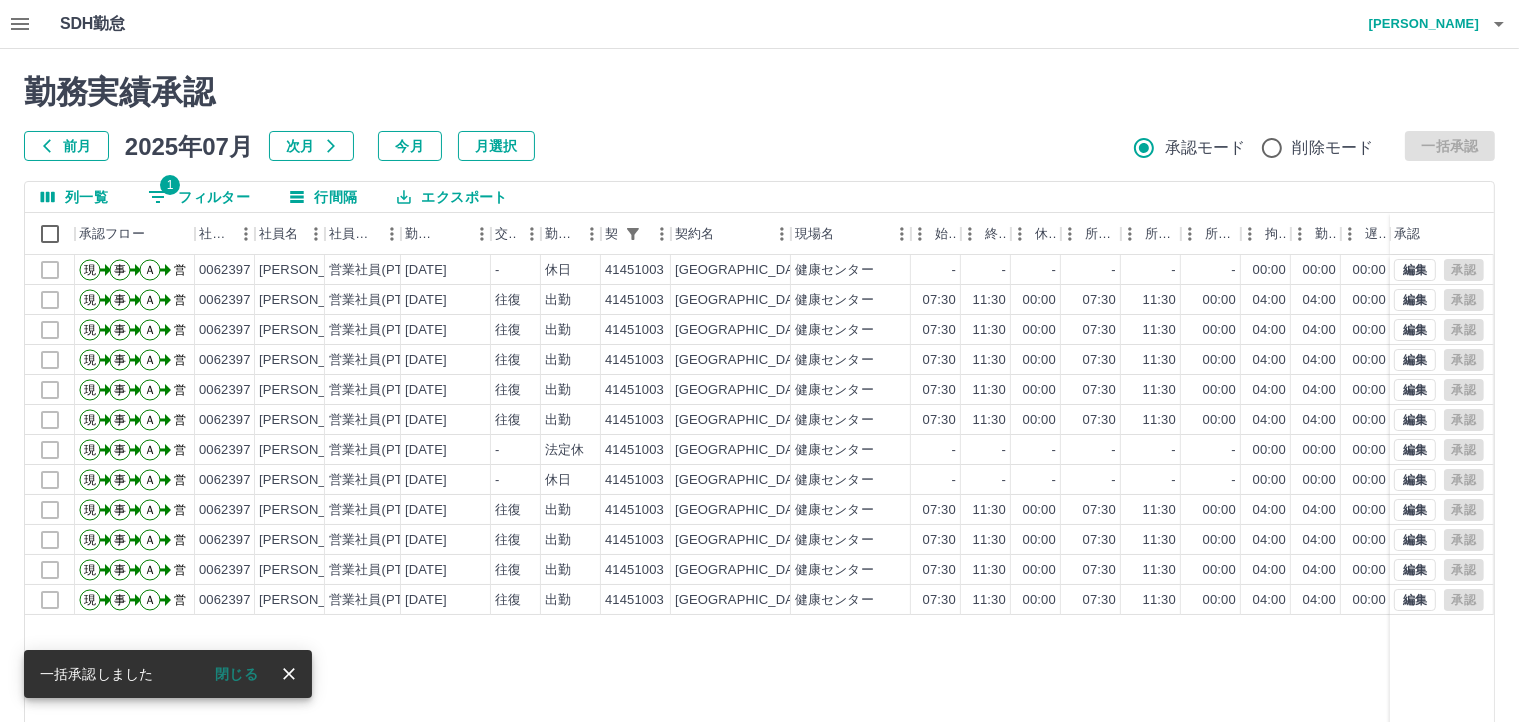 click on "1 フィルター" at bounding box center [199, 197] 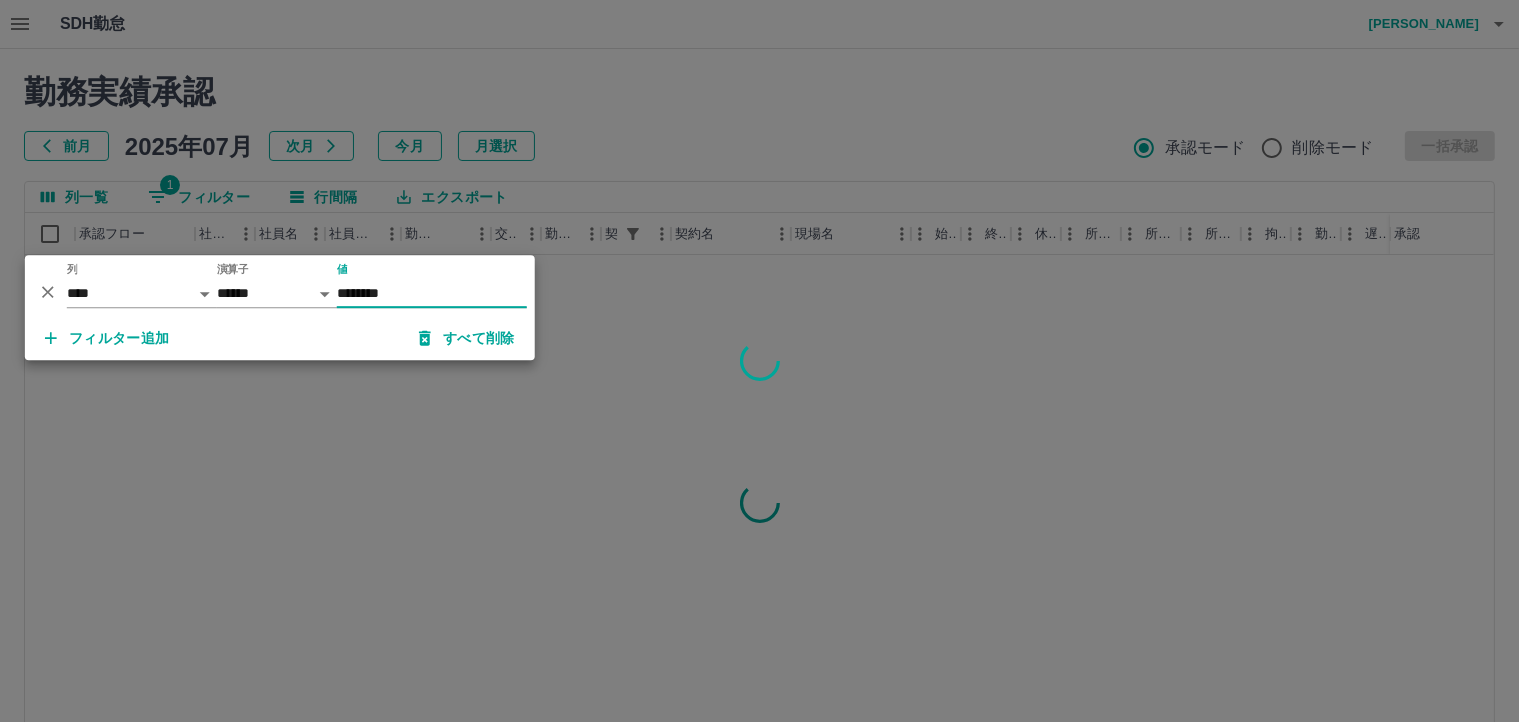 type on "********" 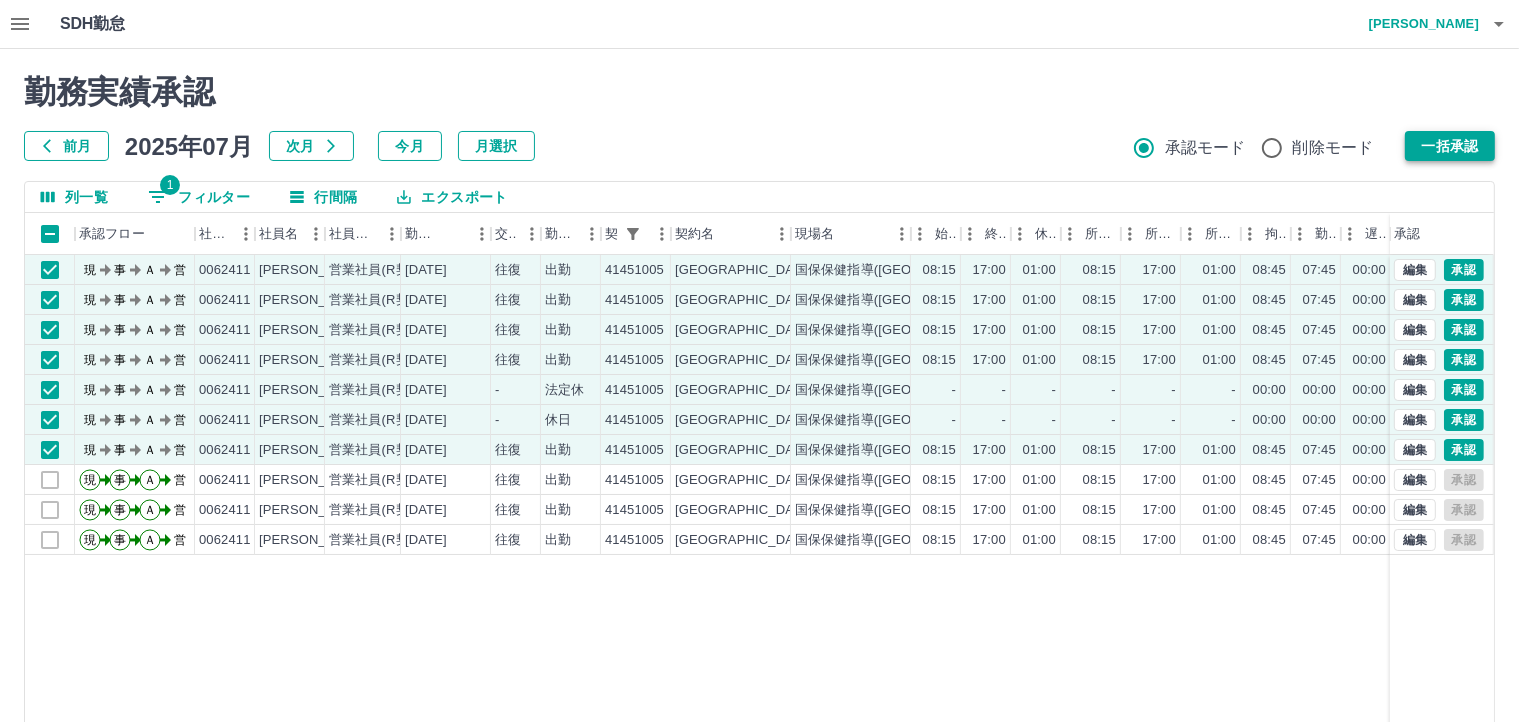 click on "一括承認" at bounding box center (1450, 146) 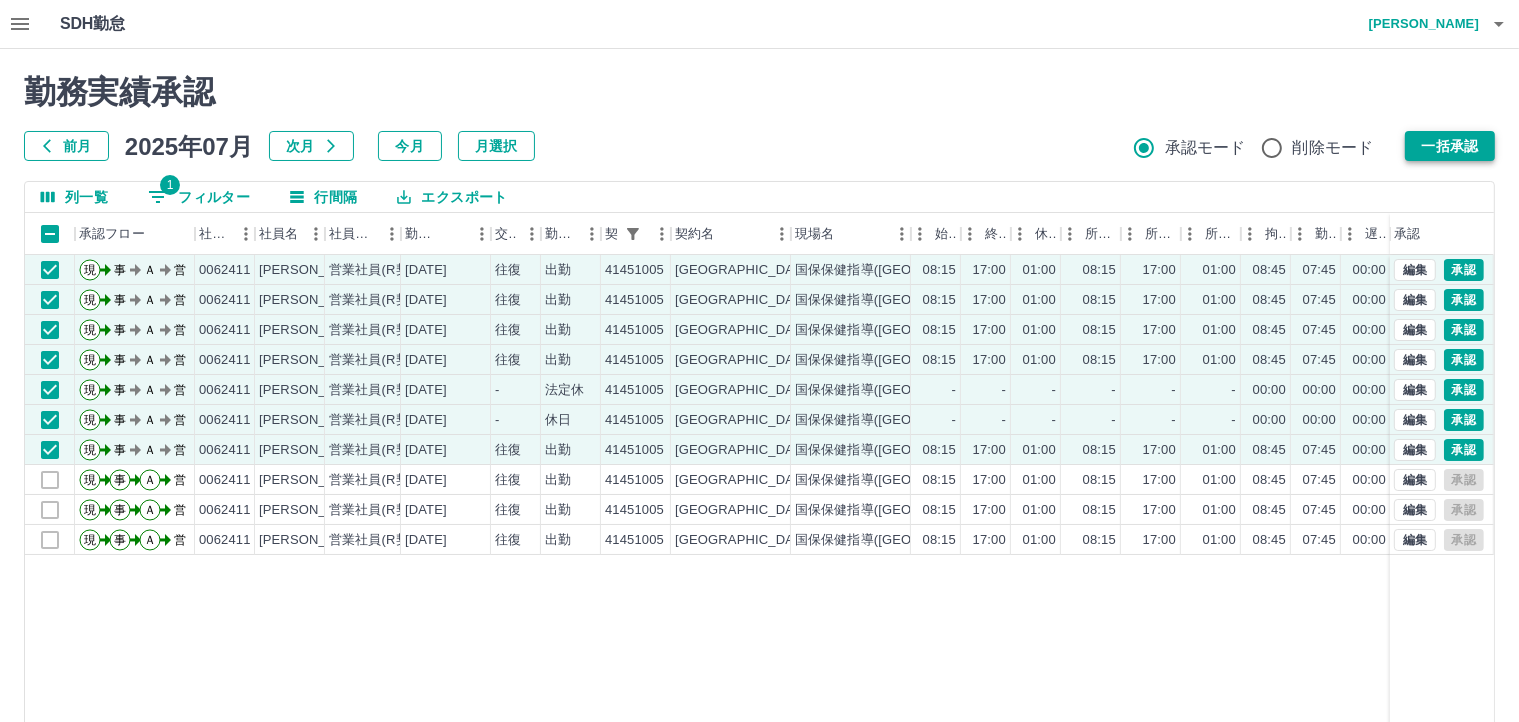 click on "一括承認" at bounding box center (1450, 146) 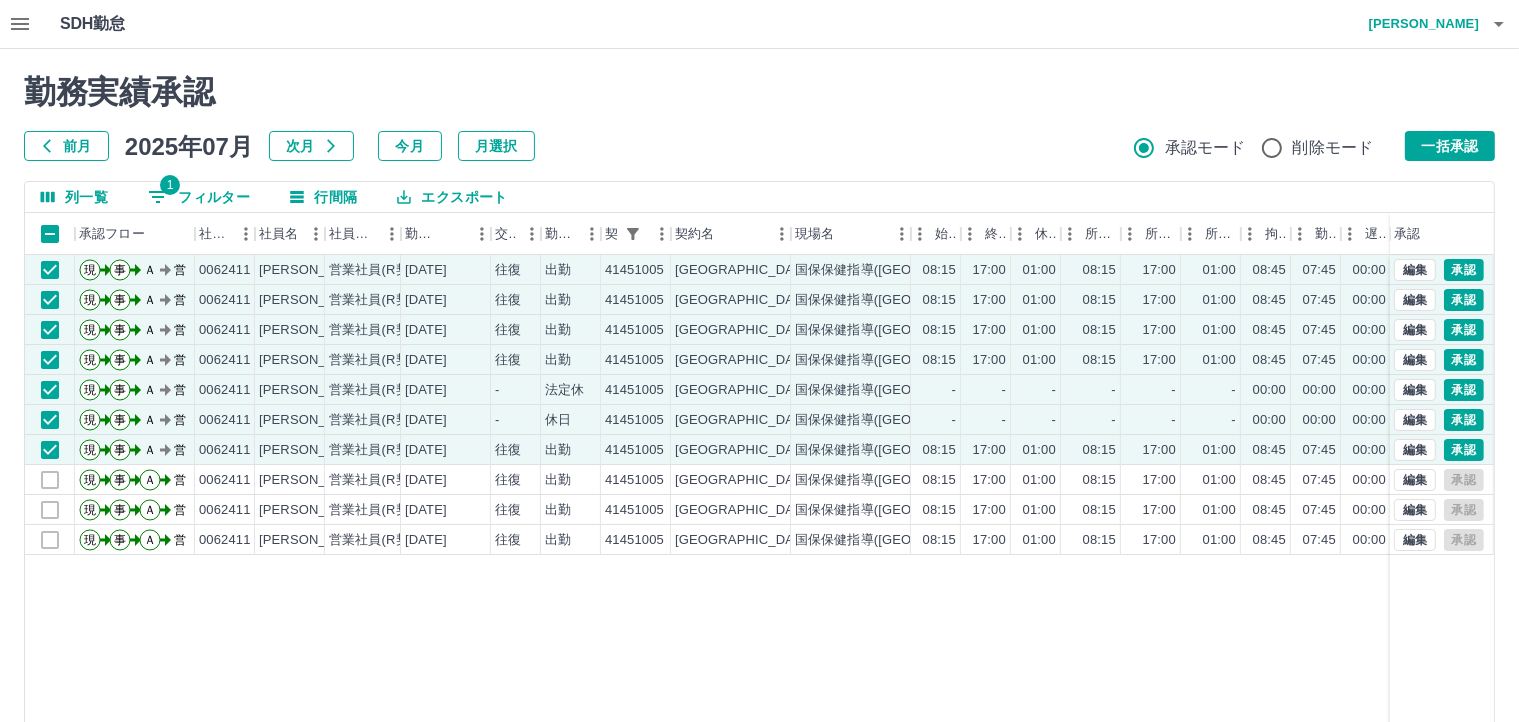 click on "一括承認" at bounding box center (1450, 146) 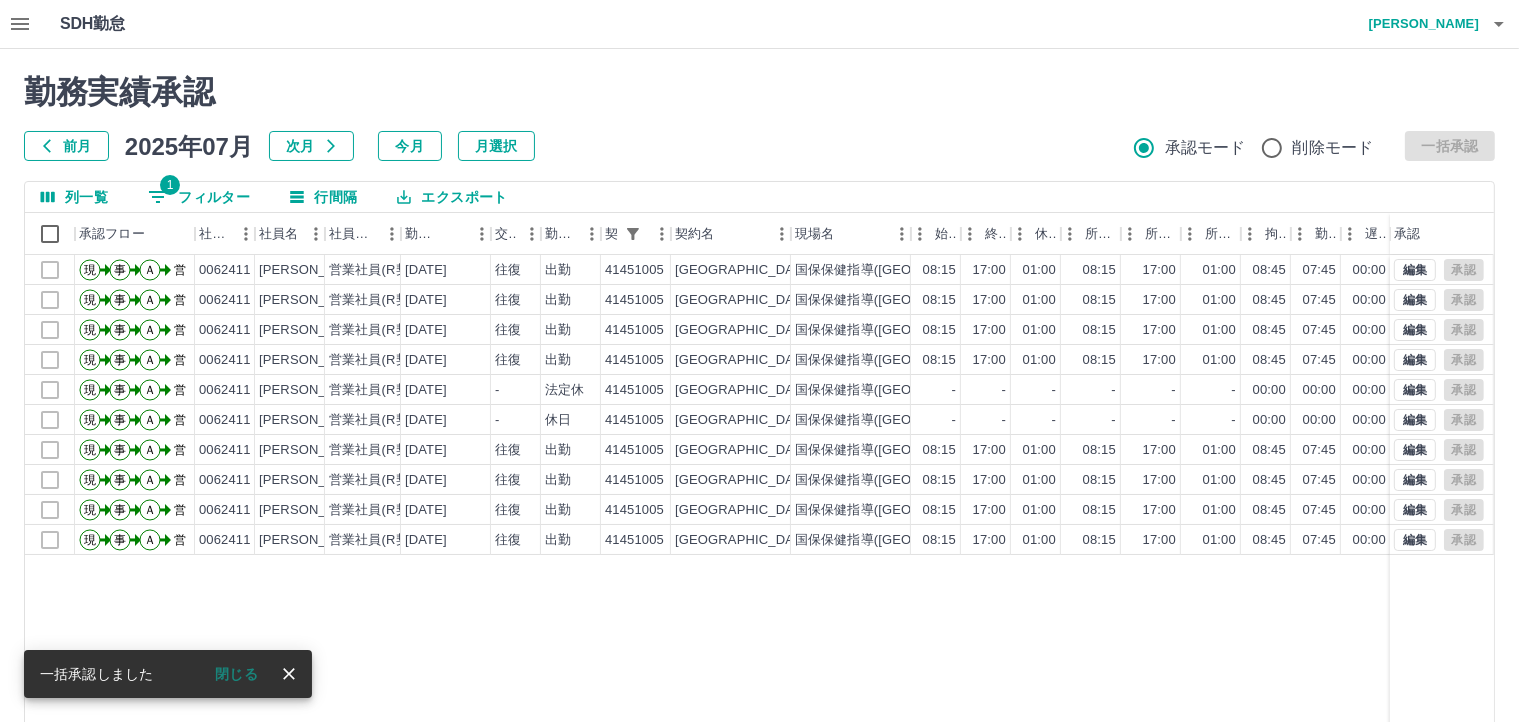 select on "**********" 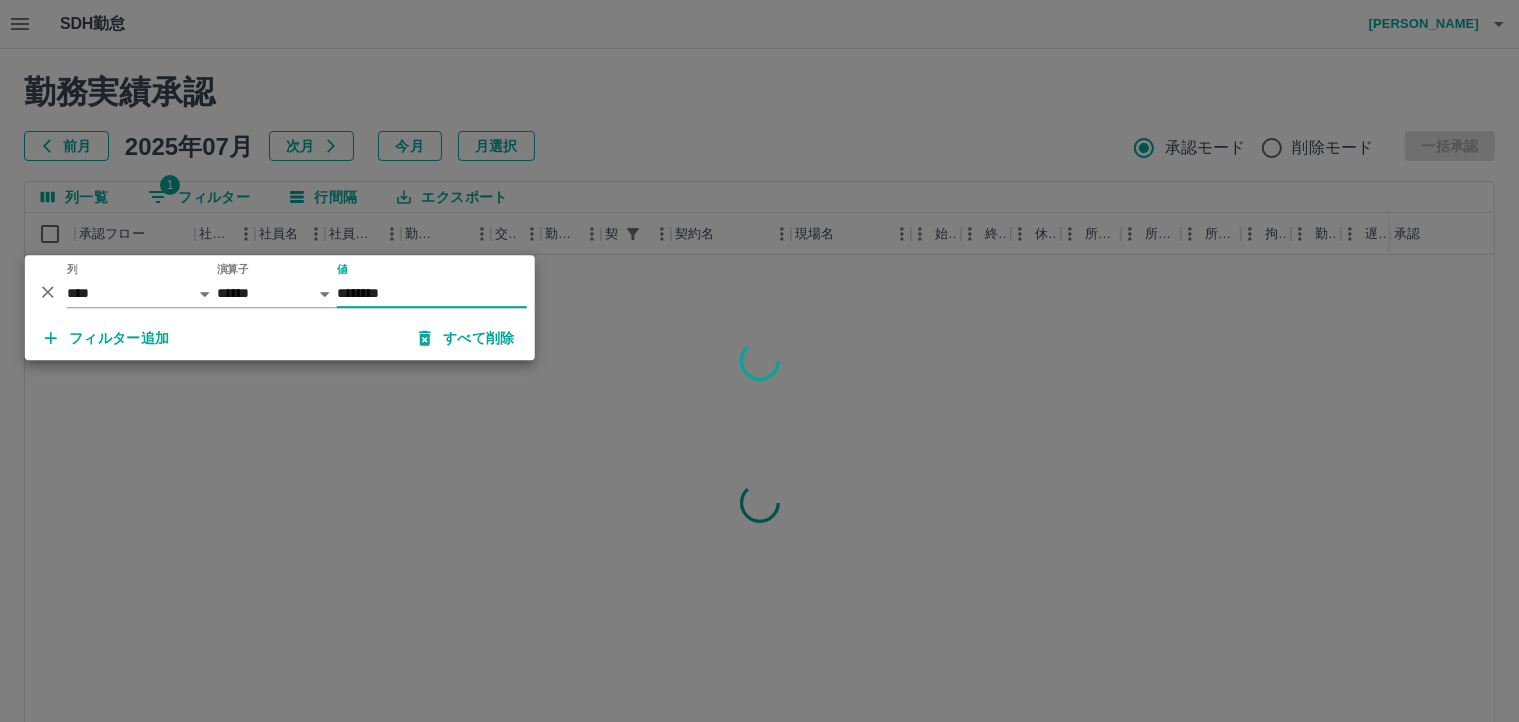 type on "********" 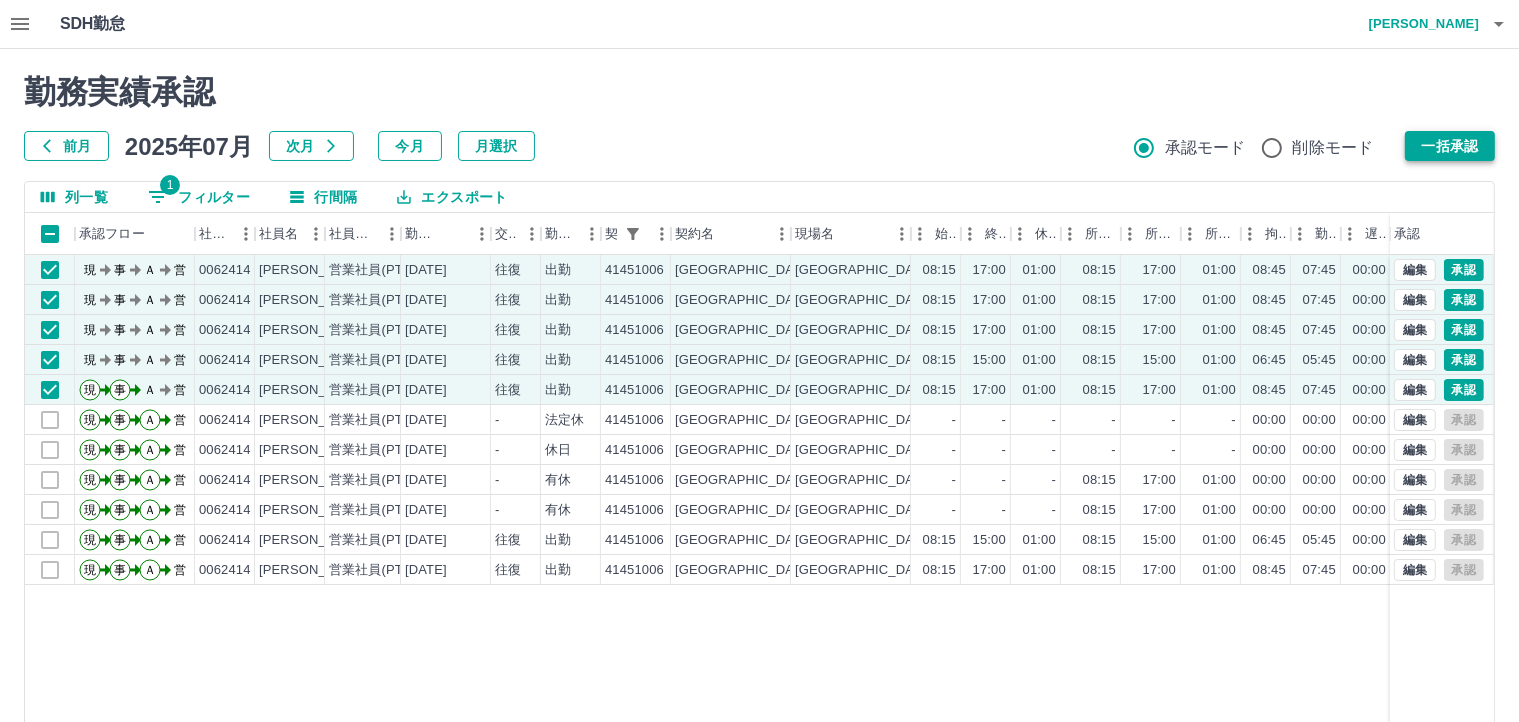 click on "一括承認" at bounding box center [1450, 146] 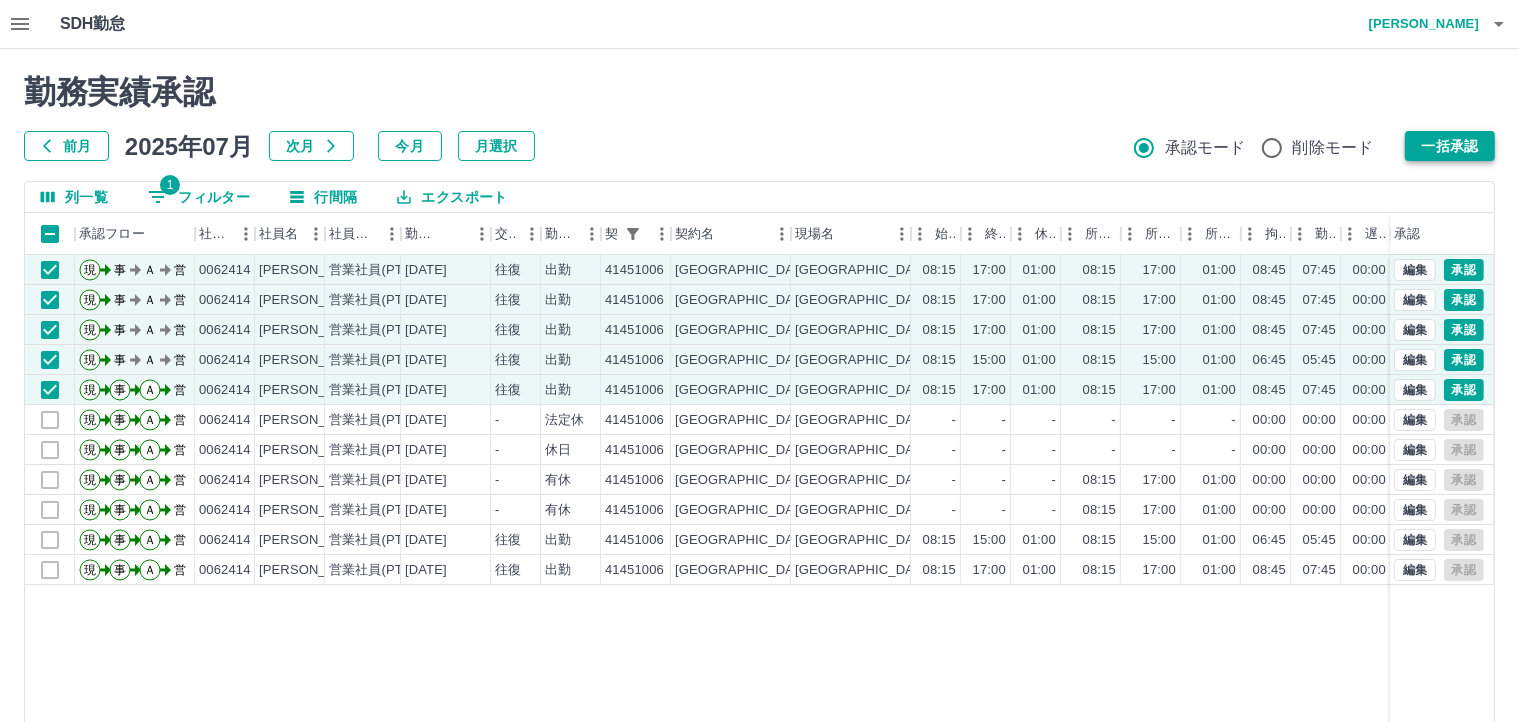 click on "一括承認" at bounding box center (1450, 146) 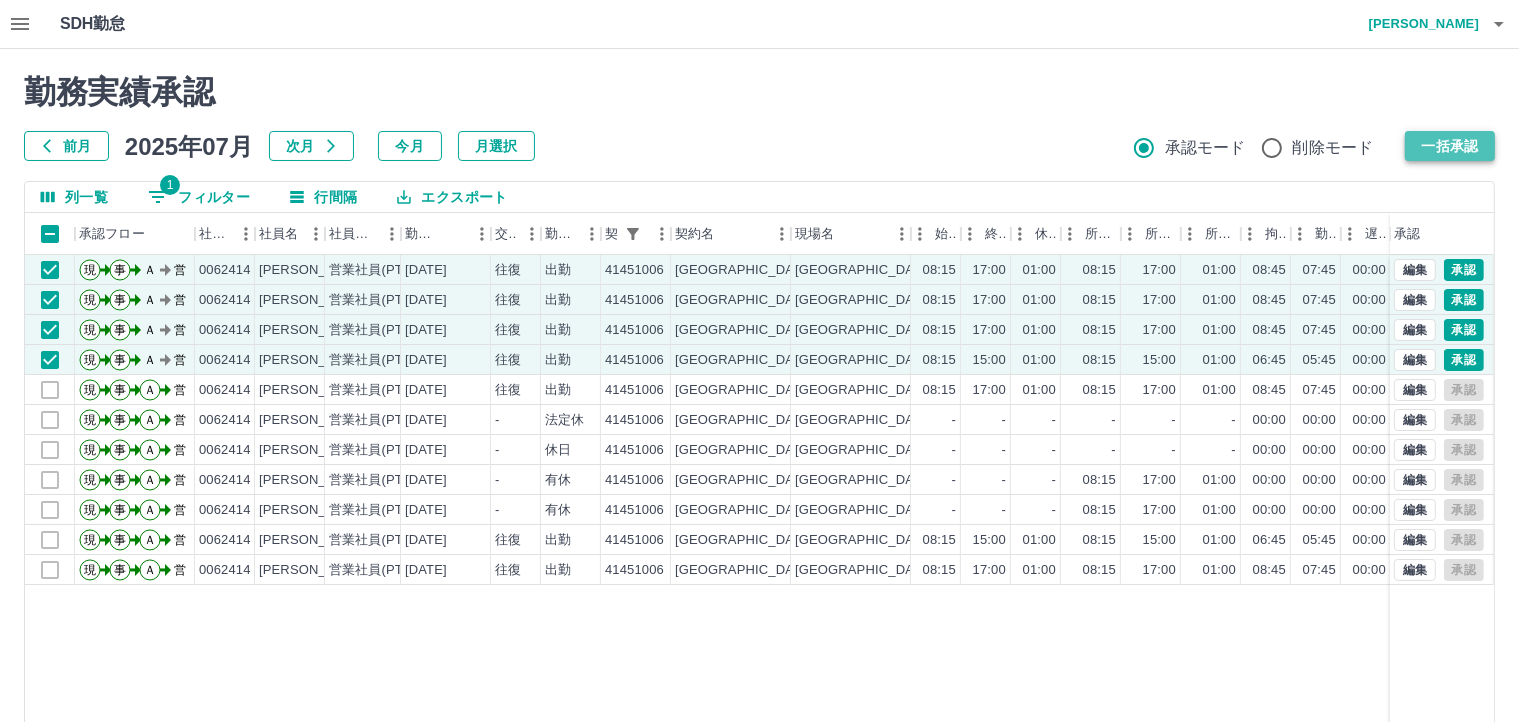click on "一括承認" at bounding box center (1450, 146) 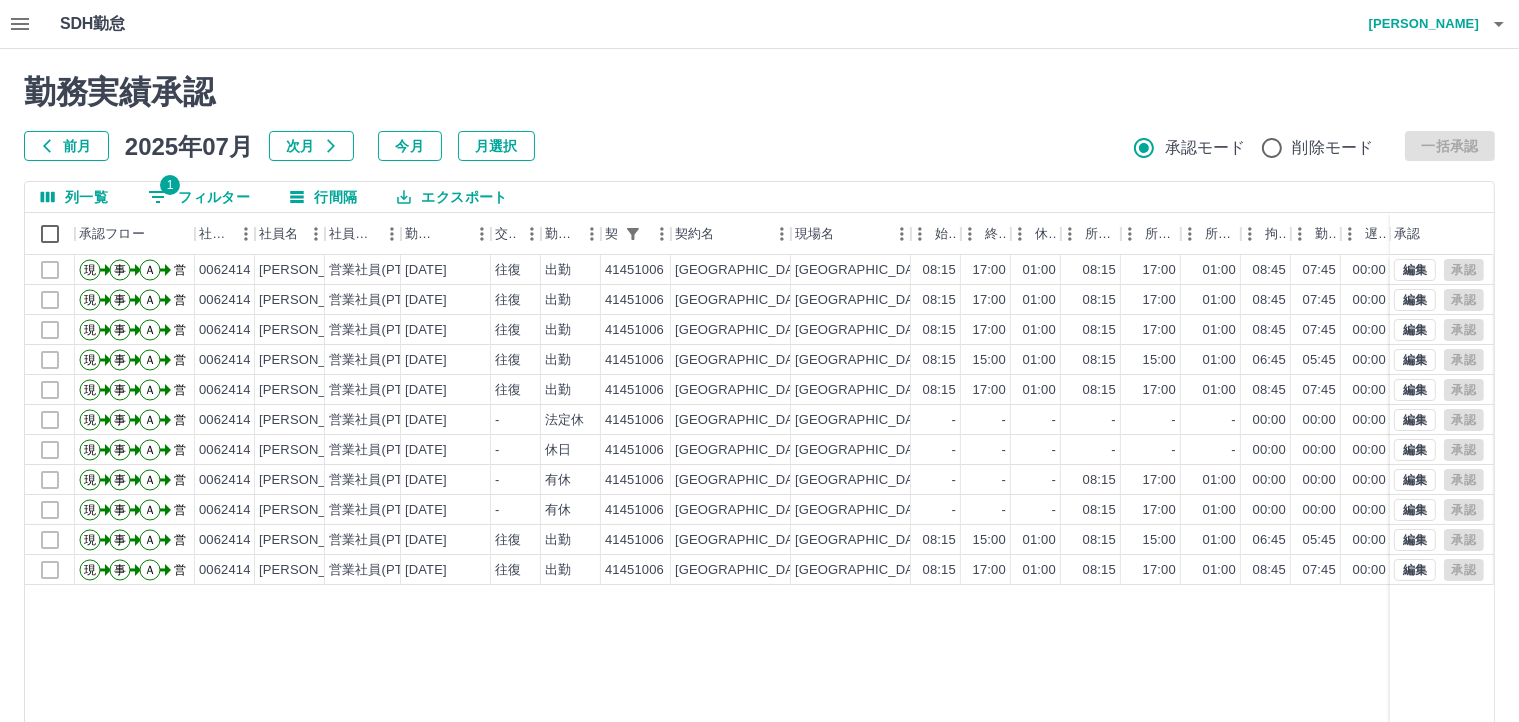 click on "1 フィルター" at bounding box center (199, 197) 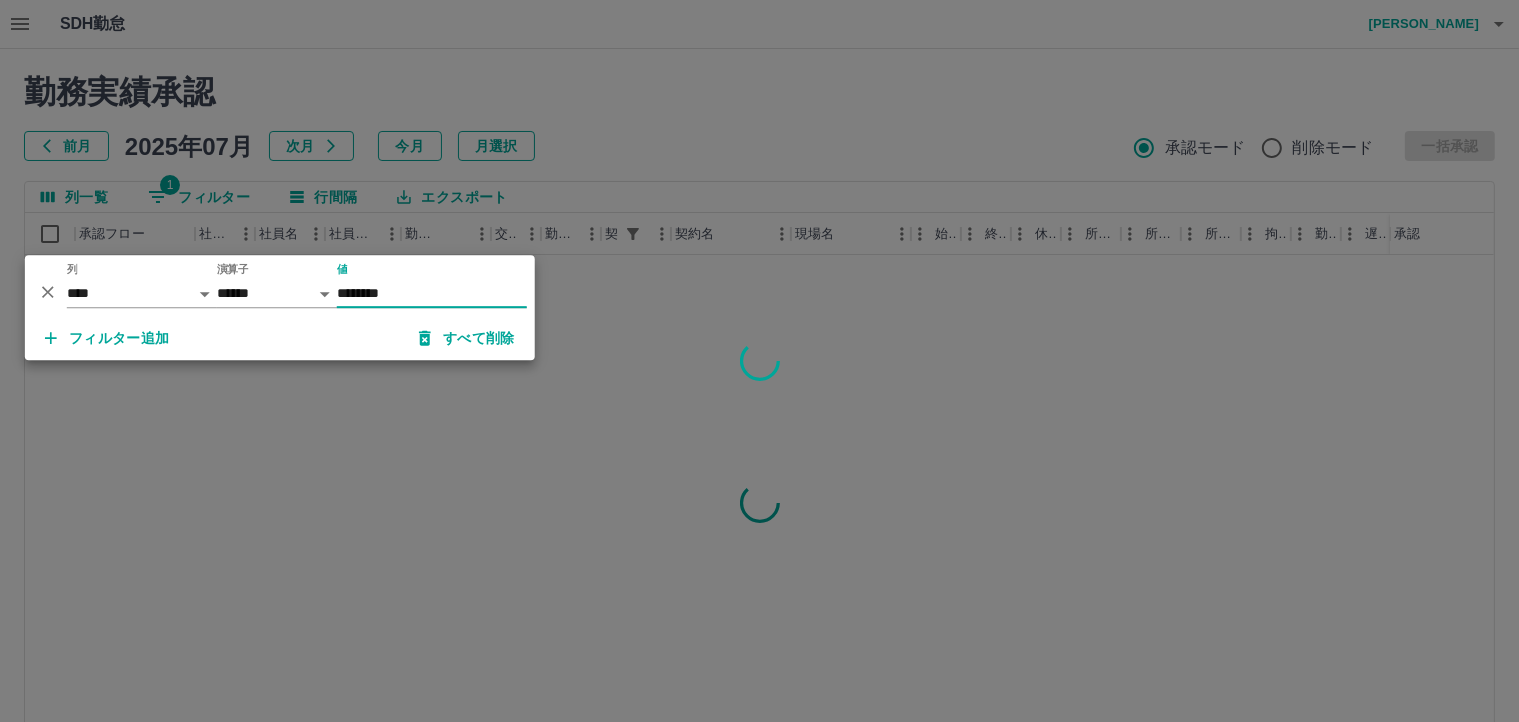 type on "********" 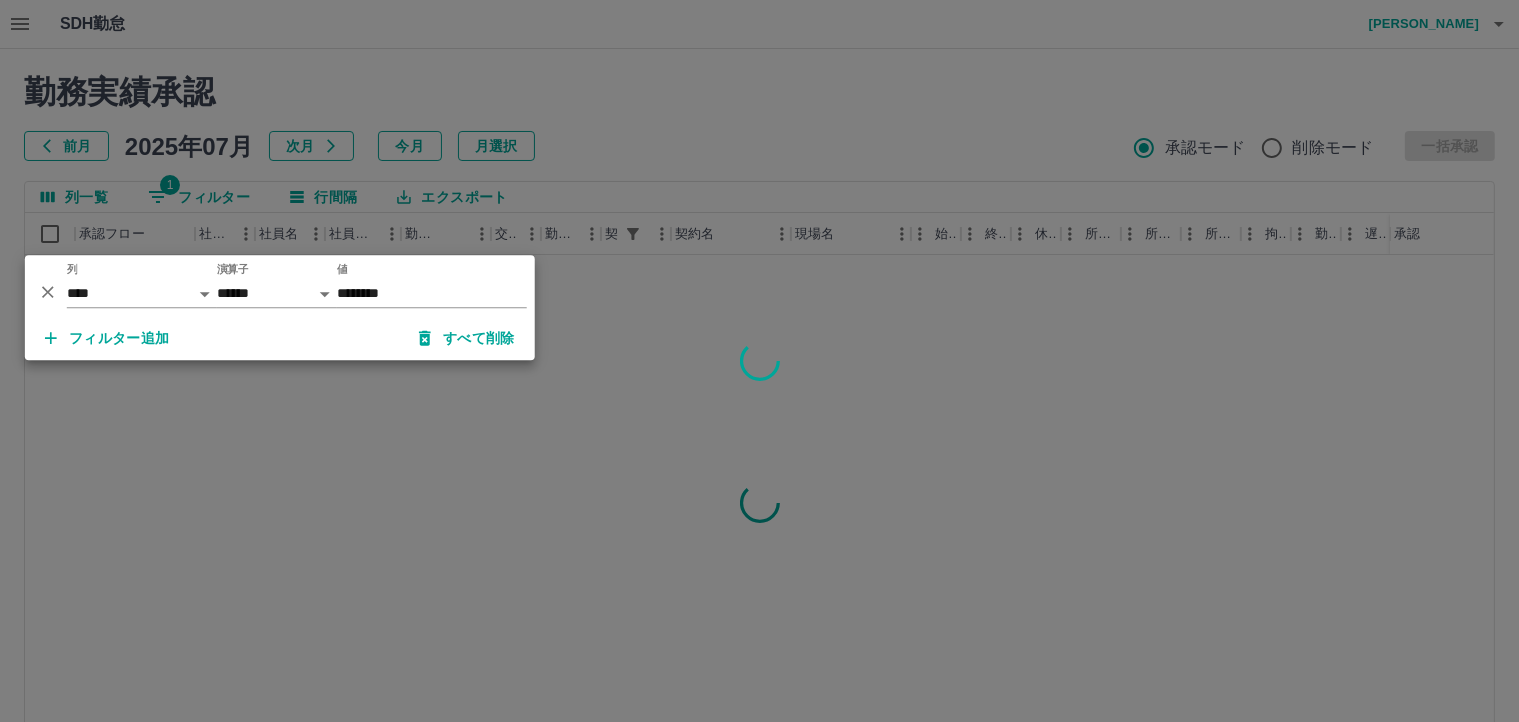 click at bounding box center [759, 361] 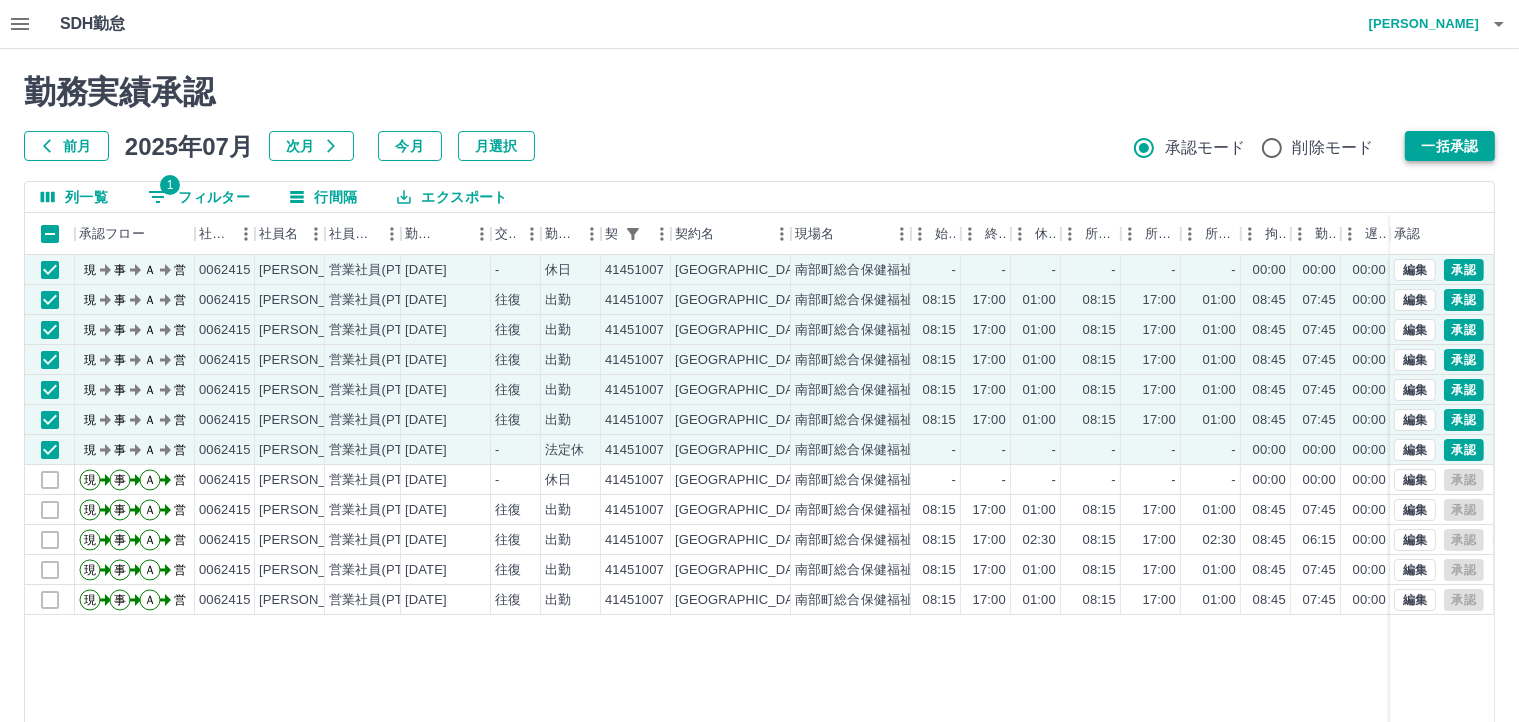 click on "一括承認" at bounding box center [1450, 146] 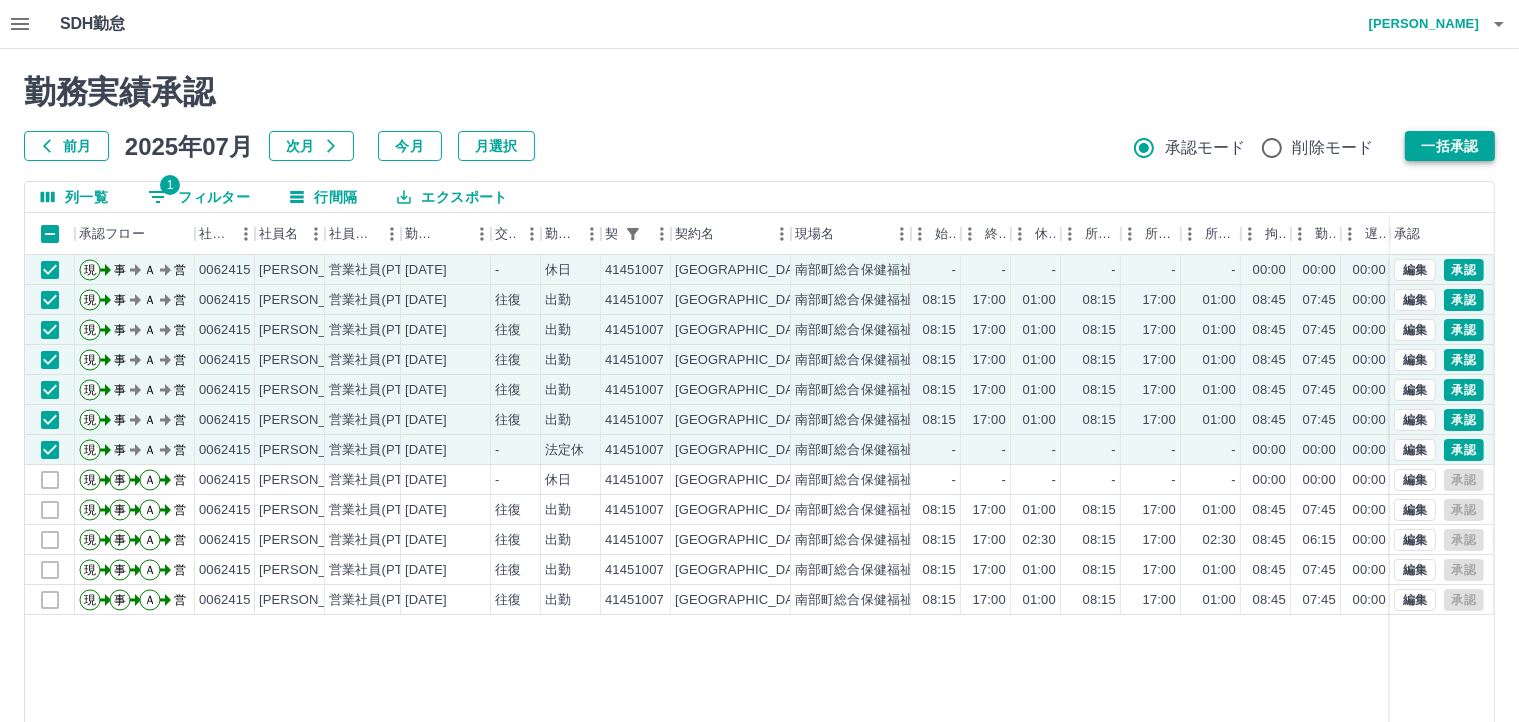 click on "一括承認" at bounding box center (1450, 146) 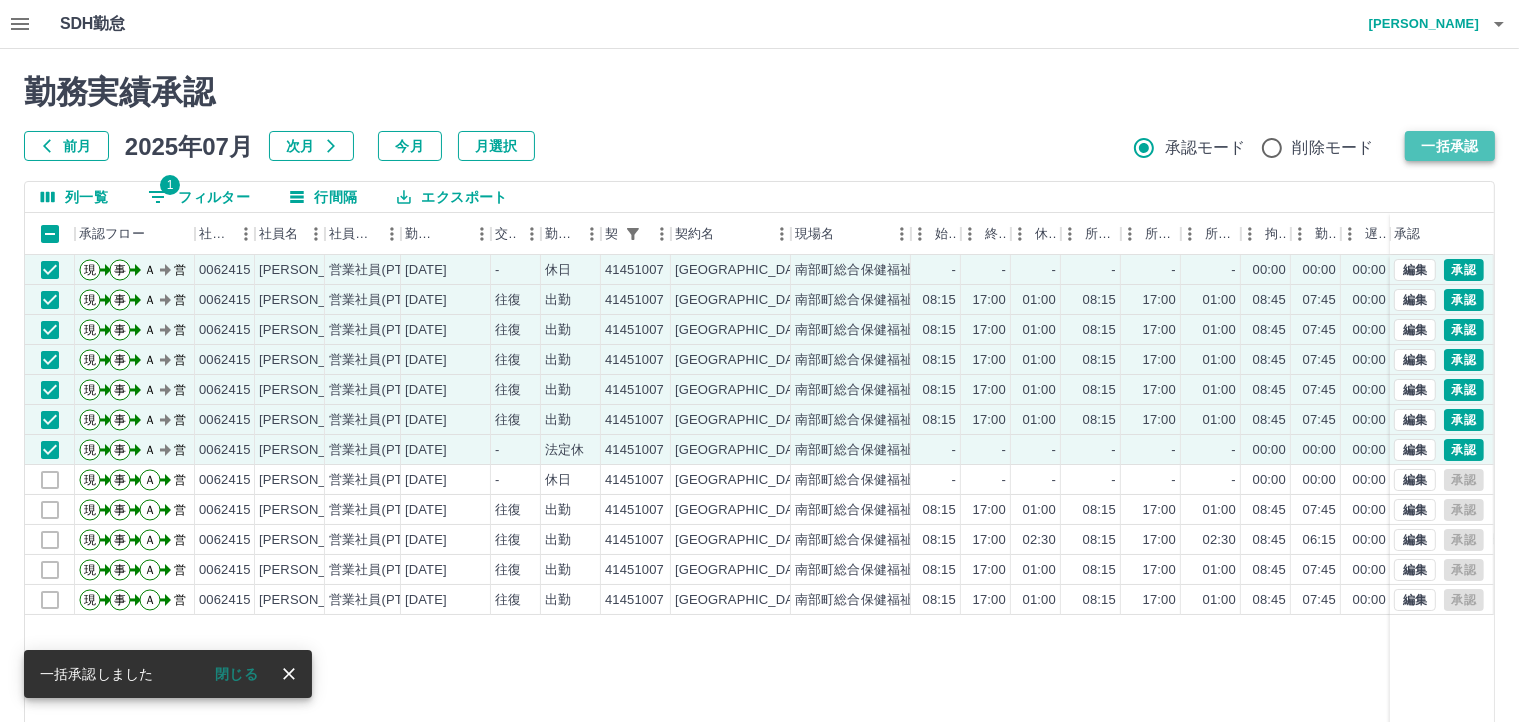 click on "一括承認" at bounding box center [1450, 146] 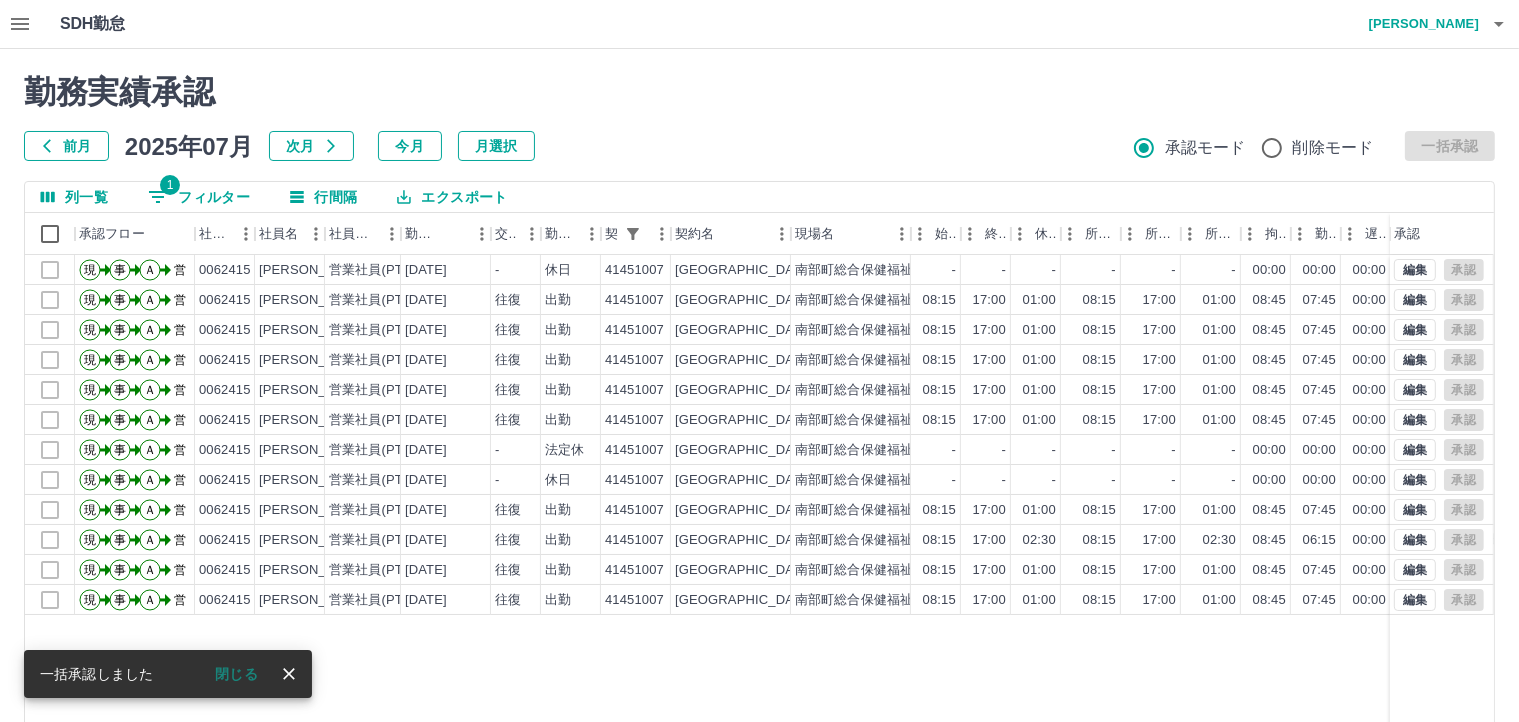 click on "1 フィルター" at bounding box center [199, 197] 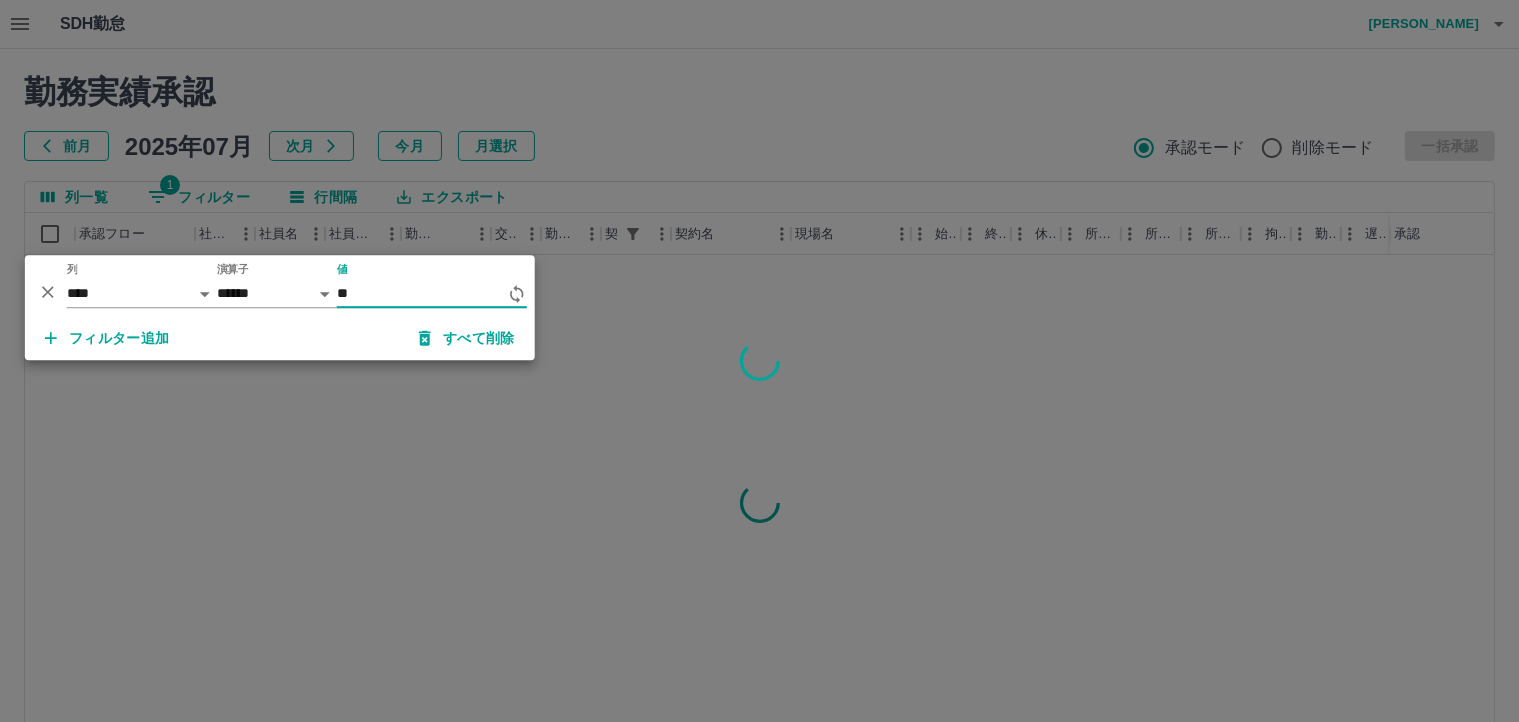 type on "*" 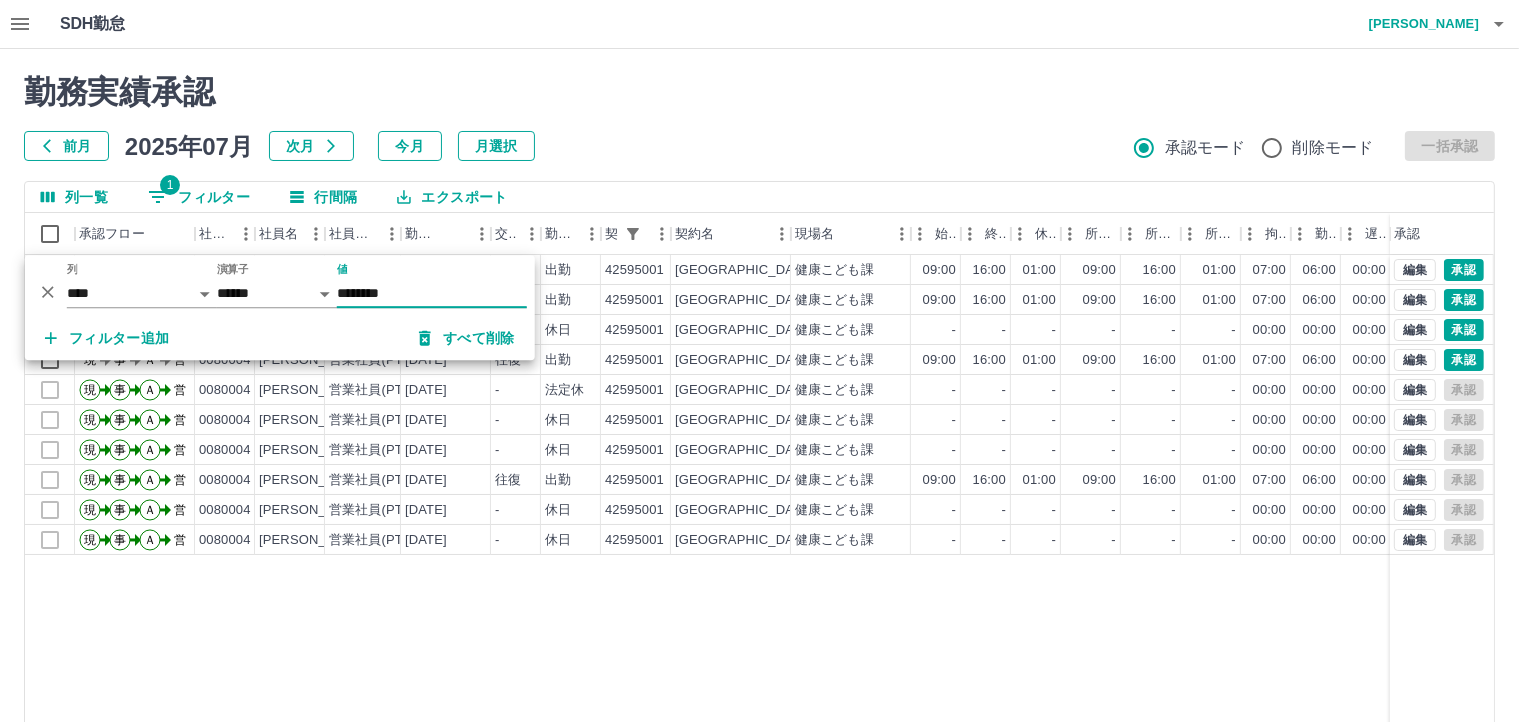 type on "********" 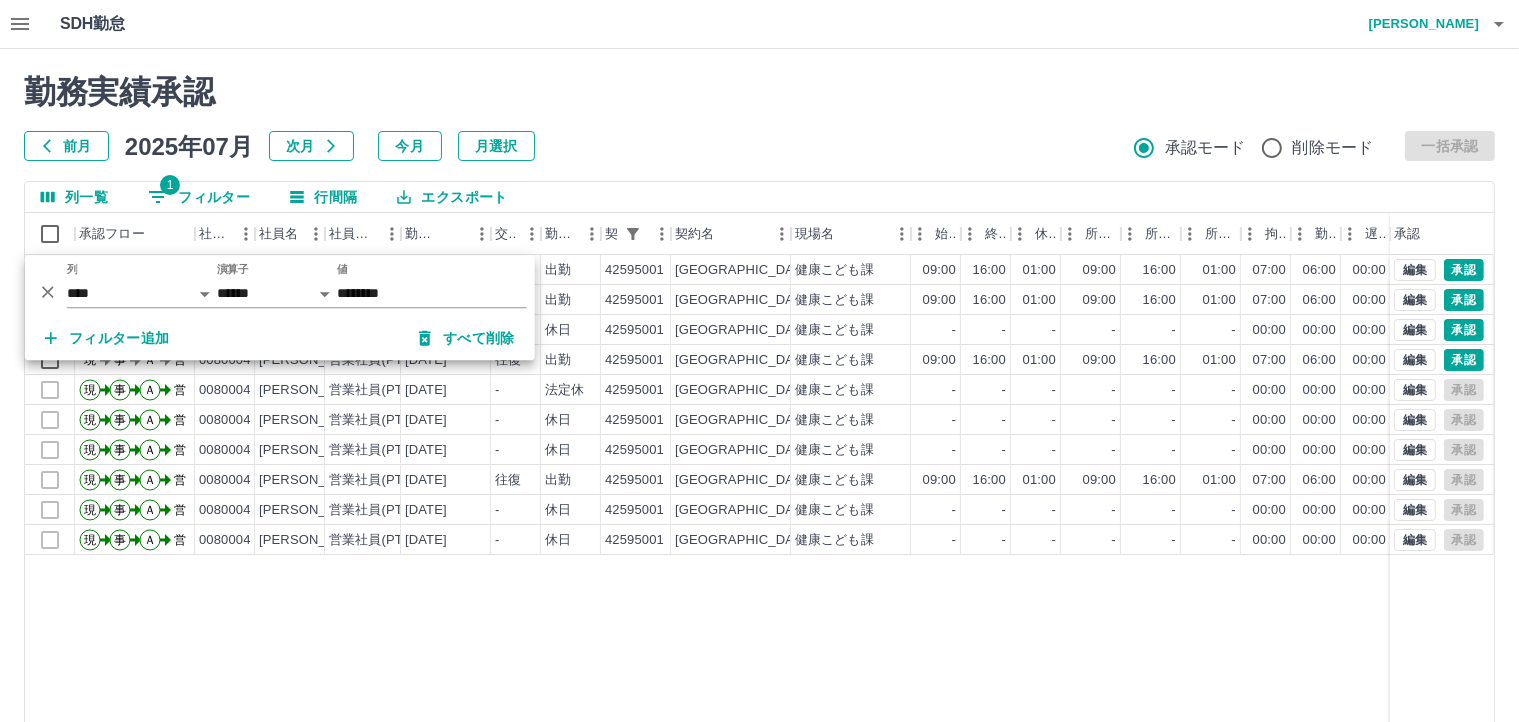 click on "勤務実績承認 前月 2025年07月 次月 今月 月選択 承認モード 削除モード 一括承認" at bounding box center (759, 117) 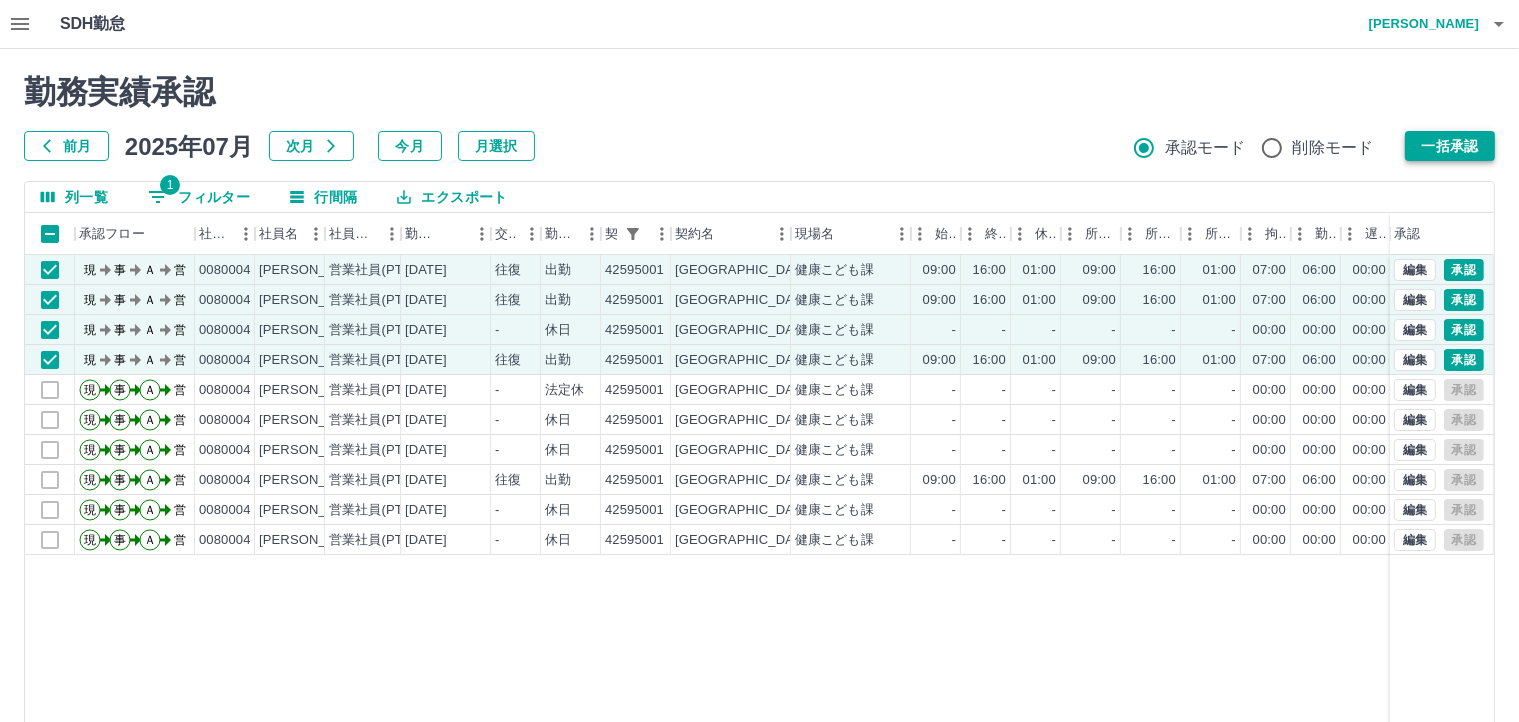 click on "一括承認" at bounding box center [1450, 146] 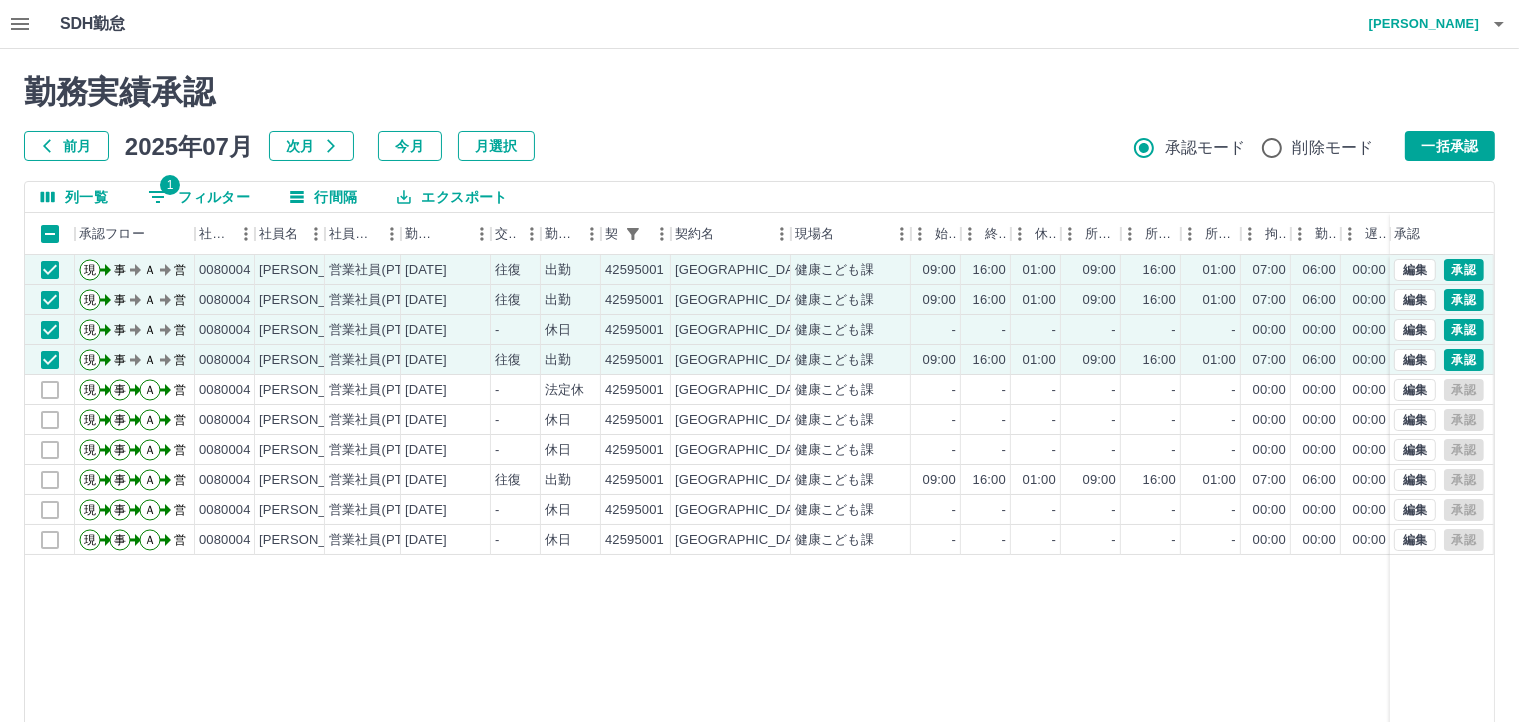 click on "一括承認" at bounding box center (1450, 146) 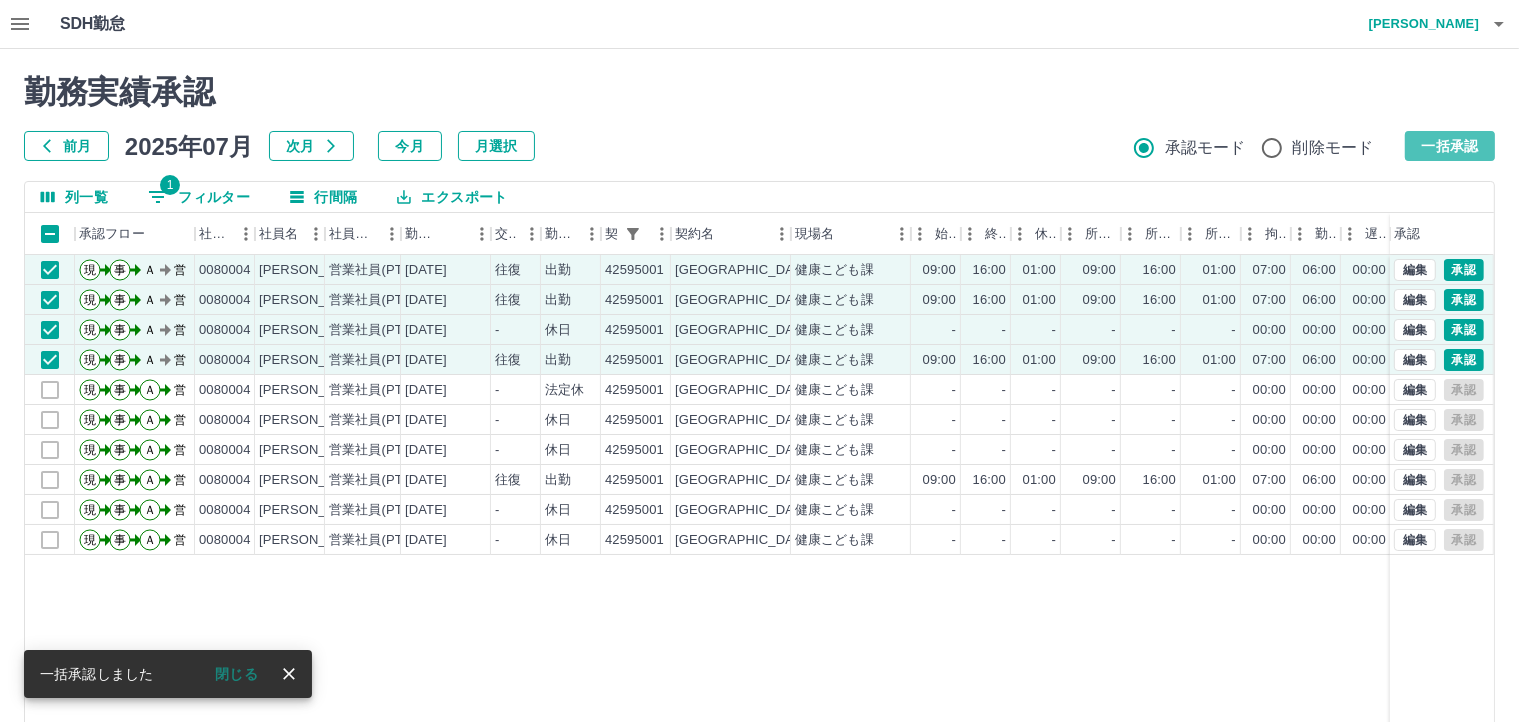 click on "一括承認" at bounding box center (1450, 146) 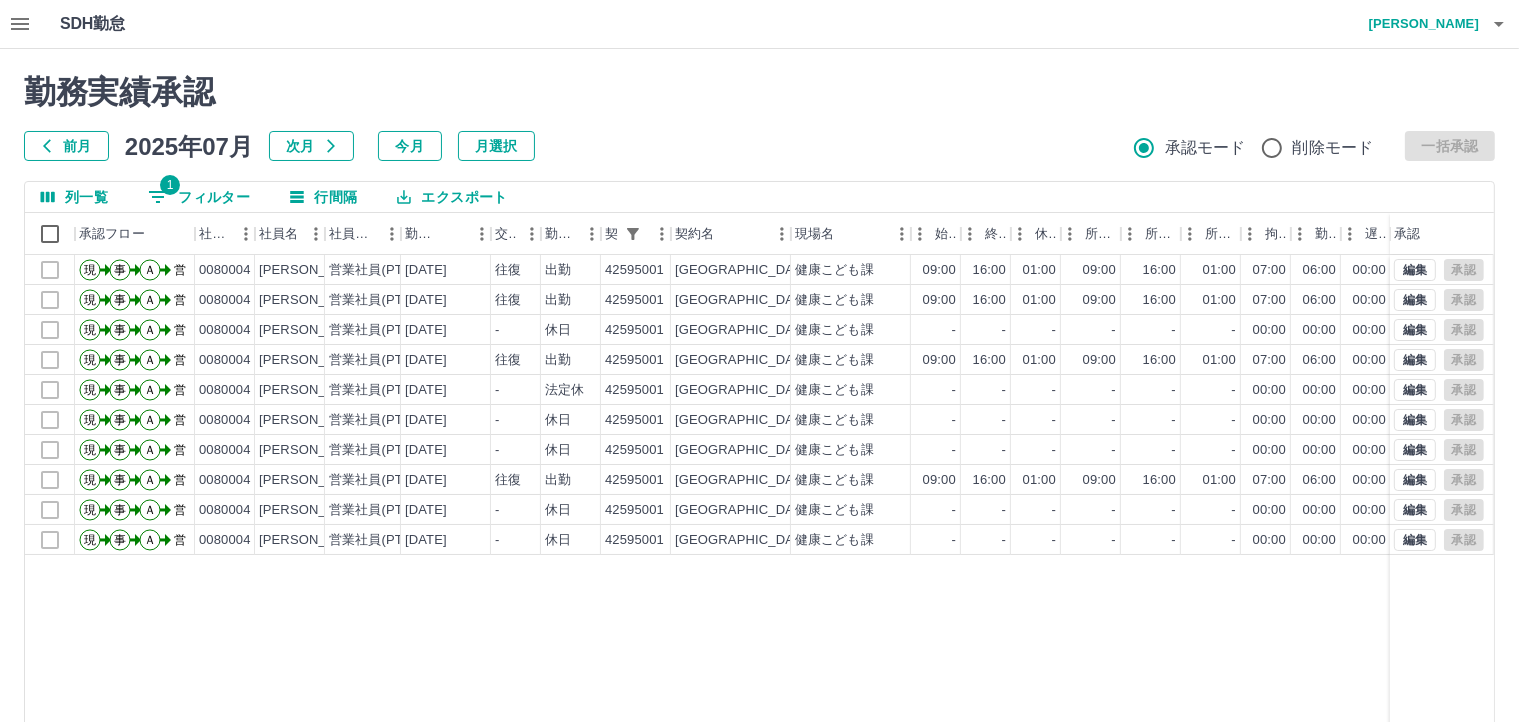 click on "1 フィルター" at bounding box center (199, 197) 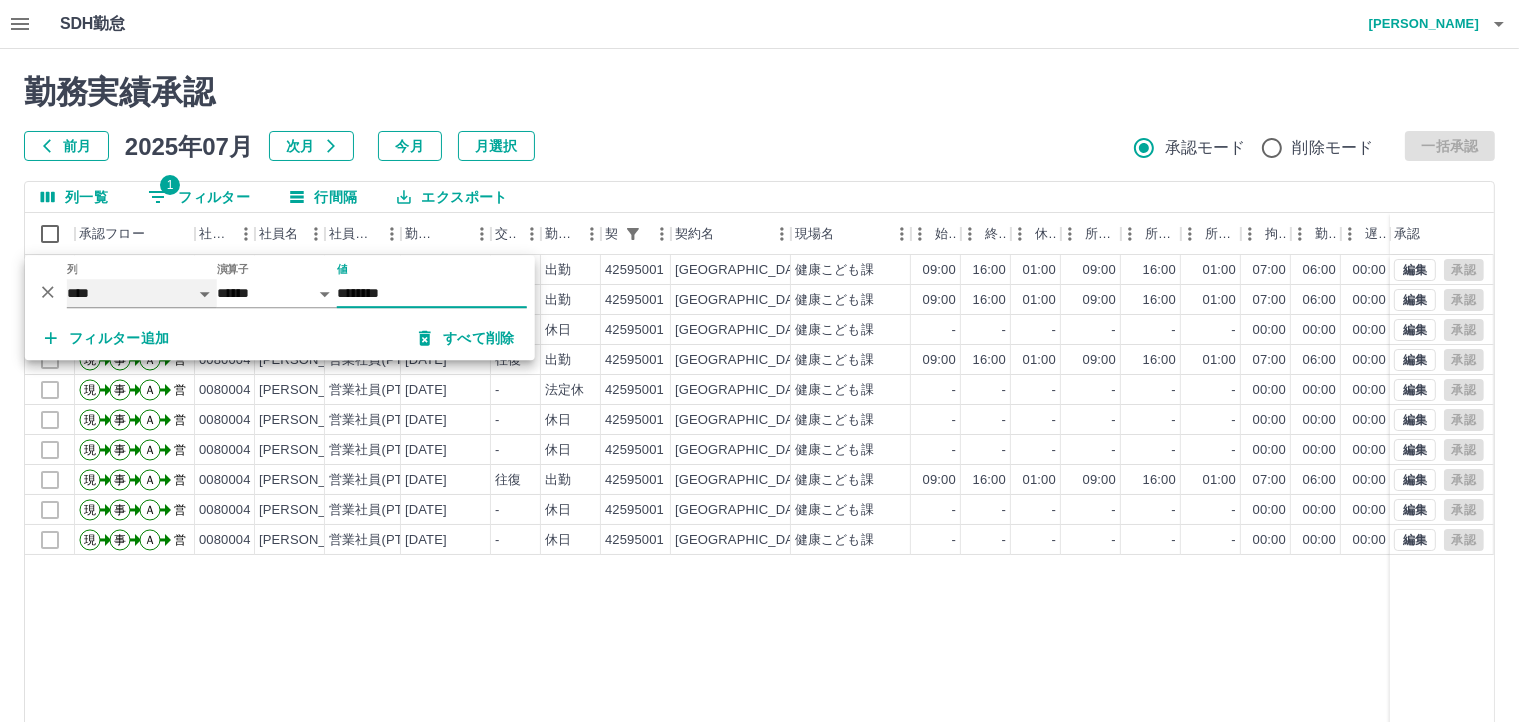 click on "**** *** **** *** *** **** ***** *** *** ** ** ** **** **** **** ** ** *** **** *****" at bounding box center (142, 293) 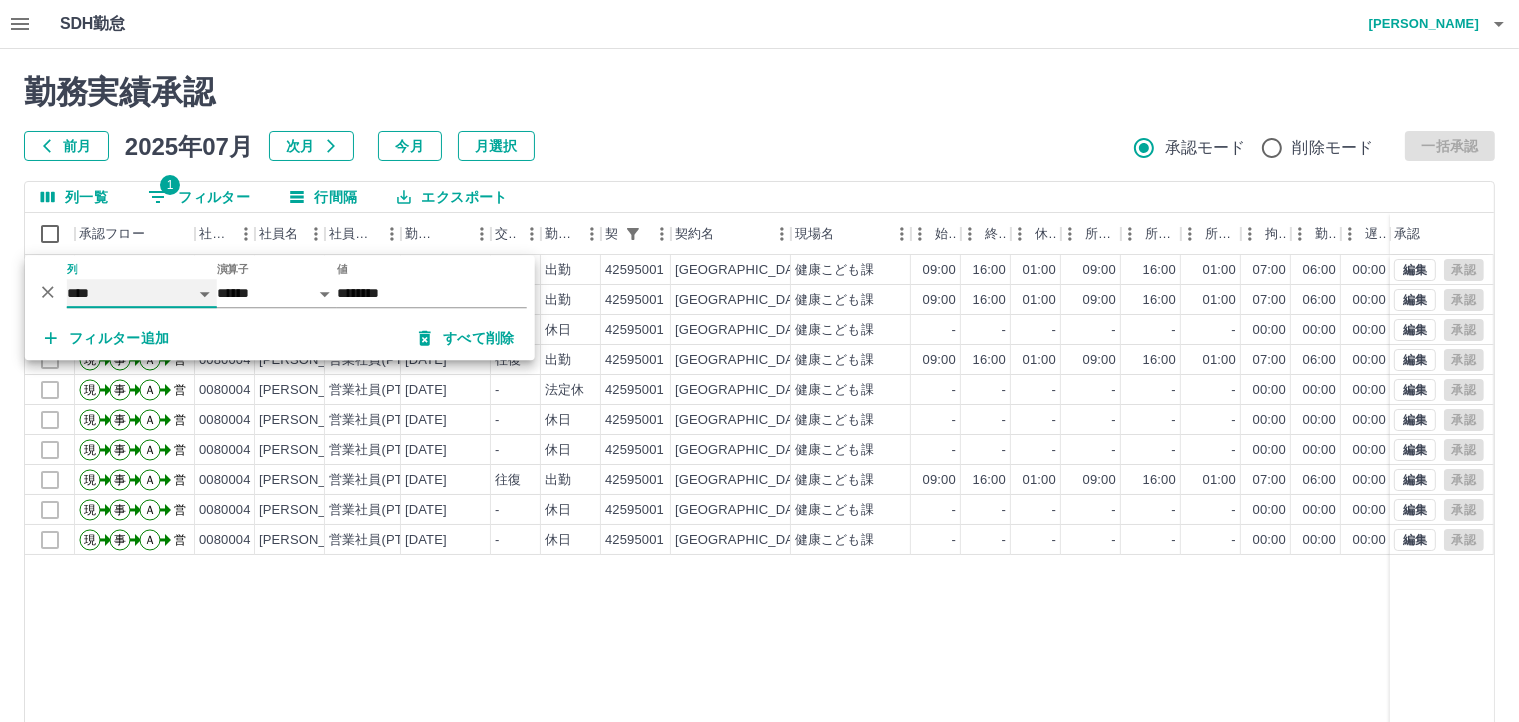 click on "**** *** **** *** *** **** ***** *** *** ** ** ** **** **** **** ** ** *** **** *****" at bounding box center (142, 293) 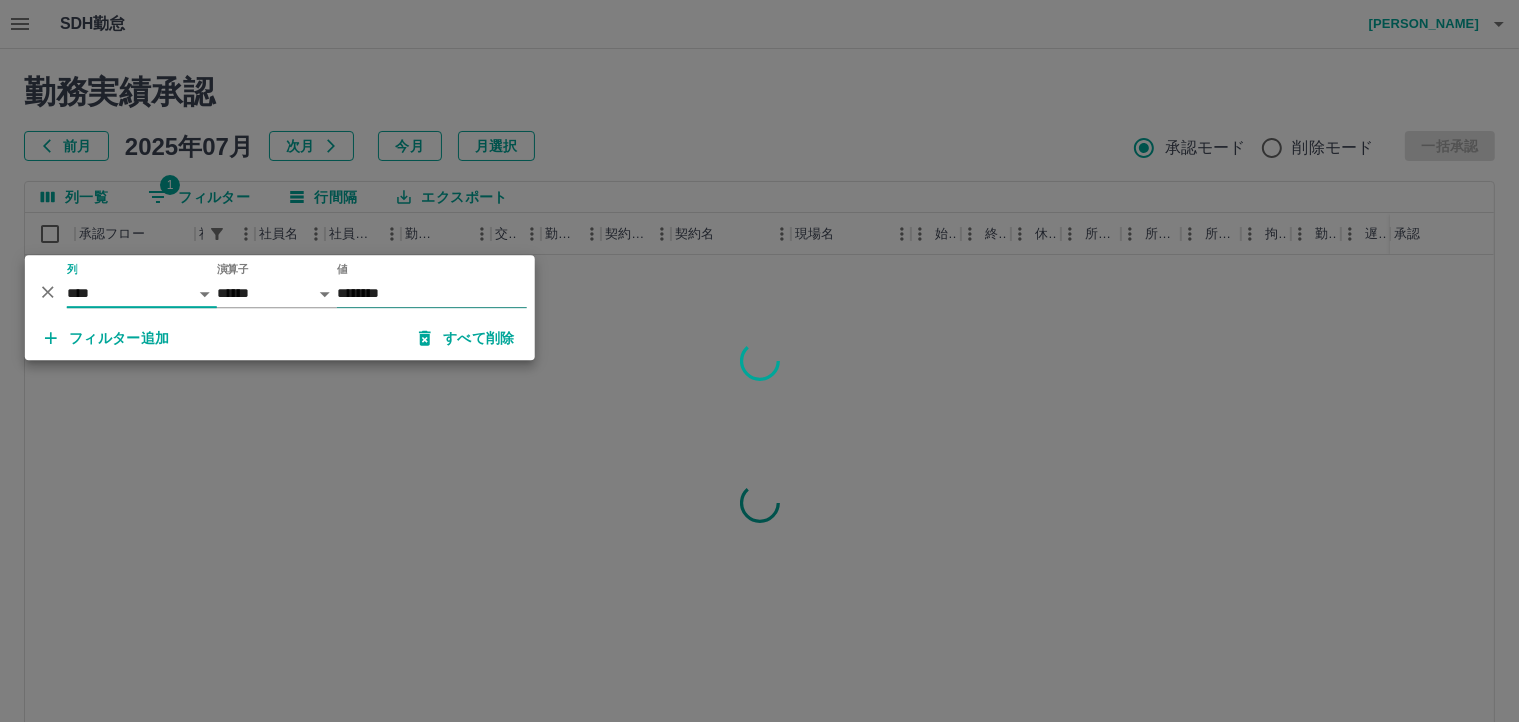 click on "********" at bounding box center (432, 293) 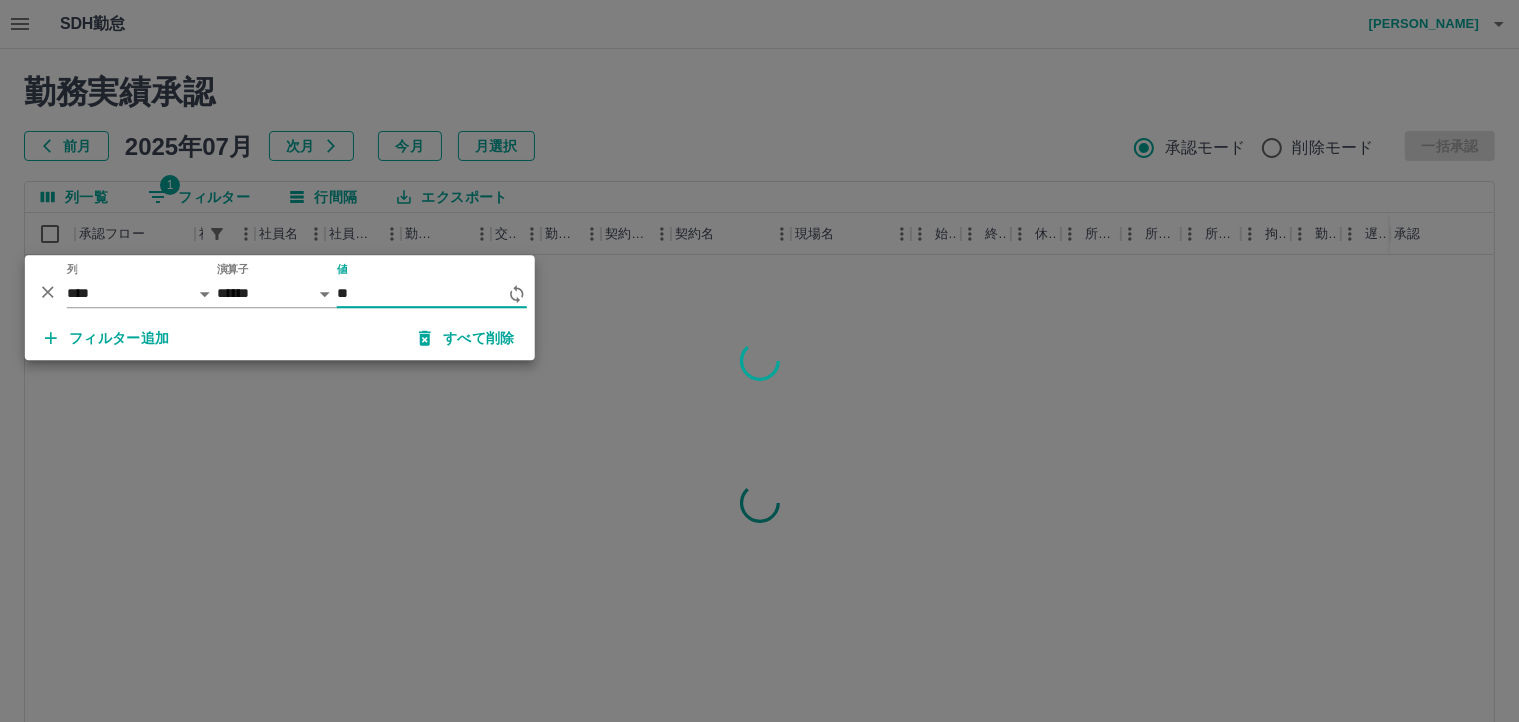 type on "*" 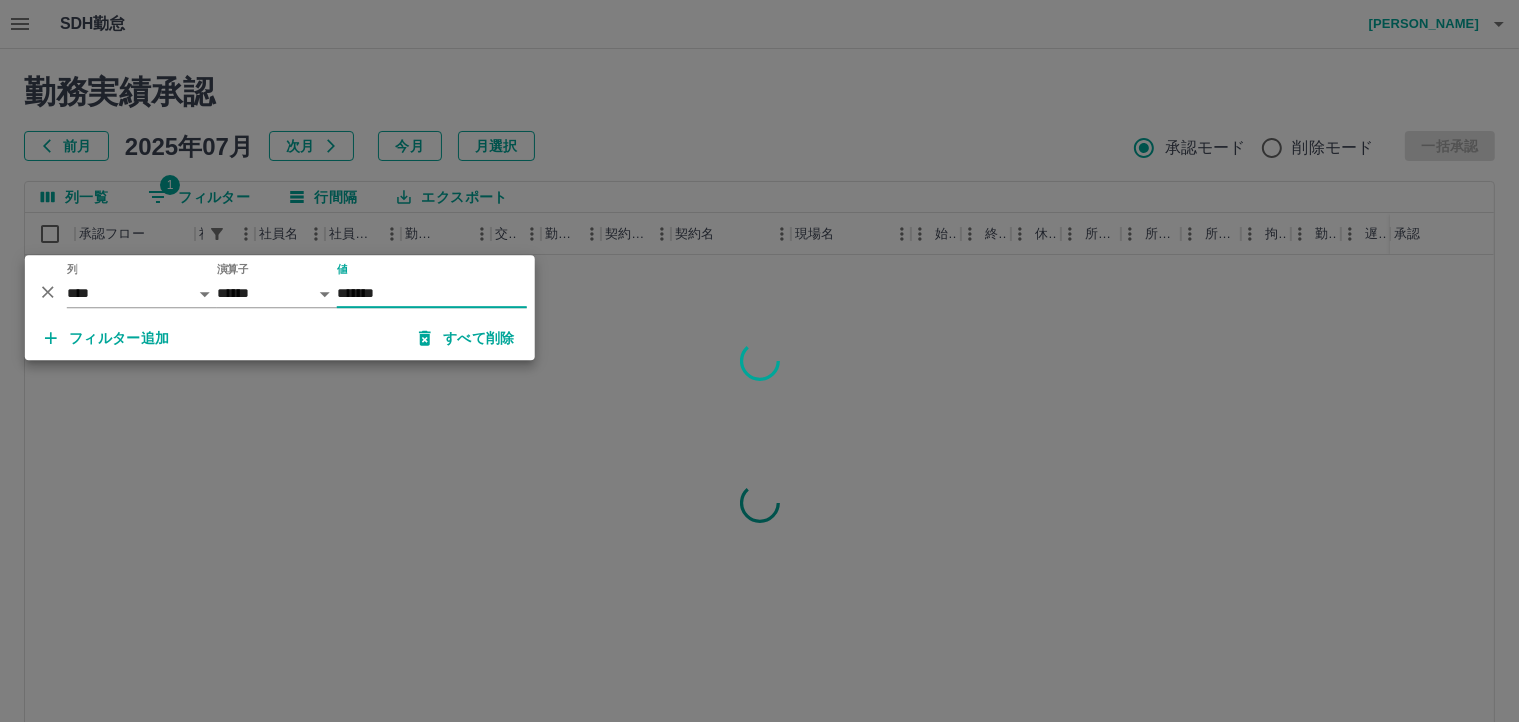 type on "*******" 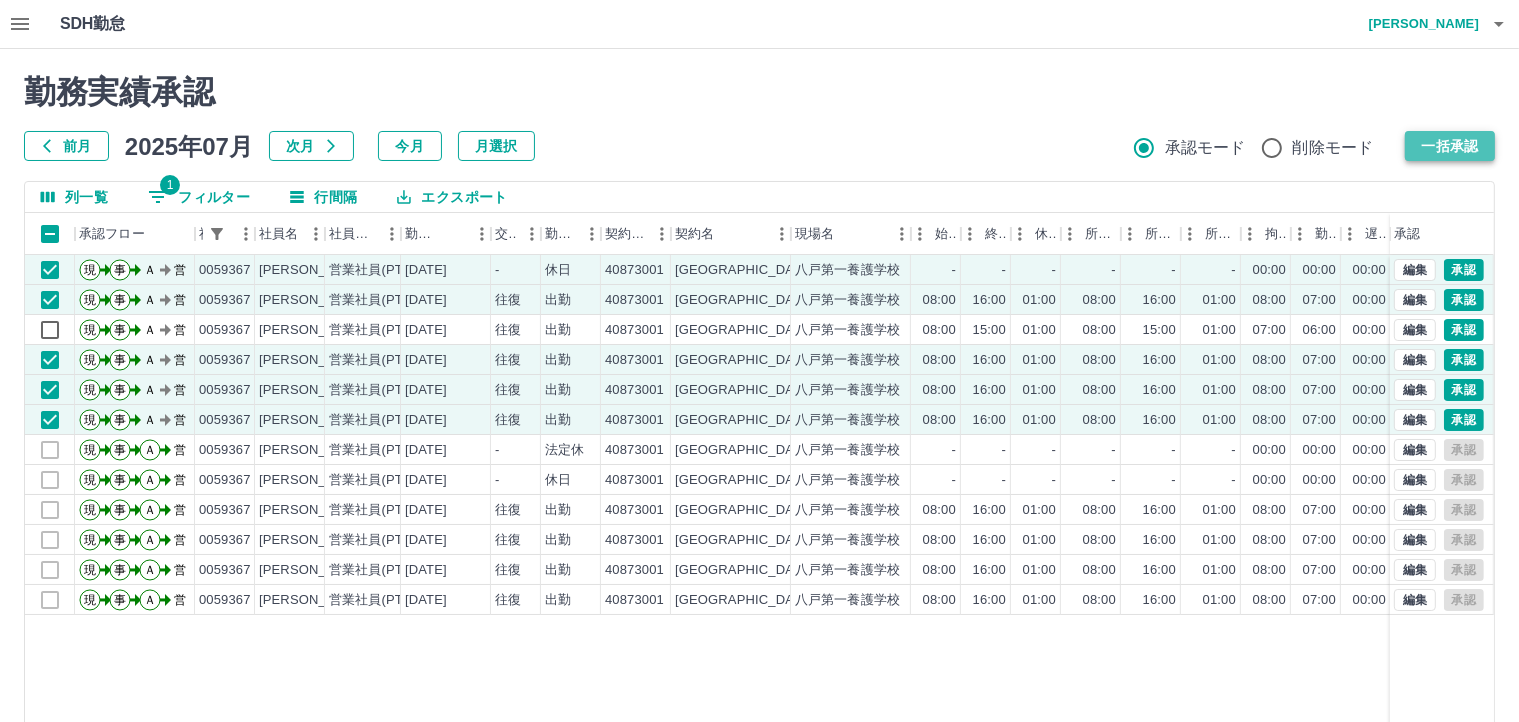 click on "一括承認" at bounding box center (1450, 146) 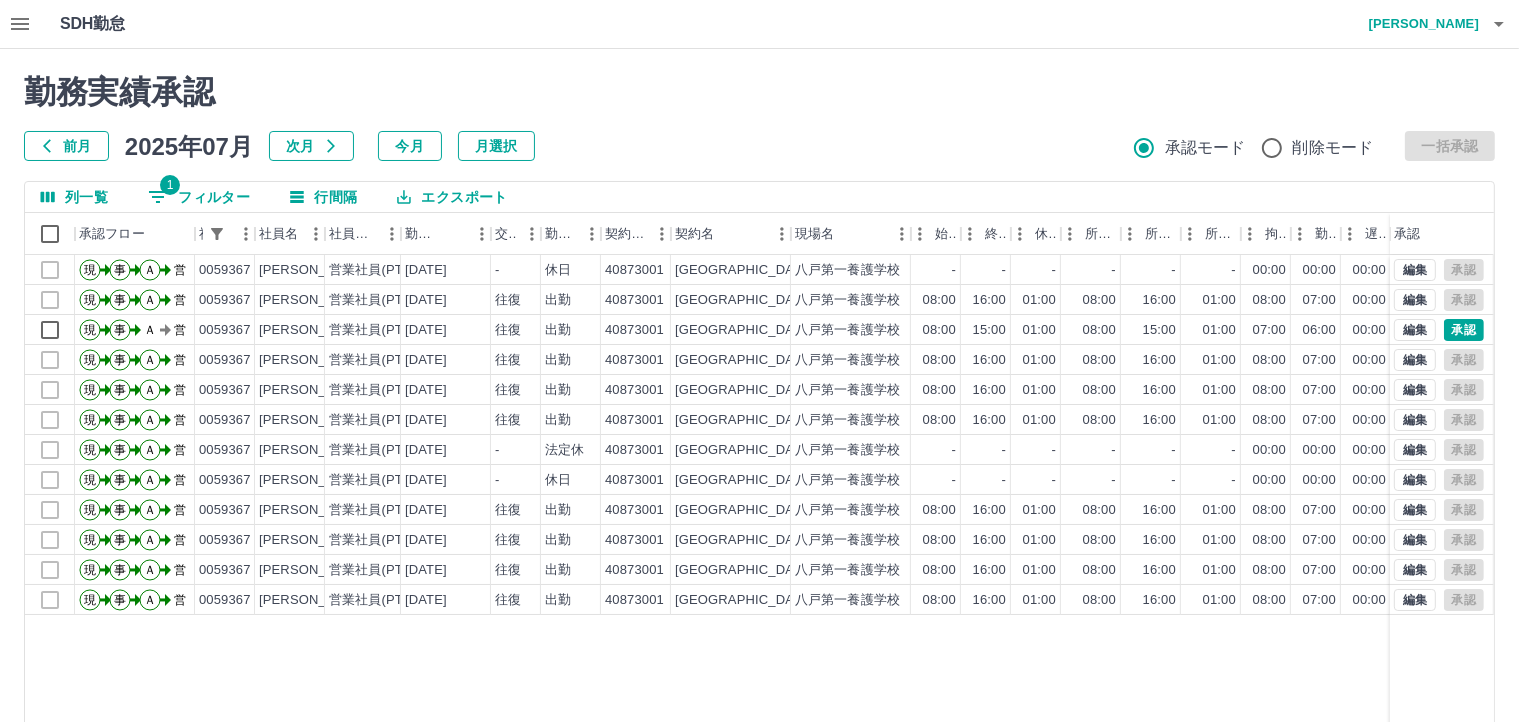 click on "1 フィルター" at bounding box center (199, 197) 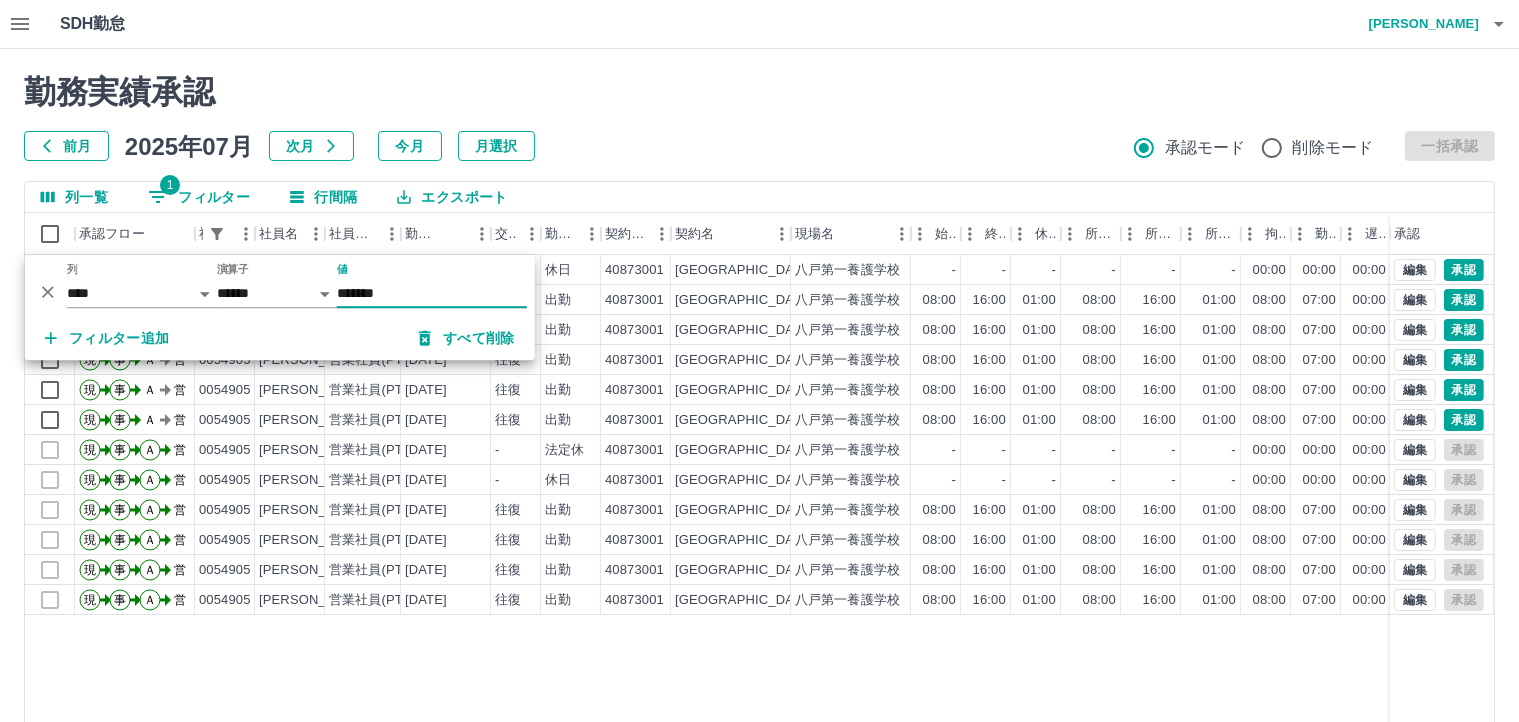 type on "*******" 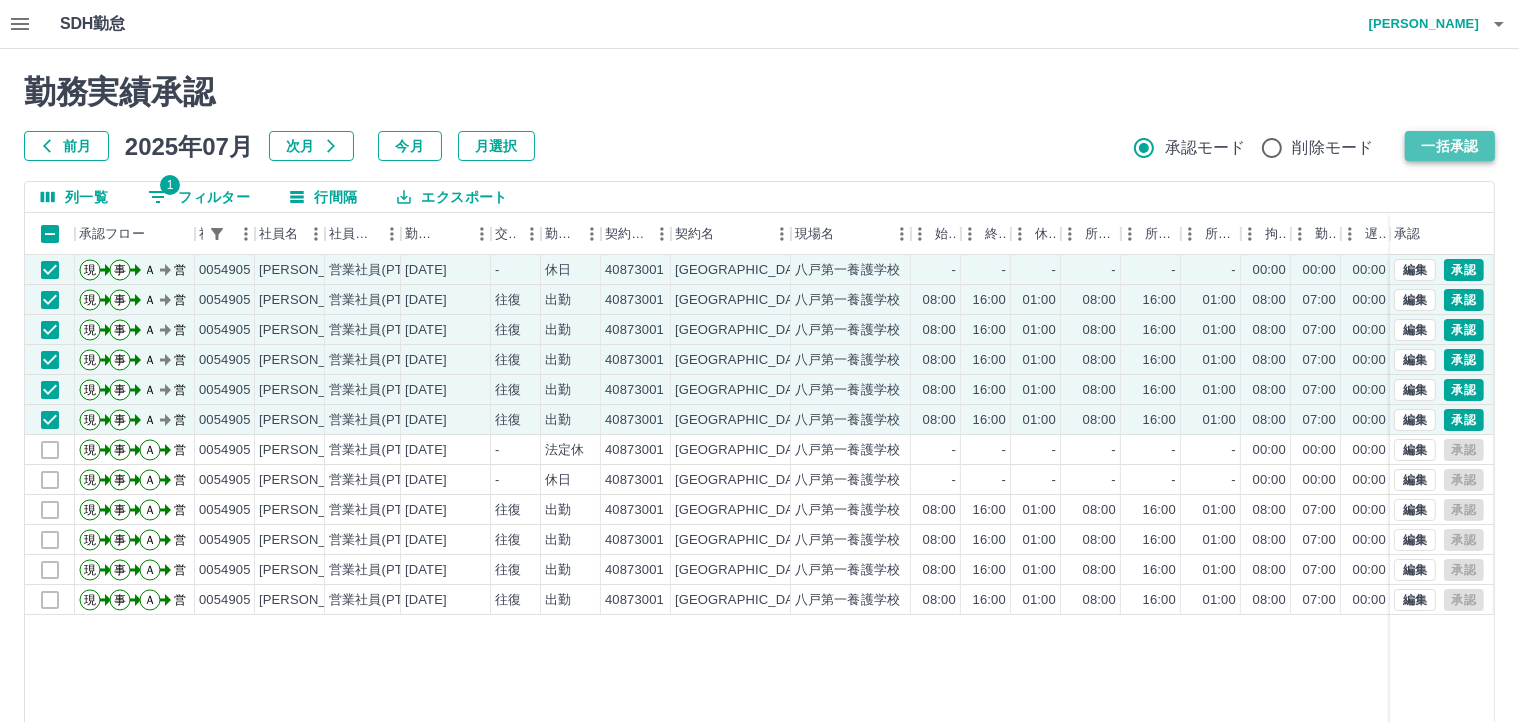 click on "一括承認" at bounding box center [1450, 146] 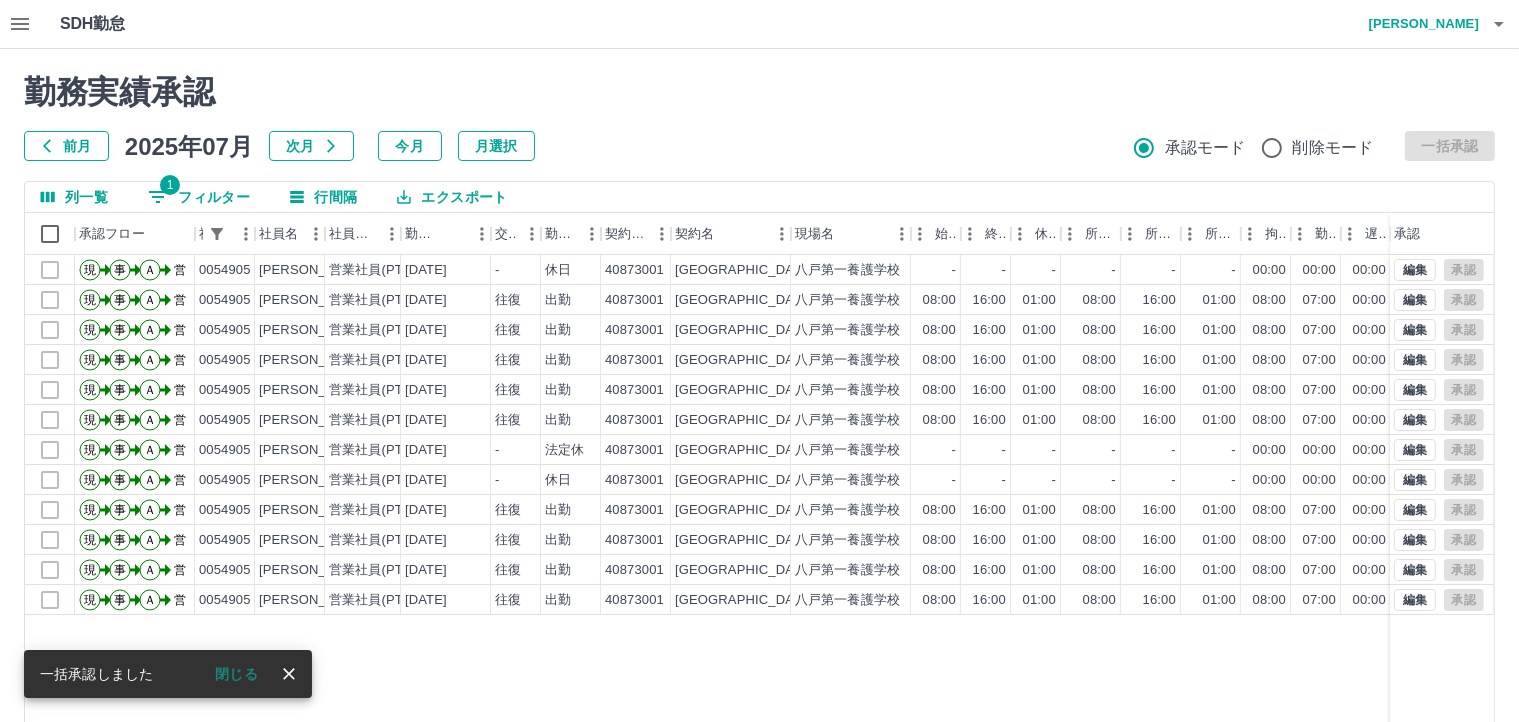 click on "1 フィルター" at bounding box center [199, 197] 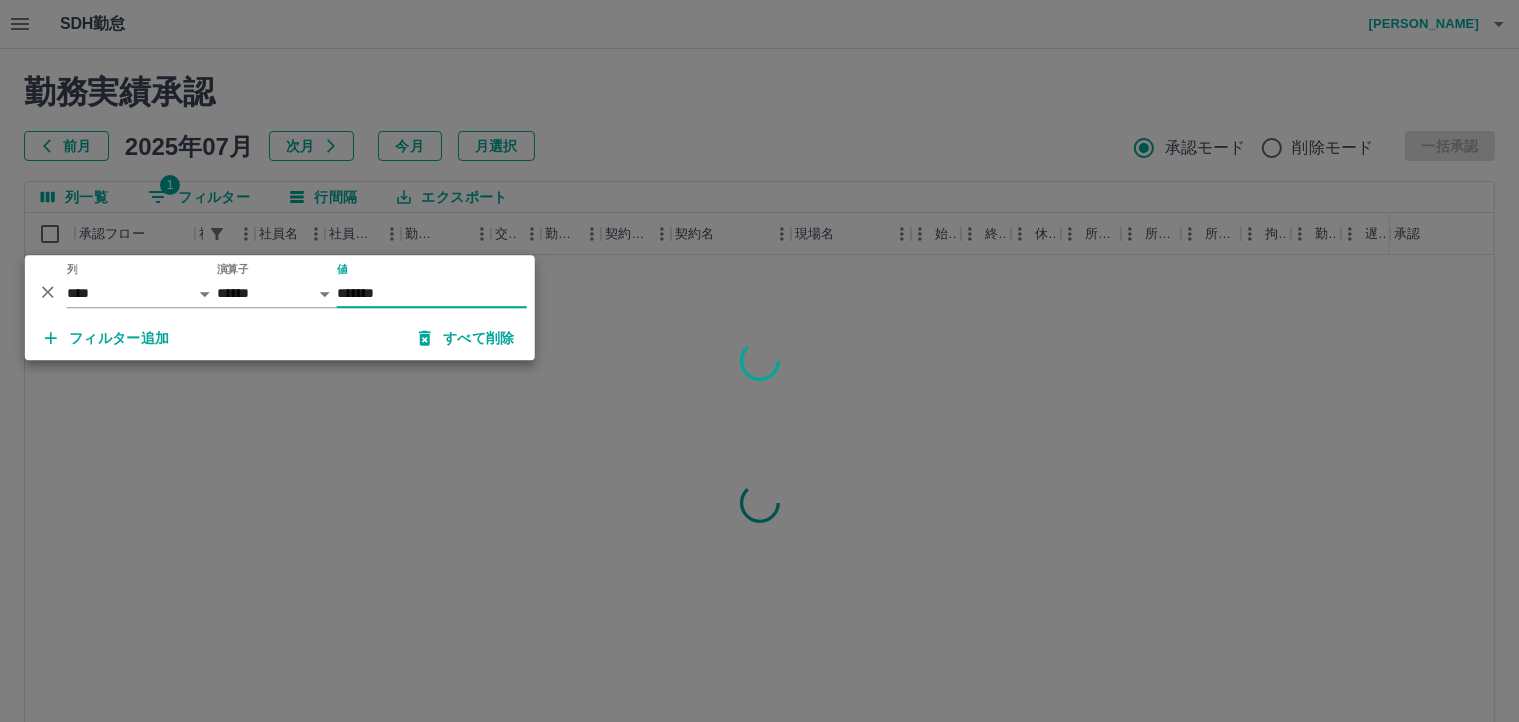type on "*******" 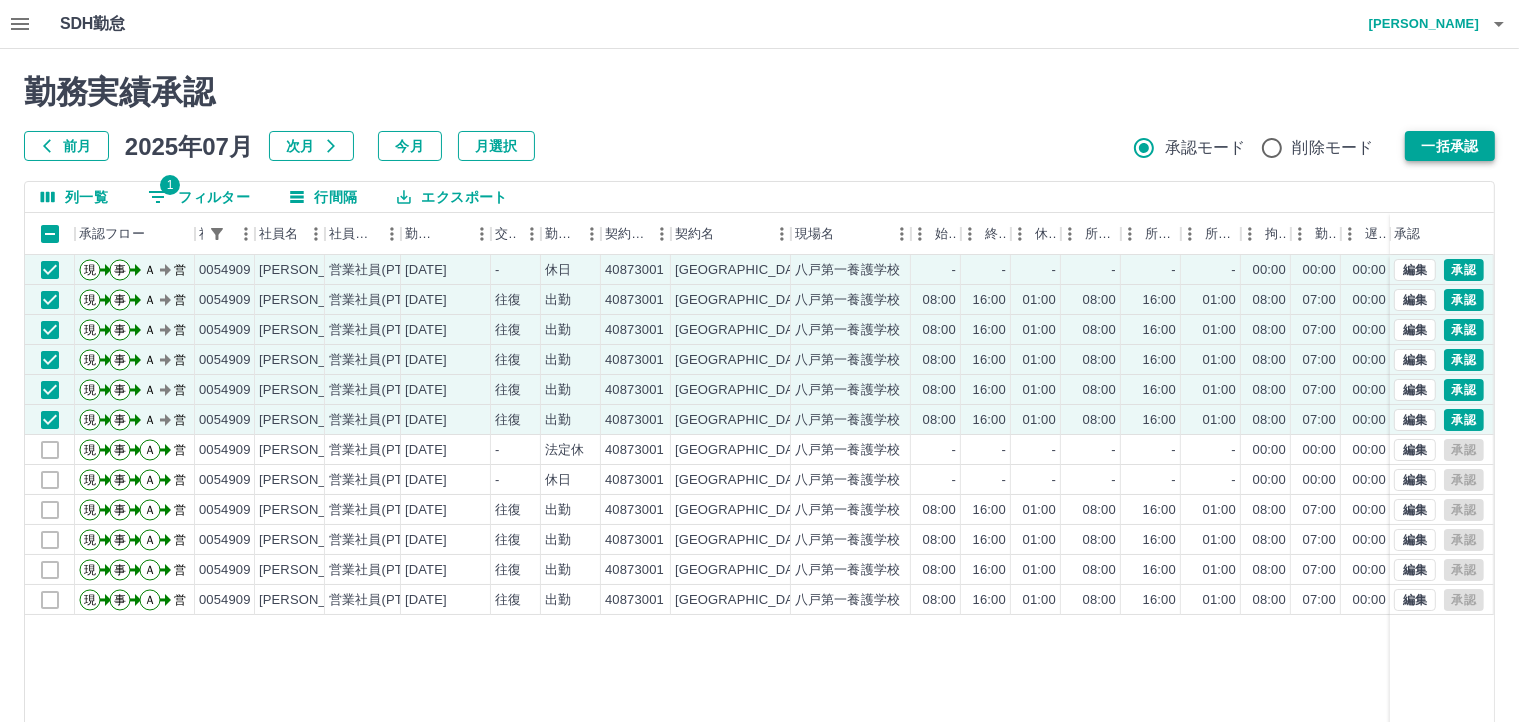 click on "一括承認" at bounding box center [1450, 146] 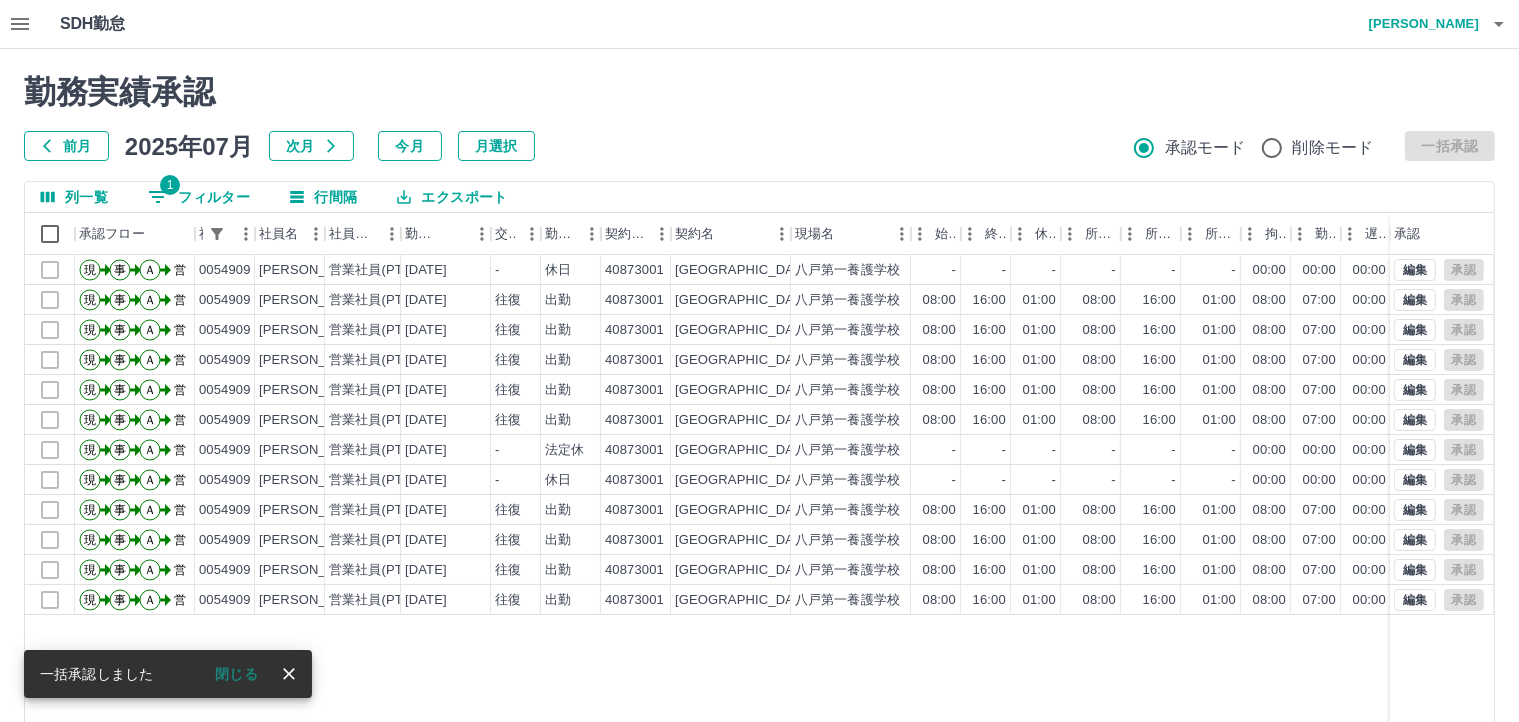 click on "1 フィルター" at bounding box center [199, 197] 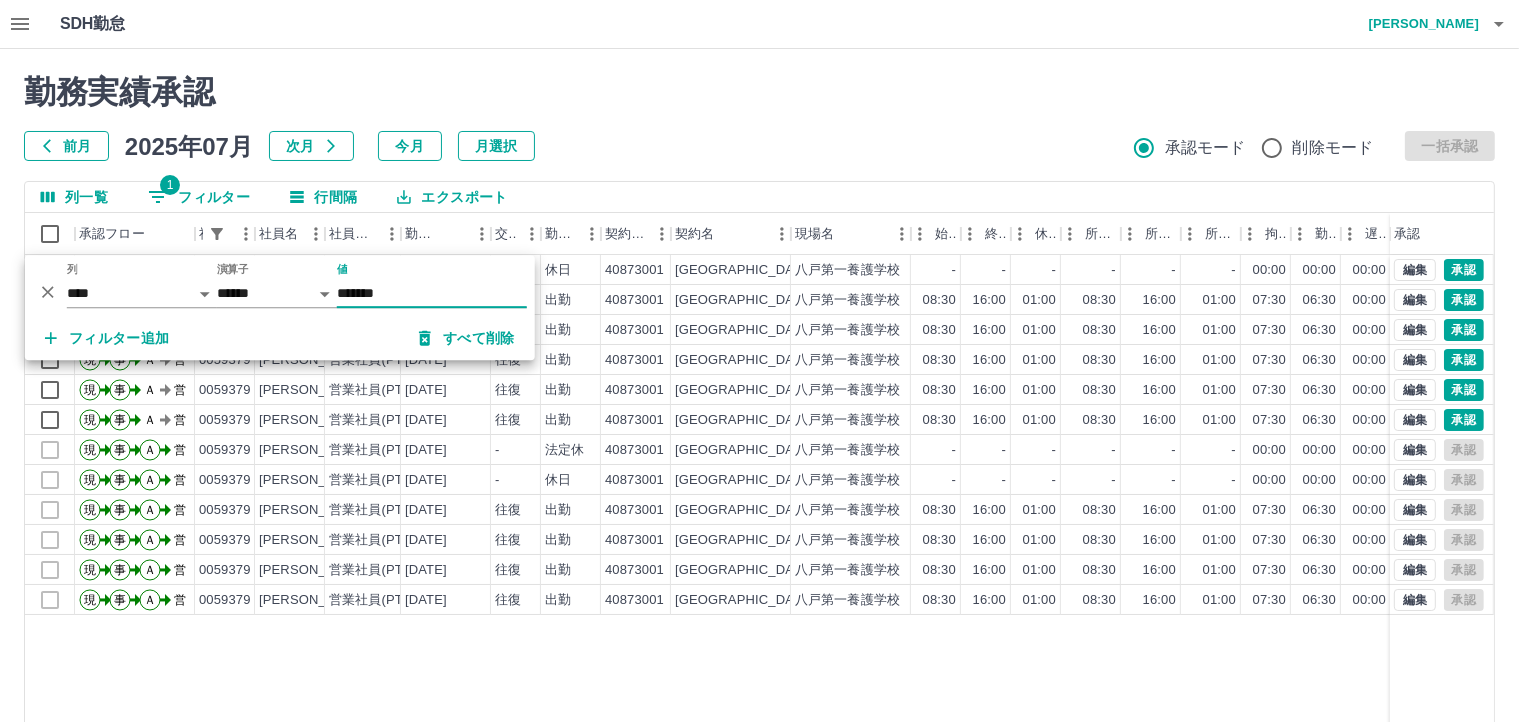 type on "*******" 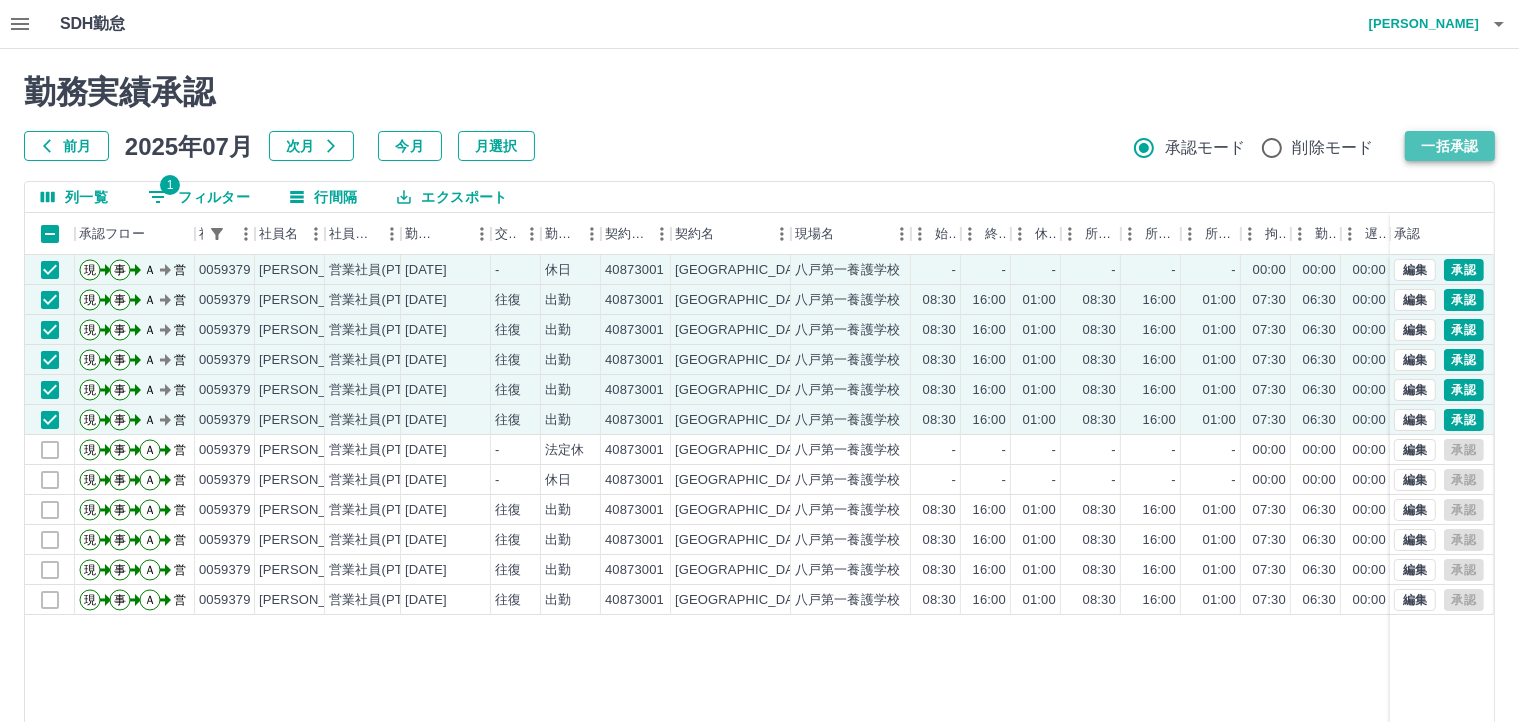 click on "一括承認" at bounding box center (1450, 146) 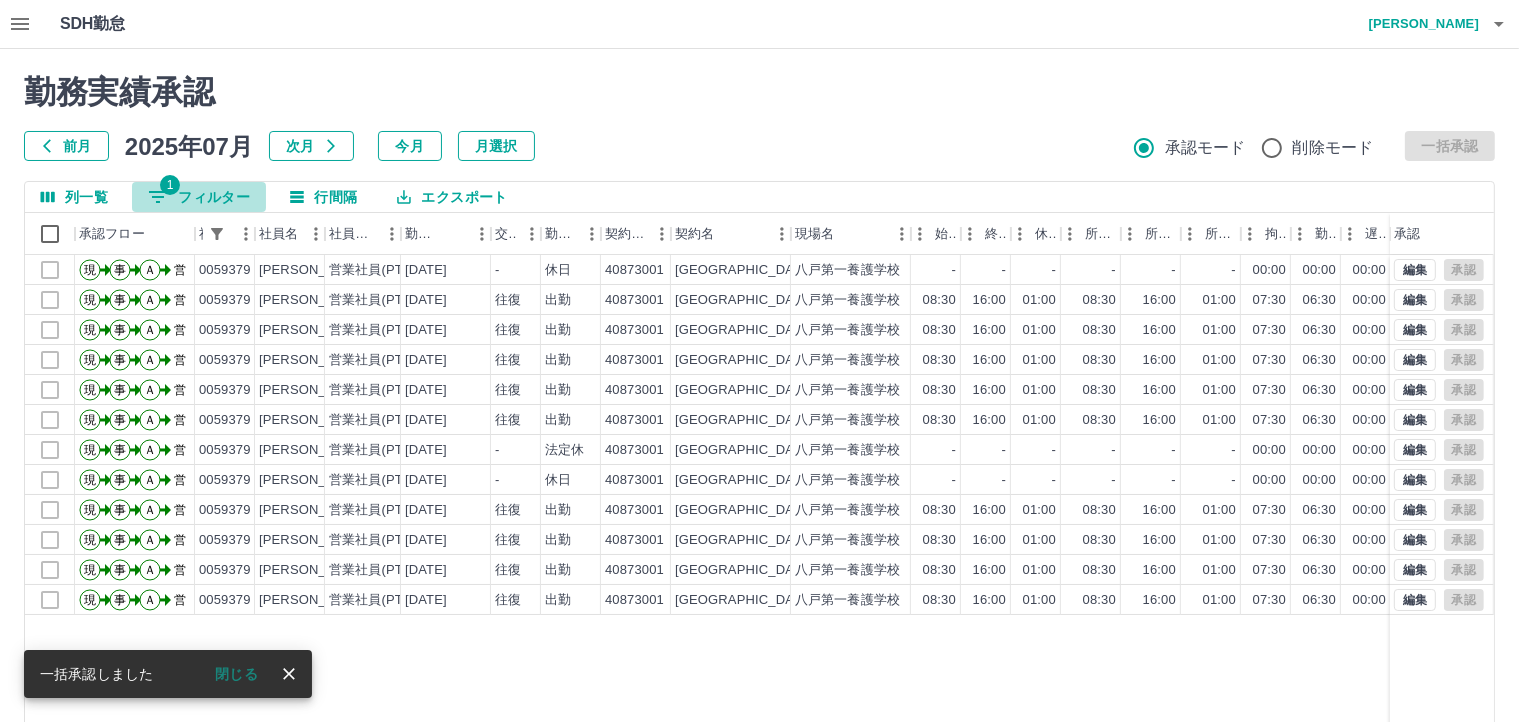 click on "1 フィルター" at bounding box center [199, 197] 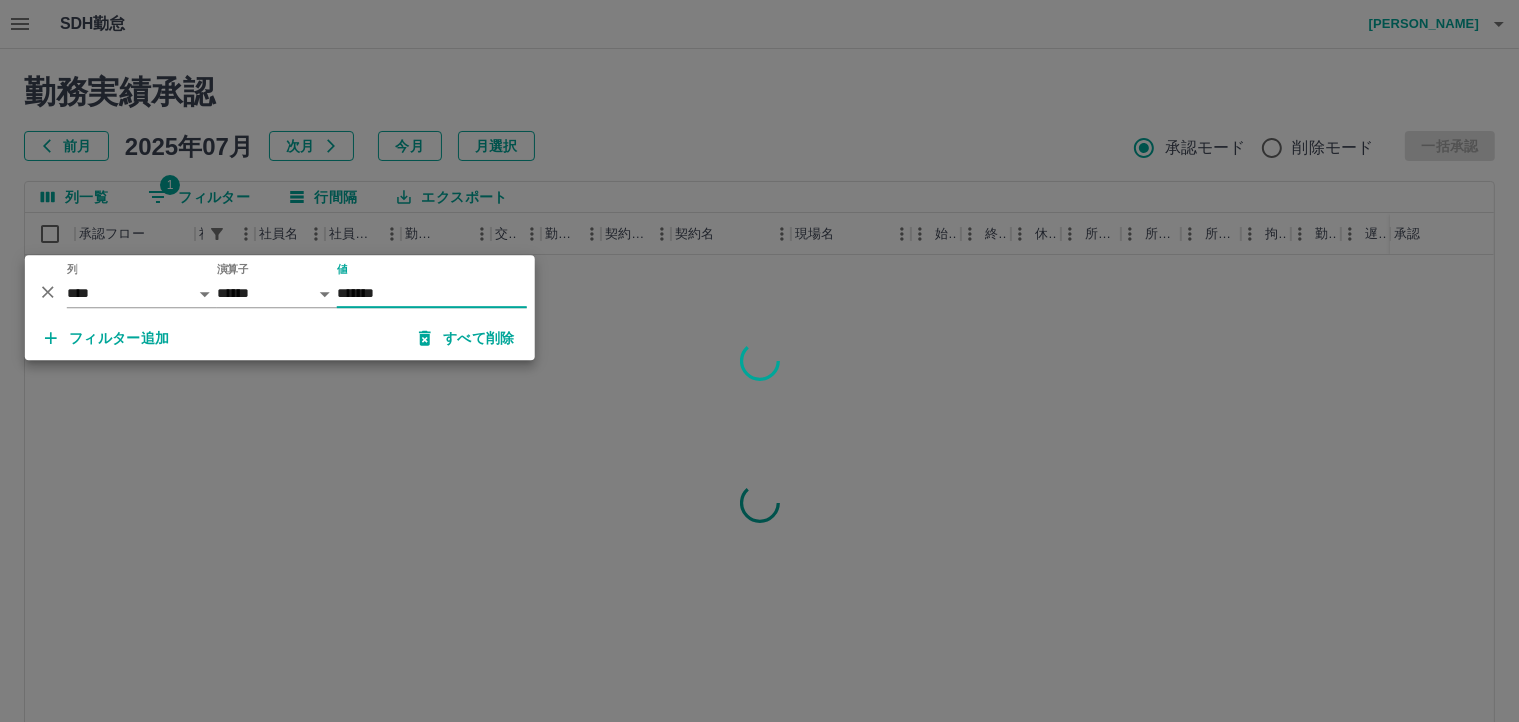 type on "*******" 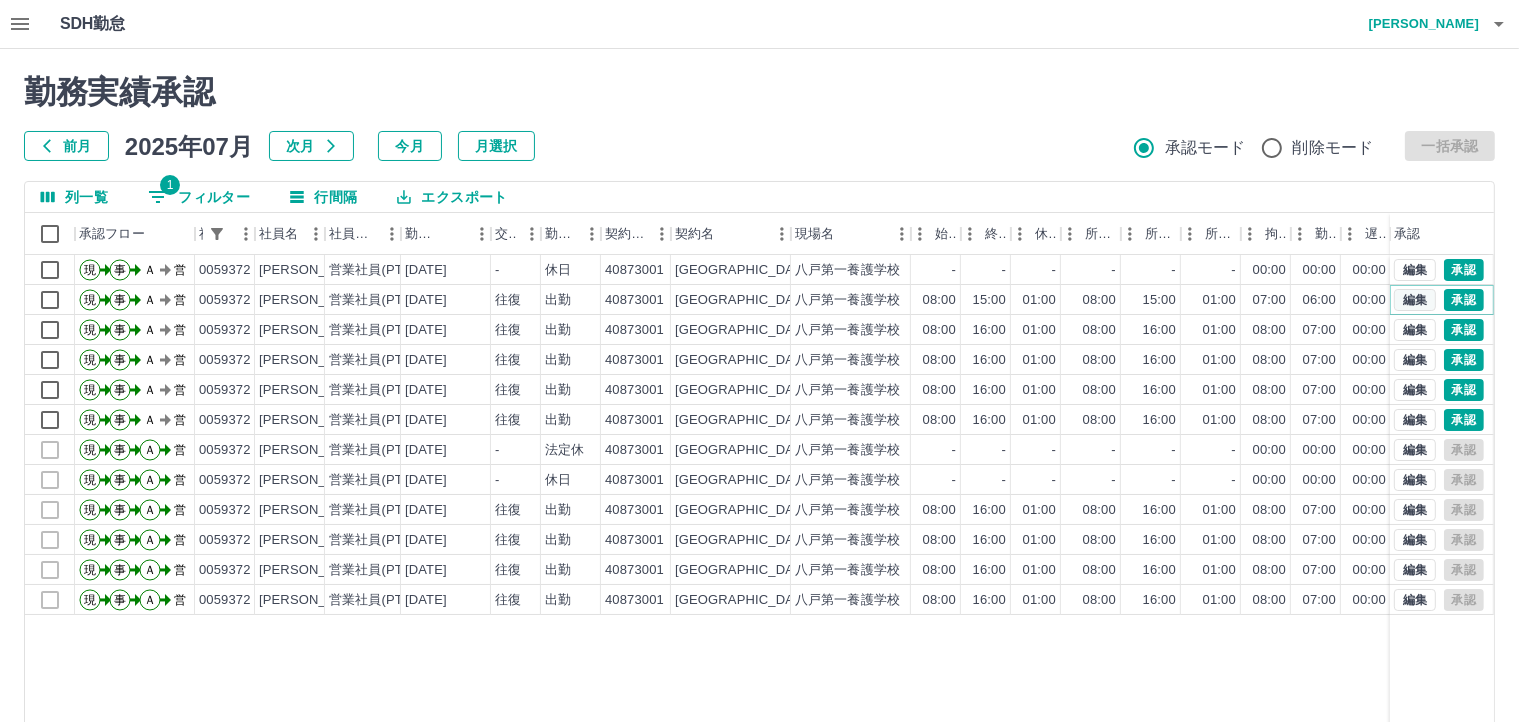 click on "編集" at bounding box center (1415, 300) 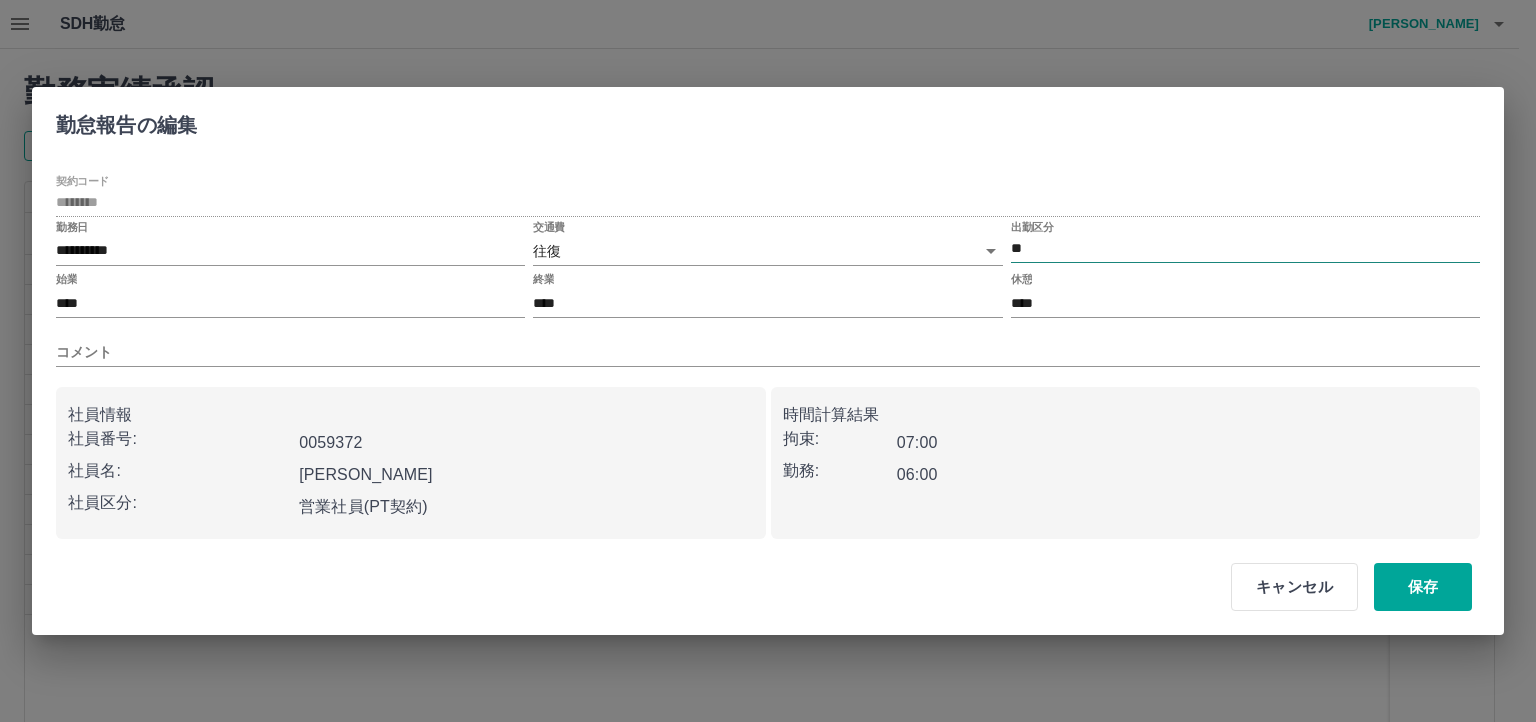 click on "**" at bounding box center (1245, 249) 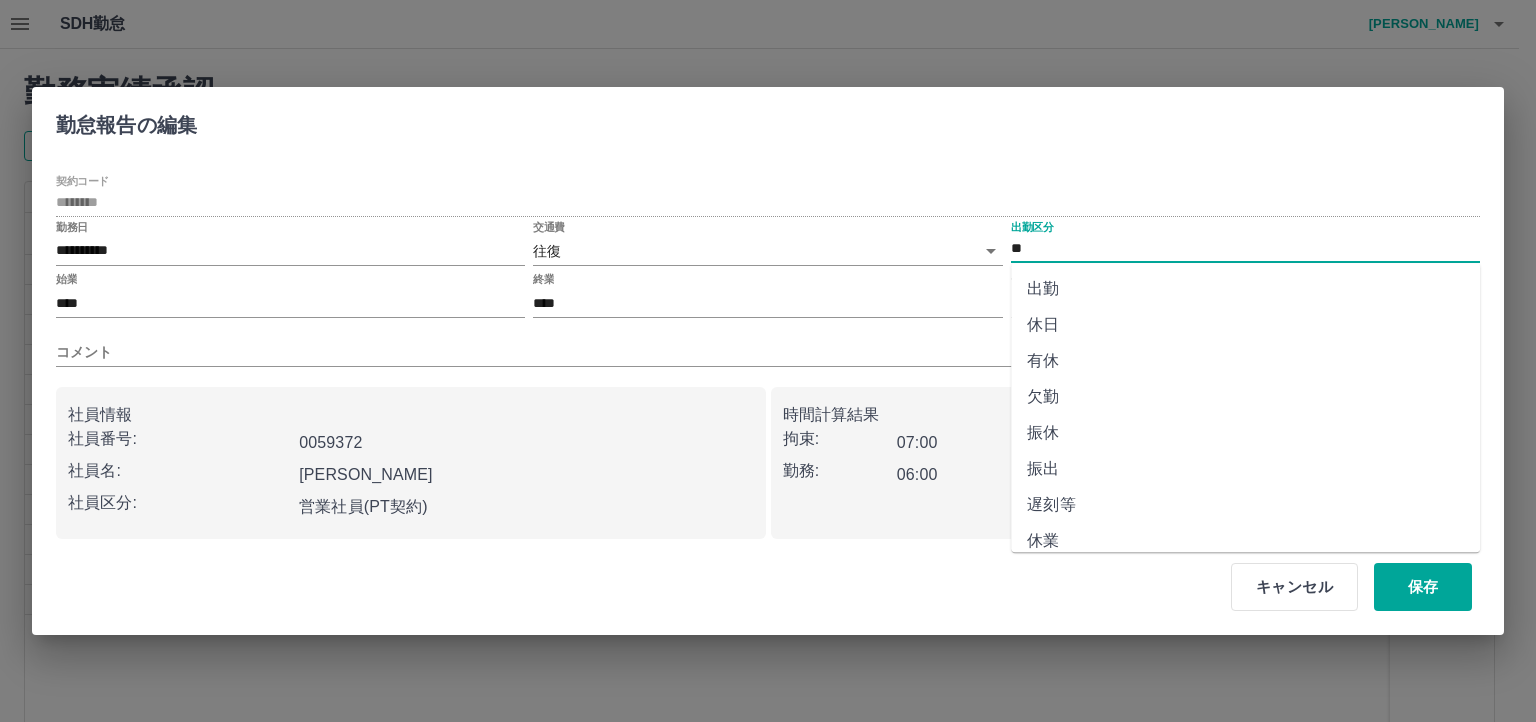 click on "遅刻等" at bounding box center (1245, 505) 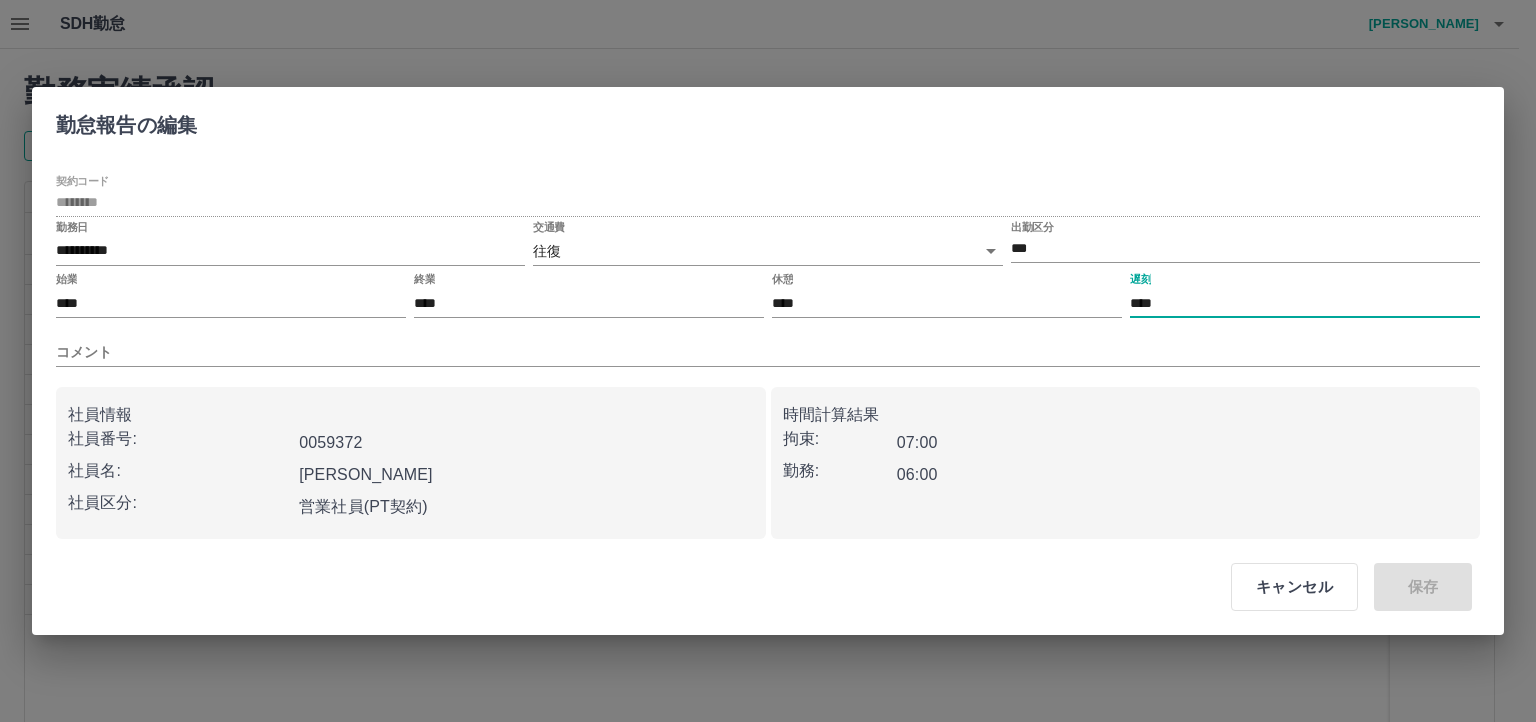 click on "****" at bounding box center [1305, 303] 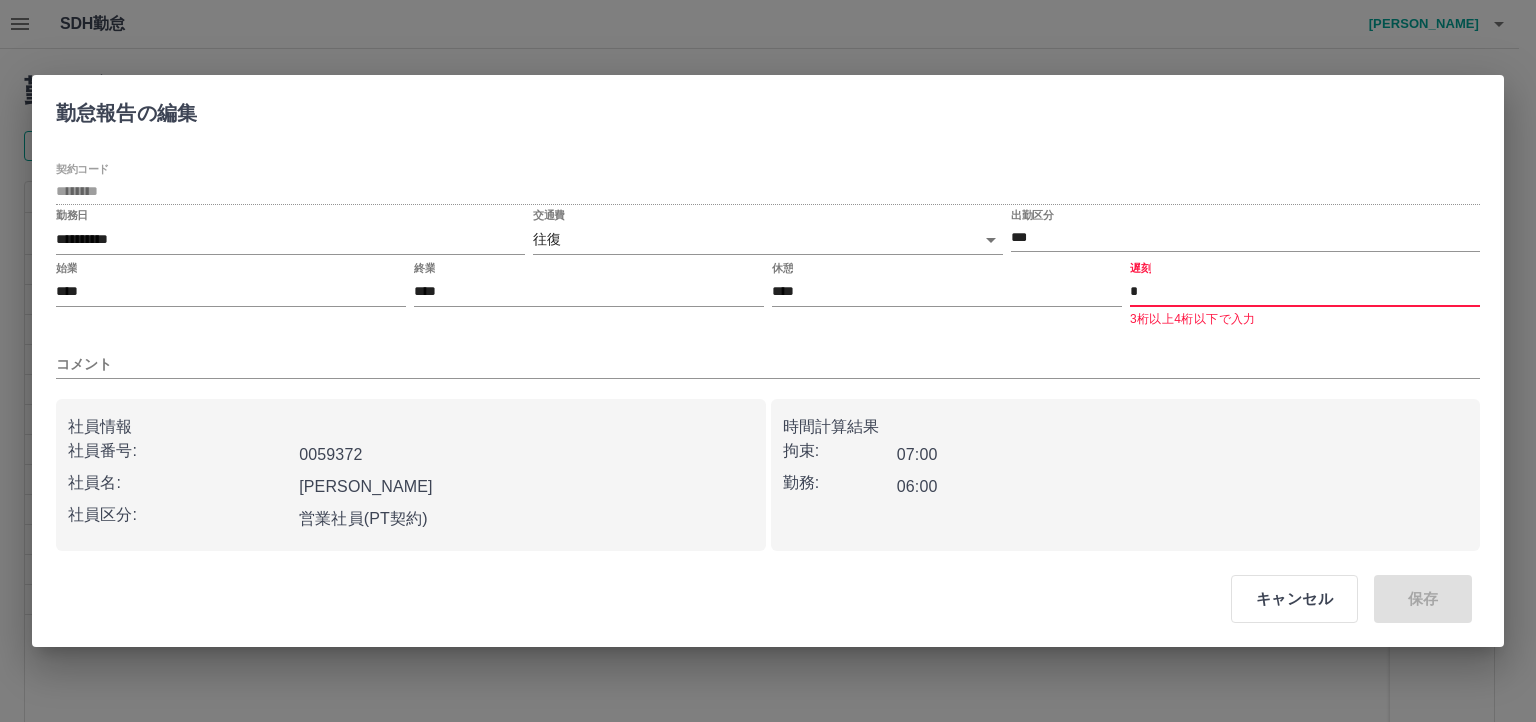type on "****" 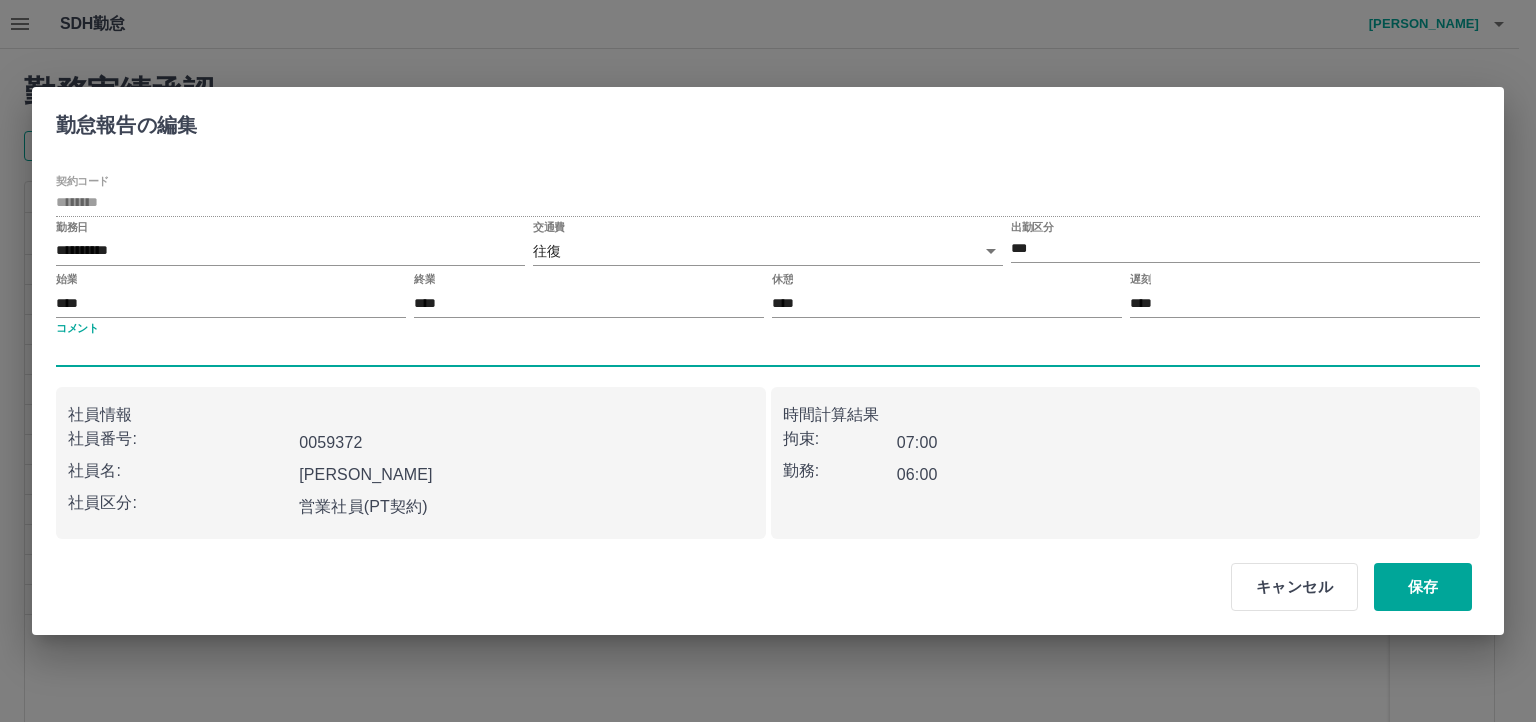 click on "コメント" at bounding box center (768, 352) 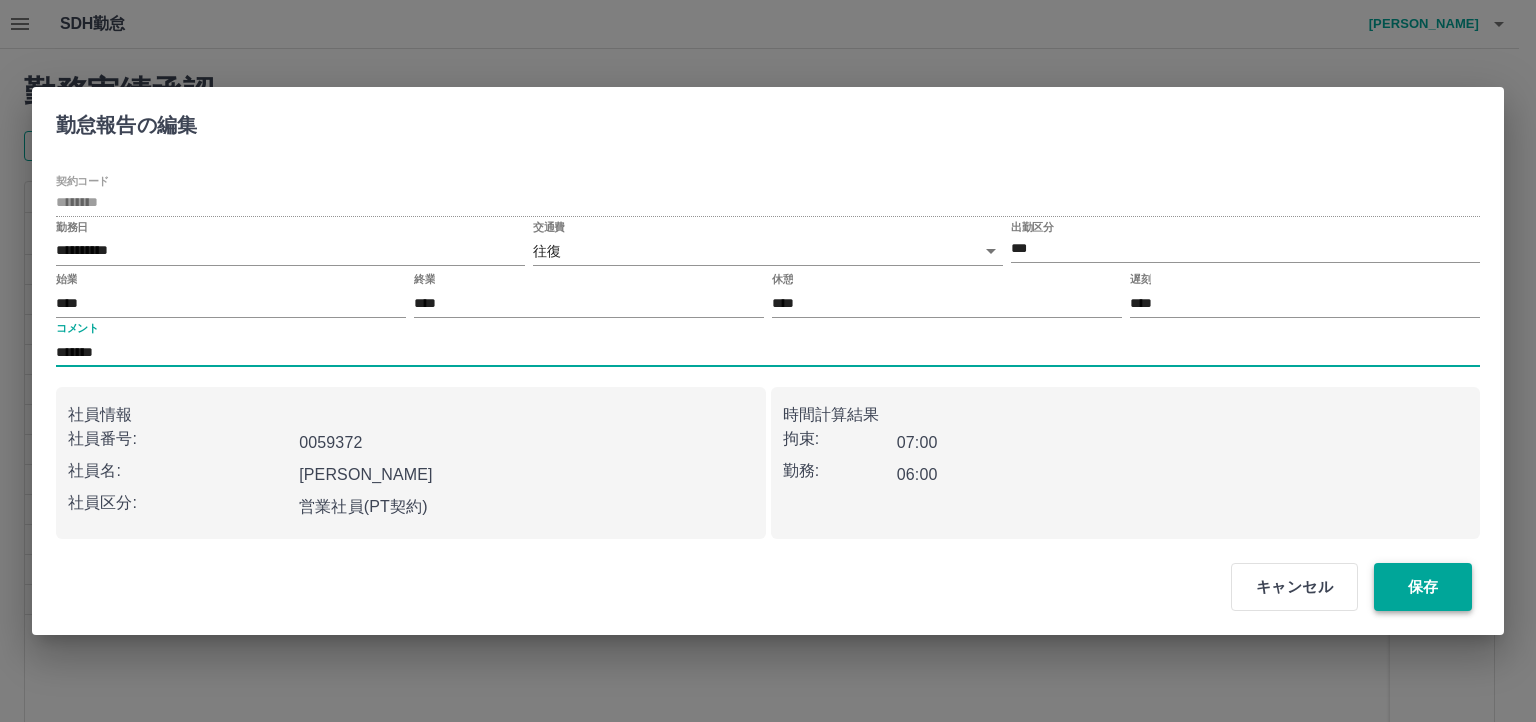 type on "*******" 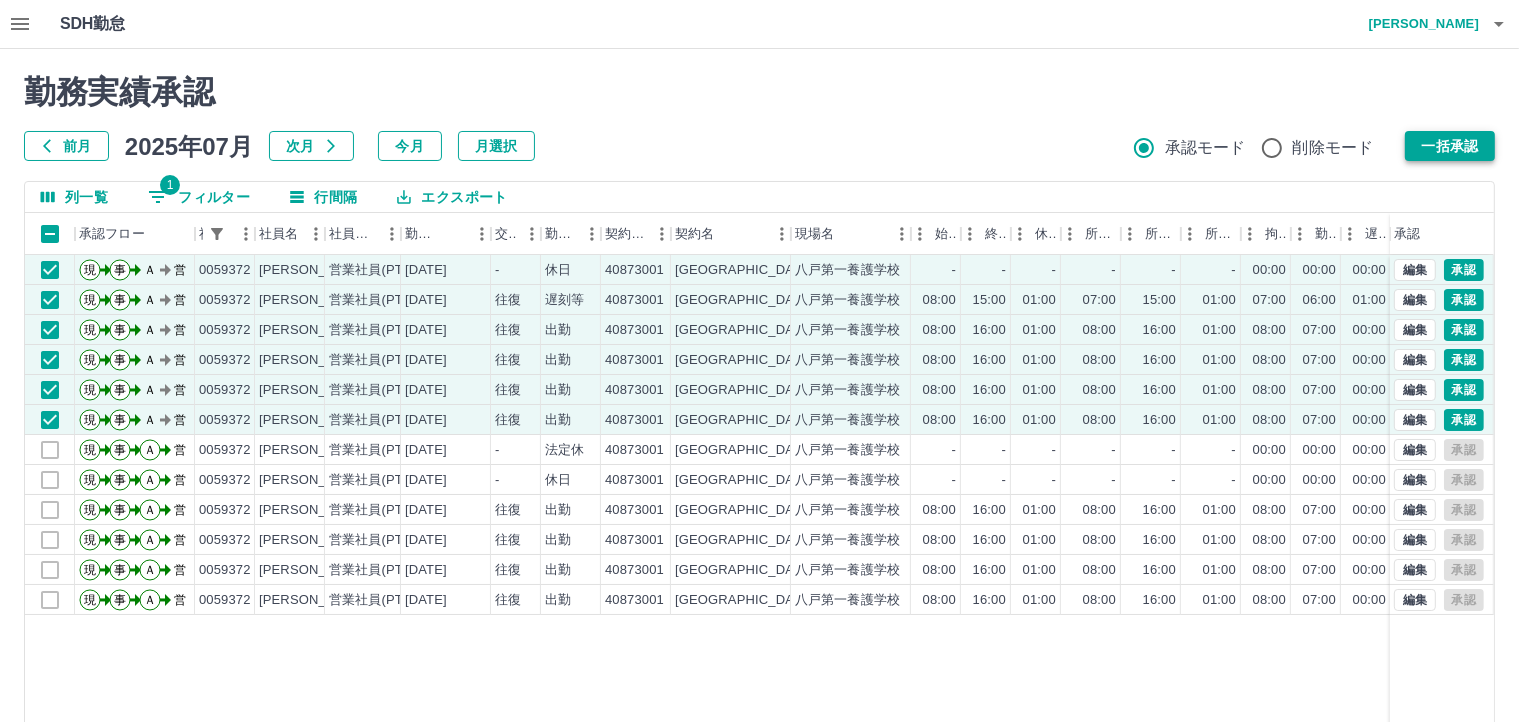 click on "一括承認" at bounding box center [1450, 146] 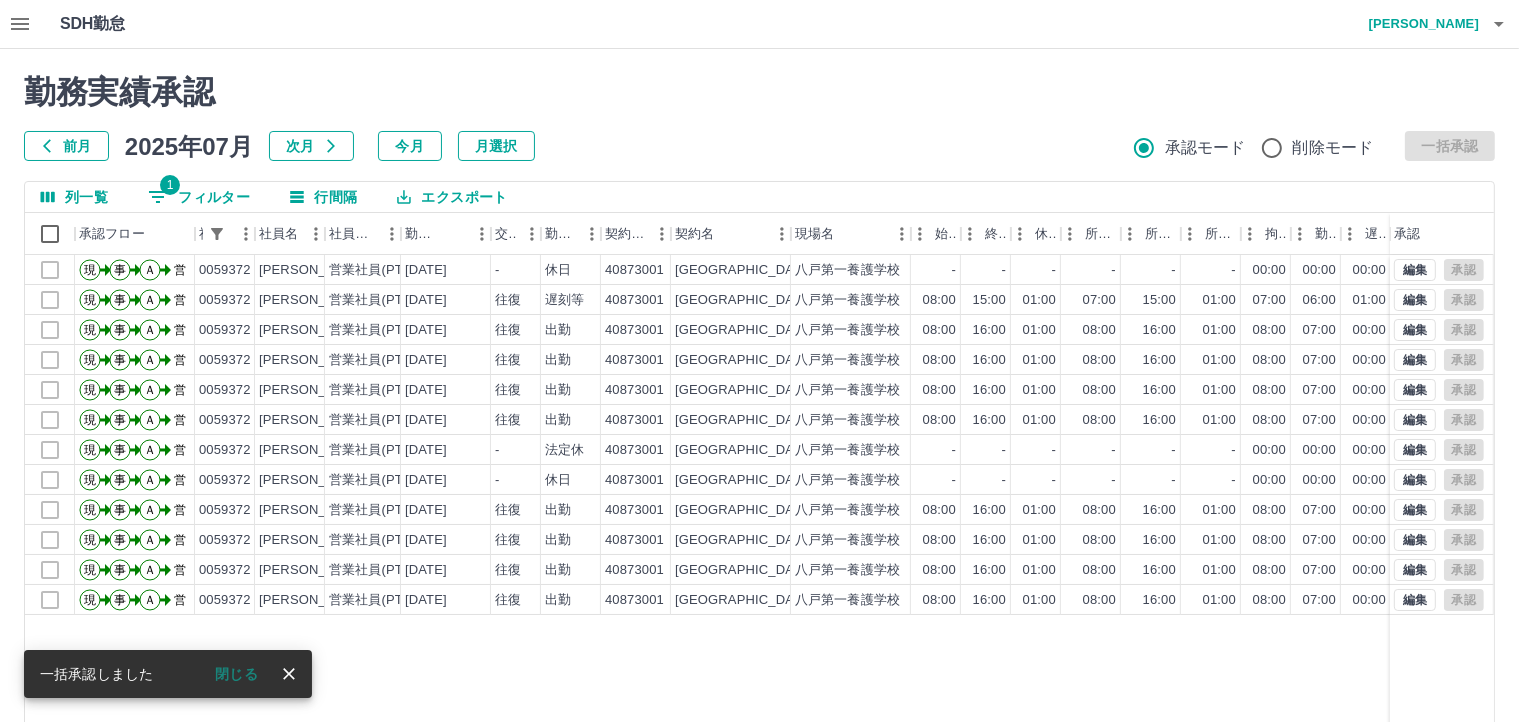 click on "1 フィルター" at bounding box center (199, 197) 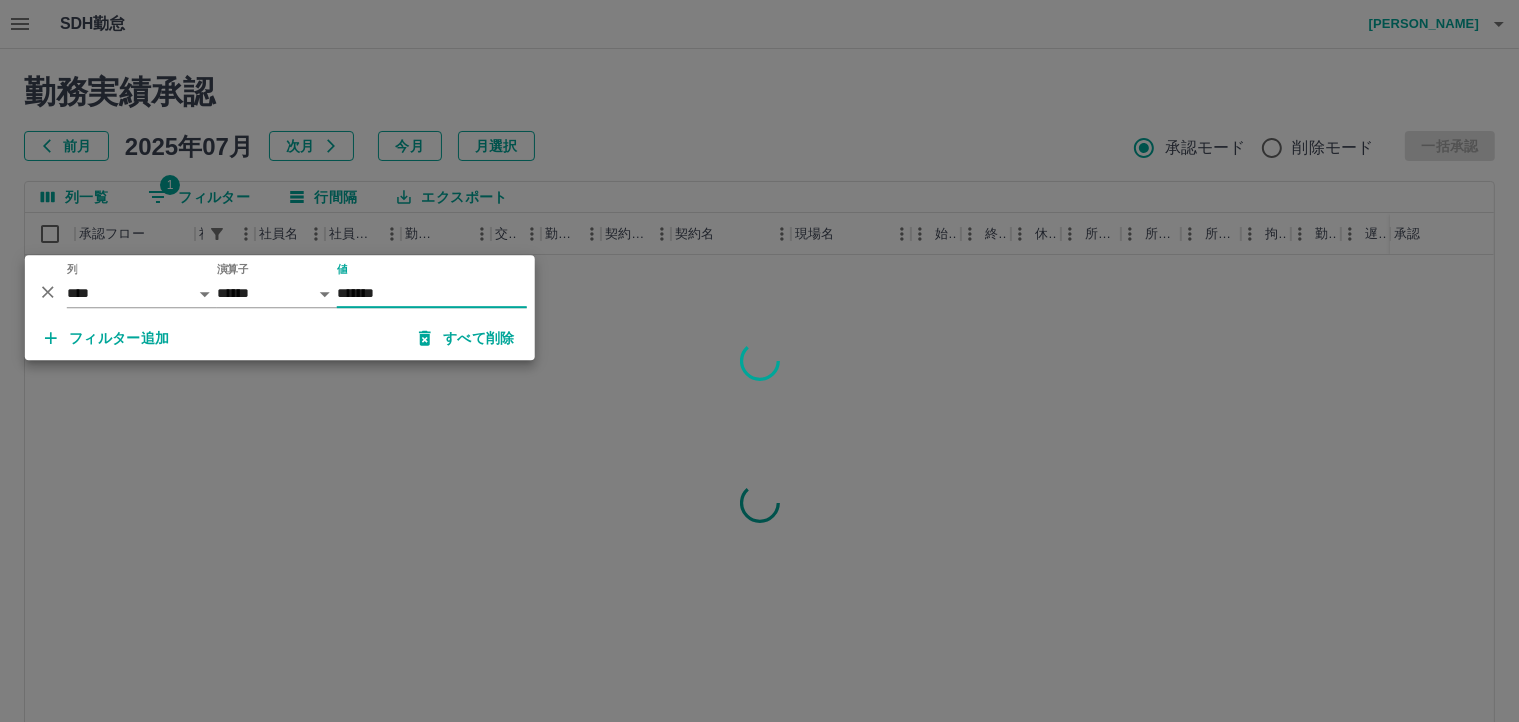 type on "*******" 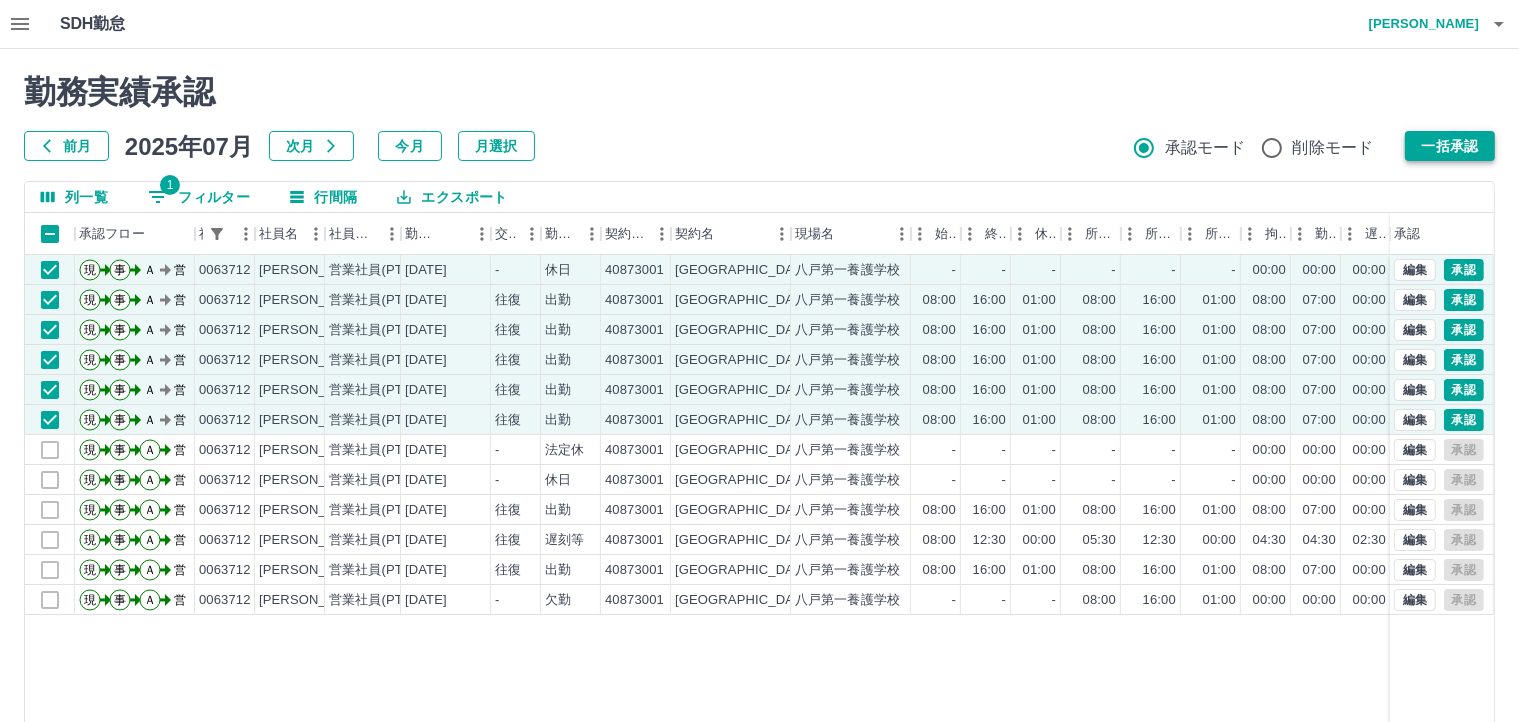 click on "一括承認" at bounding box center (1450, 146) 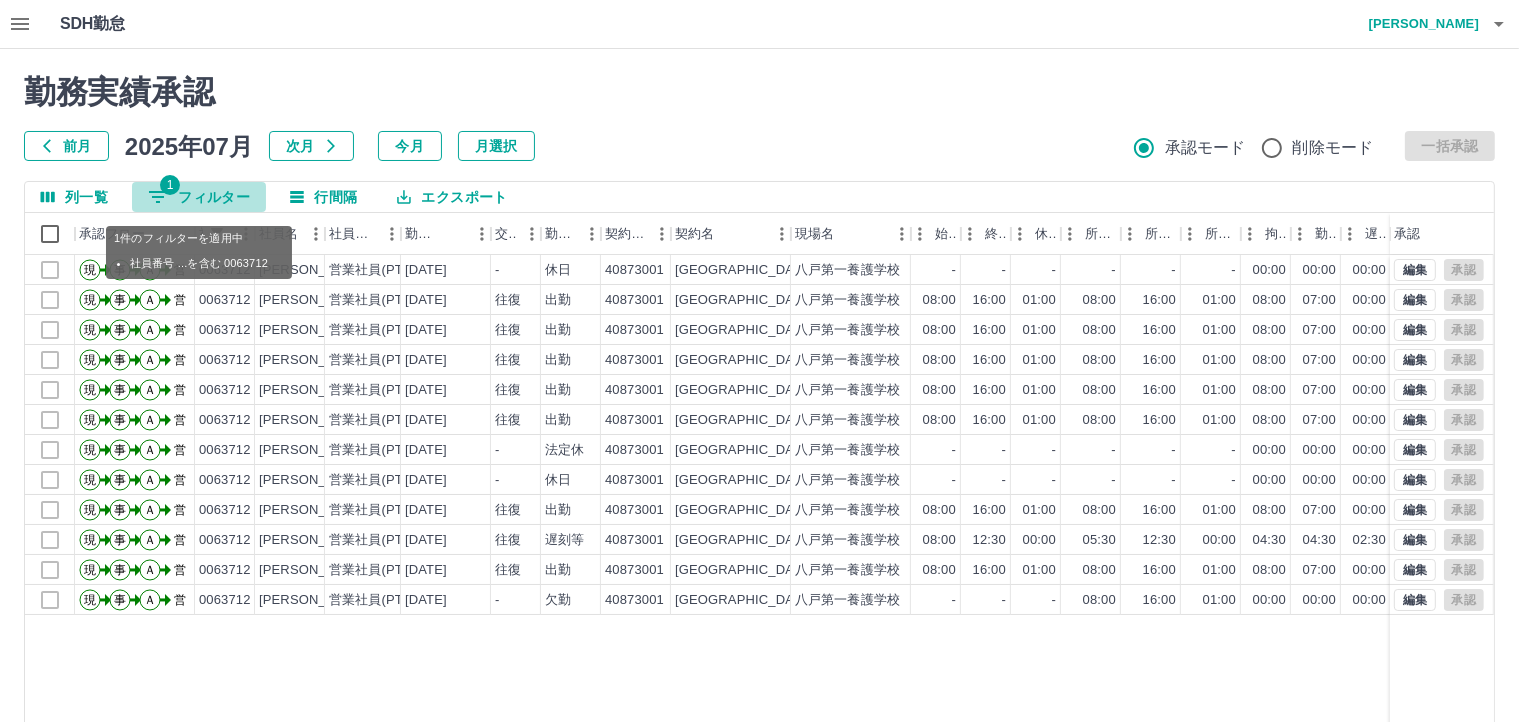 click on "1 フィルター" at bounding box center (199, 197) 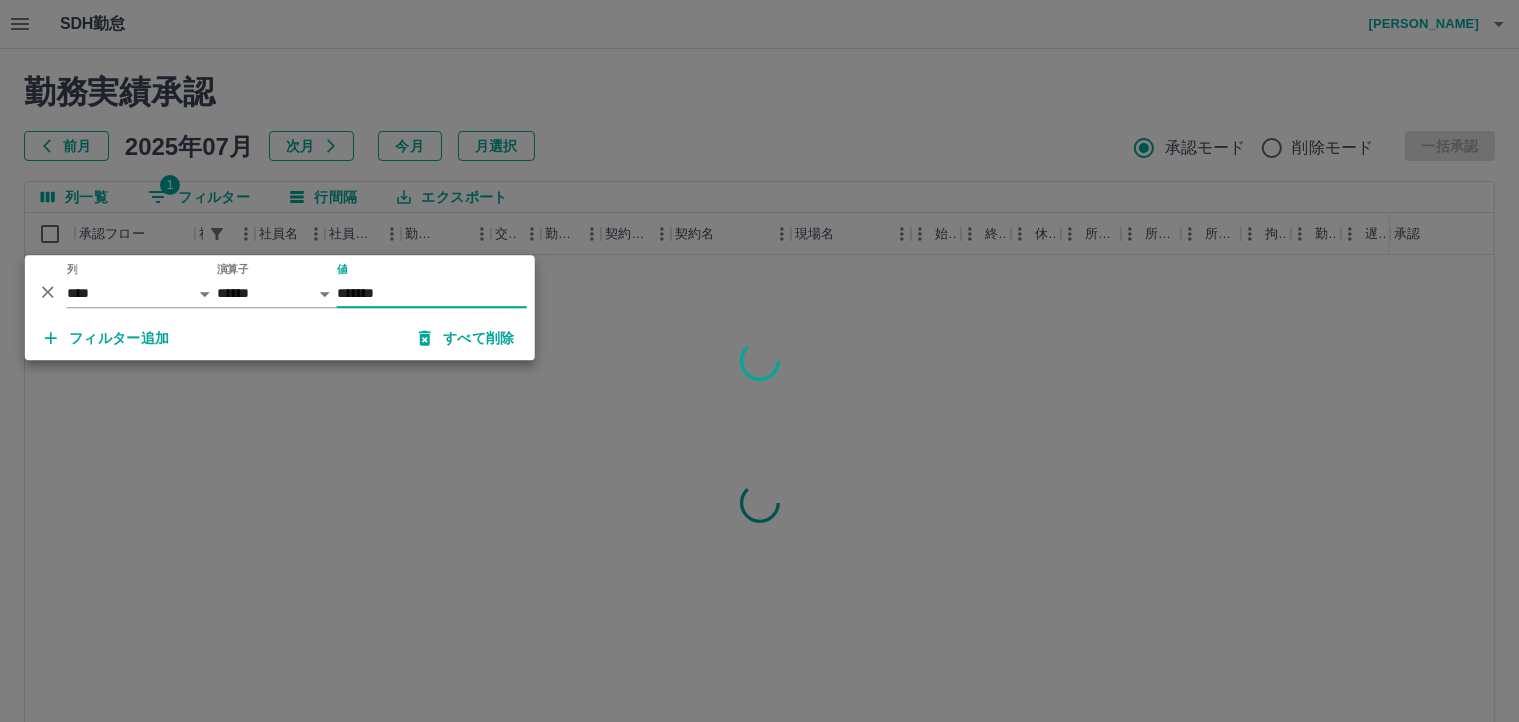 type on "*******" 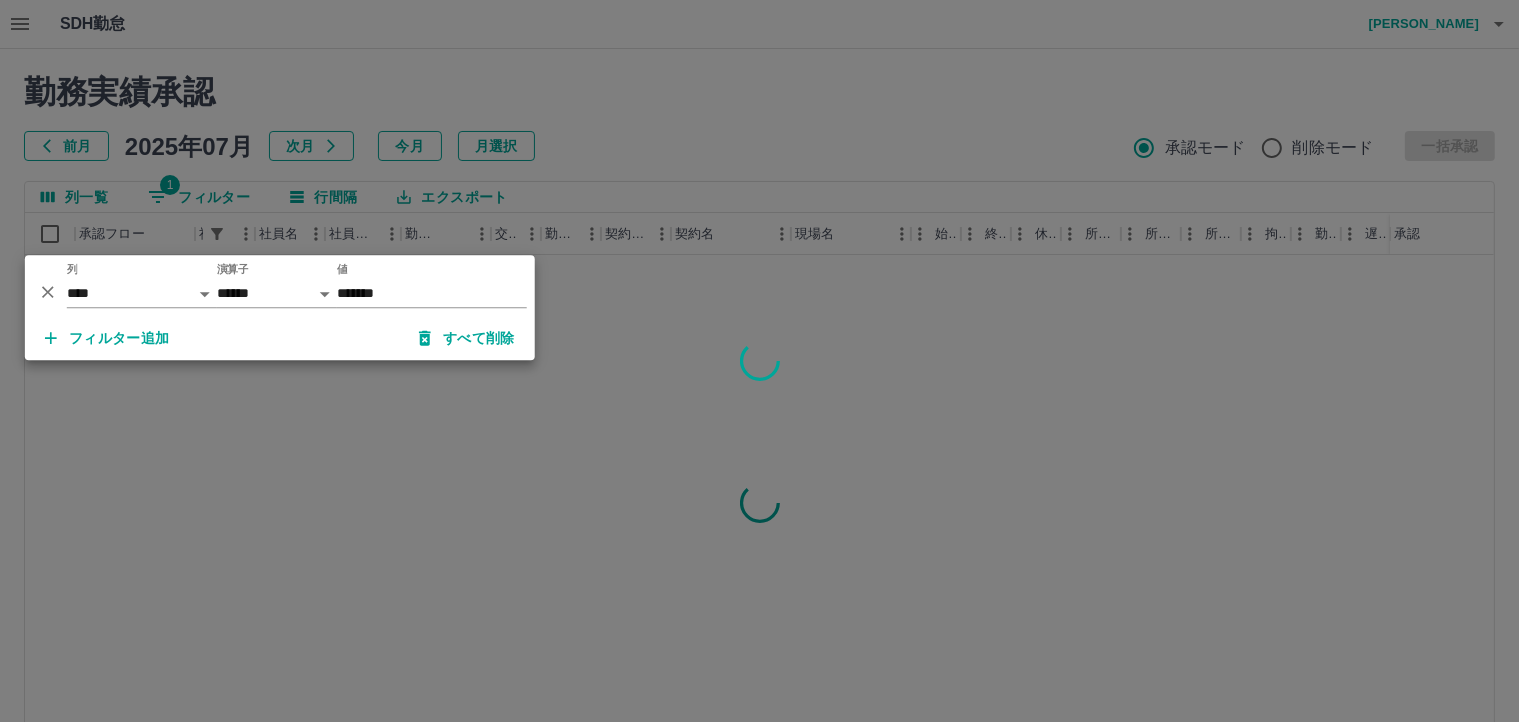 click at bounding box center (759, 361) 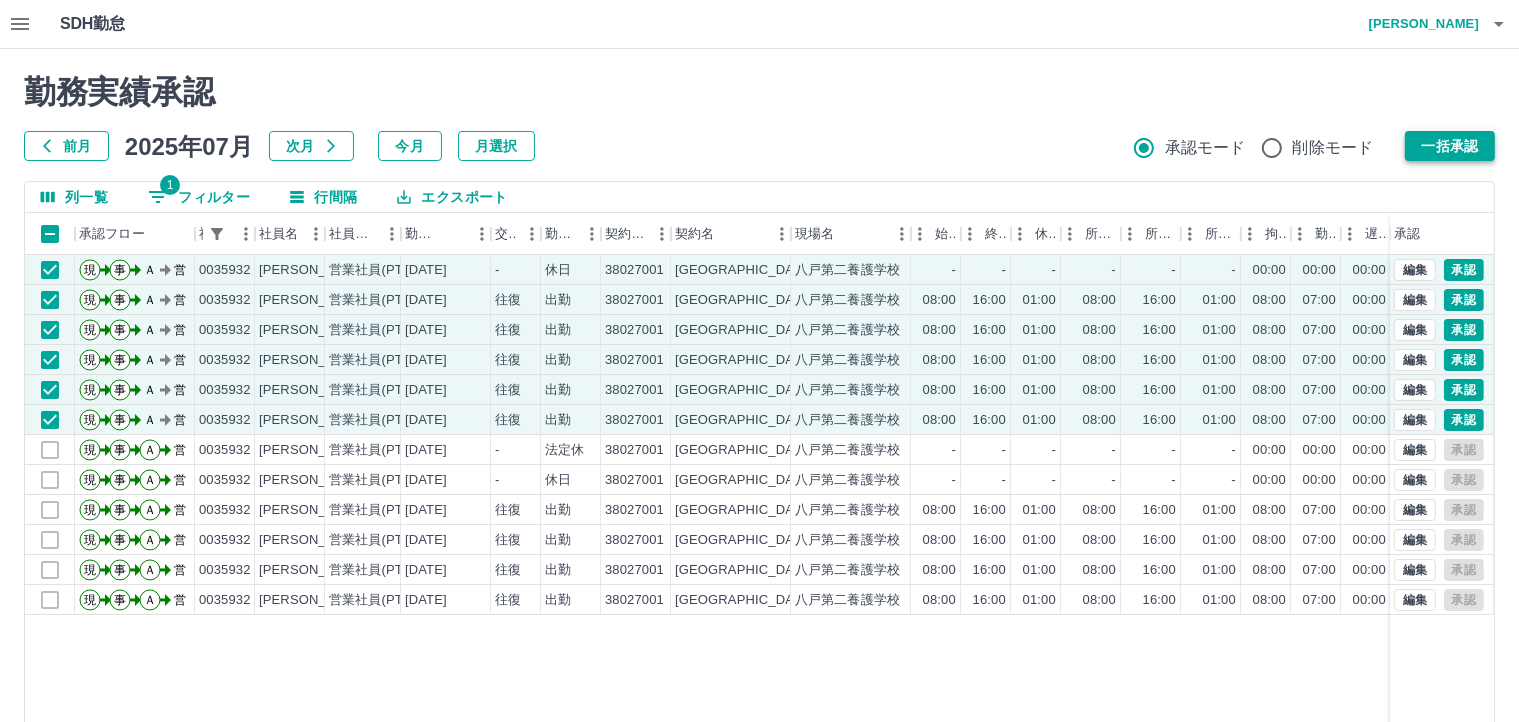 click on "一括承認" at bounding box center (1450, 146) 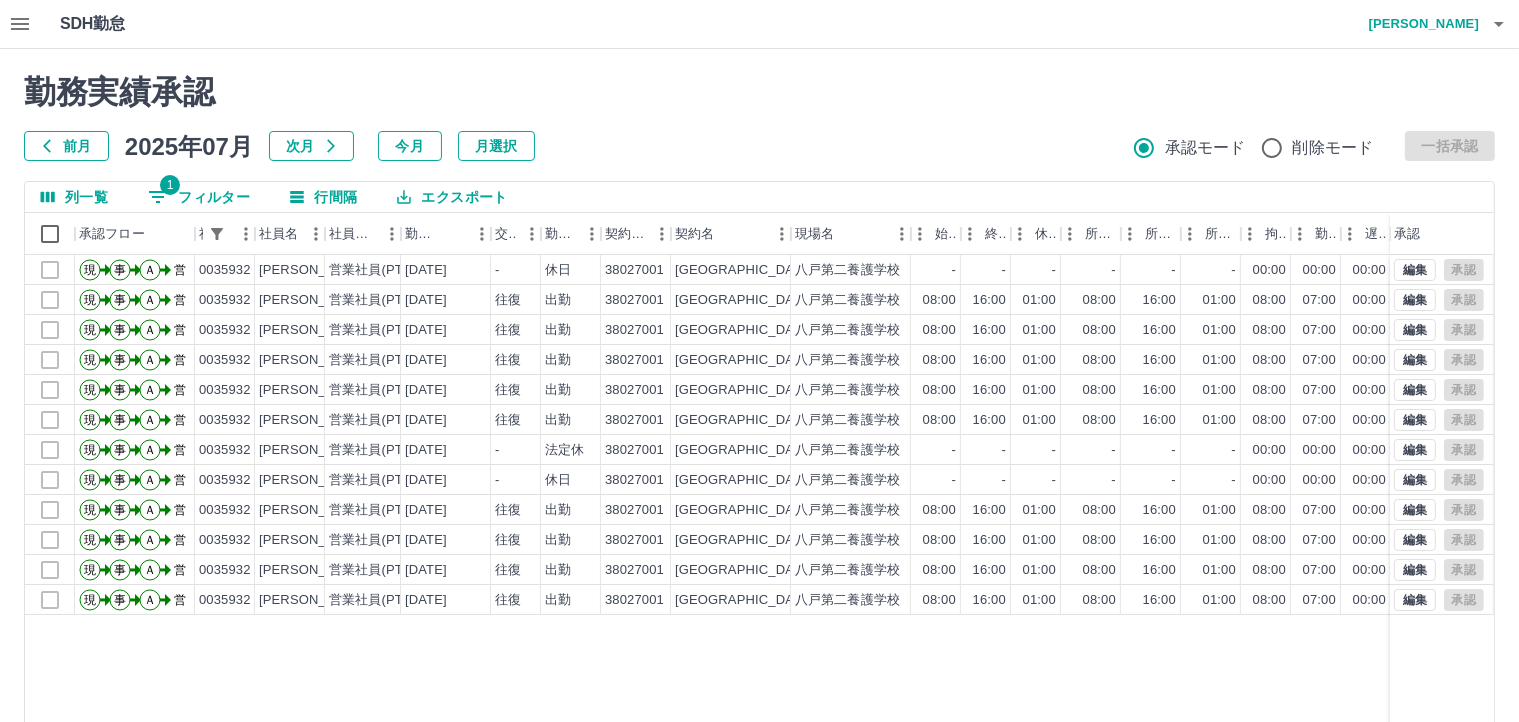 click on "1 フィルター" at bounding box center [199, 197] 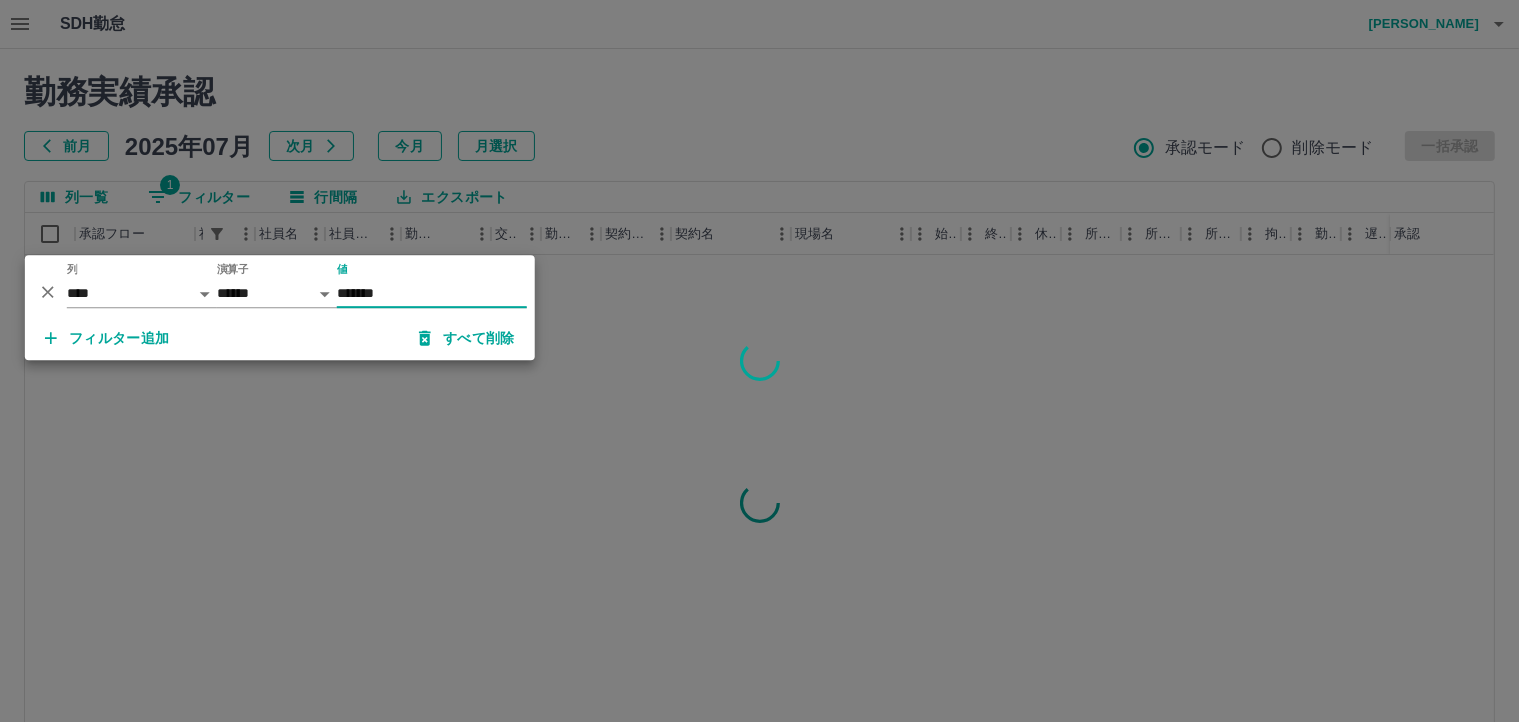 type on "*******" 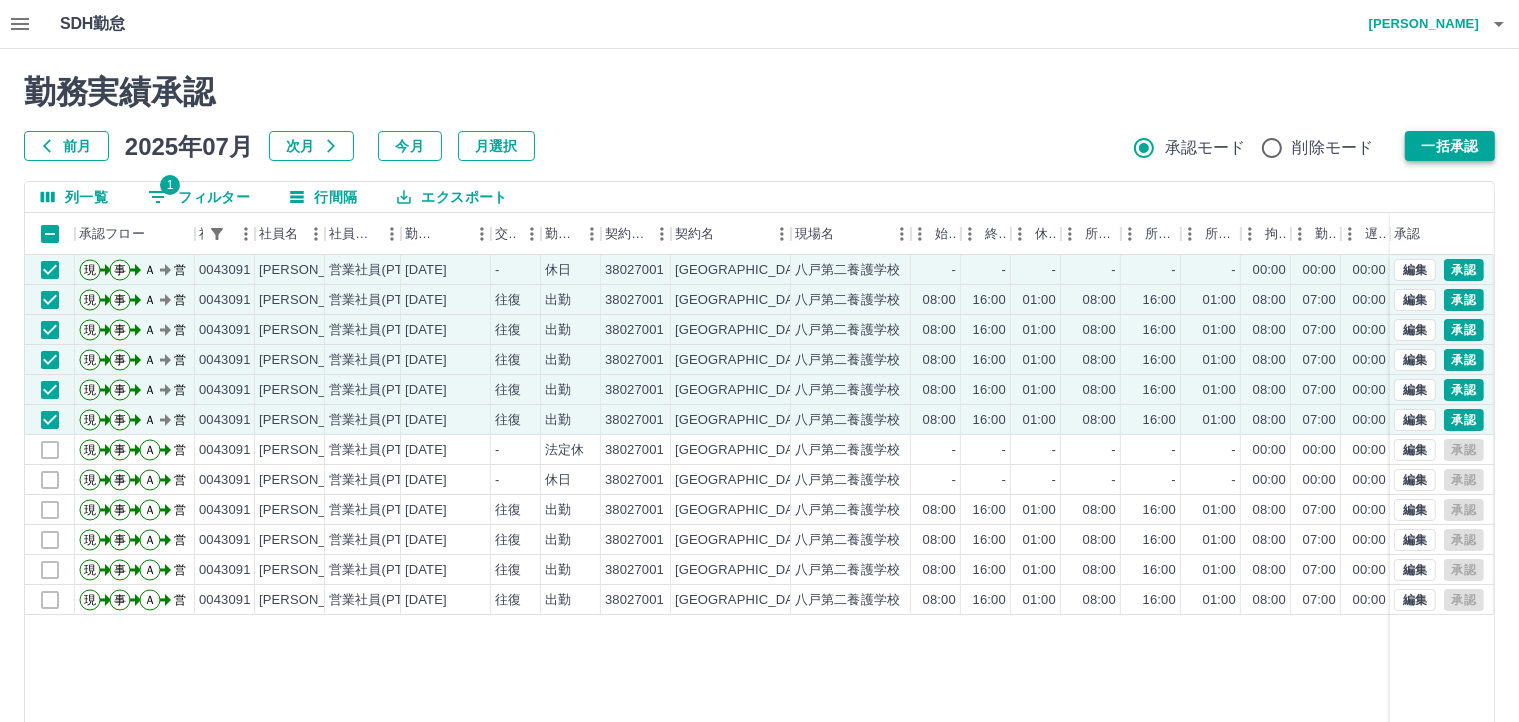 click on "一括承認" at bounding box center (1450, 146) 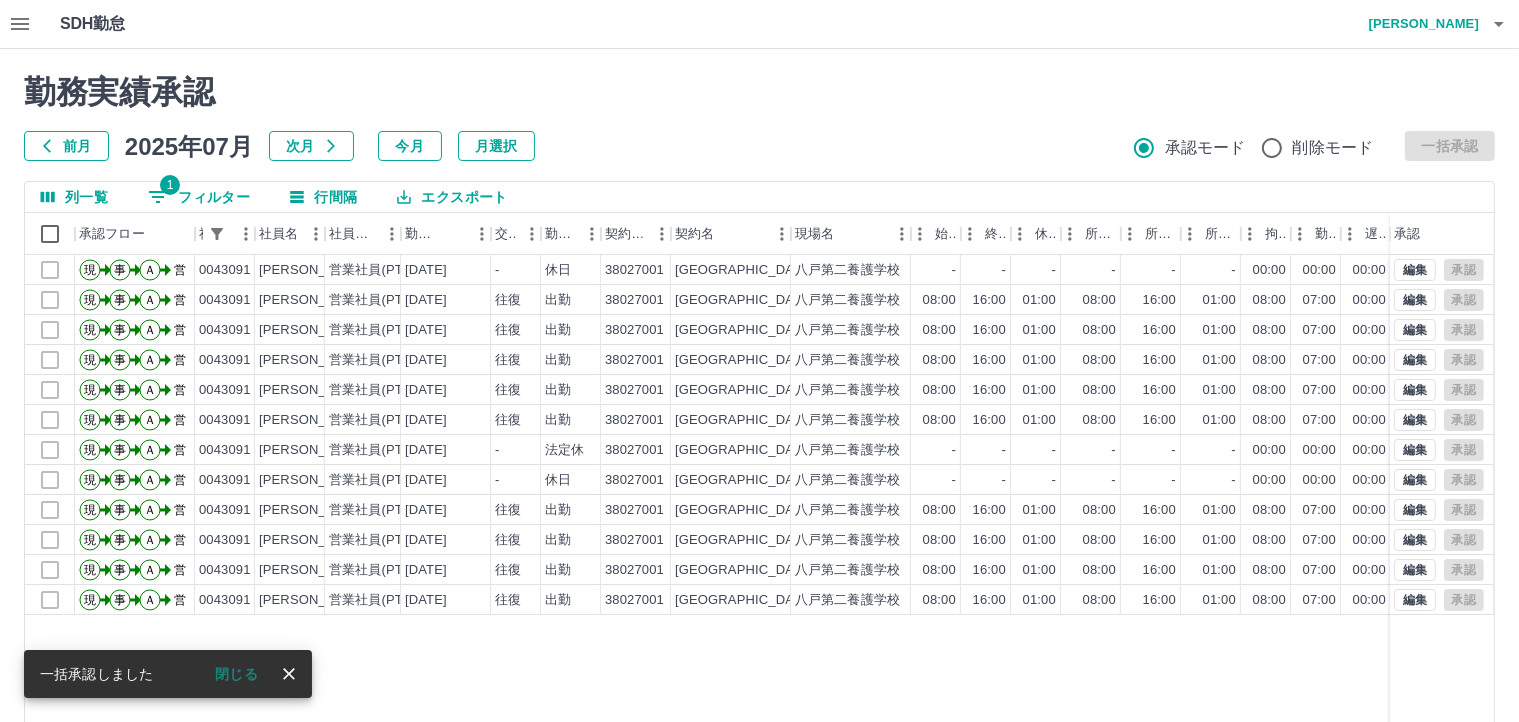 click on "1 フィルター" at bounding box center (199, 197) 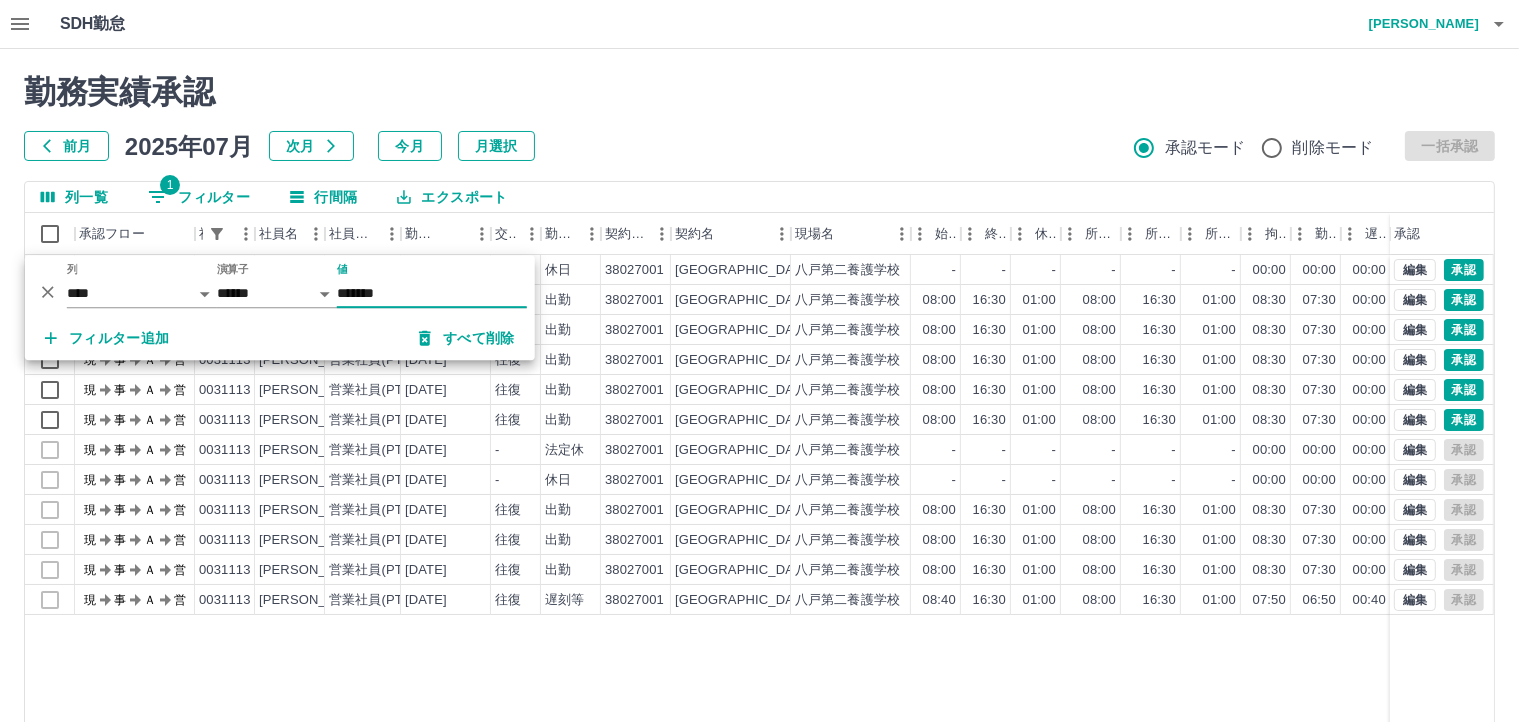 type on "*******" 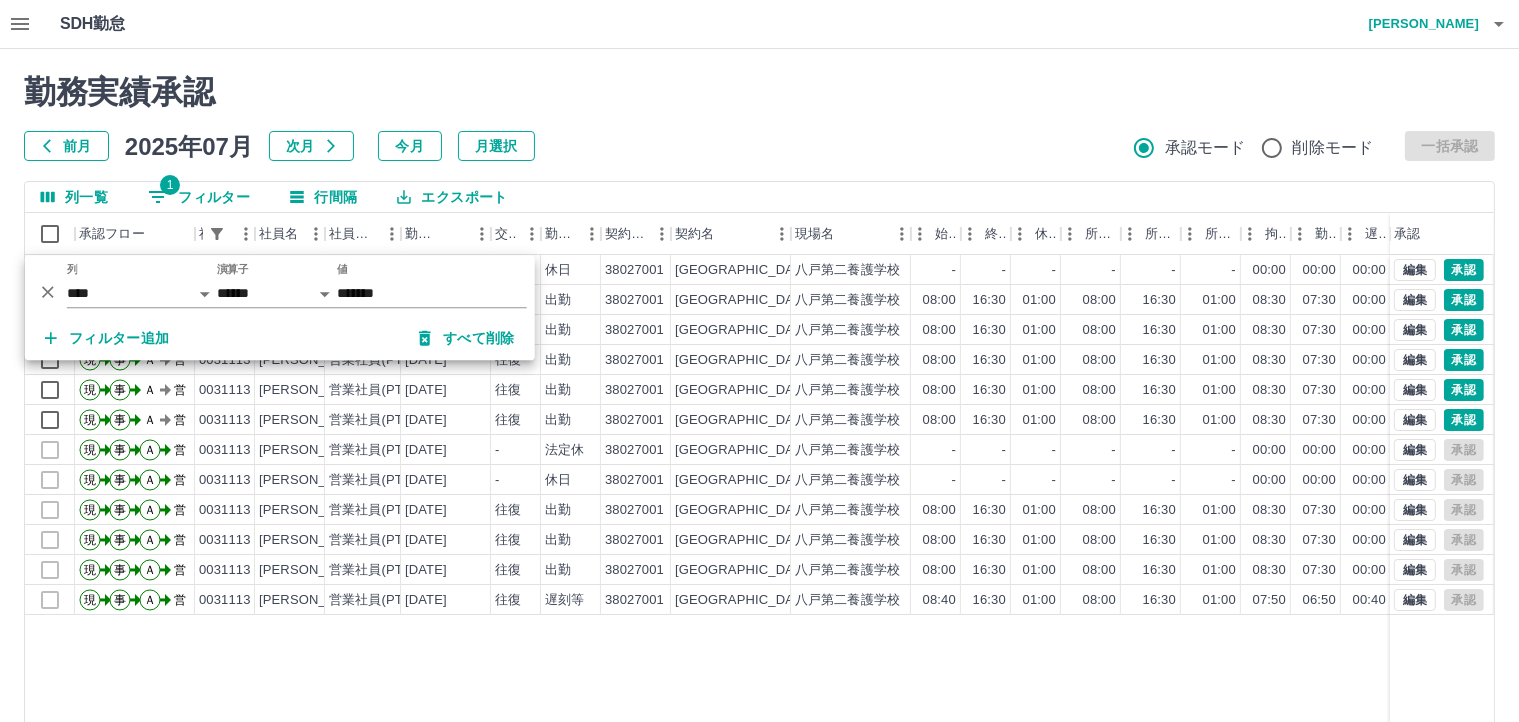 click on "前月 2025年07月 次月 今月 月選択 承認モード 削除モード 一括承認" at bounding box center [759, 146] 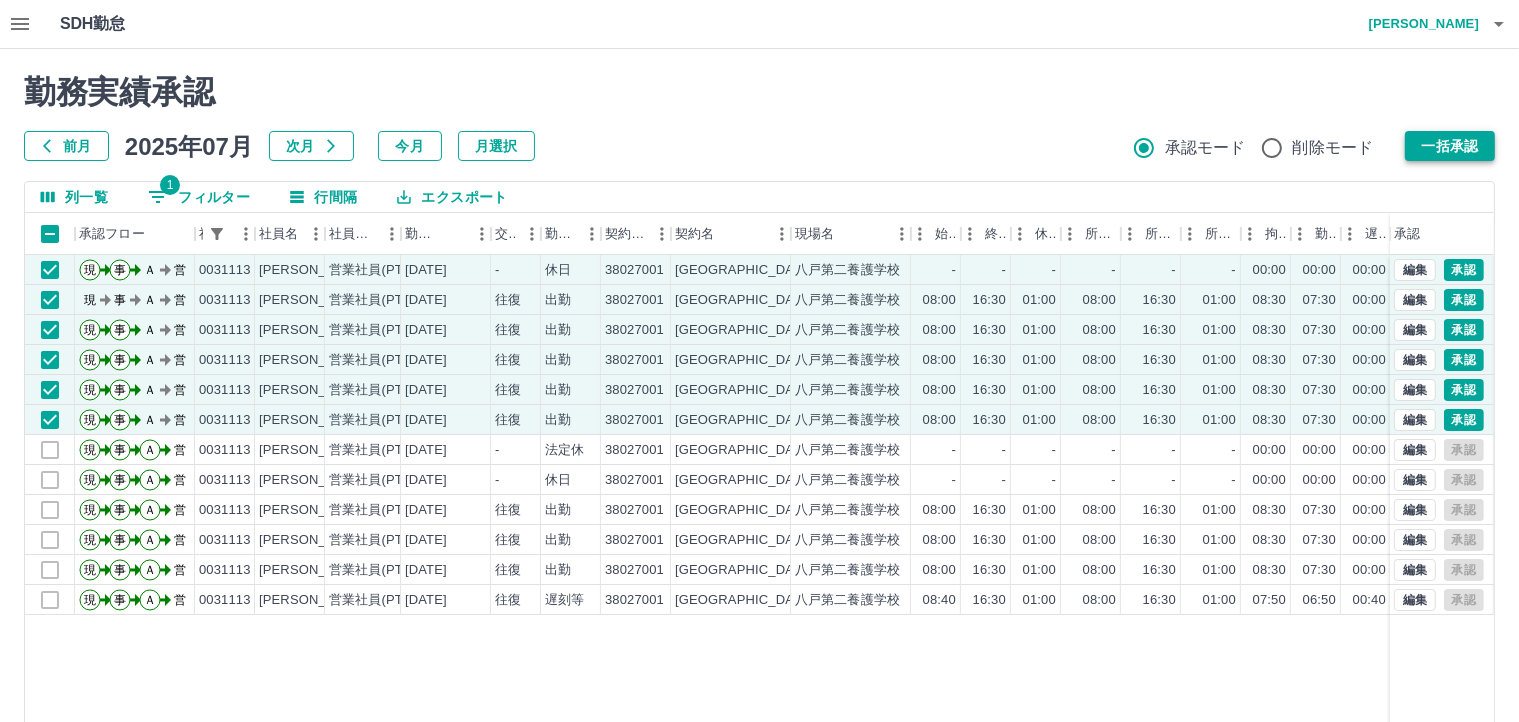 click on "一括承認" at bounding box center [1450, 146] 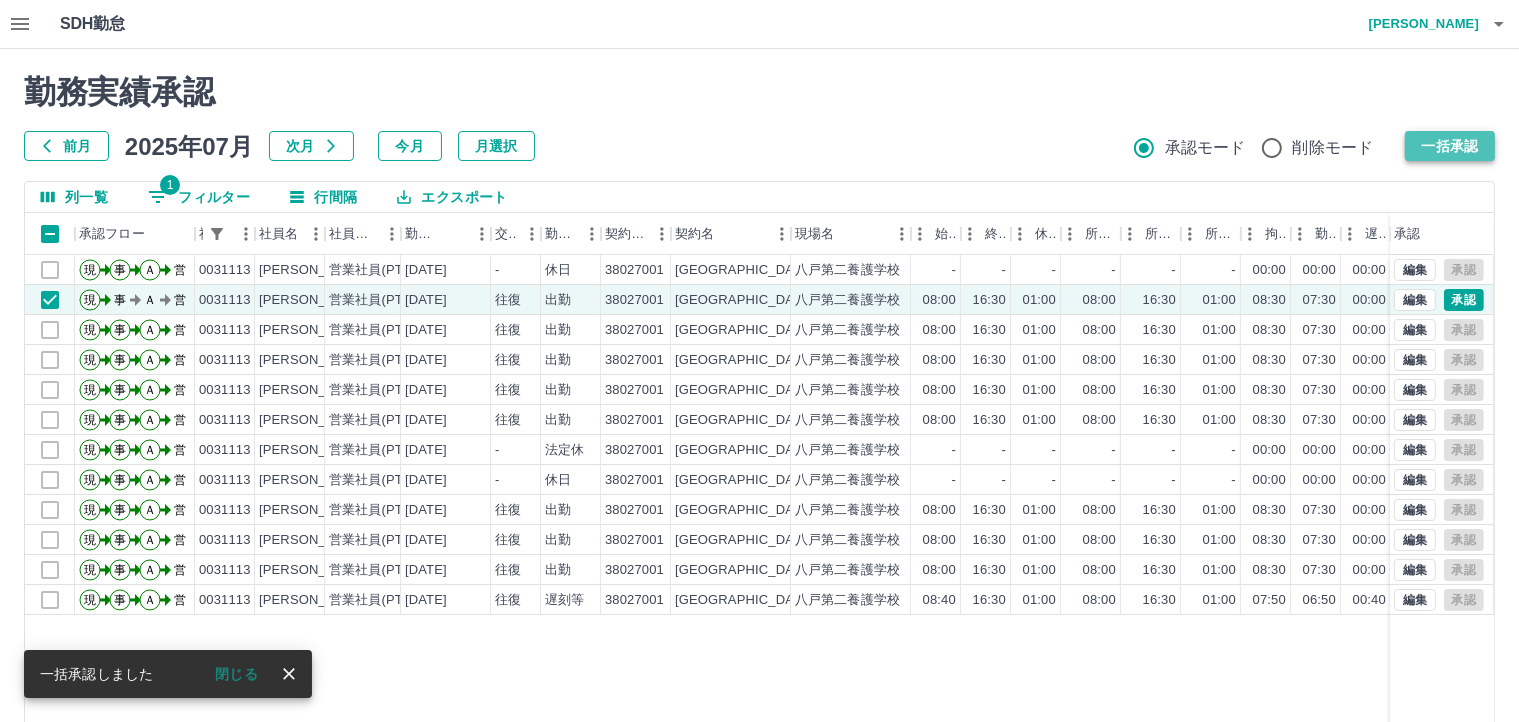 click on "一括承認" at bounding box center [1450, 146] 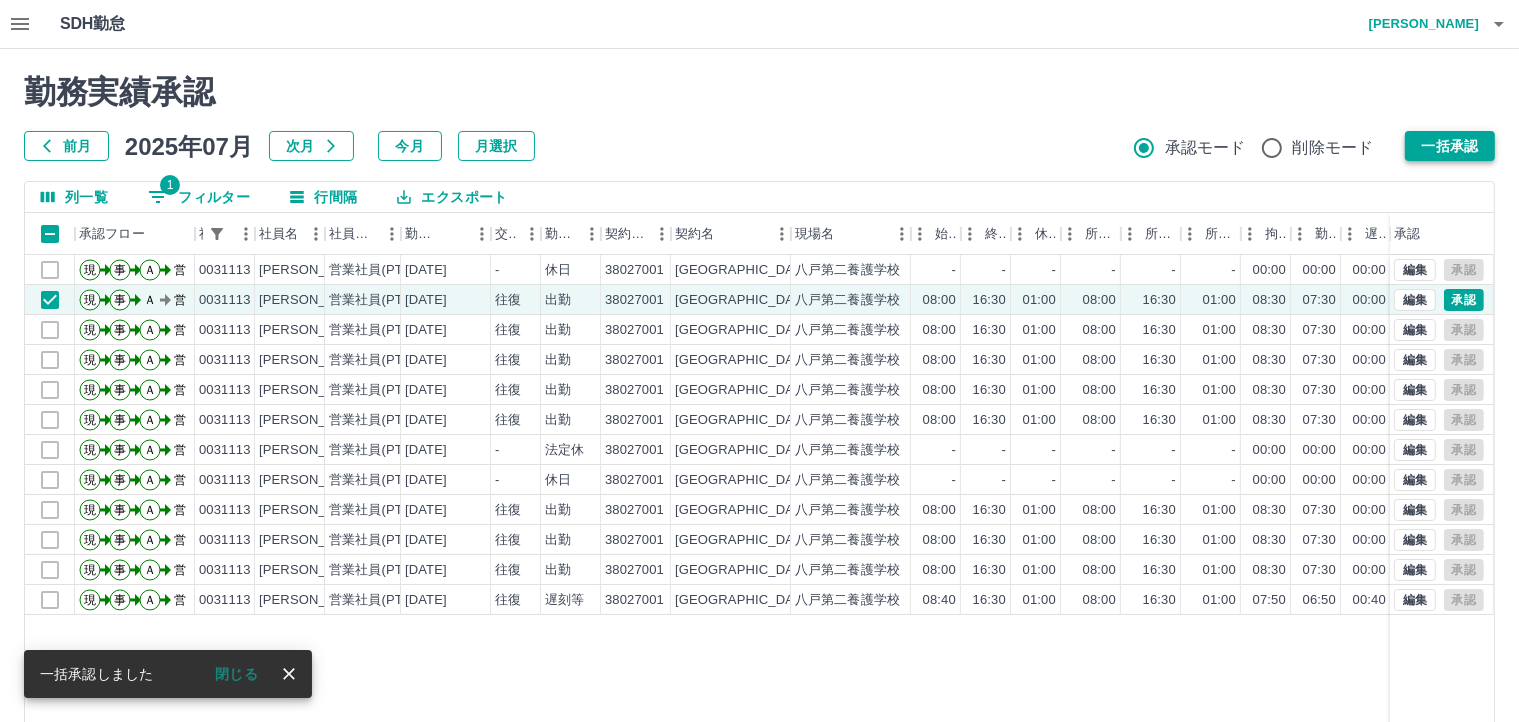 click on "一括承認" at bounding box center (1450, 146) 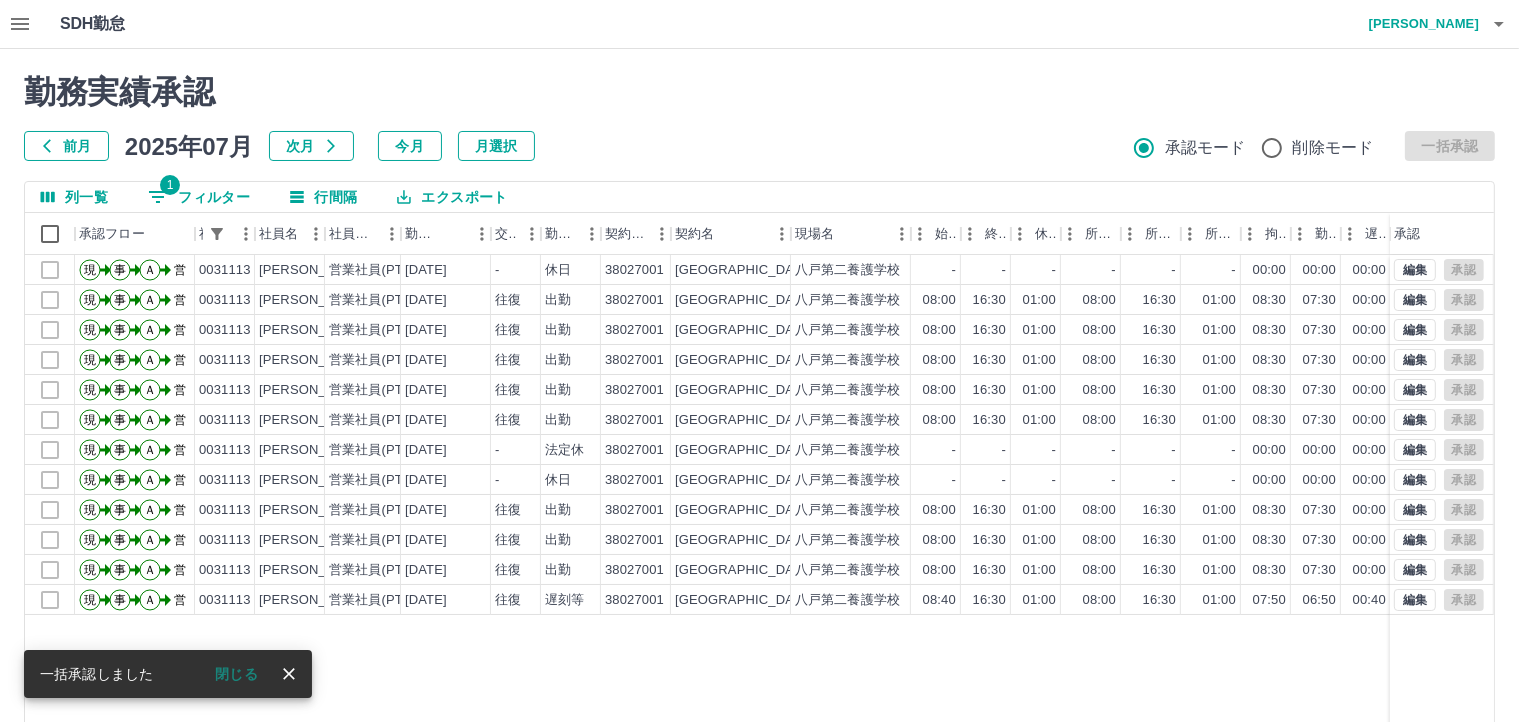 click on "1 フィルター" at bounding box center [199, 197] 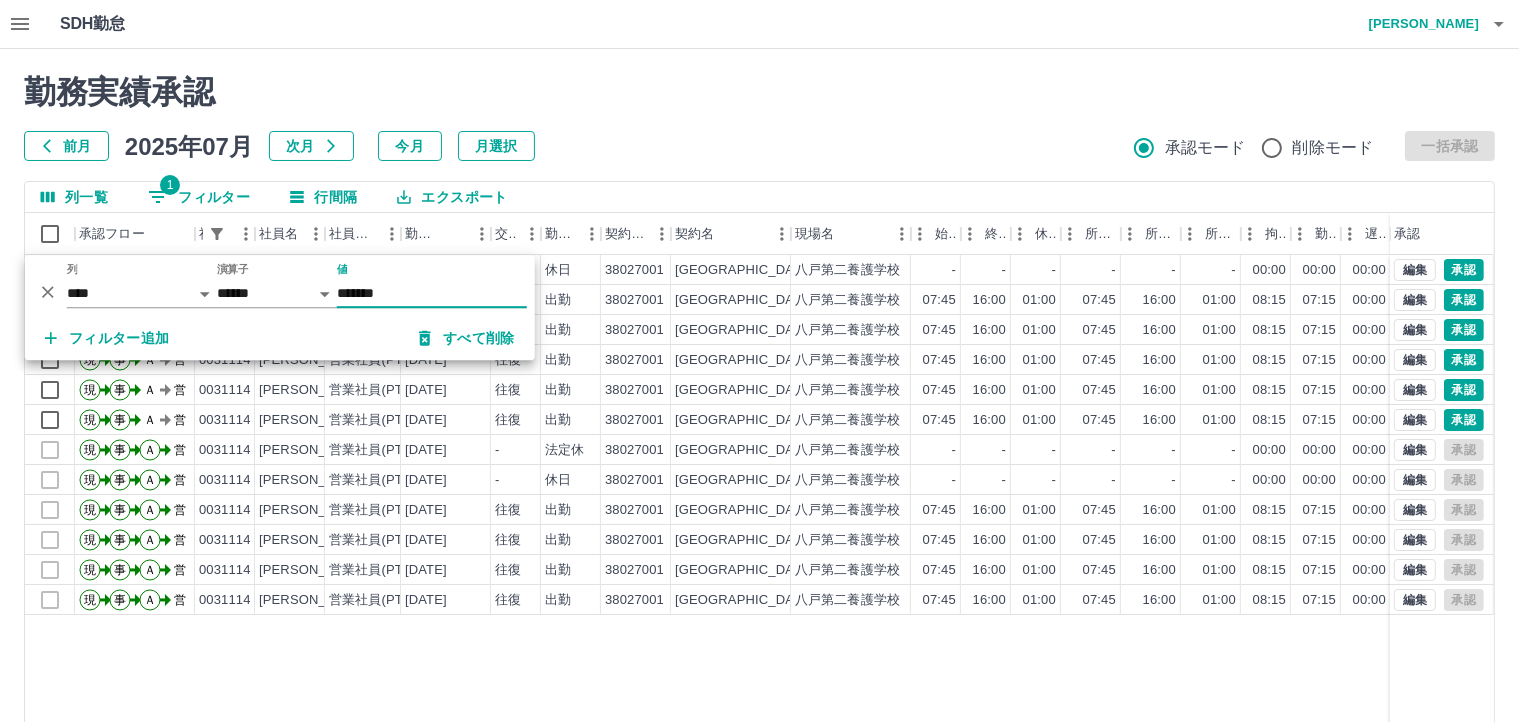 type on "*******" 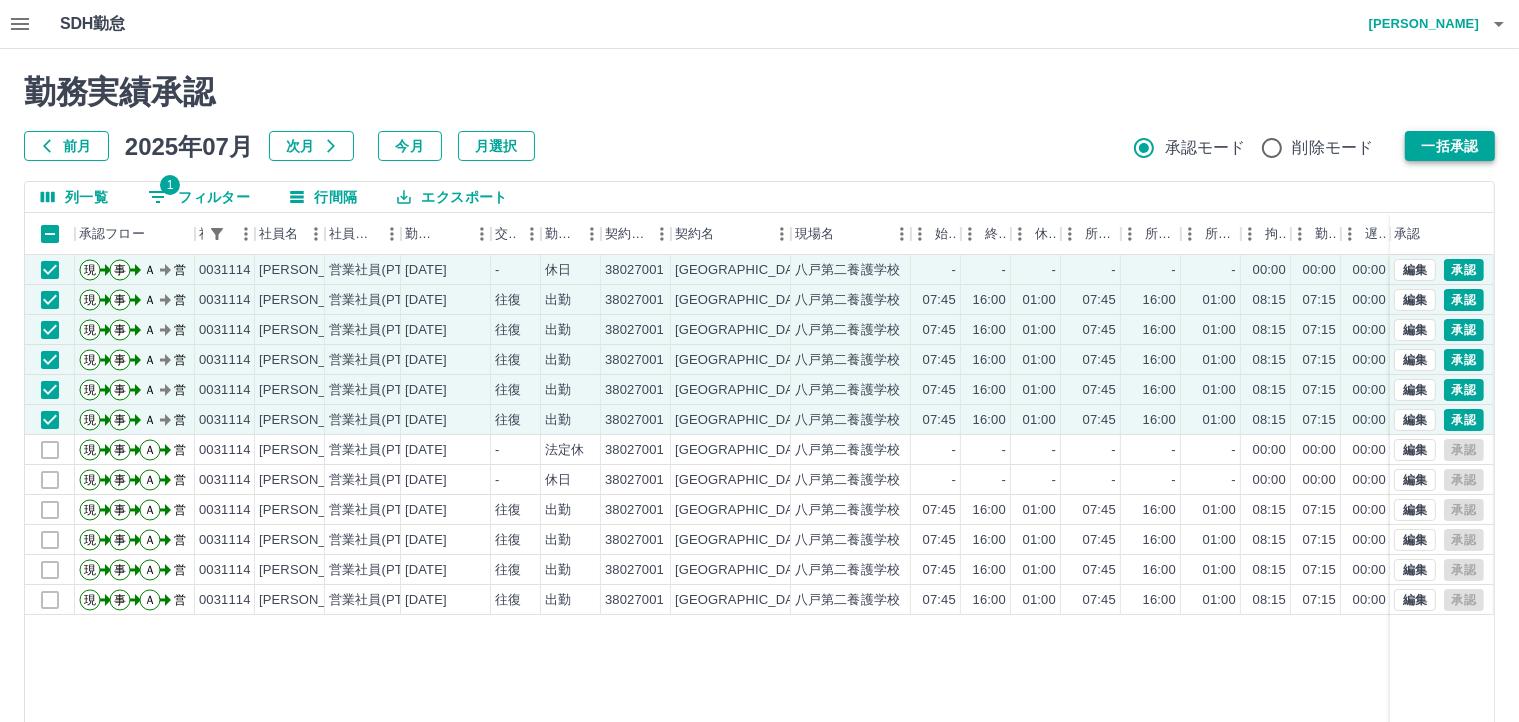 click on "一括承認" at bounding box center [1450, 146] 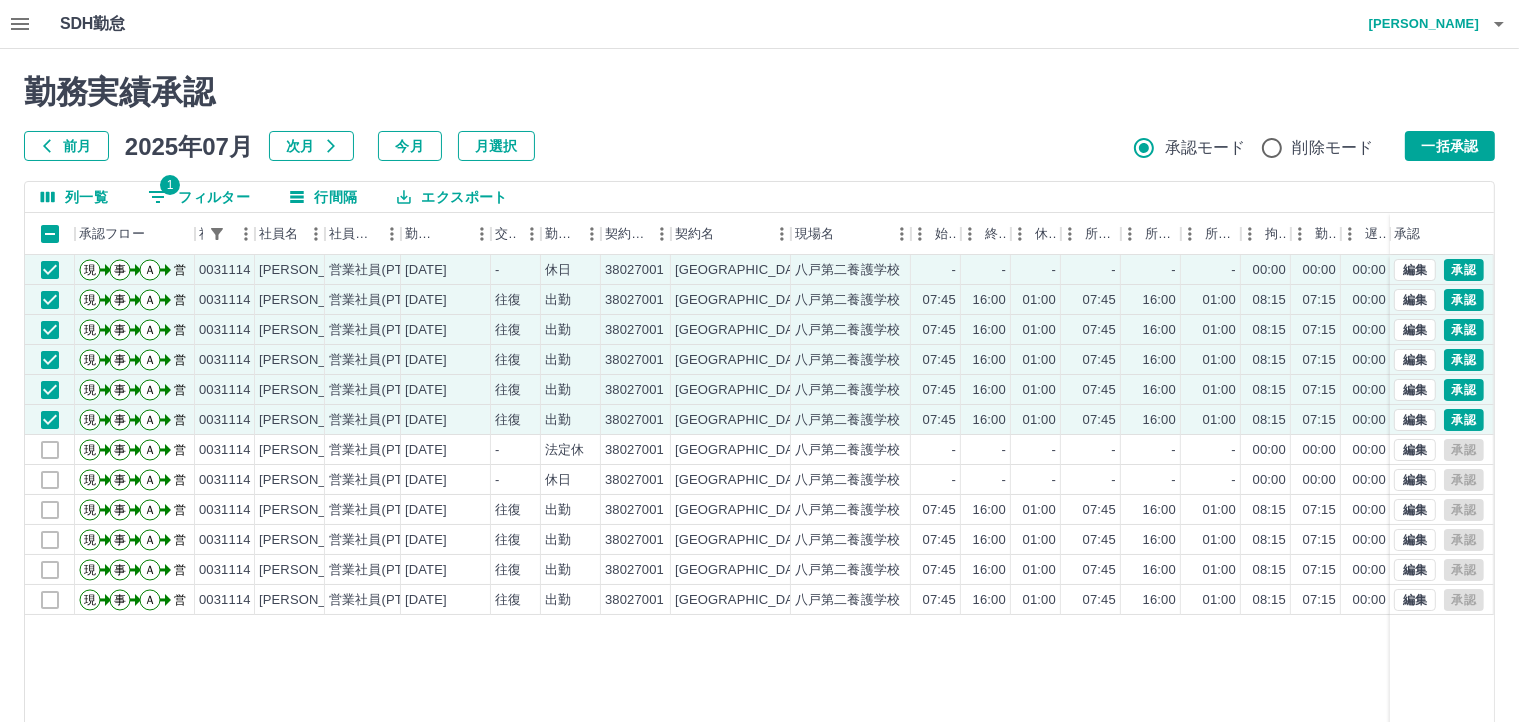 click on "1 フィルター" at bounding box center (199, 197) 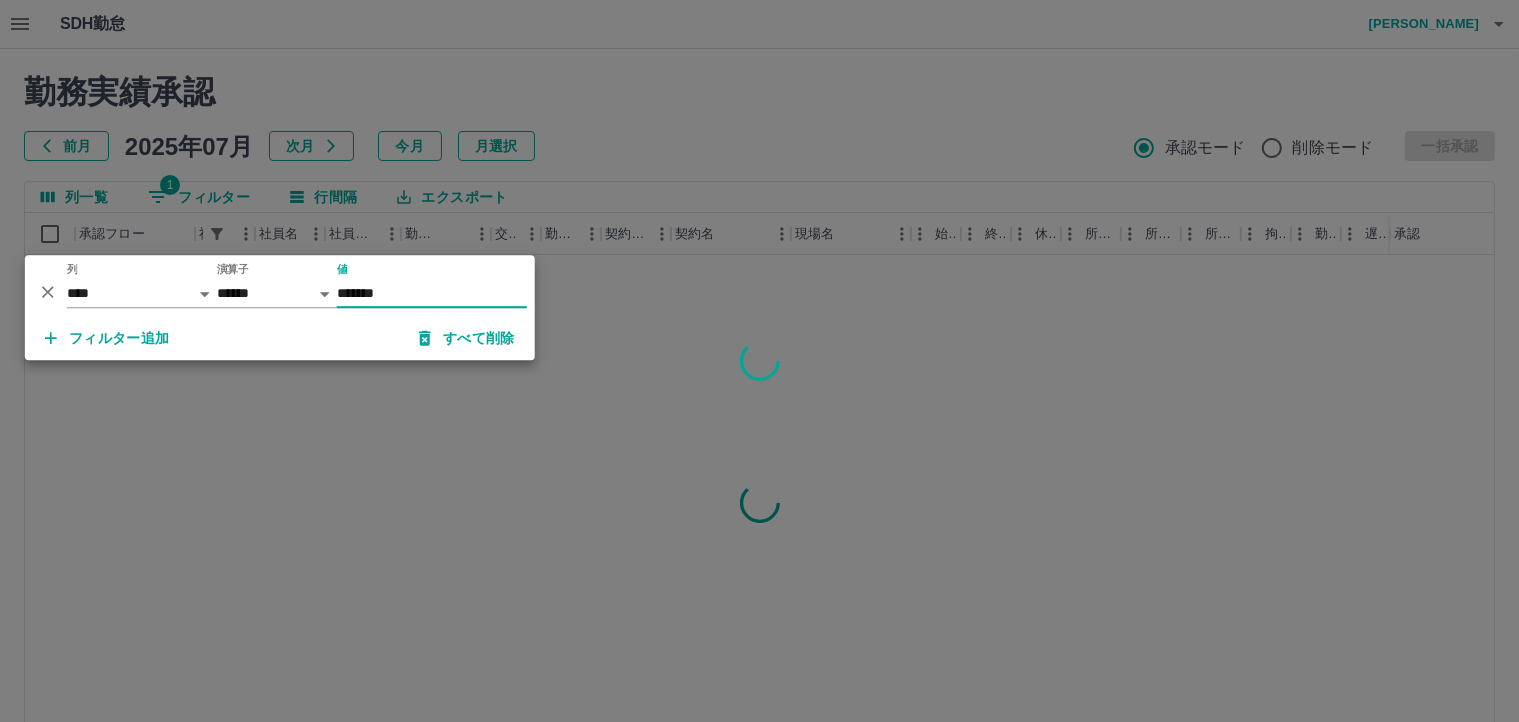 type on "*******" 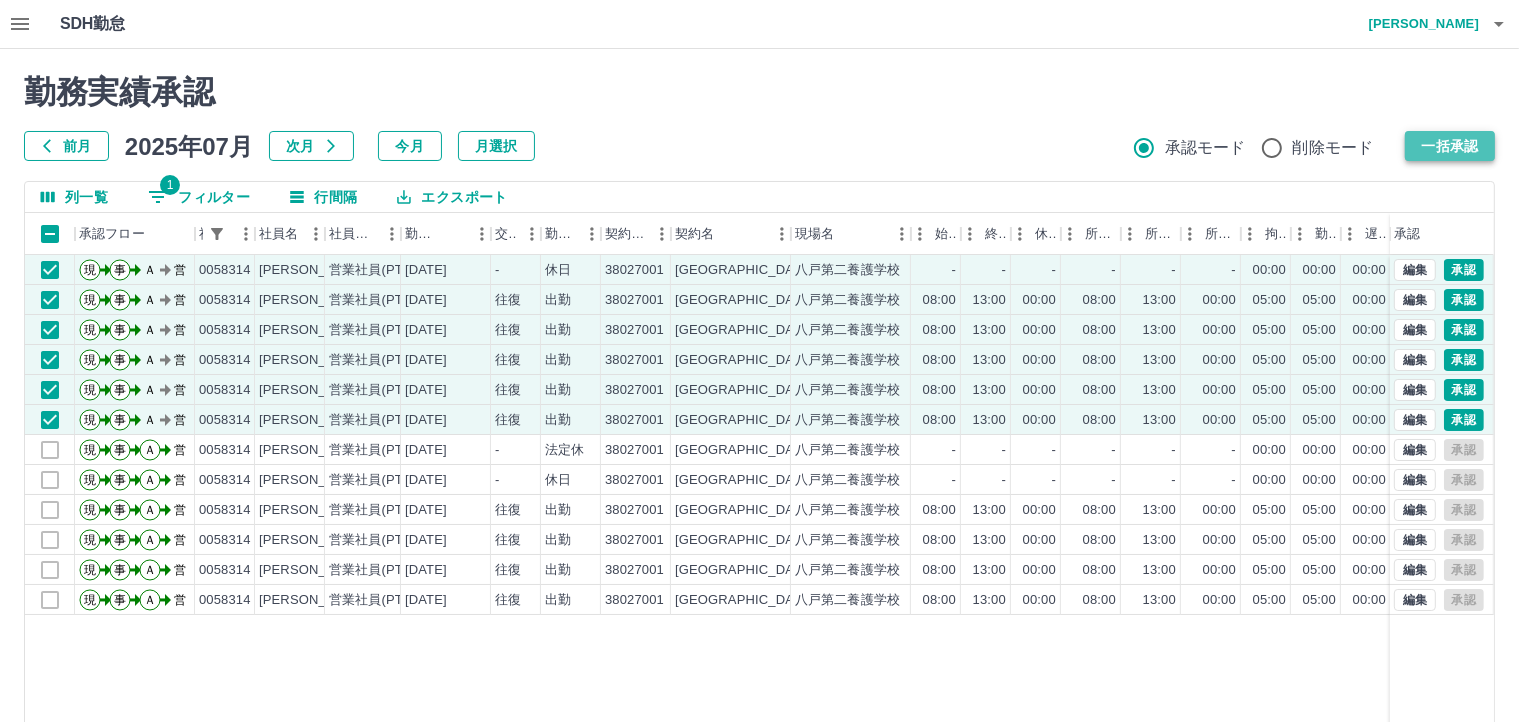 click on "一括承認" at bounding box center (1450, 146) 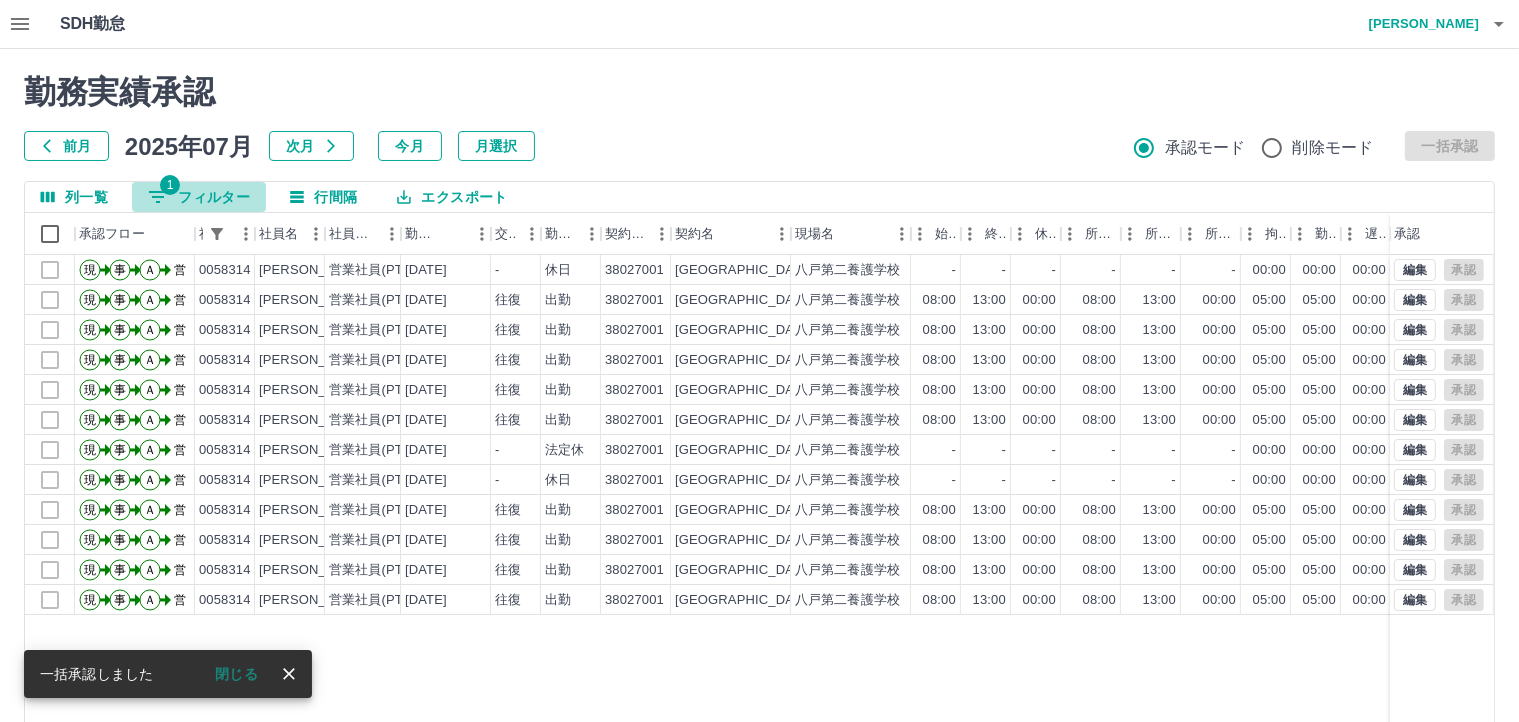 click on "1 フィルター" at bounding box center (199, 197) 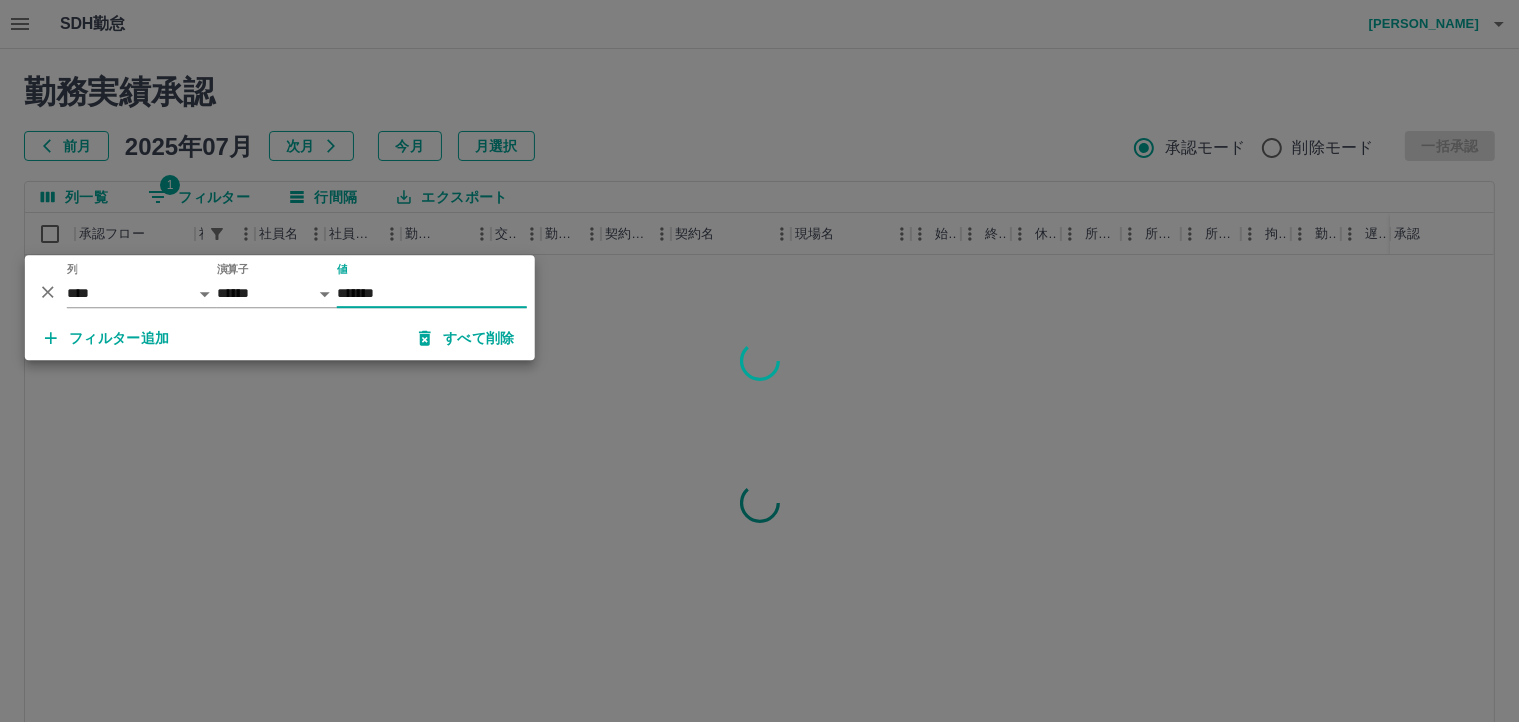 type on "*******" 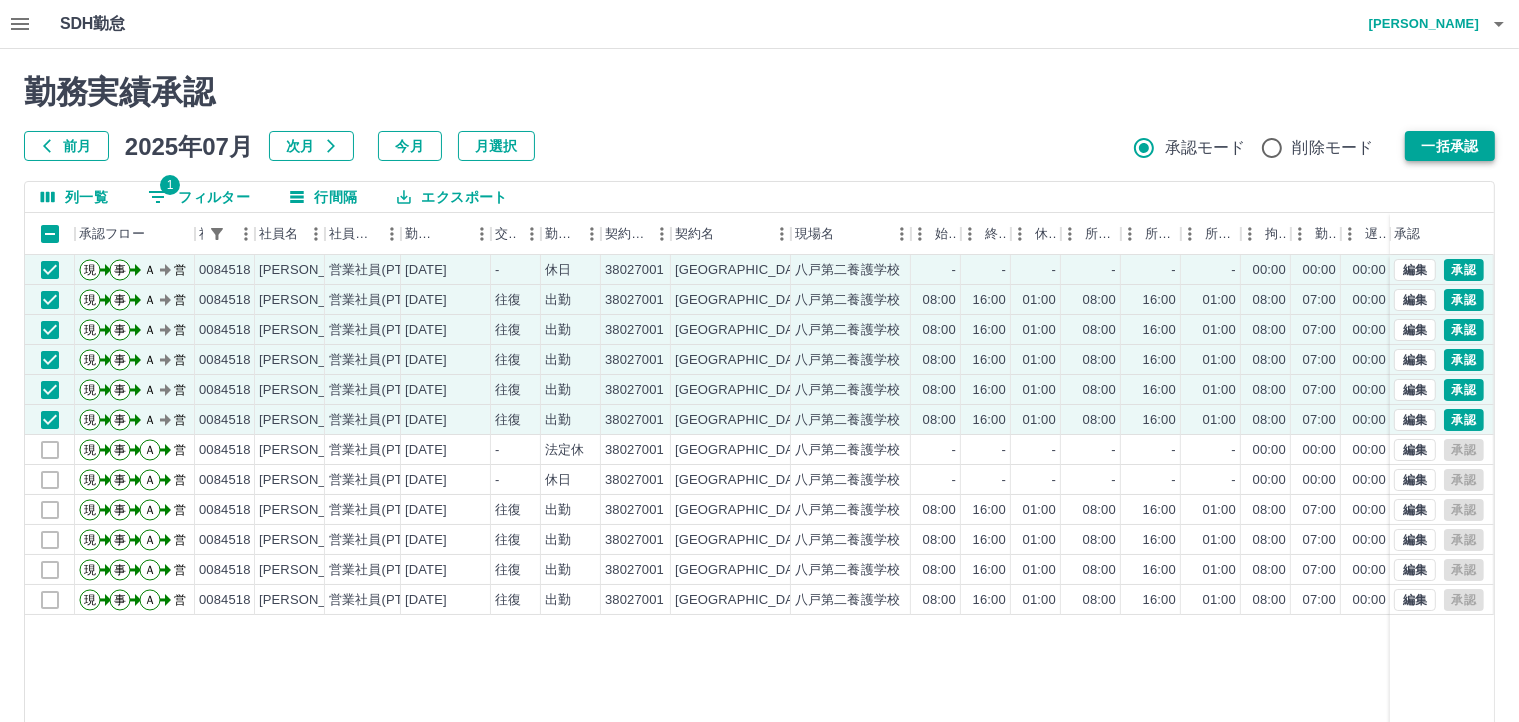 click on "一括承認" at bounding box center [1450, 146] 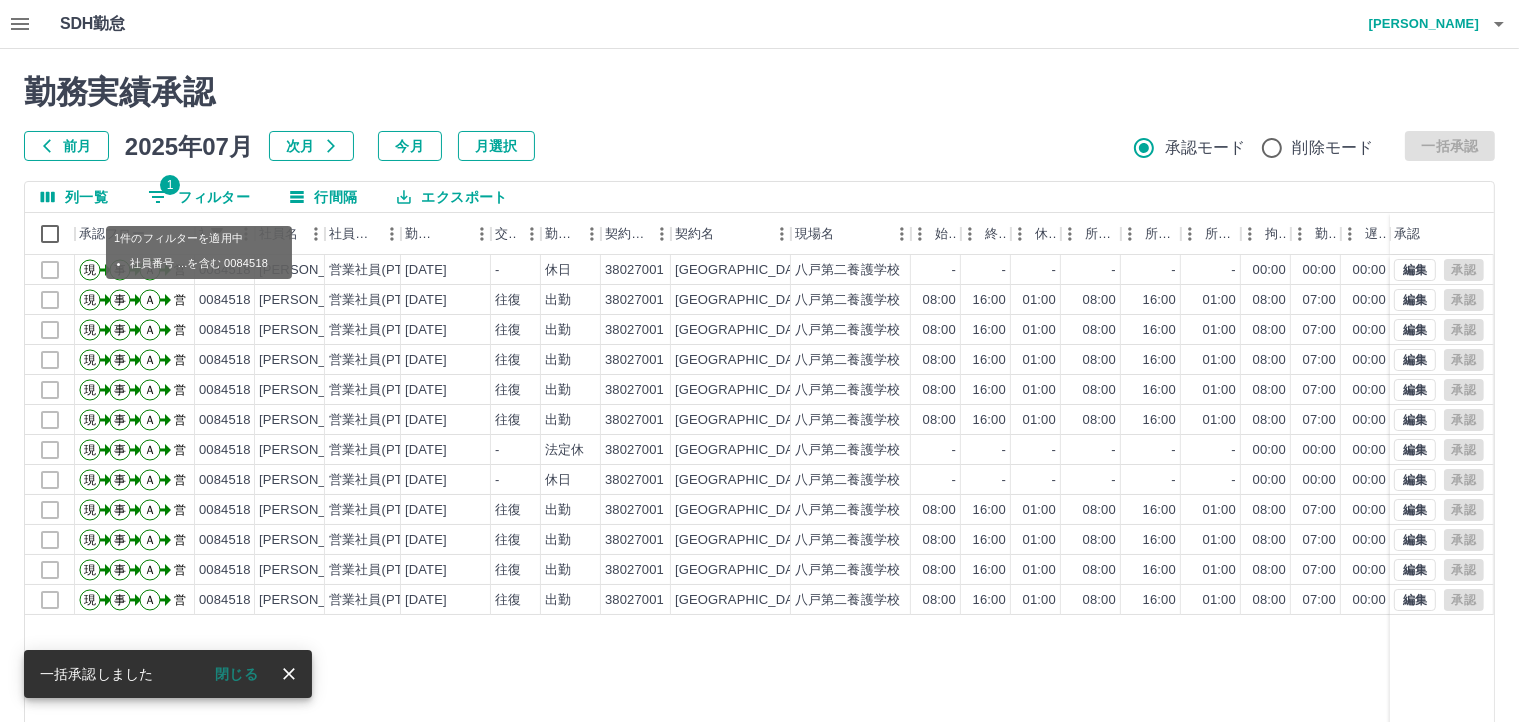 click on "1 フィルター" at bounding box center [199, 197] 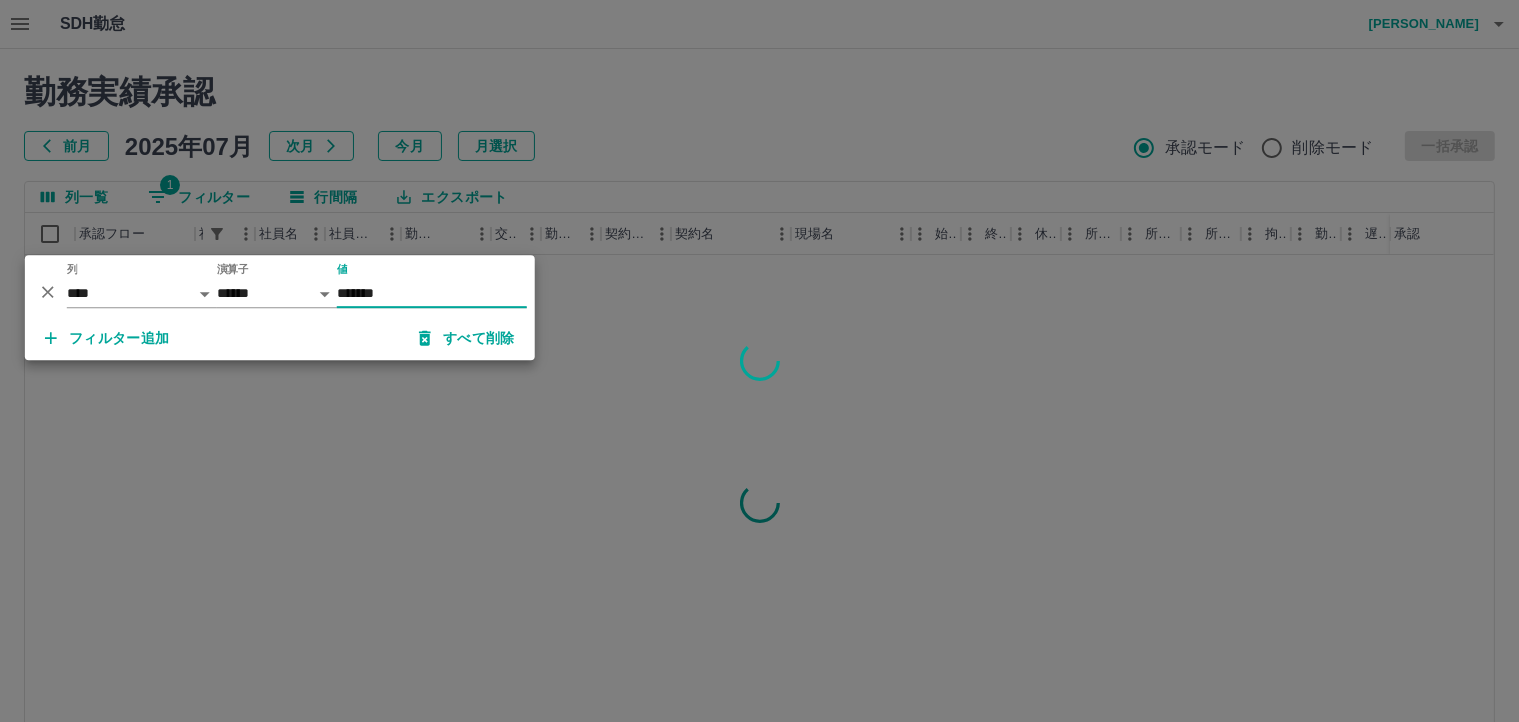 type on "*******" 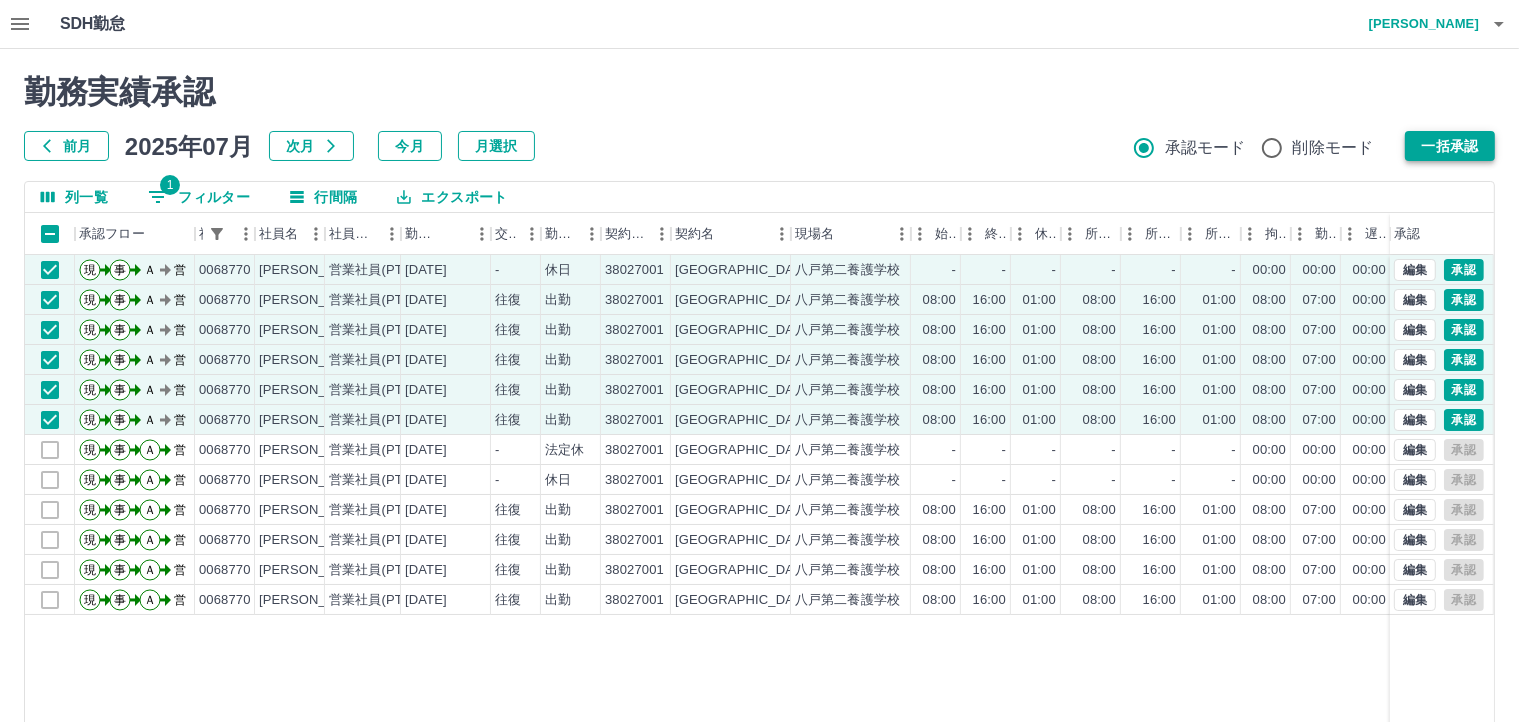 click on "一括承認" at bounding box center [1450, 146] 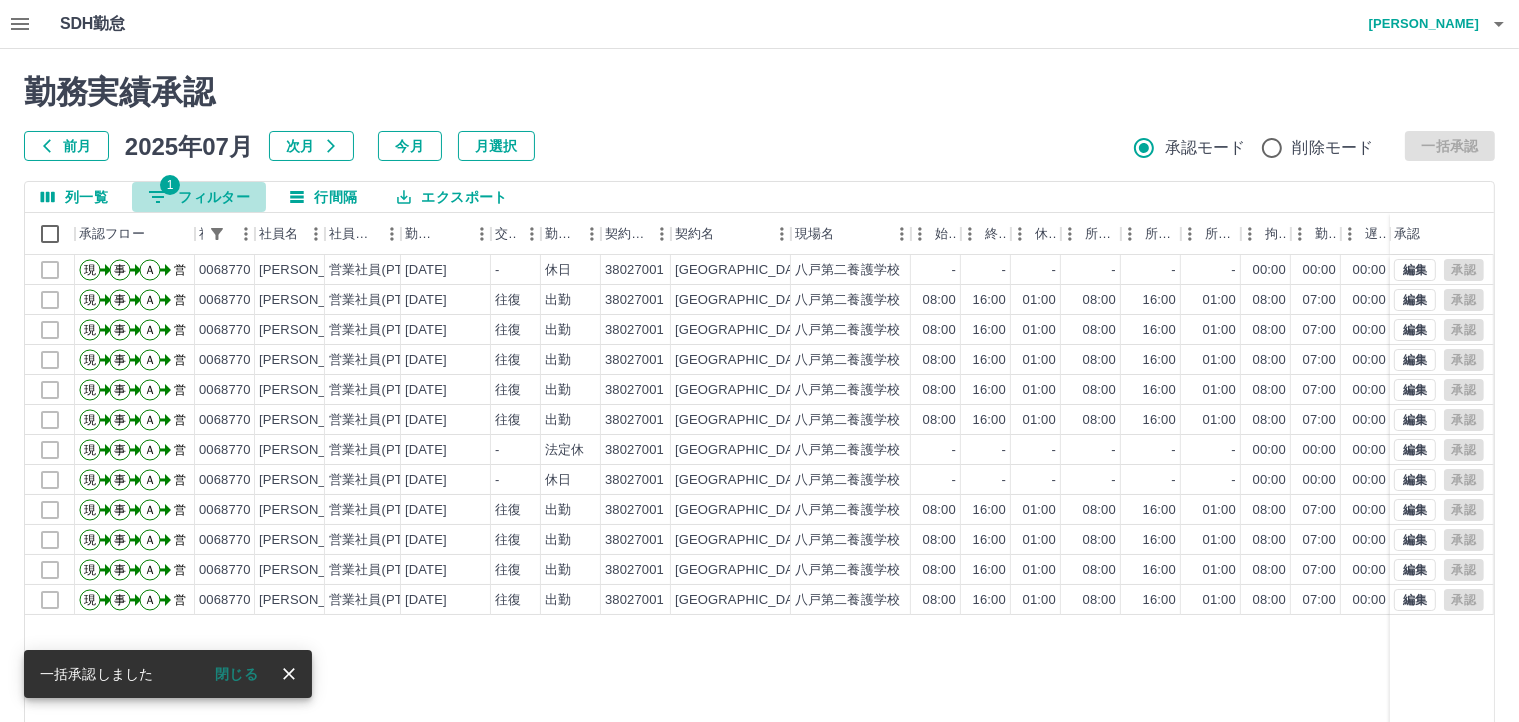 click on "1 フィルター" at bounding box center (199, 197) 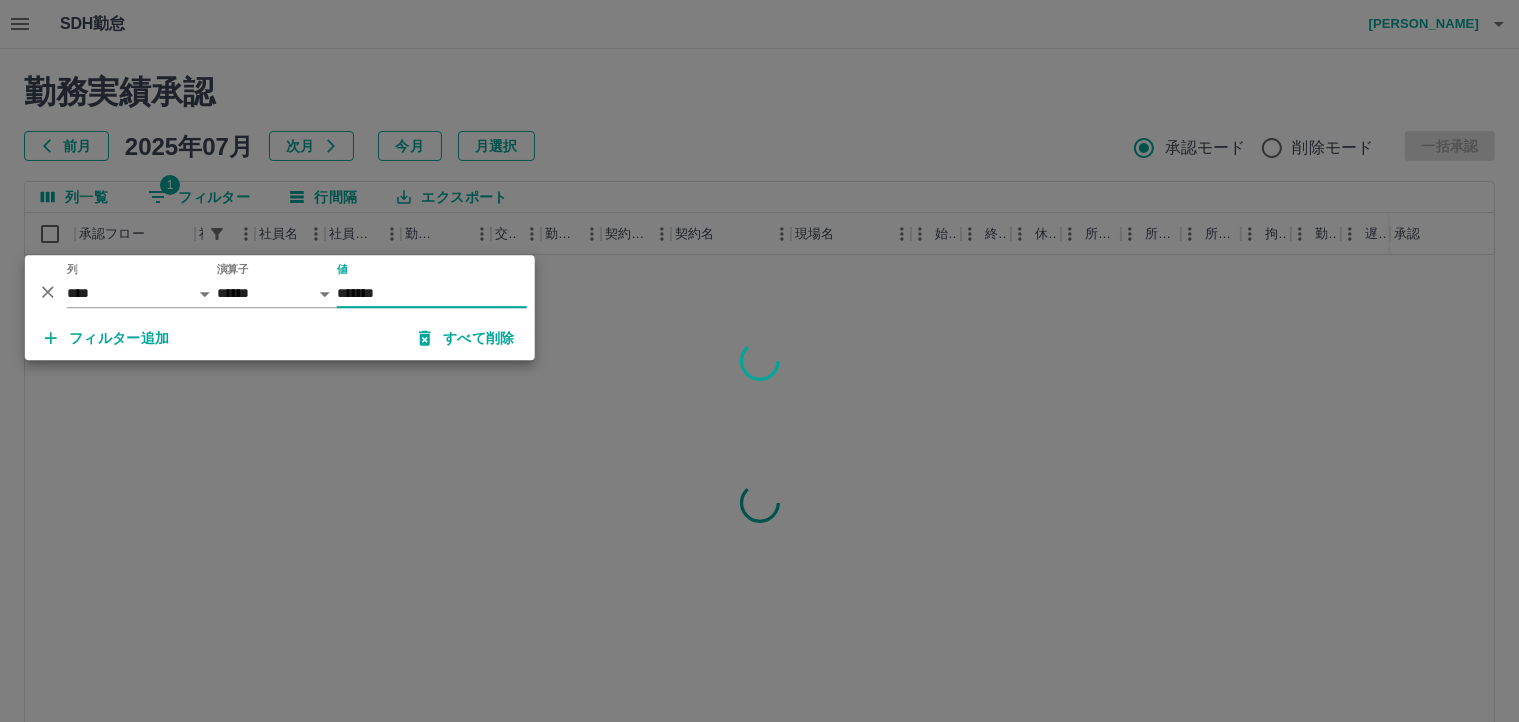 type on "*******" 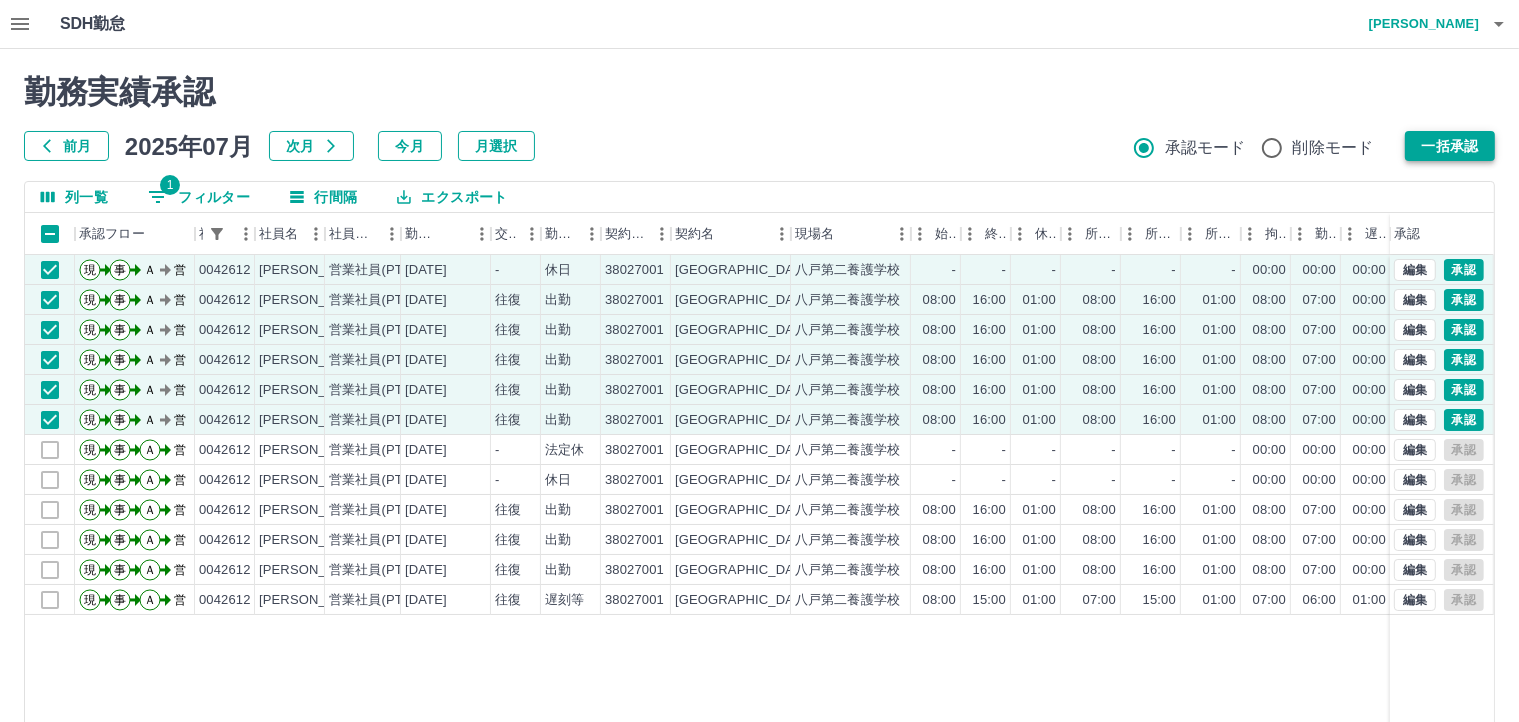 click on "一括承認" at bounding box center (1450, 146) 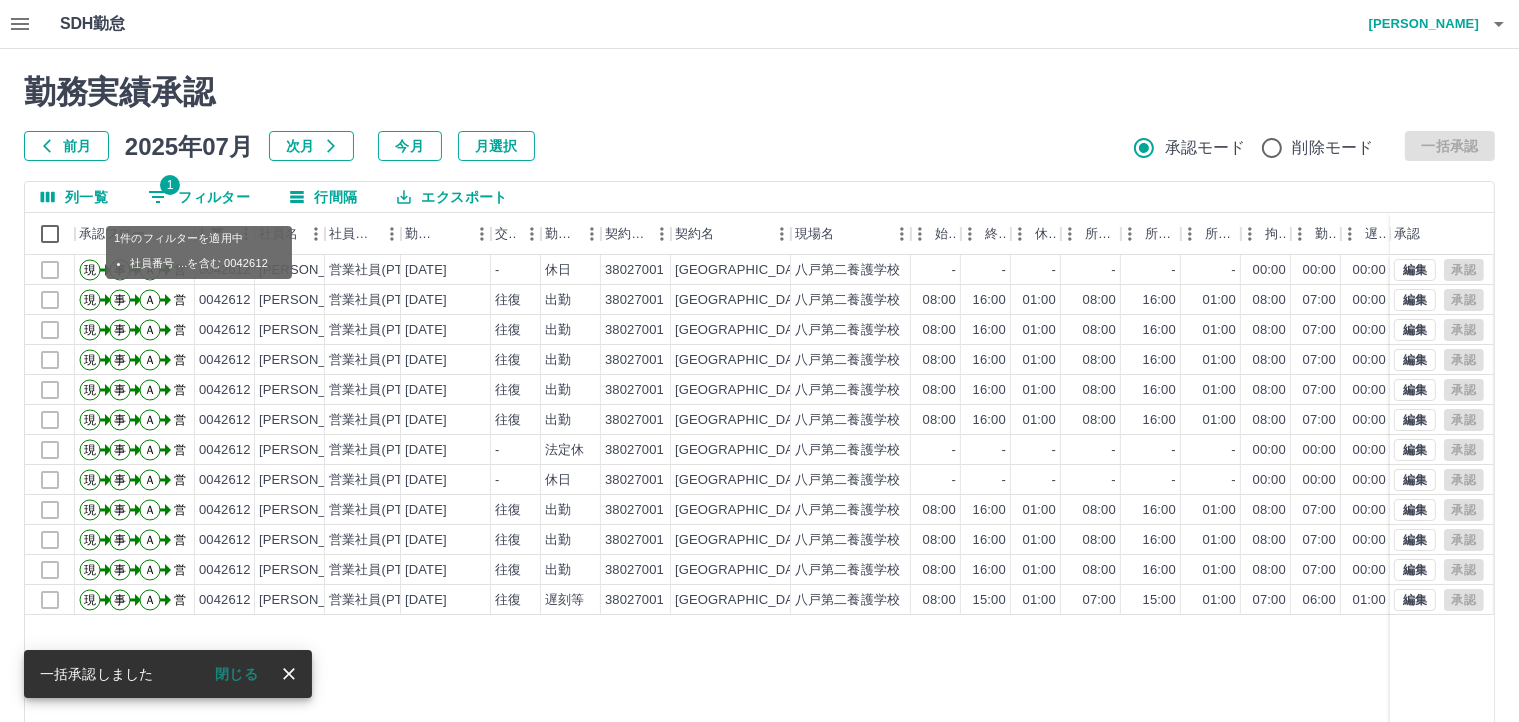 click on "1 フィルター" at bounding box center [199, 197] 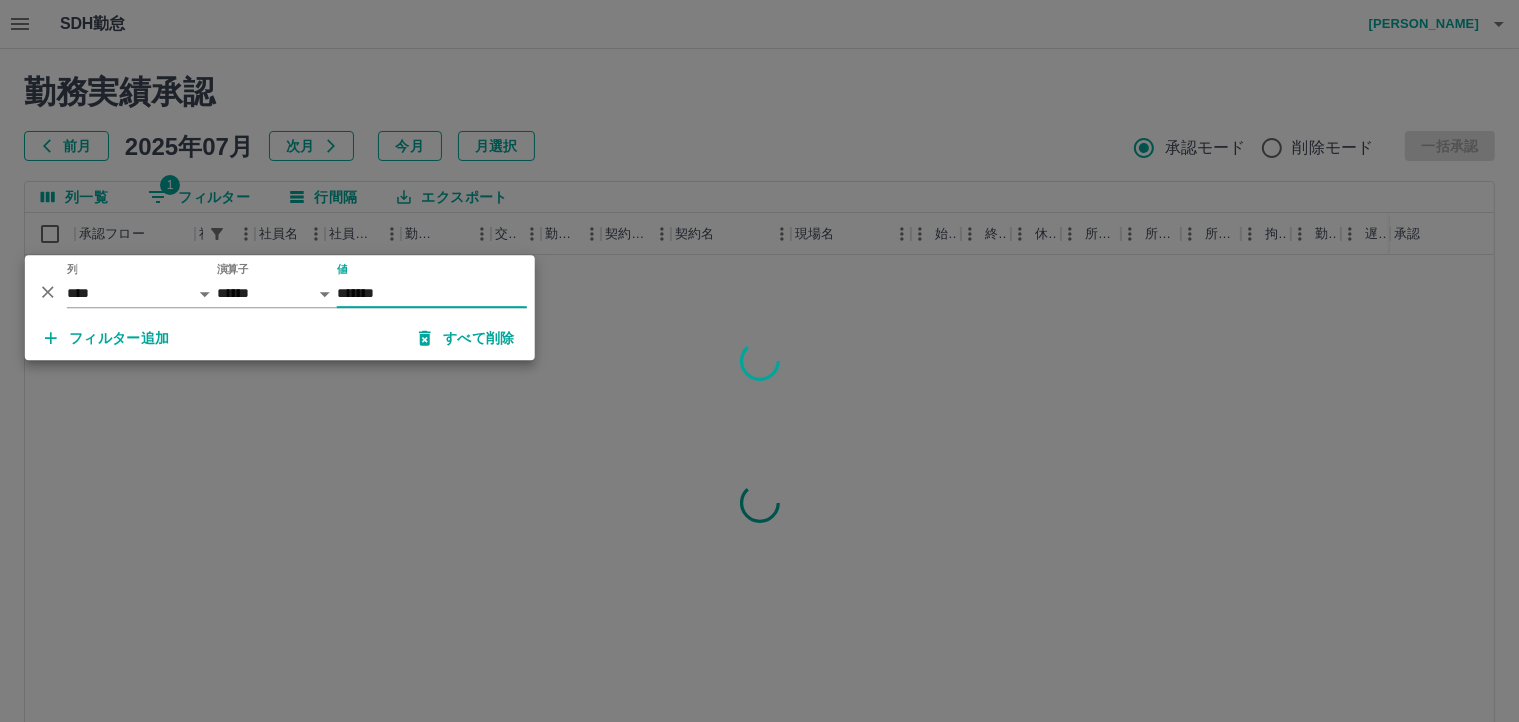 type on "*******" 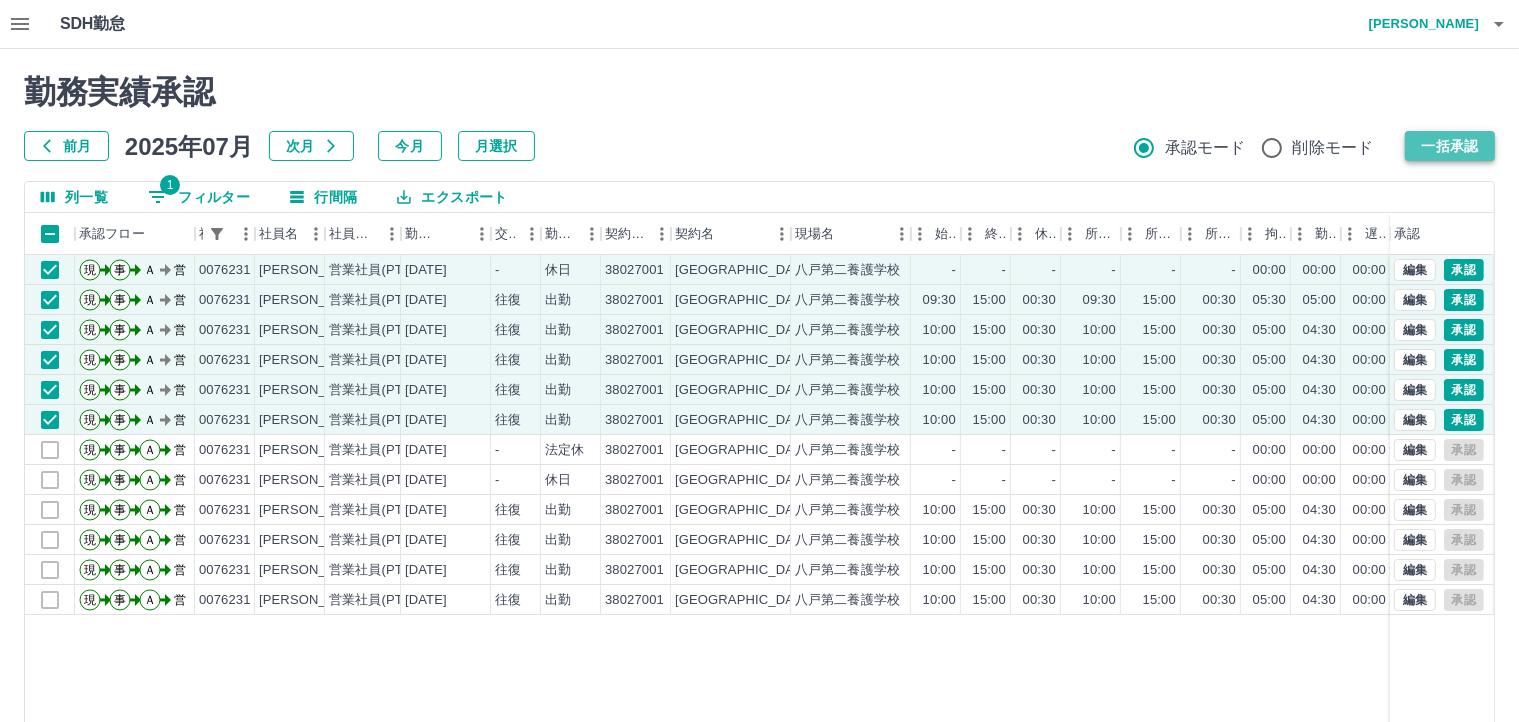 click on "一括承認" at bounding box center (1450, 146) 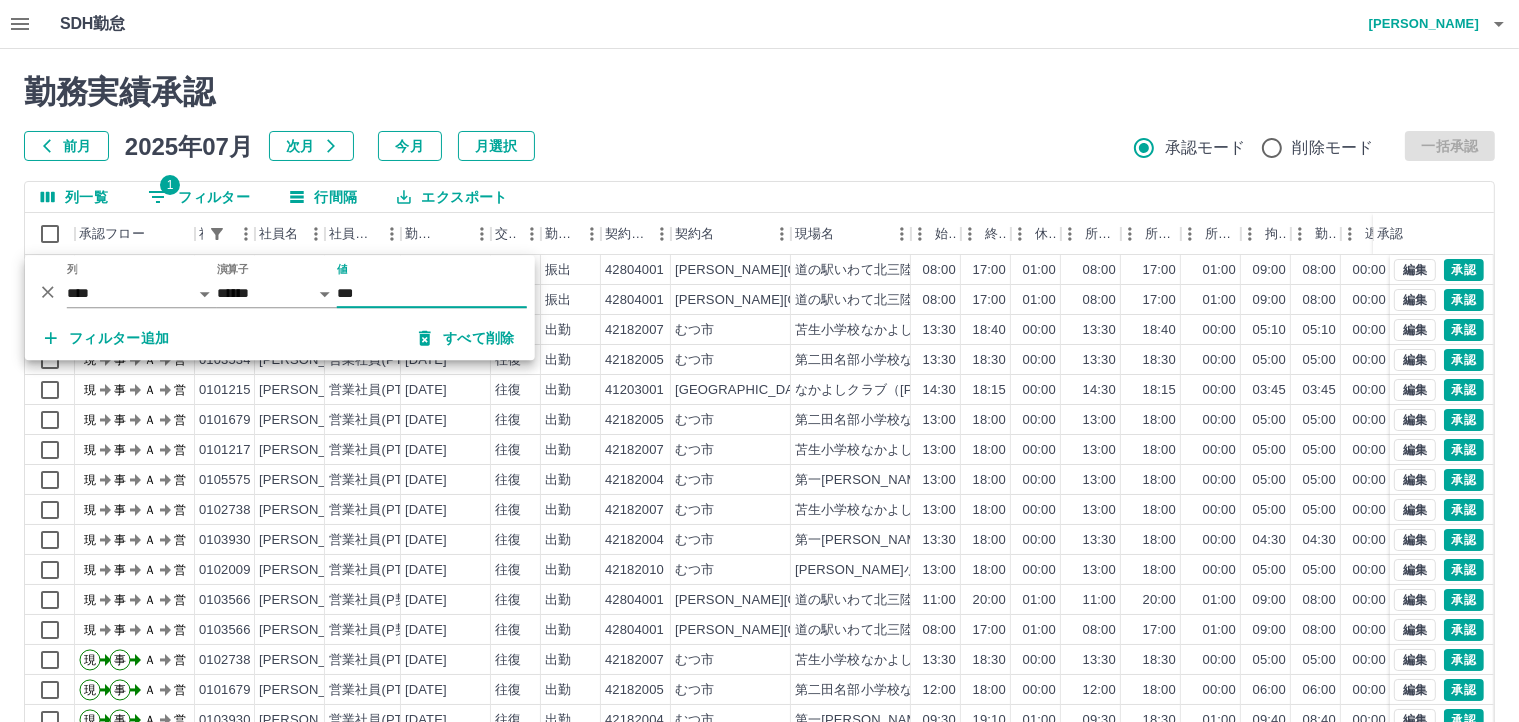 type on "***" 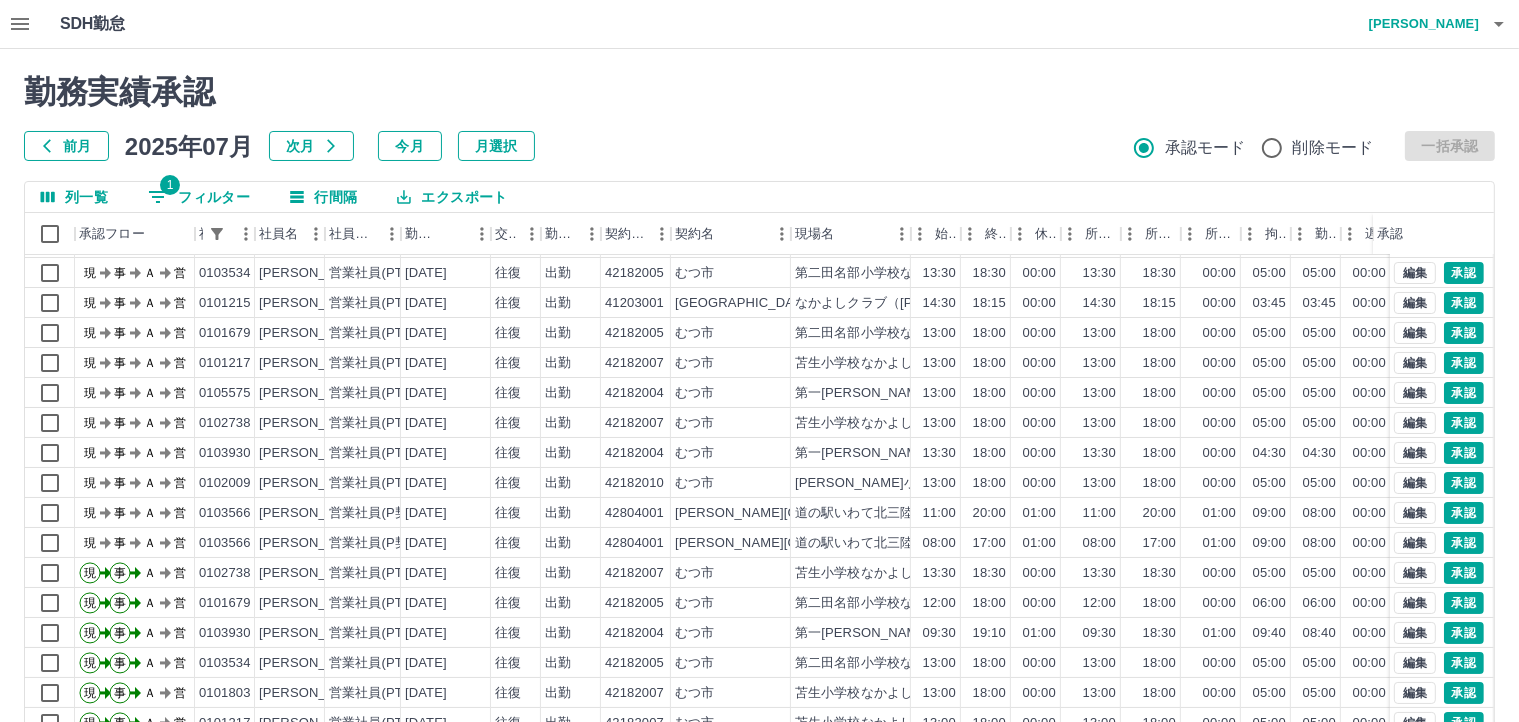 scroll, scrollTop: 103, scrollLeft: 0, axis: vertical 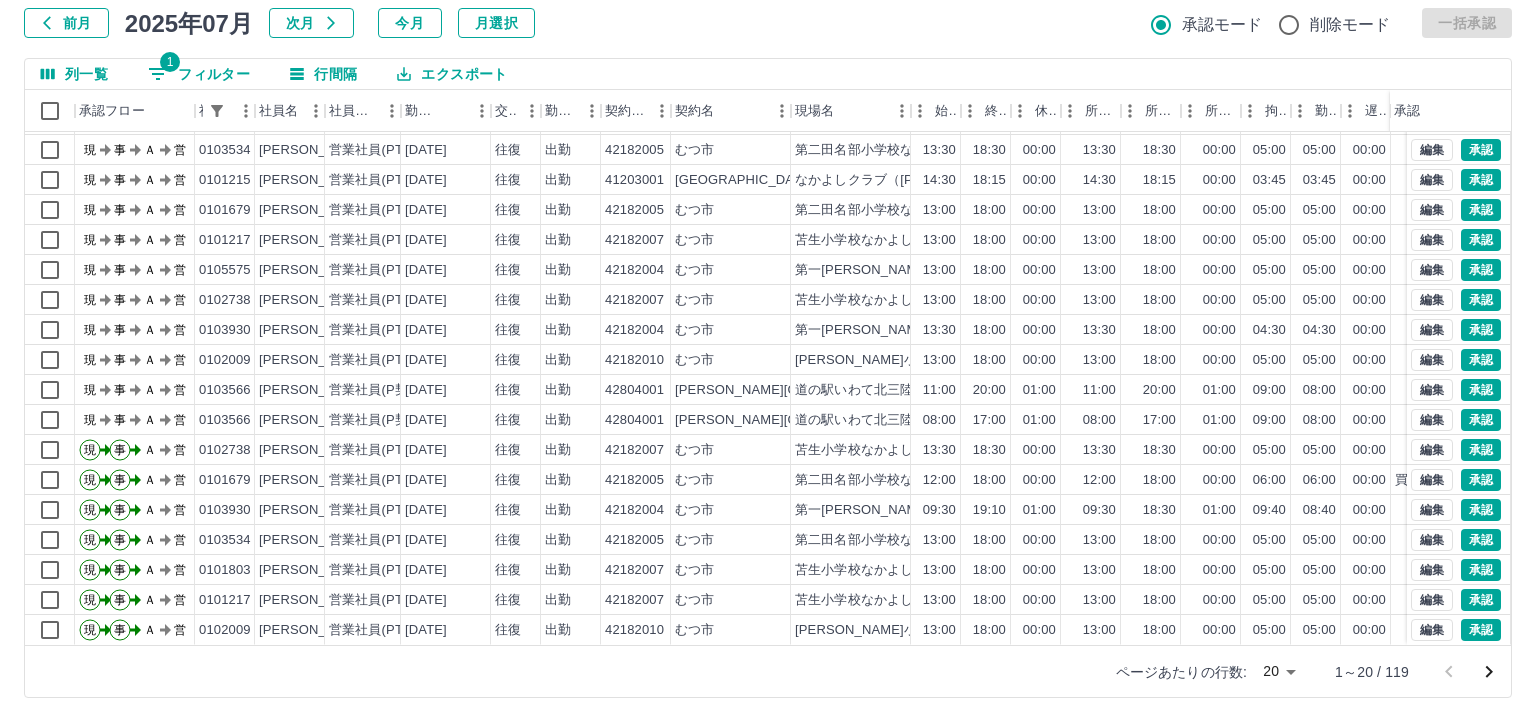 click on "SDH勤怠 柳谷　房子 勤務実績承認 前月 2025年07月 次月 今月 月選択 承認モード 削除モード 一括承認 列一覧 1 フィルター 行間隔 エクスポート 承認フロー 社員番号 社員名 社員区分 勤務日 交通費 勤務区分 契約コード 契約名 現場名 始業 終業 休憩 所定開始 所定終業 所定休憩 拘束 勤務 遅刻等 コメント ステータス 承認 現 事 Ａ 営 0103566 松舘　煕緒 営業社員(P契約) 2025-07-12 往復 振出 42804001 久慈市 道の駅いわて北三陸 08:00 17:00 01:00 08:00 17:00 01:00 09:00 08:00 00:00 現場責任者承認待 現 事 Ａ 営 0101803 菊池　かおり 営業社員(PT契約) 2025-07-11 往復 出勤 42182007 むつ市 苫生小学校なかよし会 13:30 18:40 00:00 13:30 18:40 00:00 05:10 05:10 00:00 現場責任者承認待 現 事 Ａ 営 0103534 相馬　佳子 営業社員(PT契約) 2025-07-11 往復 出勤 42182005 むつ市 第二田名部小学校なかよし会 13:30 18:30" at bounding box center [768, 299] 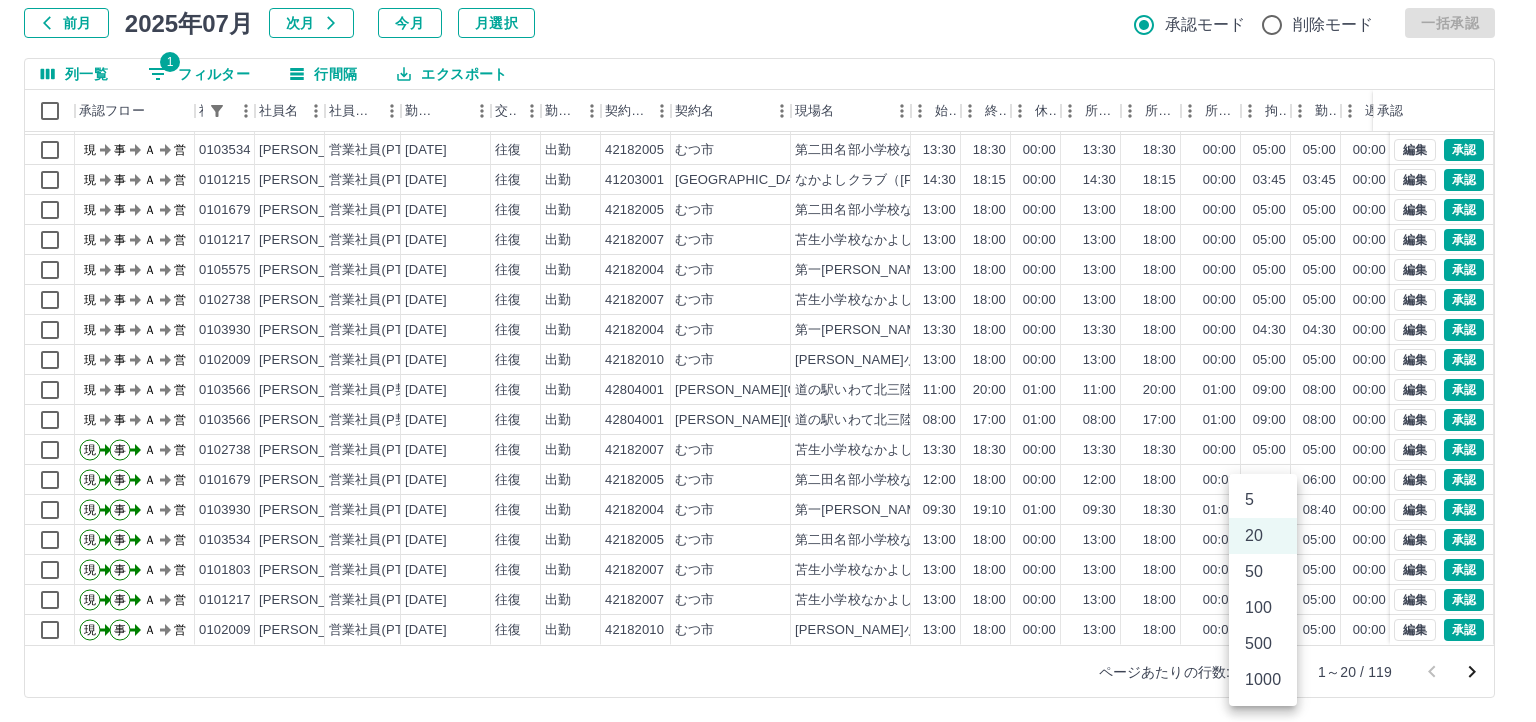 click on "100" at bounding box center [1263, 608] 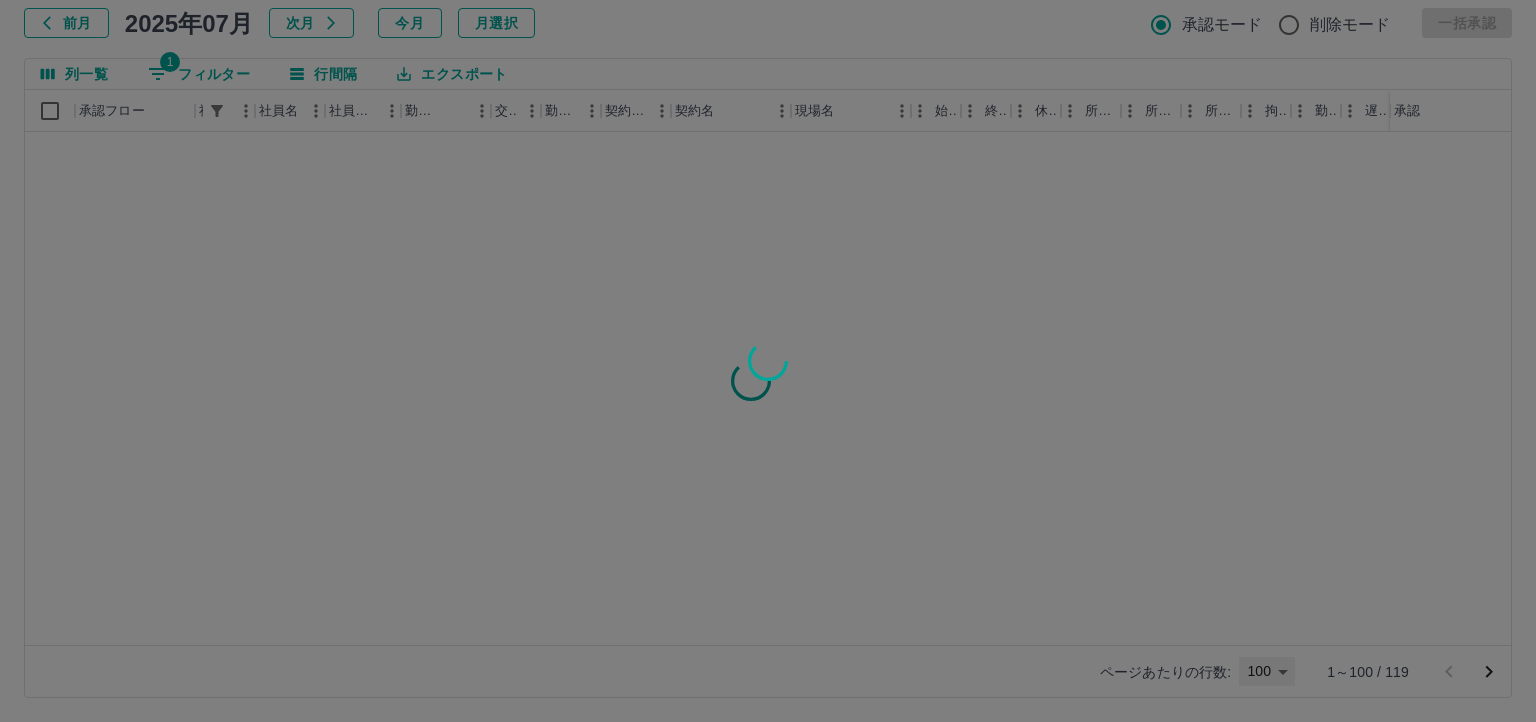 type on "***" 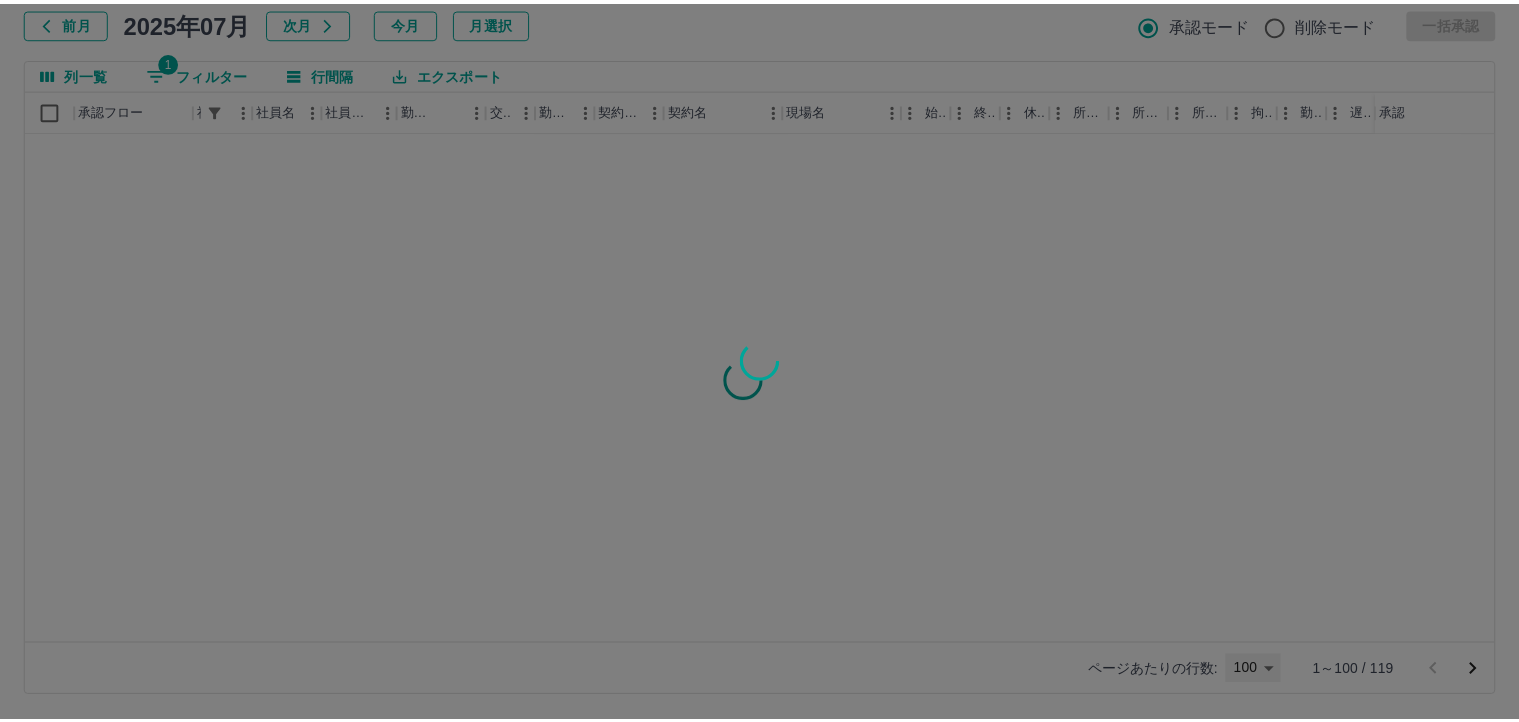scroll, scrollTop: 0, scrollLeft: 0, axis: both 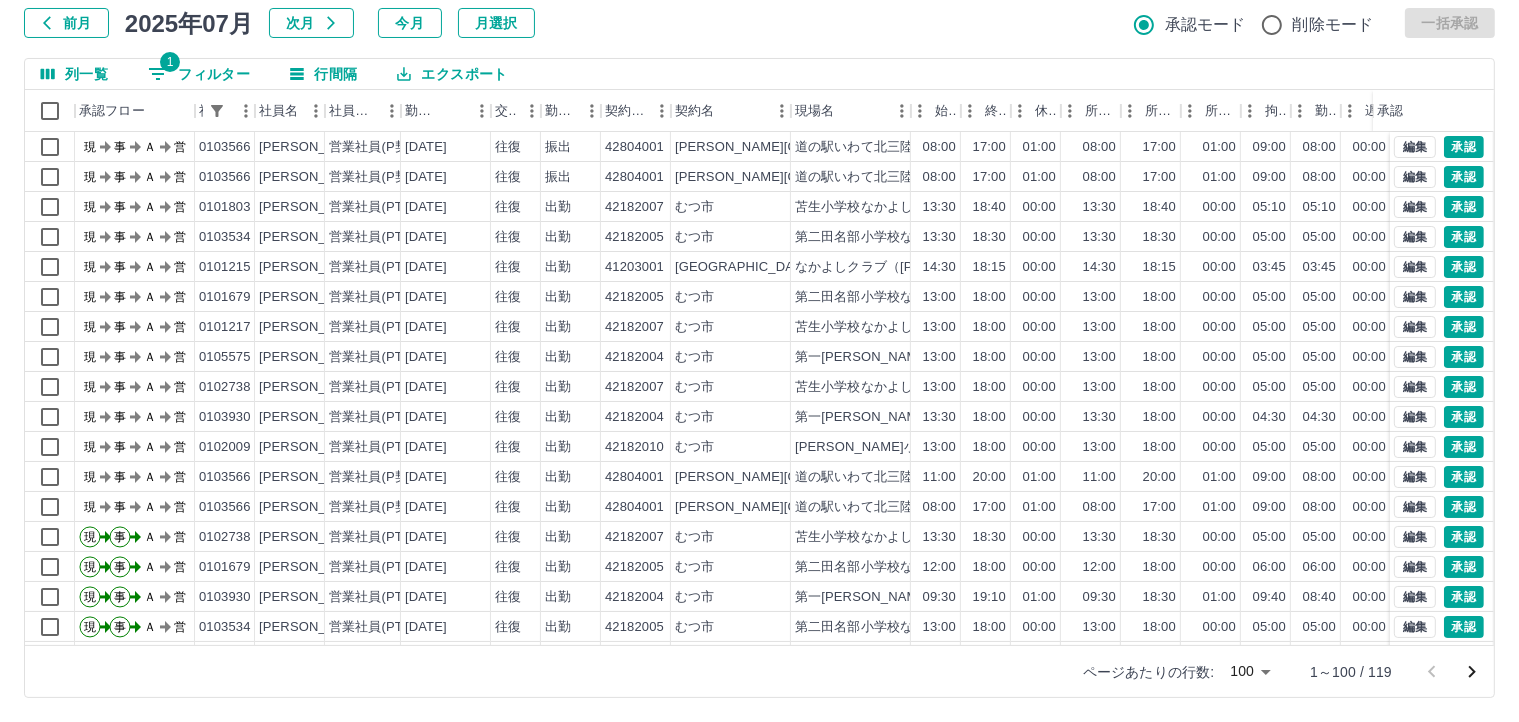 click on "1 フィルター" at bounding box center (199, 74) 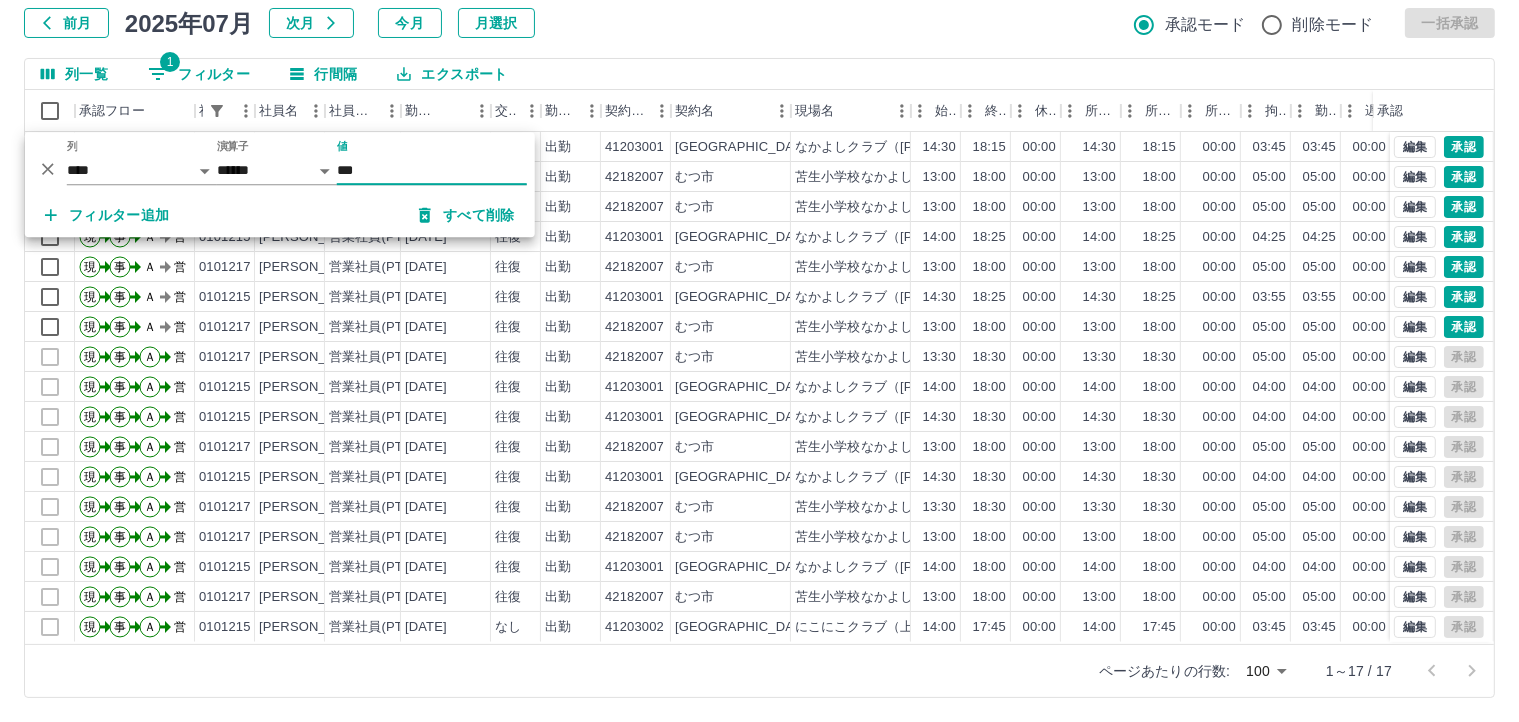 type on "***" 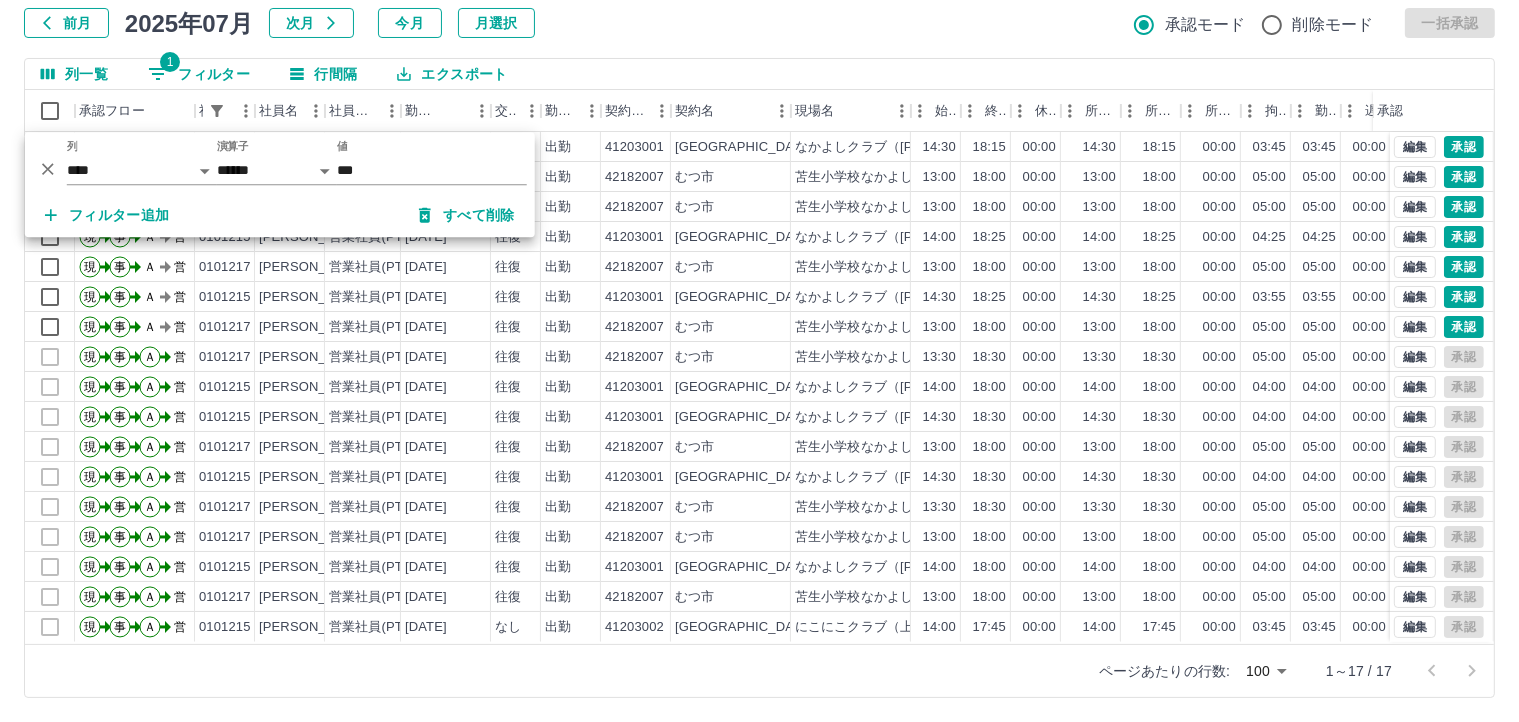 click on "勤務実績承認 前月 2025年07月 次月 今月 月選択 承認モード 削除モード 一括承認 列一覧 1 フィルター 行間隔 エクスポート 承認フロー 社員番号 社員名 社員区分 勤務日 交通費 勤務区分 契約コード 契約名 現場名 始業 終業 休憩 所定開始 所定終業 所定休憩 拘束 勤務 遅刻等 コメント ステータス 承認 現 事 Ａ 営 0101215 三浦　由貴 営業社員(PT契約) 2025-07-11 往復 出勤 41203001 五戸町 なかよしクラブ（五戸小学校） 14:30 18:15 00:00 14:30 18:15 00:00 03:45 03:45 00:00 現場責任者承認待 現 事 Ａ 営 0101217 川口　温実 営業社員(PT契約) 2025-07-11 往復 出勤 42182007 むつ市 苫生小学校なかよし会 13:00 18:00 00:00 13:00 18:00 00:00 05:00 05:00 00:00 現場責任者承認待 現 事 Ａ 営 0101217 川口　温実 営業社員(PT契約) 2025-07-10 往復 出勤 42182007 むつ市 苫生小学校なかよし会 13:00 18:00 00:00 13:00 18:00 現" at bounding box center [759, 324] 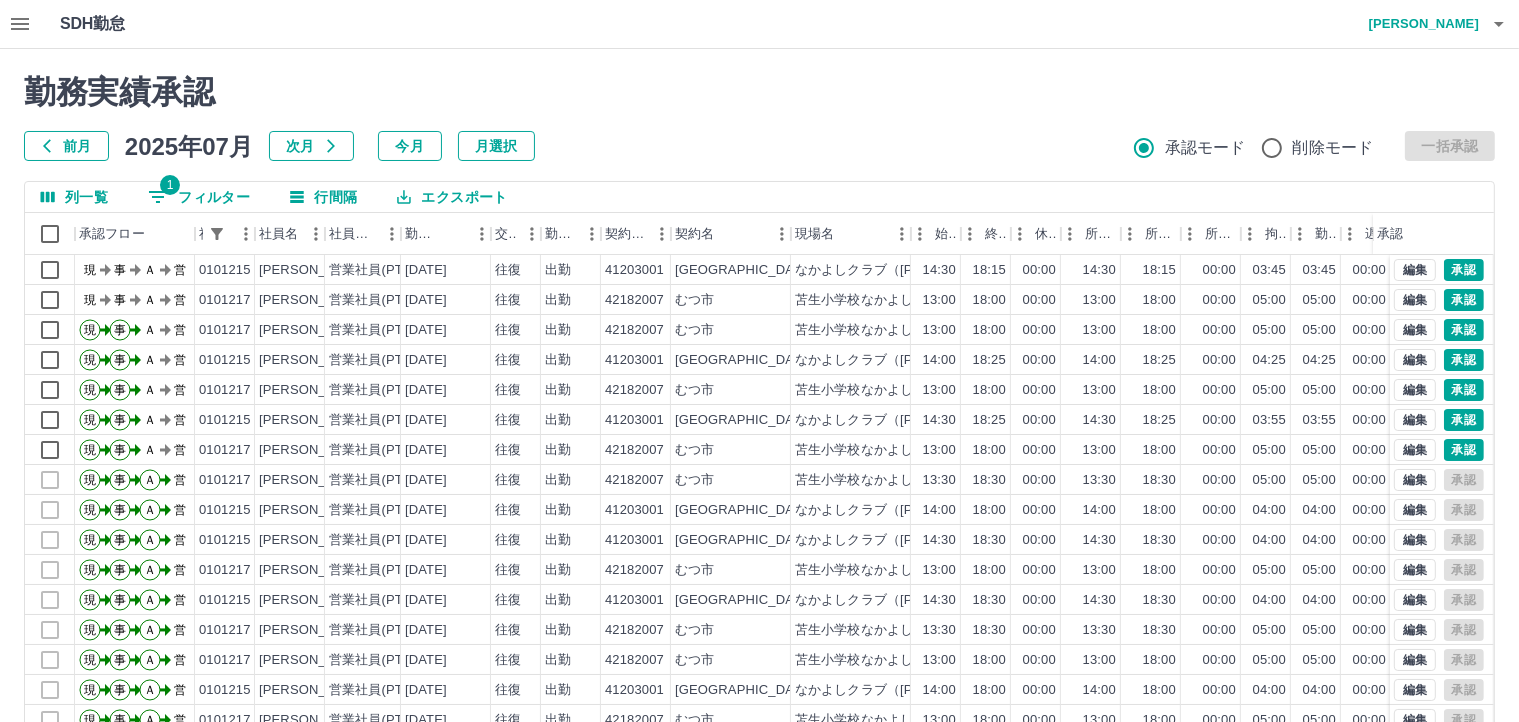 scroll, scrollTop: 0, scrollLeft: 0, axis: both 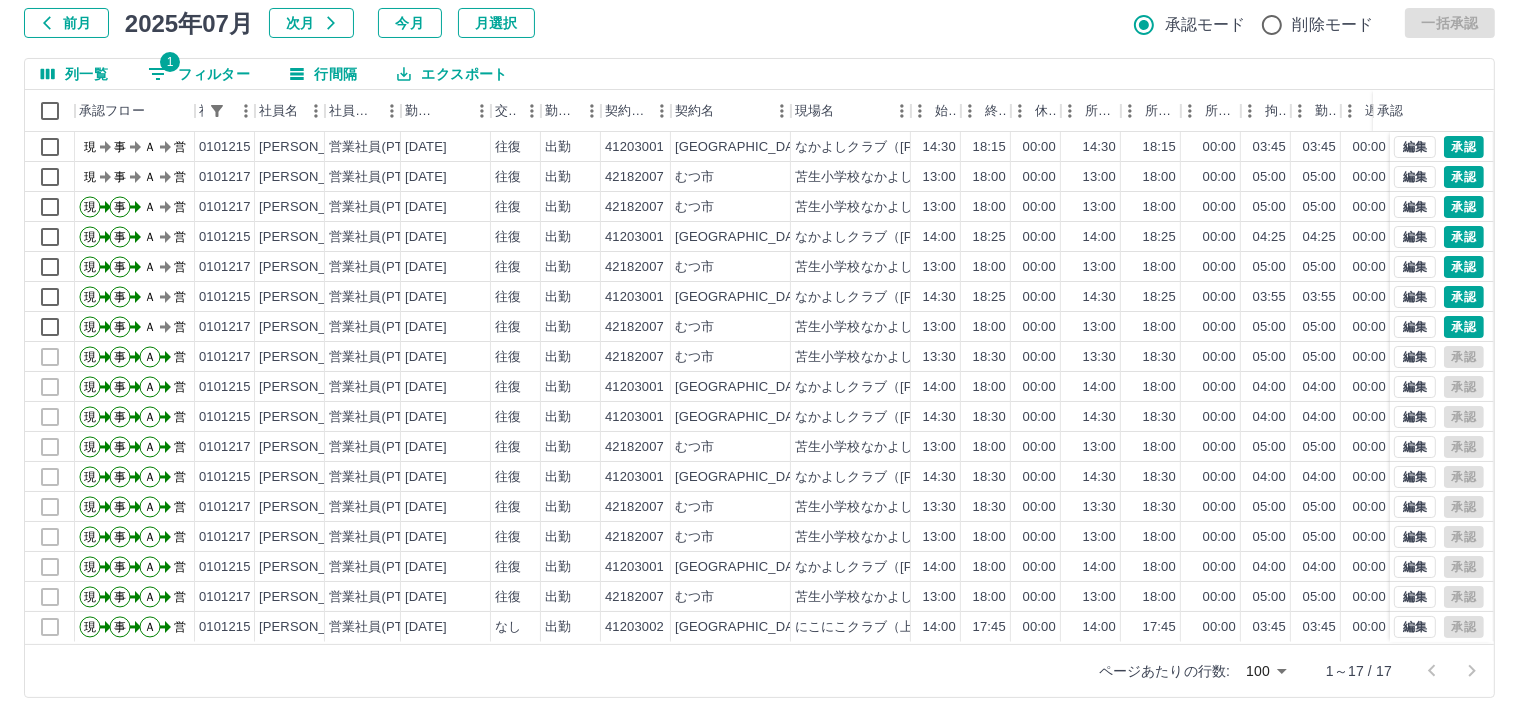 click on "1 フィルター" at bounding box center (199, 74) 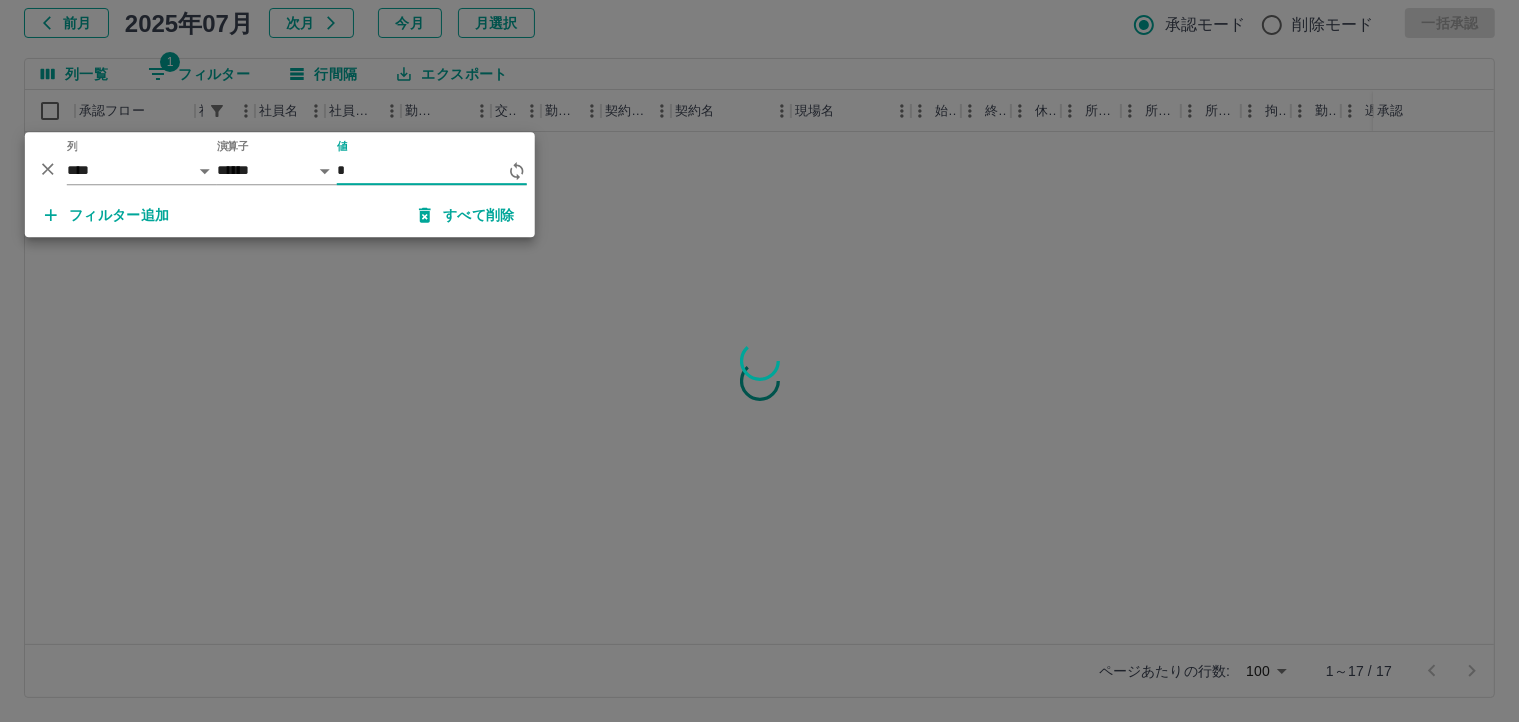 scroll, scrollTop: 0, scrollLeft: 0, axis: both 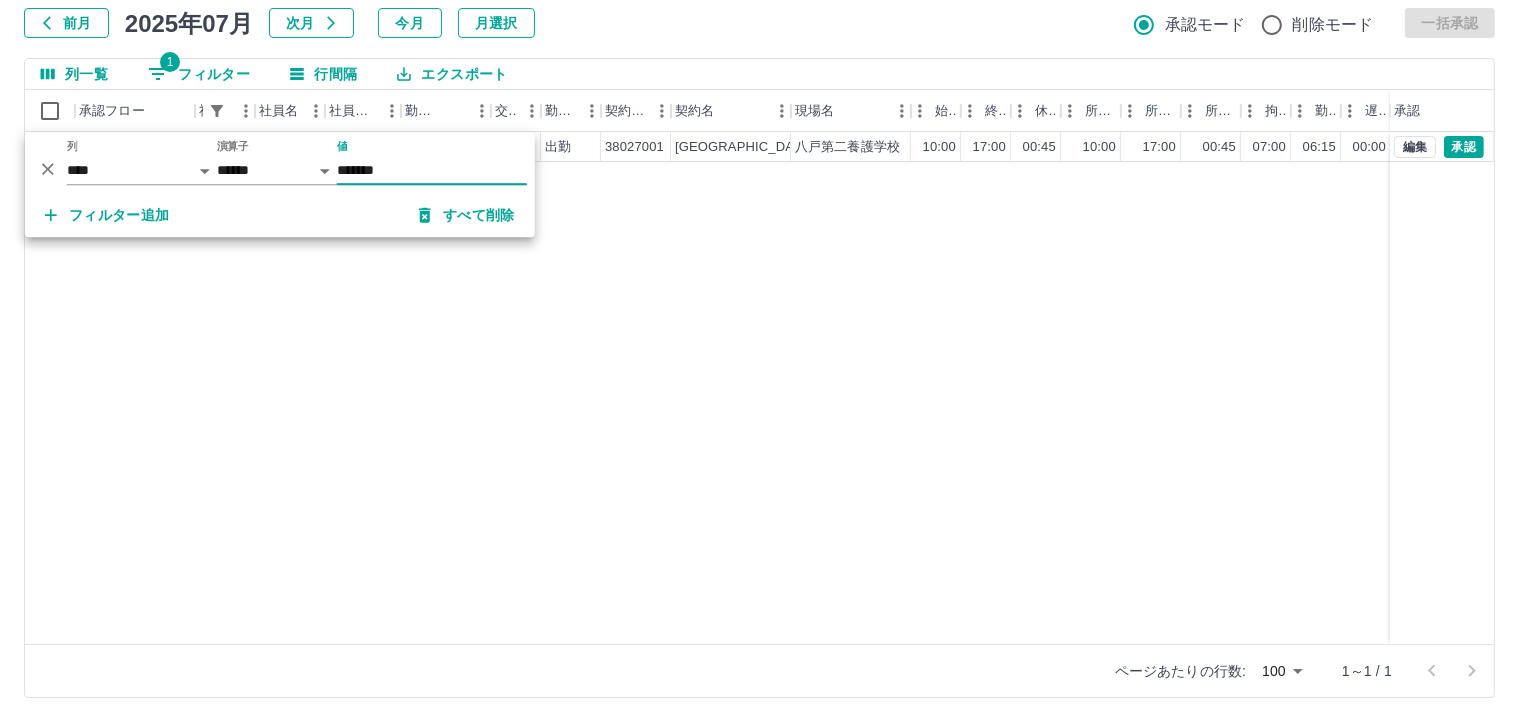 type on "*******" 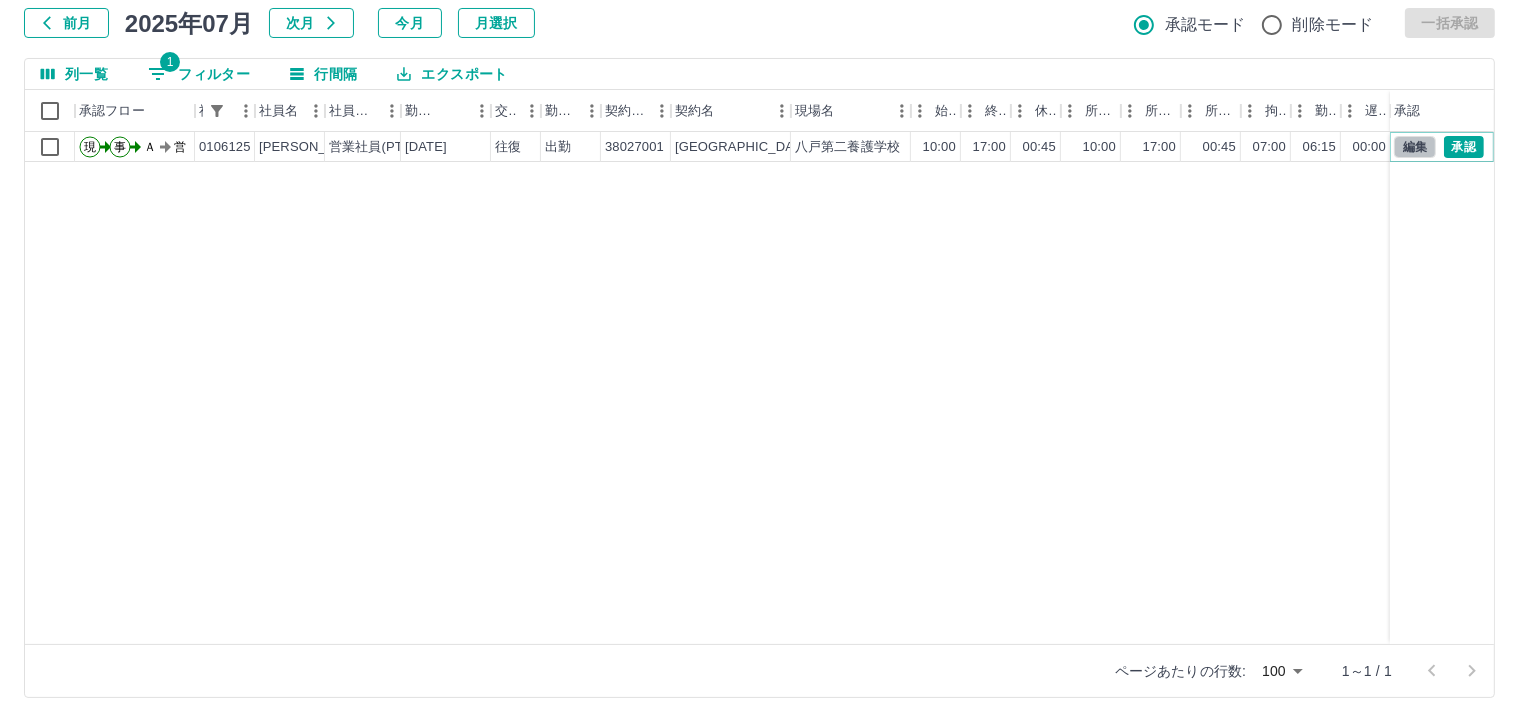 click on "編集" at bounding box center [1415, 147] 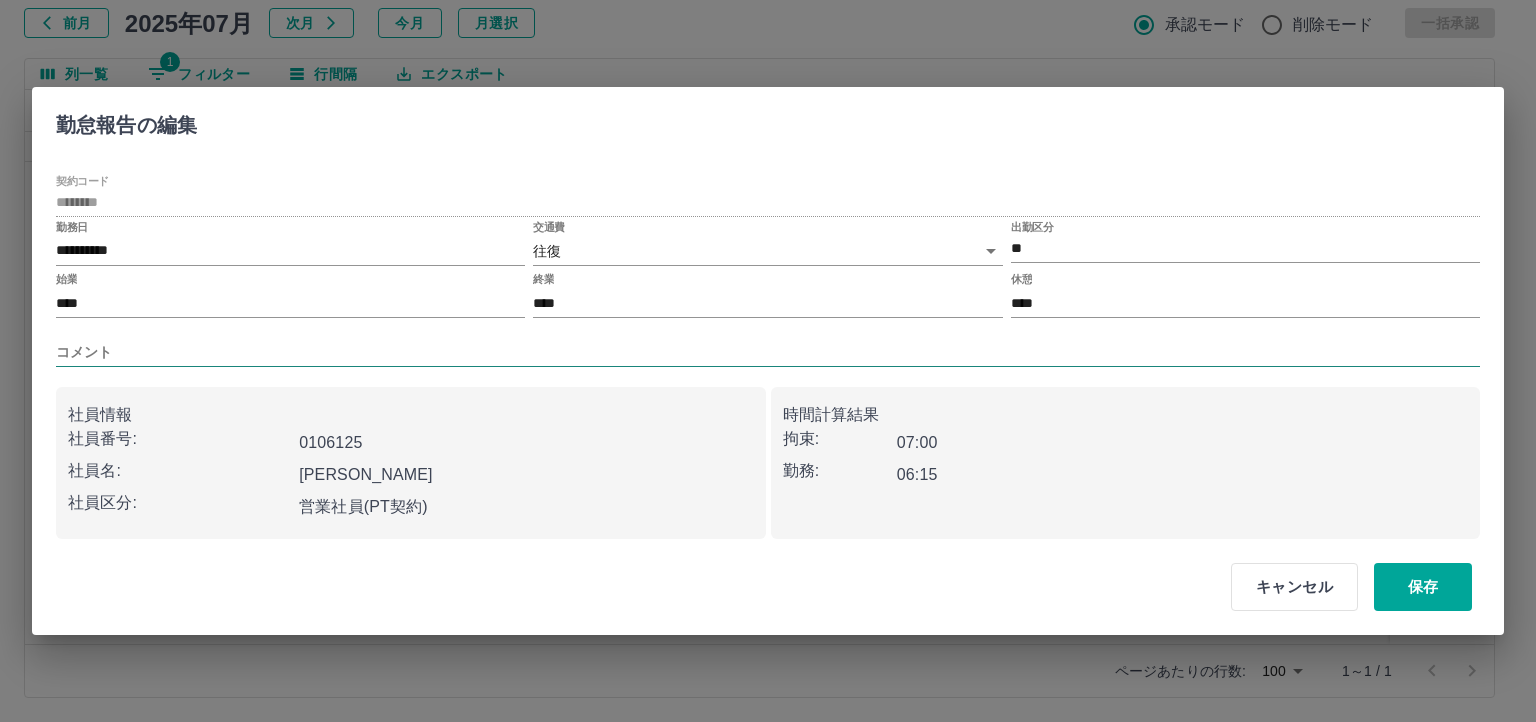click on "**********" at bounding box center (768, 357) 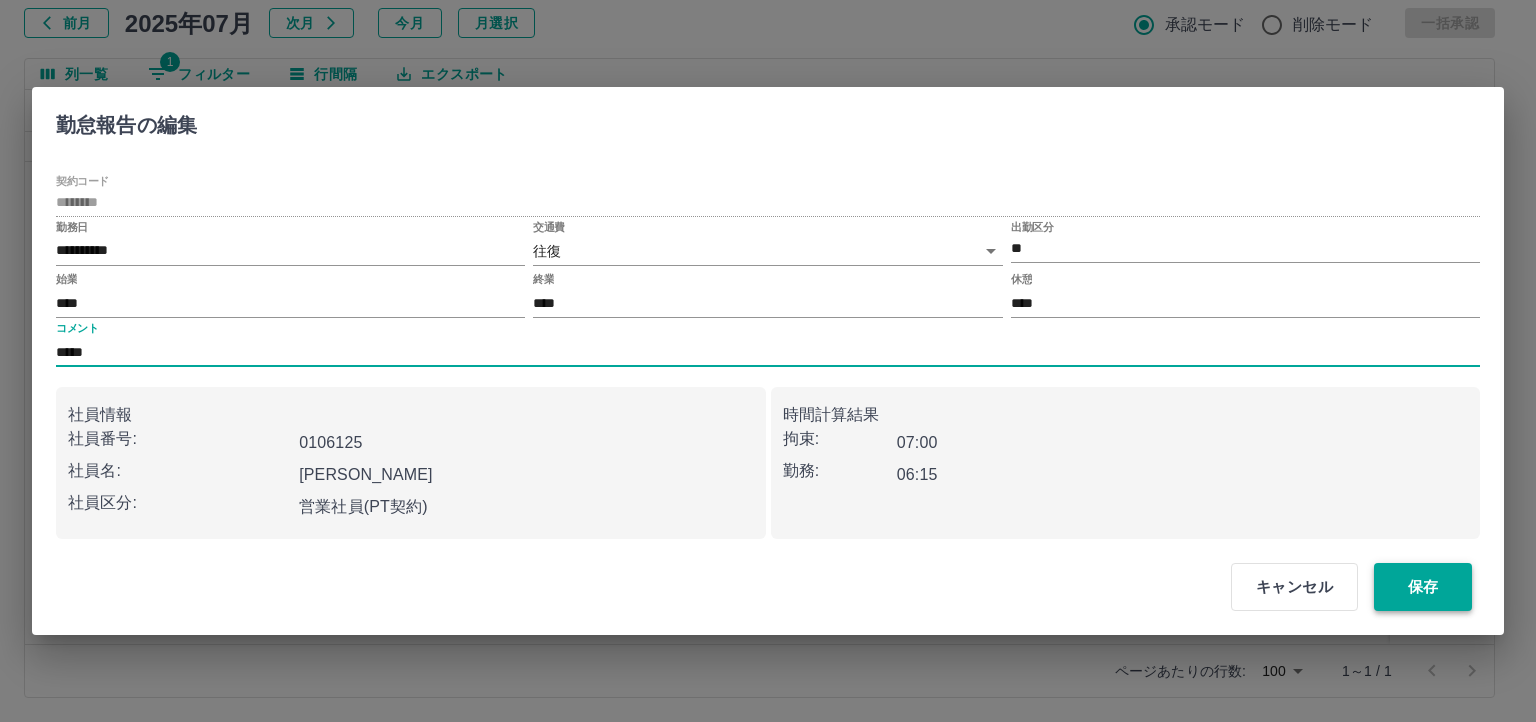 type on "*****" 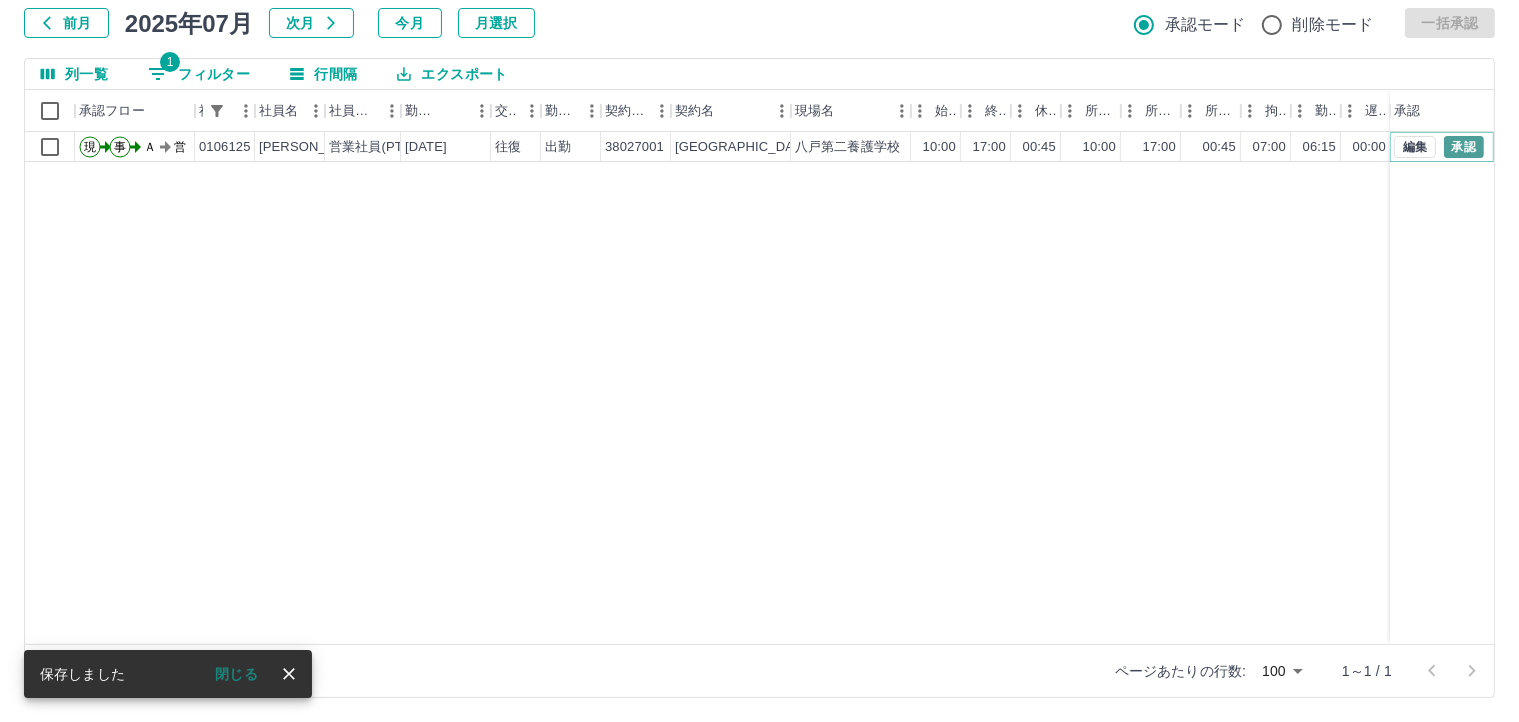 click on "承認" at bounding box center (1464, 147) 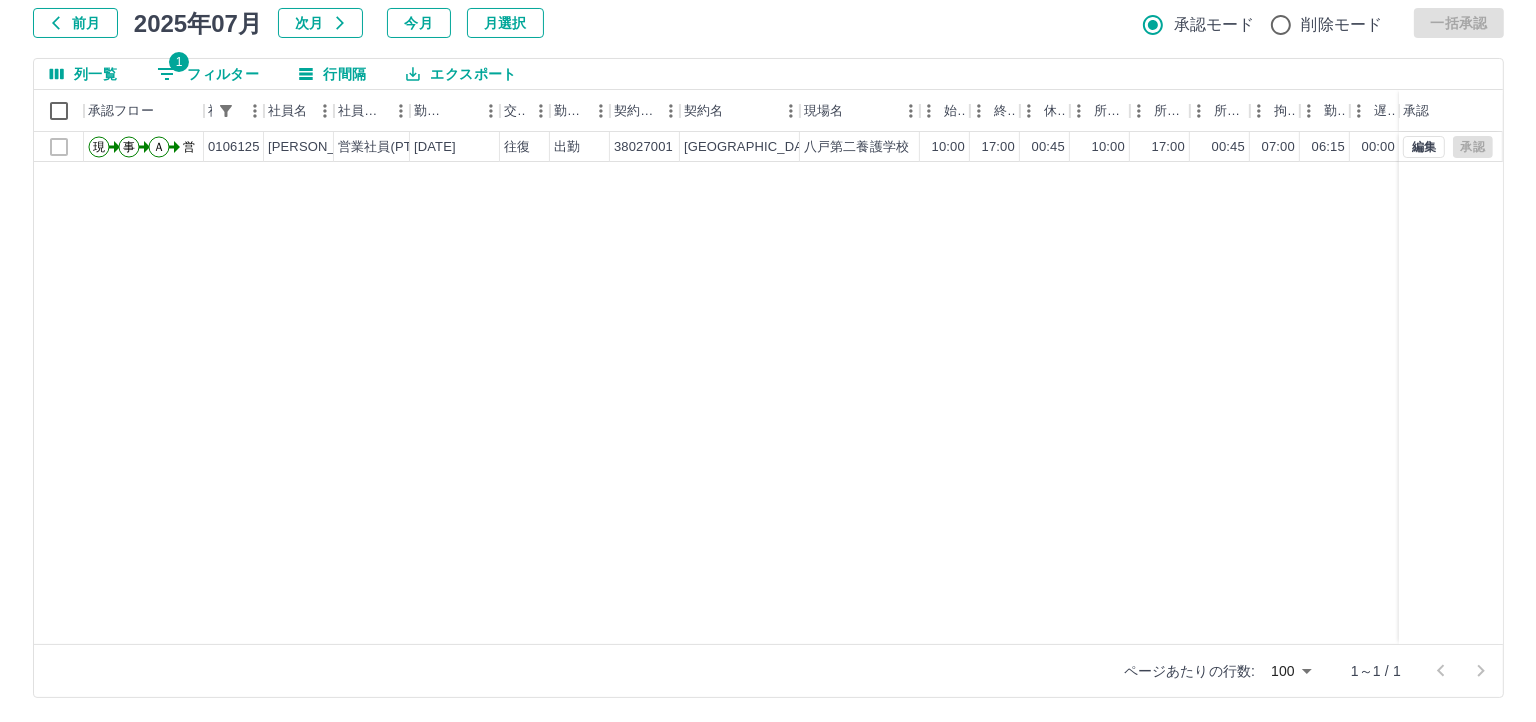 scroll, scrollTop: 0, scrollLeft: 0, axis: both 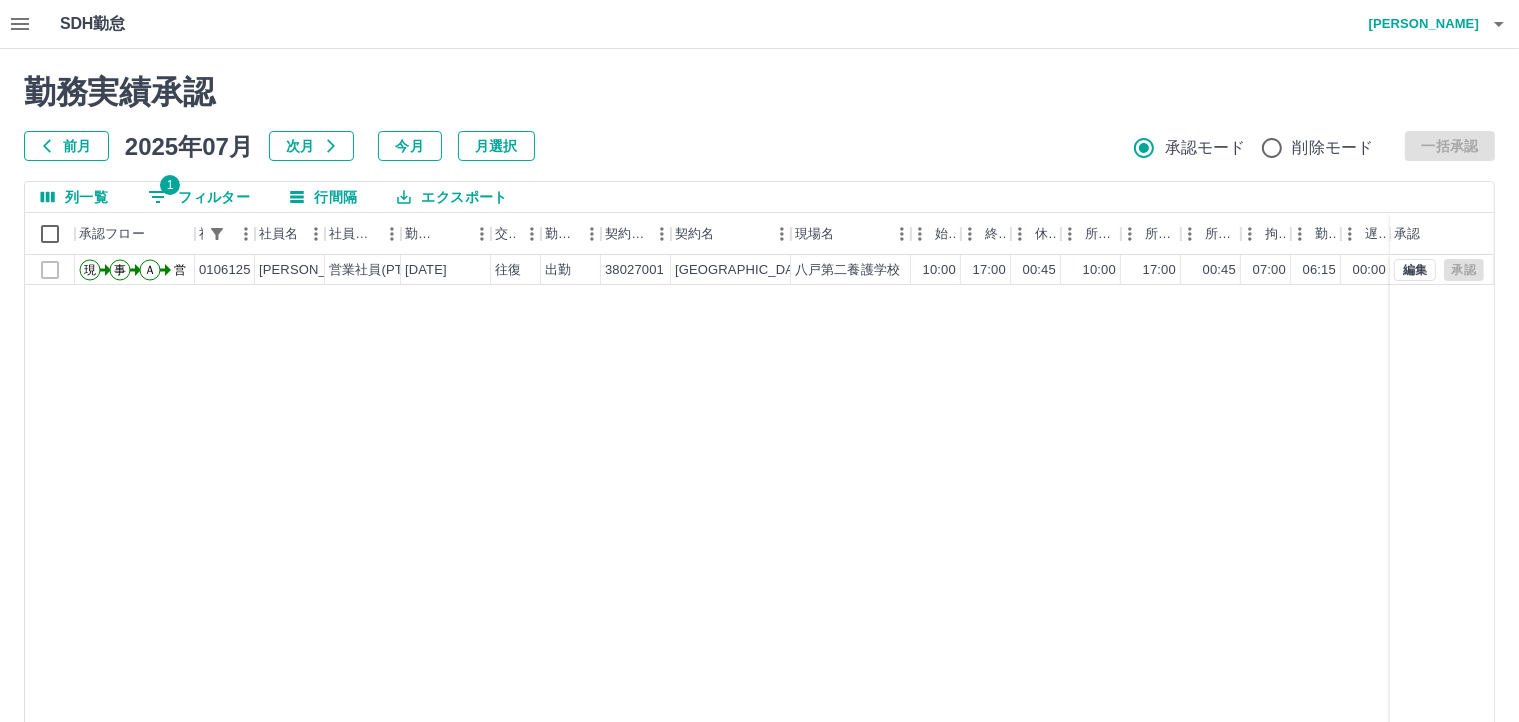 click 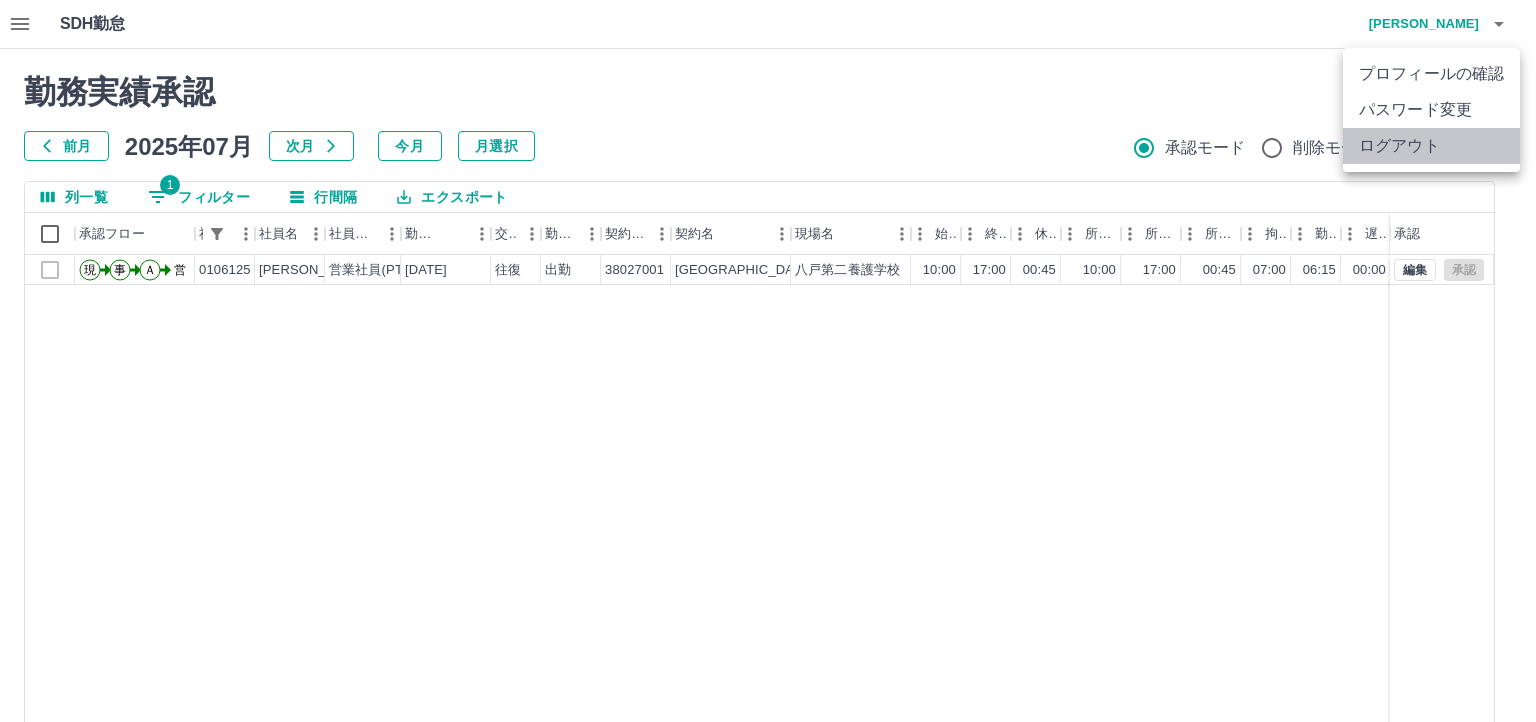 click on "ログアウト" at bounding box center (1431, 146) 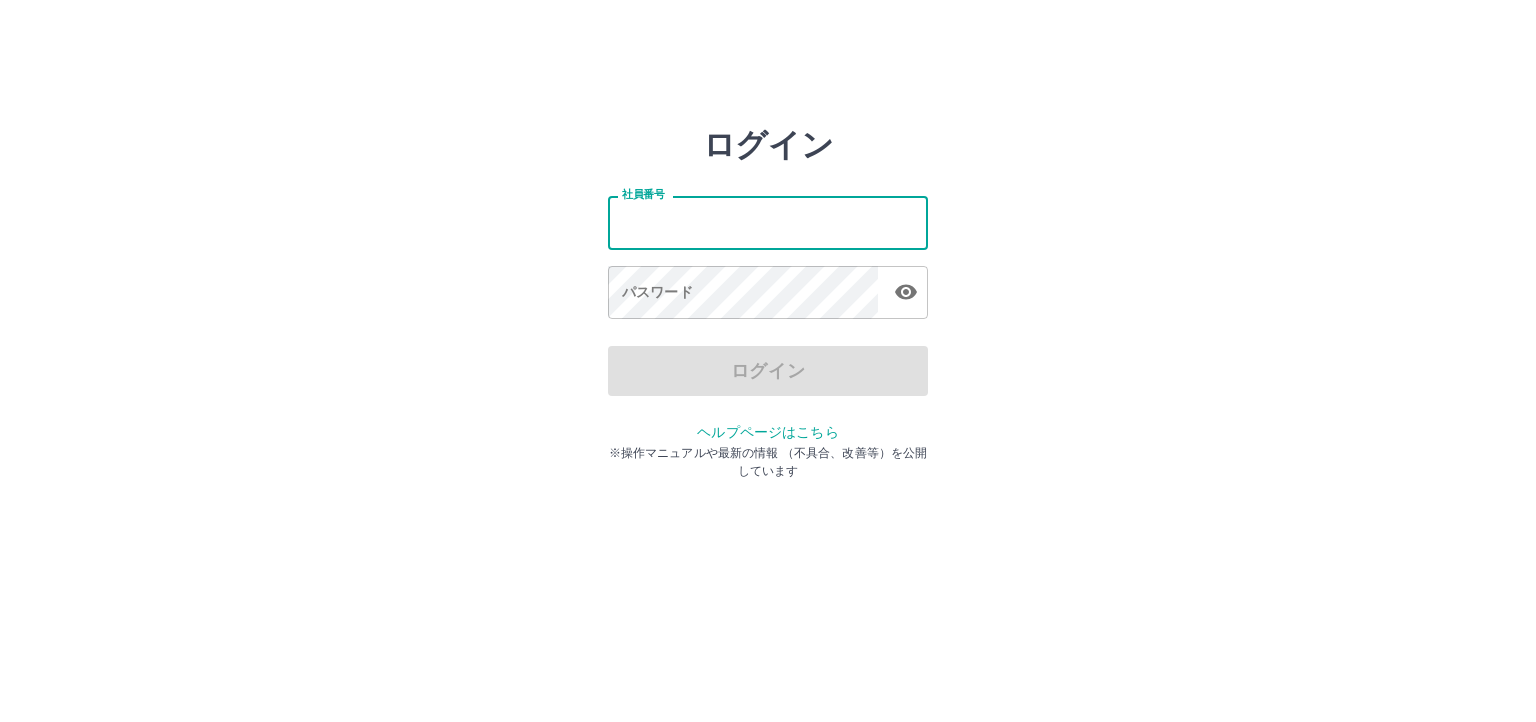 scroll, scrollTop: 0, scrollLeft: 0, axis: both 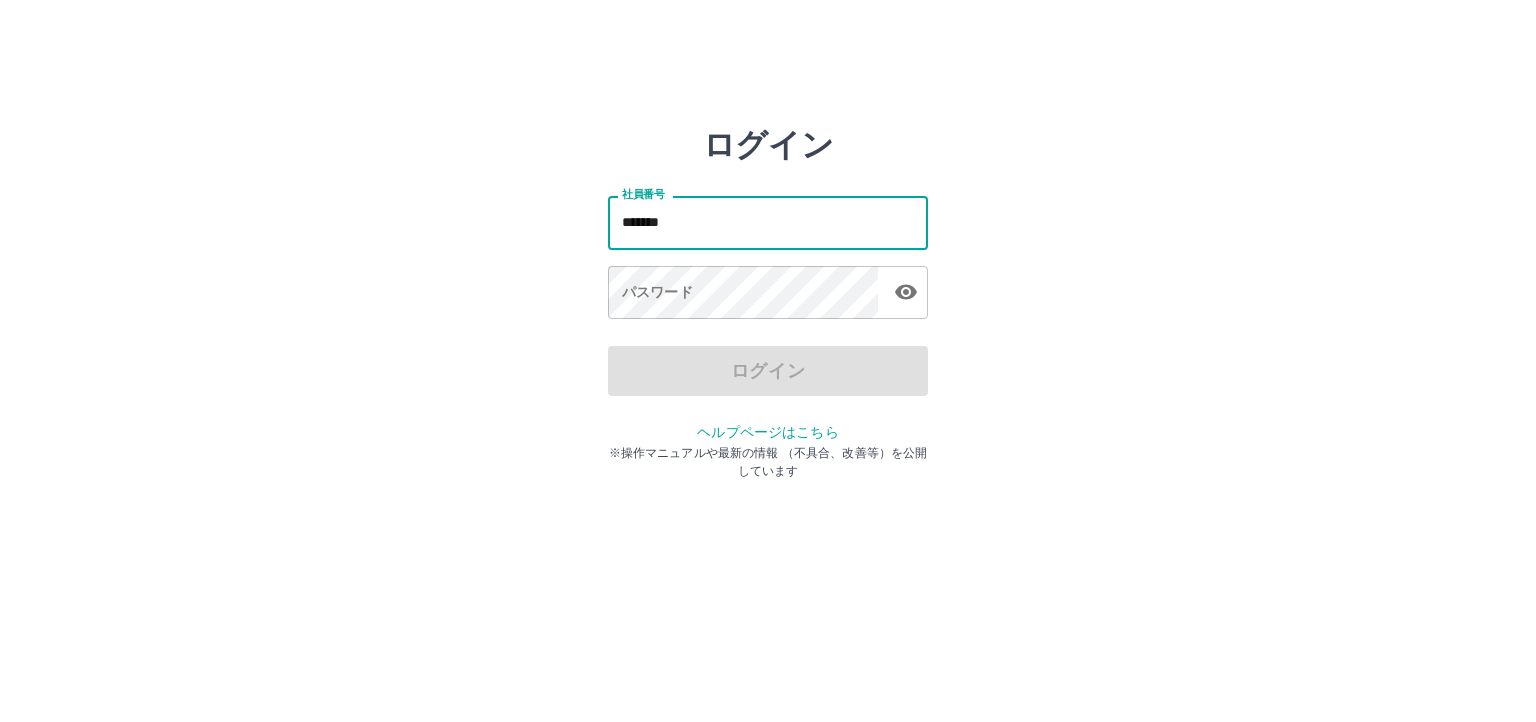 type on "*******" 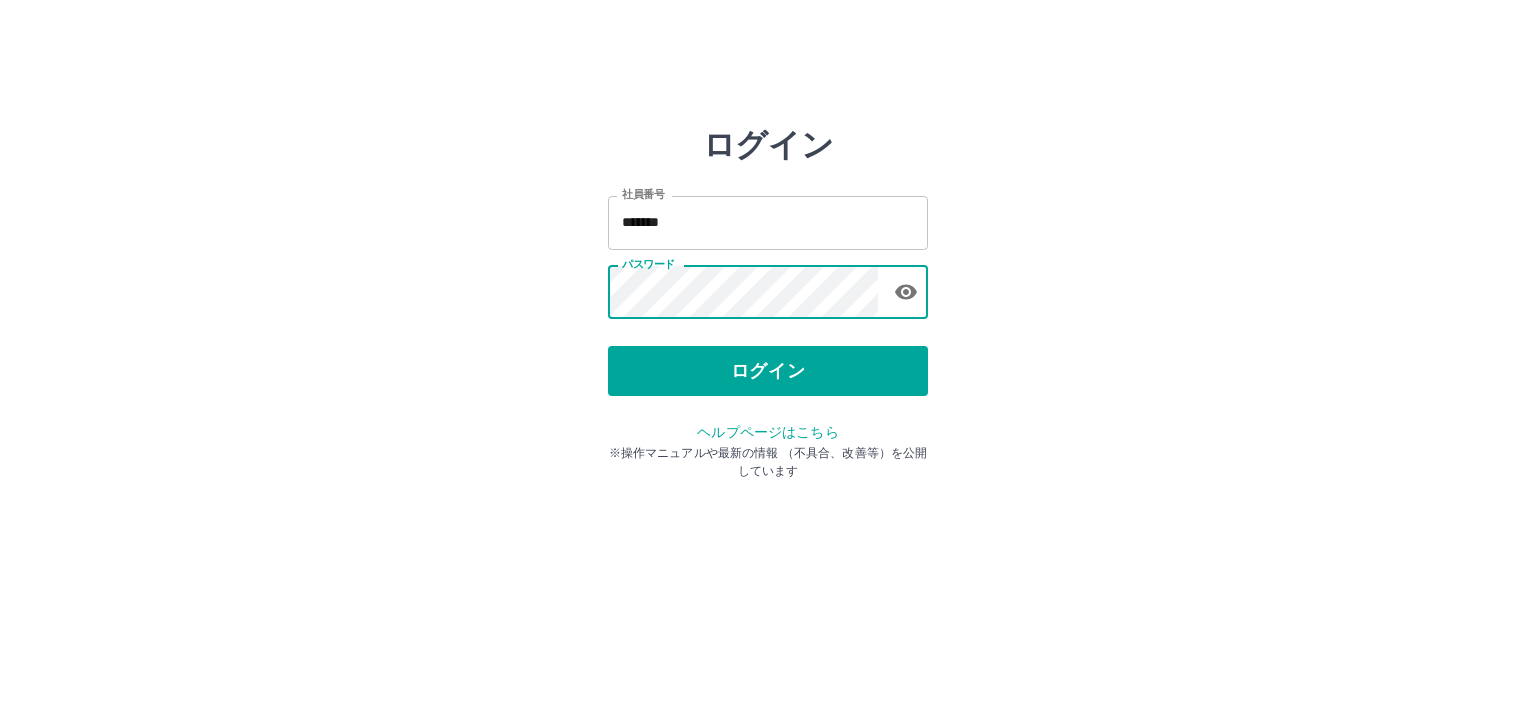 drag, startPoint x: 813, startPoint y: 379, endPoint x: 799, endPoint y: 372, distance: 15.652476 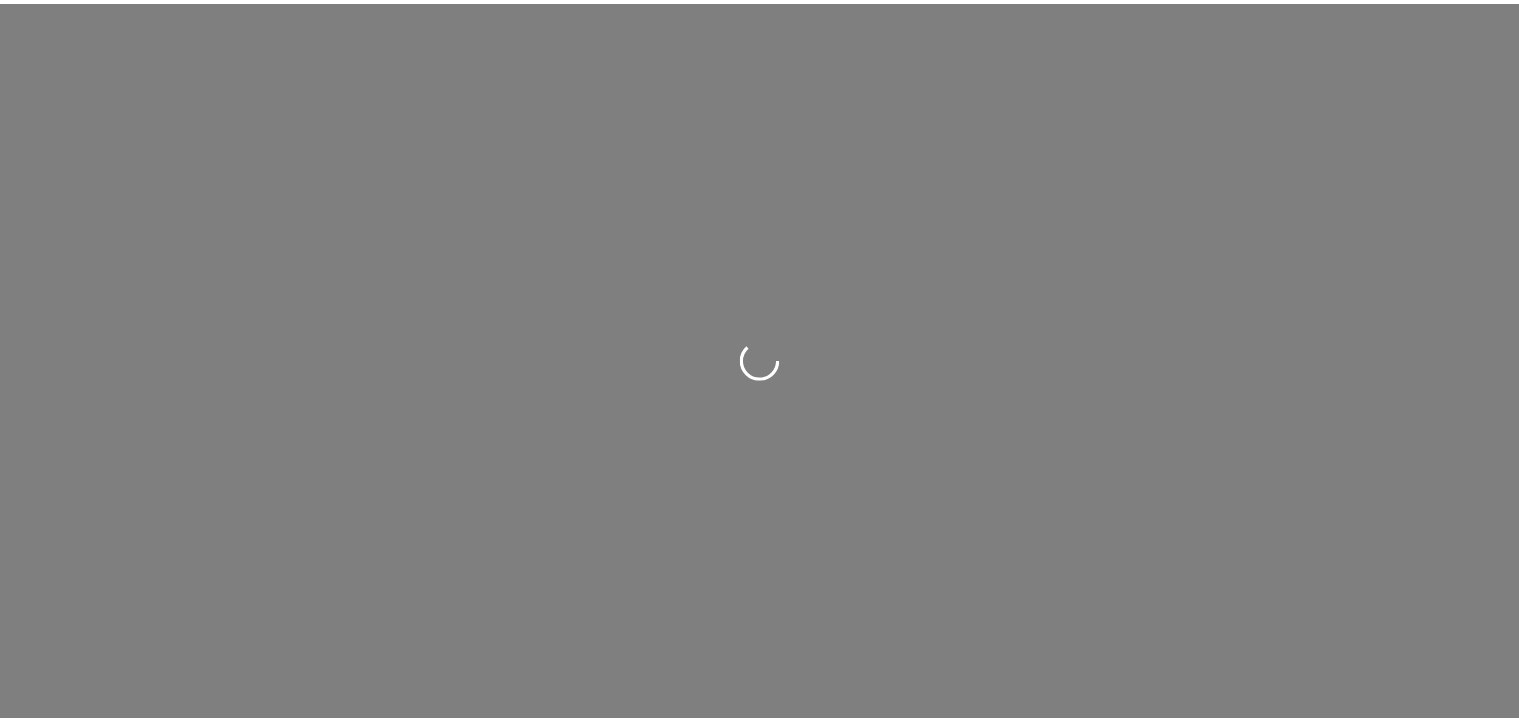 scroll, scrollTop: 0, scrollLeft: 0, axis: both 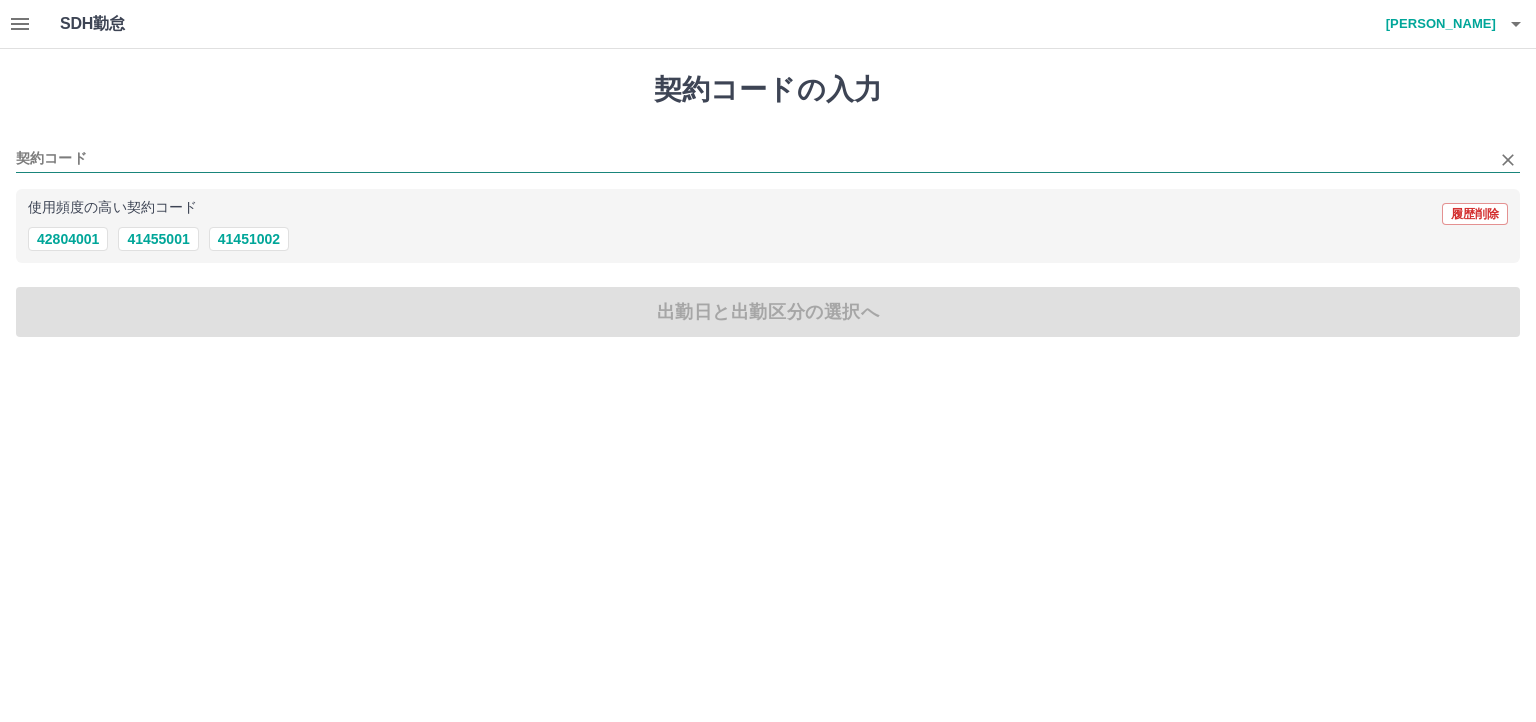click on "契約コード" at bounding box center [753, 159] 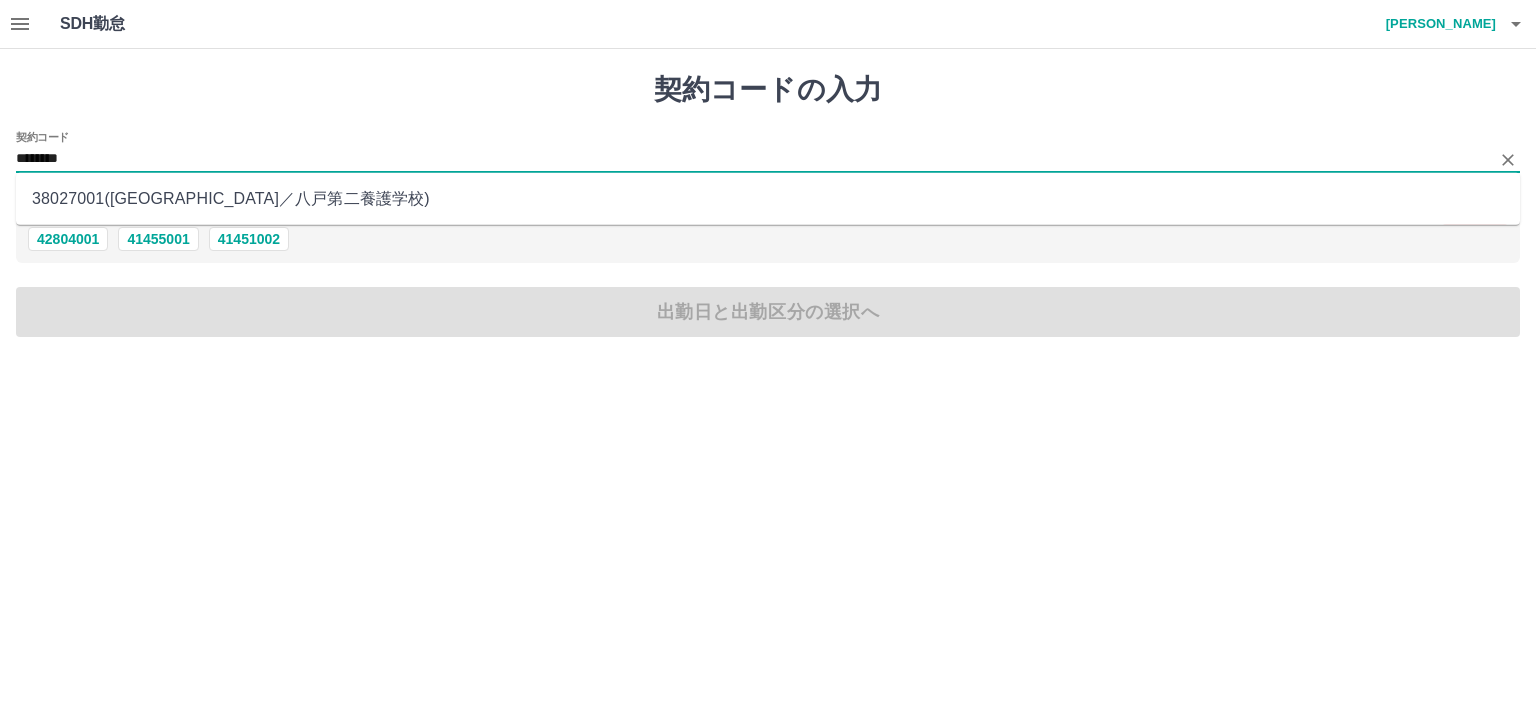 click on "38027001  ( 青森県 ／ 八戸第二養護学校 )" at bounding box center [768, 199] 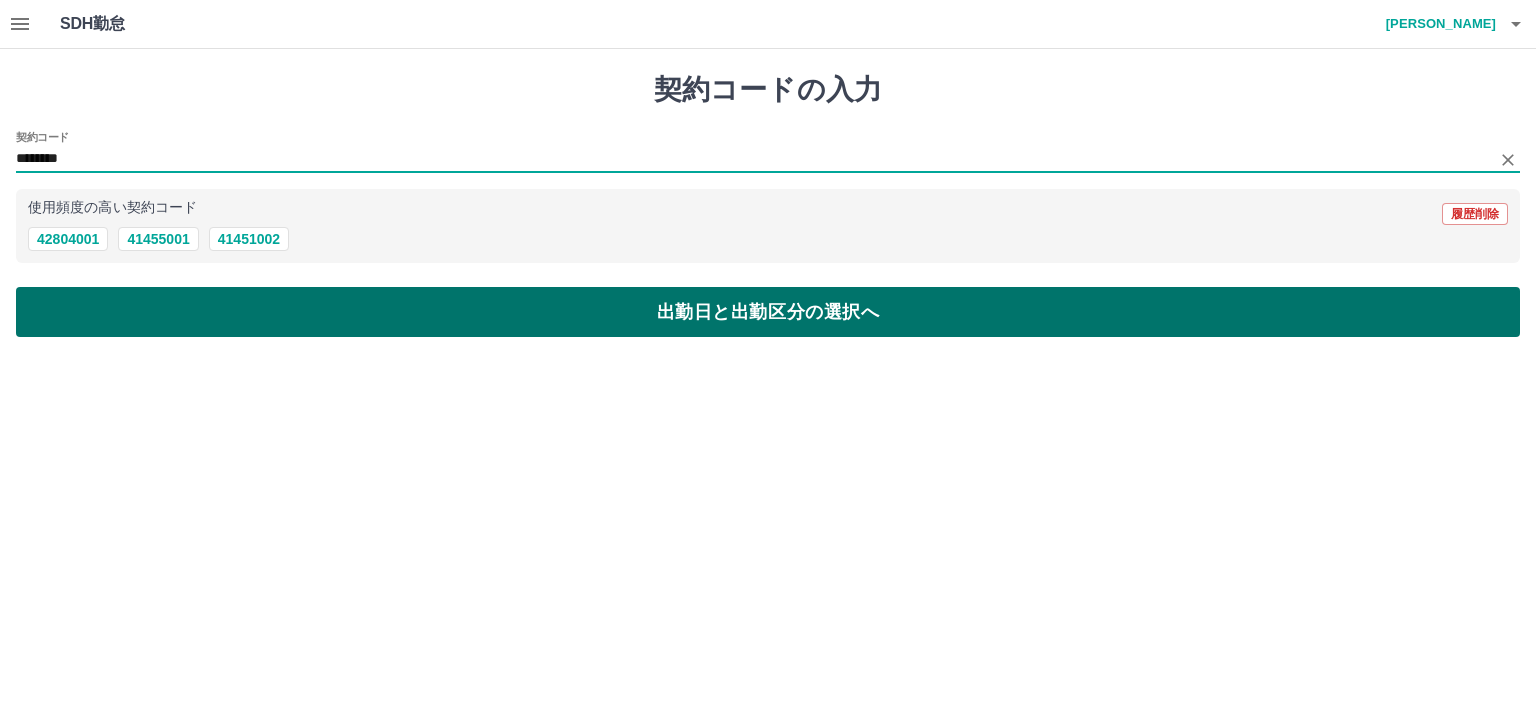 type on "********" 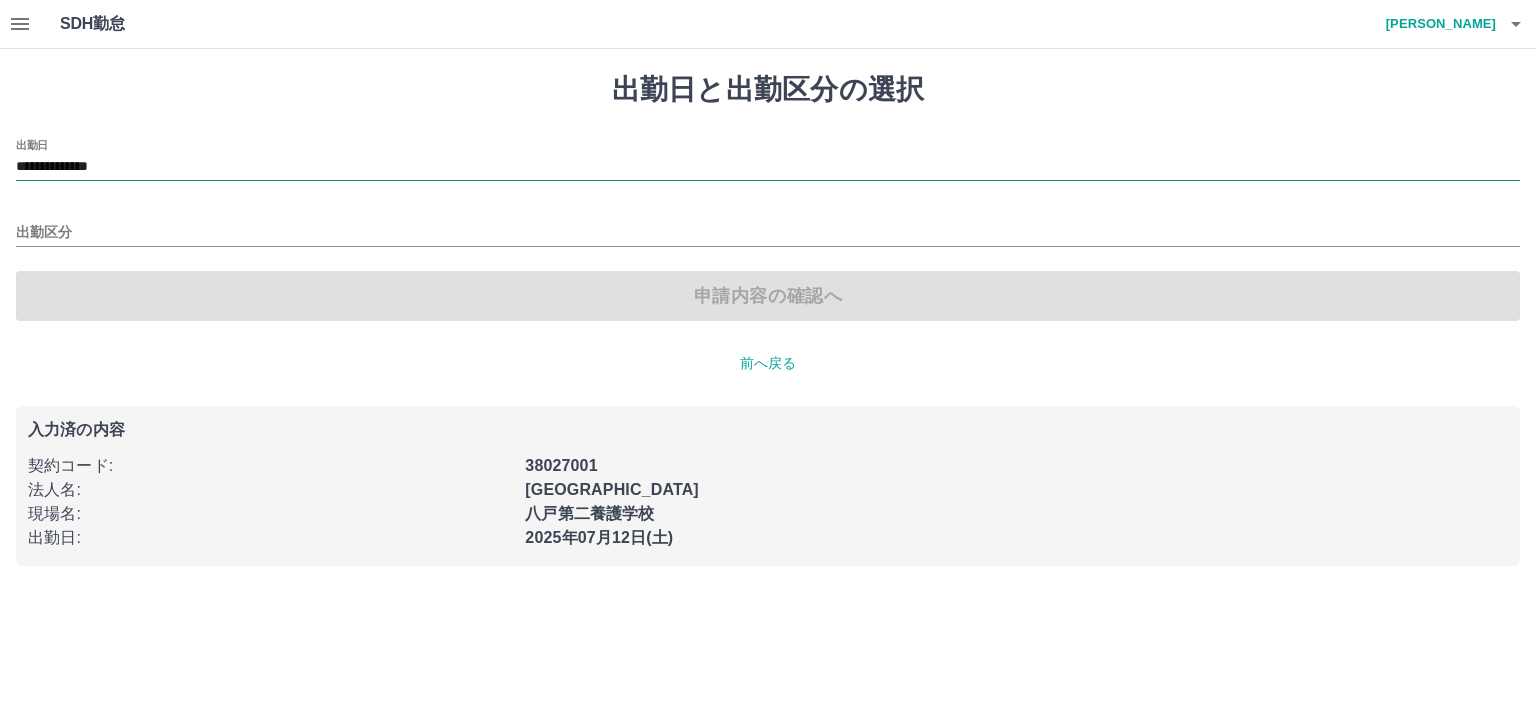 click on "**********" at bounding box center [768, 167] 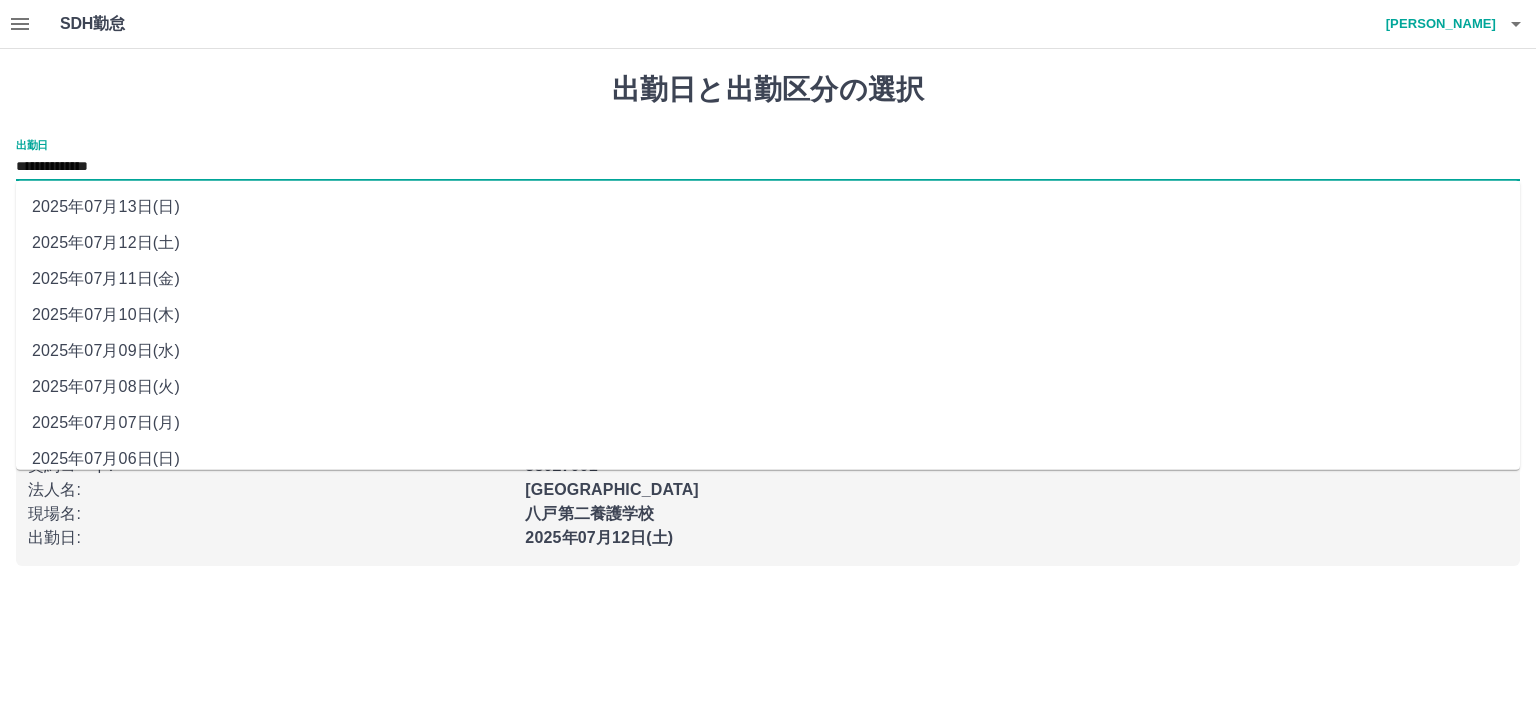 click on "2025年07月11日(金)" at bounding box center (768, 279) 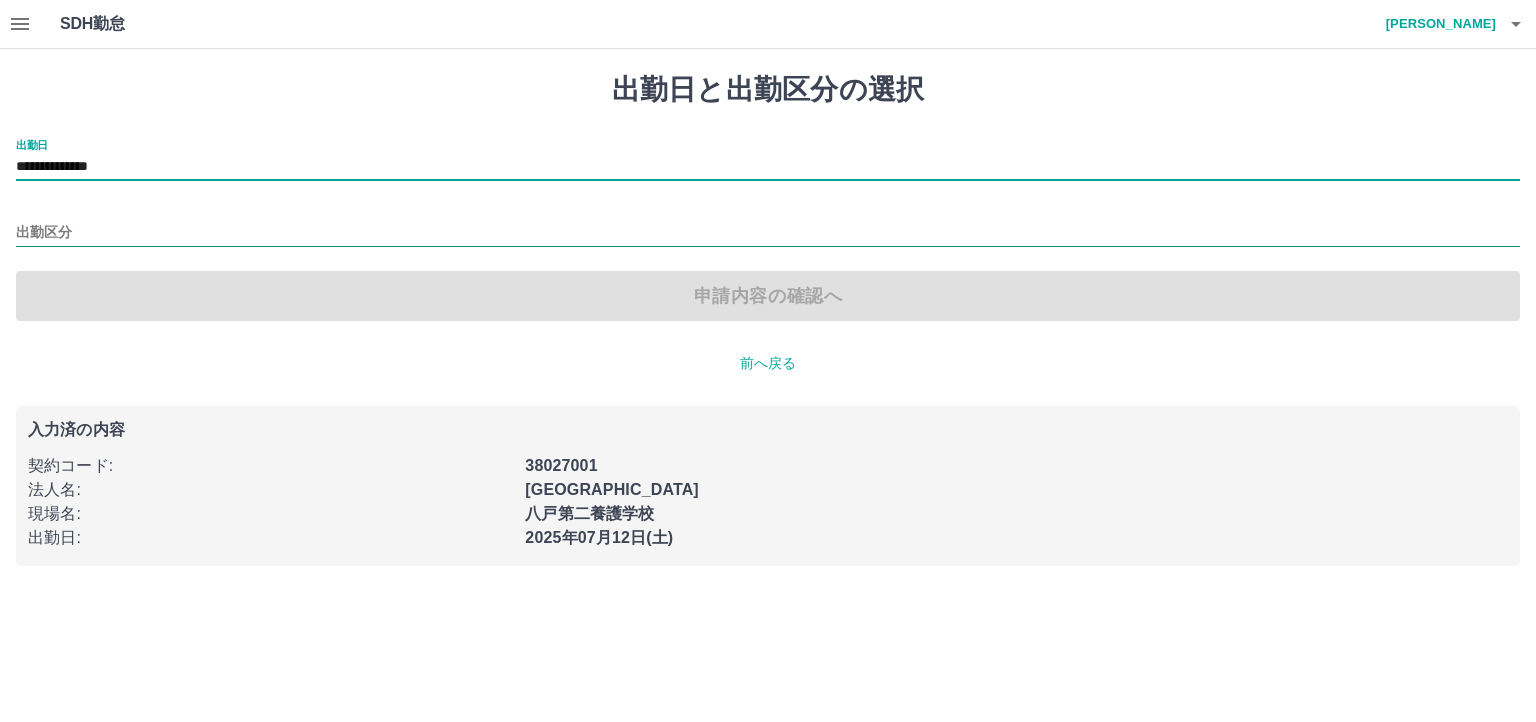 click on "出勤区分" at bounding box center [768, 233] 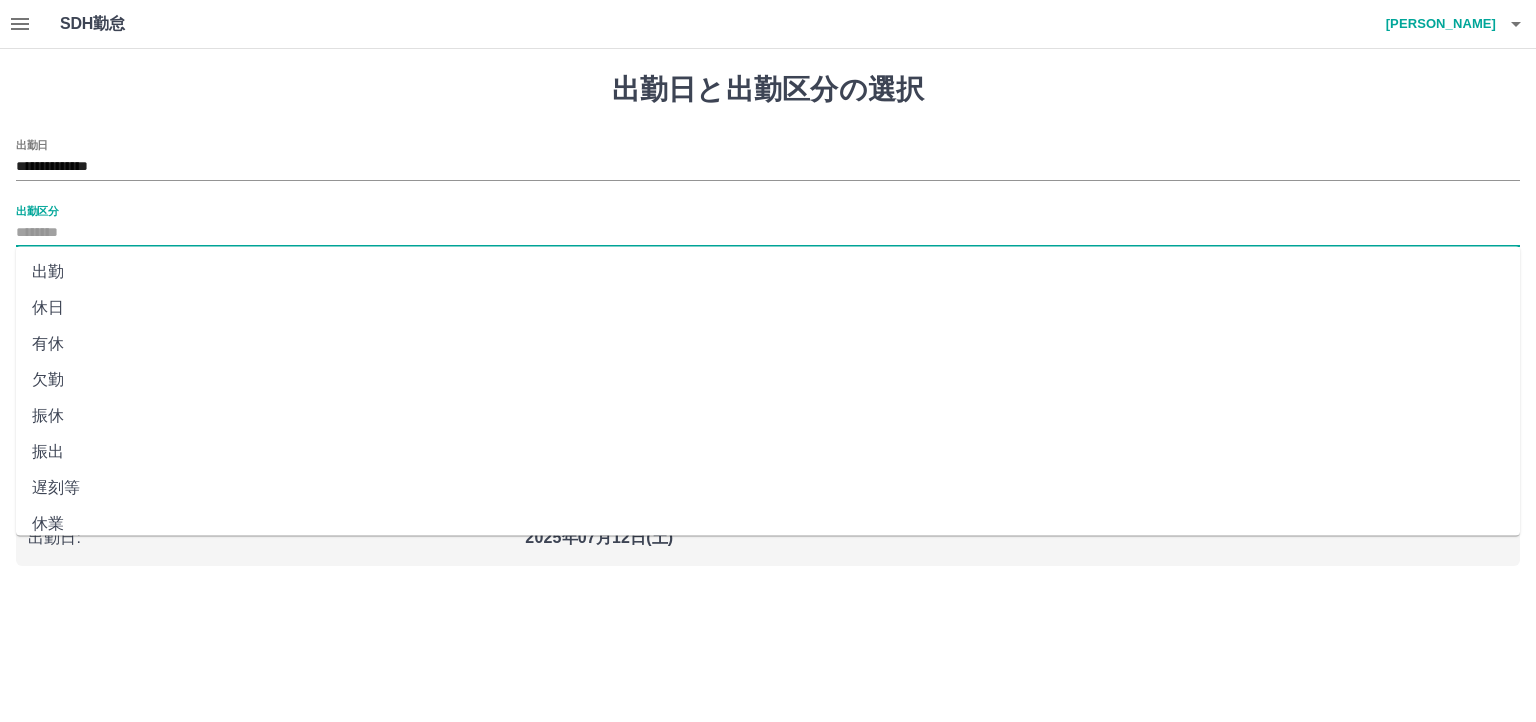 click on "出勤" at bounding box center [768, 272] 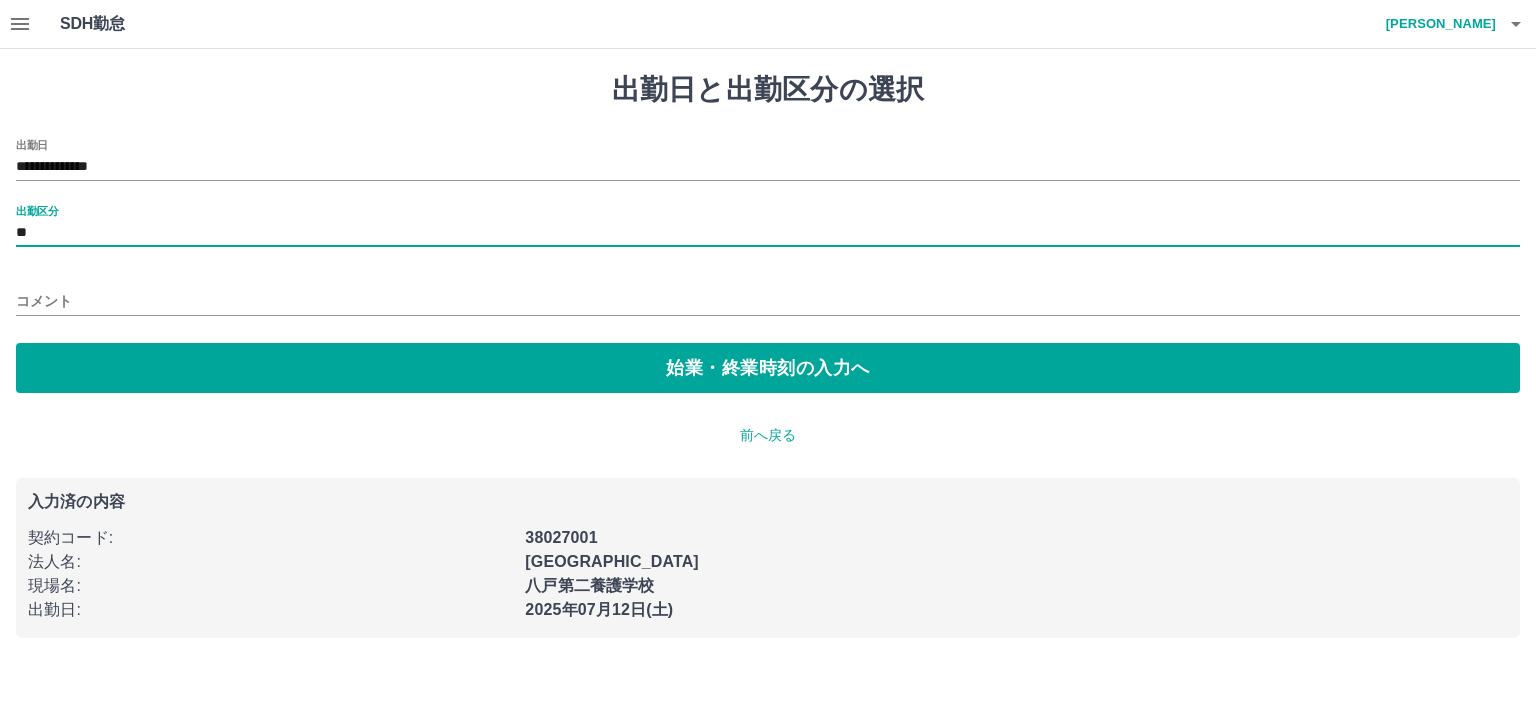type on "**" 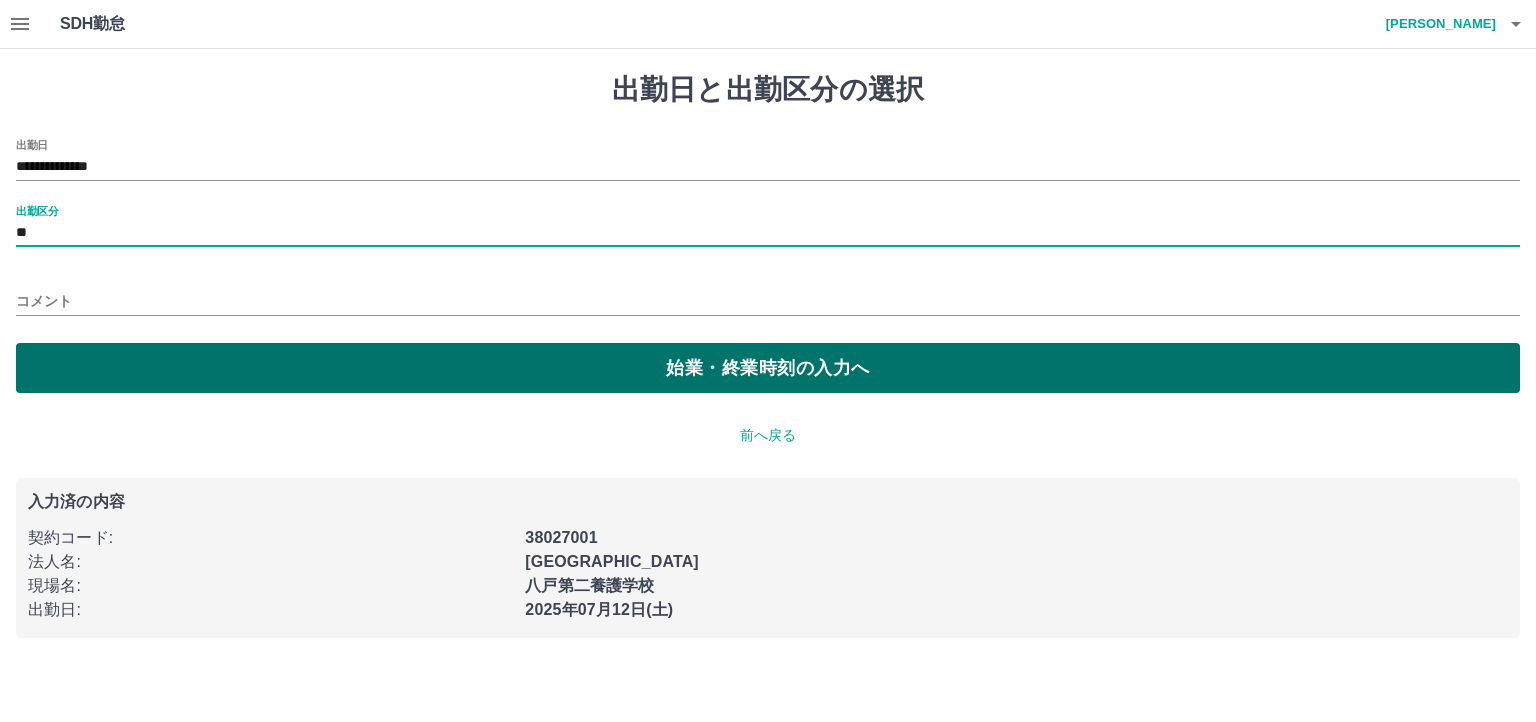 drag, startPoint x: 100, startPoint y: 352, endPoint x: 108, endPoint y: 345, distance: 10.630146 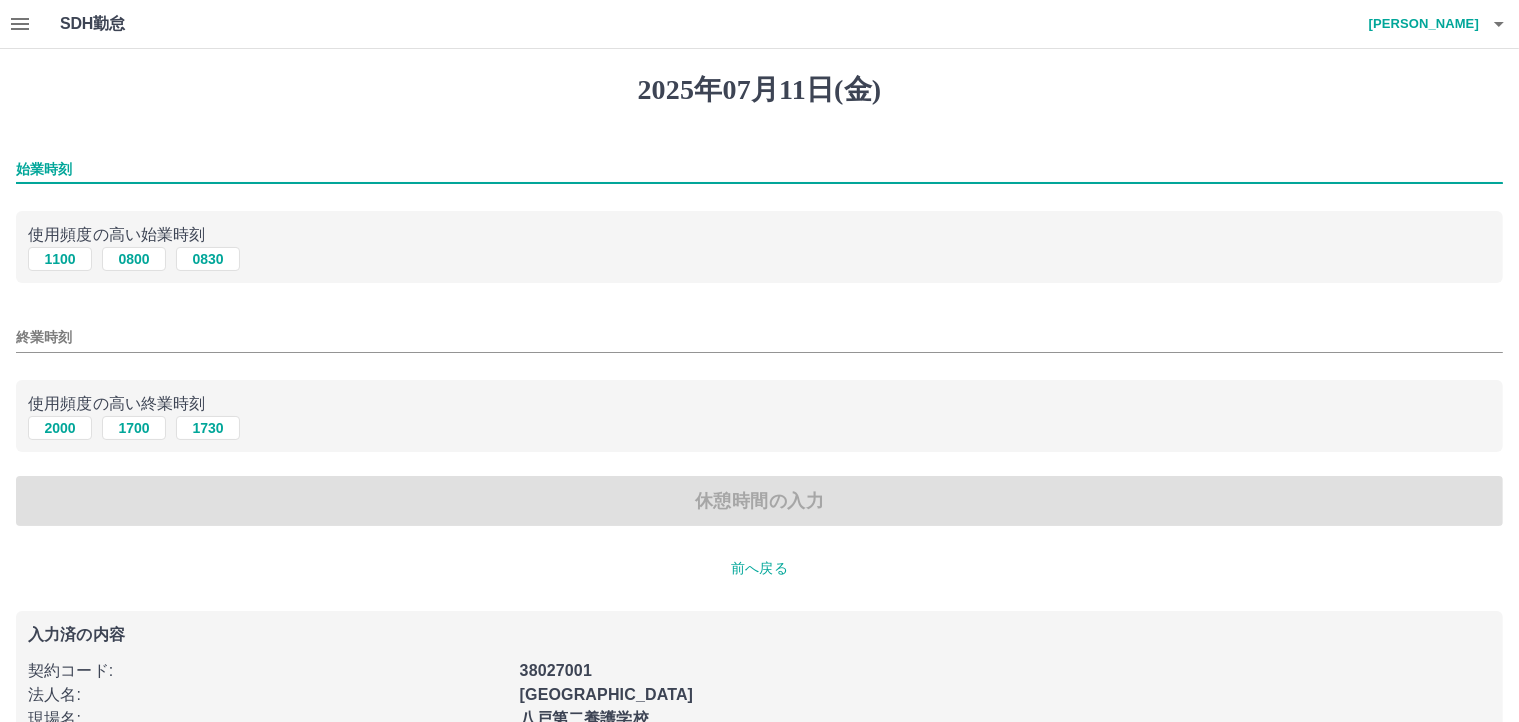 click on "始業時刻" at bounding box center [759, 169] 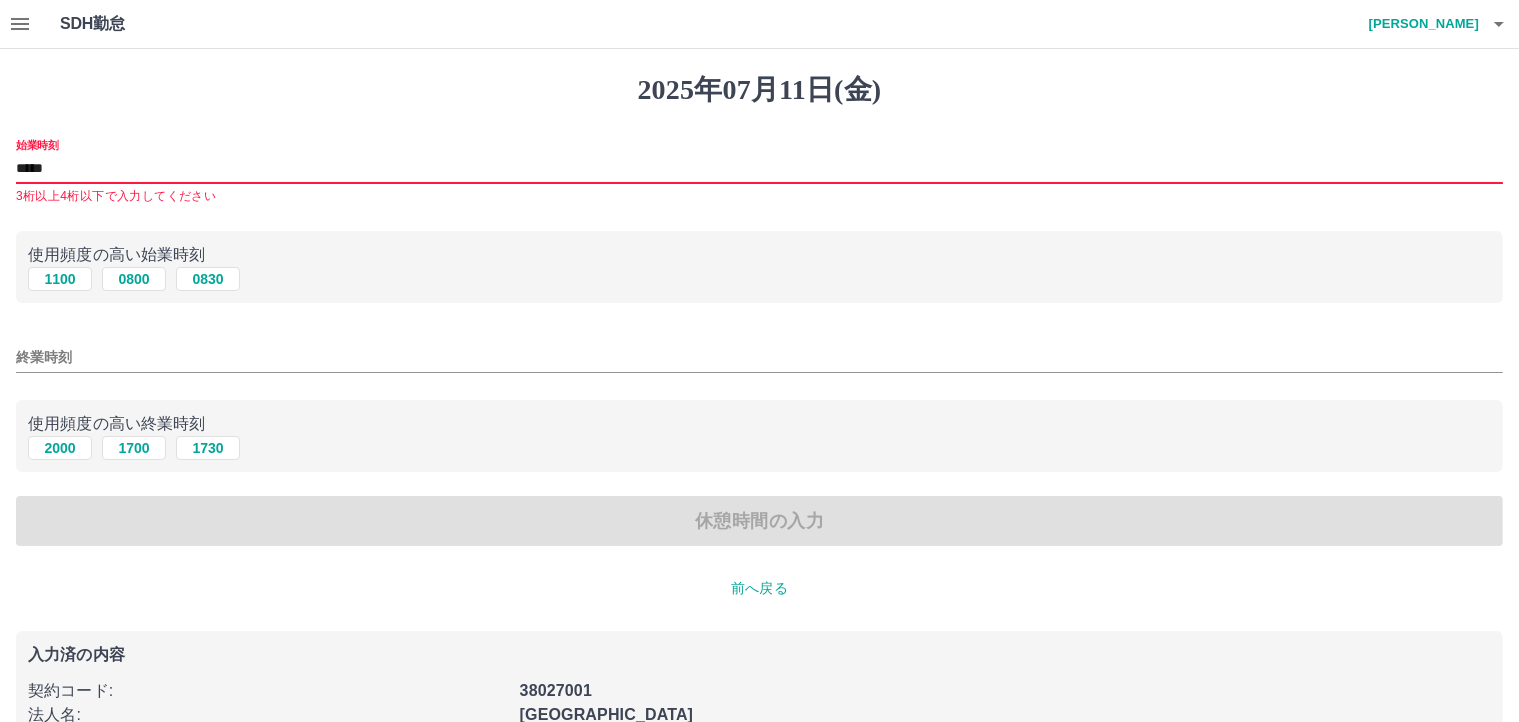 type on "****" 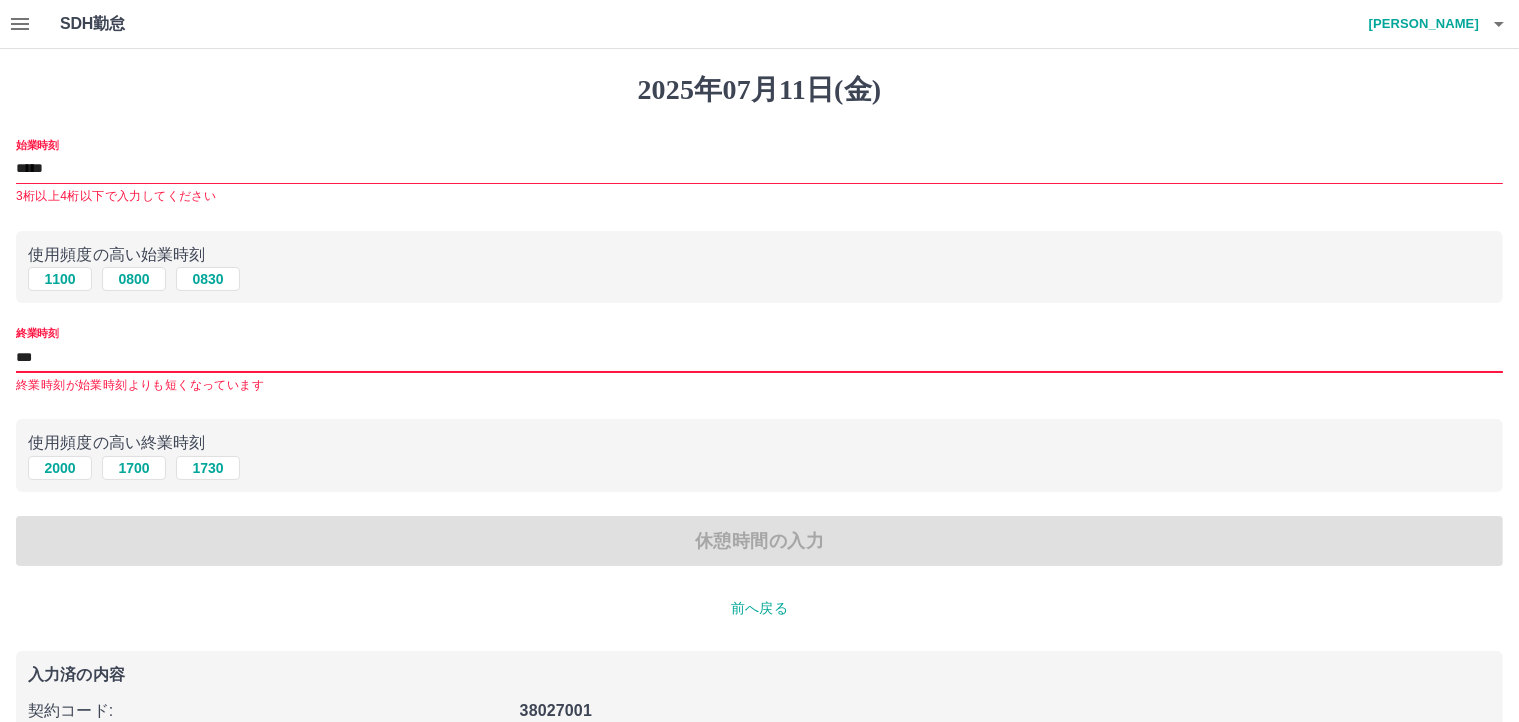 type on "****" 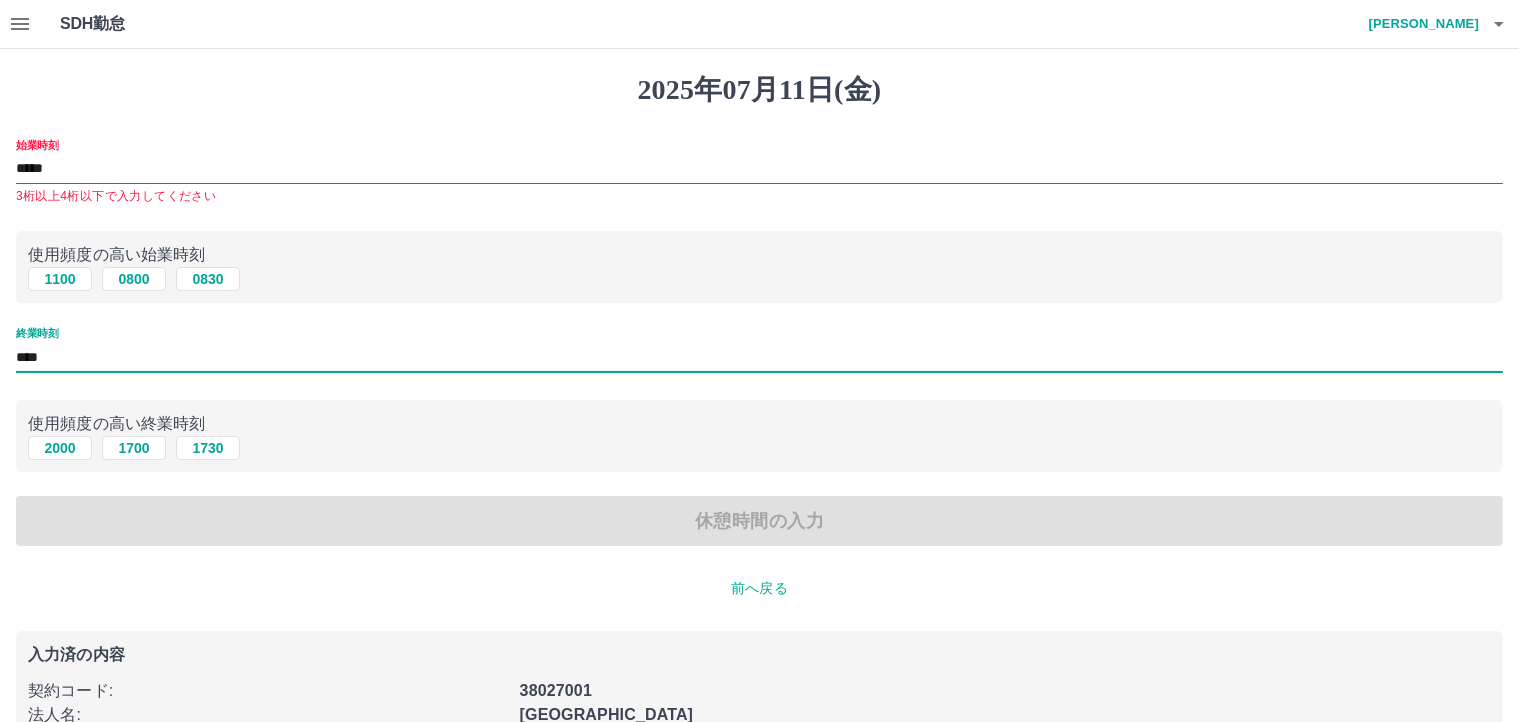 click on "使用頻度の高い終業時刻 2000 1700 1730" at bounding box center [759, 436] 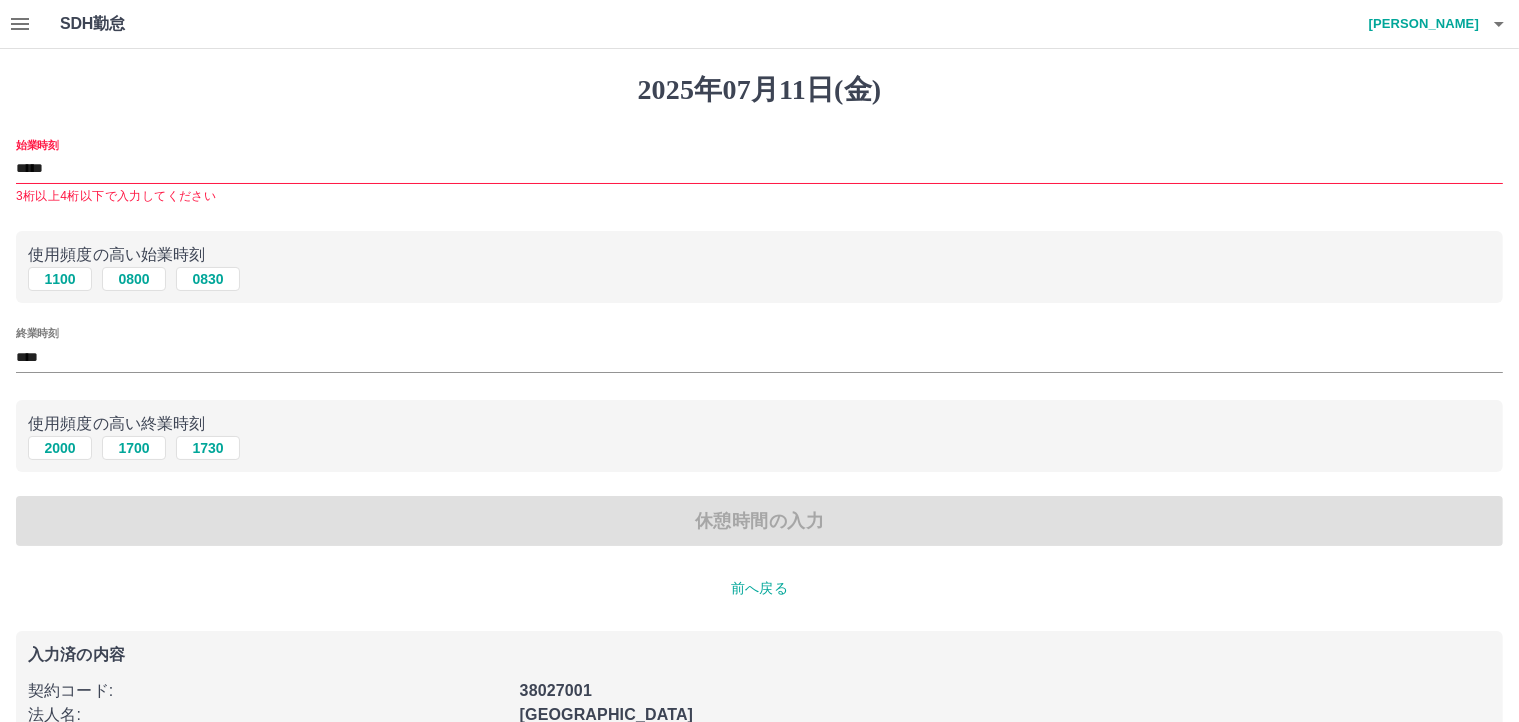 click on "****" at bounding box center [759, 169] 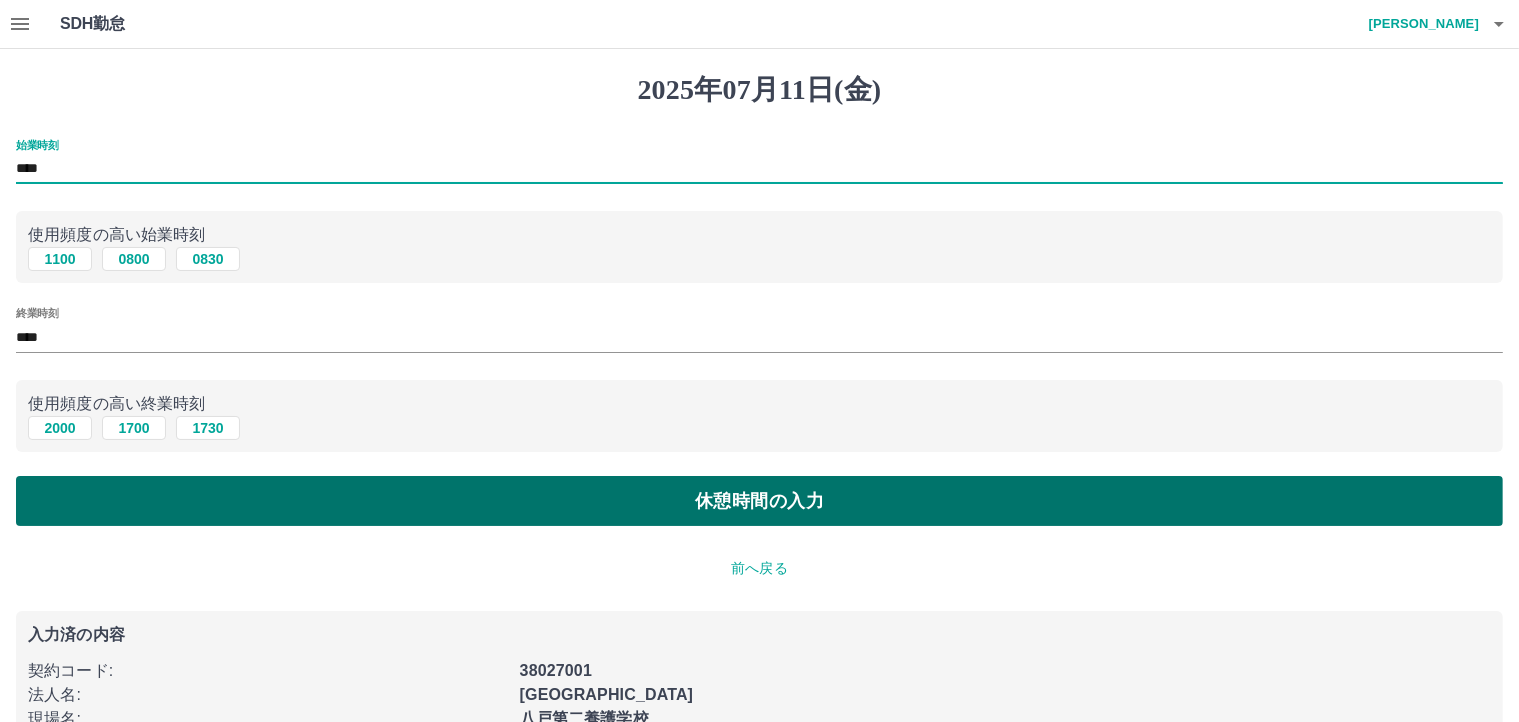 type on "****" 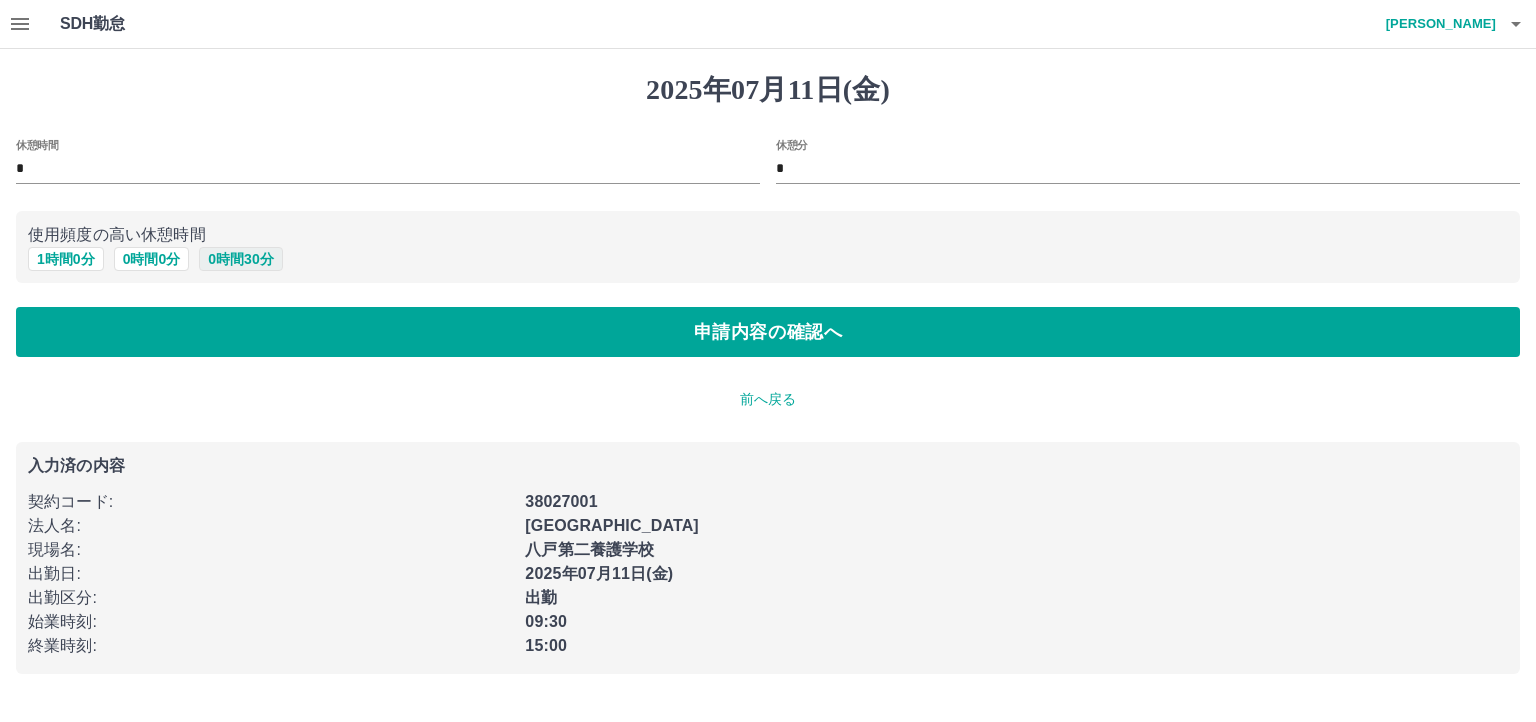 click on "0 時間 30 分" at bounding box center [240, 259] 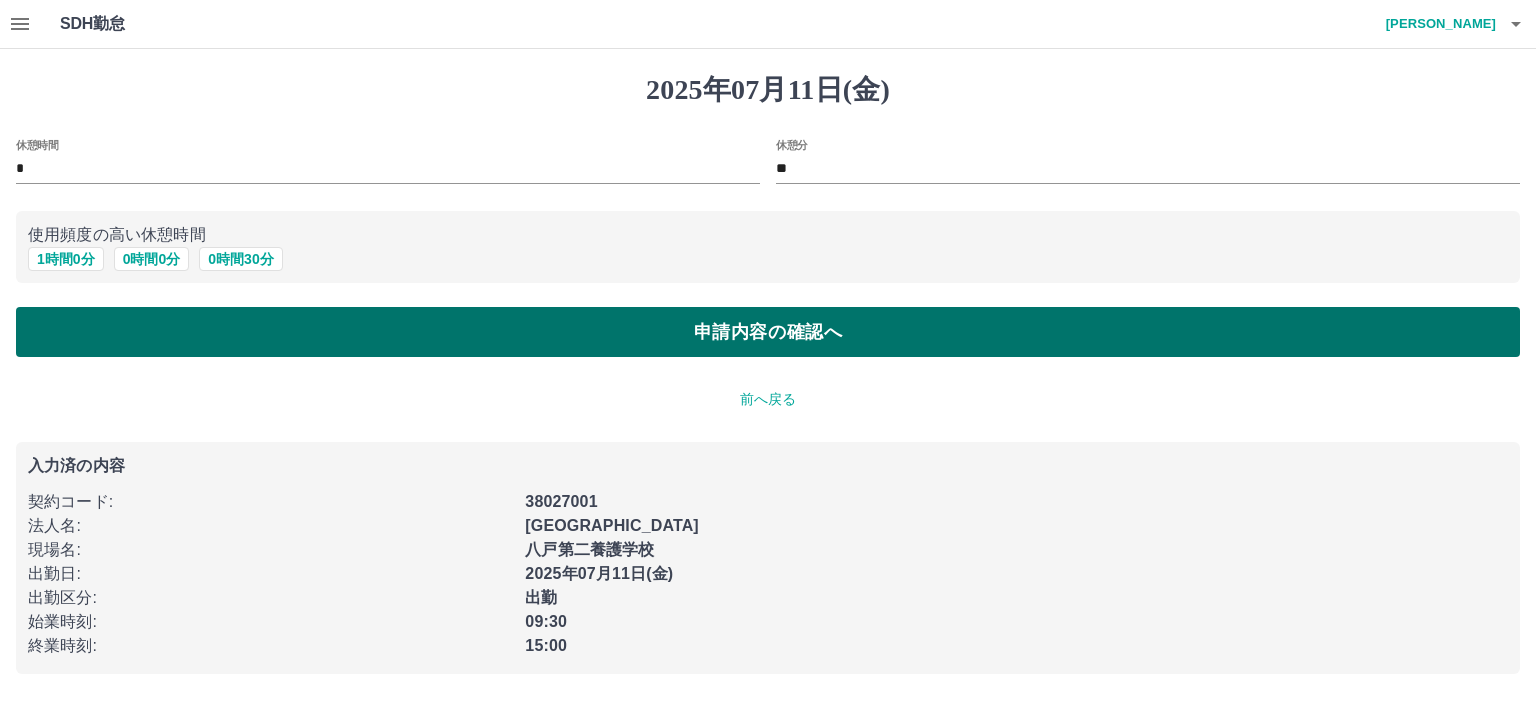 click on "申請内容の確認へ" at bounding box center (768, 332) 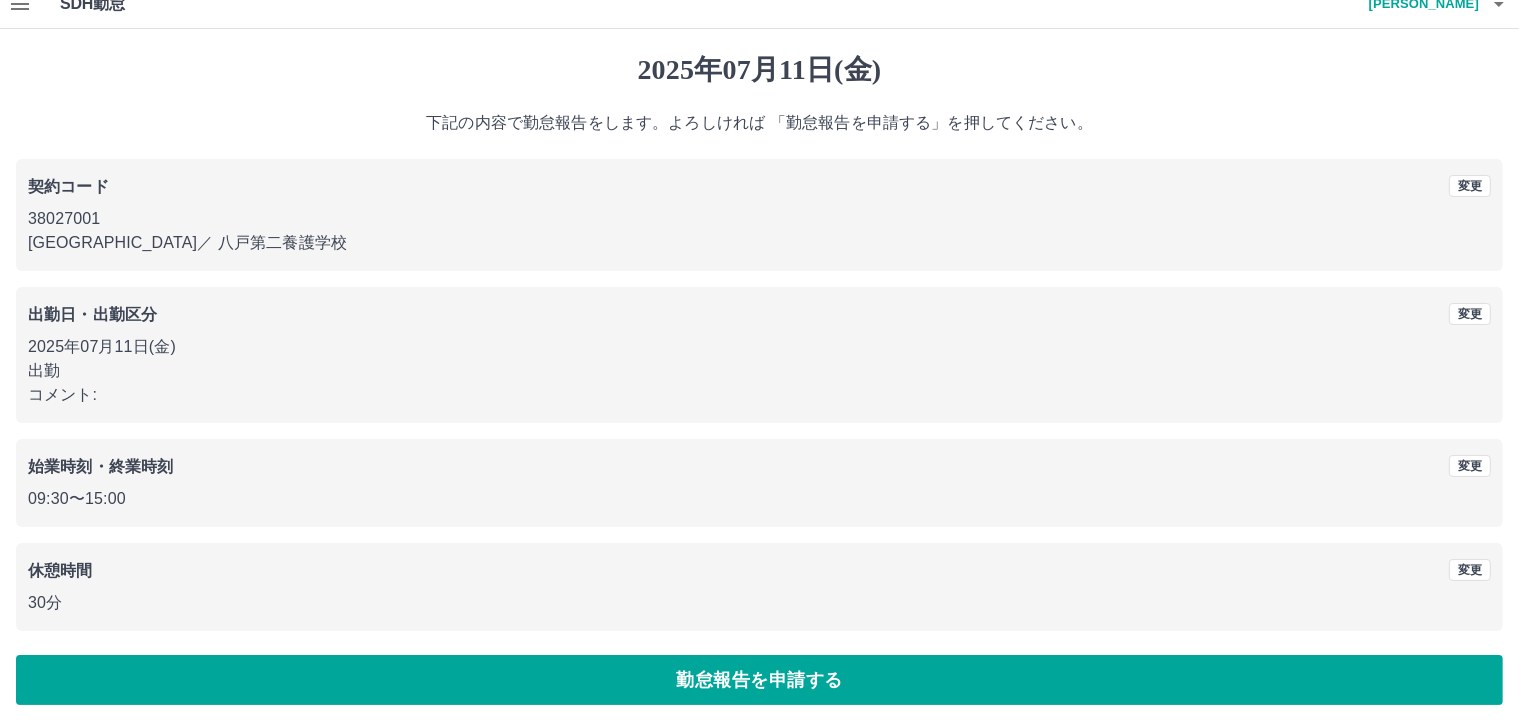 scroll, scrollTop: 27, scrollLeft: 0, axis: vertical 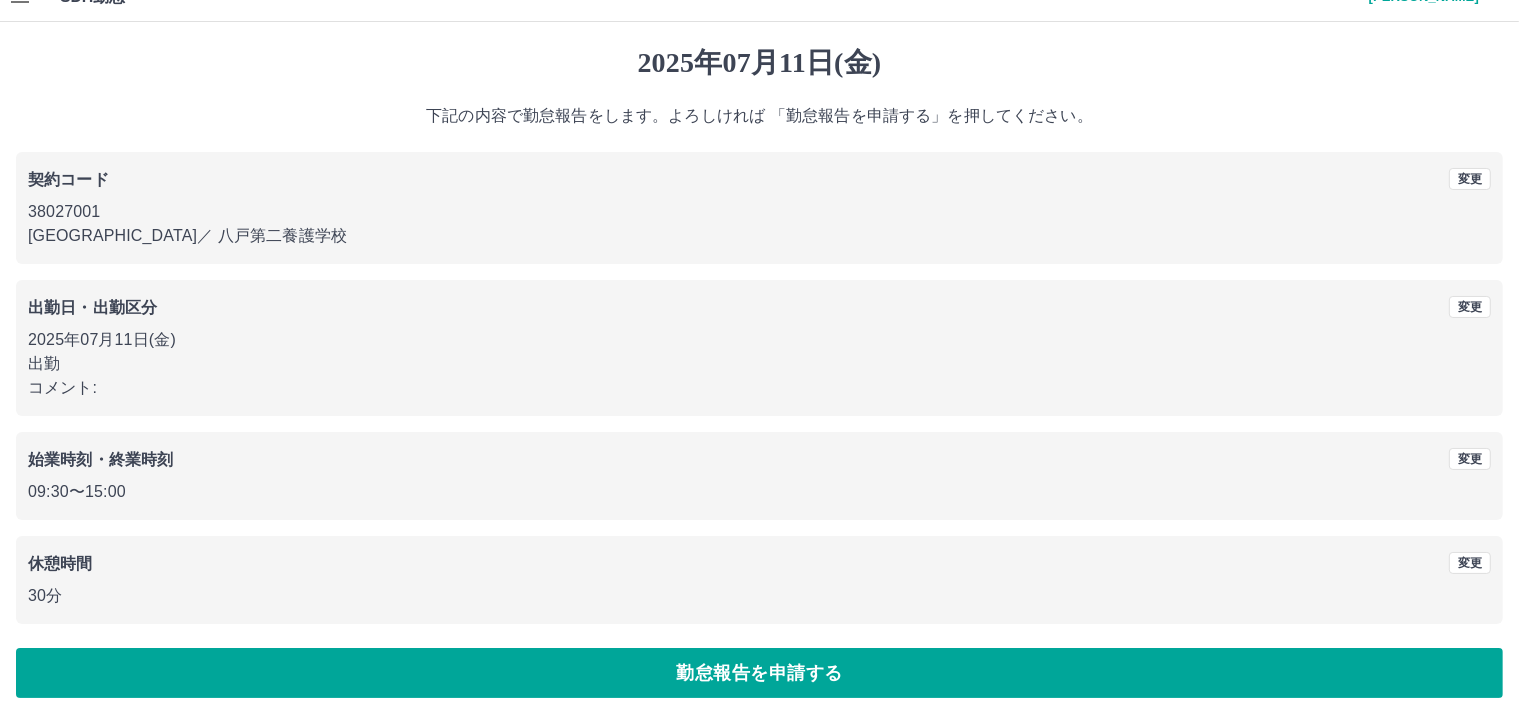 click on "勤怠報告を申請する" at bounding box center (759, 673) 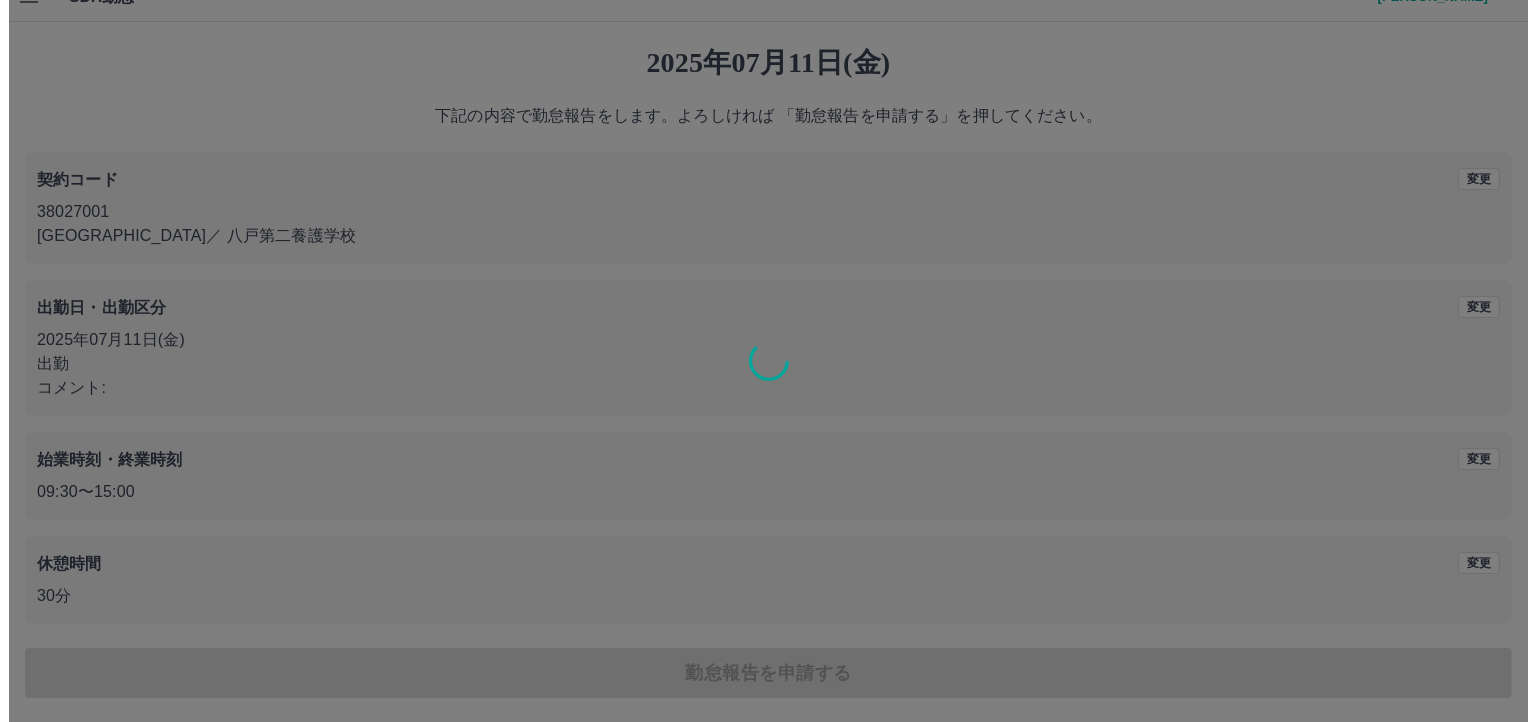 scroll, scrollTop: 0, scrollLeft: 0, axis: both 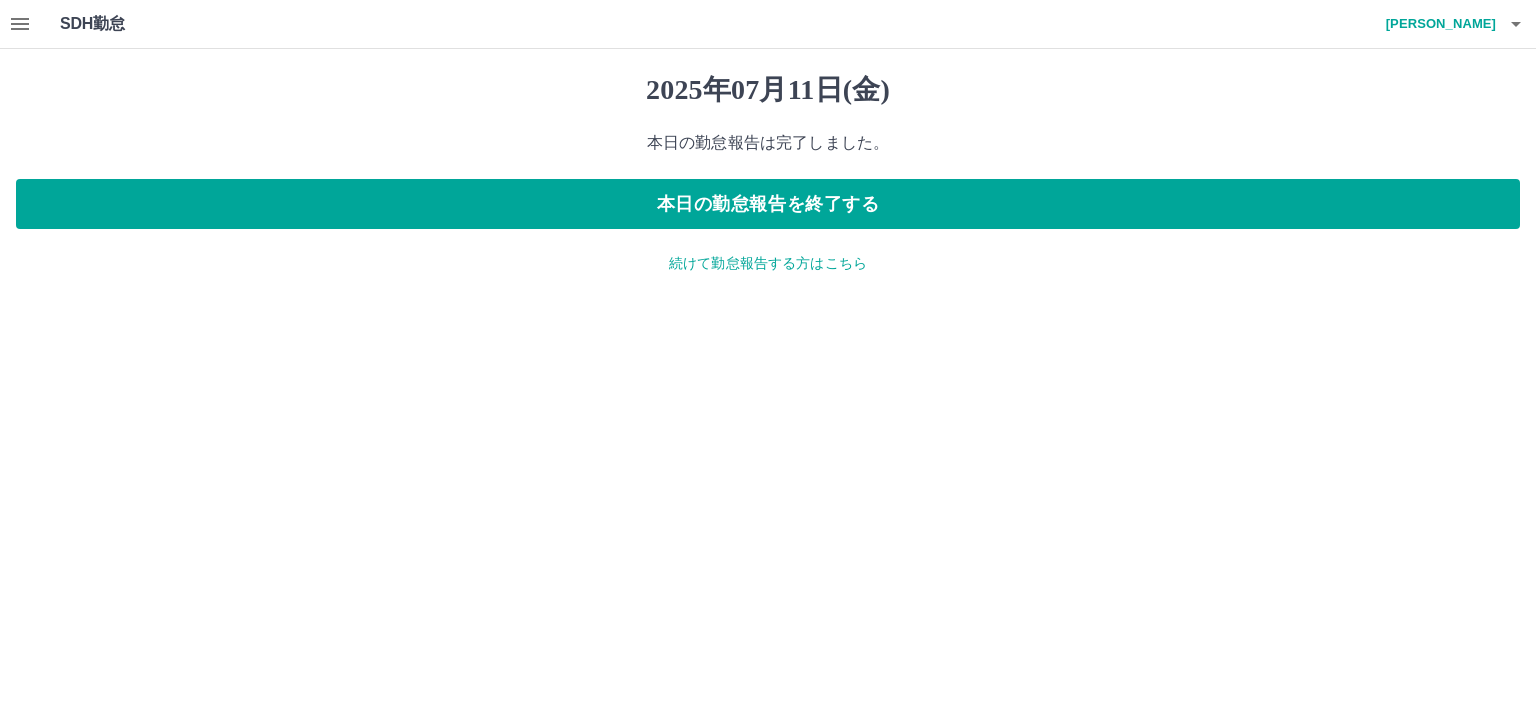 click on "続けて勤怠報告する方はこちら" at bounding box center (768, 263) 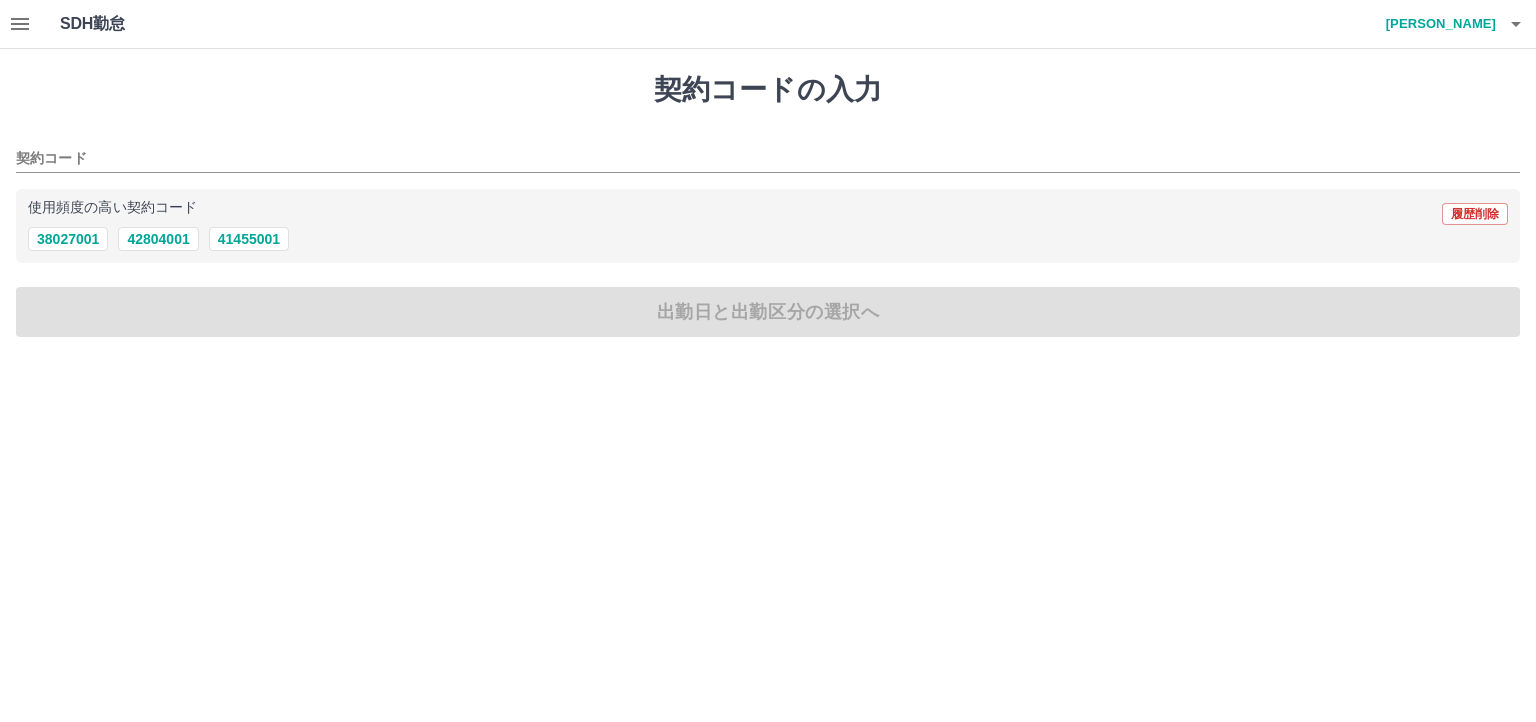click on "使用頻度の高い契約コード 履歴削除" at bounding box center [768, 214] 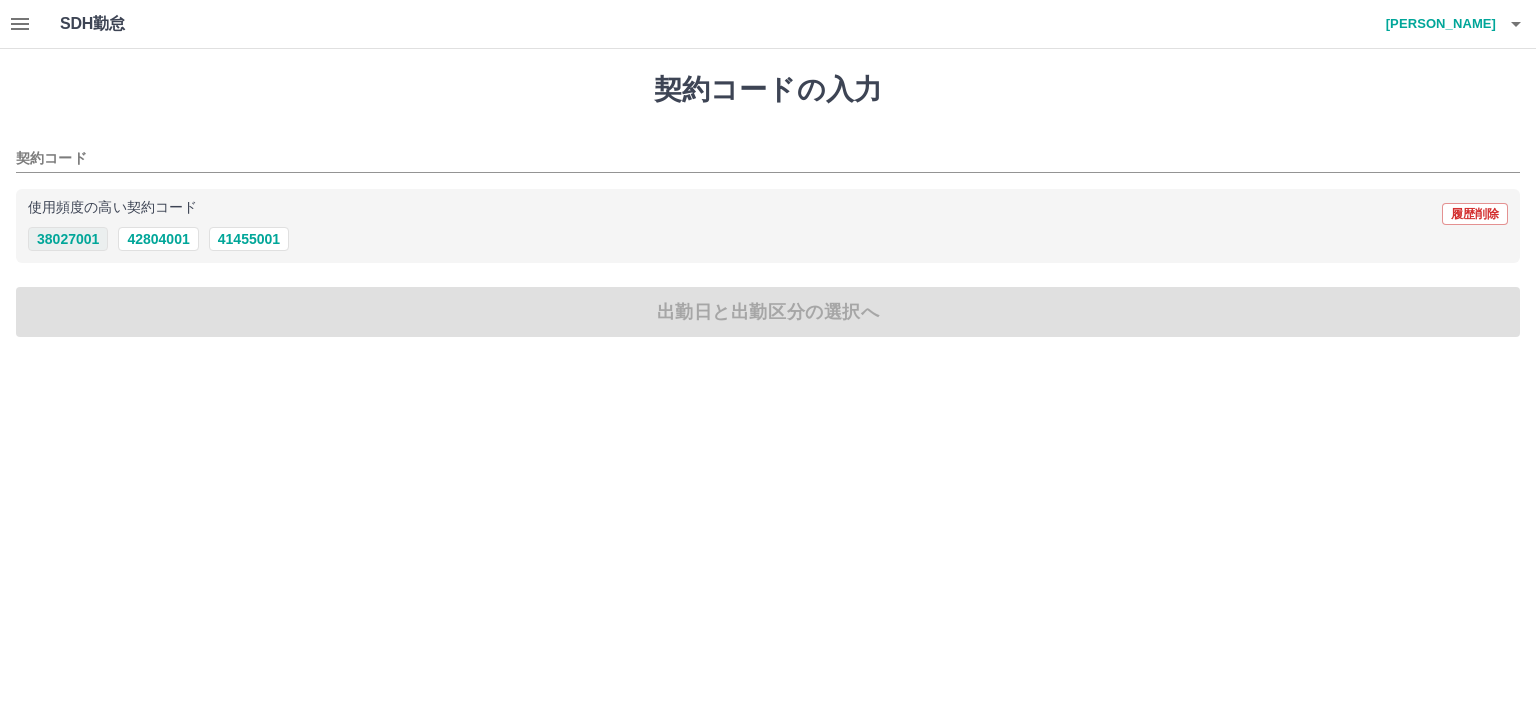 click on "38027001" at bounding box center (68, 239) 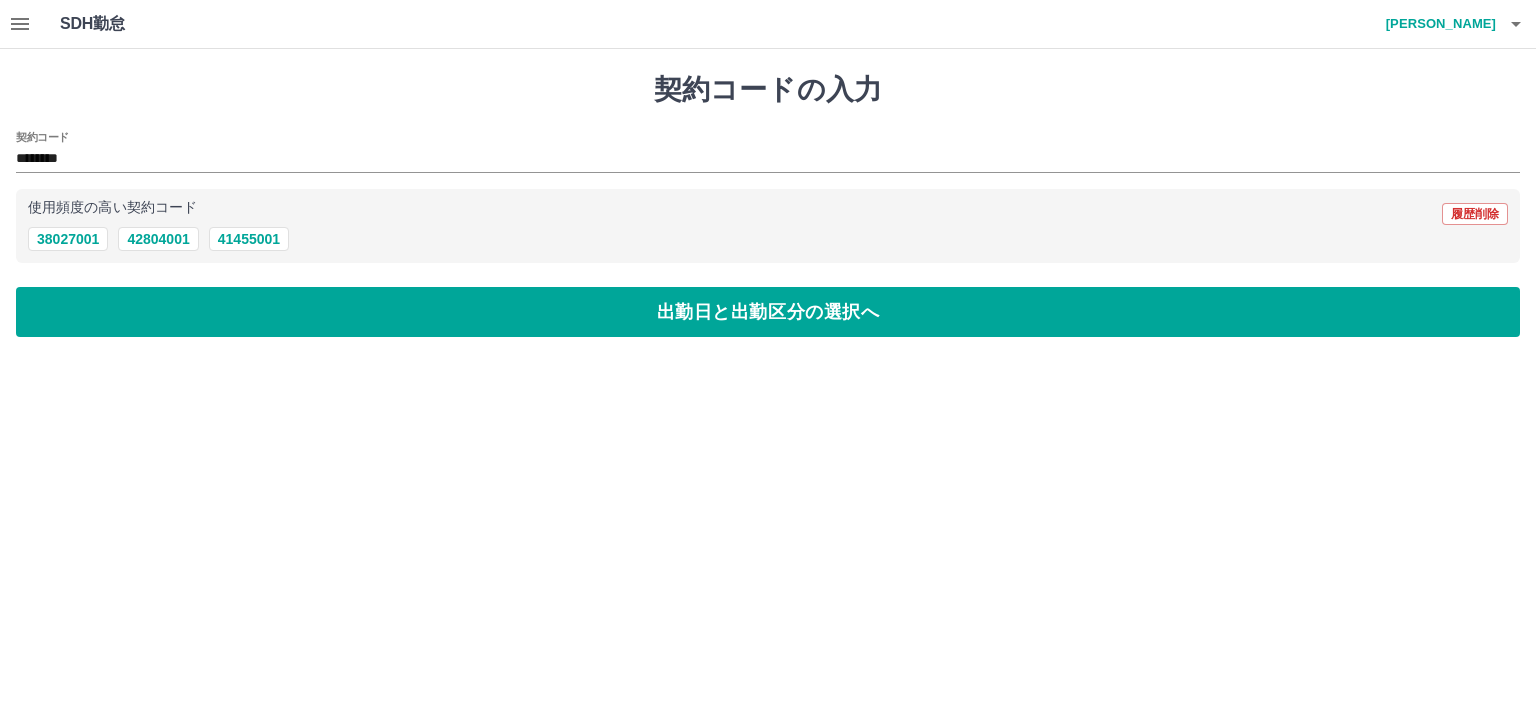 click on "出勤日と出勤区分の選択へ" at bounding box center [768, 312] 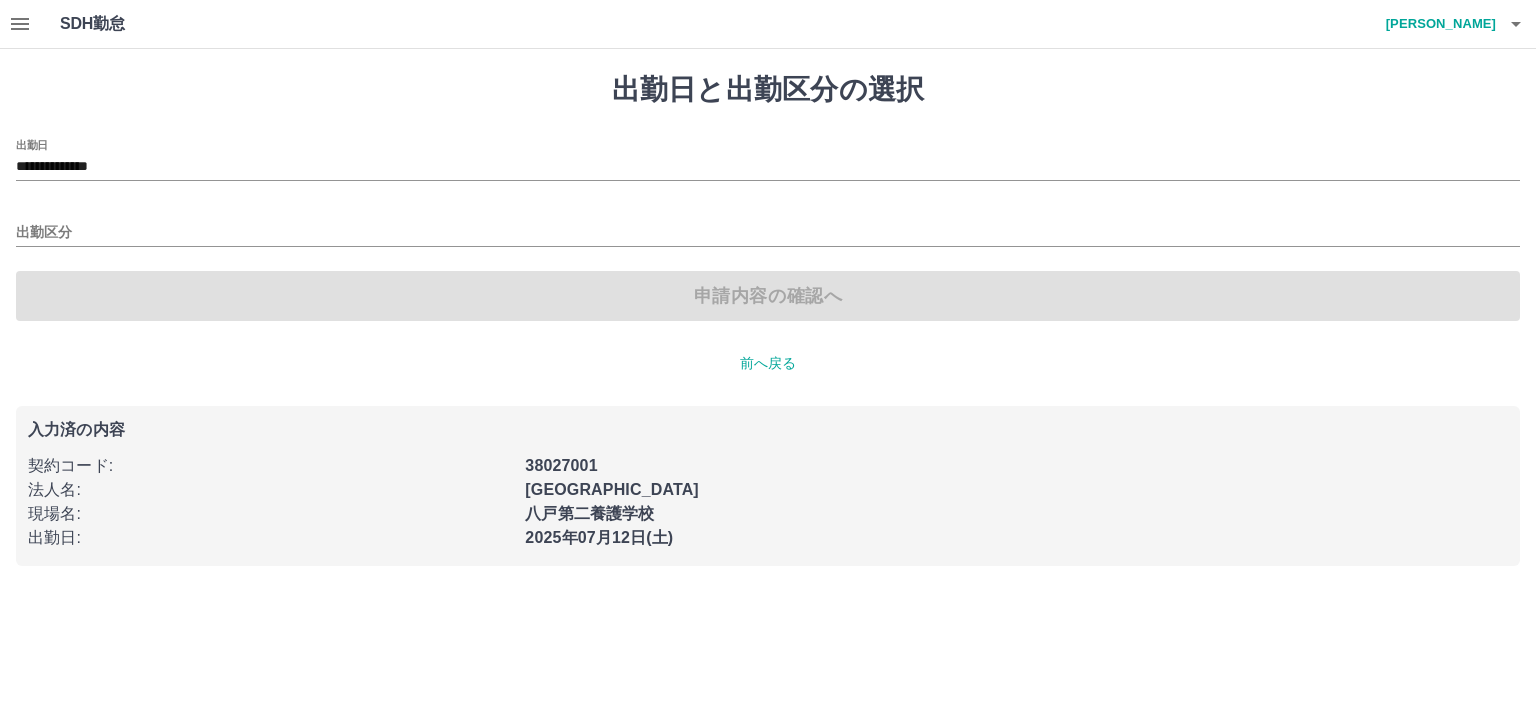 click on "出勤区分" at bounding box center [768, 226] 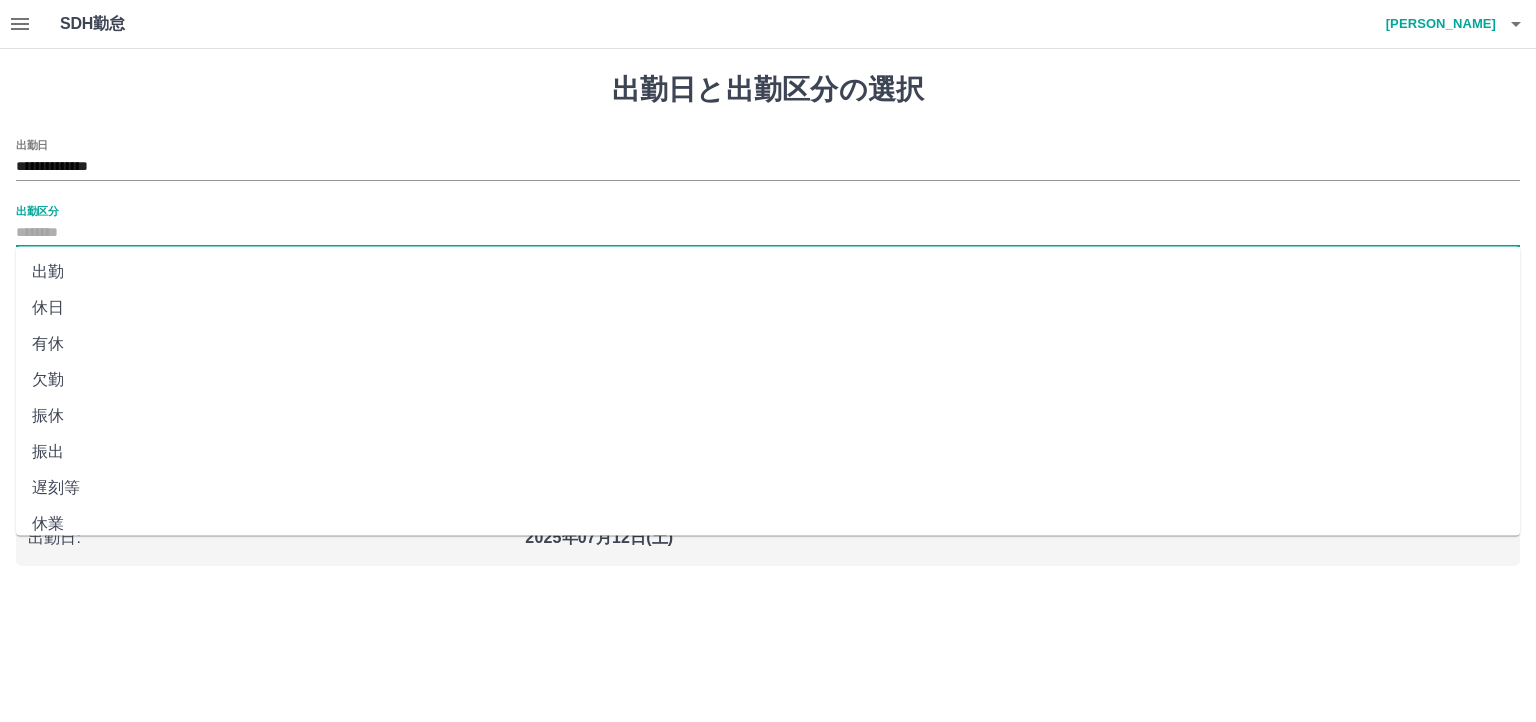 click on "出勤区分" at bounding box center (768, 233) 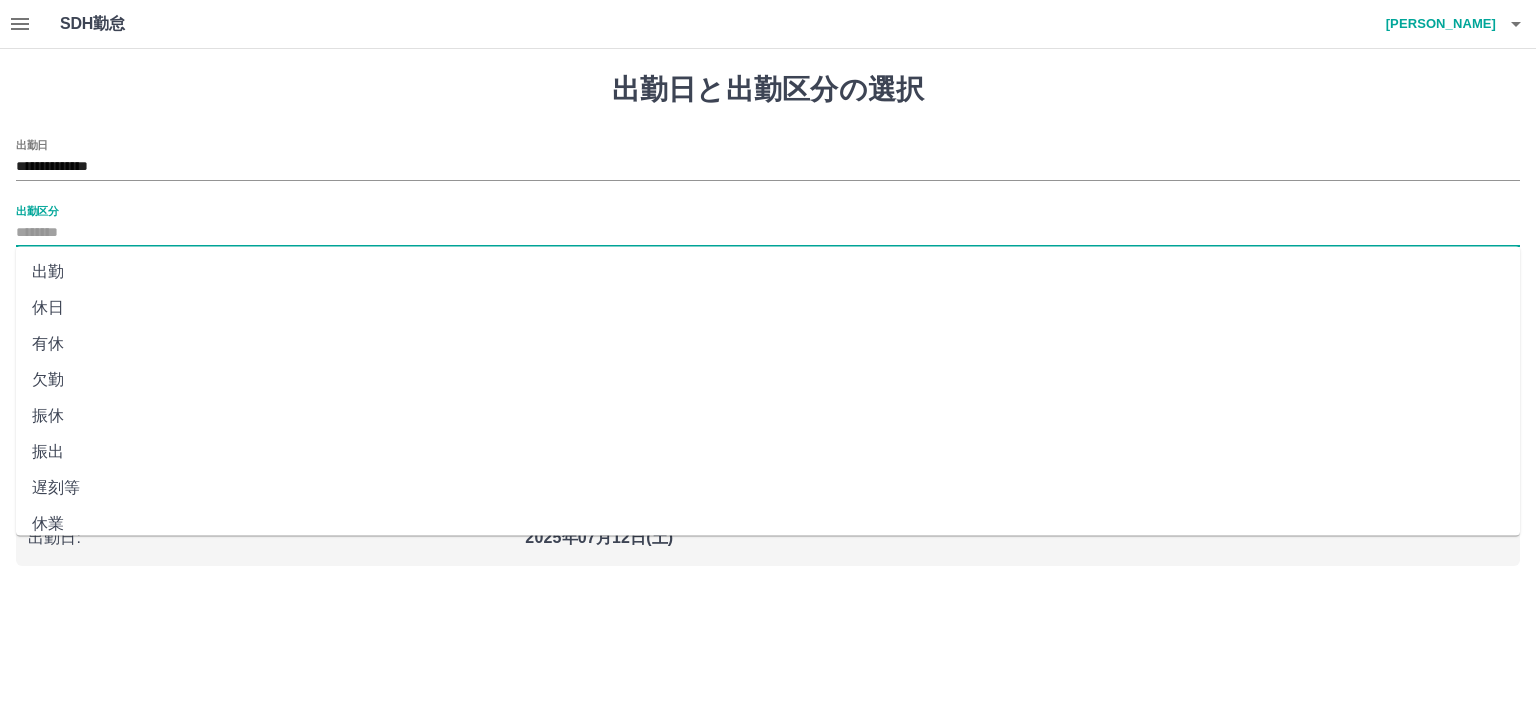 click on "休日" at bounding box center (768, 308) 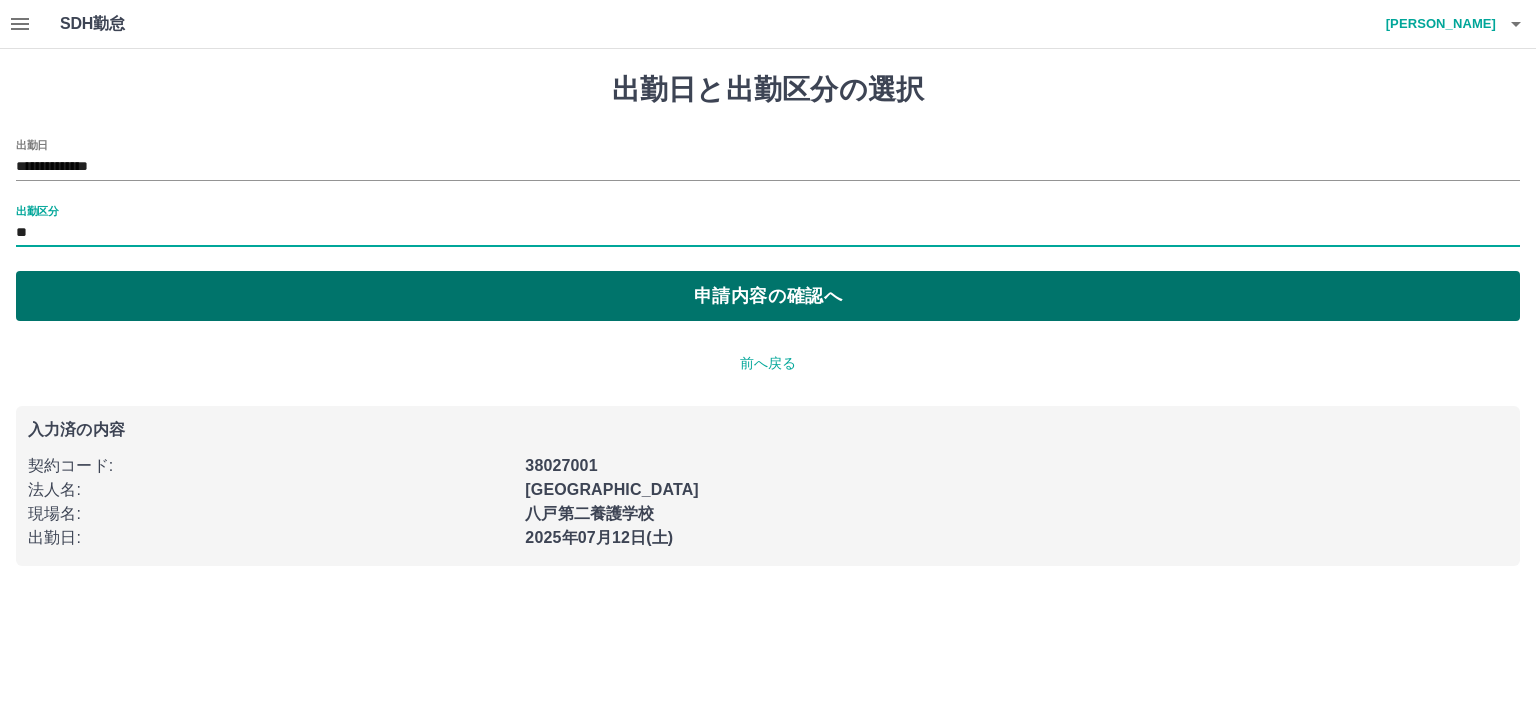 click on "申請内容の確認へ" at bounding box center [768, 296] 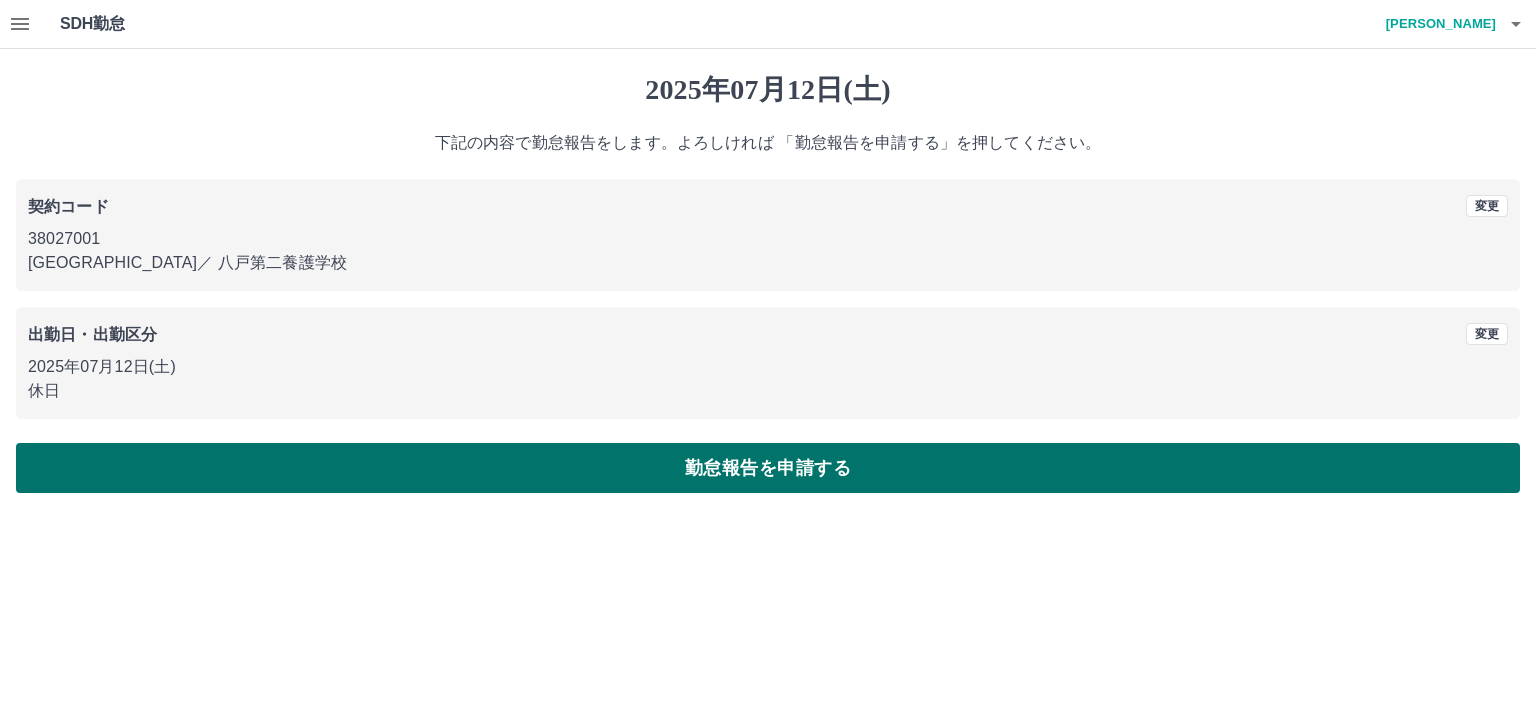 click on "勤怠報告を申請する" at bounding box center [768, 468] 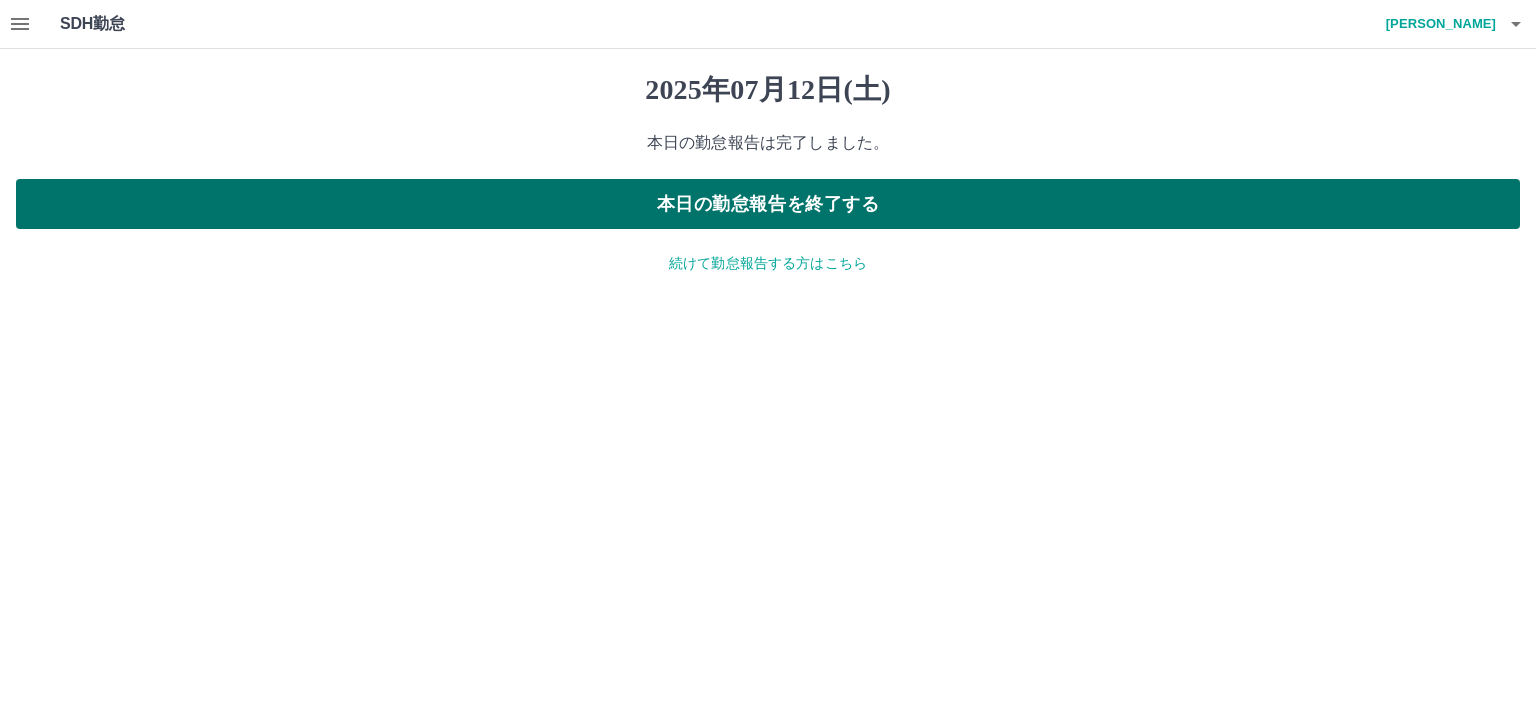click on "本日の勤怠報告を終了する" at bounding box center (768, 204) 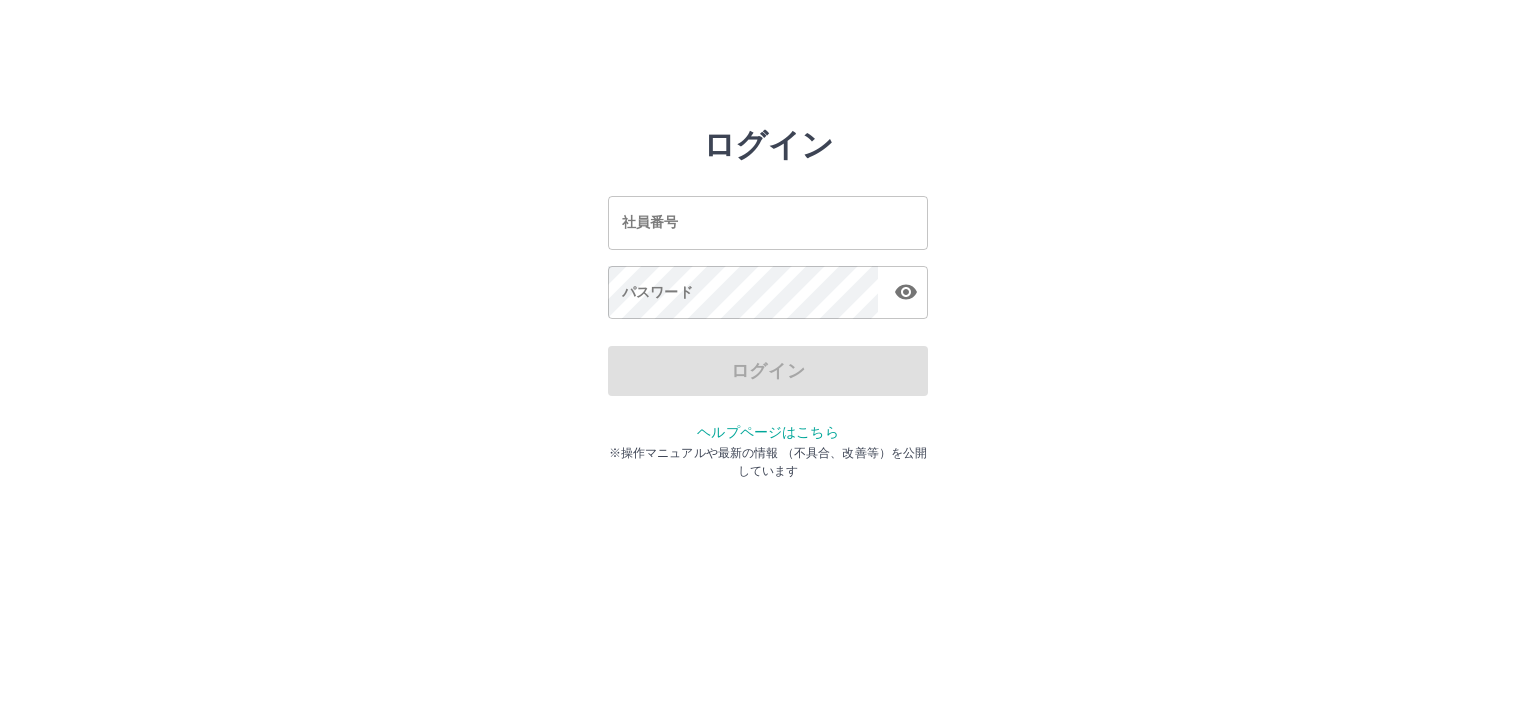 scroll, scrollTop: 0, scrollLeft: 0, axis: both 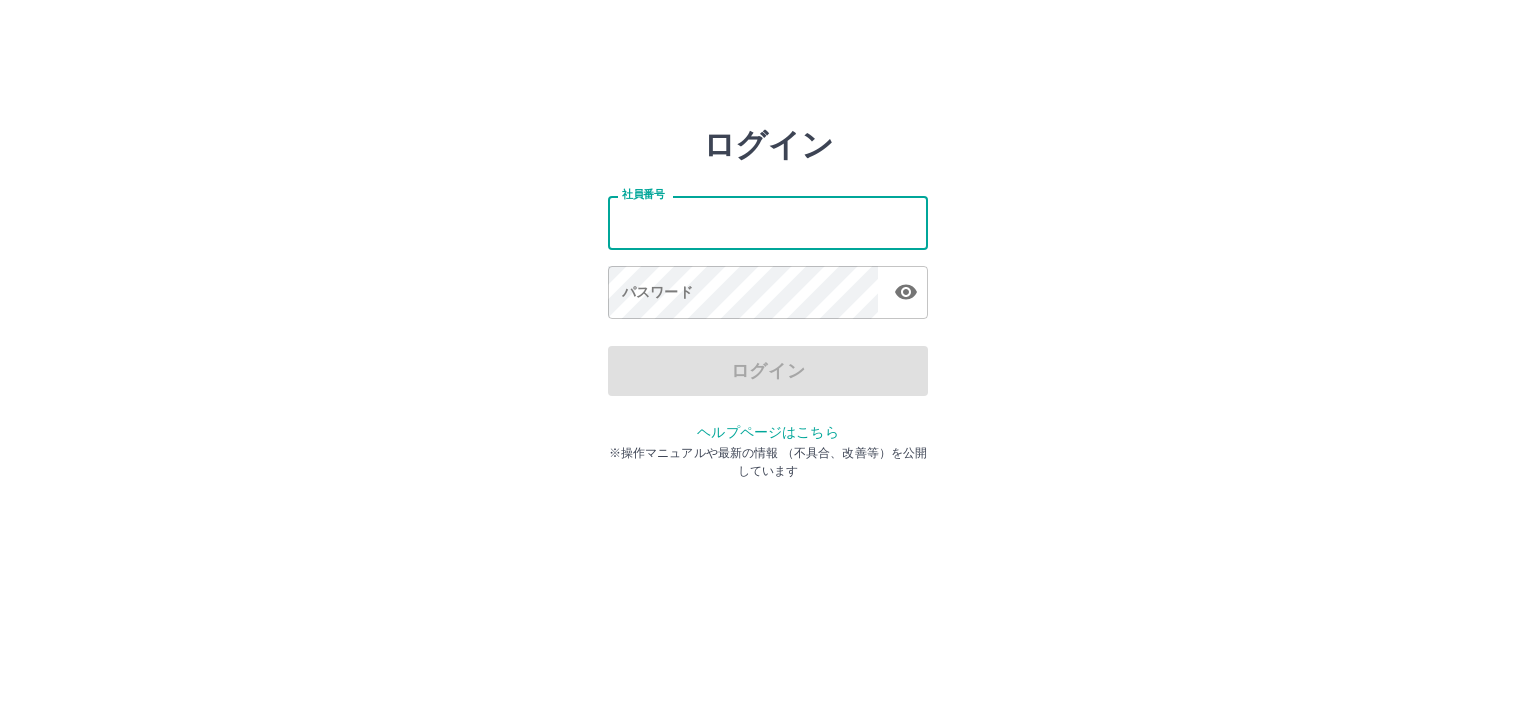 click on "社員番号" at bounding box center (768, 222) 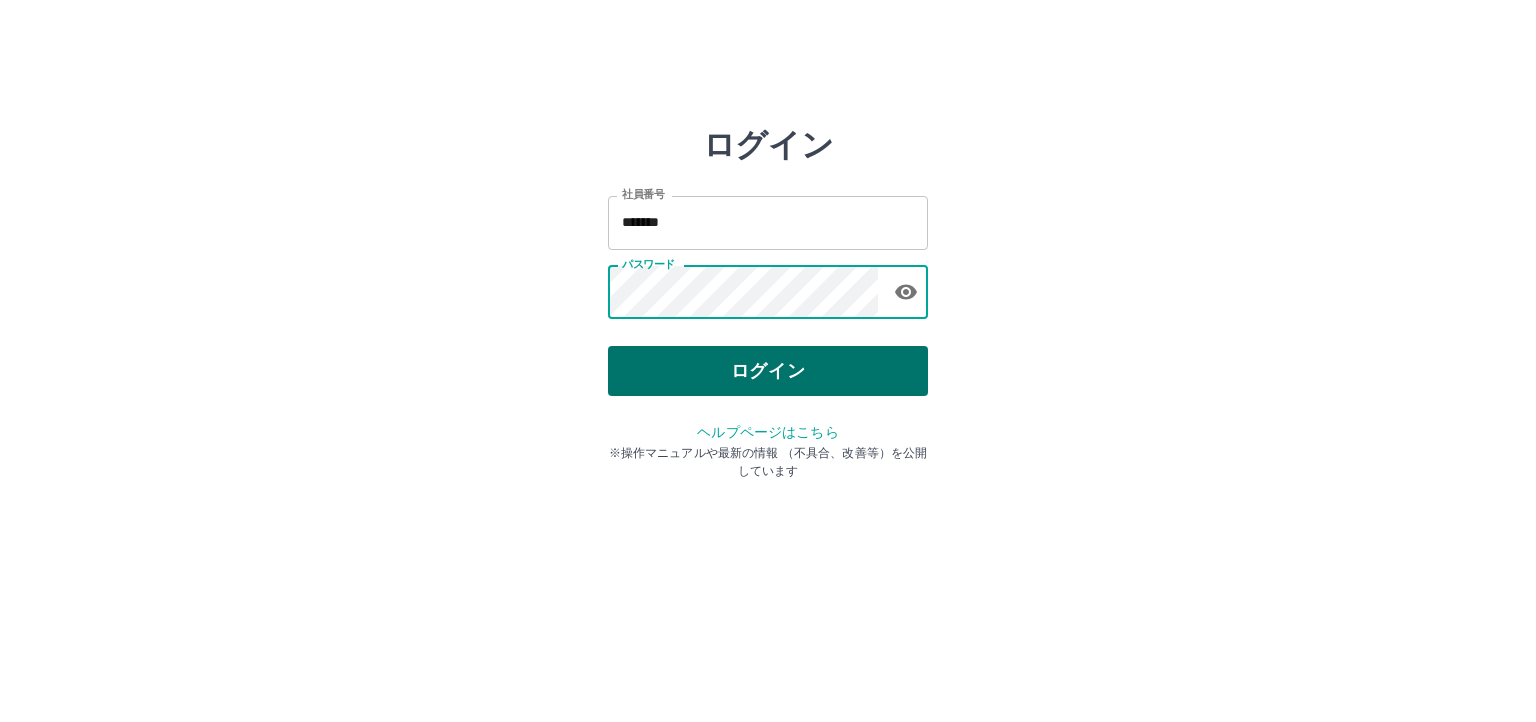 click on "ログイン" at bounding box center [768, 371] 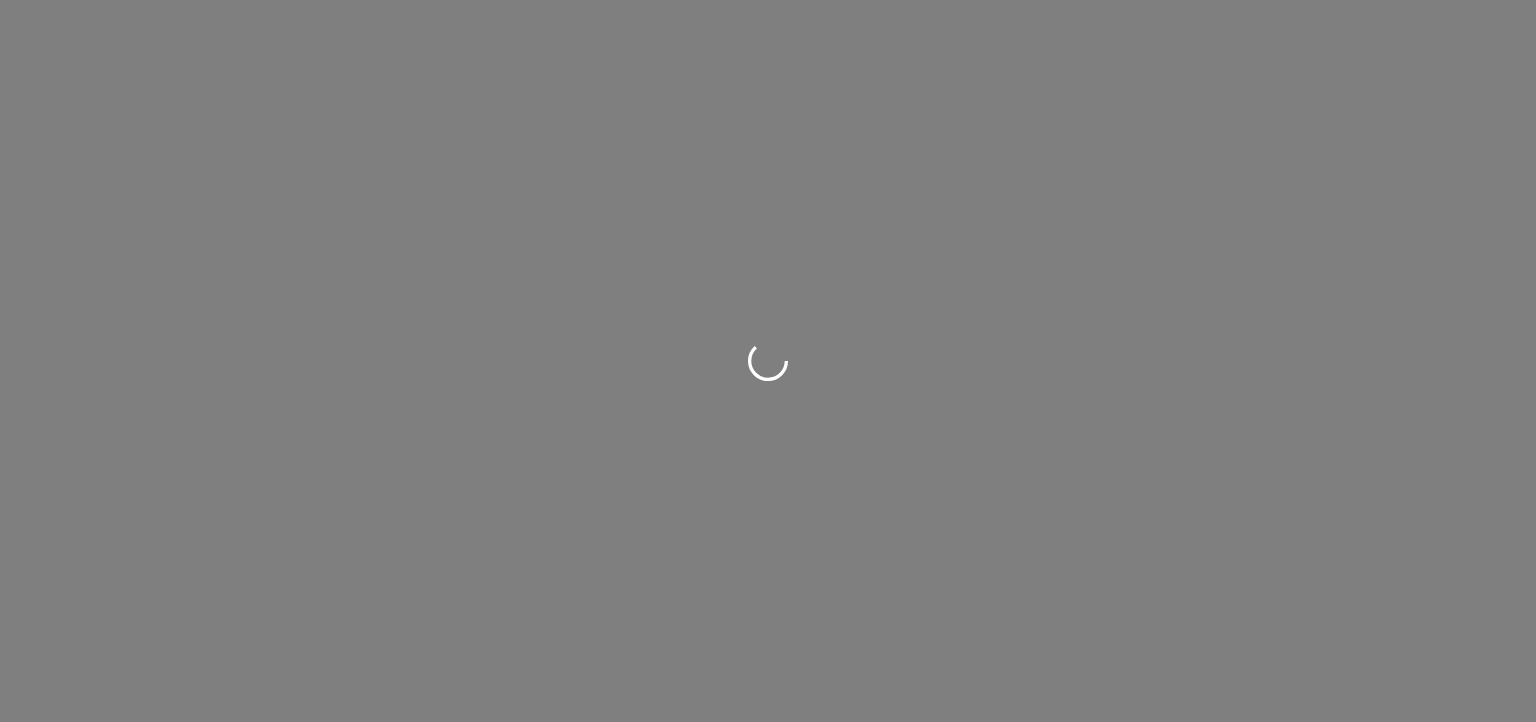 scroll, scrollTop: 0, scrollLeft: 0, axis: both 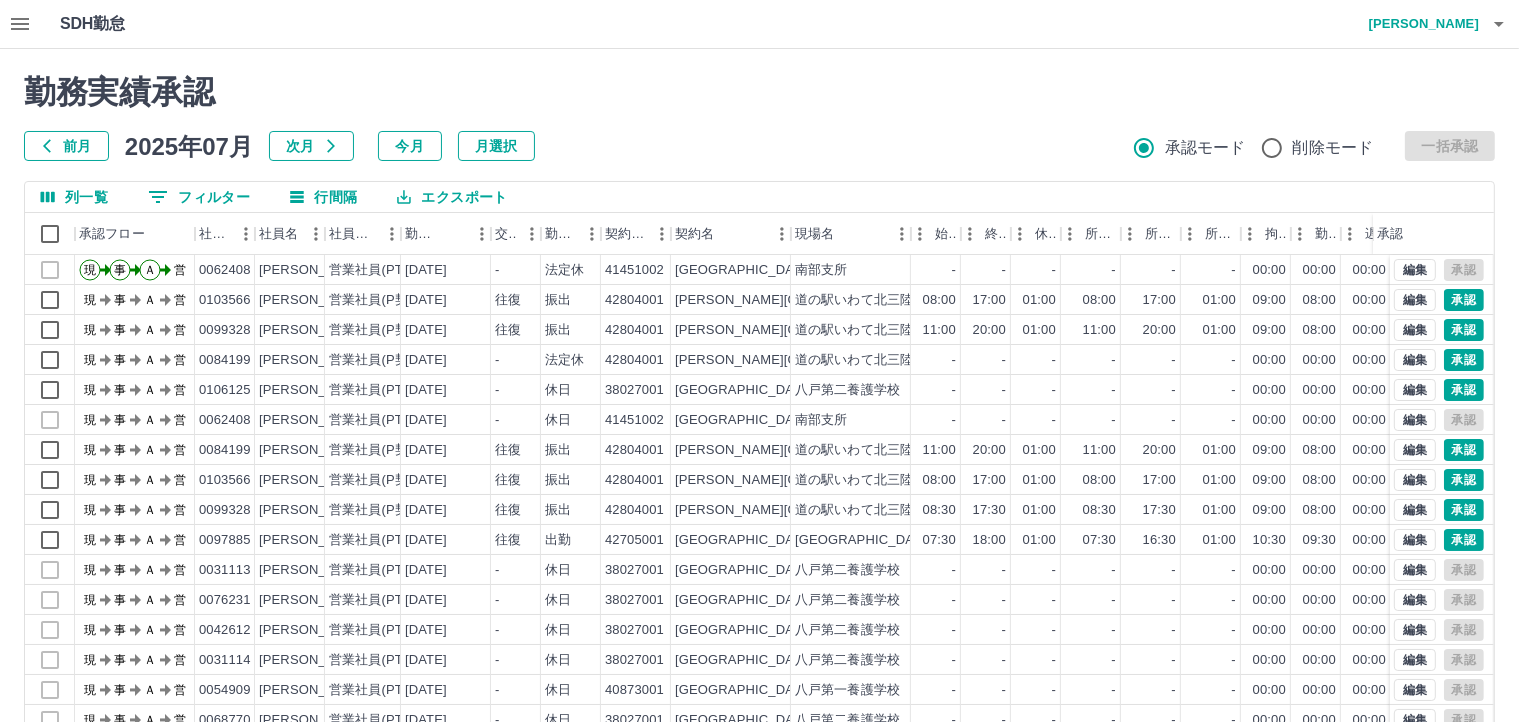 click at bounding box center [759, 361] 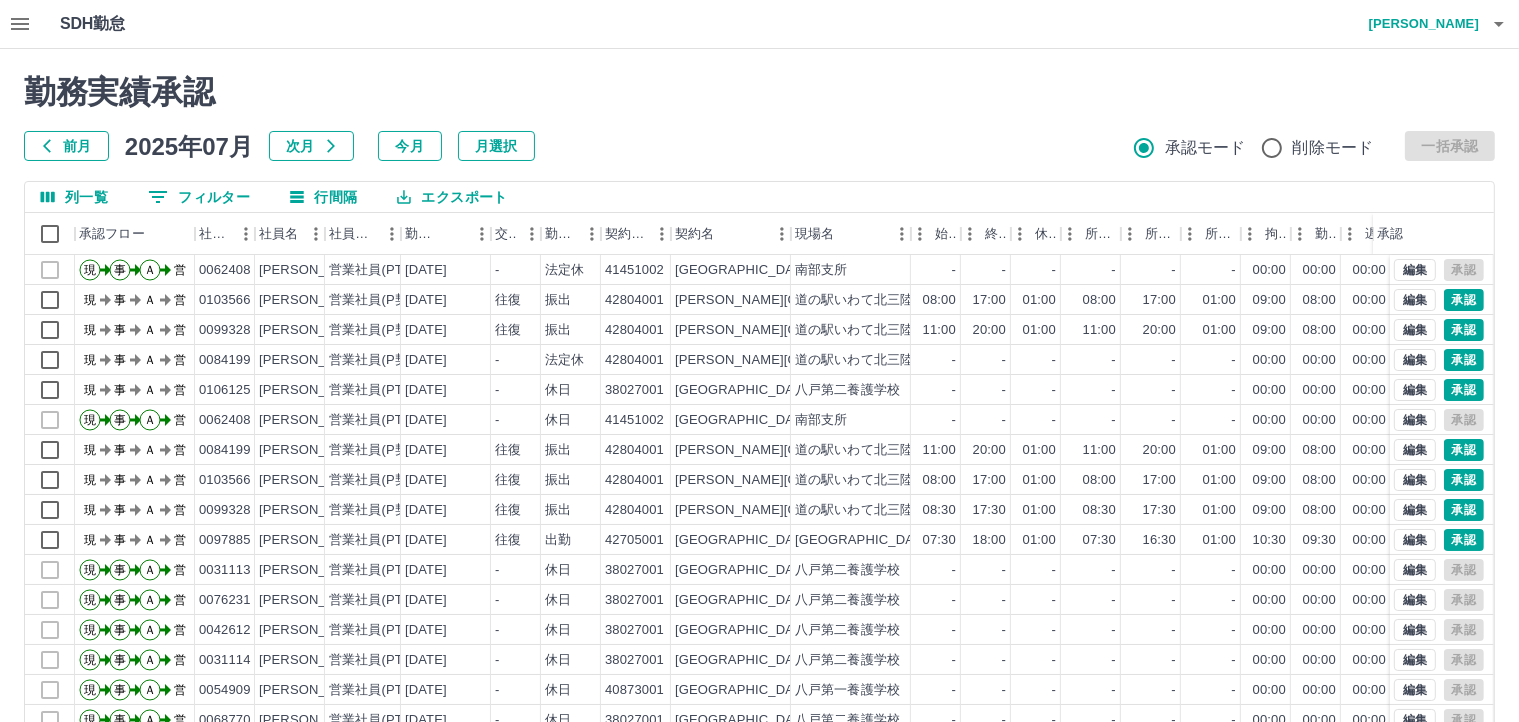 click on "0 フィルター" at bounding box center [199, 197] 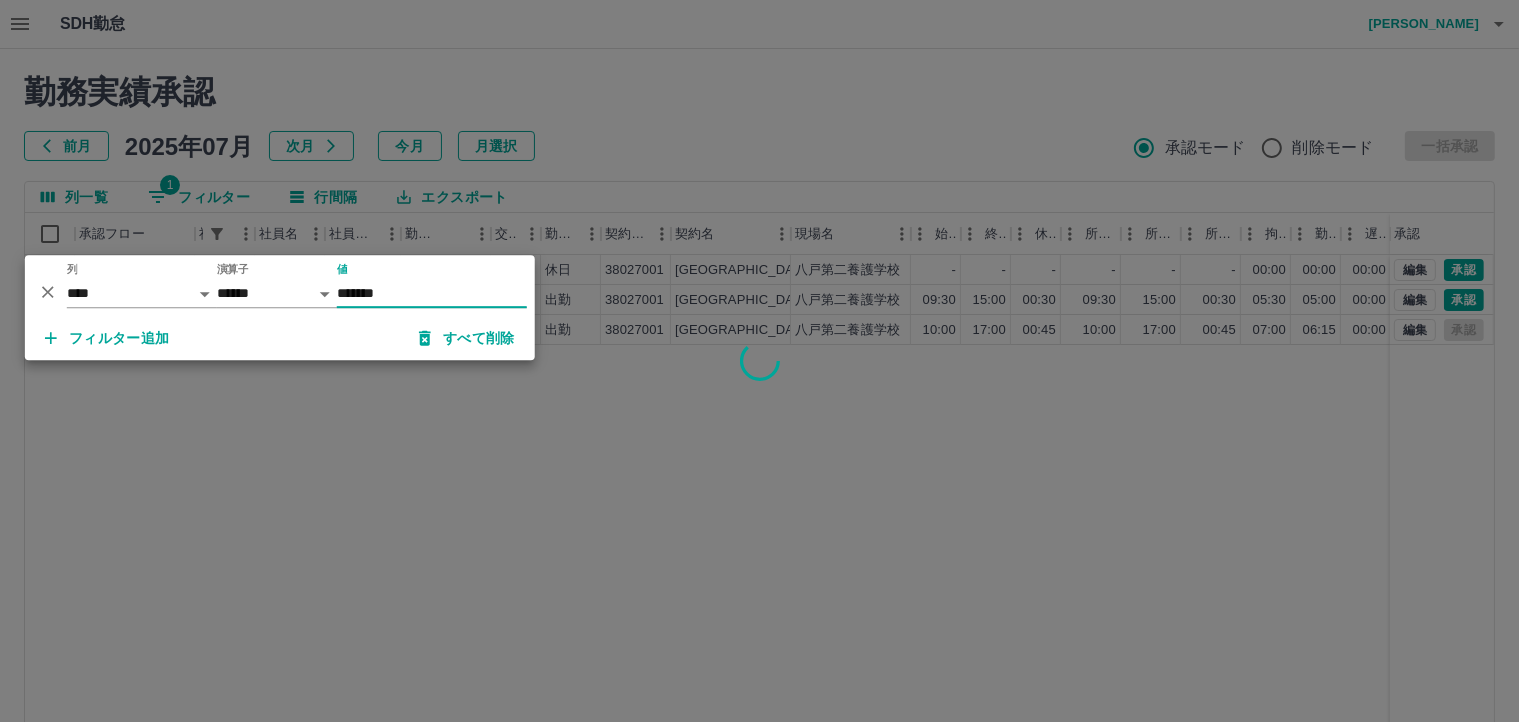 type on "*******" 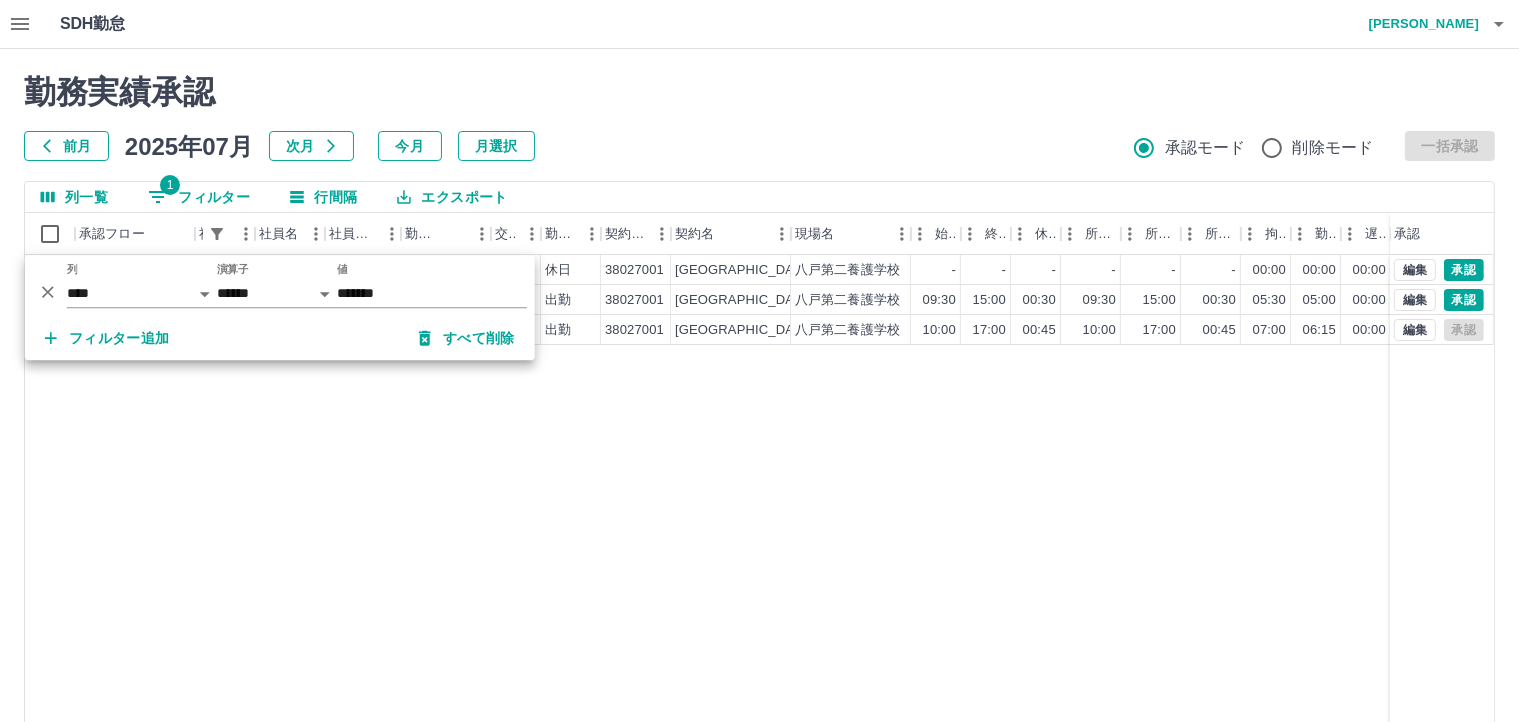 click at bounding box center (759, 361) 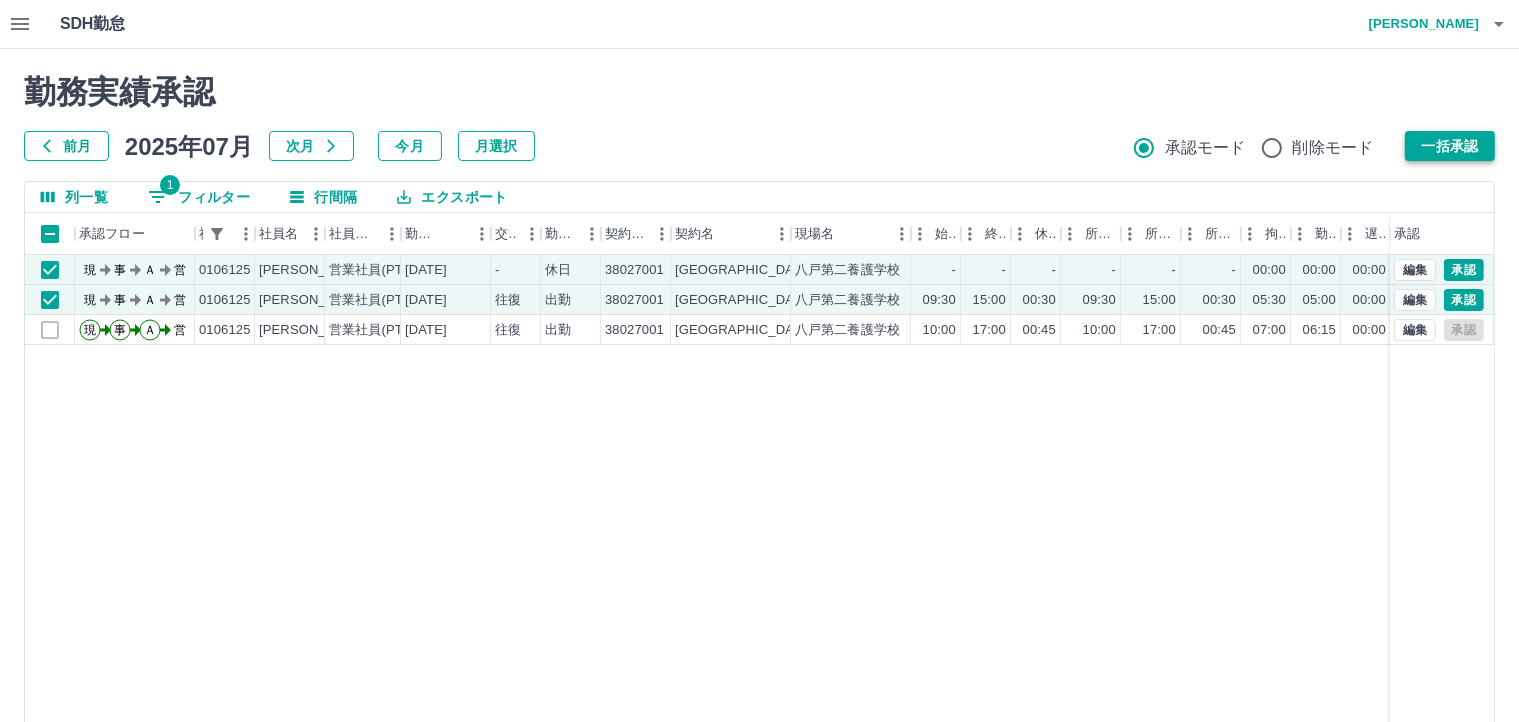 click on "一括承認" at bounding box center (1450, 146) 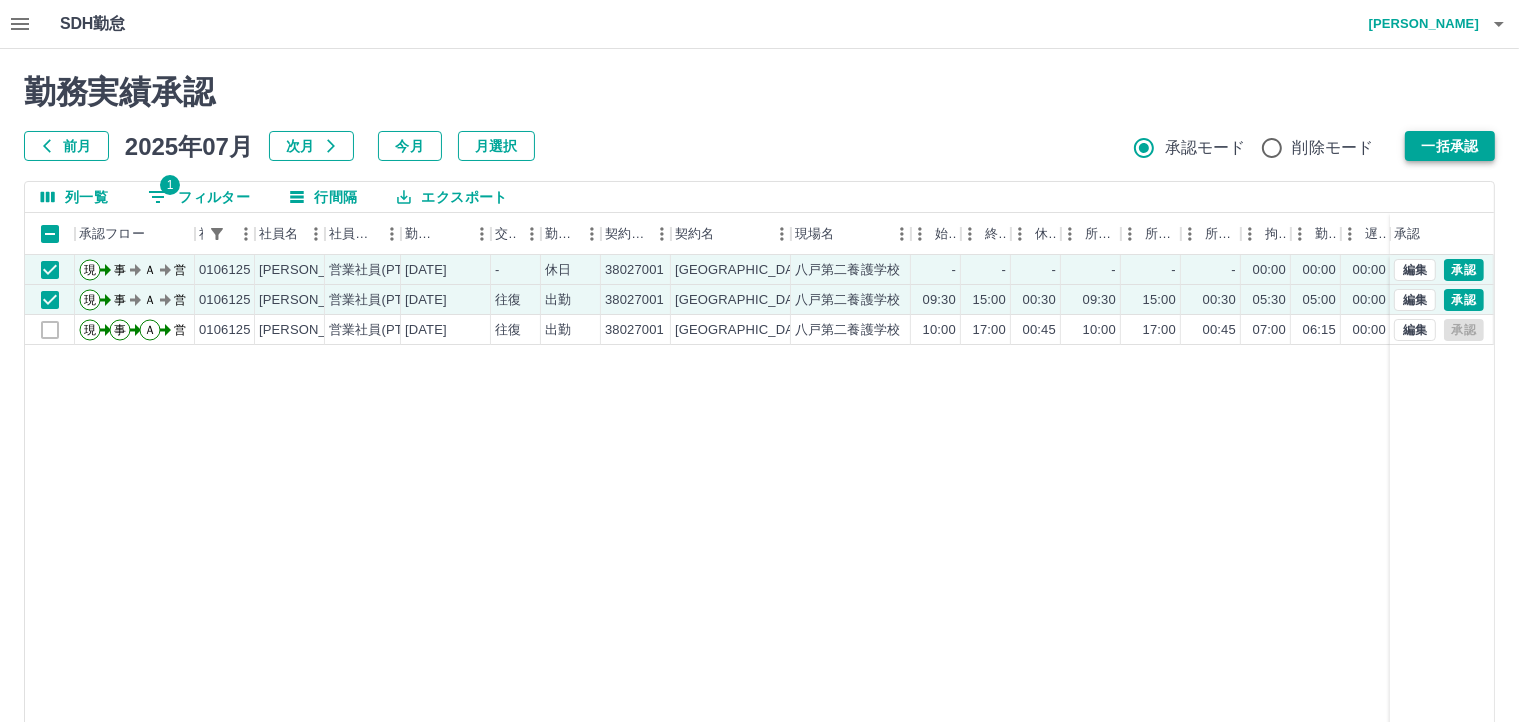 click on "一括承認" at bounding box center [1450, 146] 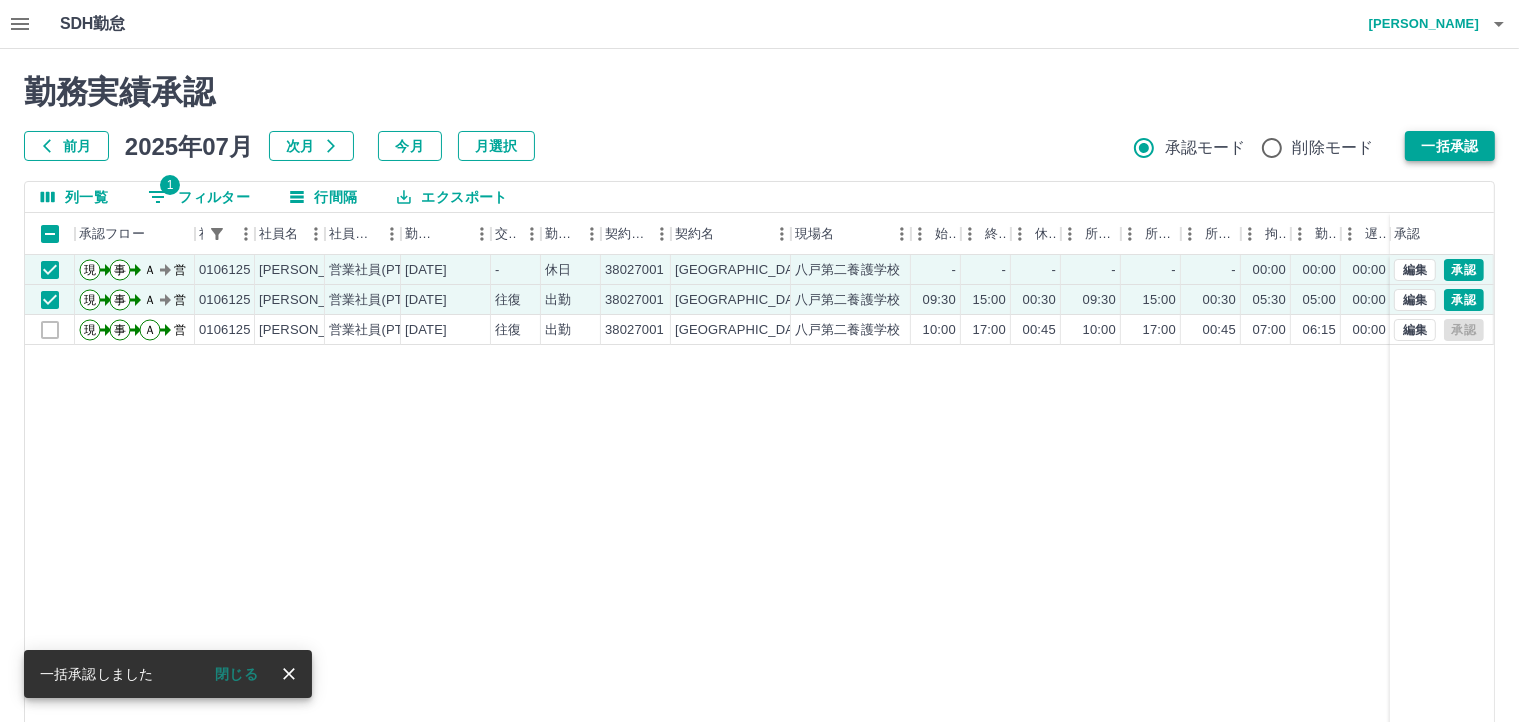 click on "一括承認" at bounding box center (1450, 146) 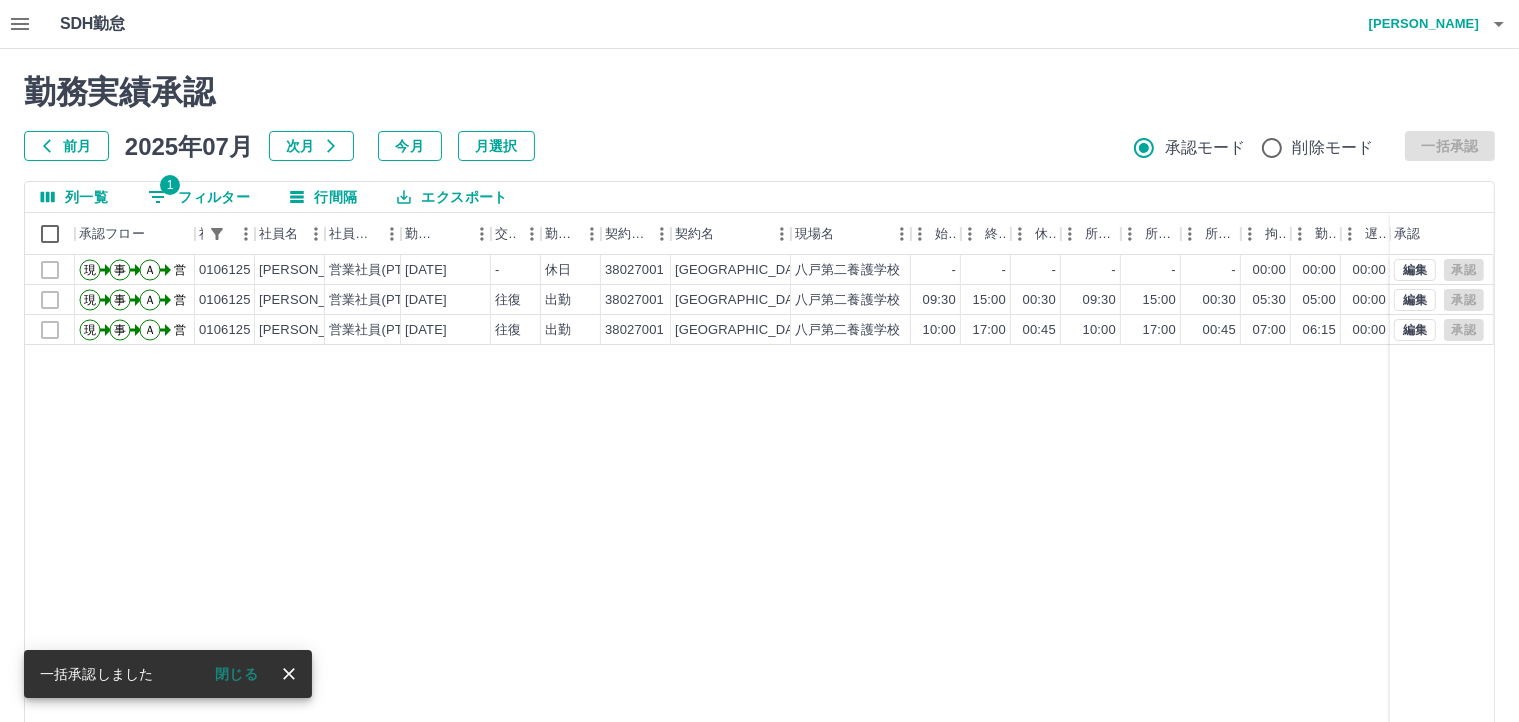 click on "1 フィルター" at bounding box center [199, 197] 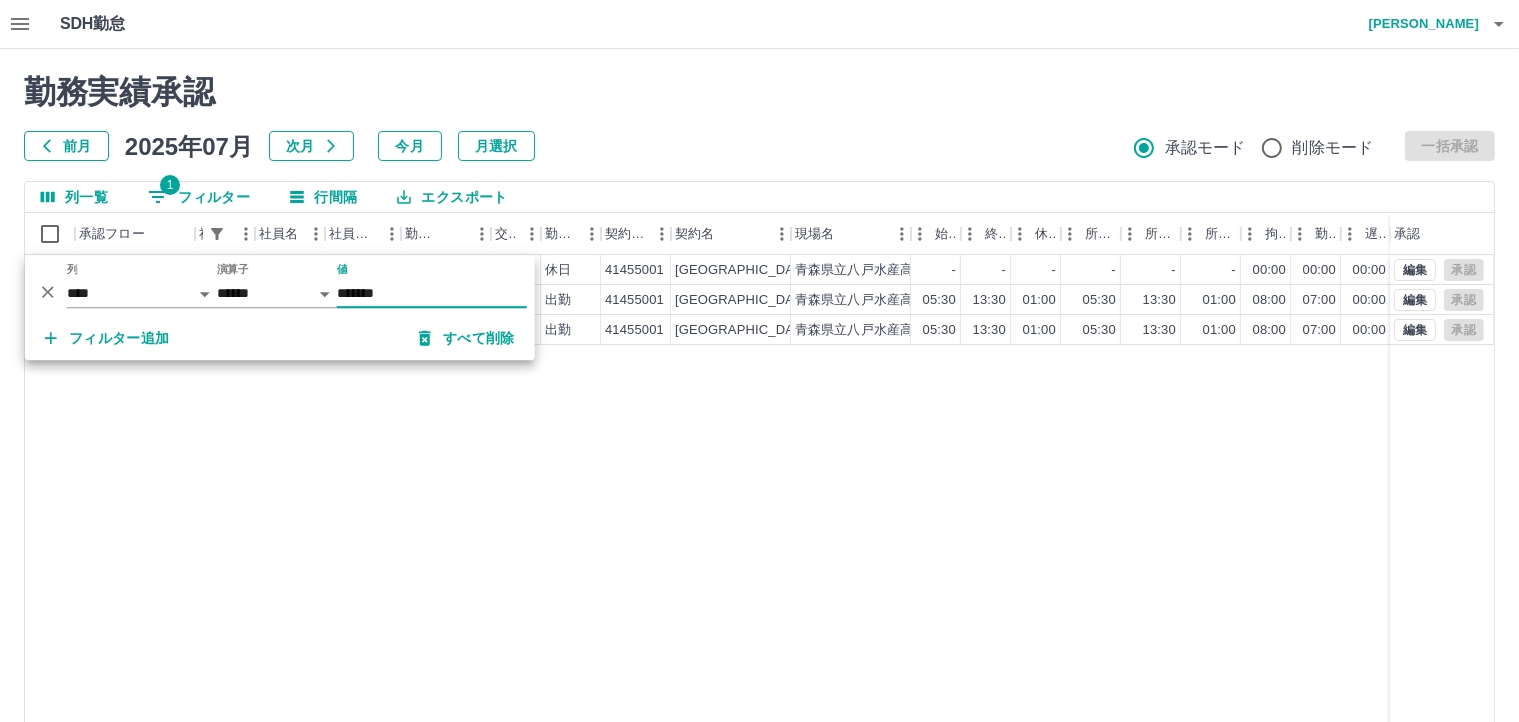 type on "*******" 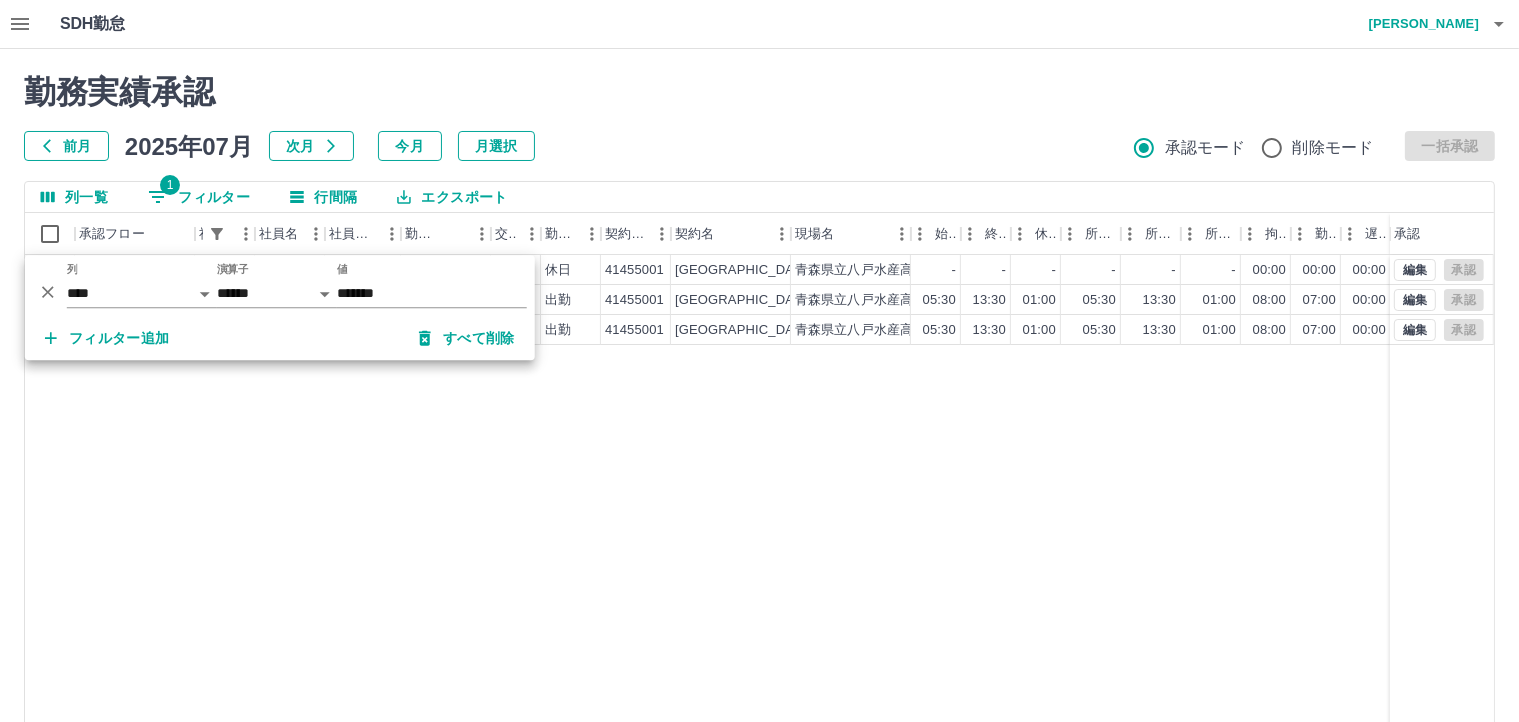 click on "前月 2025年07月 次月 今月 月選択 承認モード 削除モード 一括承認" at bounding box center (759, 146) 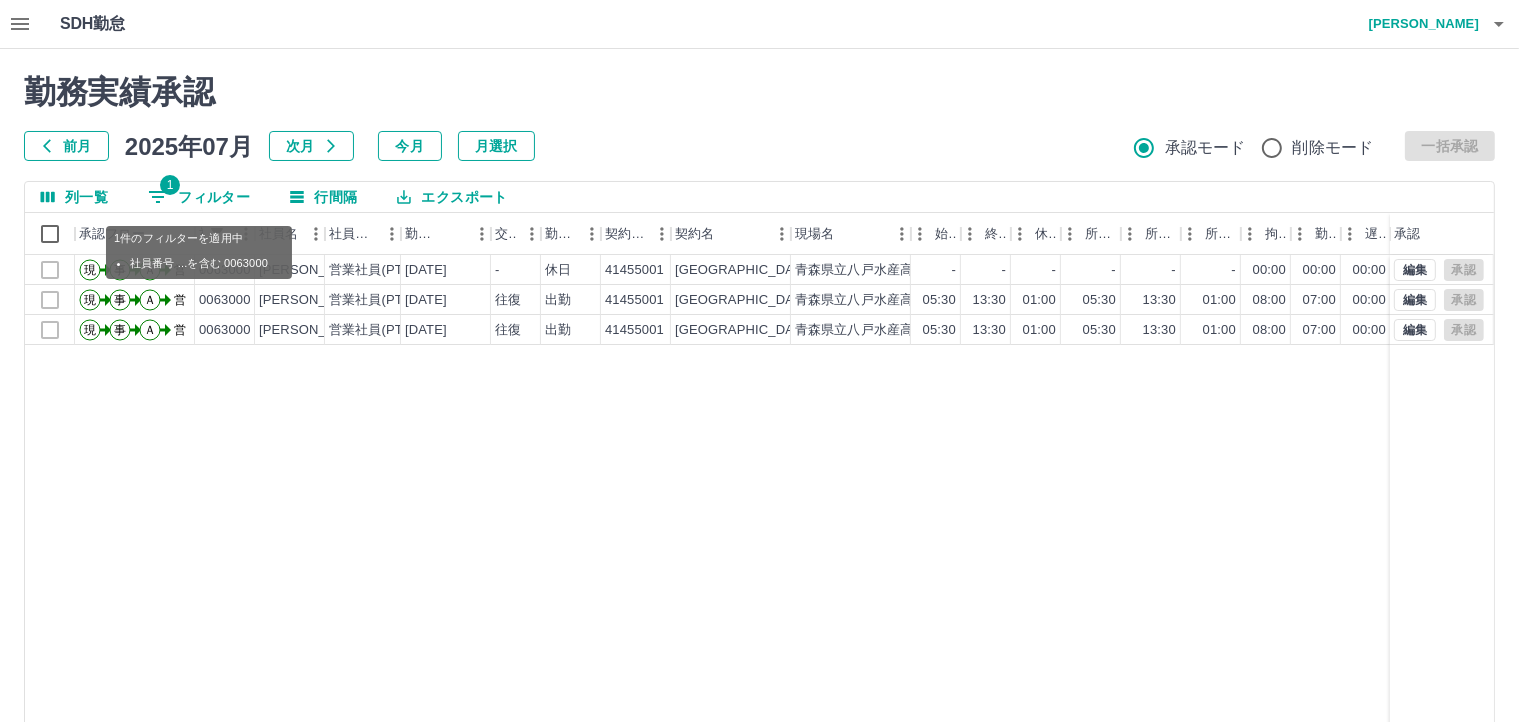 click on "1 フィルター" at bounding box center [199, 197] 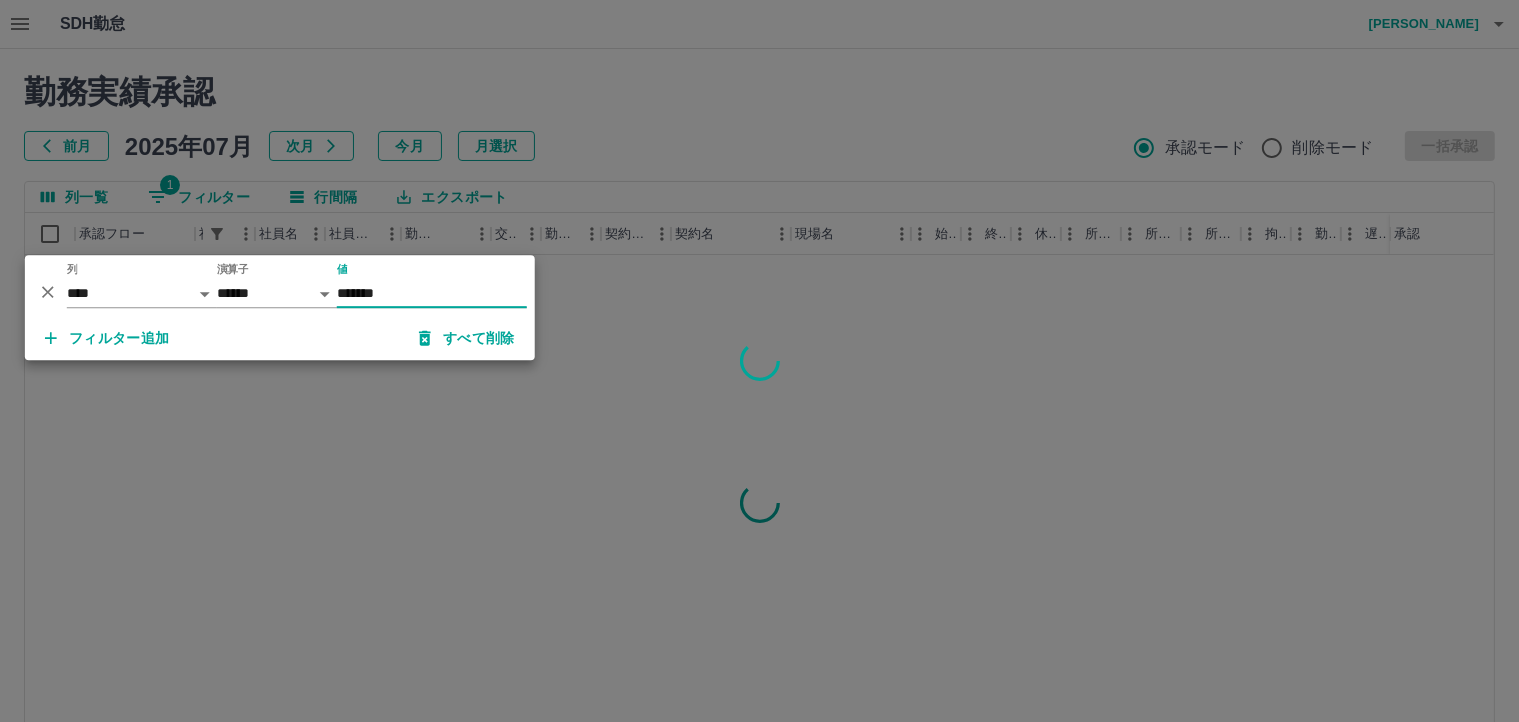 type on "*******" 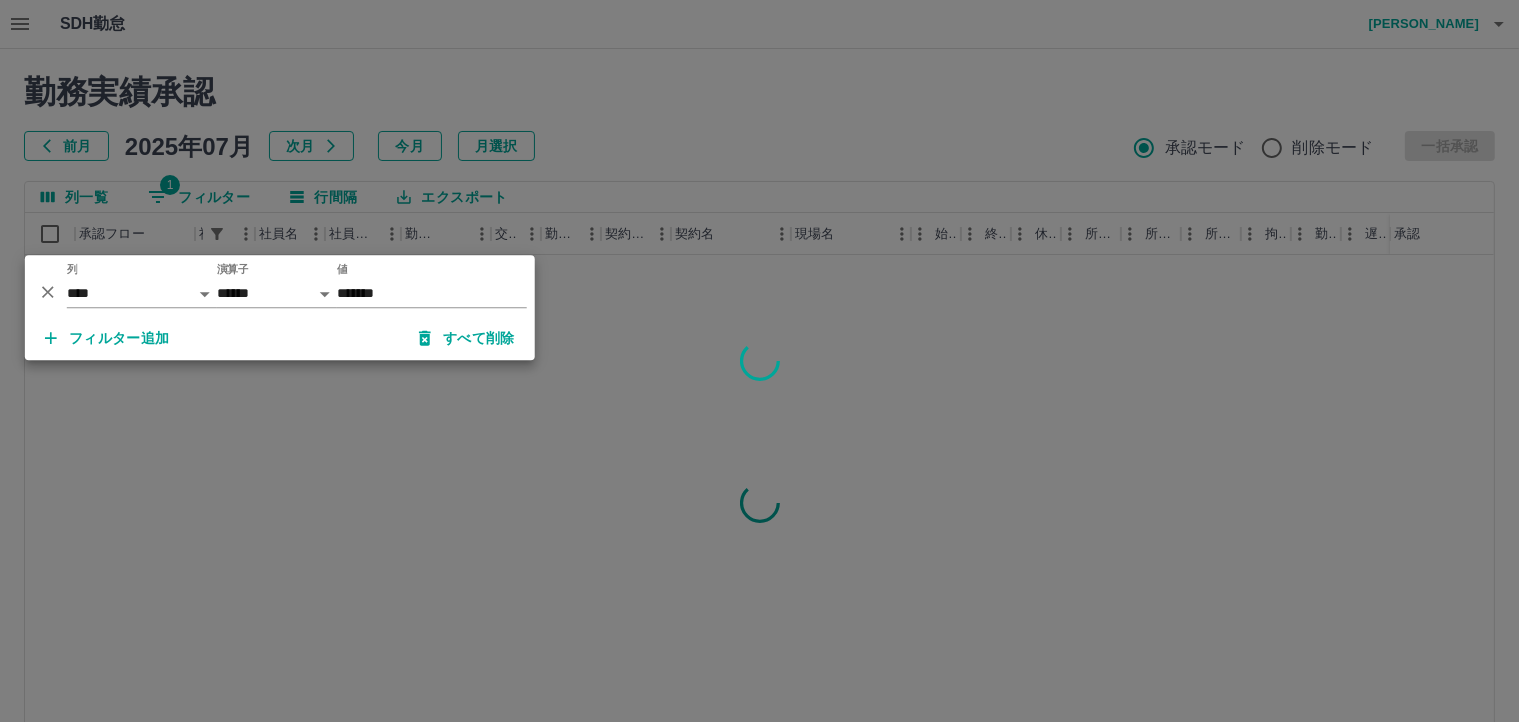 click at bounding box center (759, 361) 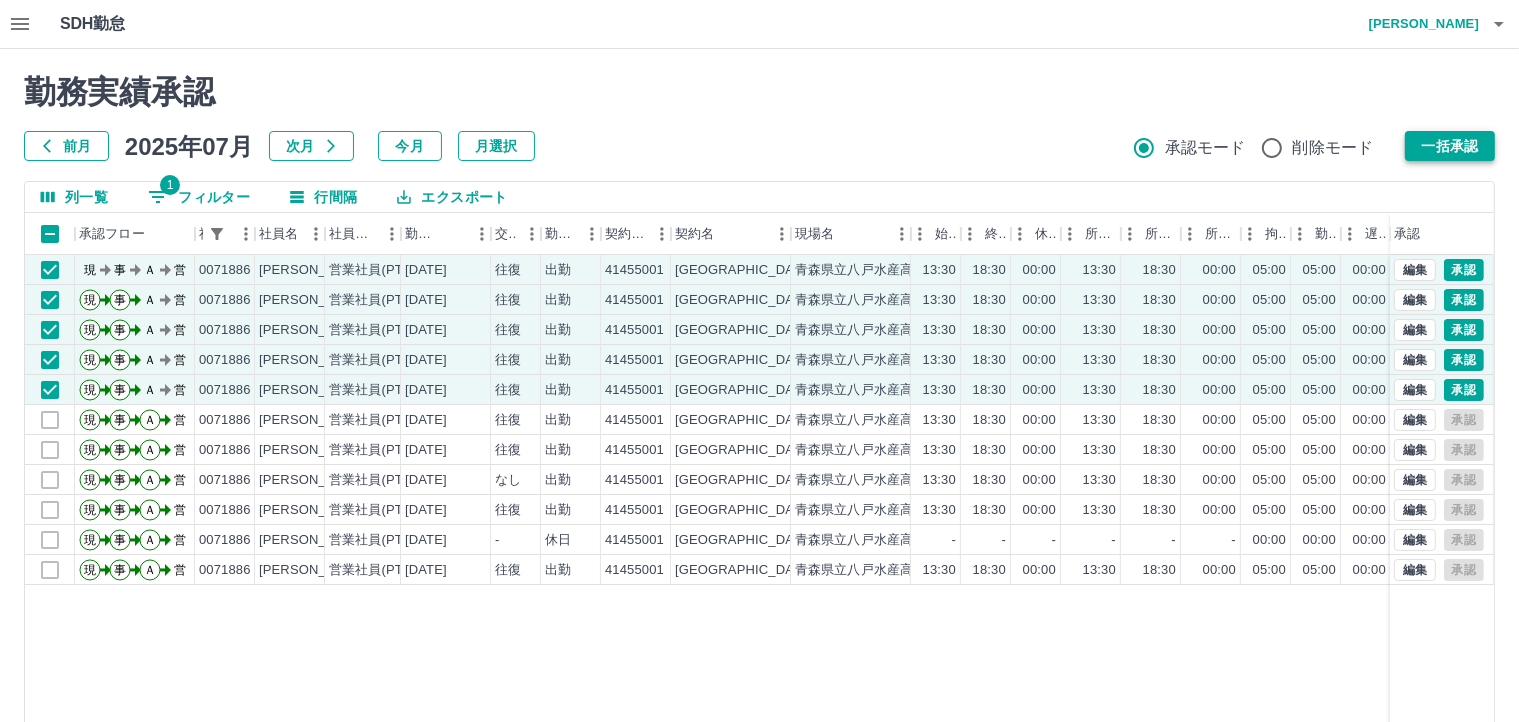 click on "一括承認" at bounding box center (1450, 146) 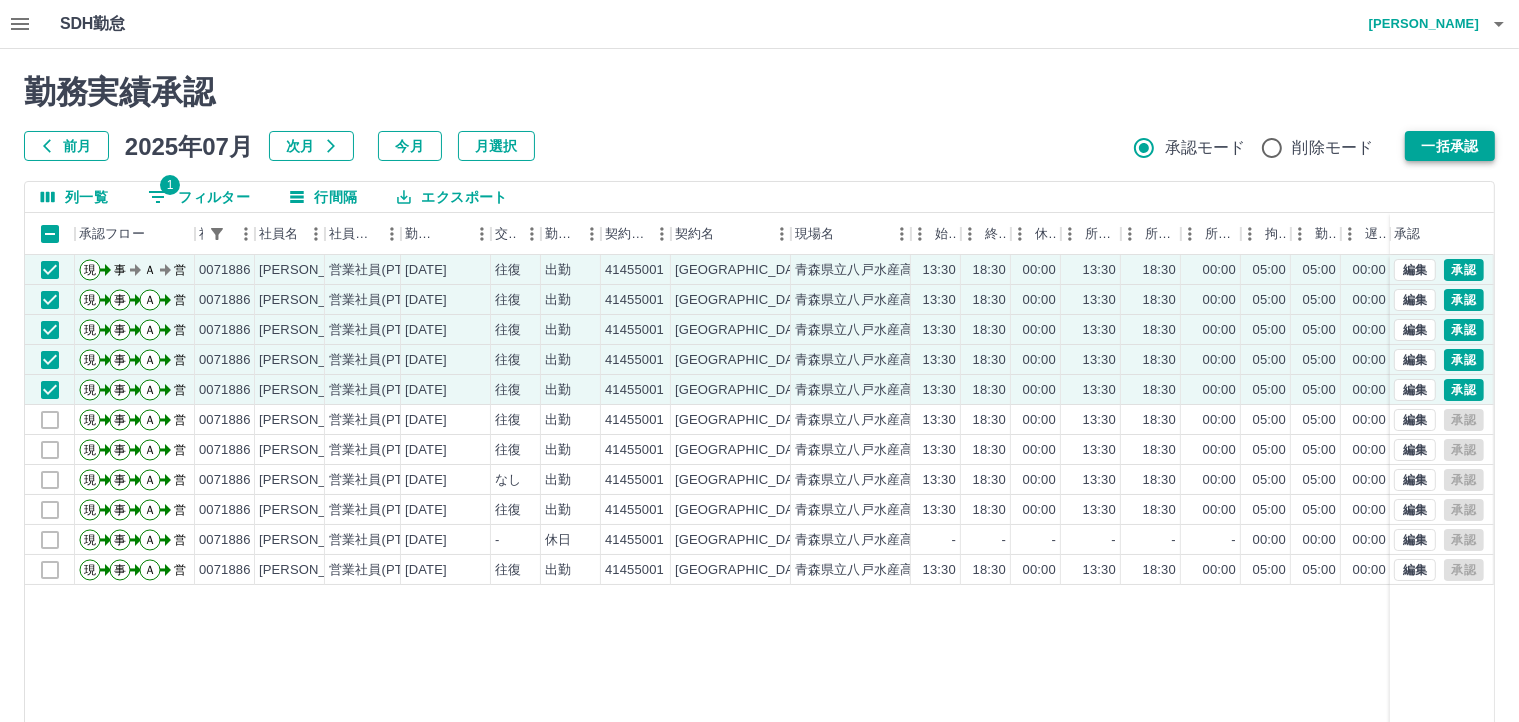 click on "一括承認" at bounding box center [1450, 146] 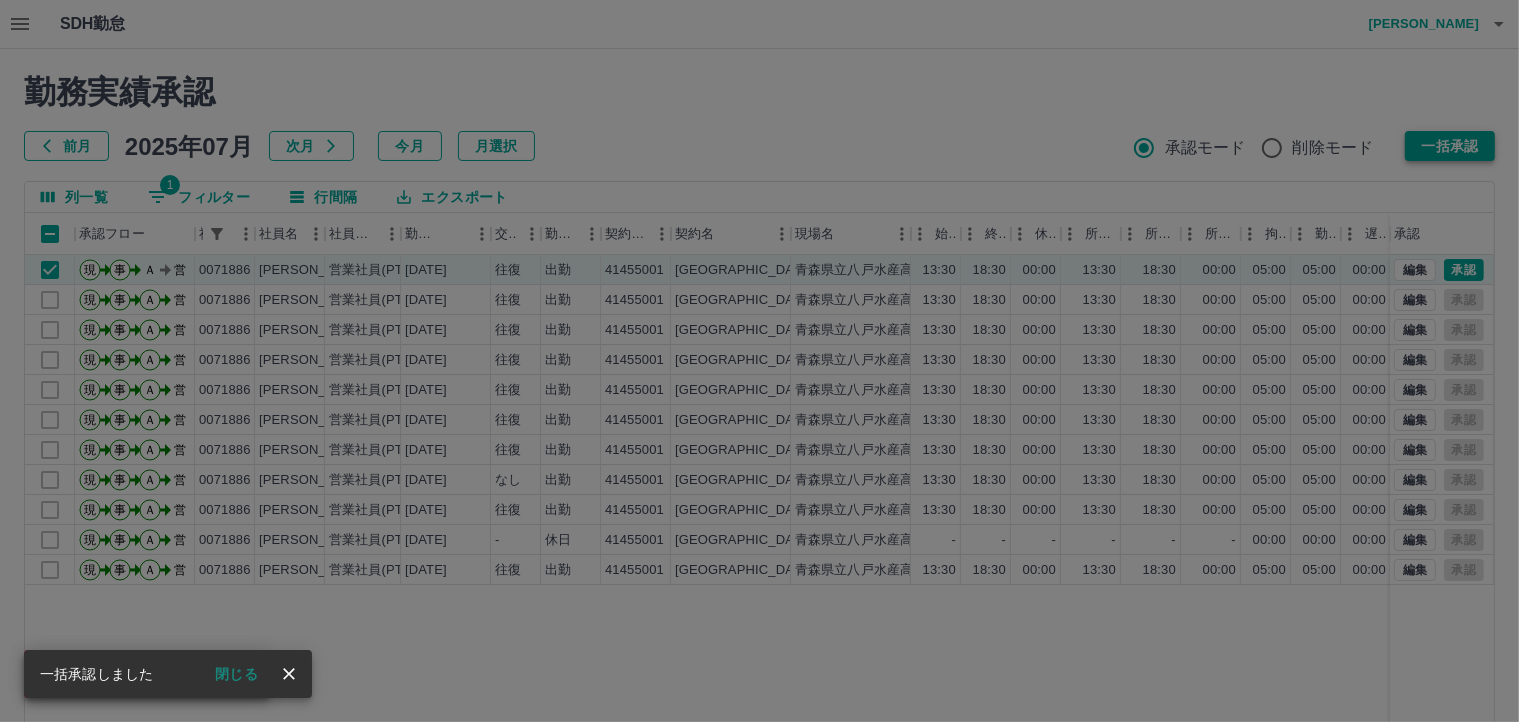 click on "承認権限がありません" at bounding box center (759, 361) 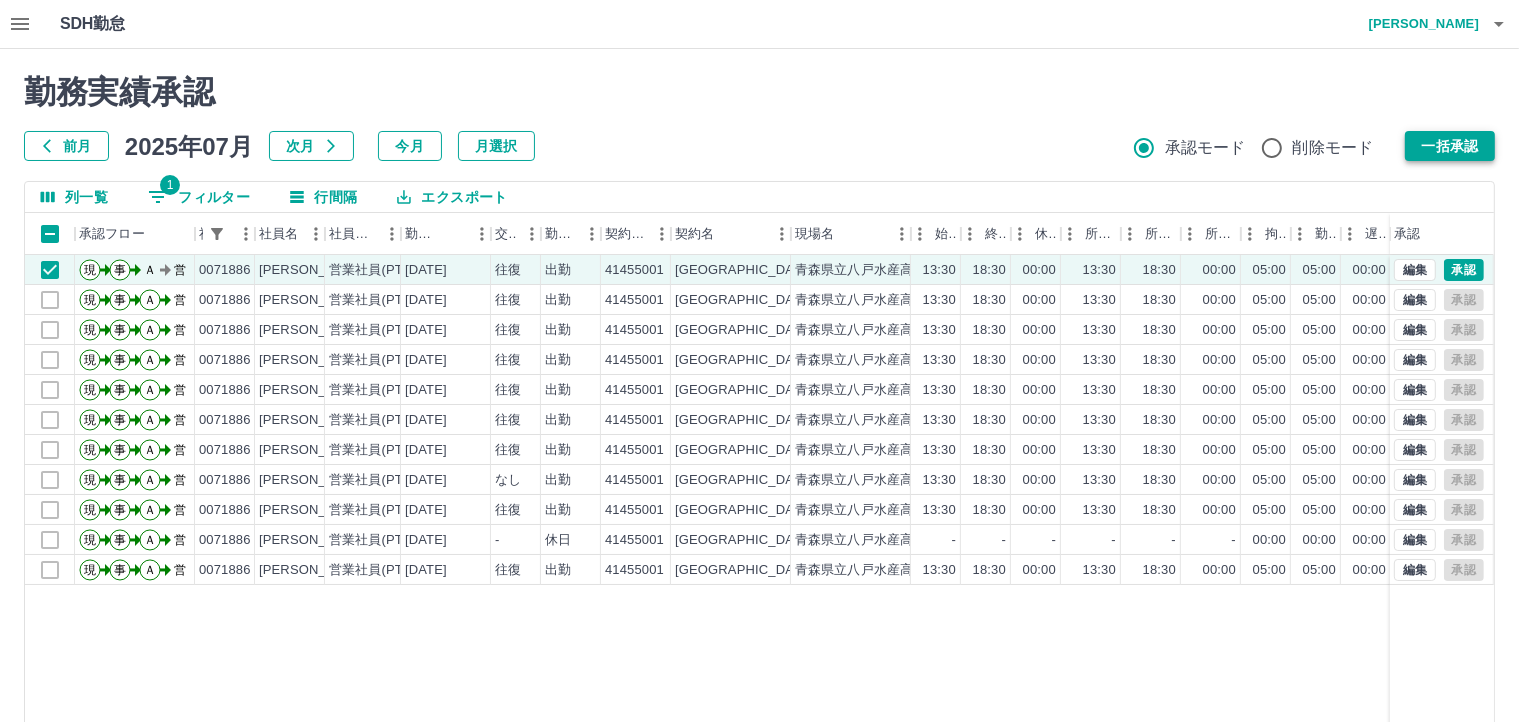 click on "一括承認" at bounding box center (1450, 146) 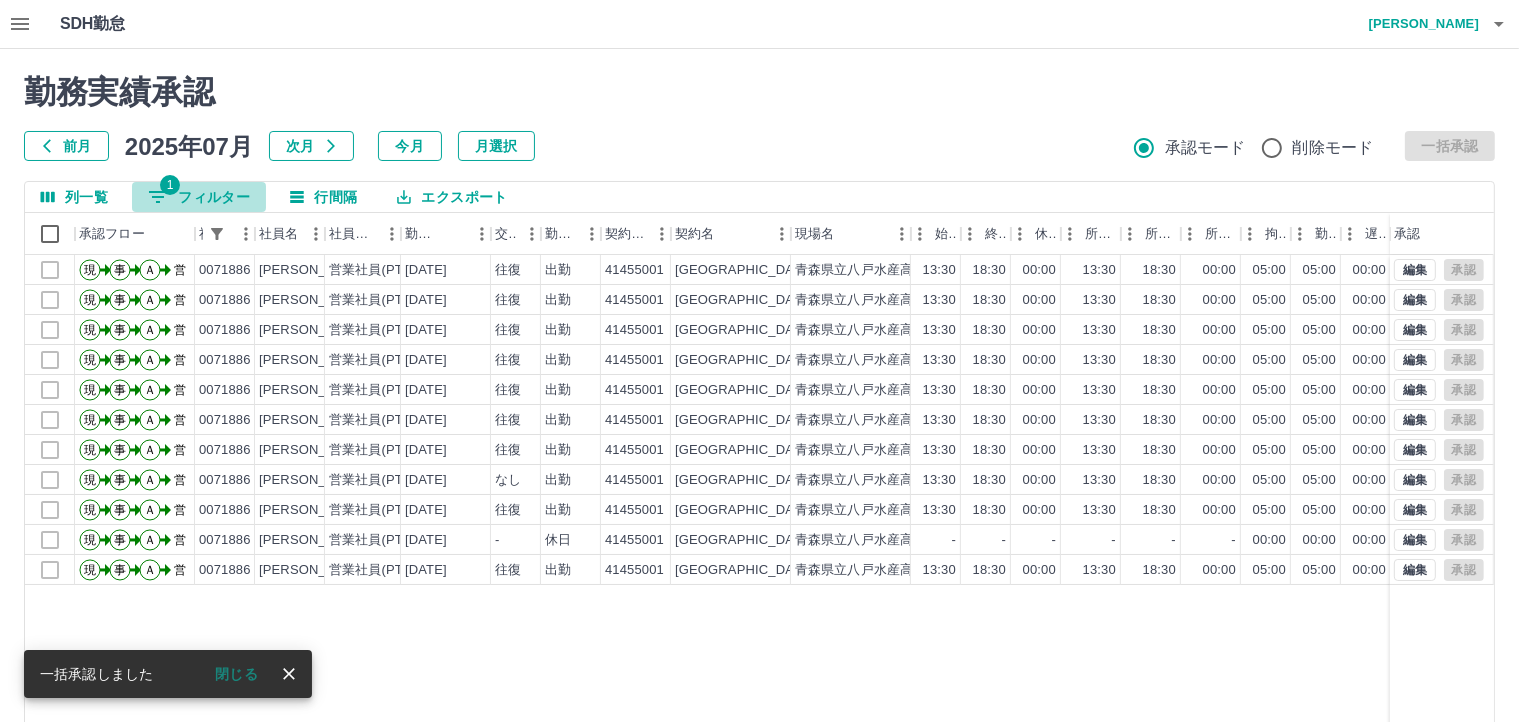 click on "1 フィルター" at bounding box center [199, 197] 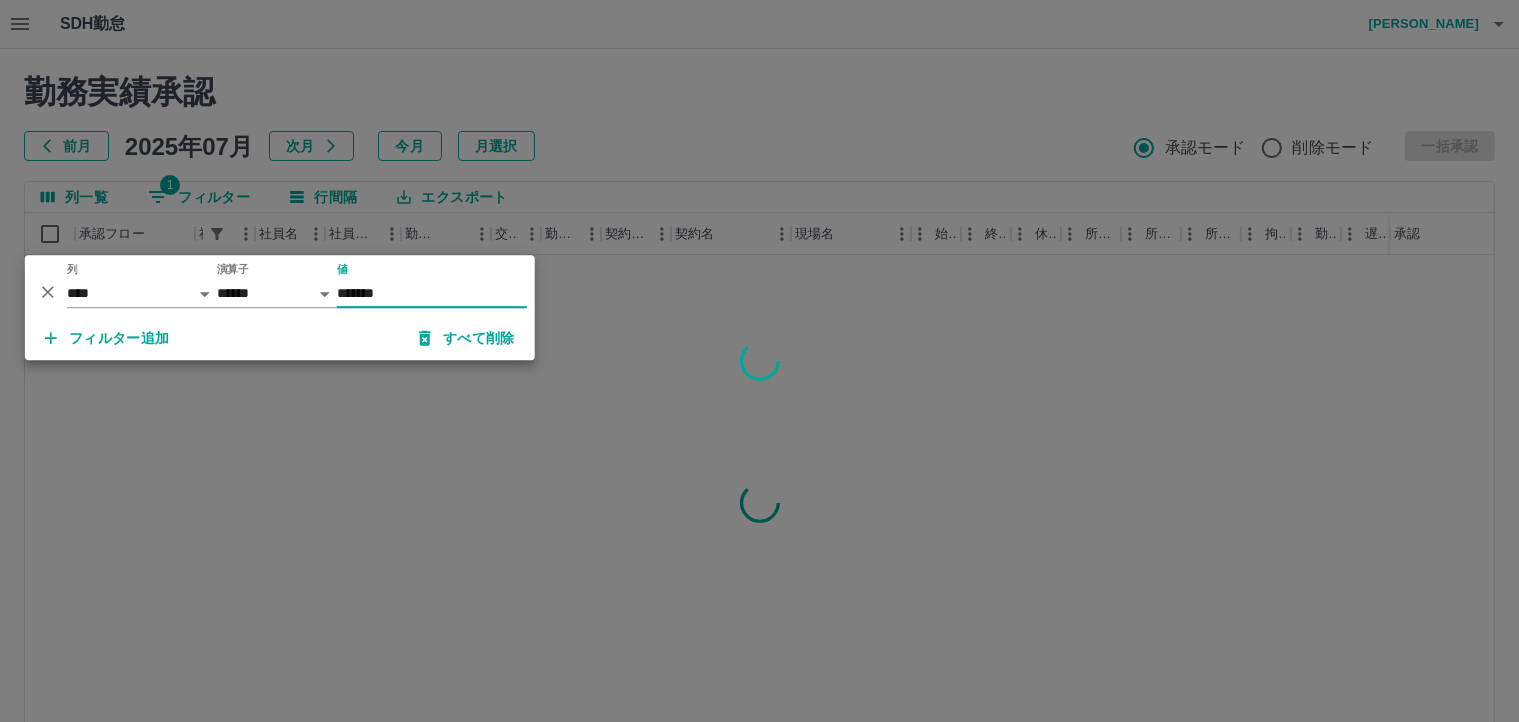 type on "*******" 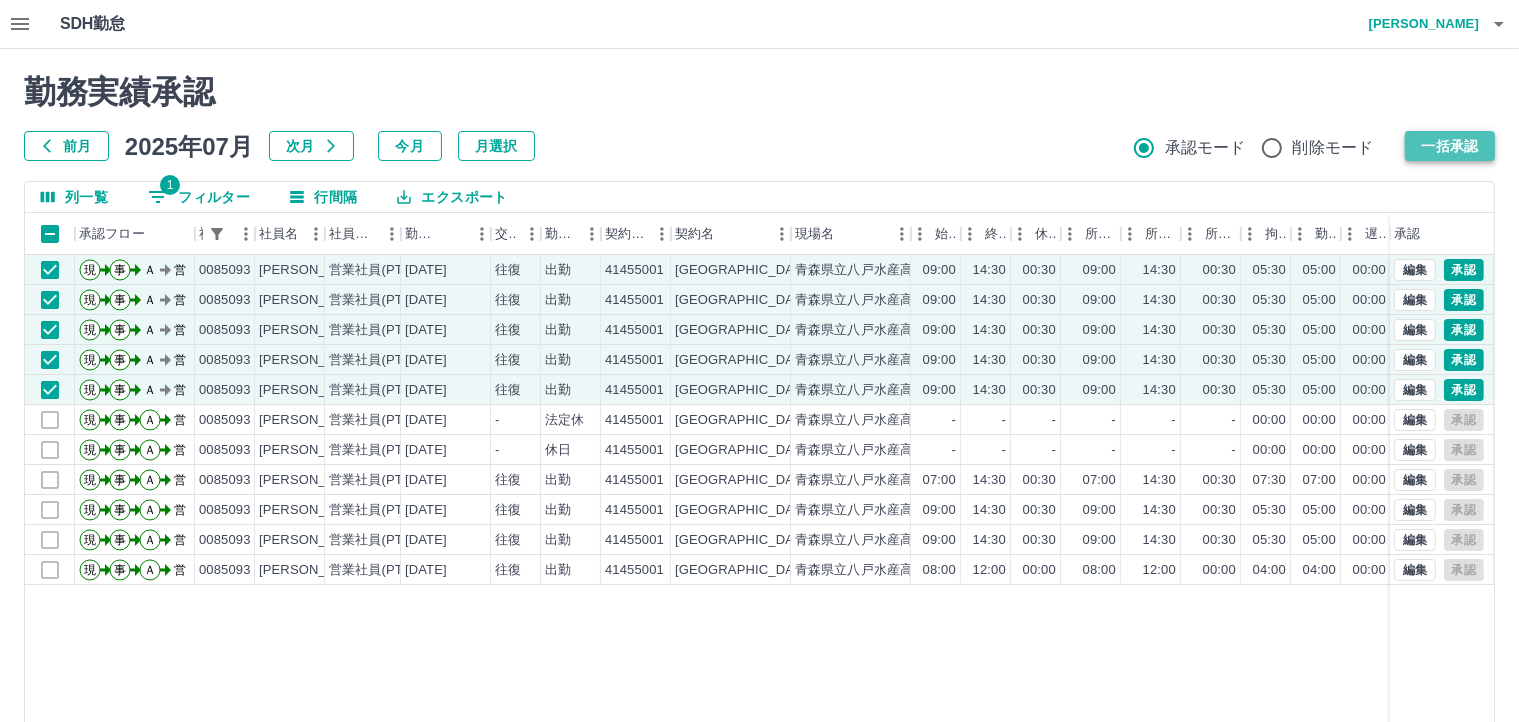 click on "一括承認" at bounding box center (1450, 146) 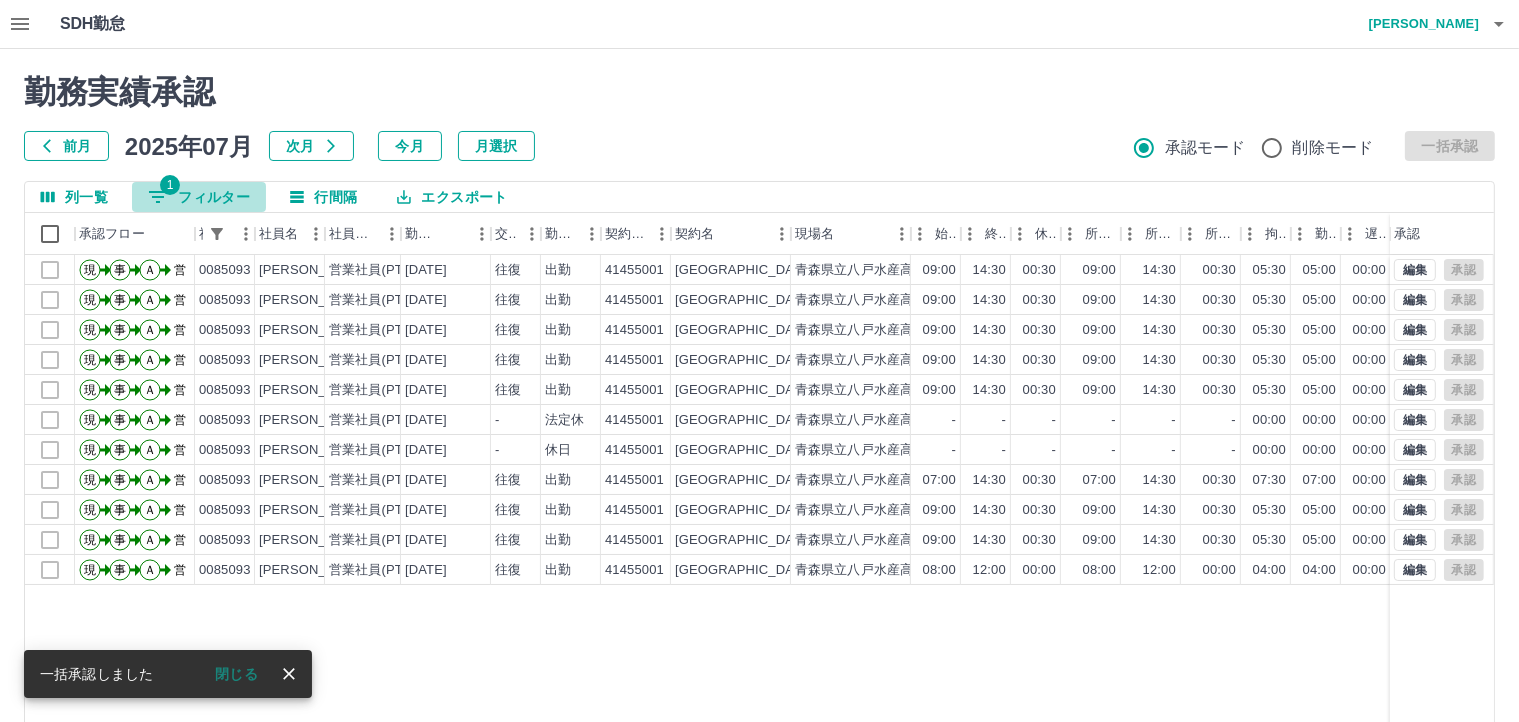 click on "1 フィルター" at bounding box center [199, 197] 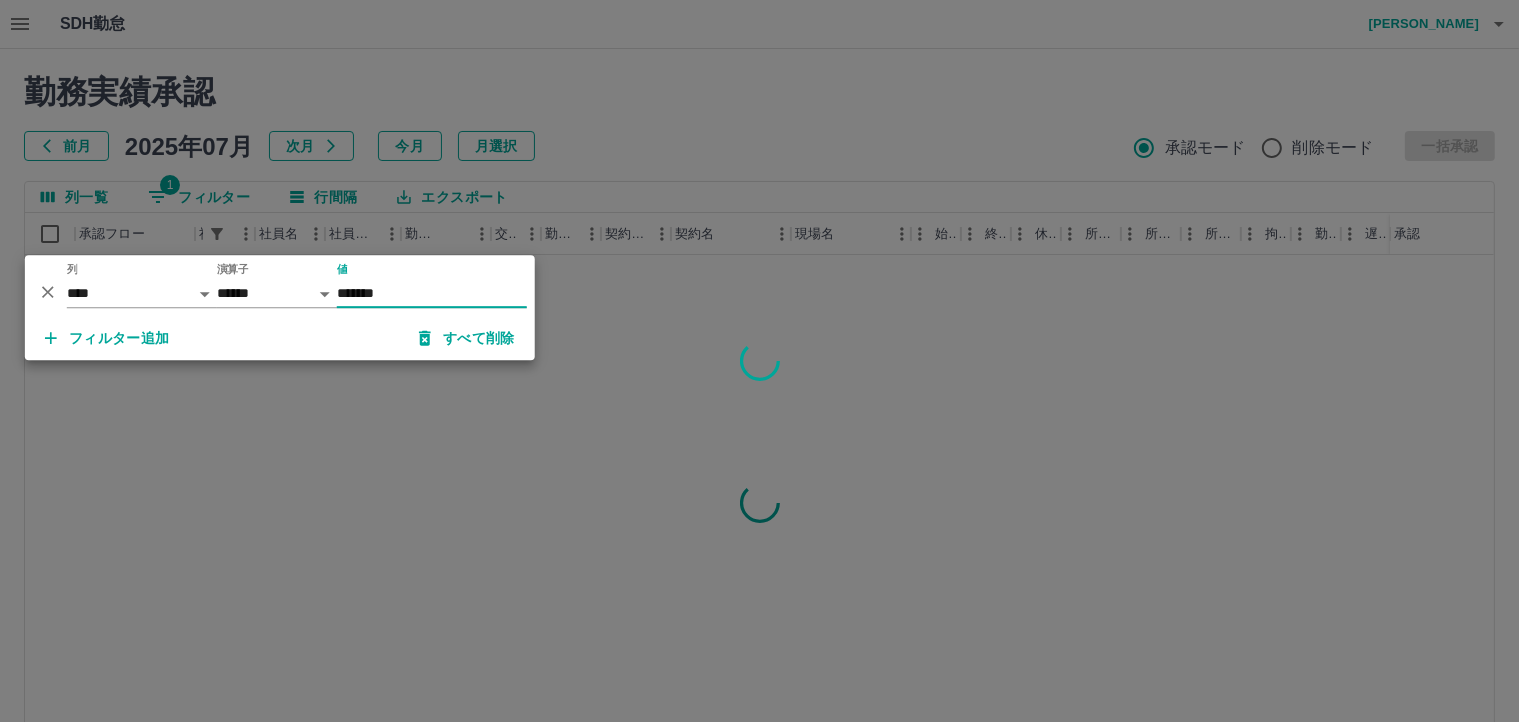 type on "*******" 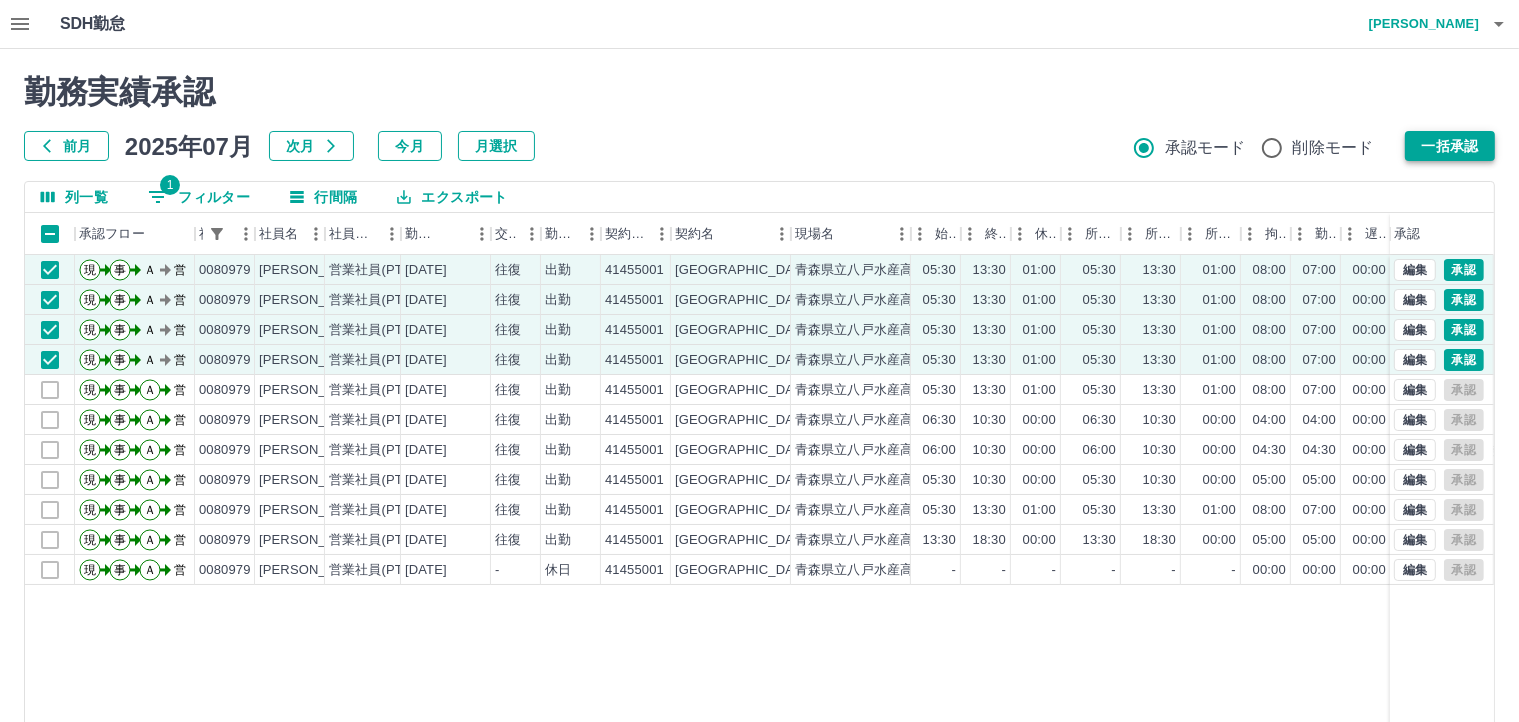 click on "一括承認" at bounding box center (1450, 146) 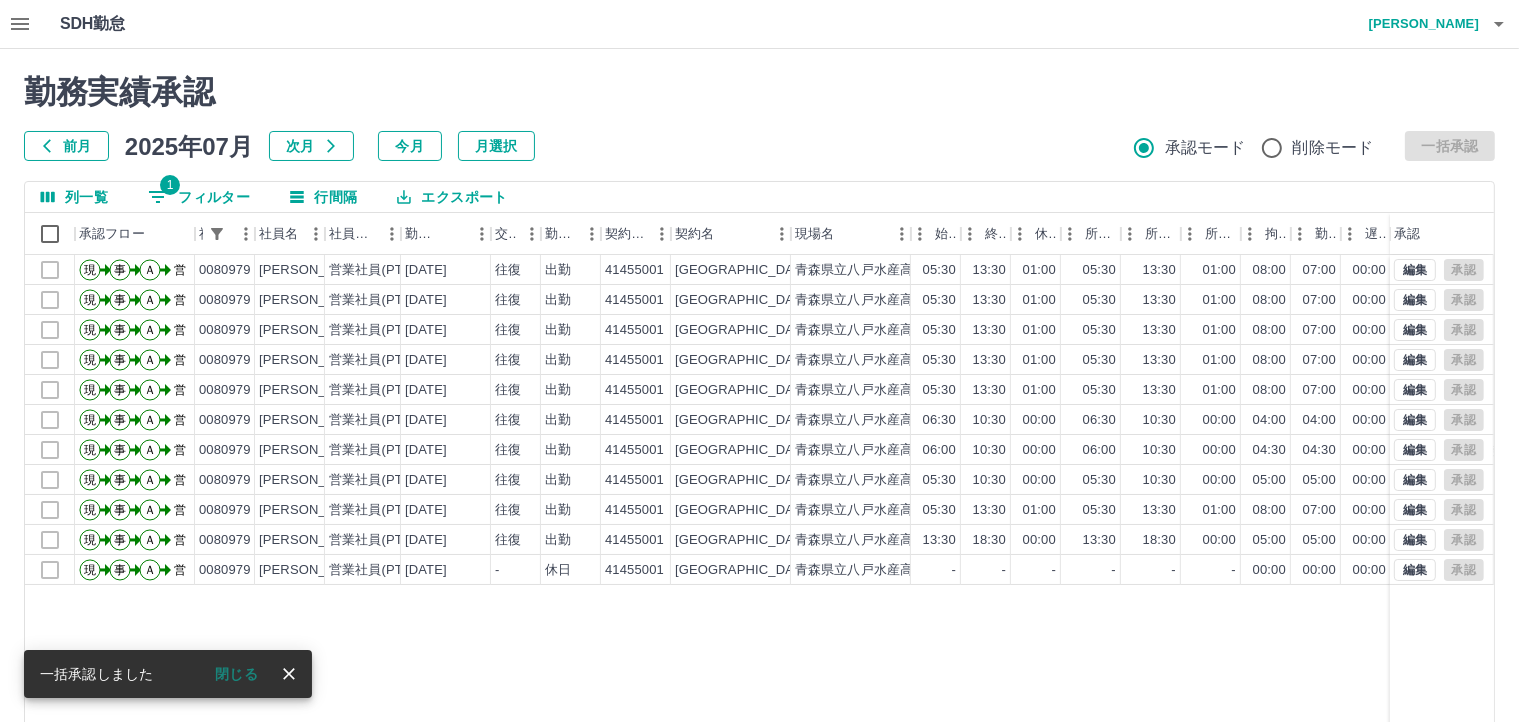 click 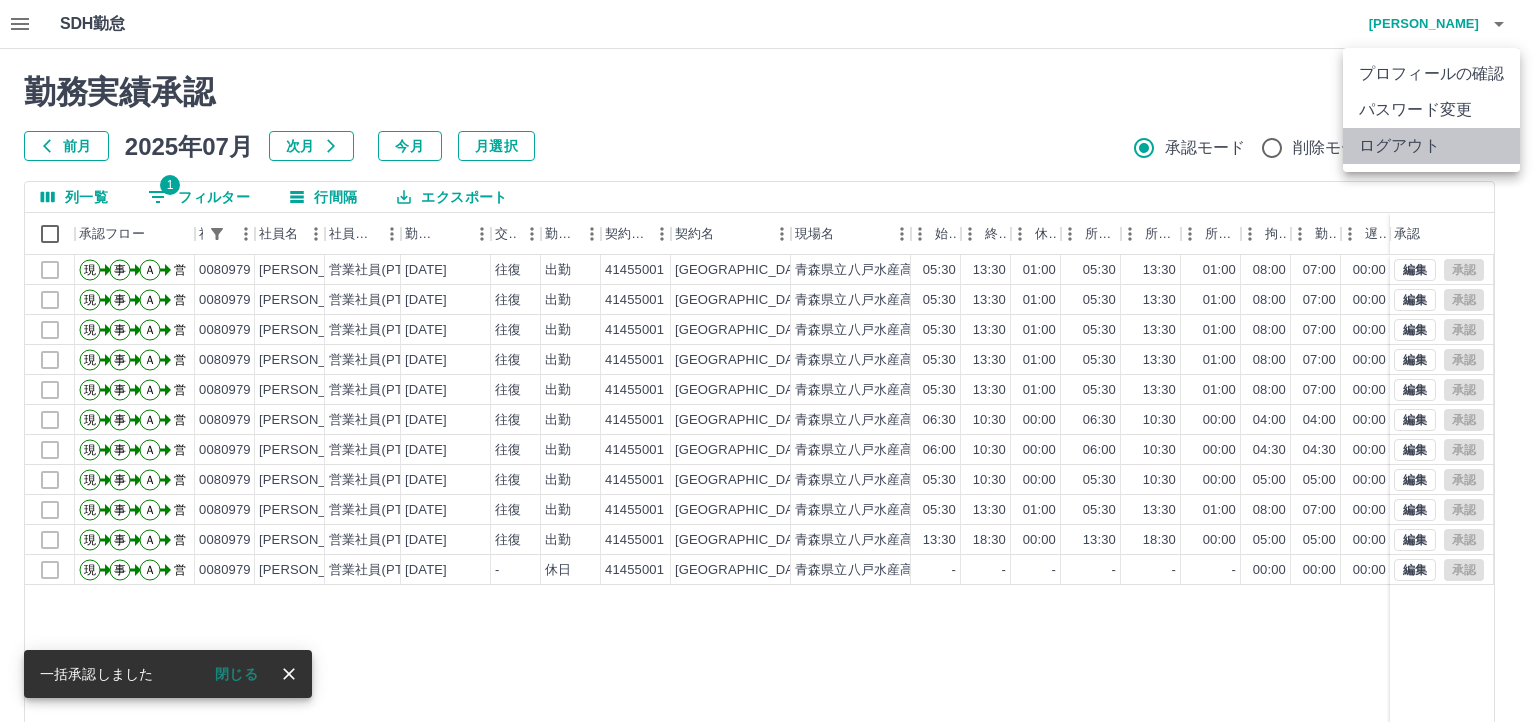 click on "ログアウト" at bounding box center (1431, 146) 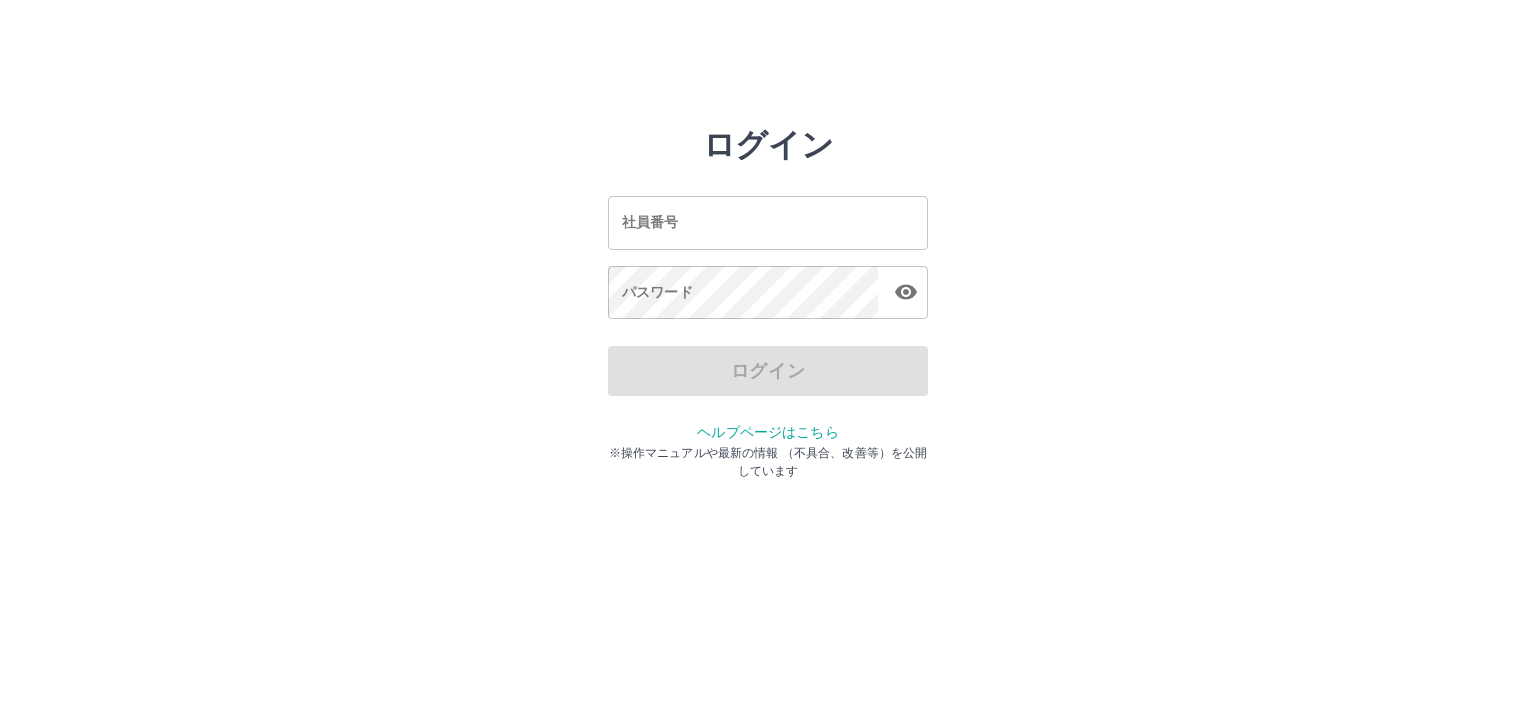 scroll, scrollTop: 0, scrollLeft: 0, axis: both 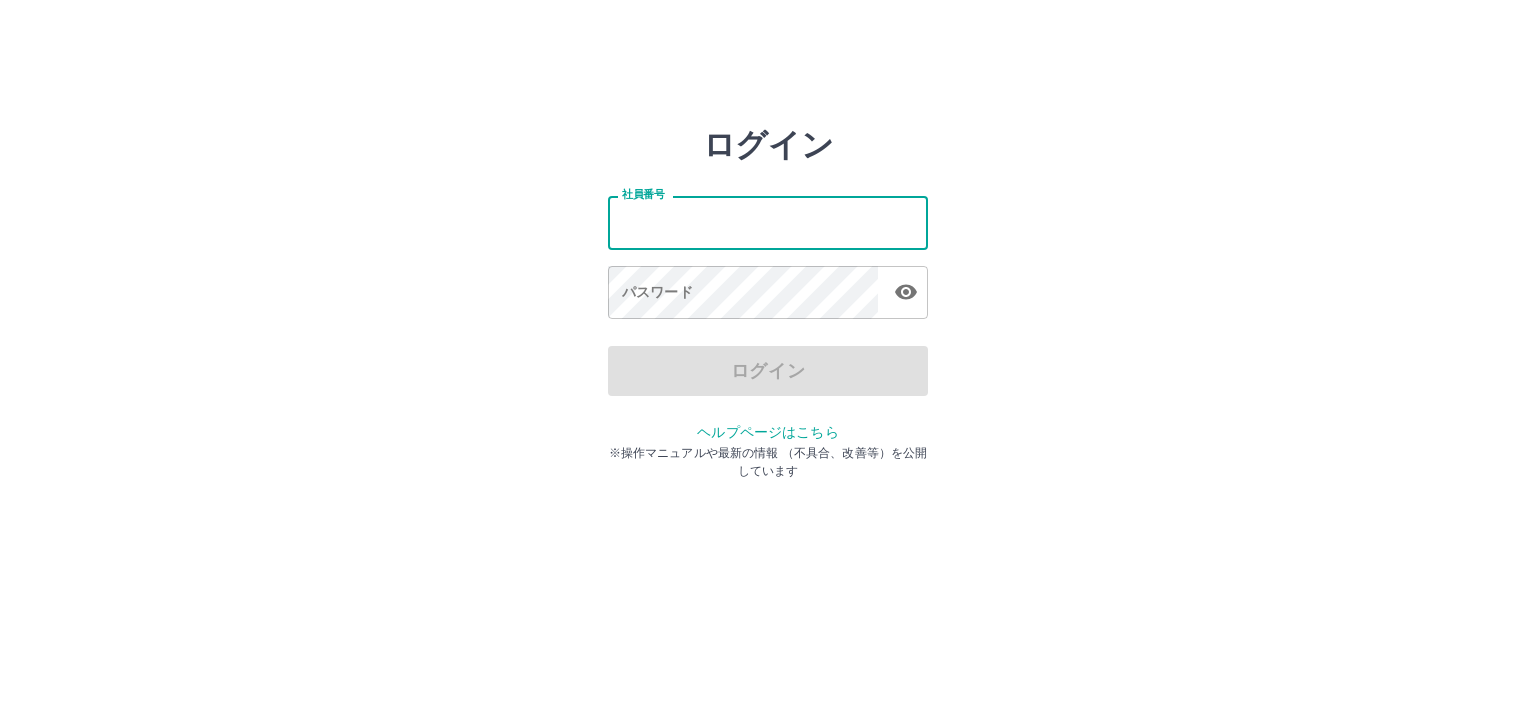 click on "社員番号" at bounding box center [768, 222] 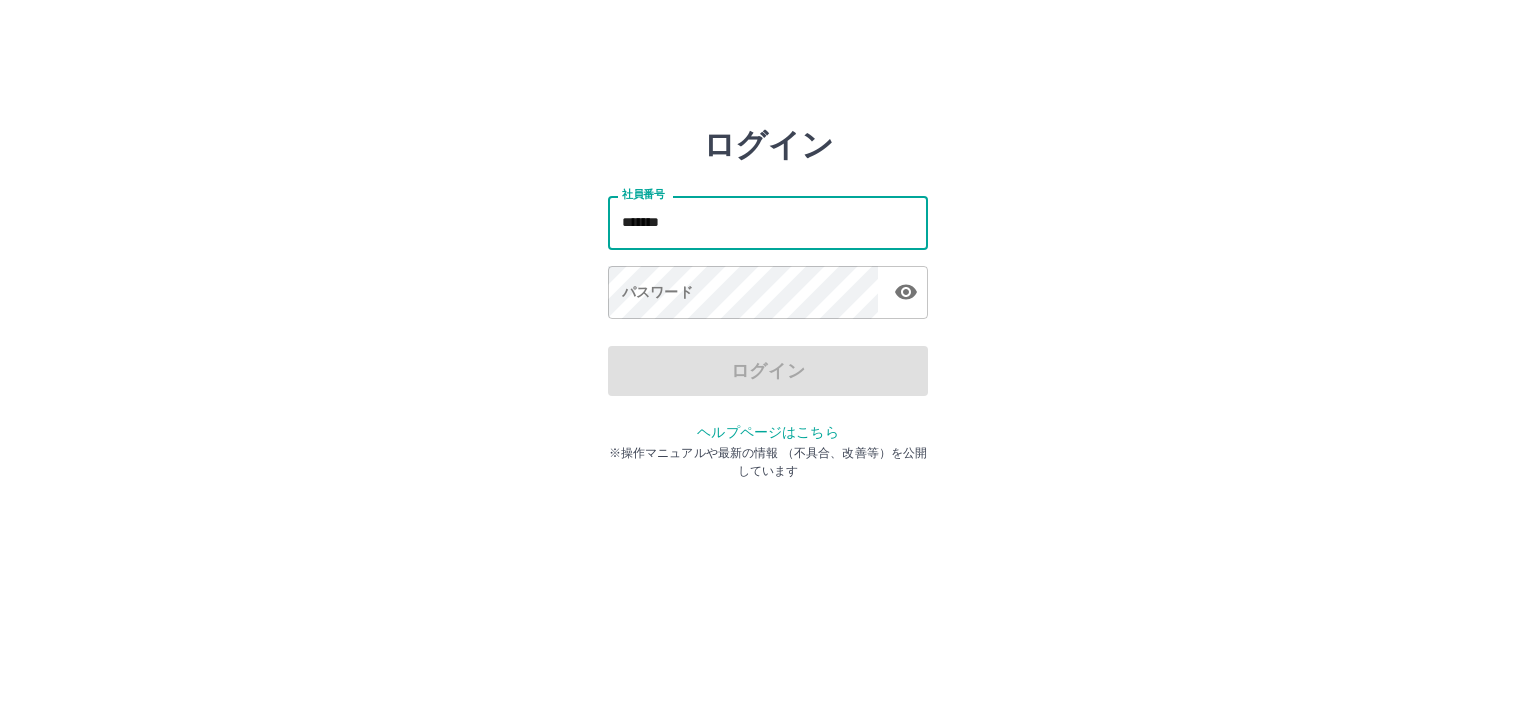 type on "*******" 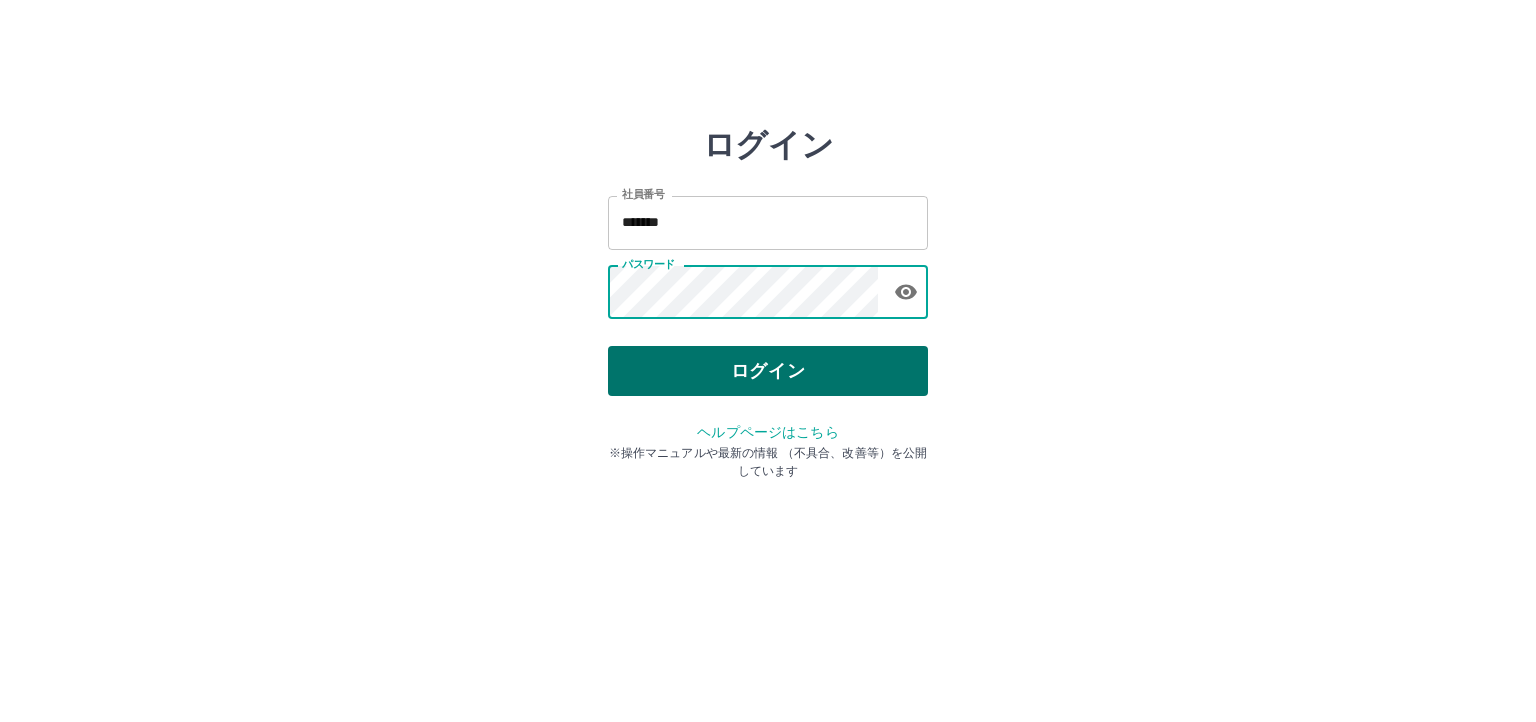 click on "ログイン" at bounding box center (768, 371) 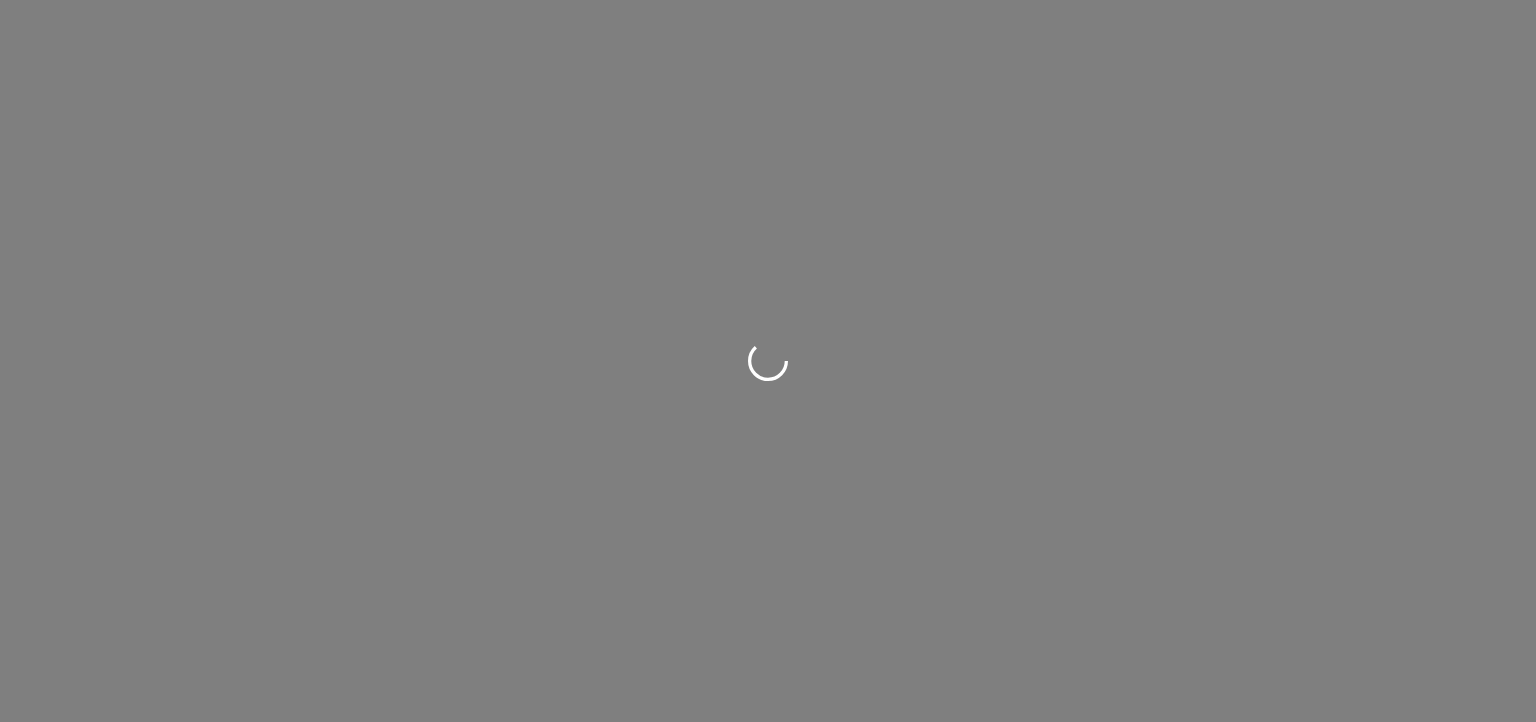 scroll, scrollTop: 0, scrollLeft: 0, axis: both 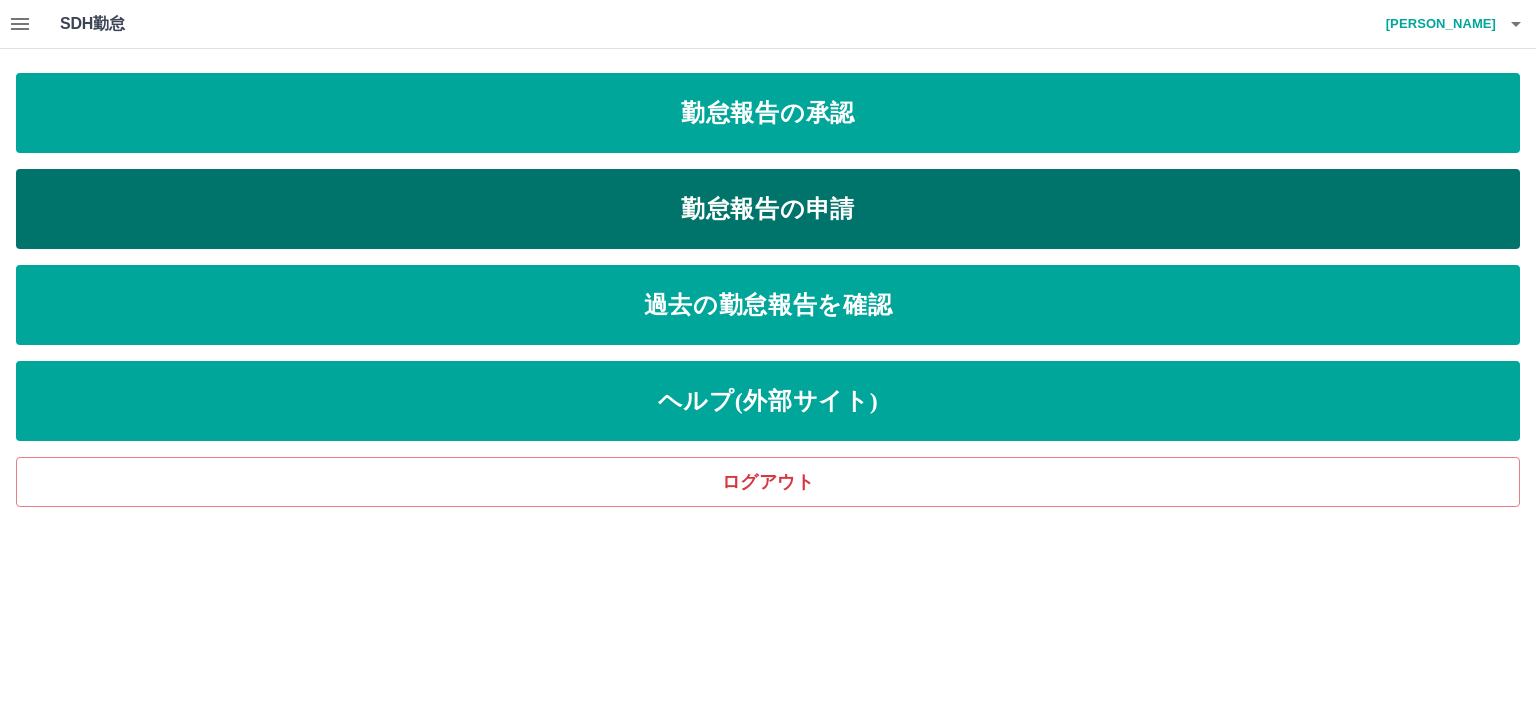 click on "勤怠報告の申請" at bounding box center (768, 209) 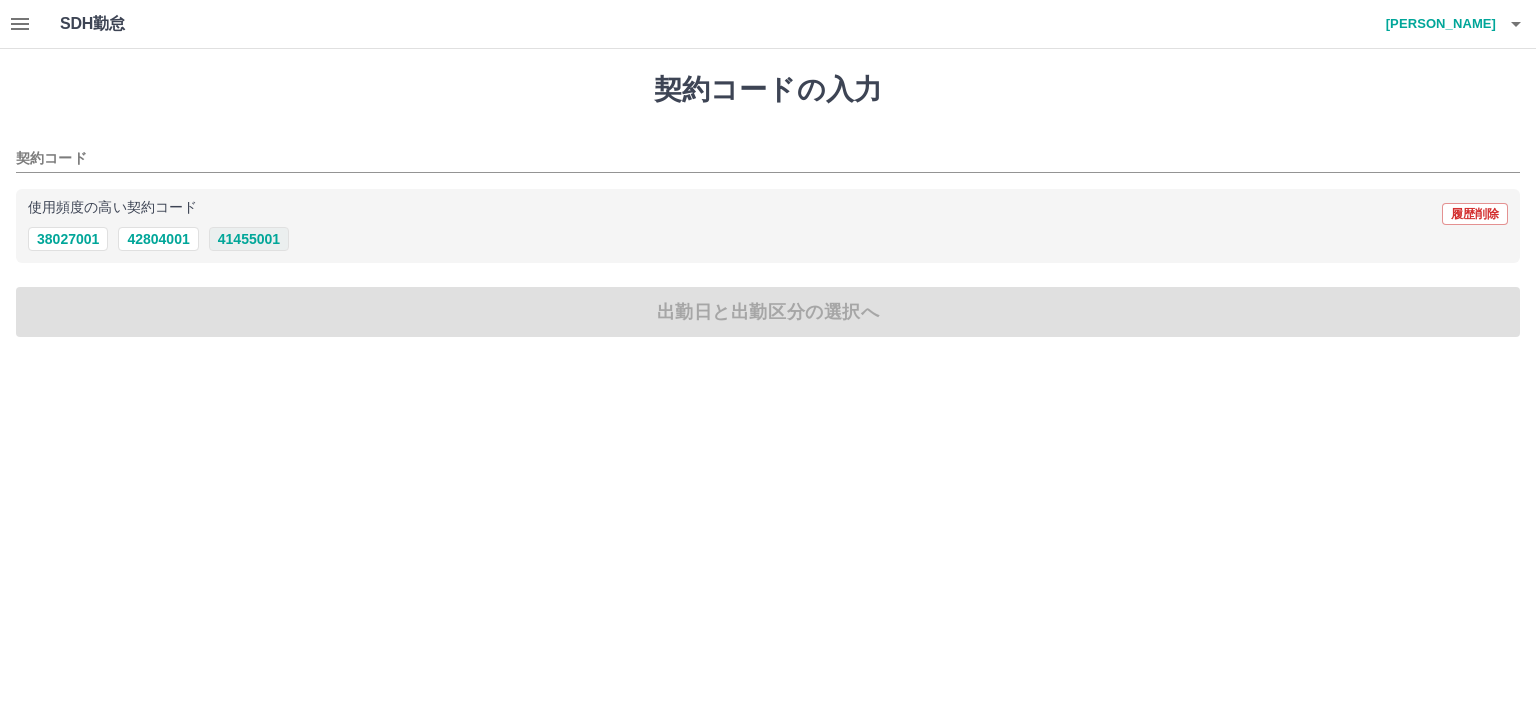 click on "41455001" at bounding box center [249, 239] 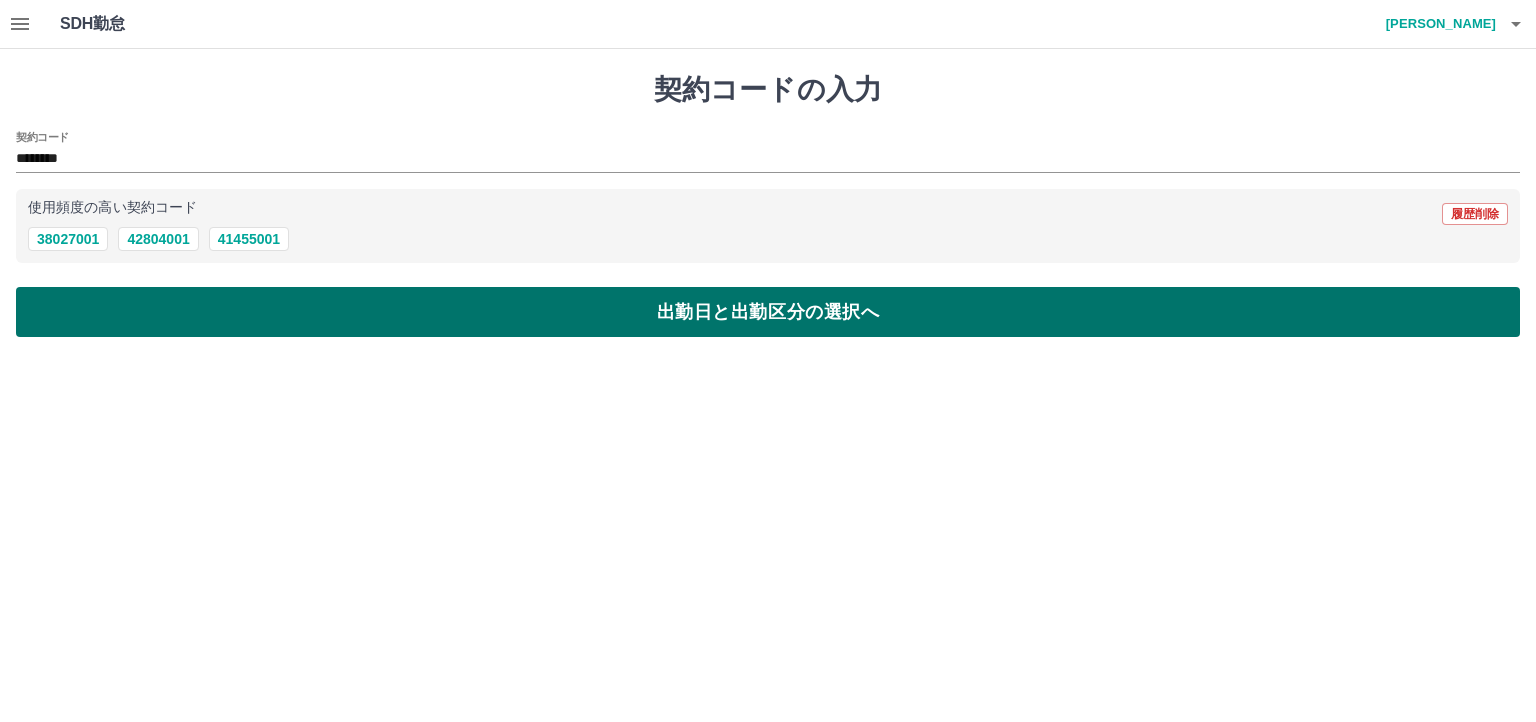 click on "出勤日と出勤区分の選択へ" at bounding box center (768, 312) 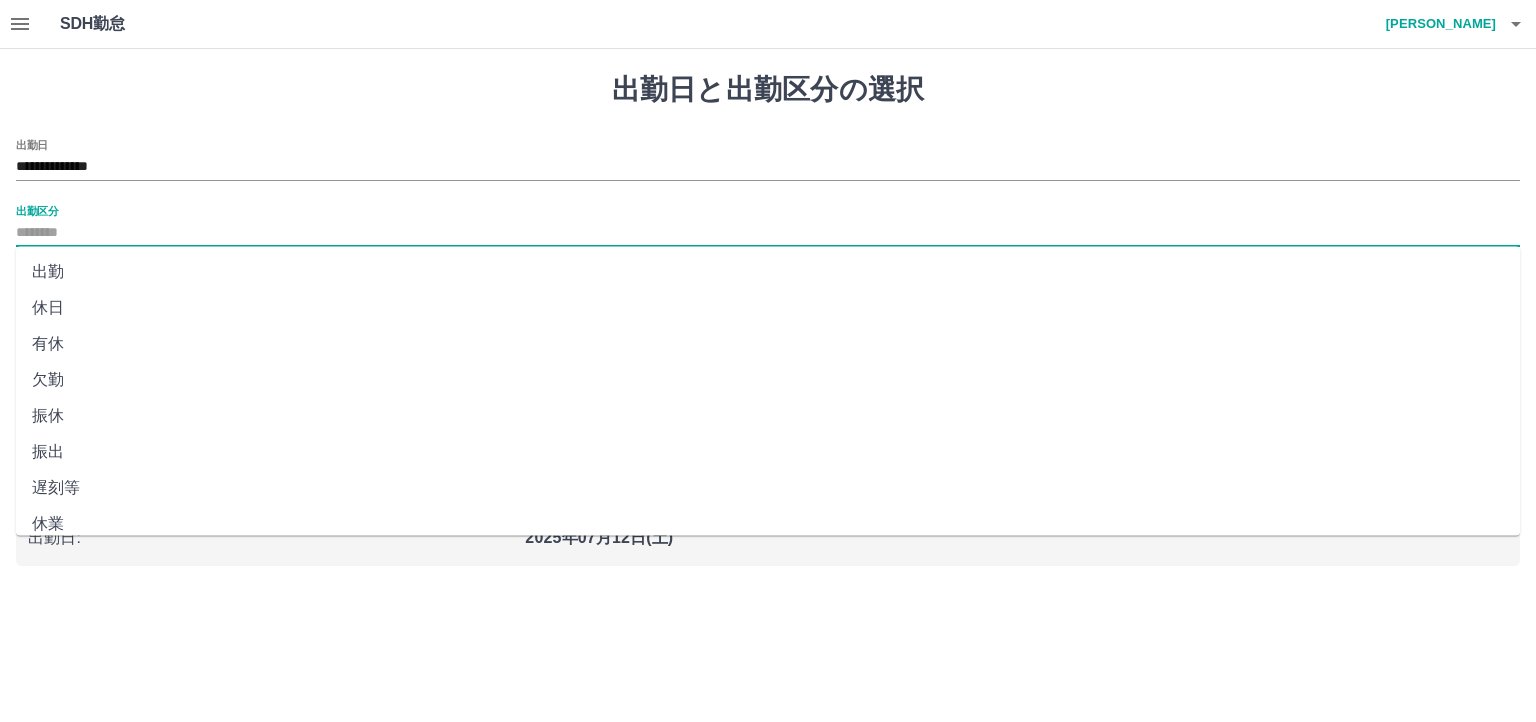 click on "出勤区分" at bounding box center (768, 233) 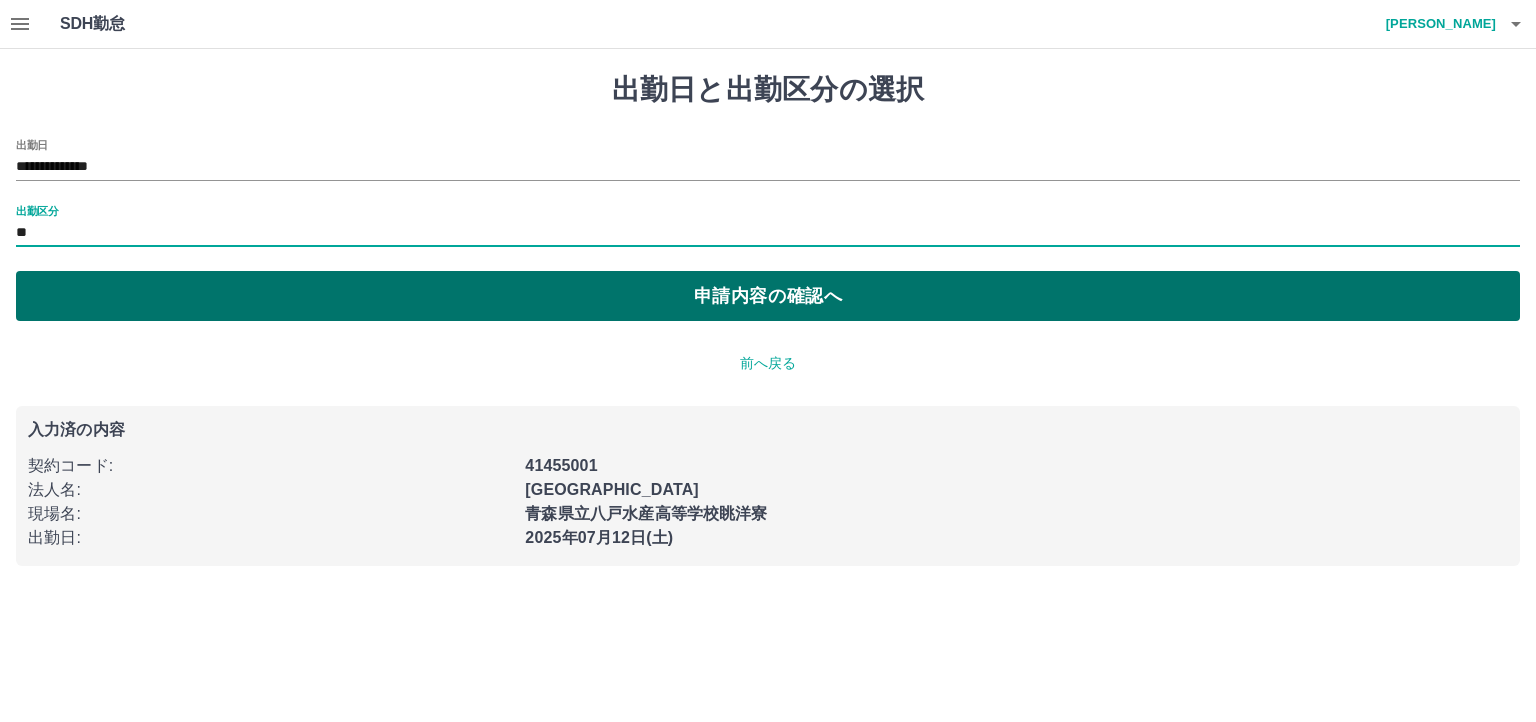 click on "申請内容の確認へ" at bounding box center [768, 296] 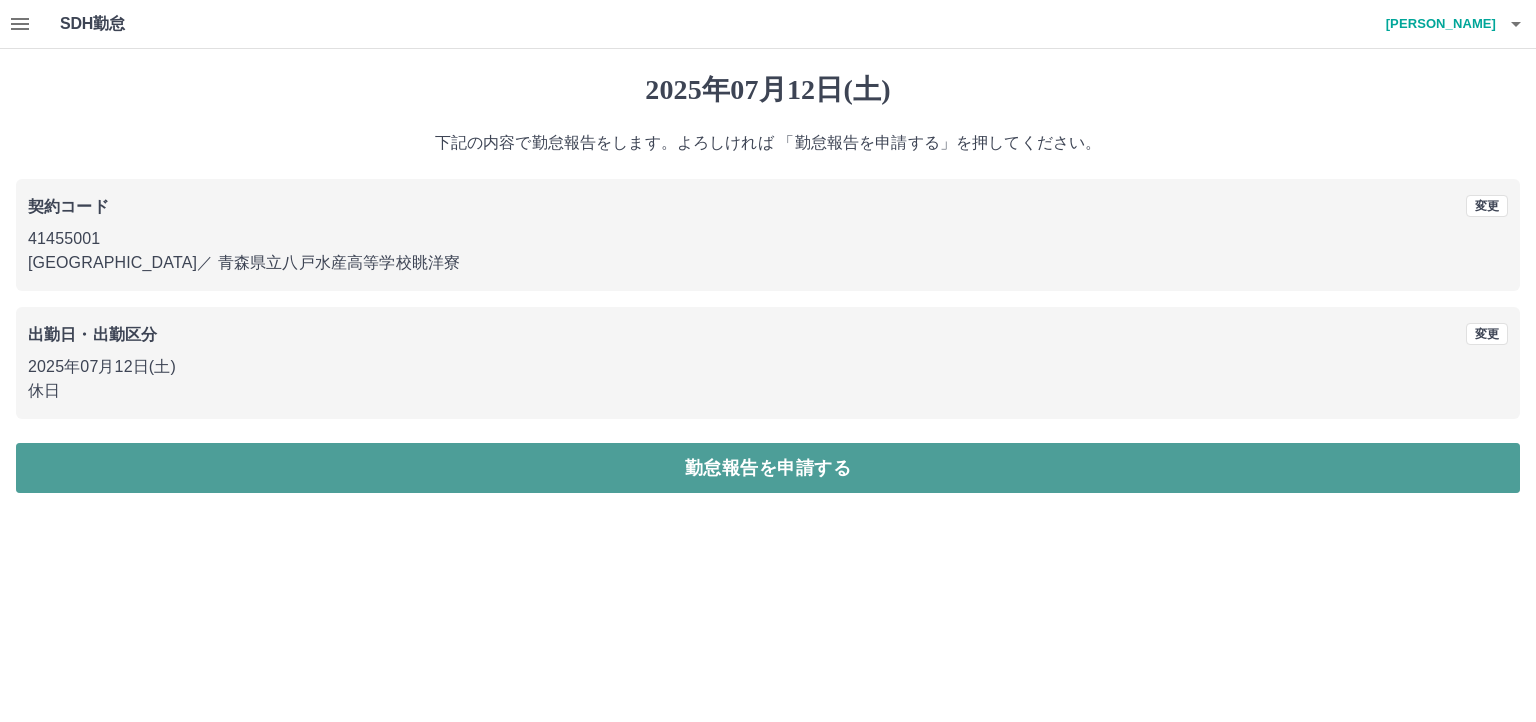 click on "勤怠報告を申請する" at bounding box center (768, 468) 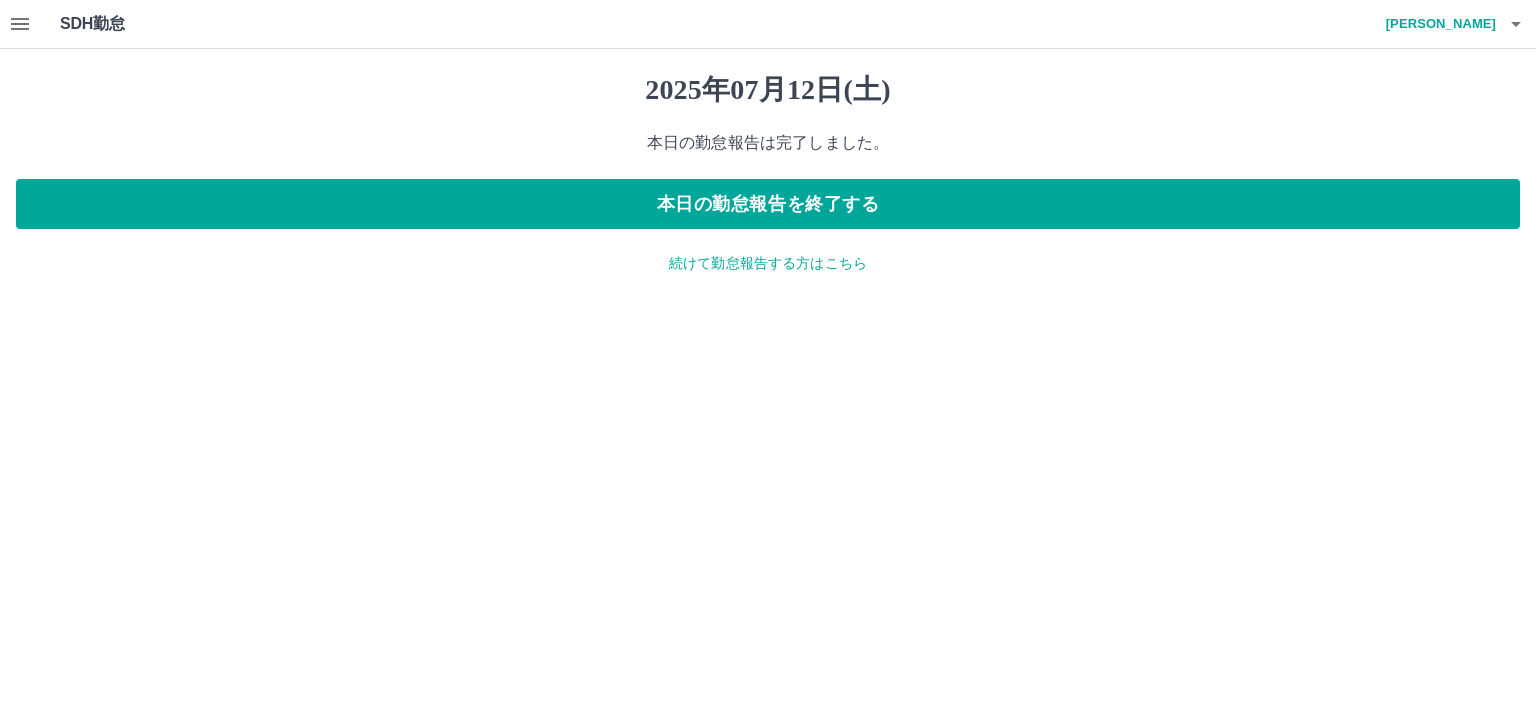 click on "続けて勤怠報告する方はこちら" at bounding box center [768, 263] 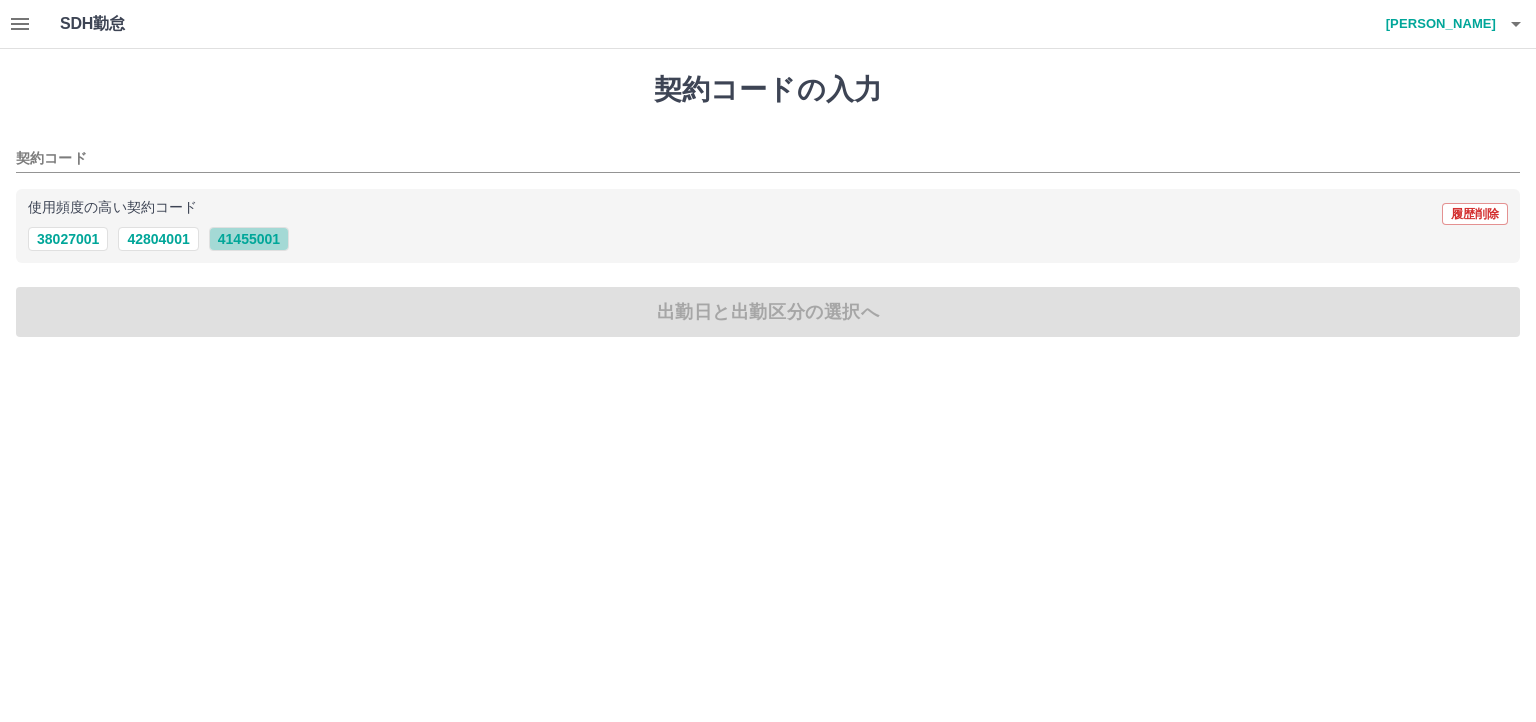 click on "41455001" at bounding box center (249, 239) 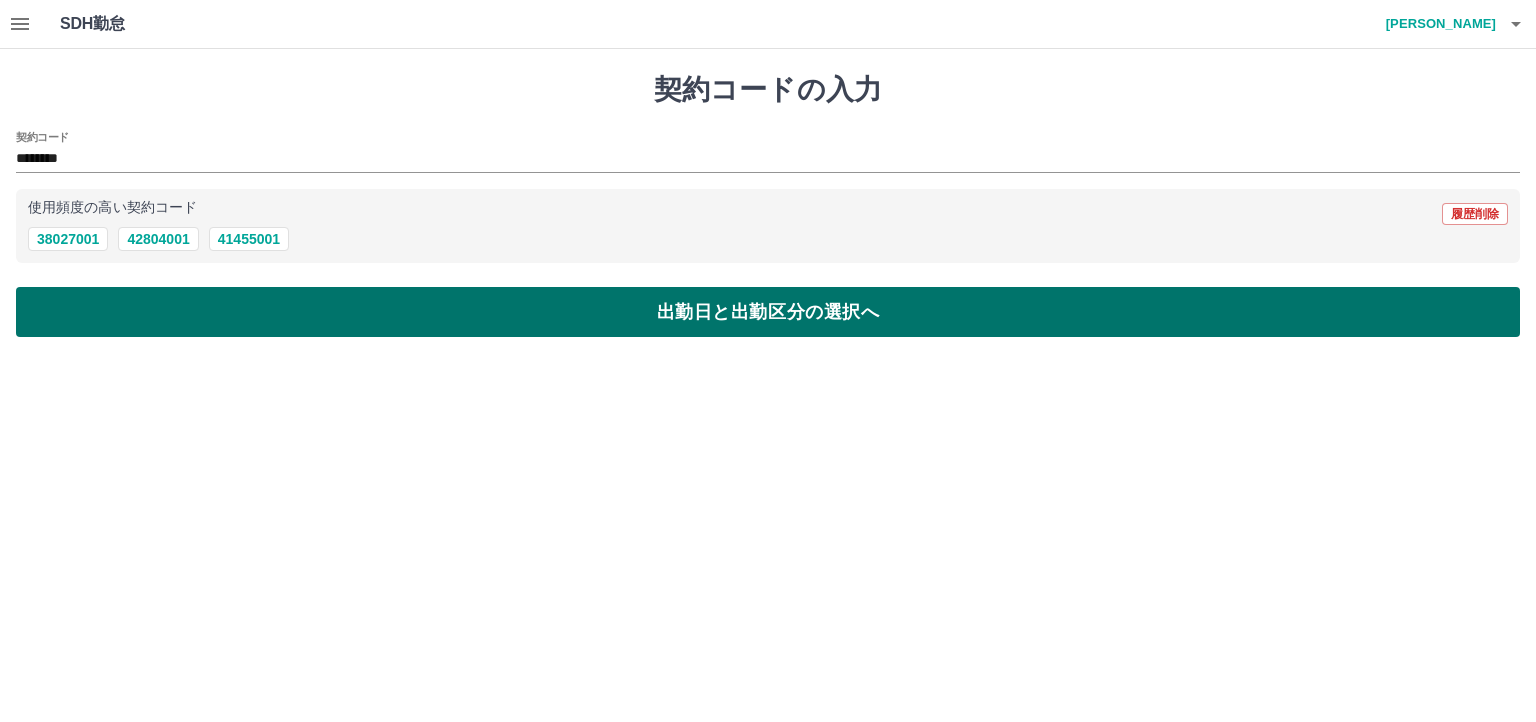 click on "出勤日と出勤区分の選択へ" at bounding box center (768, 312) 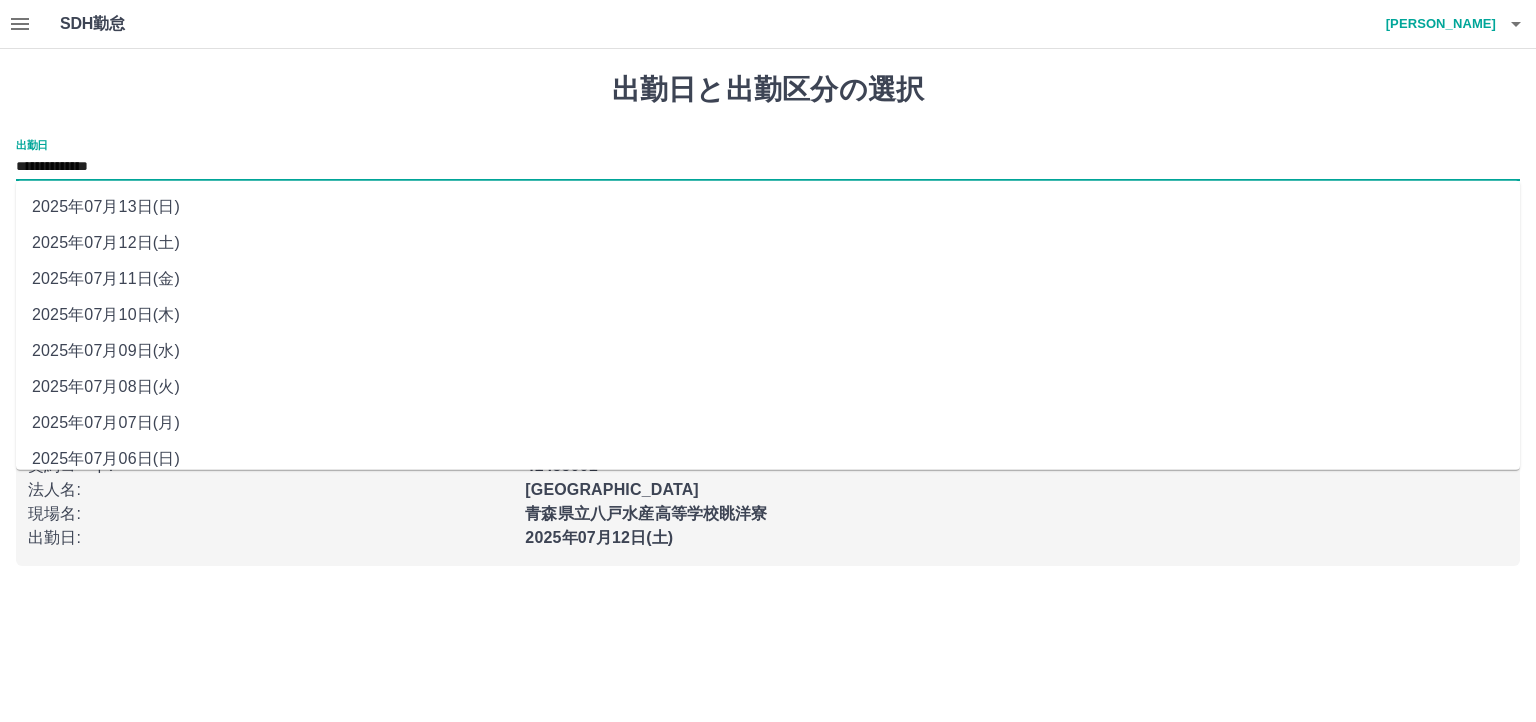 drag, startPoint x: 175, startPoint y: 156, endPoint x: 179, endPoint y: 166, distance: 10.770329 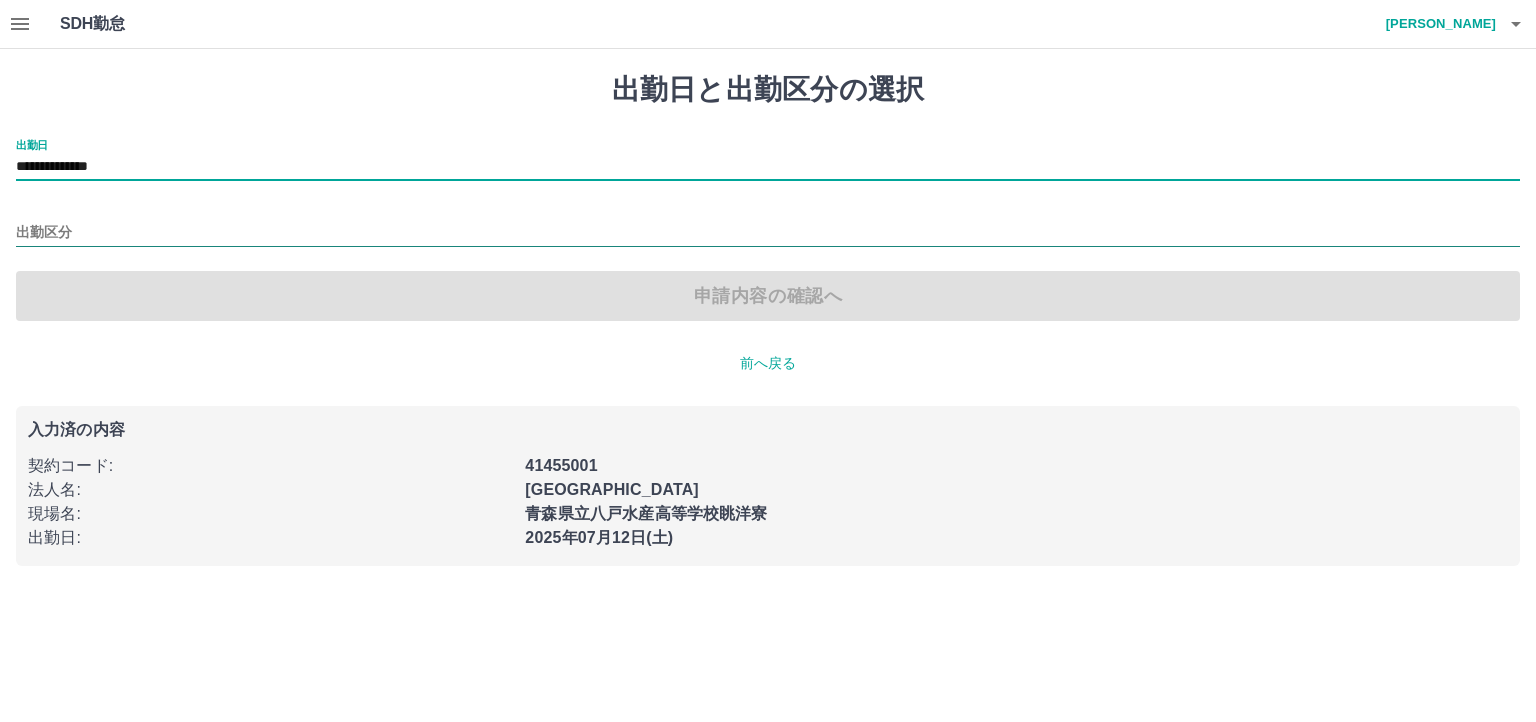 click on "出勤区分" at bounding box center (768, 233) 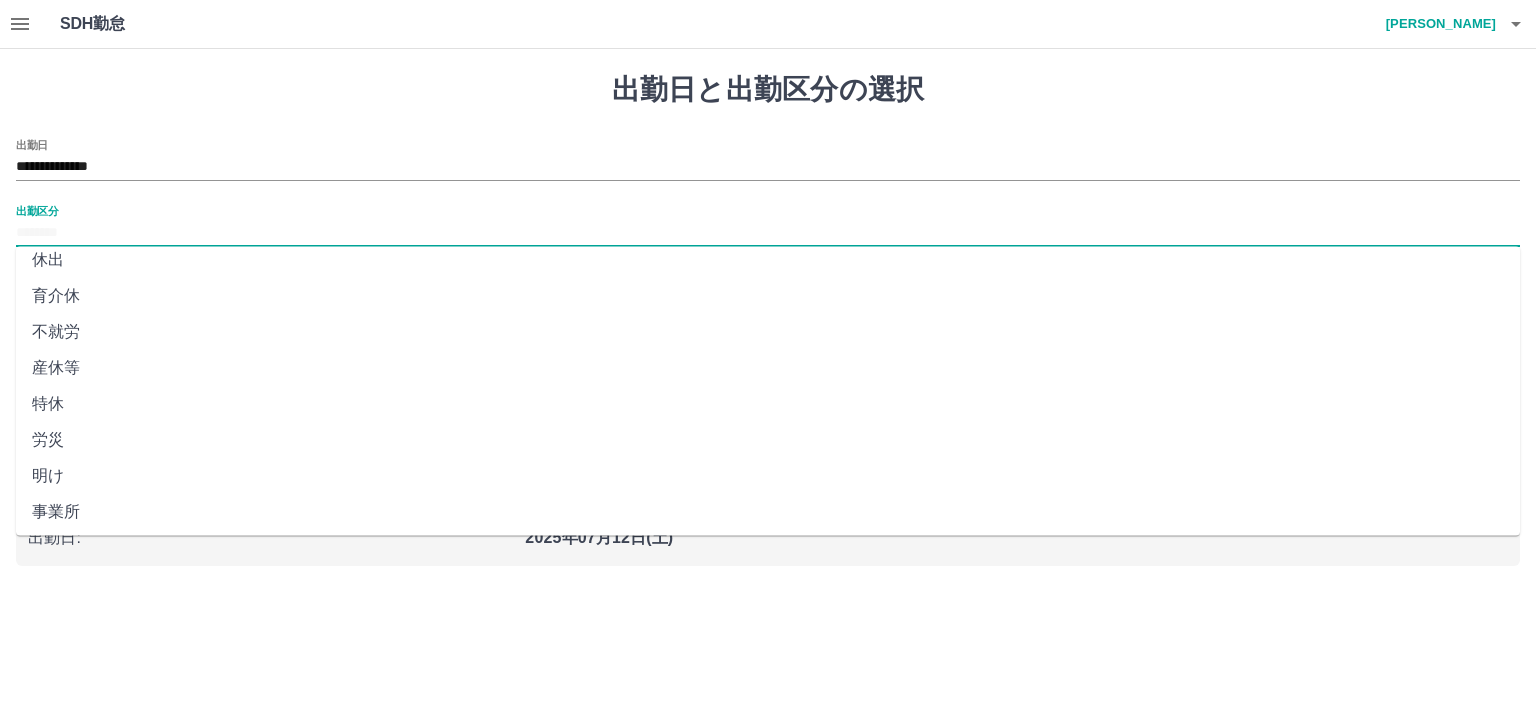scroll, scrollTop: 375, scrollLeft: 0, axis: vertical 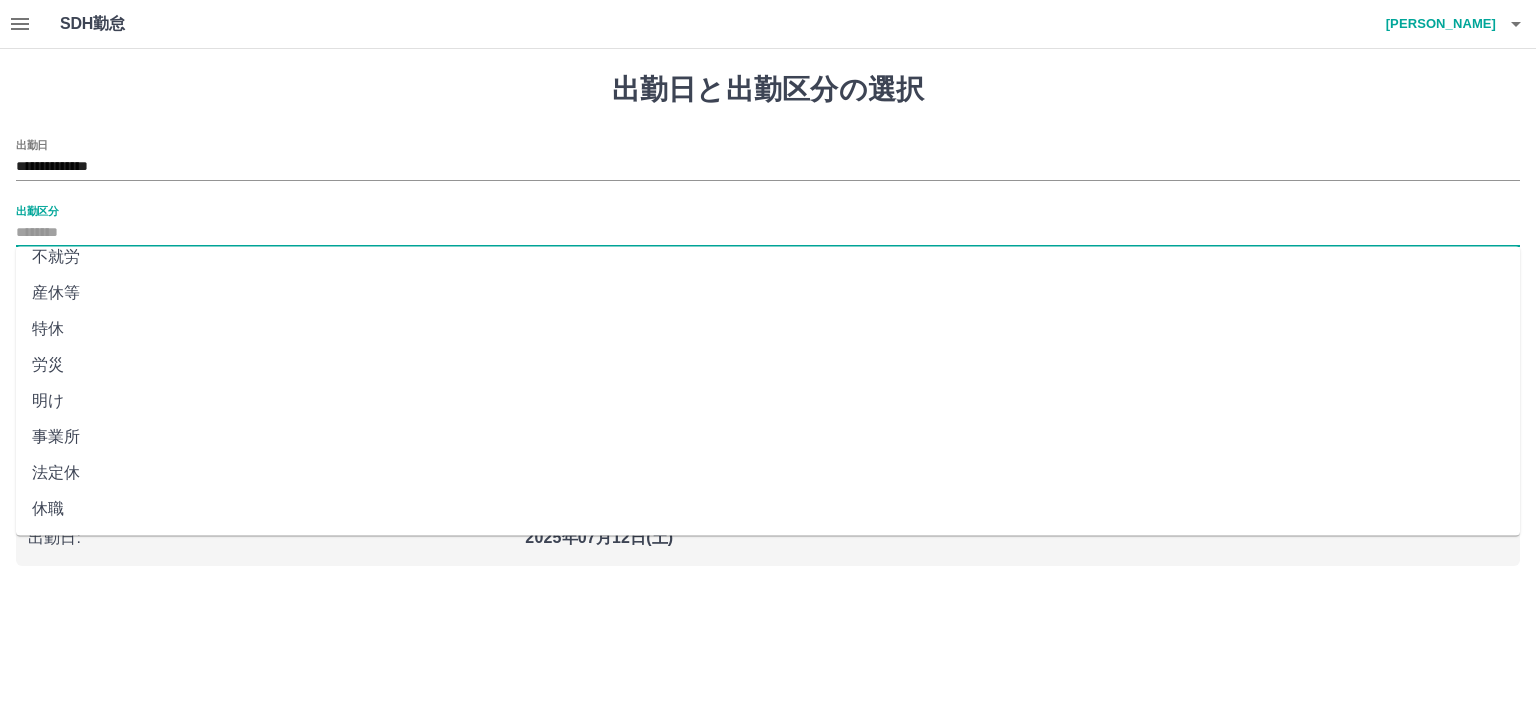 click on "法定休" at bounding box center (768, 473) 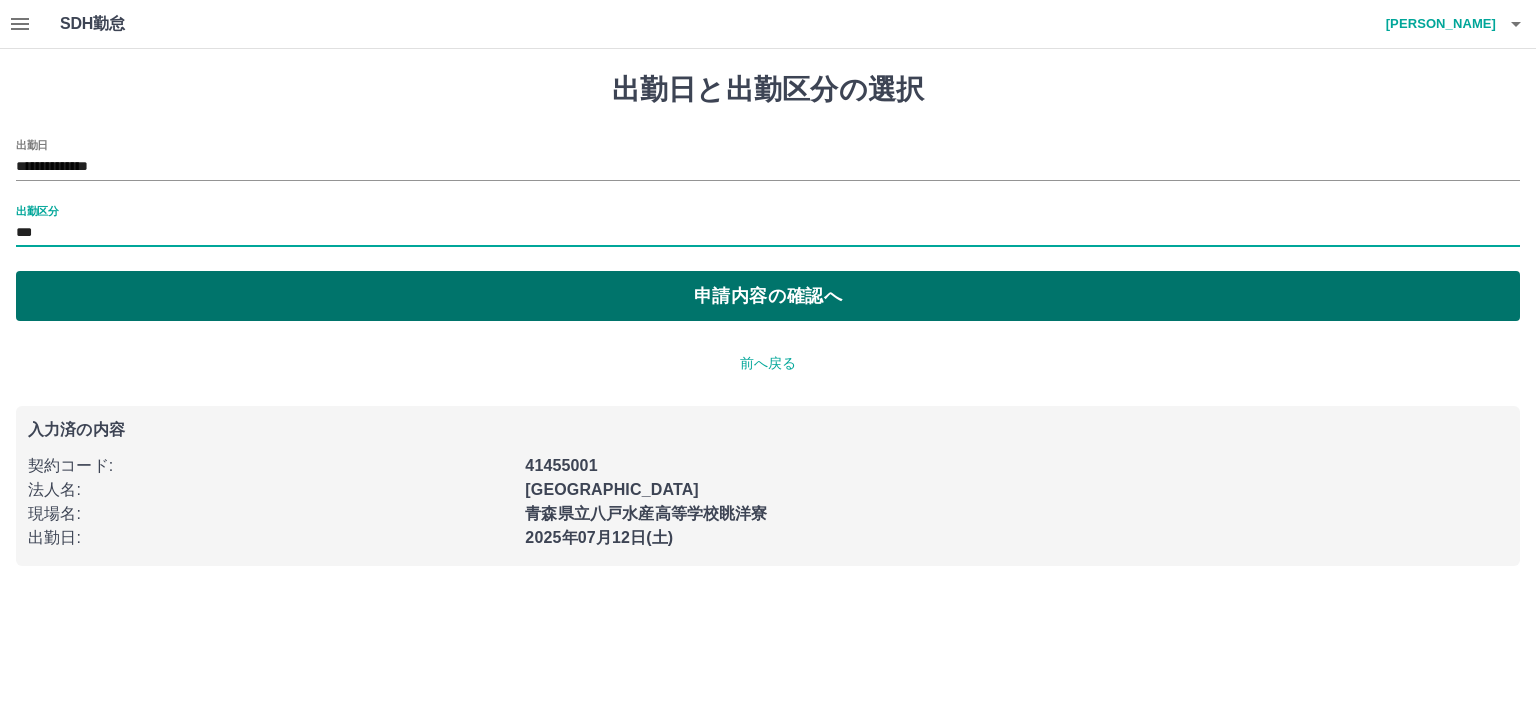 click on "申請内容の確認へ" at bounding box center (768, 296) 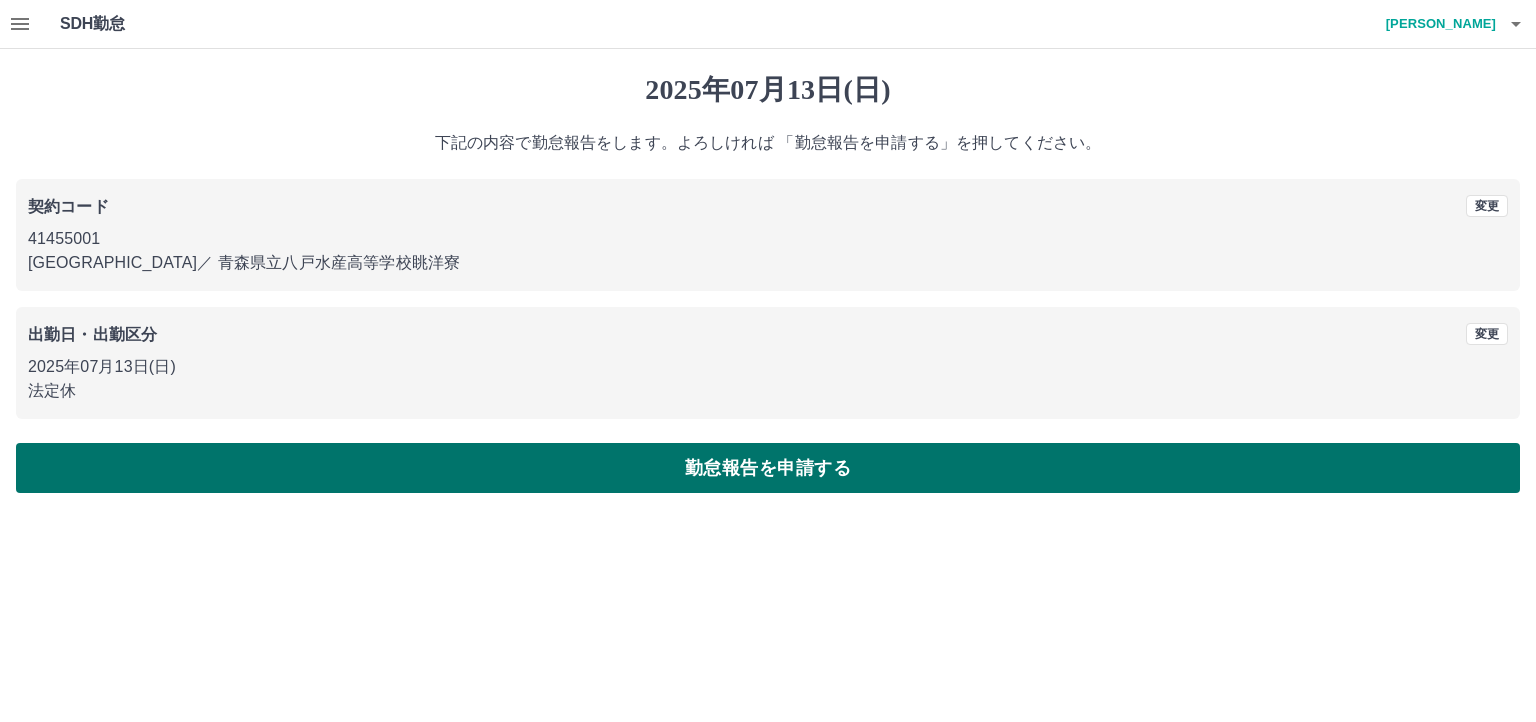 click on "勤怠報告を申請する" at bounding box center (768, 468) 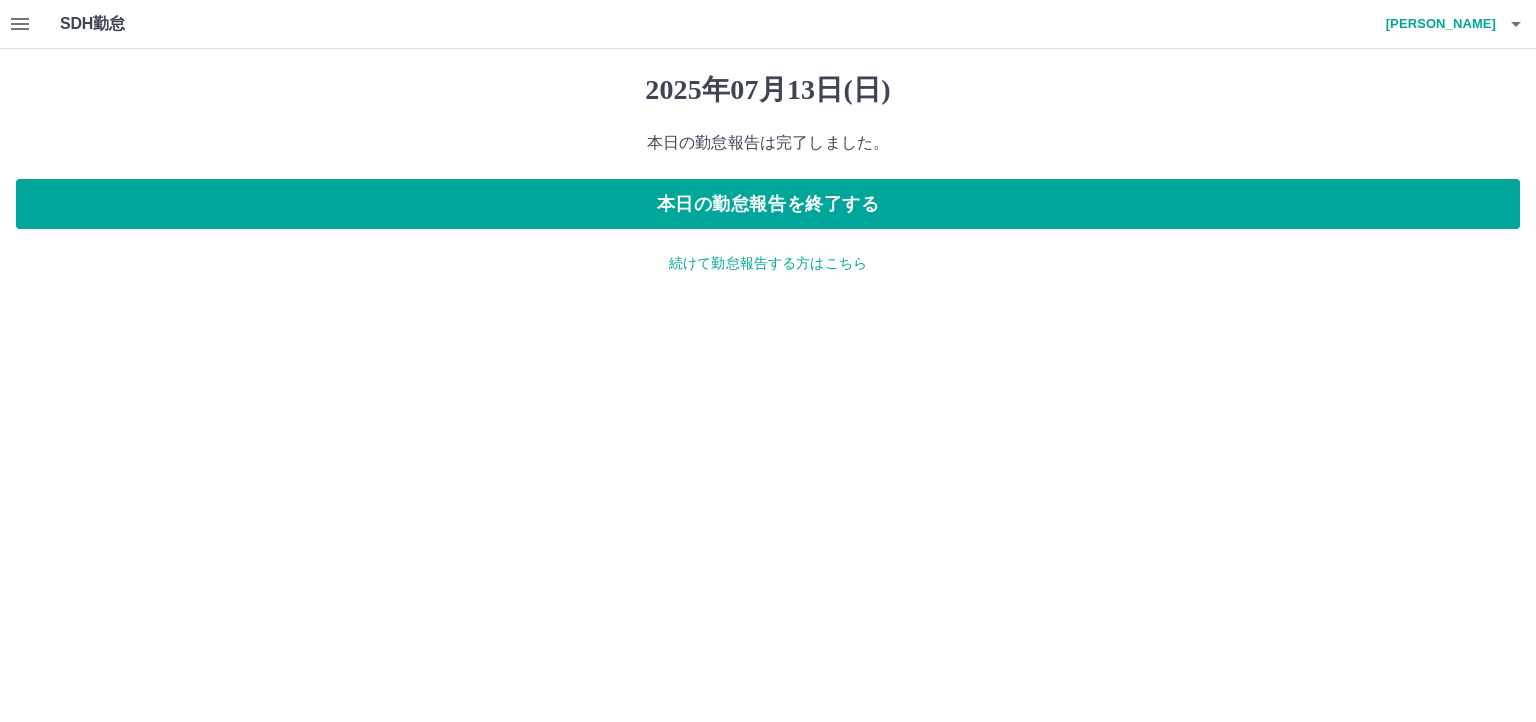 click 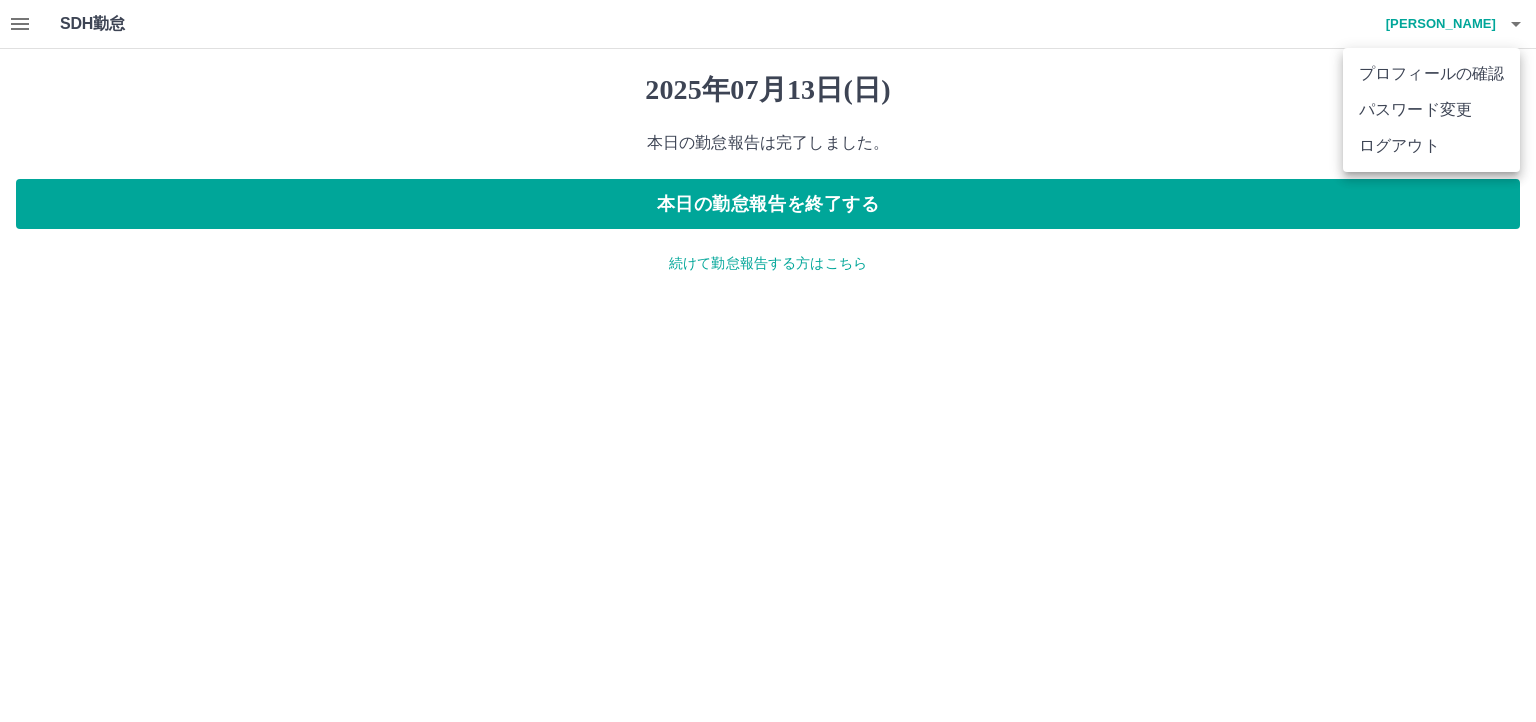 click on "ログアウト" at bounding box center (1431, 146) 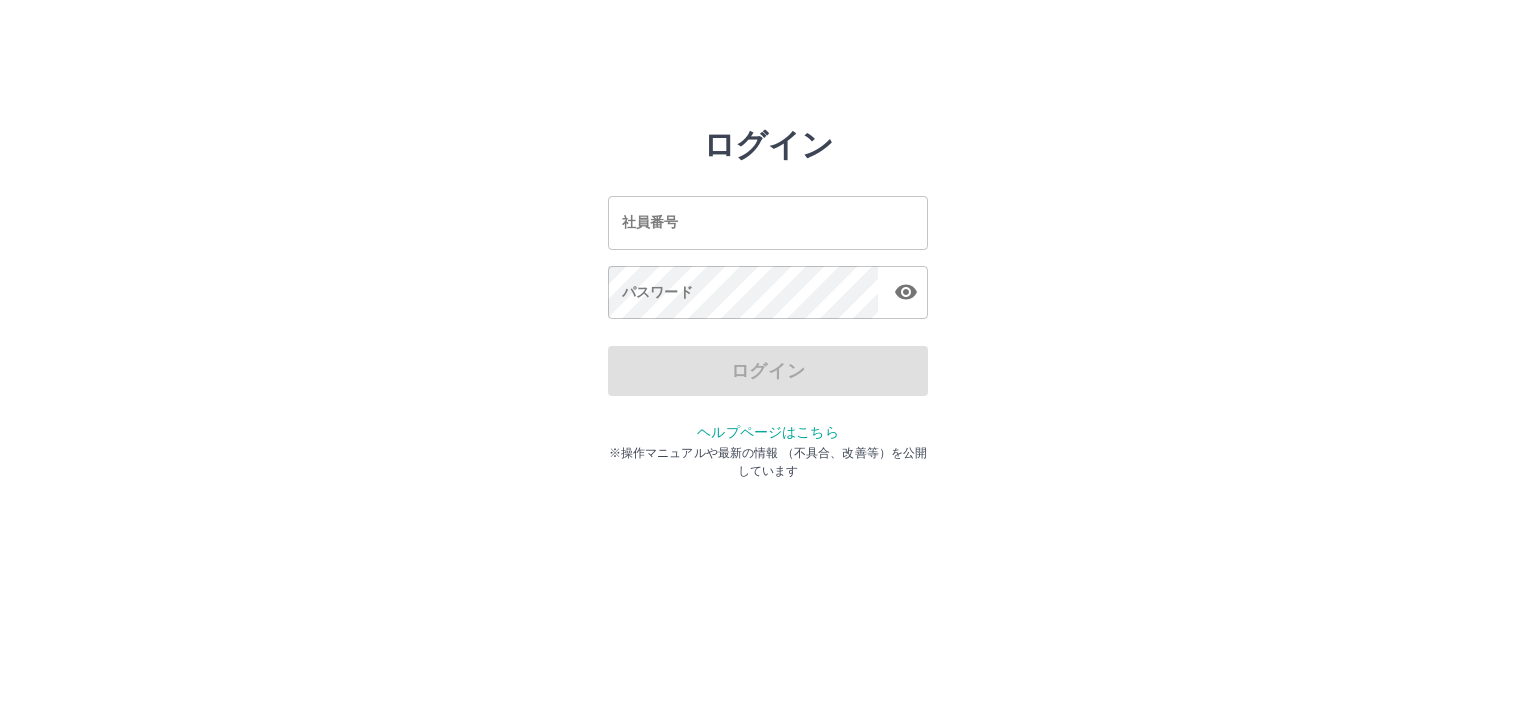 scroll, scrollTop: 0, scrollLeft: 0, axis: both 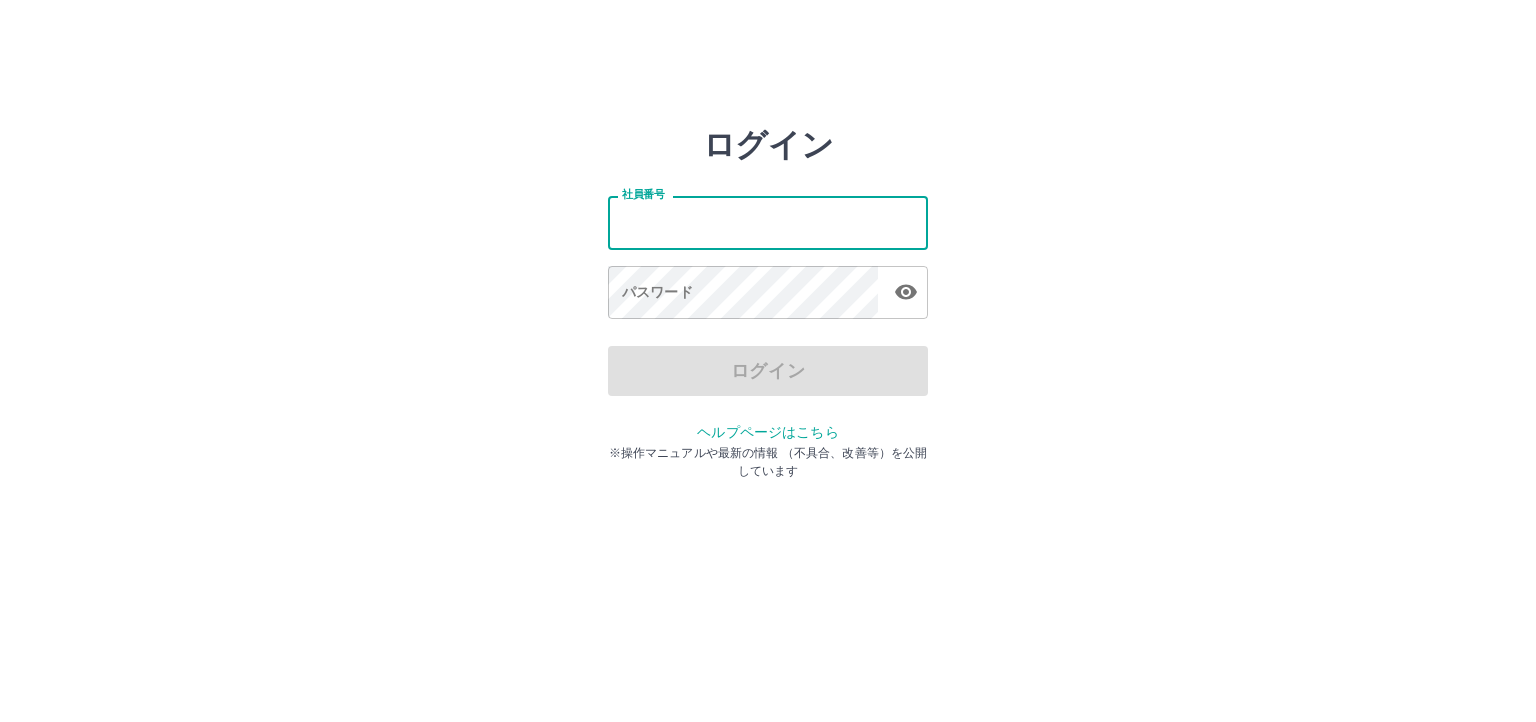 click on "社員番号" at bounding box center [768, 222] 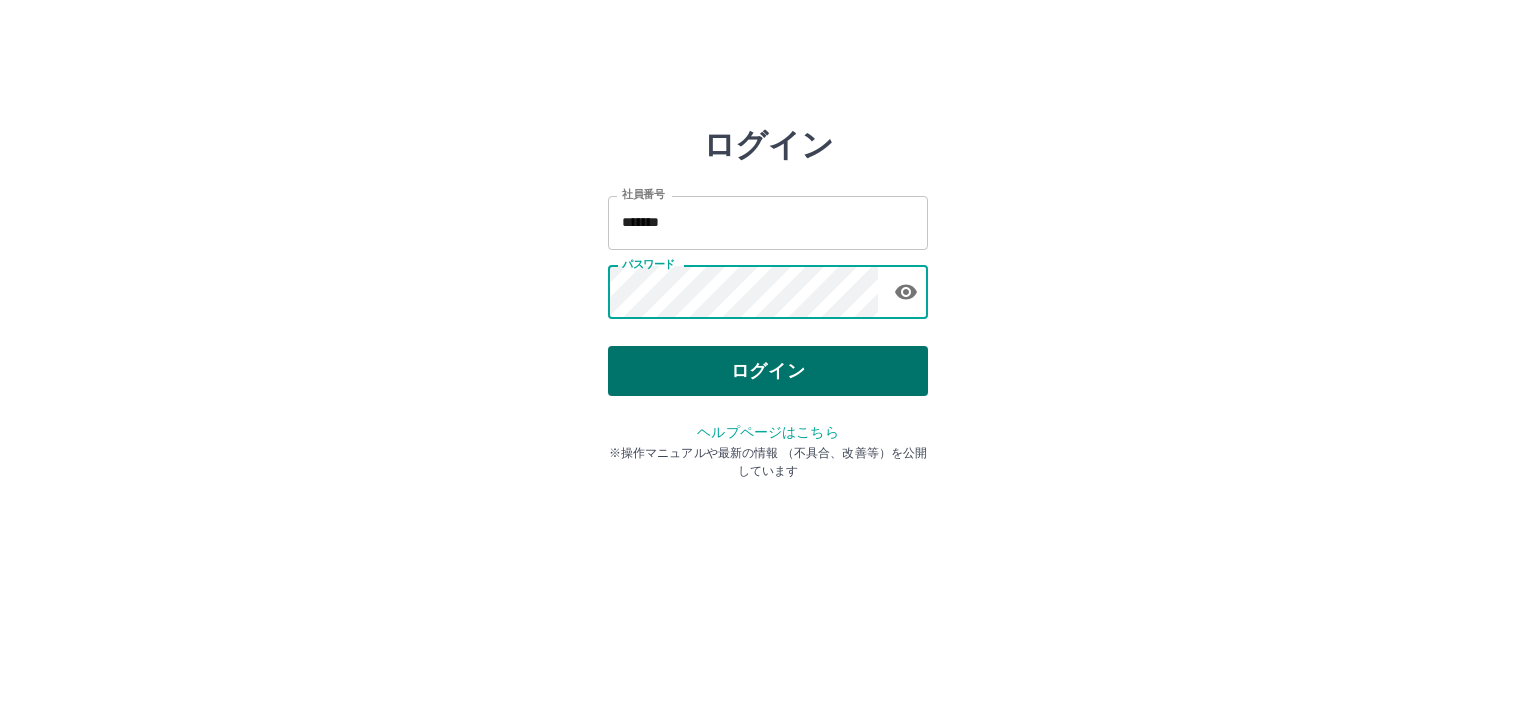 click on "ログイン" at bounding box center (768, 371) 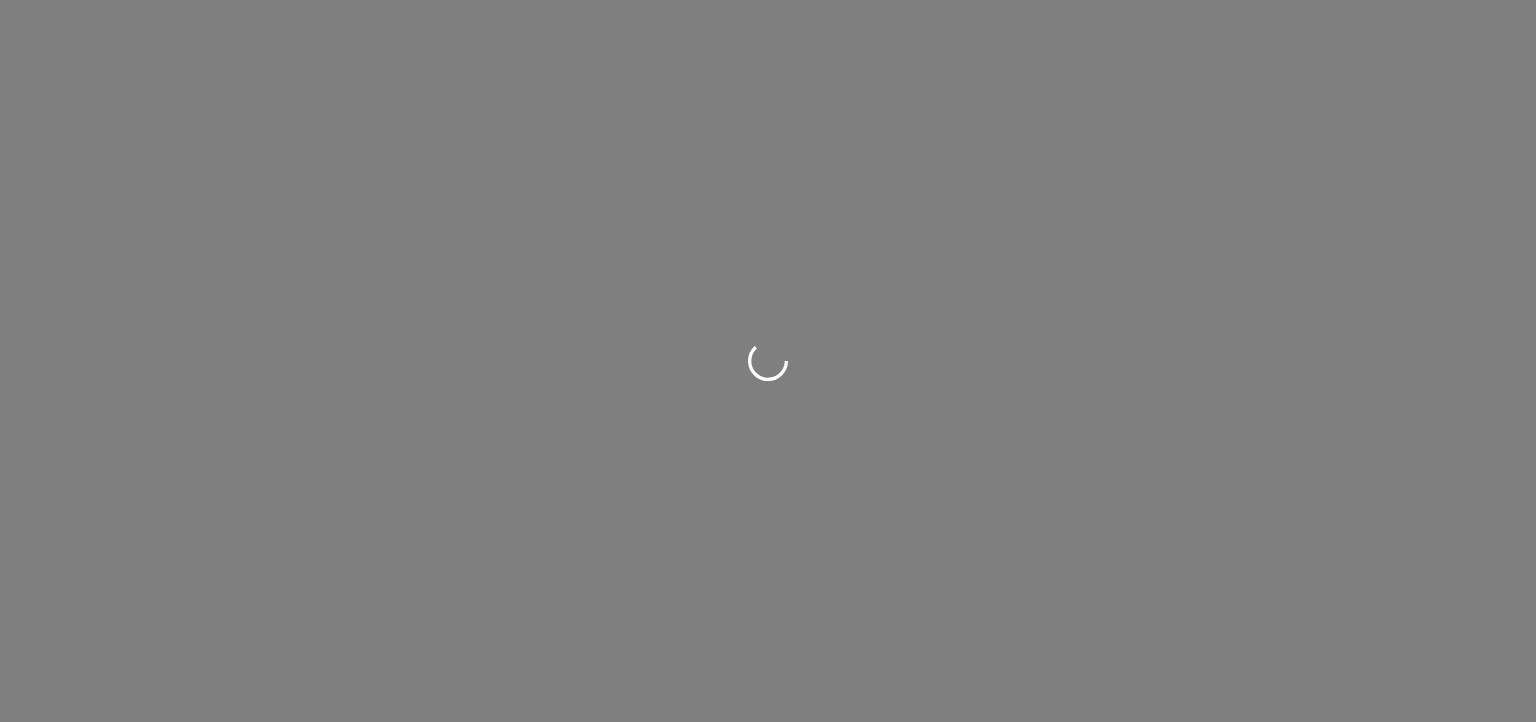 scroll, scrollTop: 0, scrollLeft: 0, axis: both 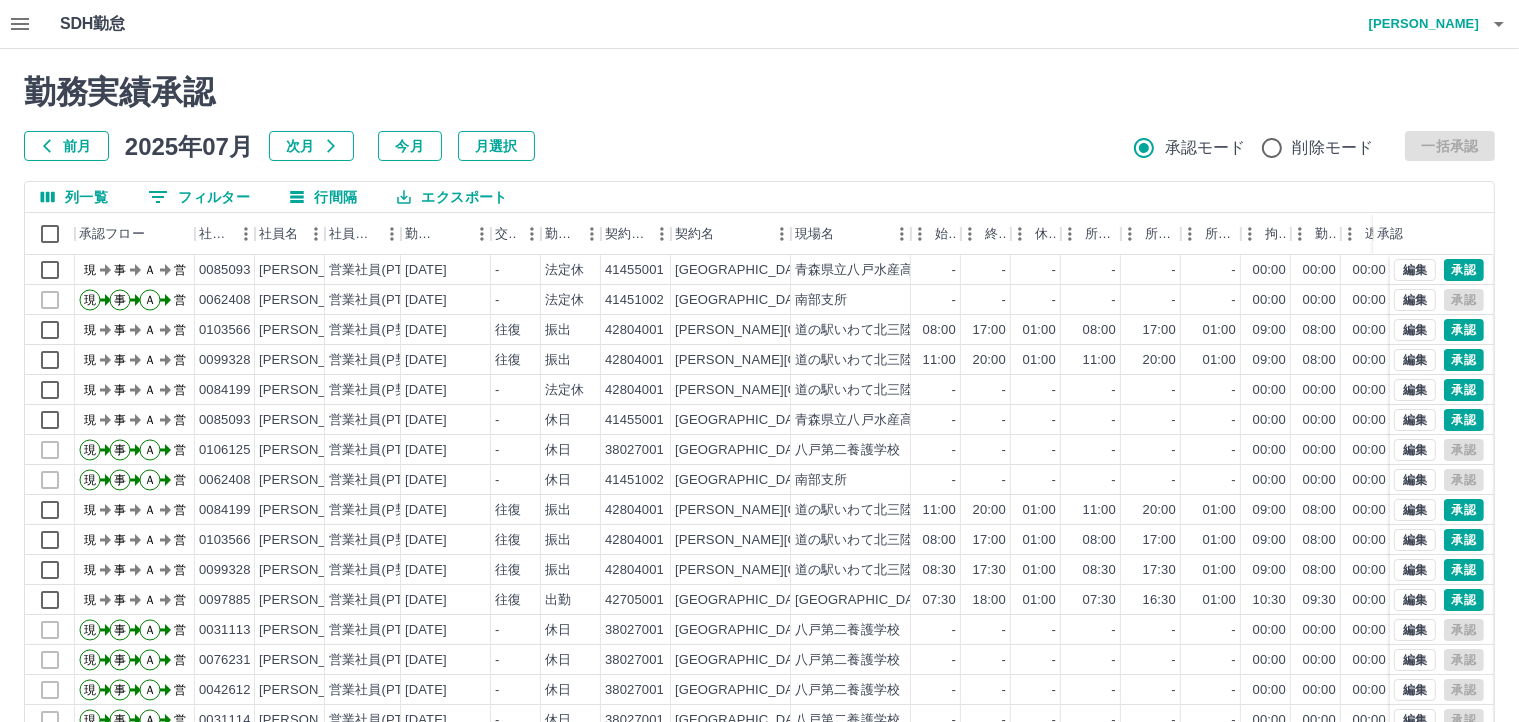 click on "0 フィルター" at bounding box center [199, 197] 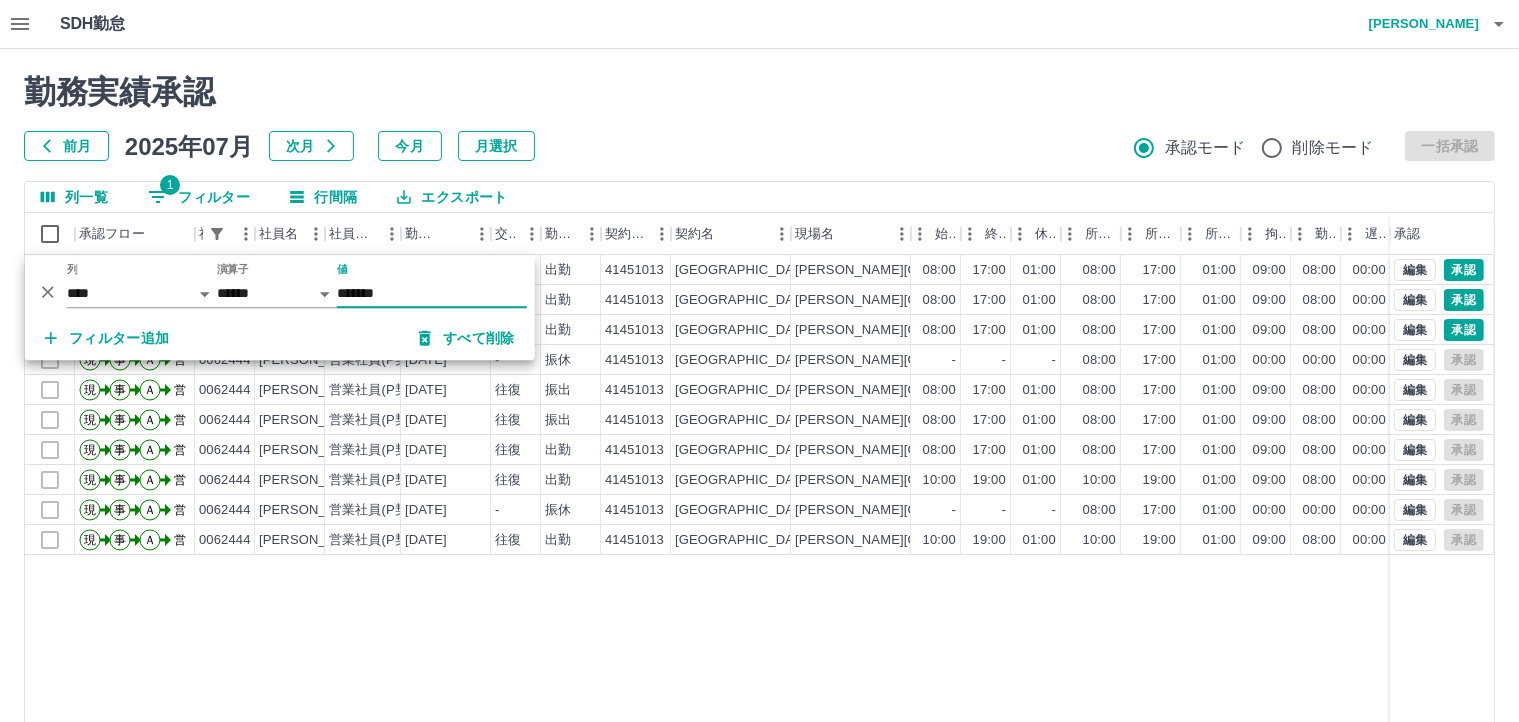 type on "*******" 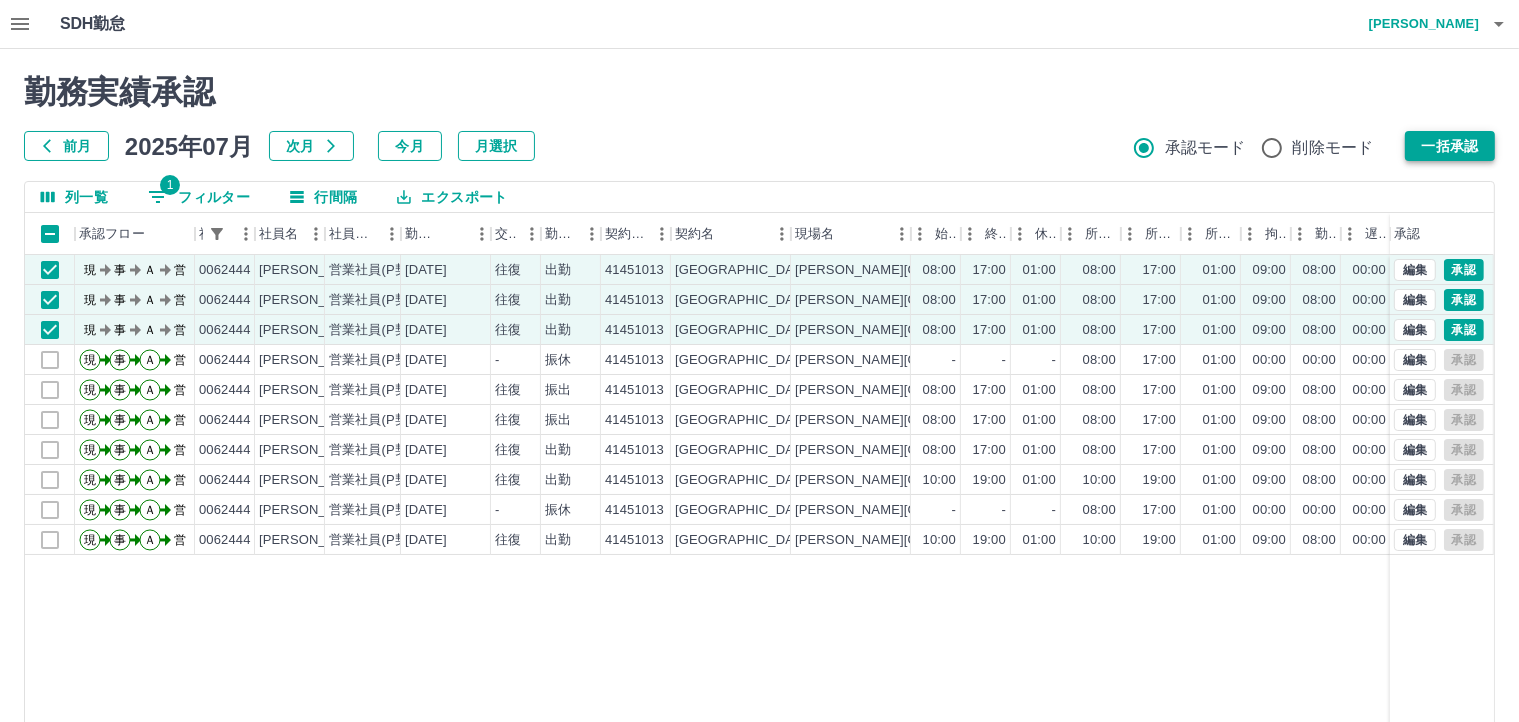 click on "一括承認" at bounding box center (1450, 146) 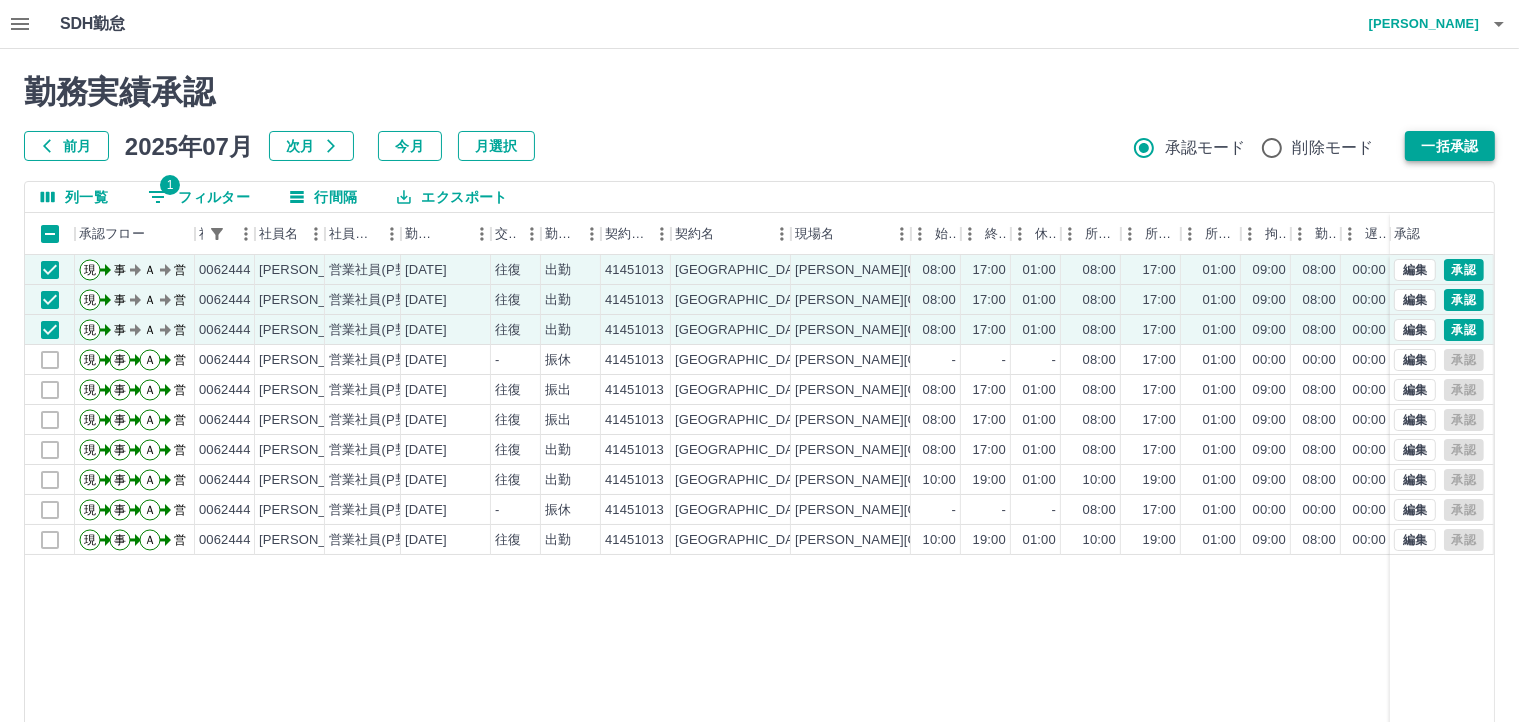 click on "一括承認" at bounding box center [1450, 146] 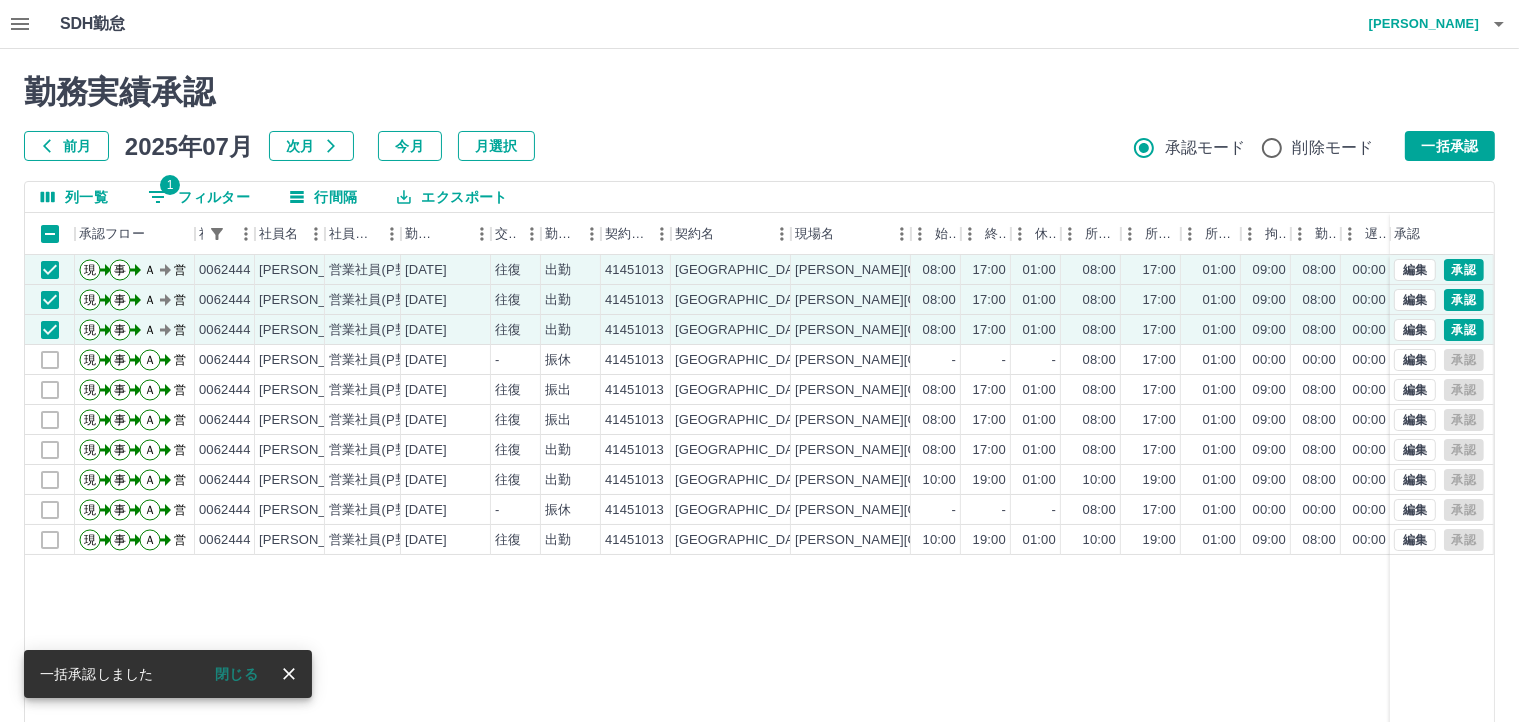 click on "1 フィルター" at bounding box center [199, 197] 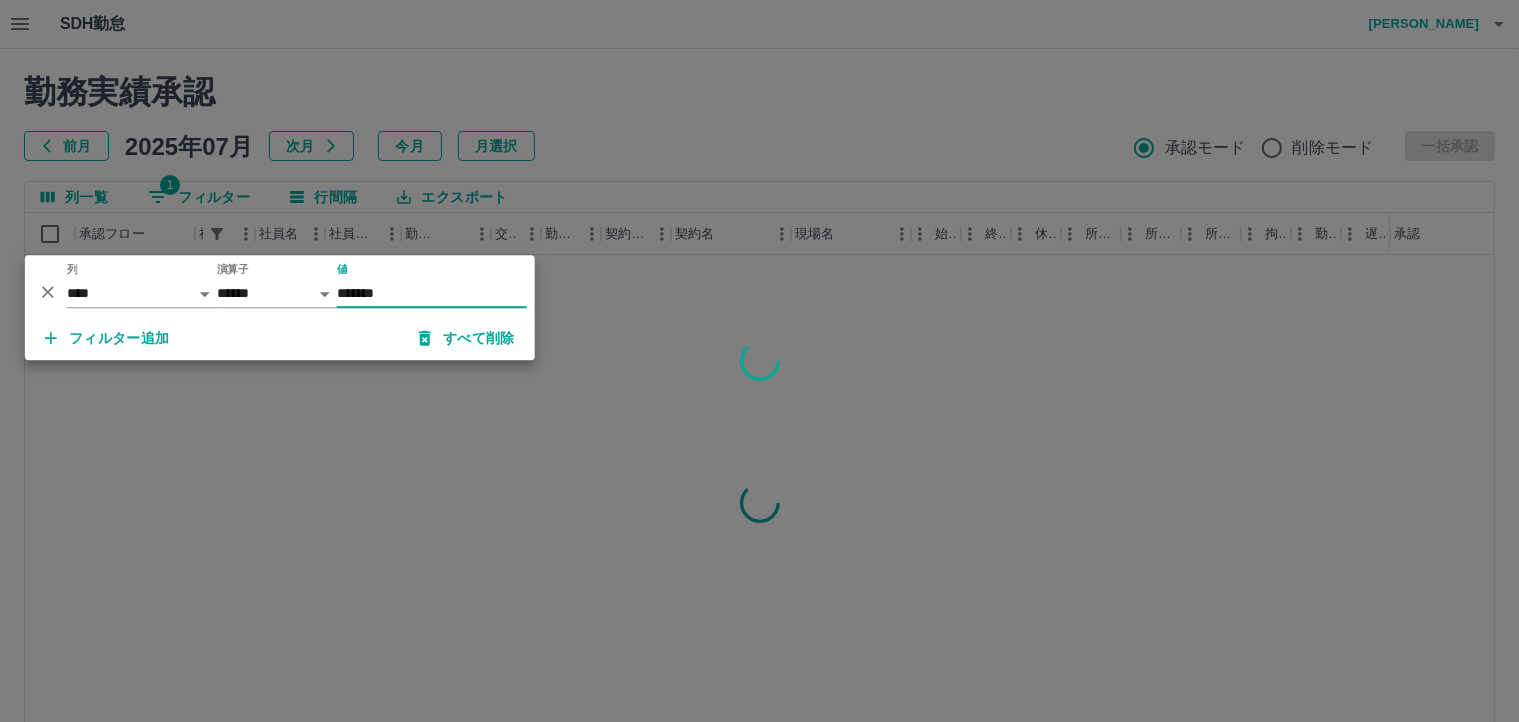 type on "*******" 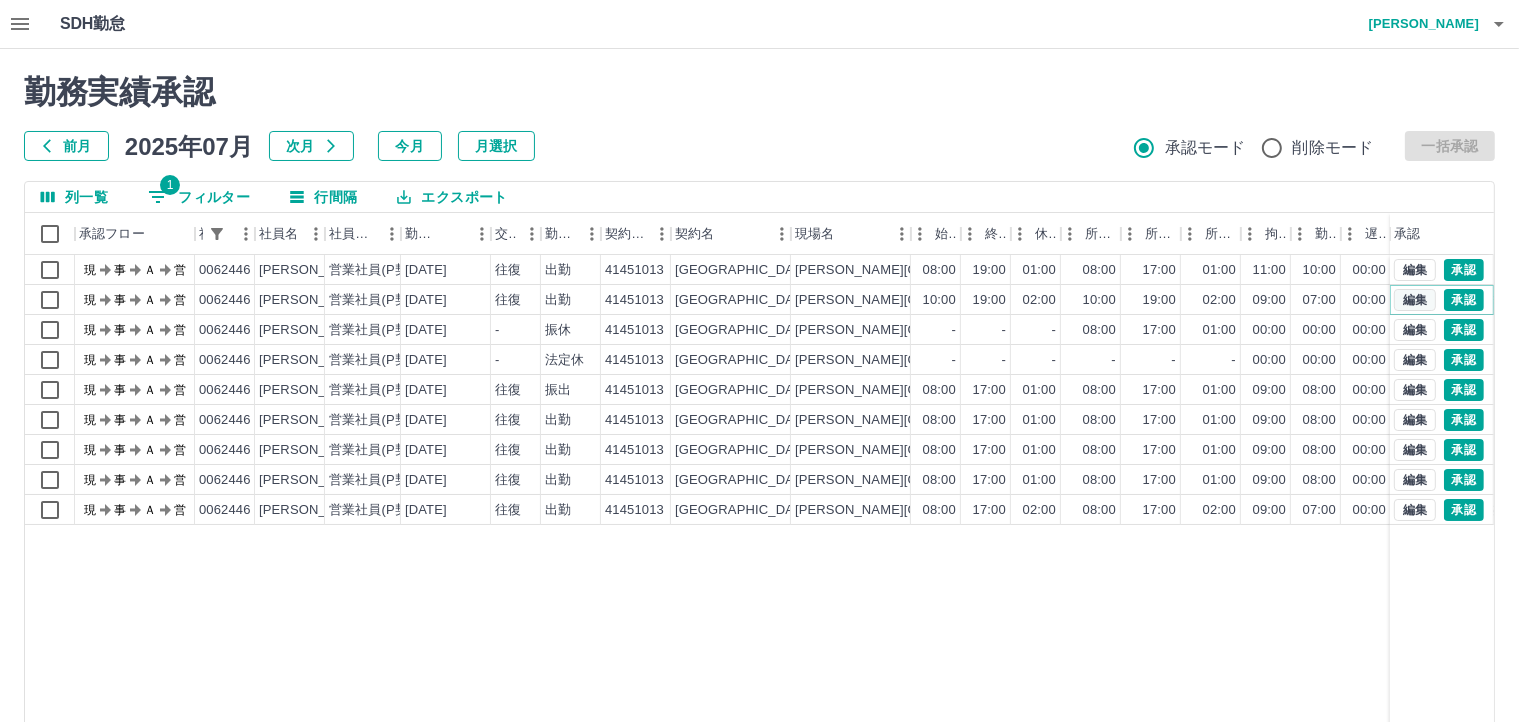 click on "編集" at bounding box center (1415, 300) 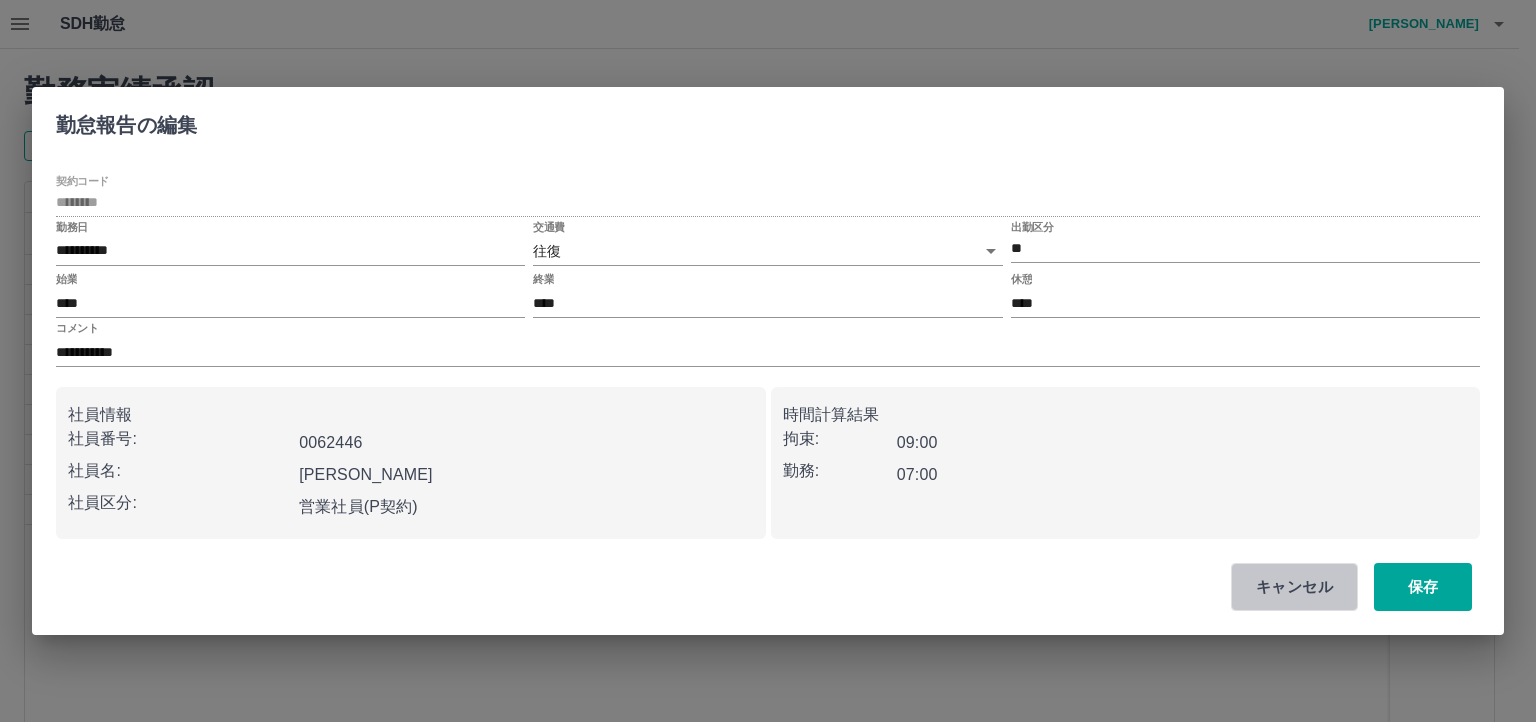 click on "キャンセル" at bounding box center [1294, 587] 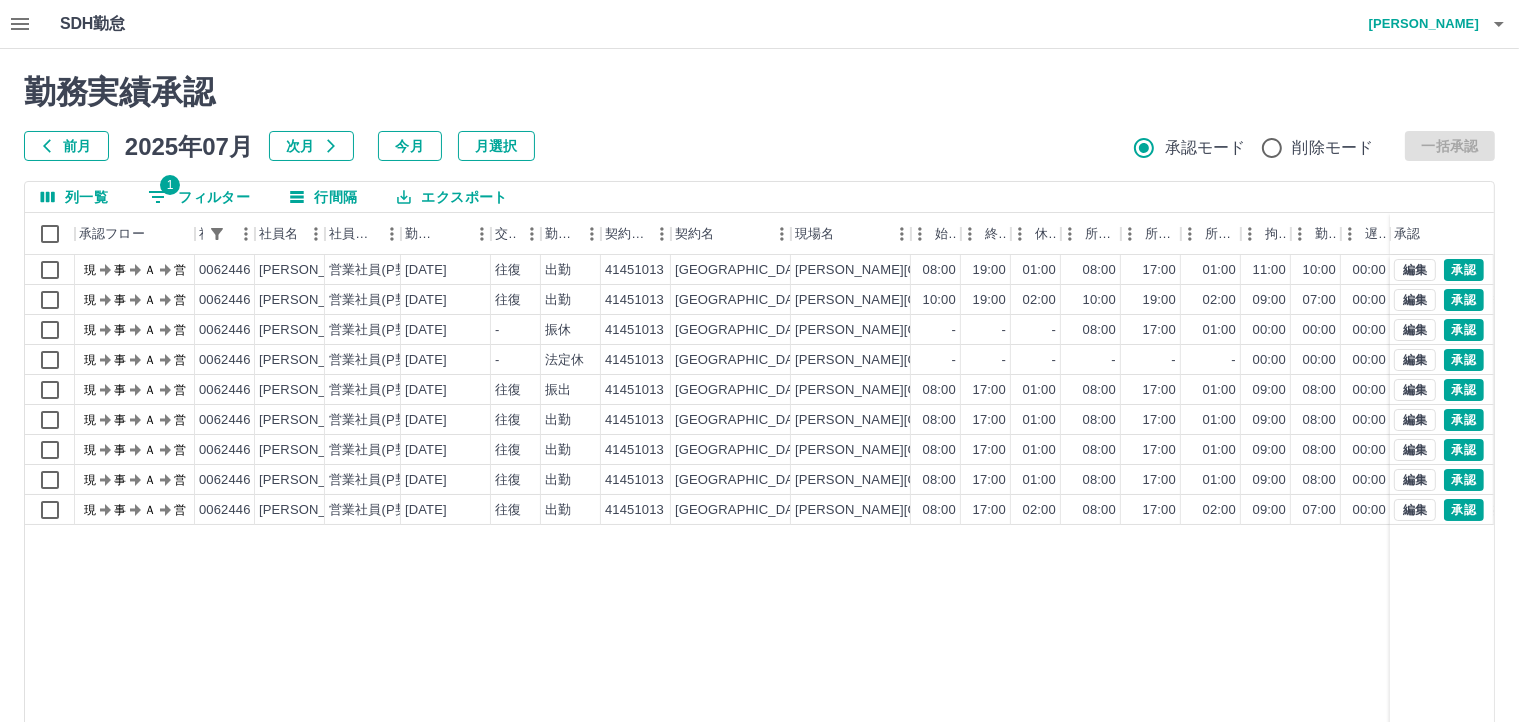 click on "1 フィルター" at bounding box center [199, 197] 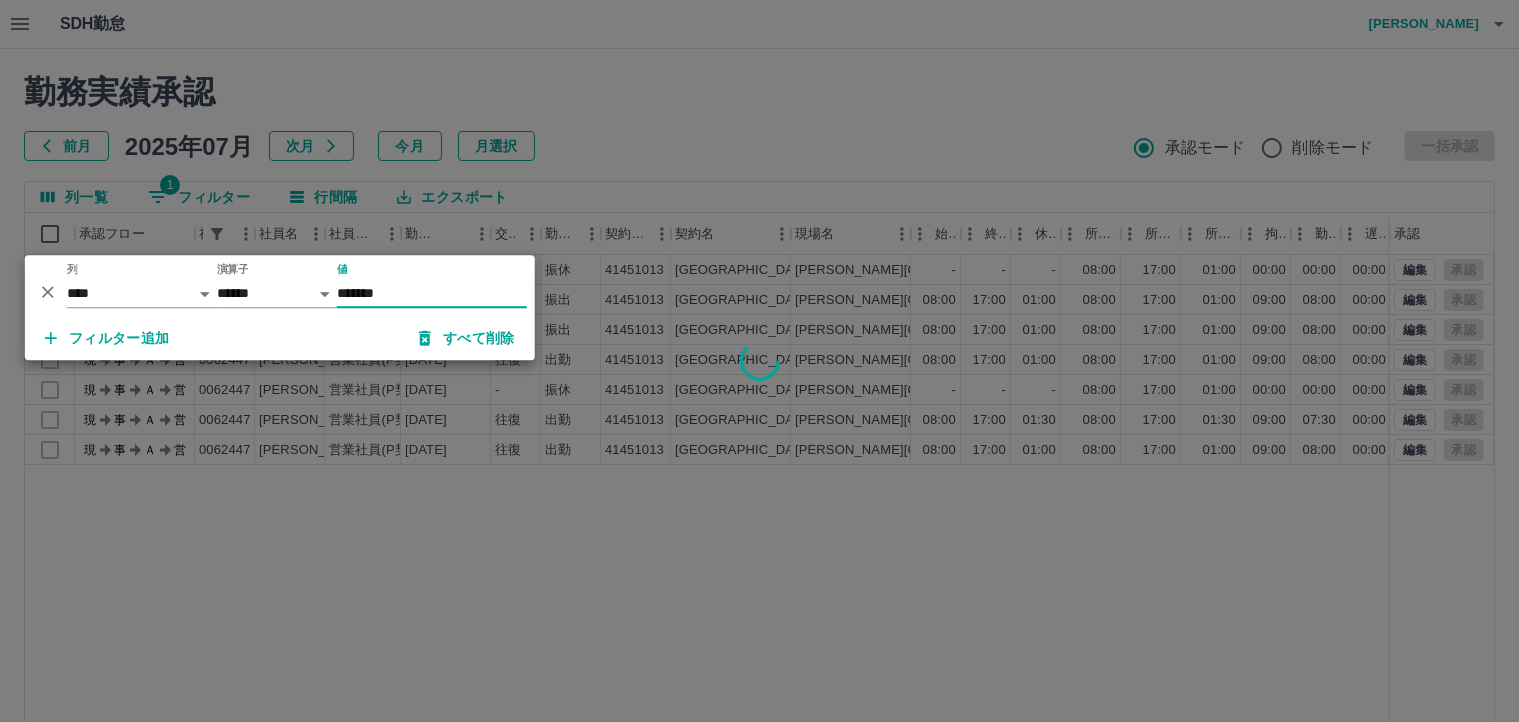 type on "*******" 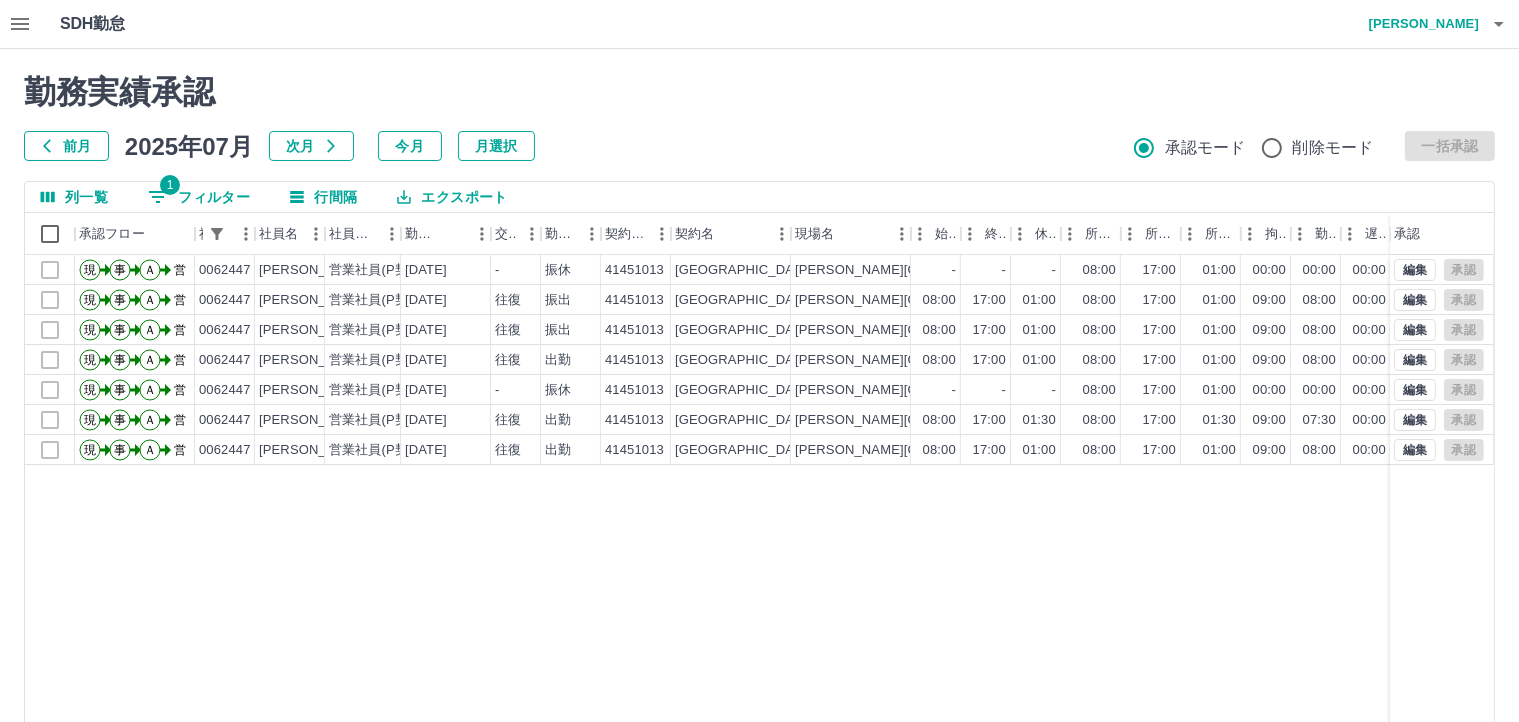 click on "1 フィルター" at bounding box center (199, 197) 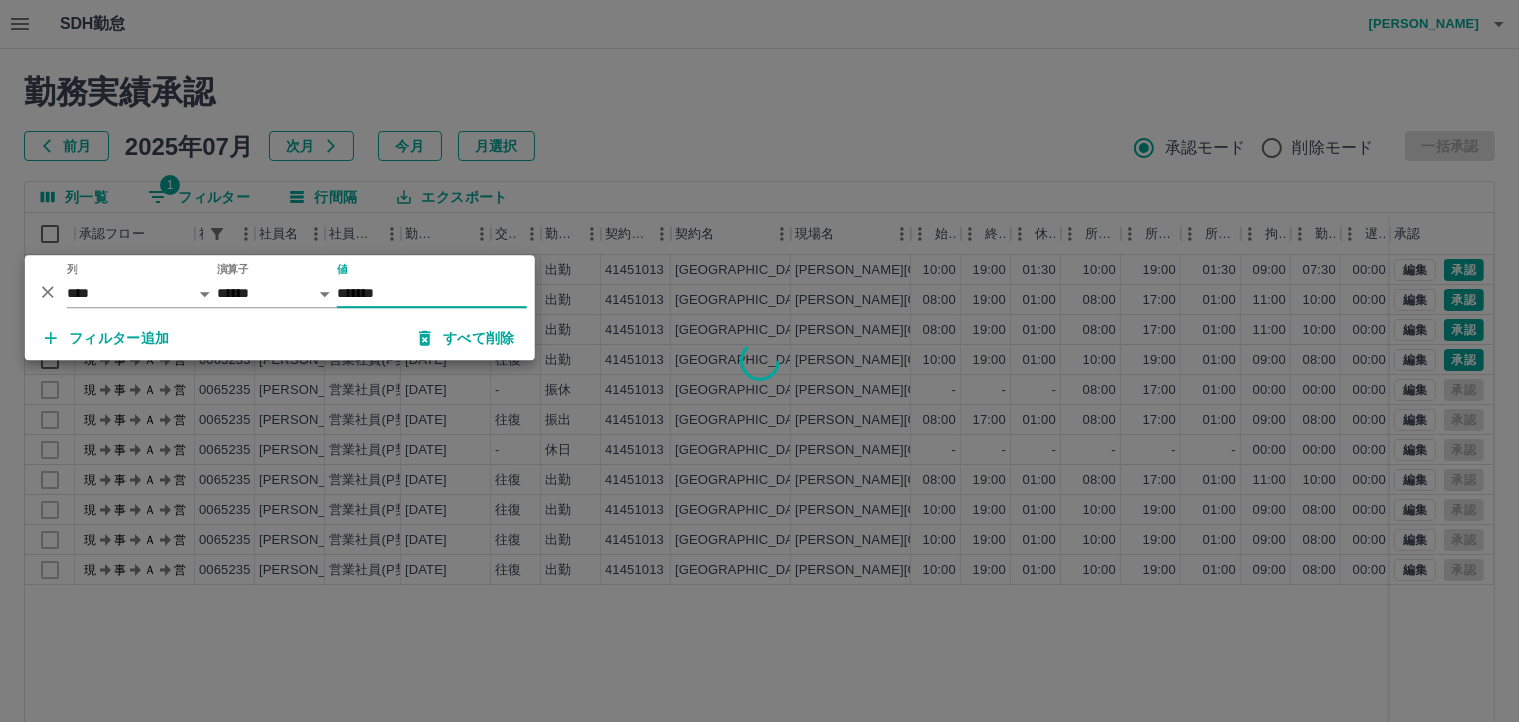 type on "*******" 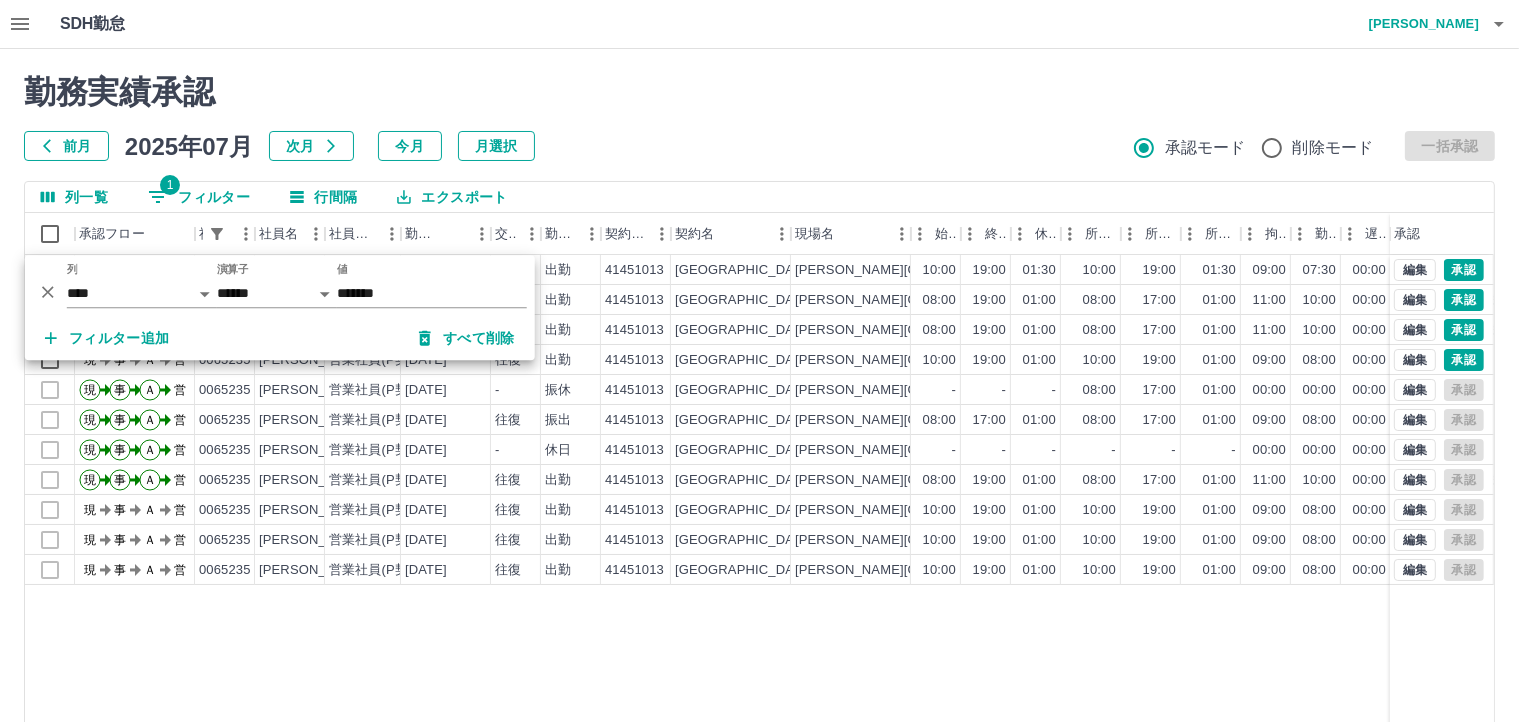 click on "勤務実績承認" at bounding box center [759, 92] 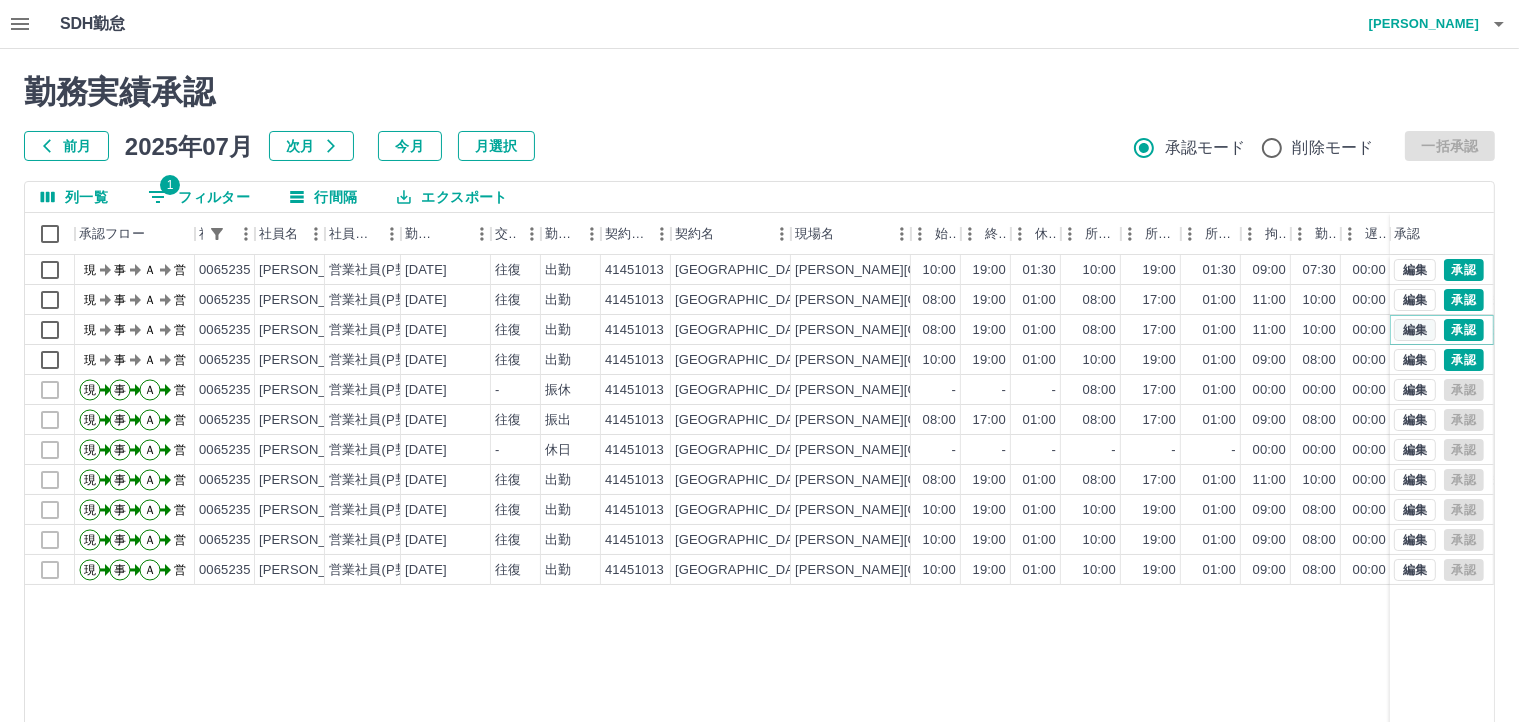 click on "編集" at bounding box center [1415, 330] 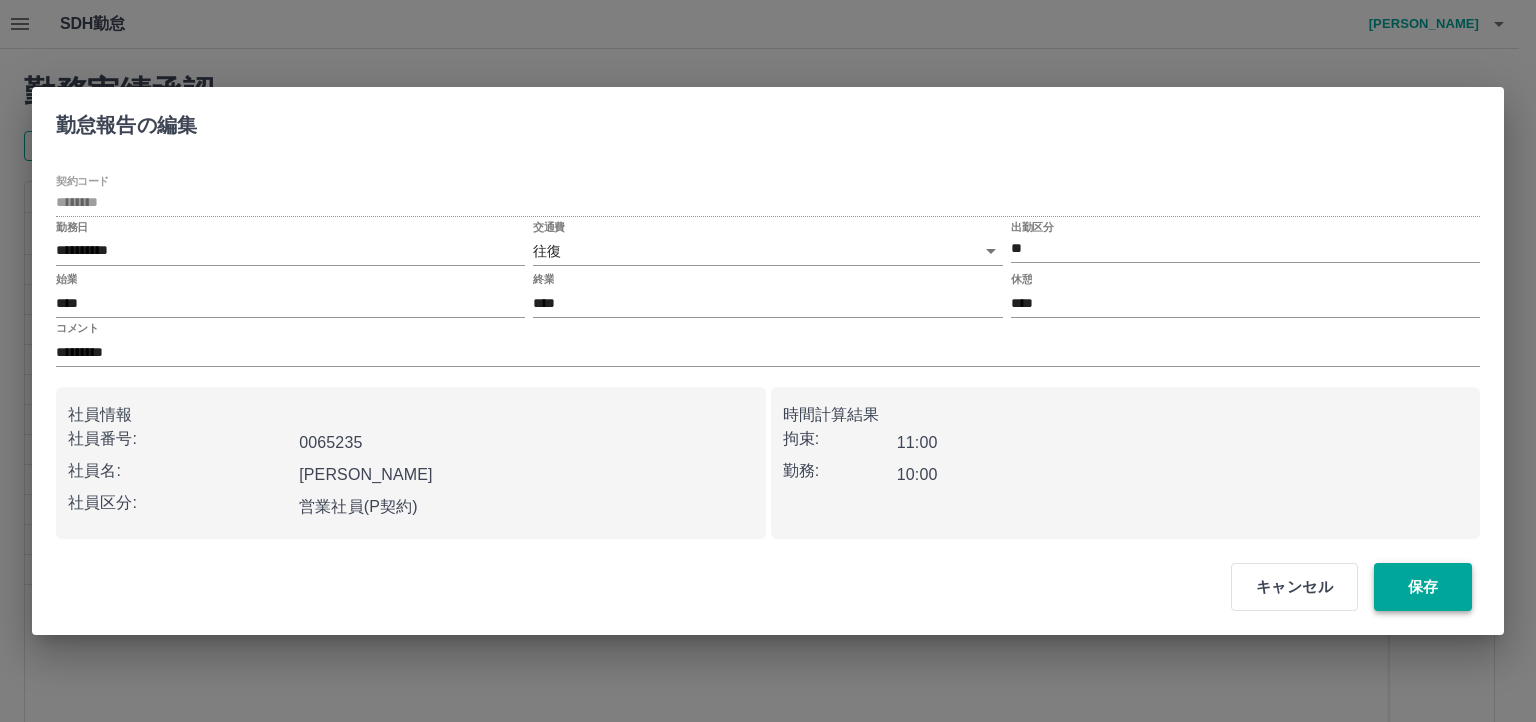 click on "保存" at bounding box center (1423, 587) 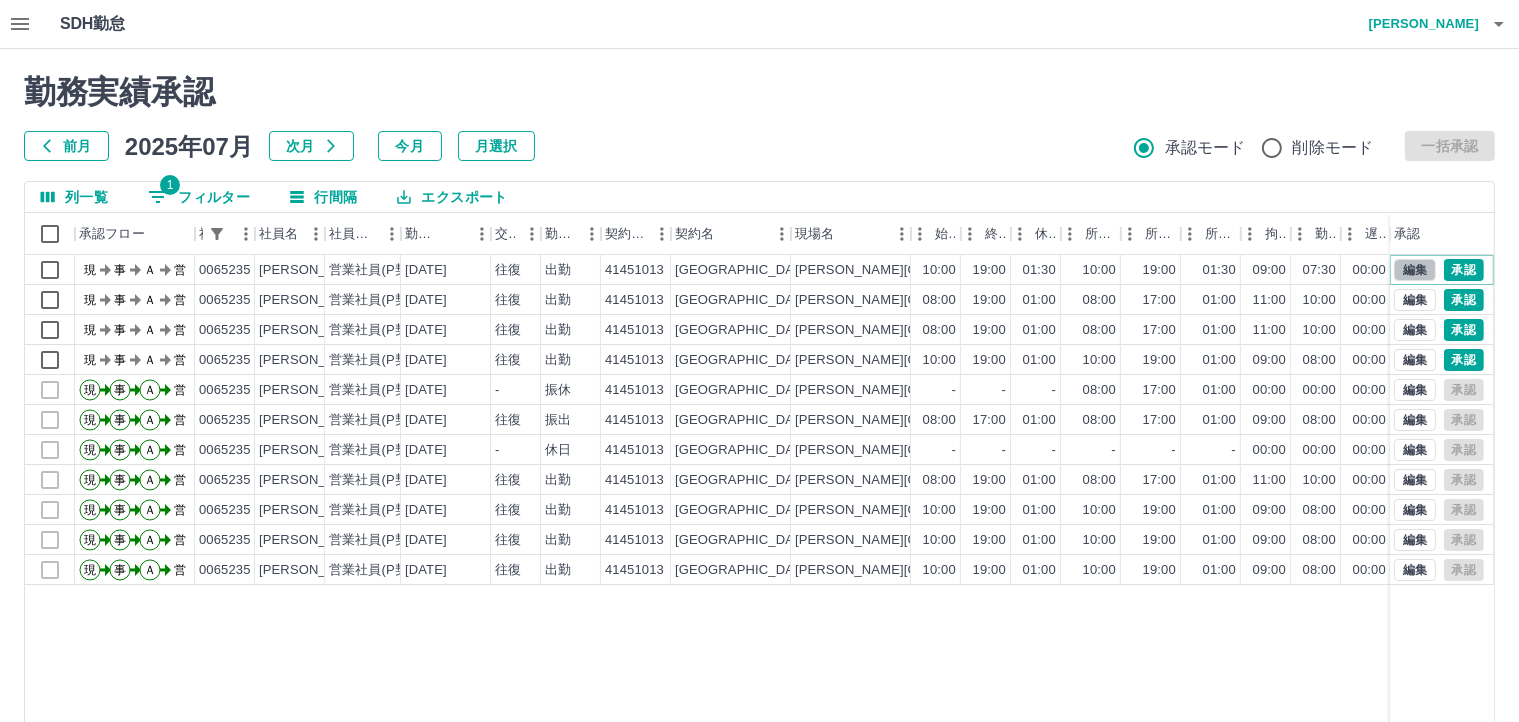 click on "編集" at bounding box center [1415, 270] 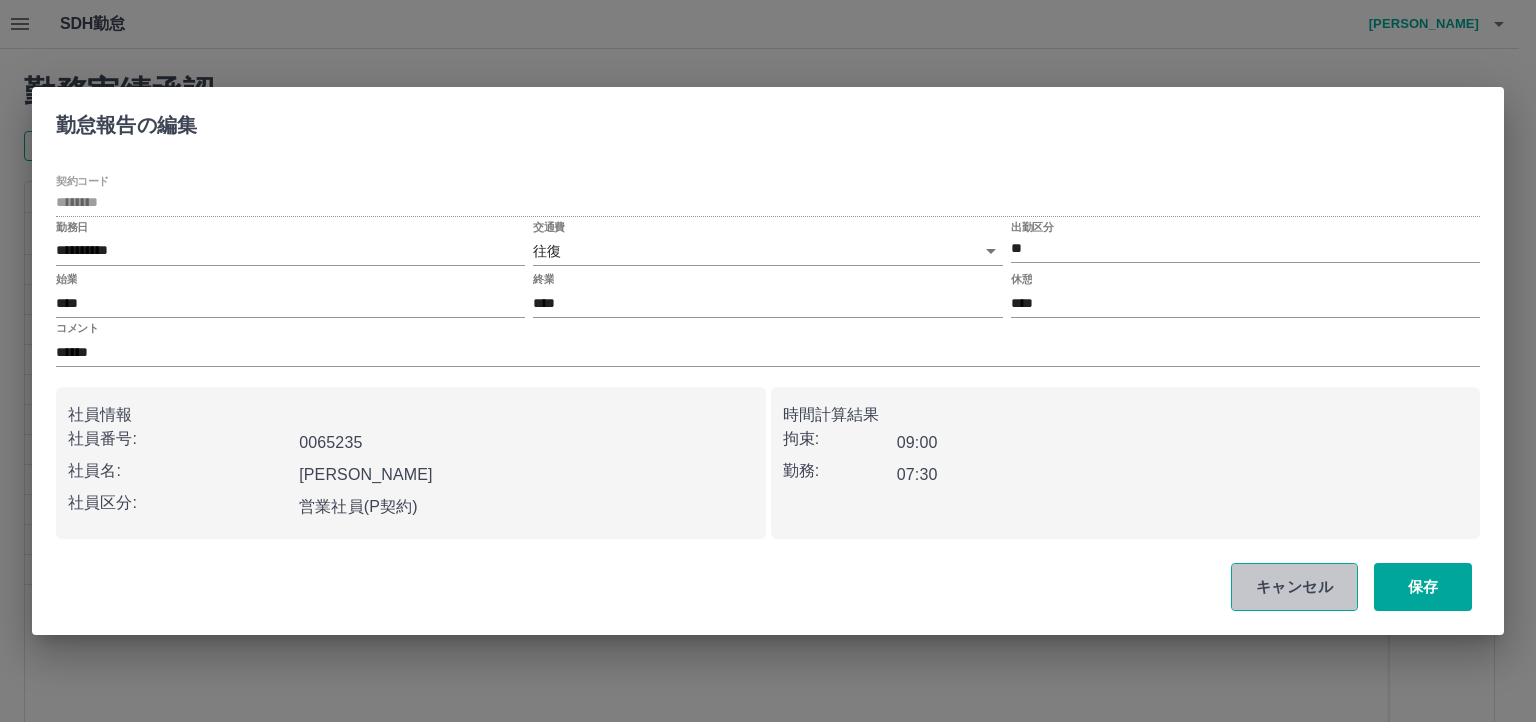 click on "キャンセル" at bounding box center (1294, 587) 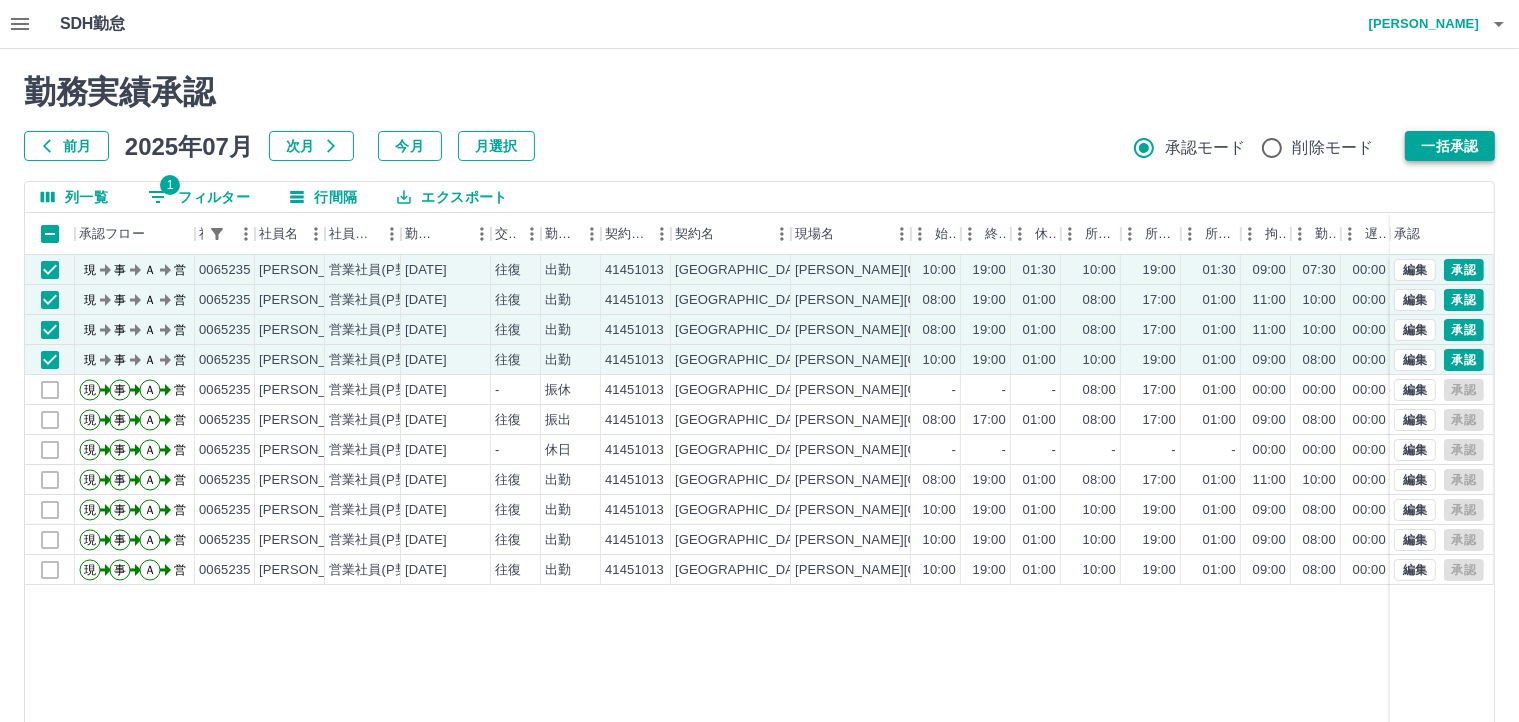 click on "一括承認" at bounding box center (1450, 146) 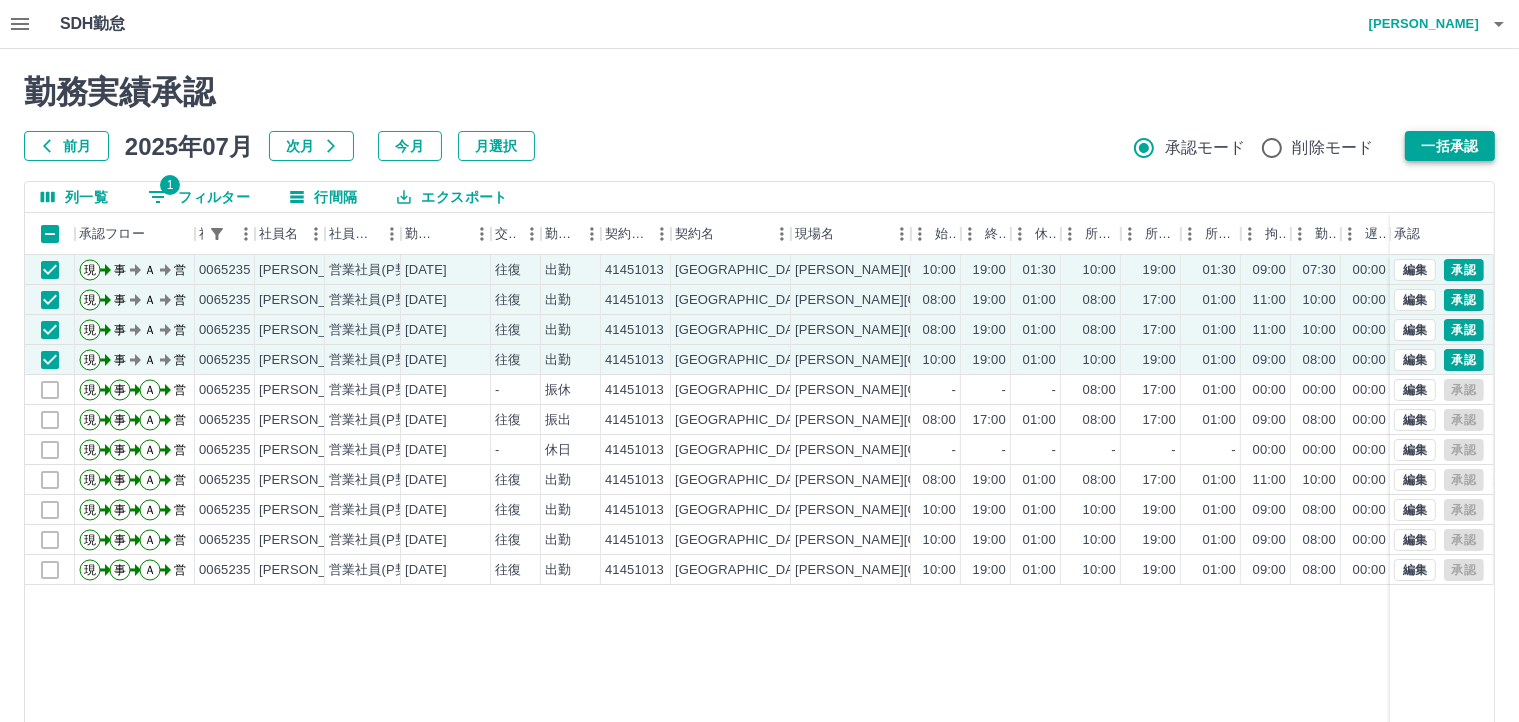 click on "一括承認" at bounding box center [1450, 146] 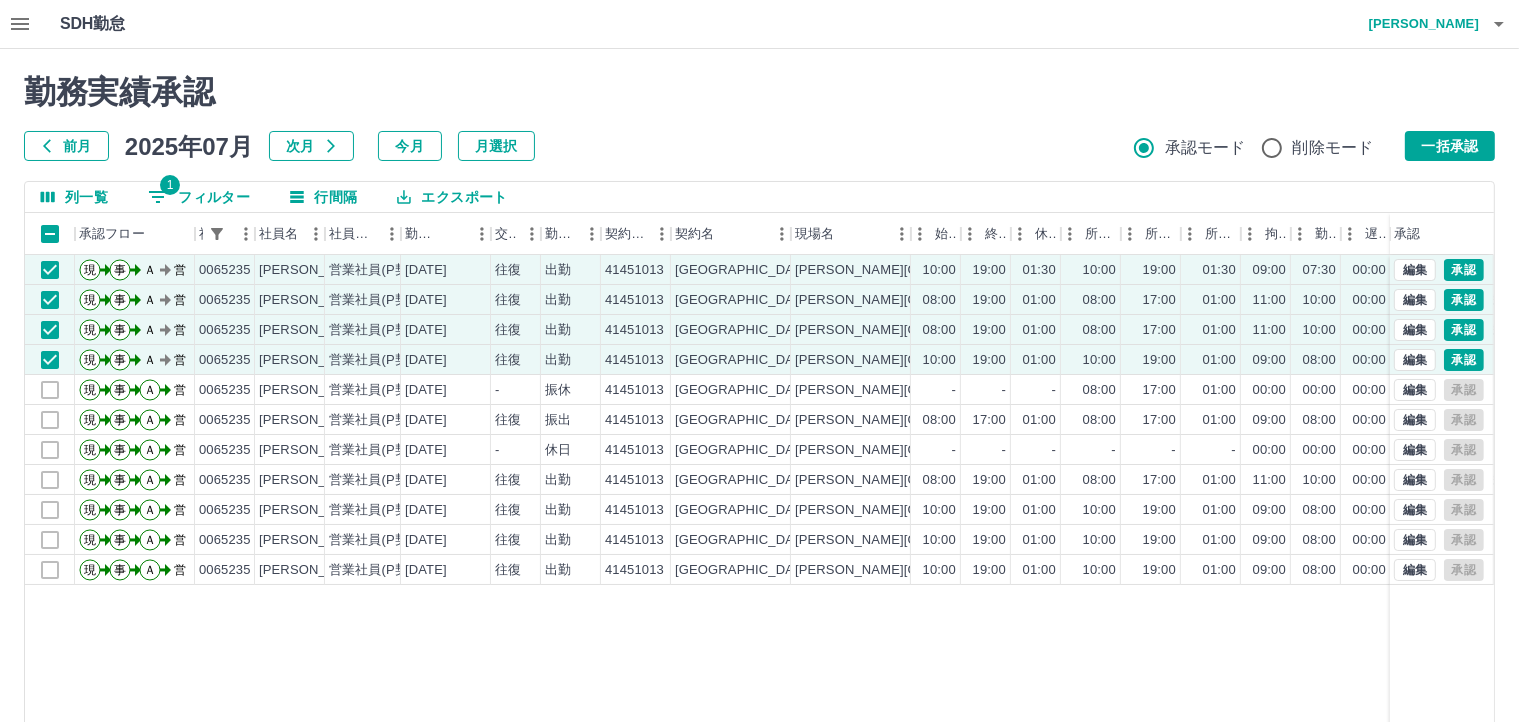 click at bounding box center (1499, 24) 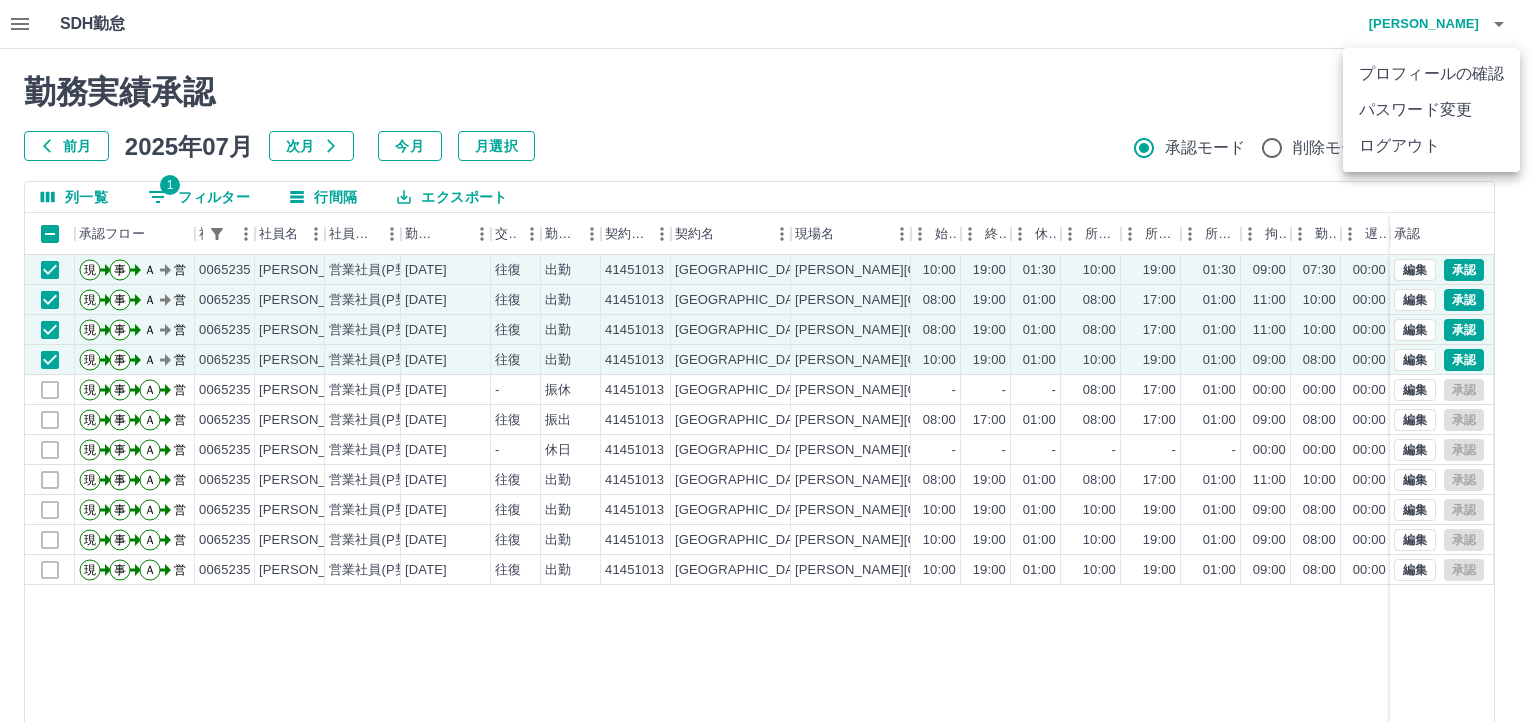 click on "ログアウト" at bounding box center (1431, 146) 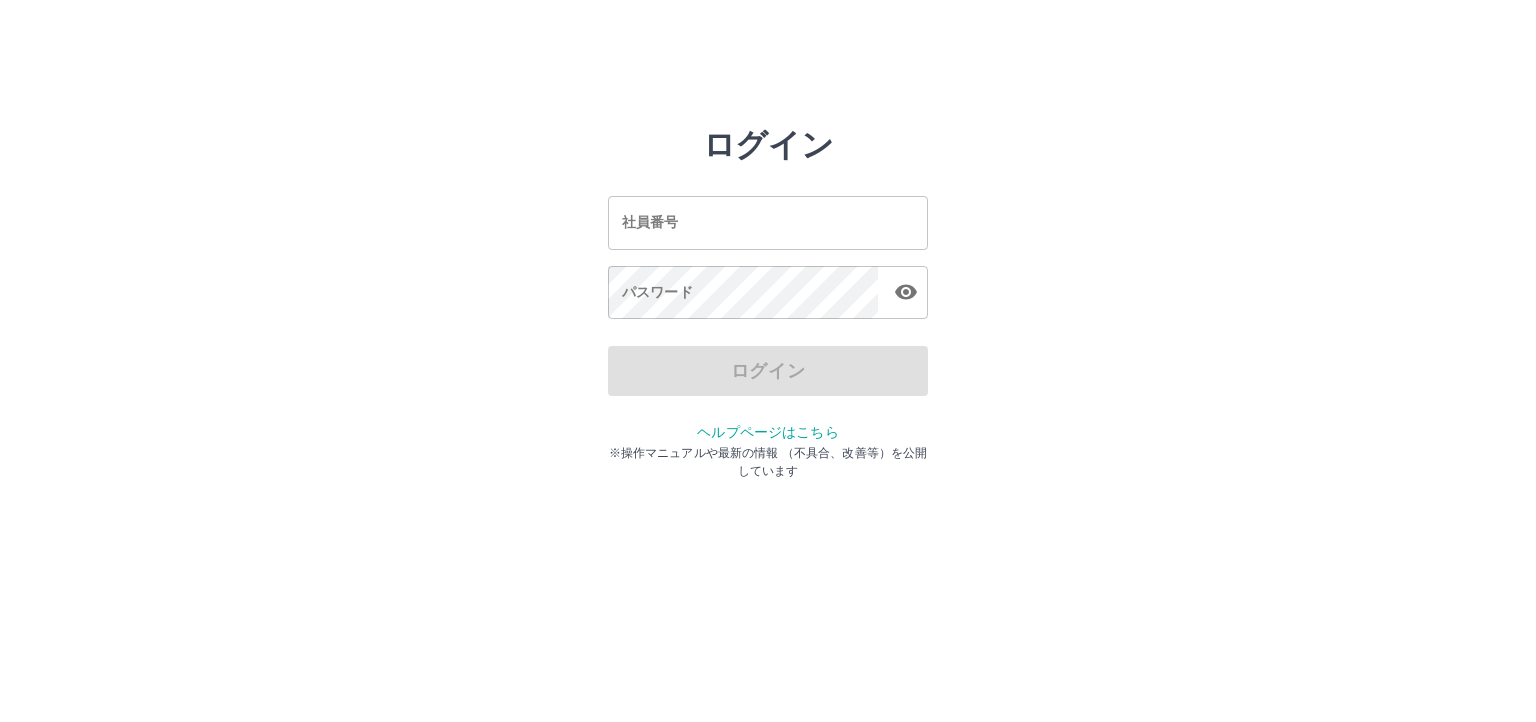 scroll, scrollTop: 0, scrollLeft: 0, axis: both 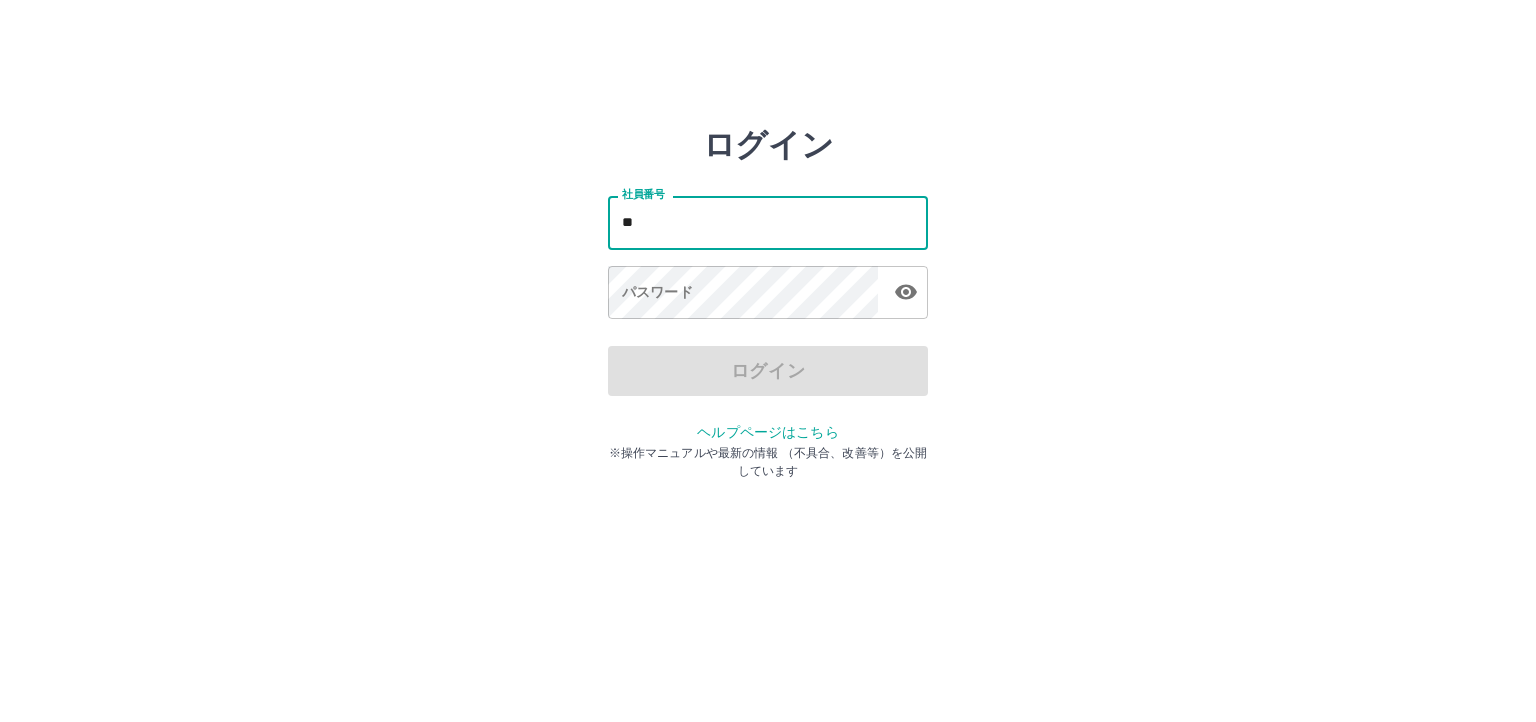 type on "*" 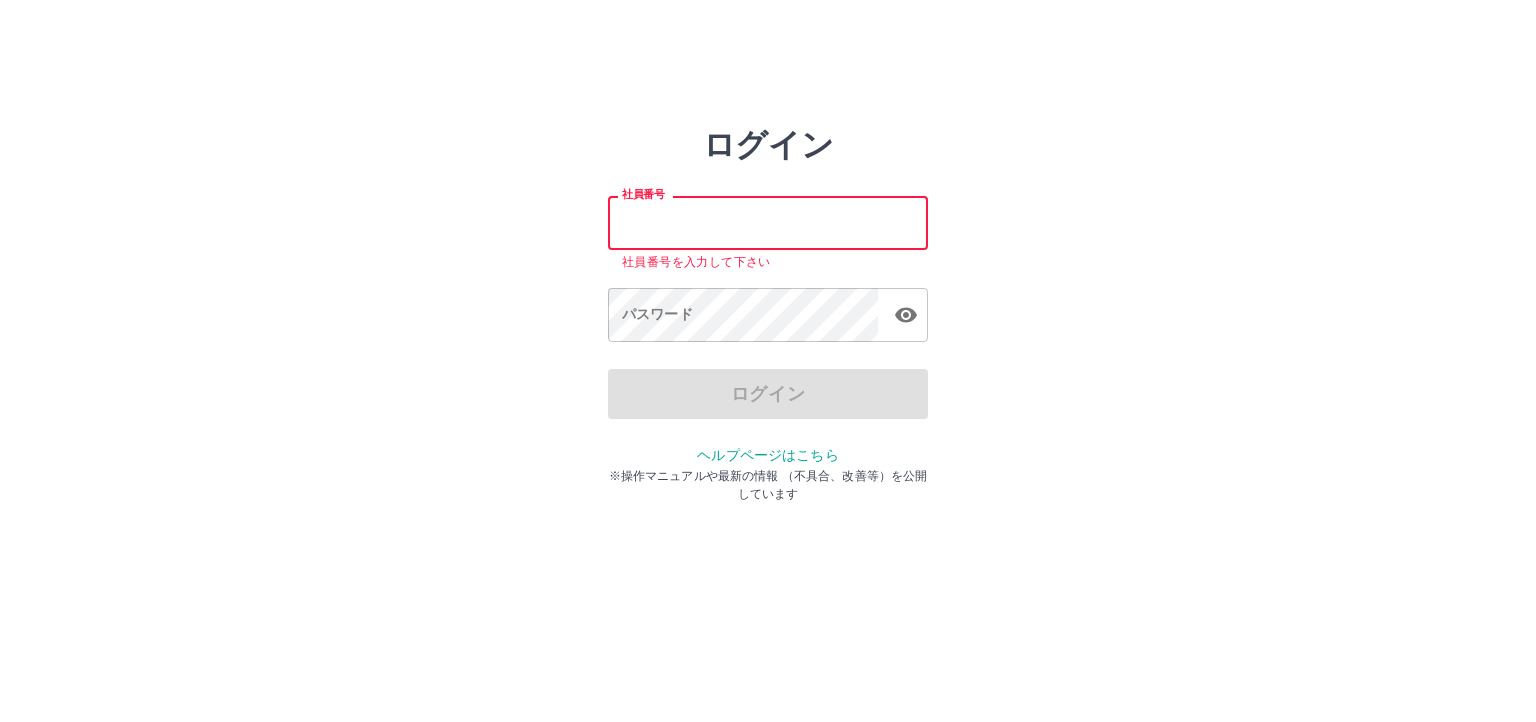 drag, startPoint x: 1255, startPoint y: 247, endPoint x: 1219, endPoint y: 246, distance: 36.013885 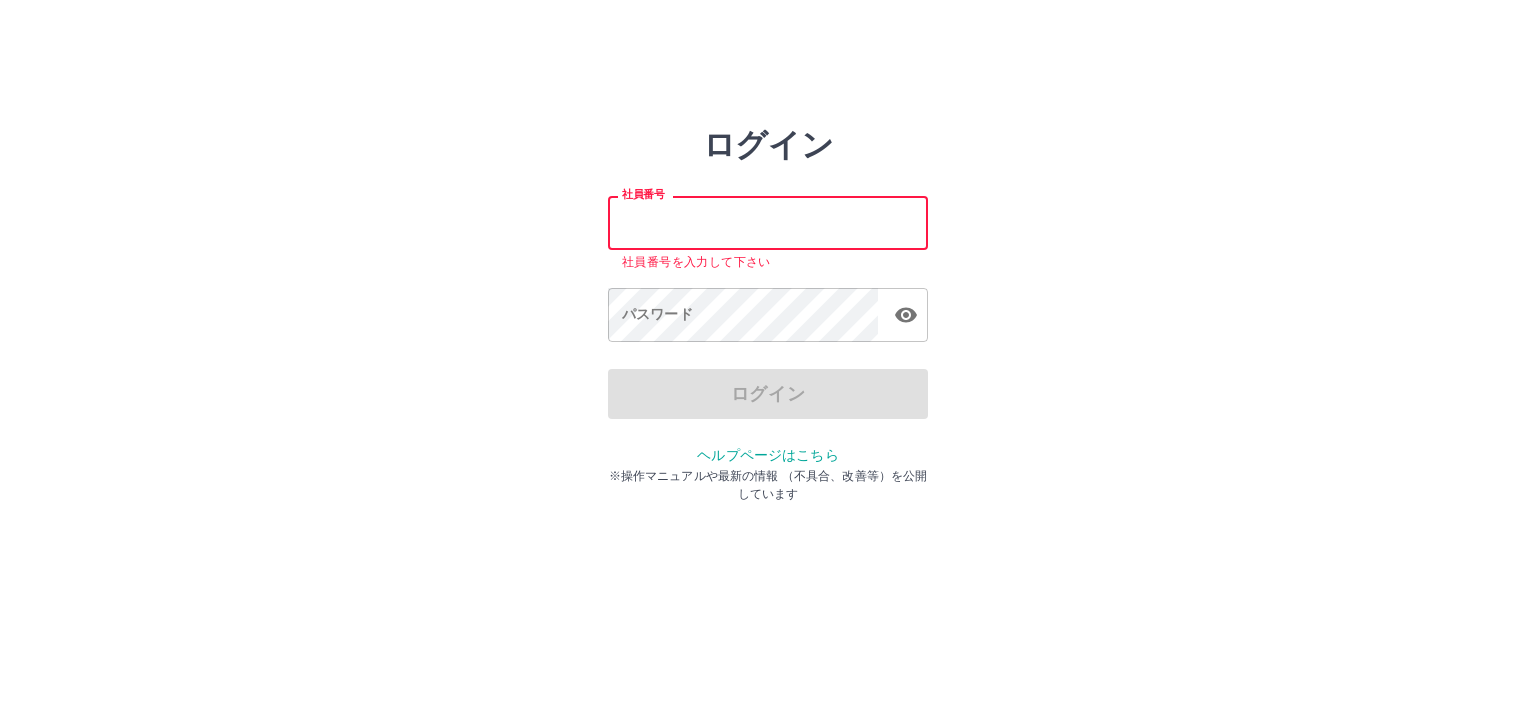 click on "社員番号" at bounding box center [768, 222] 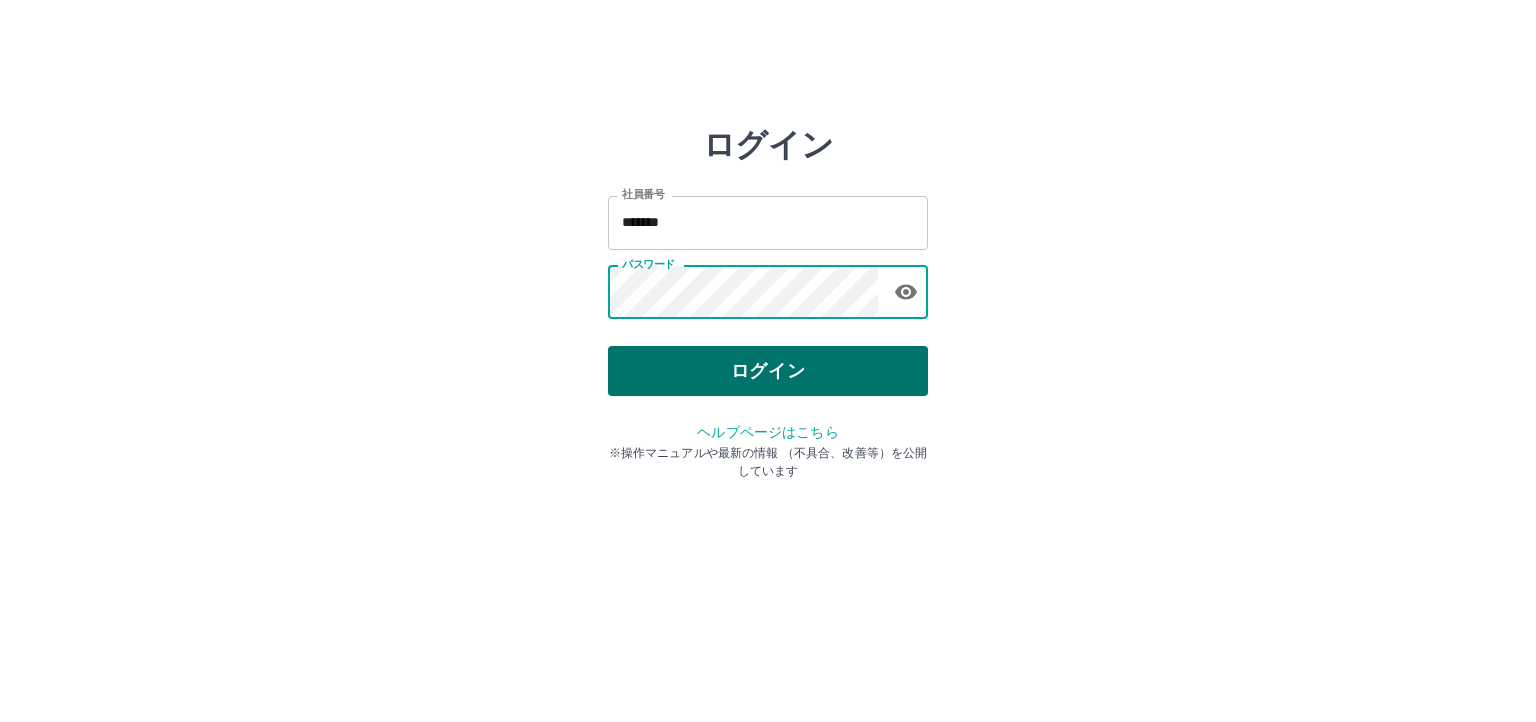 click on "ログイン" at bounding box center [768, 371] 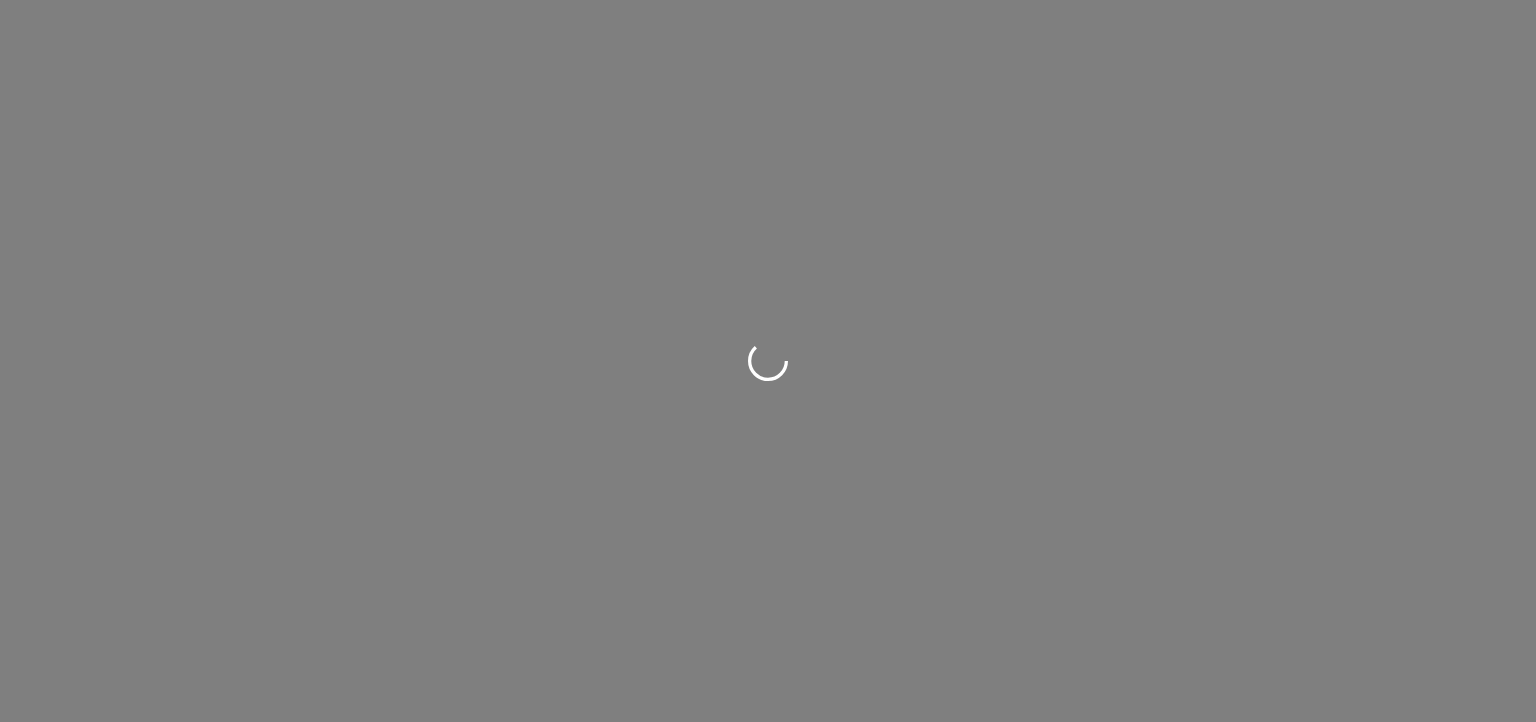 scroll, scrollTop: 0, scrollLeft: 0, axis: both 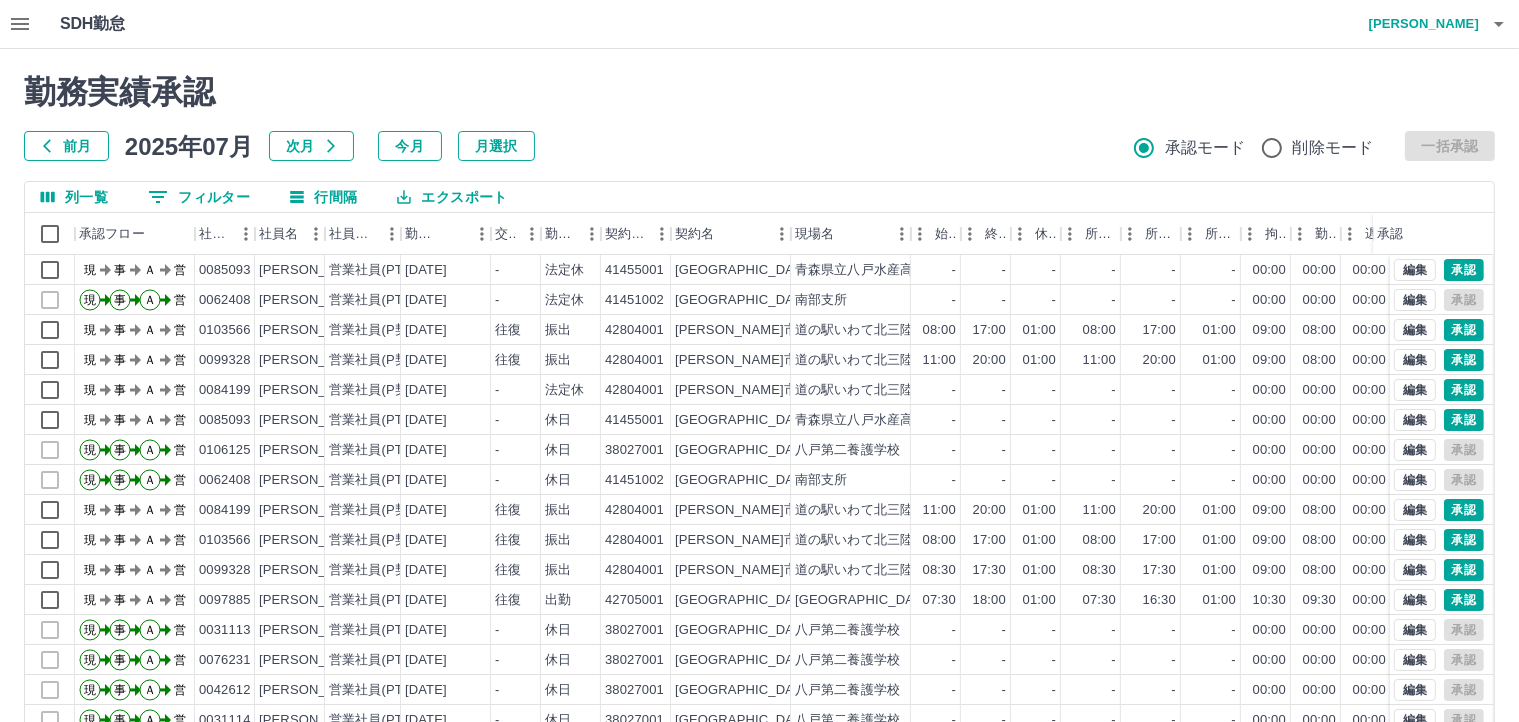 click at bounding box center [759, 361] 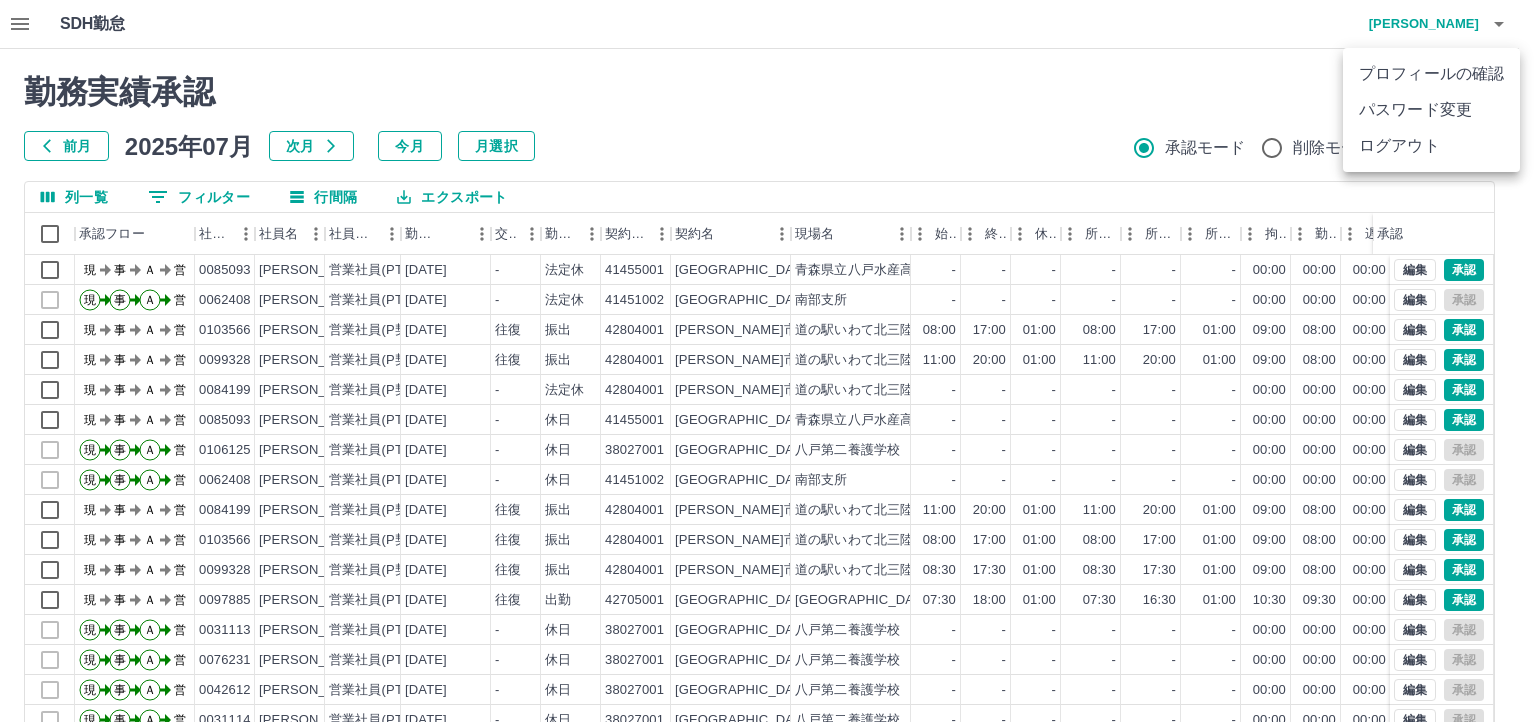 click on "ログアウト" at bounding box center [1431, 146] 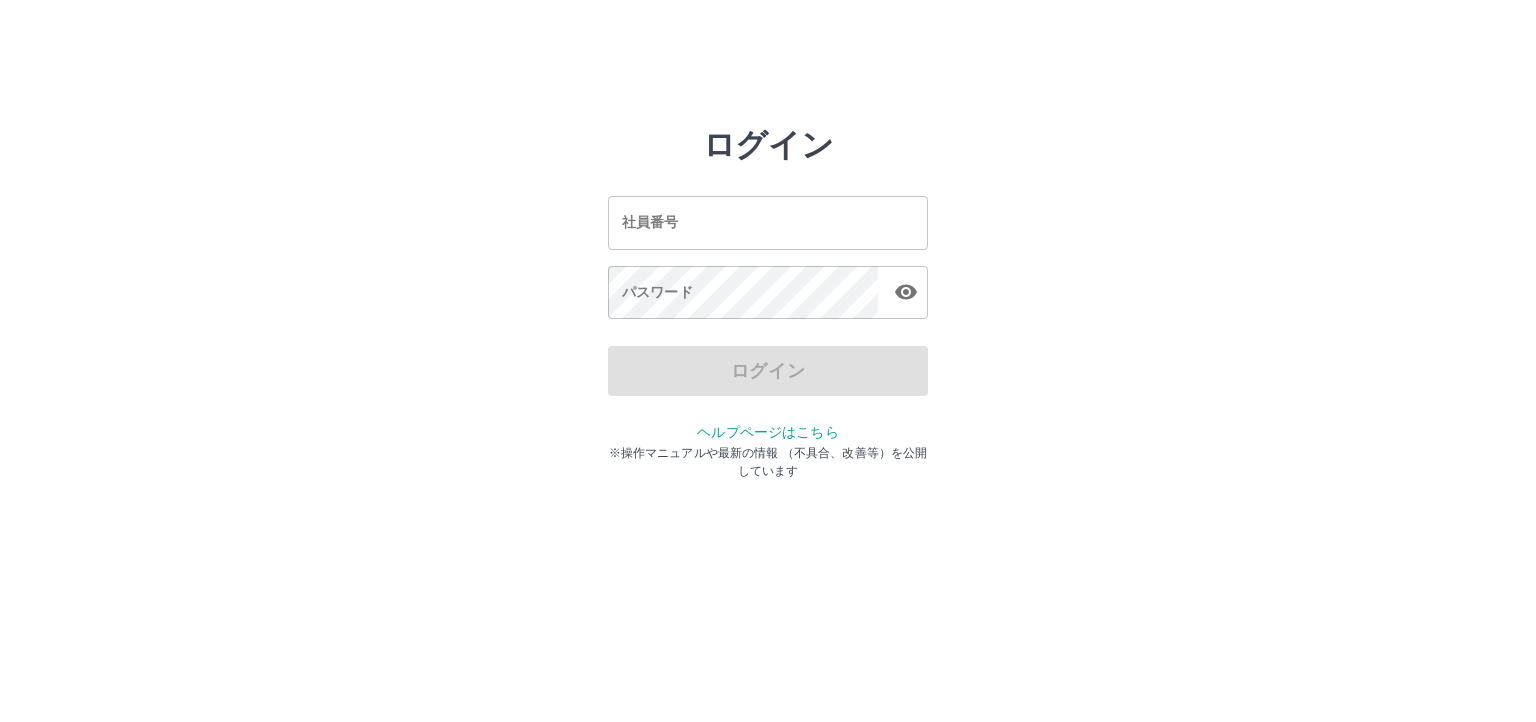 scroll, scrollTop: 0, scrollLeft: 0, axis: both 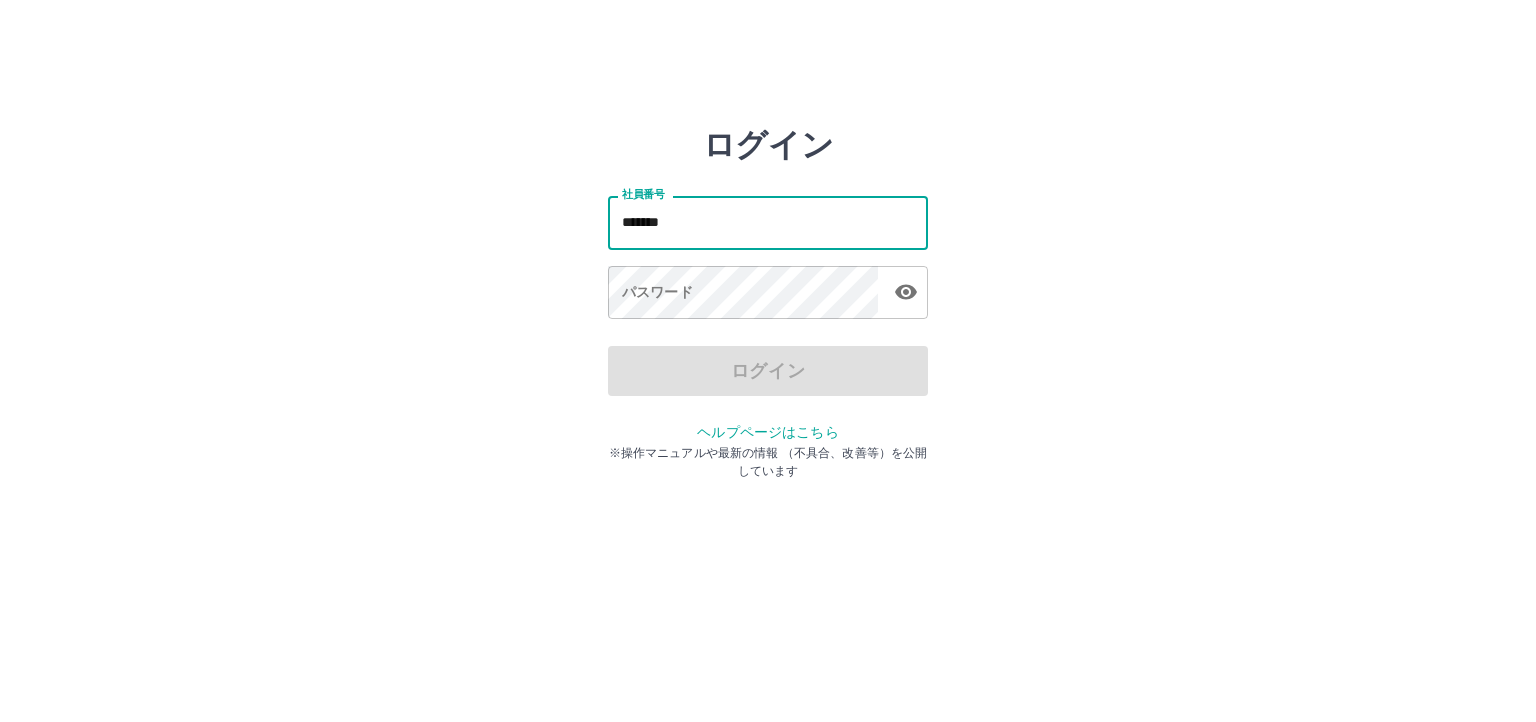 type on "*******" 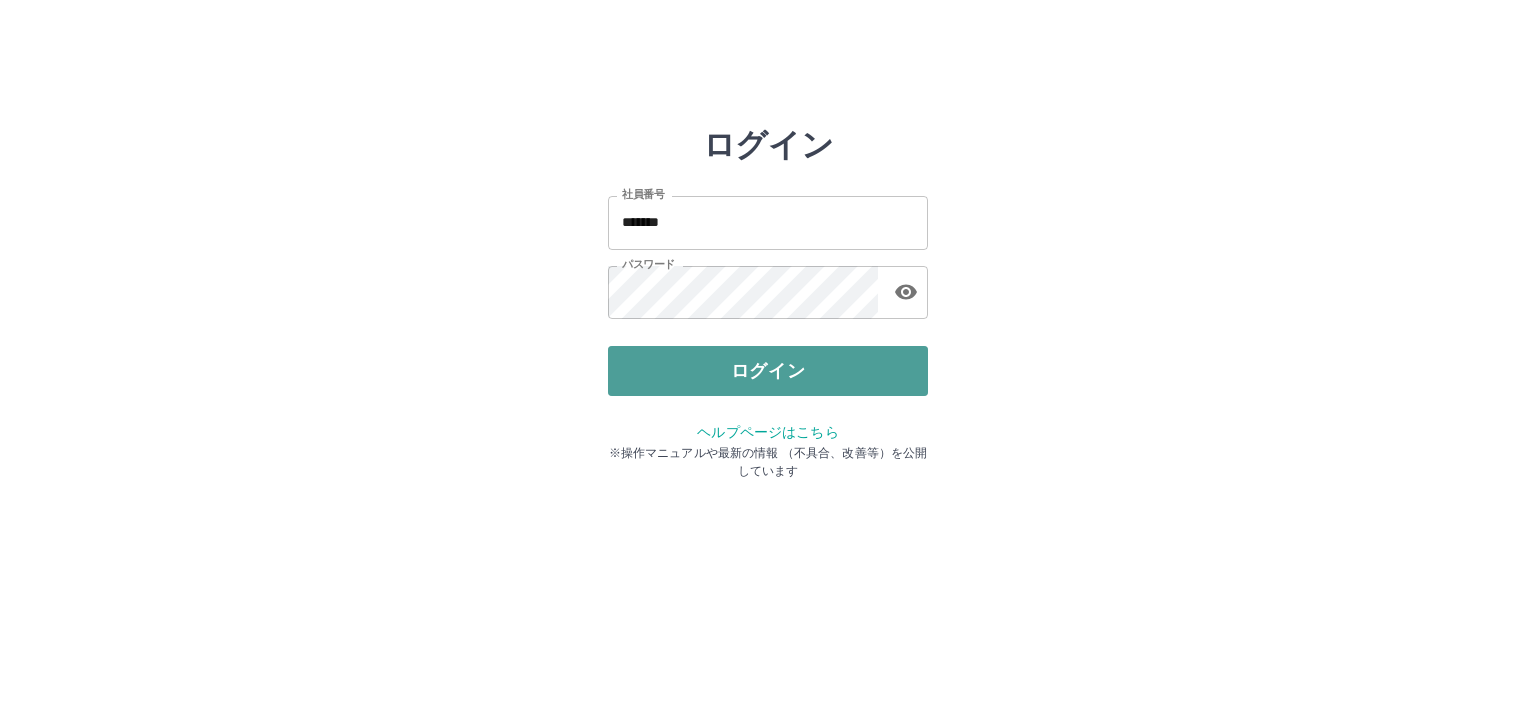 click on "ログイン" at bounding box center (768, 371) 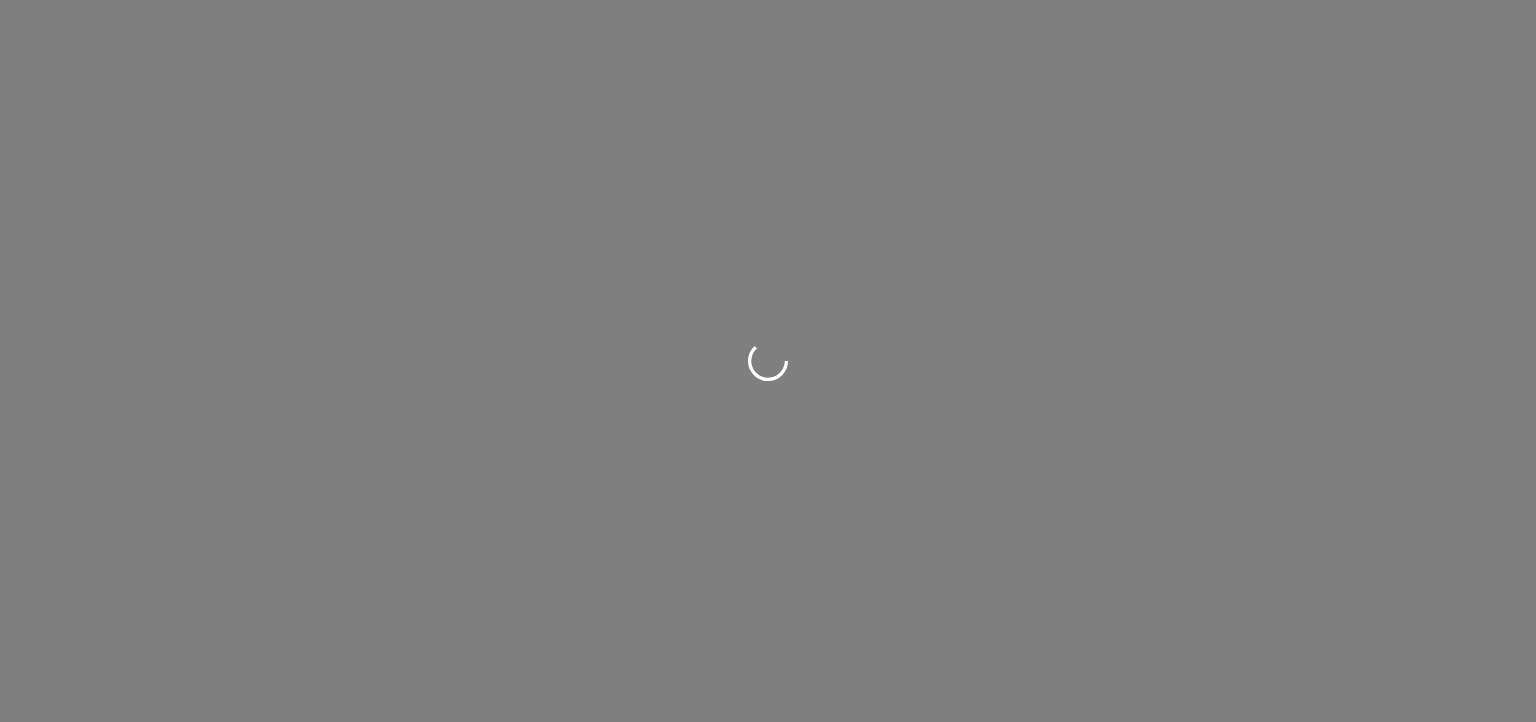 scroll, scrollTop: 0, scrollLeft: 0, axis: both 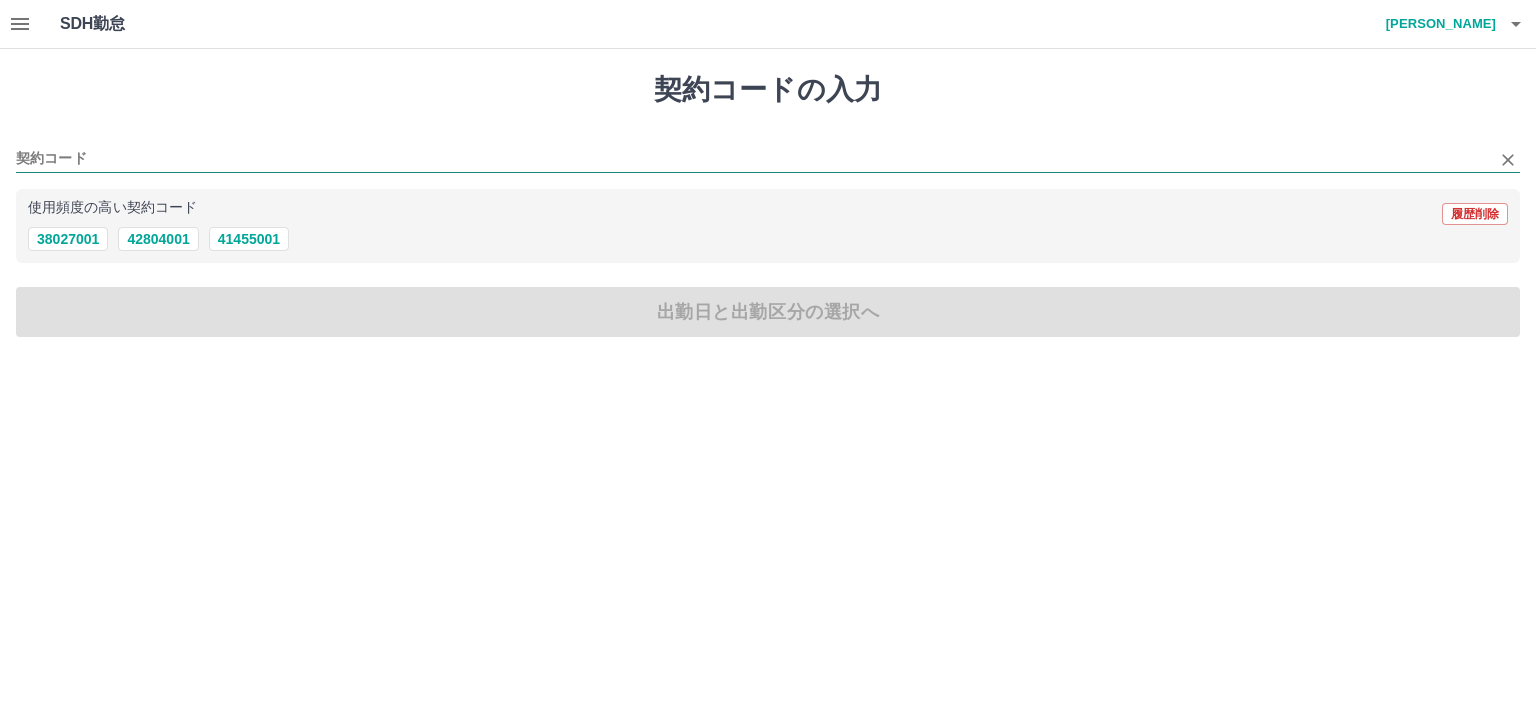 click on "契約コード" at bounding box center (753, 159) 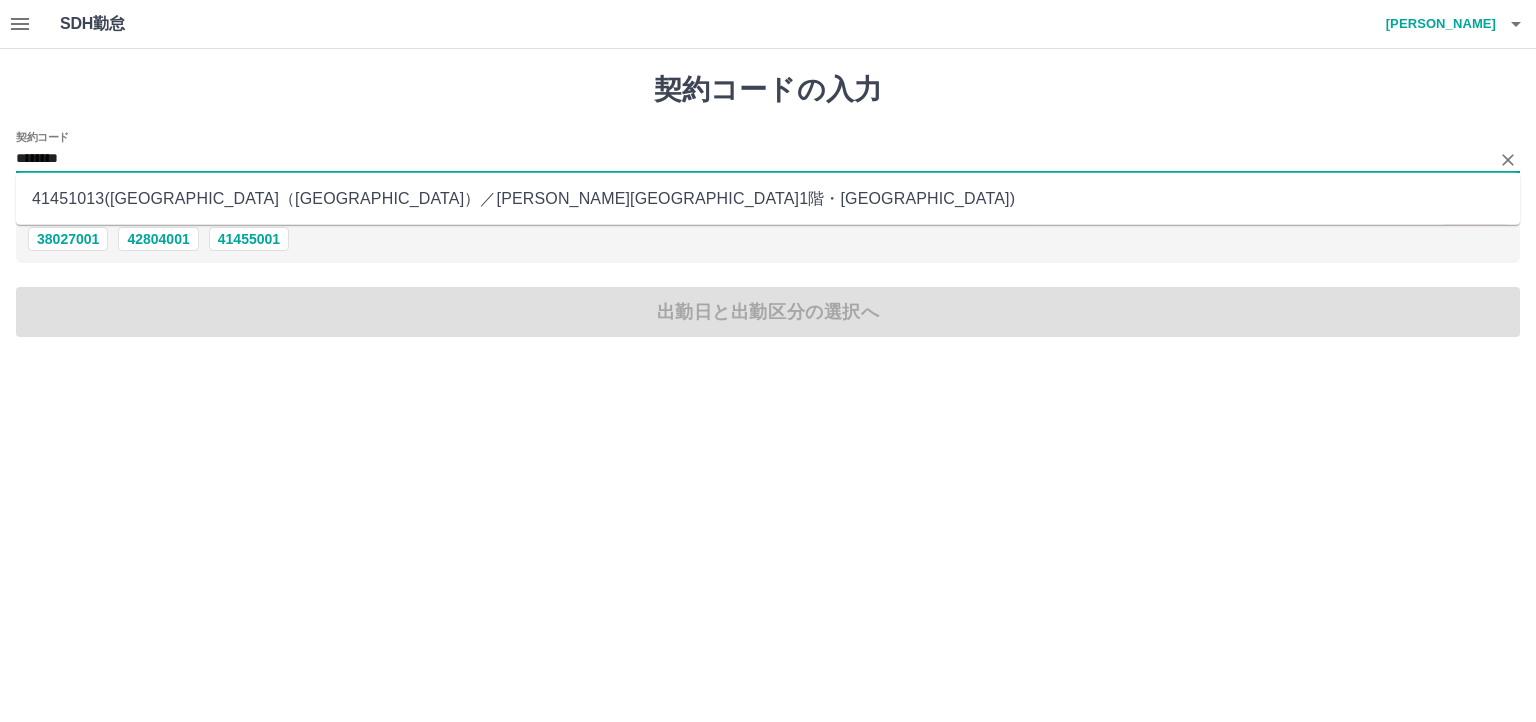 click on "41451013  ( 南部町（青森県） ／ 名川中学校図書室1階・南部町立町民ホール )" at bounding box center (768, 199) 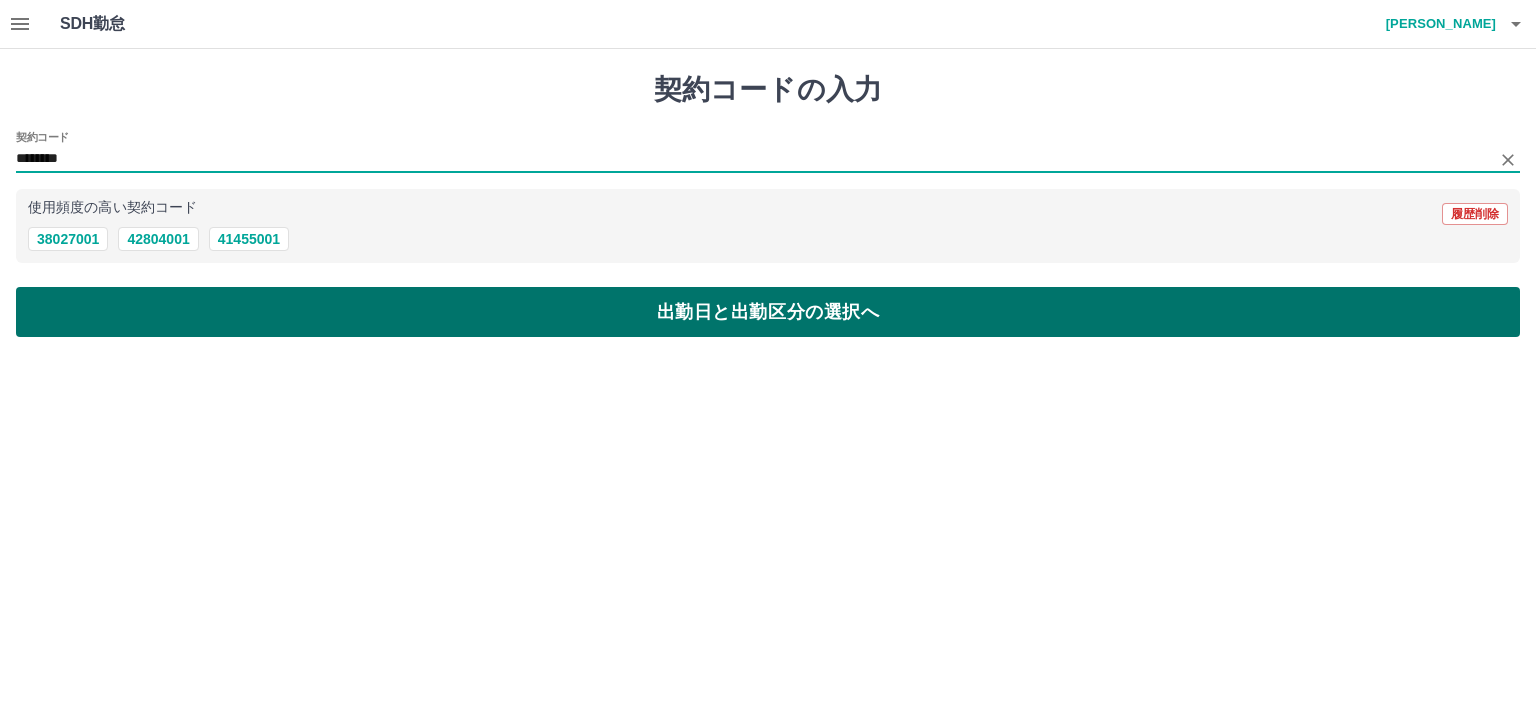 type on "********" 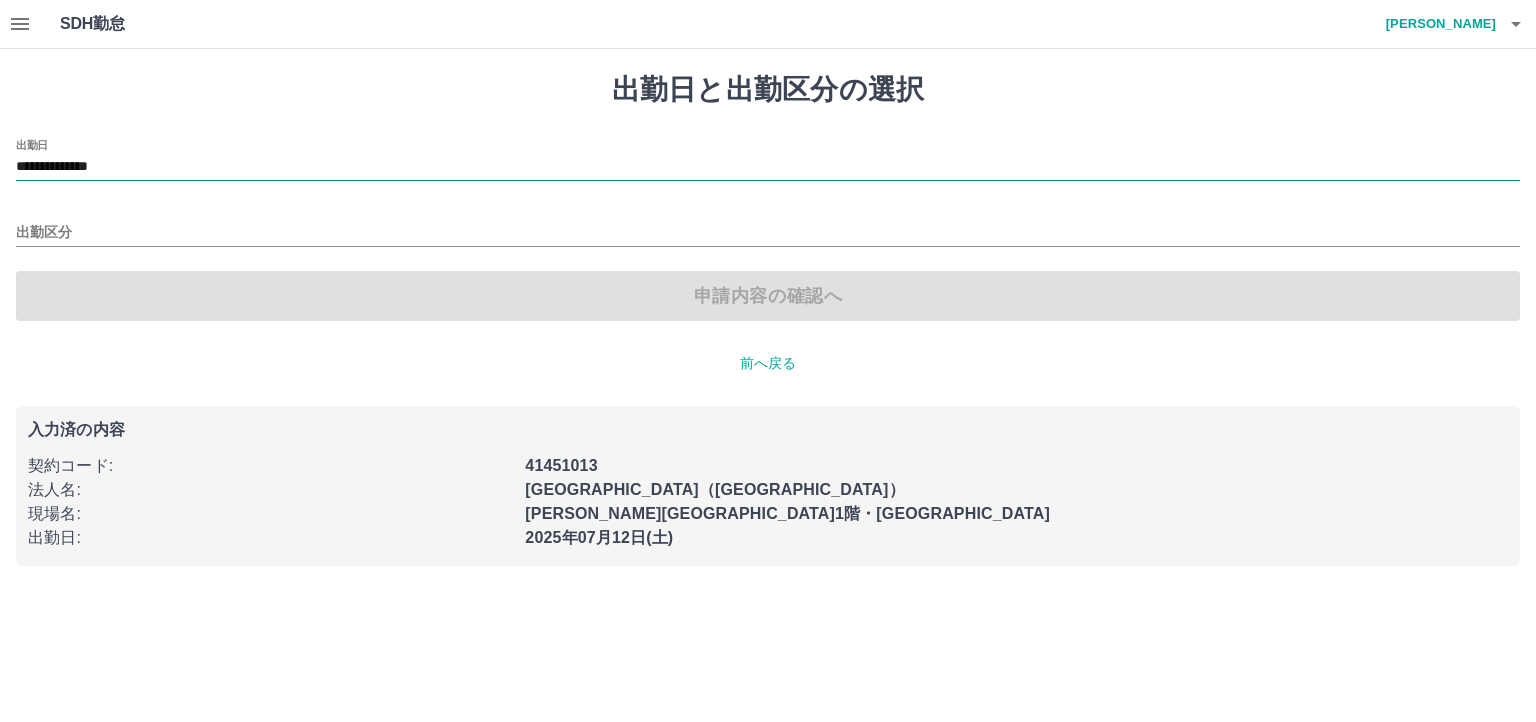 click on "**********" at bounding box center [768, 167] 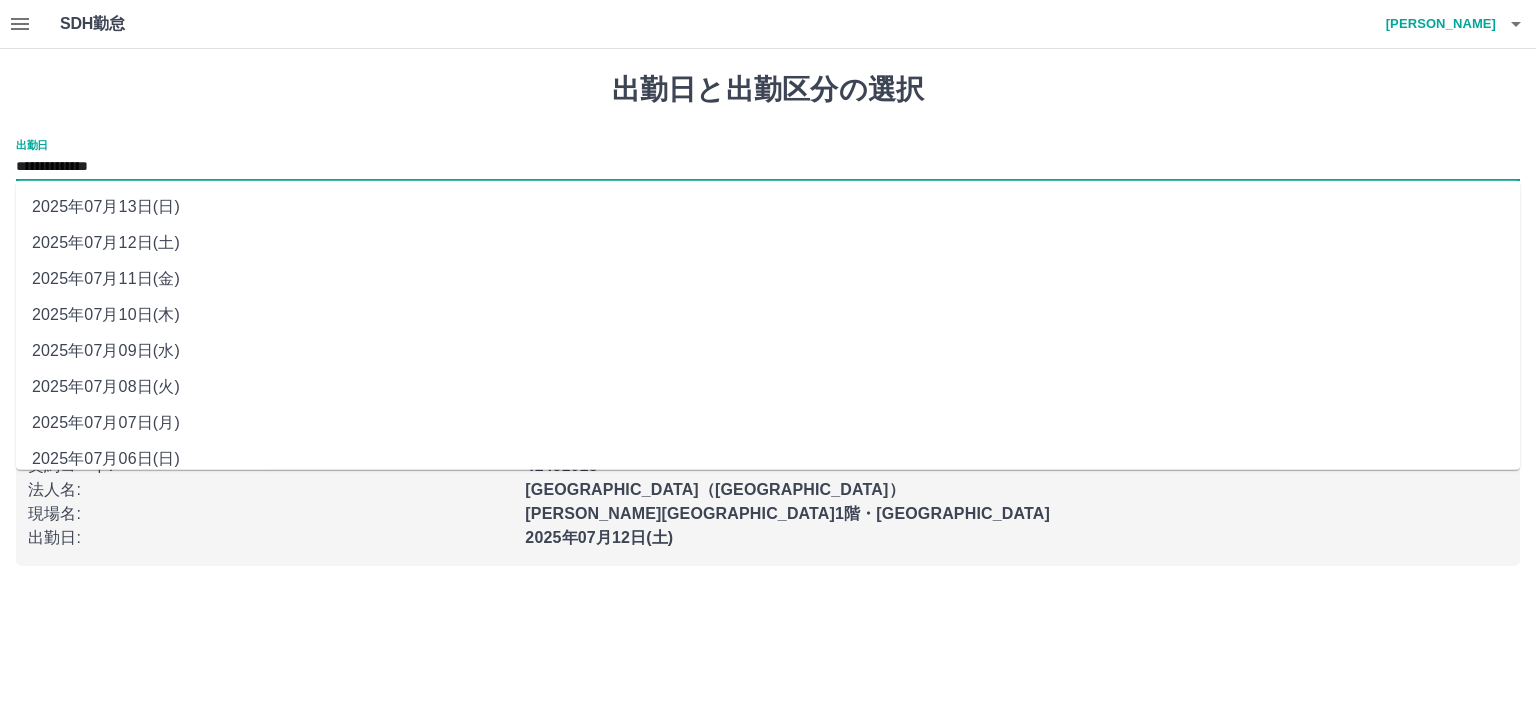 click on "2025年07月08日(火)" at bounding box center (768, 387) 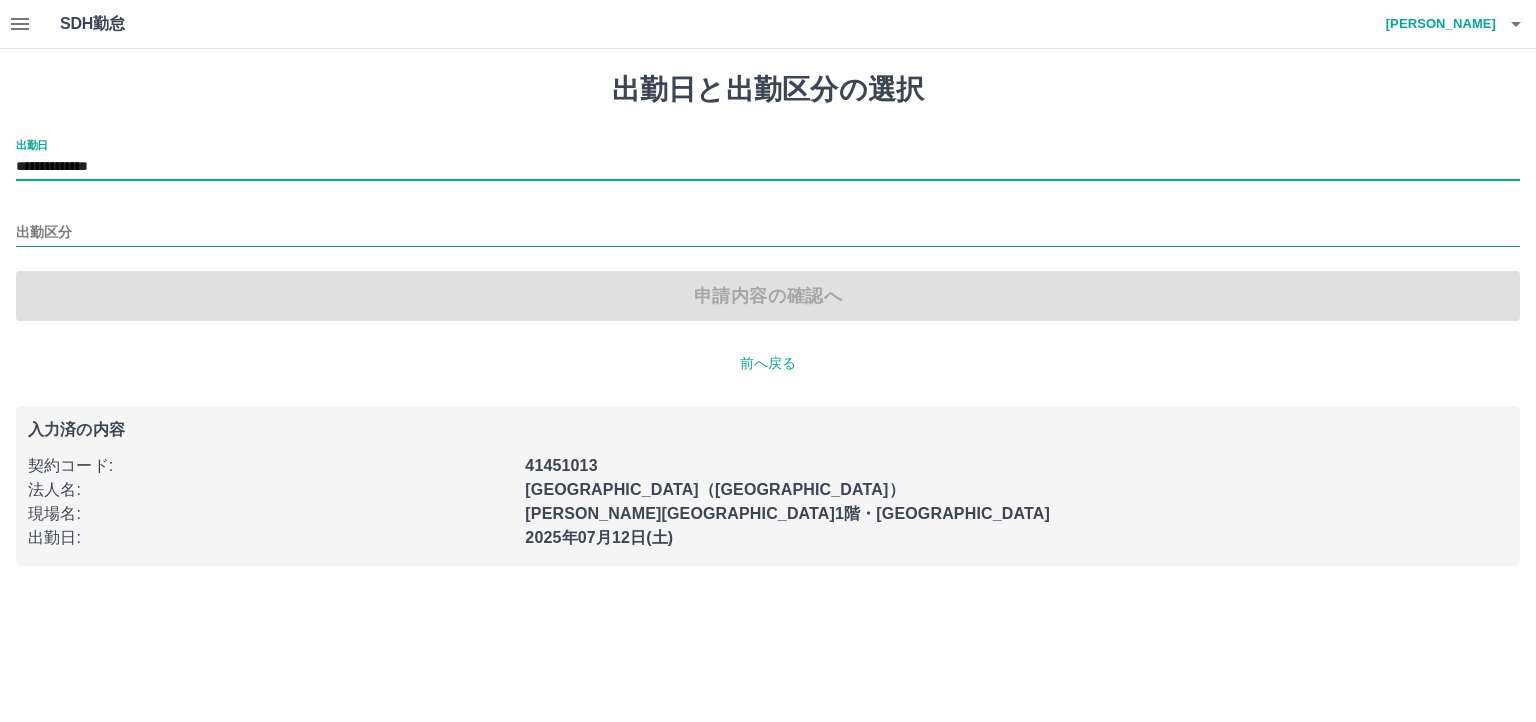 click on "出勤区分" at bounding box center [768, 233] 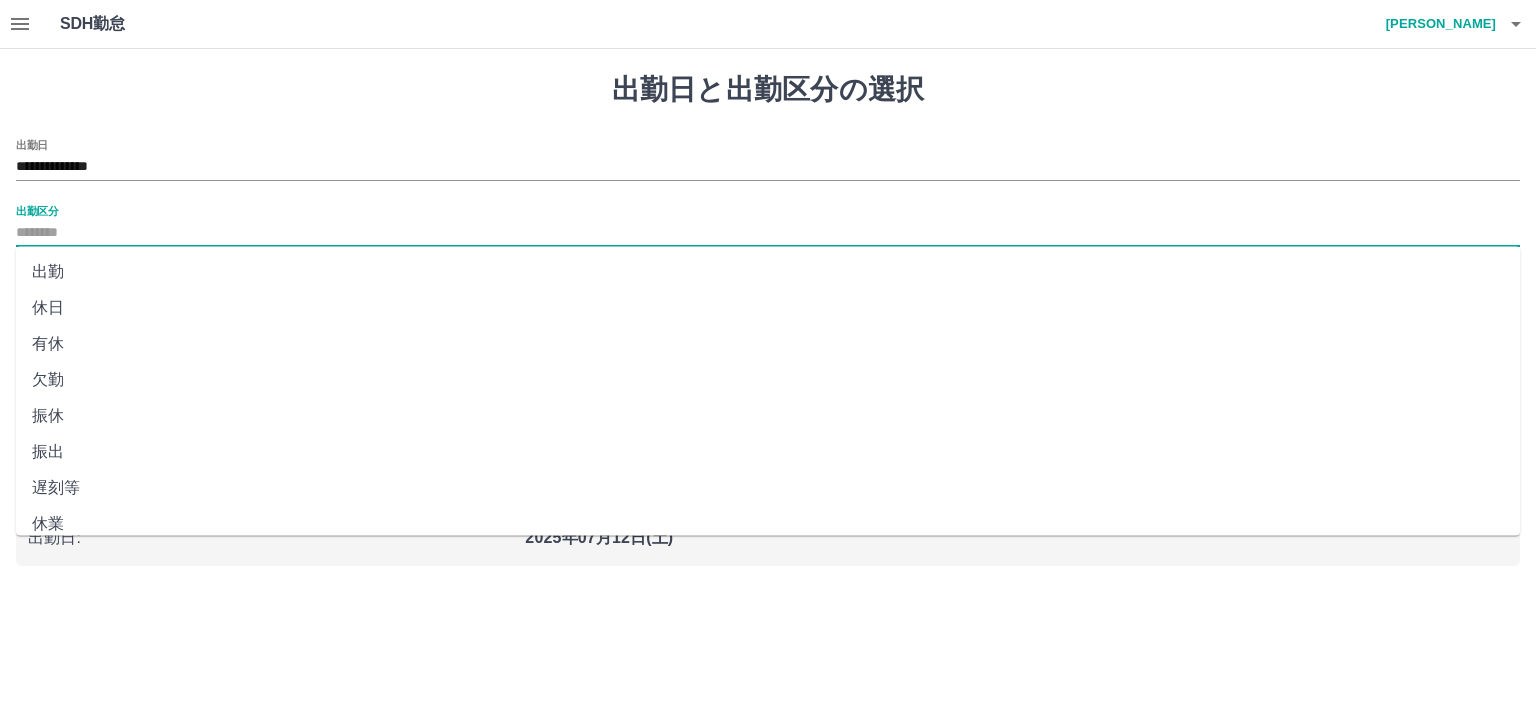 click on "出勤" at bounding box center [768, 272] 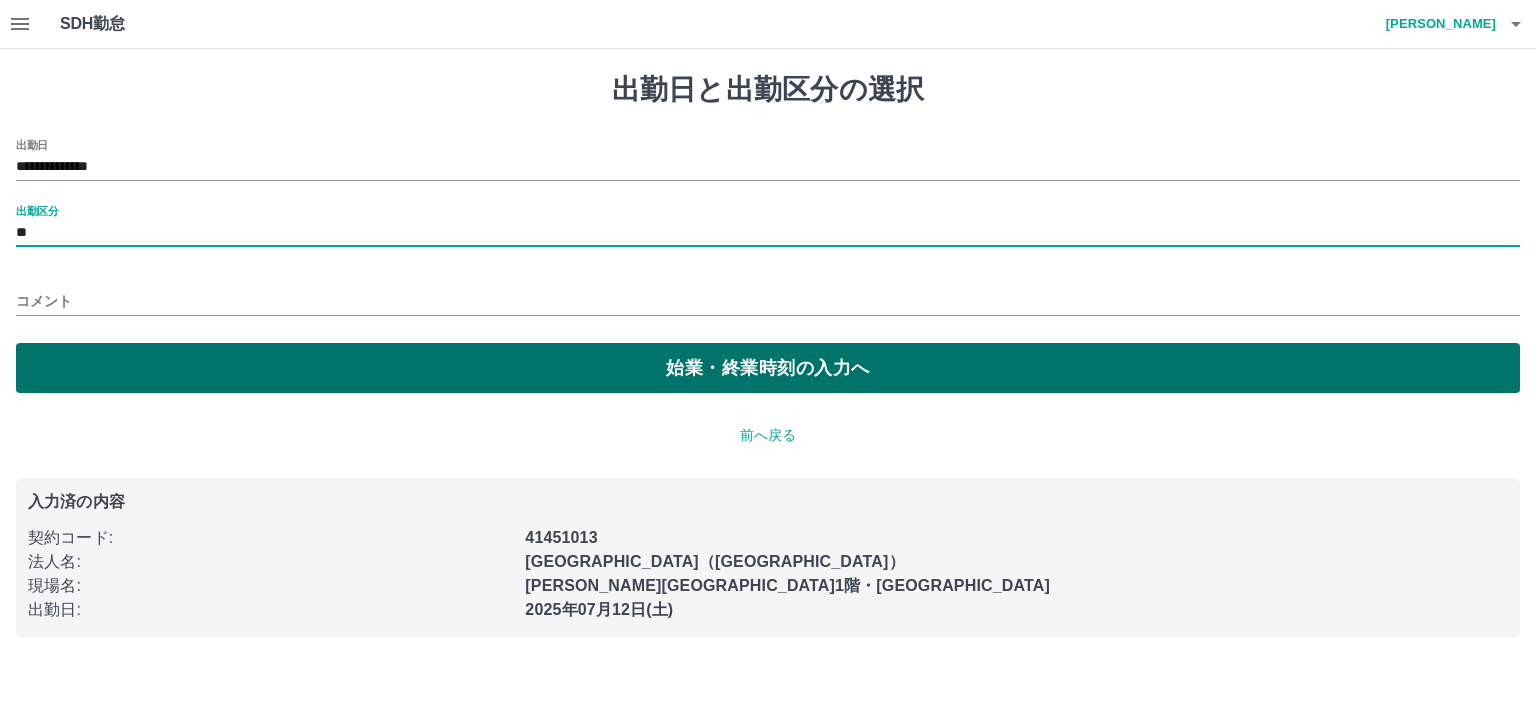 click on "始業・終業時刻の入力へ" at bounding box center (768, 368) 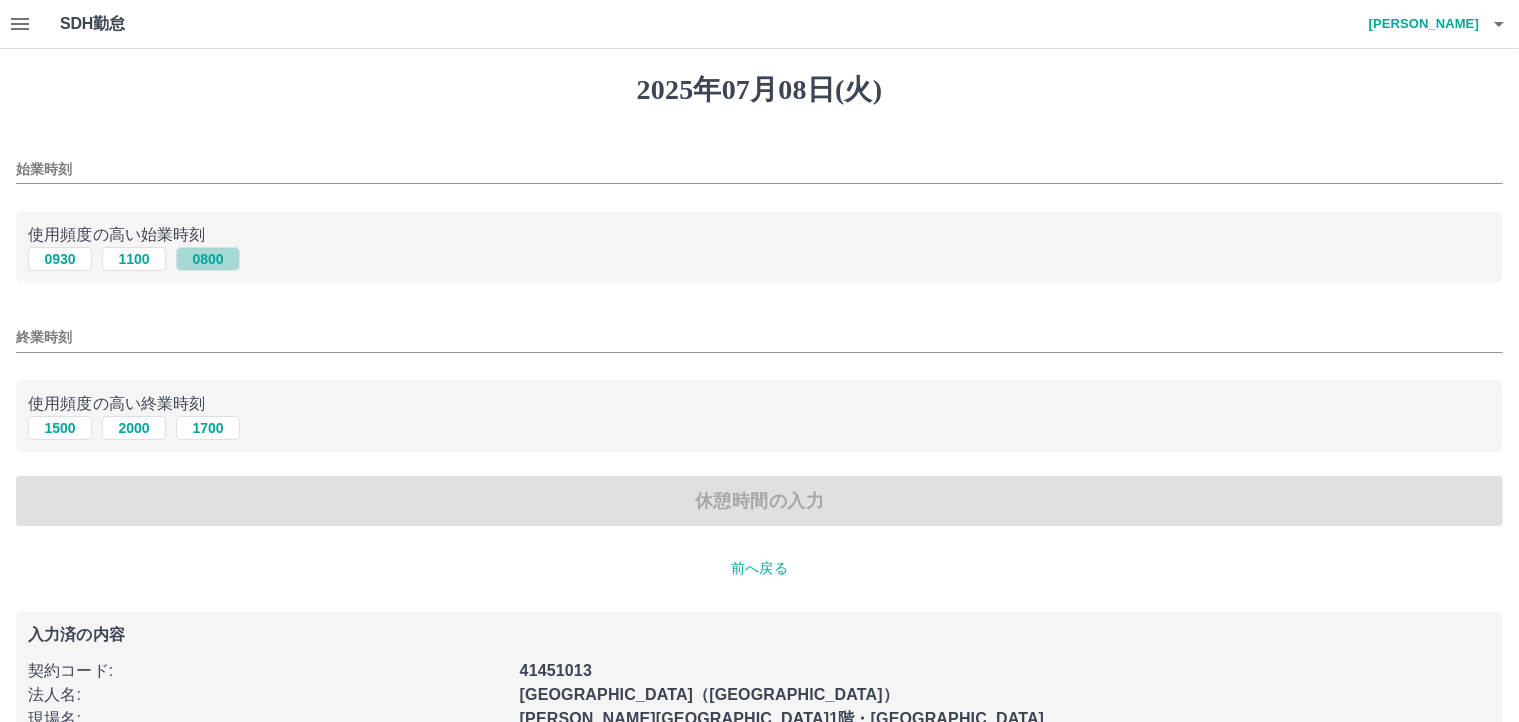 click on "0800" at bounding box center (208, 259) 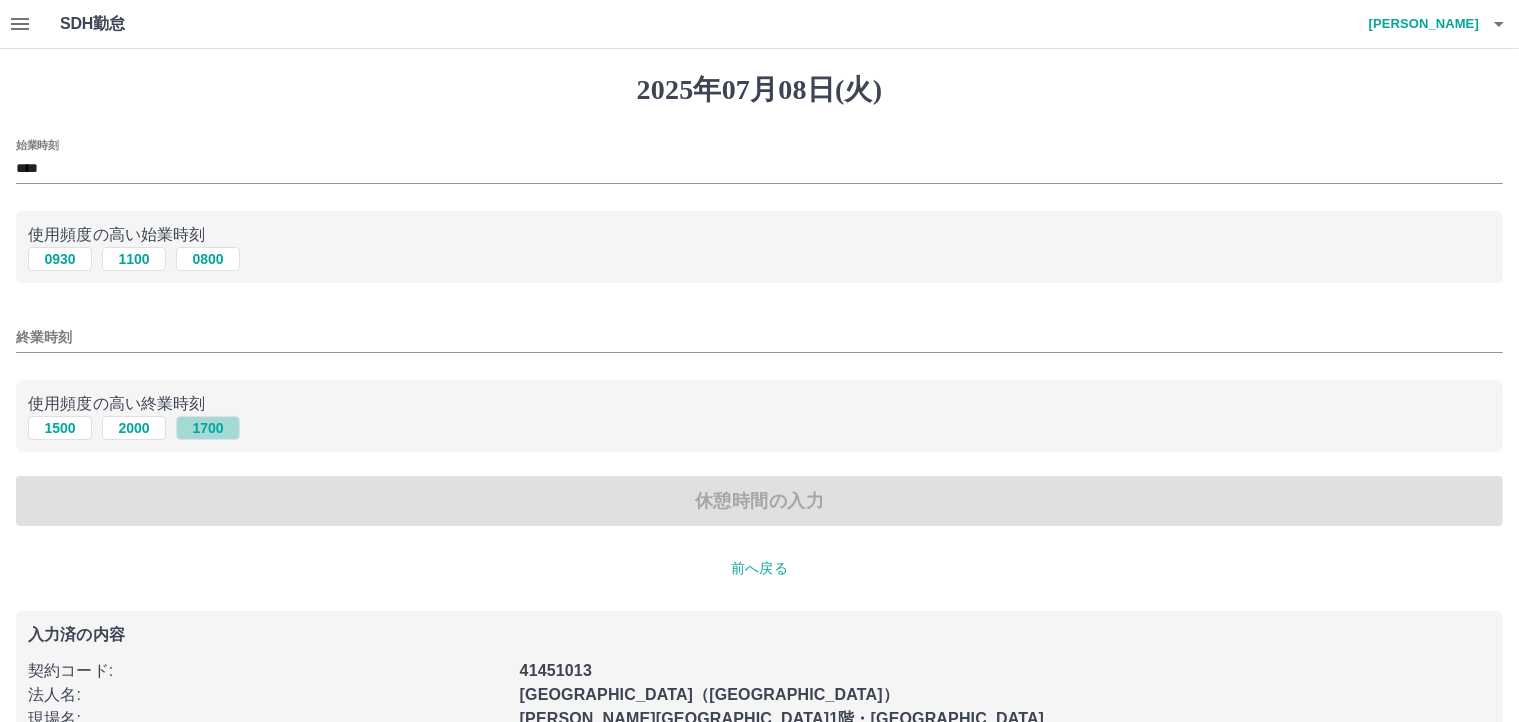 click on "1700" at bounding box center [208, 428] 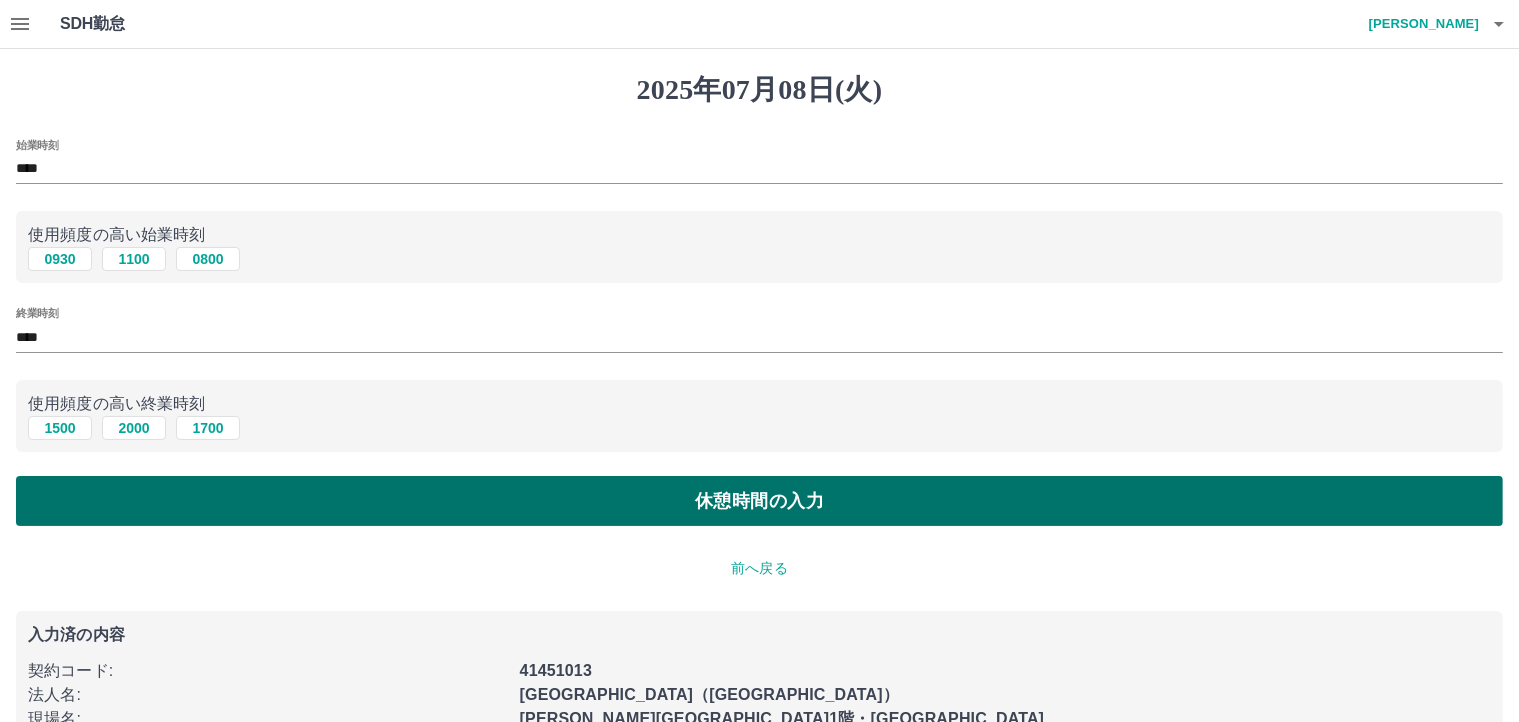 click on "休憩時間の入力" at bounding box center [759, 501] 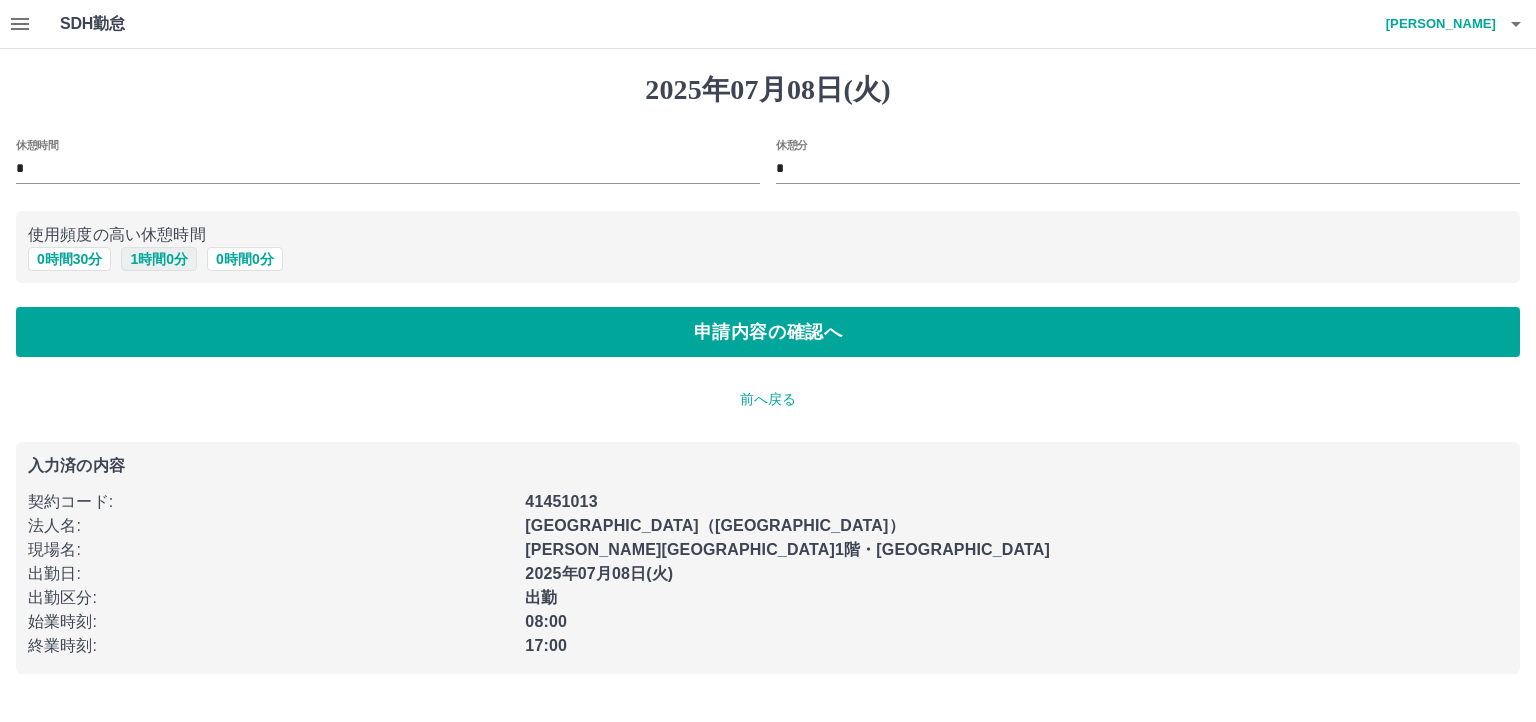 click on "1 時間 0 分" at bounding box center [159, 259] 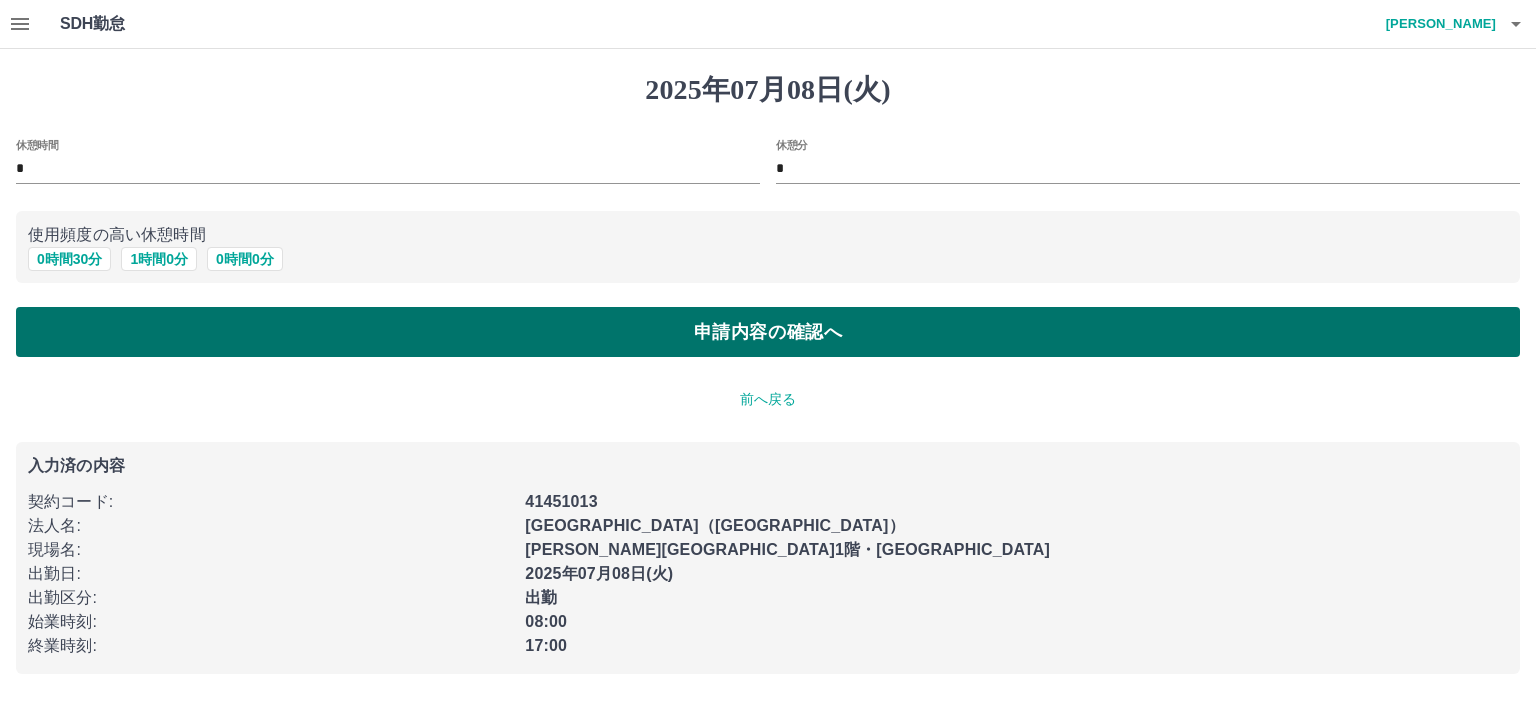 click on "申請内容の確認へ" at bounding box center [768, 332] 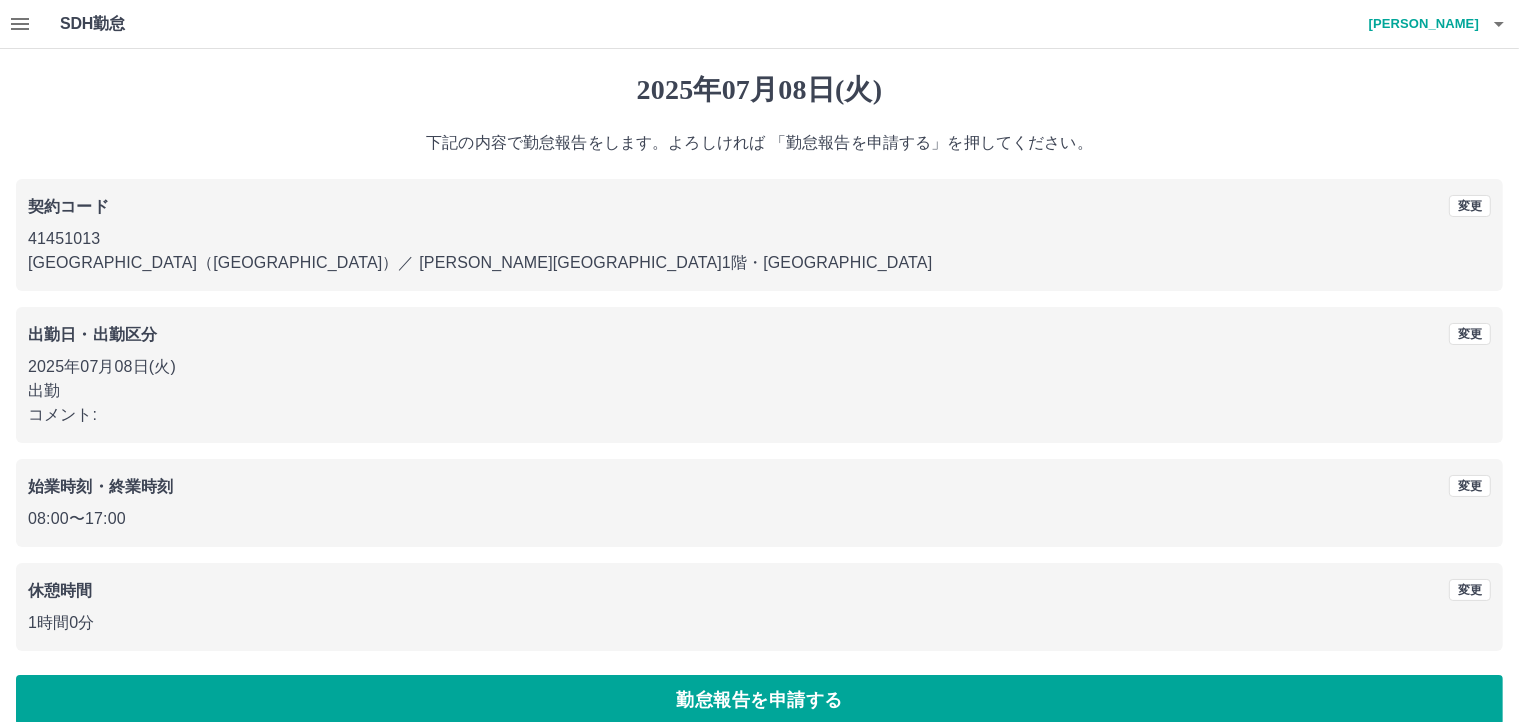 click 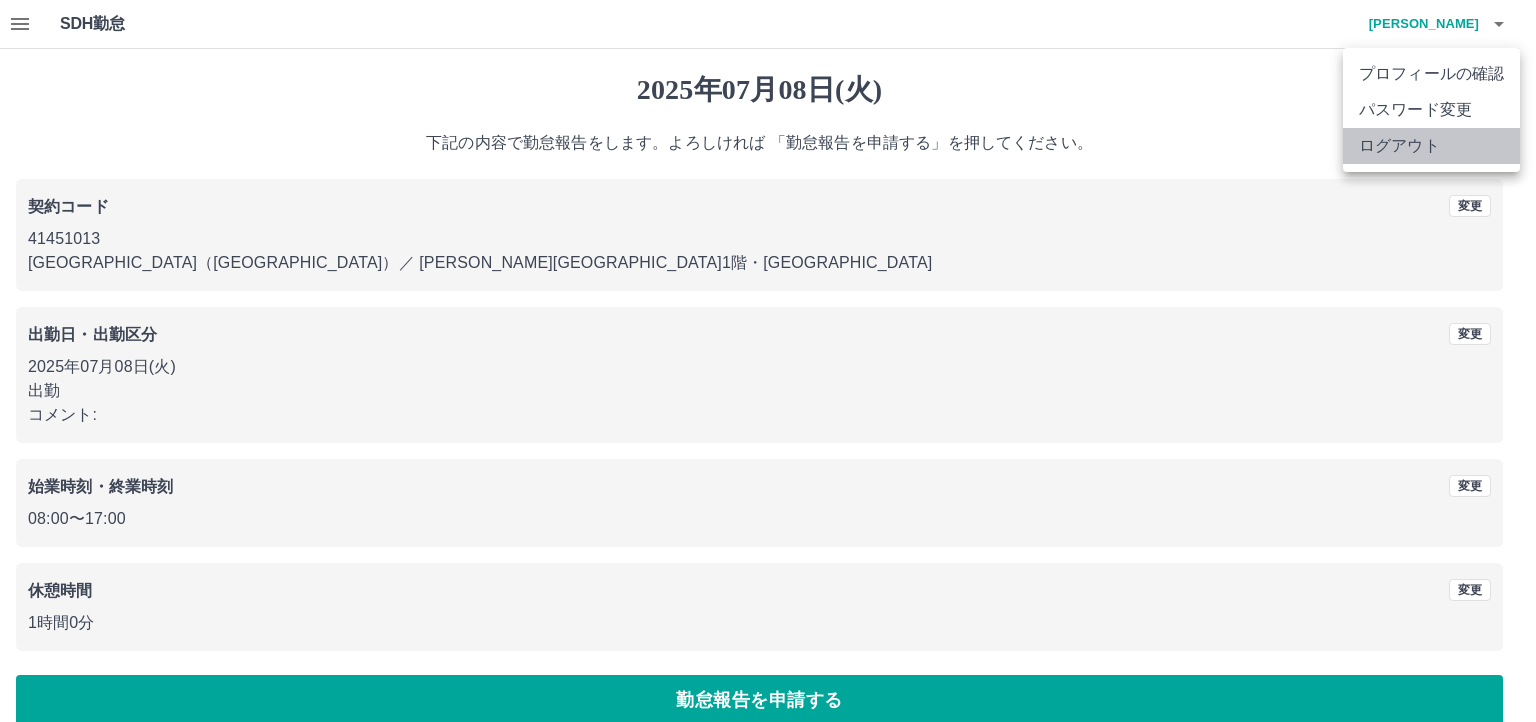click on "ログアウト" at bounding box center [1431, 146] 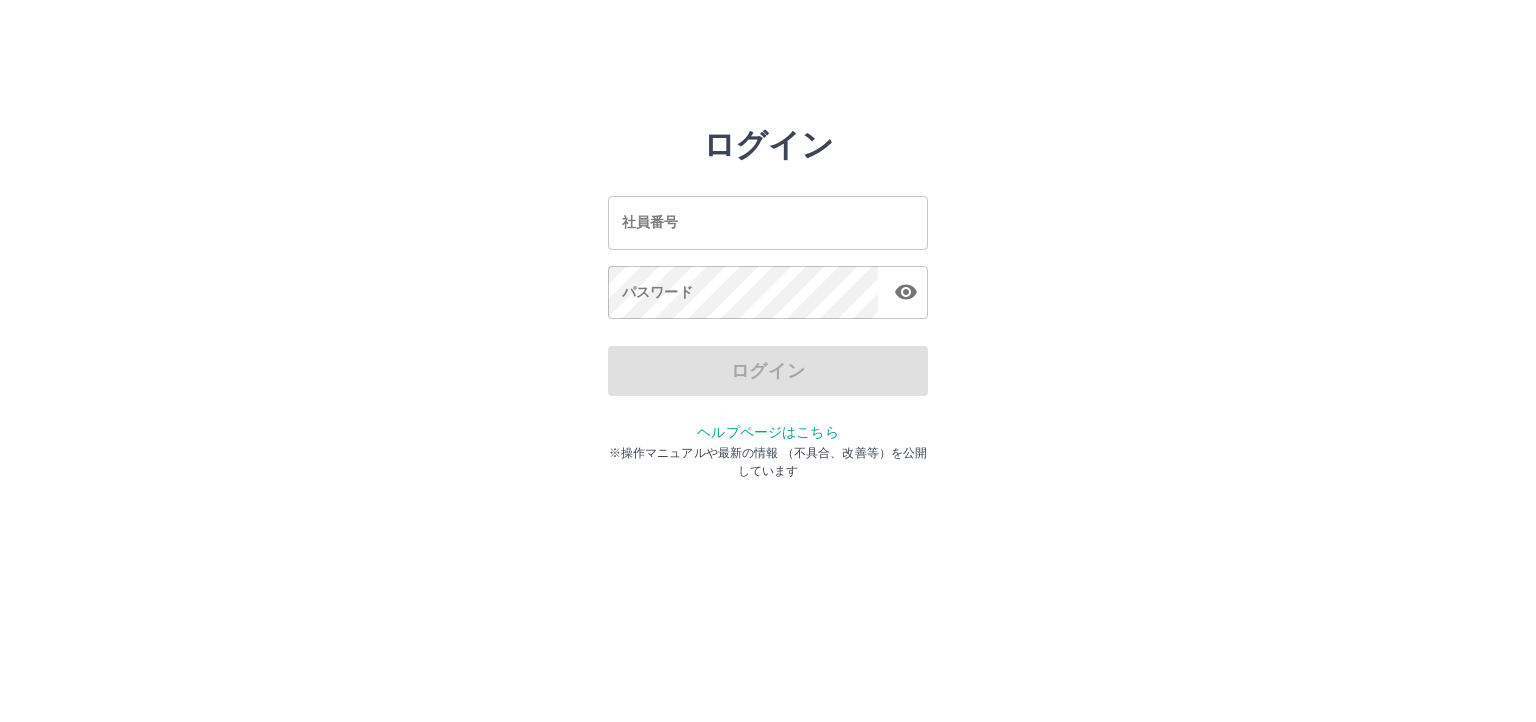 scroll, scrollTop: 0, scrollLeft: 0, axis: both 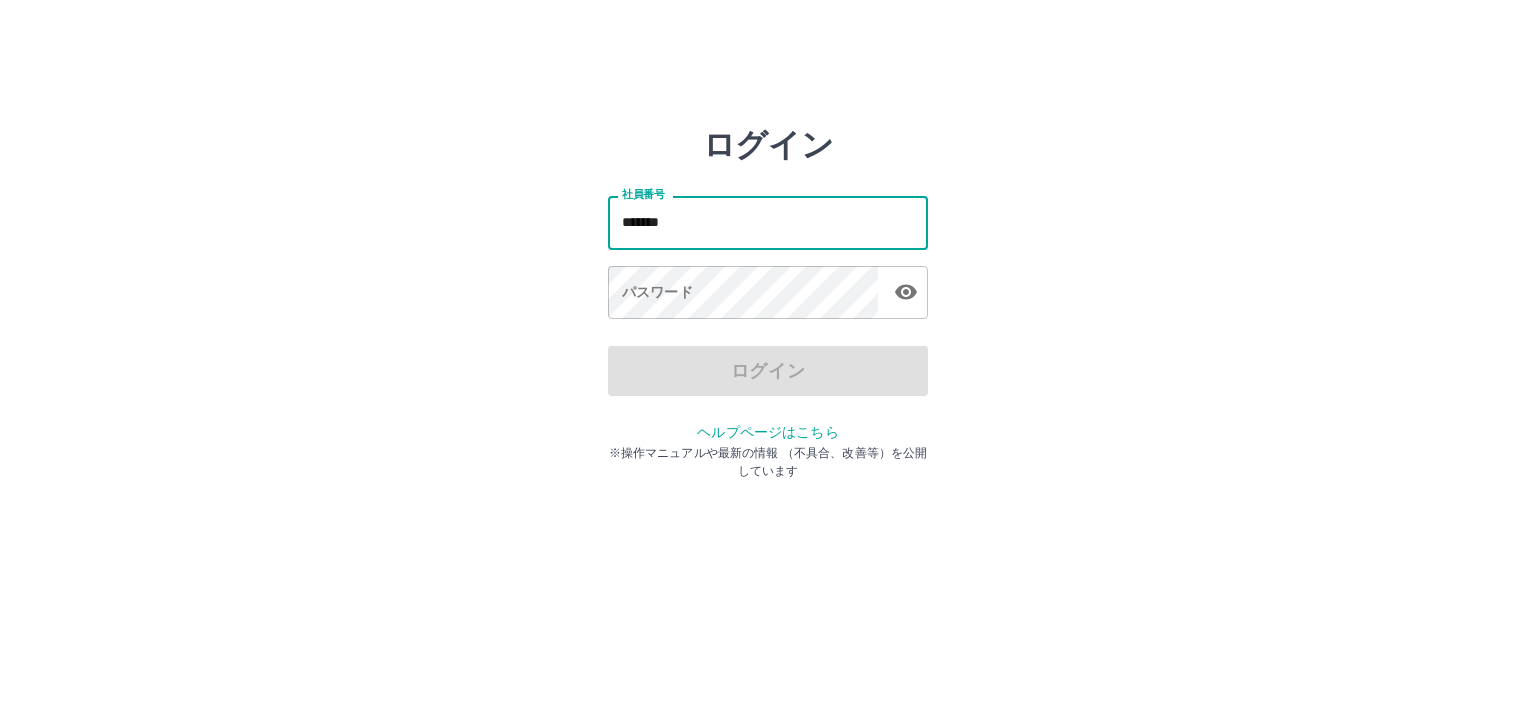type on "*******" 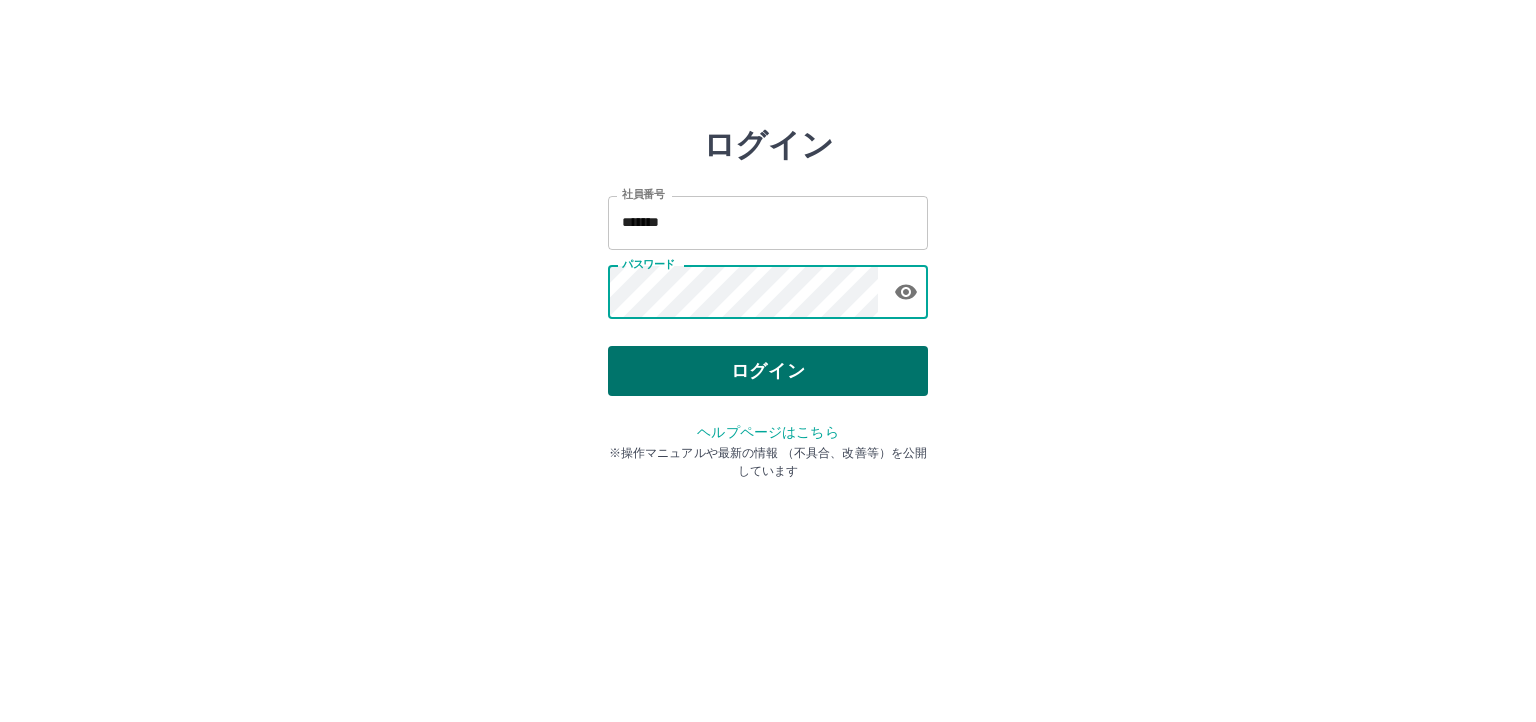 click on "ログイン" at bounding box center (768, 371) 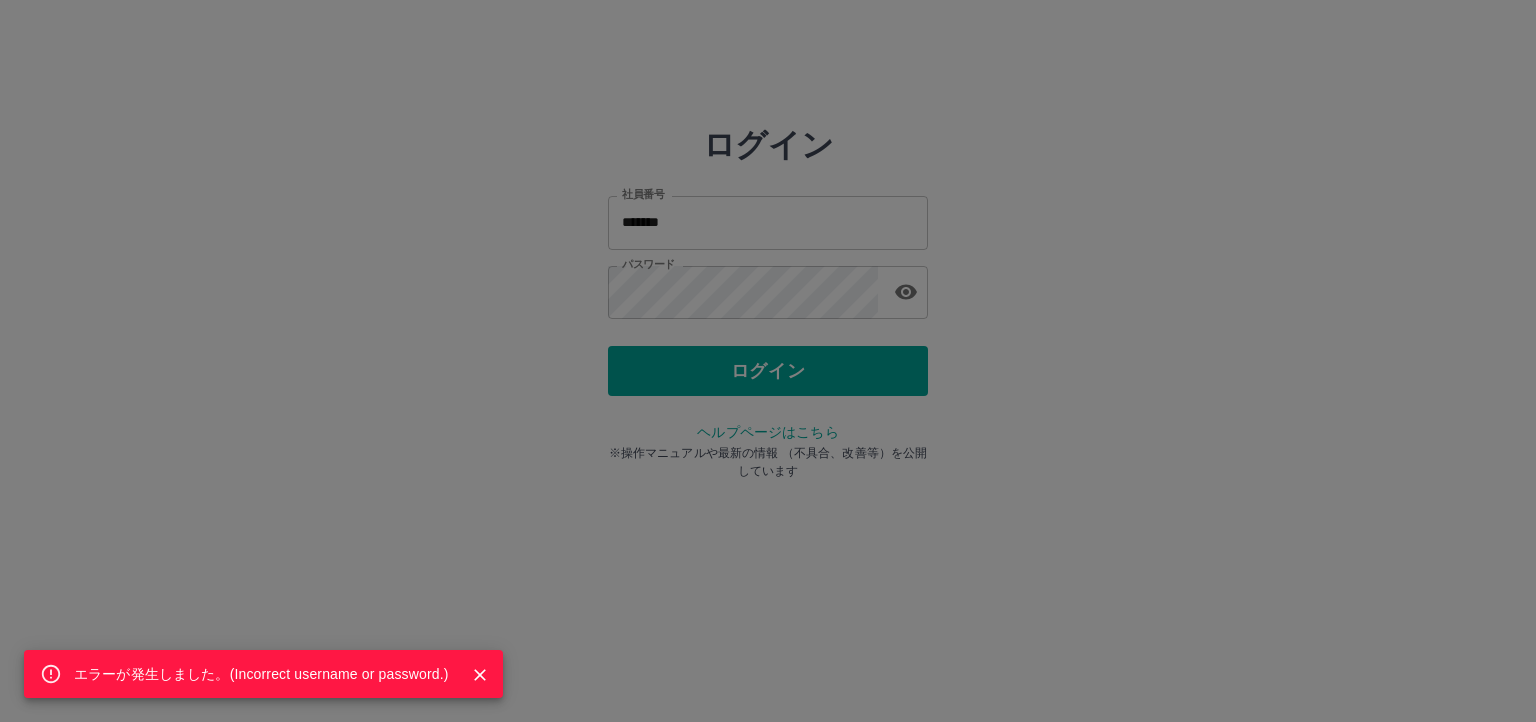 drag, startPoint x: 1120, startPoint y: 329, endPoint x: 1073, endPoint y: 331, distance: 47.042534 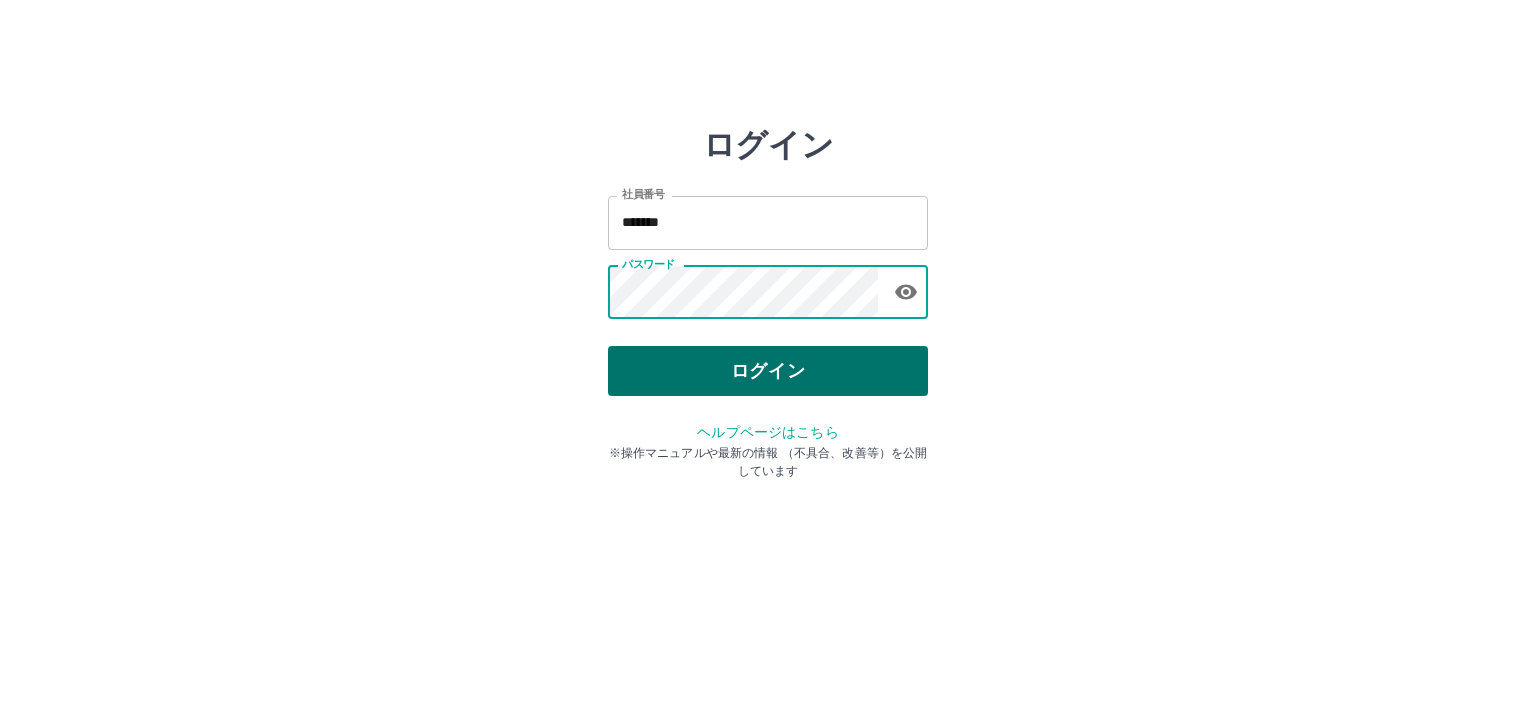 click on "ログイン" at bounding box center [768, 371] 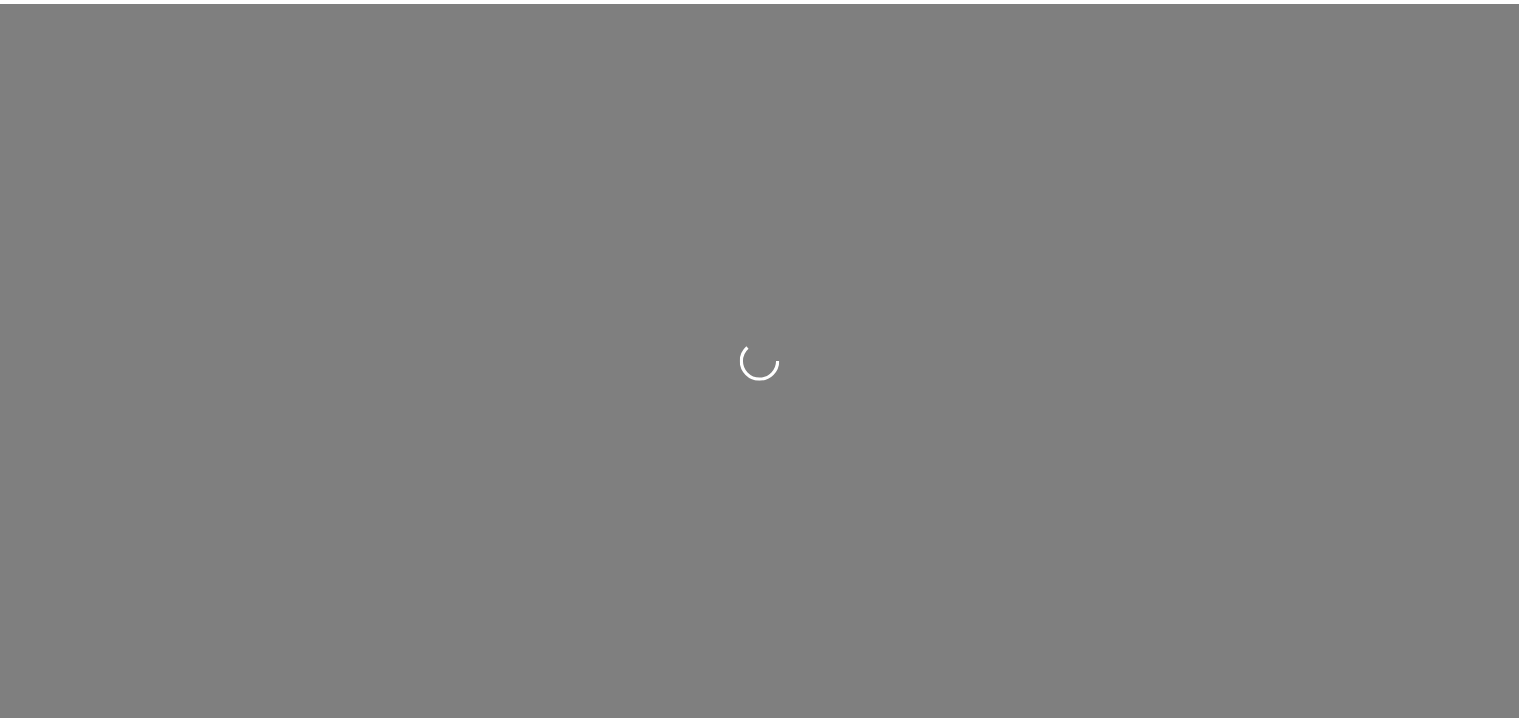 scroll, scrollTop: 0, scrollLeft: 0, axis: both 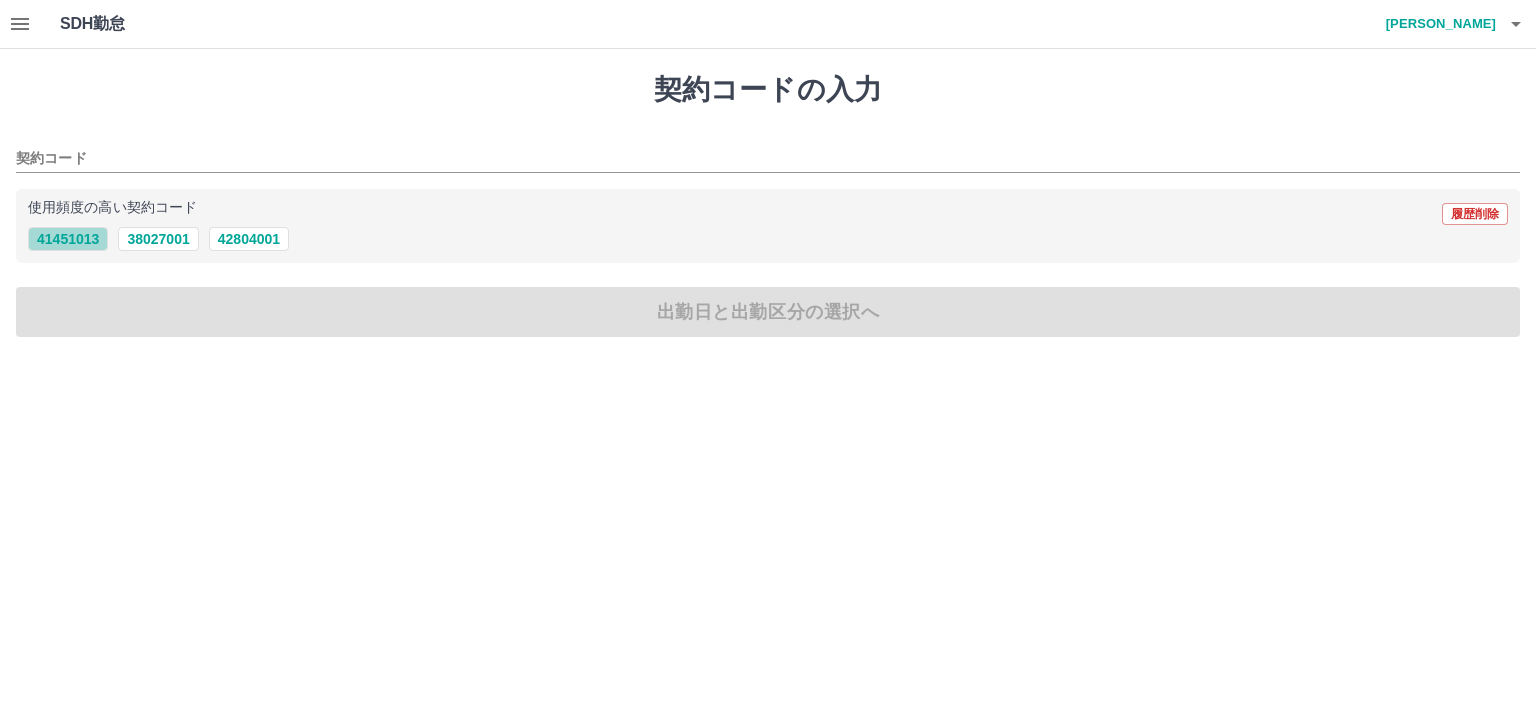 click on "41451013" at bounding box center (68, 239) 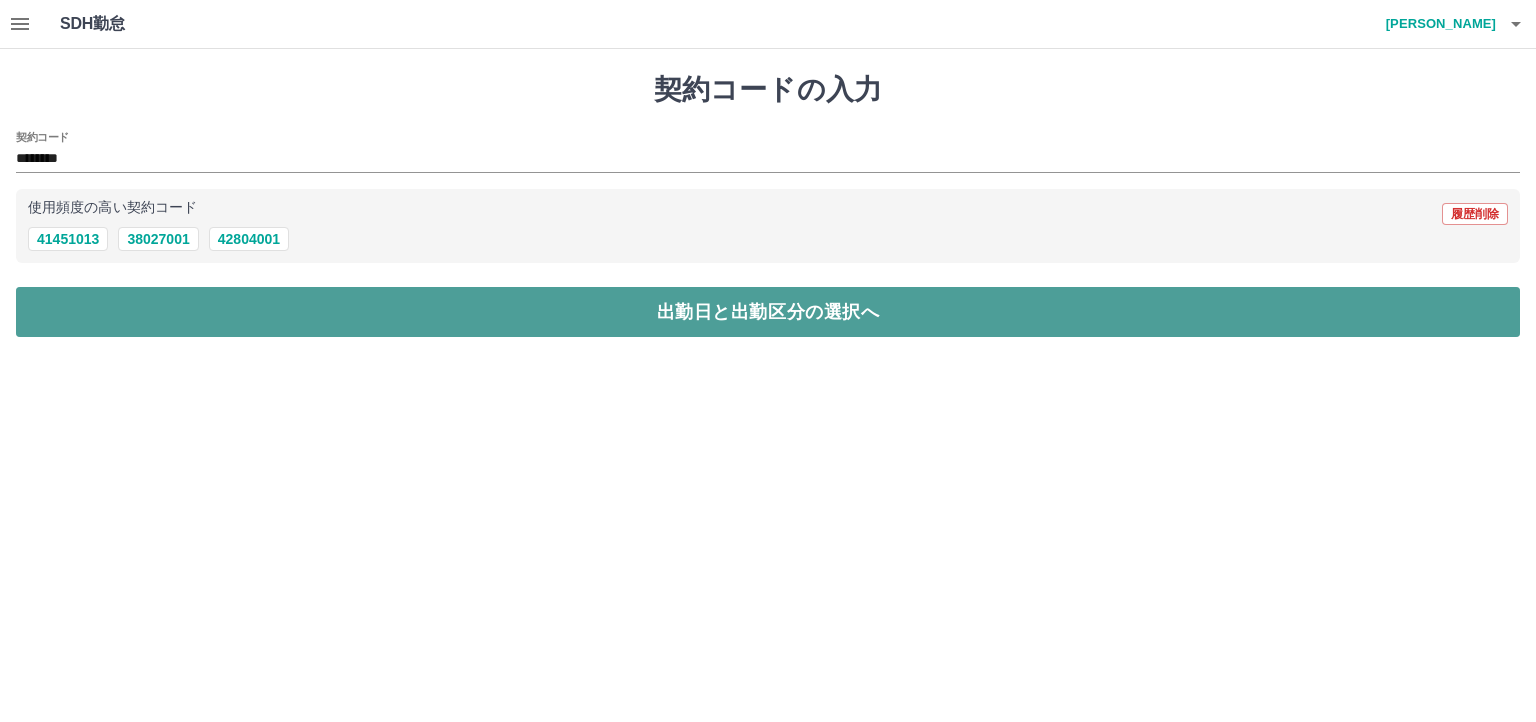 click on "出勤日と出勤区分の選択へ" at bounding box center (768, 312) 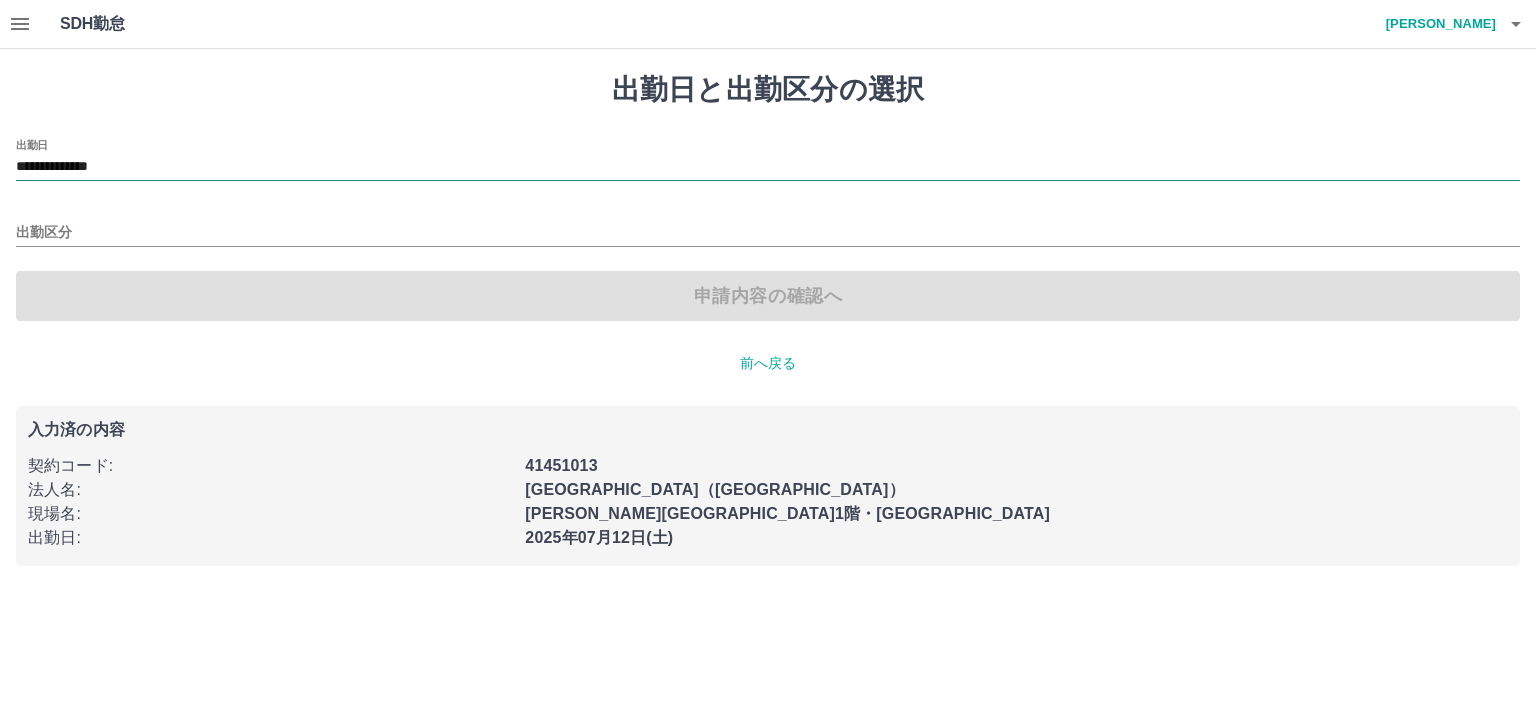 click on "**********" at bounding box center (768, 167) 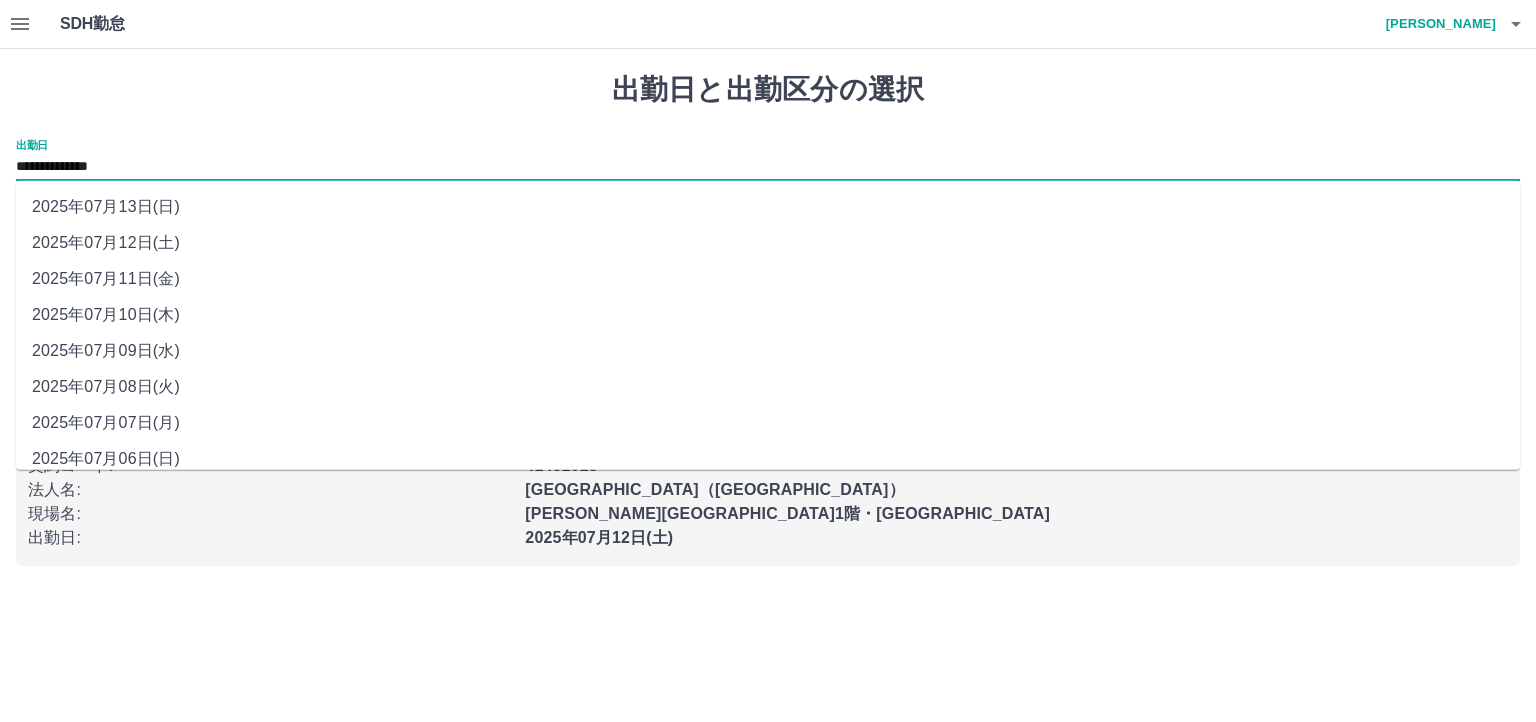 click on "2025年07月08日(火)" at bounding box center (768, 387) 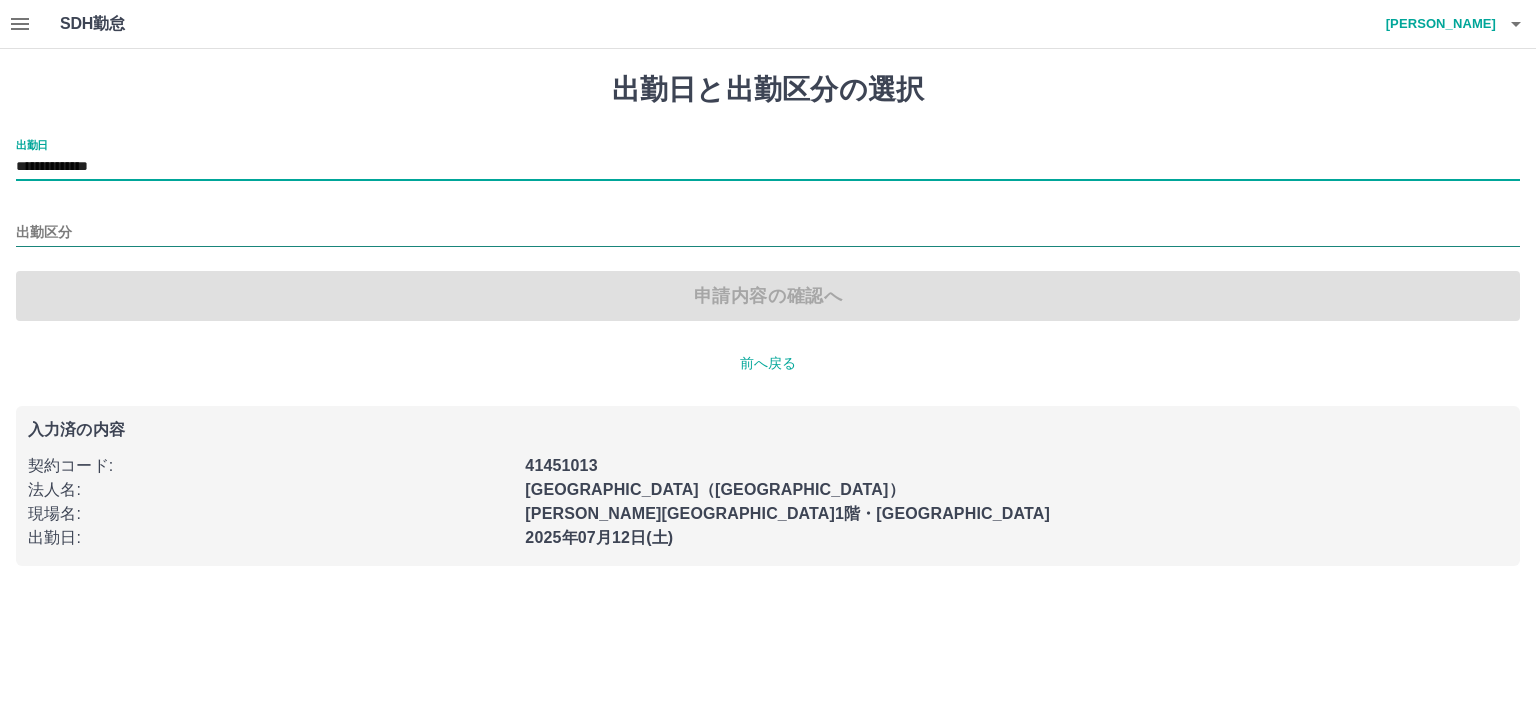 click on "出勤区分" at bounding box center (768, 233) 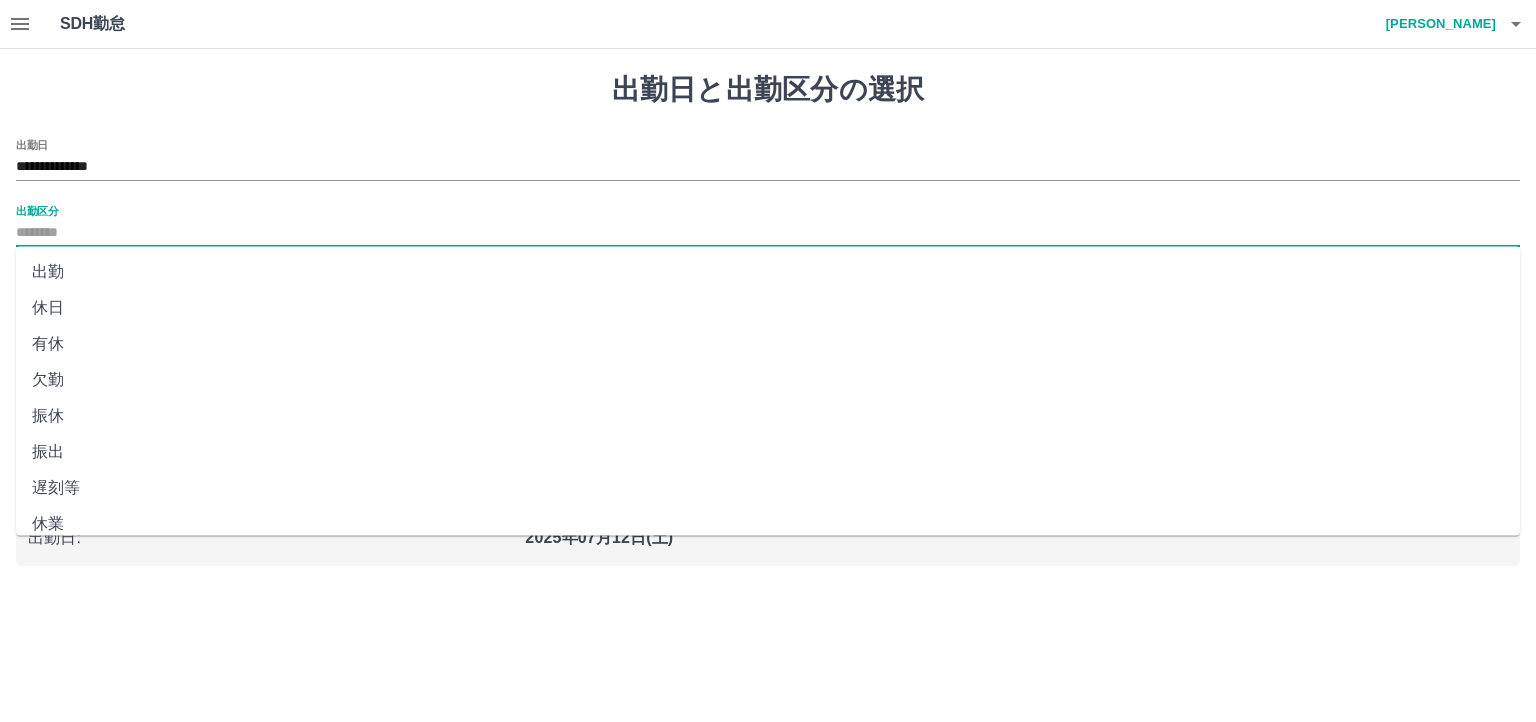 click on "出勤" at bounding box center [768, 272] 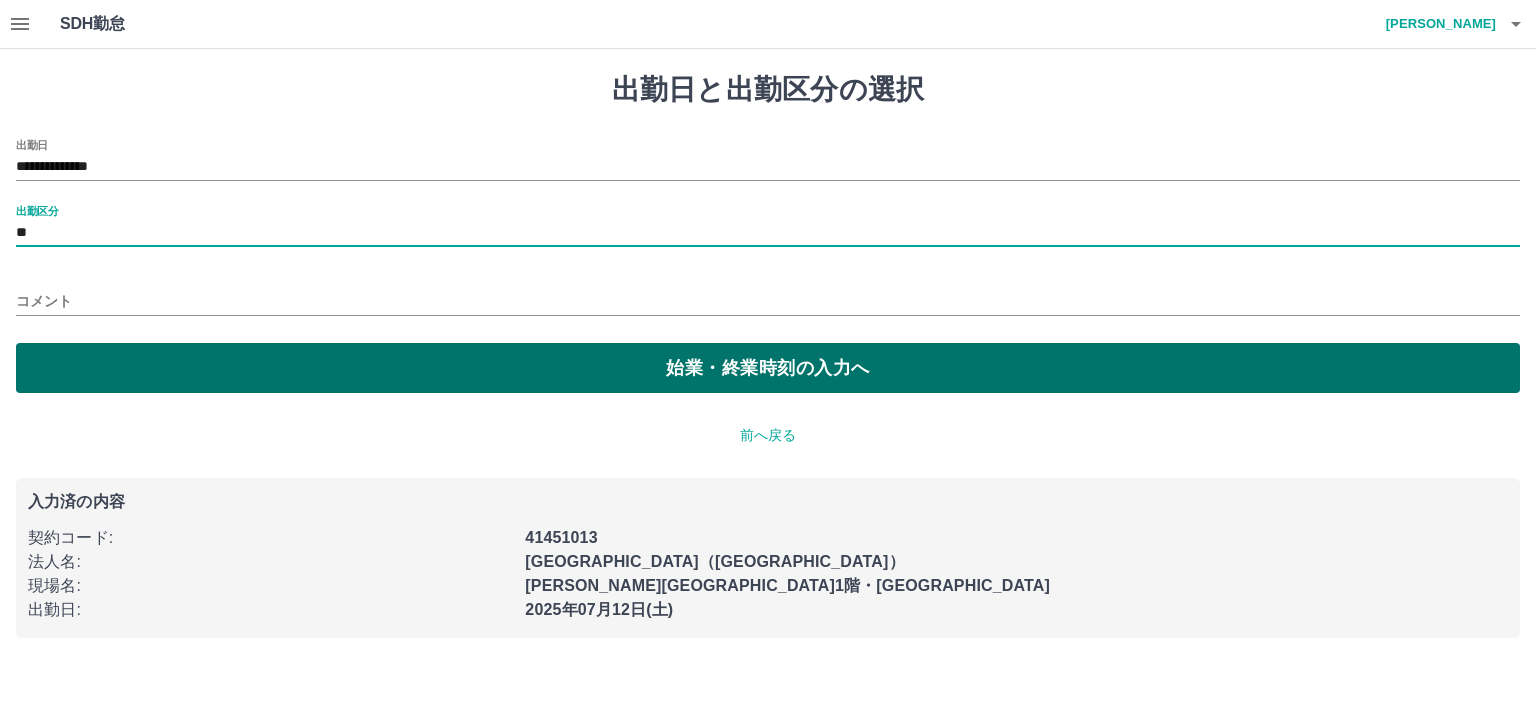 click on "始業・終業時刻の入力へ" at bounding box center [768, 368] 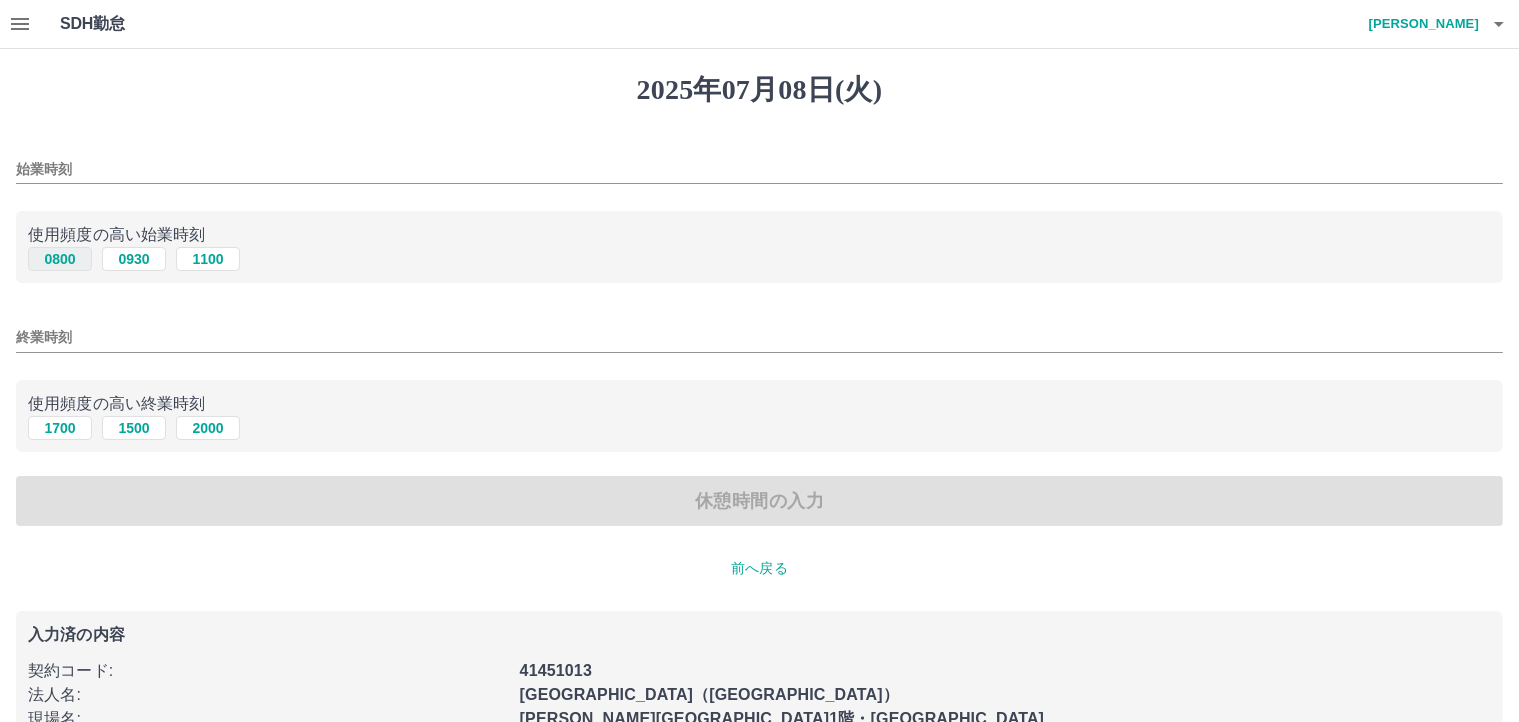 click on "0800" at bounding box center [60, 259] 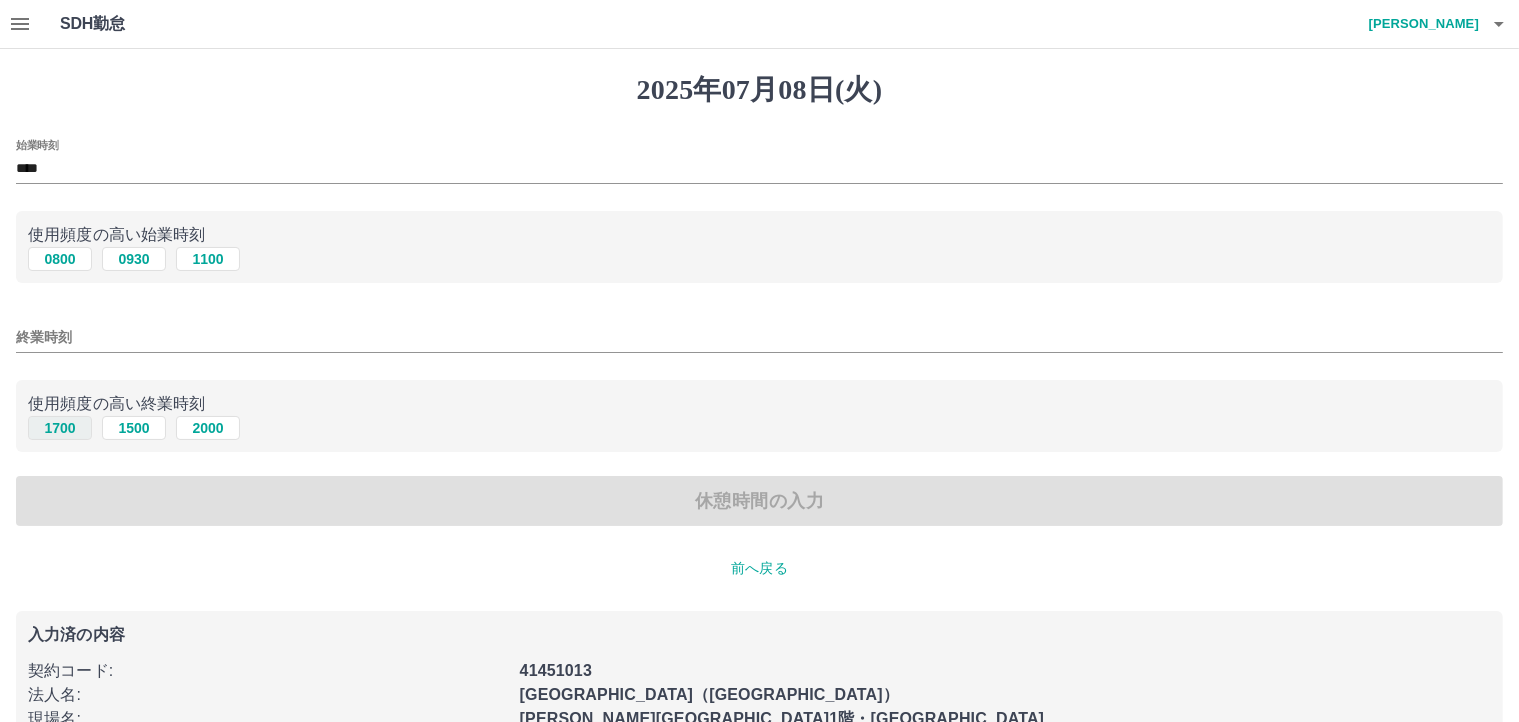 click on "1700" at bounding box center [60, 428] 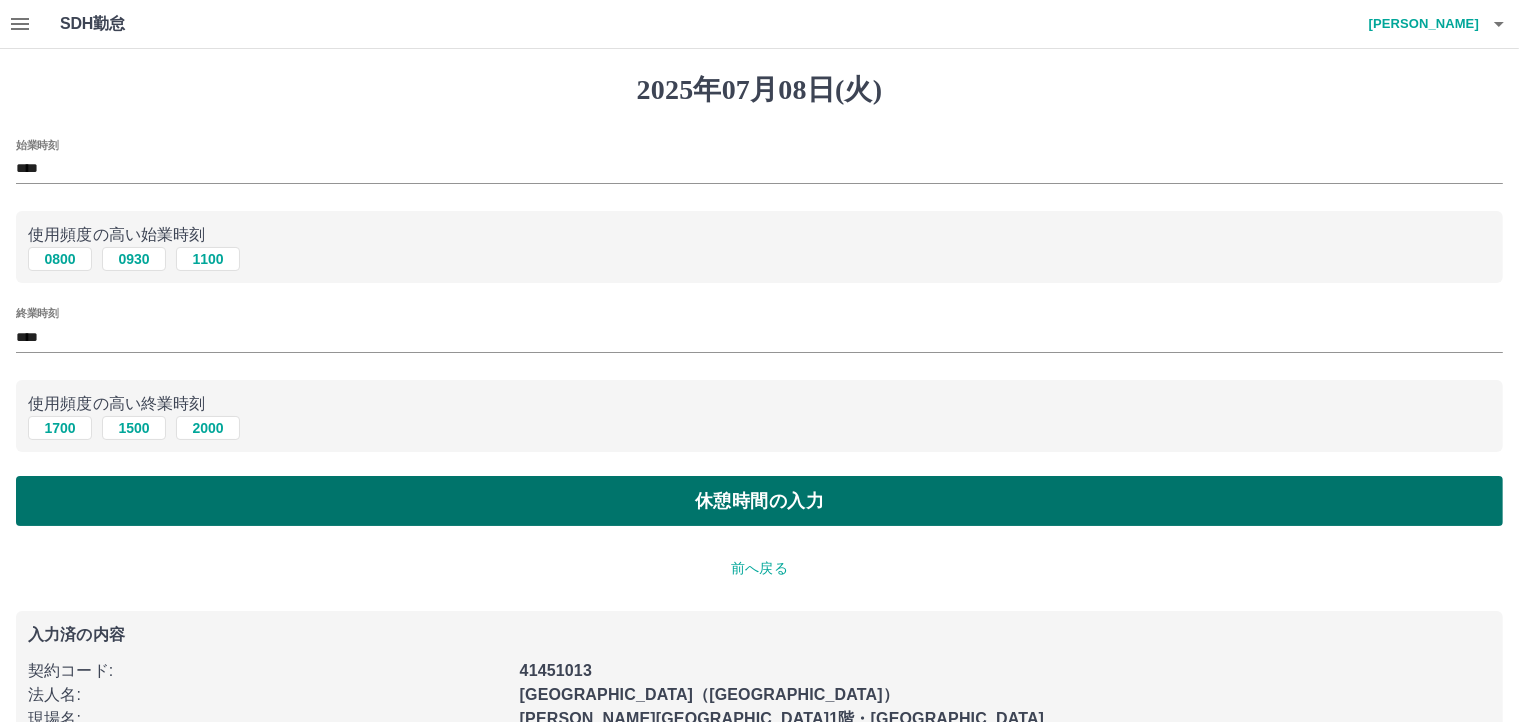 click on "休憩時間の入力" at bounding box center [759, 501] 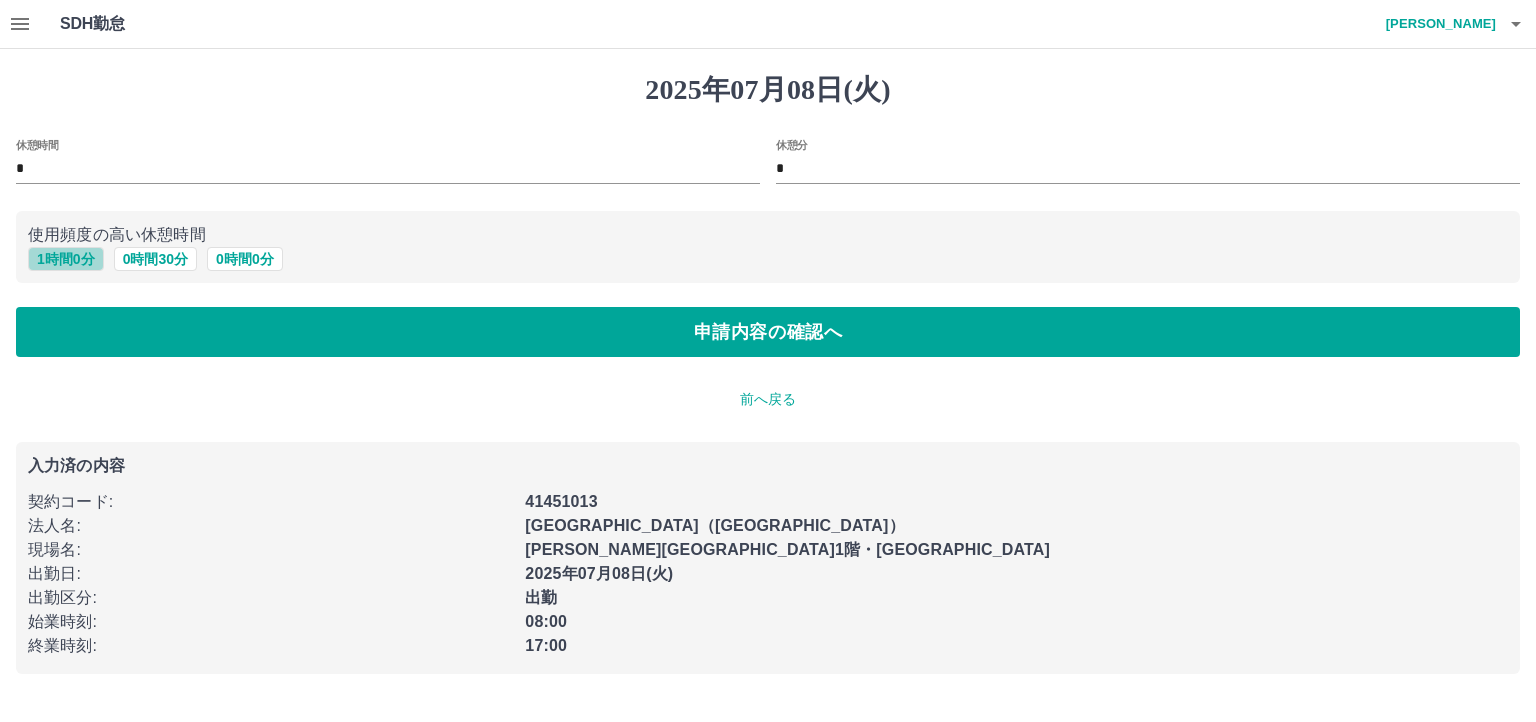 click on "1 時間 0 分" at bounding box center (66, 259) 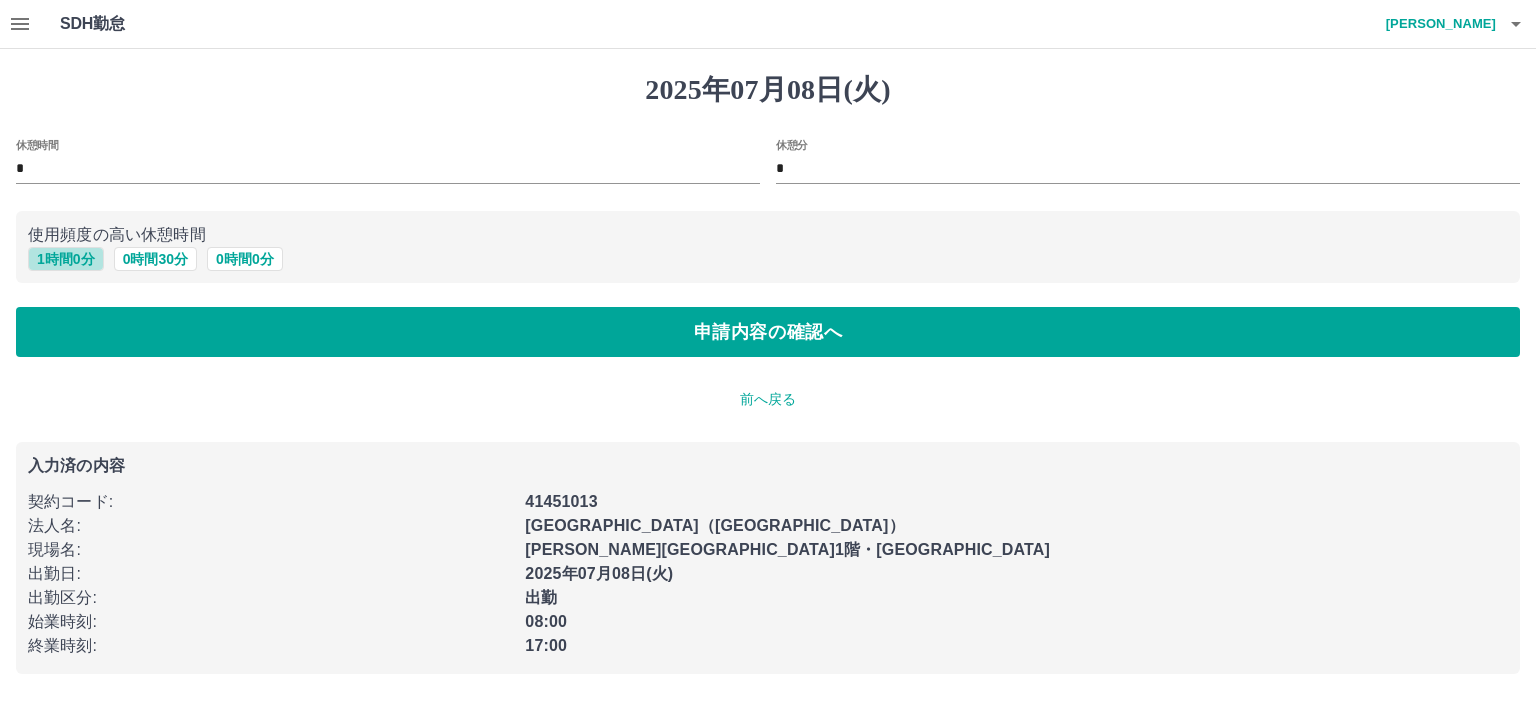 type on "*" 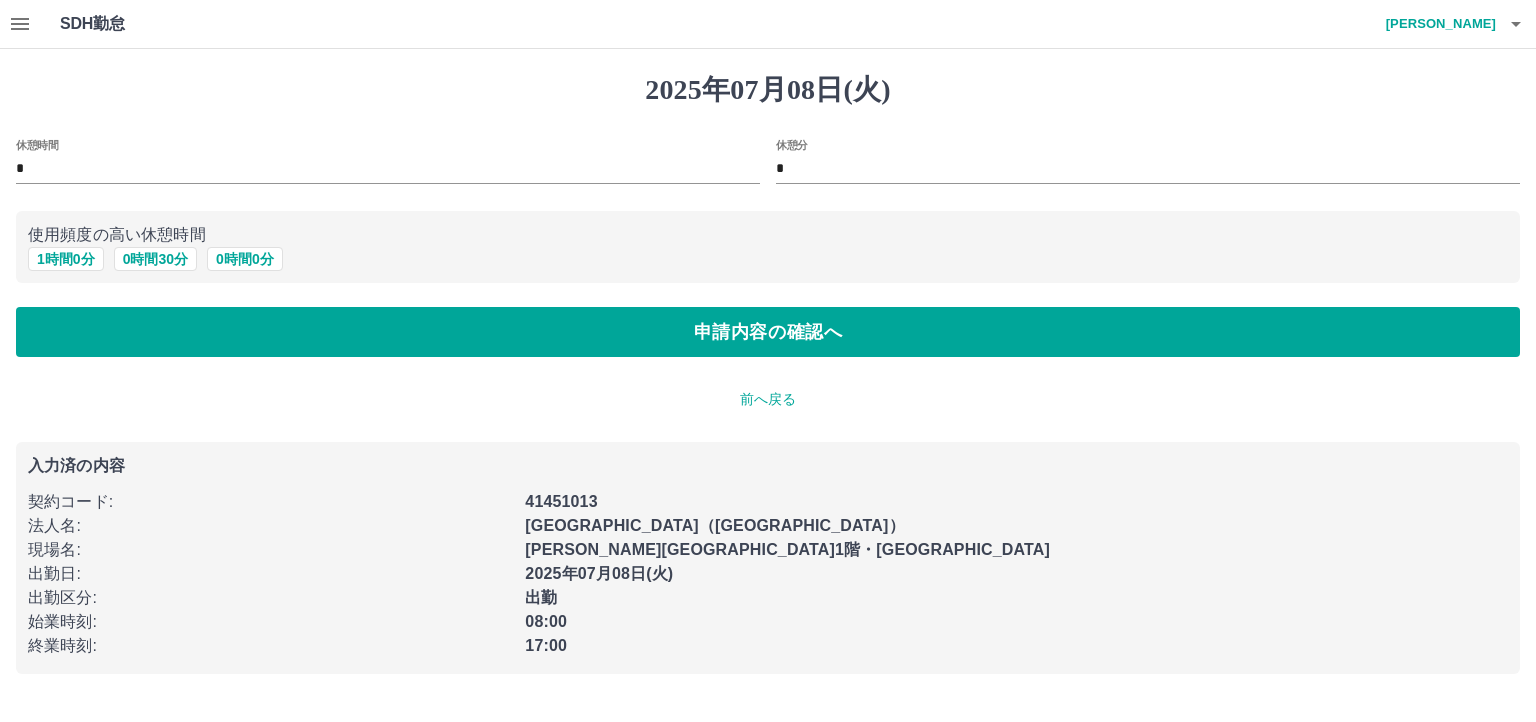 click on "2025年07月08日(火) 休憩時間 * 休憩分 * 使用頻度の高い休憩時間 1 時間 0 分 0 時間 30 分 0 時間 0 分 申請内容の確認へ 前へ戻る 入力済の内容 契約コード : 41451013 法人名 : 南部町（青森県） 現場名 : 名川中学校図書室1階・南部町立町民ホール 出勤日 : 2025年07月08日(火) 出勤区分 : 出勤 始業時刻 : 08:00 終業時刻 : 17:00" at bounding box center [768, 373] 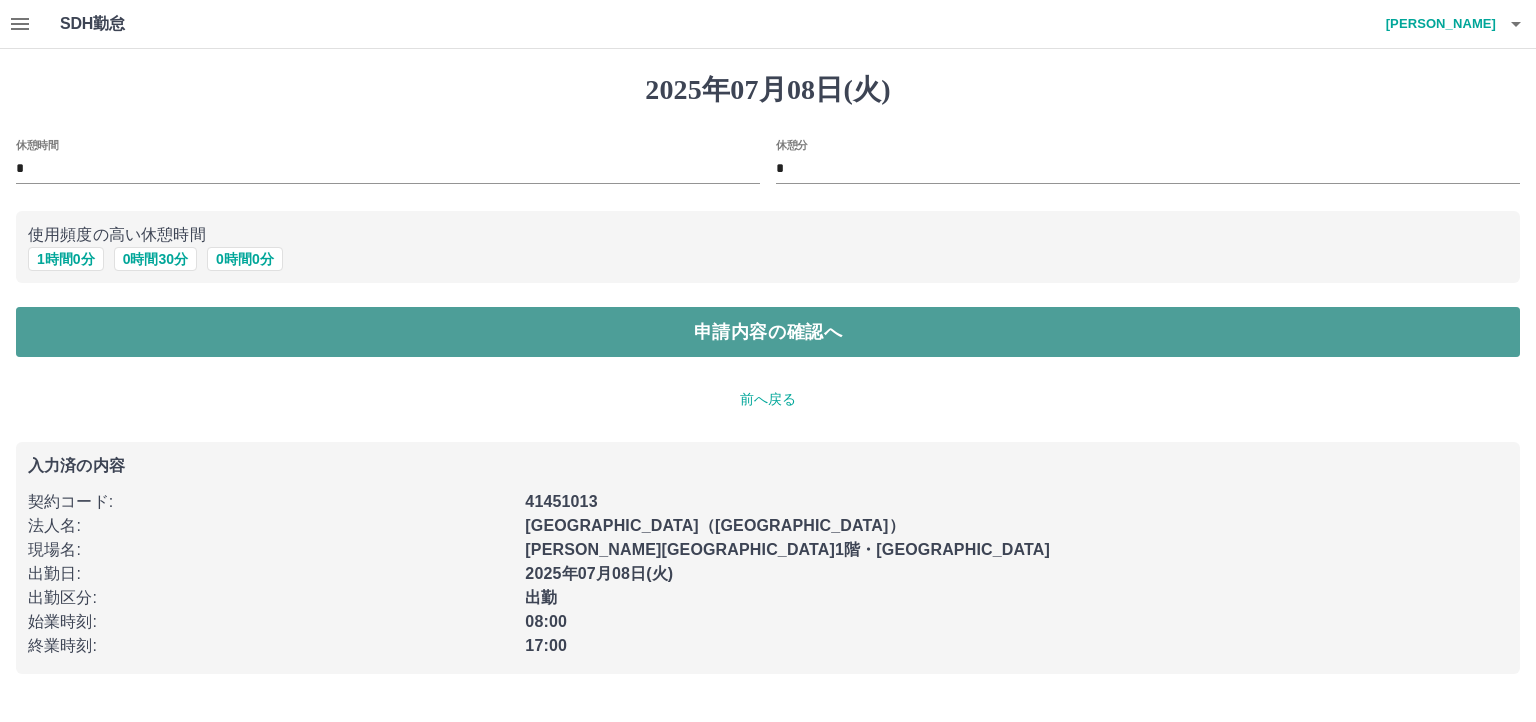click on "申請内容の確認へ" at bounding box center [768, 332] 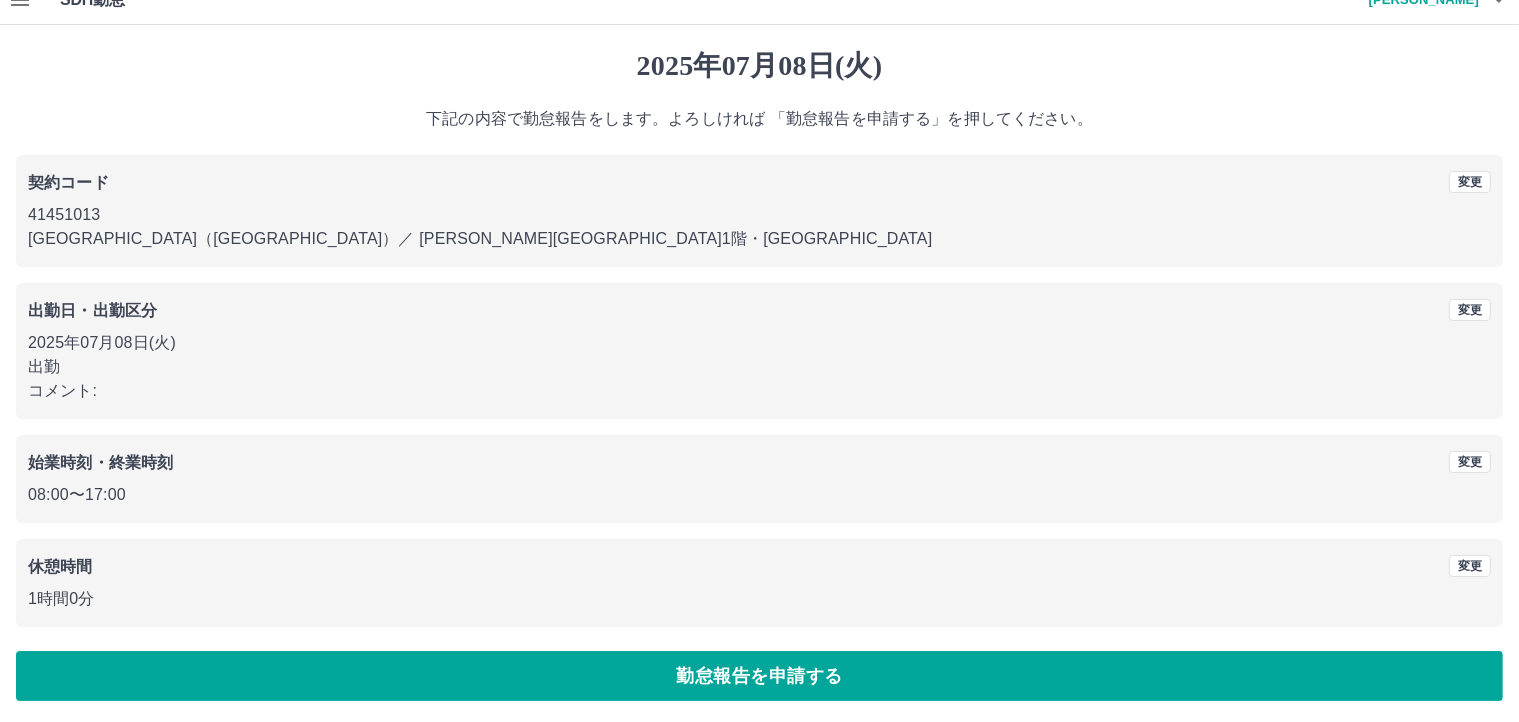 scroll, scrollTop: 27, scrollLeft: 0, axis: vertical 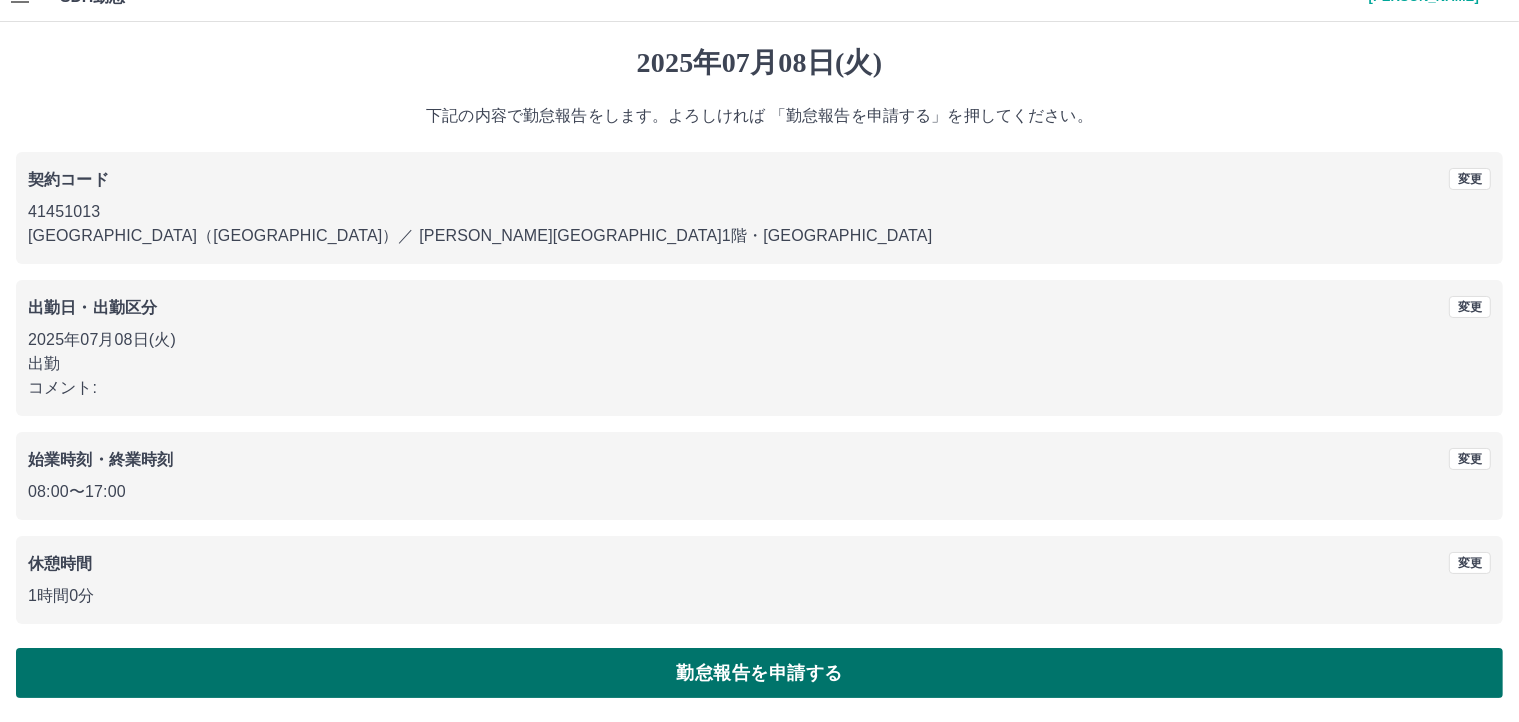 click on "勤怠報告を申請する" at bounding box center (759, 673) 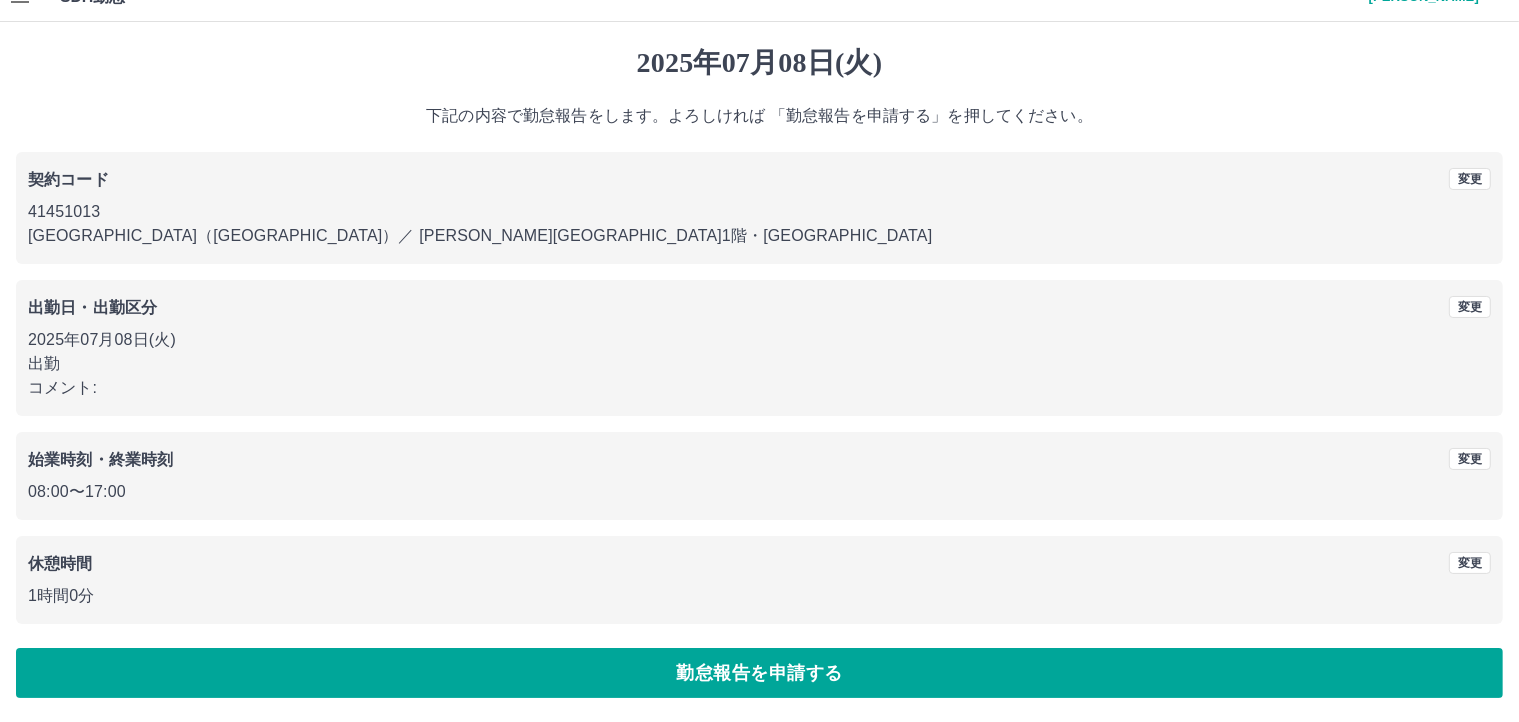 scroll, scrollTop: 0, scrollLeft: 0, axis: both 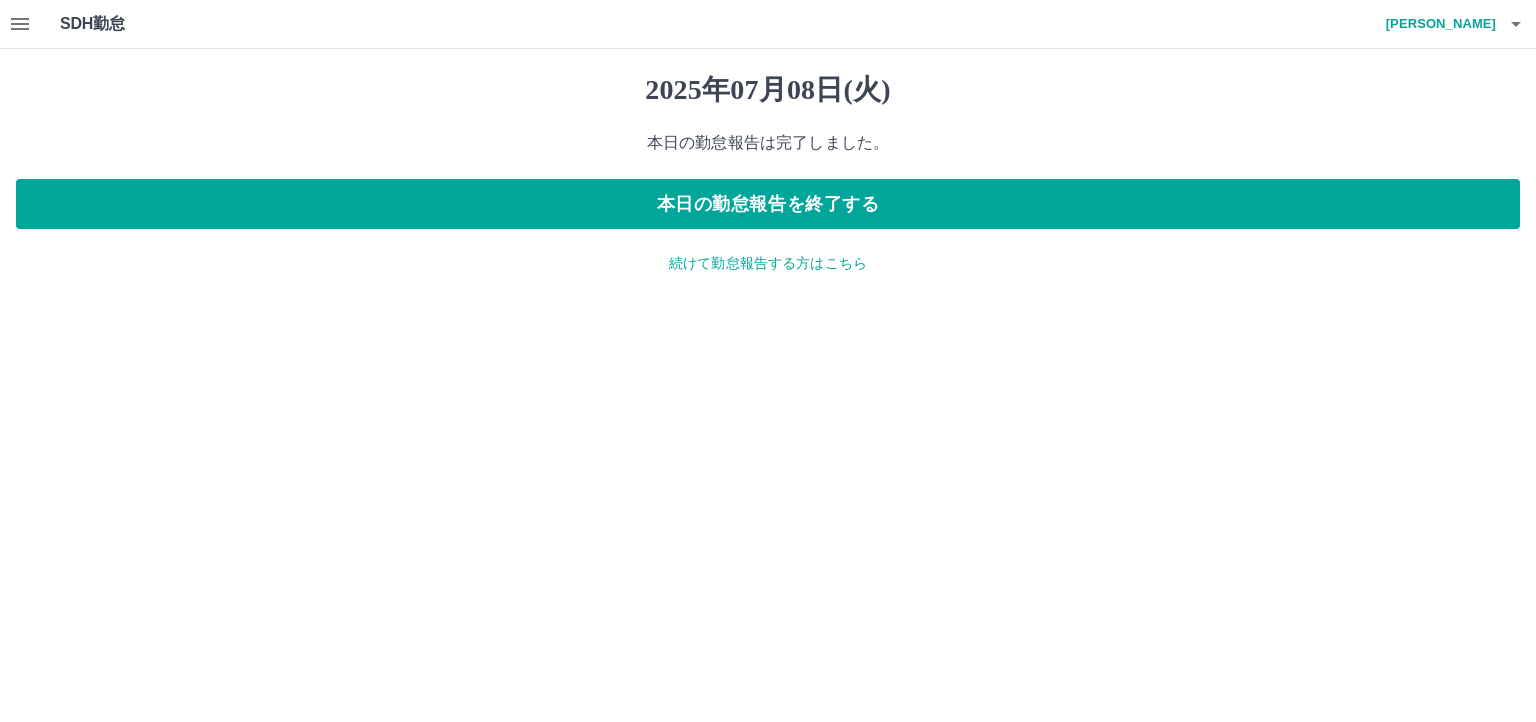 click on "続けて勤怠報告する方はこちら" at bounding box center (768, 263) 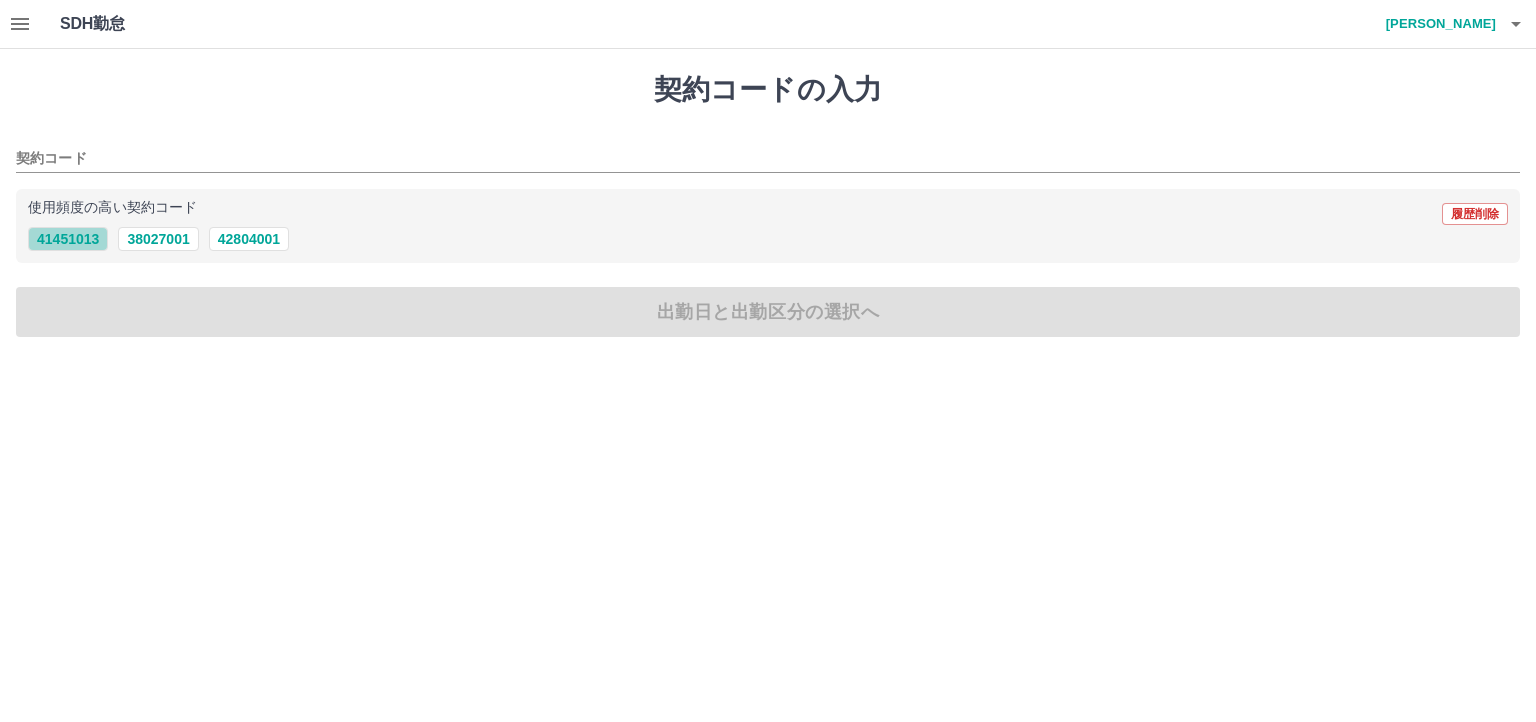 click on "41451013" at bounding box center [68, 239] 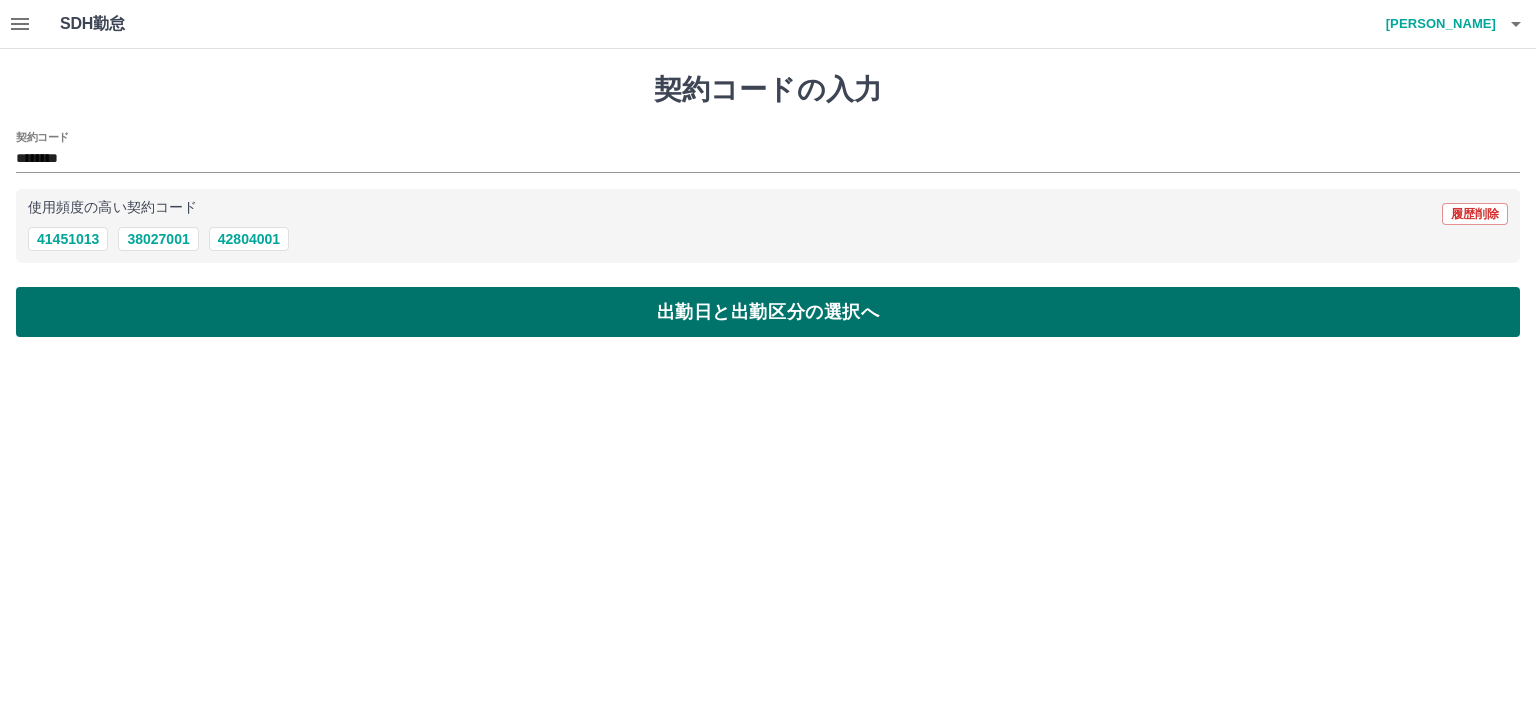 click on "出勤日と出勤区分の選択へ" at bounding box center (768, 312) 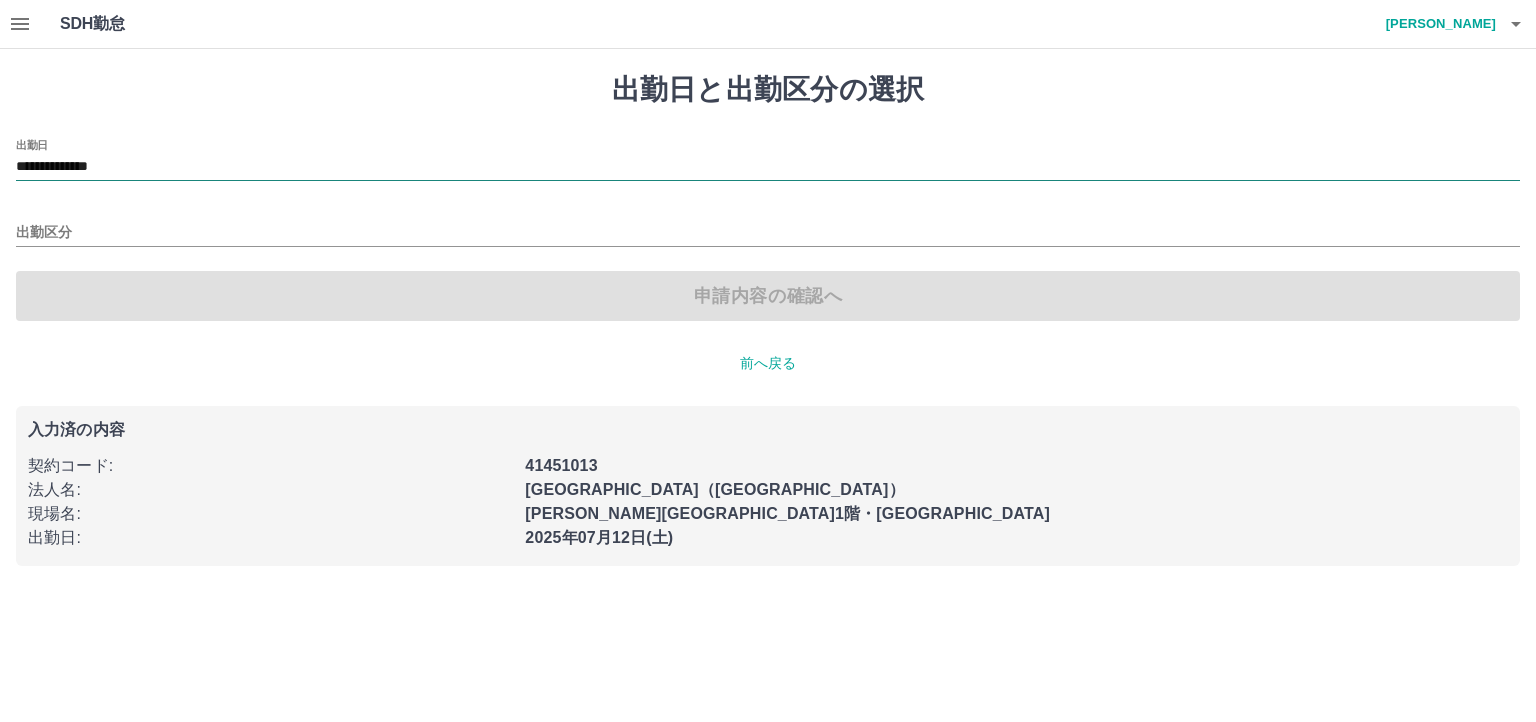 click on "**********" at bounding box center [768, 167] 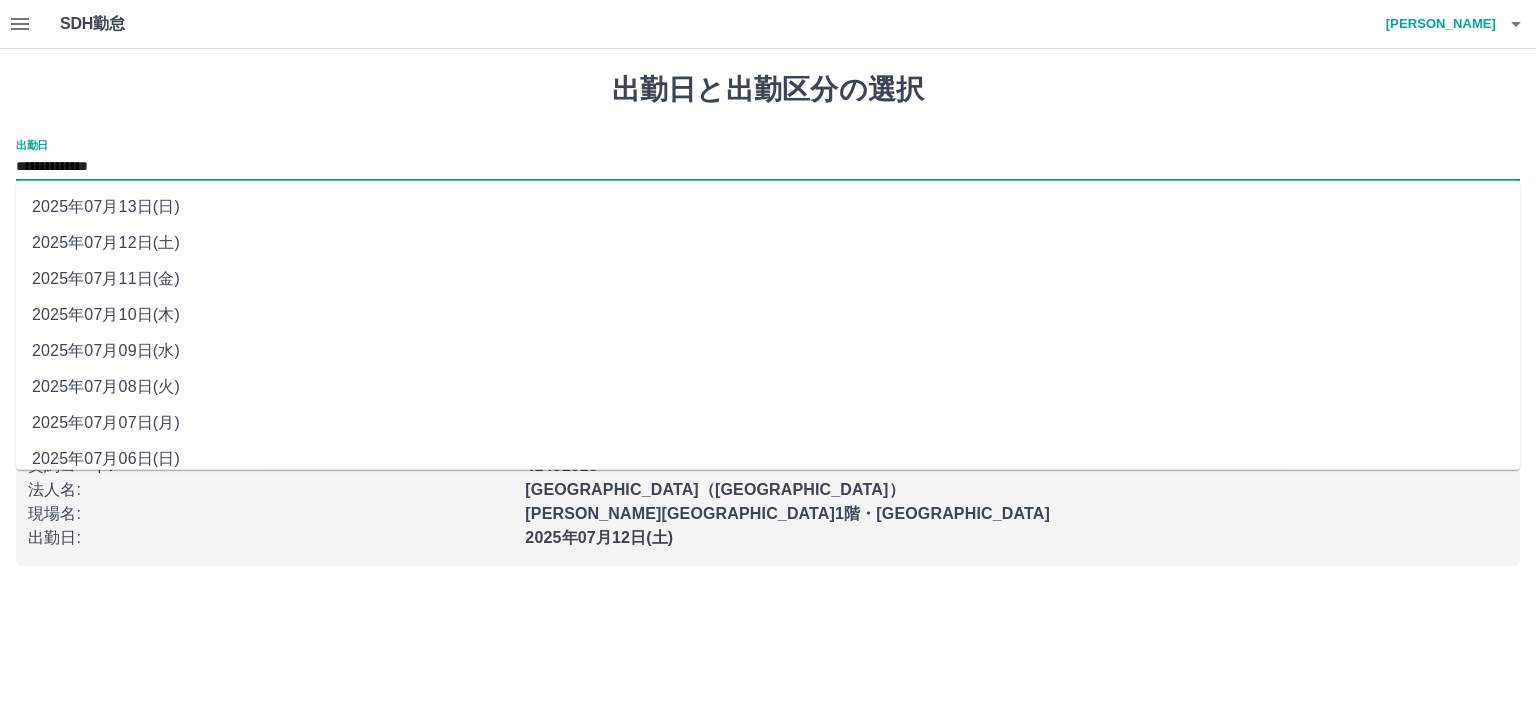 click on "2025年07月09日(水)" at bounding box center [768, 351] 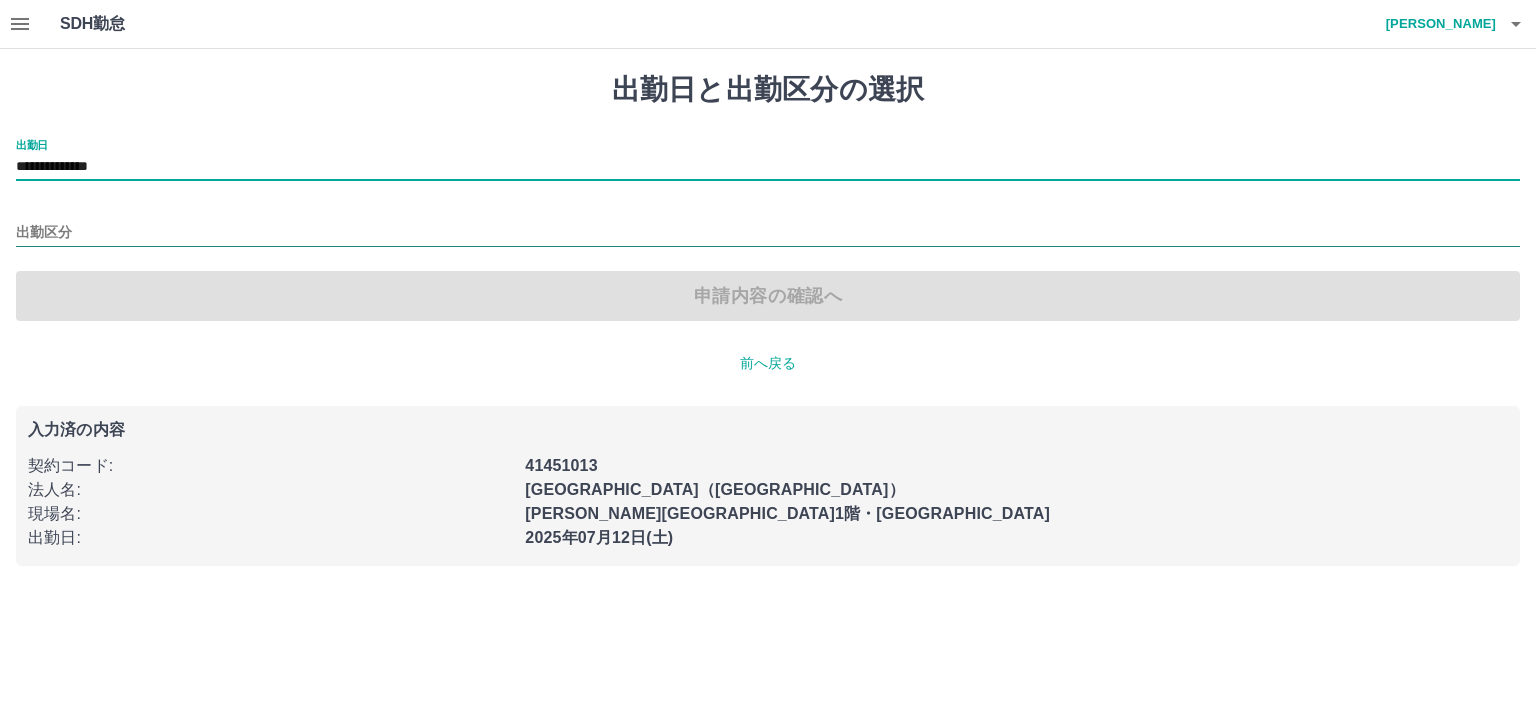 click on "出勤区分" at bounding box center [768, 233] 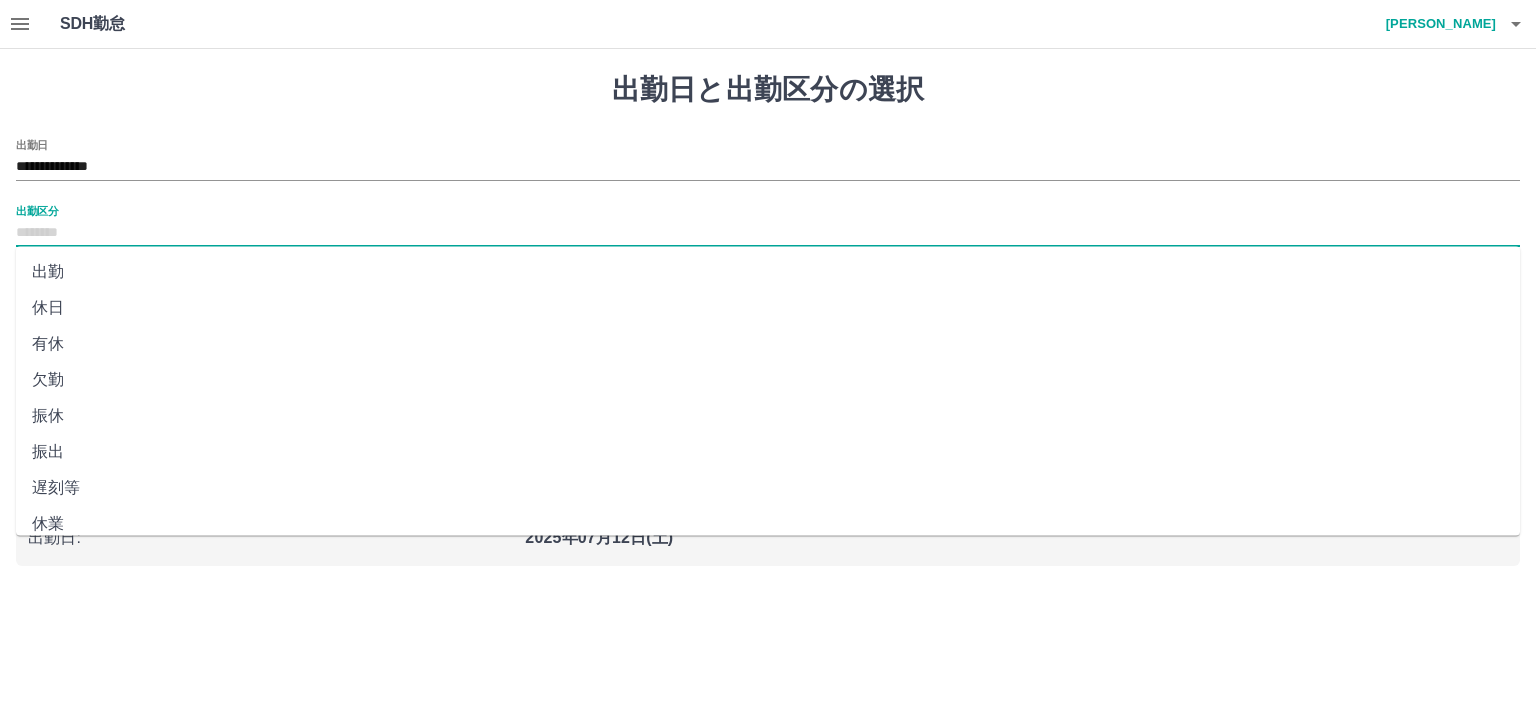 click on "出勤" at bounding box center [768, 272] 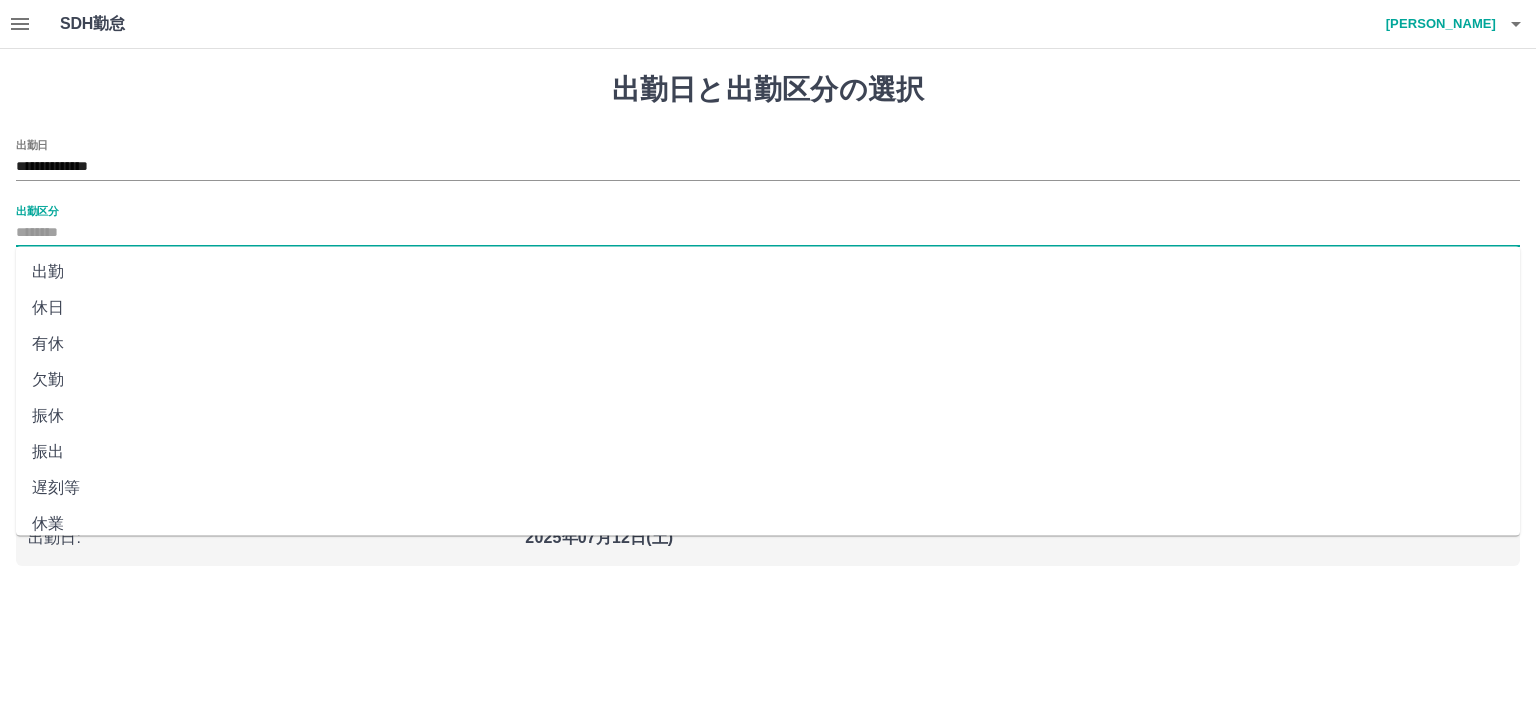 type on "**" 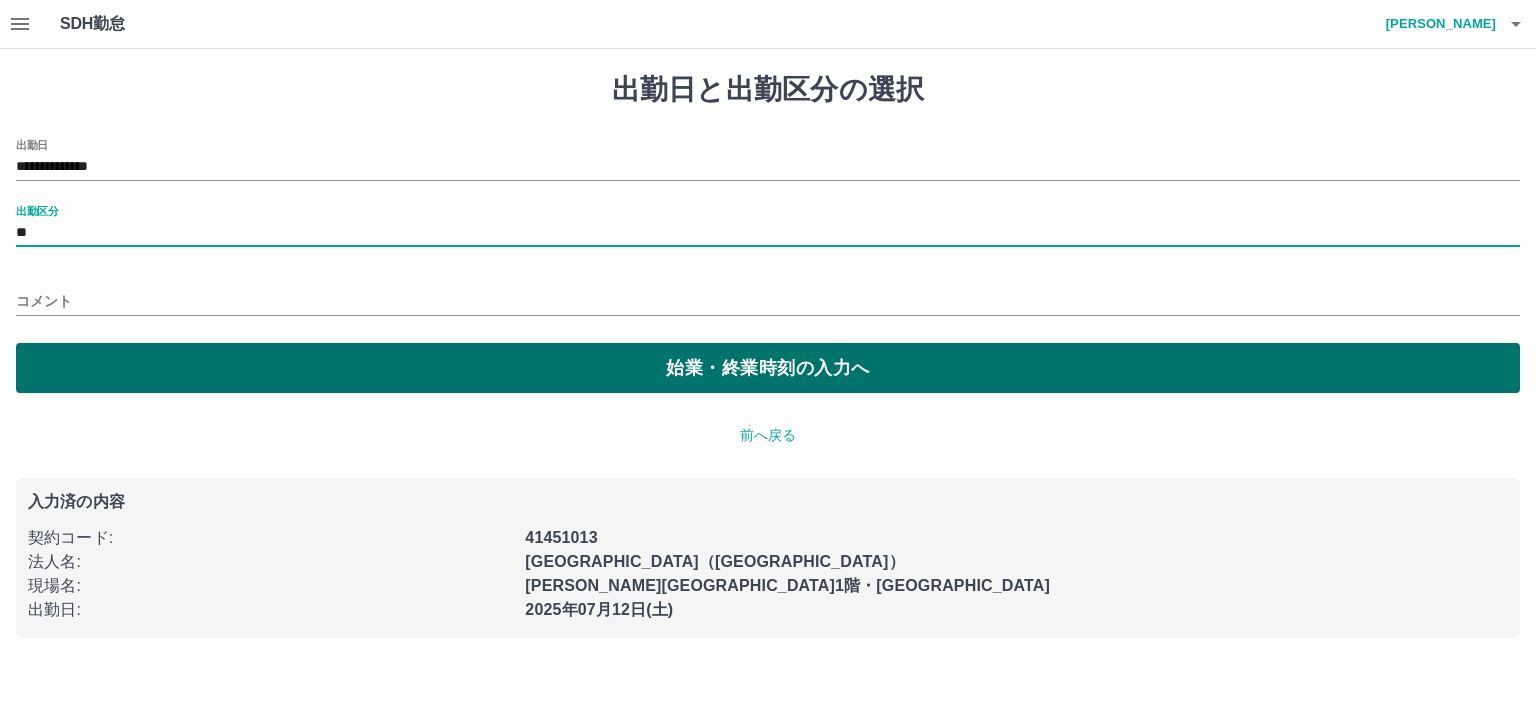 click on "始業・終業時刻の入力へ" at bounding box center (768, 368) 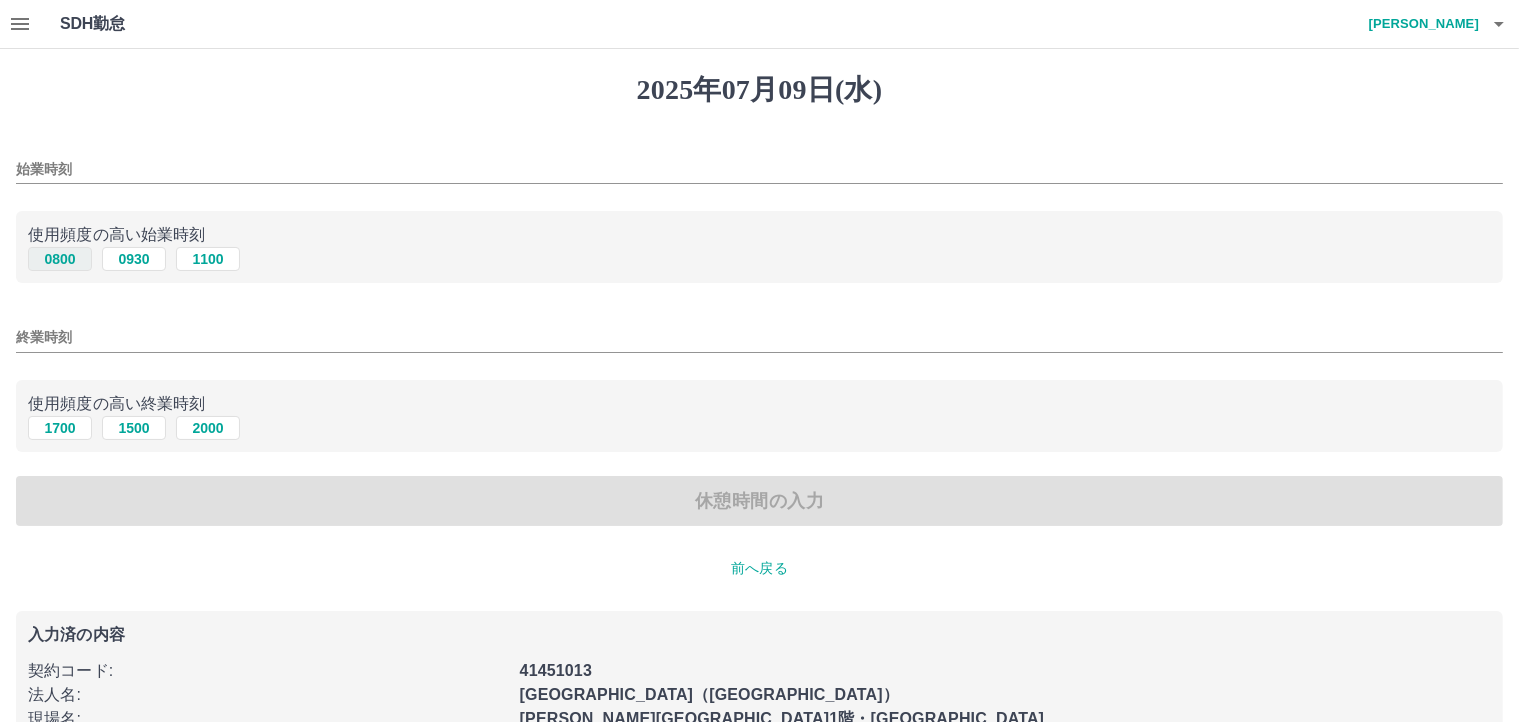 click on "0800" at bounding box center (60, 259) 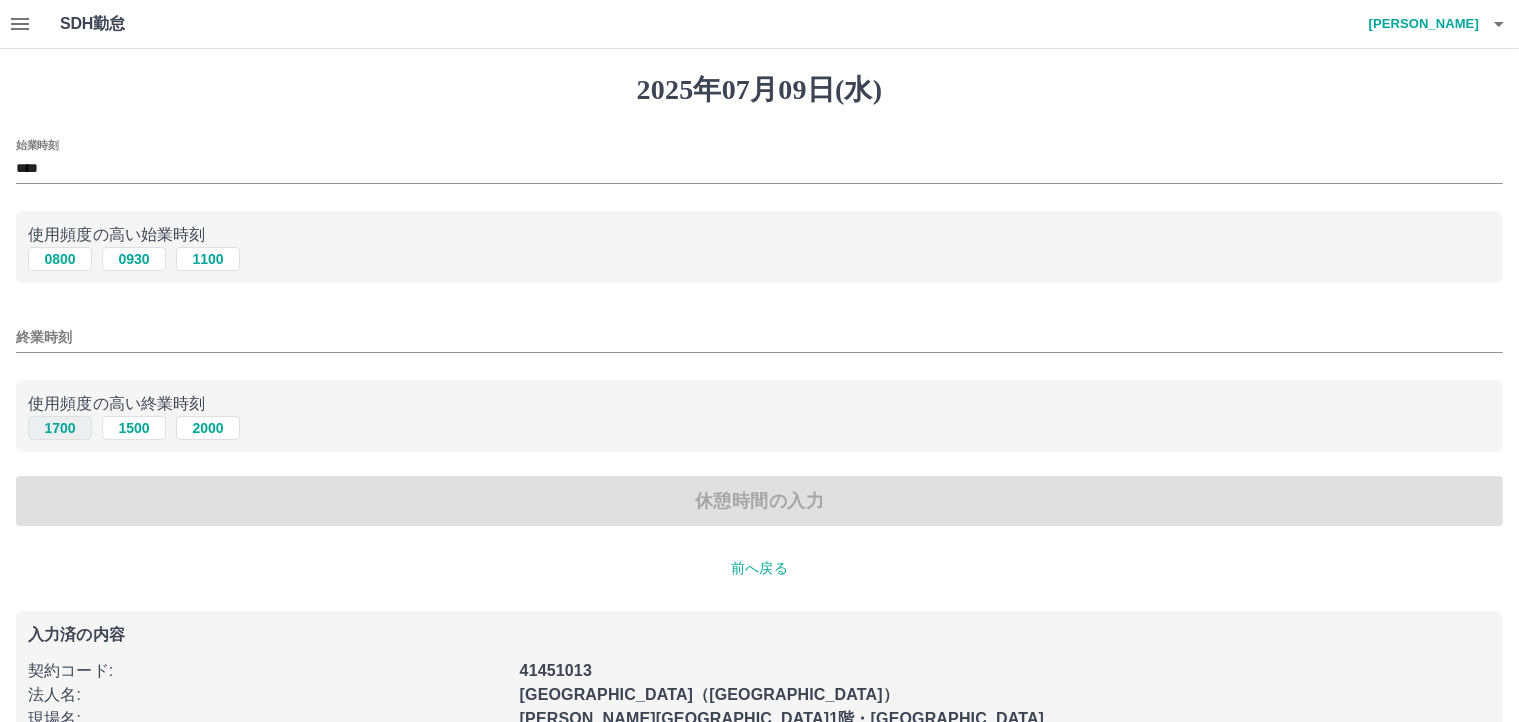 click on "1700" at bounding box center [60, 428] 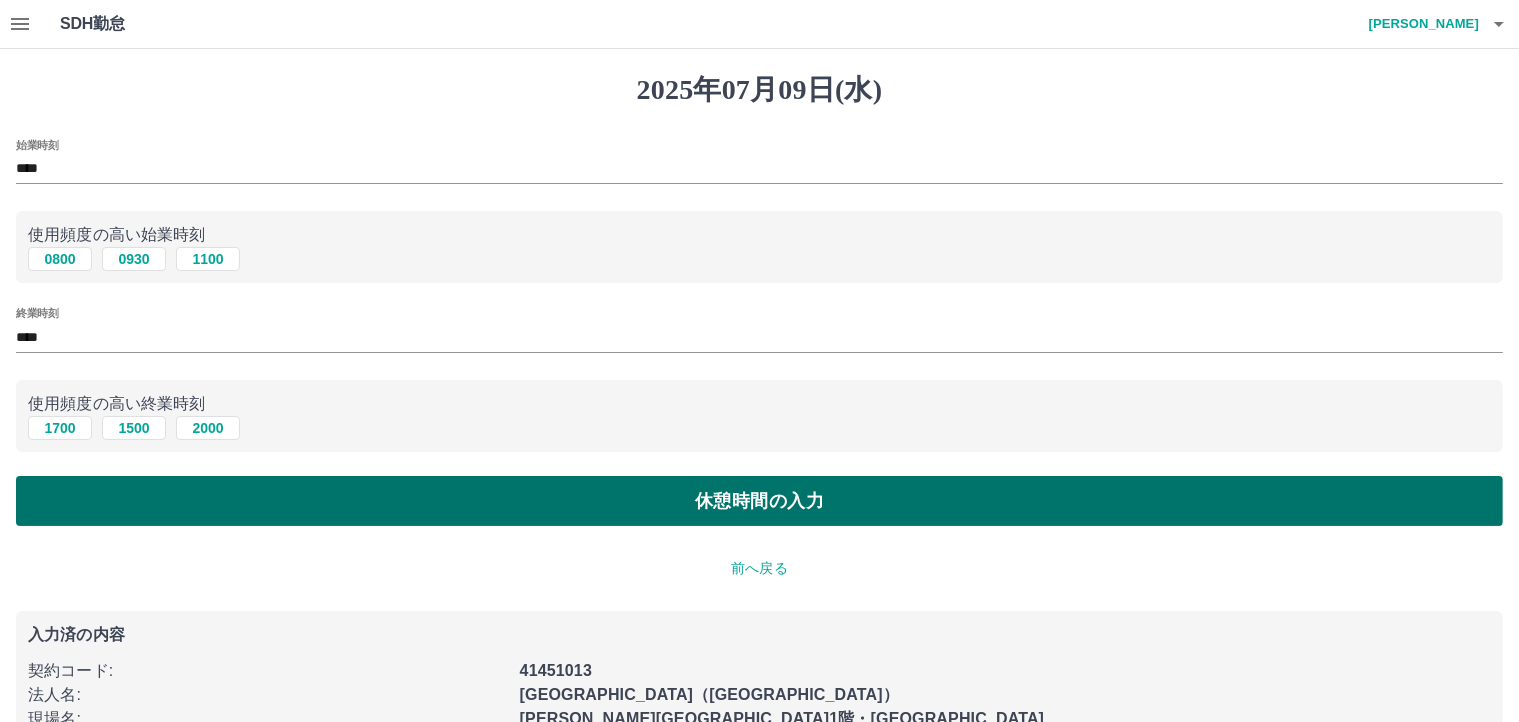 click on "休憩時間の入力" at bounding box center [759, 501] 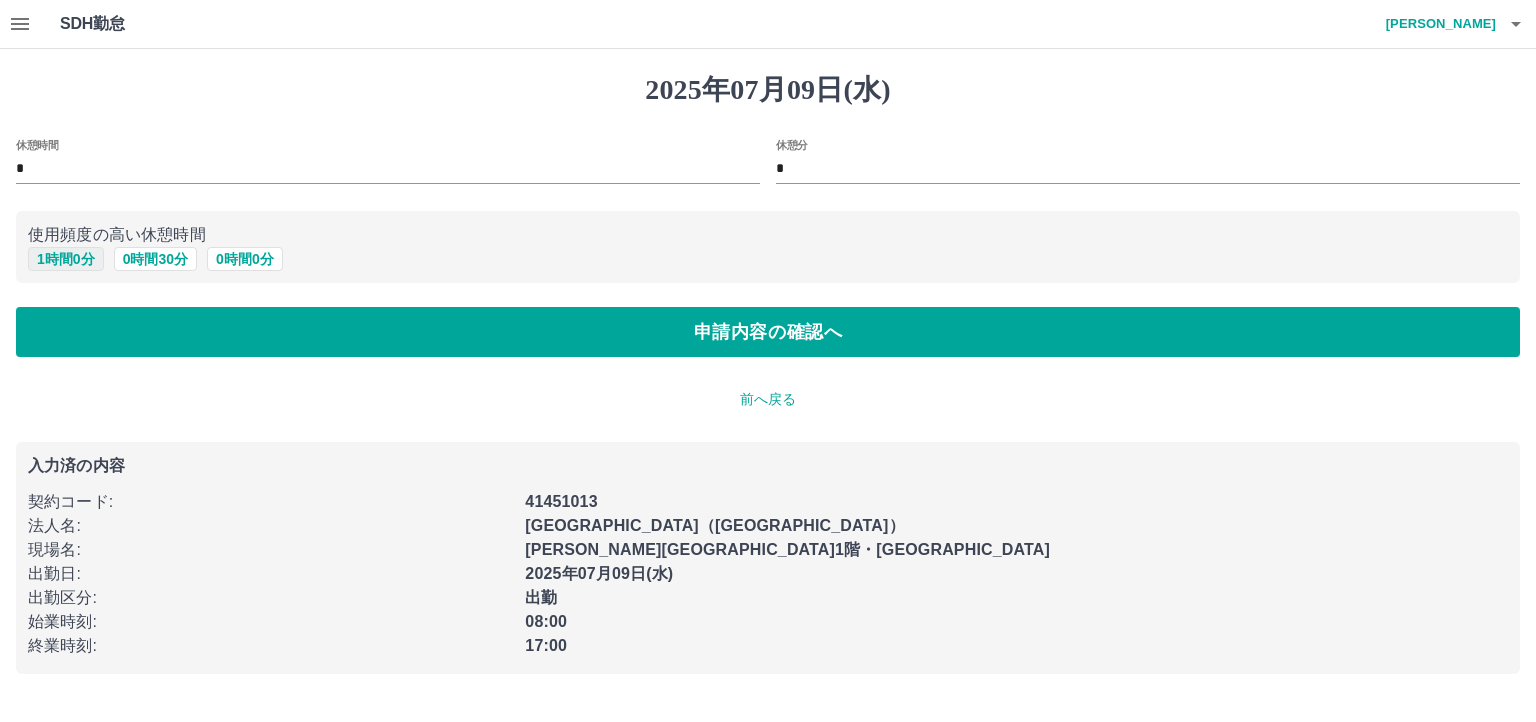 click on "1 時間 0 分" at bounding box center (66, 259) 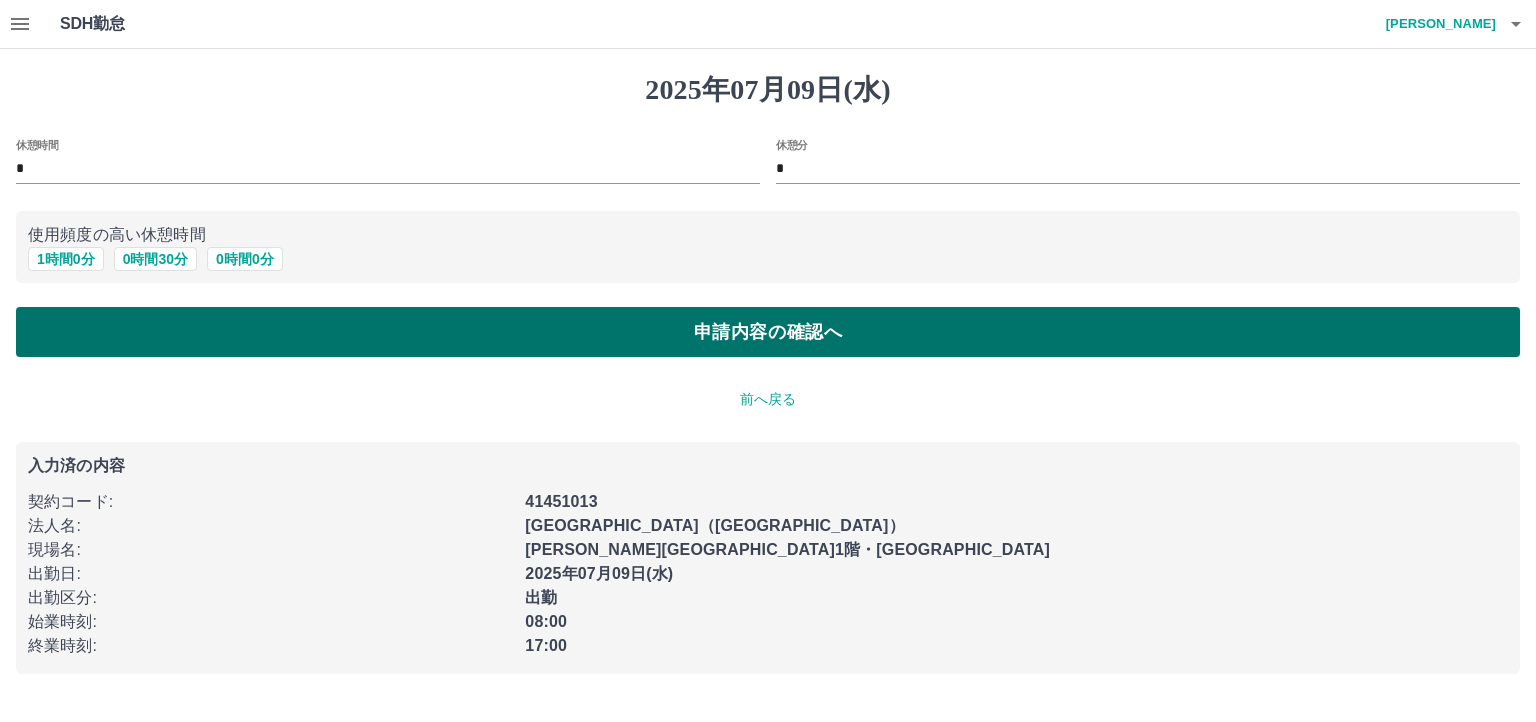 click on "申請内容の確認へ" at bounding box center [768, 332] 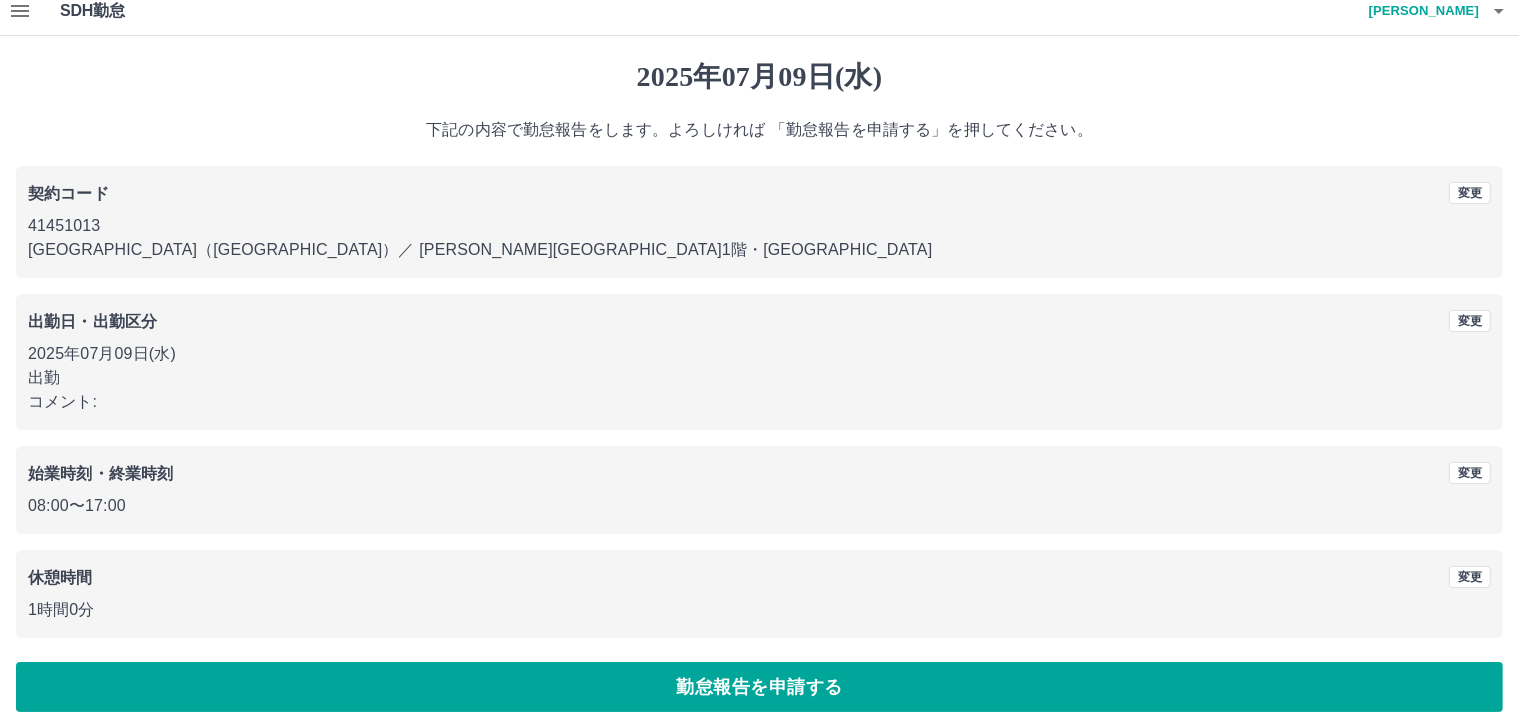 scroll, scrollTop: 27, scrollLeft: 0, axis: vertical 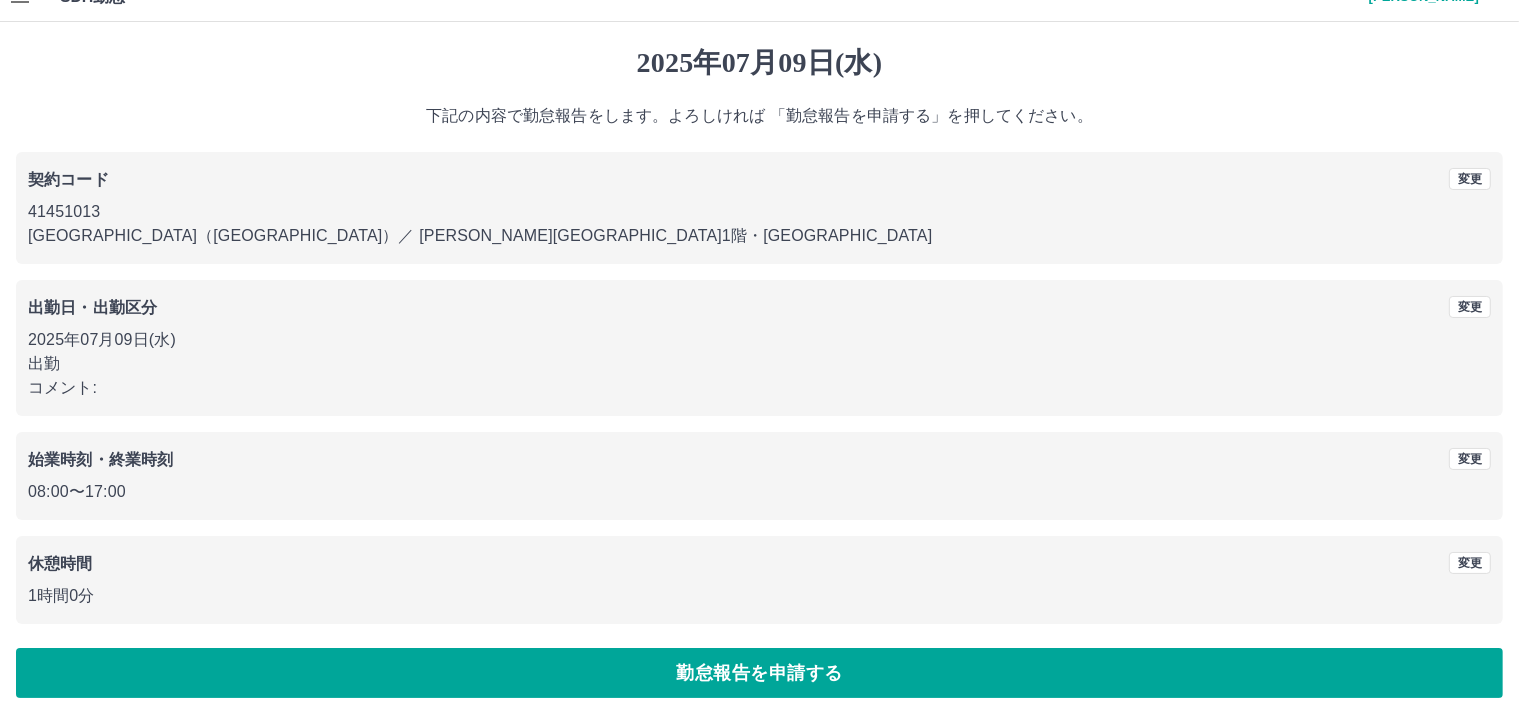 drag, startPoint x: 263, startPoint y: 676, endPoint x: 267, endPoint y: 657, distance: 19.416489 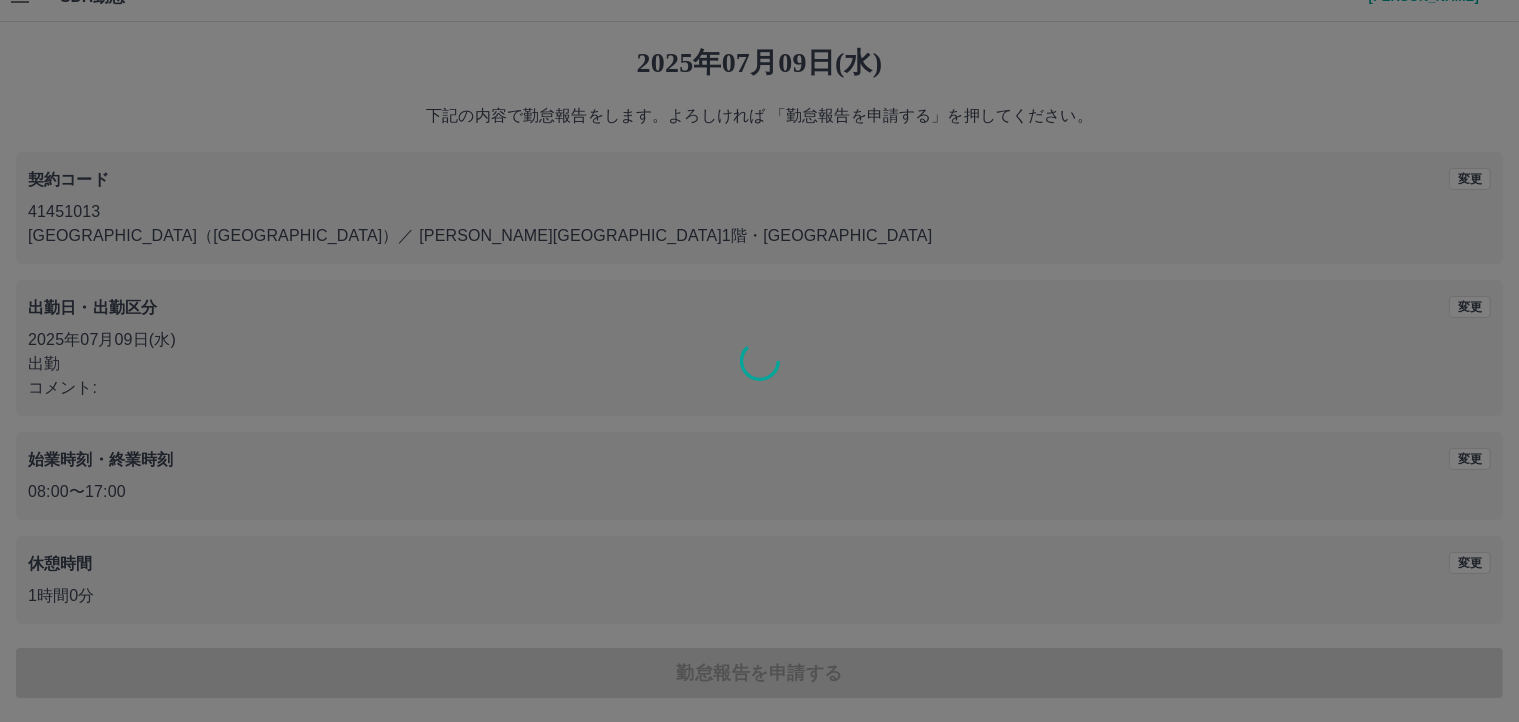 scroll, scrollTop: 0, scrollLeft: 0, axis: both 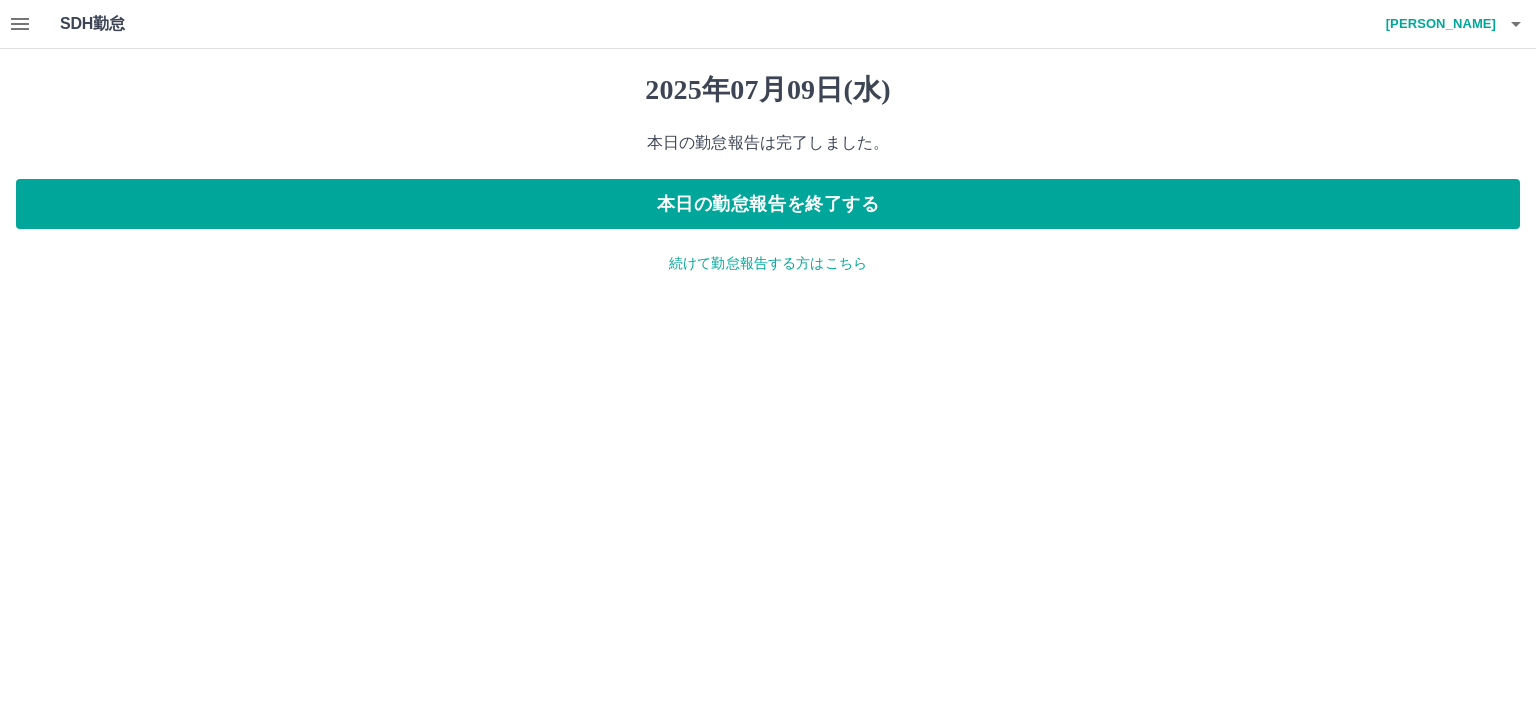 click on "続けて勤怠報告する方はこちら" at bounding box center (768, 263) 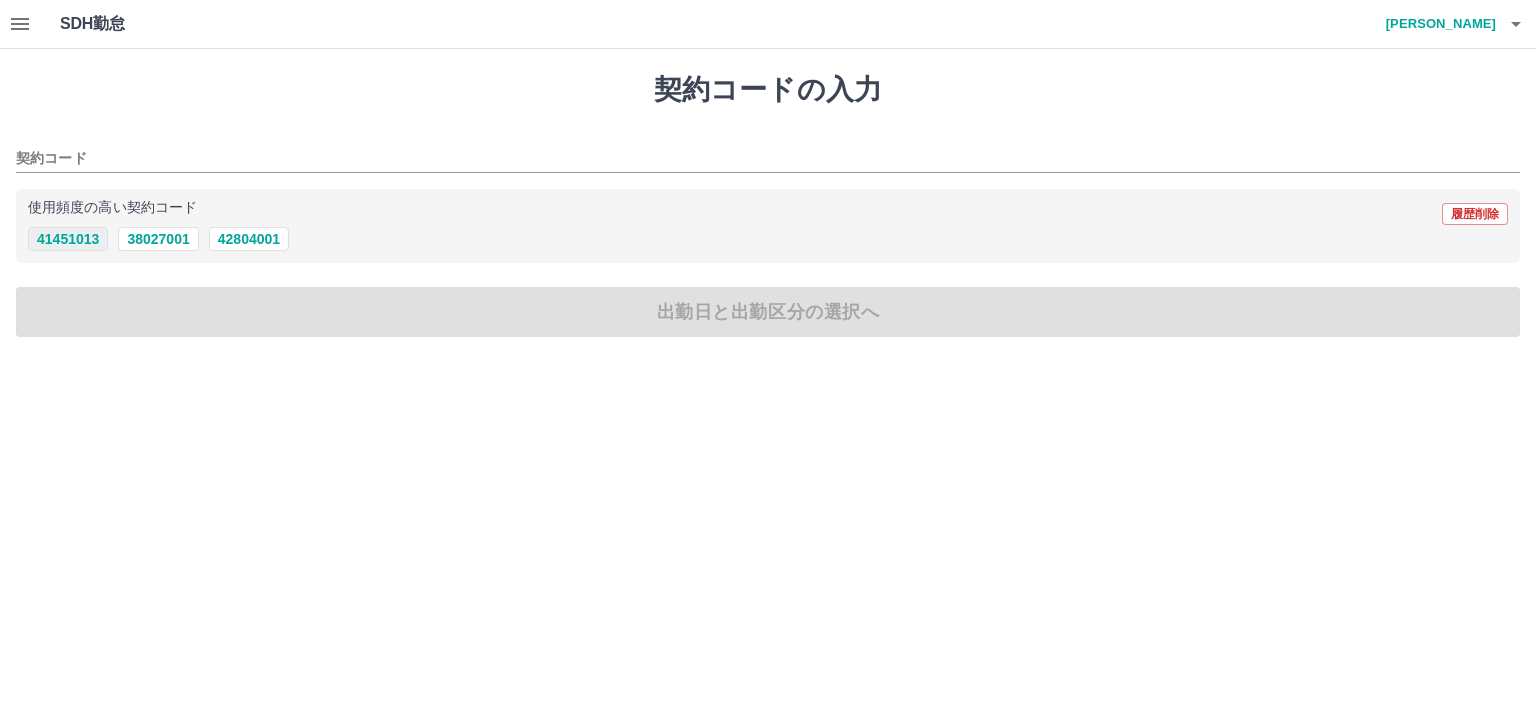 click on "41451013" at bounding box center (68, 239) 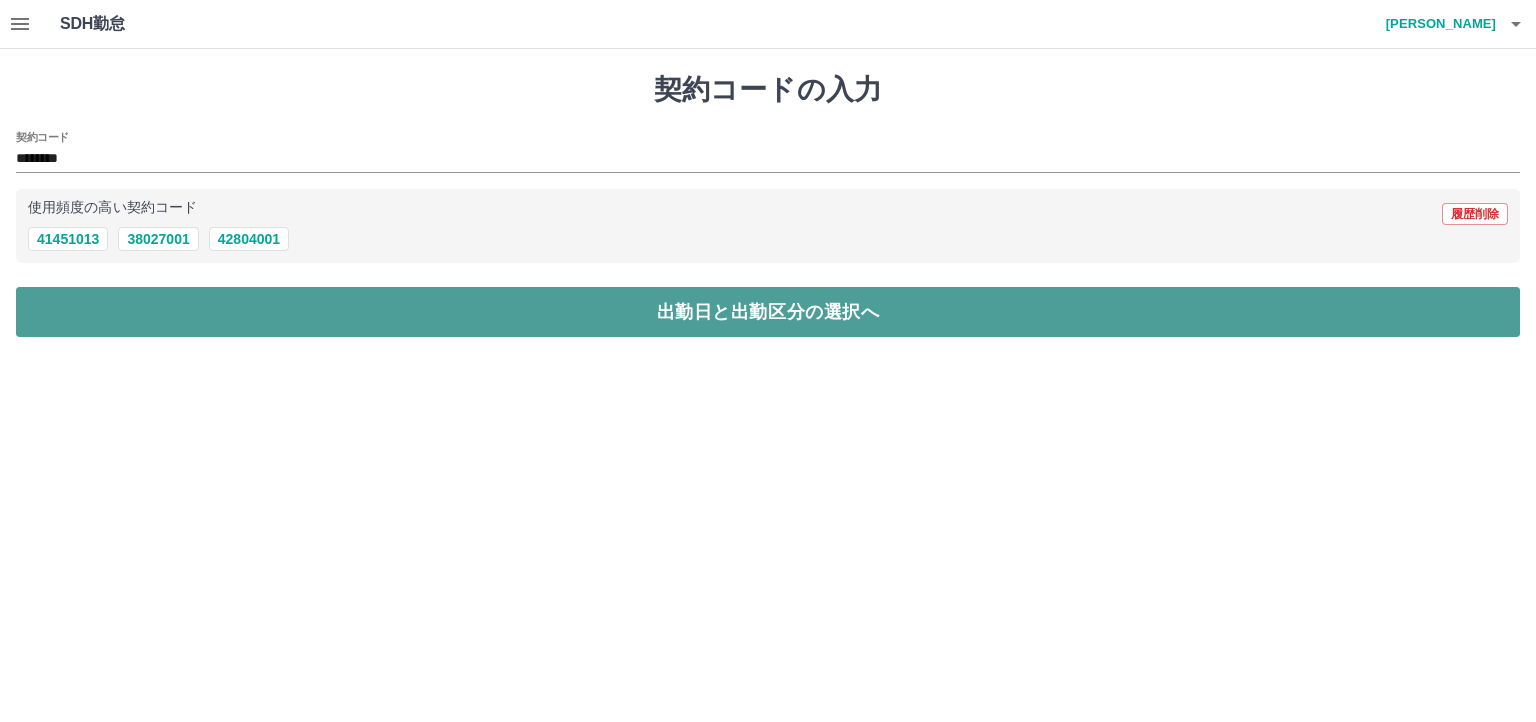 click on "出勤日と出勤区分の選択へ" at bounding box center [768, 312] 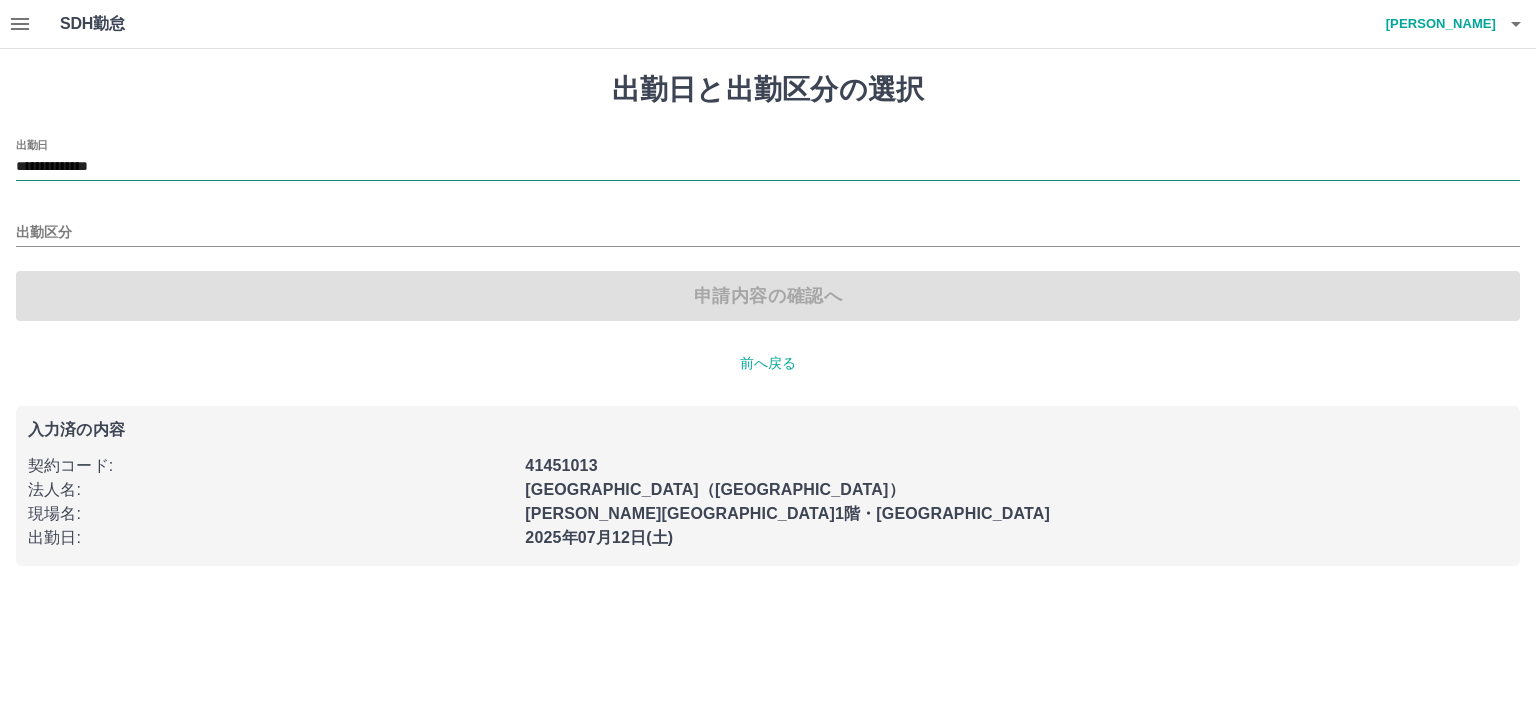 click on "**********" at bounding box center [768, 167] 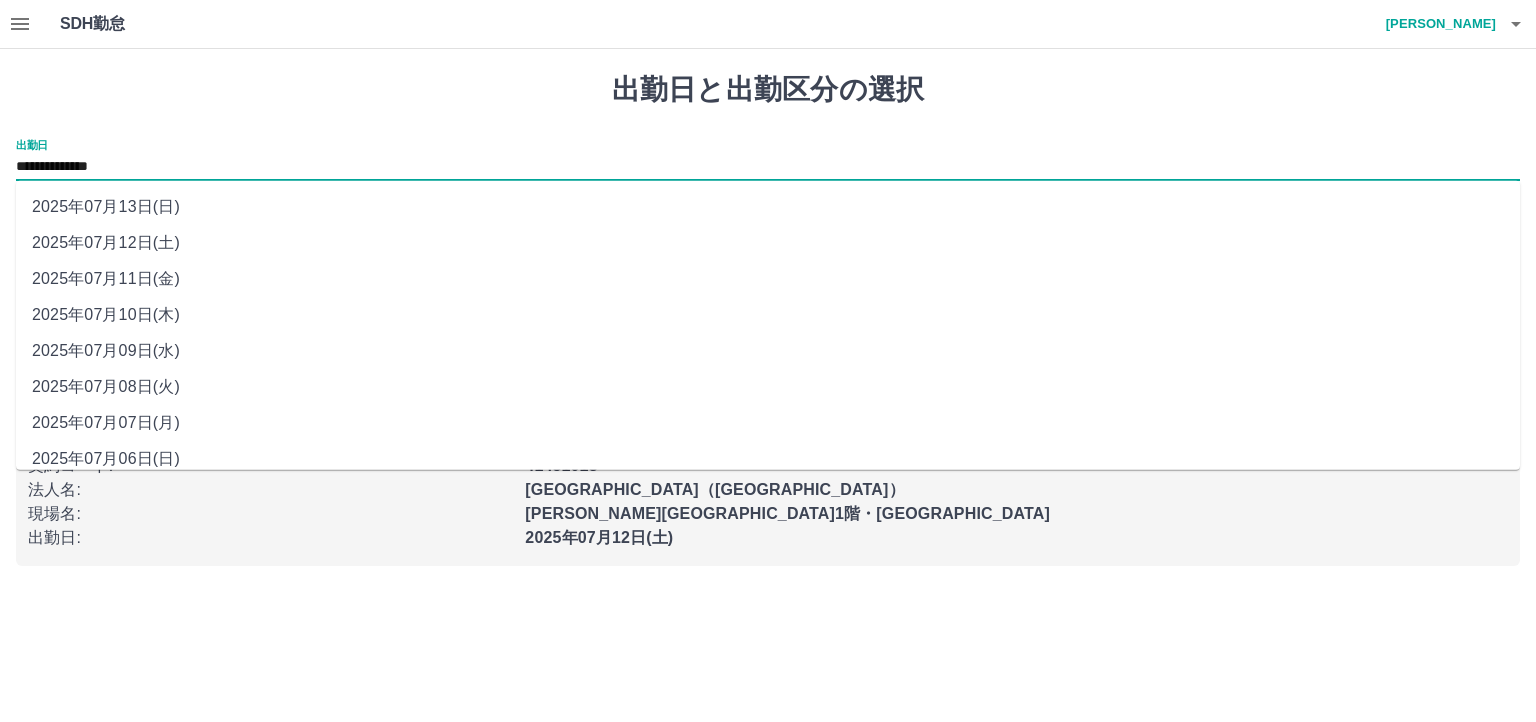 click on "2025年07月10日(木)" at bounding box center [768, 315] 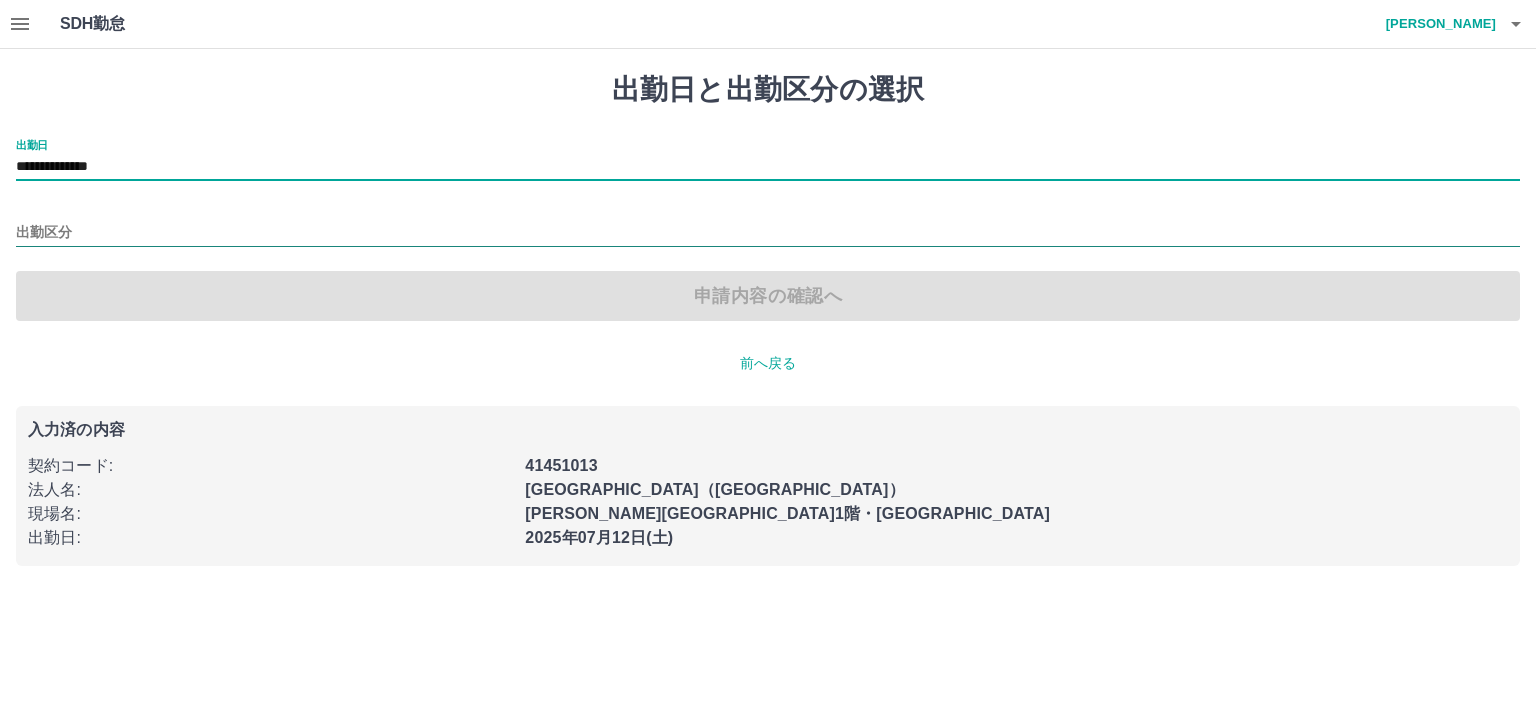 click on "出勤区分" at bounding box center (768, 233) 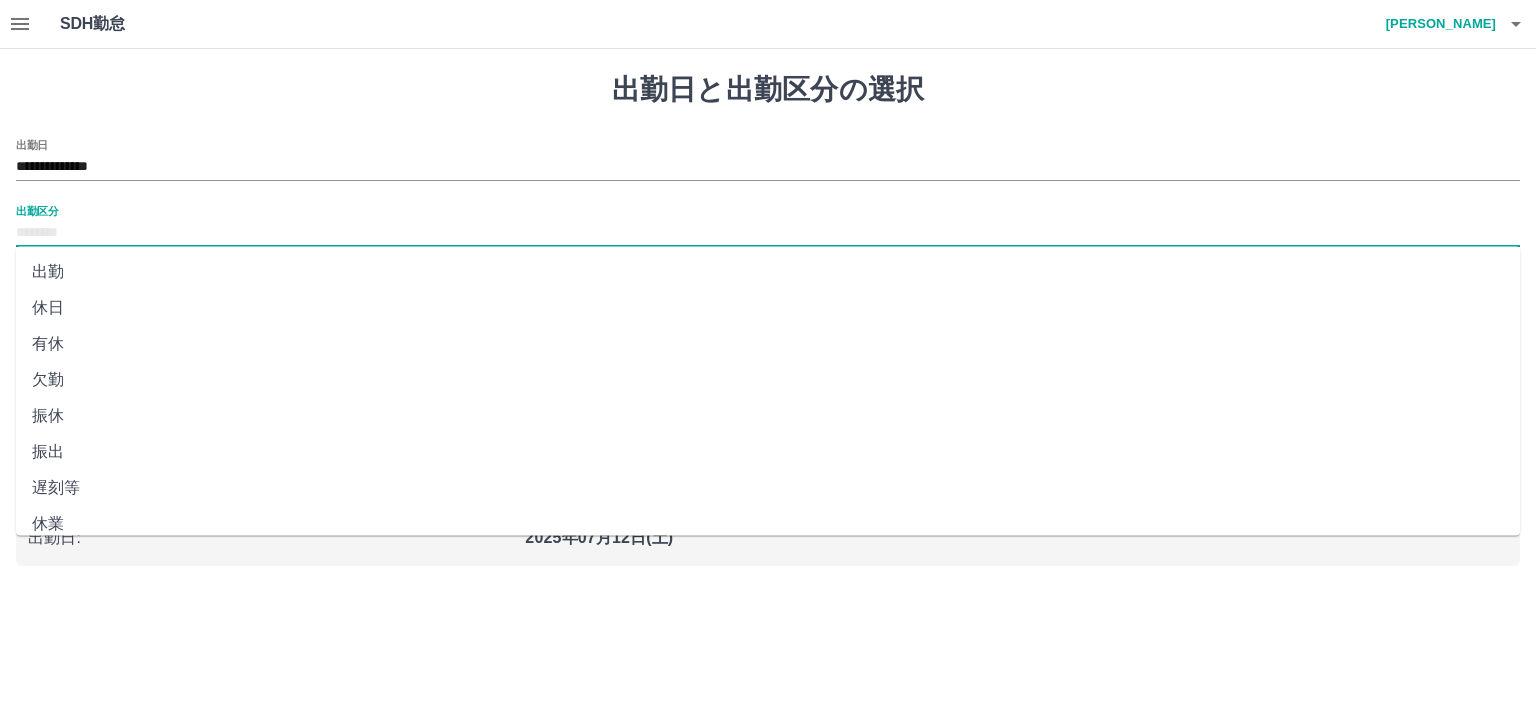 click on "振休" at bounding box center (768, 416) 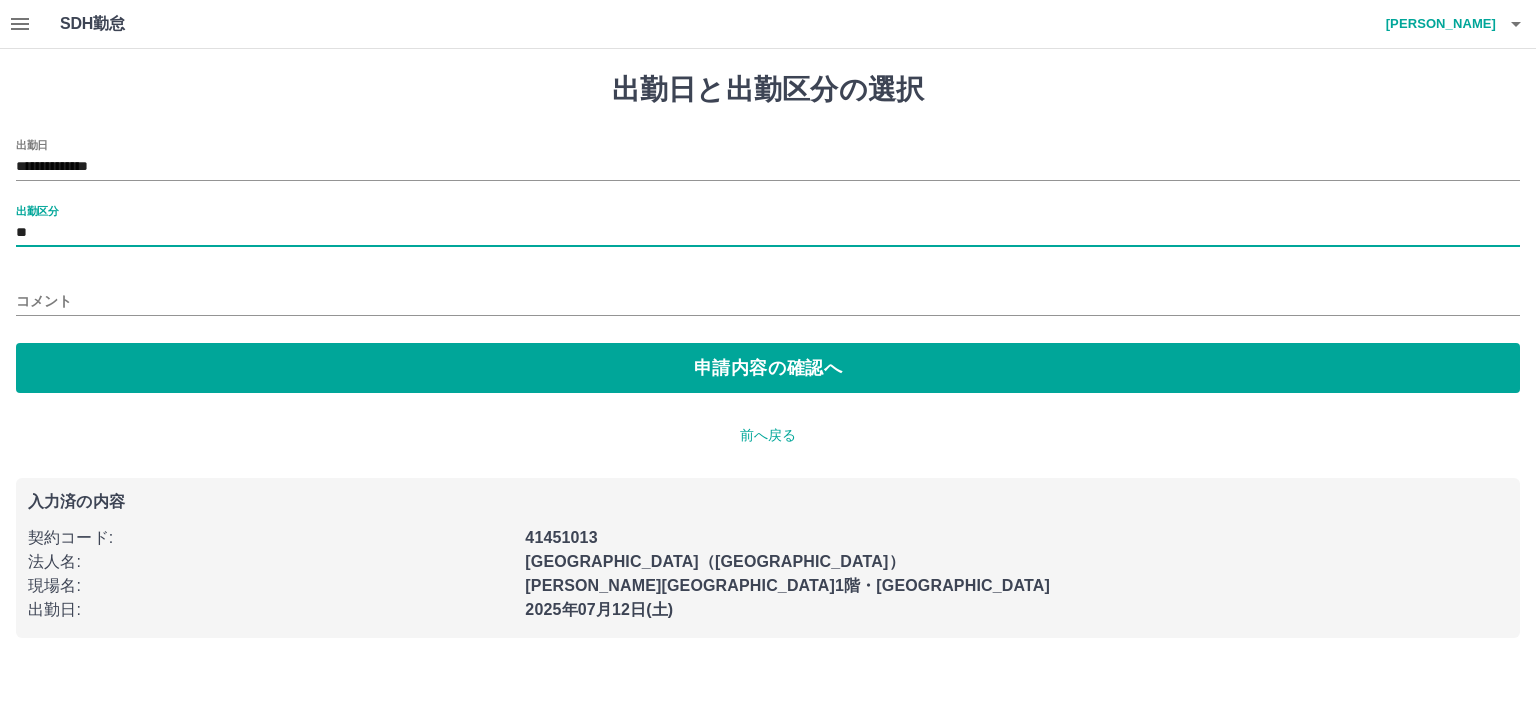 type on "**" 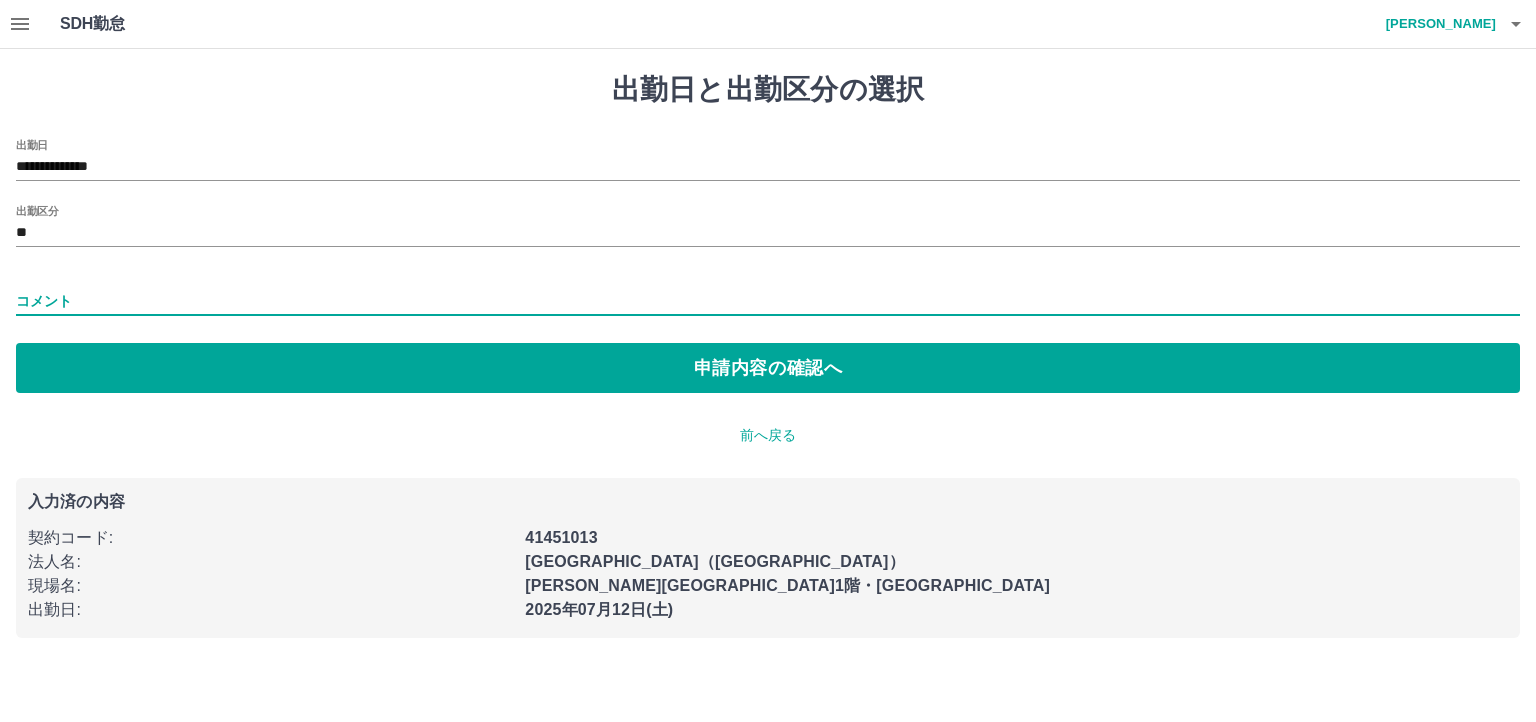 click on "コメント" at bounding box center [768, 301] 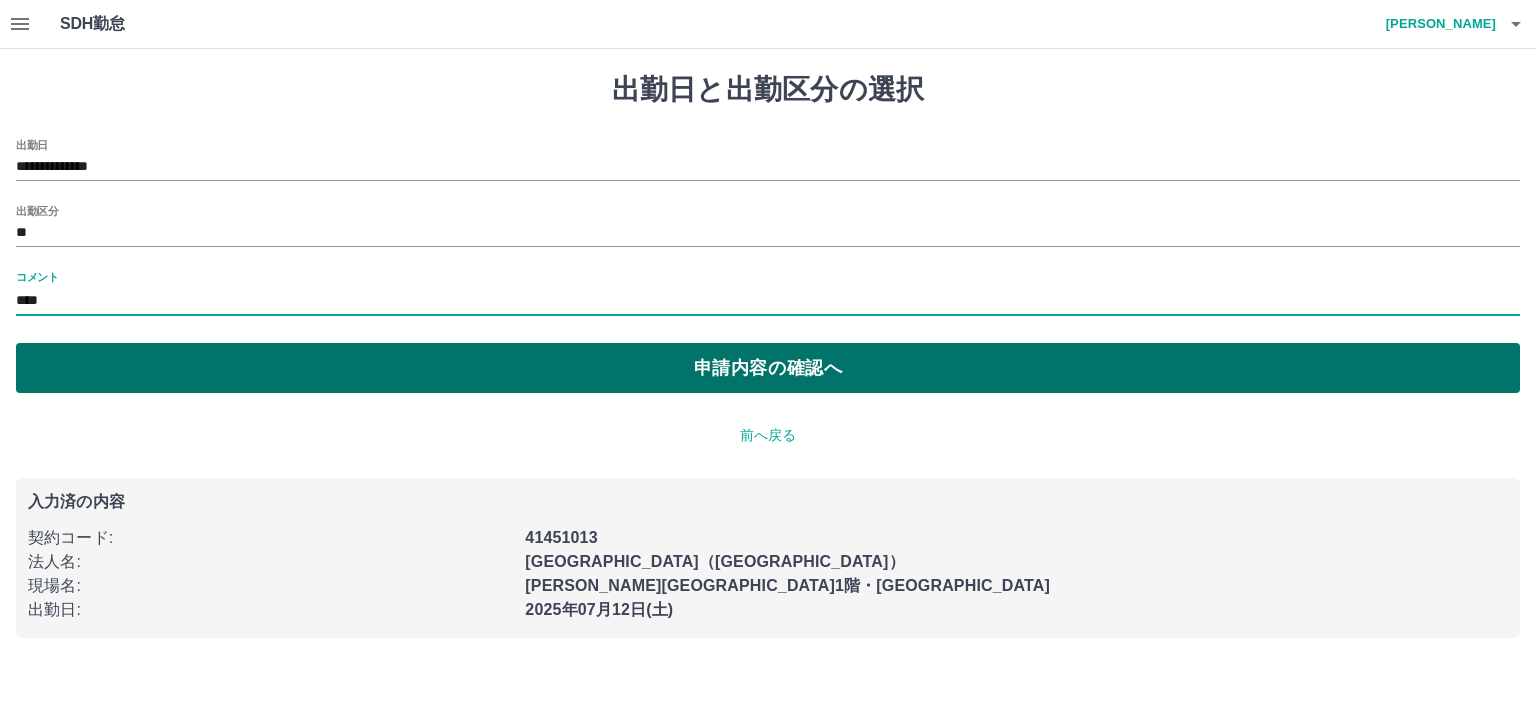 type on "****" 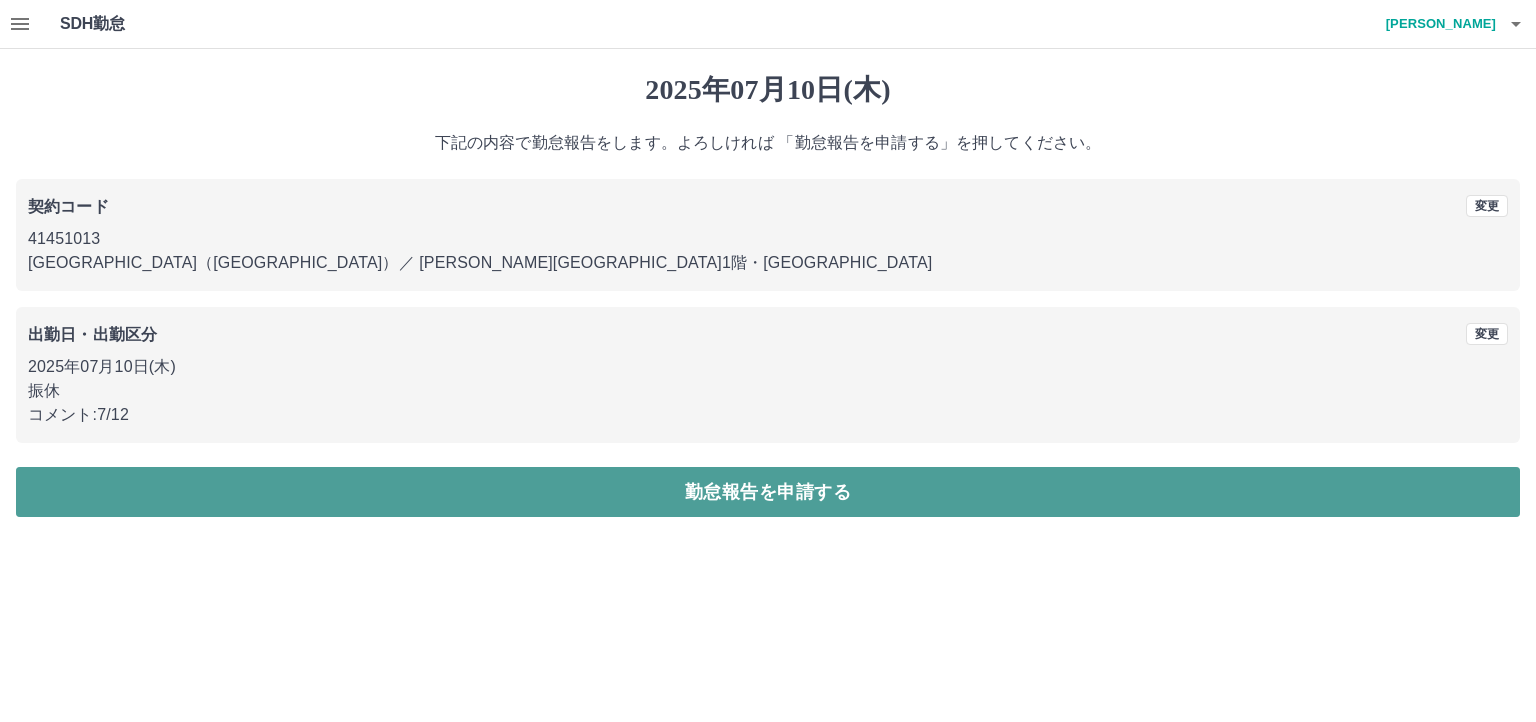 click on "勤怠報告を申請する" at bounding box center [768, 492] 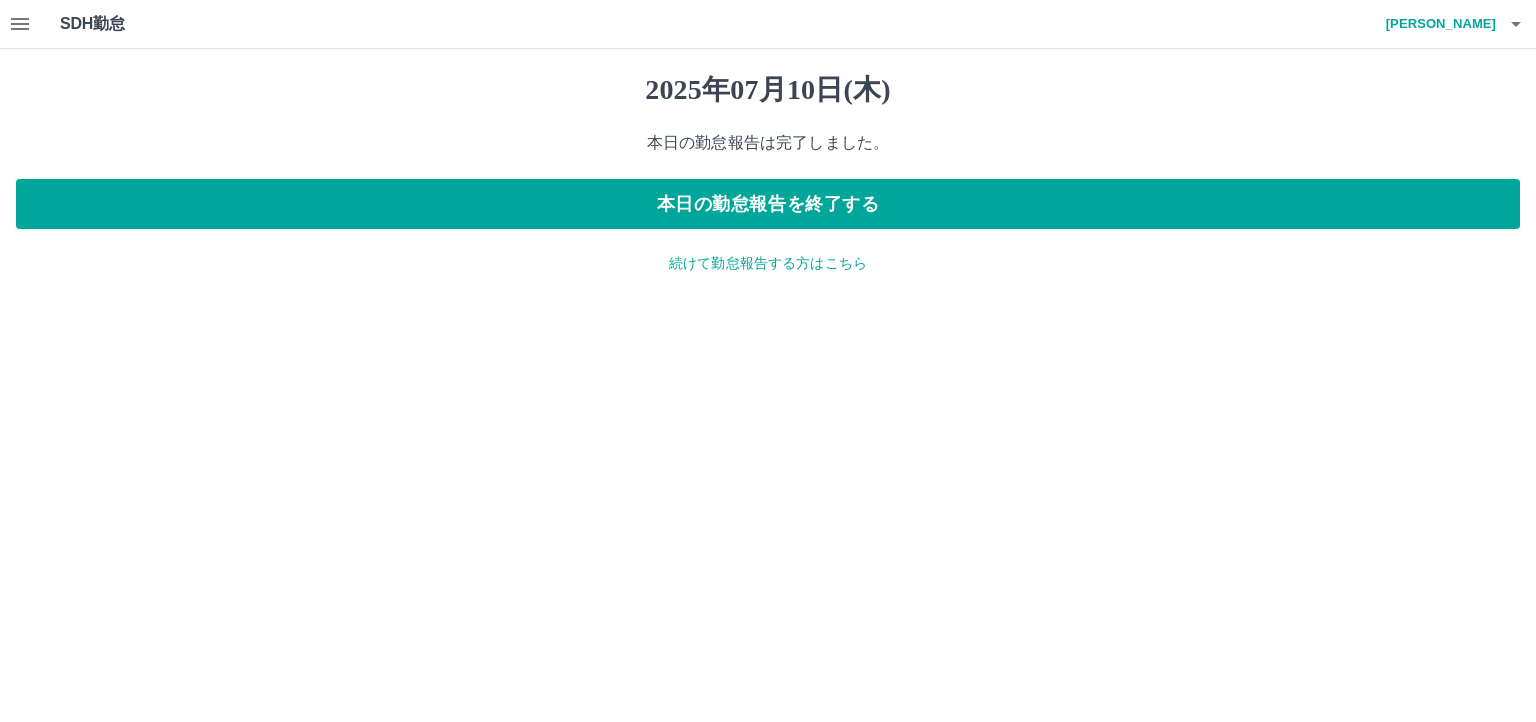 click on "続けて勤怠報告する方はこちら" at bounding box center [768, 263] 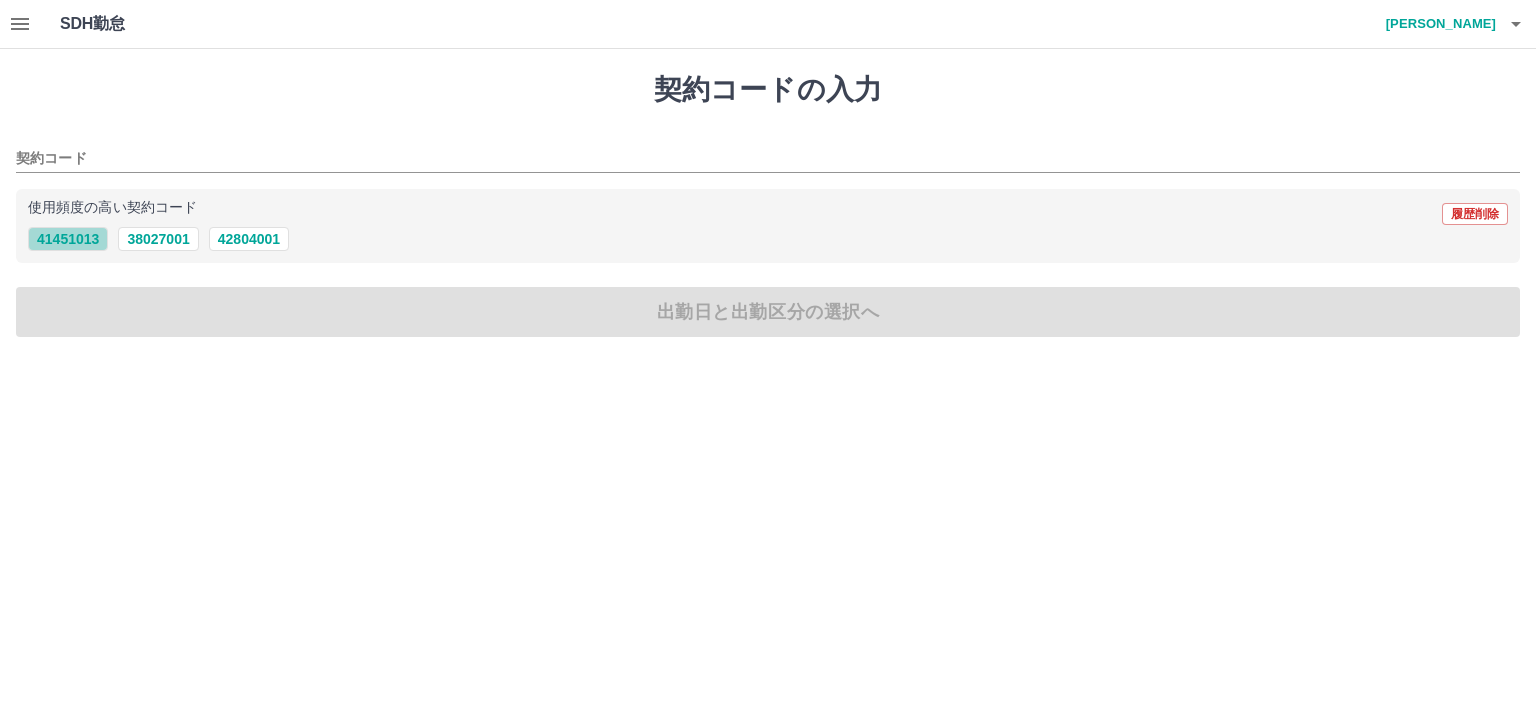 click on "41451013" at bounding box center (68, 239) 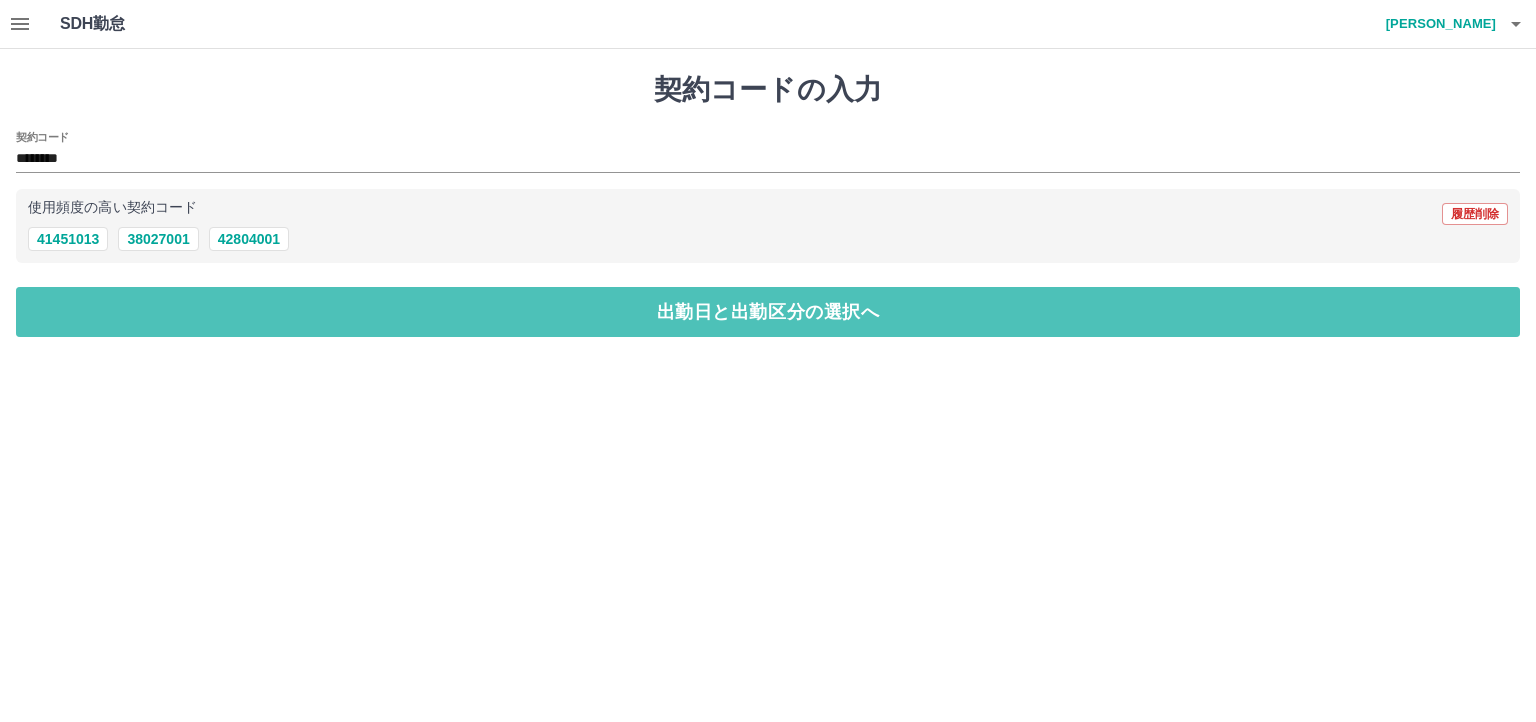 click on "出勤日と出勤区分の選択へ" at bounding box center [768, 312] 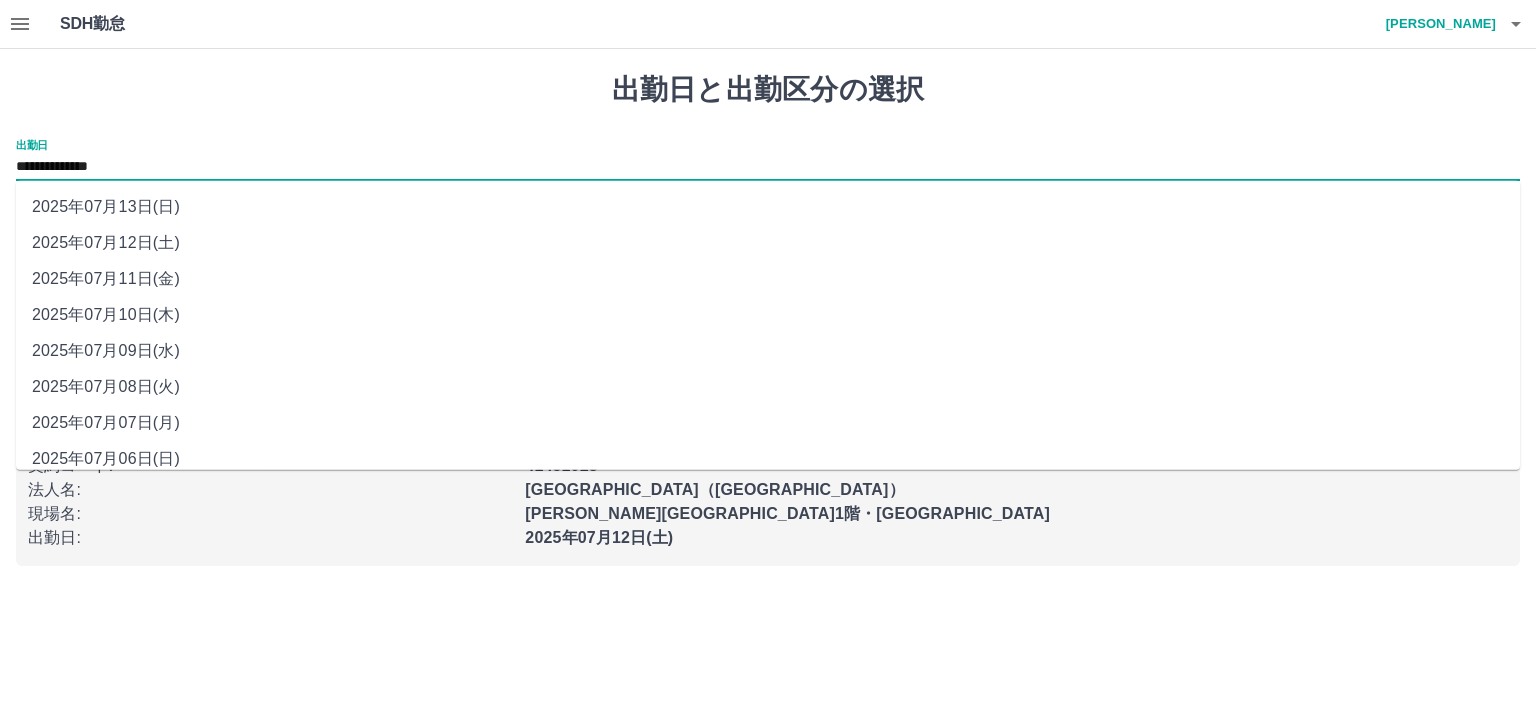 click on "**********" at bounding box center (768, 167) 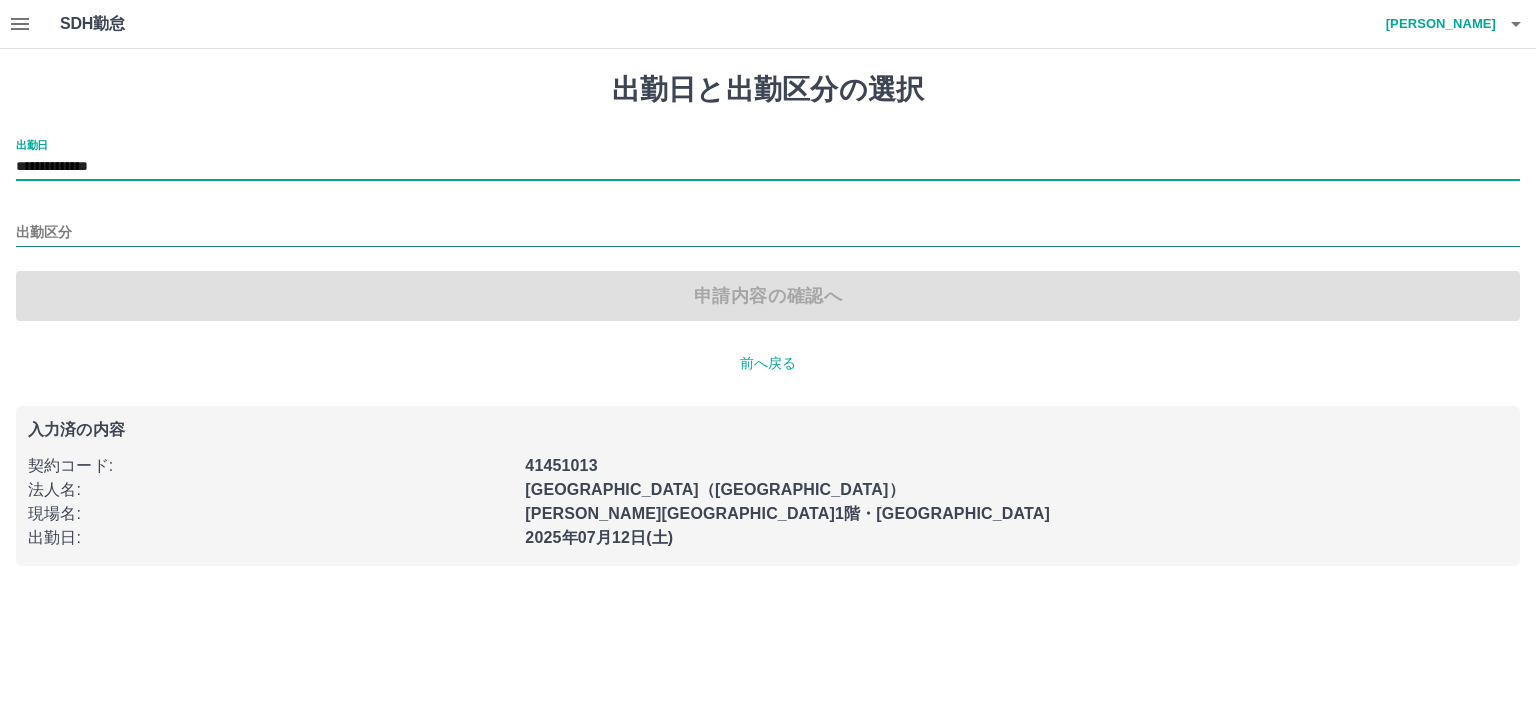 click on "出勤区分" at bounding box center (768, 233) 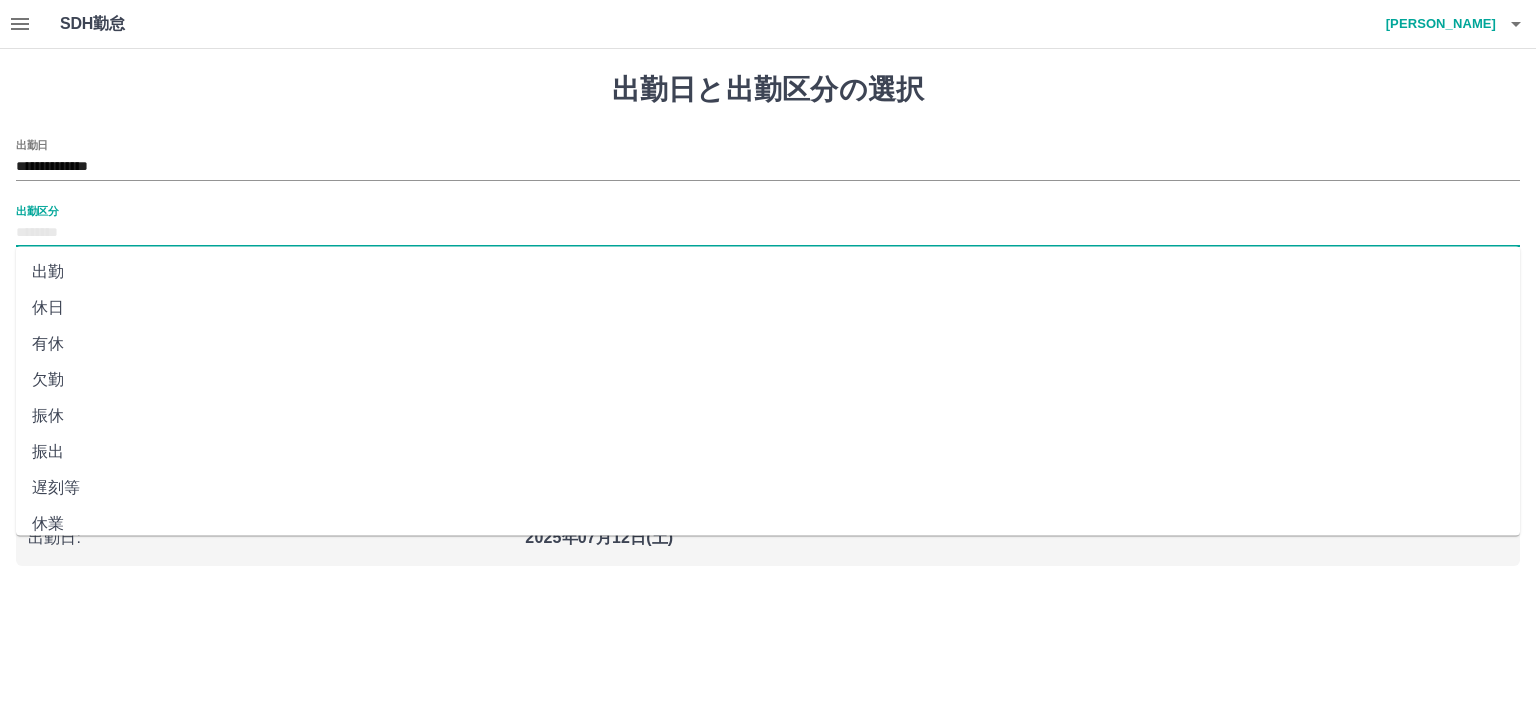 click on "出勤" at bounding box center (768, 272) 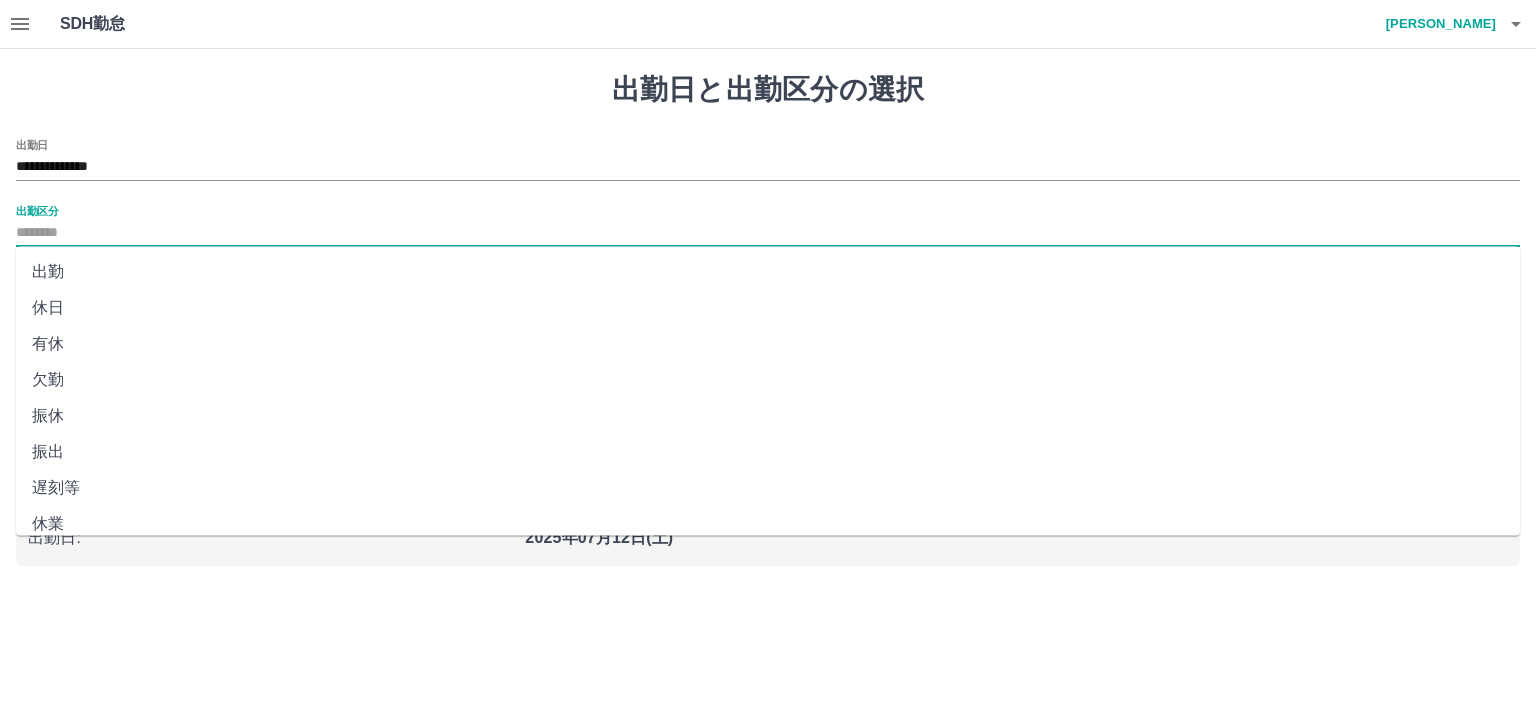 type on "**" 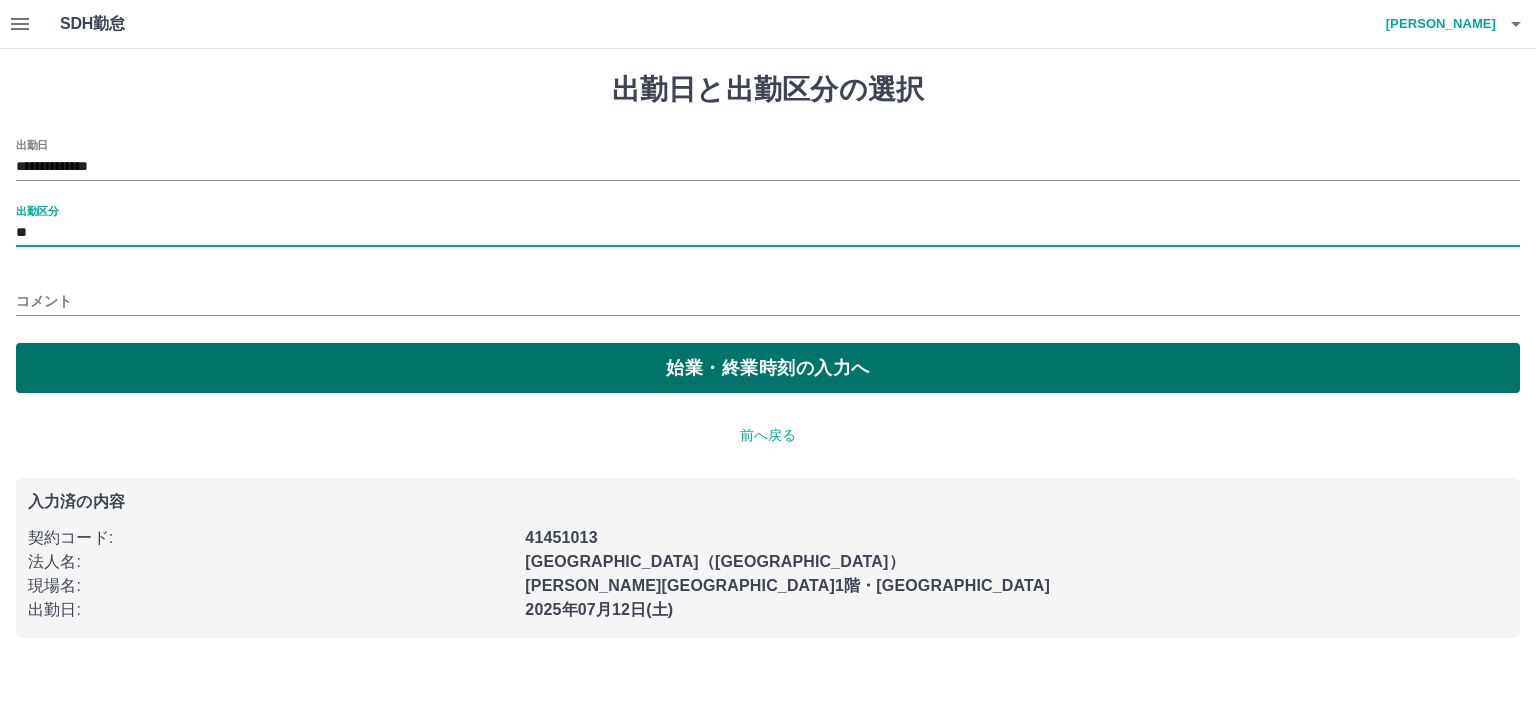 click on "始業・終業時刻の入力へ" at bounding box center (768, 368) 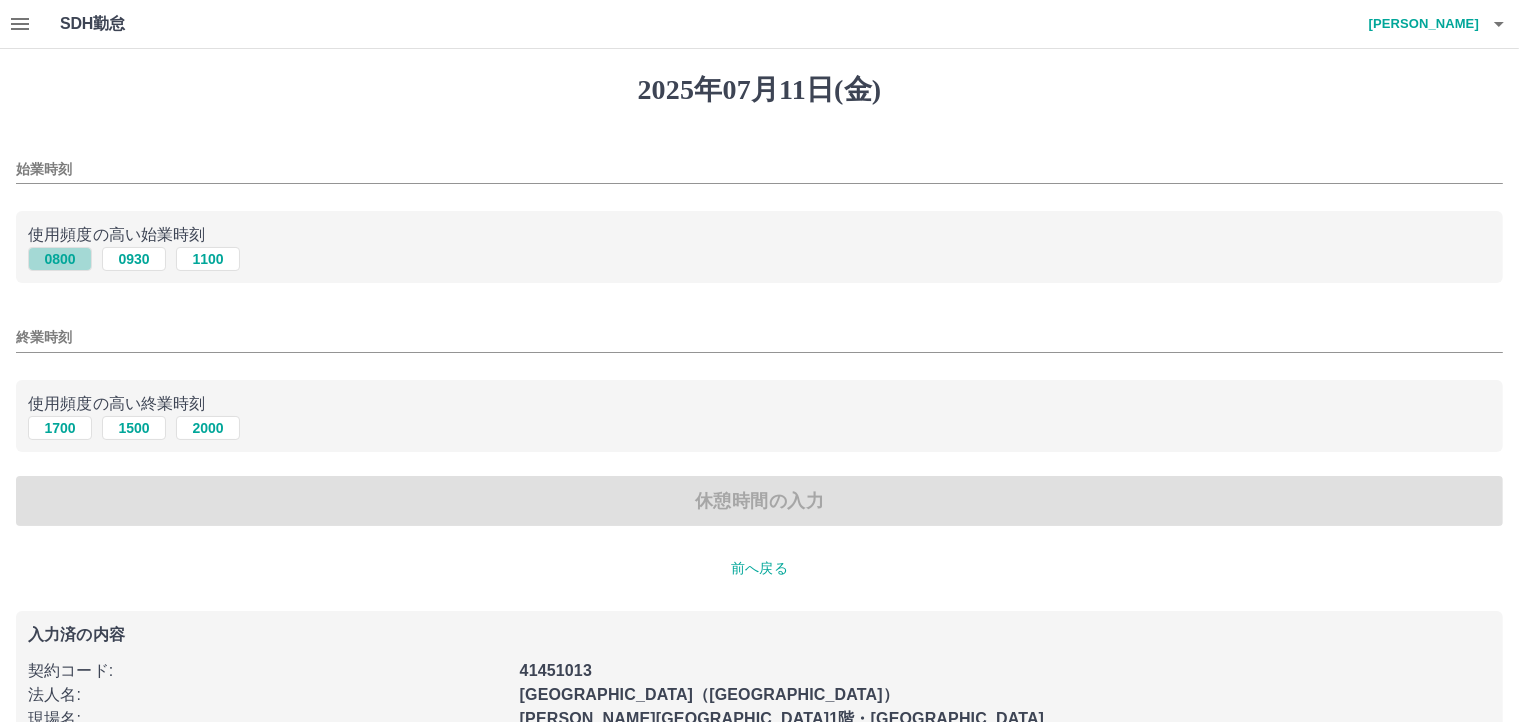 click on "0800" at bounding box center (60, 259) 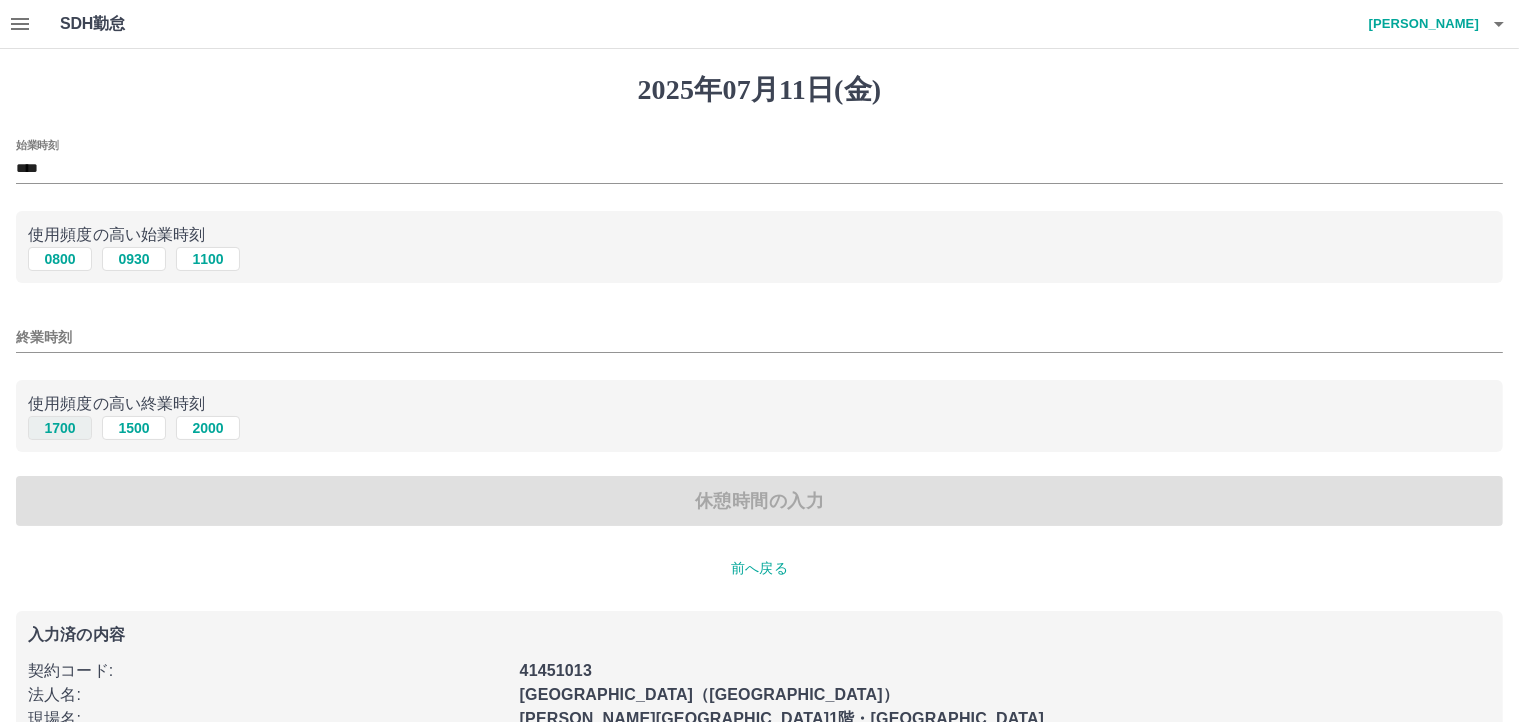 click on "1700" at bounding box center (60, 428) 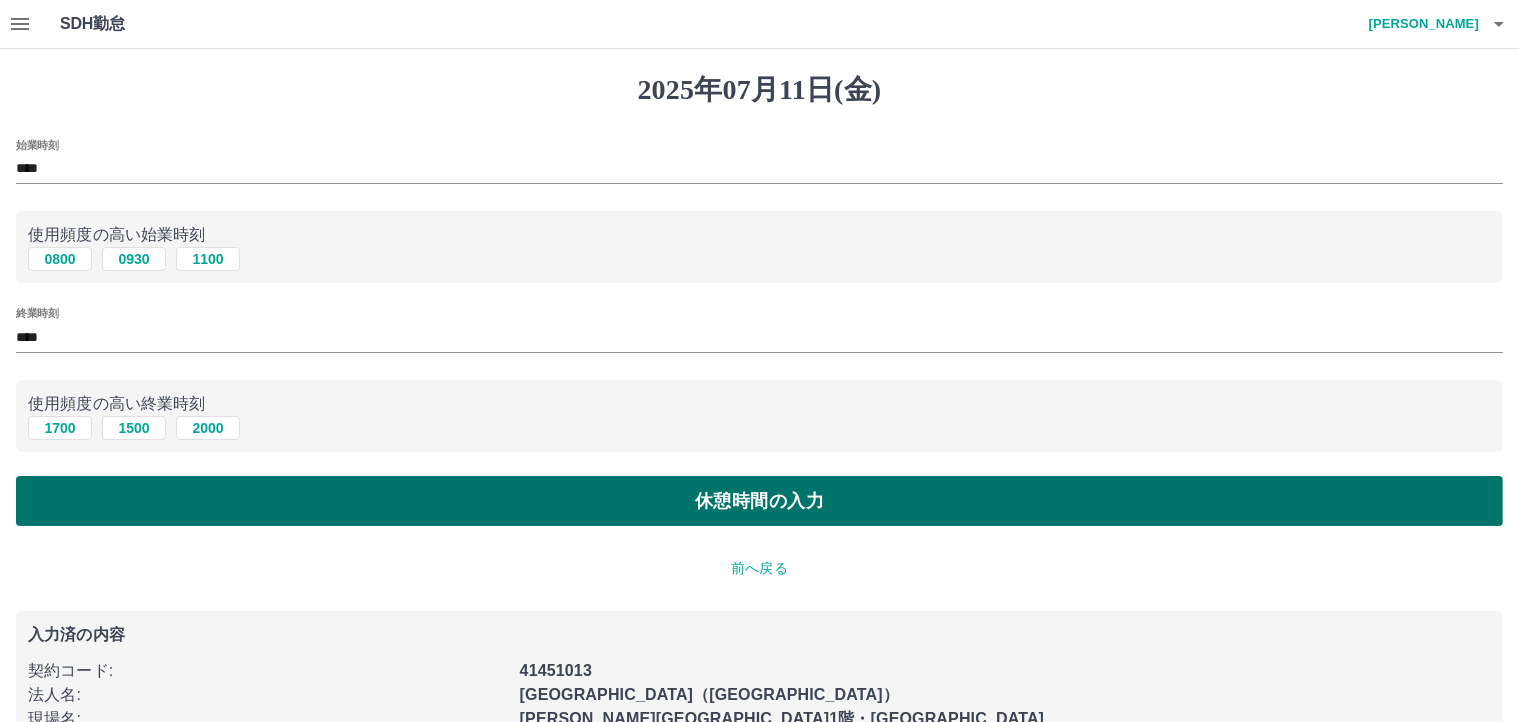 click on "休憩時間の入力" at bounding box center (759, 501) 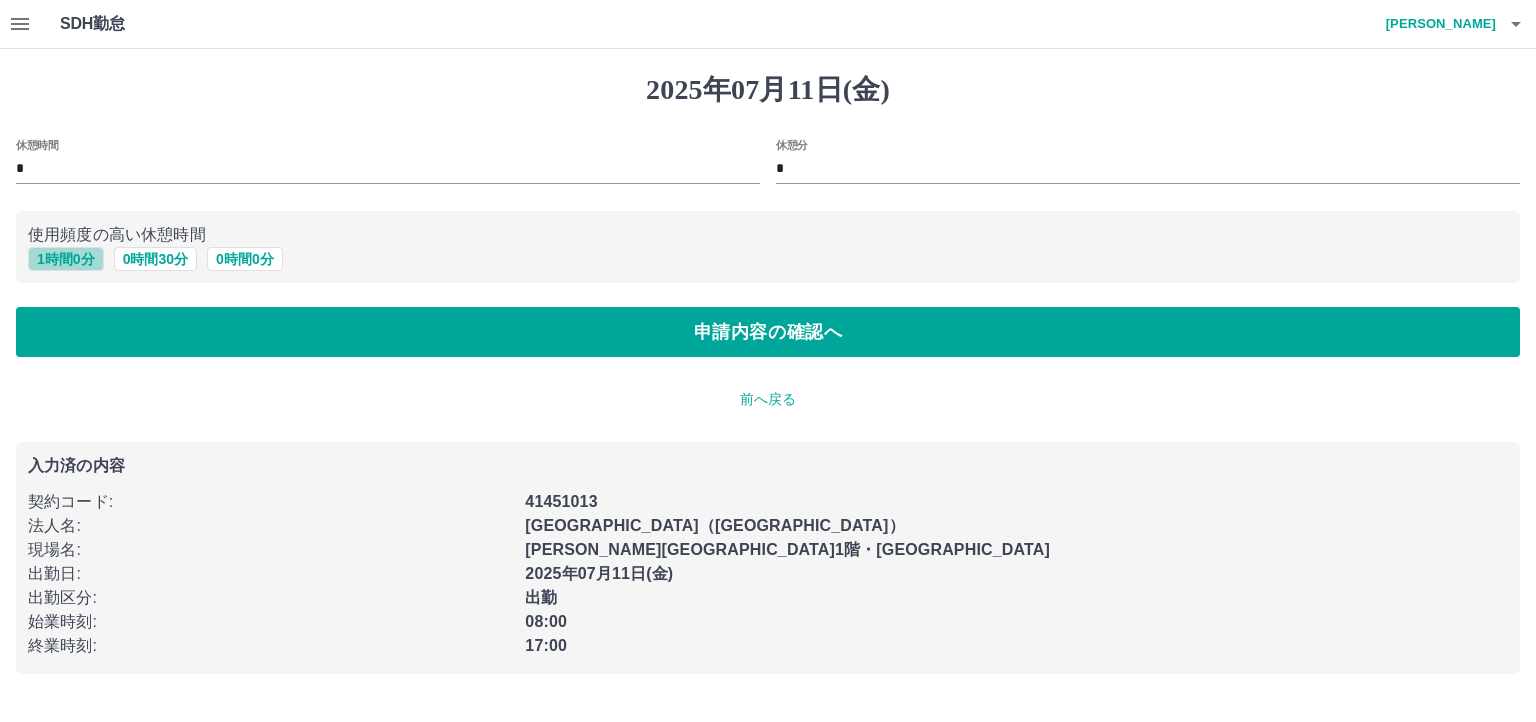 click on "1 時間 0 分" at bounding box center [66, 259] 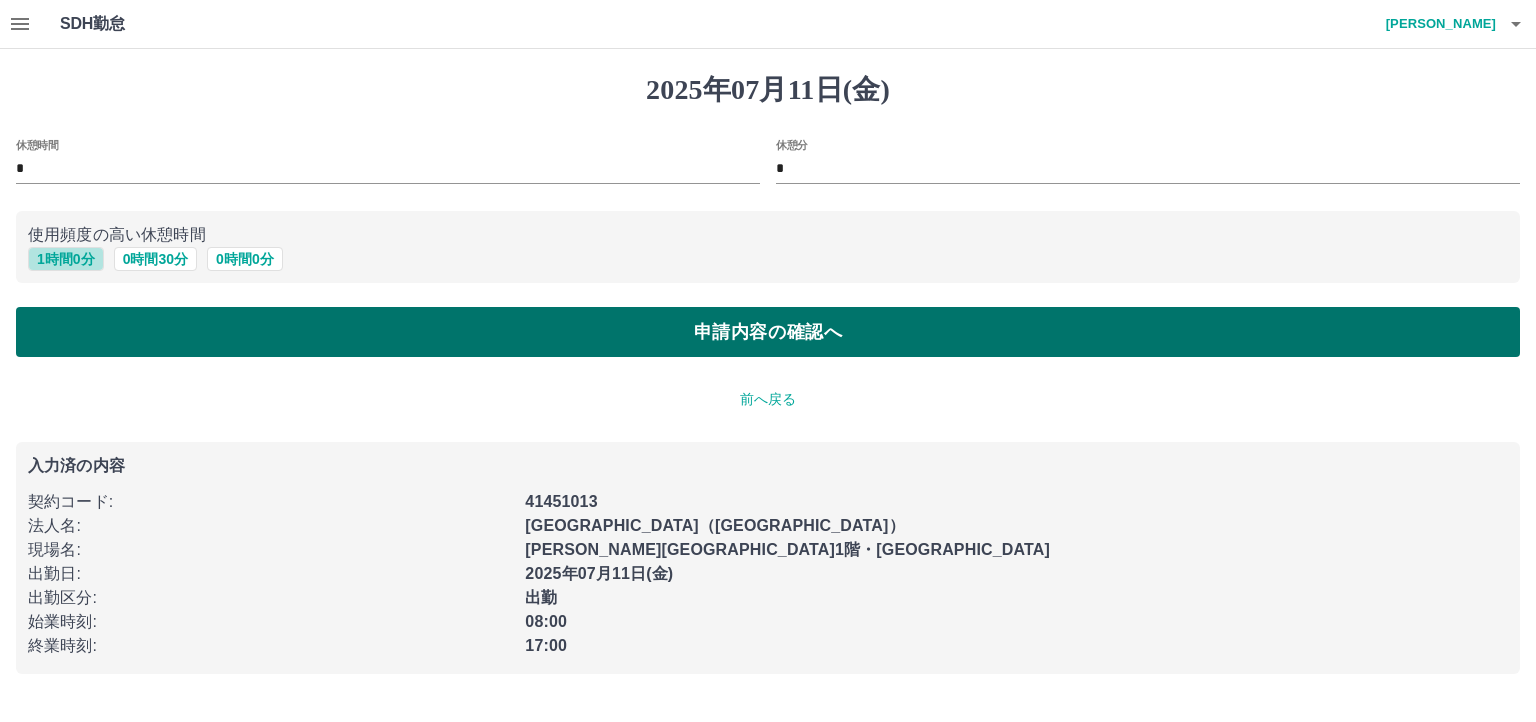 type on "*" 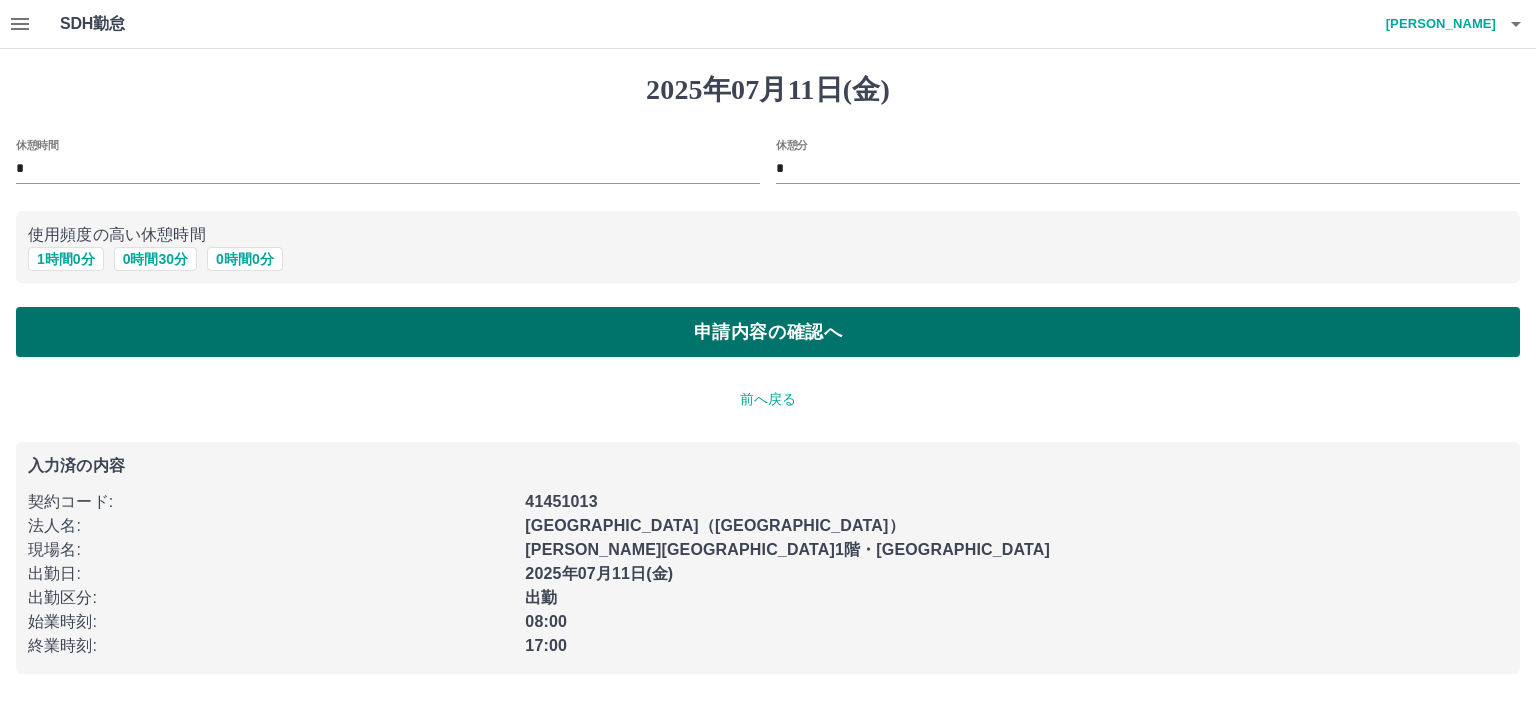 click on "申請内容の確認へ" at bounding box center (768, 332) 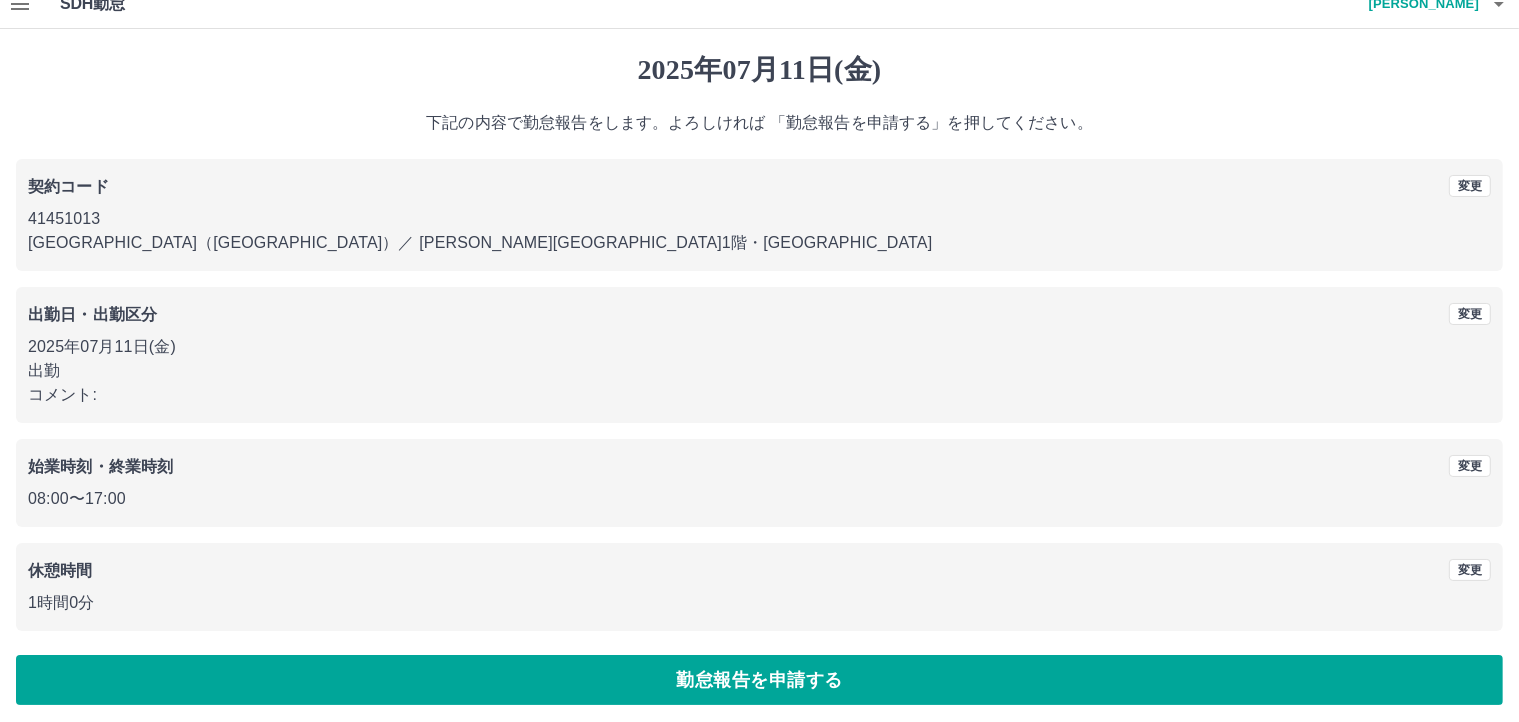 scroll, scrollTop: 27, scrollLeft: 0, axis: vertical 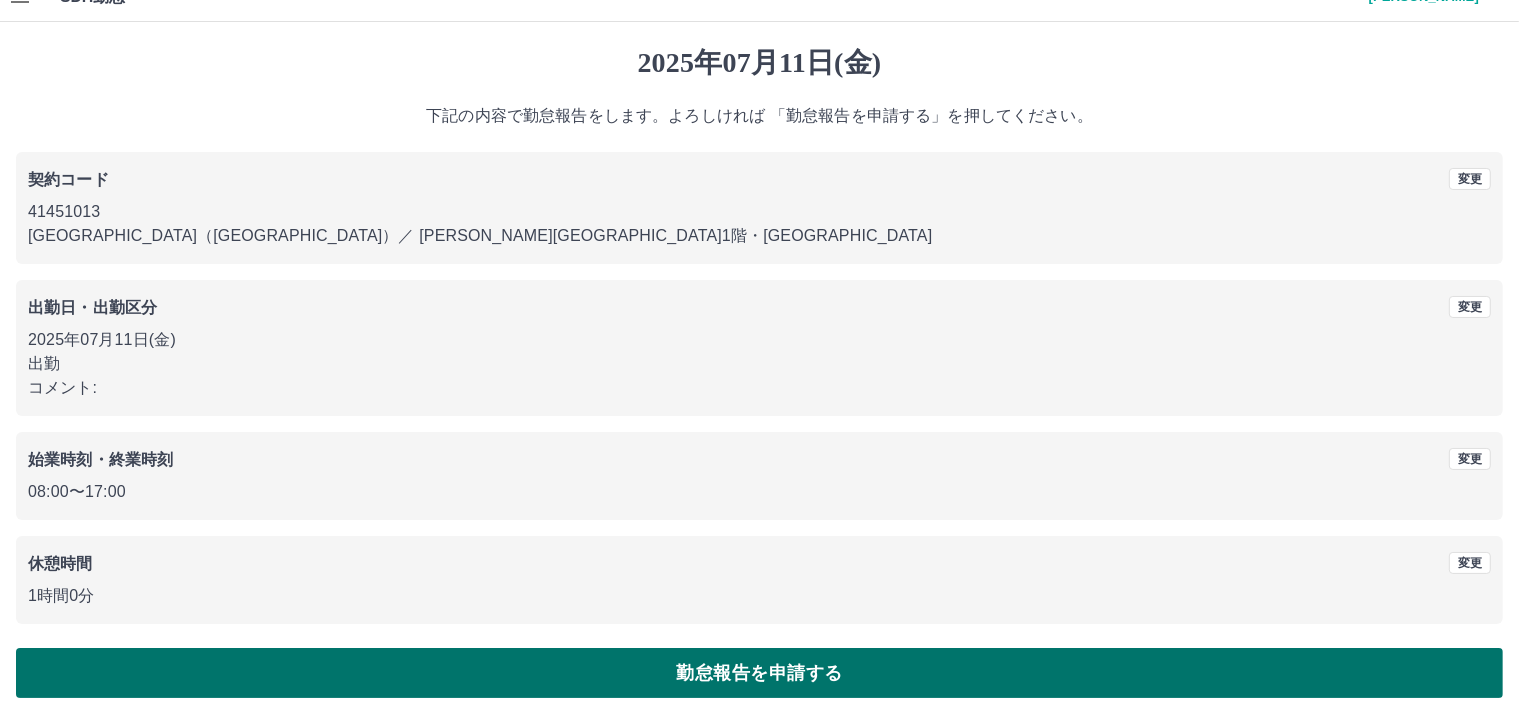 click on "勤怠報告を申請する" at bounding box center (759, 673) 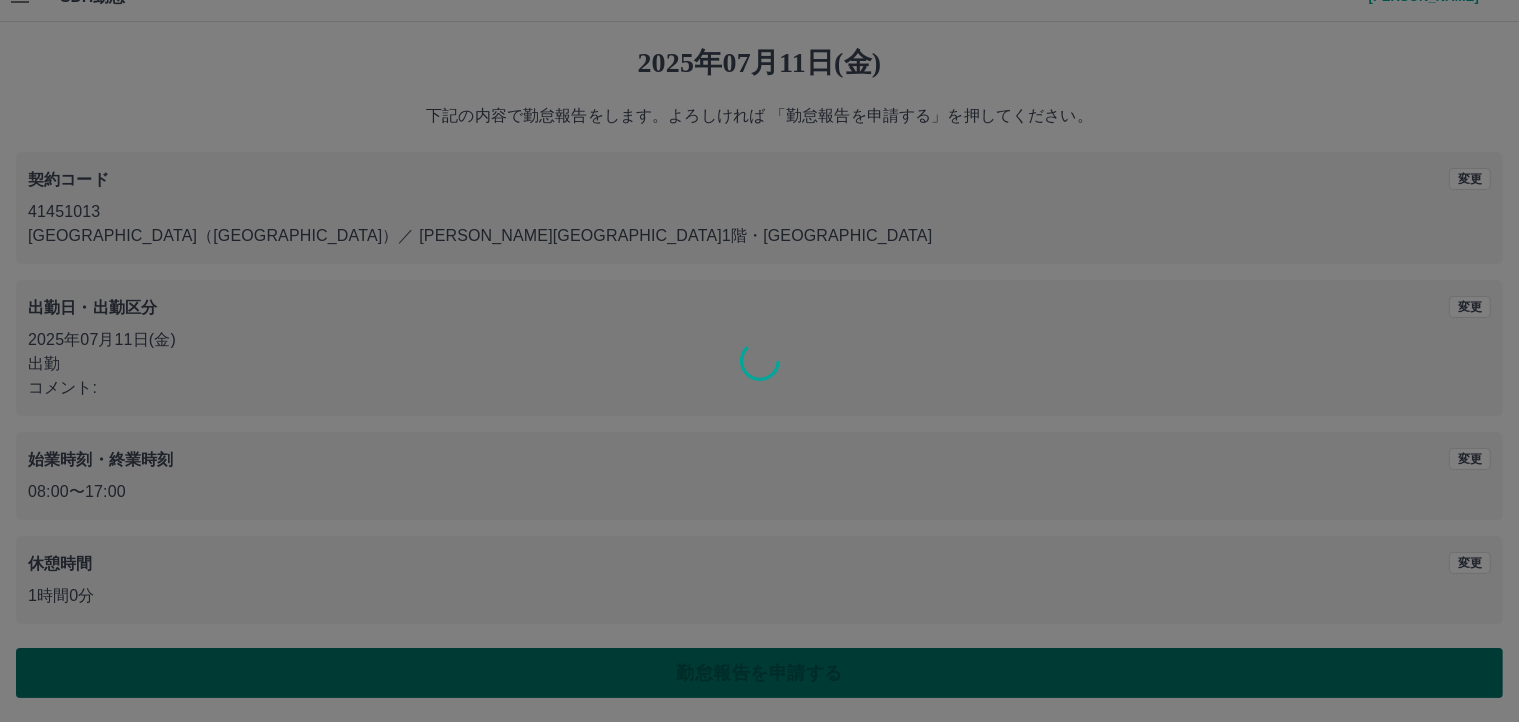 scroll, scrollTop: 0, scrollLeft: 0, axis: both 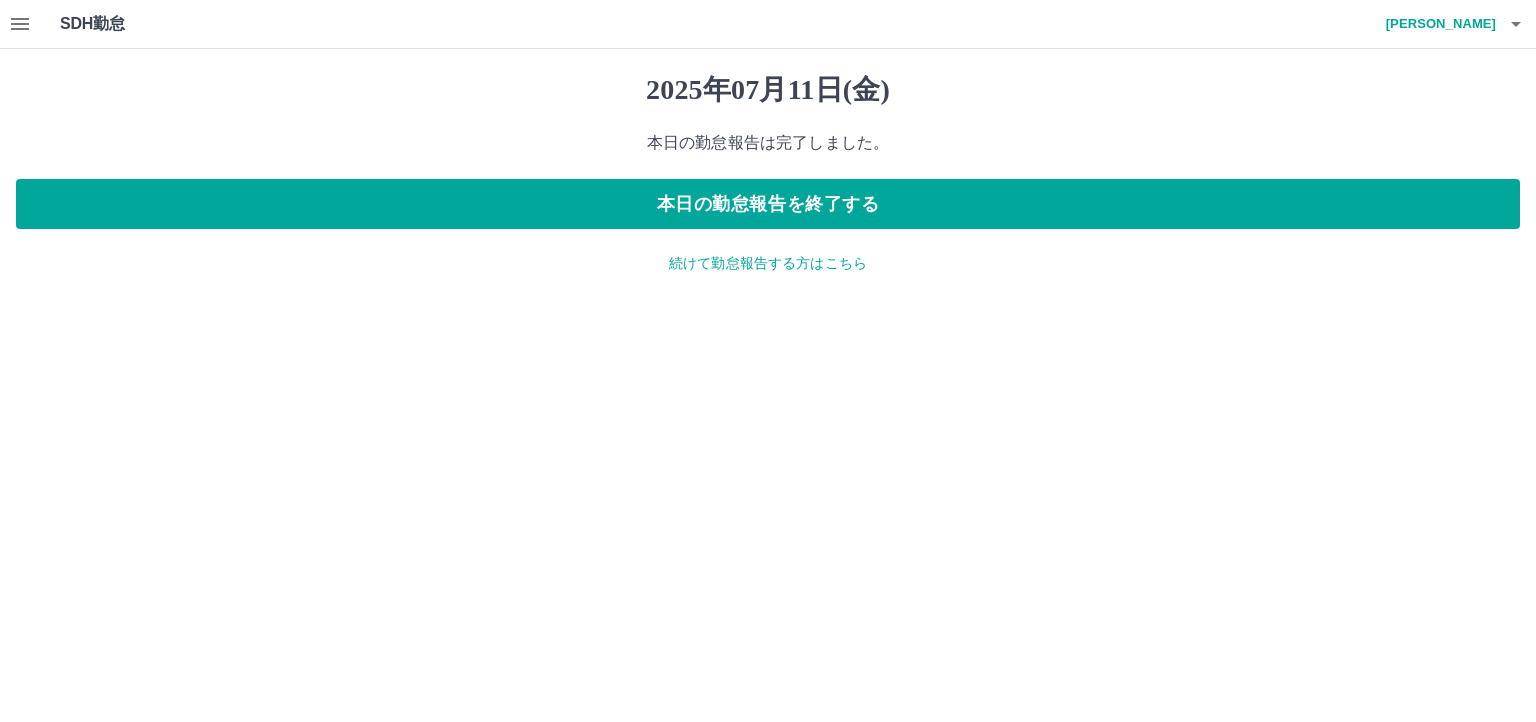 click on "続けて勤怠報告する方はこちら" at bounding box center [768, 263] 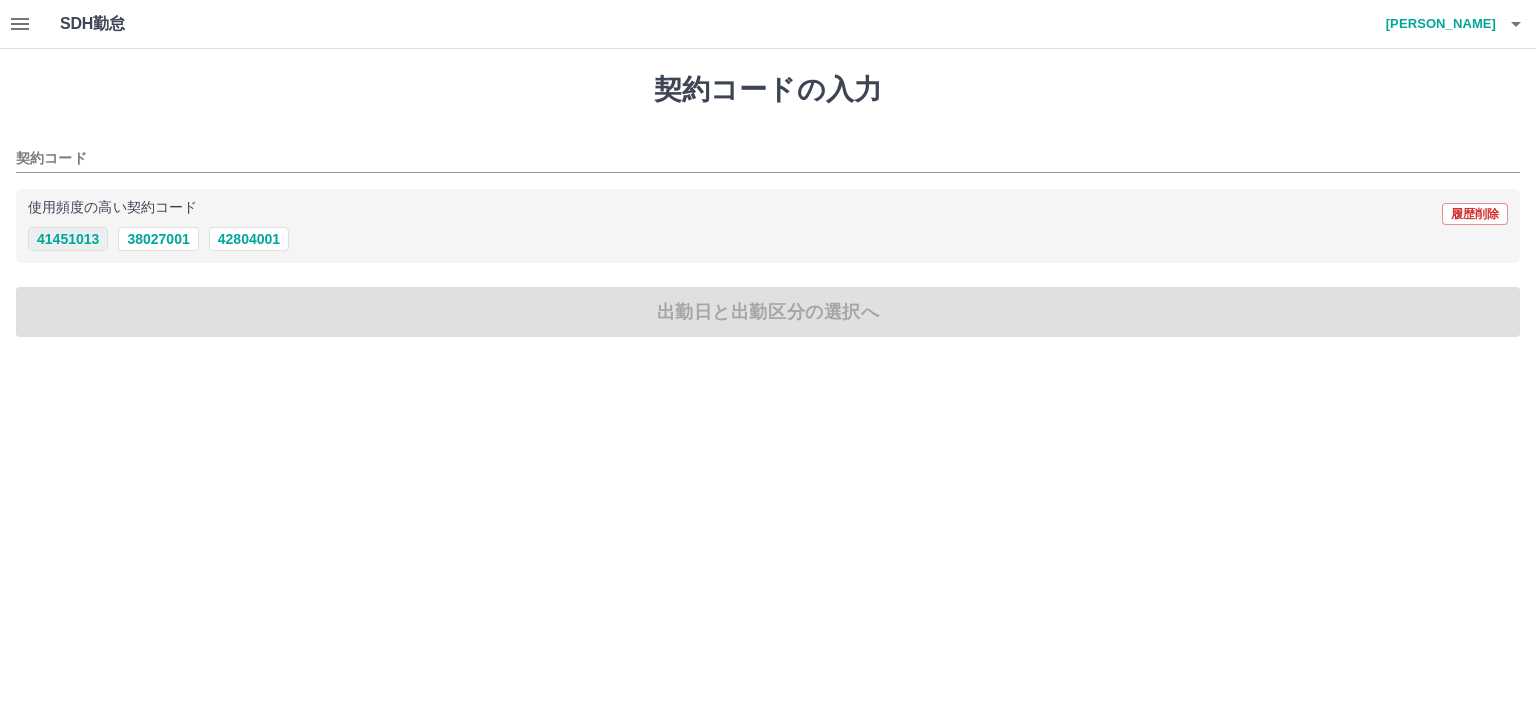 click on "41451013" at bounding box center (68, 239) 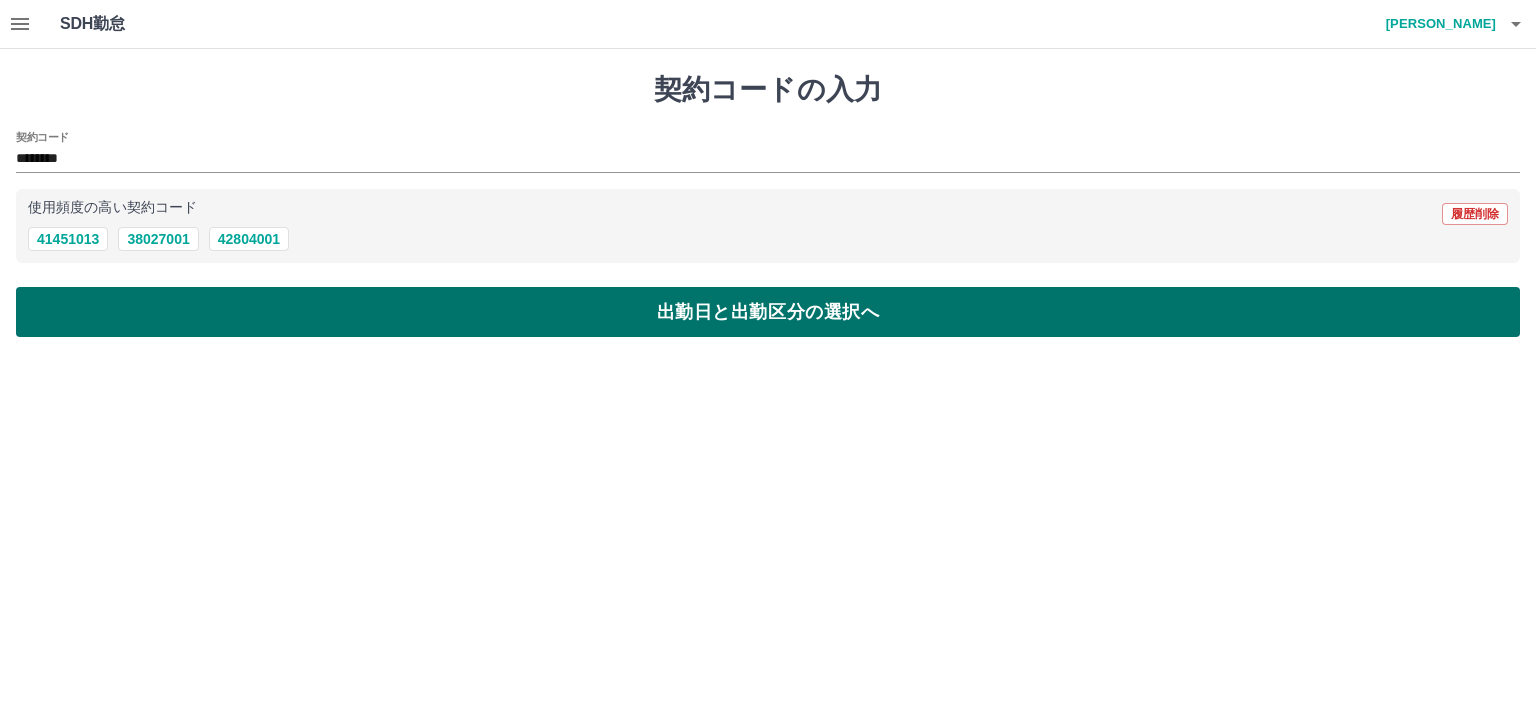 click on "出勤日と出勤区分の選択へ" at bounding box center [768, 312] 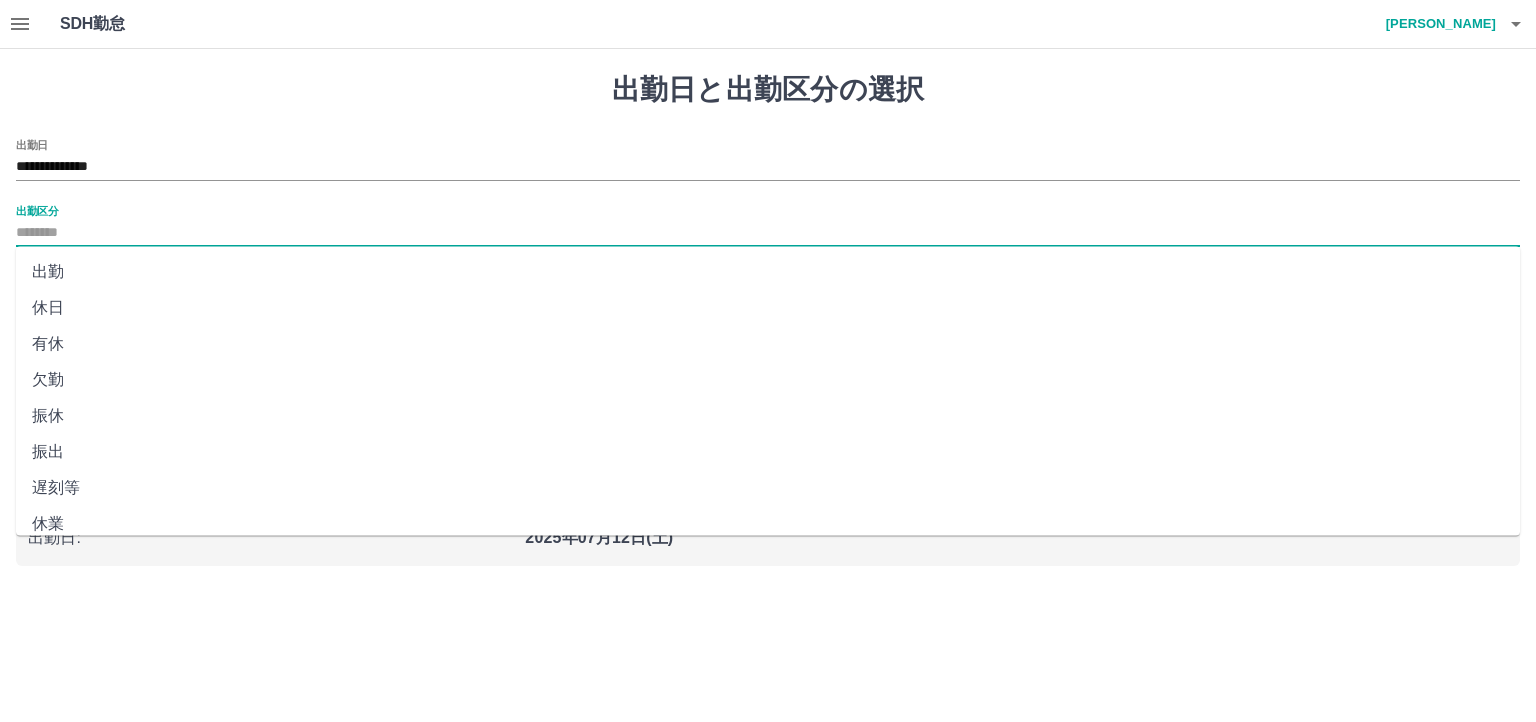 click on "出勤区分" at bounding box center (768, 233) 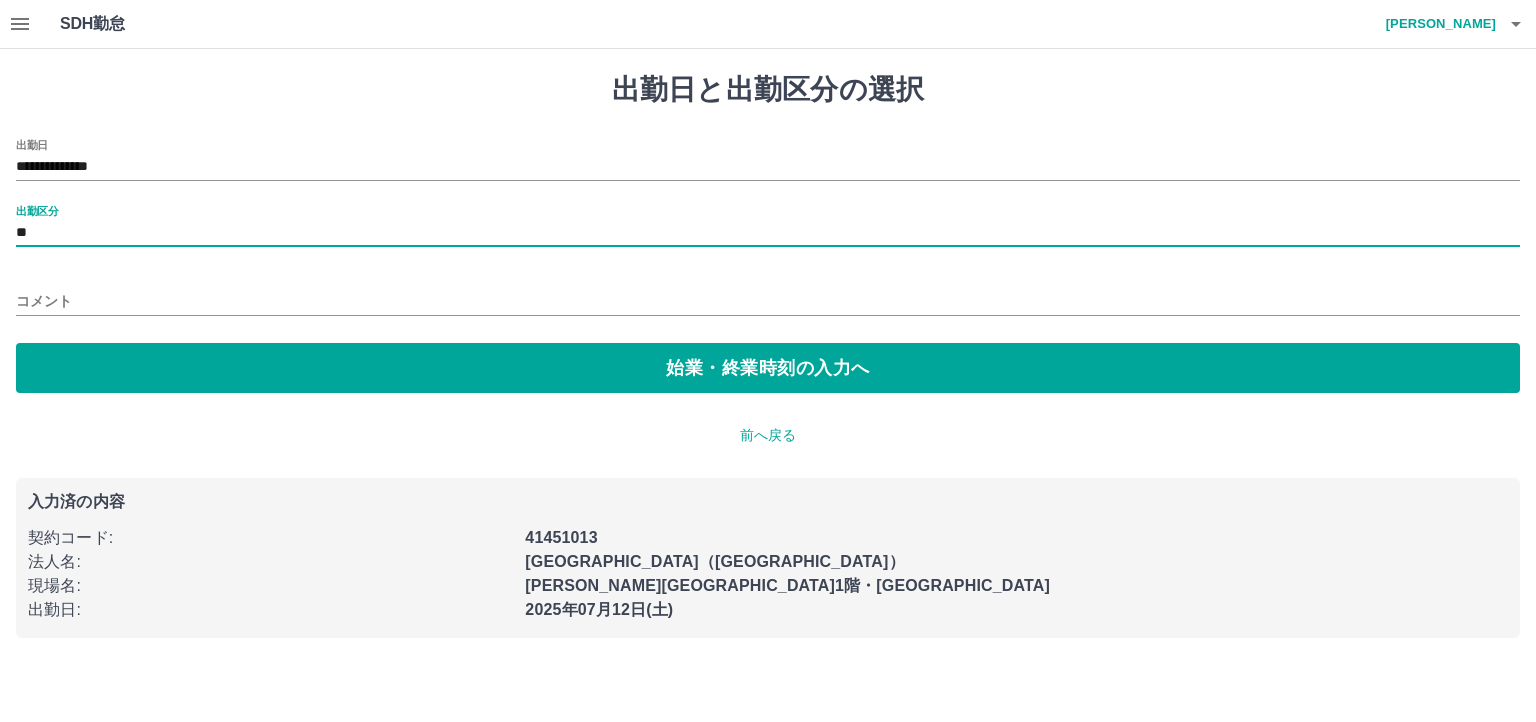 click on "**" at bounding box center [768, 233] 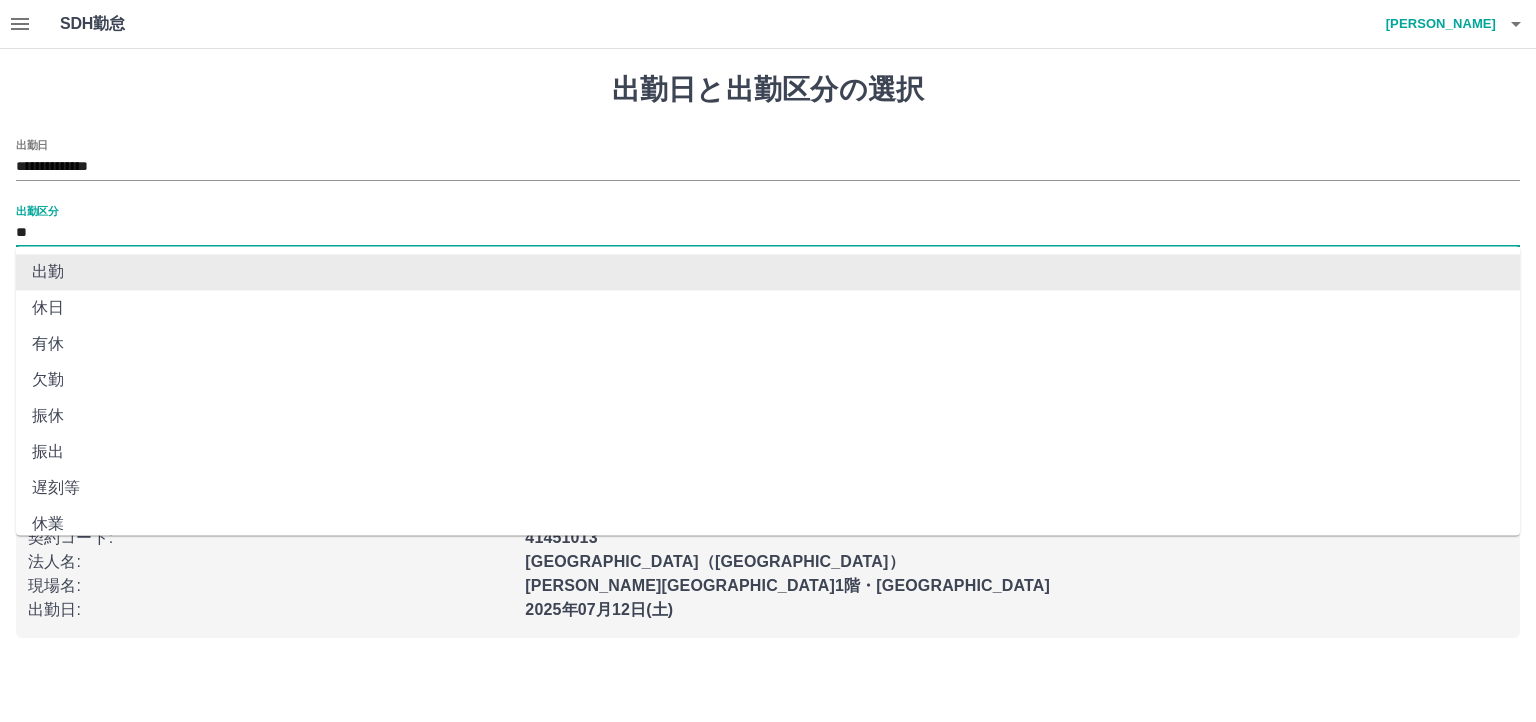 click on "**" at bounding box center (768, 233) 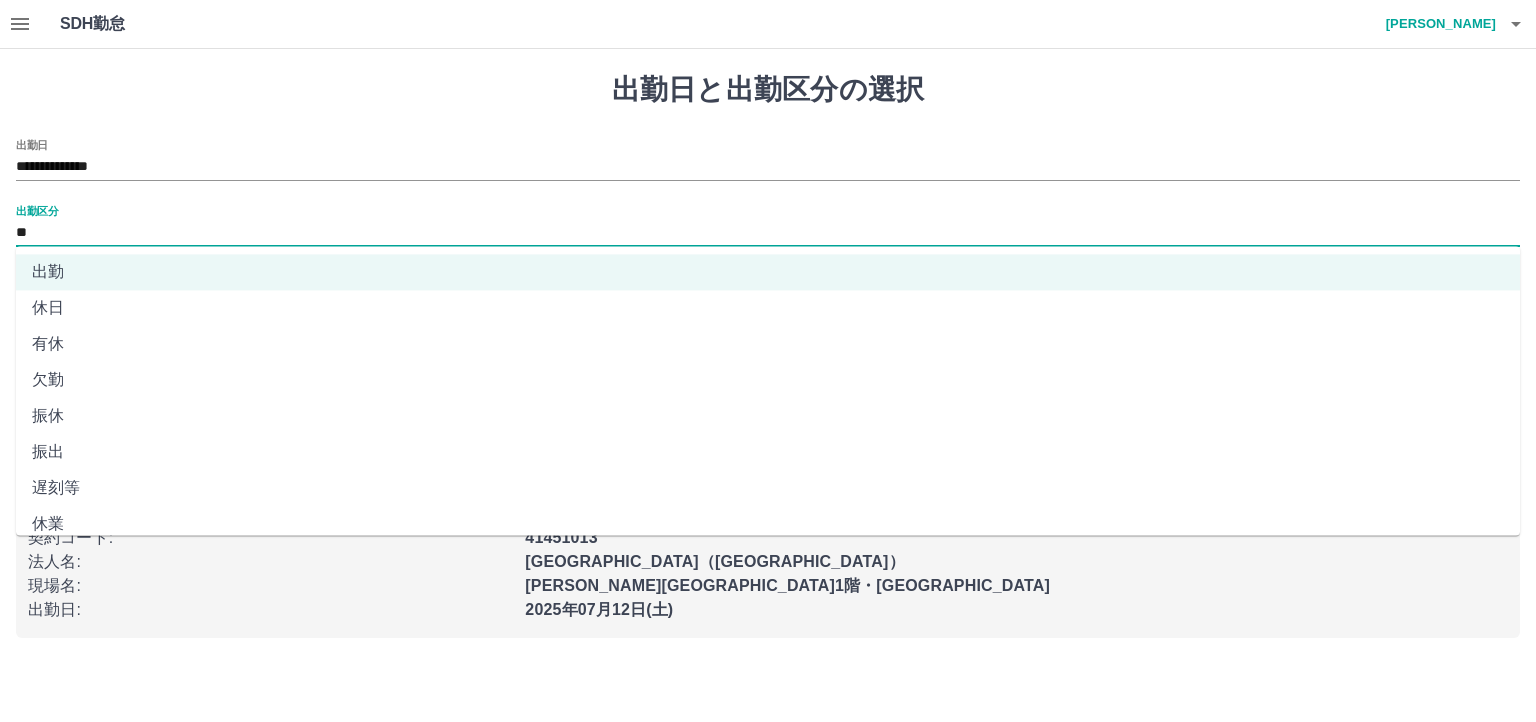 click on "振出" at bounding box center (768, 452) 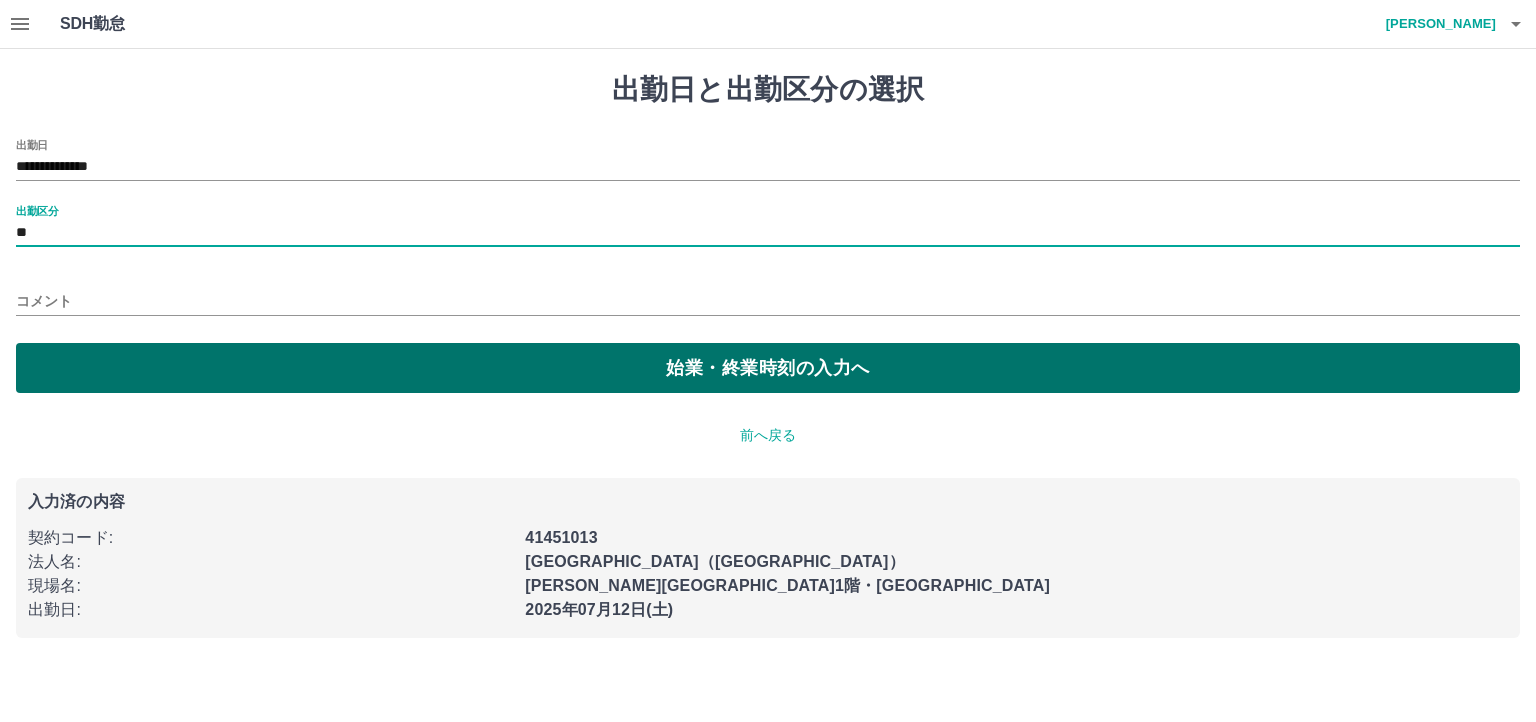 click on "始業・終業時刻の入力へ" at bounding box center (768, 368) 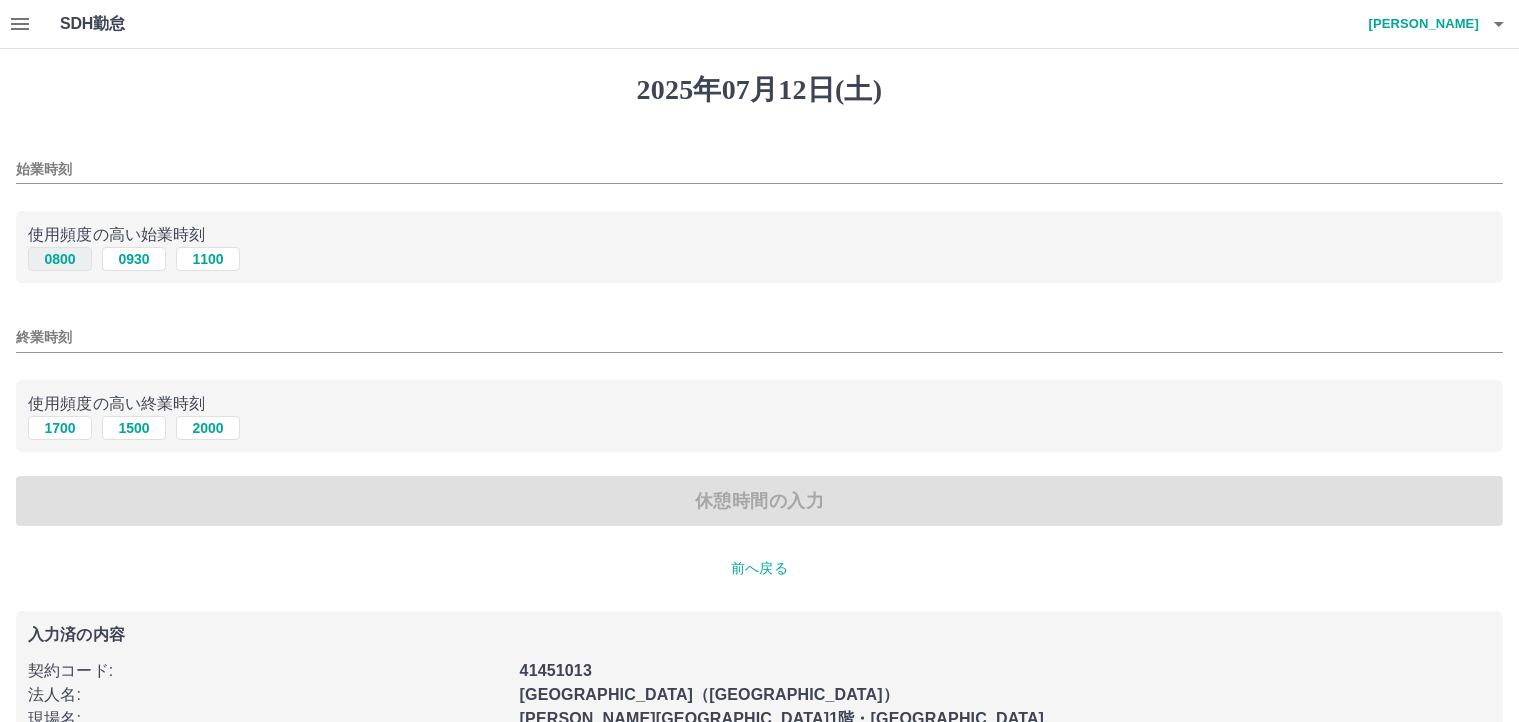 click on "0800" at bounding box center (60, 259) 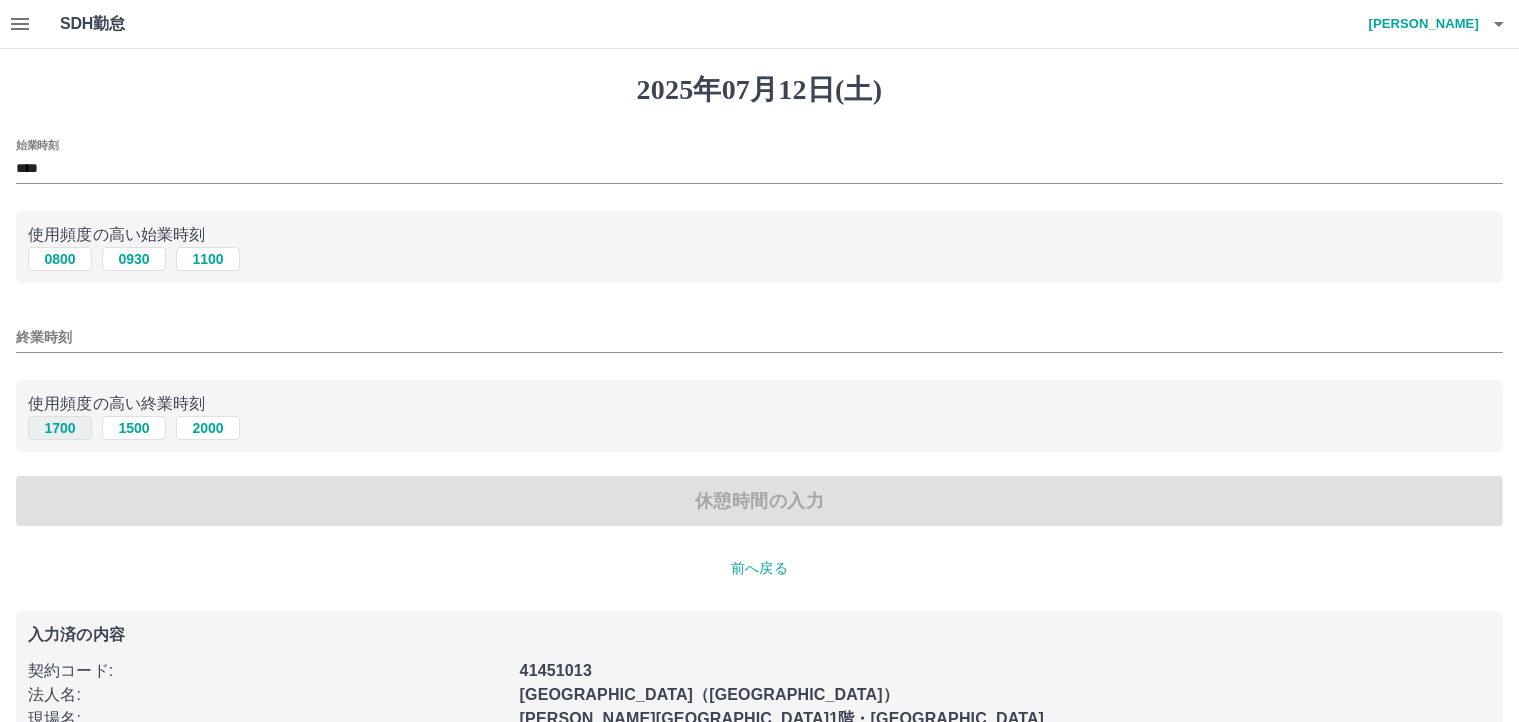 click on "1700" at bounding box center [60, 428] 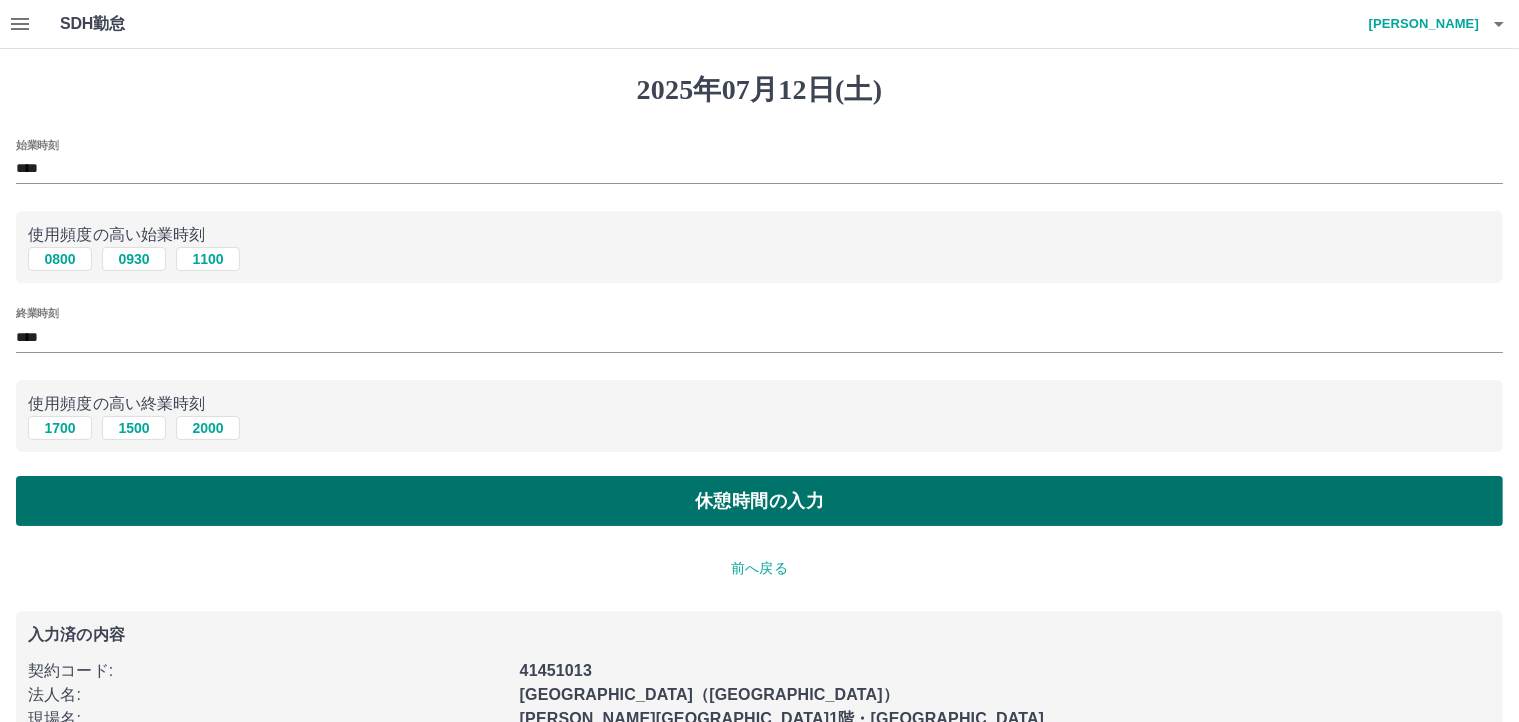 click on "休憩時間の入力" at bounding box center (759, 501) 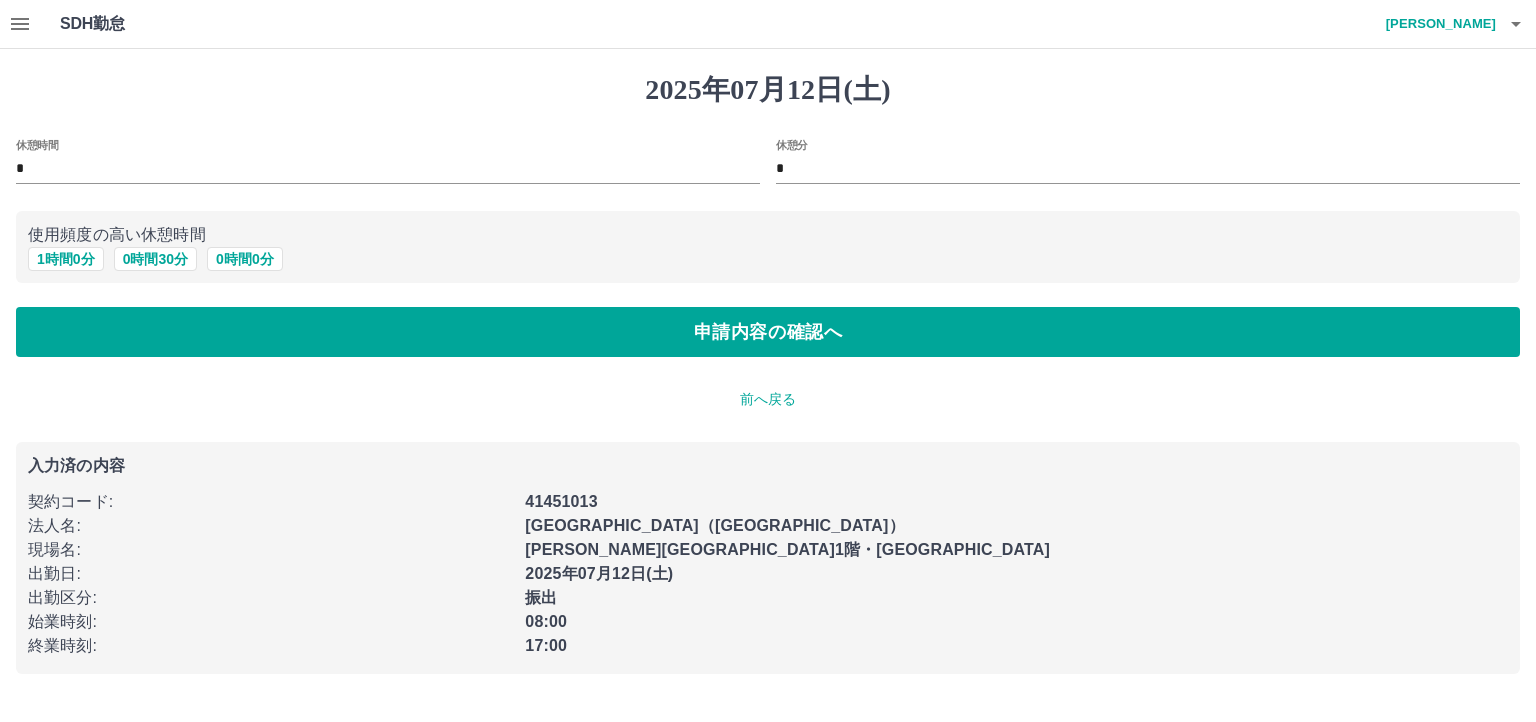 drag, startPoint x: 58, startPoint y: 252, endPoint x: 58, endPoint y: 276, distance: 24 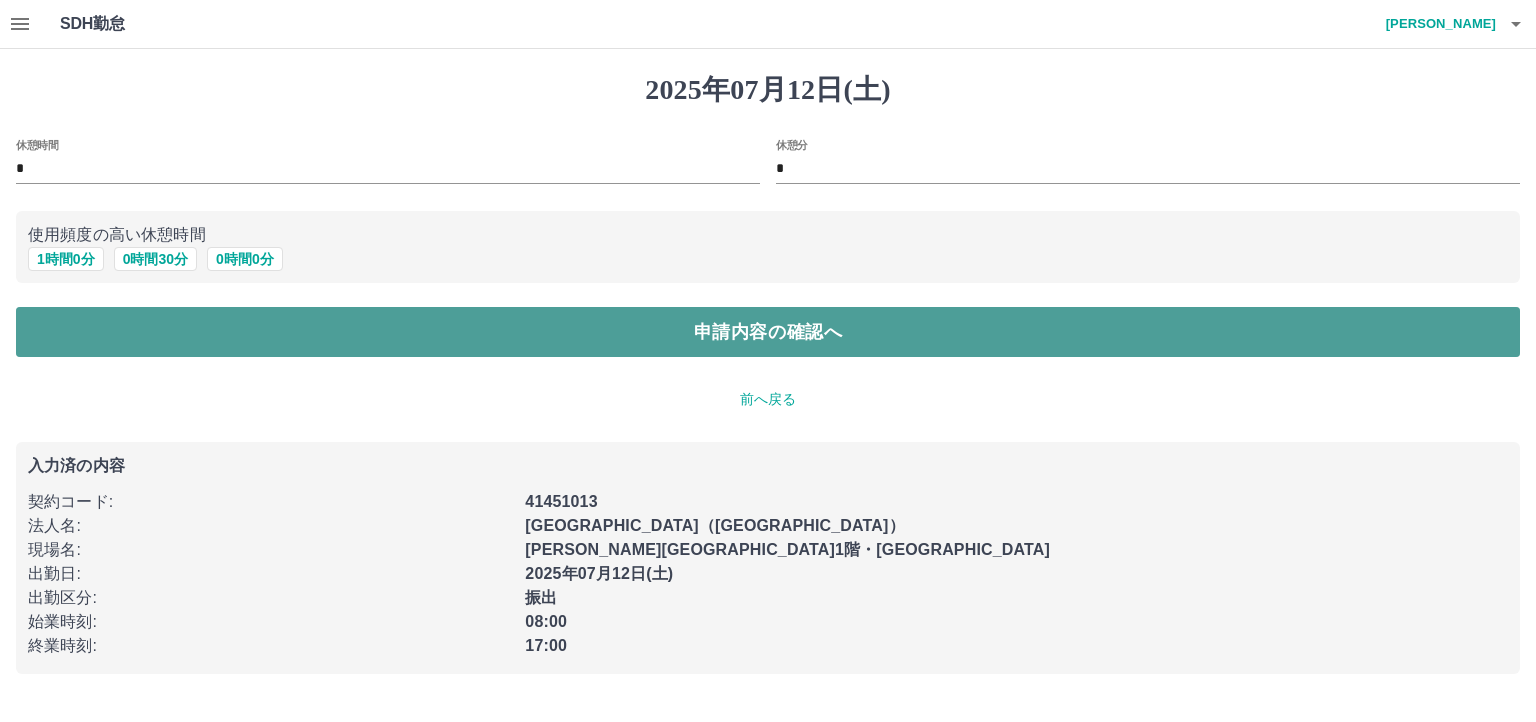 click on "申請内容の確認へ" at bounding box center [768, 332] 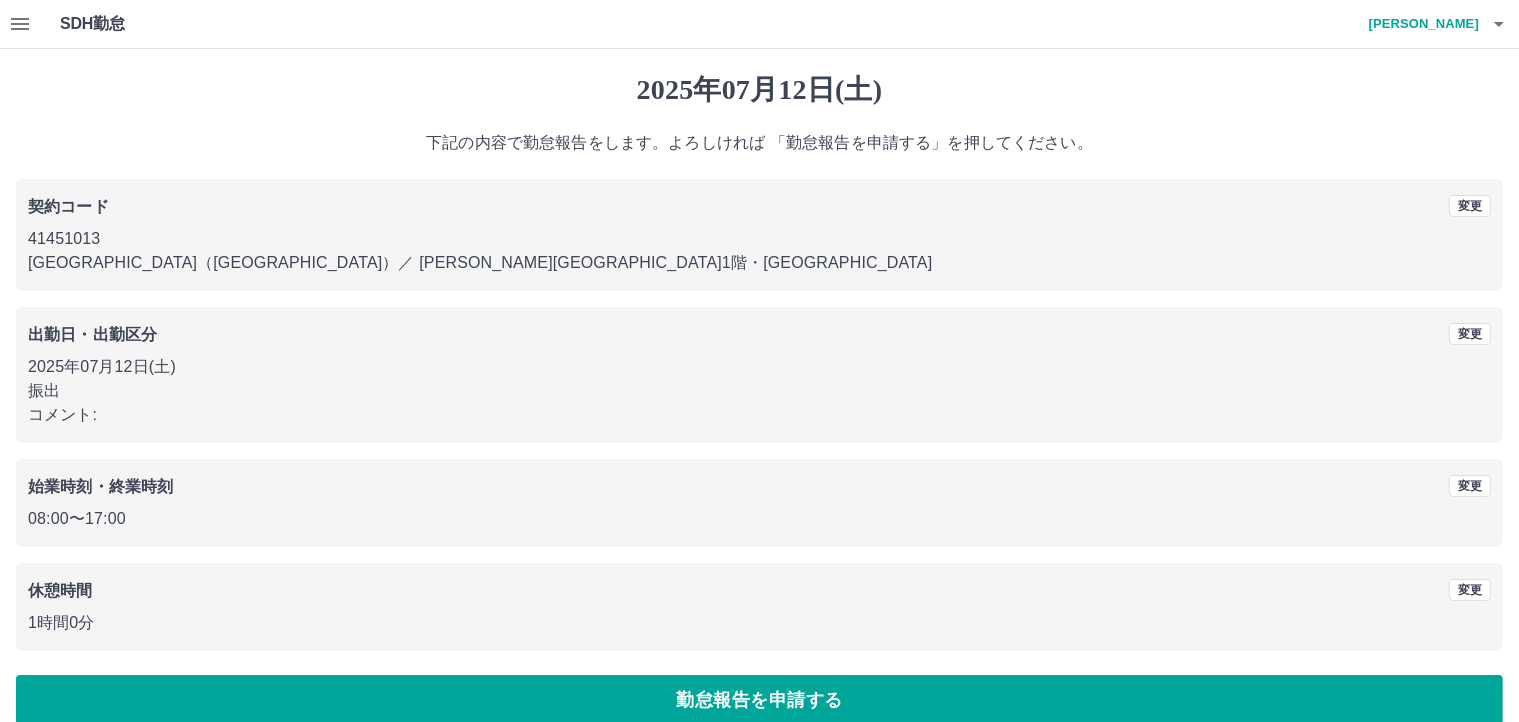 scroll, scrollTop: 27, scrollLeft: 0, axis: vertical 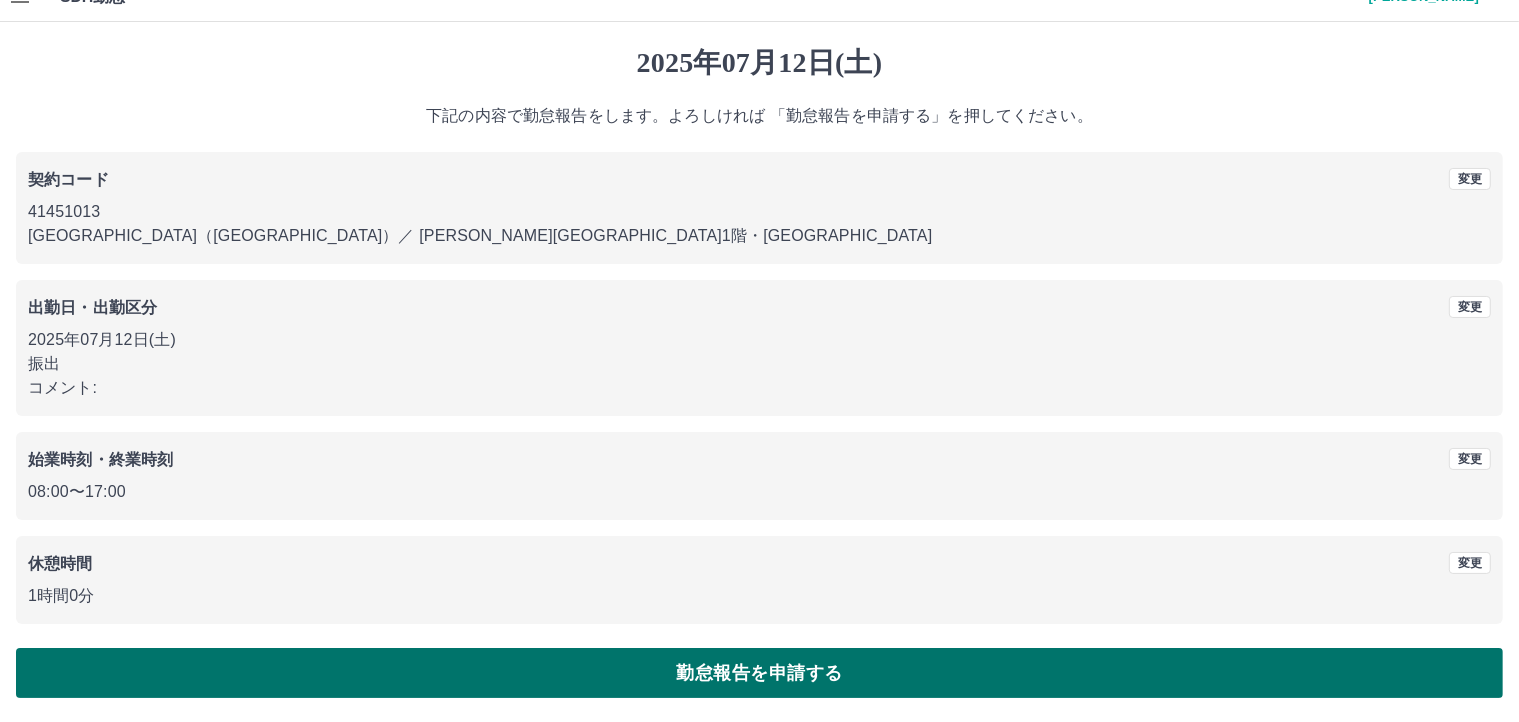 click on "勤怠報告を申請する" at bounding box center [759, 673] 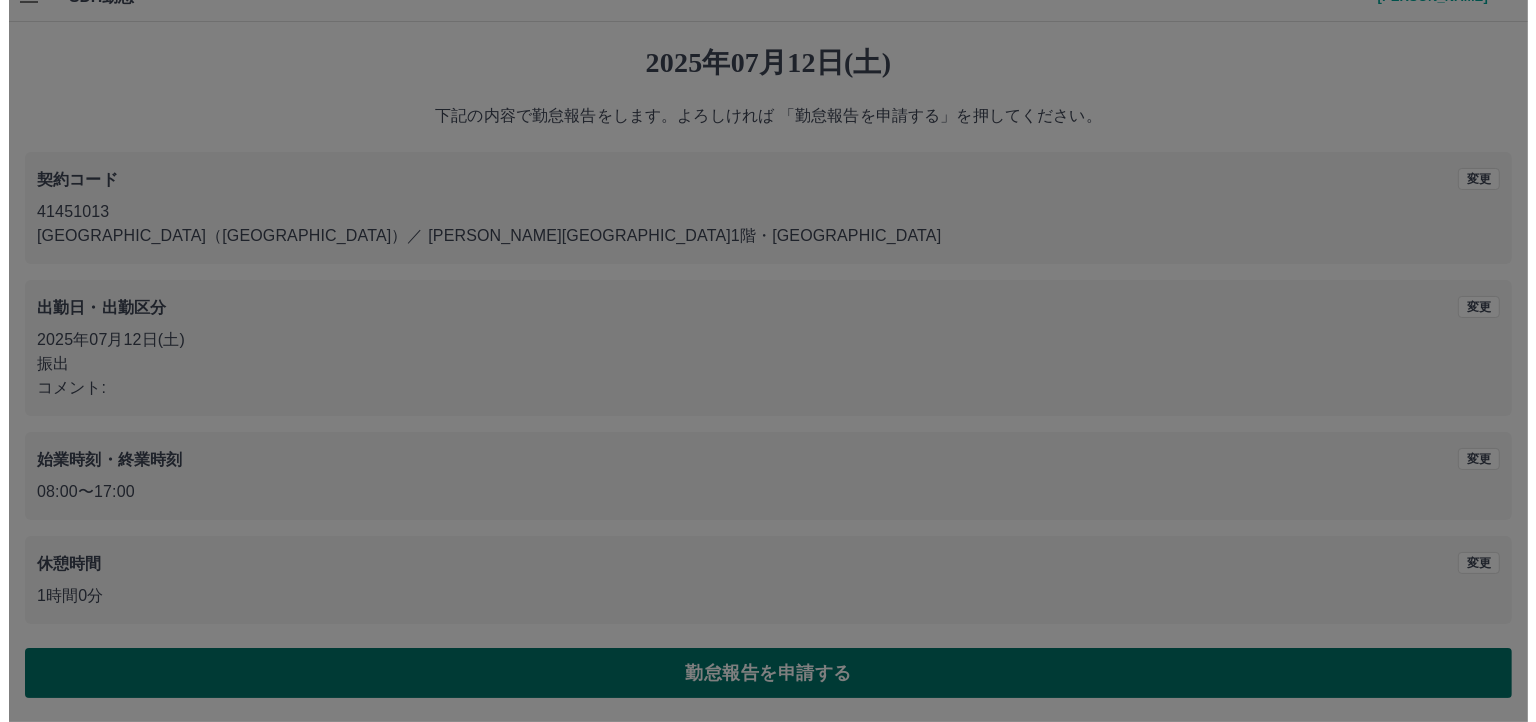 scroll, scrollTop: 0, scrollLeft: 0, axis: both 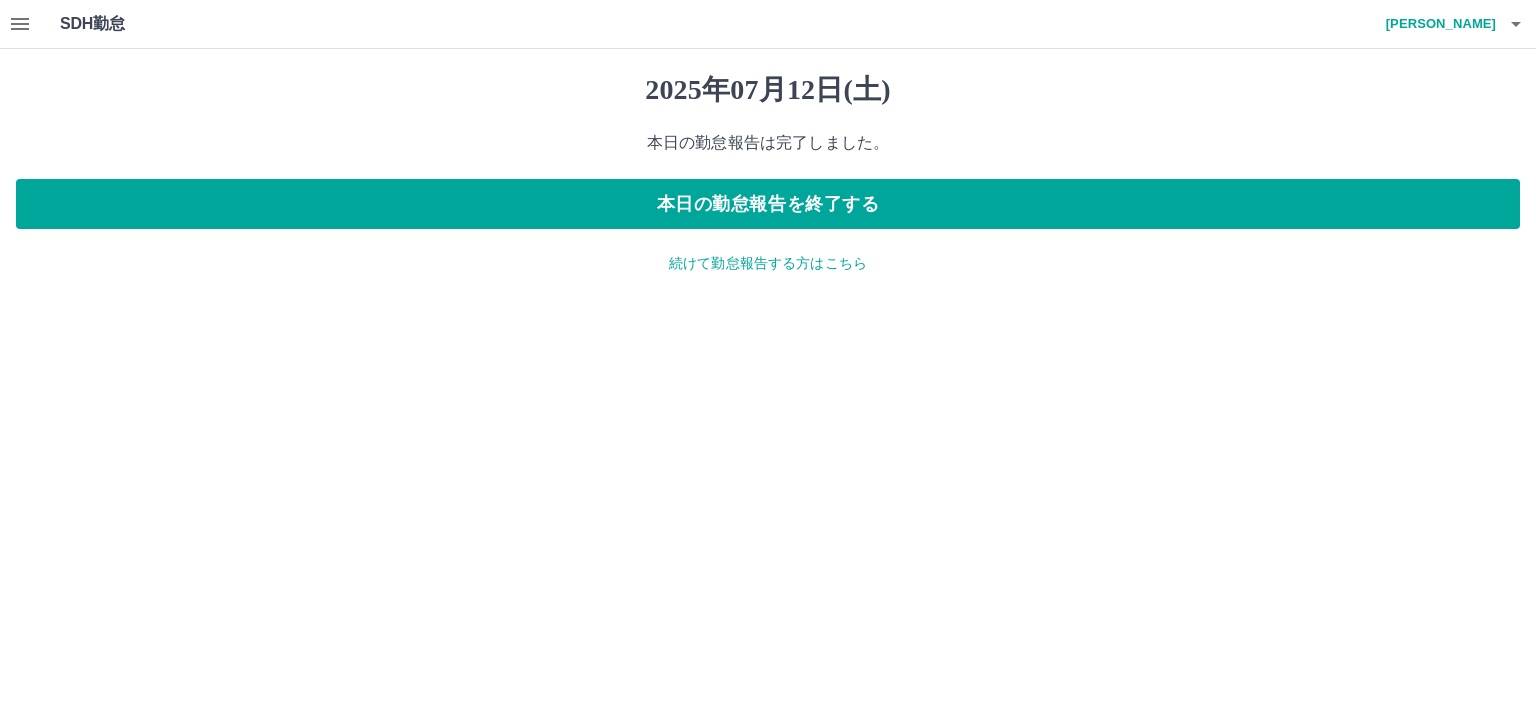 click on "続けて勤怠報告する方はこちら" at bounding box center [768, 263] 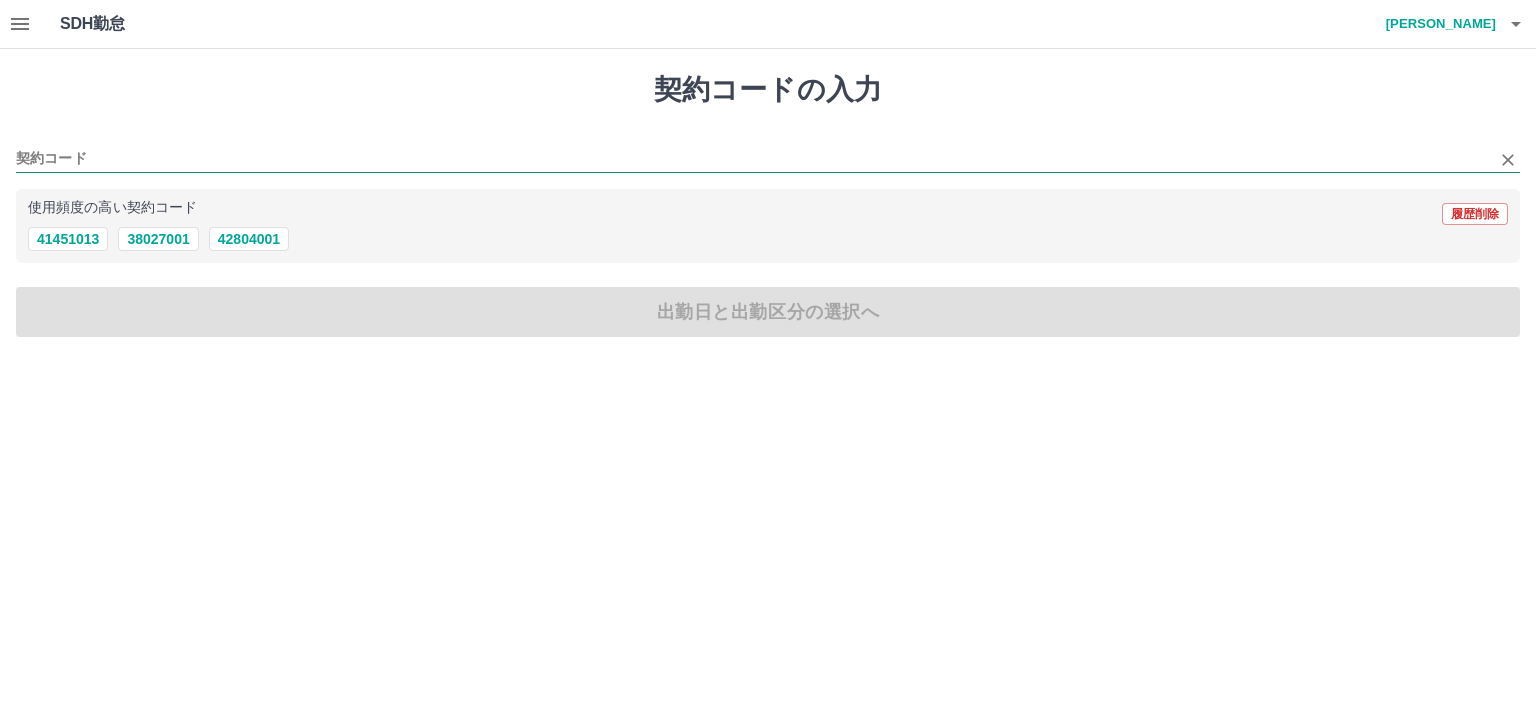 click on "契約コード" at bounding box center (753, 159) 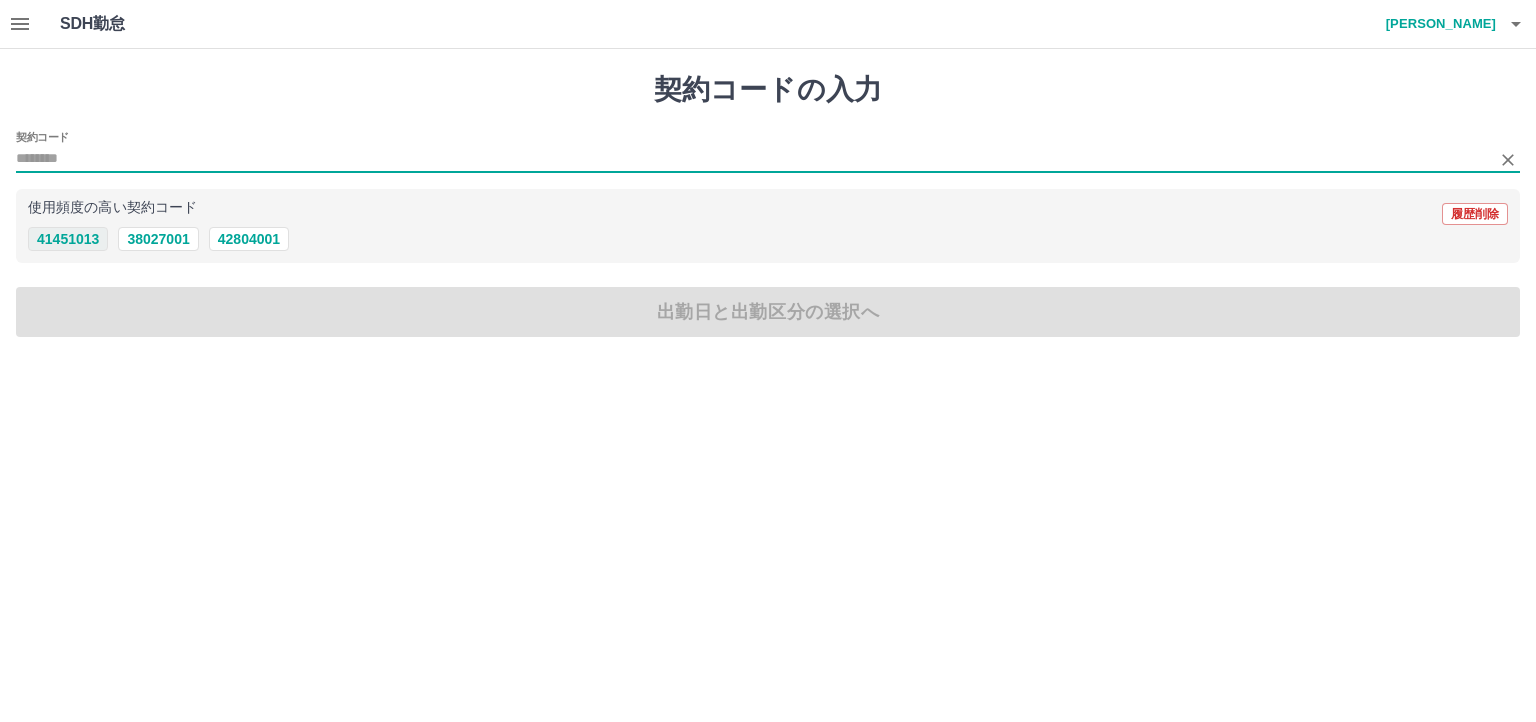 click on "41451013" at bounding box center (68, 239) 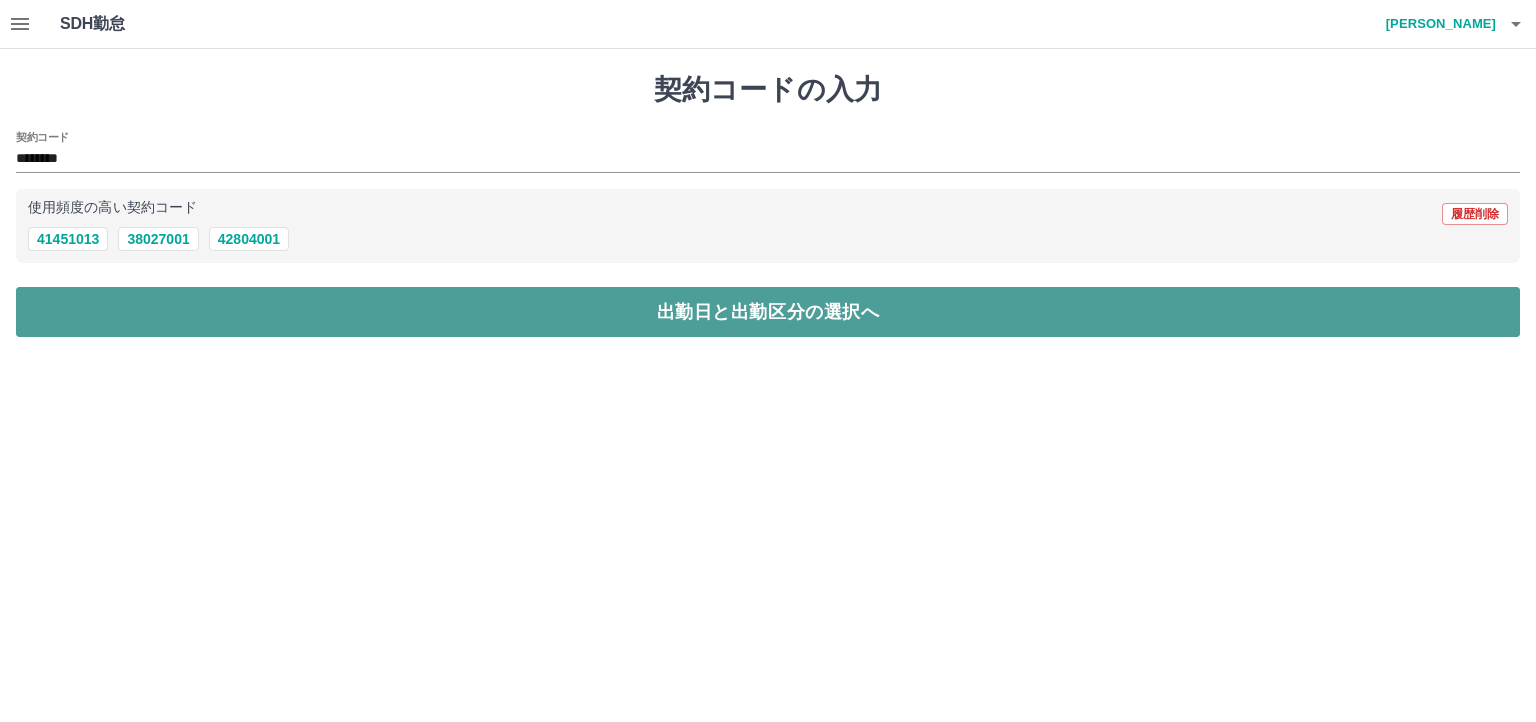 click on "出勤日と出勤区分の選択へ" at bounding box center (768, 312) 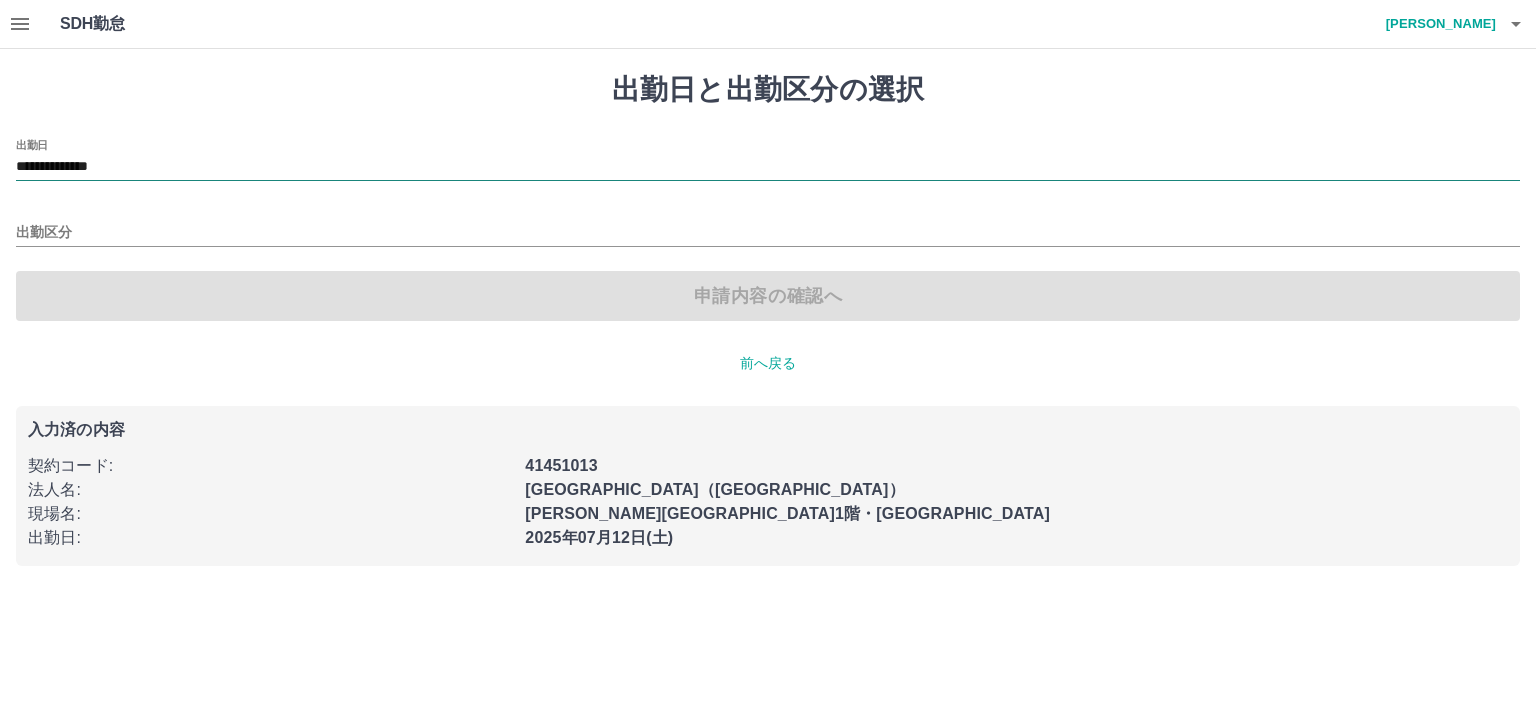 click on "**********" at bounding box center [768, 167] 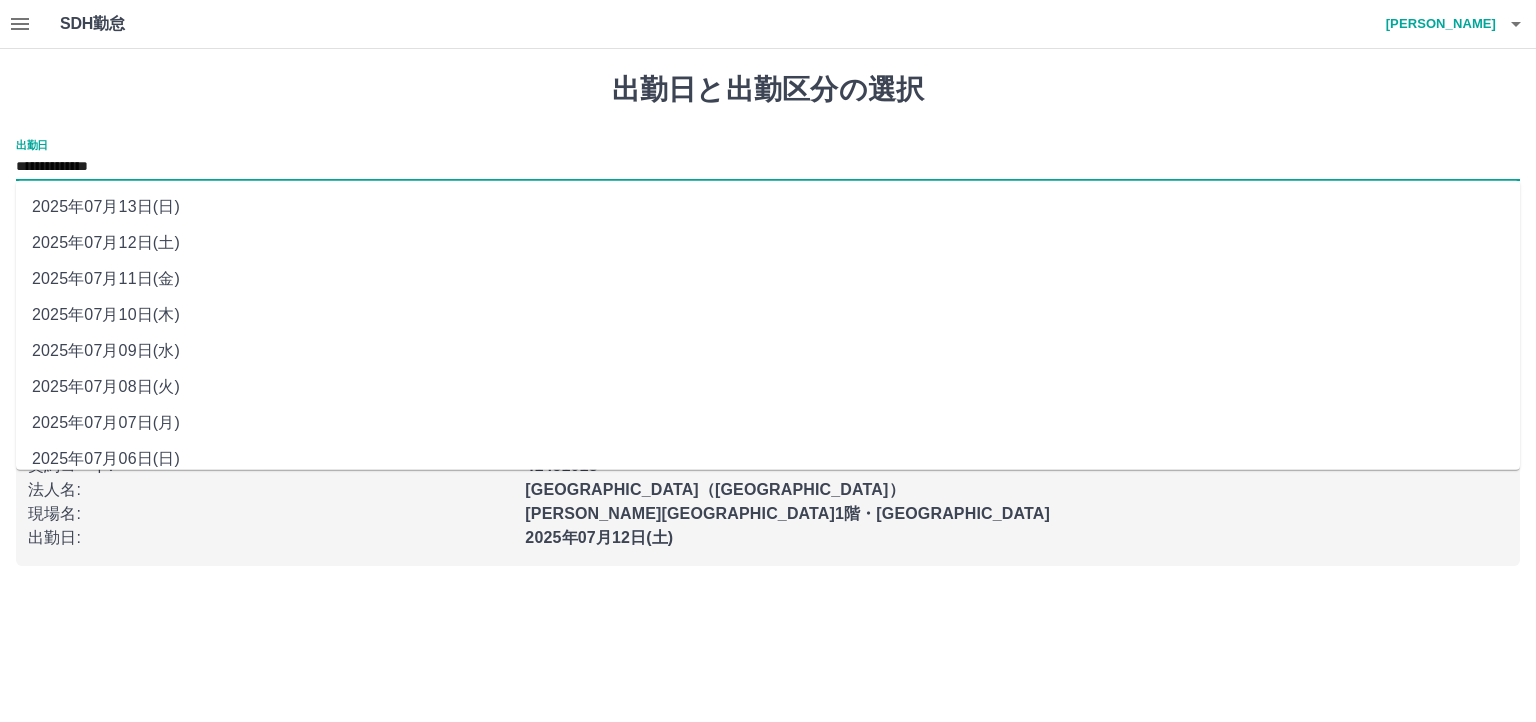 click on "2025年07月13日(日)" at bounding box center (768, 207) 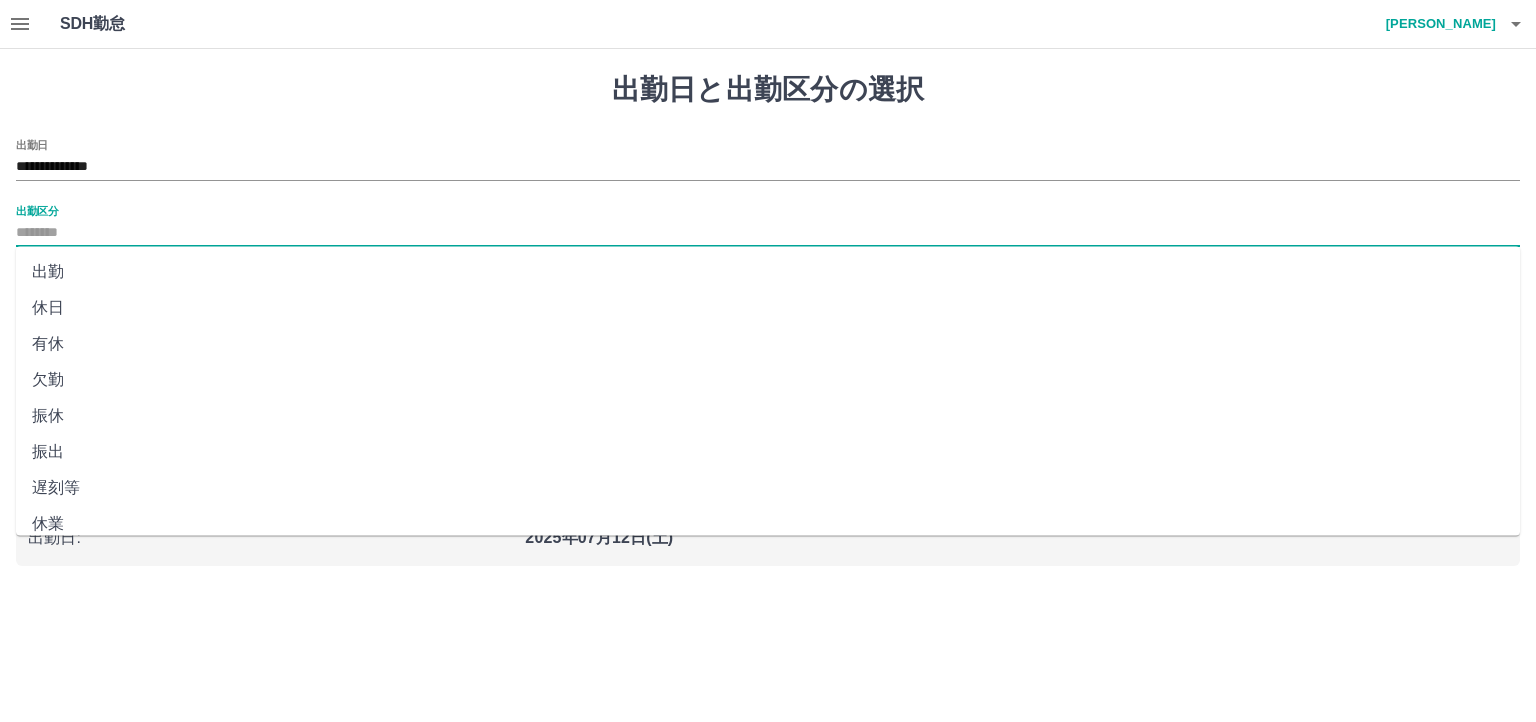click on "出勤区分" at bounding box center [768, 233] 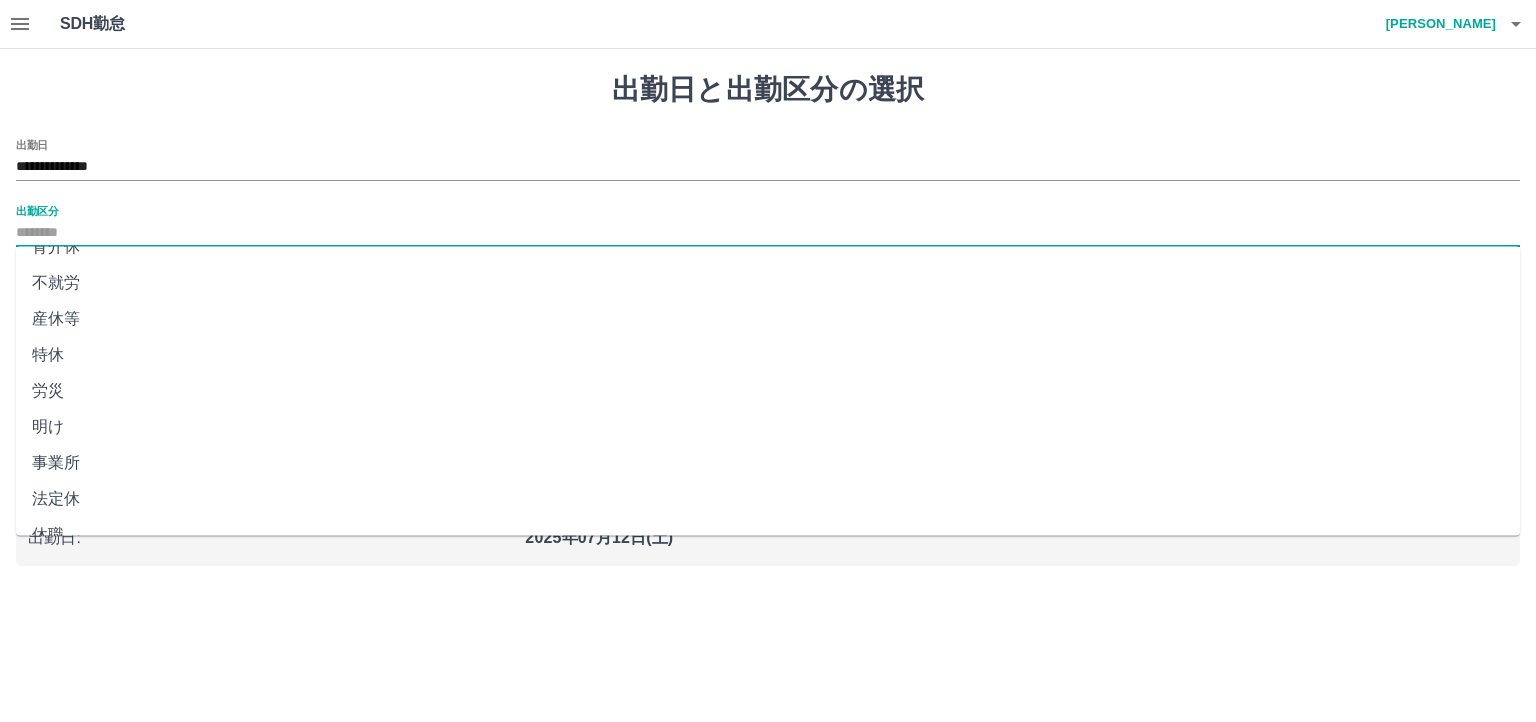 scroll, scrollTop: 375, scrollLeft: 0, axis: vertical 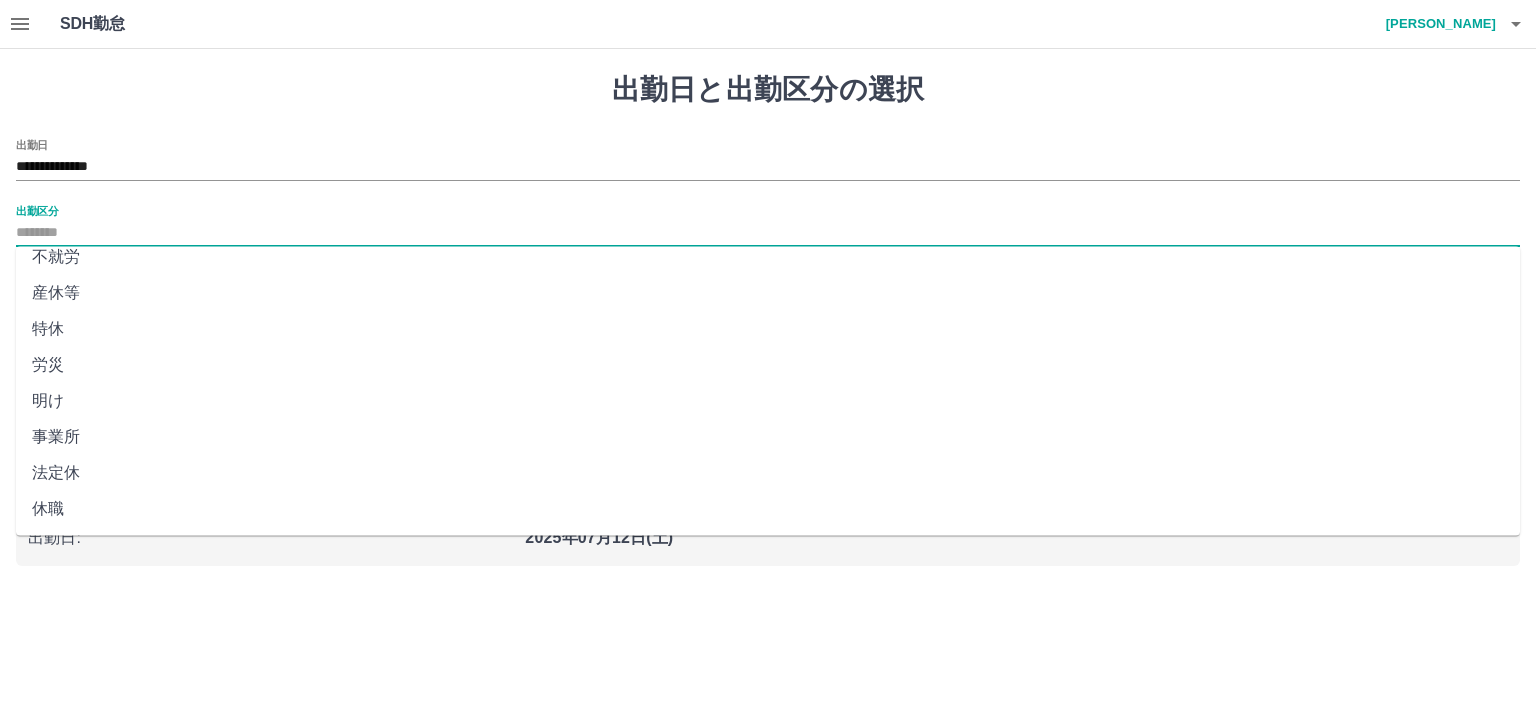 click on "法定休" at bounding box center [768, 473] 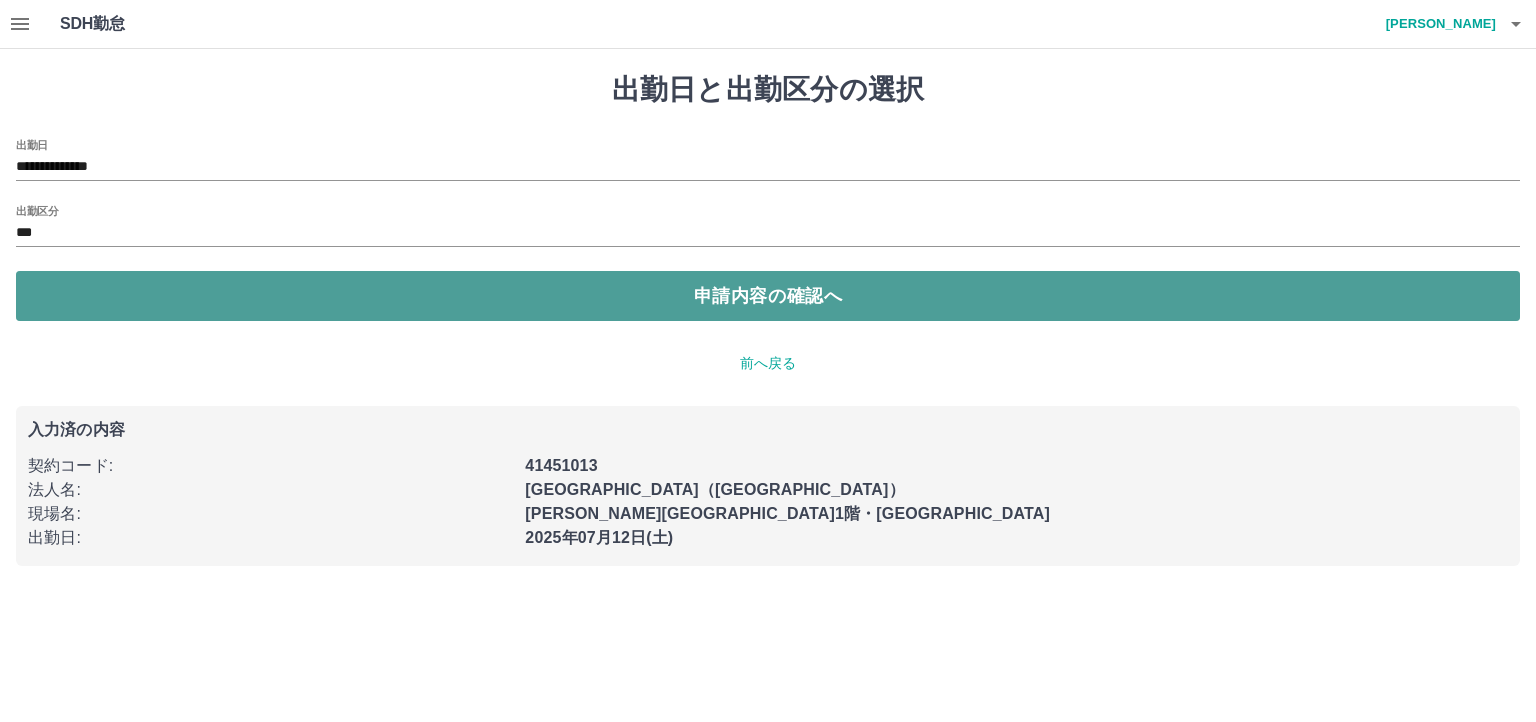 click on "申請内容の確認へ" at bounding box center [768, 296] 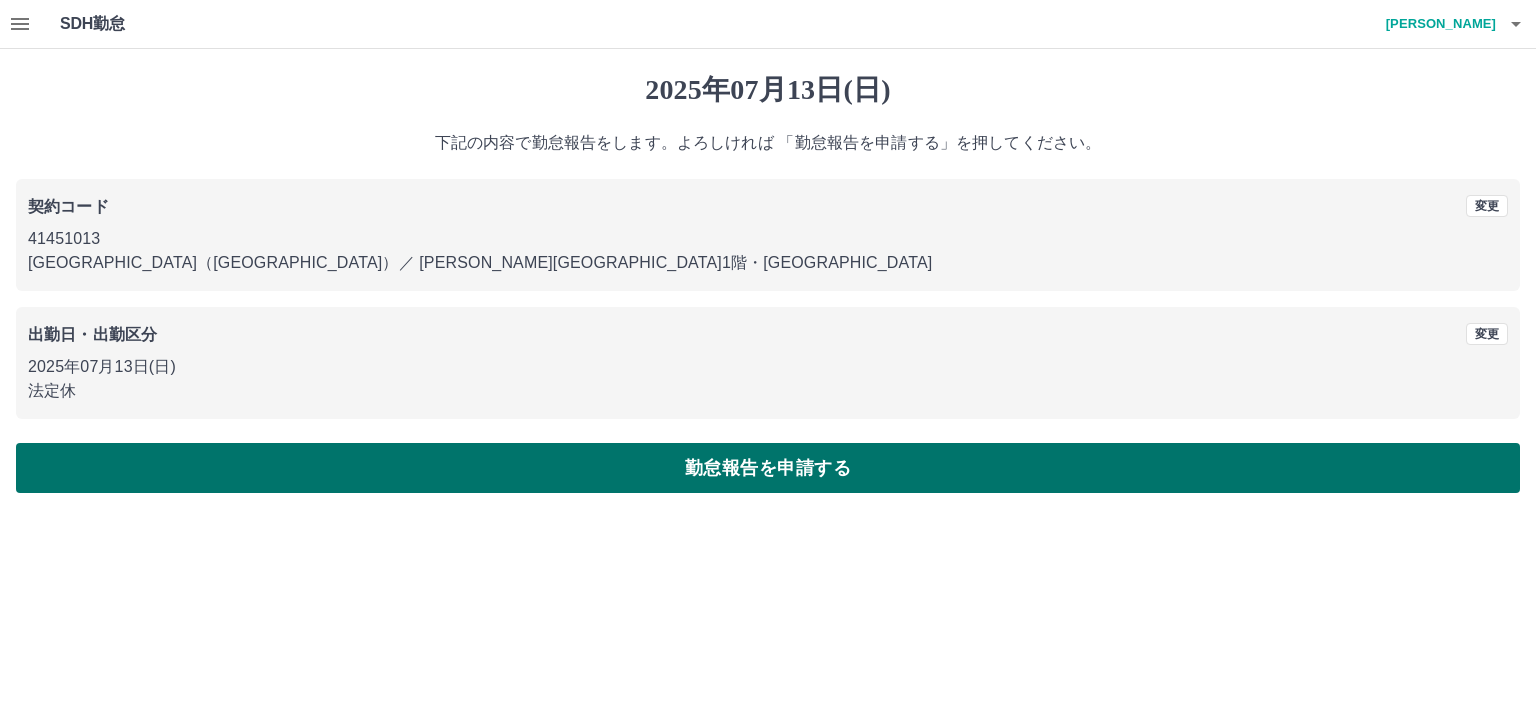 click on "勤怠報告を申請する" at bounding box center (768, 468) 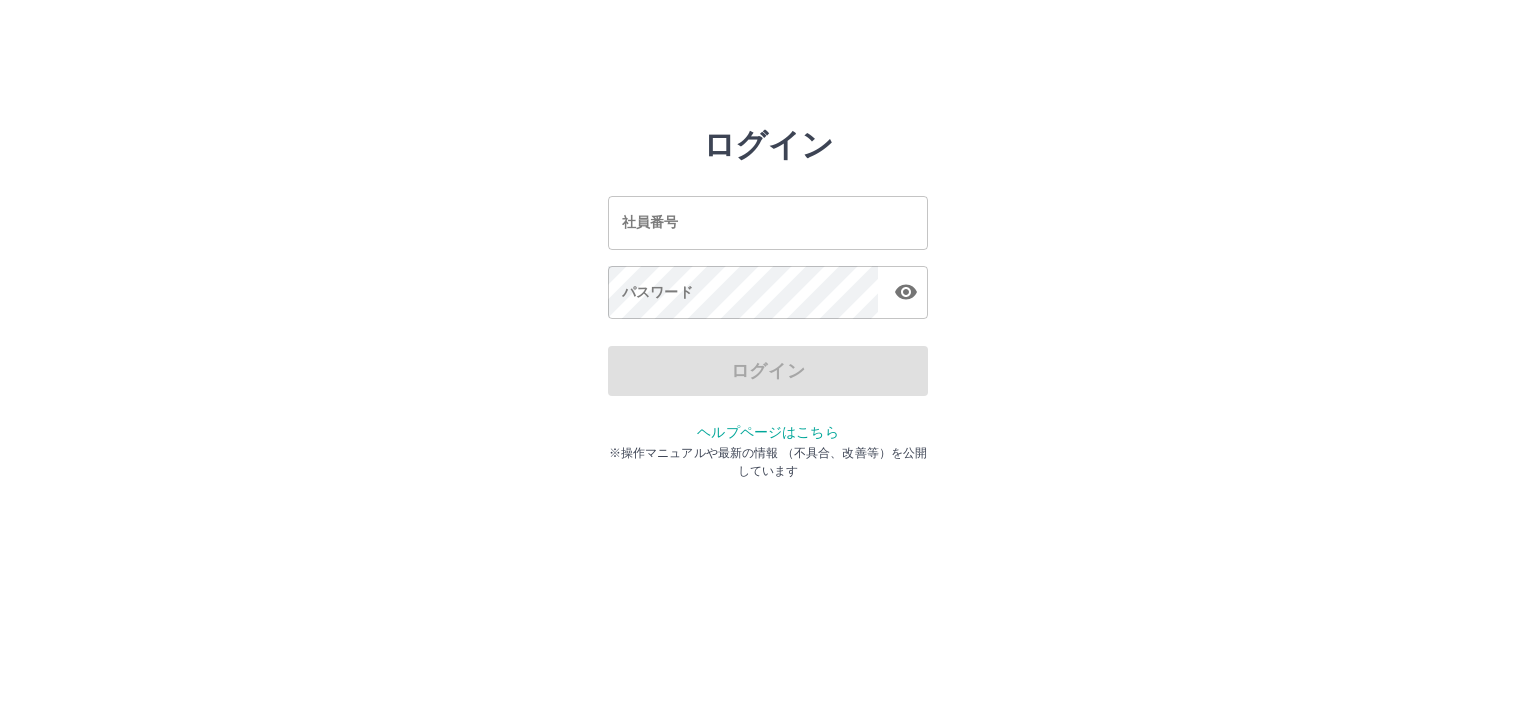 scroll, scrollTop: 0, scrollLeft: 0, axis: both 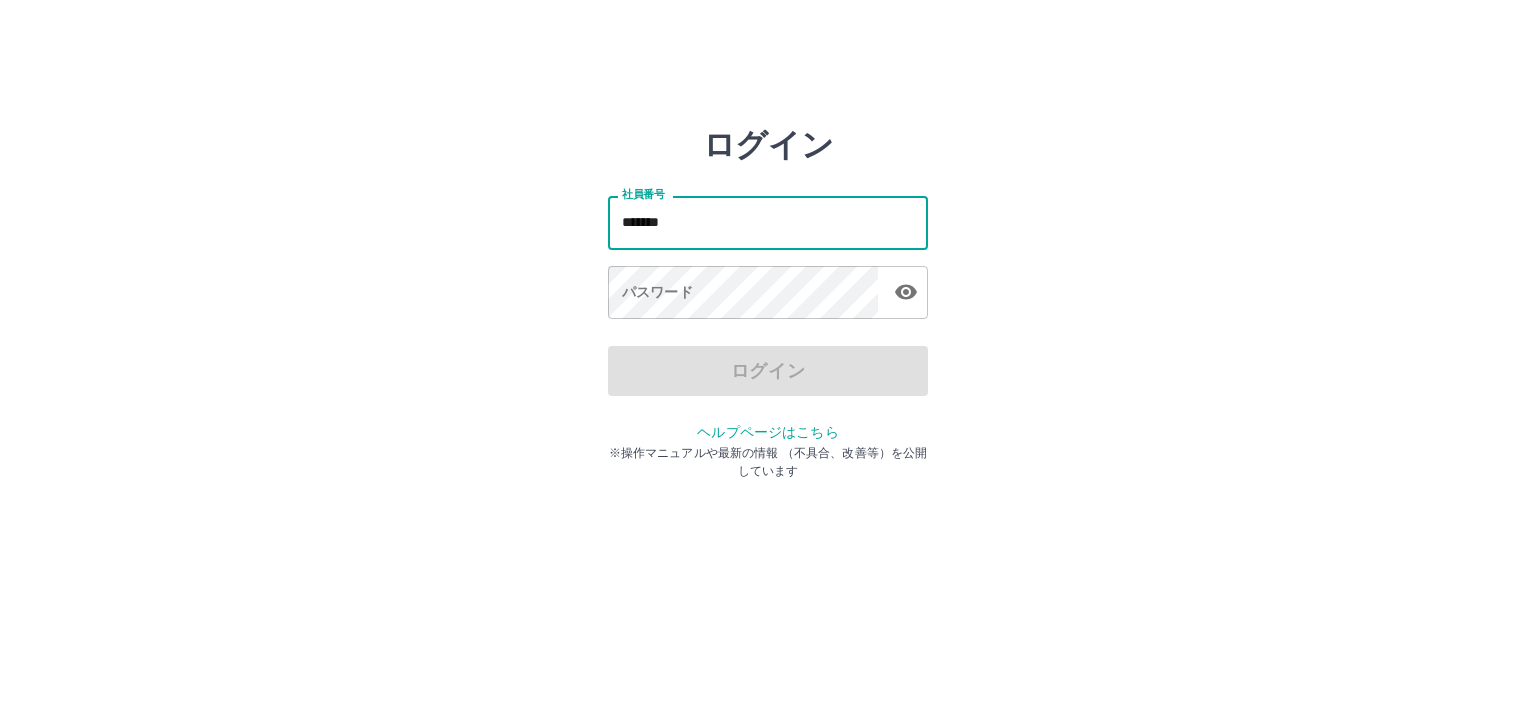 type on "*******" 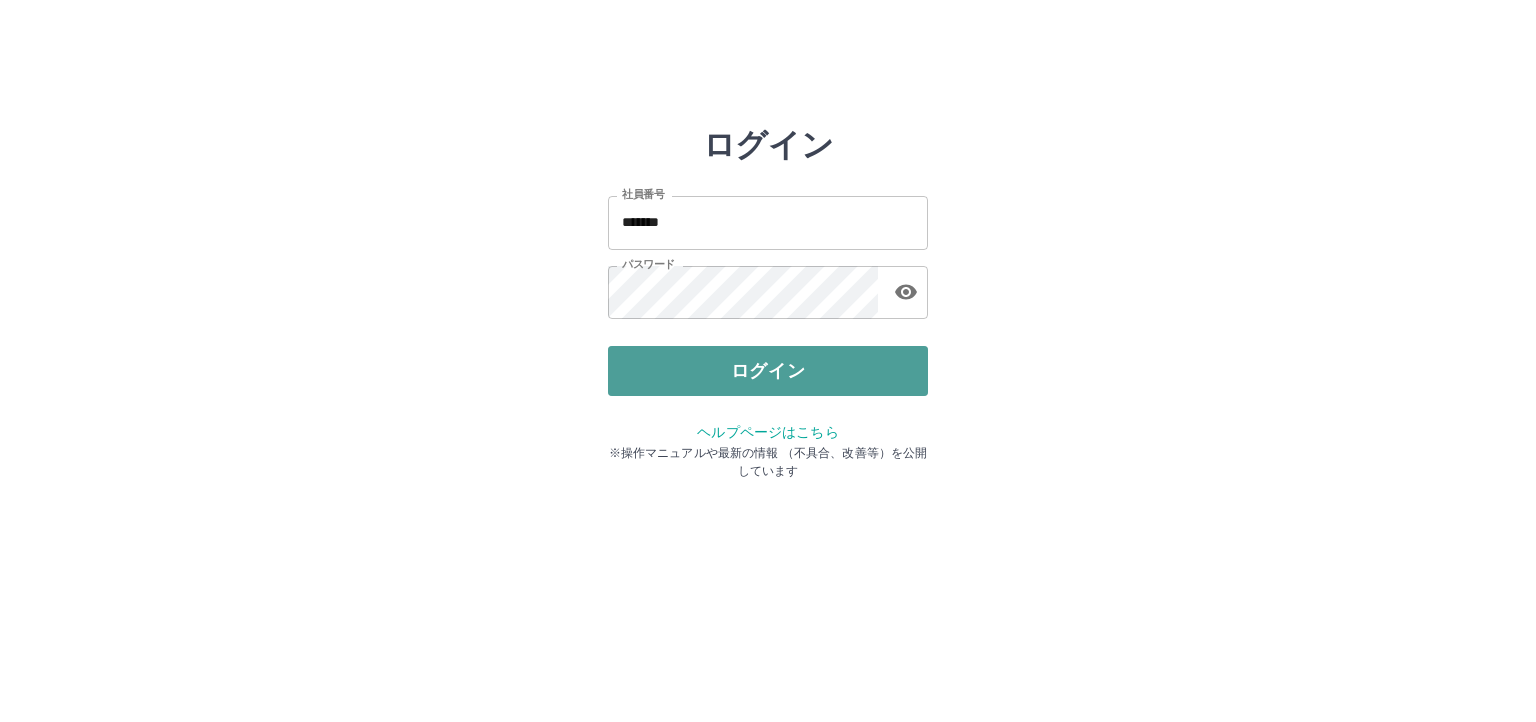 click on "ログイン" at bounding box center [768, 371] 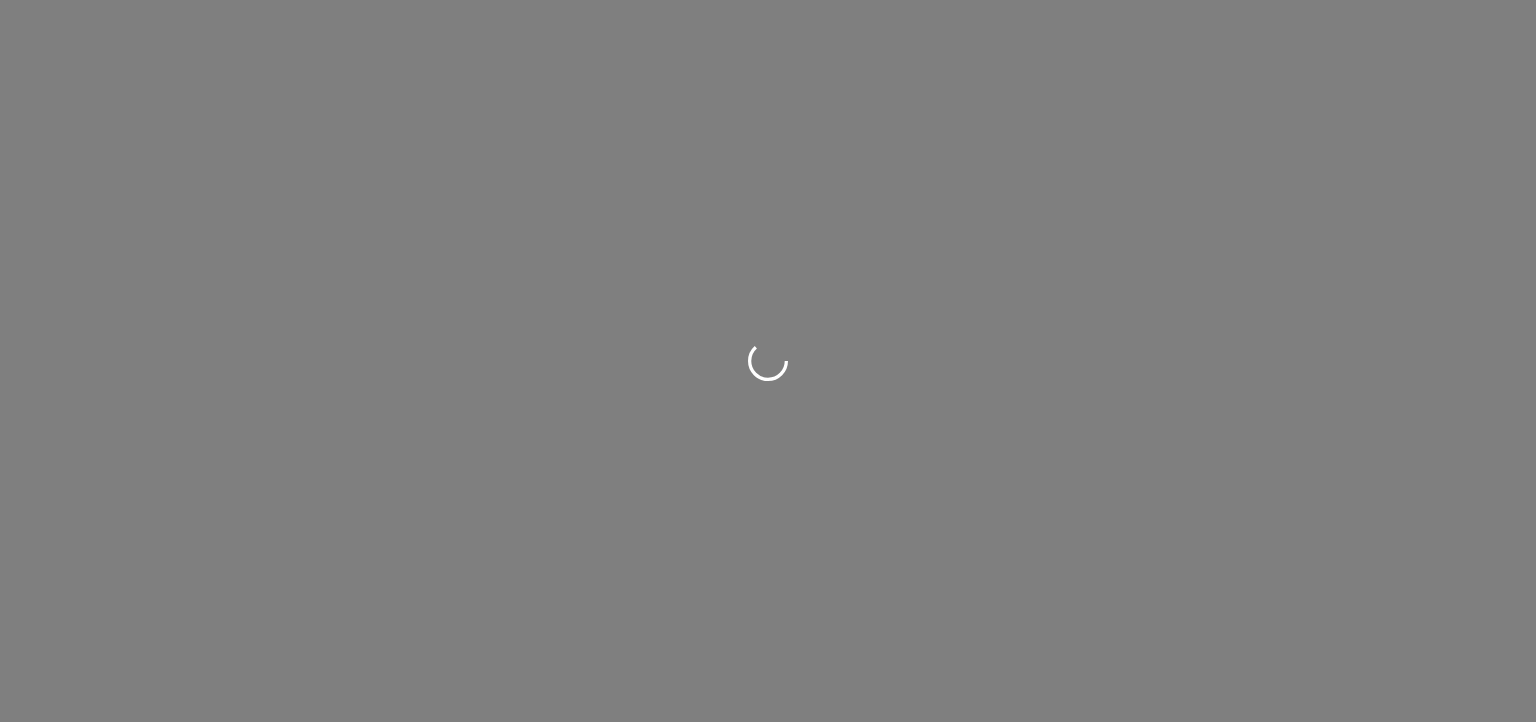 scroll, scrollTop: 0, scrollLeft: 0, axis: both 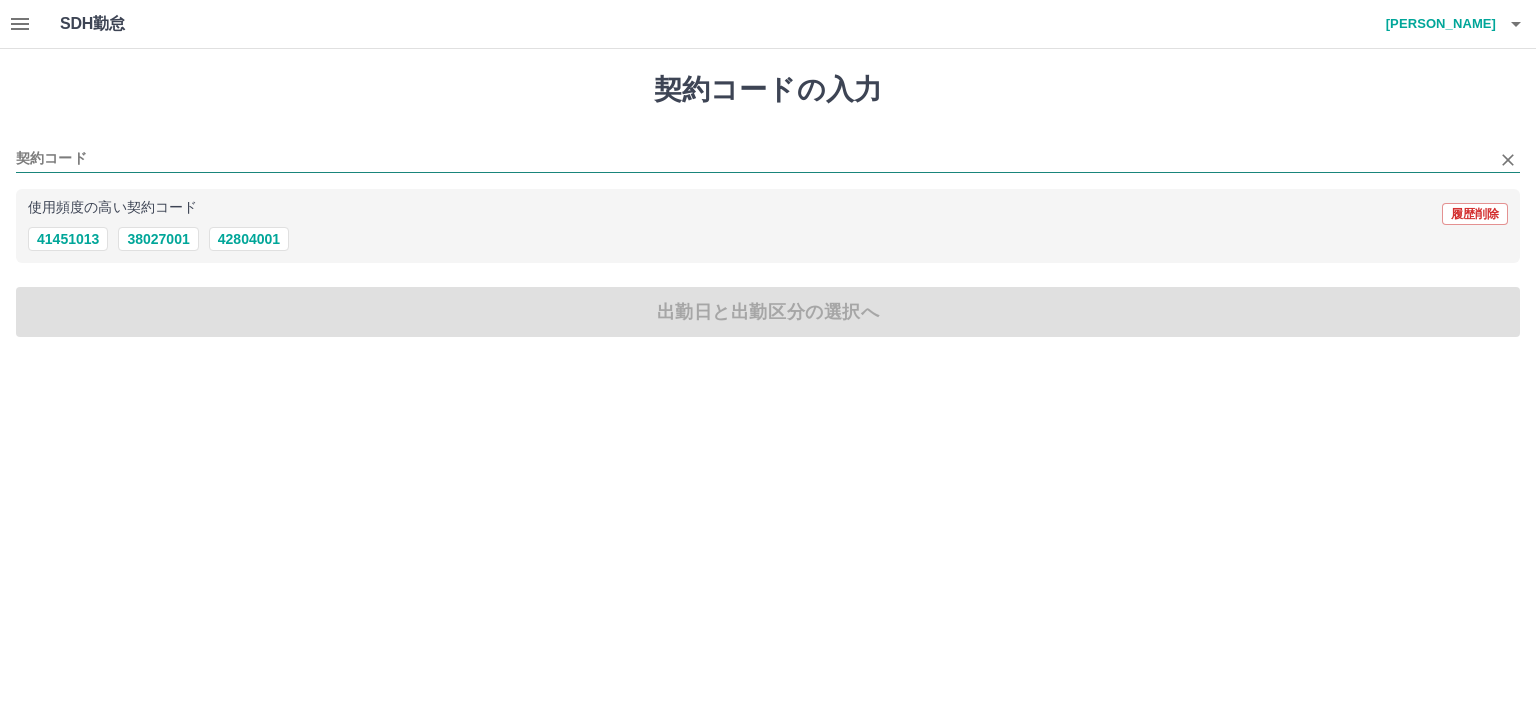 click on "契約コード" at bounding box center (753, 159) 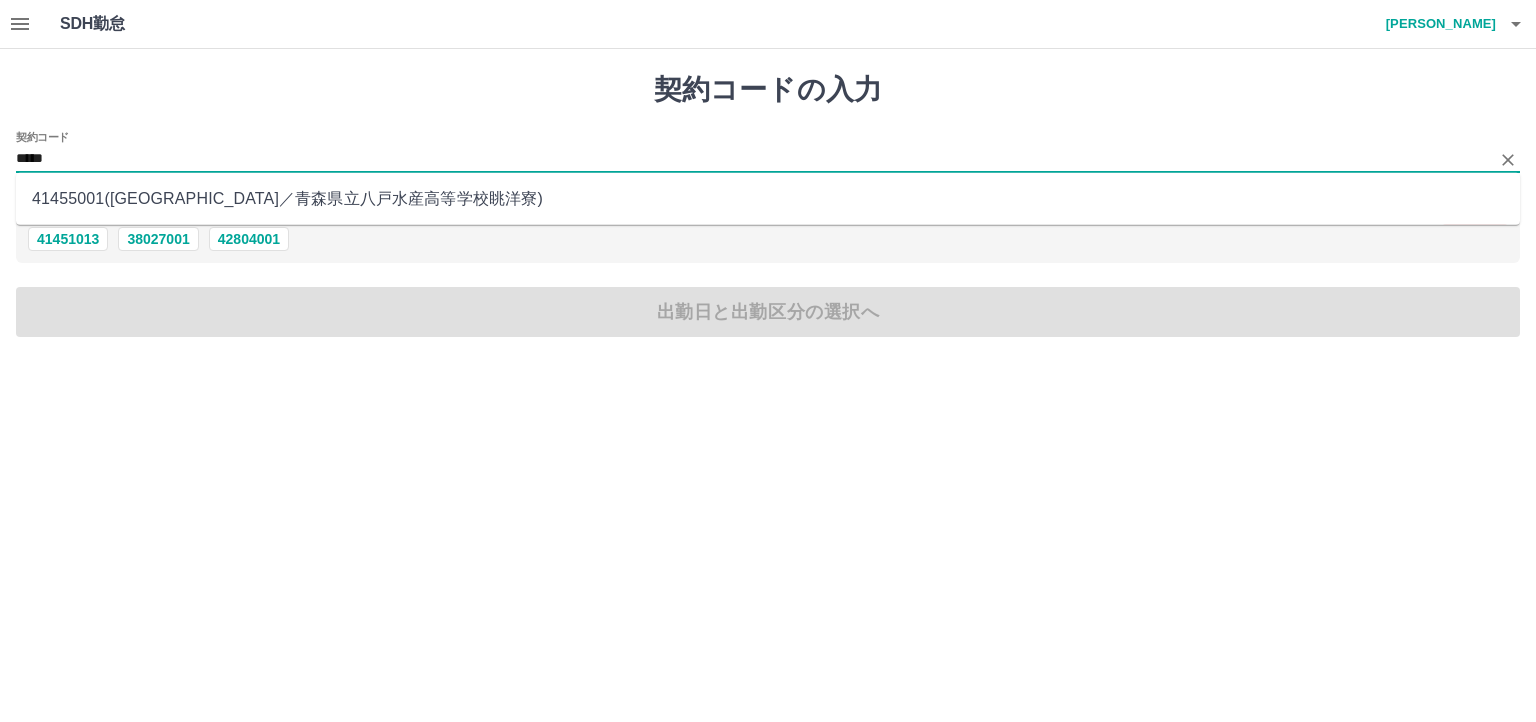 click on "41455001  ( [GEOGRAPHIC_DATA] ／ 青森県立八戸水産高等学校眺洋寮 )" at bounding box center [768, 199] 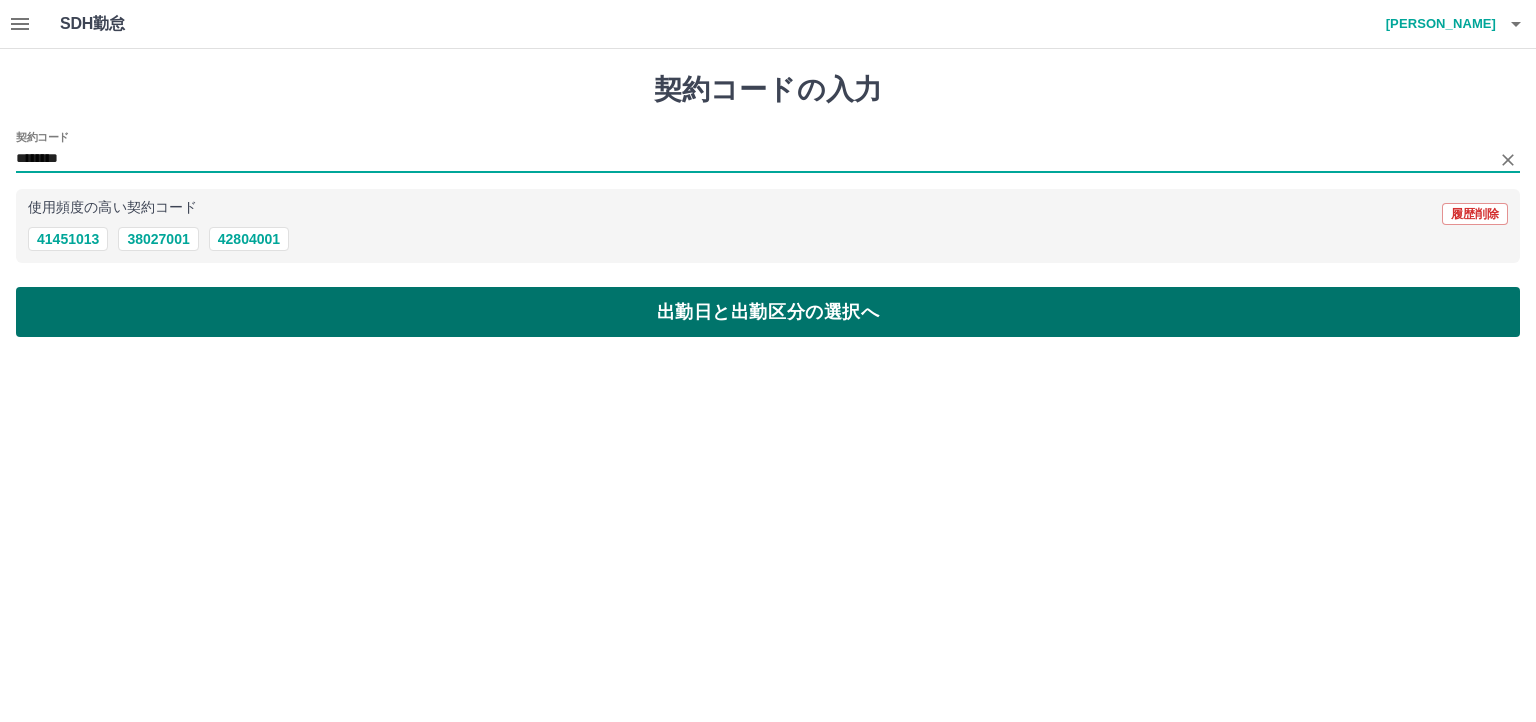 type on "********" 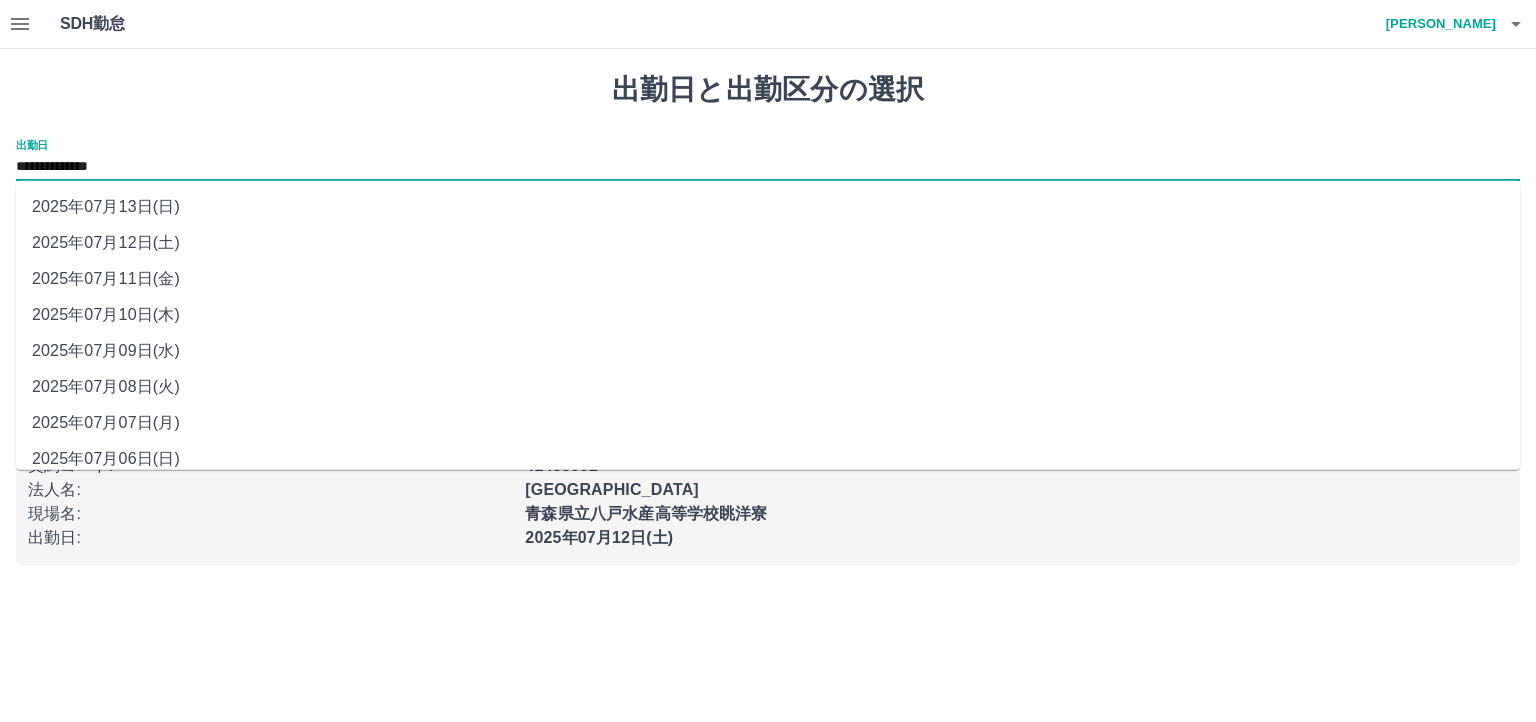 click on "**********" at bounding box center [768, 167] 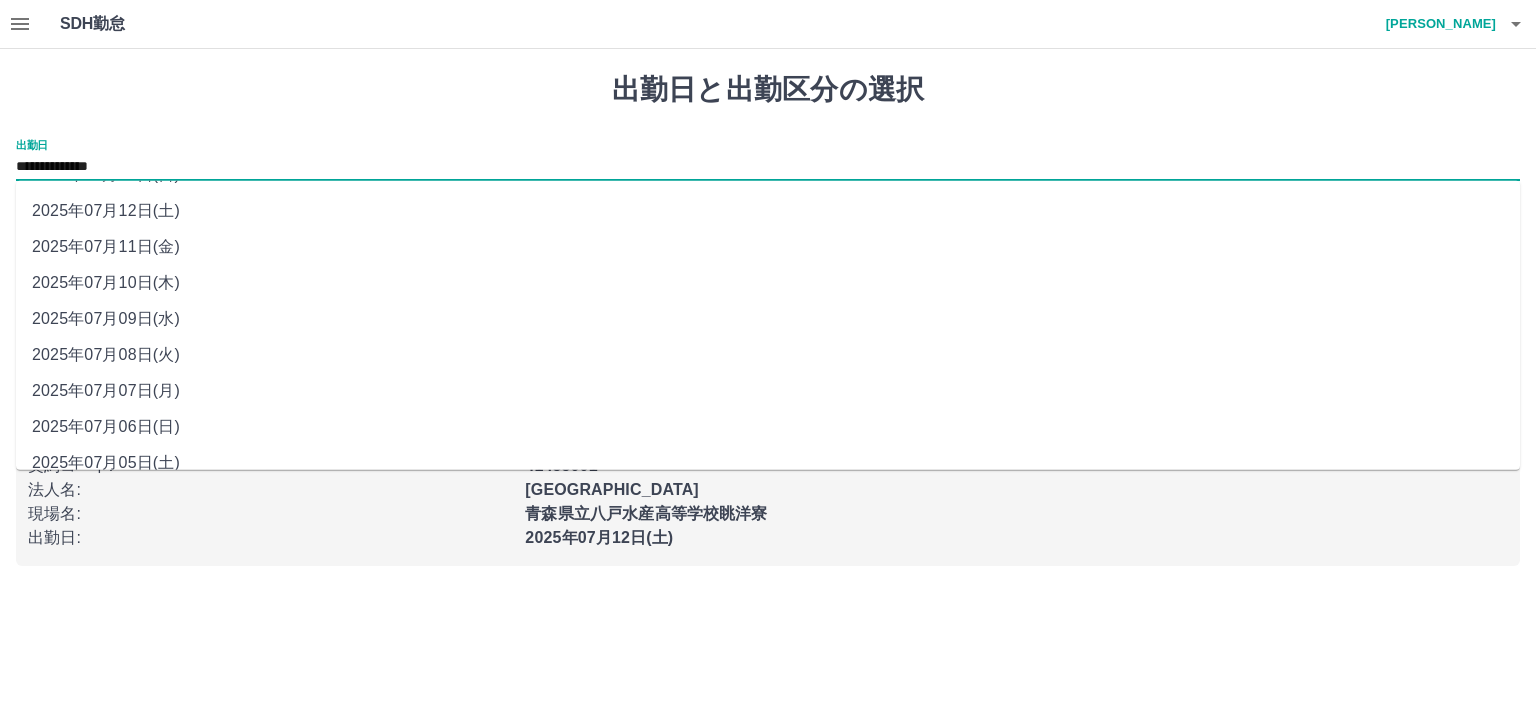 scroll, scrollTop: 51, scrollLeft: 0, axis: vertical 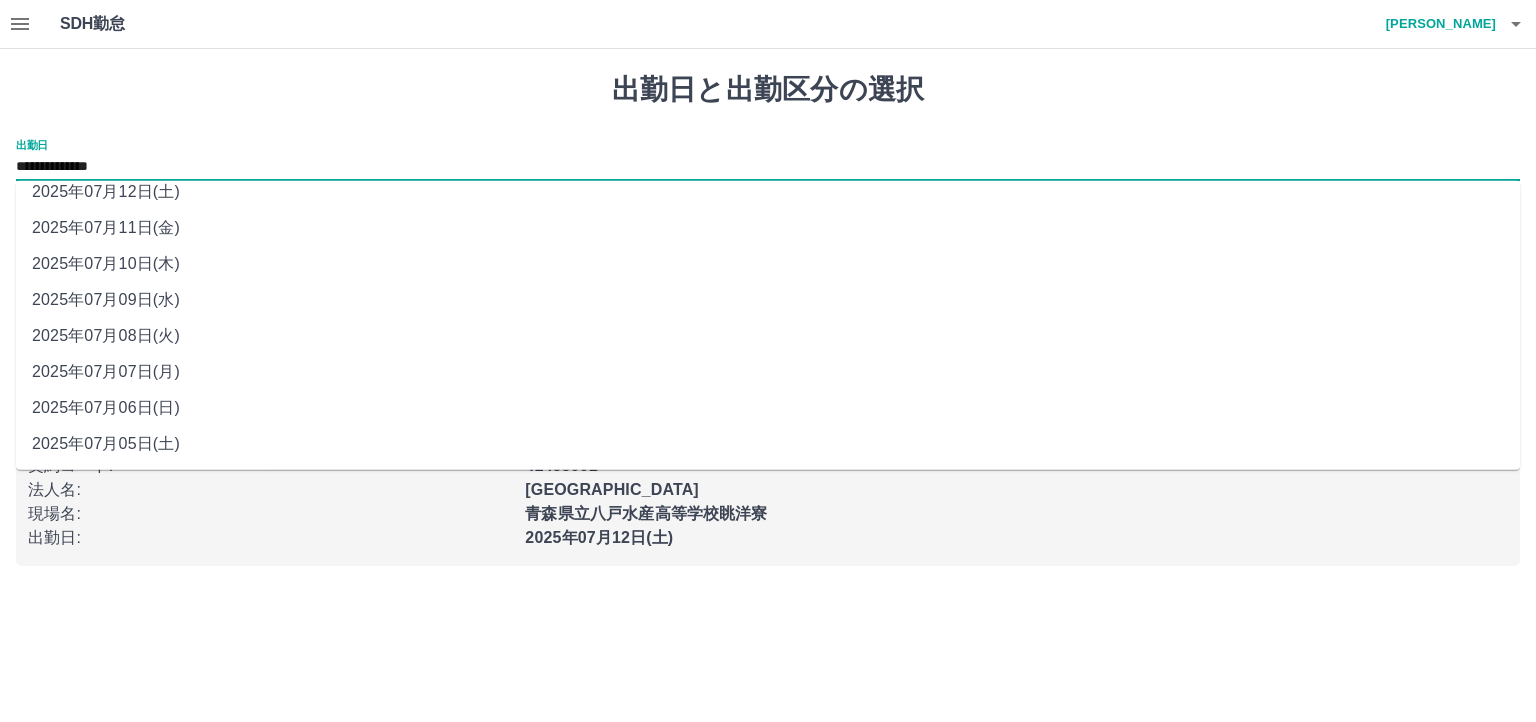 click on "2025年07月05日(土)" at bounding box center (768, 444) 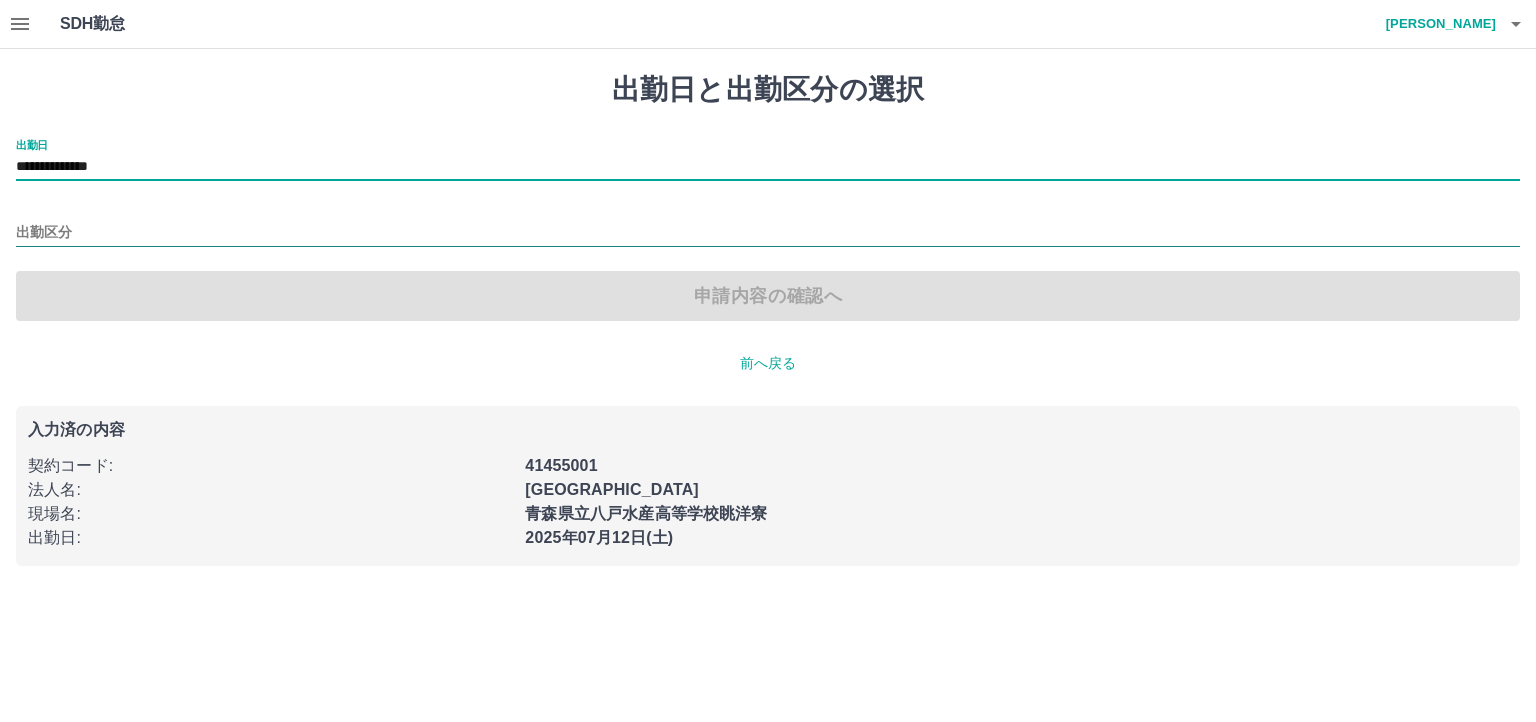 click on "出勤区分" at bounding box center (768, 233) 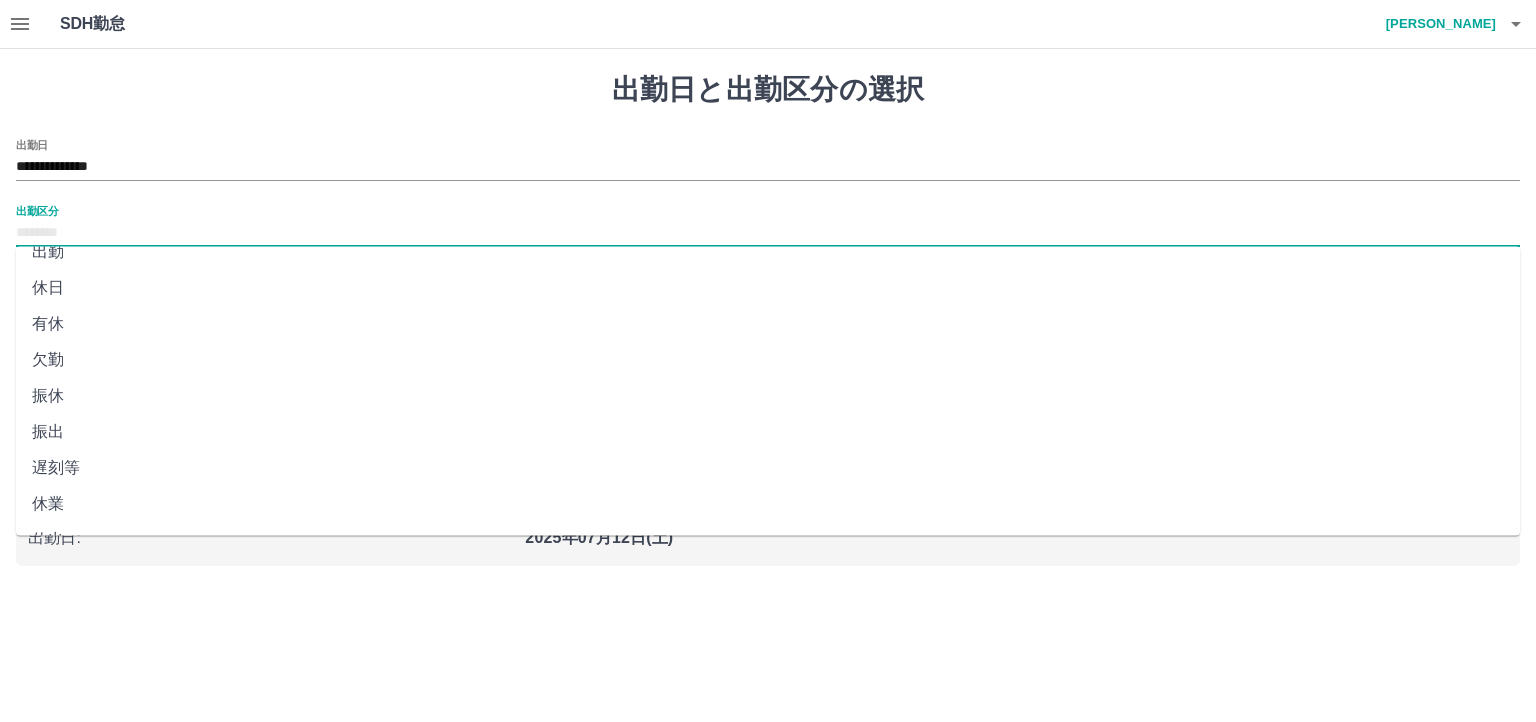 scroll, scrollTop: 0, scrollLeft: 0, axis: both 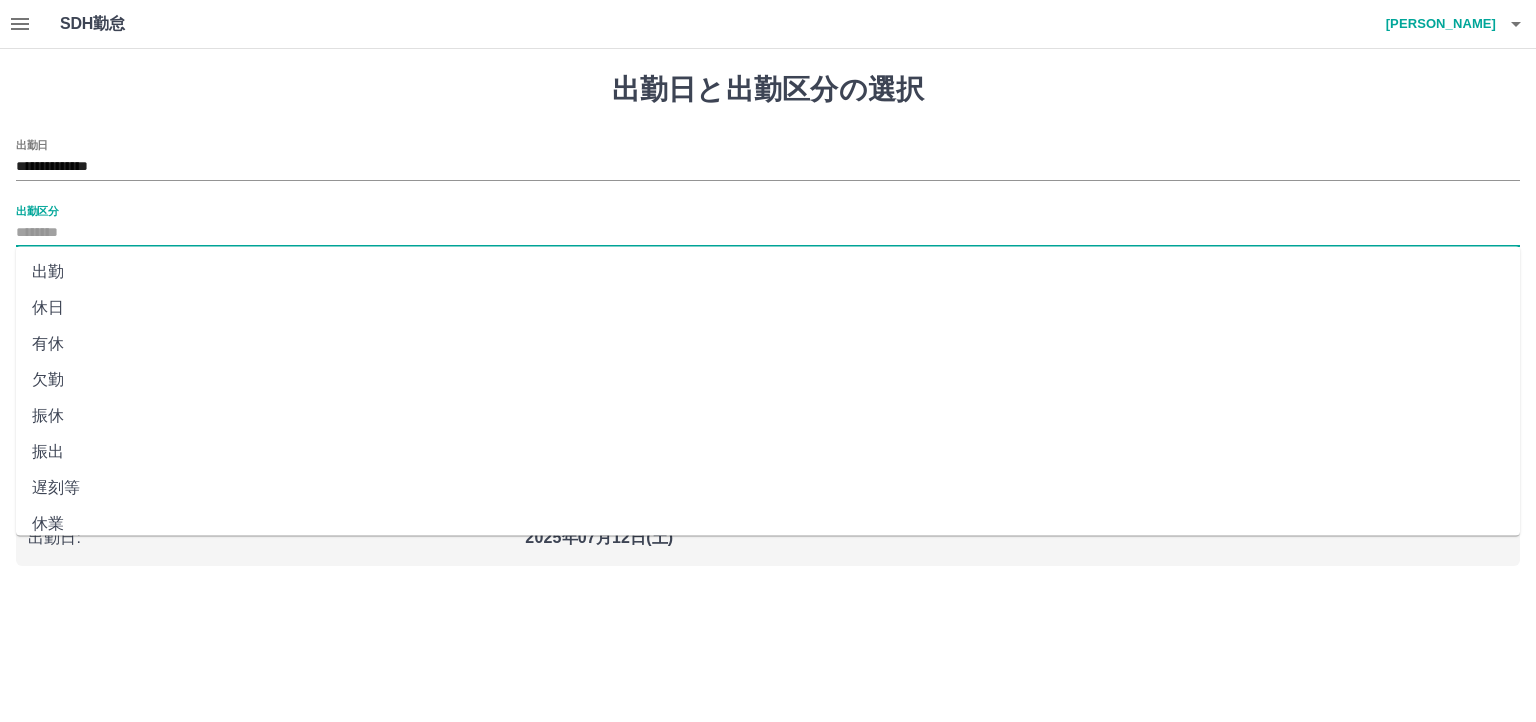 click on "欠勤" at bounding box center (768, 380) 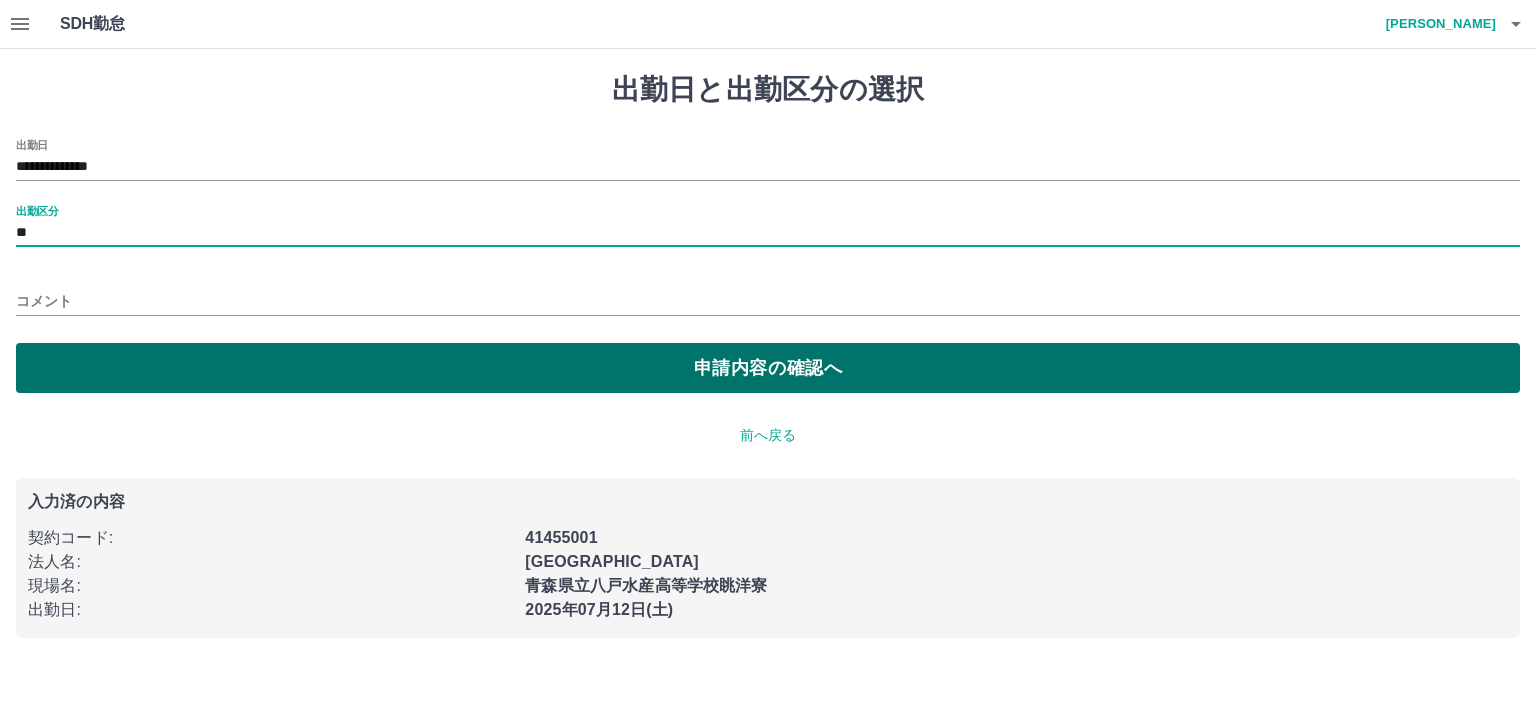 click on "申請内容の確認へ" at bounding box center (768, 368) 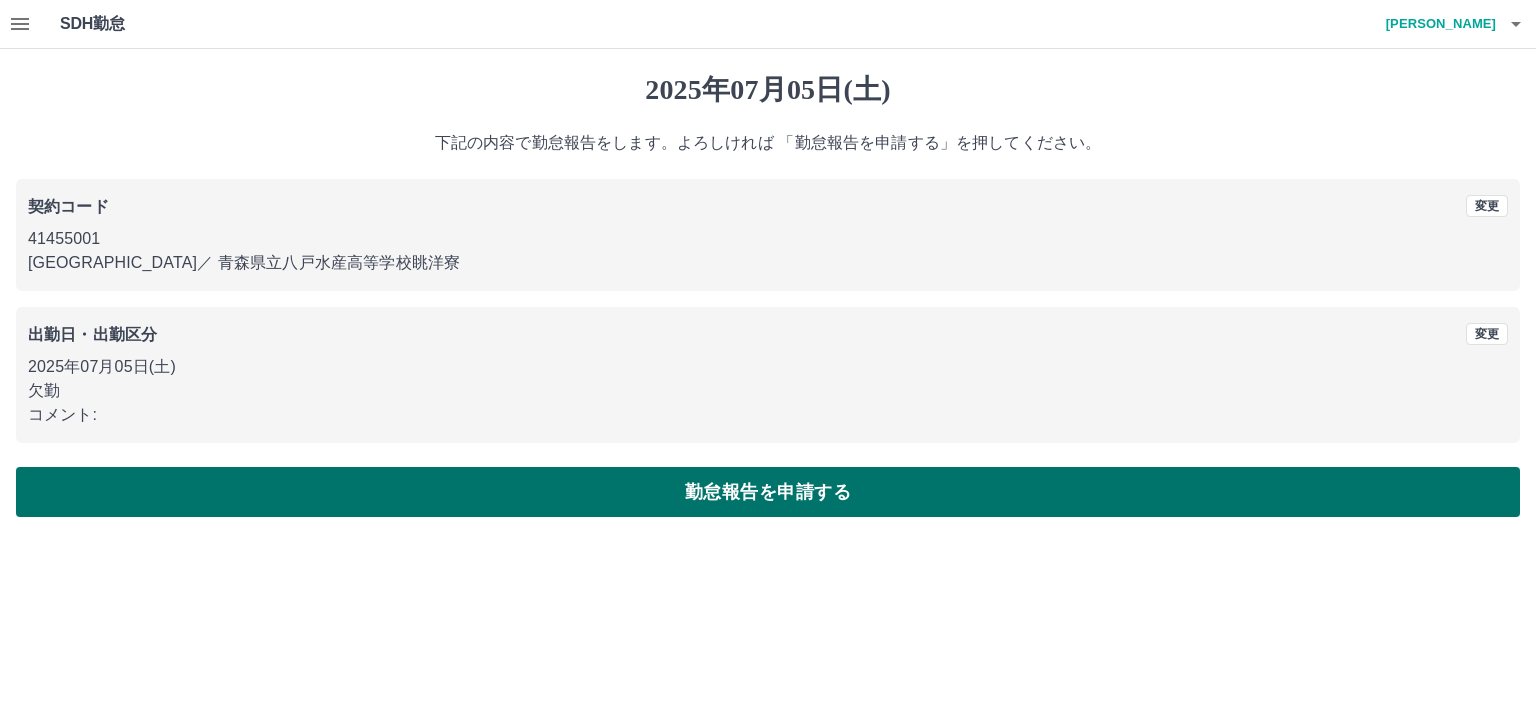 click on "勤怠報告を申請する" at bounding box center [768, 492] 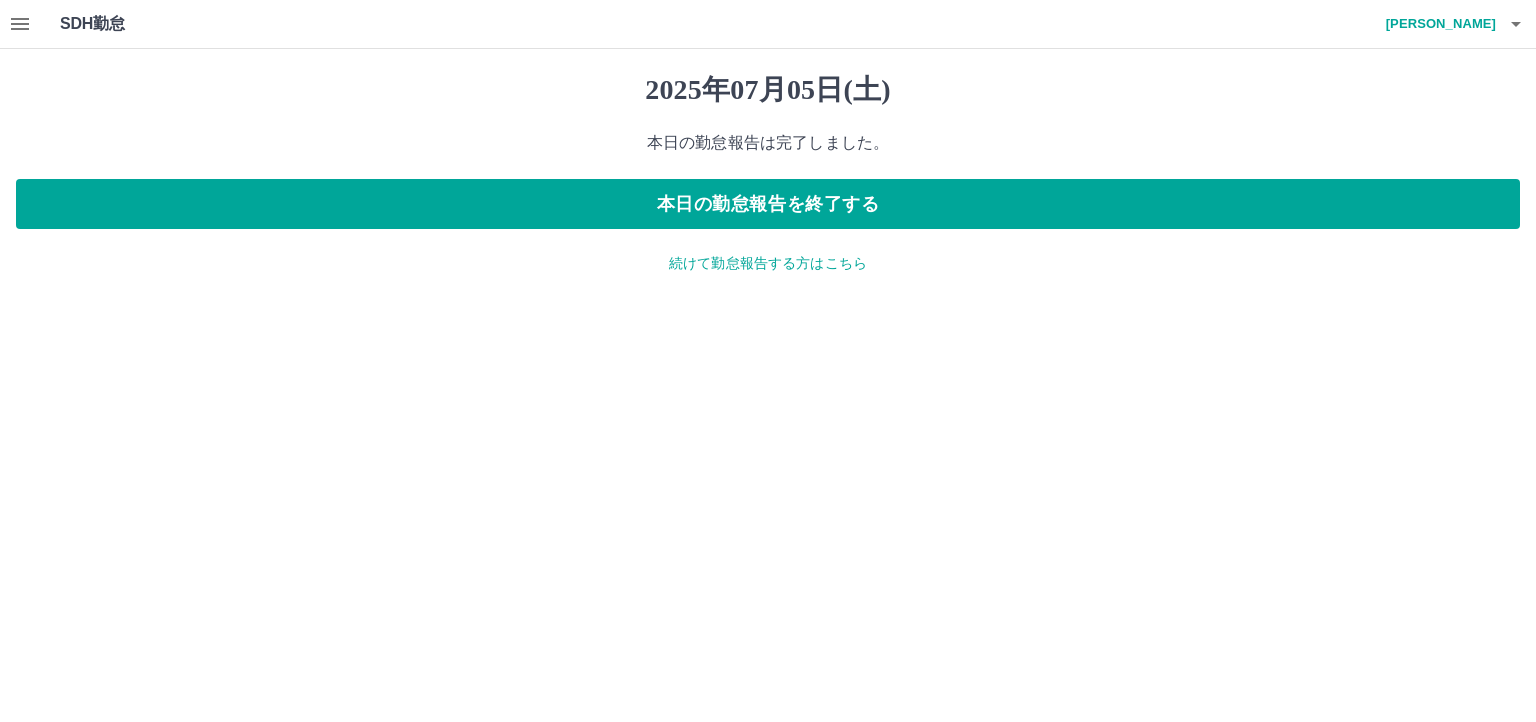 click on "続けて勤怠報告する方はこちら" at bounding box center (768, 263) 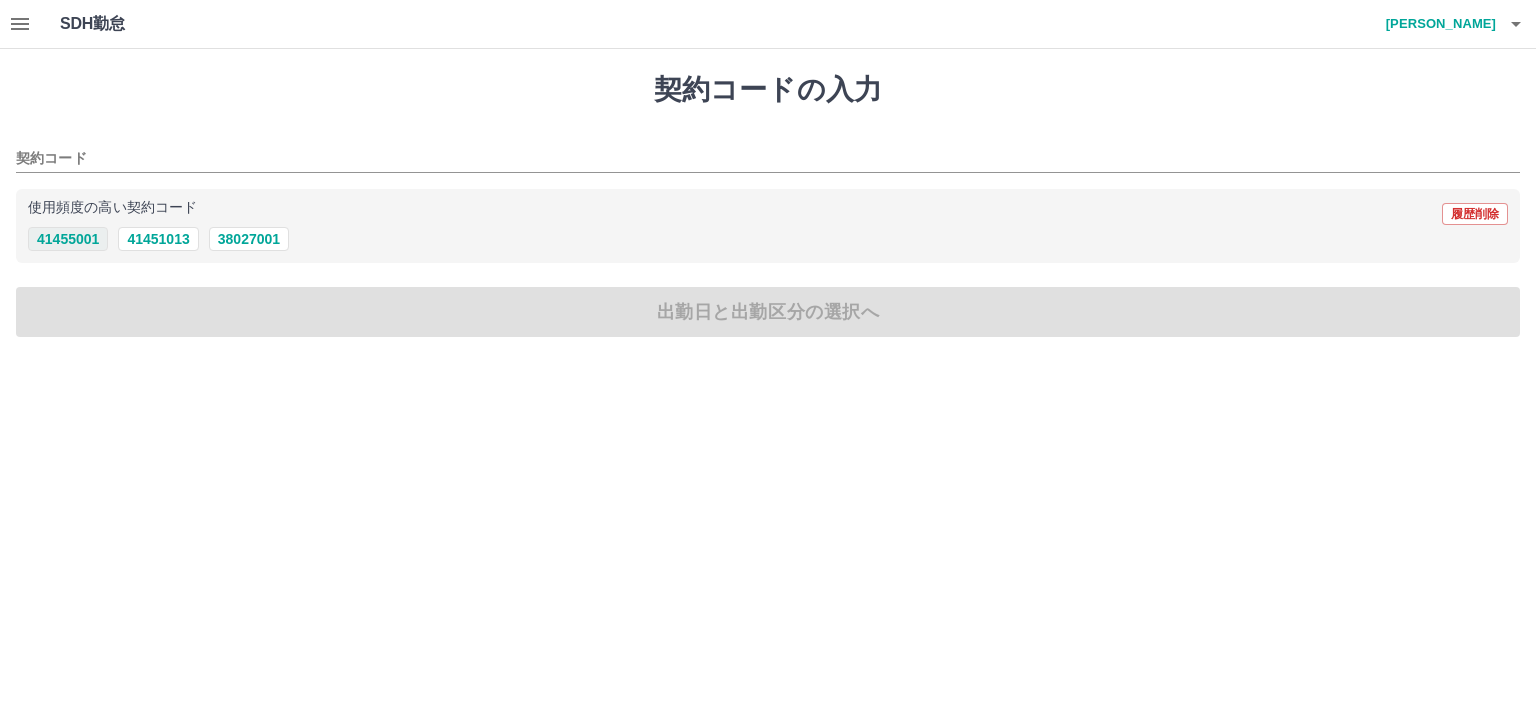 click on "41455001" at bounding box center (68, 239) 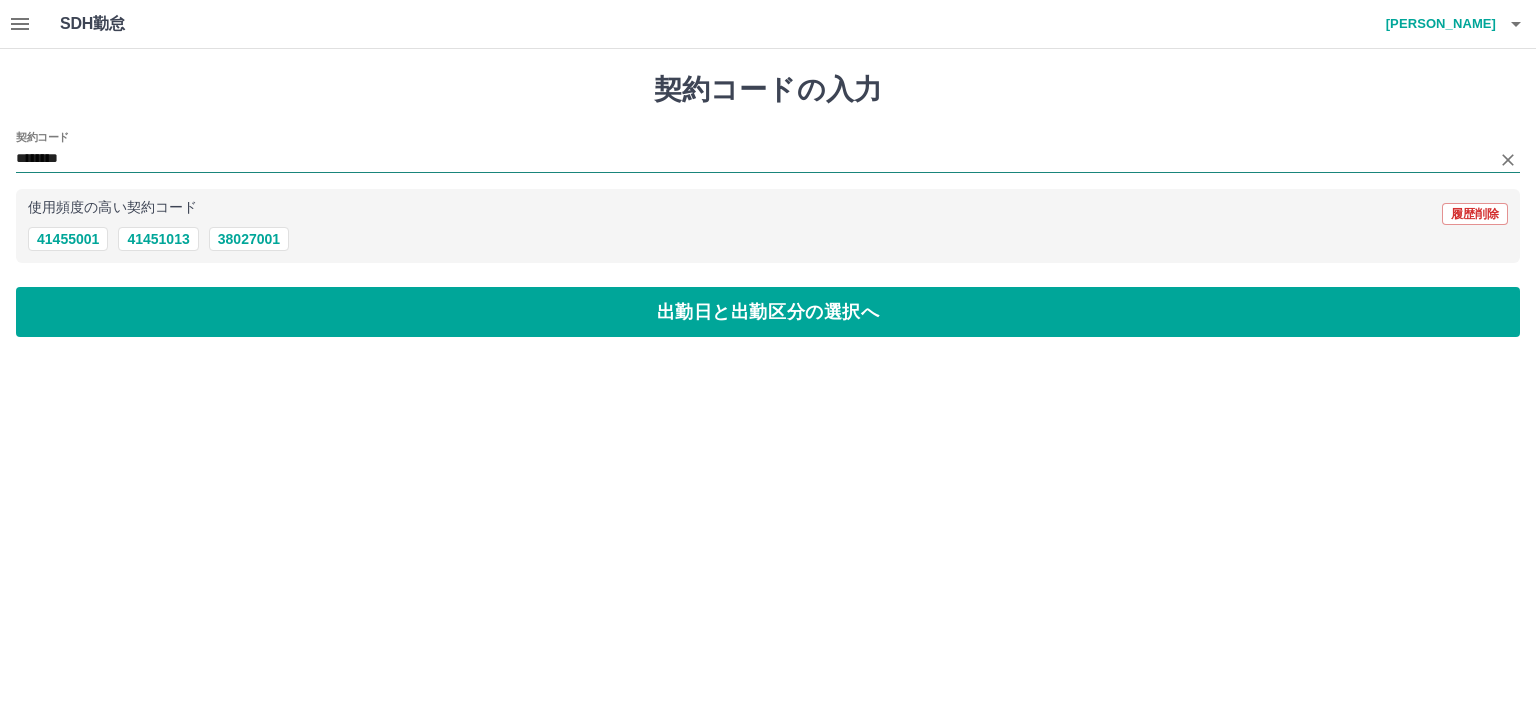 click on "********" at bounding box center (753, 159) 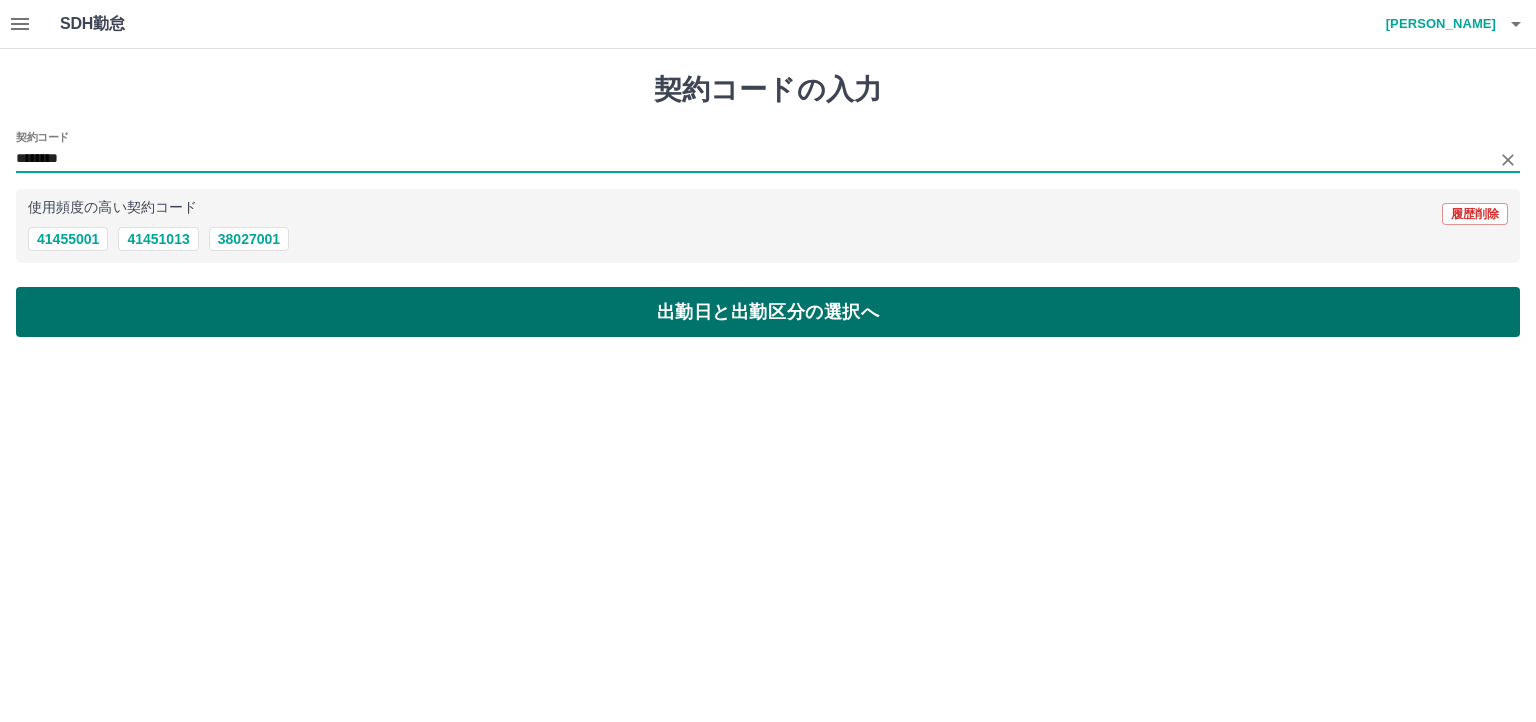 click on "出勤日と出勤区分の選択へ" at bounding box center (768, 312) 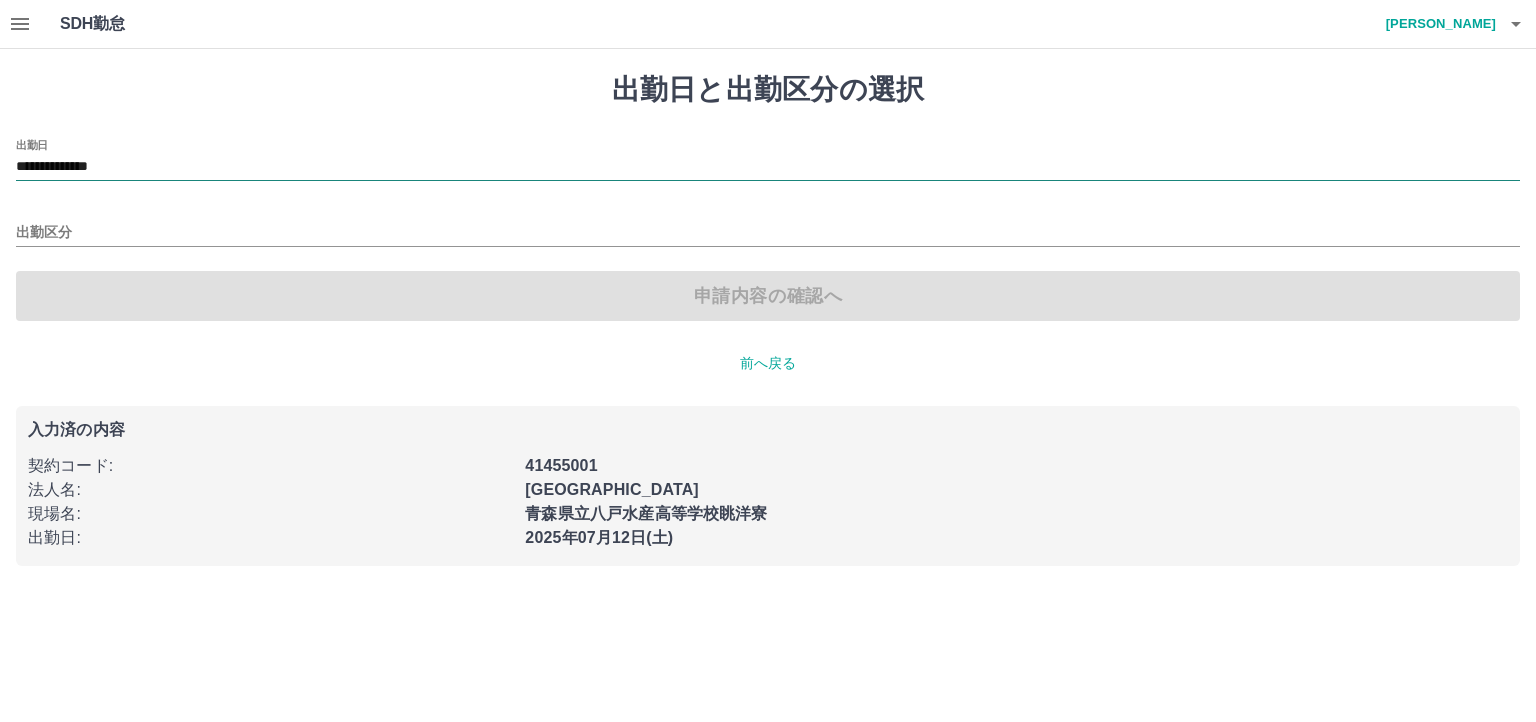 click on "**********" at bounding box center (768, 167) 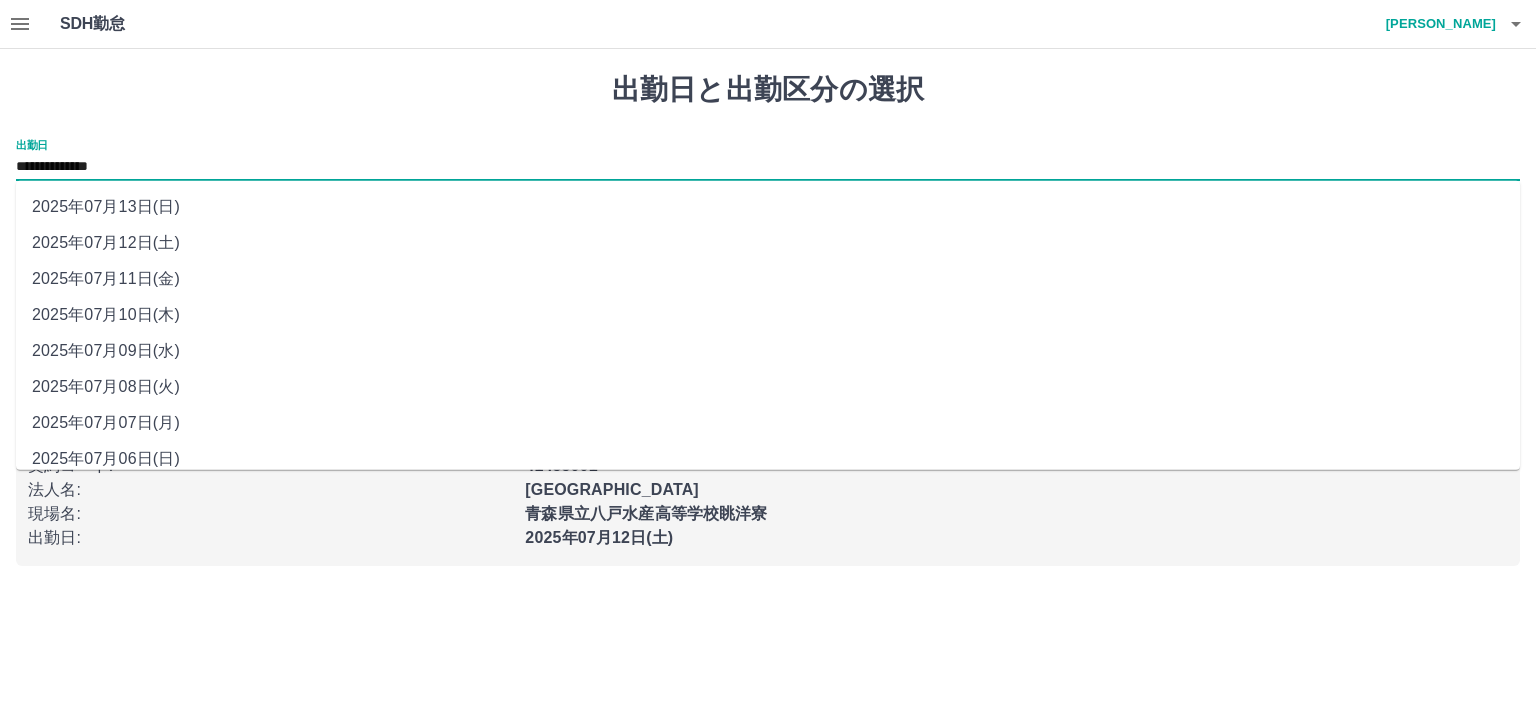 click on "2025年07月06日(日)" at bounding box center [768, 459] 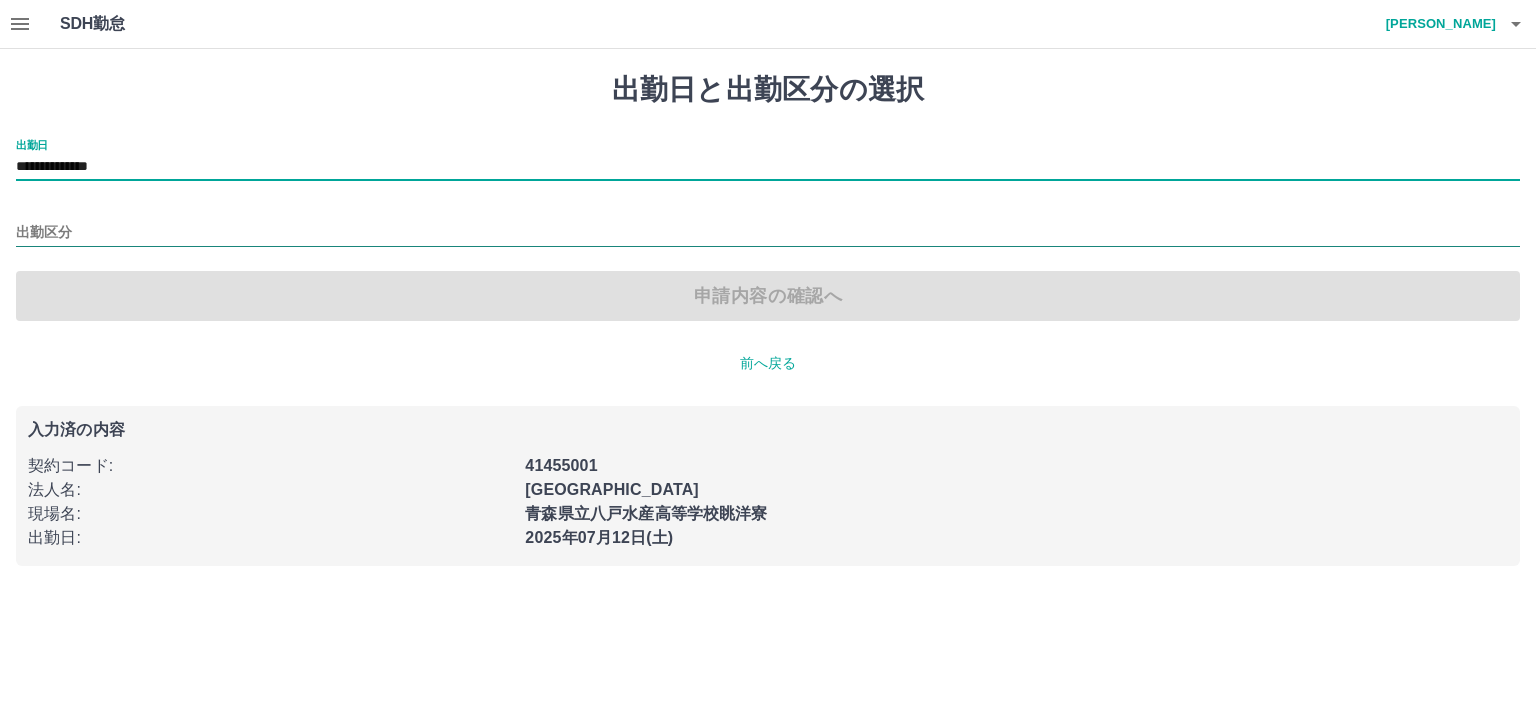 click on "出勤区分" at bounding box center (768, 233) 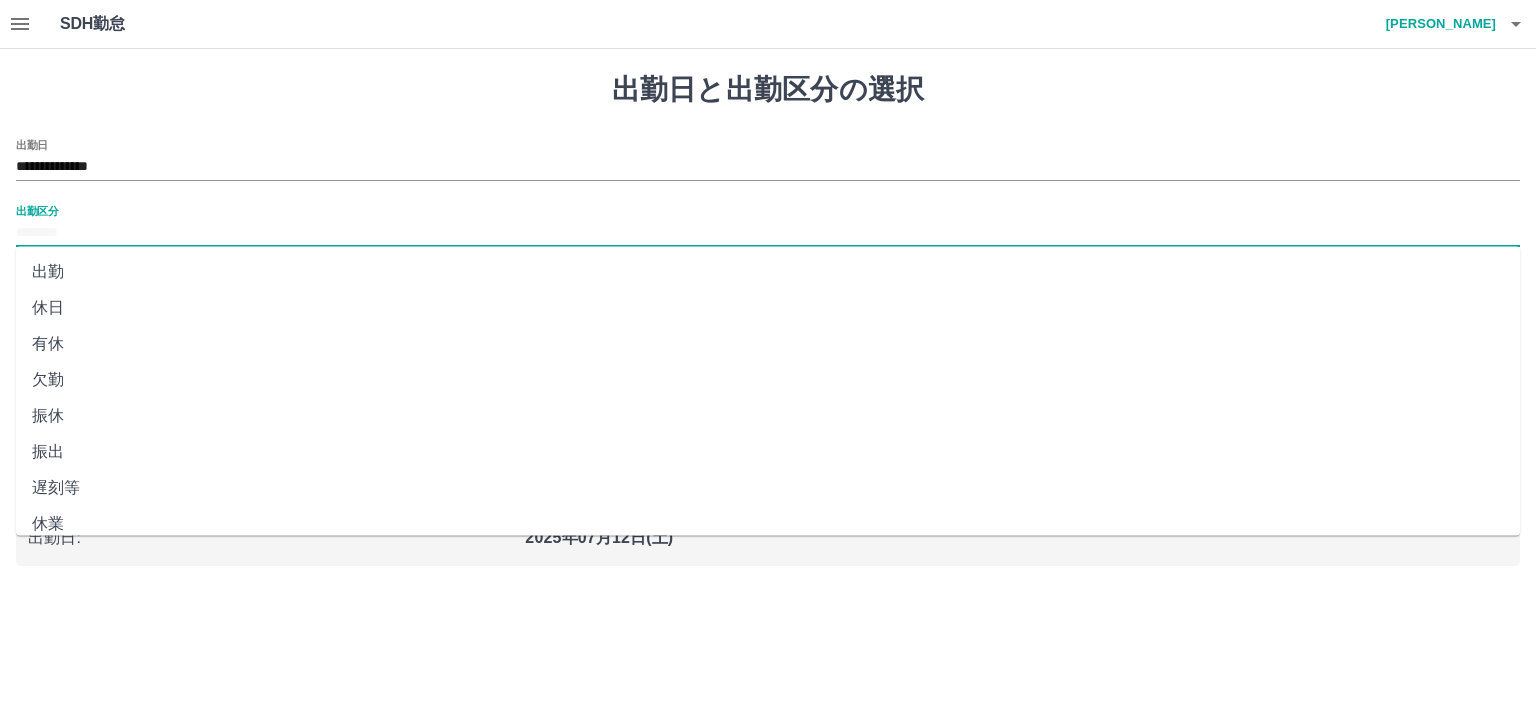 click on "欠勤" at bounding box center [768, 380] 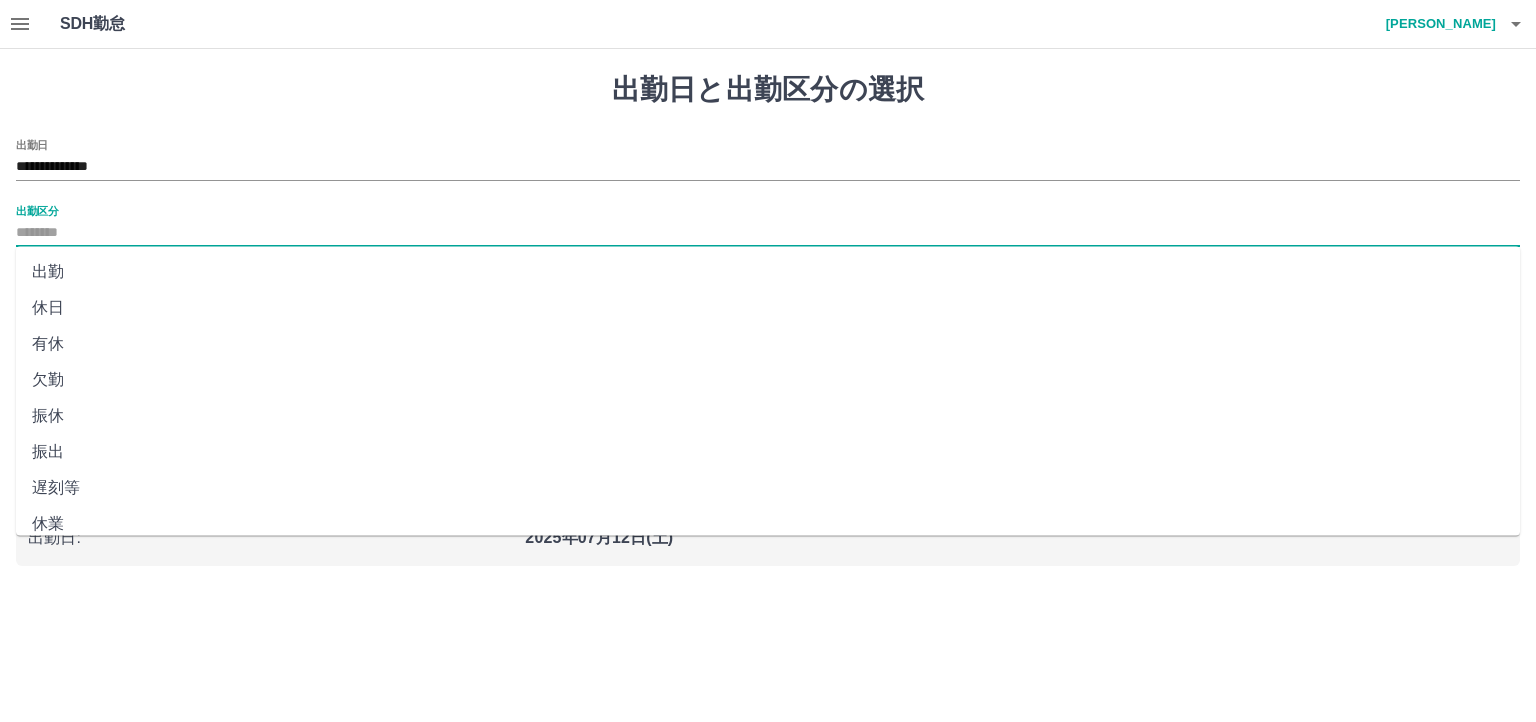 type on "**" 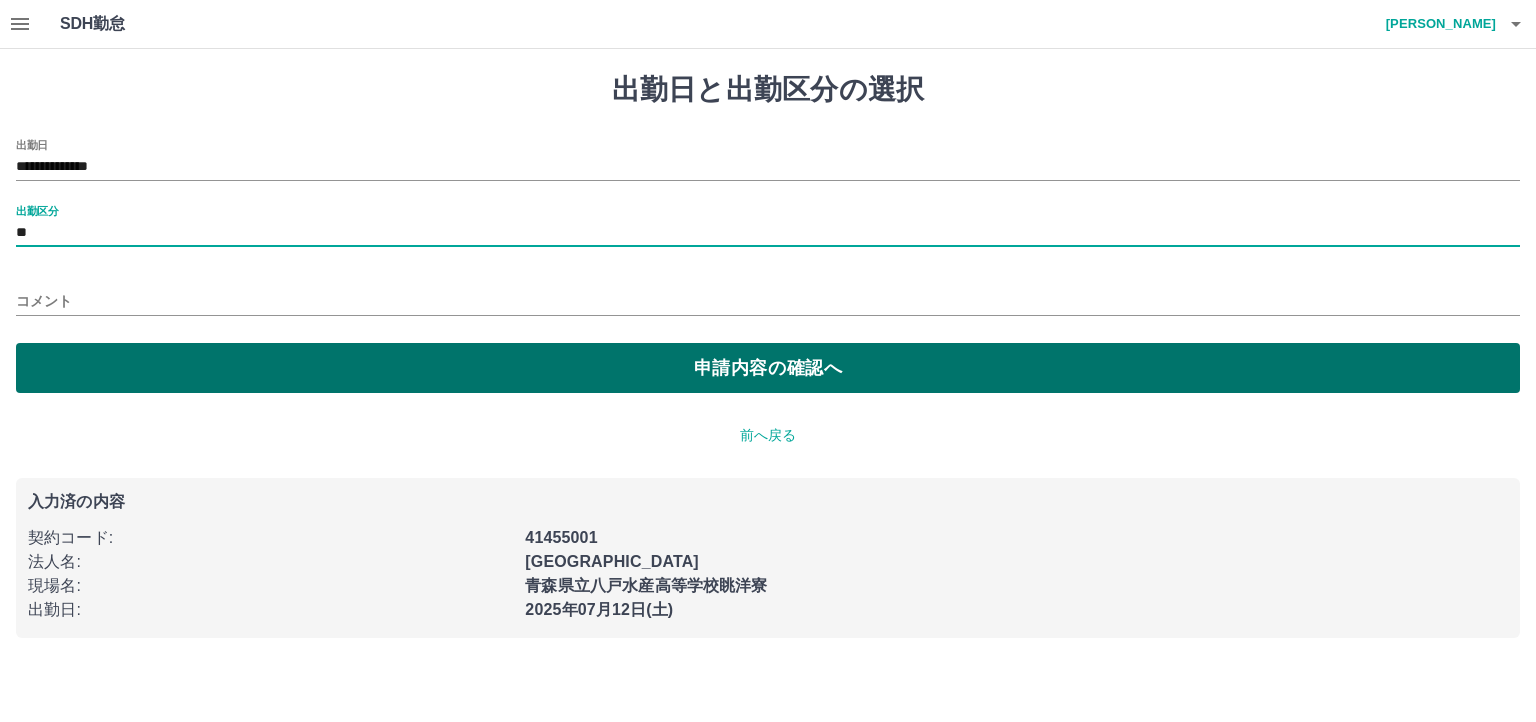 click on "申請内容の確認へ" at bounding box center [768, 368] 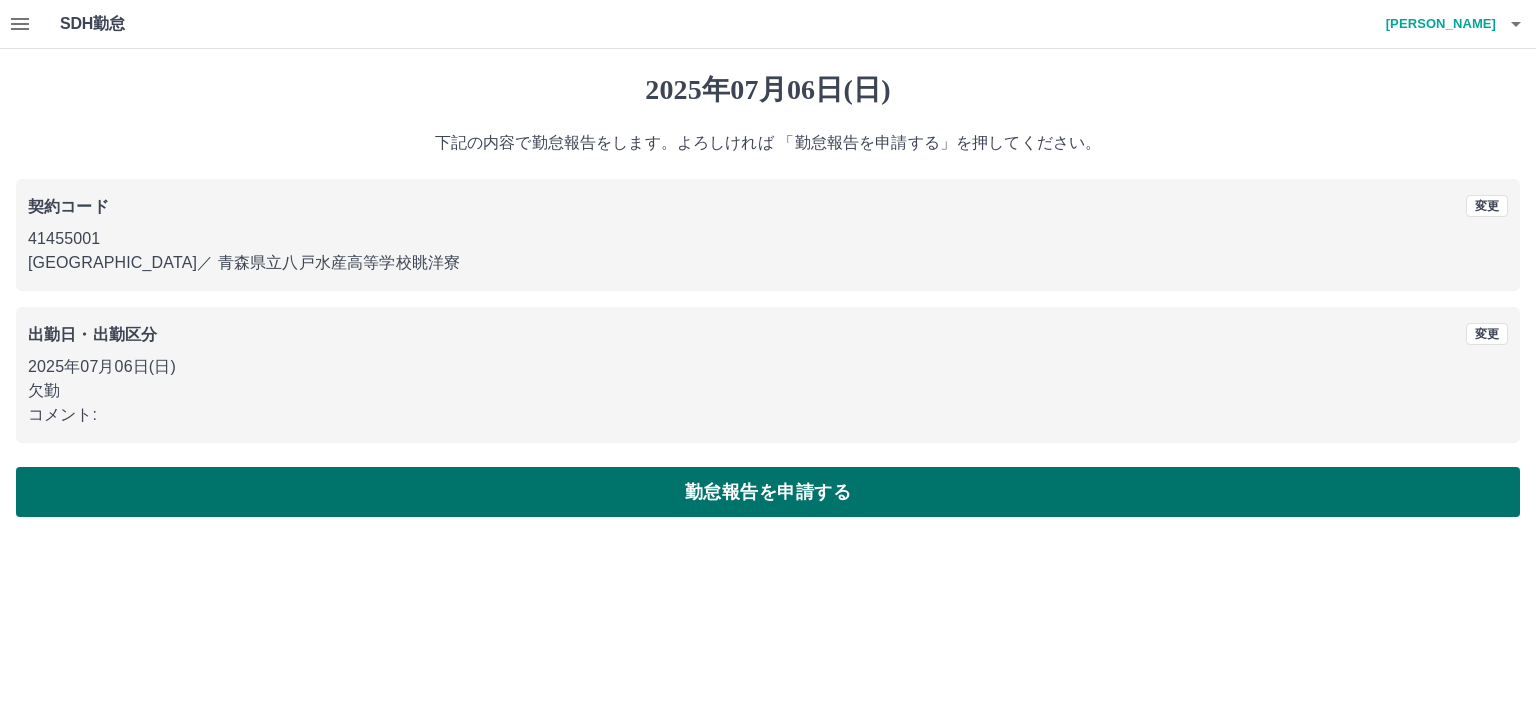 click on "勤怠報告を申請する" at bounding box center [768, 492] 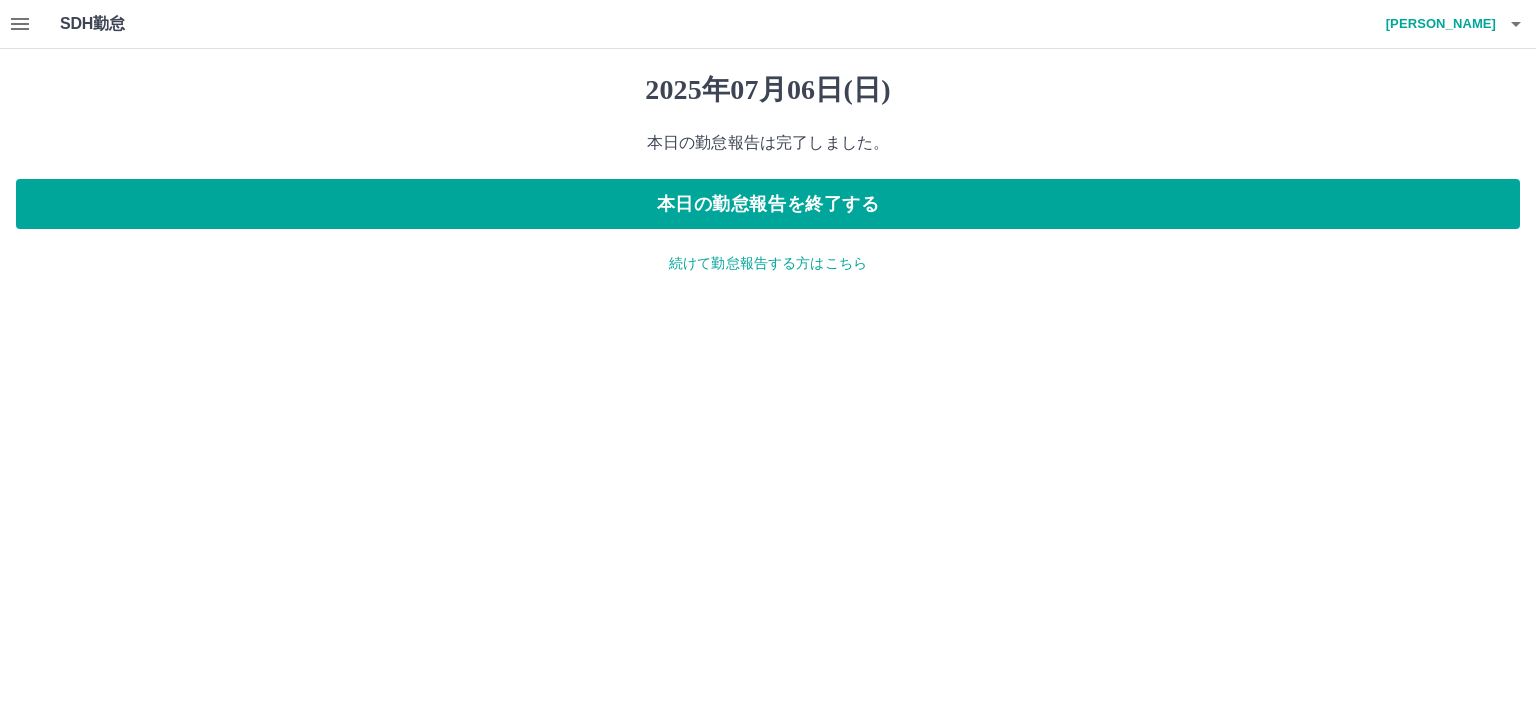 click on "続けて勤怠報告する方はこちら" at bounding box center (768, 263) 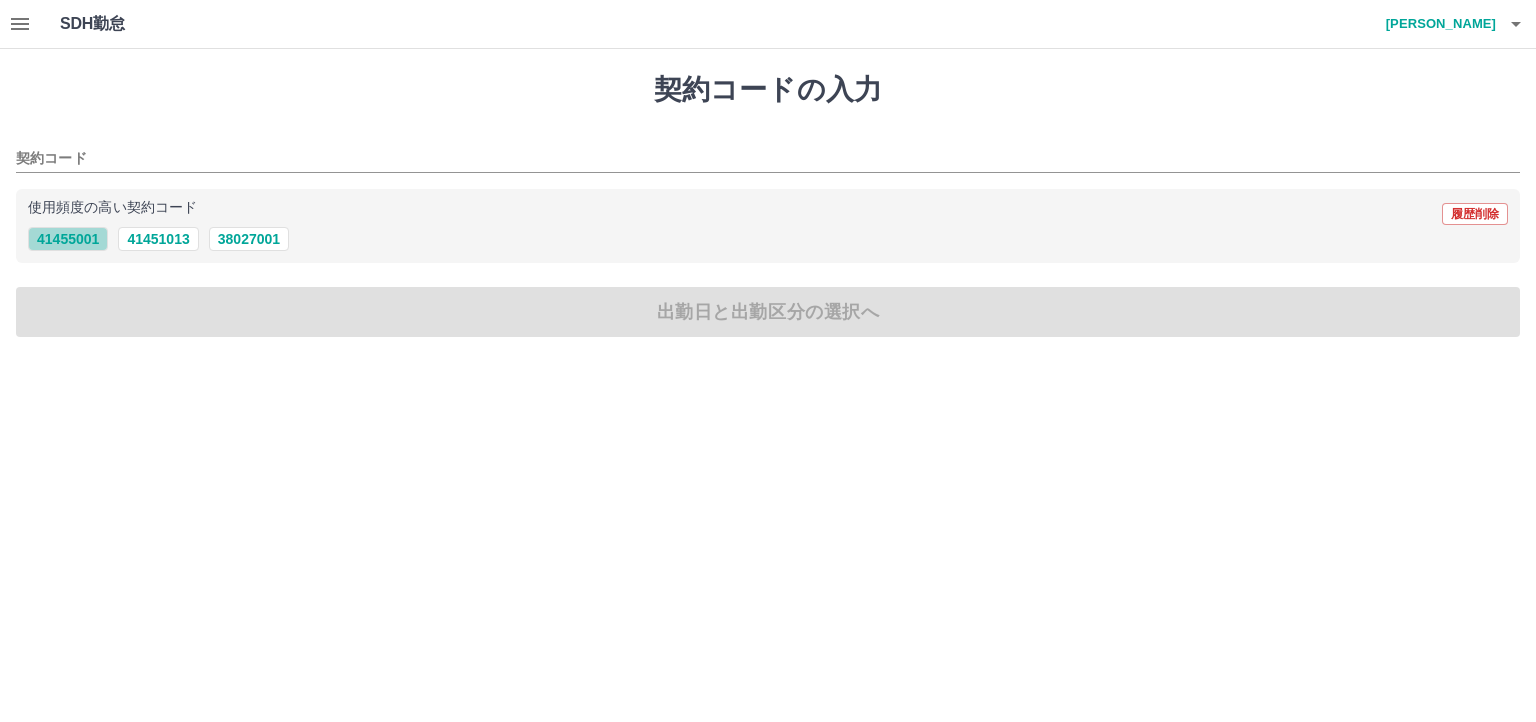click on "41455001" at bounding box center [68, 239] 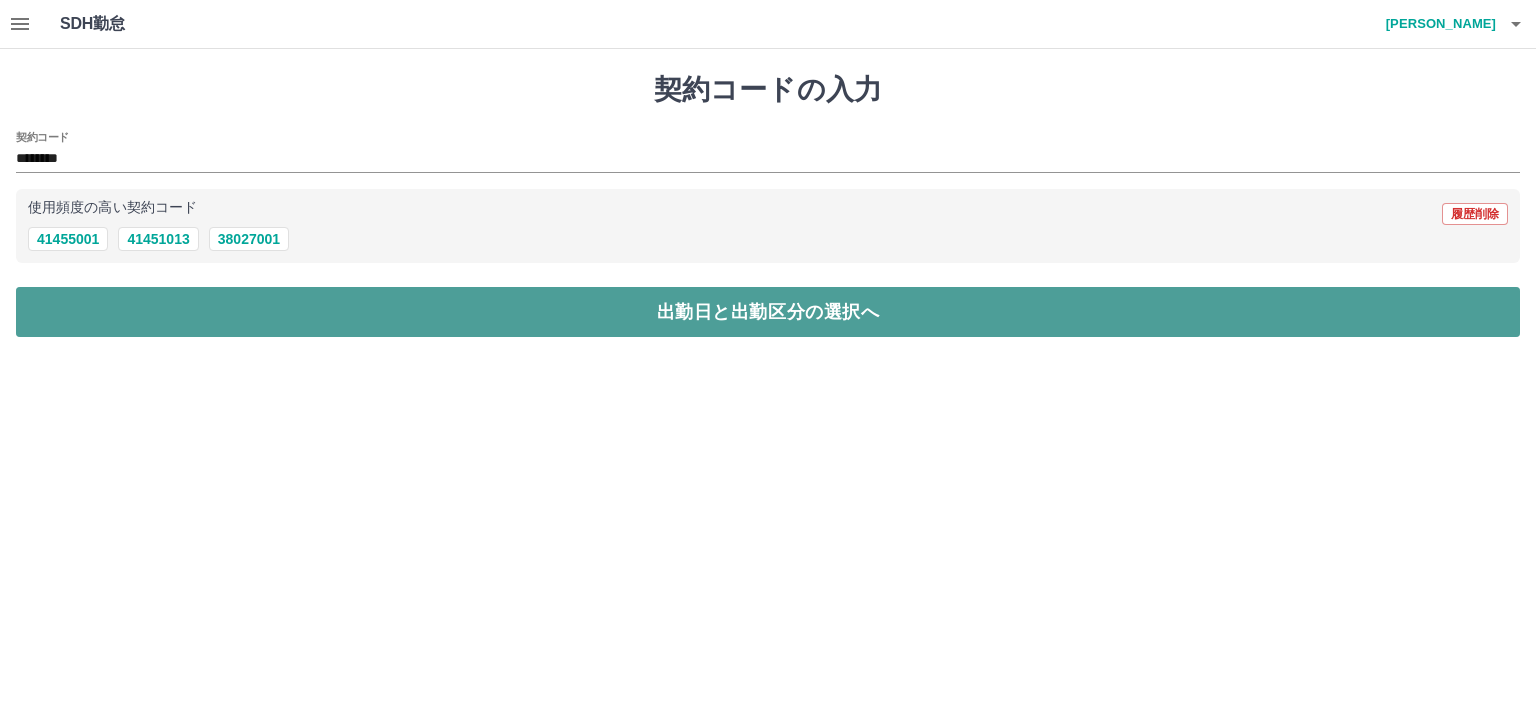 click on "出勤日と出勤区分の選択へ" at bounding box center (768, 312) 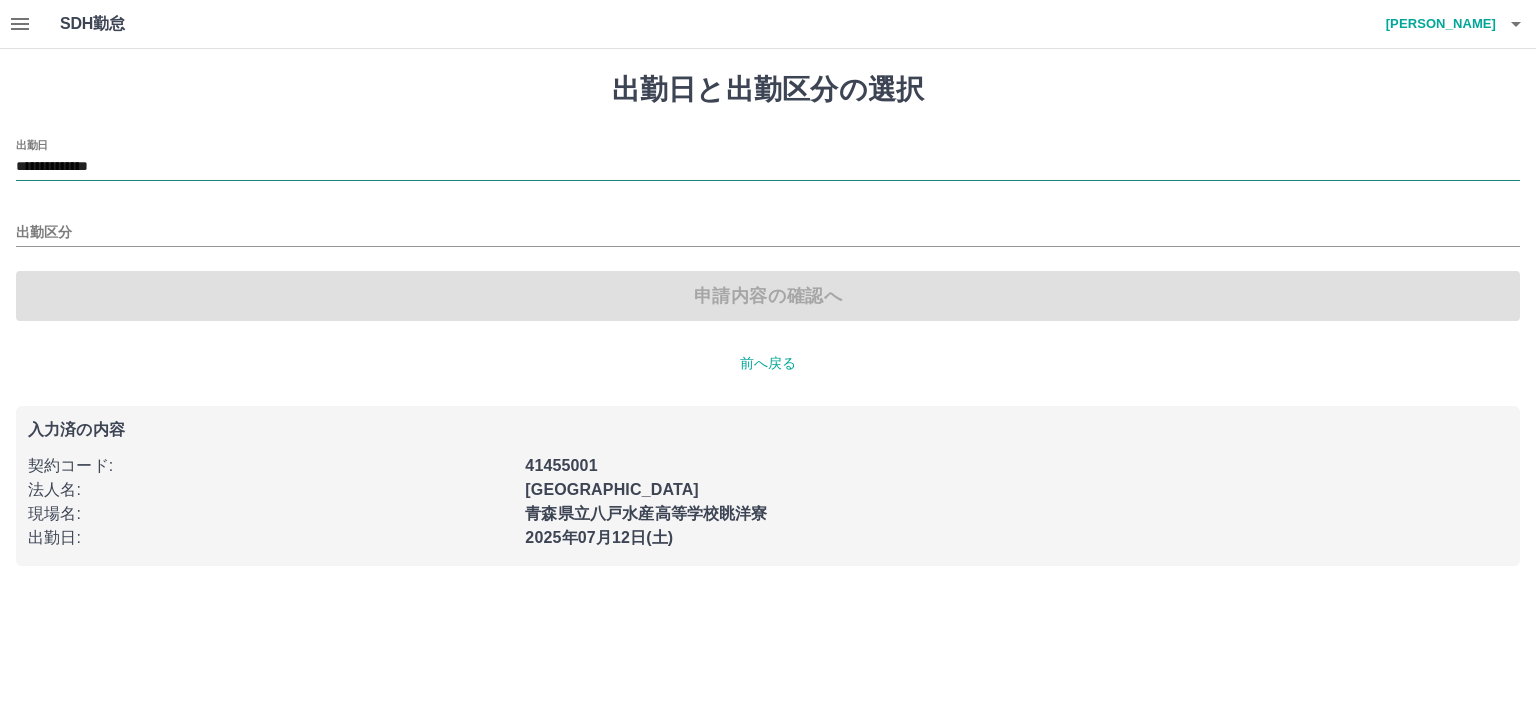 click on "**********" at bounding box center (768, 167) 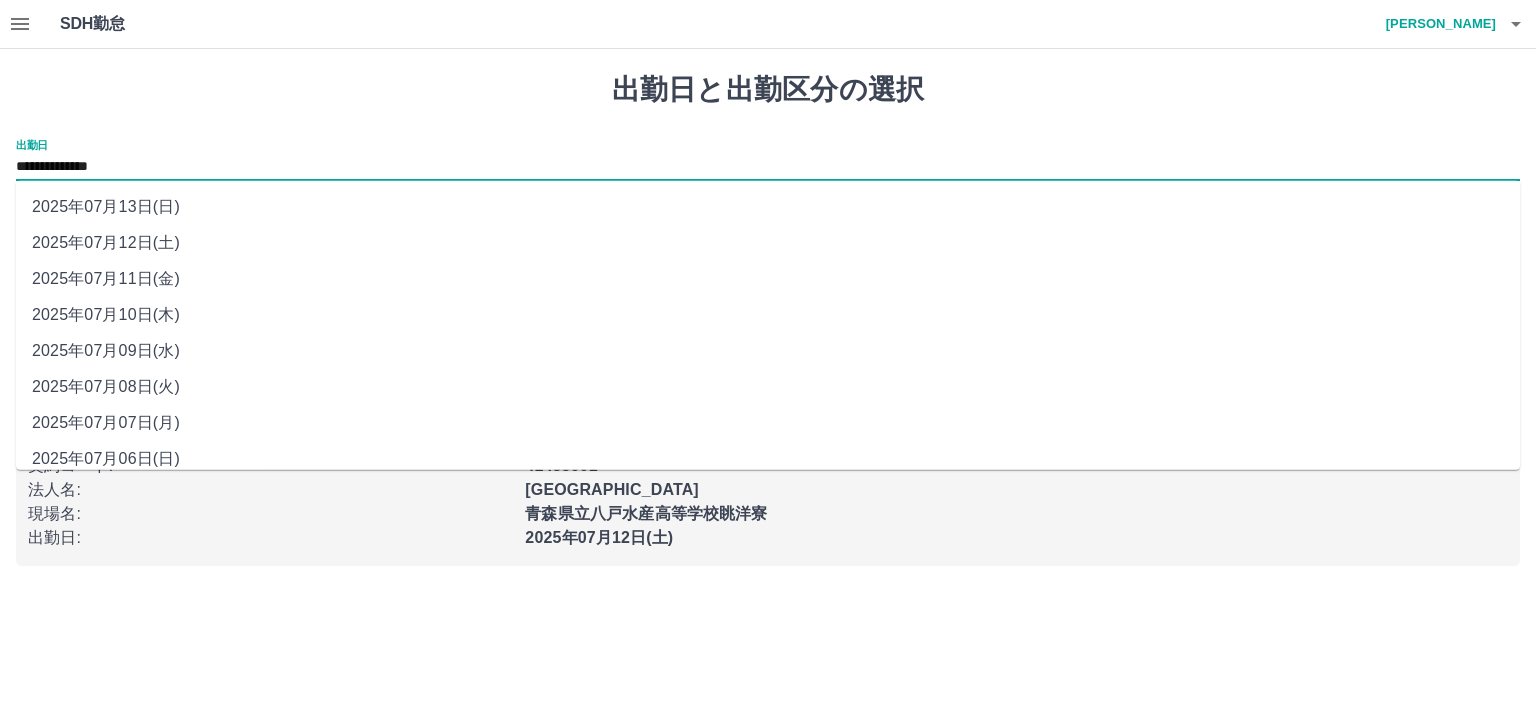 click on "2025年07月07日(月)" at bounding box center (768, 423) 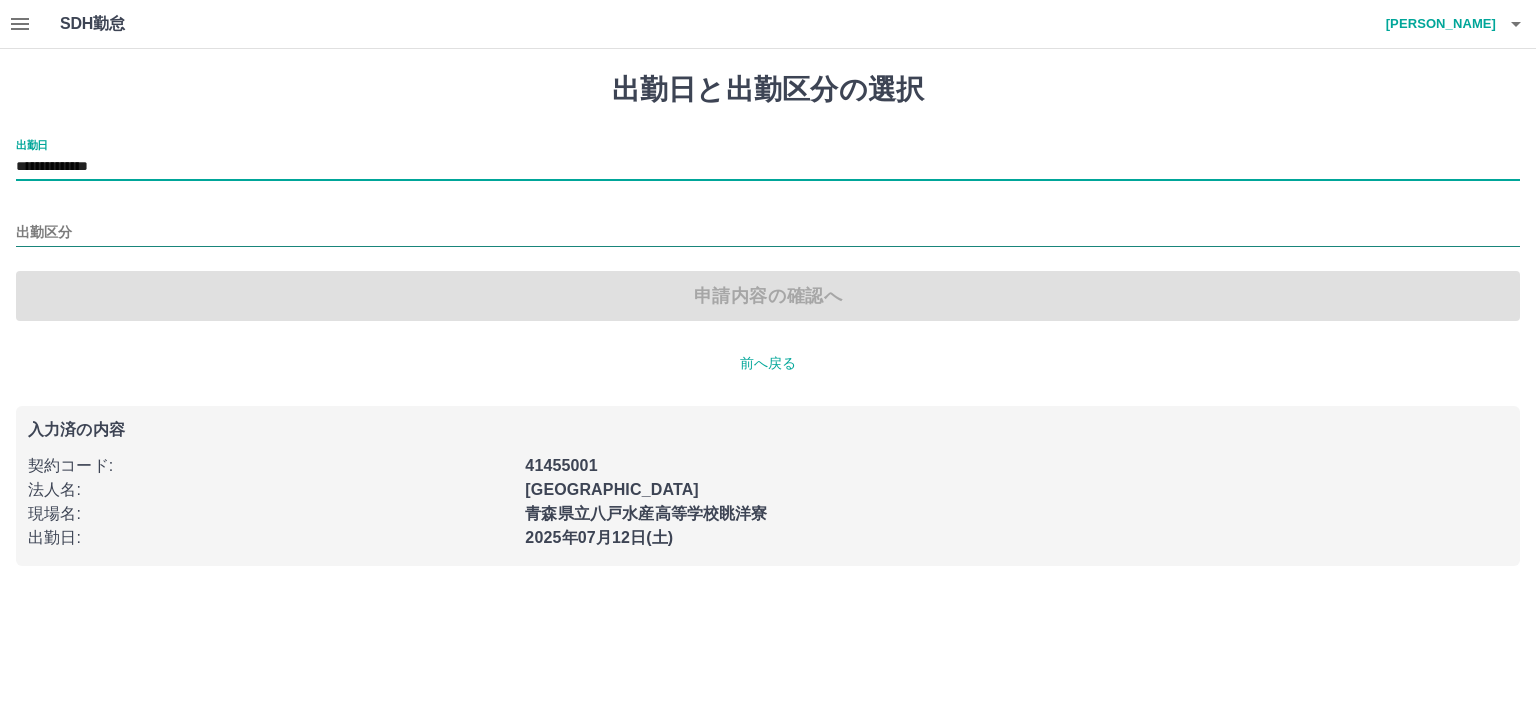 click on "出勤区分" at bounding box center (768, 233) 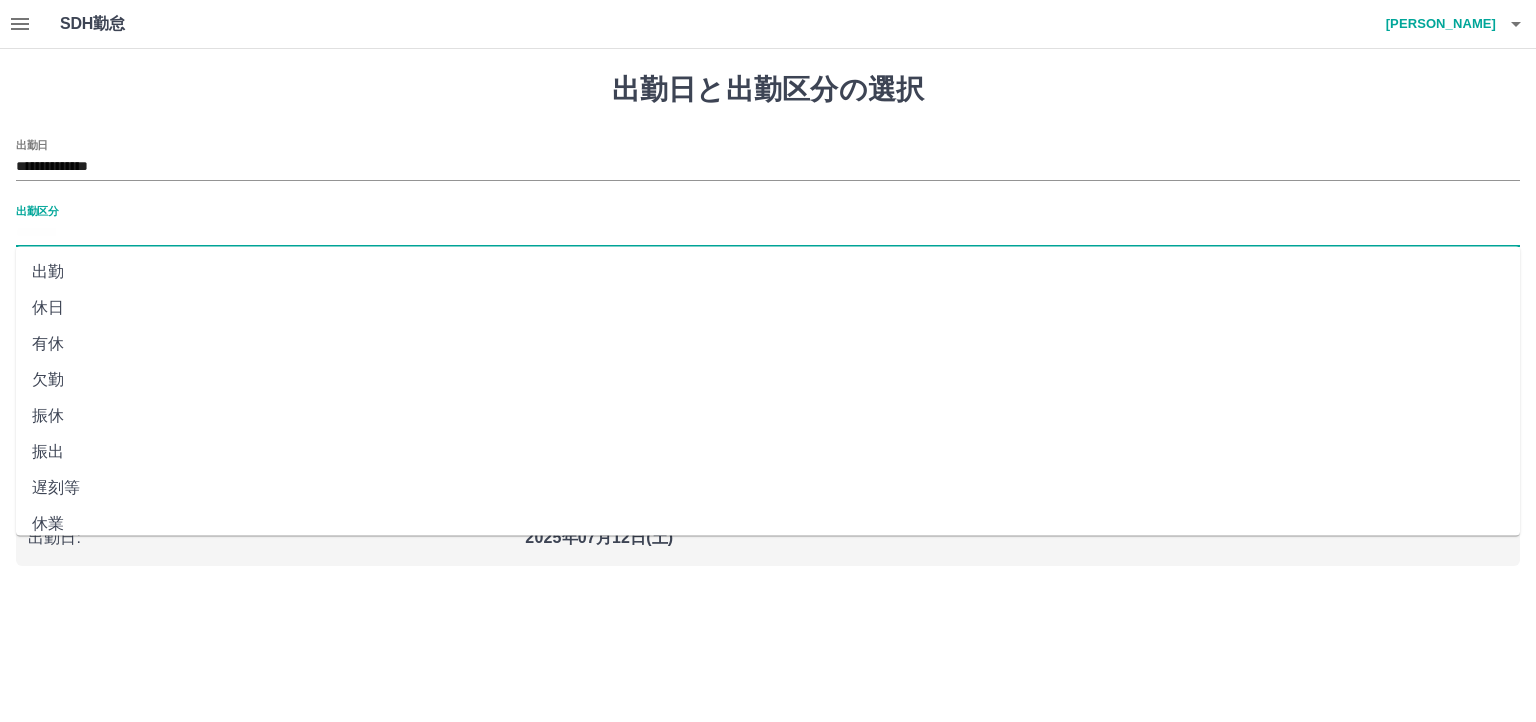 click on "欠勤" at bounding box center (768, 380) 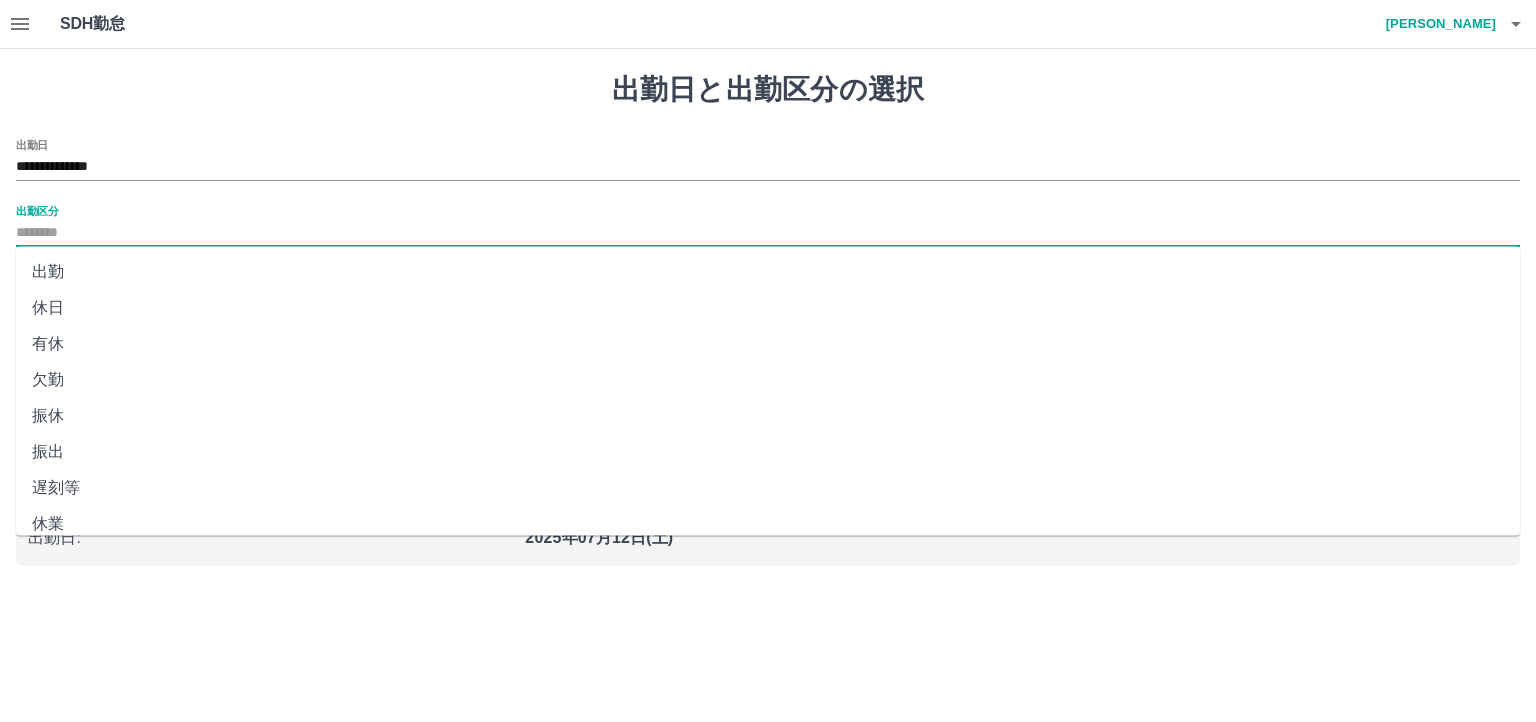 type on "**" 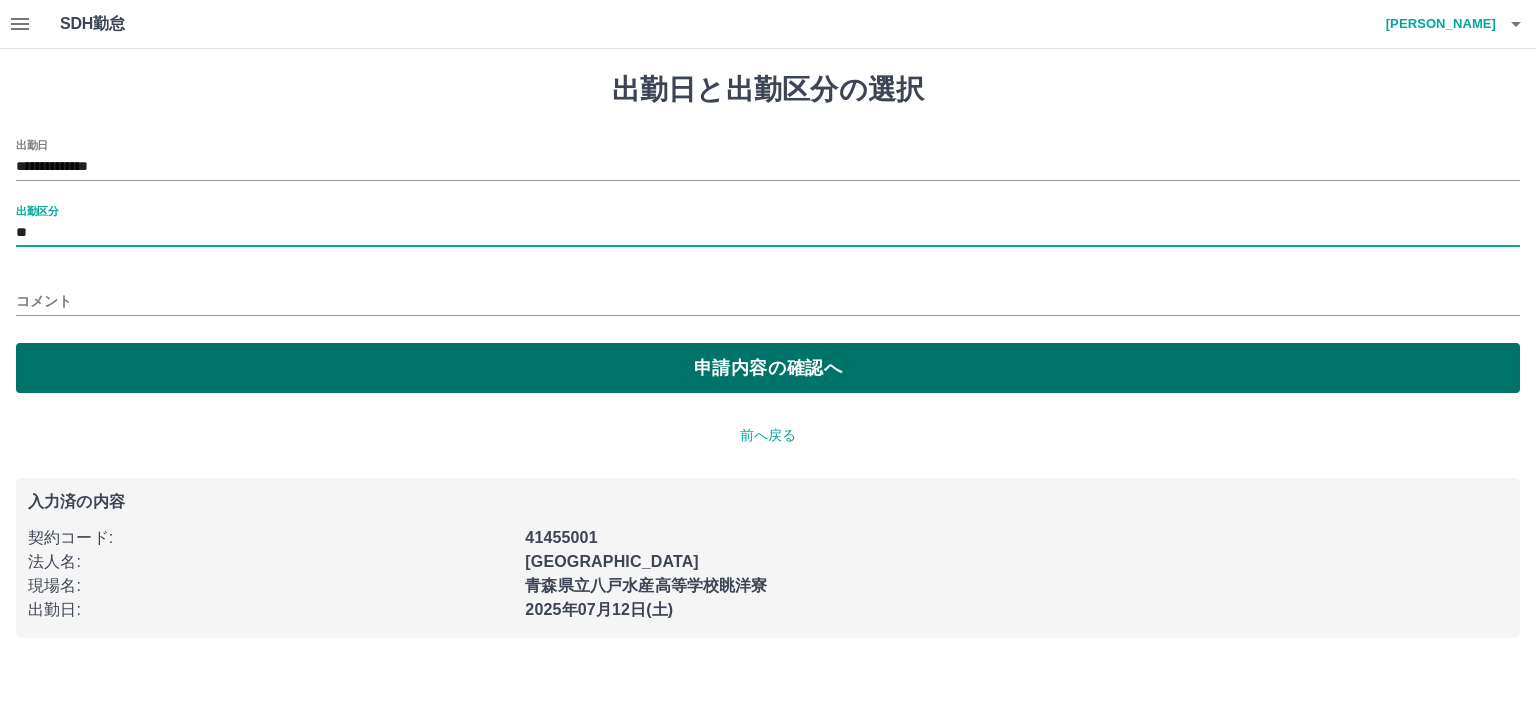 click on "申請内容の確認へ" at bounding box center [768, 368] 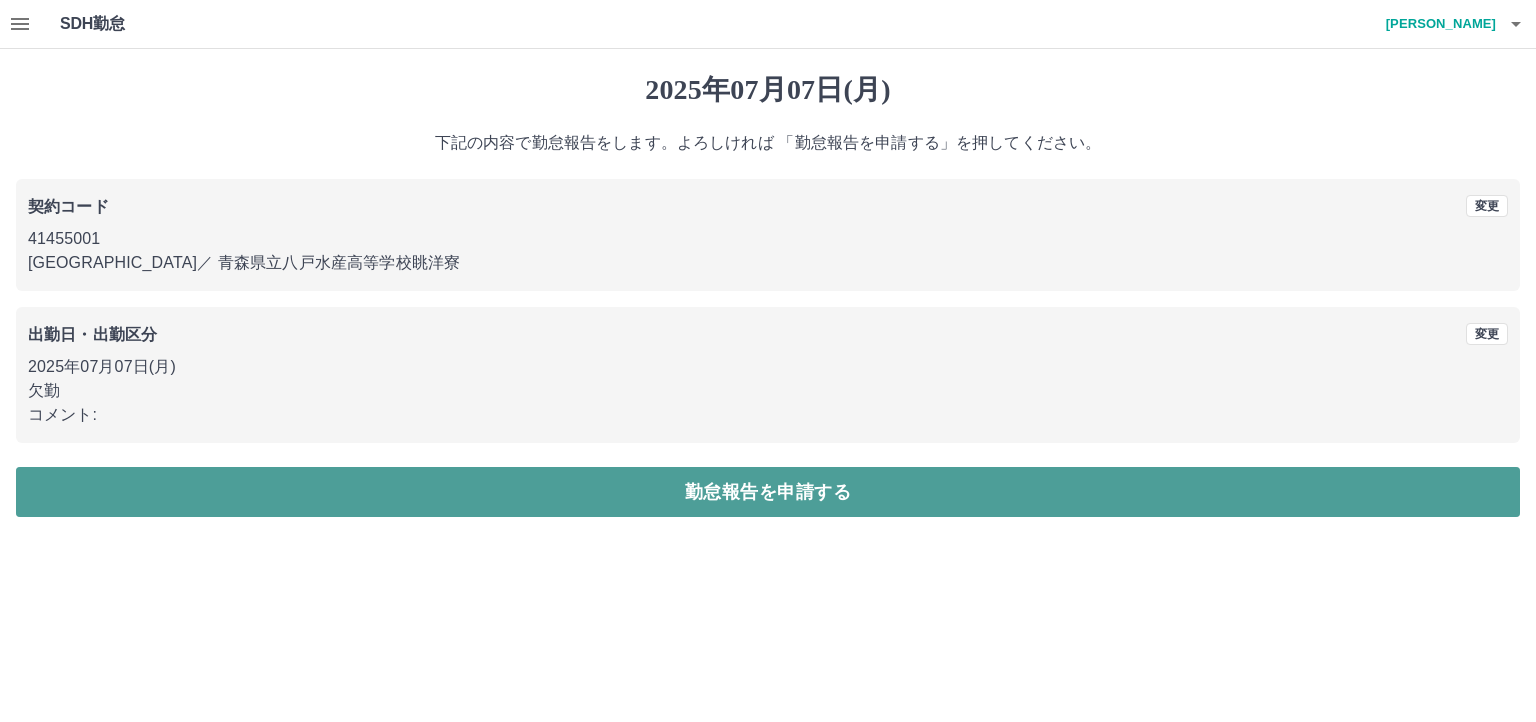 click on "勤怠報告を申請する" at bounding box center (768, 492) 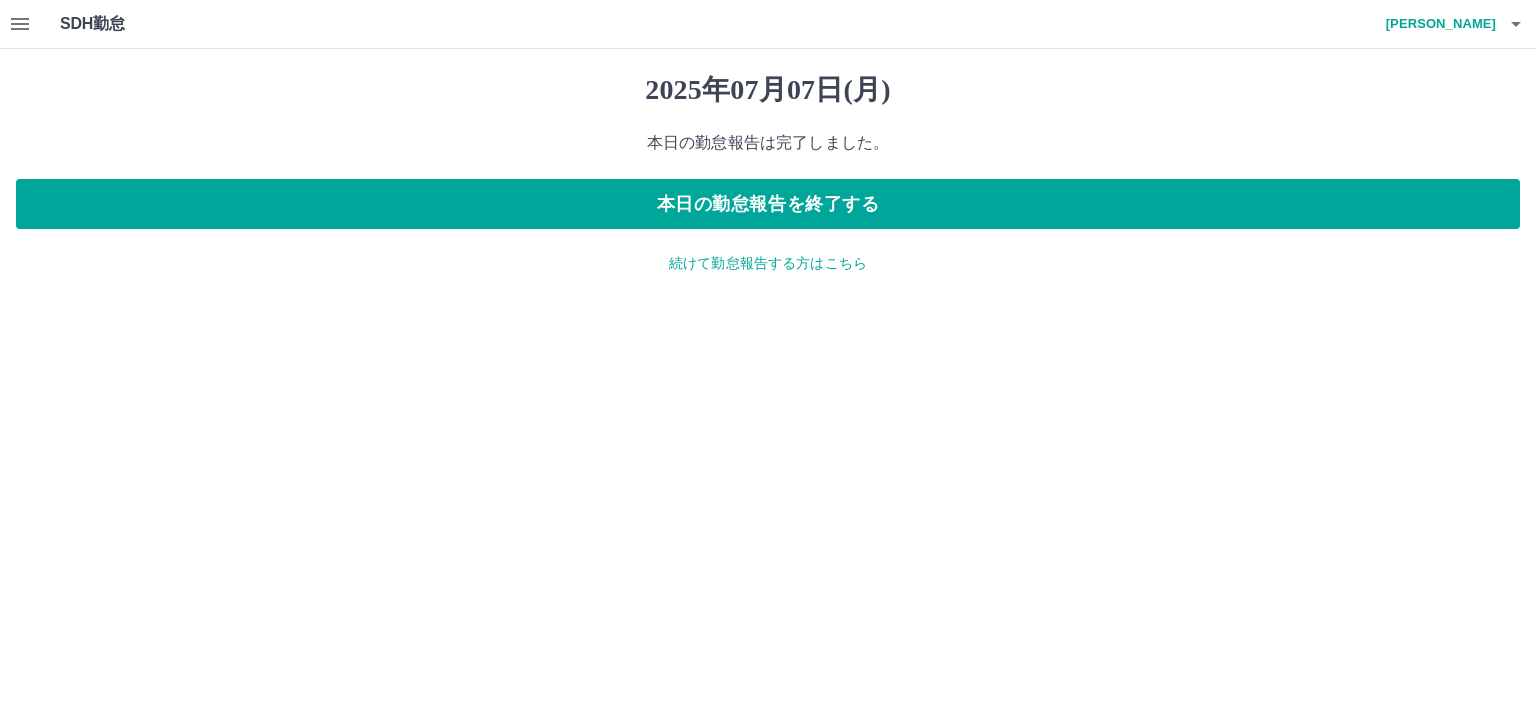 click on "続けて勤怠報告する方はこちら" at bounding box center (768, 263) 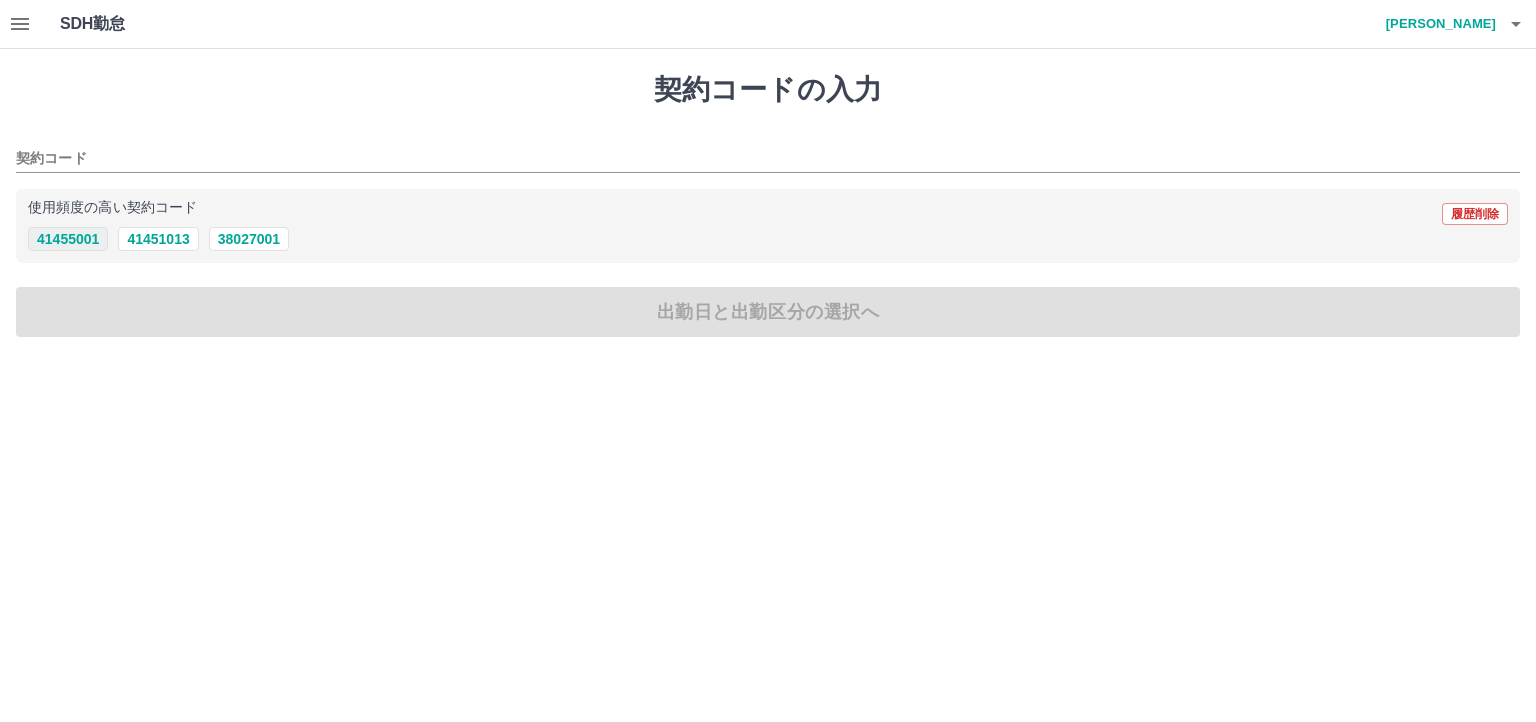 click on "41455001" at bounding box center (68, 239) 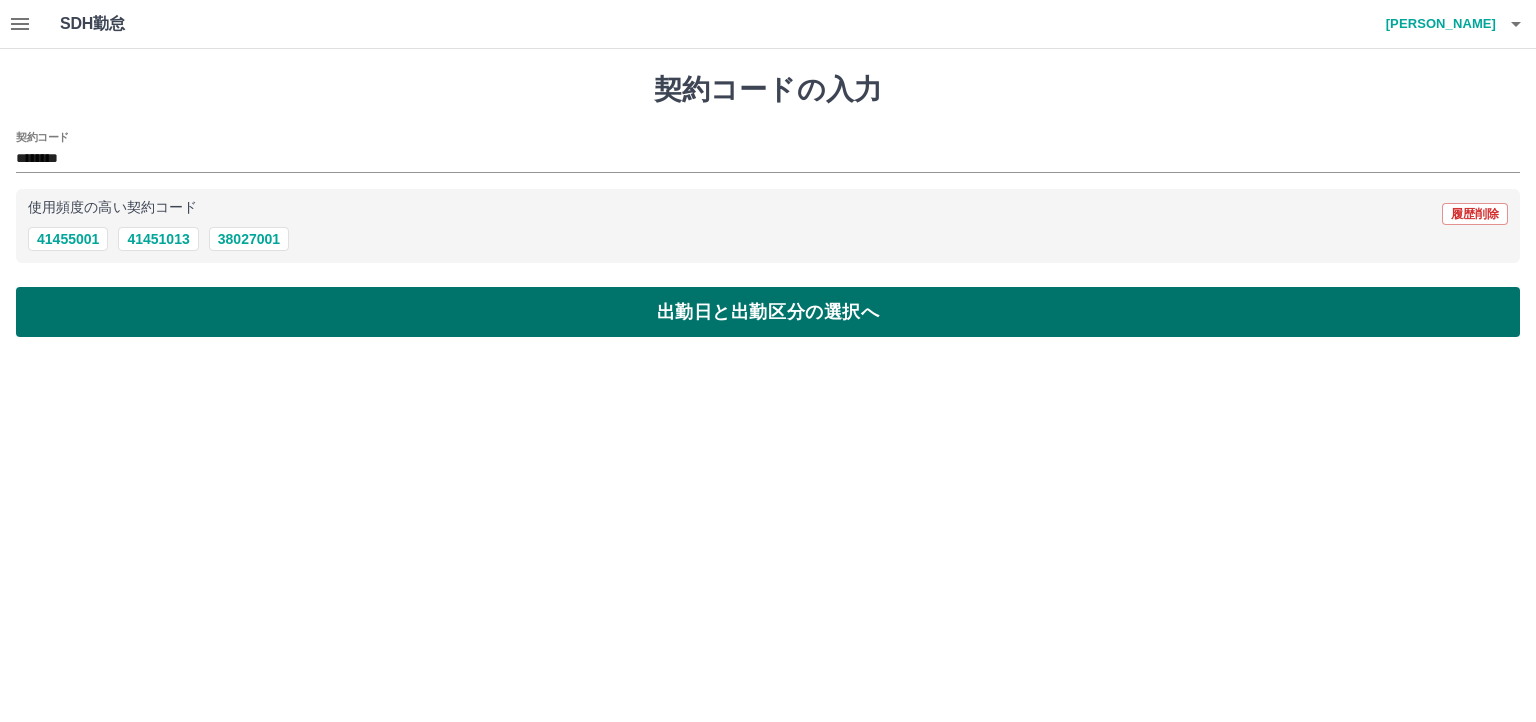 click on "出勤日と出勤区分の選択へ" at bounding box center [768, 312] 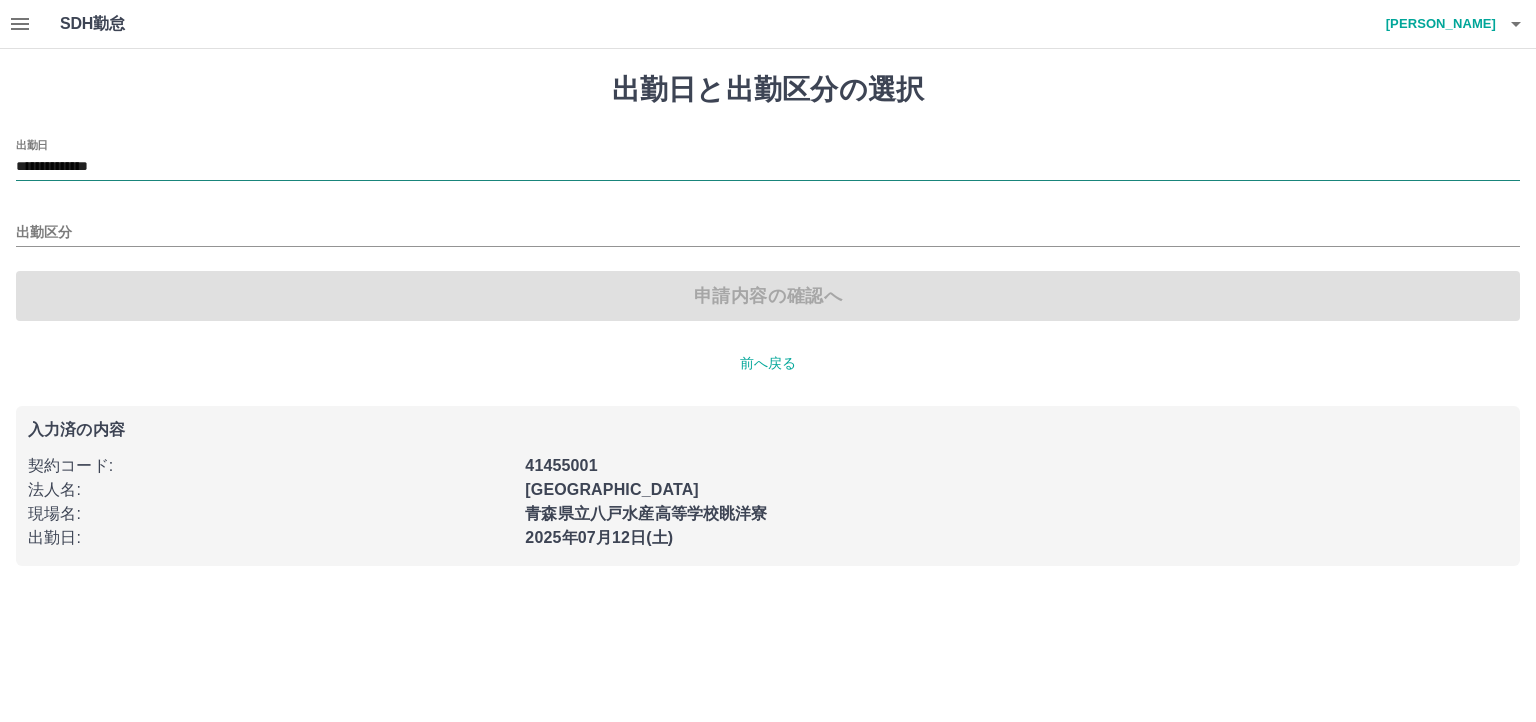 click on "**********" at bounding box center (768, 167) 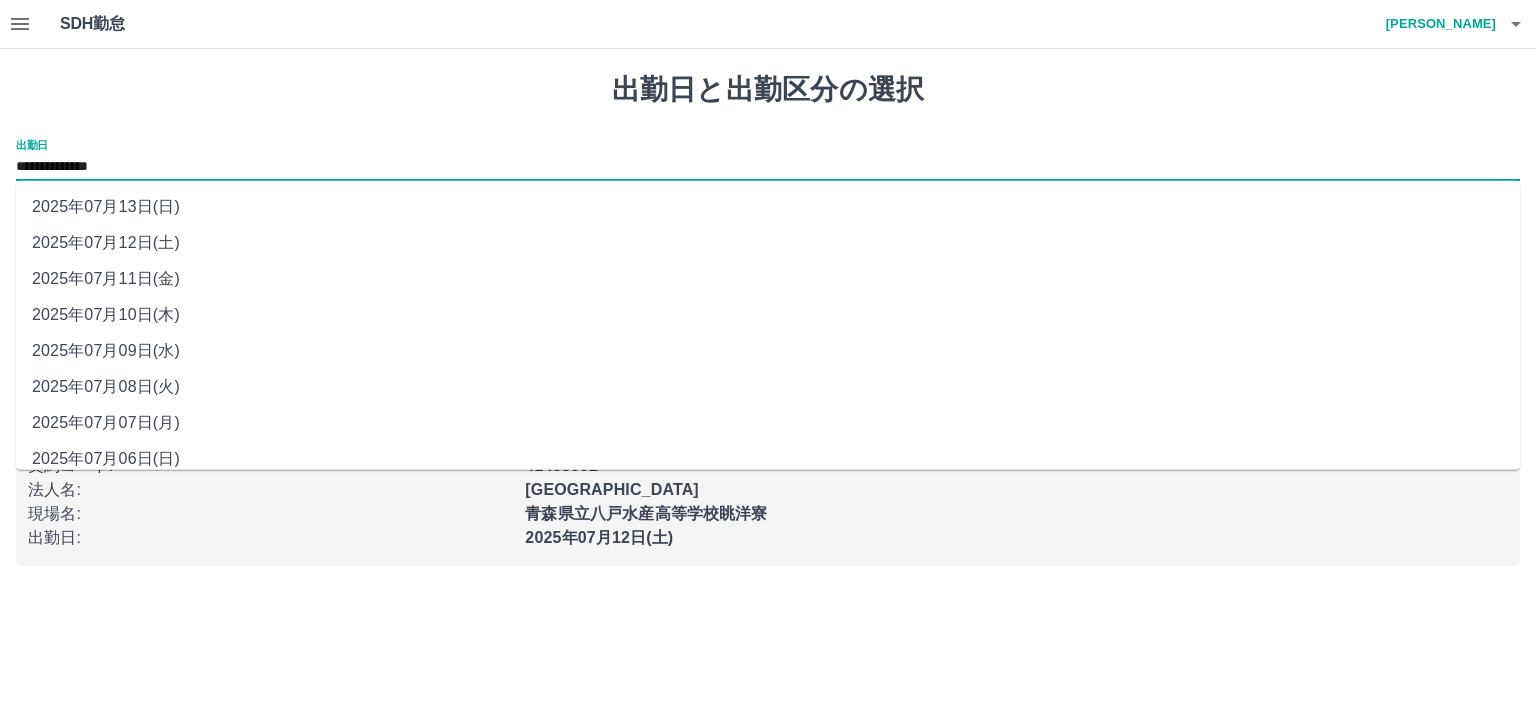 click on "2025年07月07日(月)" at bounding box center (768, 423) 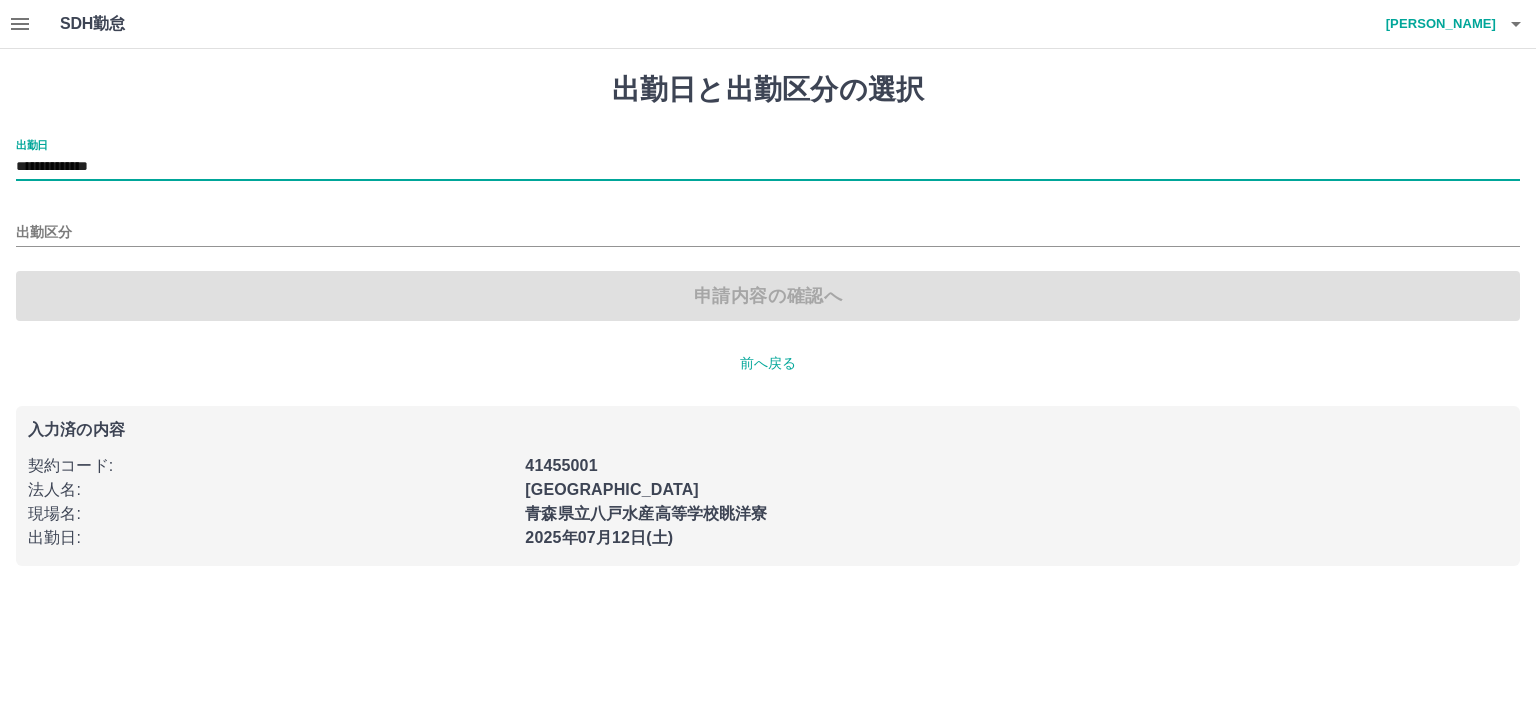 click on "**********" at bounding box center [768, 167] 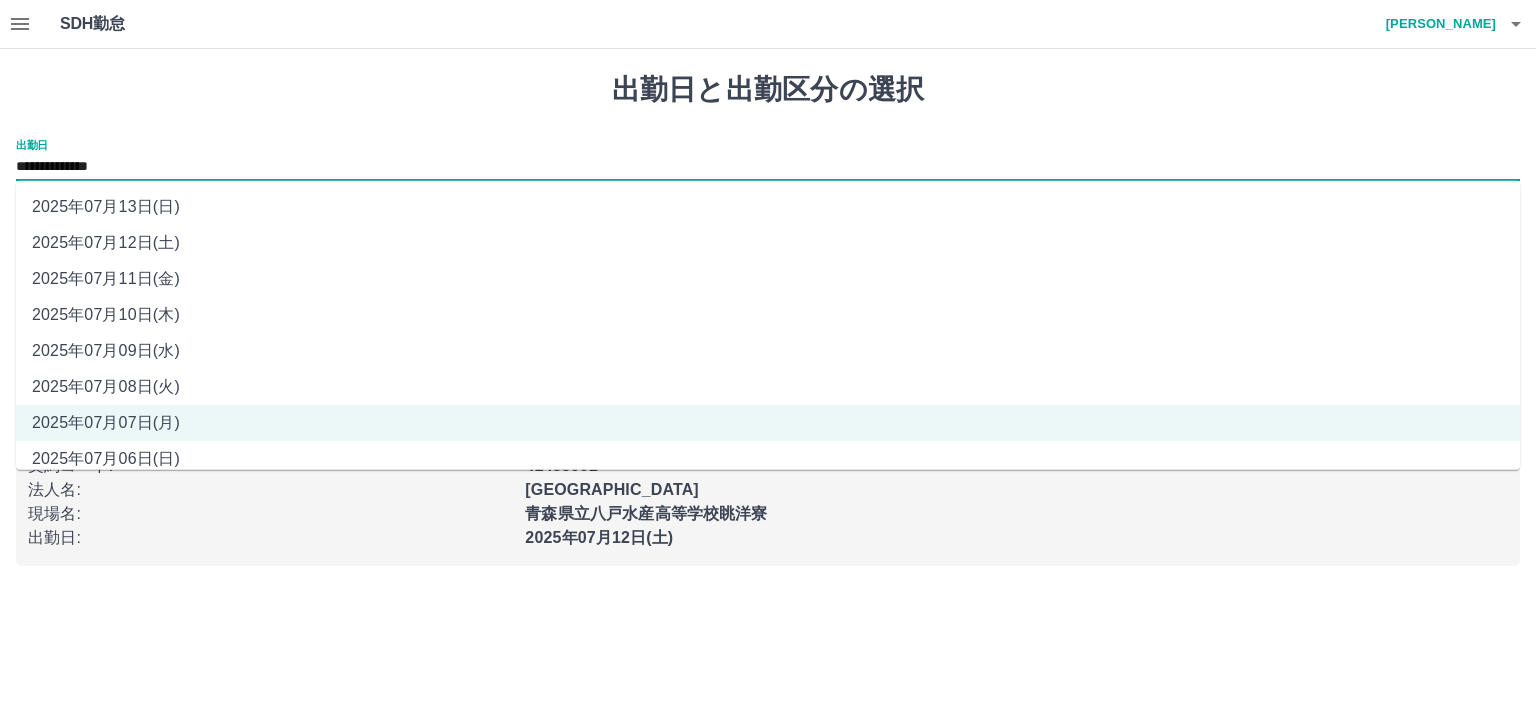 click on "2025年07月08日(火)" at bounding box center (768, 387) 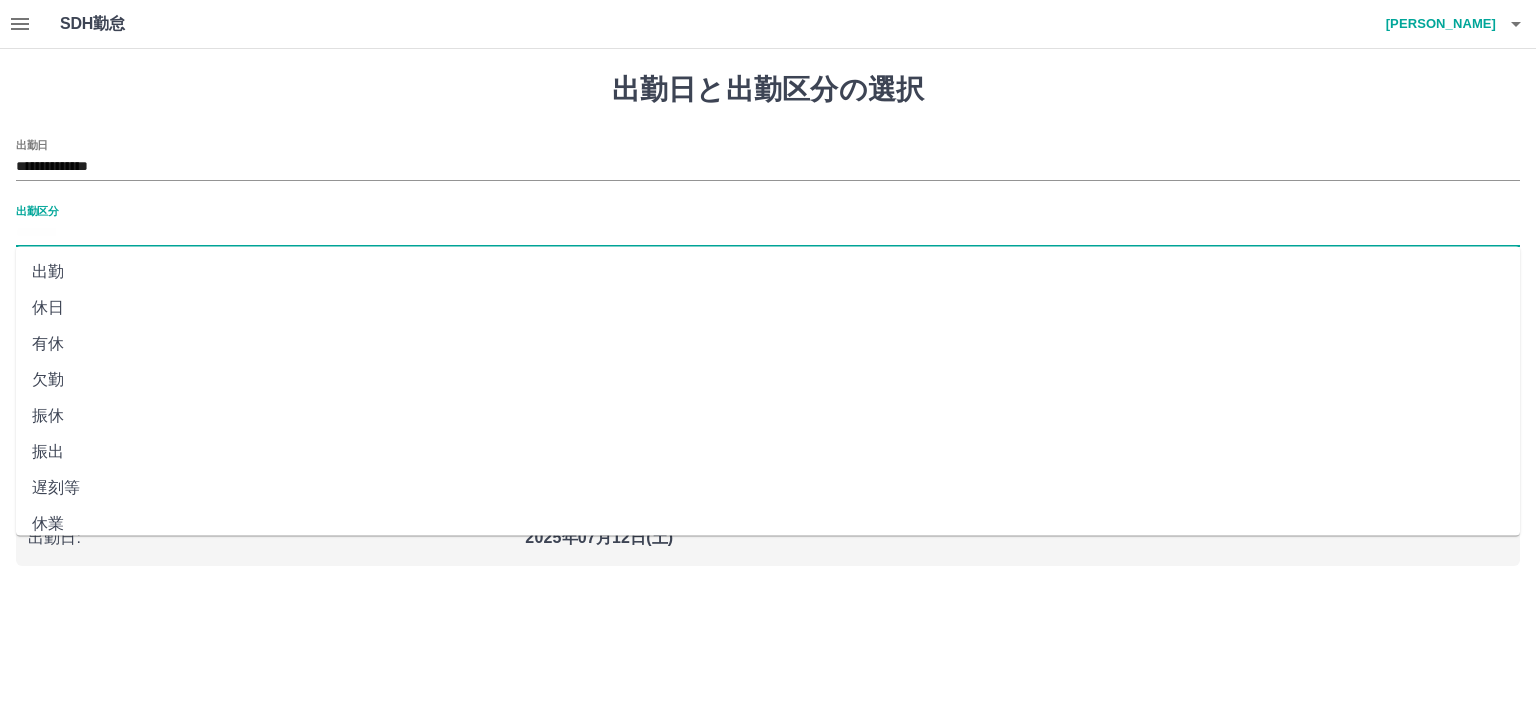click on "出勤区分" at bounding box center [768, 233] 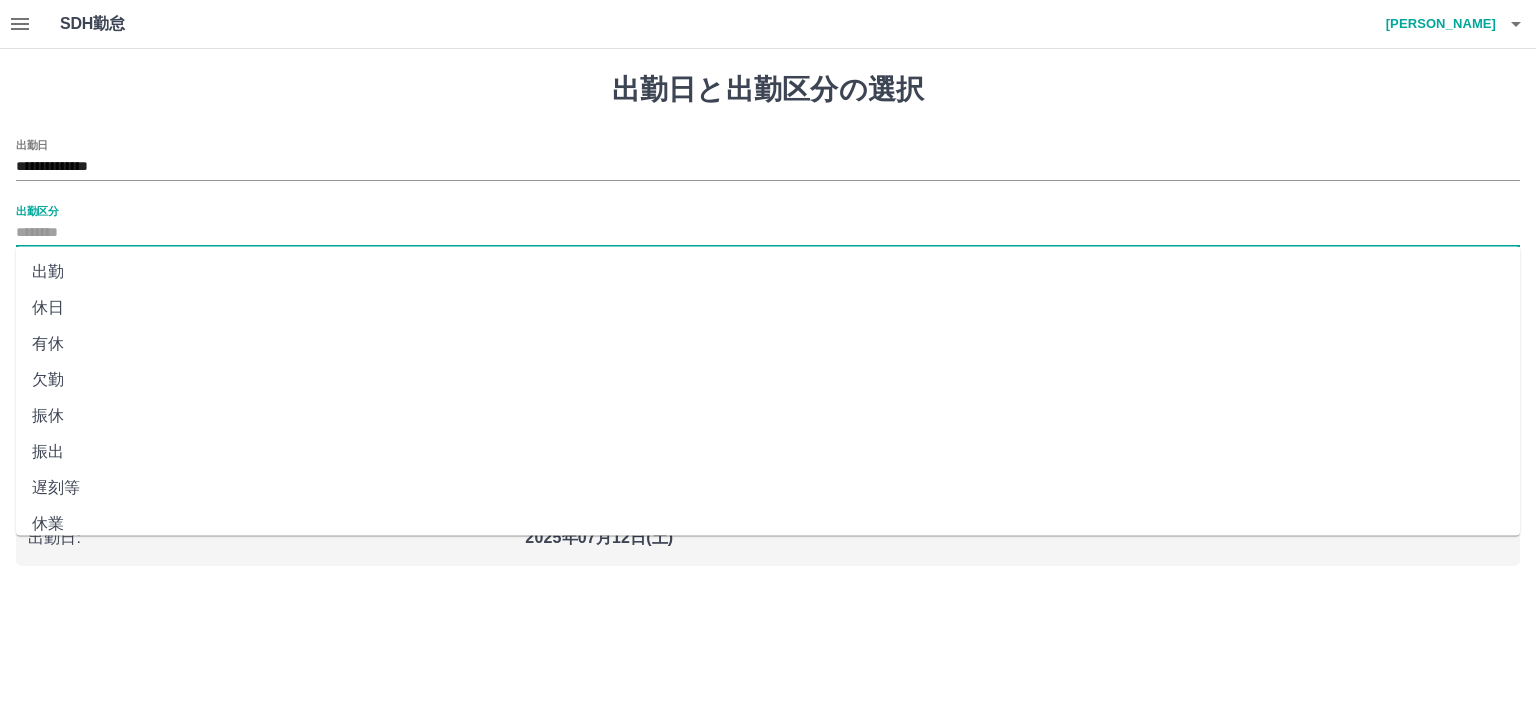 click on "欠勤" at bounding box center (768, 380) 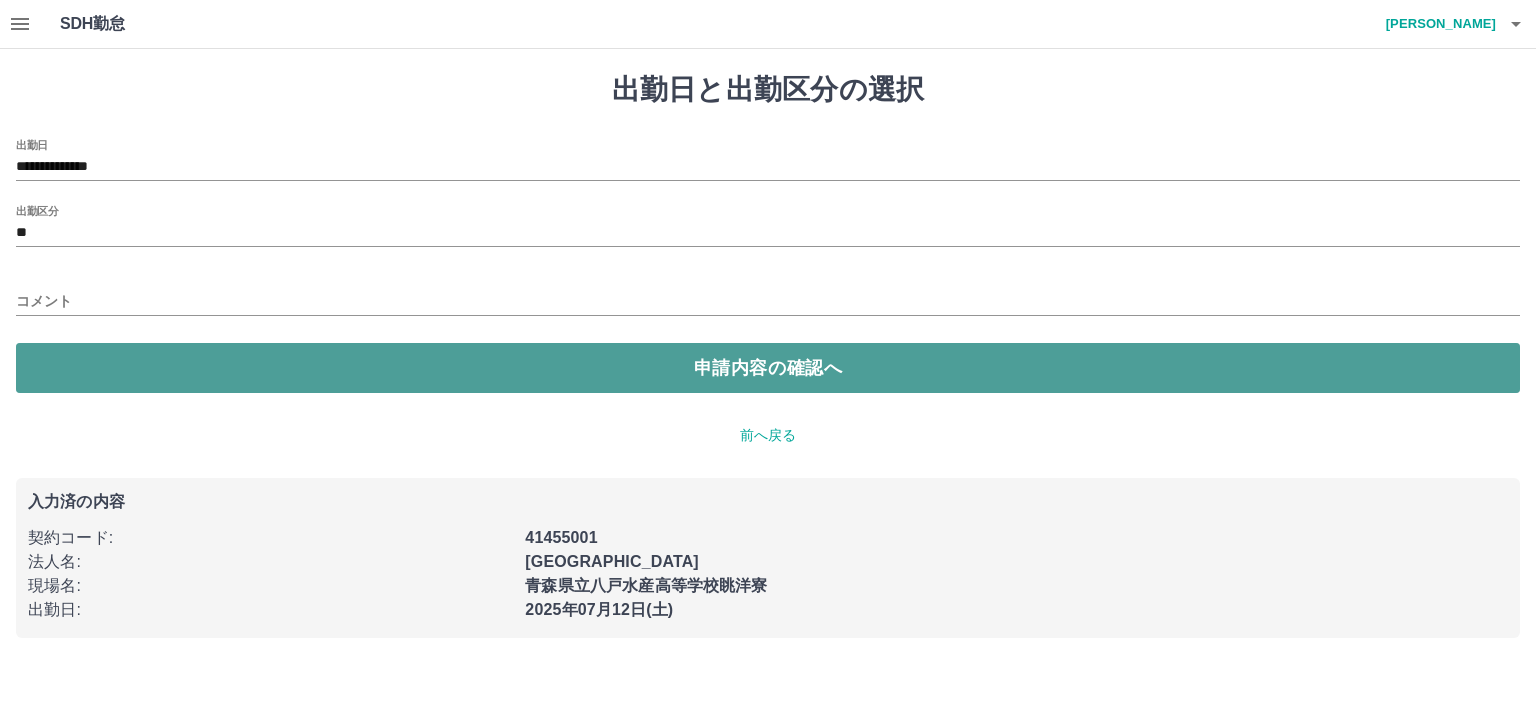 click on "申請内容の確認へ" at bounding box center (768, 368) 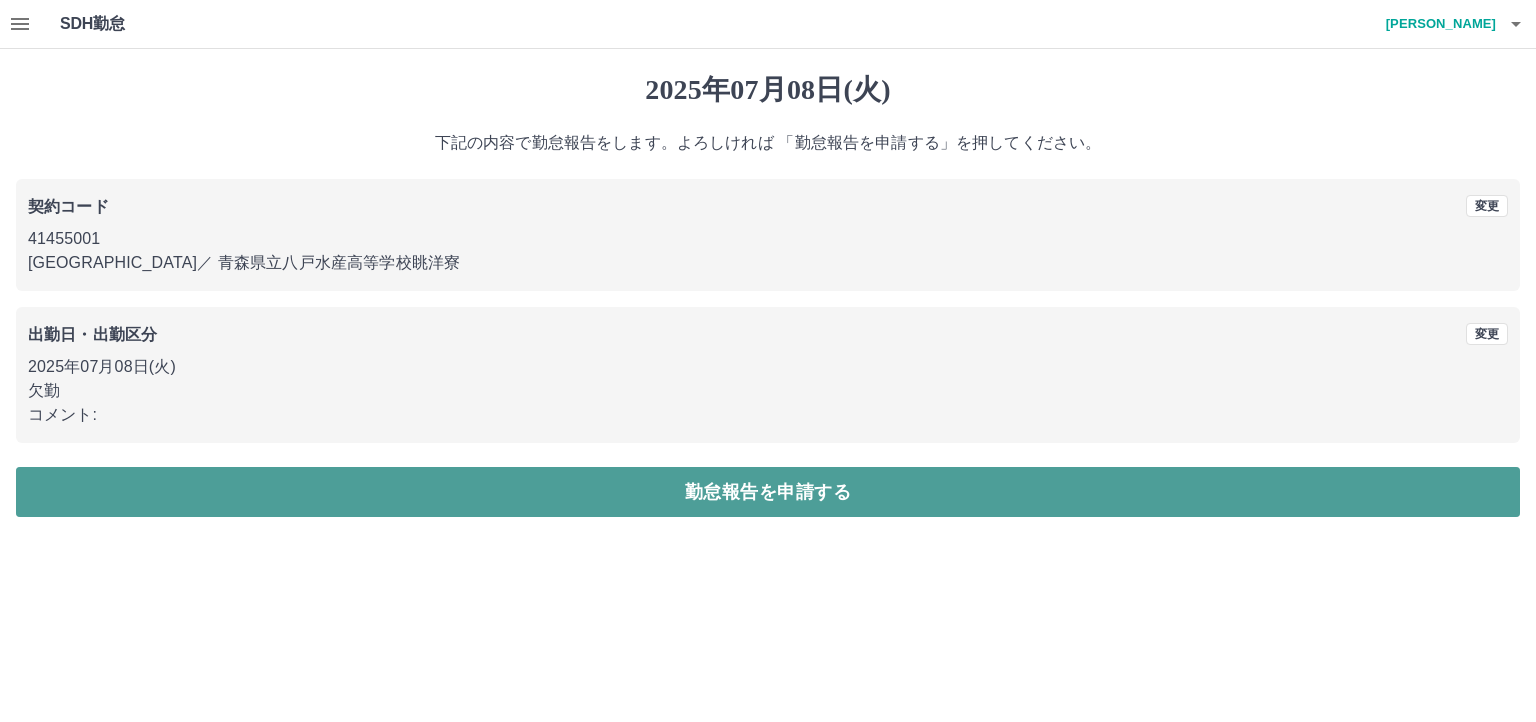 click on "勤怠報告を申請する" at bounding box center (768, 492) 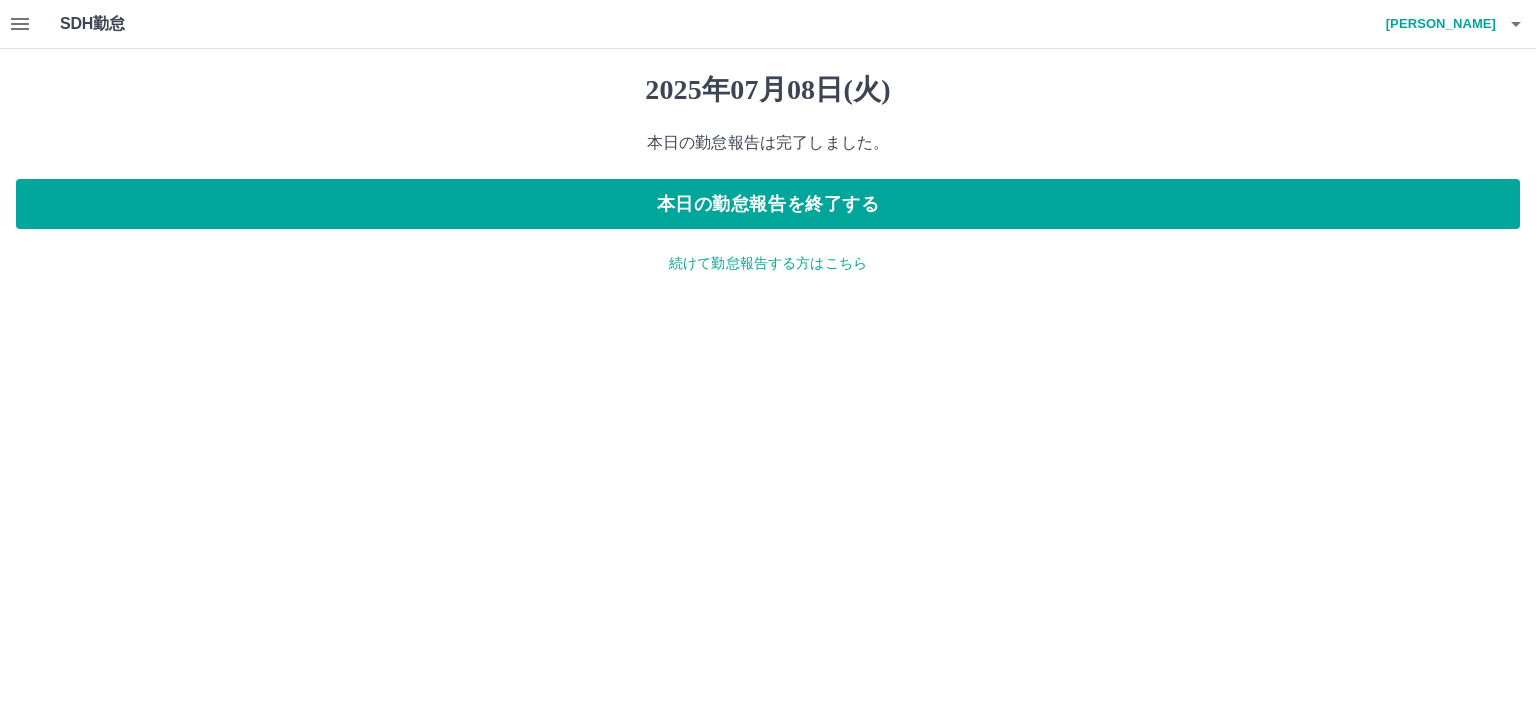click on "続けて勤怠報告する方はこちら" at bounding box center (768, 263) 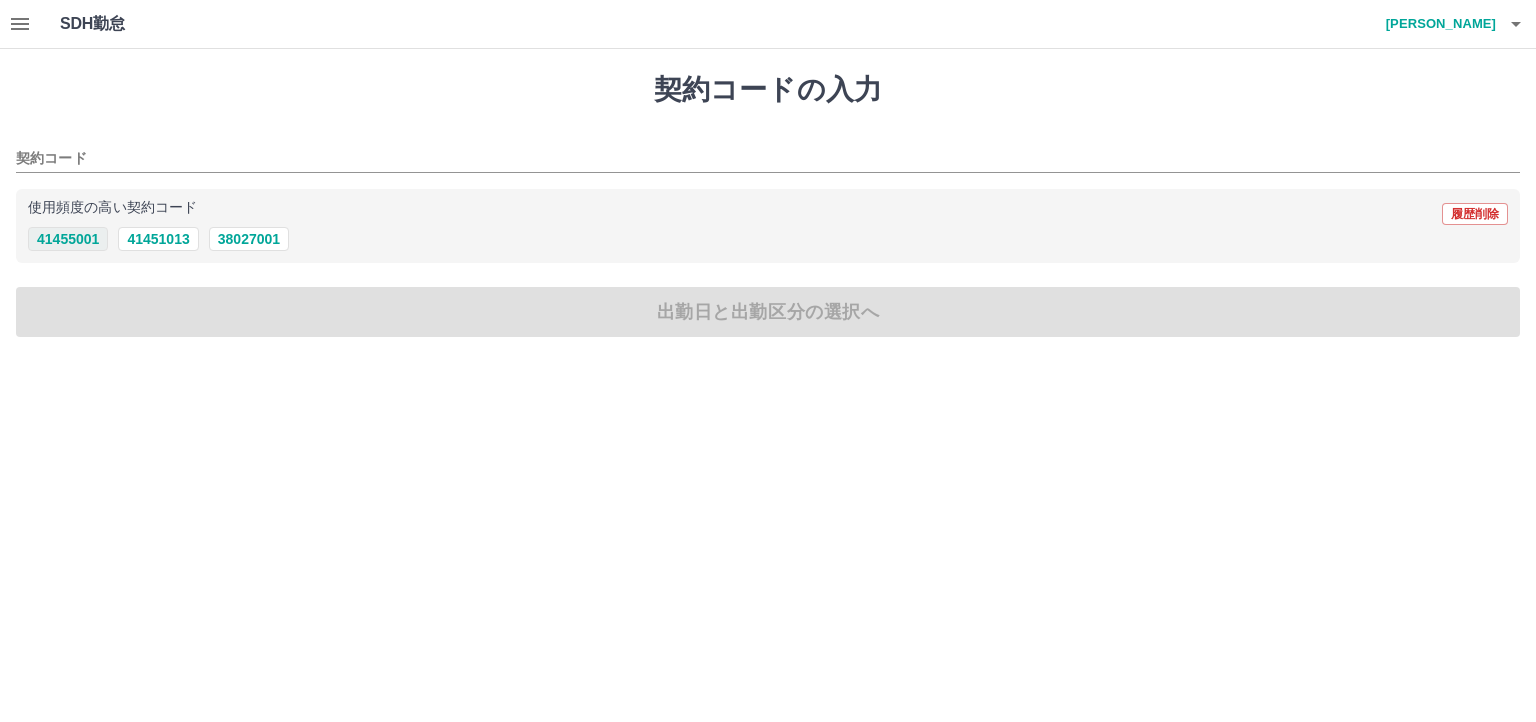 click on "41455001" at bounding box center [68, 239] 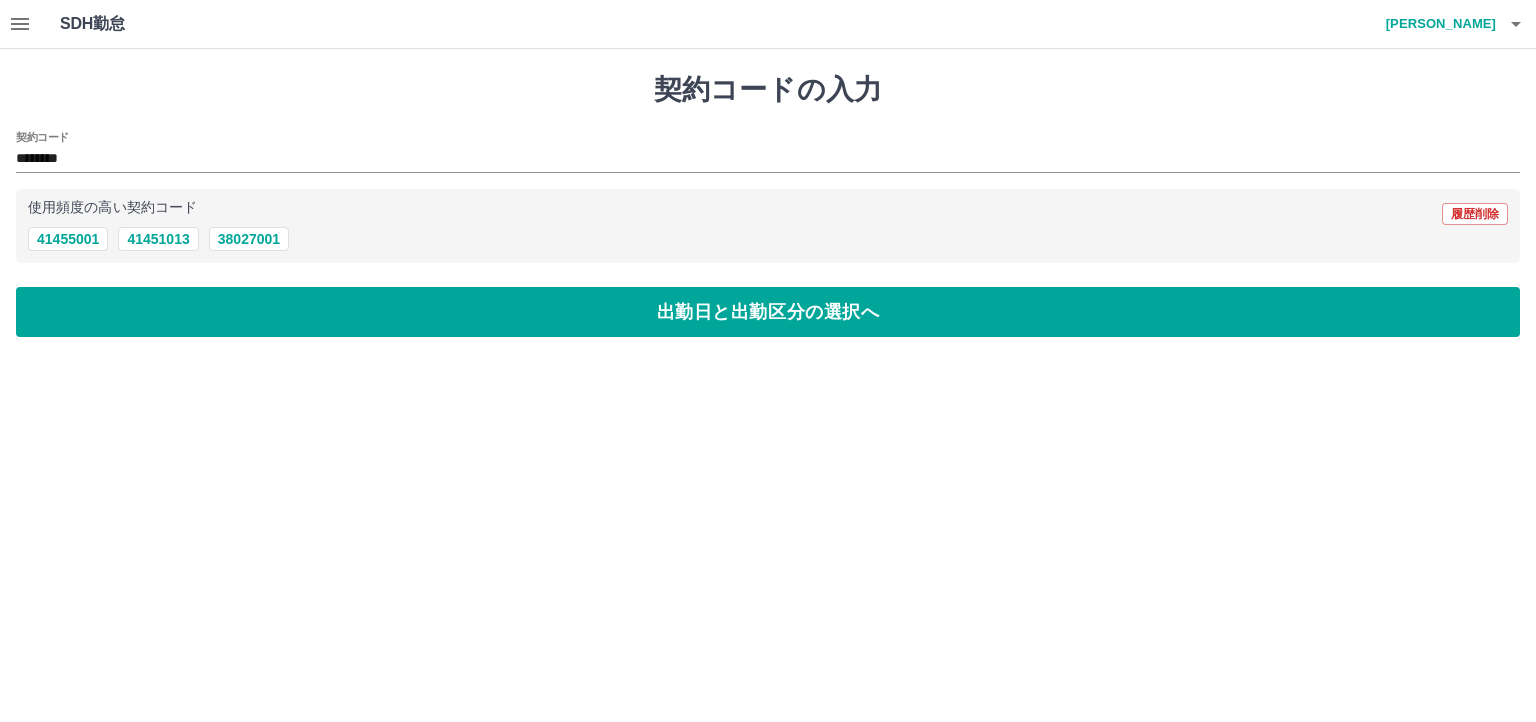 click on "出勤日と出勤区分の選択へ" at bounding box center [768, 312] 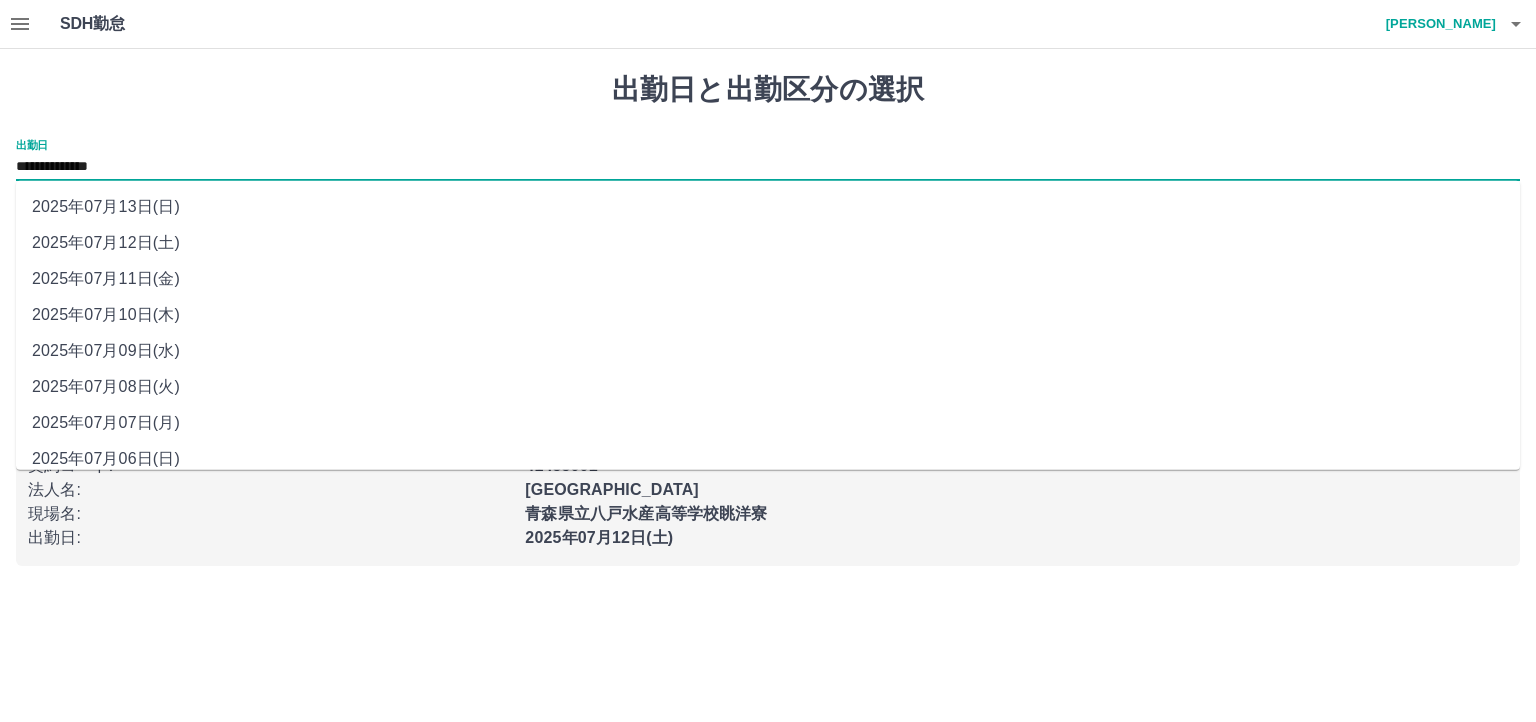 click on "**********" at bounding box center [768, 167] 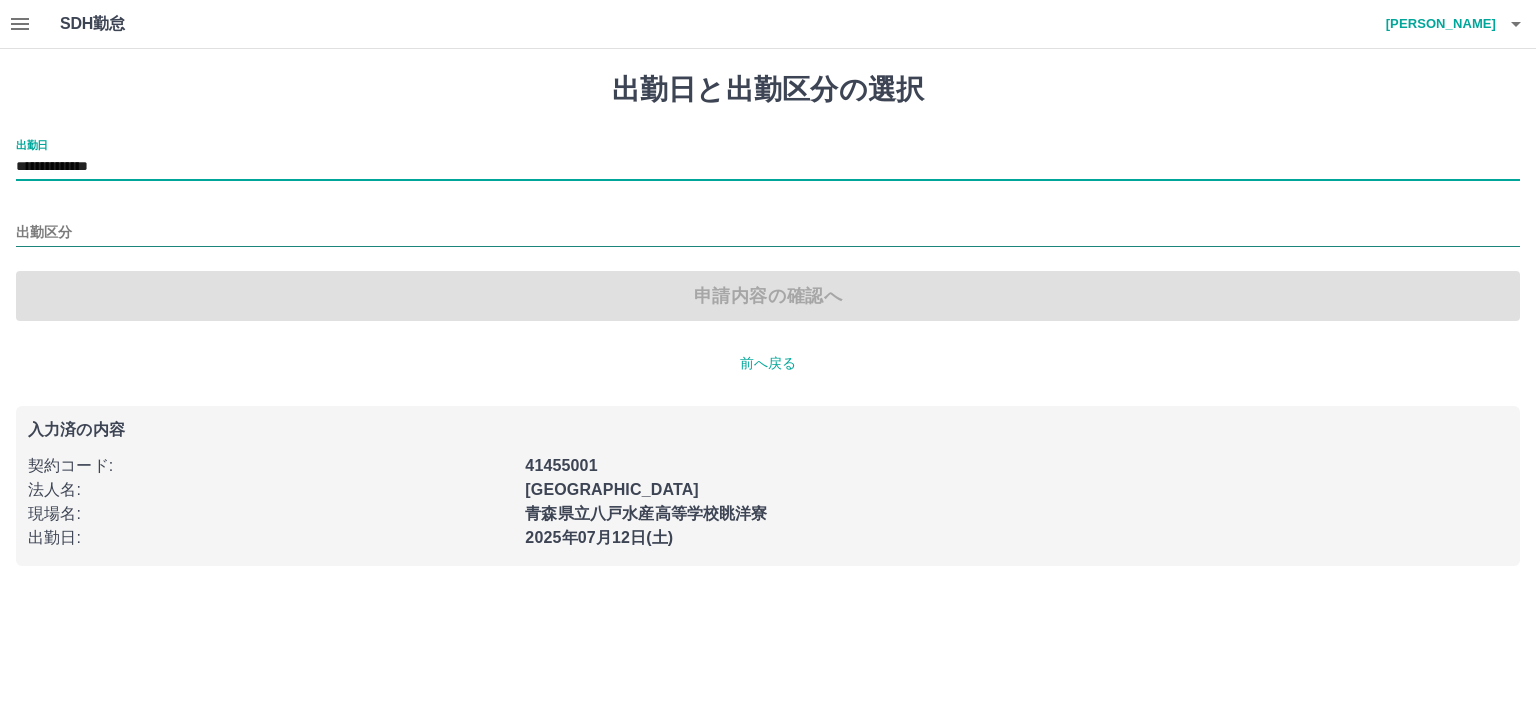 click on "出勤区分" at bounding box center (768, 233) 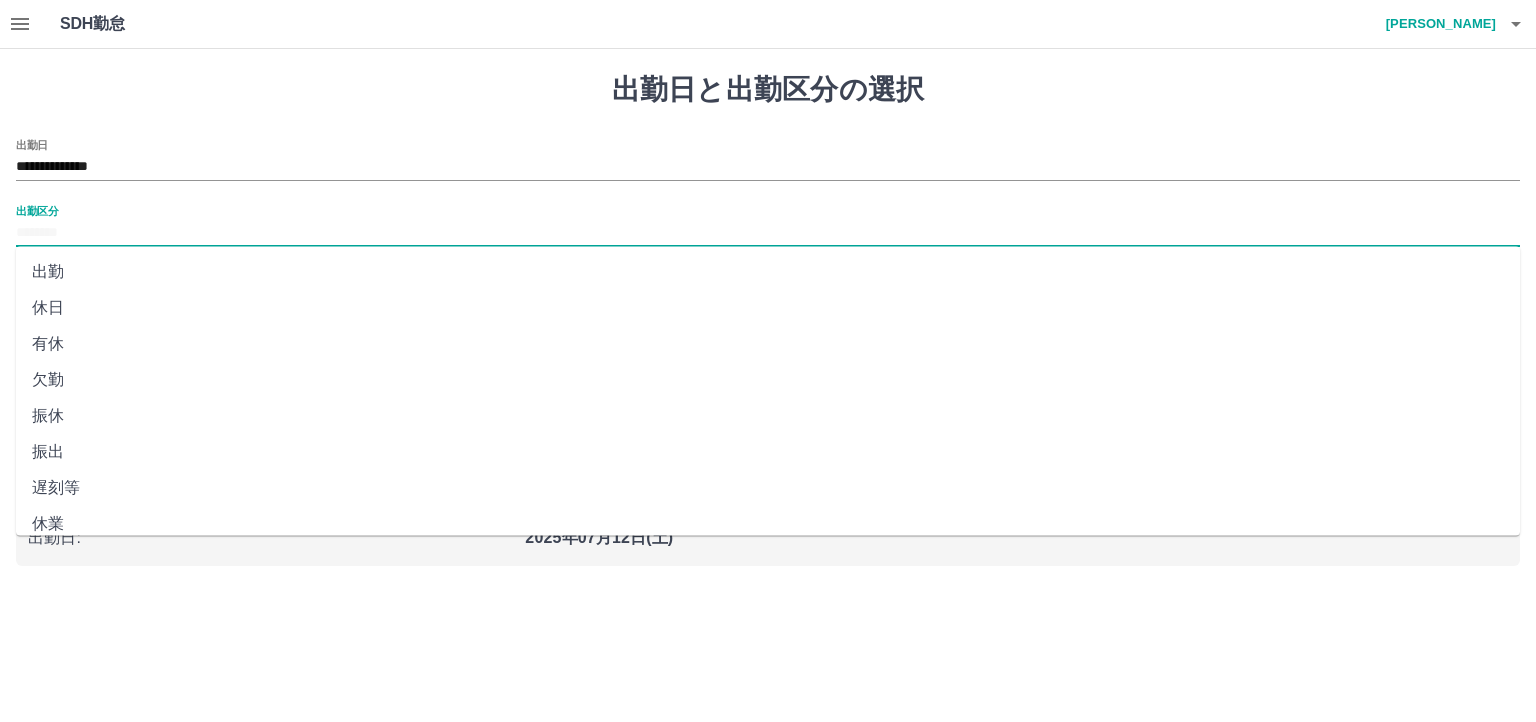 click on "欠勤" at bounding box center [768, 380] 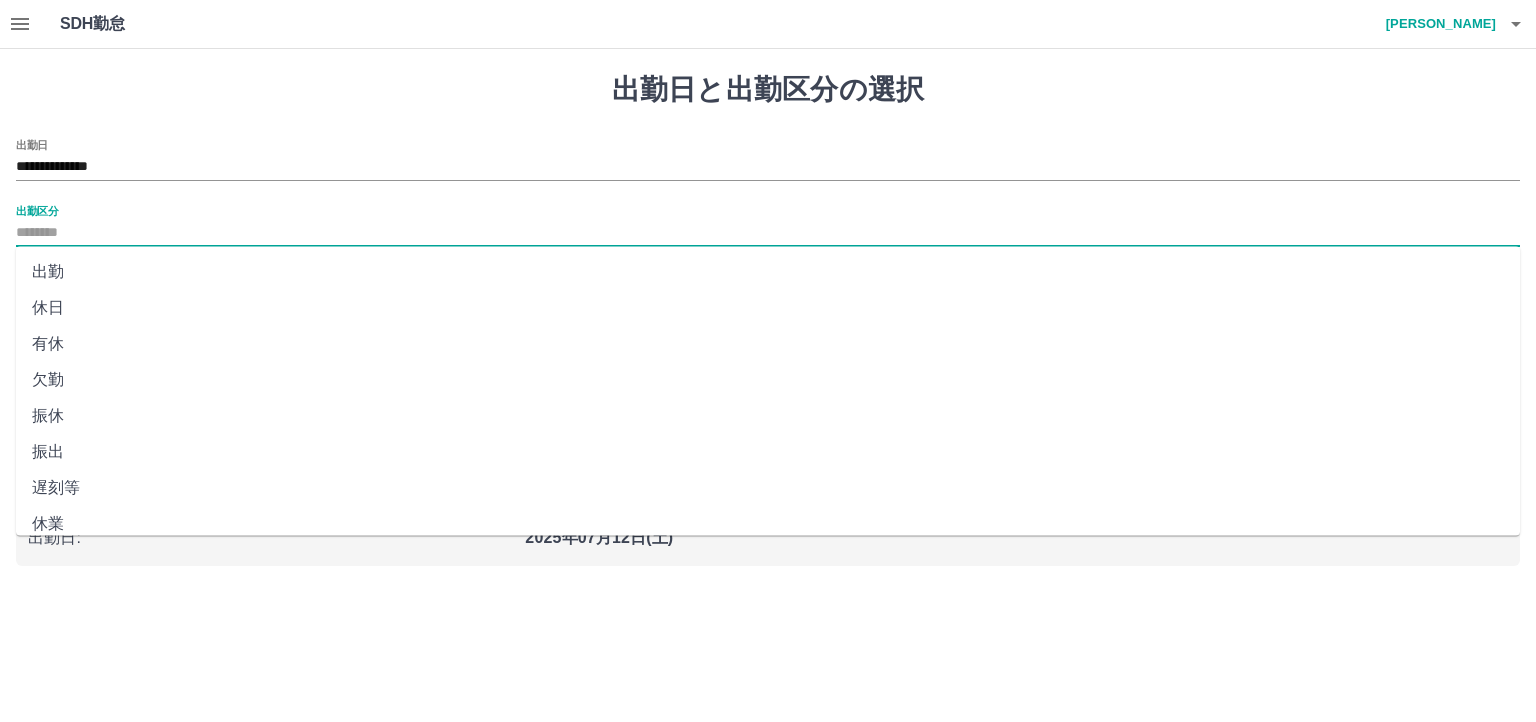 type on "**" 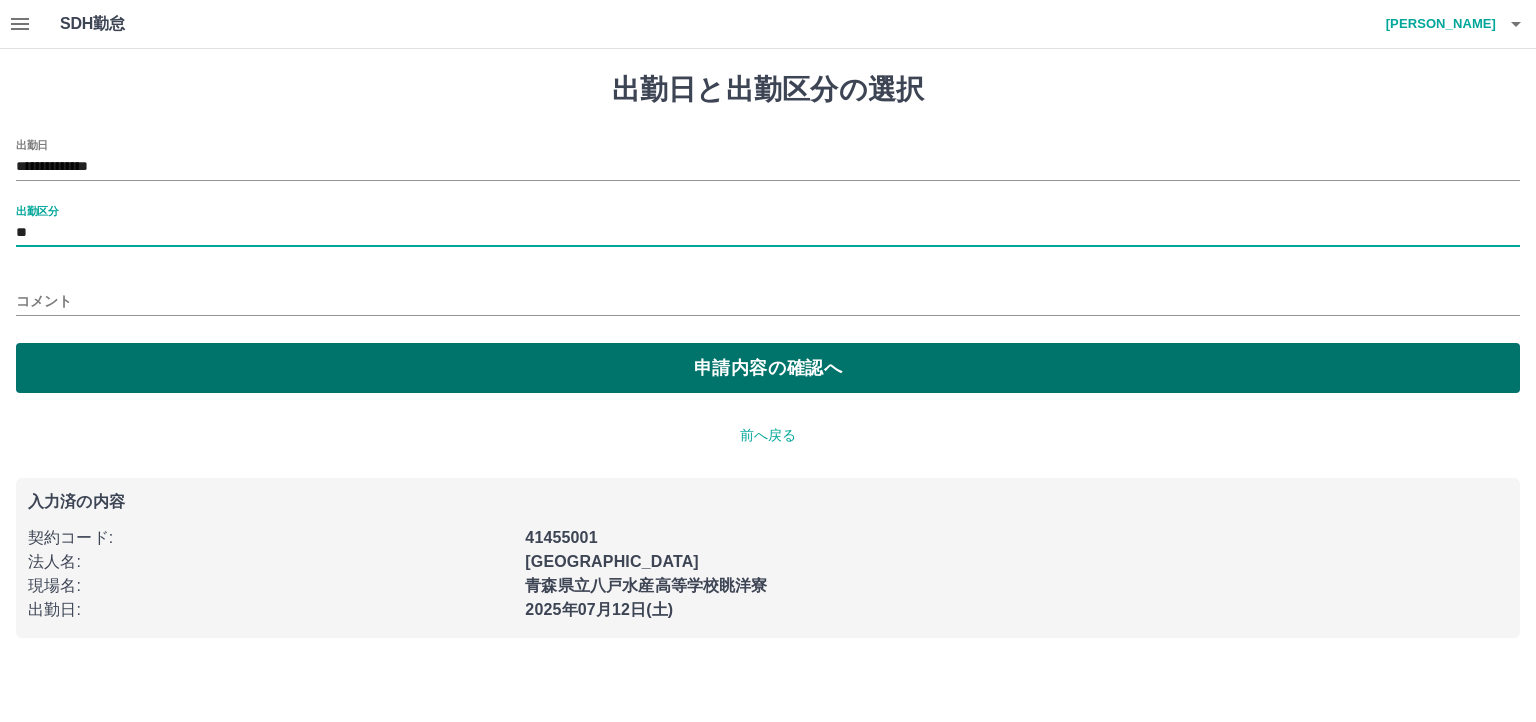 click on "申請内容の確認へ" at bounding box center [768, 368] 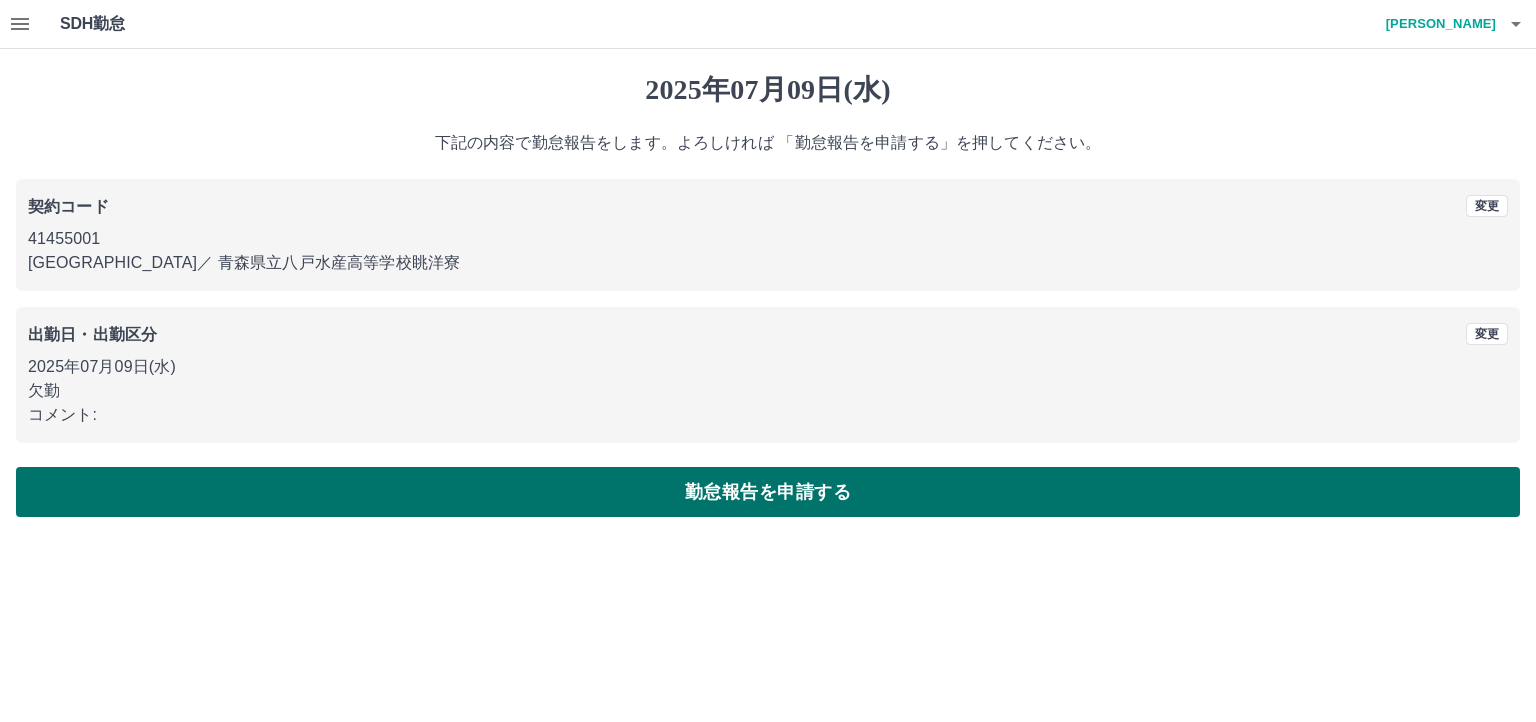 click on "勤怠報告を申請する" at bounding box center [768, 492] 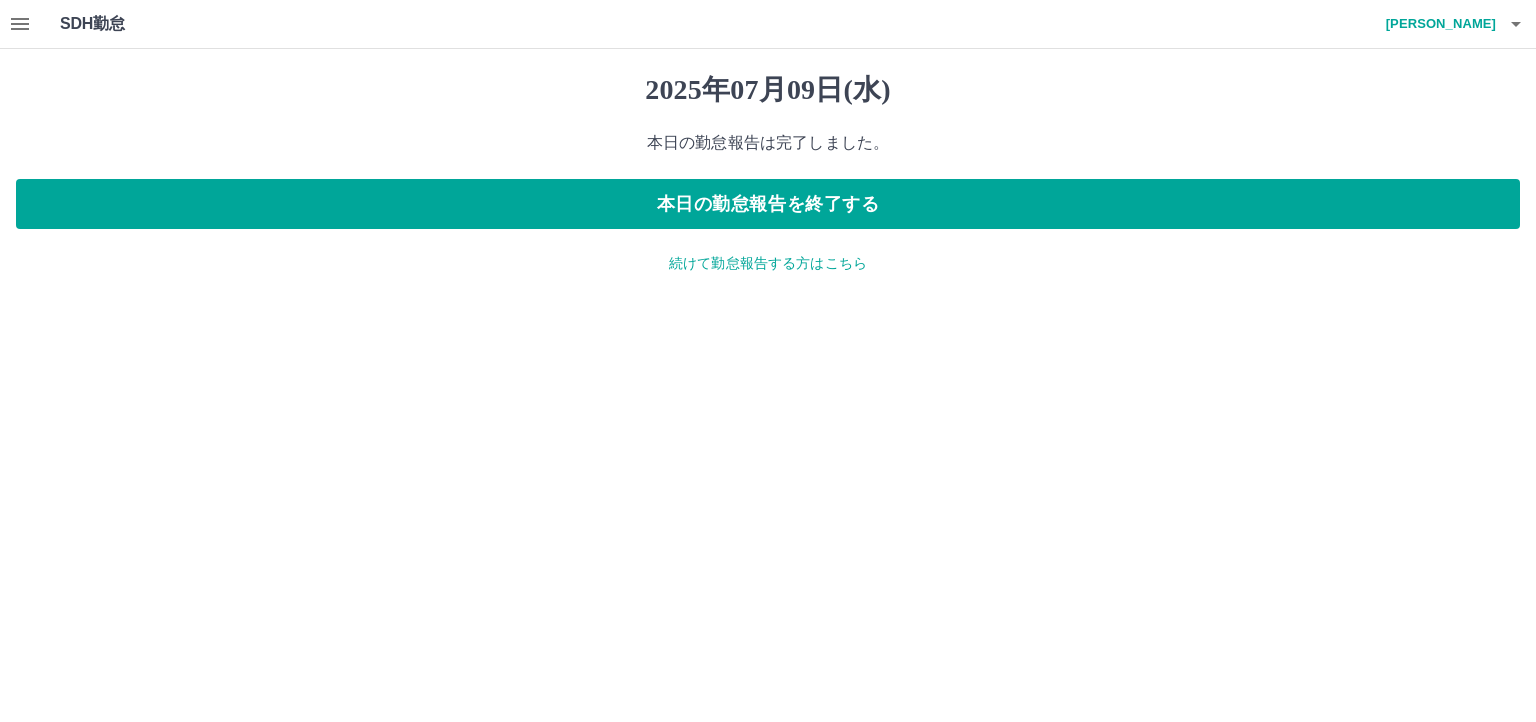 click on "続けて勤怠報告する方はこちら" at bounding box center (768, 263) 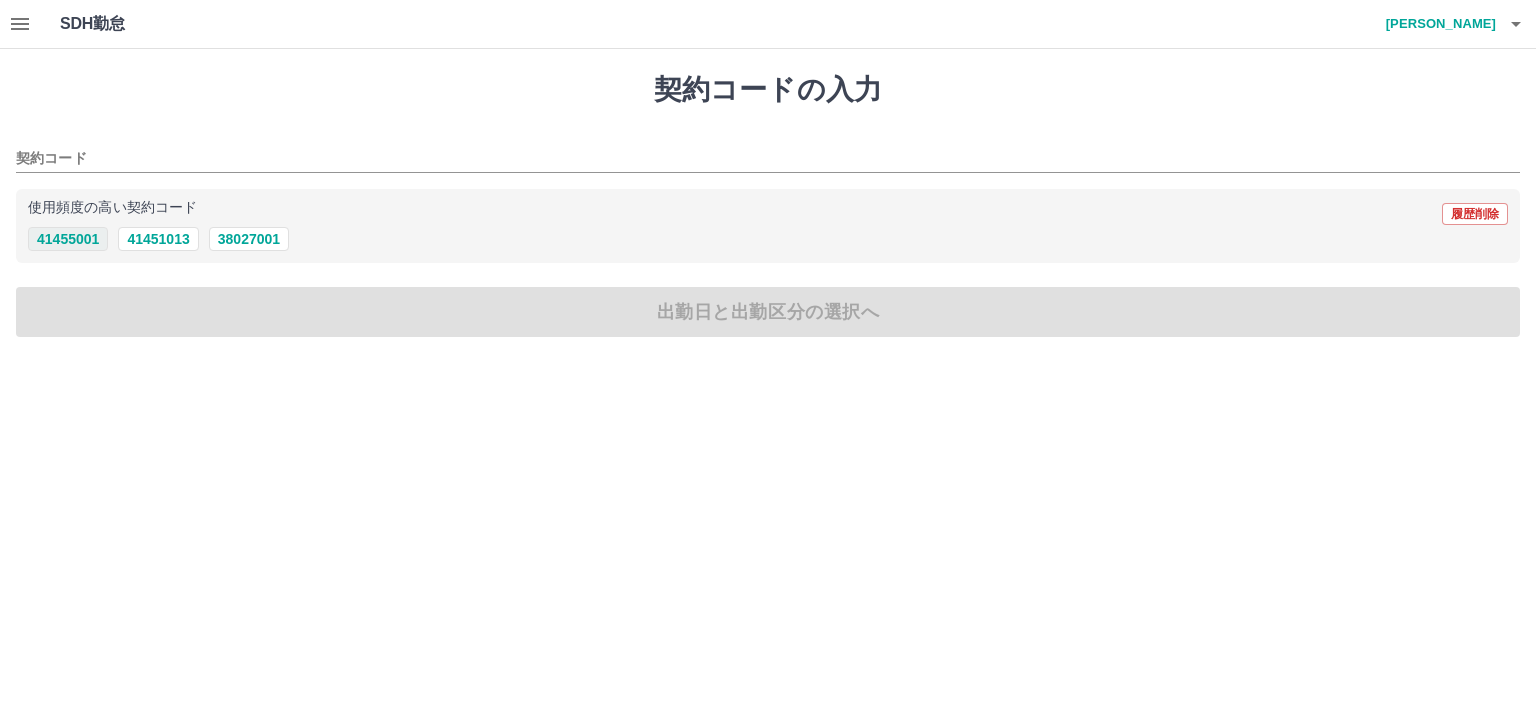 click on "41455001" at bounding box center [68, 239] 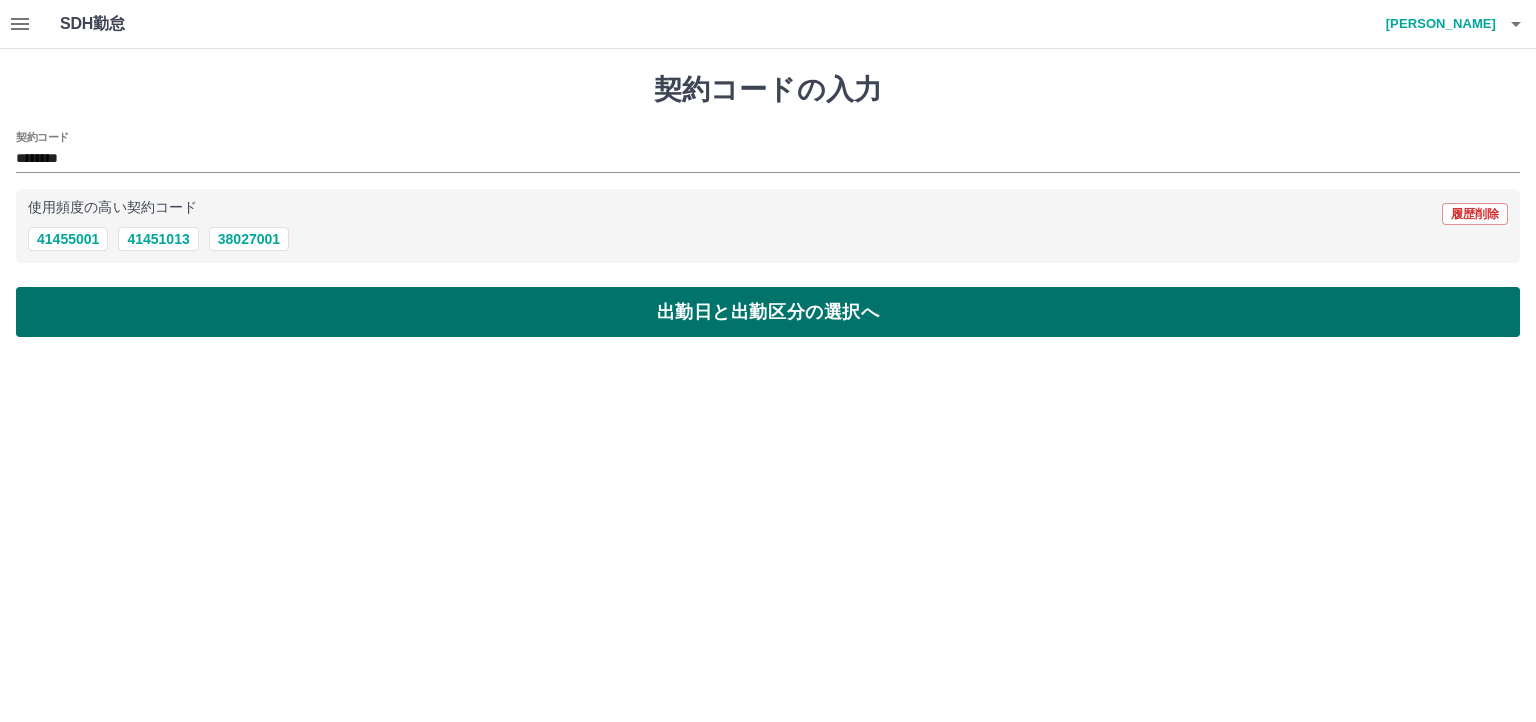 click on "出勤日と出勤区分の選択へ" at bounding box center (768, 312) 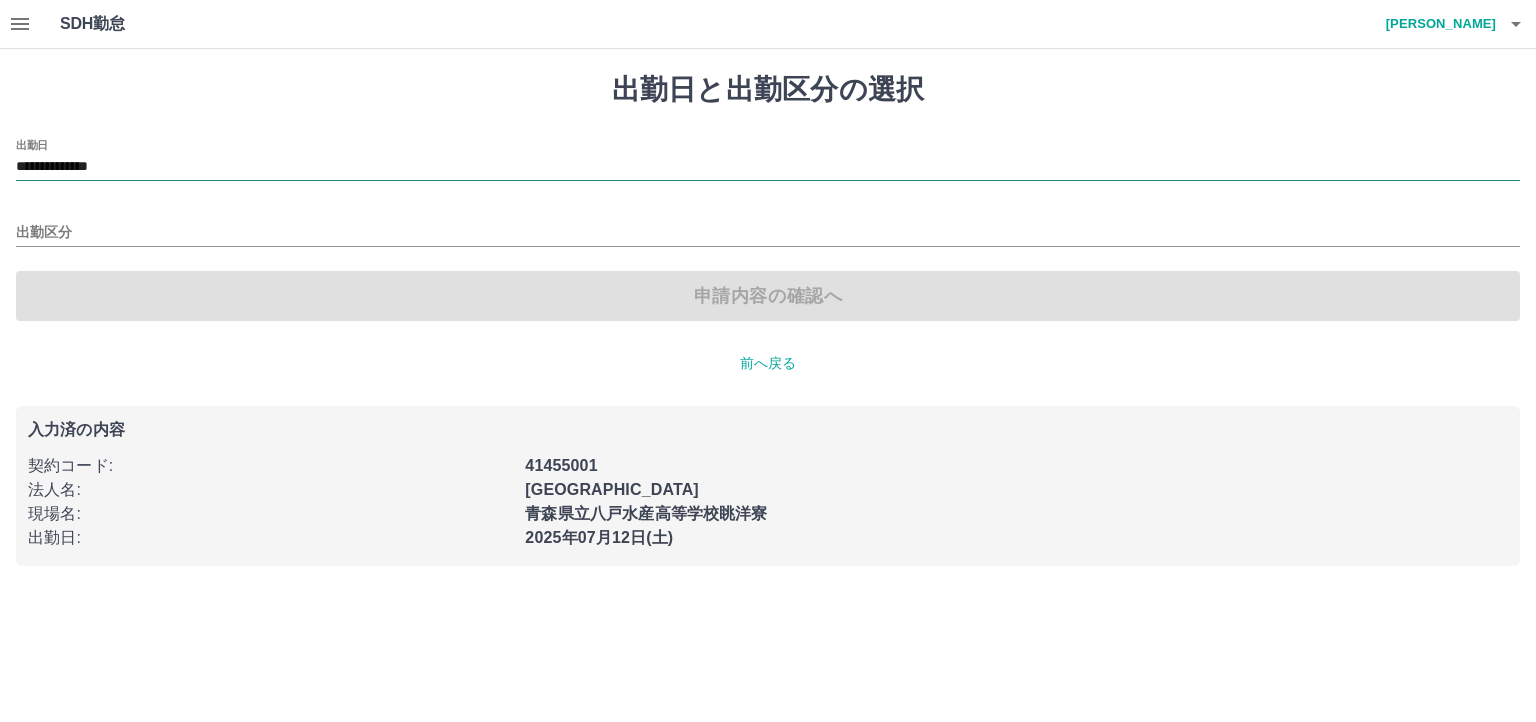 click on "**********" at bounding box center (768, 167) 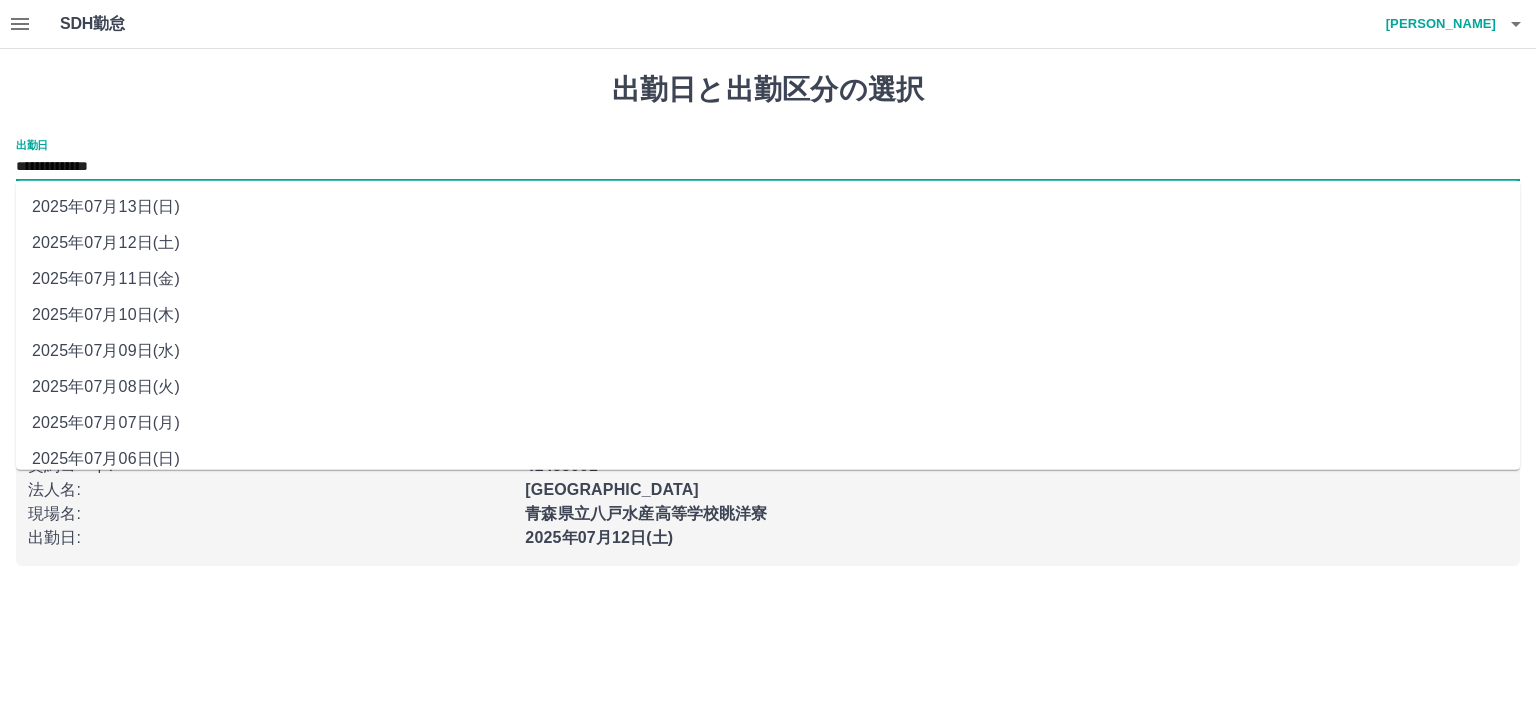 click on "2025年07月10日(木)" at bounding box center [768, 315] 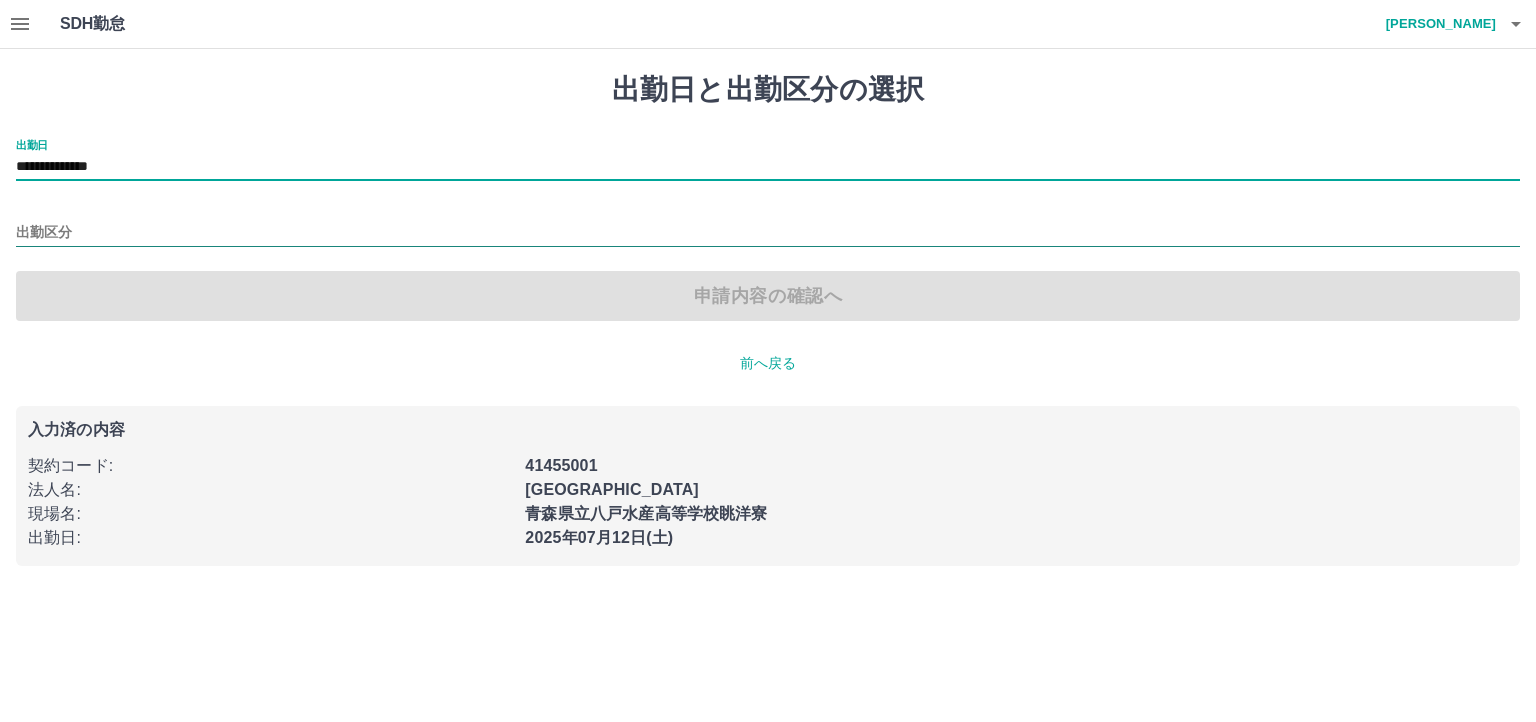 click on "出勤区分" at bounding box center [768, 233] 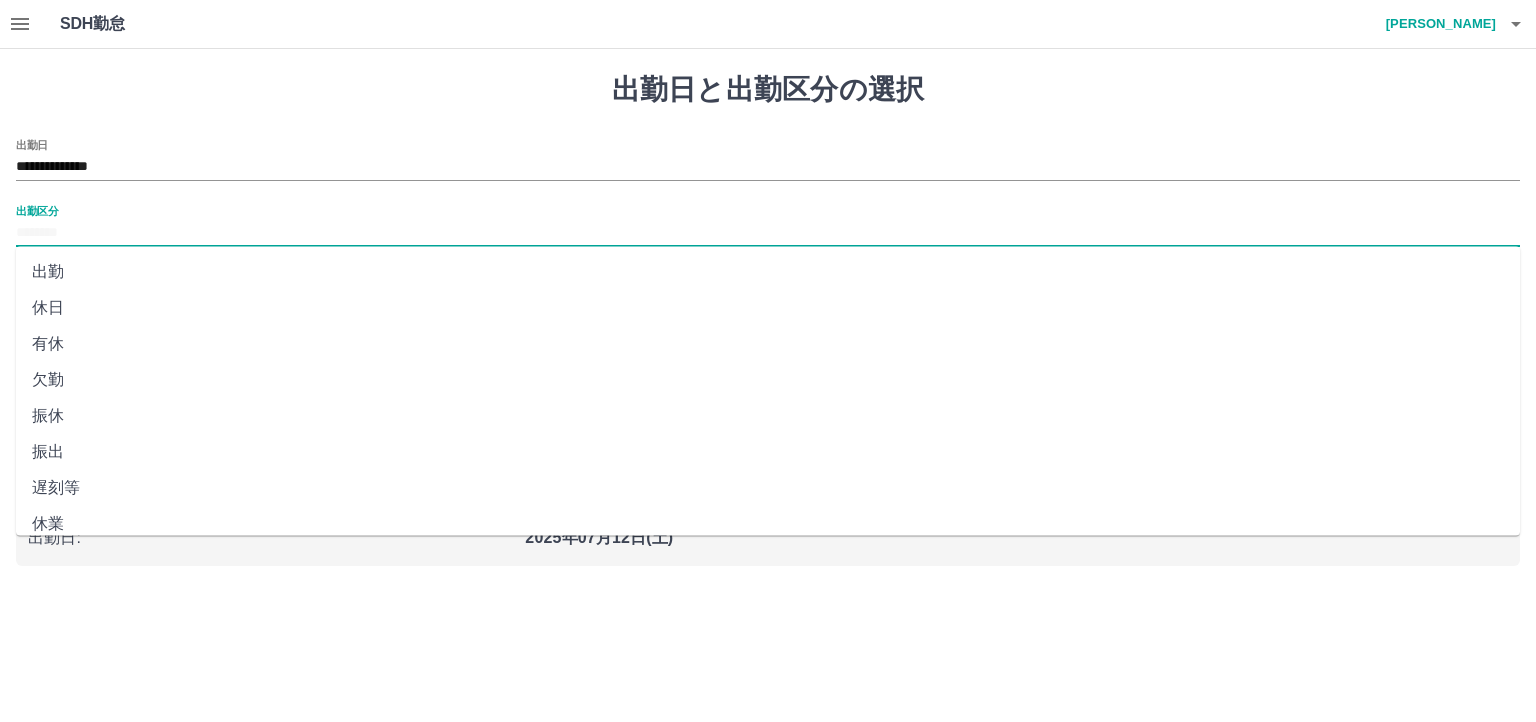 click on "欠勤" at bounding box center [768, 380] 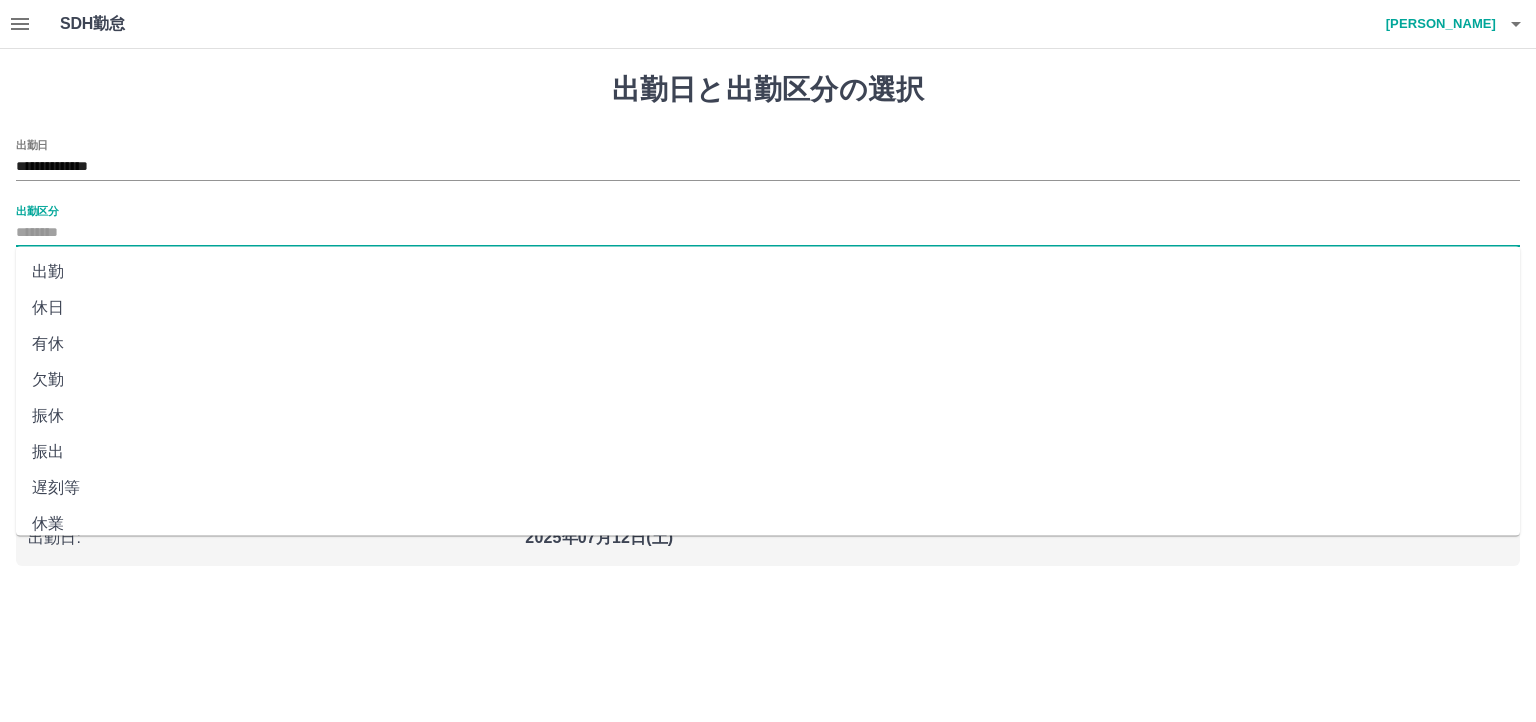 type on "**" 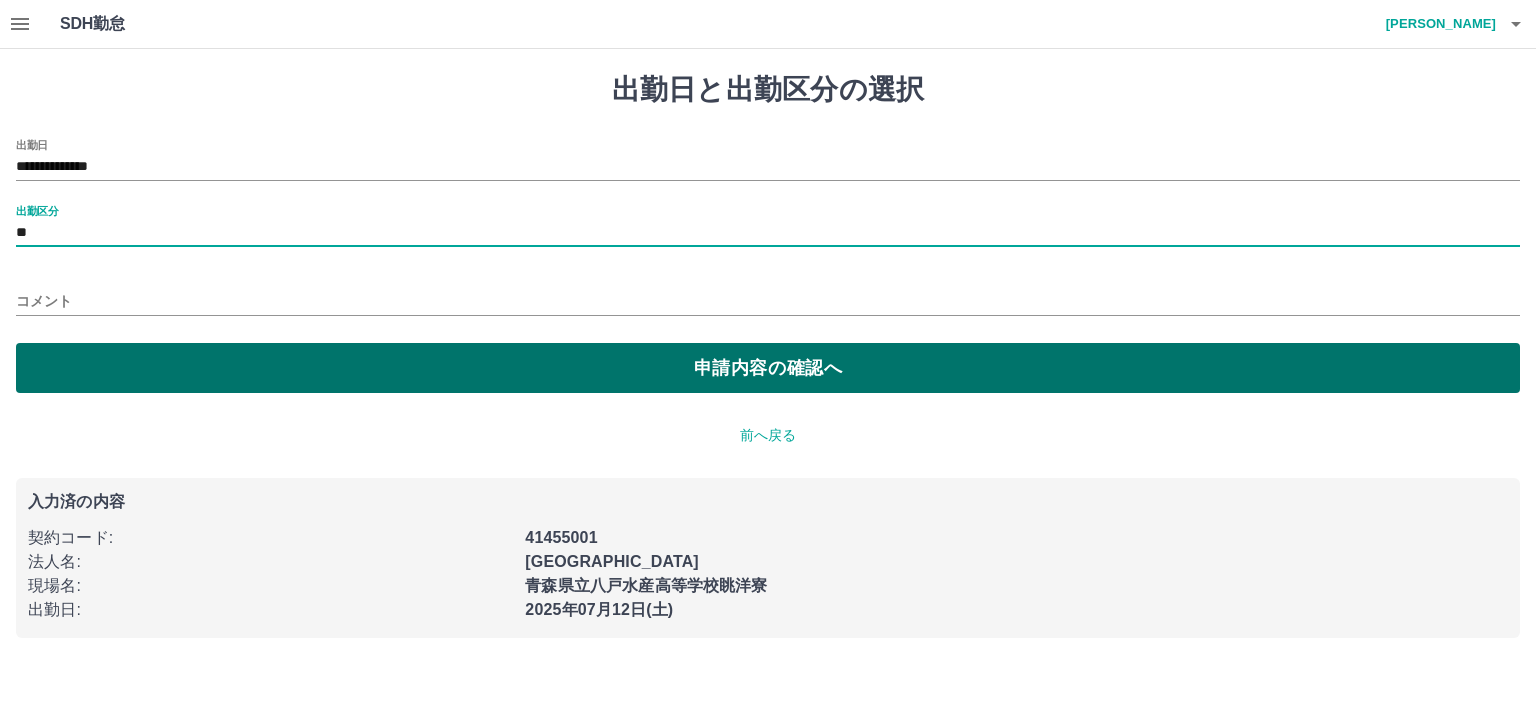 click on "申請内容の確認へ" at bounding box center [768, 368] 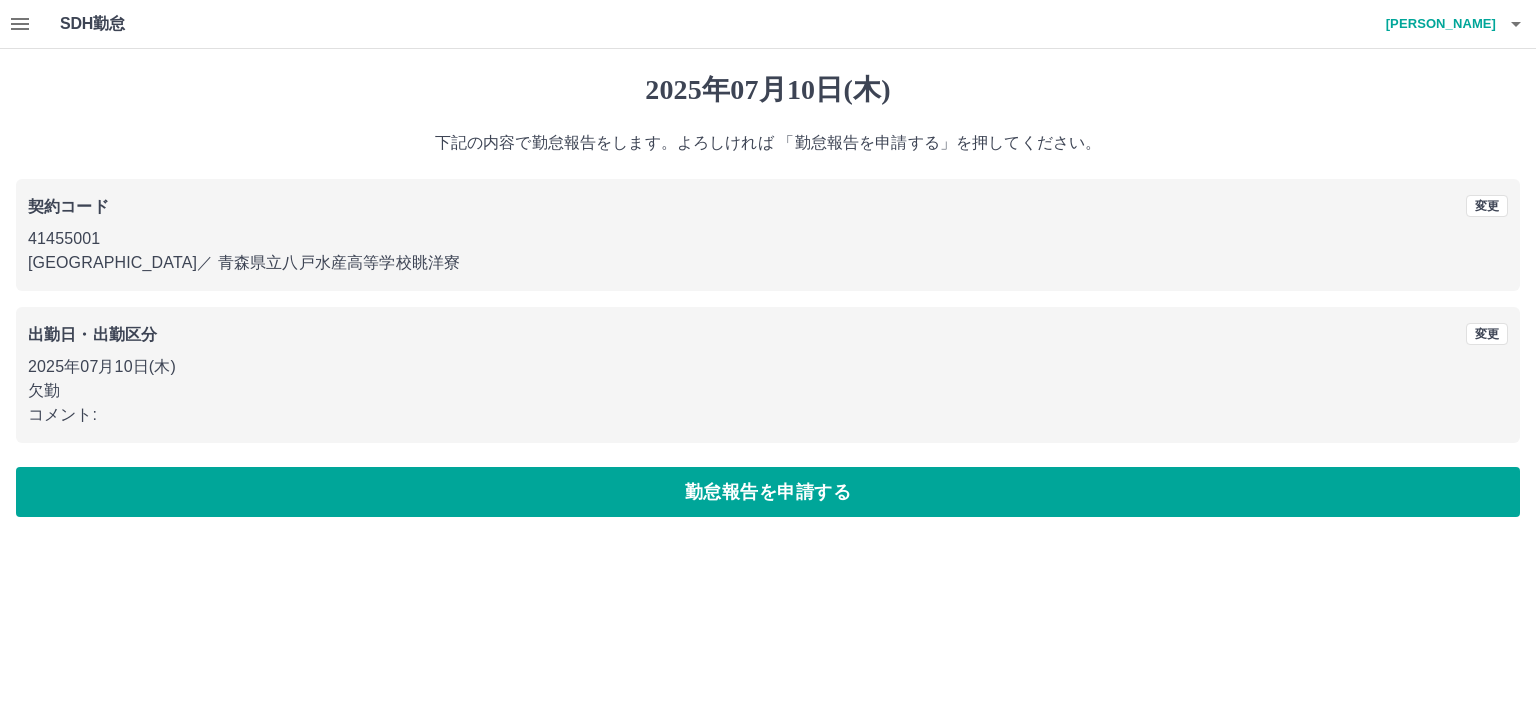 click on "勤怠報告を申請する" at bounding box center [768, 492] 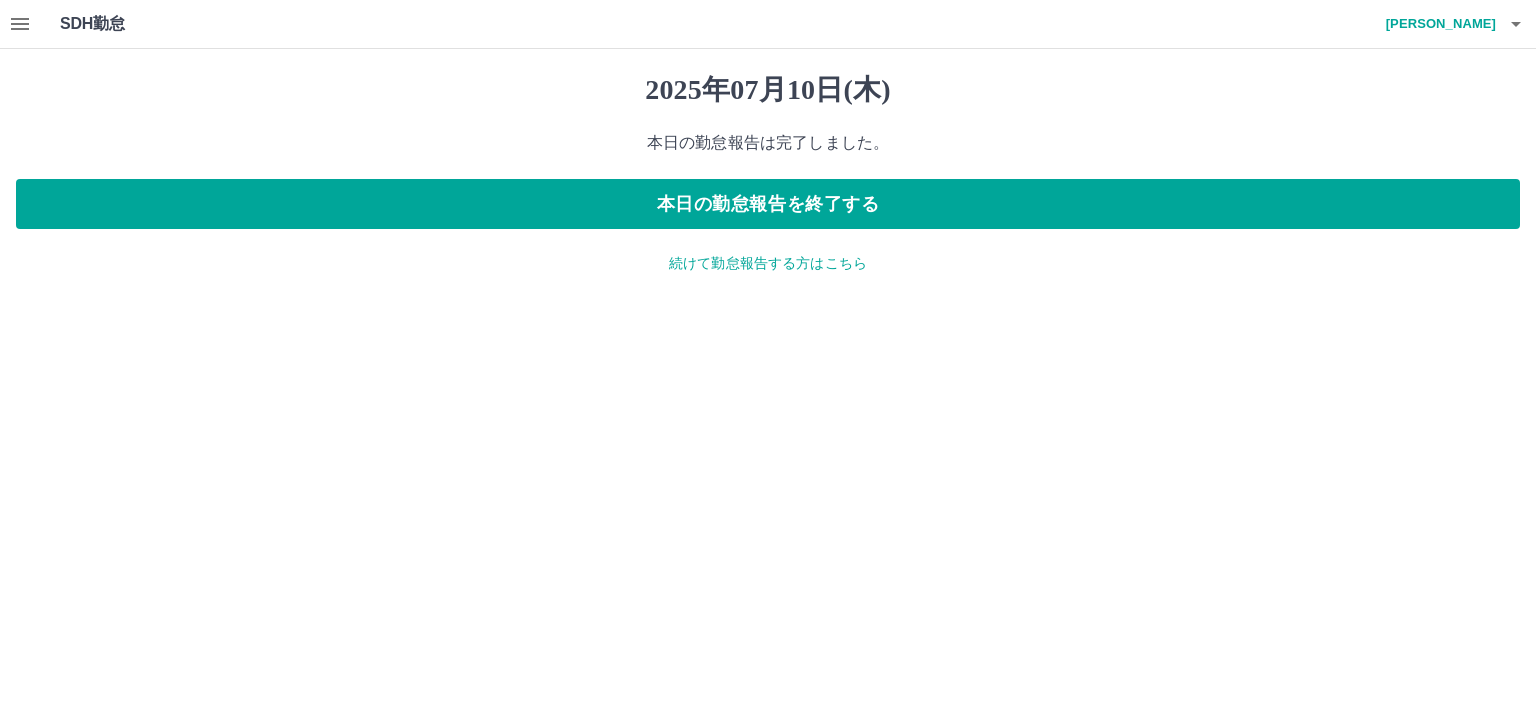 click on "続けて勤怠報告する方はこちら" at bounding box center [768, 263] 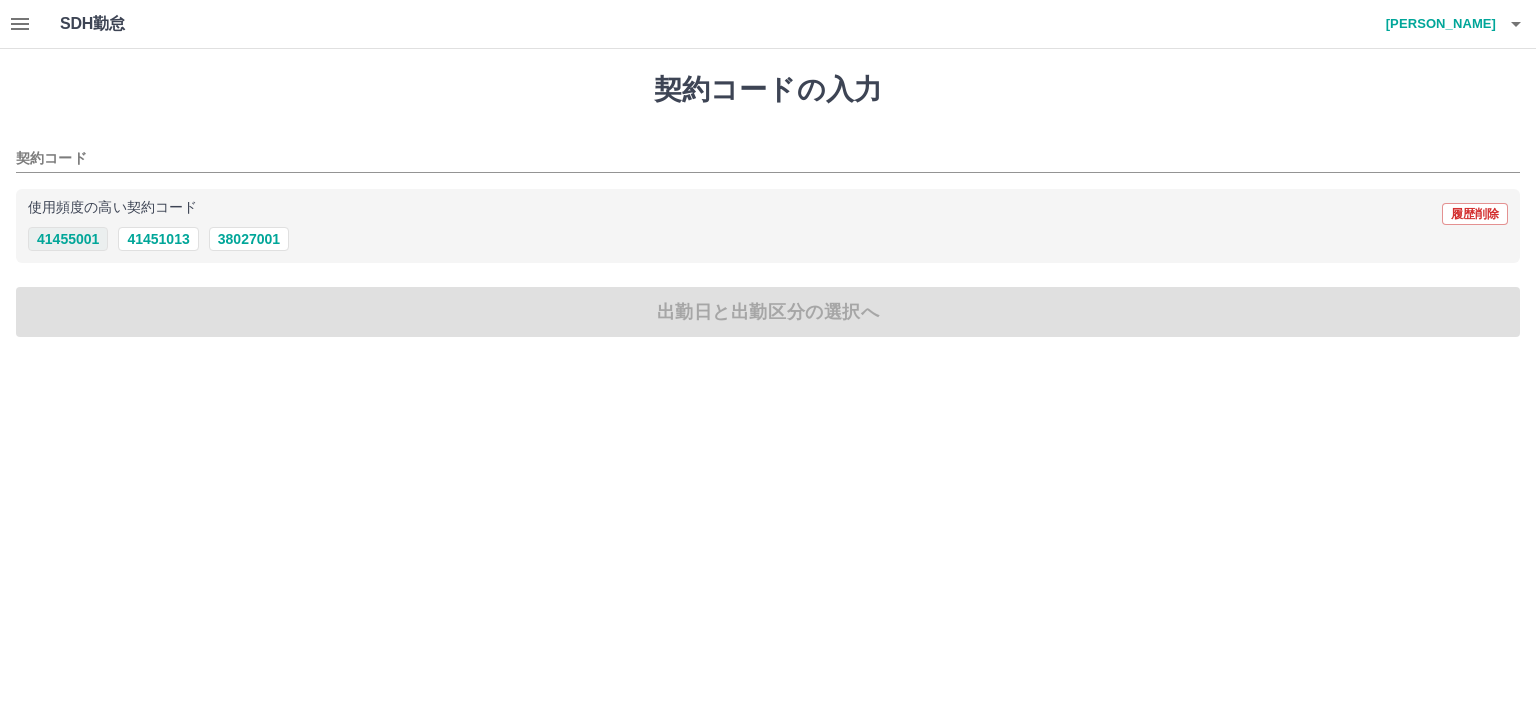 click on "41455001" at bounding box center [68, 239] 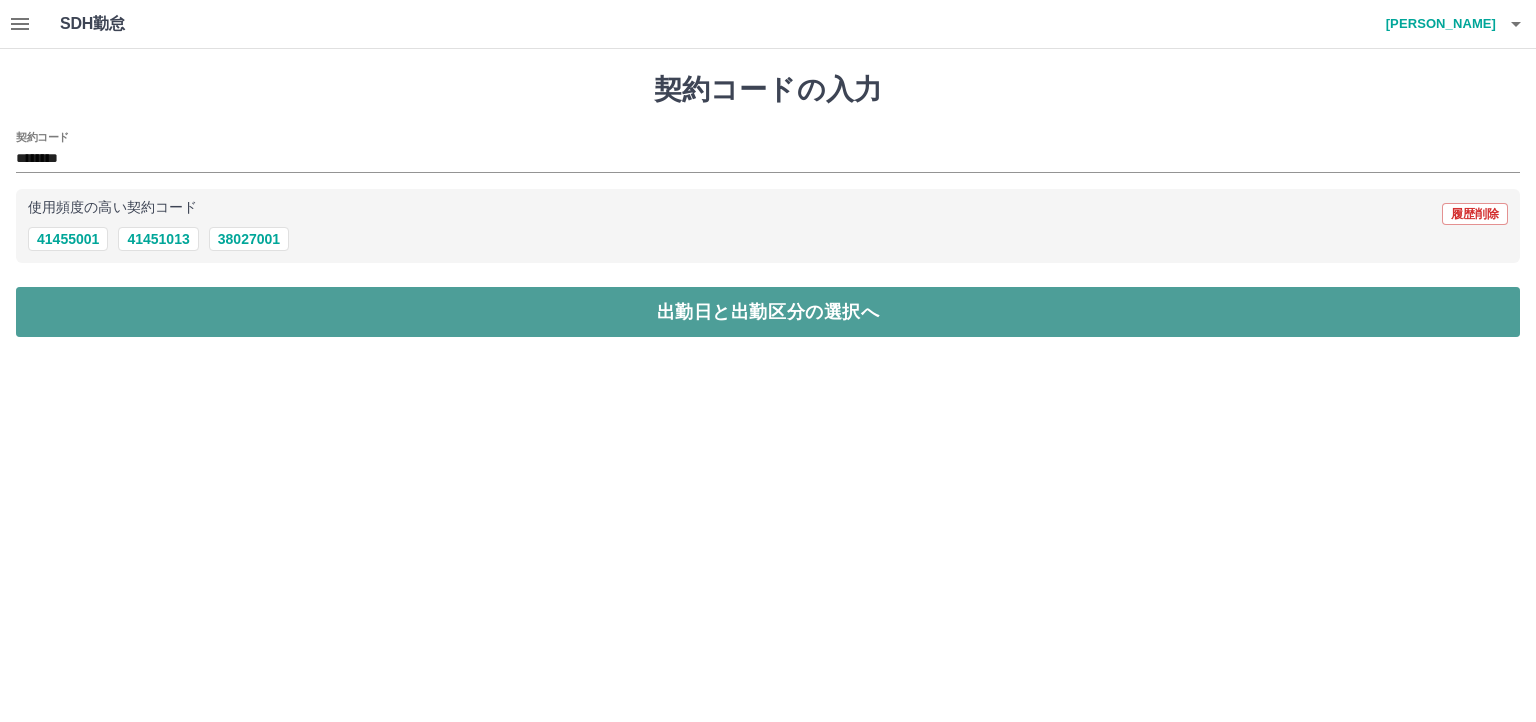 click on "出勤日と出勤区分の選択へ" at bounding box center (768, 312) 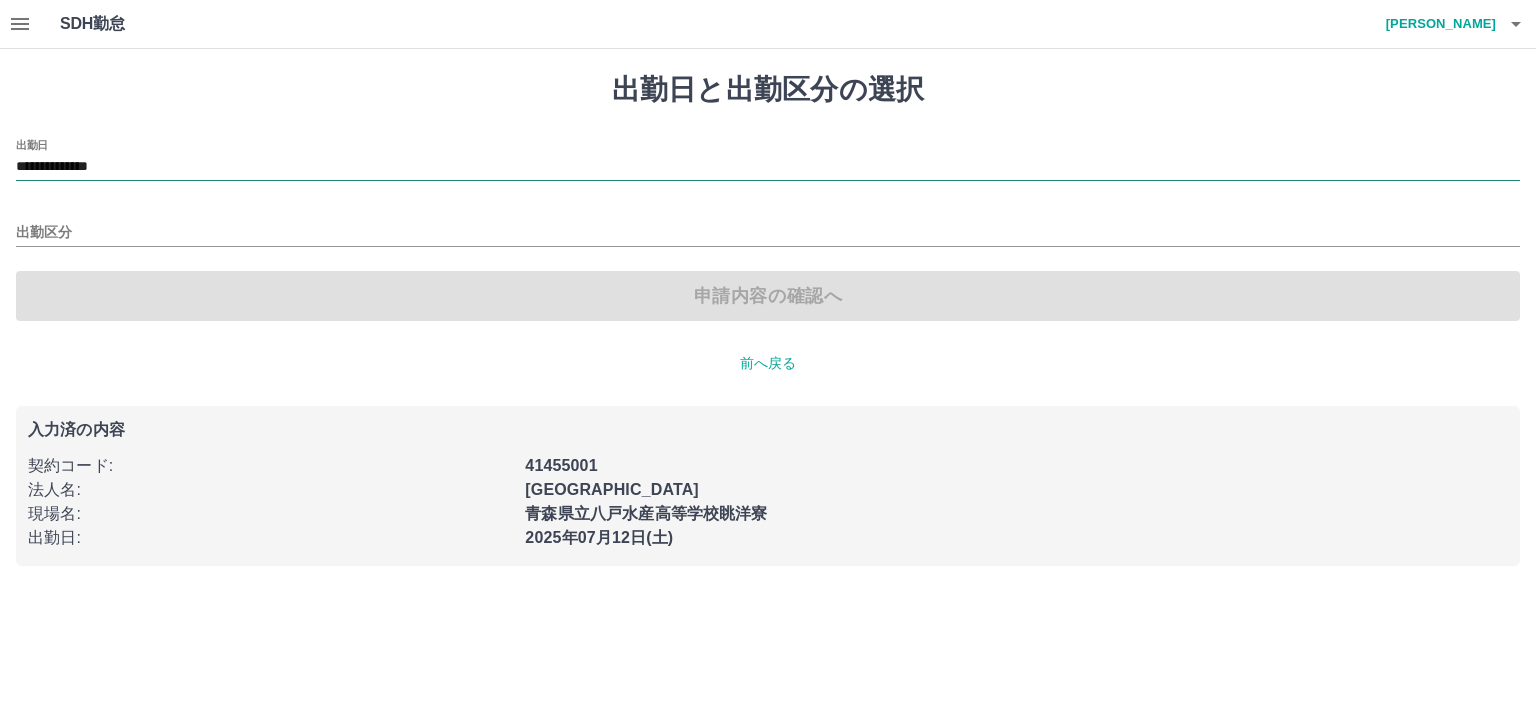 click on "**********" at bounding box center (768, 167) 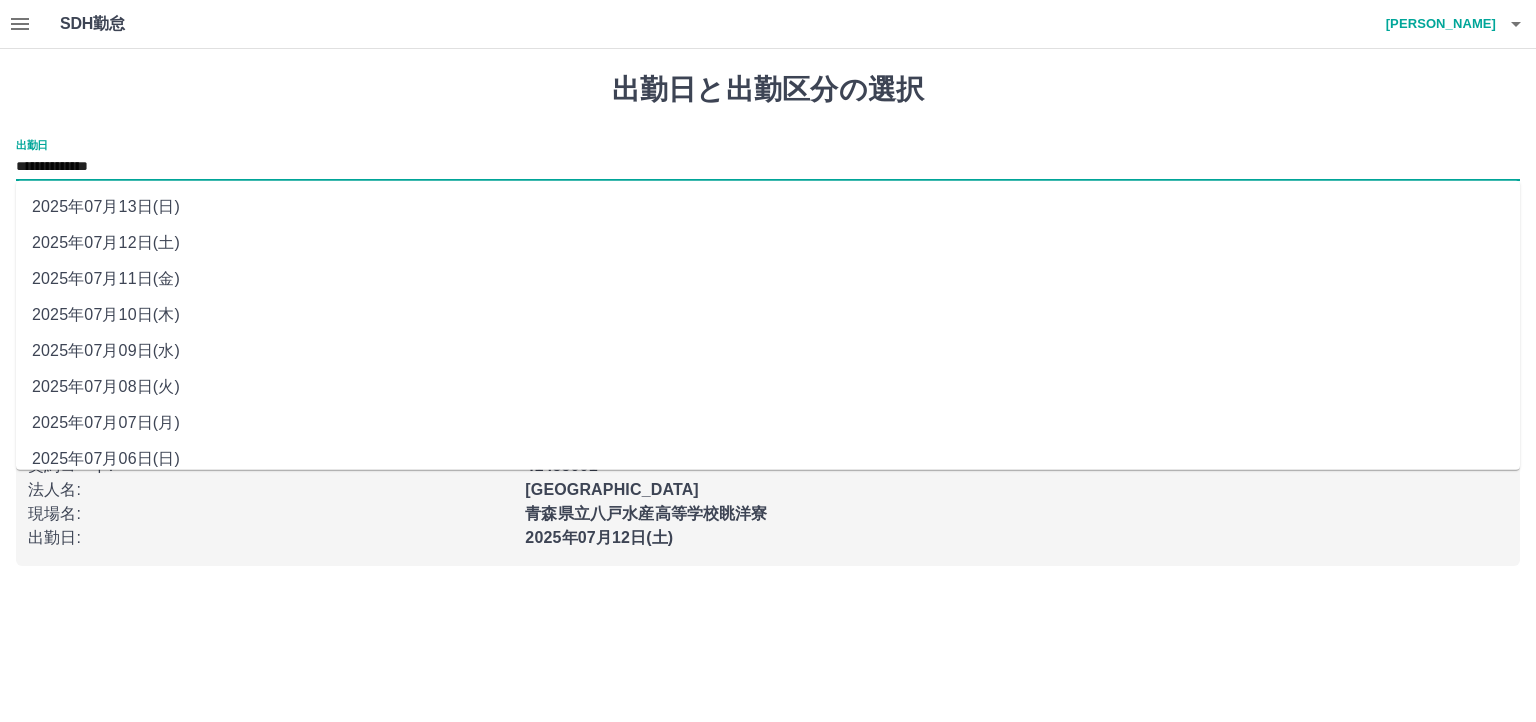 click on "2025年07月11日(金)" at bounding box center (768, 279) 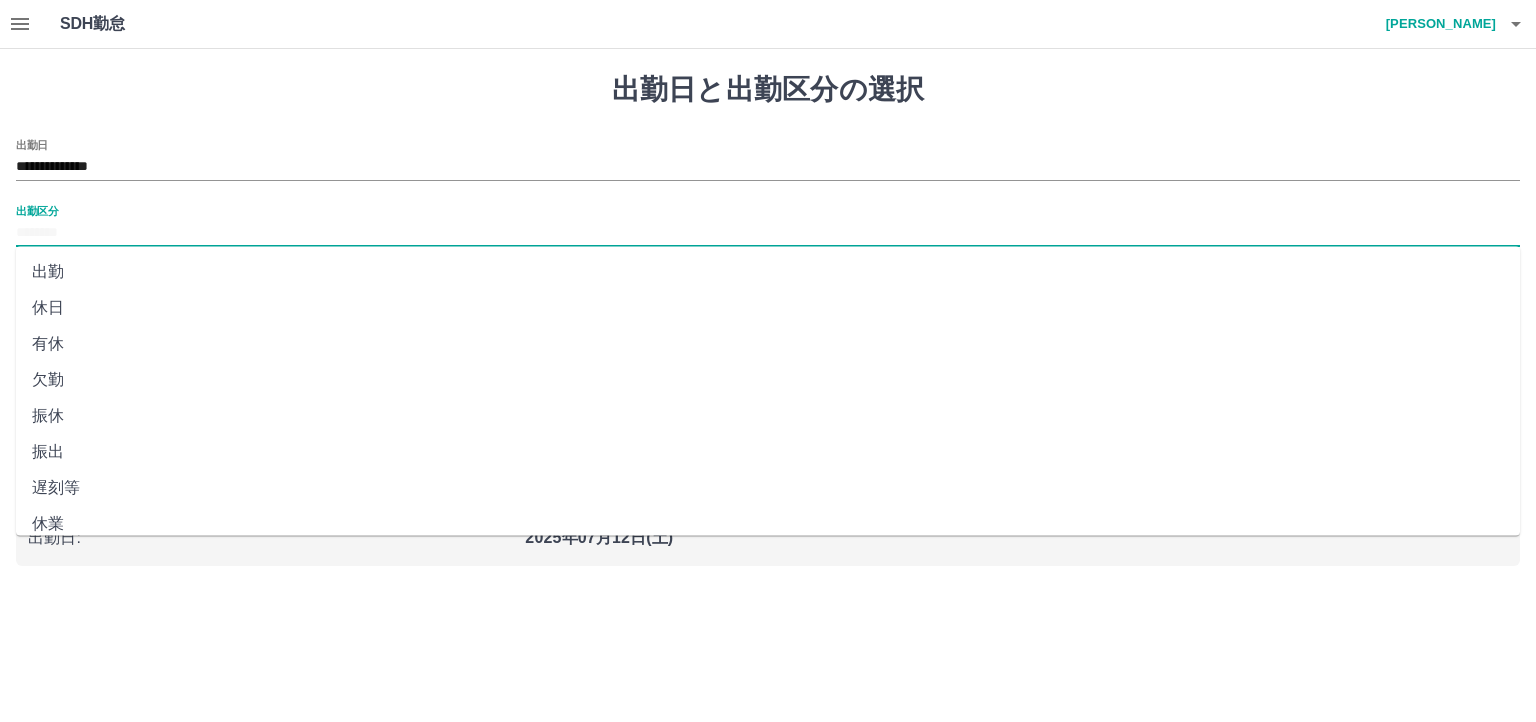 click on "出勤区分" at bounding box center [768, 233] 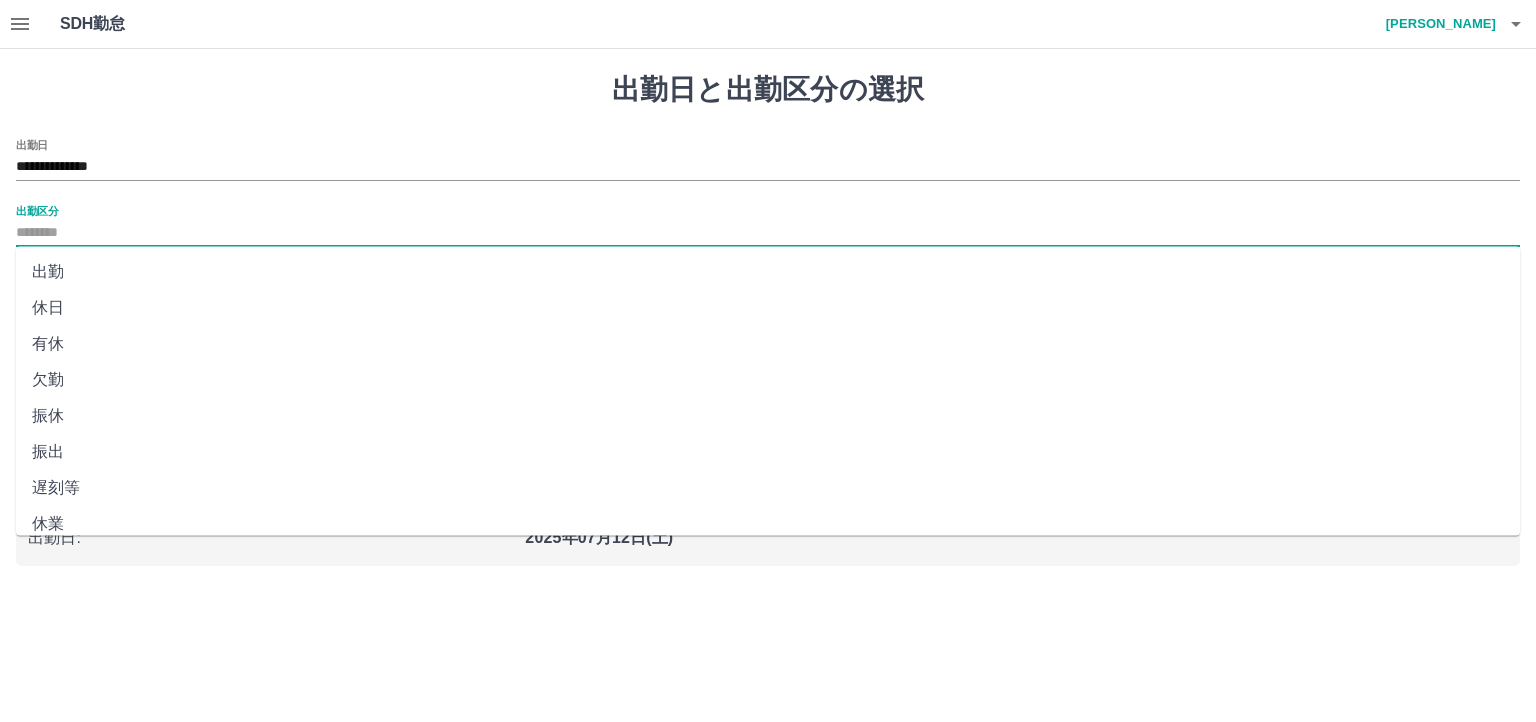 click on "休日" at bounding box center (768, 308) 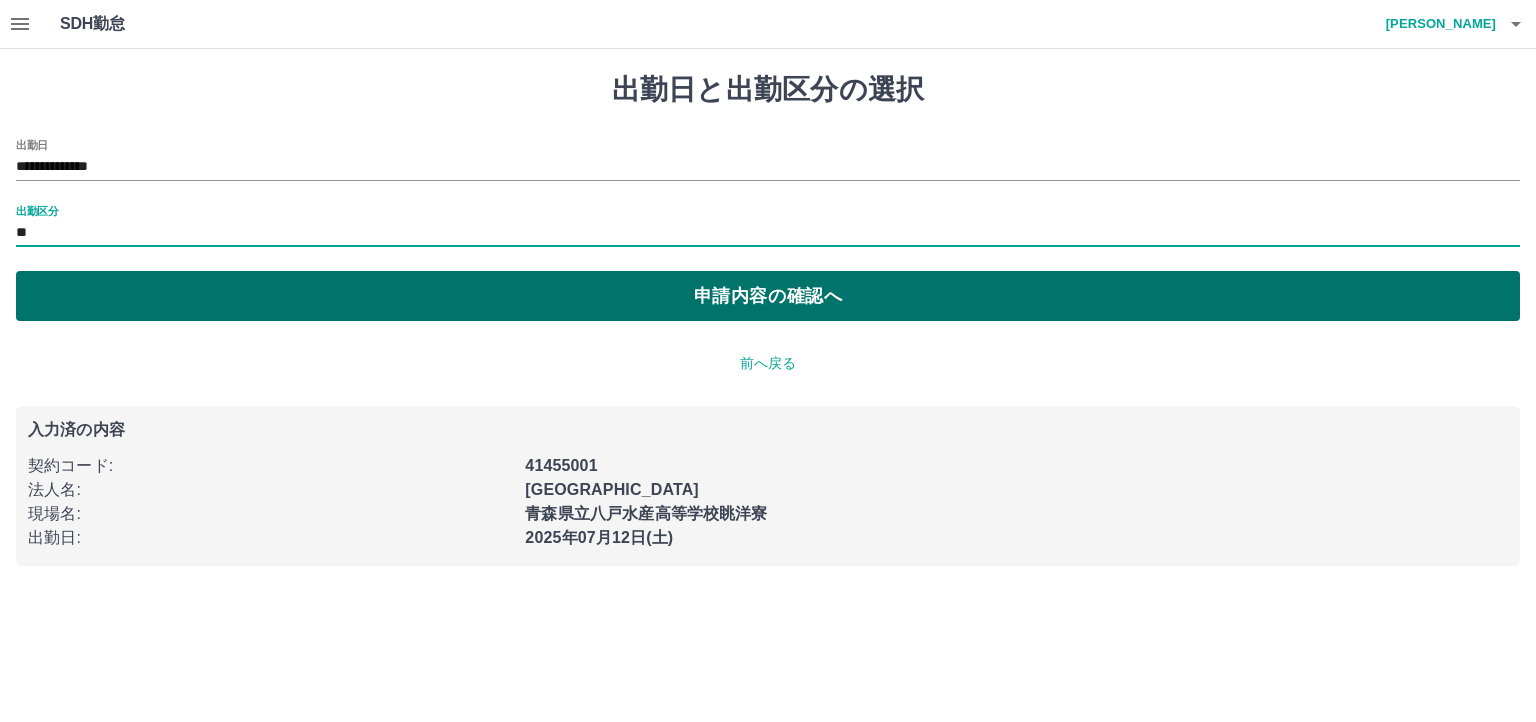 type on "**" 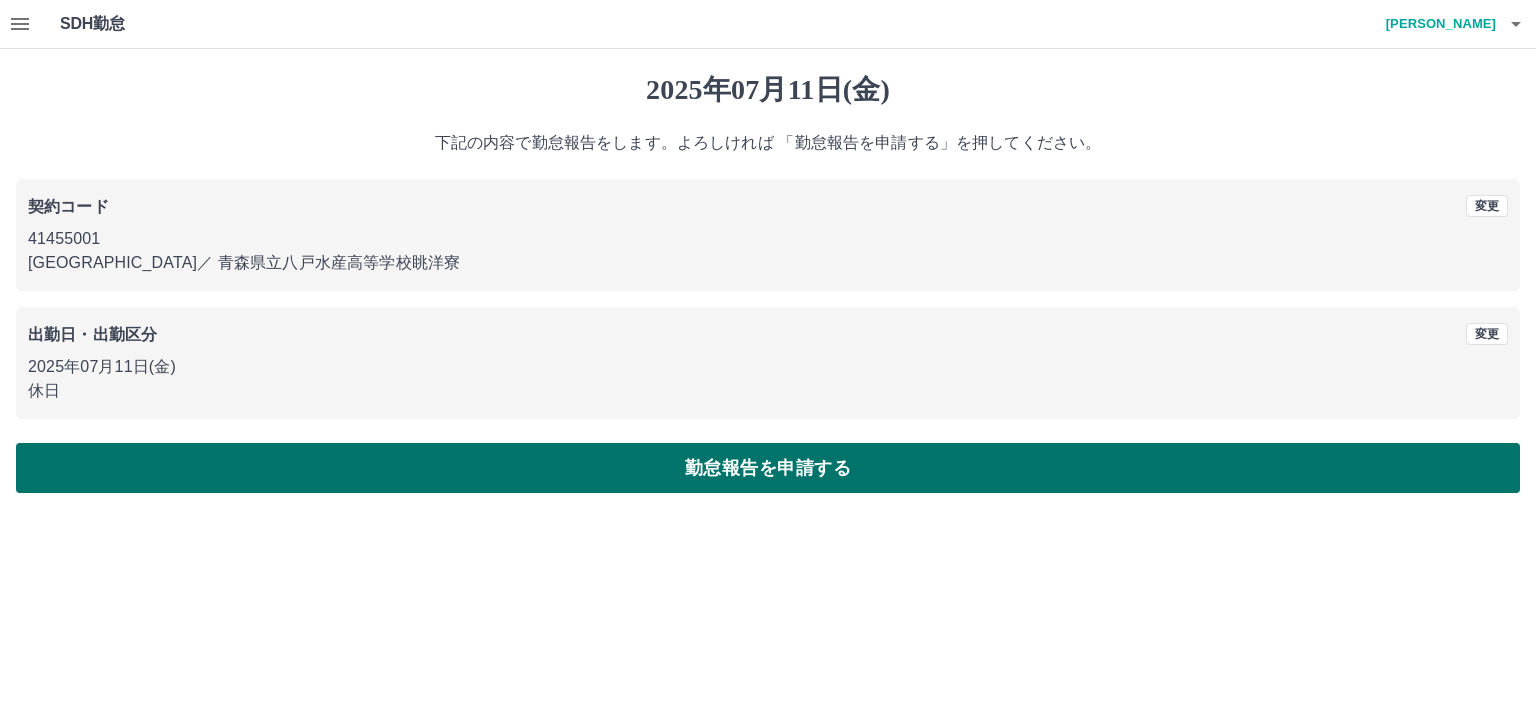 click on "勤怠報告を申請する" at bounding box center [768, 468] 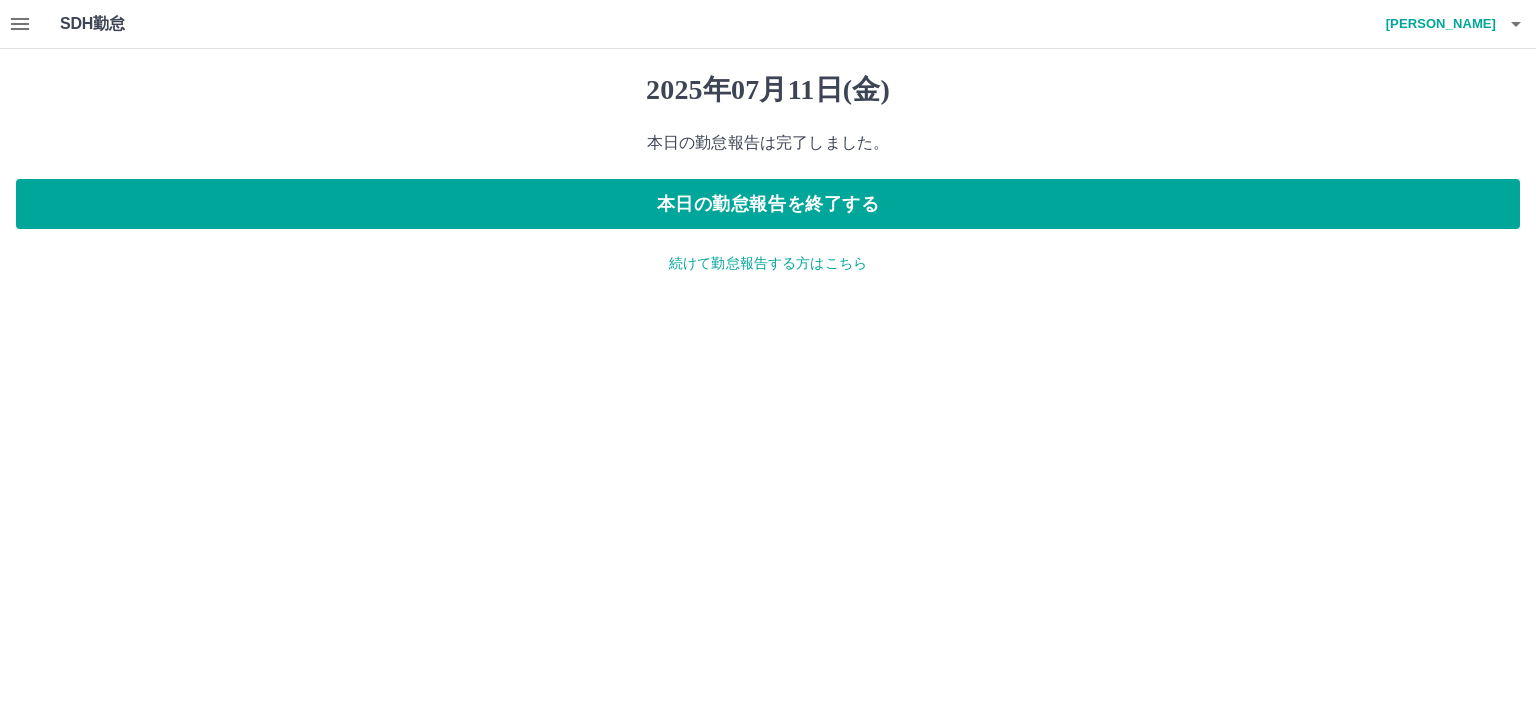 click on "続けて勤怠報告する方はこちら" at bounding box center (768, 263) 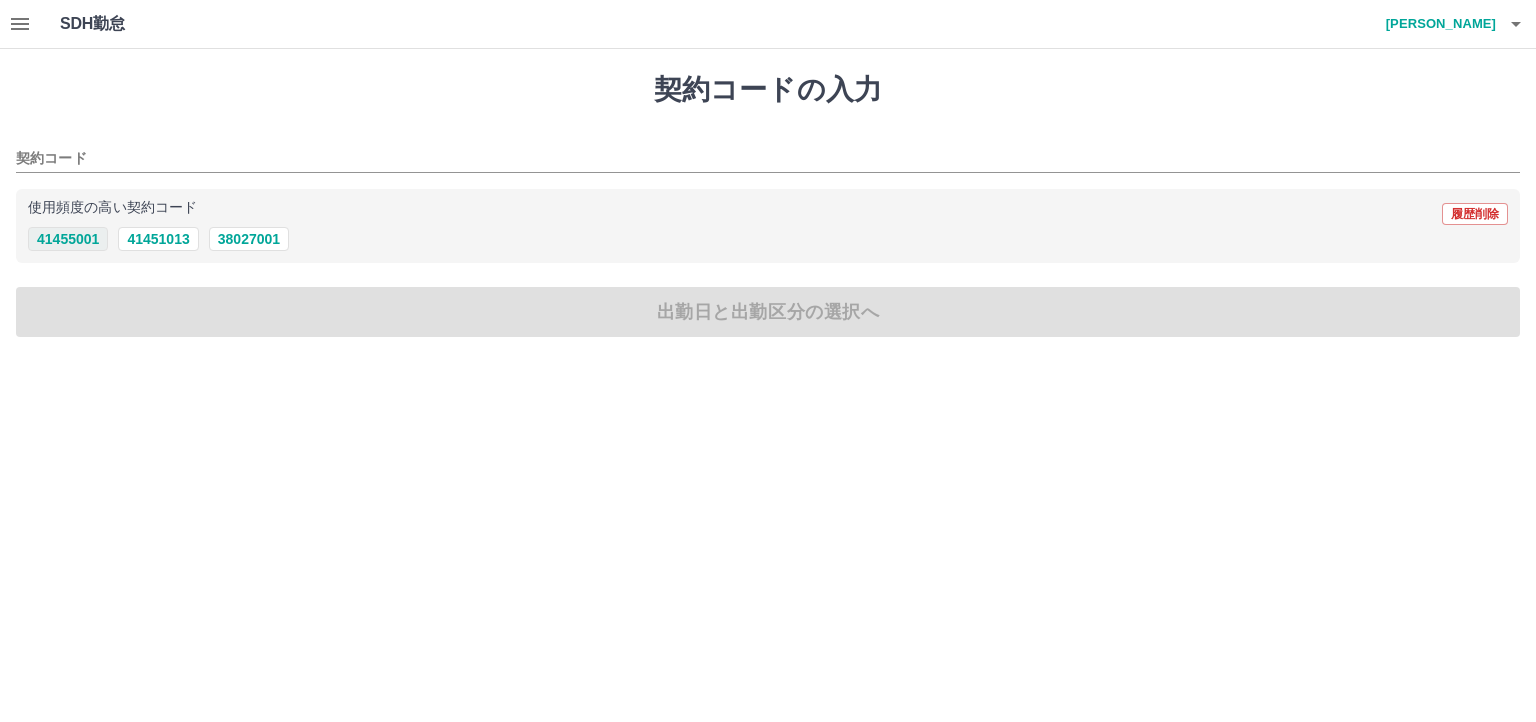 drag, startPoint x: 89, startPoint y: 233, endPoint x: 84, endPoint y: 251, distance: 18.681541 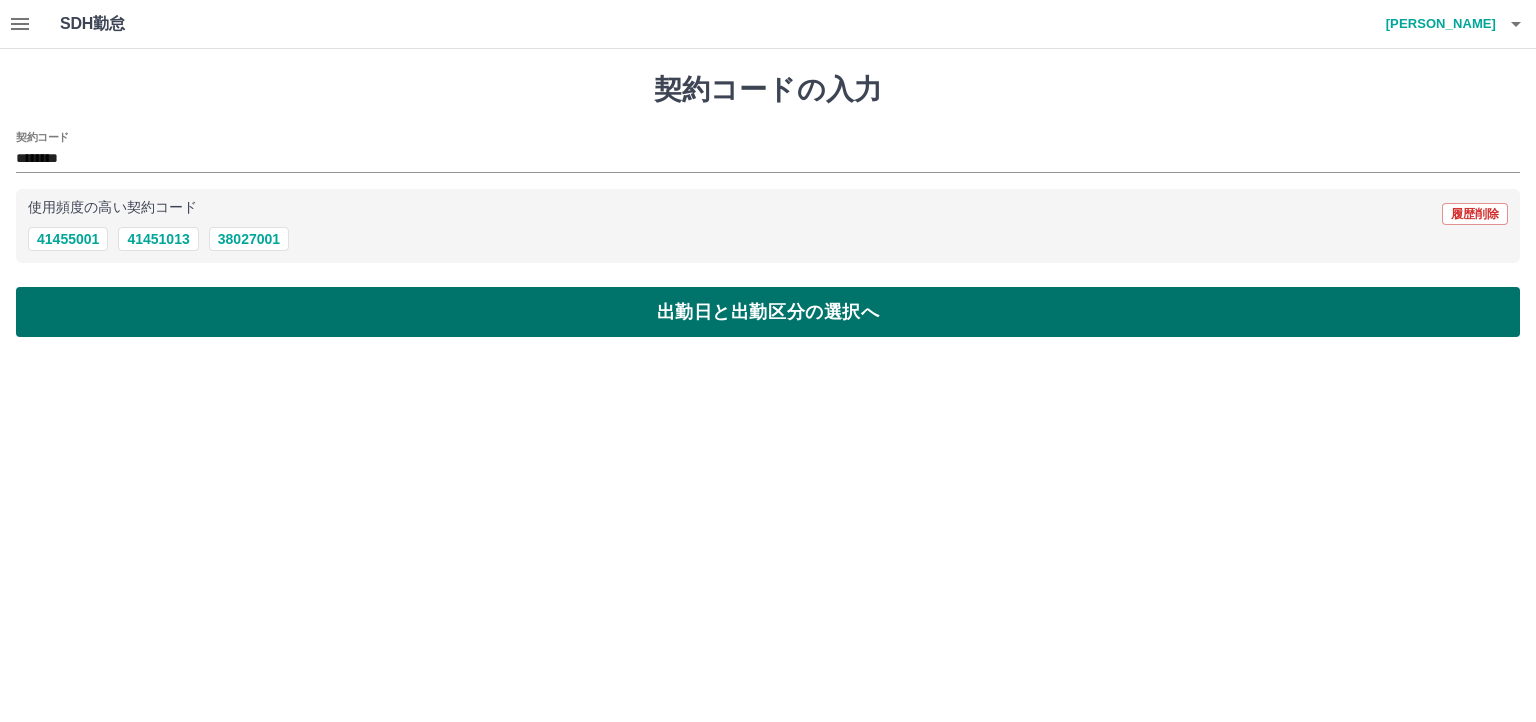 click on "出勤日と出勤区分の選択へ" at bounding box center (768, 312) 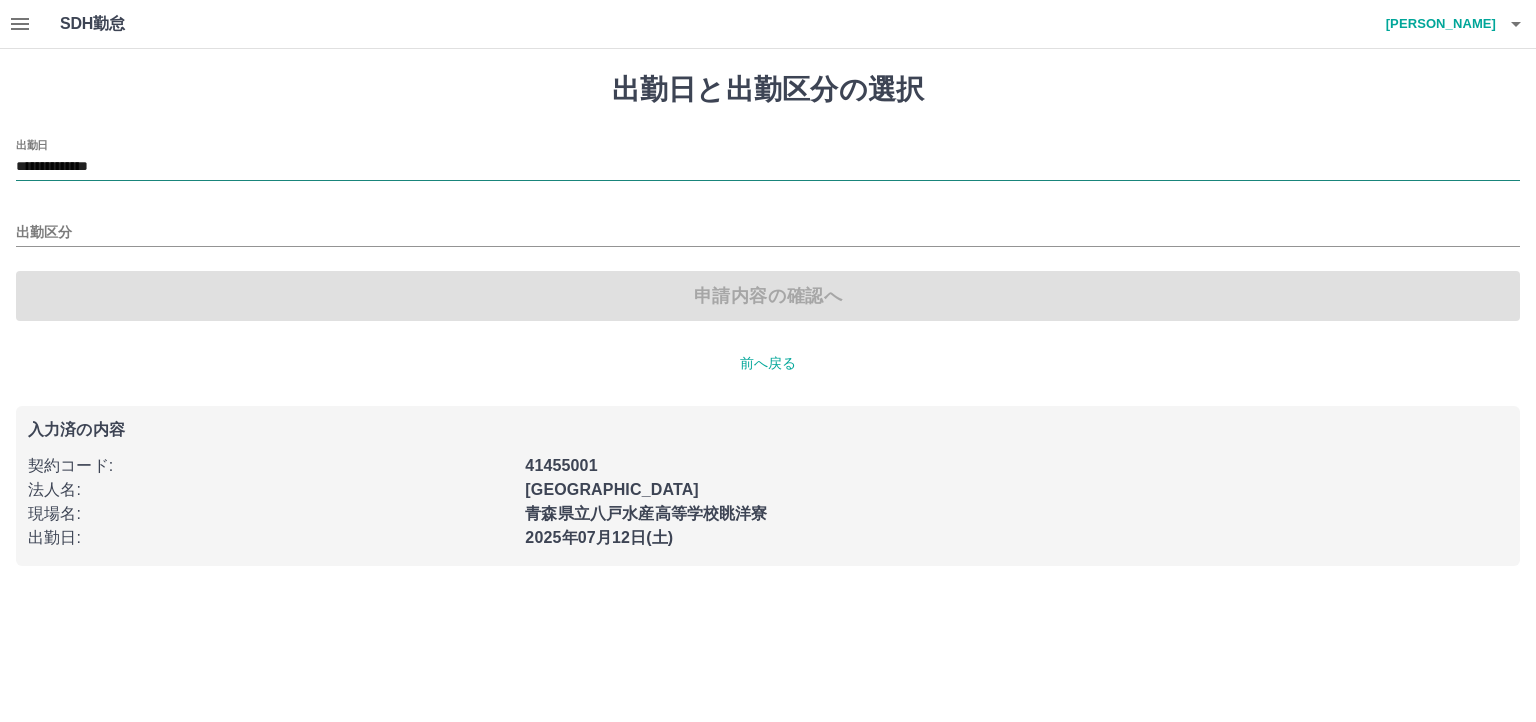 click on "**********" at bounding box center (768, 167) 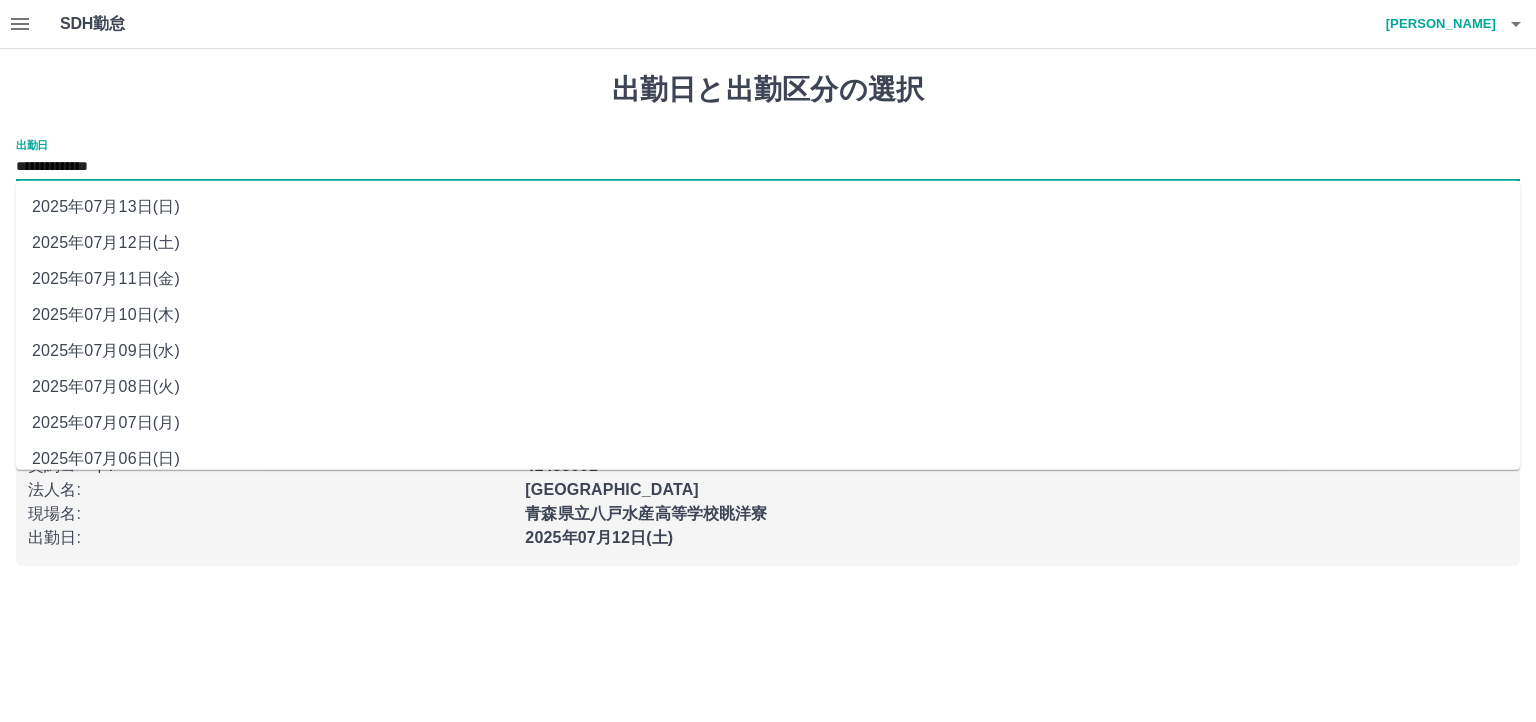 click on "2025年07月12日(土)" at bounding box center (768, 243) 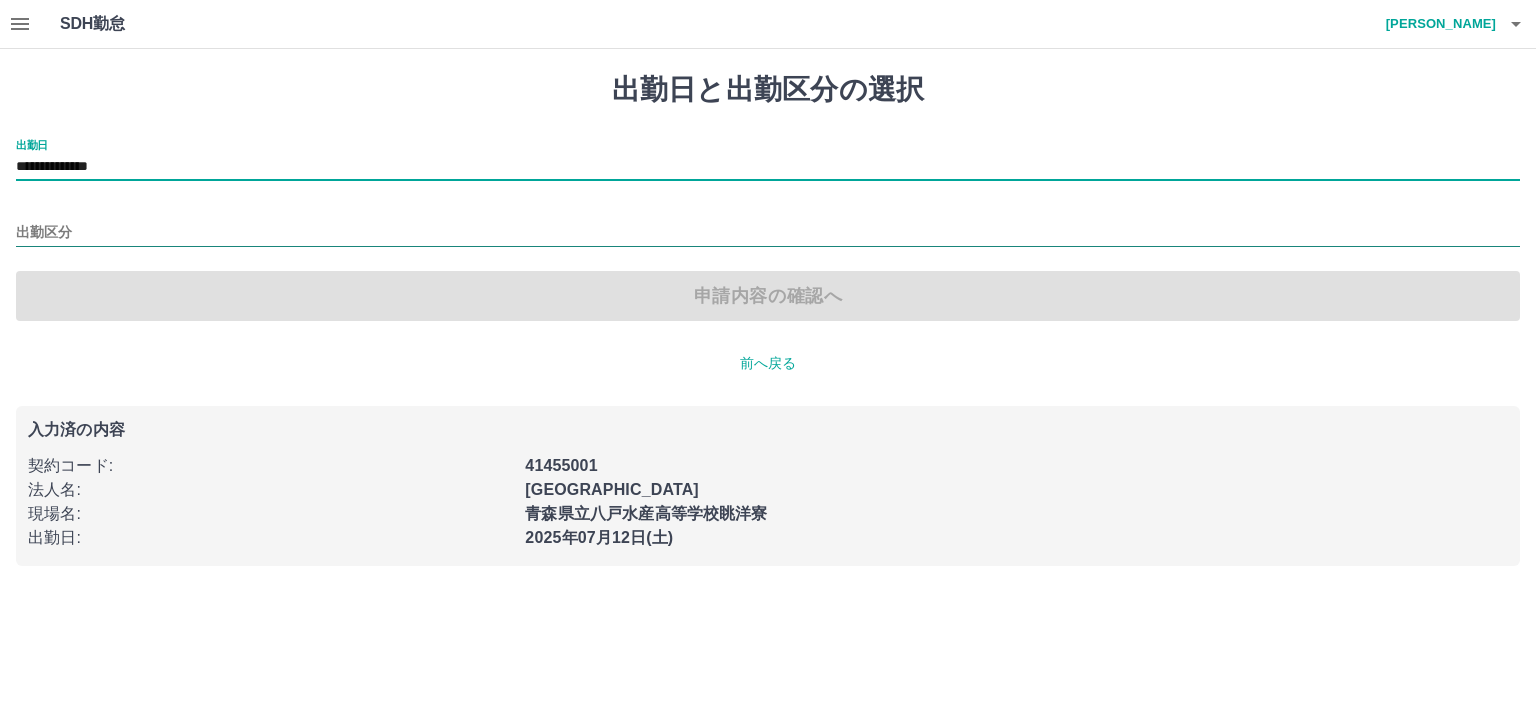 click on "出勤区分" at bounding box center (768, 233) 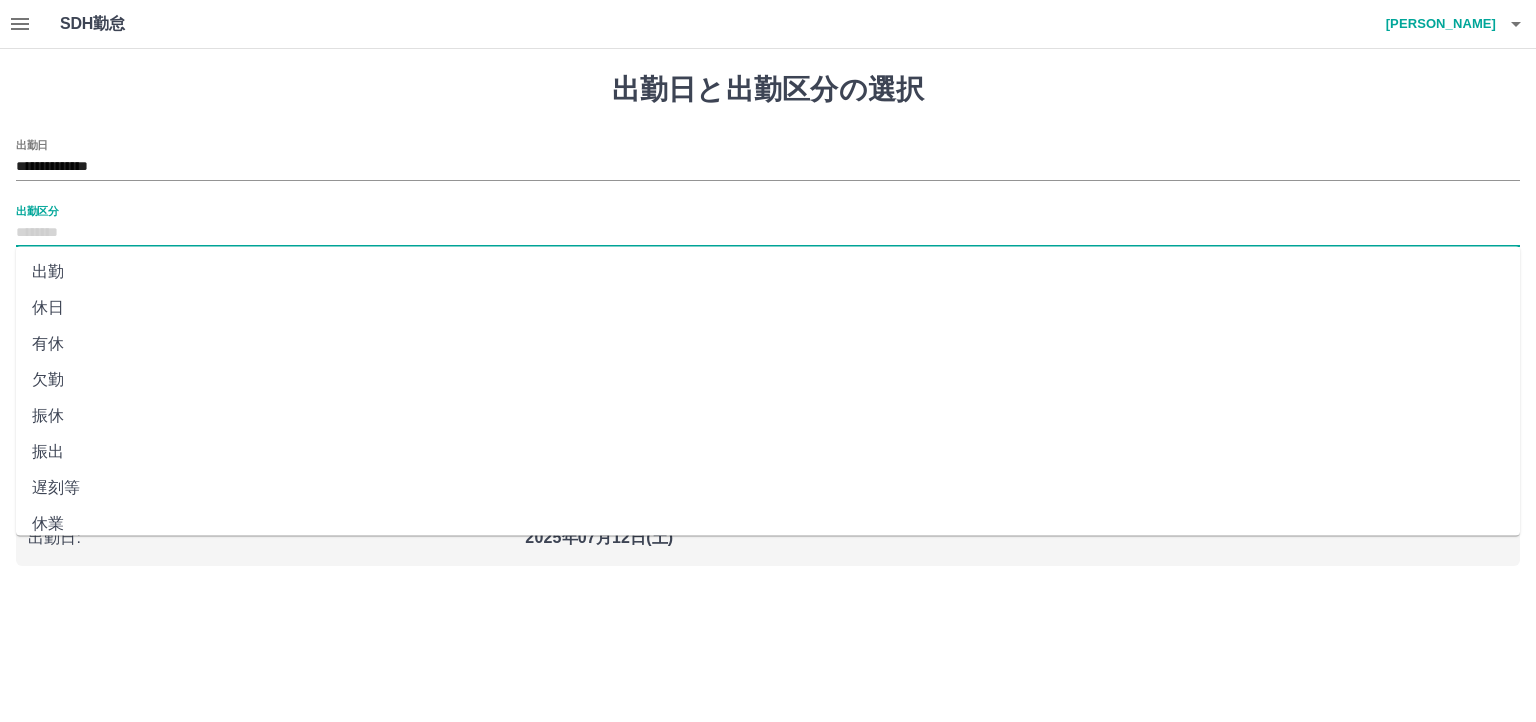 click on "休日" at bounding box center (768, 308) 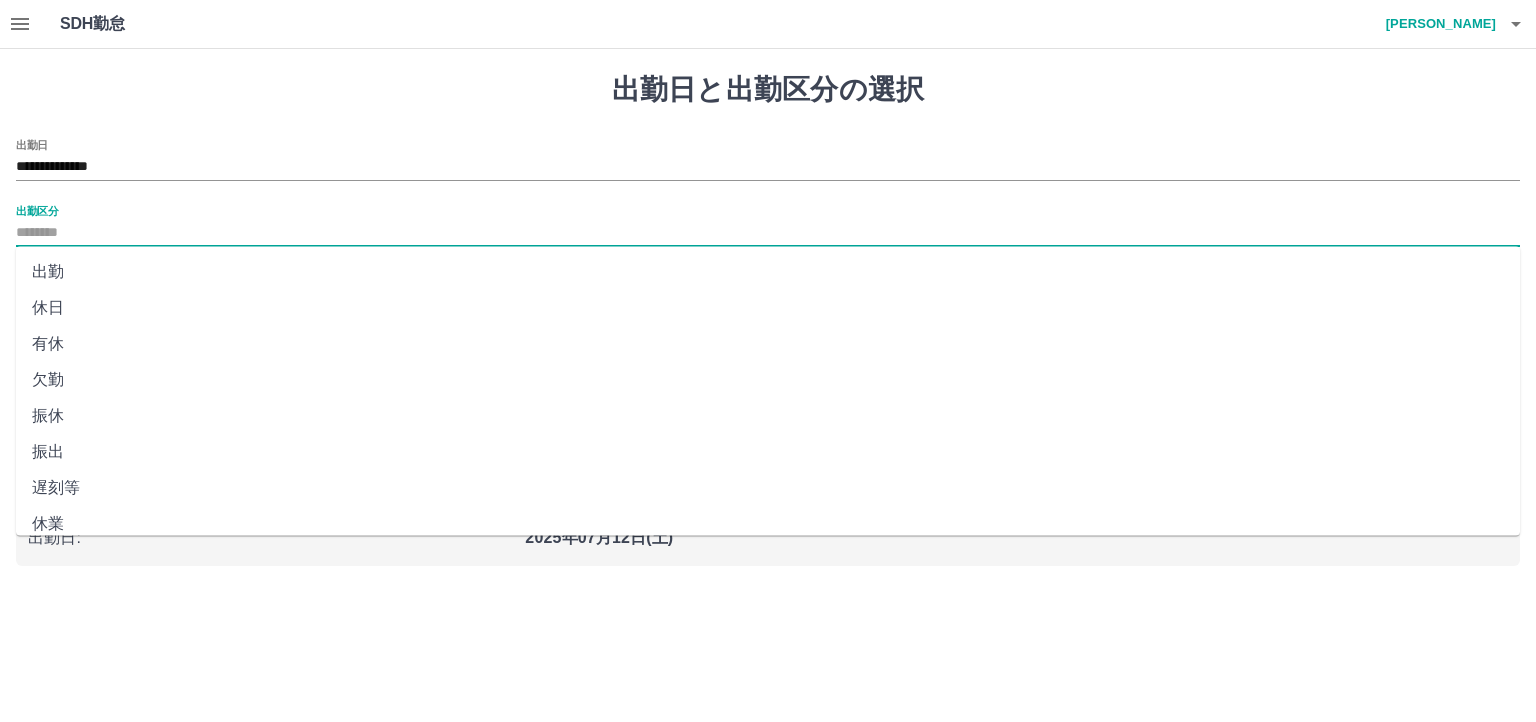 type on "**" 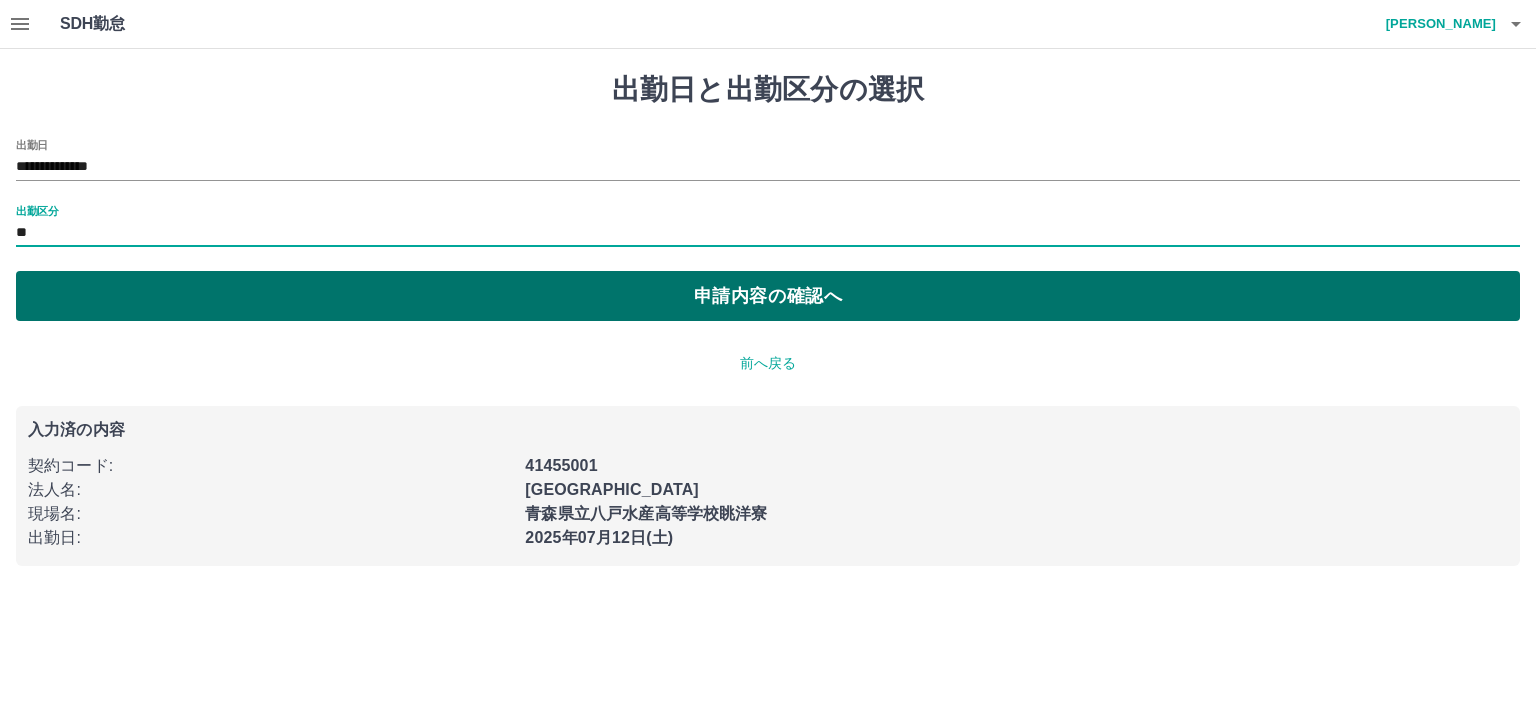 click on "申請内容の確認へ" at bounding box center (768, 296) 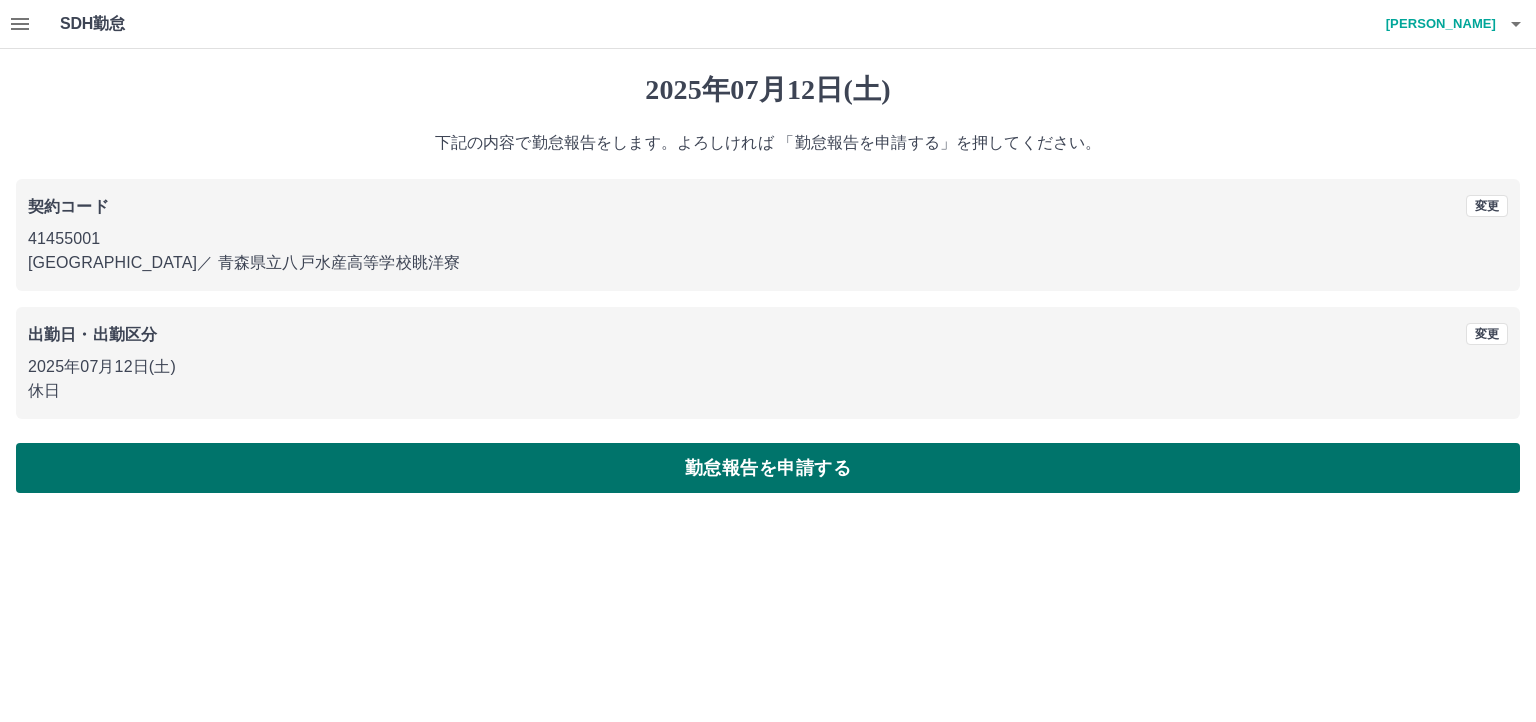 click on "勤怠報告を申請する" at bounding box center [768, 468] 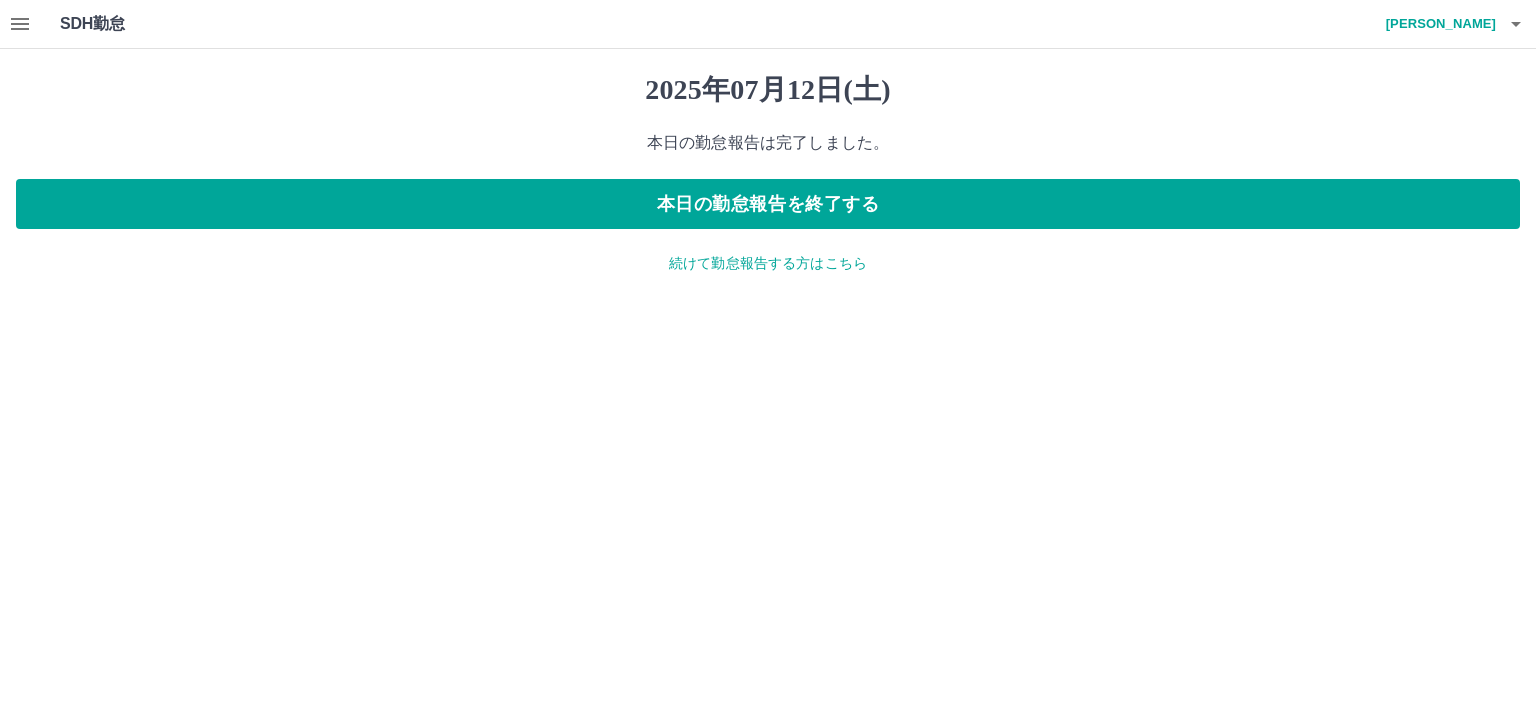 click on "続けて勤怠報告する方はこちら" at bounding box center (768, 263) 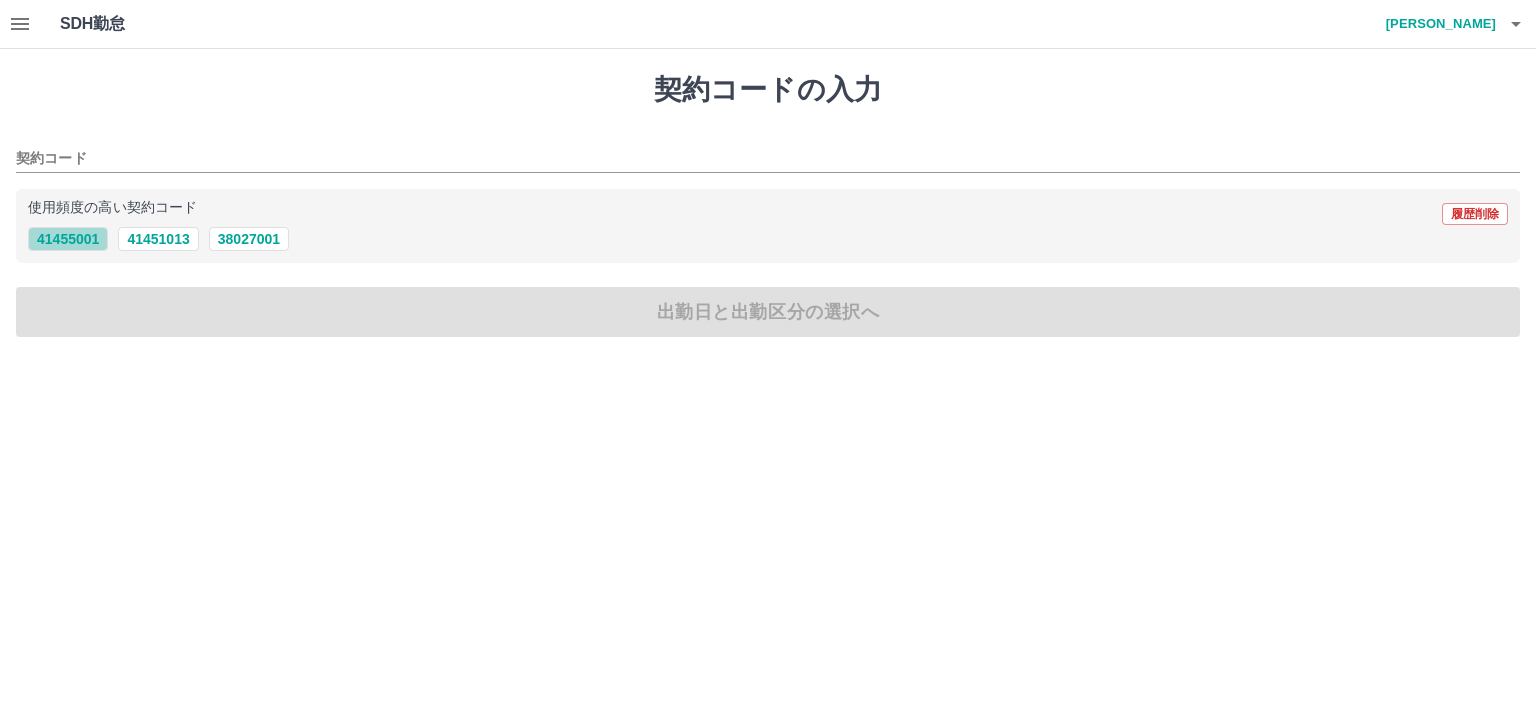 click on "41455001" at bounding box center [68, 239] 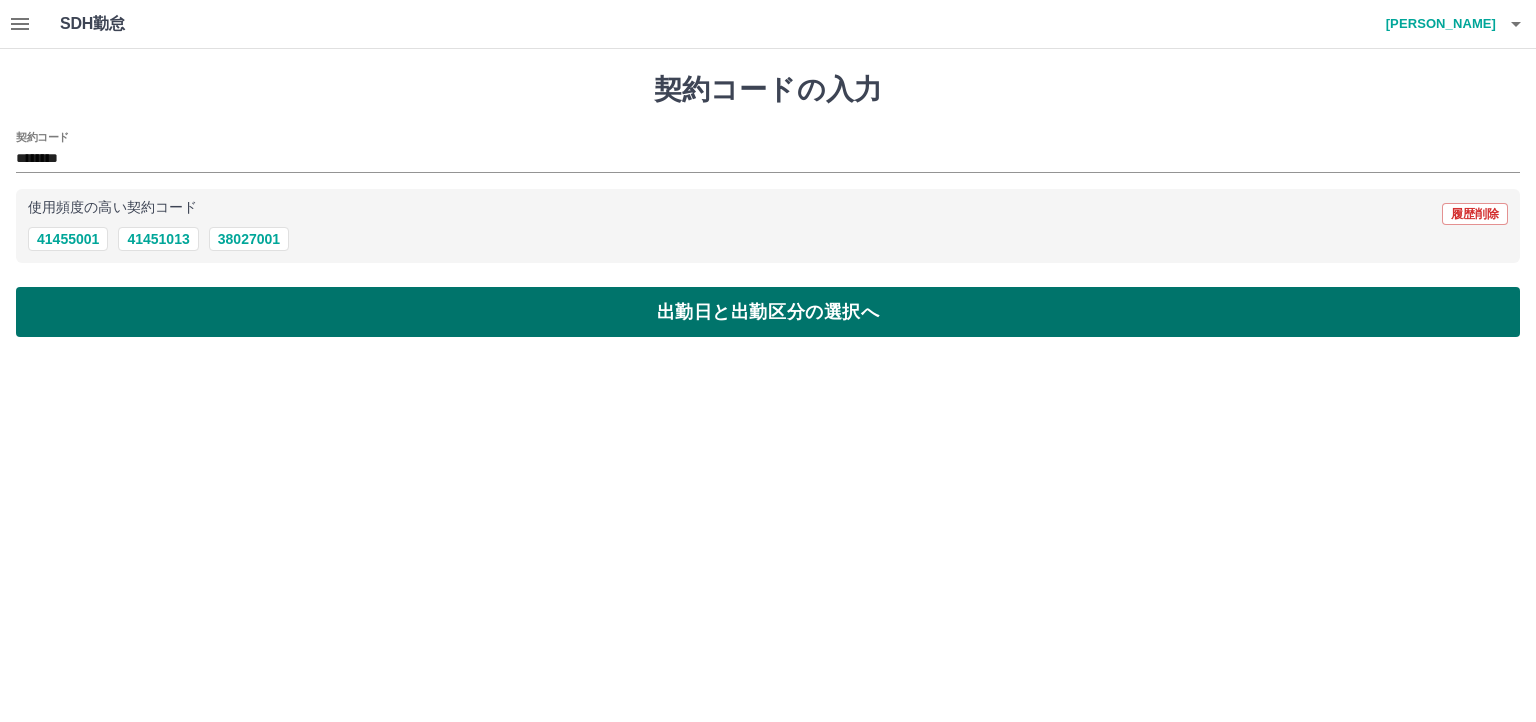 drag, startPoint x: 384, startPoint y: 312, endPoint x: 375, endPoint y: 307, distance: 10.29563 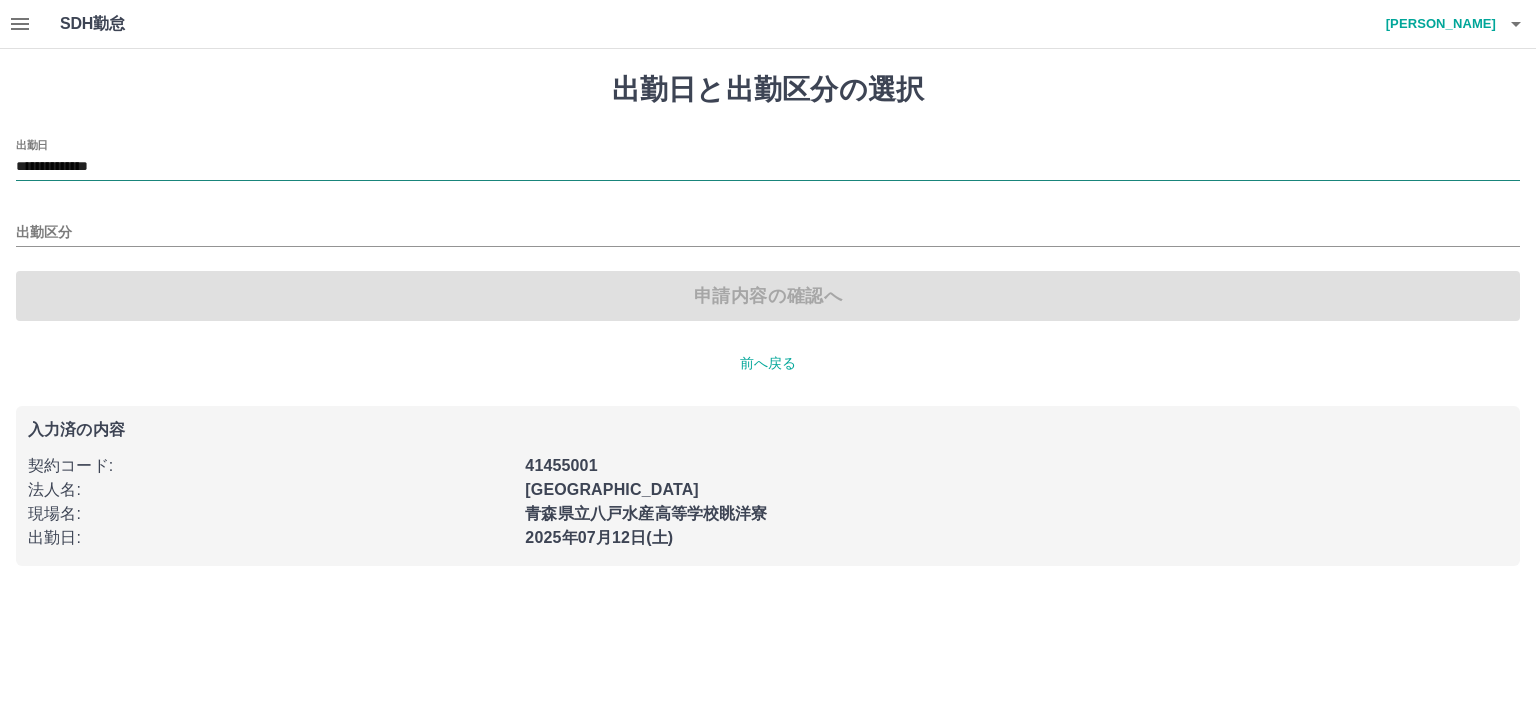 click on "**********" at bounding box center [768, 167] 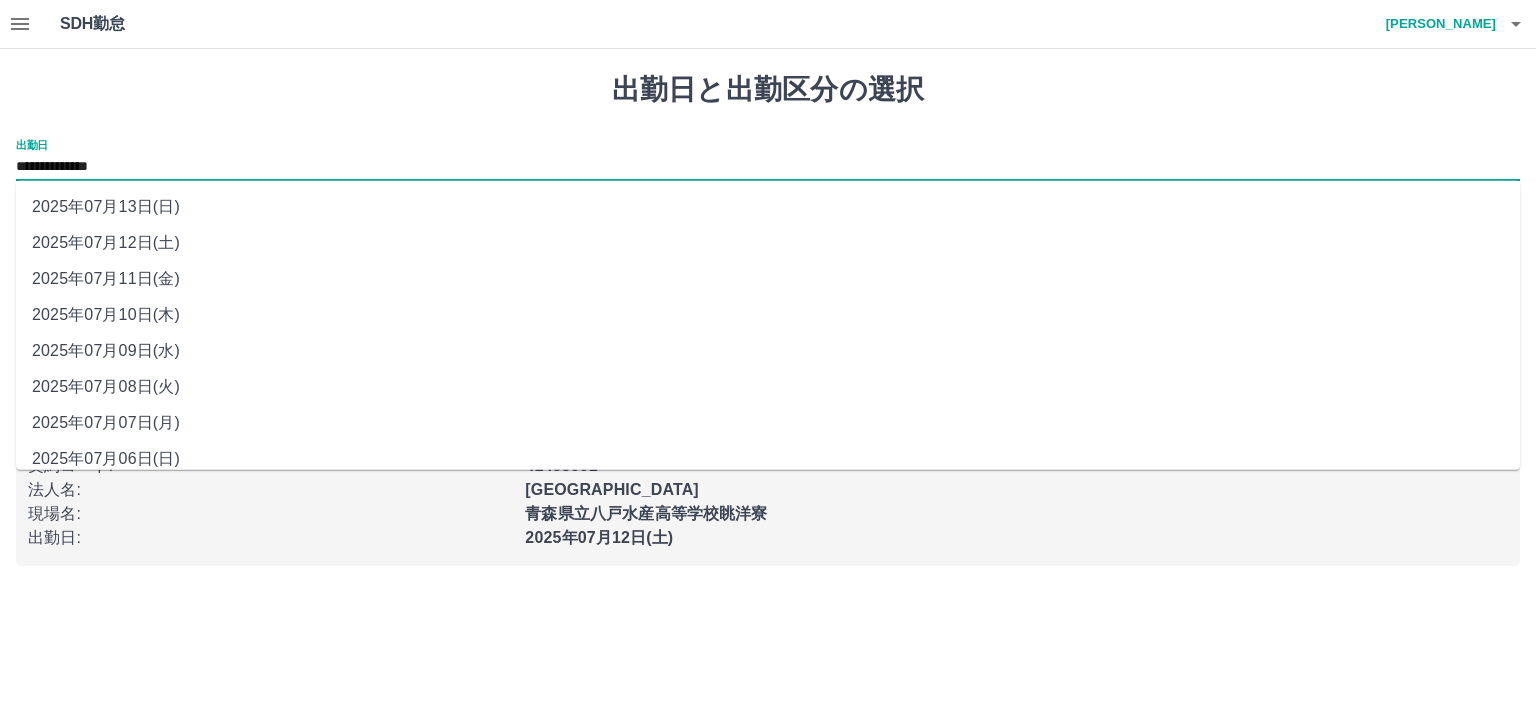 click on "2025年07月13日(日)" at bounding box center (768, 207) 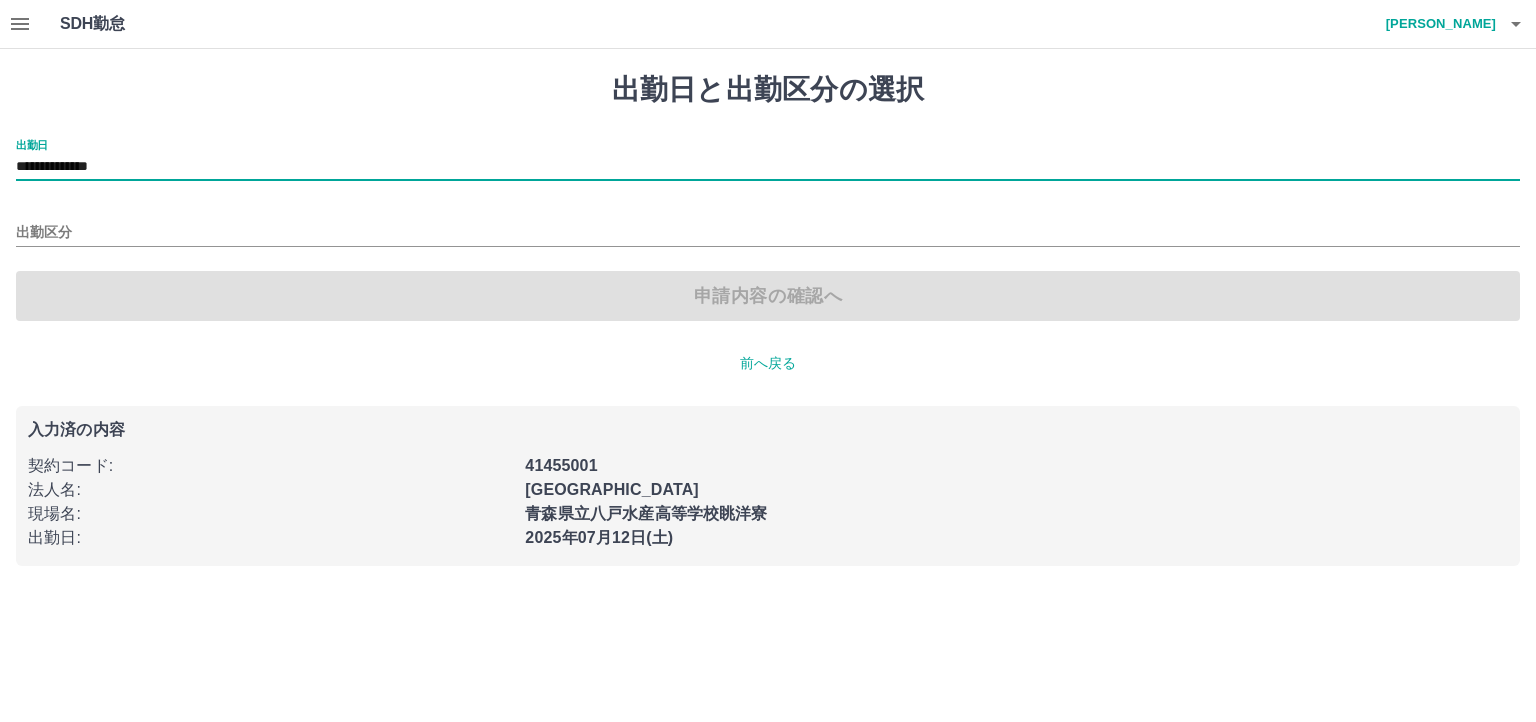 click on "出勤区分" at bounding box center [768, 226] 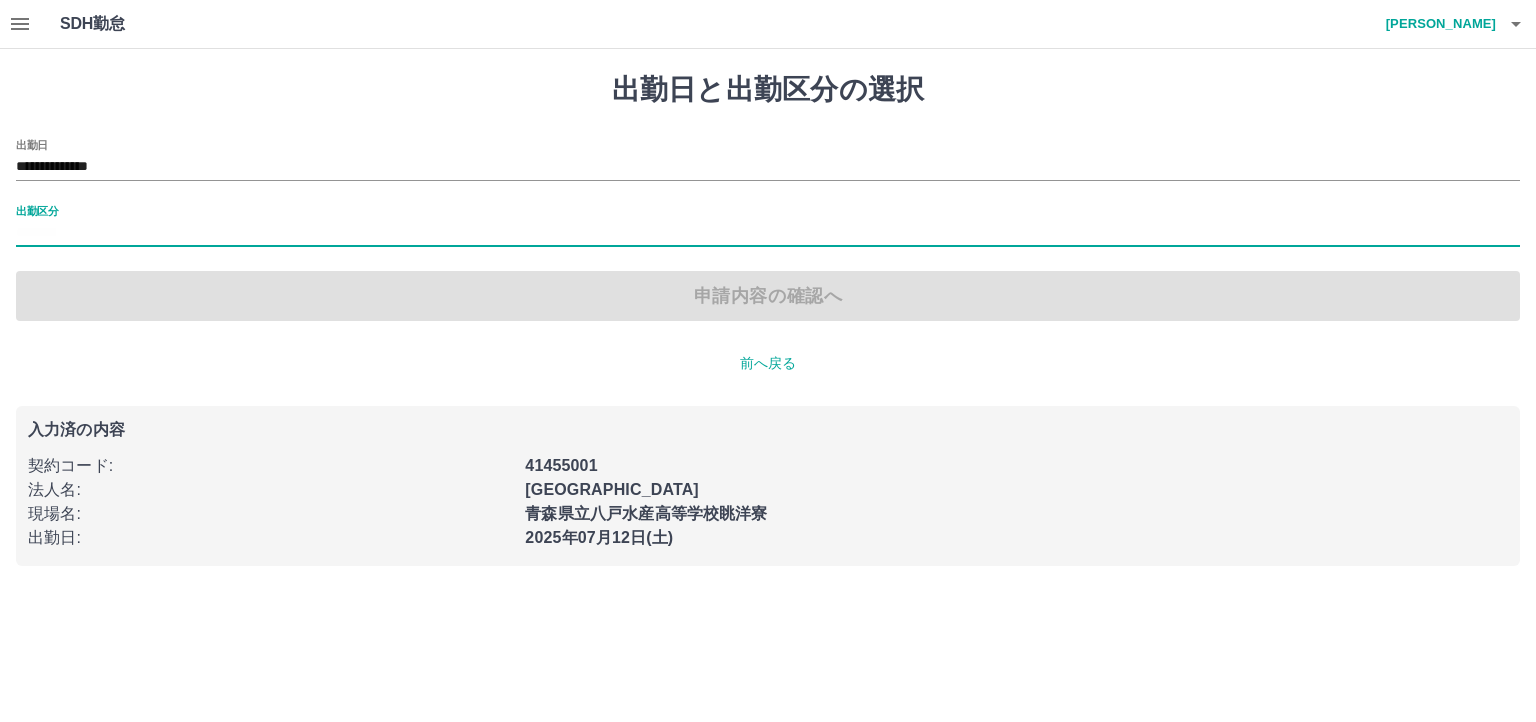 click on "出勤区分" at bounding box center (768, 233) 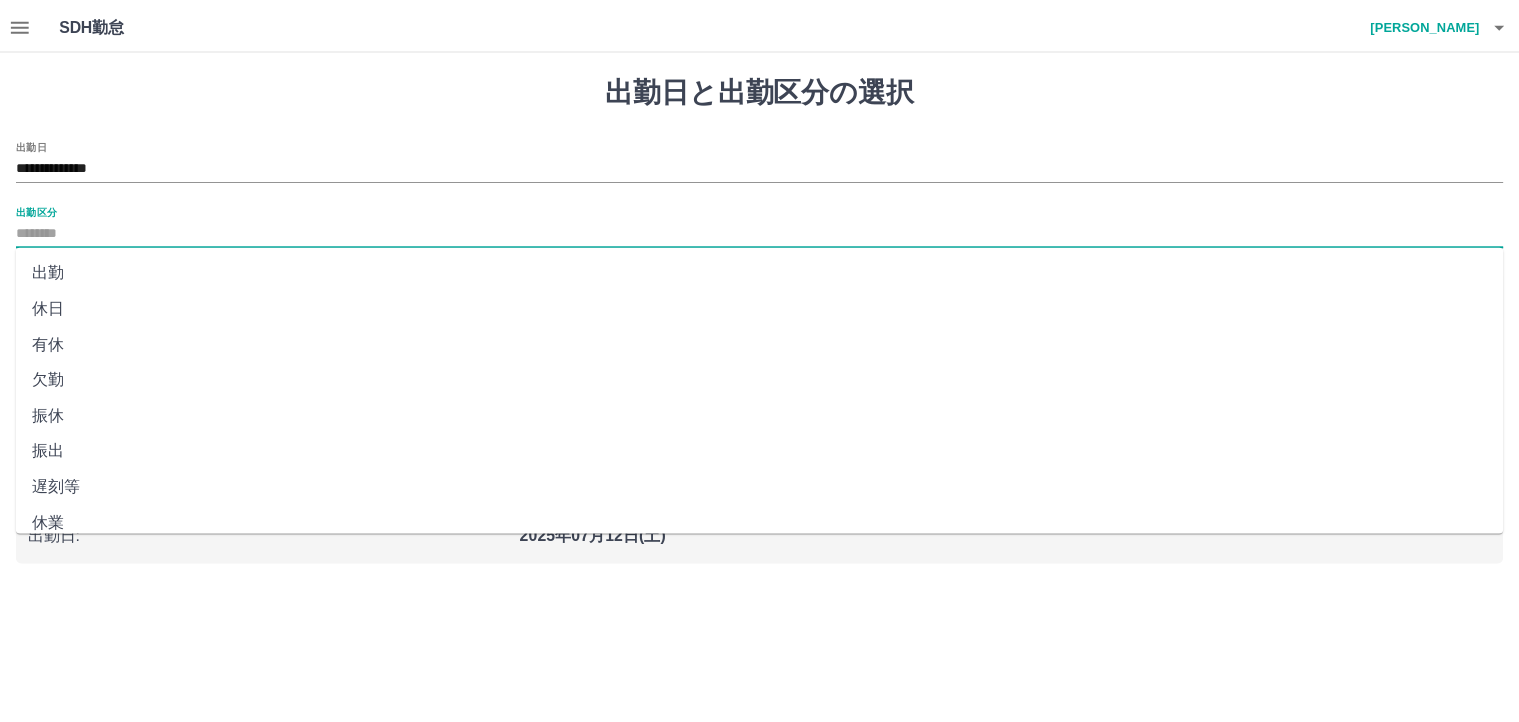 scroll, scrollTop: 375, scrollLeft: 0, axis: vertical 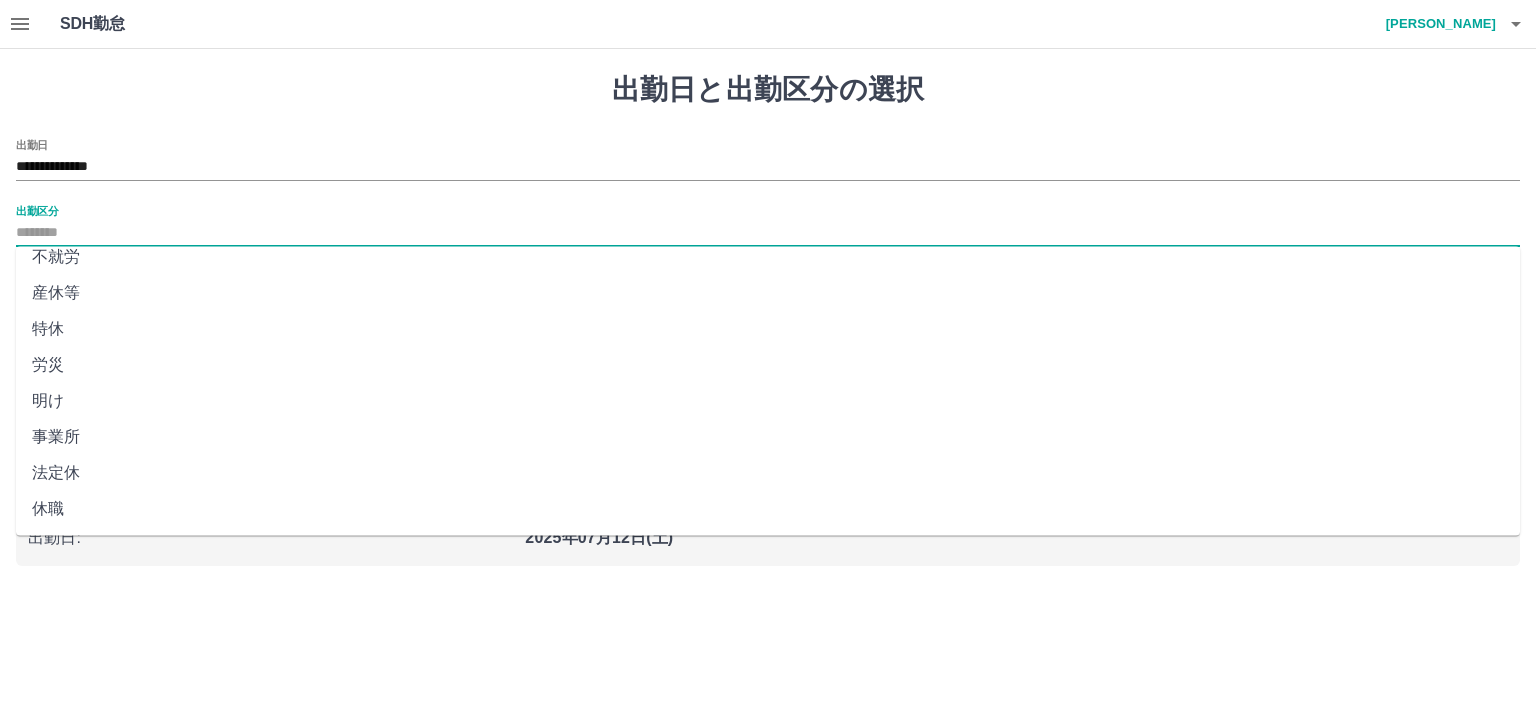 click on "法定休" at bounding box center (768, 473) 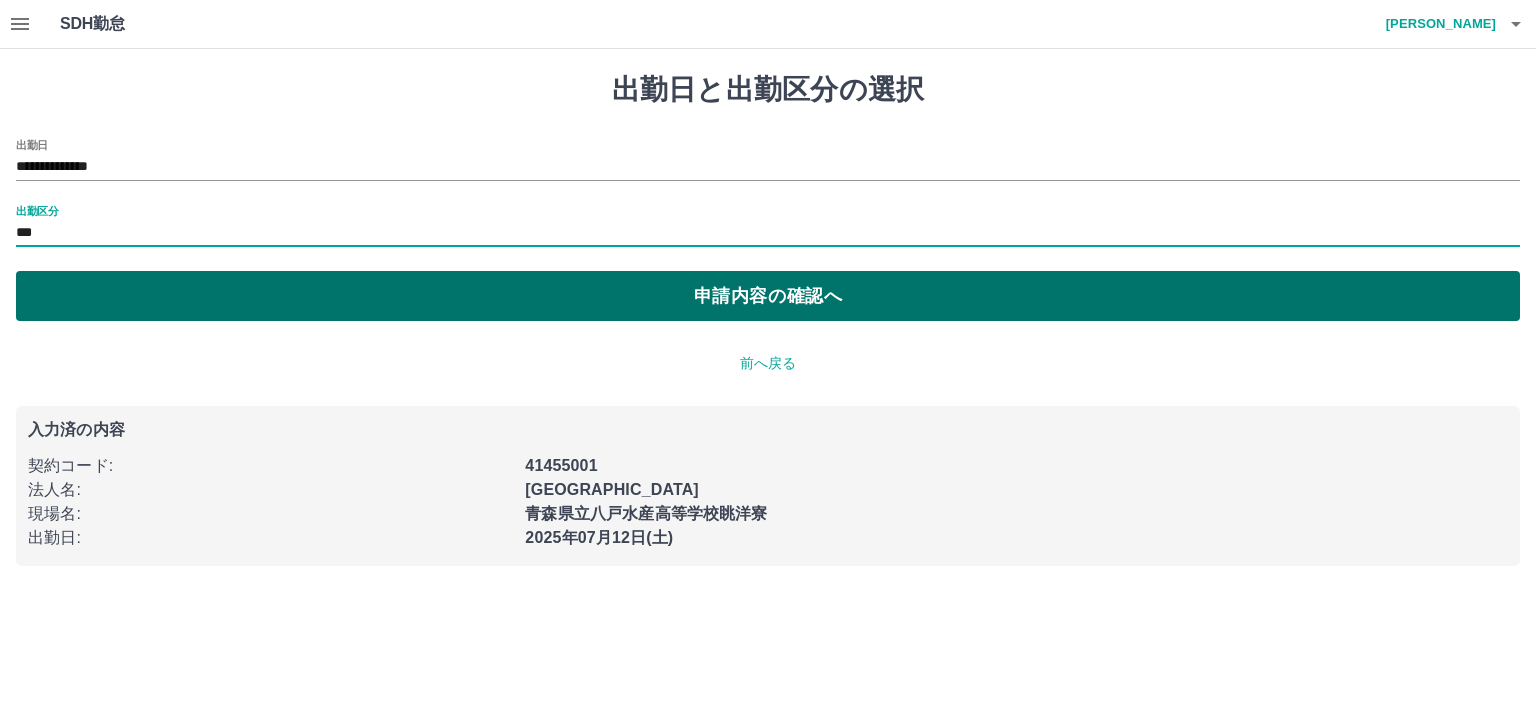 click on "申請内容の確認へ" at bounding box center (768, 296) 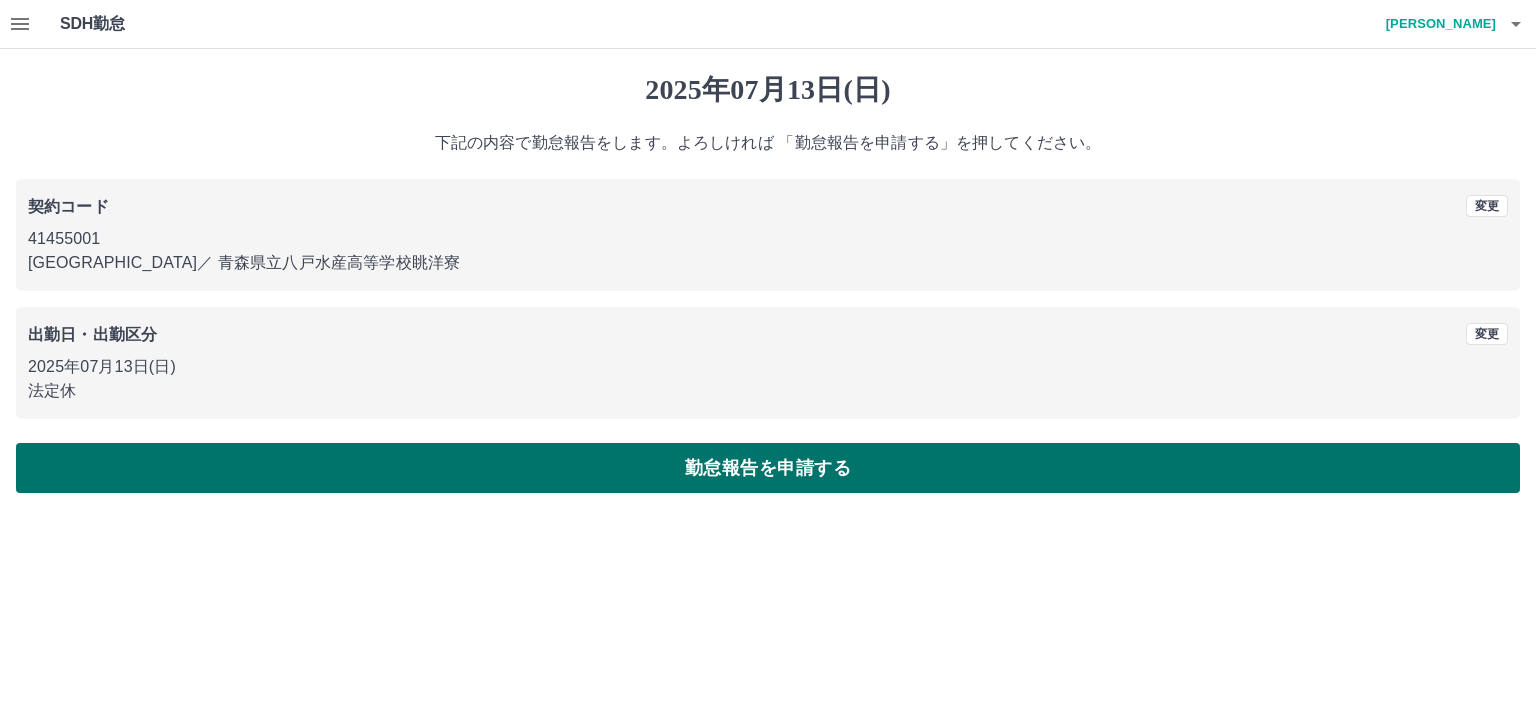 click on "勤怠報告を申請する" at bounding box center [768, 468] 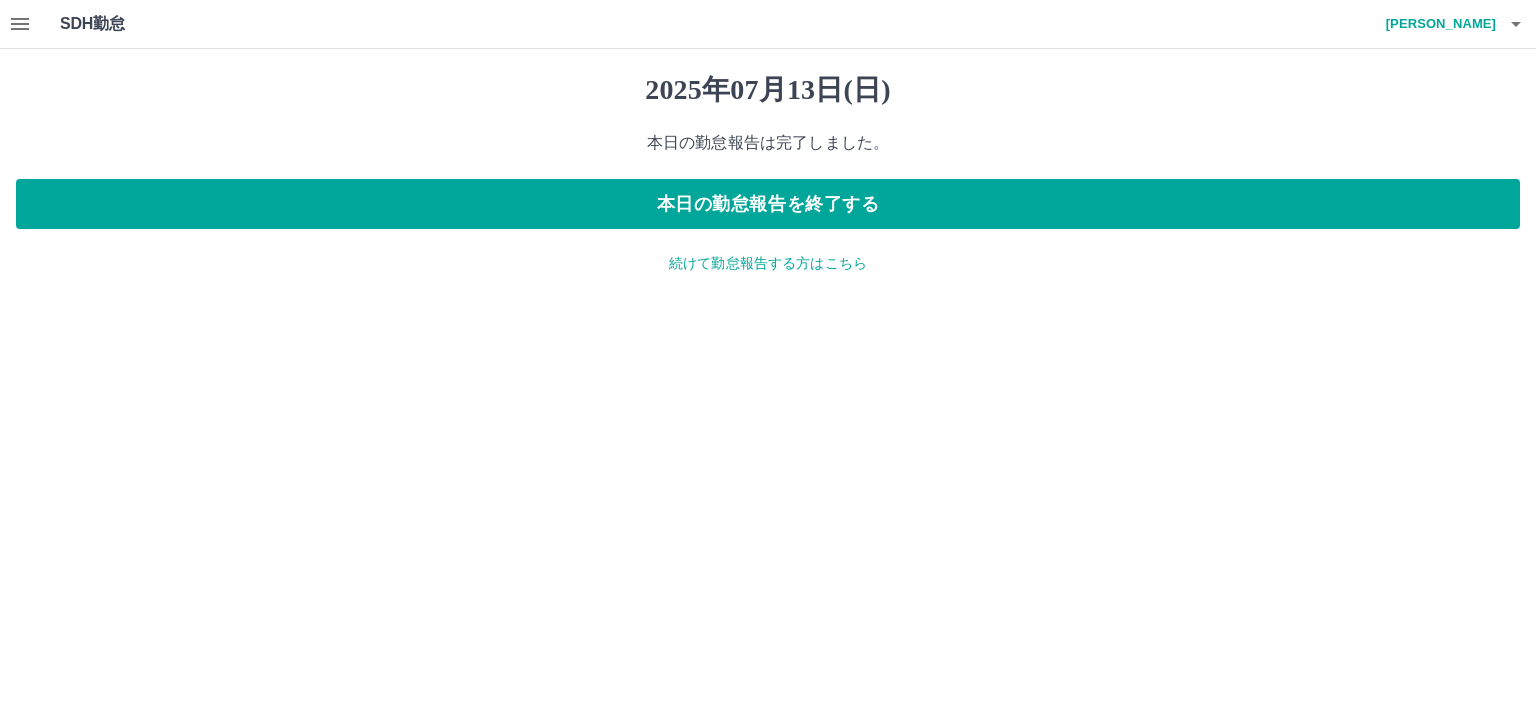 click 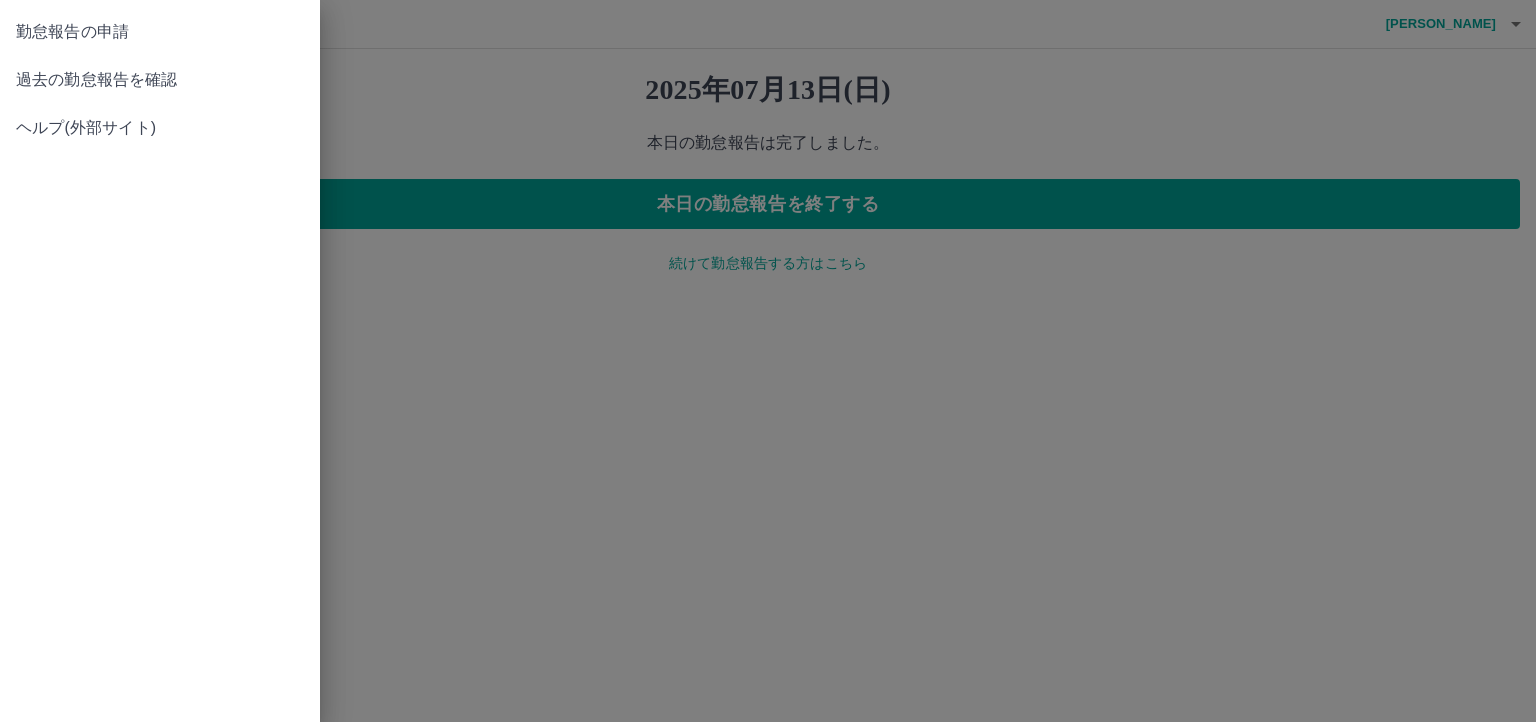click on "過去の勤怠報告を確認" at bounding box center [160, 80] 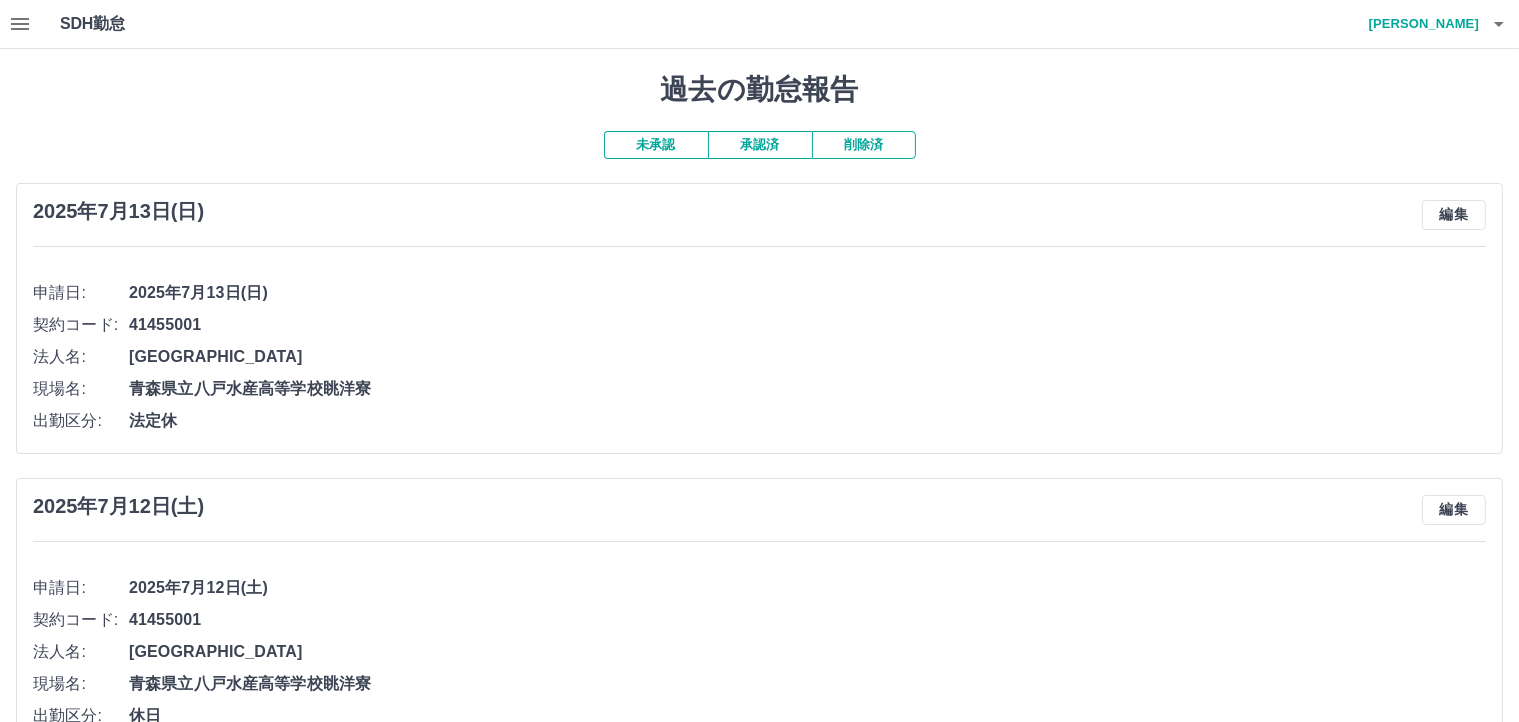 click on "未承認" at bounding box center [656, 145] 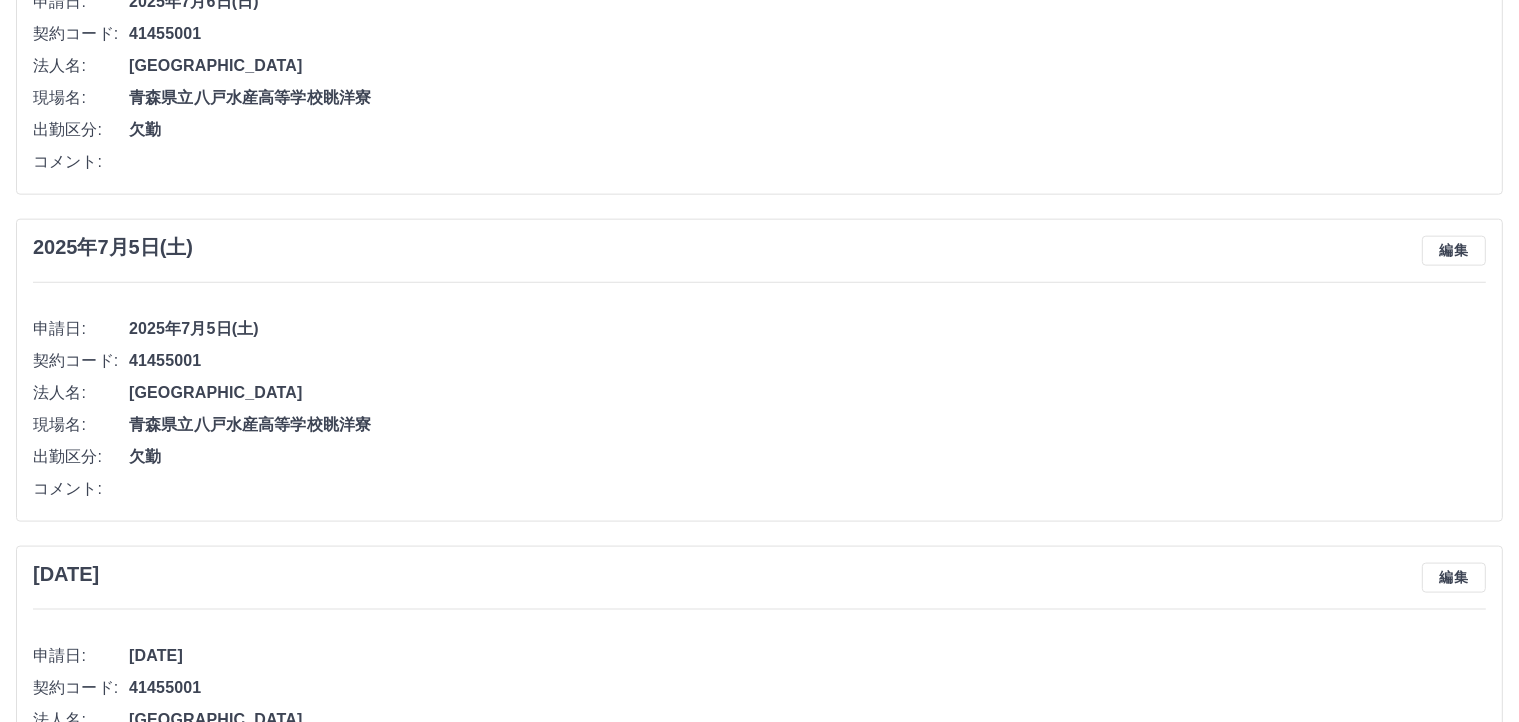 scroll, scrollTop: 2400, scrollLeft: 0, axis: vertical 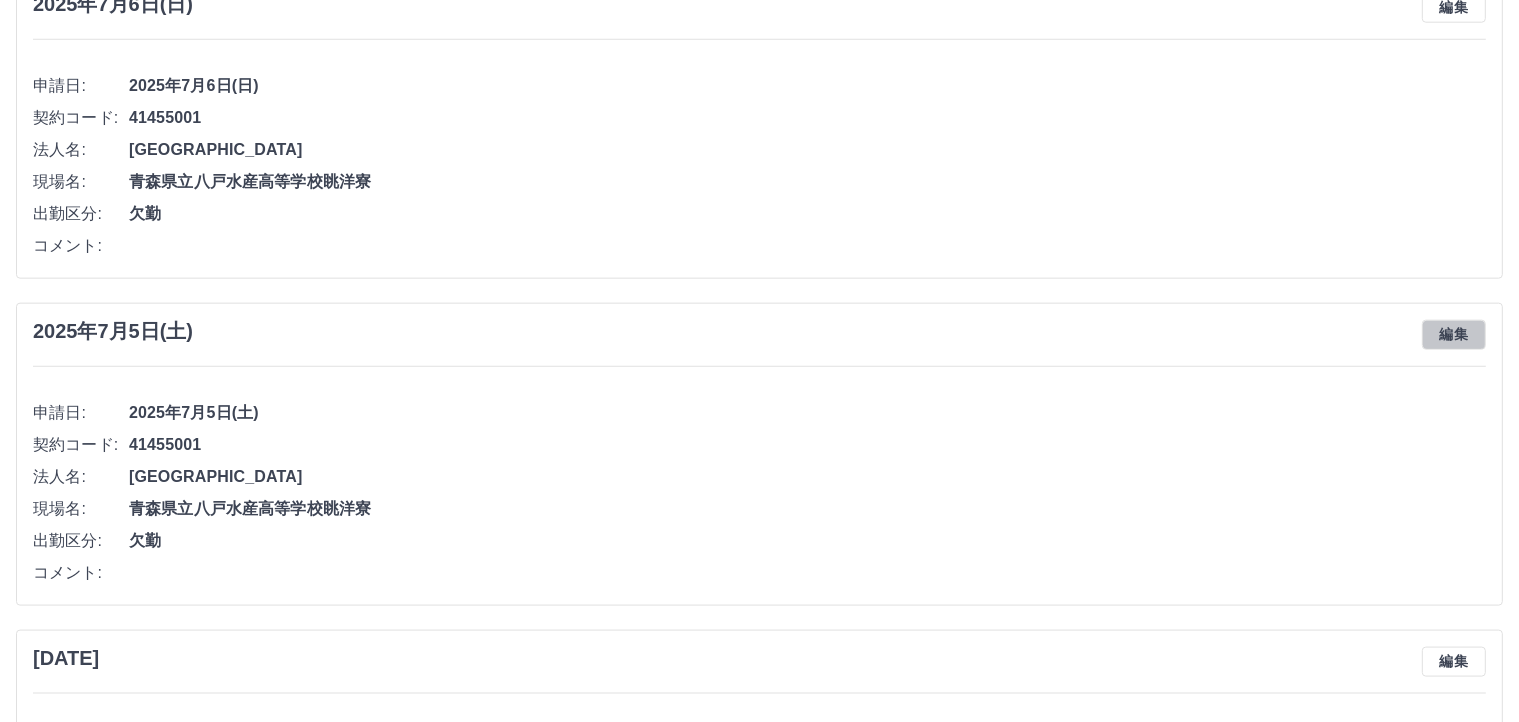 click on "編集" at bounding box center (1454, 335) 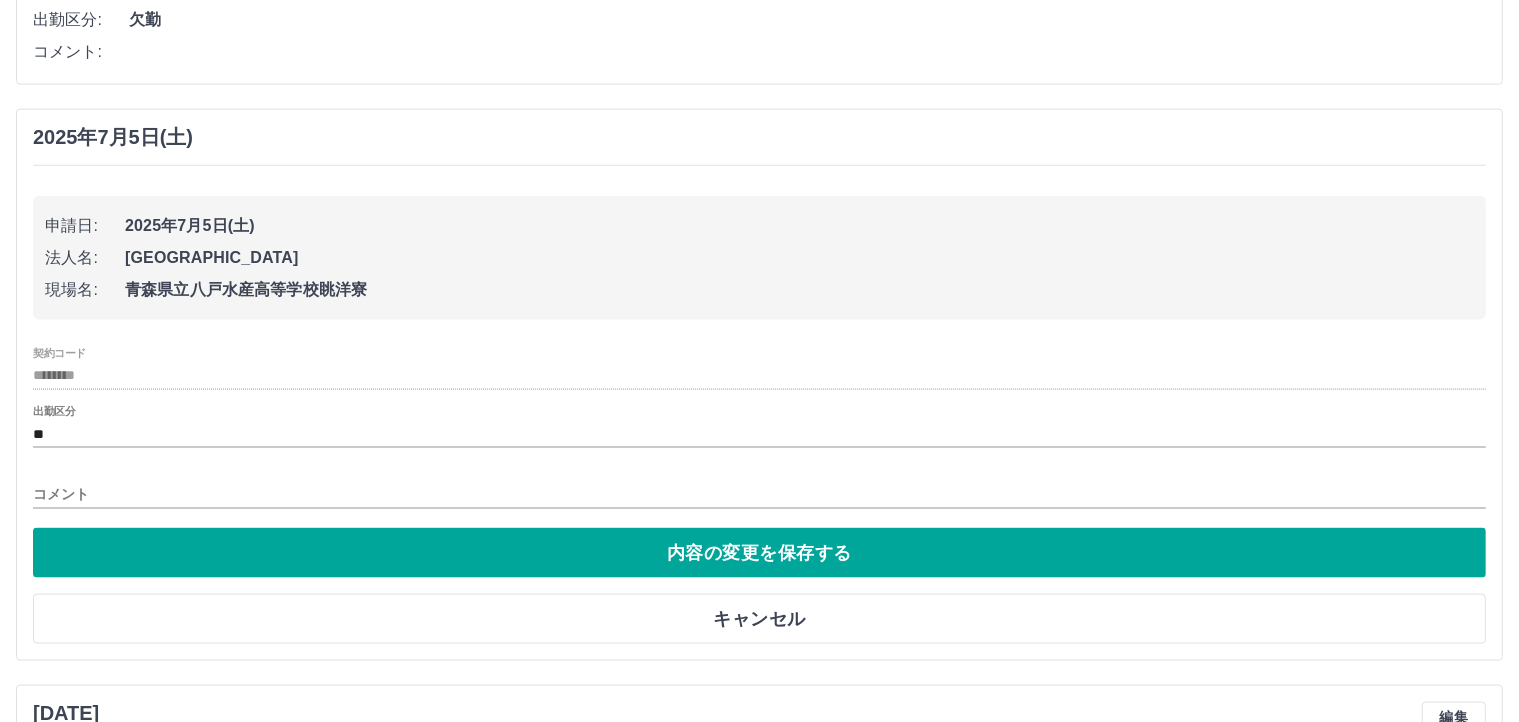 scroll, scrollTop: 2600, scrollLeft: 0, axis: vertical 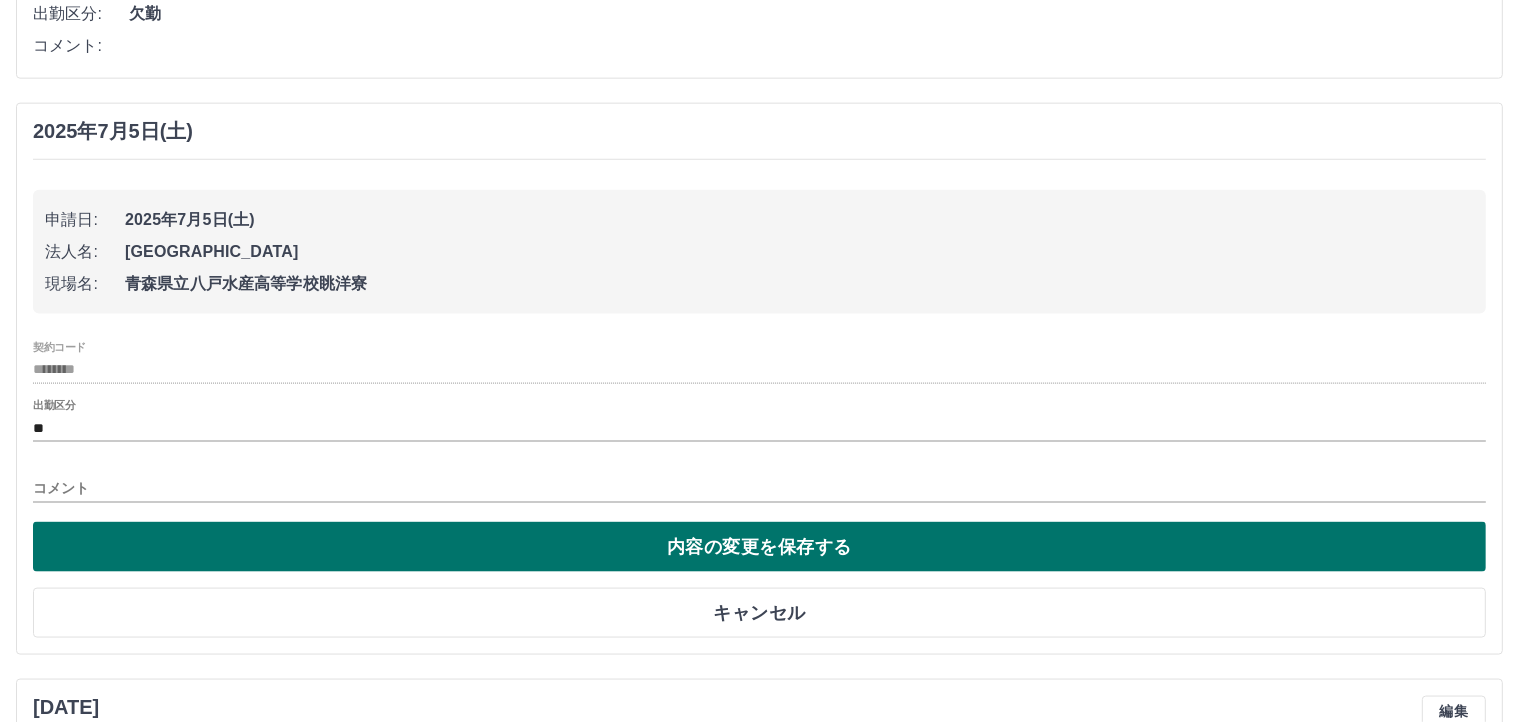click on "内容の変更を保存する" at bounding box center [759, 547] 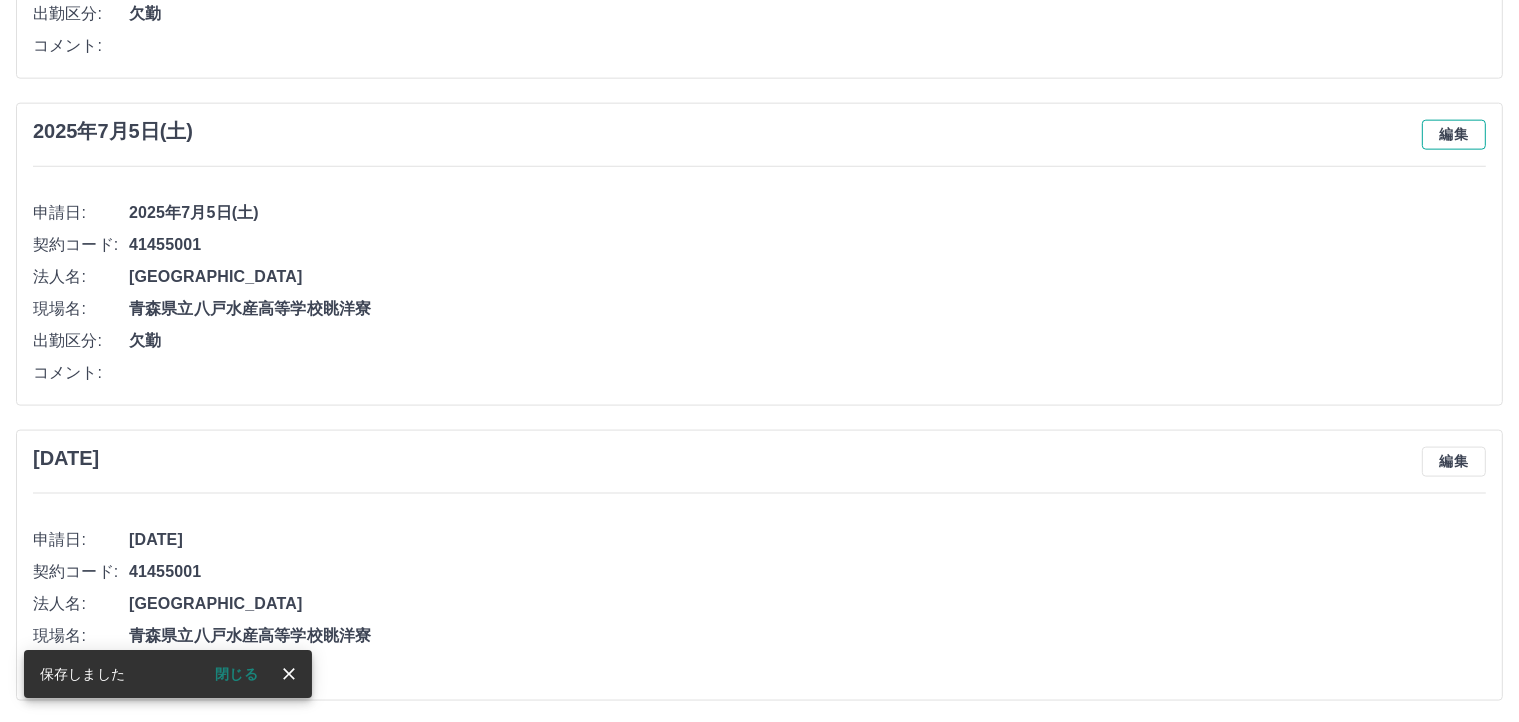 click on "編集" at bounding box center (1454, 135) 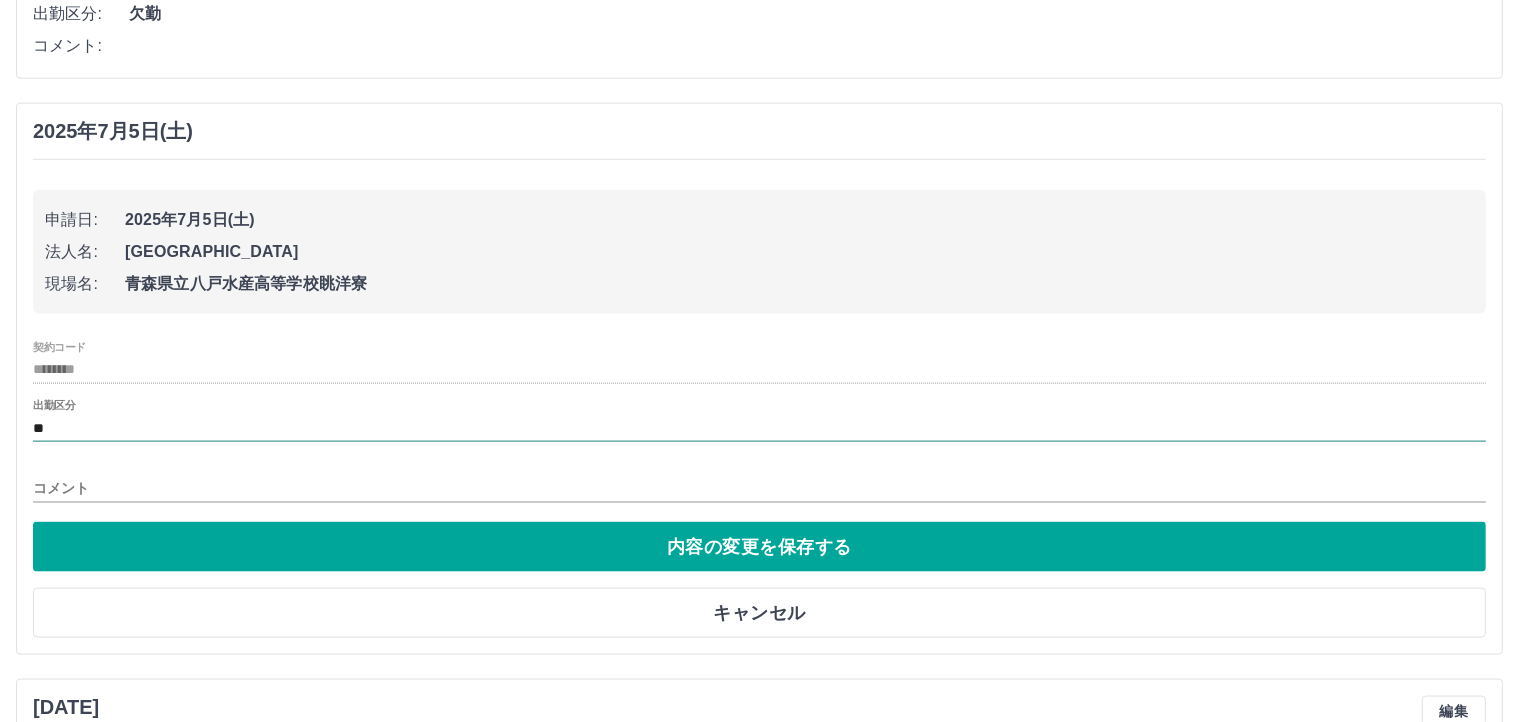 click on "**" at bounding box center [759, 428] 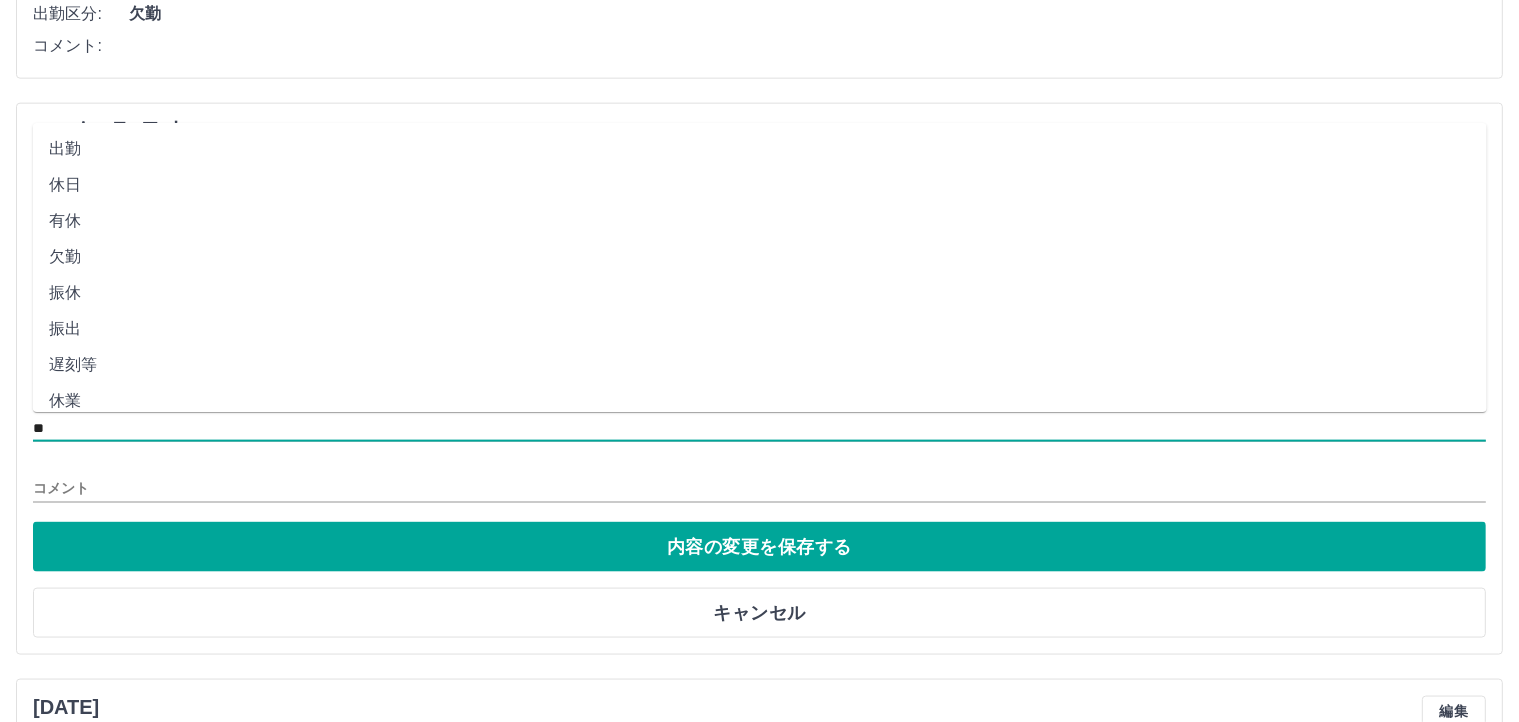 click on "休日" at bounding box center [760, 186] 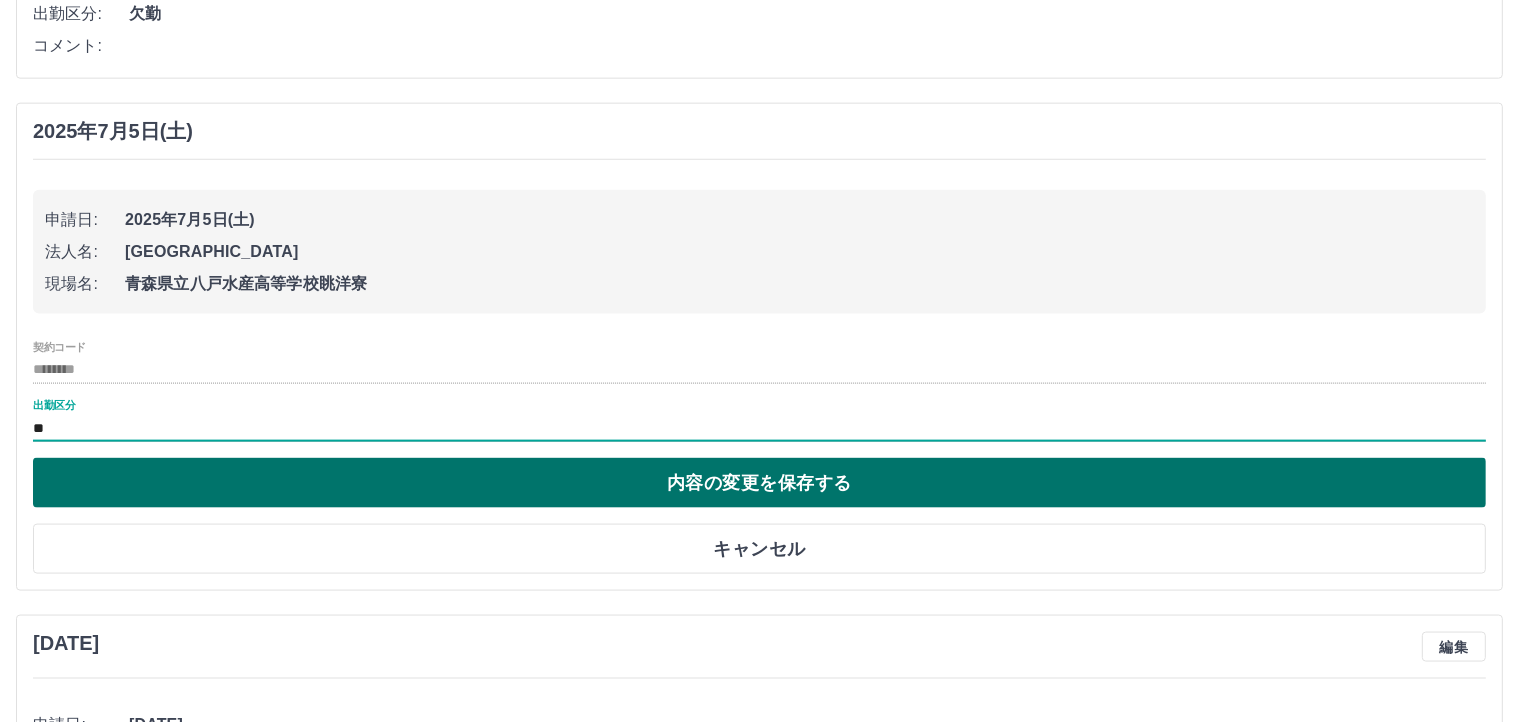 click on "内容の変更を保存する" at bounding box center (759, 483) 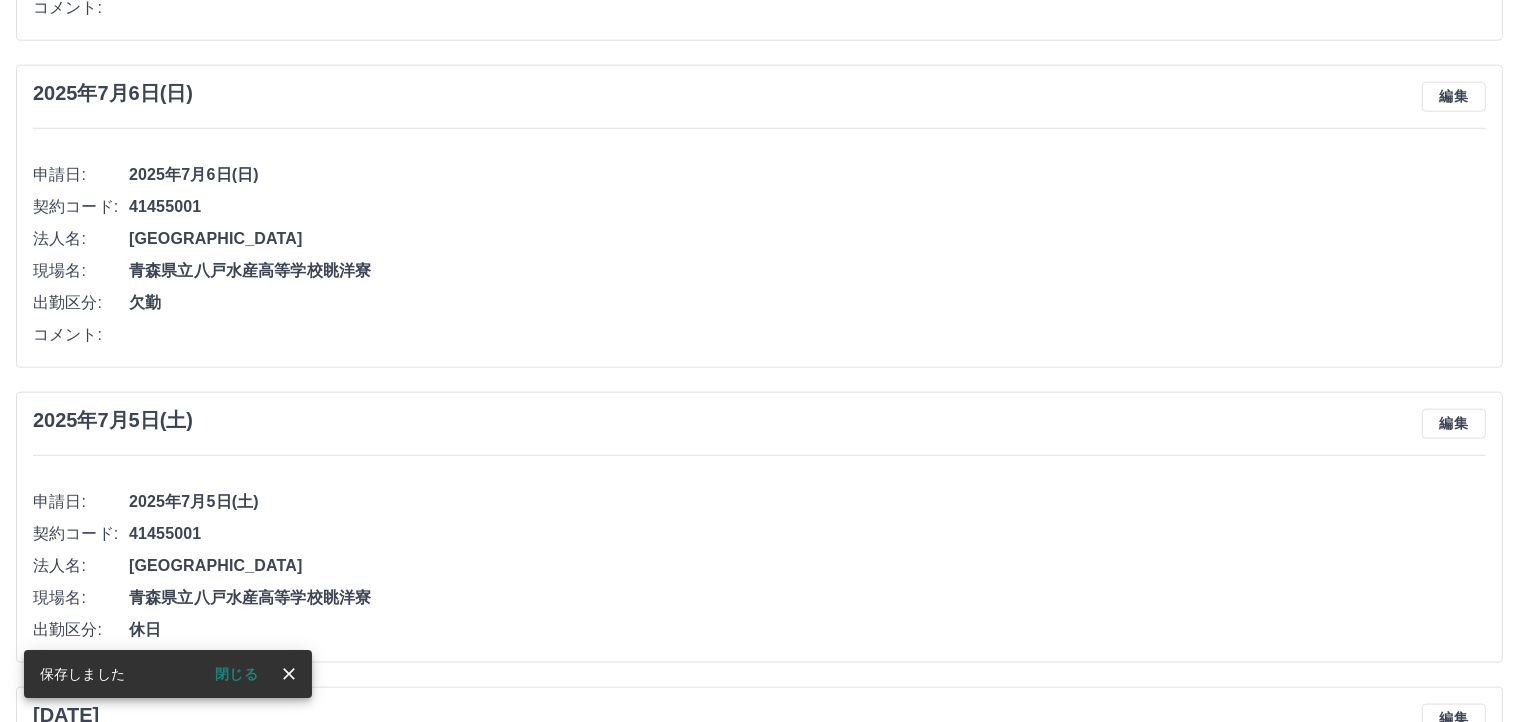 scroll, scrollTop: 2300, scrollLeft: 0, axis: vertical 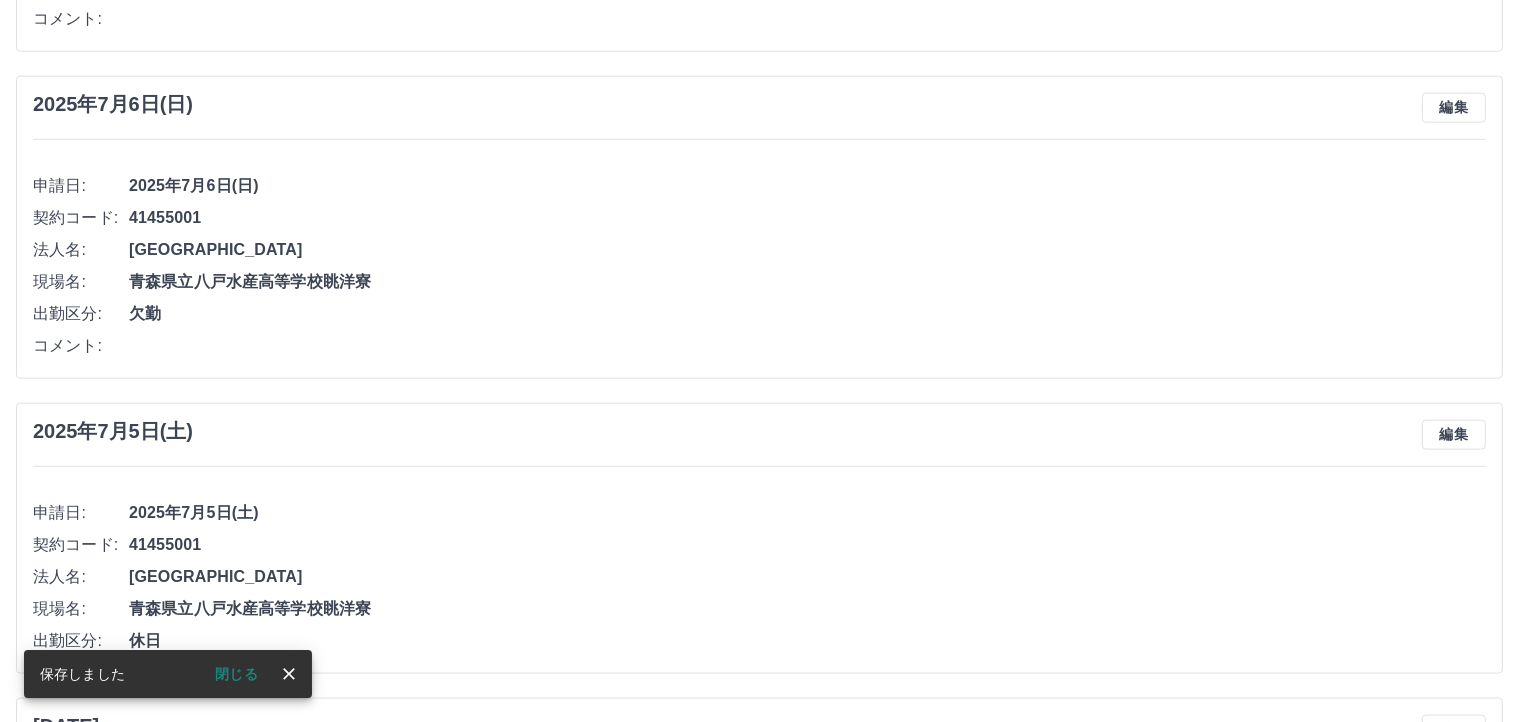 click on "編集" at bounding box center (1454, 108) 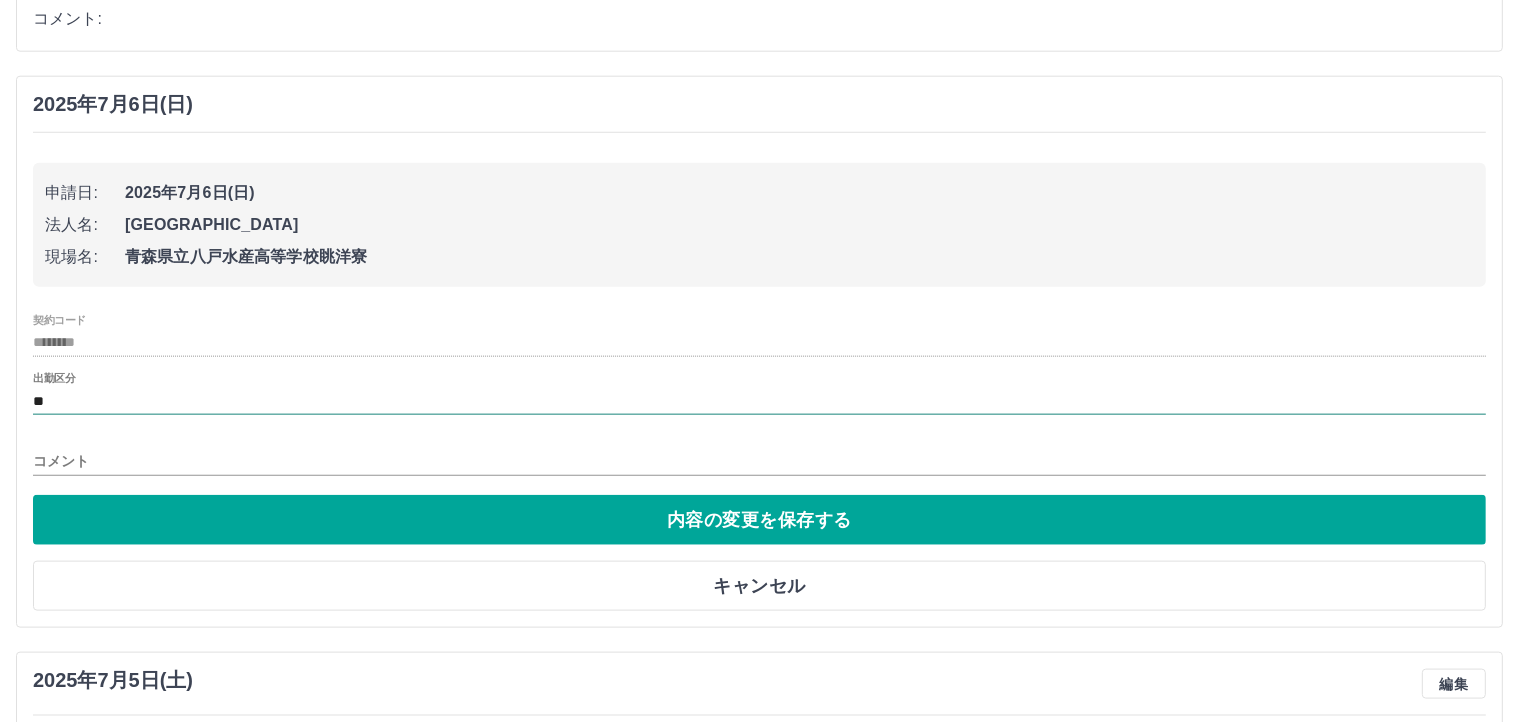 click on "**" at bounding box center [759, 401] 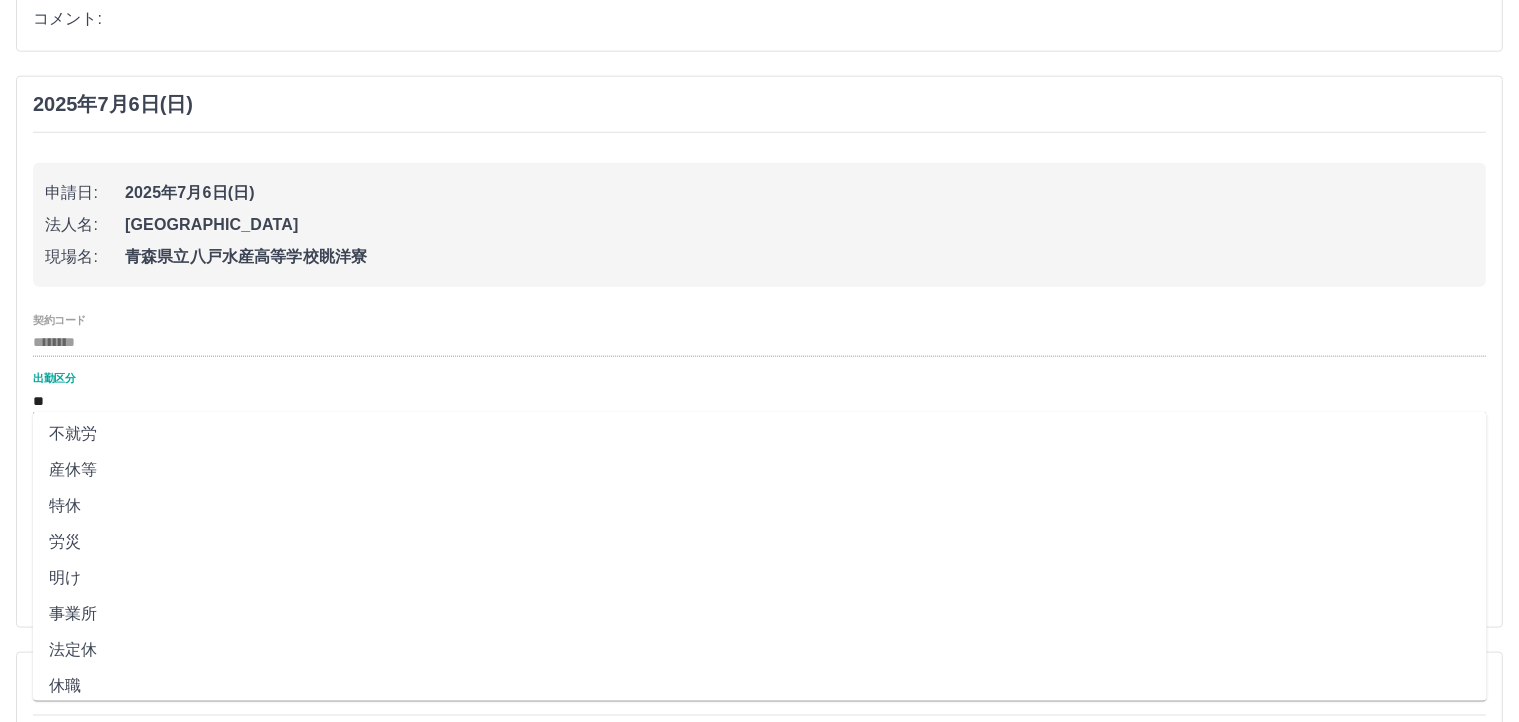scroll, scrollTop: 375, scrollLeft: 0, axis: vertical 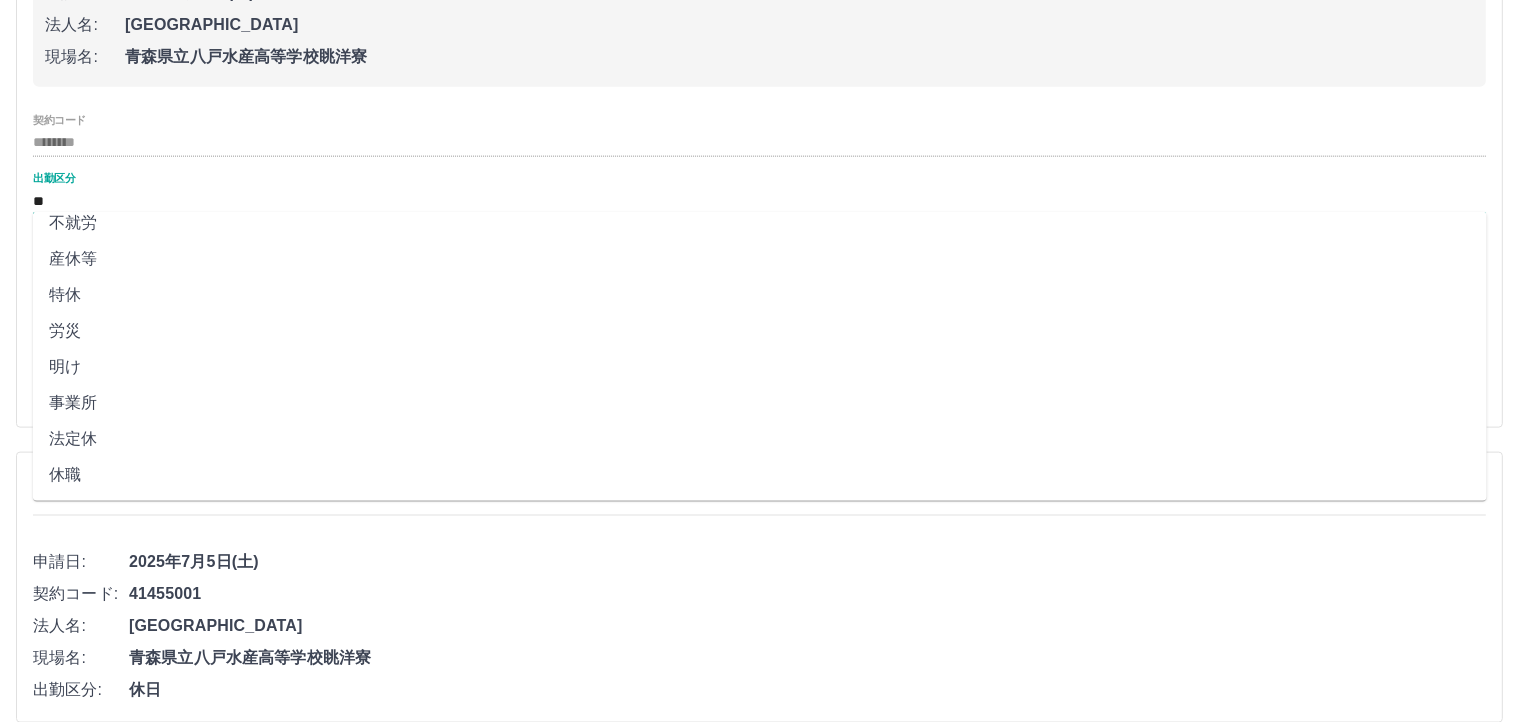 click on "法定休" at bounding box center [760, 439] 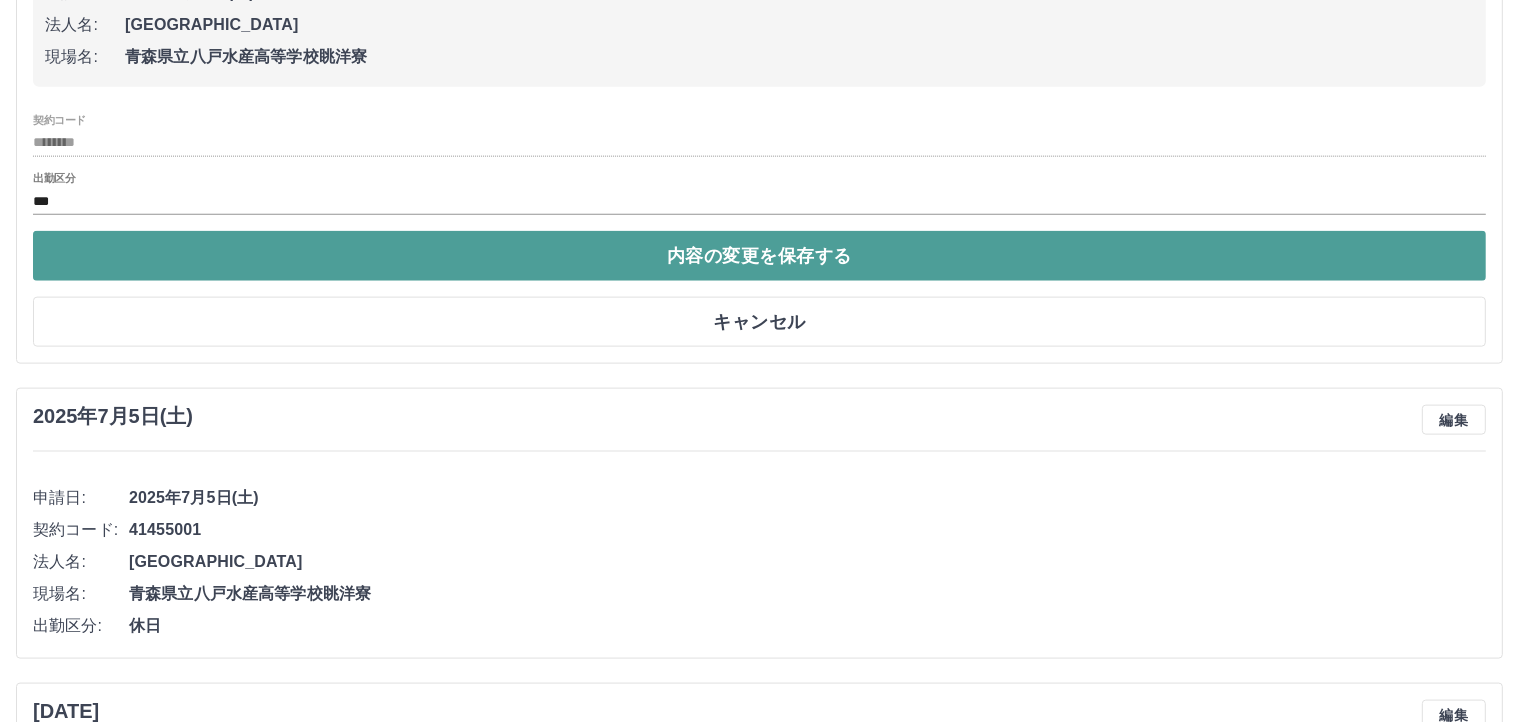 click on "内容の変更を保存する" at bounding box center (759, 256) 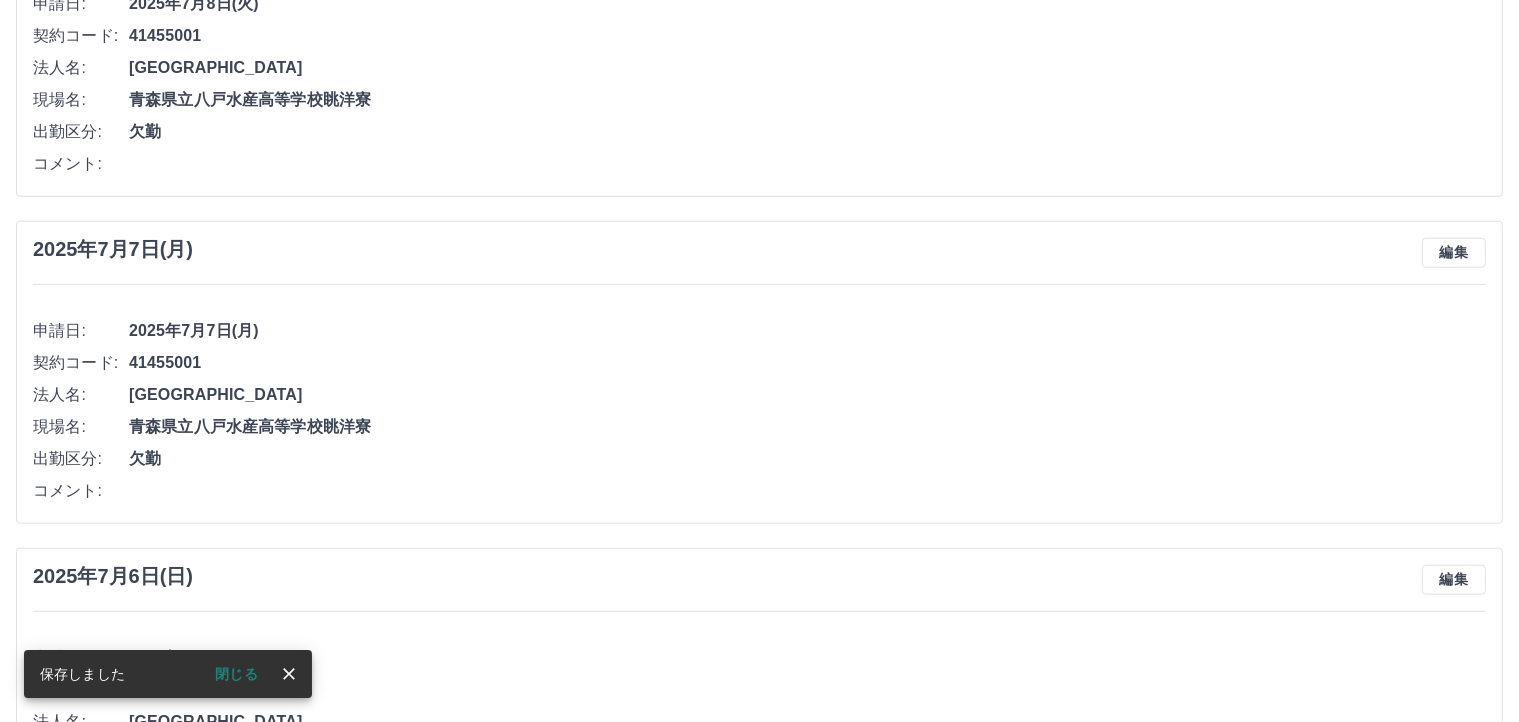 scroll, scrollTop: 1807, scrollLeft: 0, axis: vertical 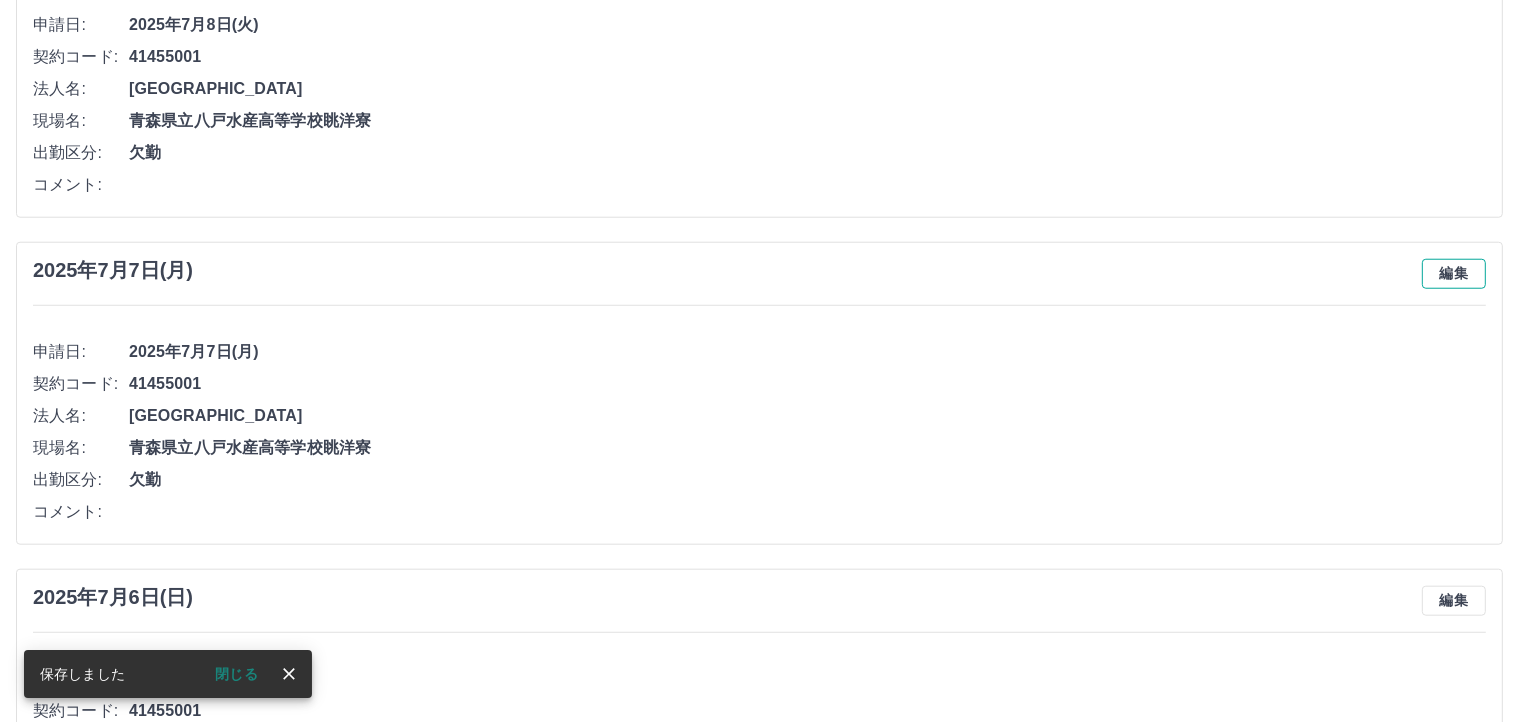 click on "編集" at bounding box center (1454, 274) 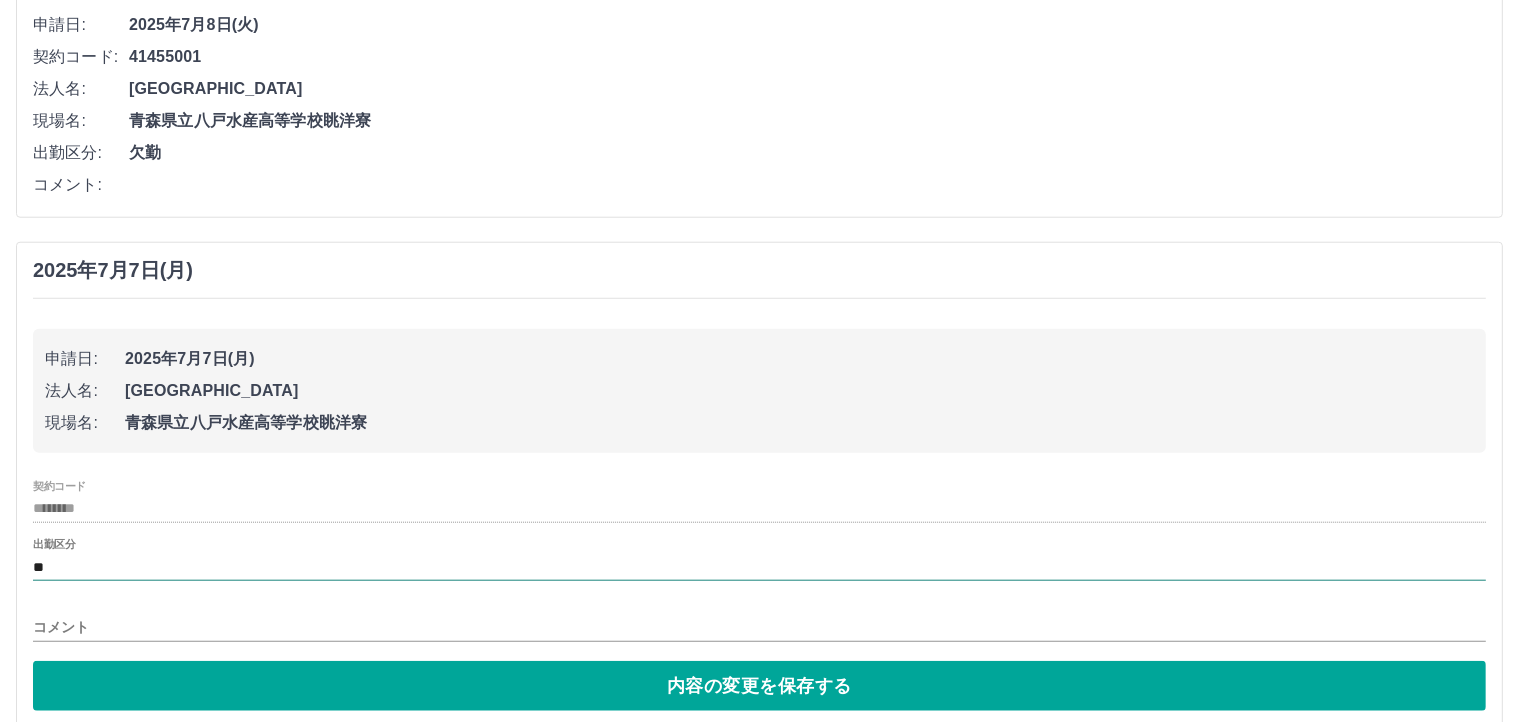click on "**" at bounding box center [759, 567] 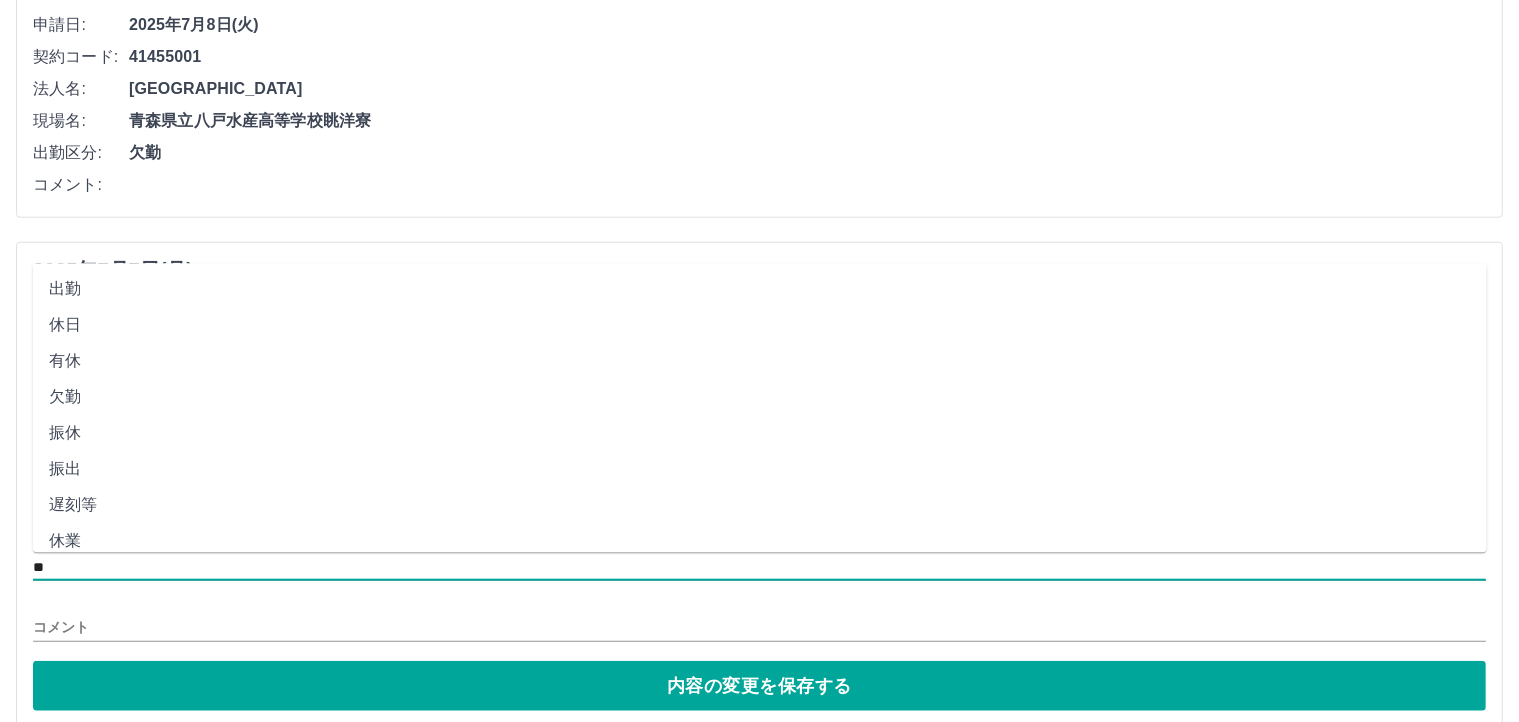 click on "休日" at bounding box center (760, 326) 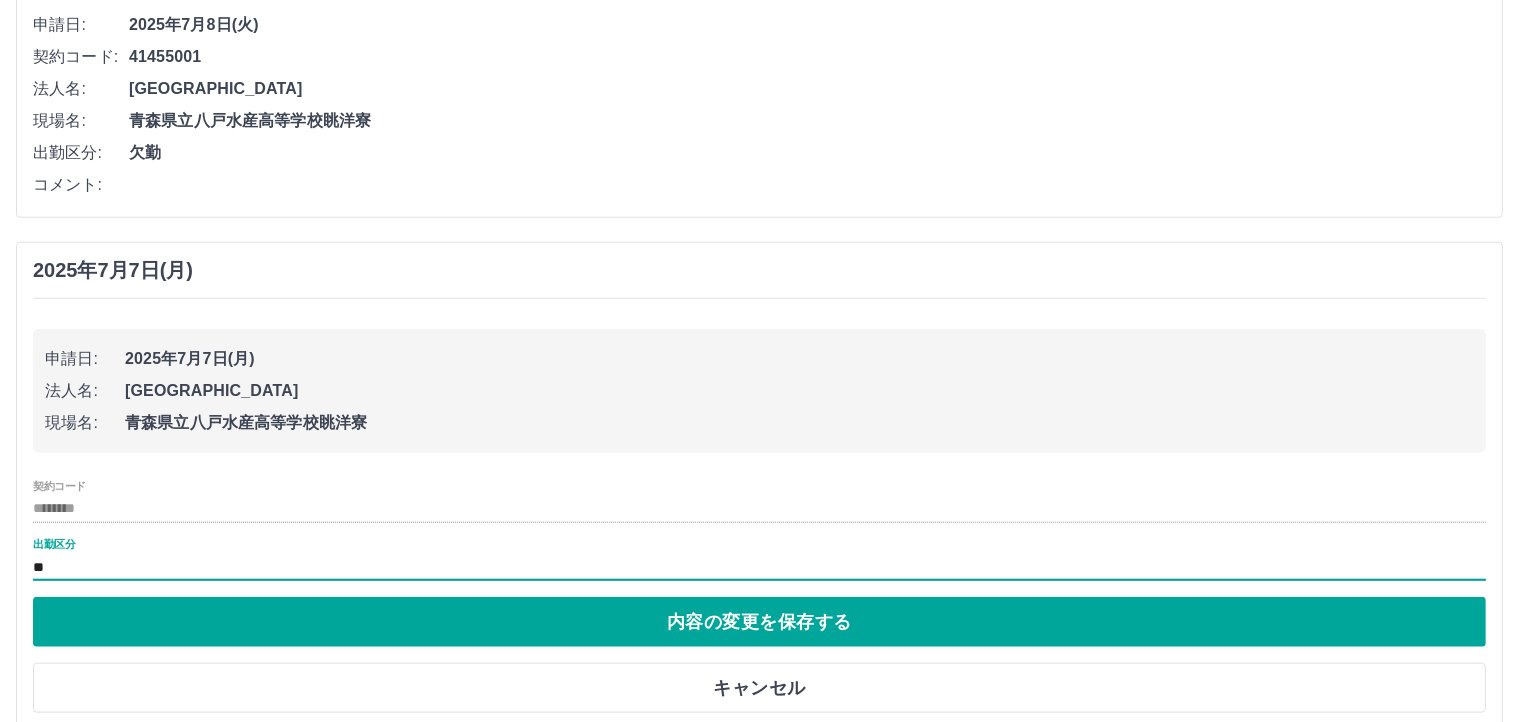 click on "内容の変更を保存する" at bounding box center (759, 622) 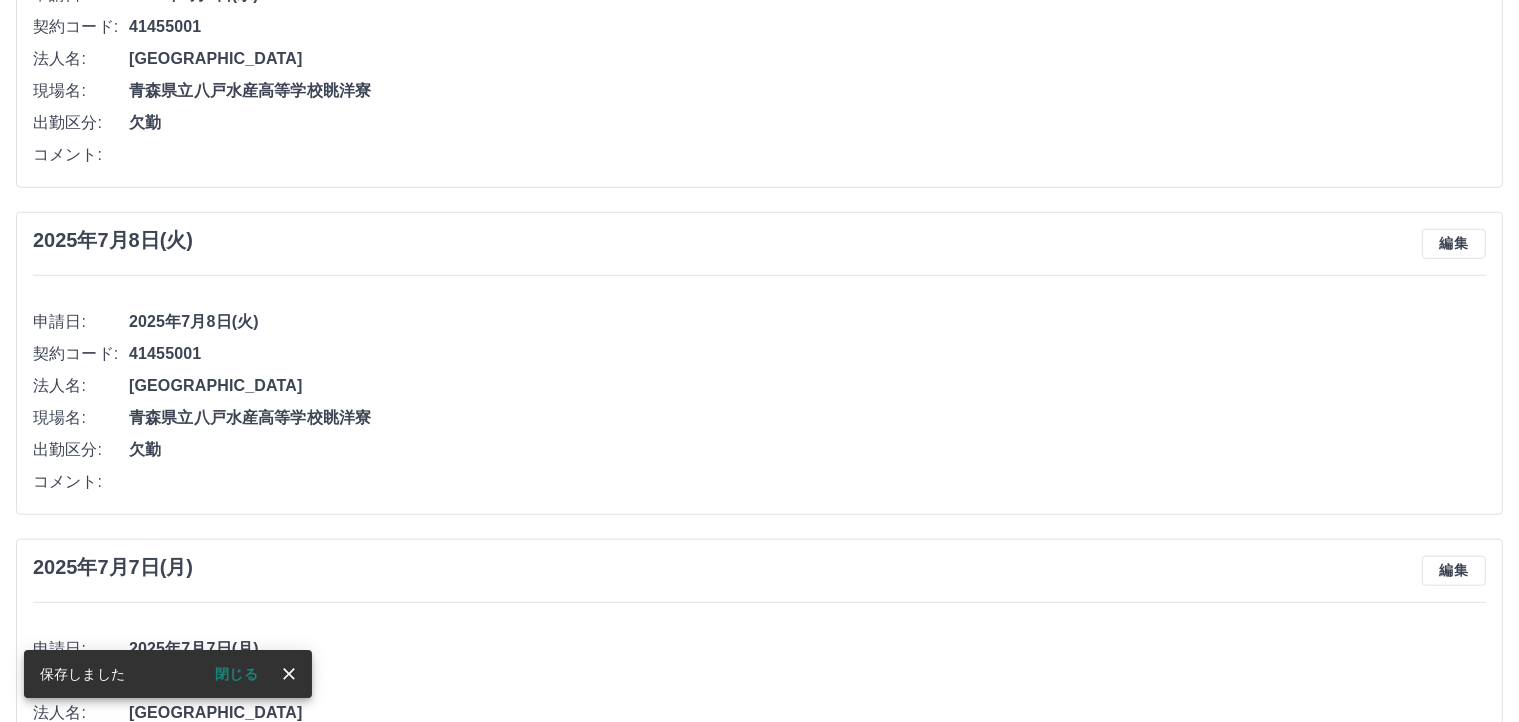 scroll, scrollTop: 1507, scrollLeft: 0, axis: vertical 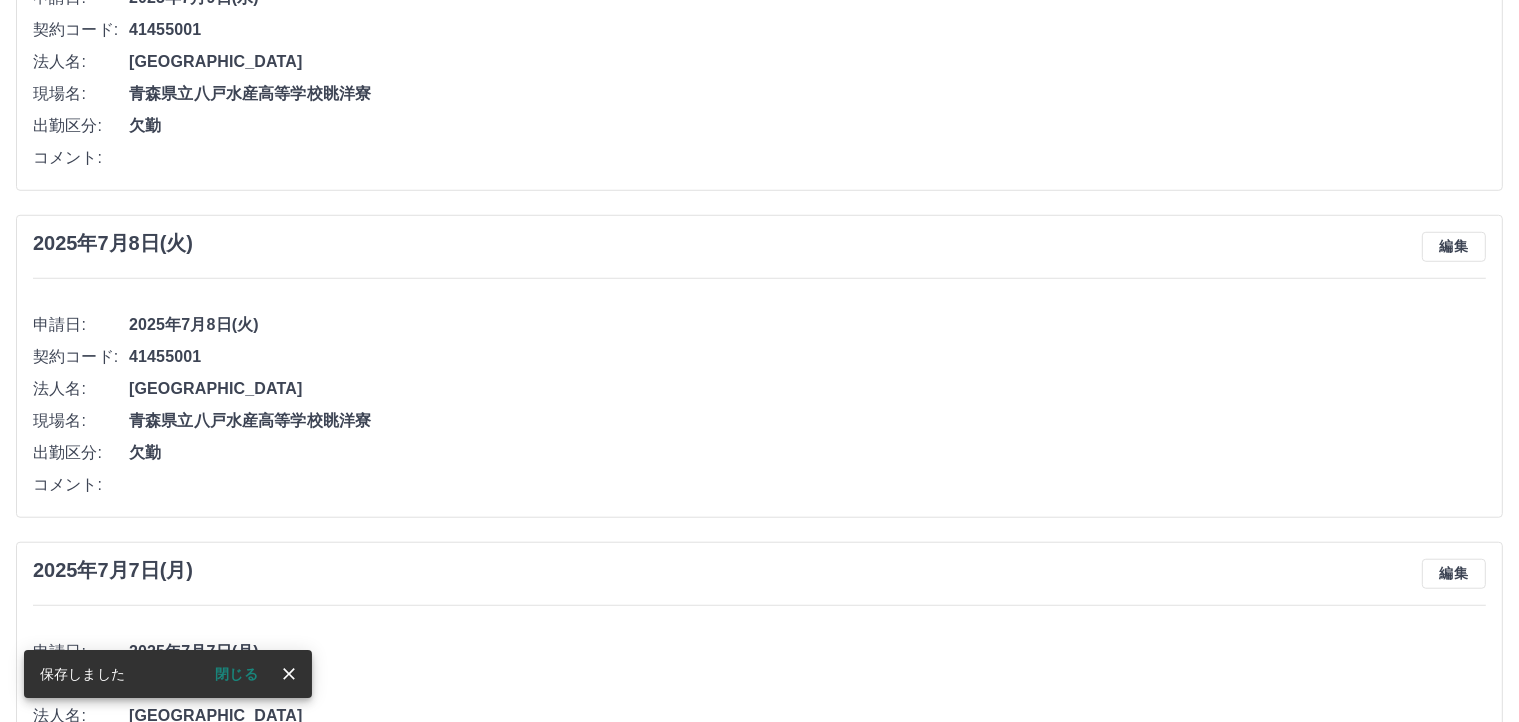 click on "編集" at bounding box center [1454, 247] 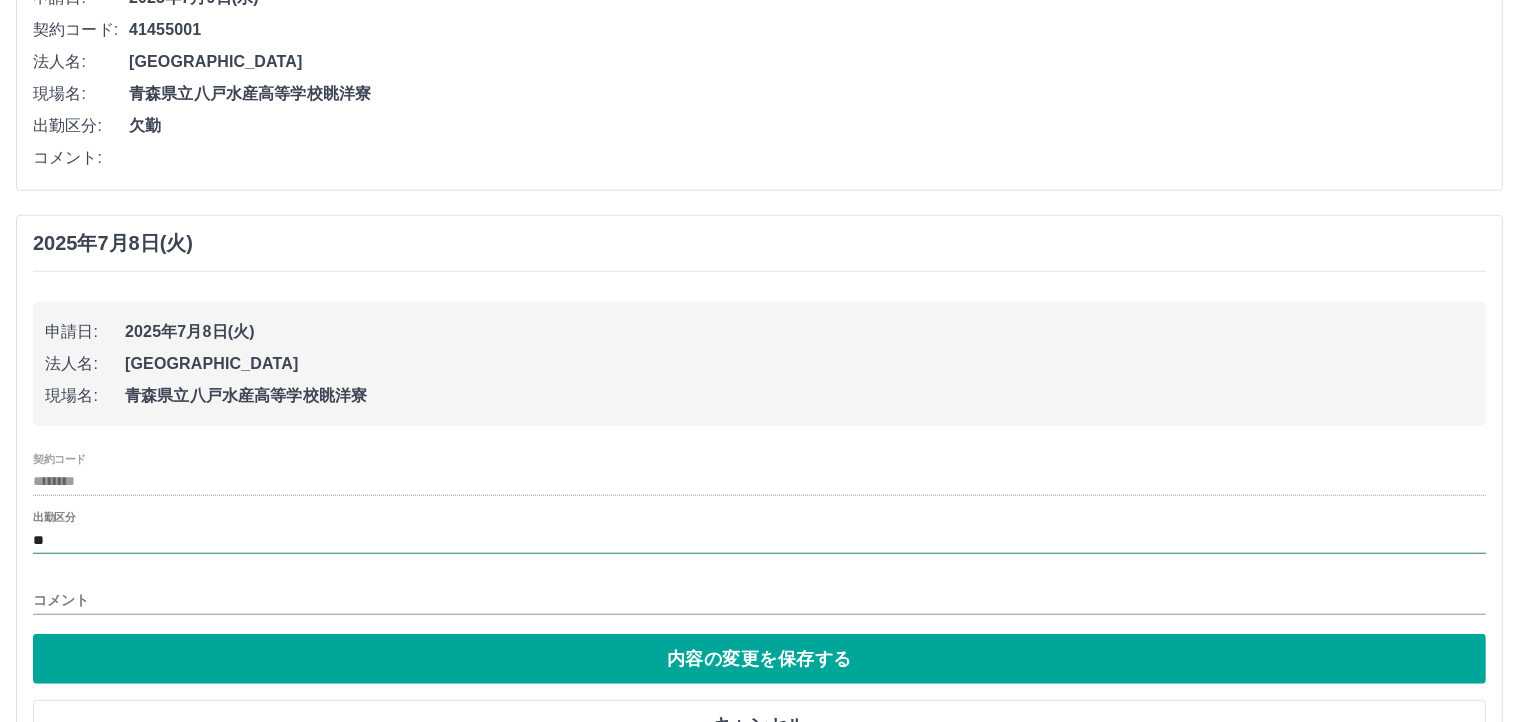 click on "**" at bounding box center [759, 540] 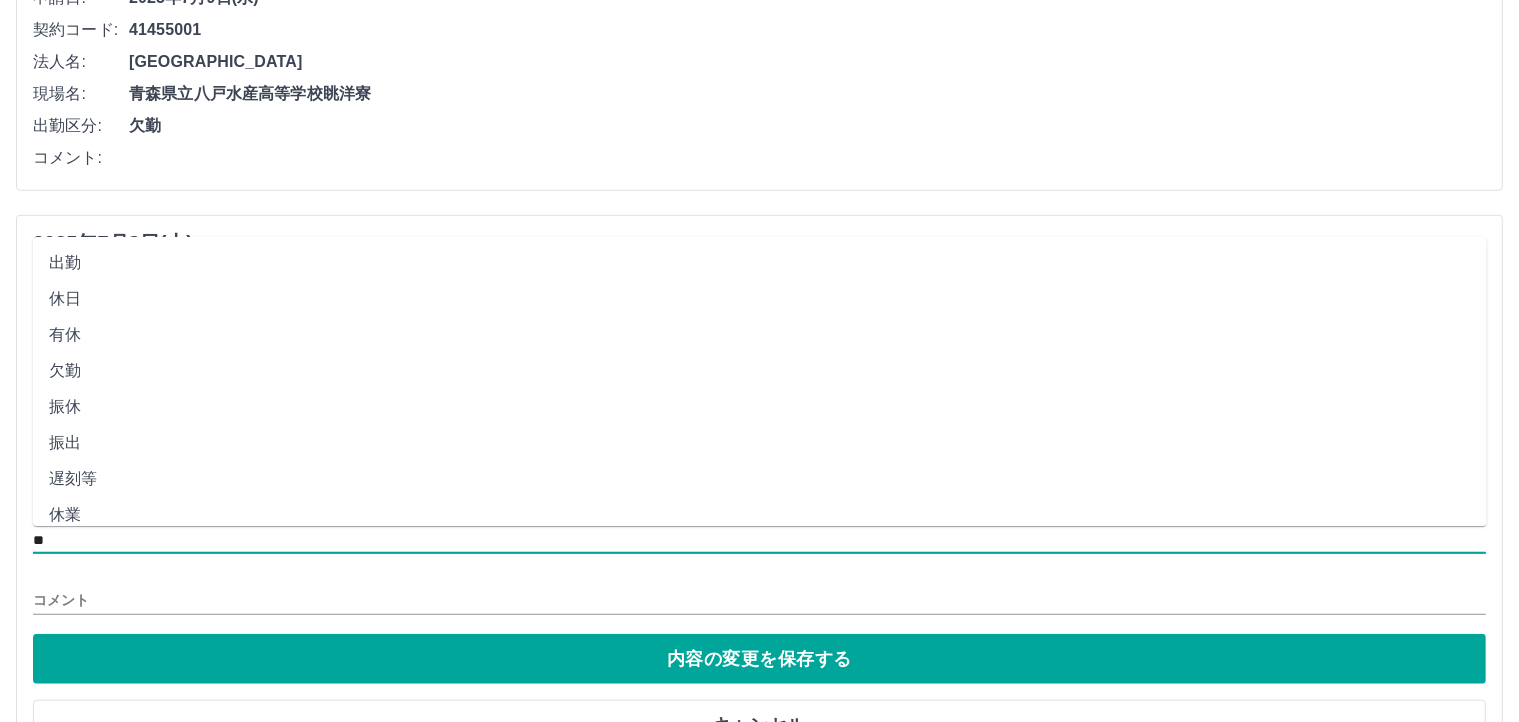 click on "休日" at bounding box center [760, 299] 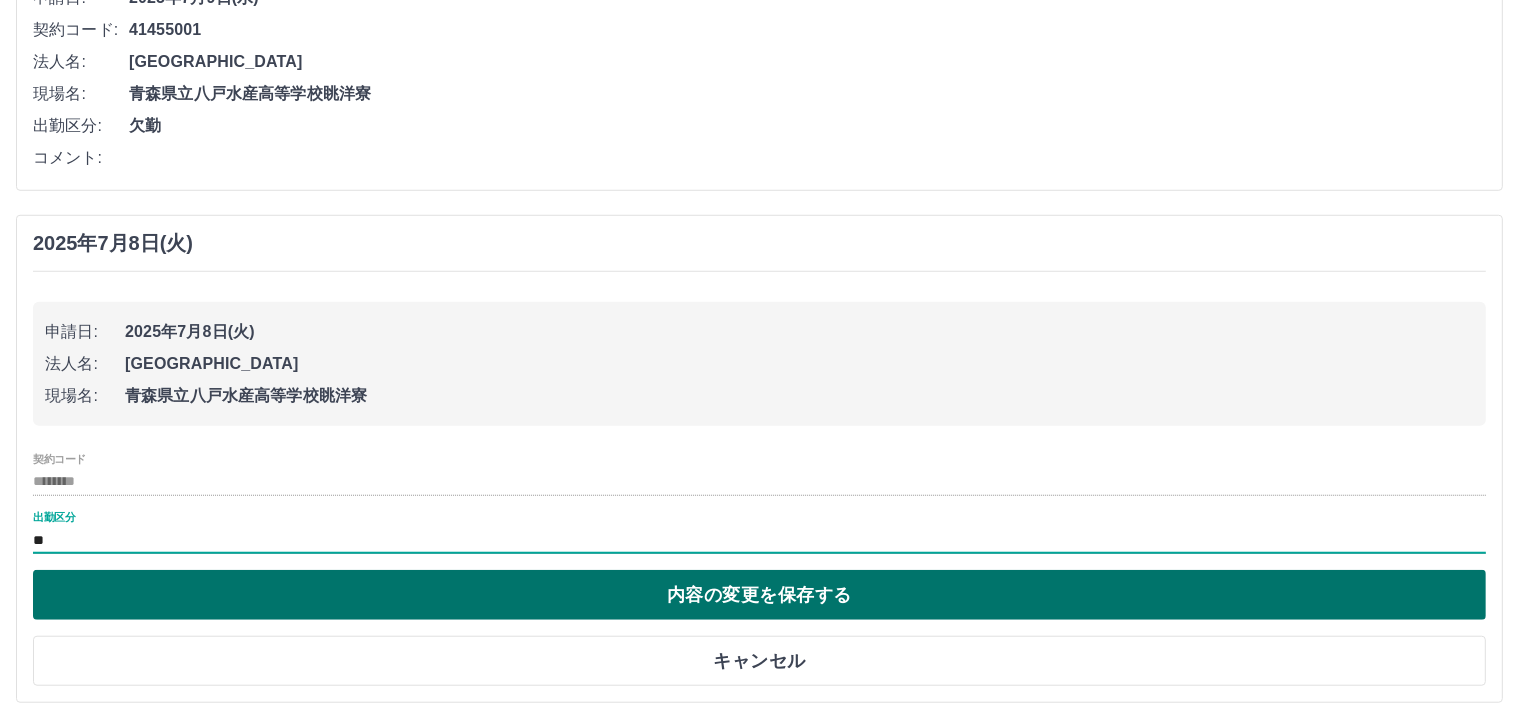 click on "内容の変更を保存する" at bounding box center (759, 595) 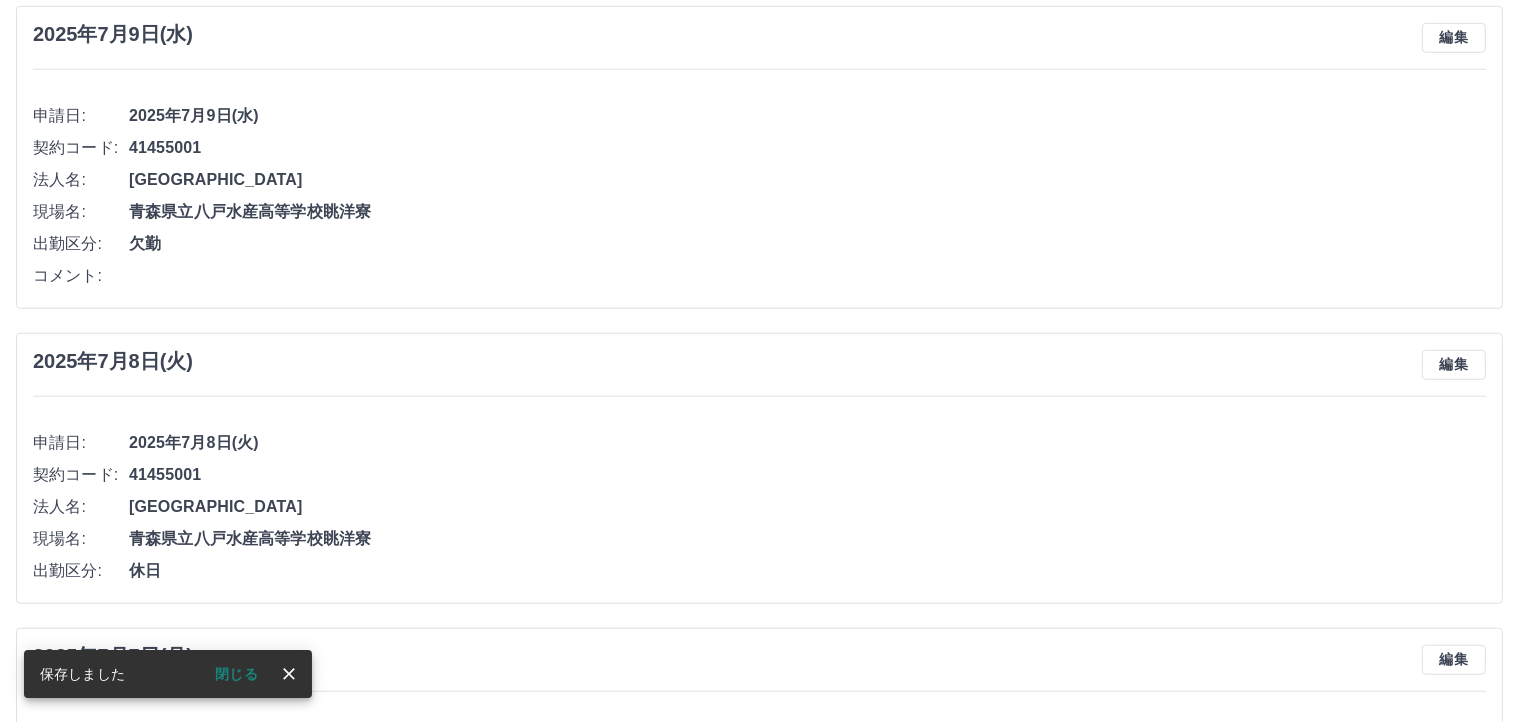 scroll, scrollTop: 1207, scrollLeft: 0, axis: vertical 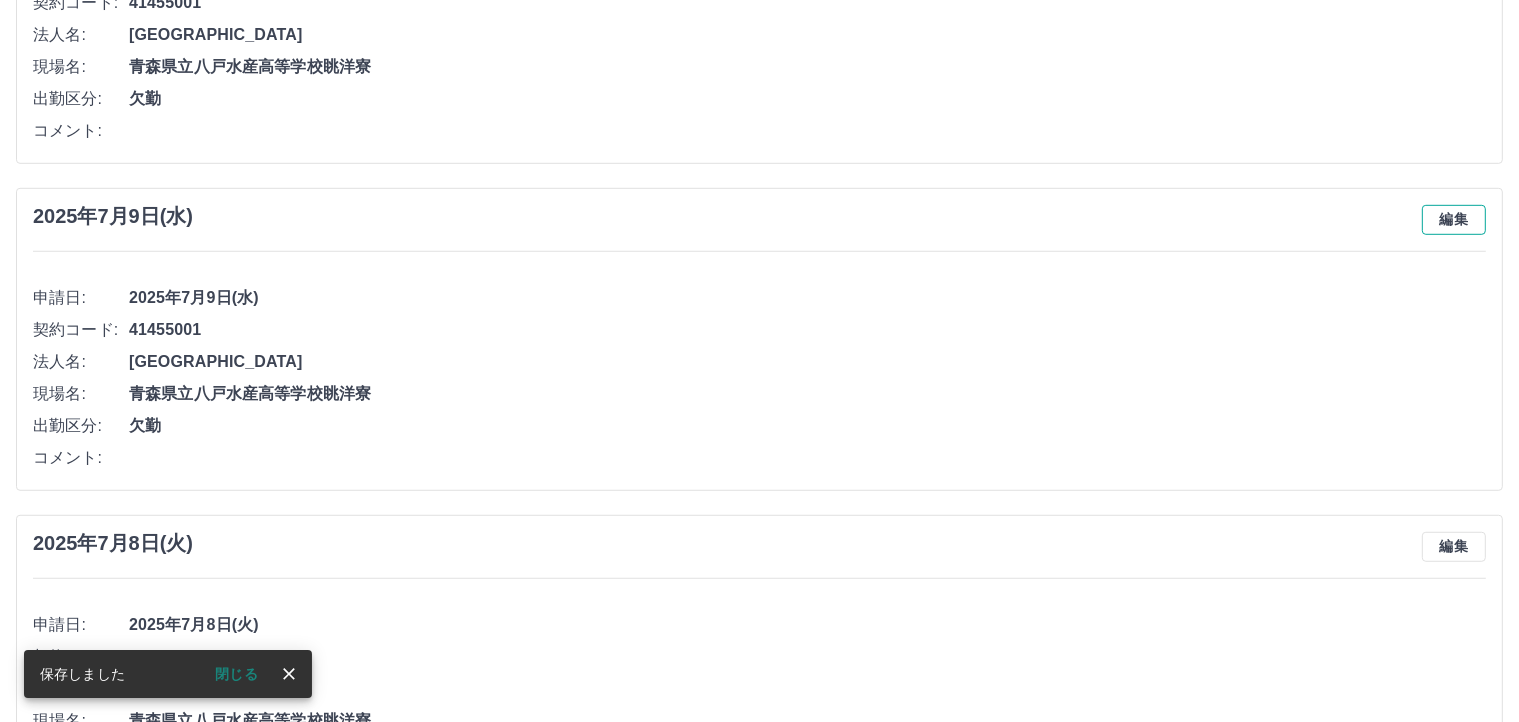 click on "編集" at bounding box center [1454, 220] 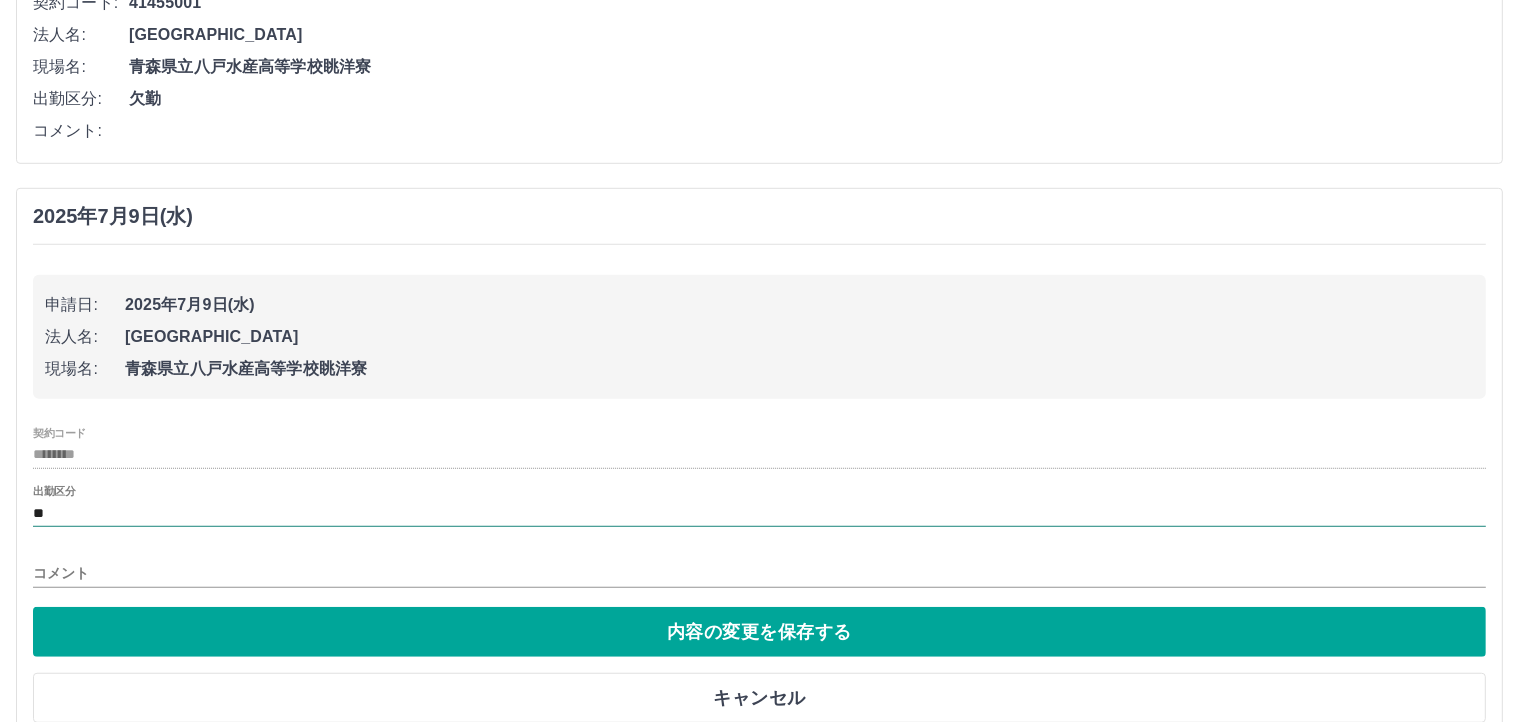 click on "**" at bounding box center [759, 513] 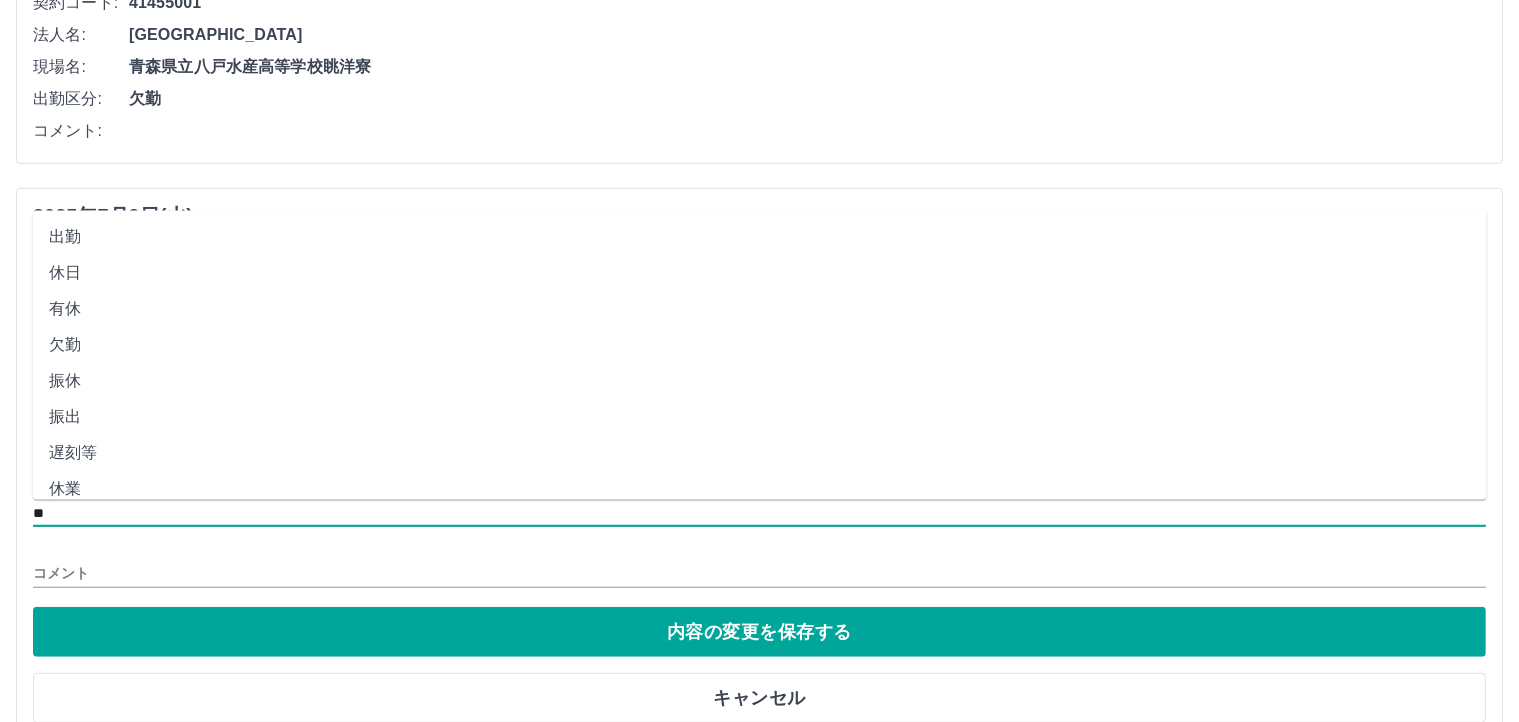 click on "休日" at bounding box center (760, 273) 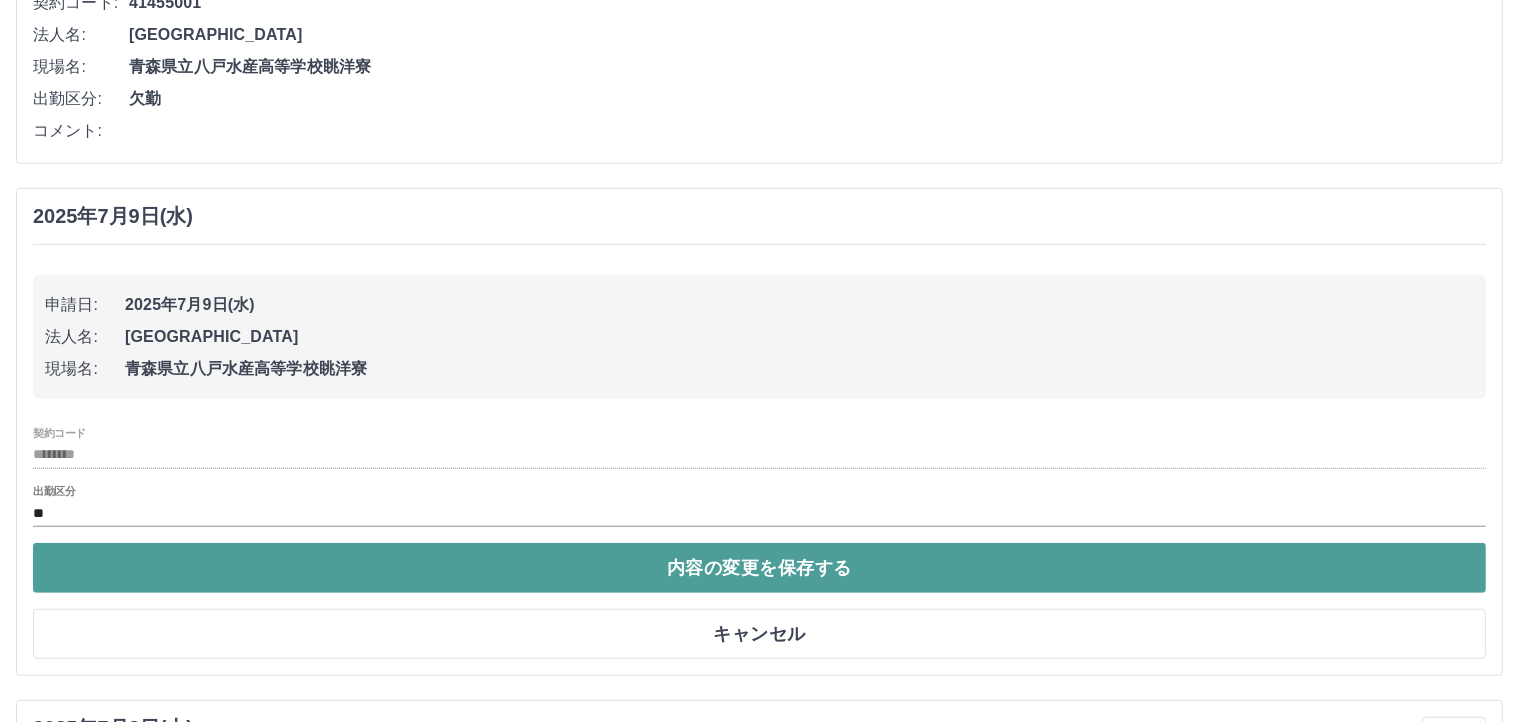 click on "内容の変更を保存する" at bounding box center [759, 568] 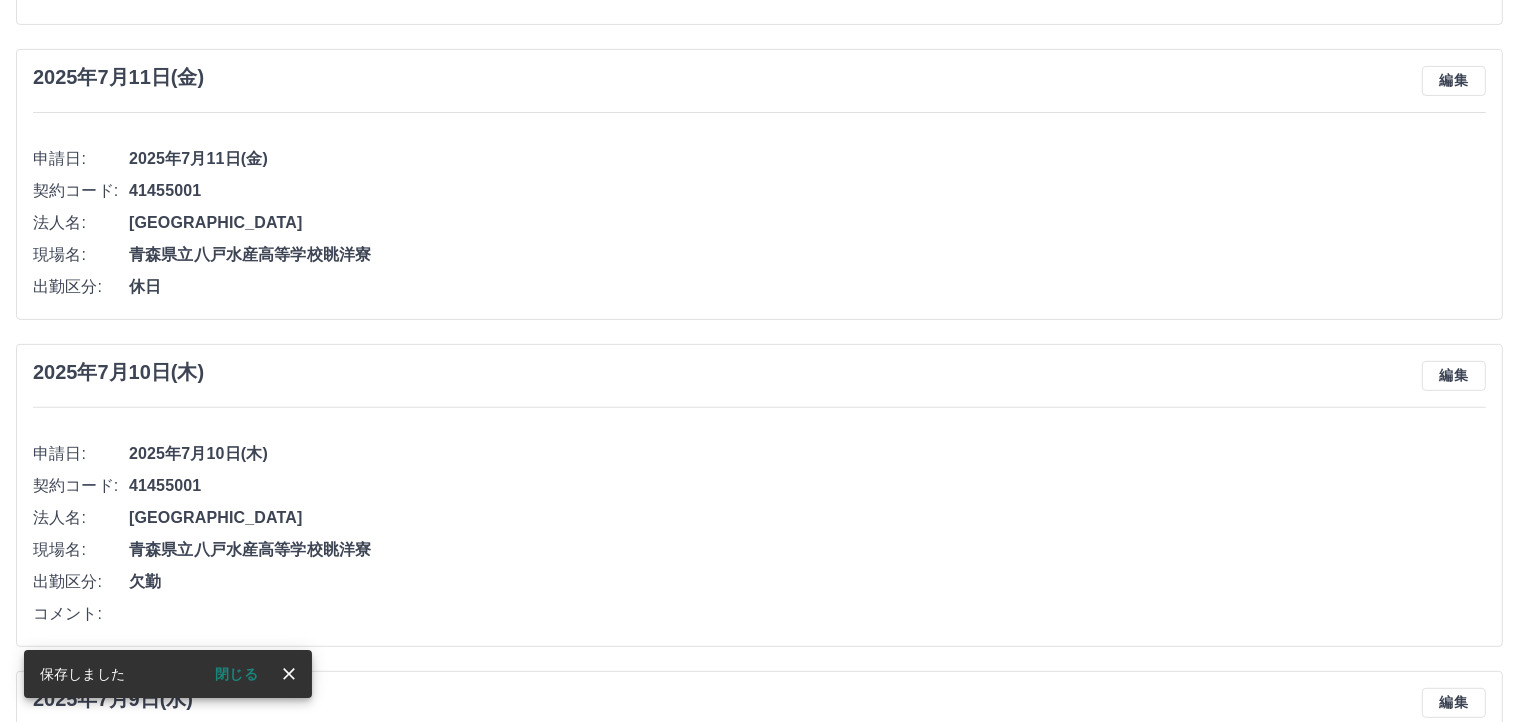 scroll, scrollTop: 607, scrollLeft: 0, axis: vertical 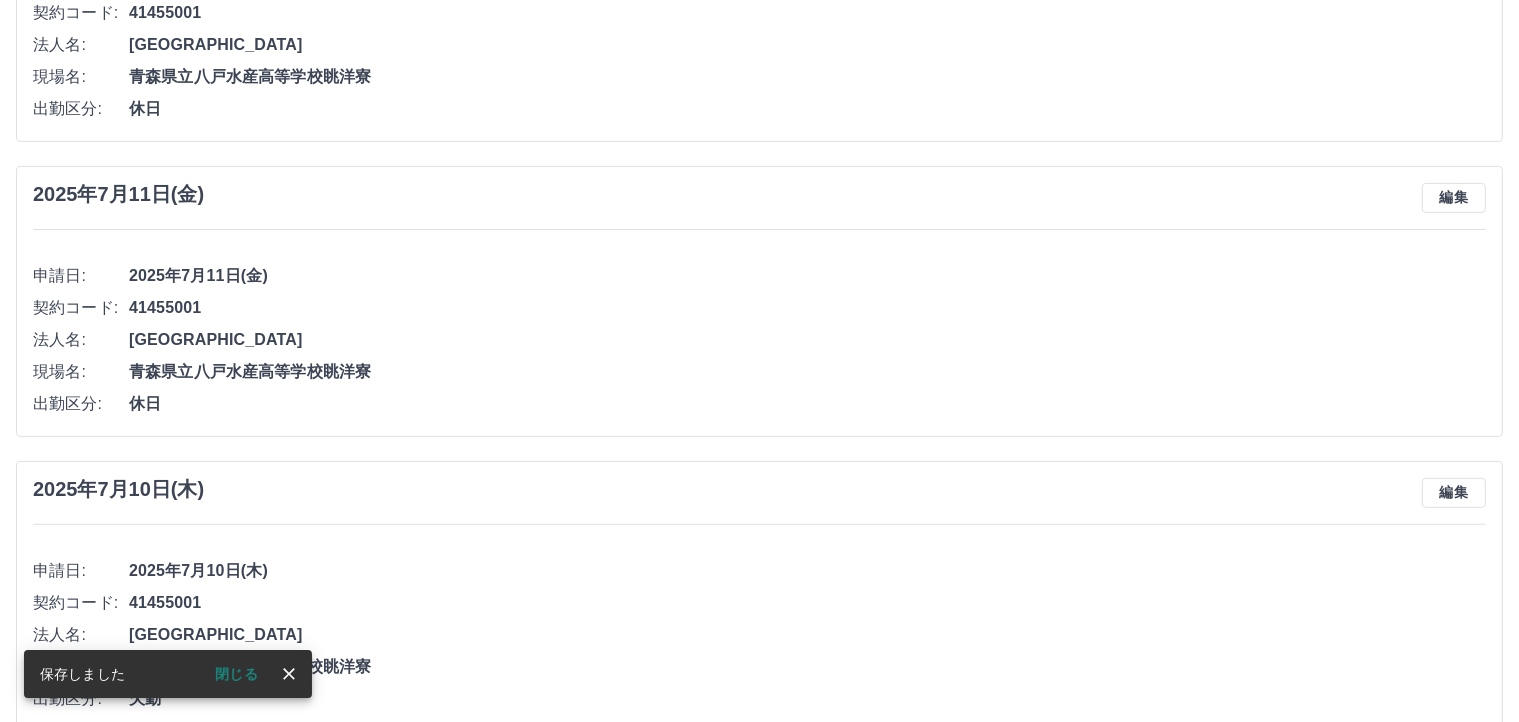 click on "編集" at bounding box center (1454, 493) 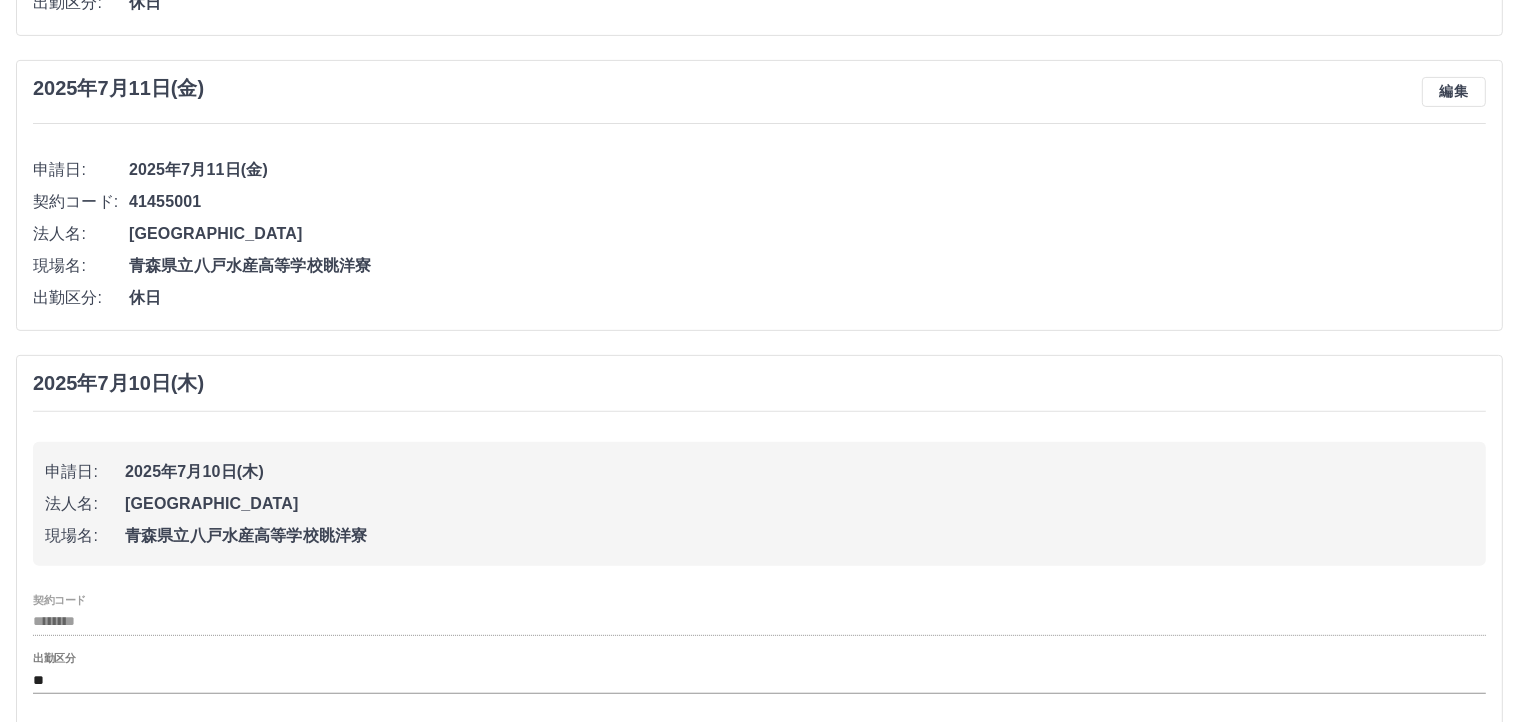 scroll, scrollTop: 807, scrollLeft: 0, axis: vertical 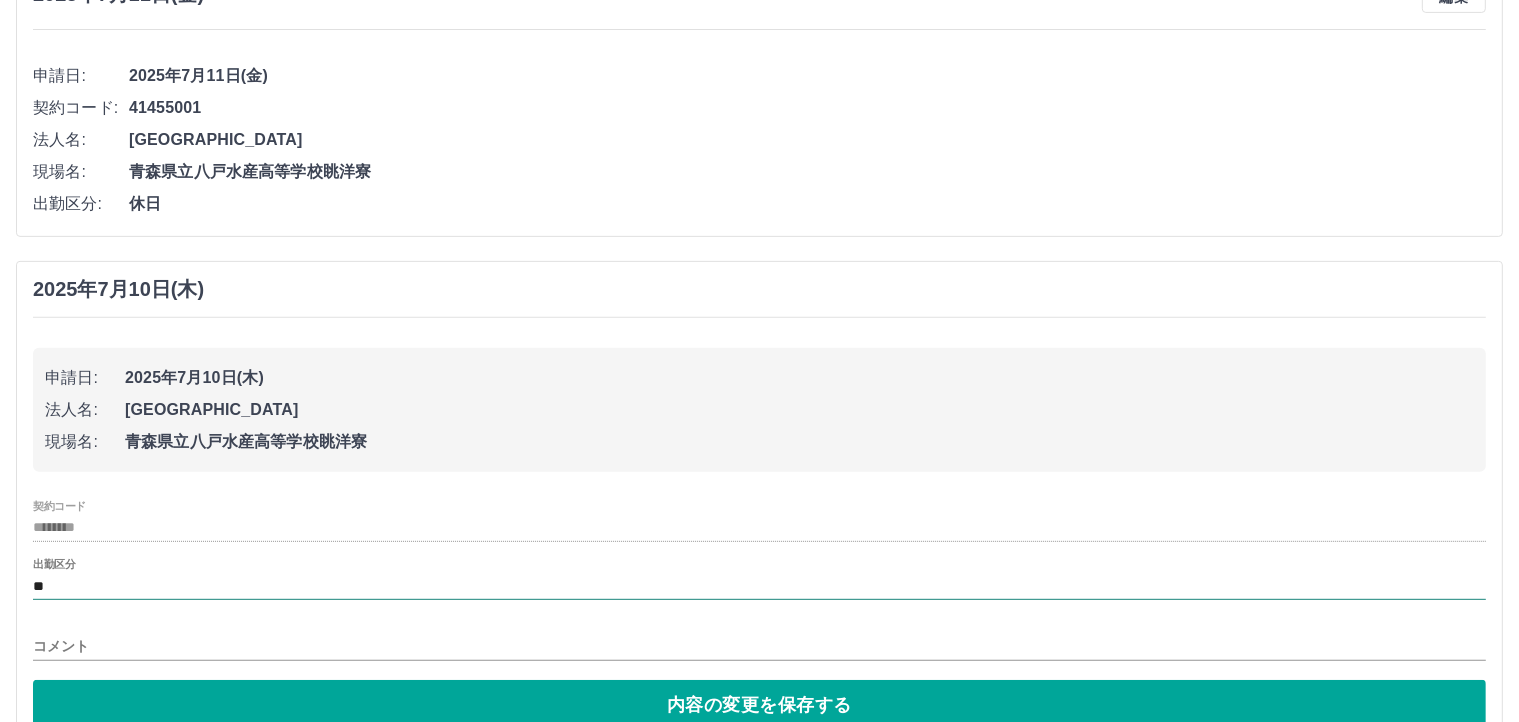 click on "**" at bounding box center [759, 586] 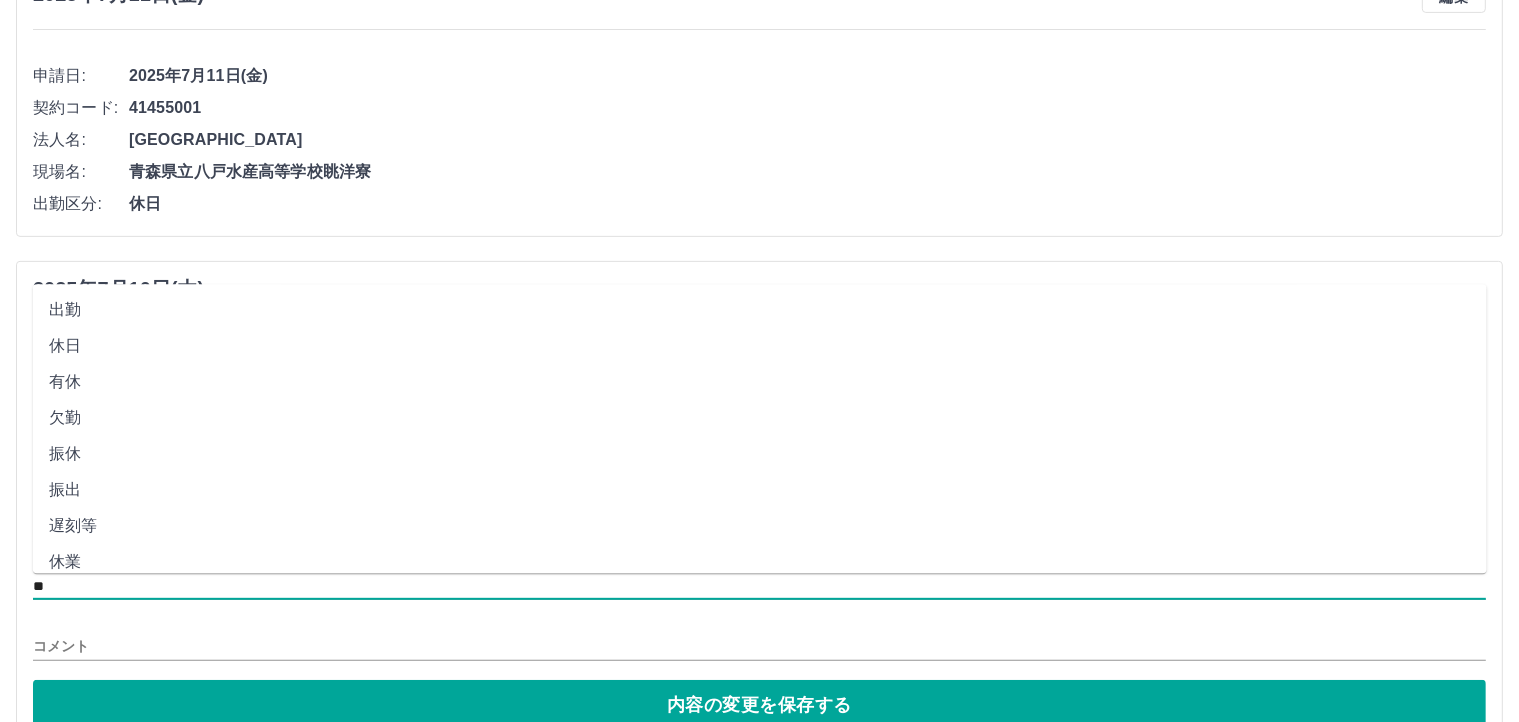 click on "休日" at bounding box center [760, 347] 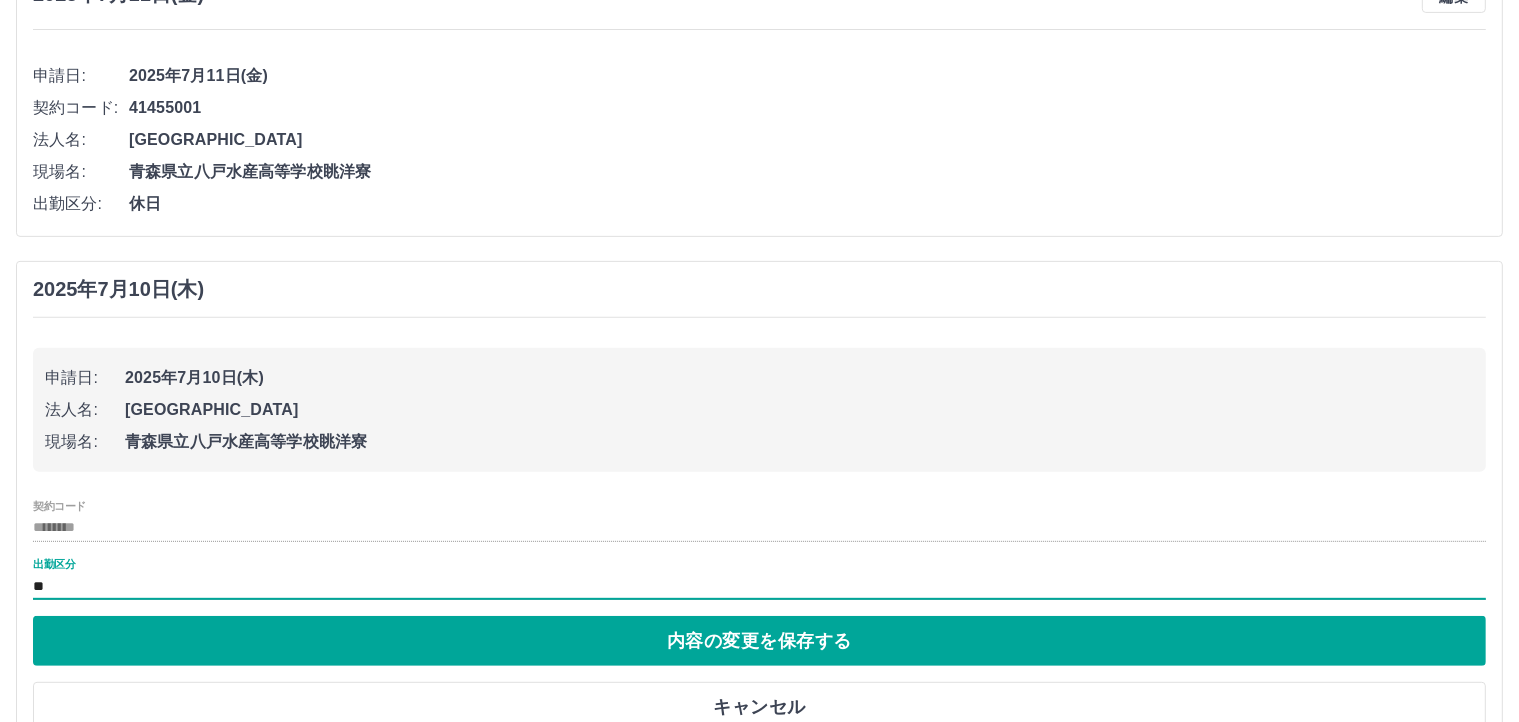 click on "内容の変更を保存する" at bounding box center (759, 641) 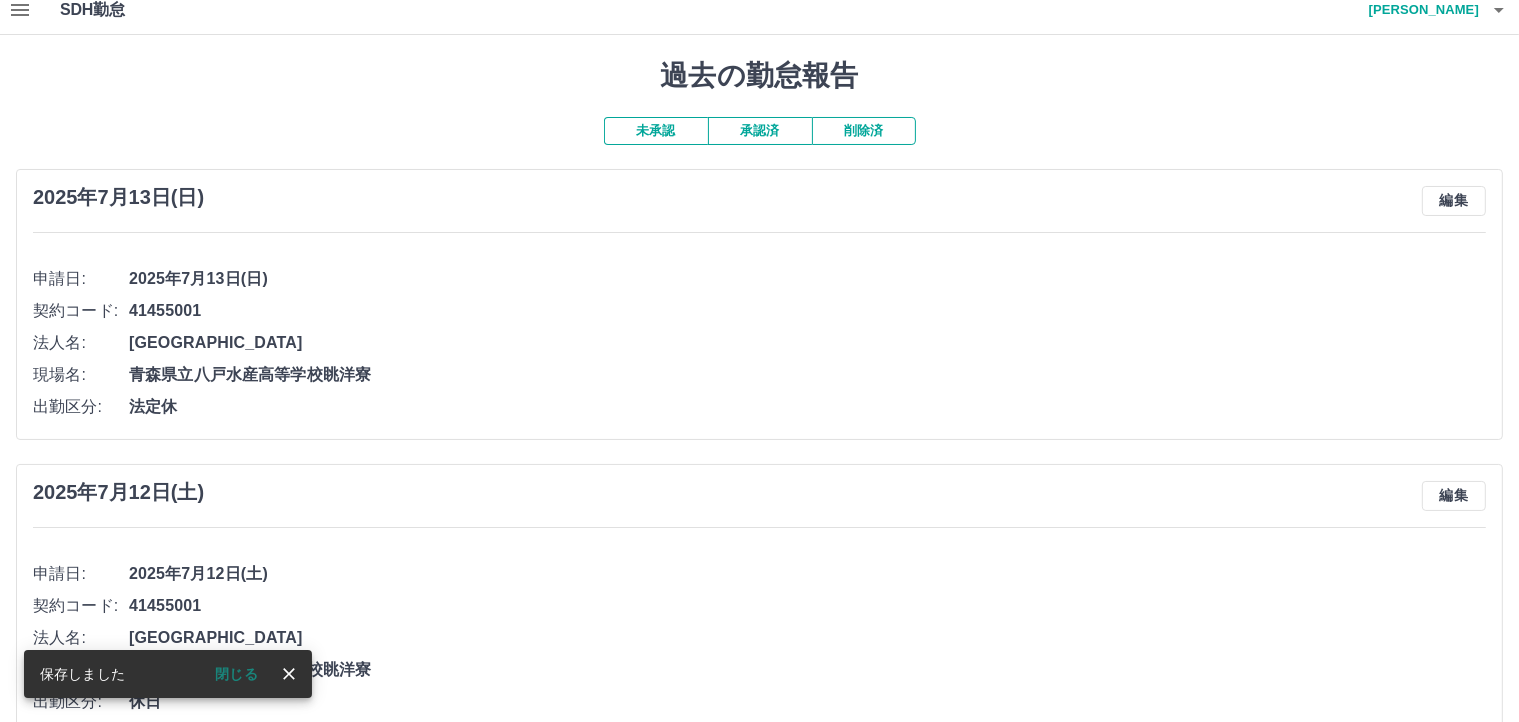 scroll, scrollTop: 0, scrollLeft: 0, axis: both 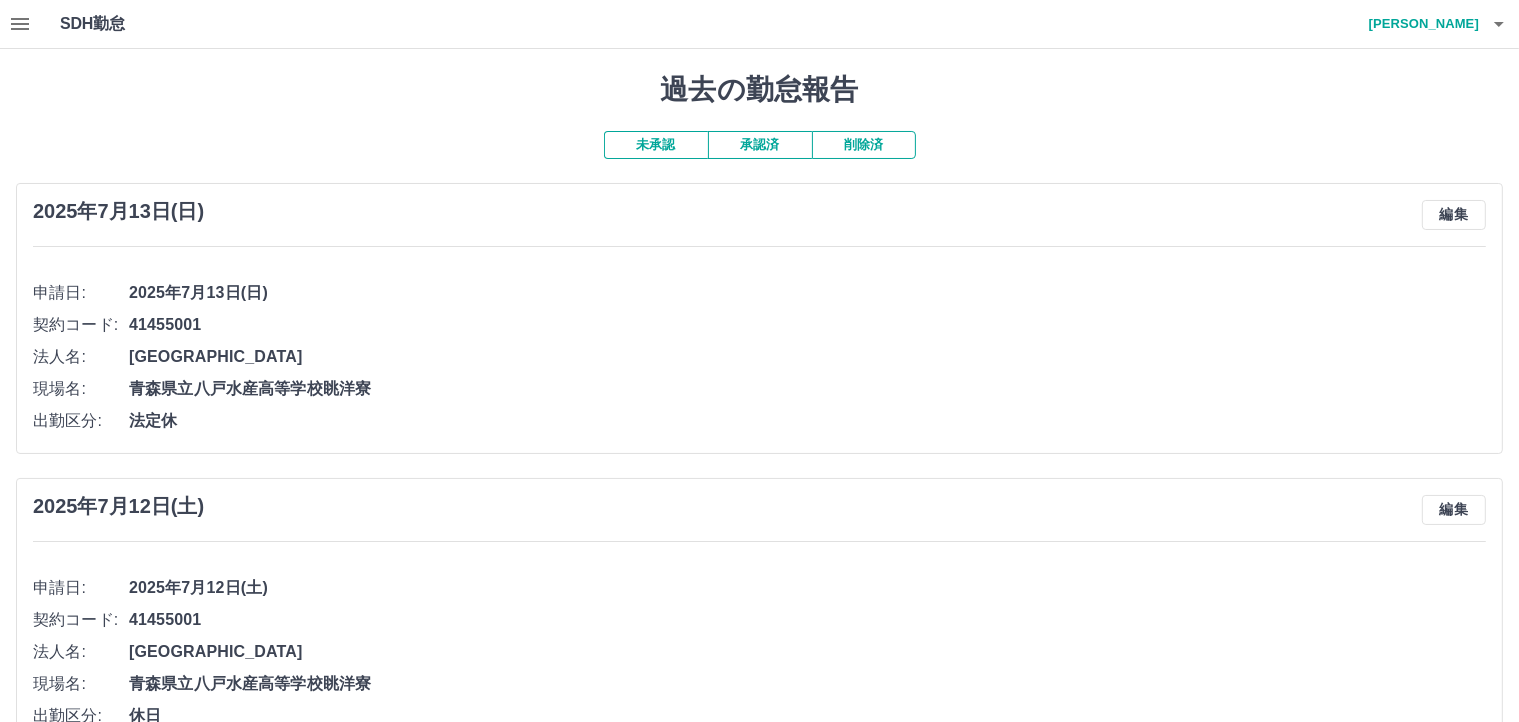 click 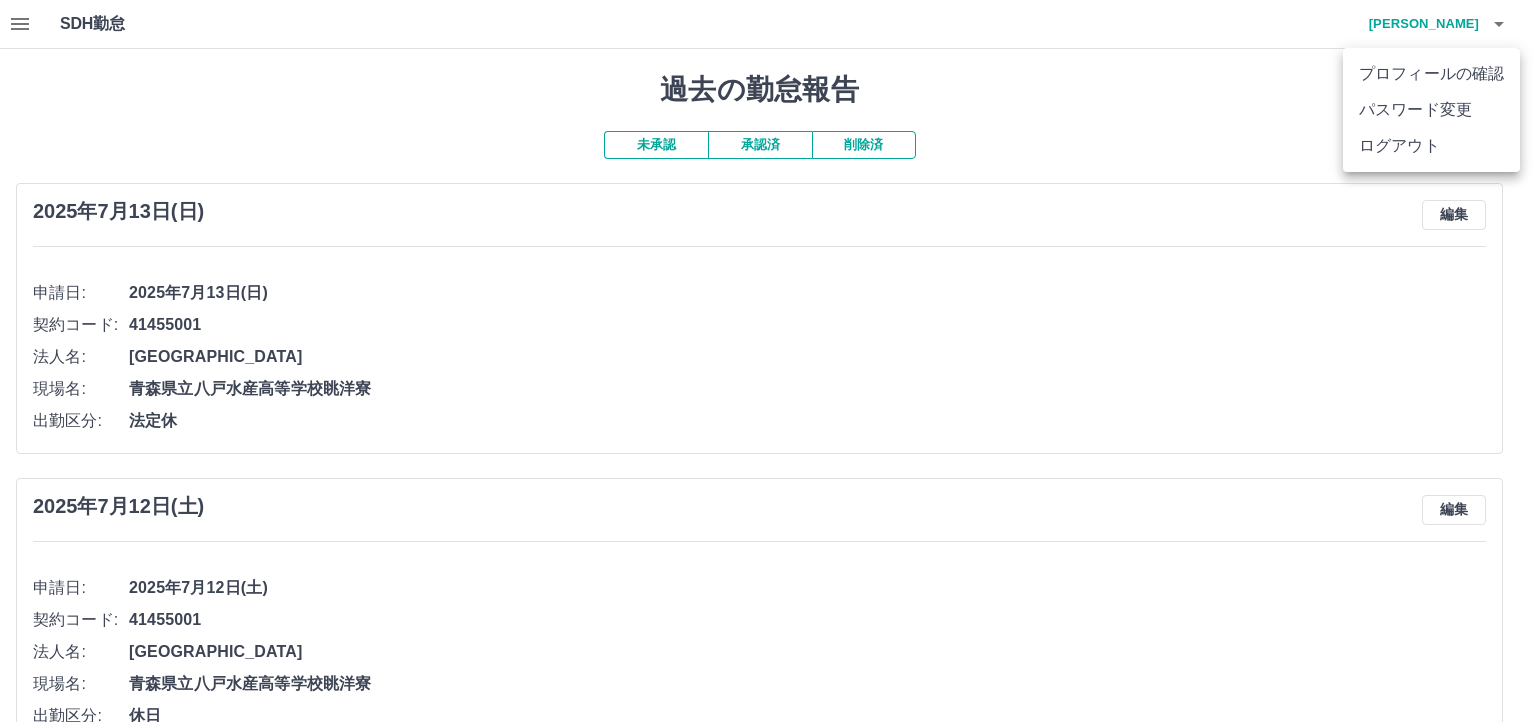 click at bounding box center [768, 361] 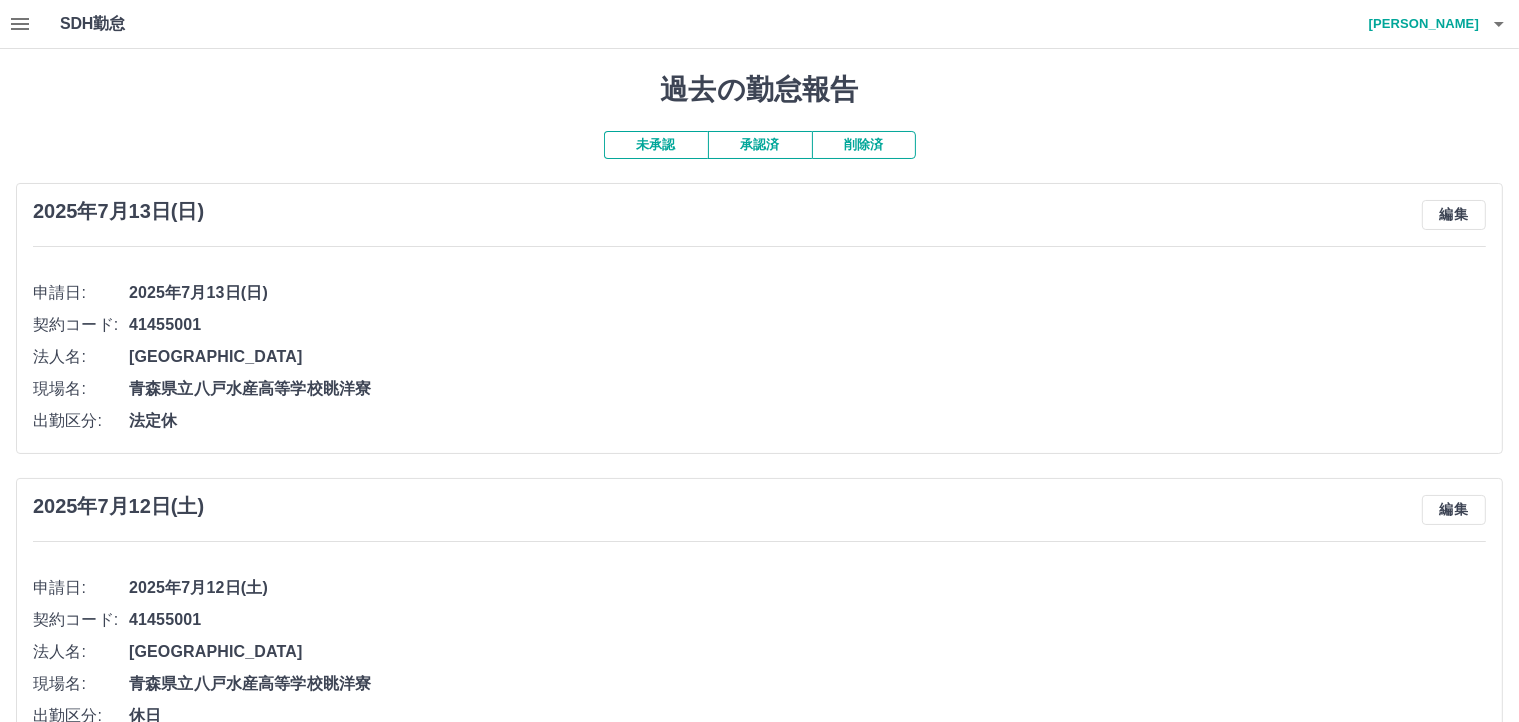 click on "削除済" at bounding box center [864, 145] 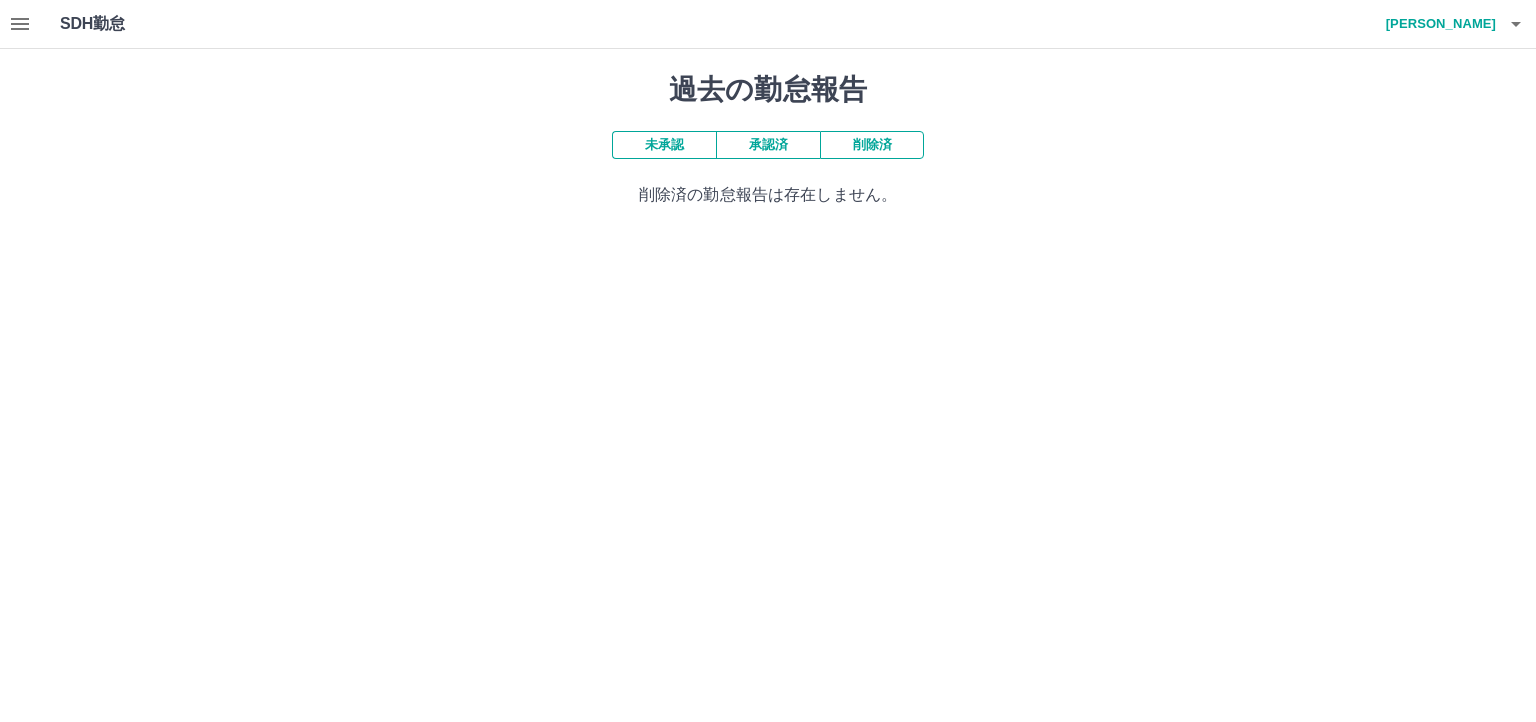 click on "未承認" at bounding box center [664, 145] 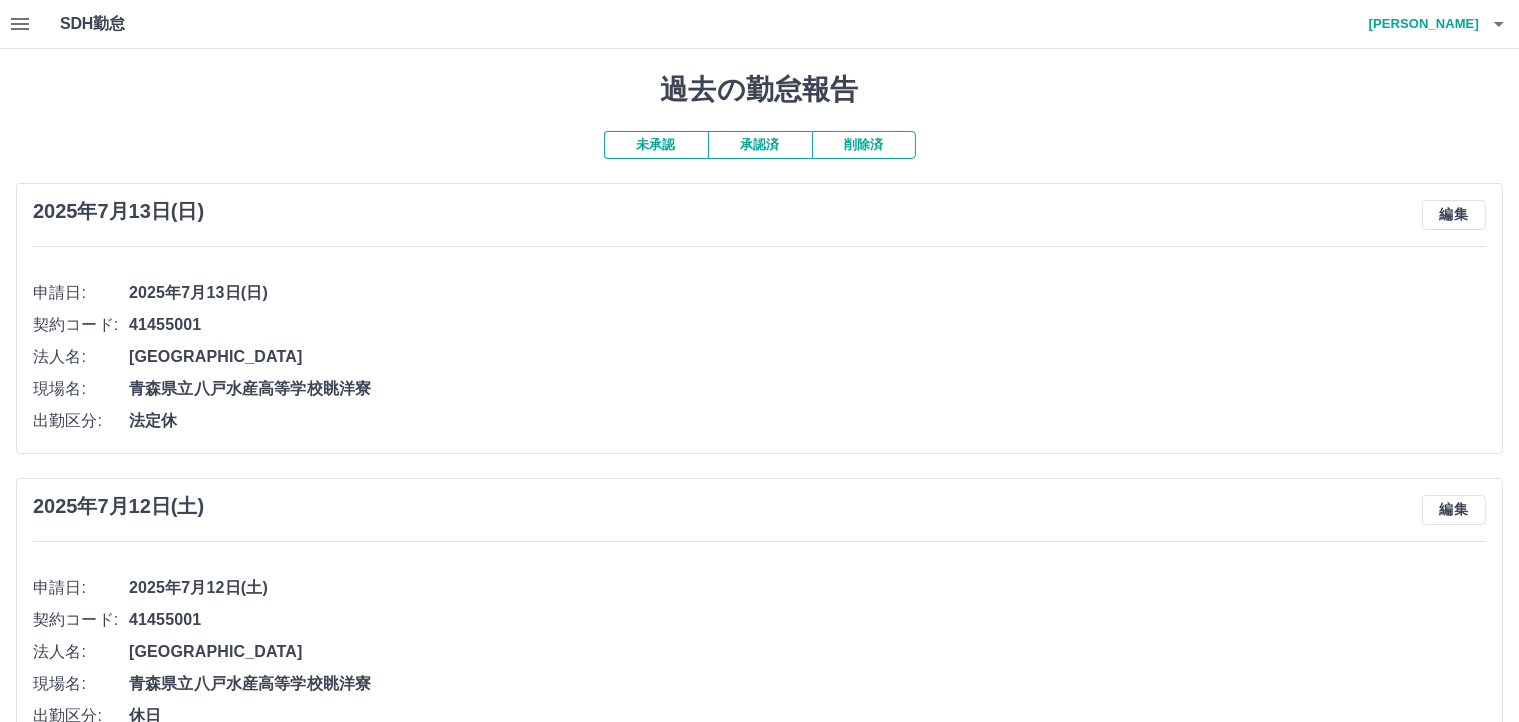 click 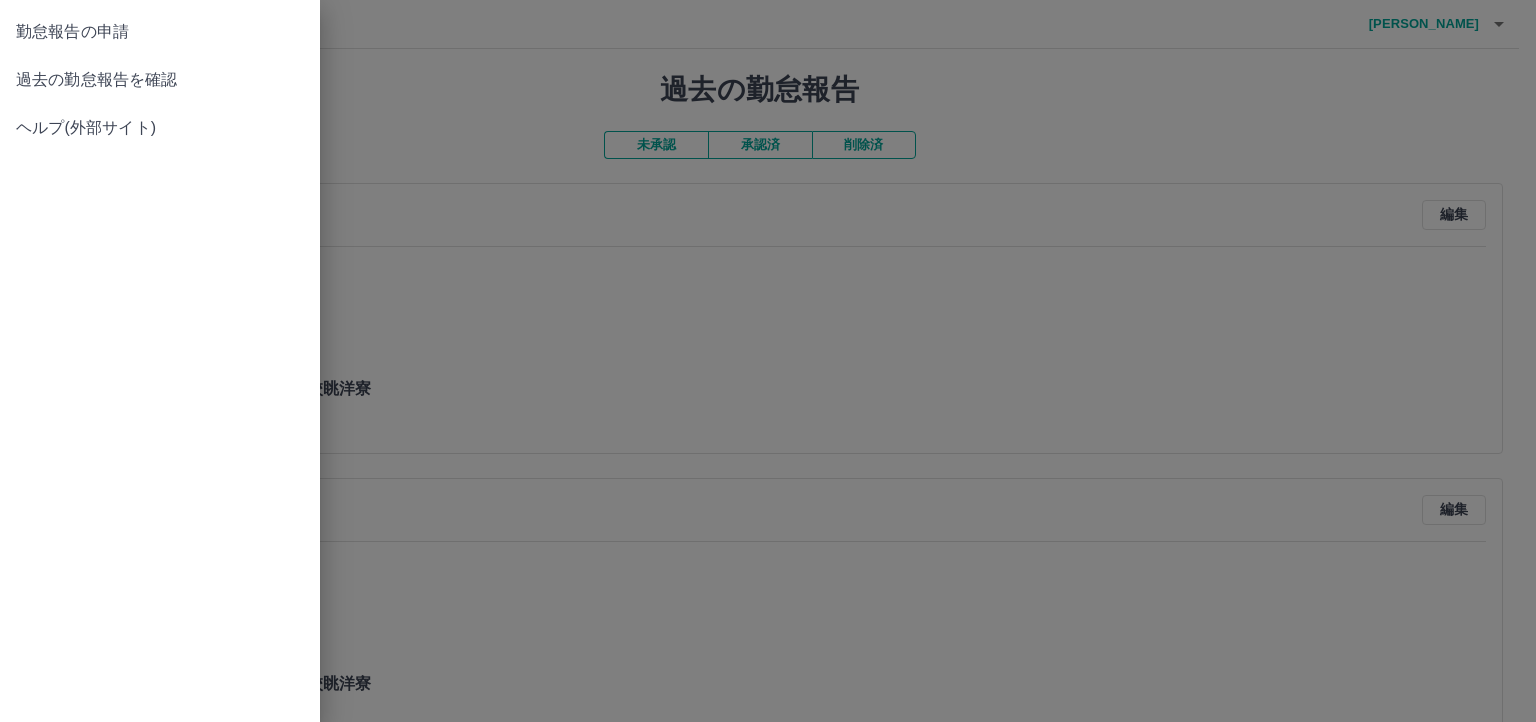 click on "過去の勤怠報告を確認" at bounding box center (160, 80) 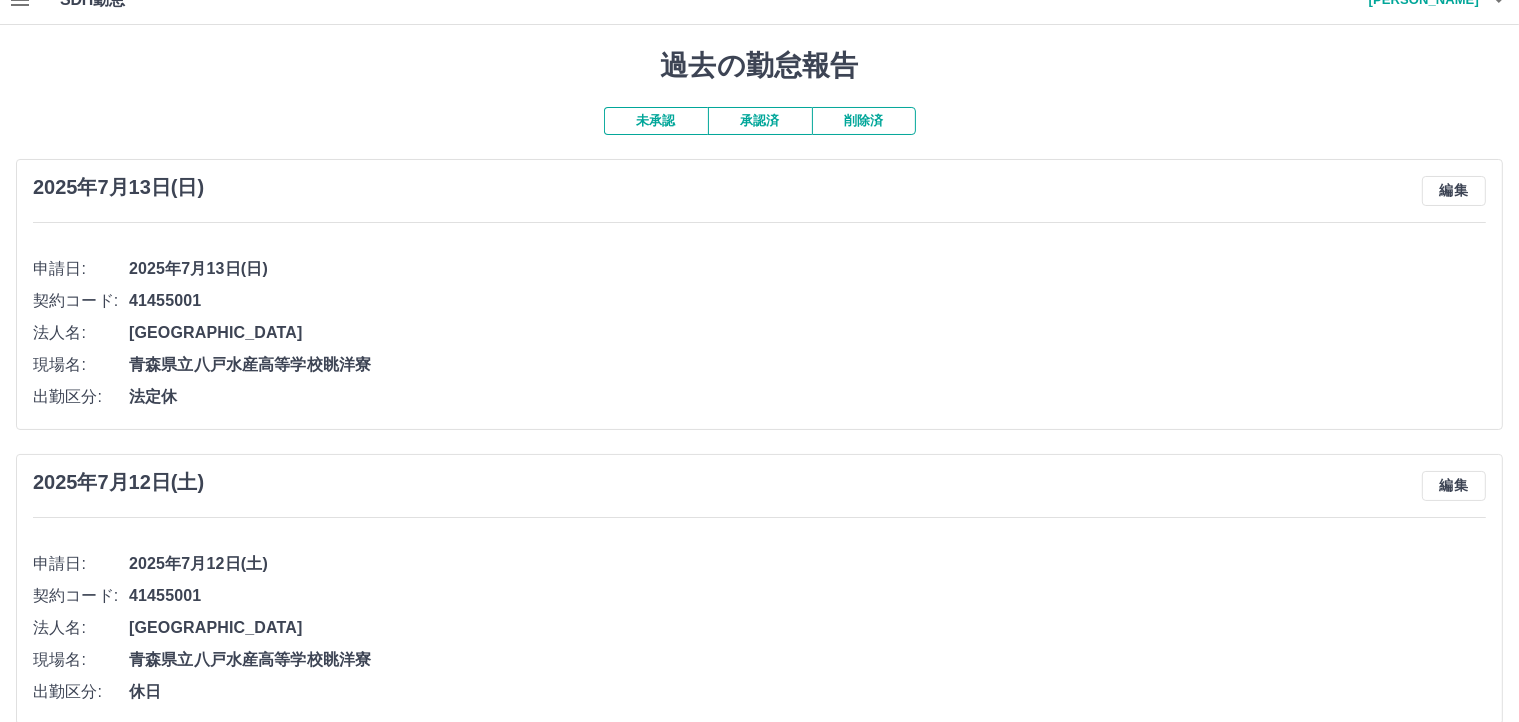 scroll, scrollTop: 0, scrollLeft: 0, axis: both 